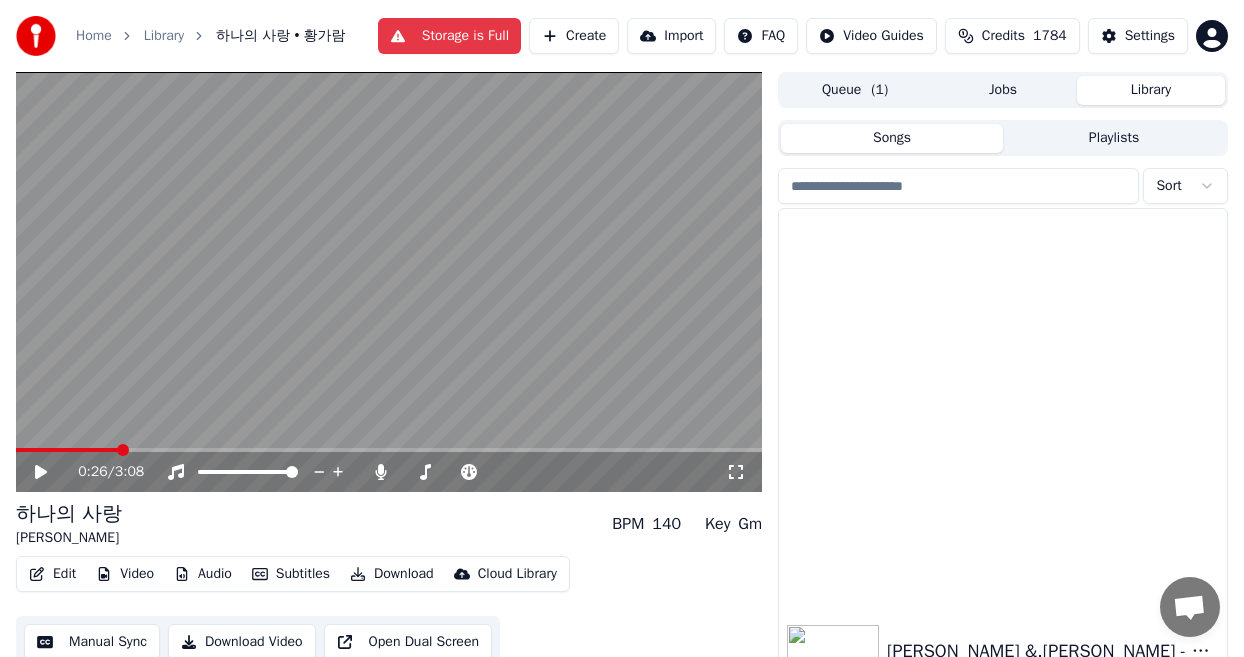 scroll, scrollTop: 0, scrollLeft: 0, axis: both 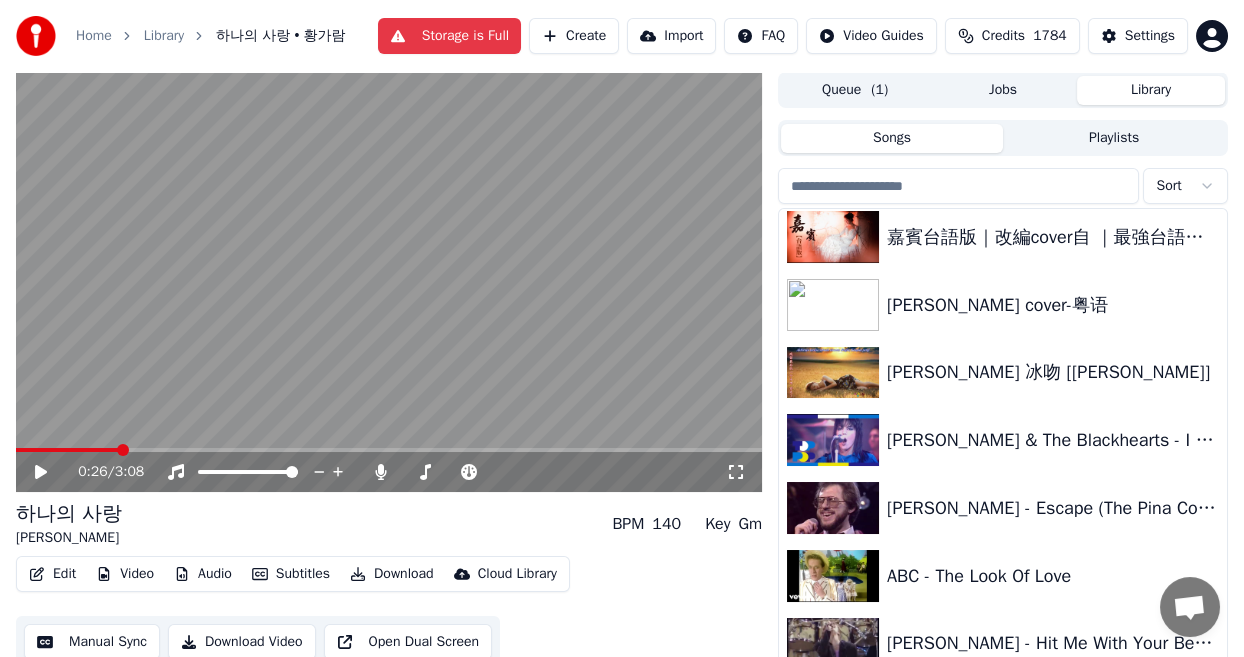 click on "Create" at bounding box center [574, 36] 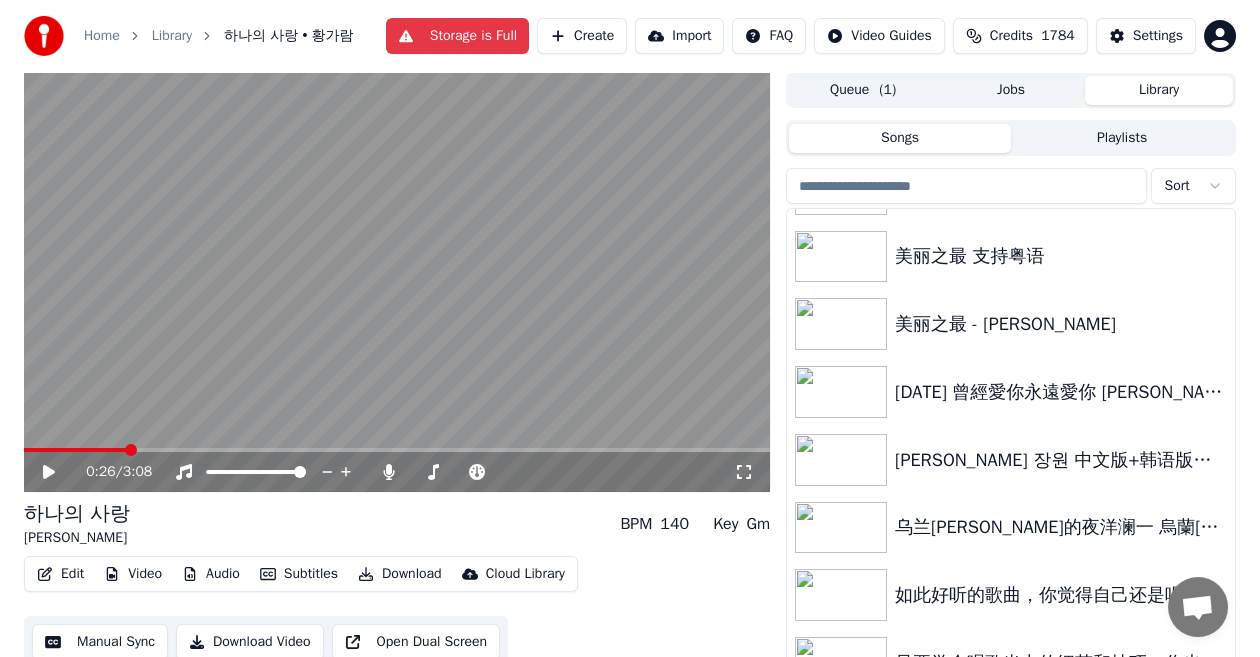 scroll, scrollTop: 527, scrollLeft: 0, axis: vertical 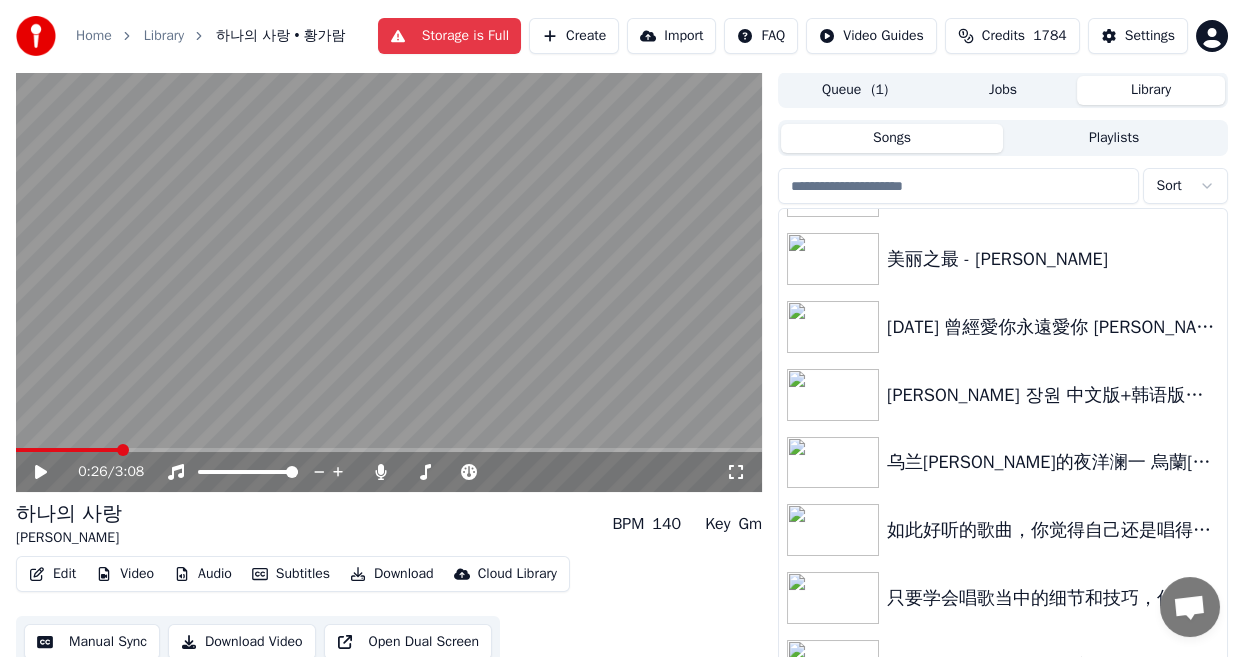 click on "Create" at bounding box center (574, 36) 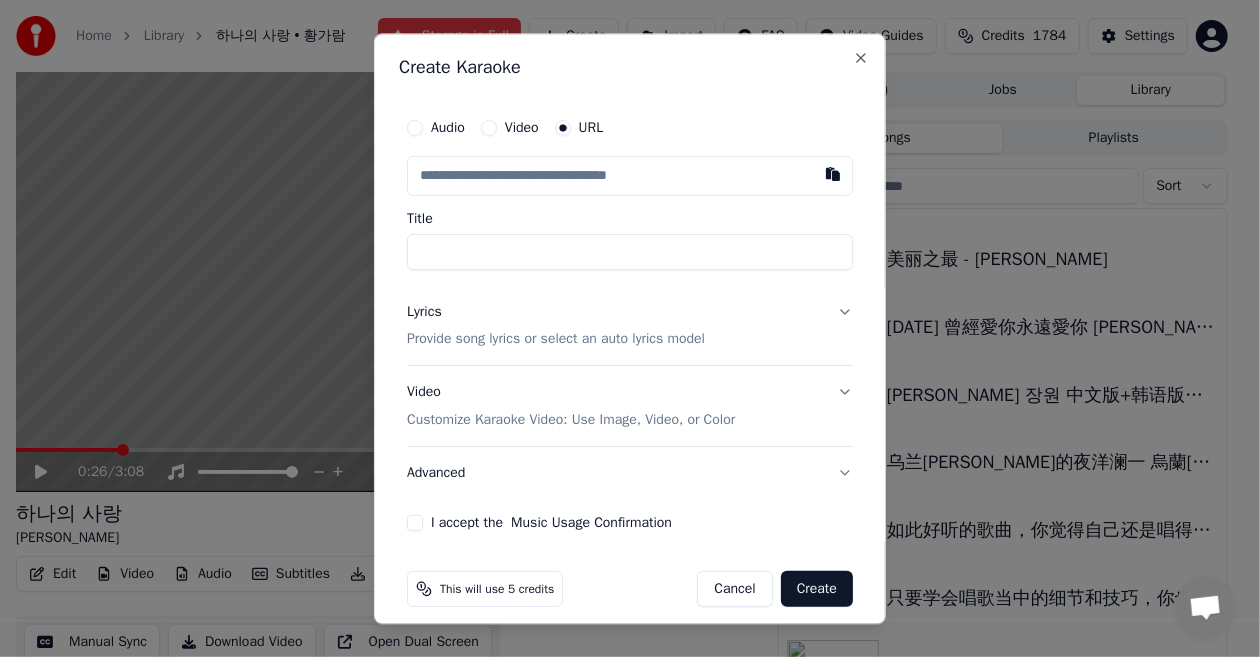 type on "**********" 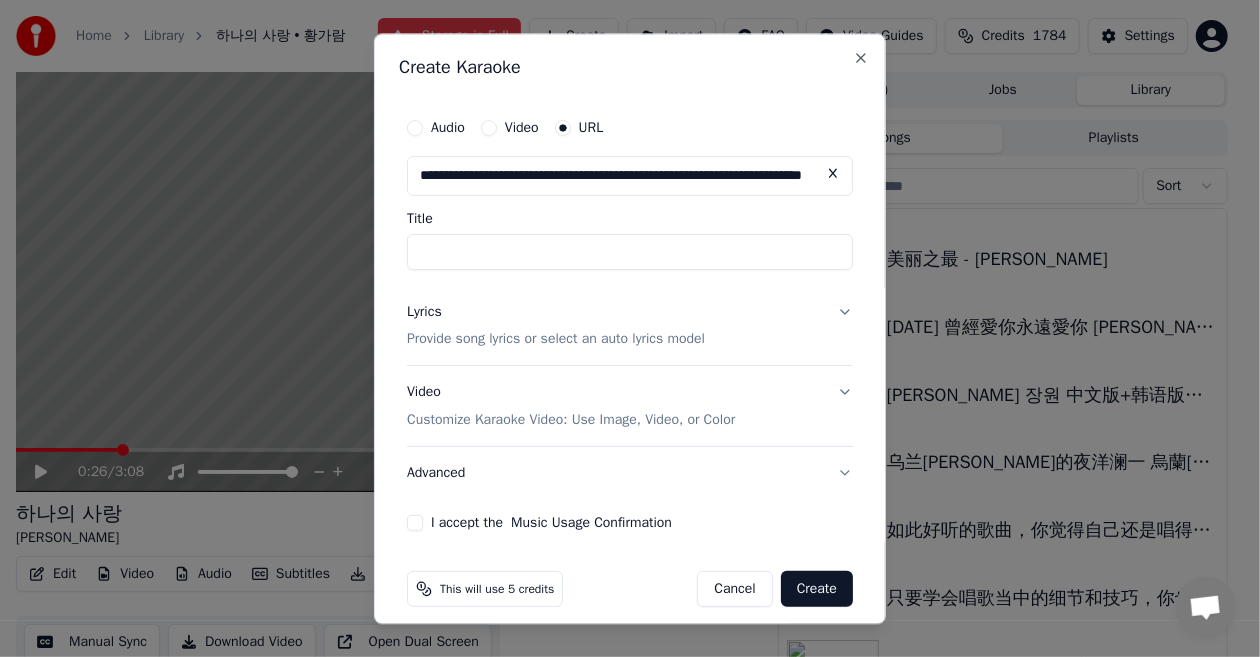 scroll, scrollTop: 0, scrollLeft: 129, axis: horizontal 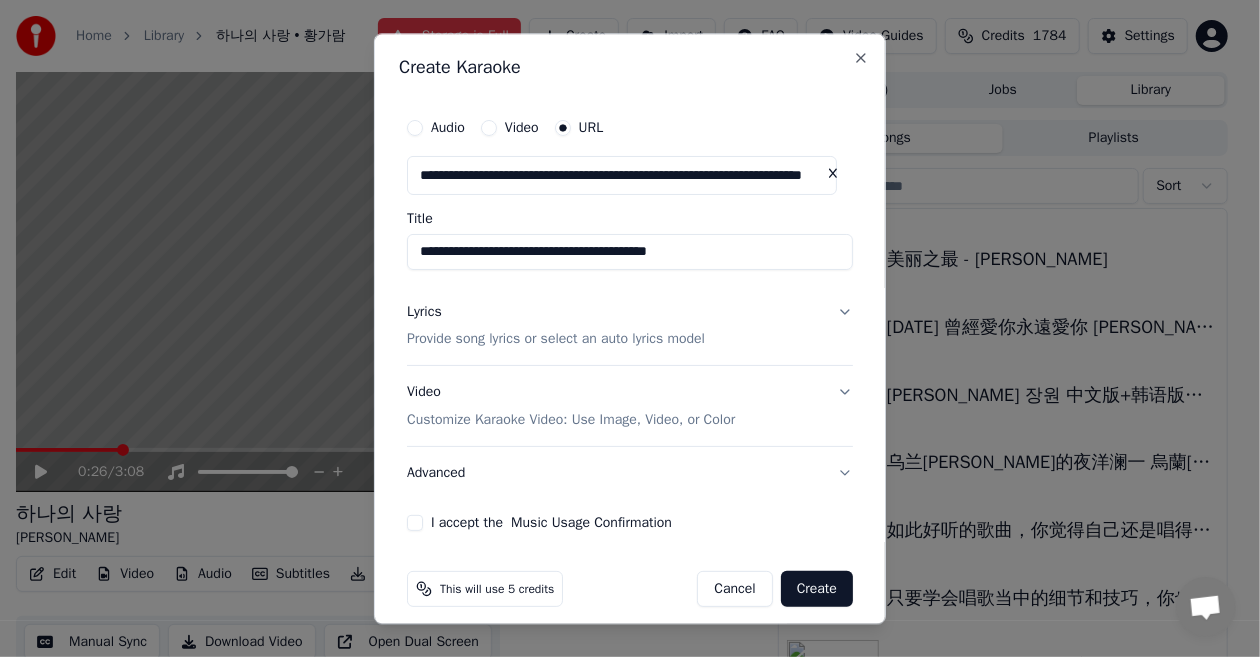 type on "**********" 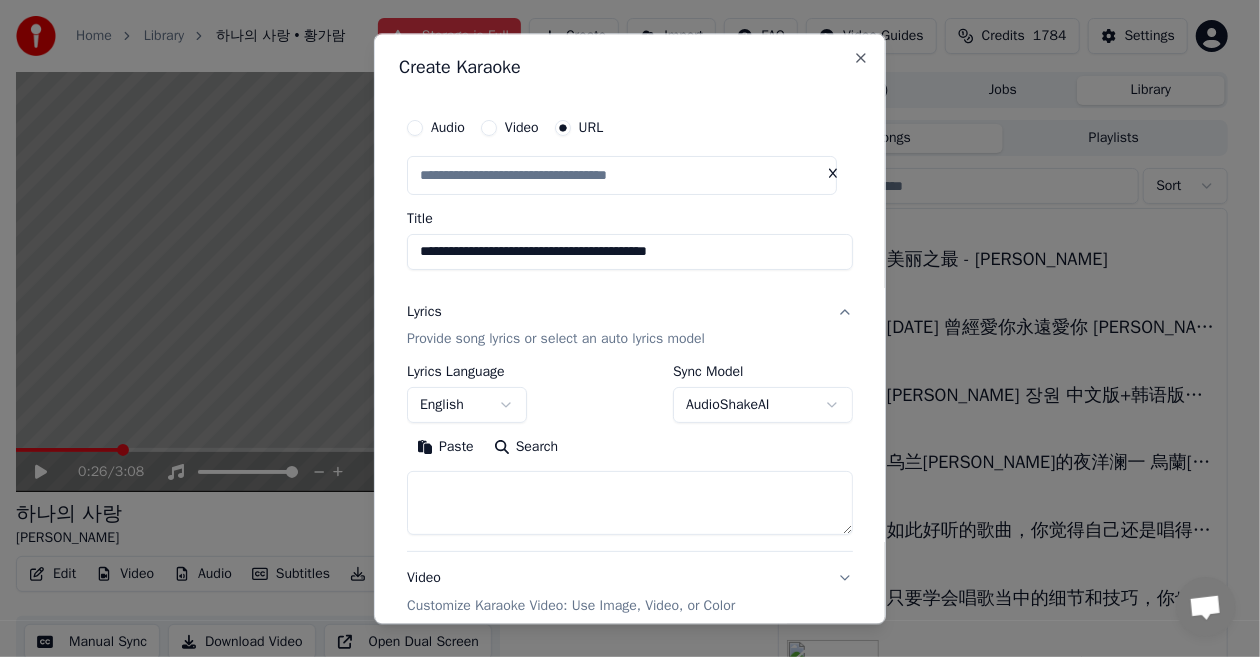 type on "**********" 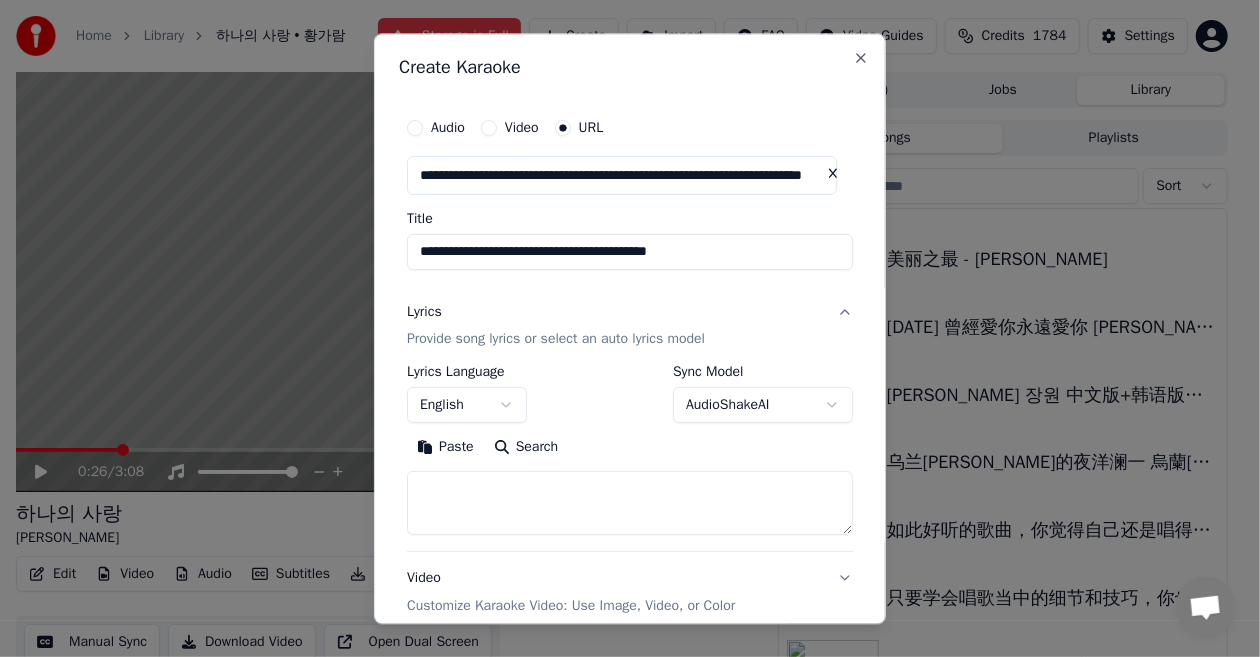 scroll, scrollTop: 0, scrollLeft: 0, axis: both 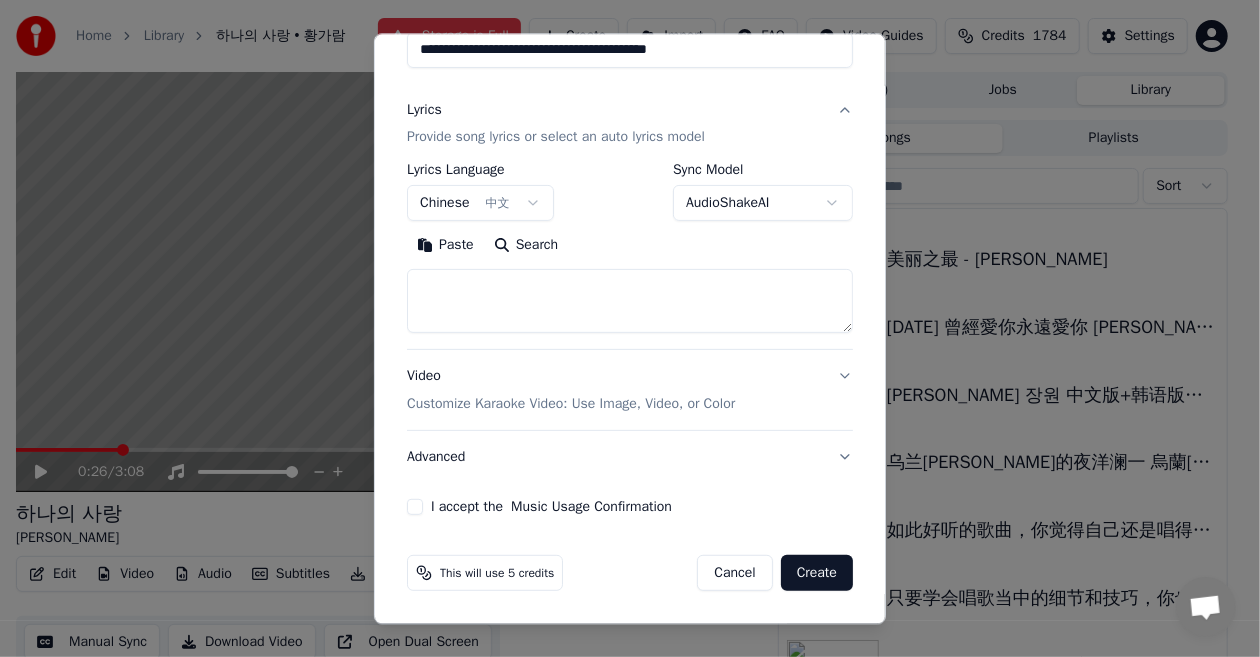 click on "I accept the   Music Usage Confirmation" at bounding box center [415, 508] 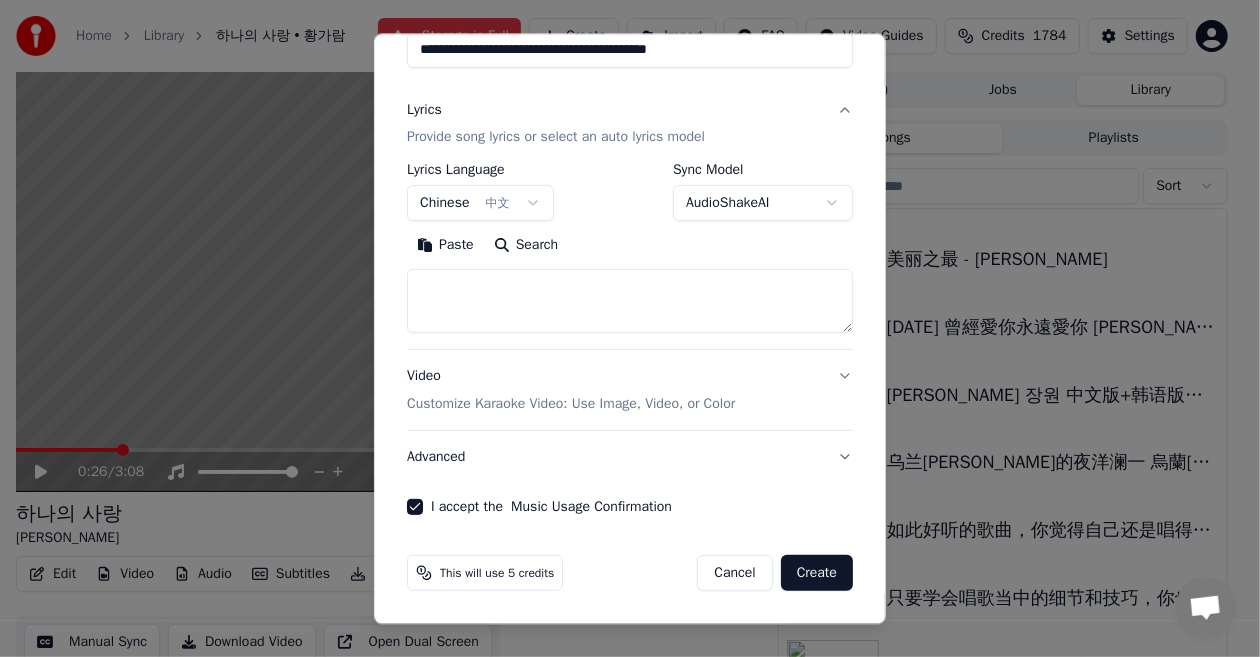 click on "Create" at bounding box center [817, 574] 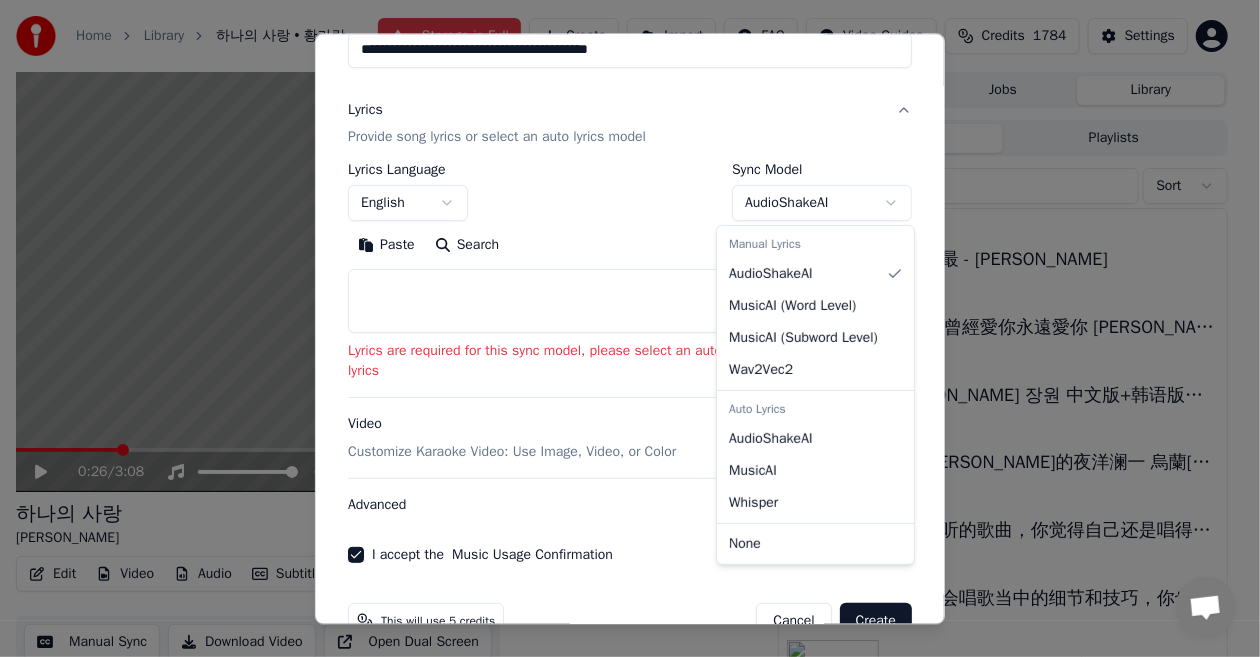 click on "Home Library 하나의 사랑 • 황가람 Storage is Full Create Import FAQ Video Guides Credits 1784 Settings 0:26  /  3:08 하나의 사랑 황가람 BPM 140 Key Gm Edit Video Audio Subtitles Download Cloud Library Manual Sync Download Video Open Dual Screen Queue ( 1 ) Jobs Library Songs Playlists Sort If I Could Take Your Place - by [PERSON_NAME] [PERSON_NAME] &.[PERSON_NAME] - Nobody Loves Me Like You Do 1984 美丽之最 支持粤语 美丽之最 - [PERSON_NAME][DATE] 曾經愛你永遠愛你 [PERSON_NAME]@一品 [PERSON_NAME] 장원 中文版+韩语版｜중국노래 한국어커버｜ COVER by 韩国[PERSON_NAME]蔚한여울 乌兰[PERSON_NAME]的夜洋澜一  [PERSON_NAME]的夜 洋瀾一-国语 如此好听的歌曲，你觉得自己还是唱得很难听？看完这个视频，解决你在唱歌当中的大部分问题和困惑，超好听的一首蒙古民歌 全曲详细讲解 只要学会唱歌当中的细节和技巧，你也可以唱出优美动听，空灵感十足的歌曲 歌曲教唱示范 [PERSON_NAME] Audio" at bounding box center (622, 328) 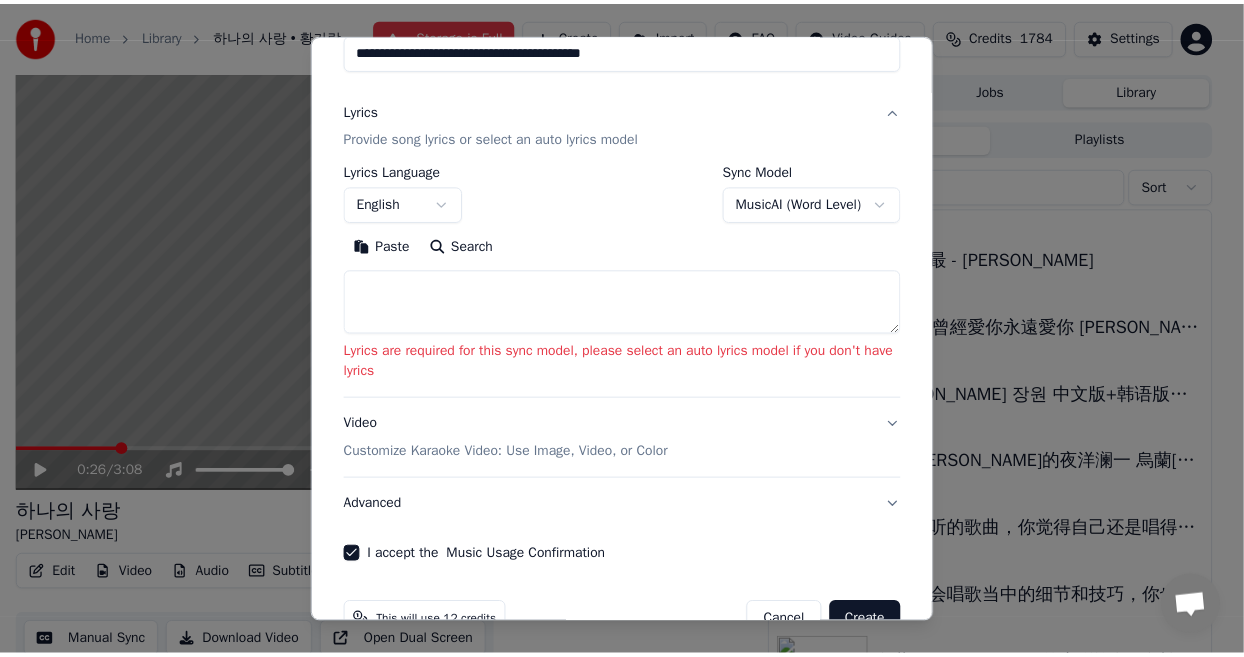 scroll, scrollTop: 250, scrollLeft: 0, axis: vertical 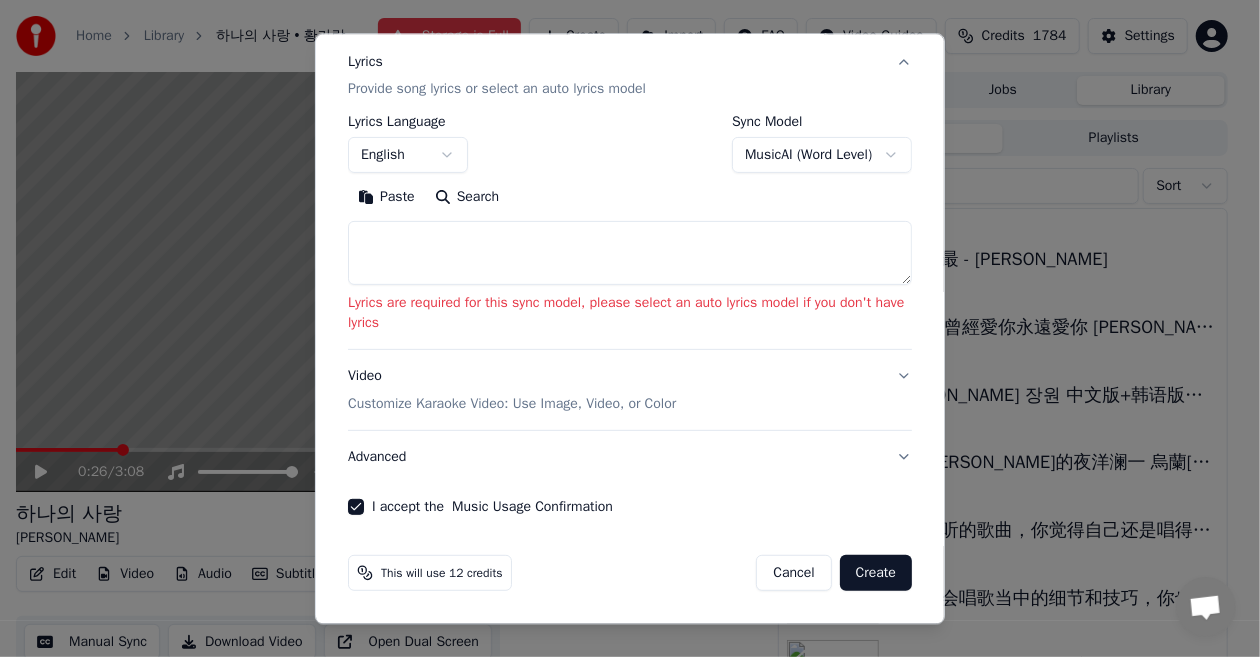 click on "Create" at bounding box center (876, 574) 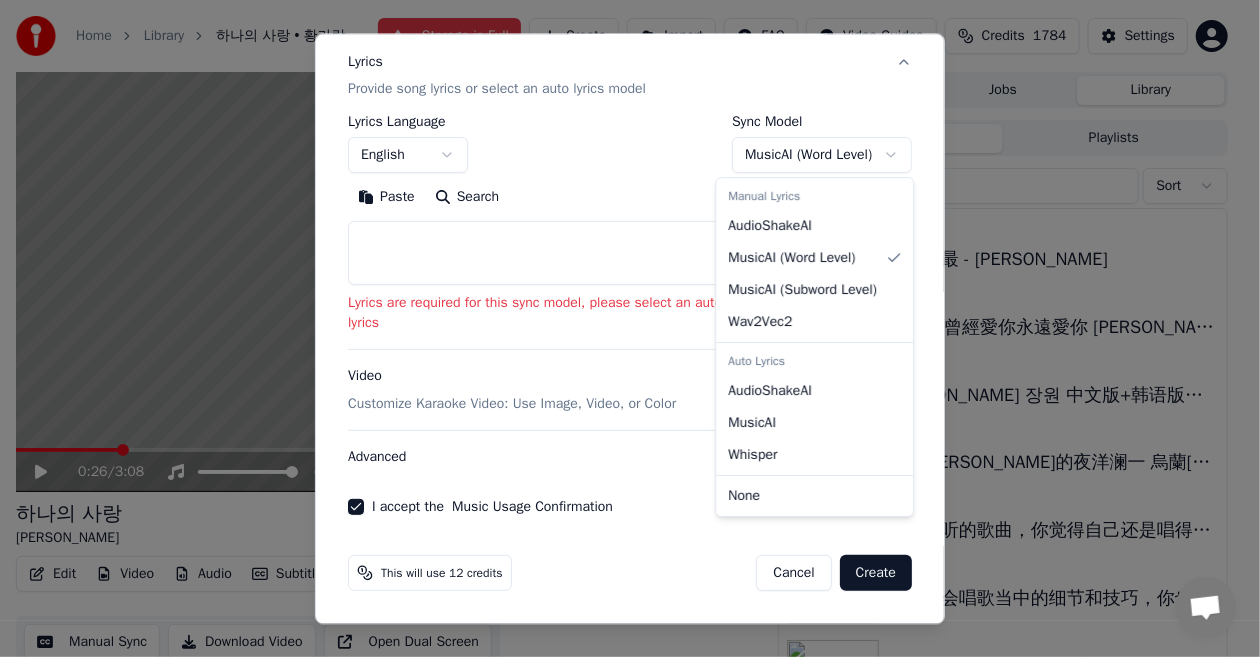 click on "Auto Lyrics" at bounding box center [814, 361] 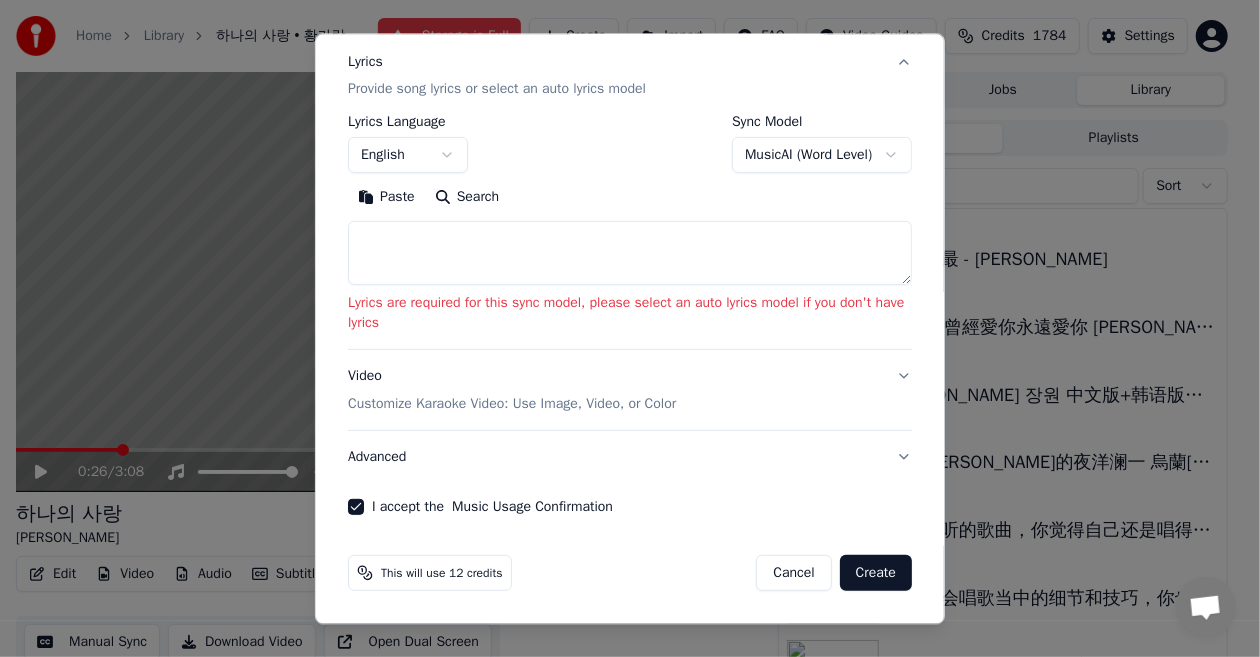 click on "Home Library 하나의 사랑 • 황가람 Storage is Full Create Import FAQ Video Guides Credits 1784 Settings 0:26  /  3:08 하나의 사랑 황가람 BPM 140 Key Gm Edit Video Audio Subtitles Download Cloud Library Manual Sync Download Video Open Dual Screen Queue ( 1 ) Jobs Library Songs Playlists Sort If I Could Take Your Place - by [PERSON_NAME] [PERSON_NAME] &.[PERSON_NAME] - Nobody Loves Me Like You Do 1984 美丽之最 支持粤语 美丽之最 - [PERSON_NAME][DATE] 曾經愛你永遠愛你 [PERSON_NAME]@一品 [PERSON_NAME] 장원 中文版+韩语版｜중국노래 한국어커버｜ COVER by 韩国[PERSON_NAME]蔚한여울 乌兰[PERSON_NAME]的夜洋澜一  [PERSON_NAME]的夜 洋瀾一-国语 如此好听的歌曲，你觉得自己还是唱得很难听？看完这个视频，解决你在唱歌当中的大部分问题和困惑，超好听的一首蒙古民歌 全曲详细讲解 只要学会唱歌当中的细节和技巧，你也可以唱出优美动听，空灵感十足的歌曲 歌曲教唱示范 [PERSON_NAME] Audio" at bounding box center (622, 328) 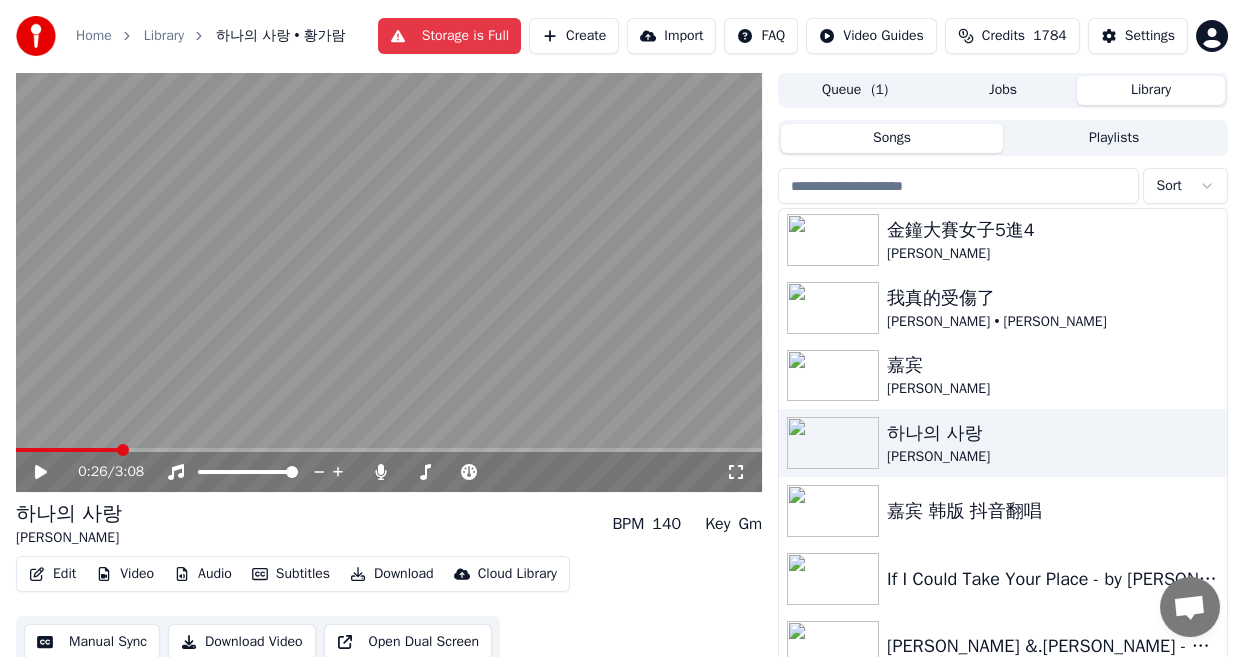 scroll, scrollTop: 0, scrollLeft: 0, axis: both 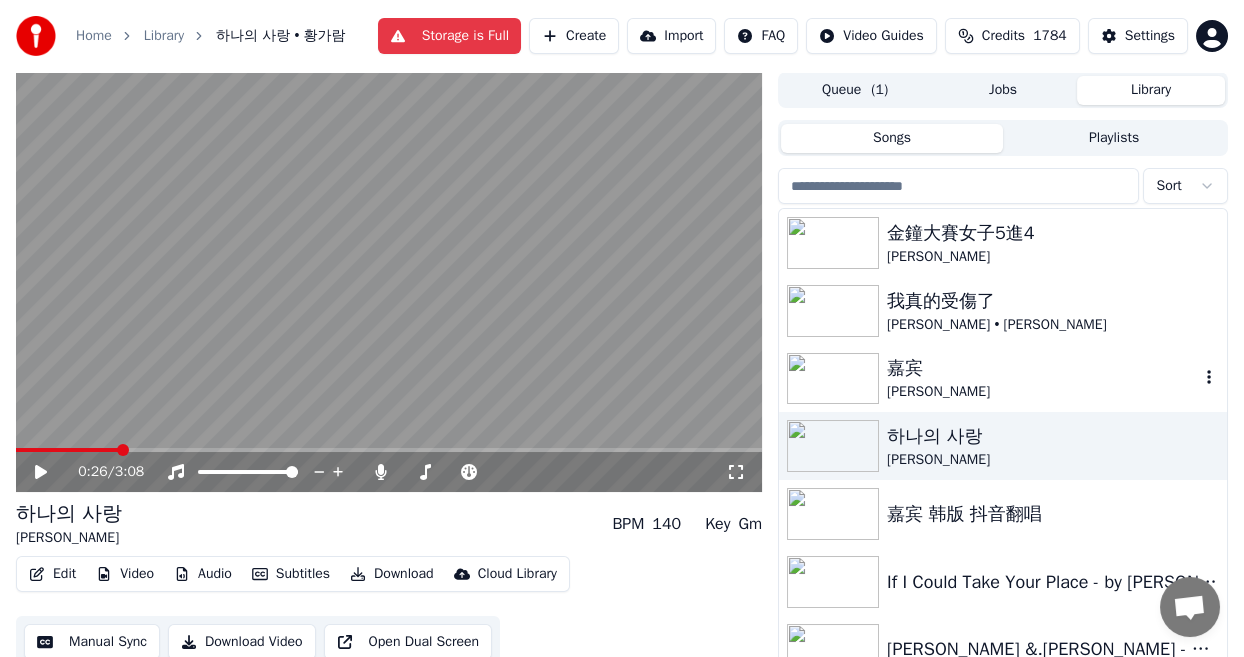 click at bounding box center [833, 379] 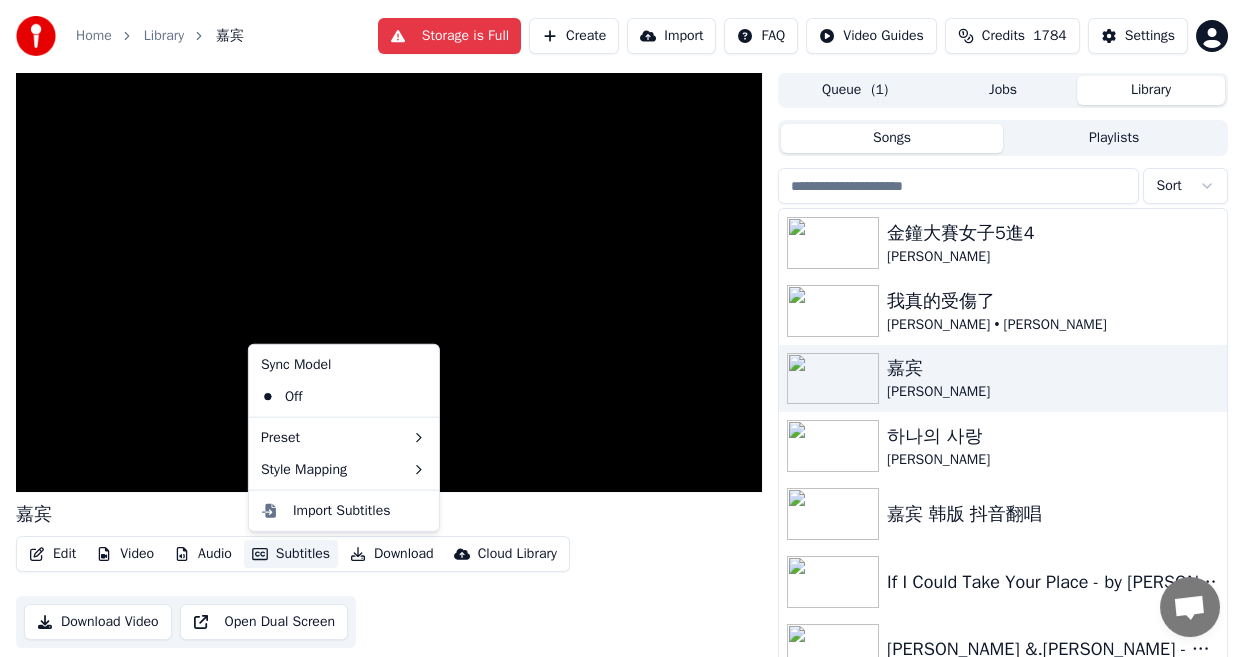 click on "Subtitles" at bounding box center [291, 554] 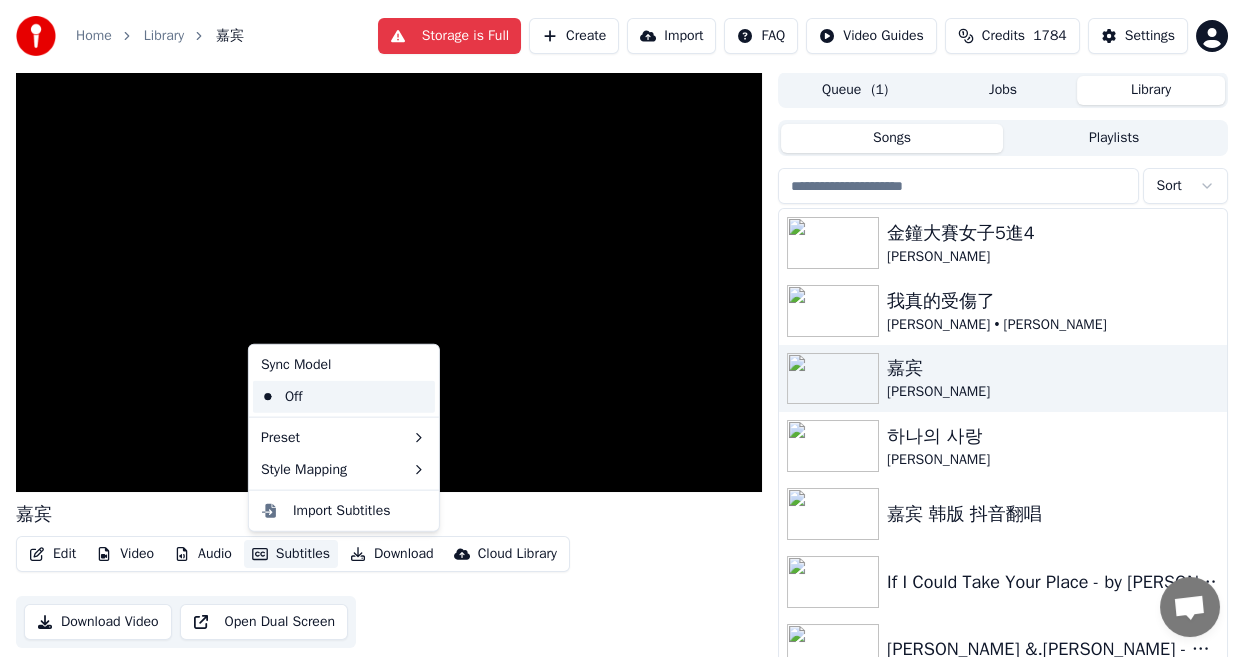 click on "Off" at bounding box center (344, 397) 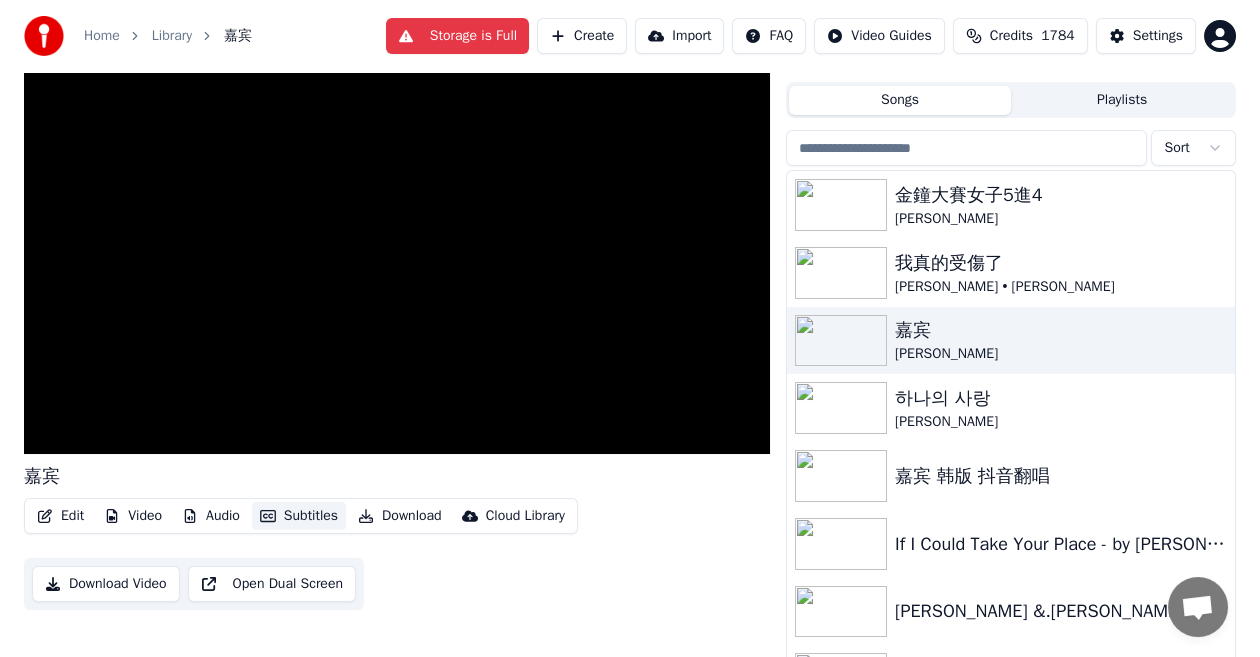 scroll, scrollTop: 43, scrollLeft: 0, axis: vertical 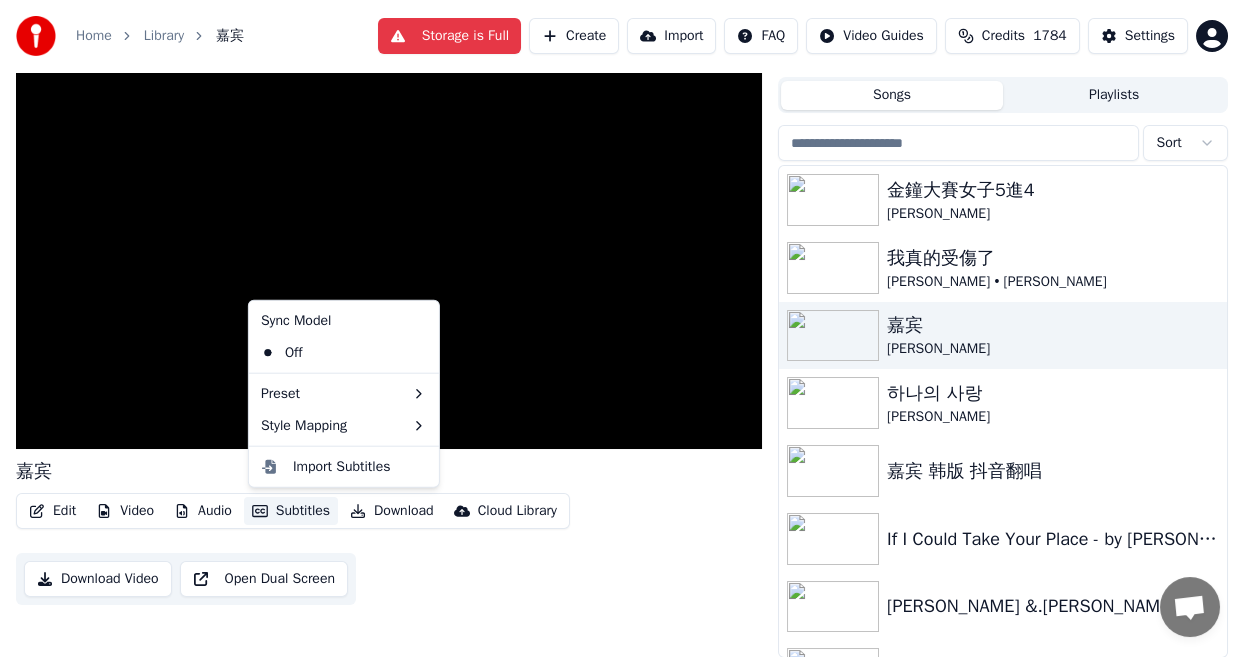click on "Subtitles" at bounding box center [291, 511] 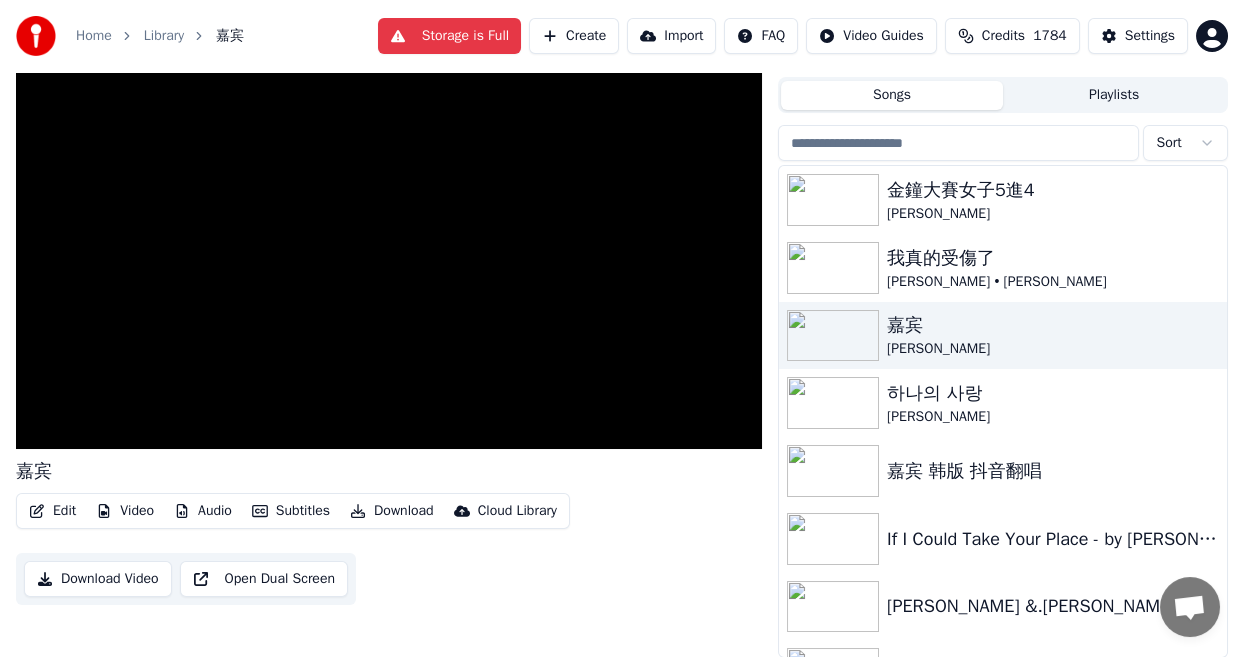 click on "Edit Video Audio Subtitles Download Cloud Library Download Video Open Dual Screen" at bounding box center [389, 549] 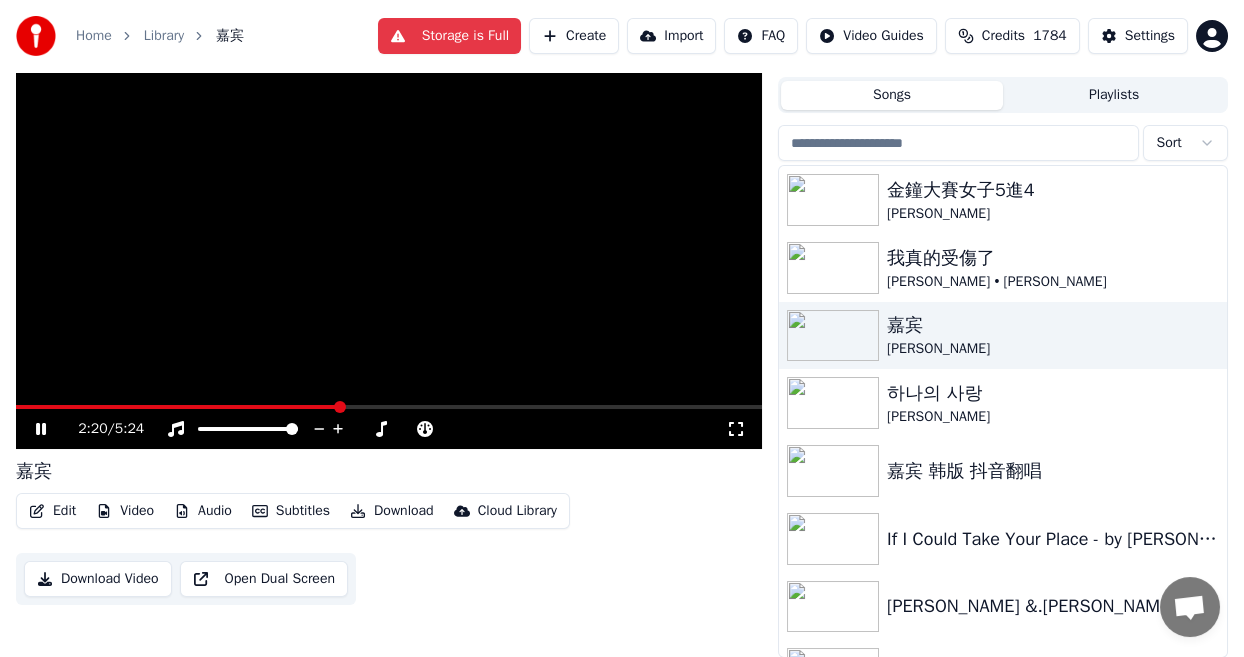 click 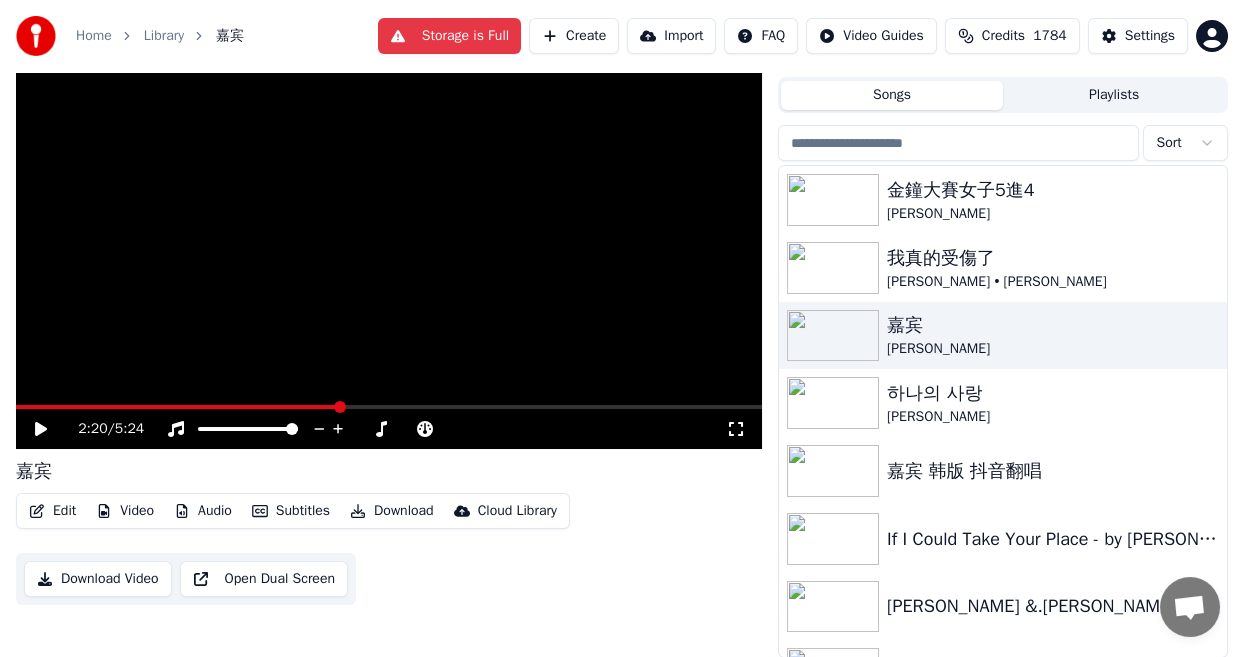 click on "Create" at bounding box center (574, 36) 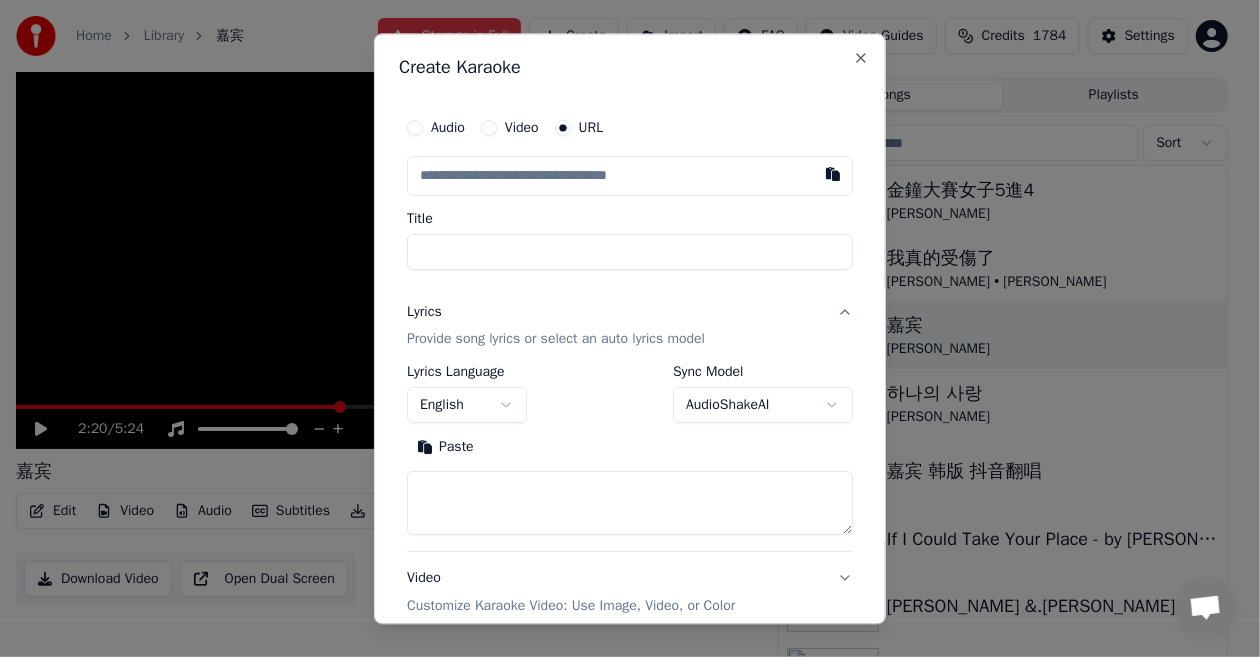 type on "**********" 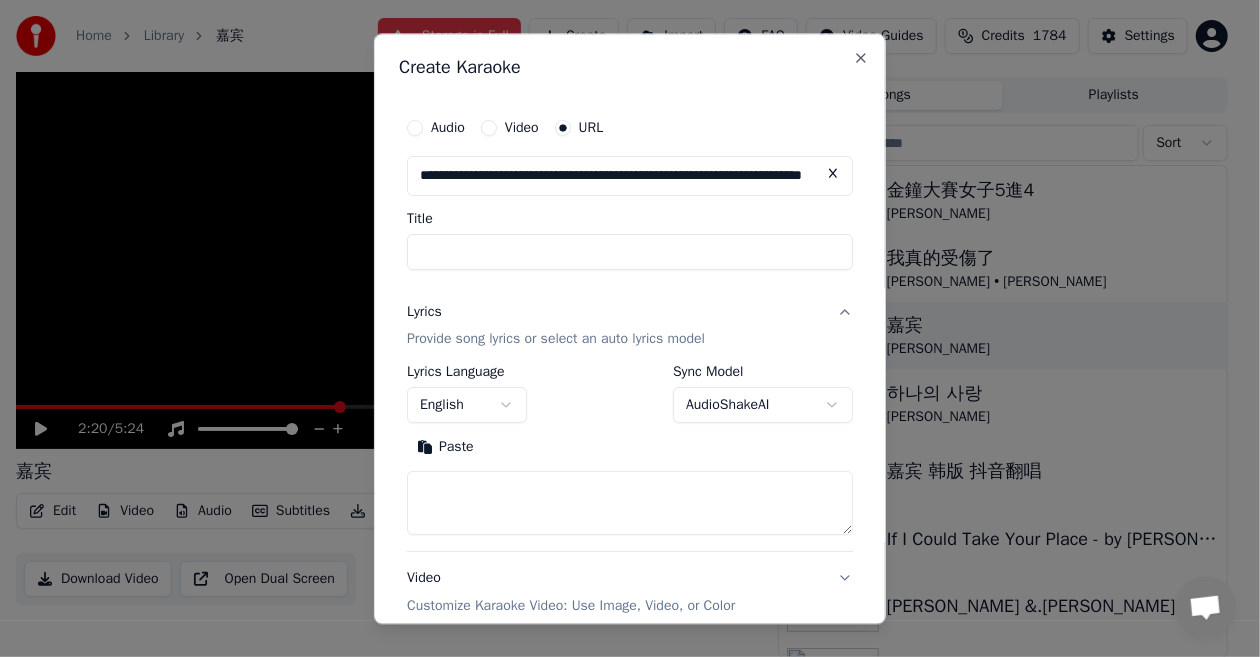 scroll, scrollTop: 0, scrollLeft: 138, axis: horizontal 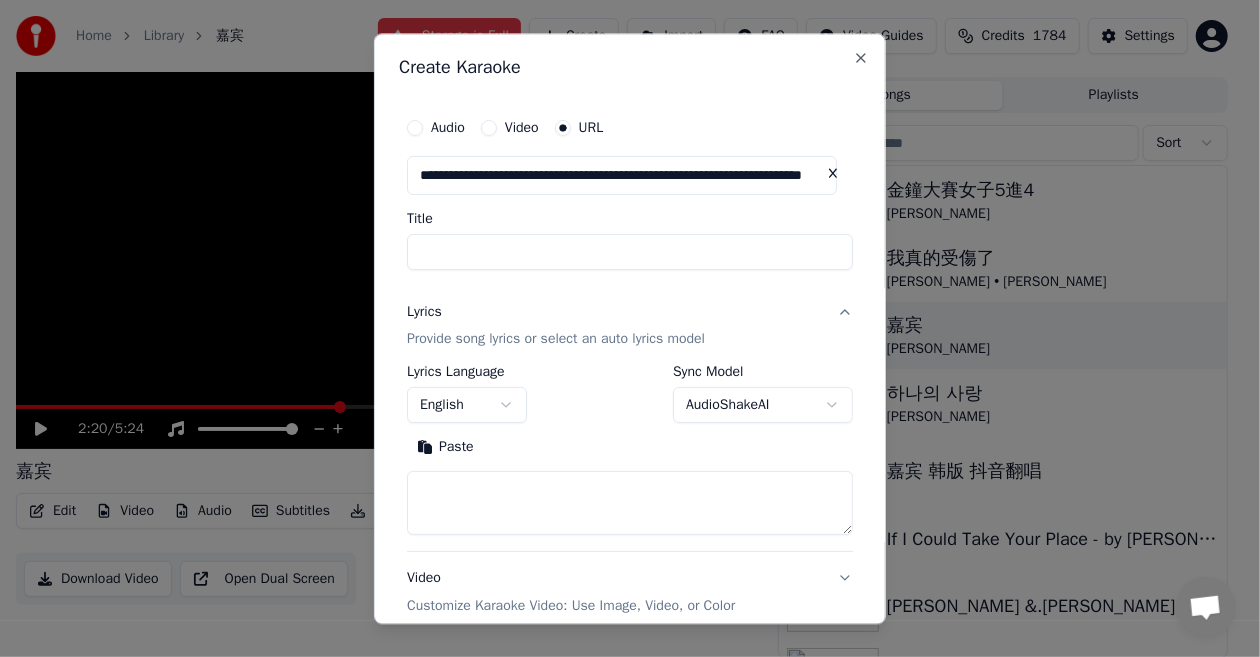 type on "**********" 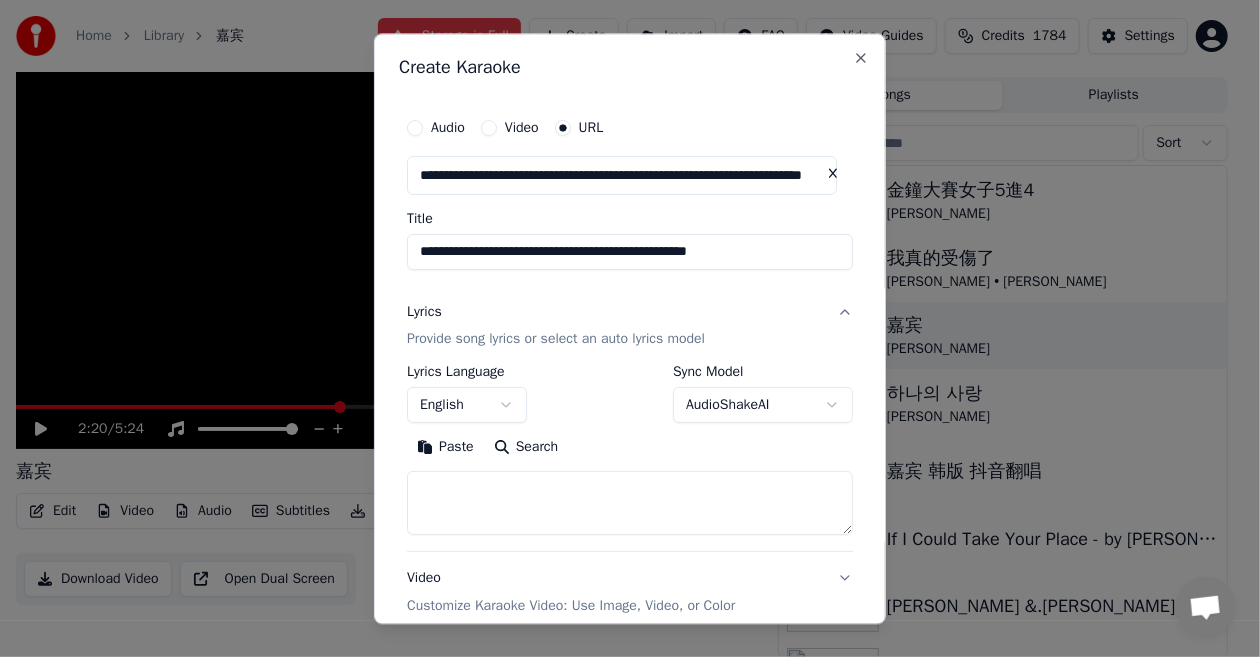type on "**********" 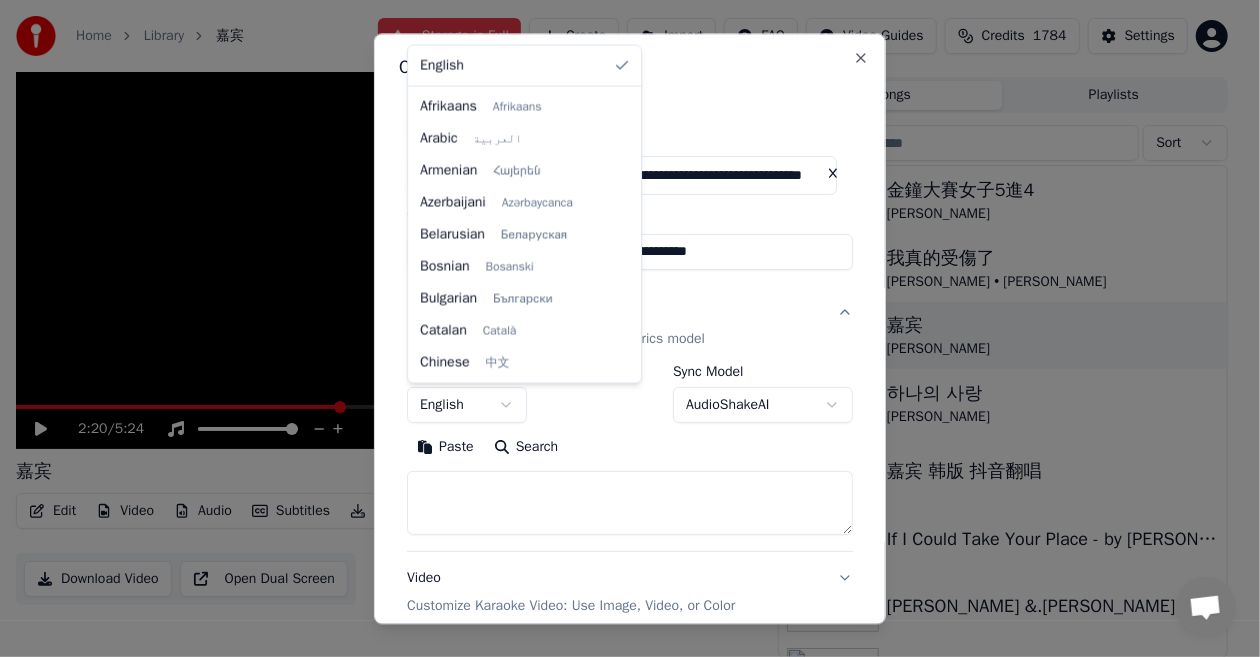 type 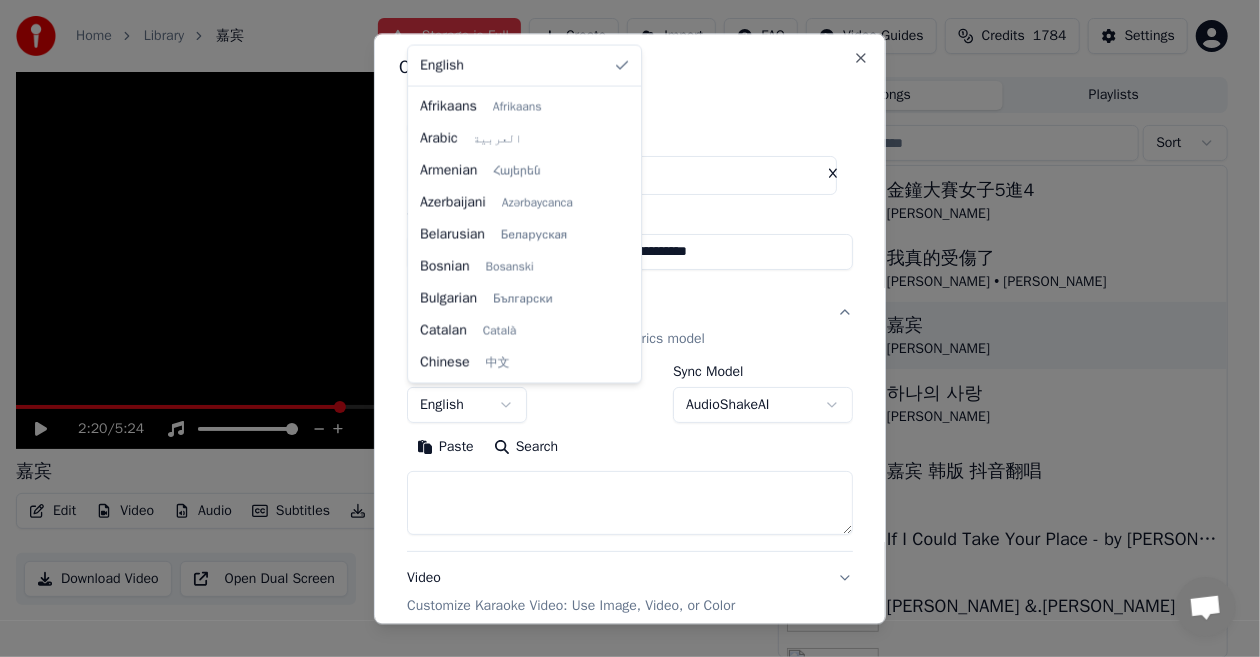 scroll, scrollTop: 0, scrollLeft: 0, axis: both 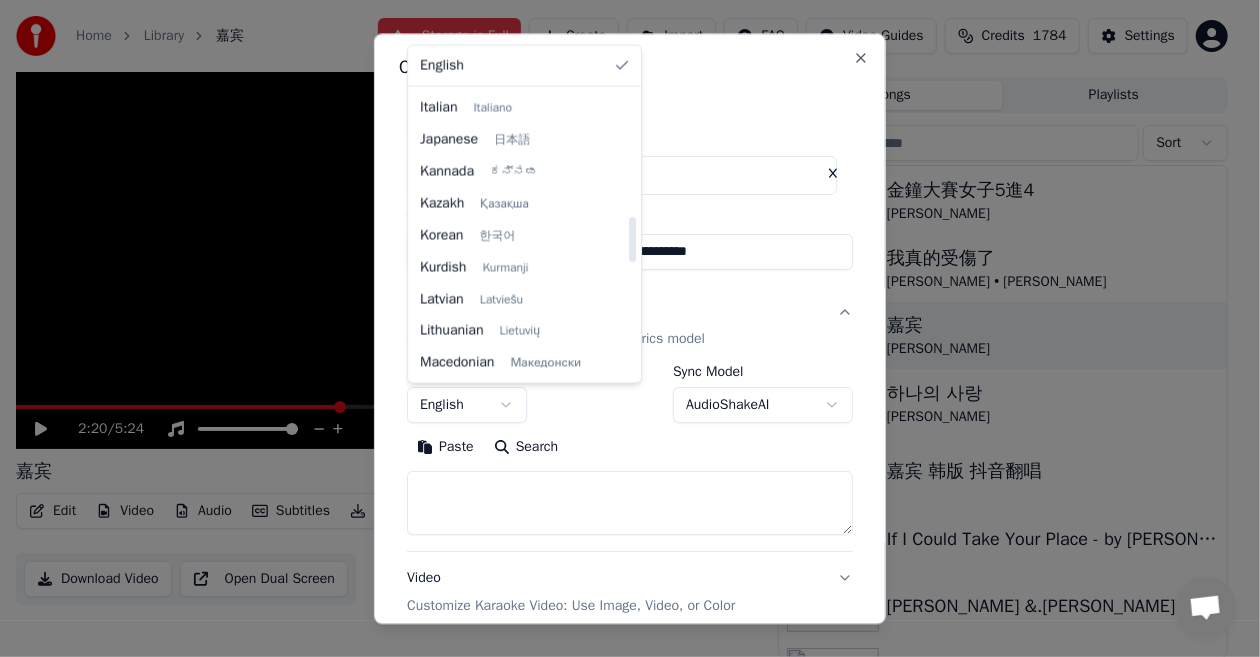select on "**" 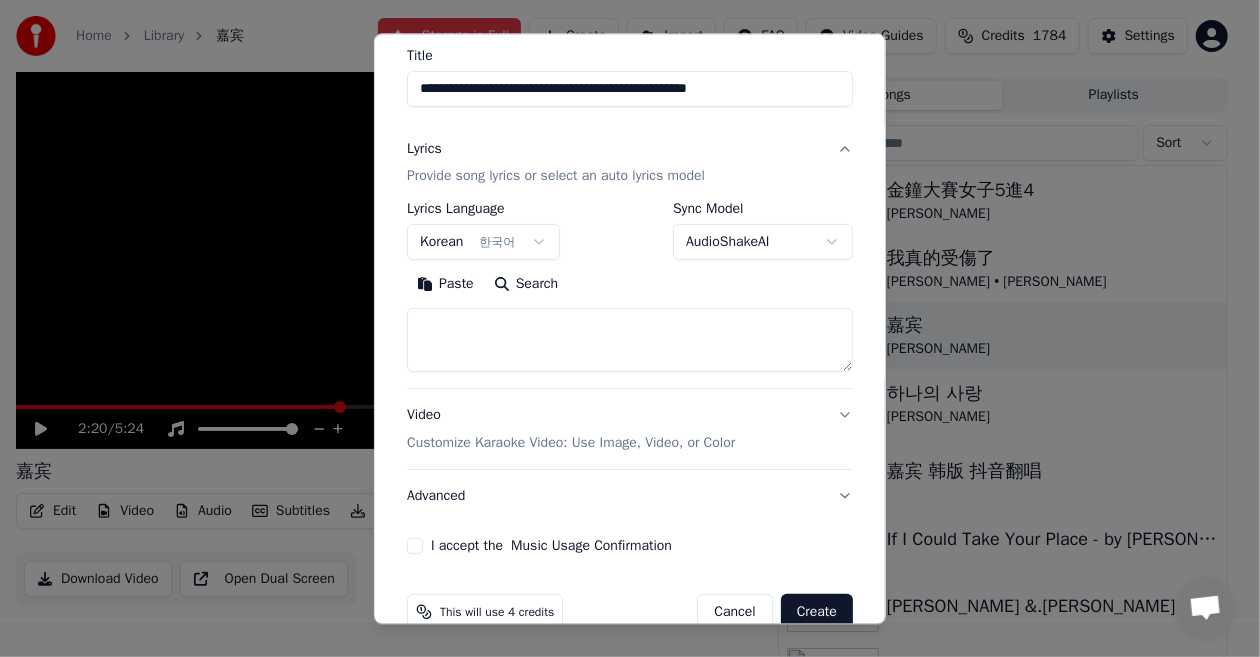 scroll, scrollTop: 198, scrollLeft: 0, axis: vertical 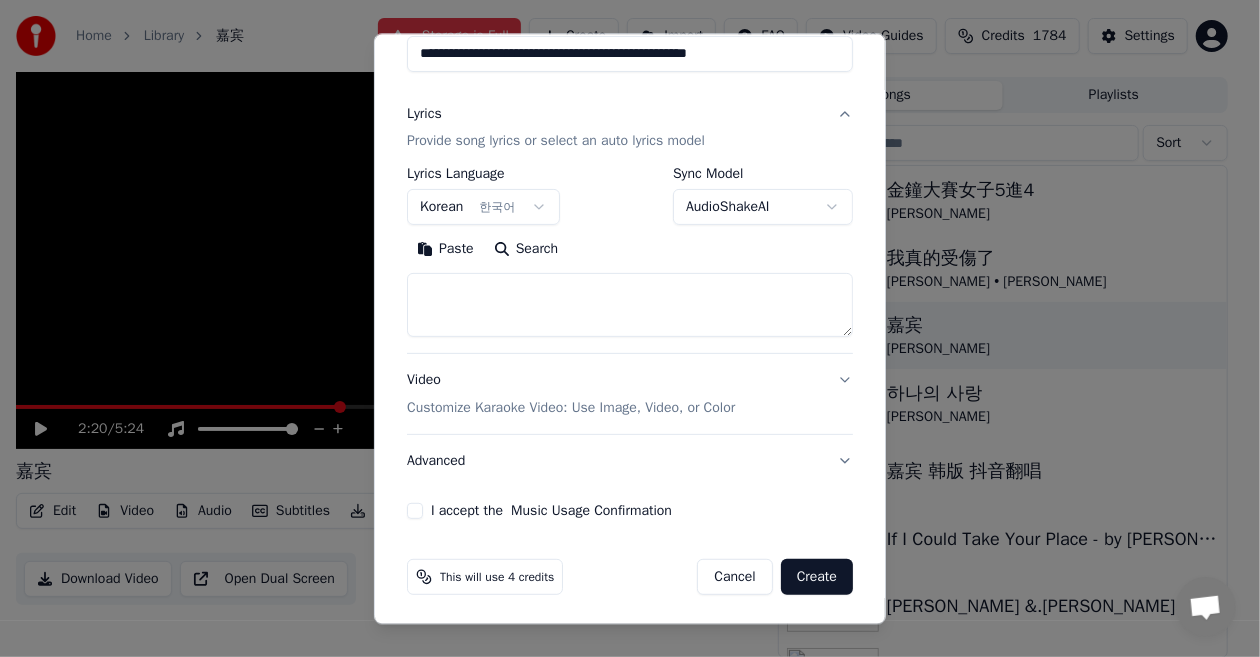 click on "Create" at bounding box center (817, 578) 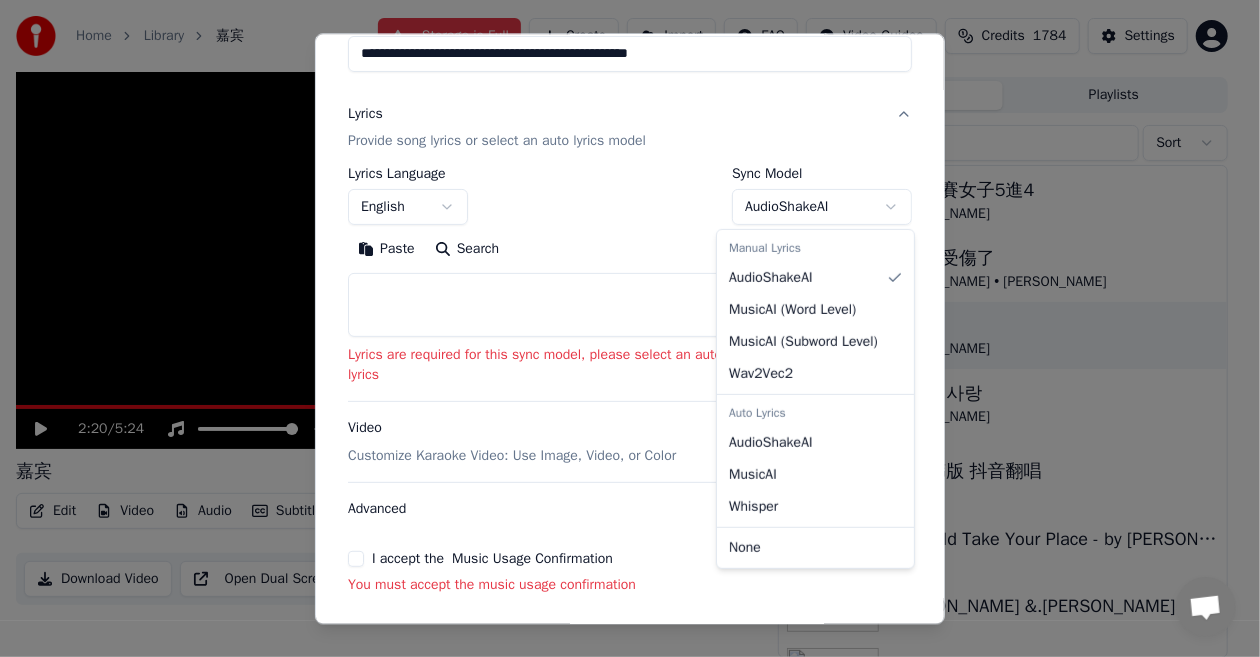 click on "**********" at bounding box center (622, 285) 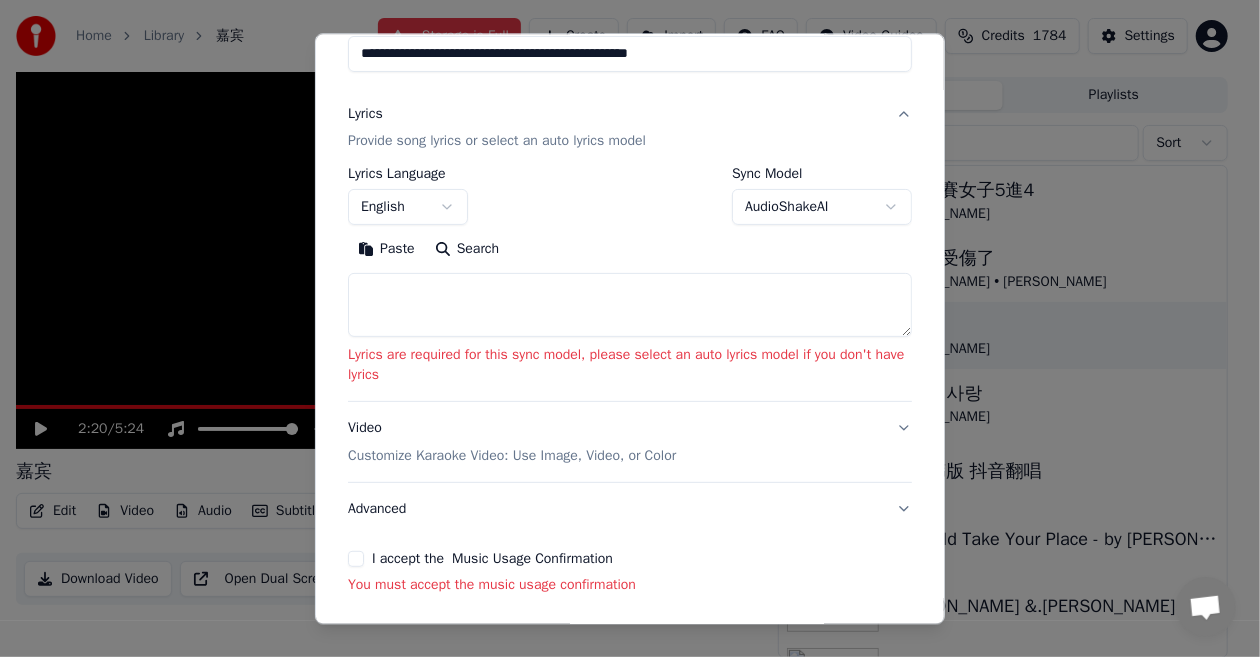 click on "**********" at bounding box center (622, 285) 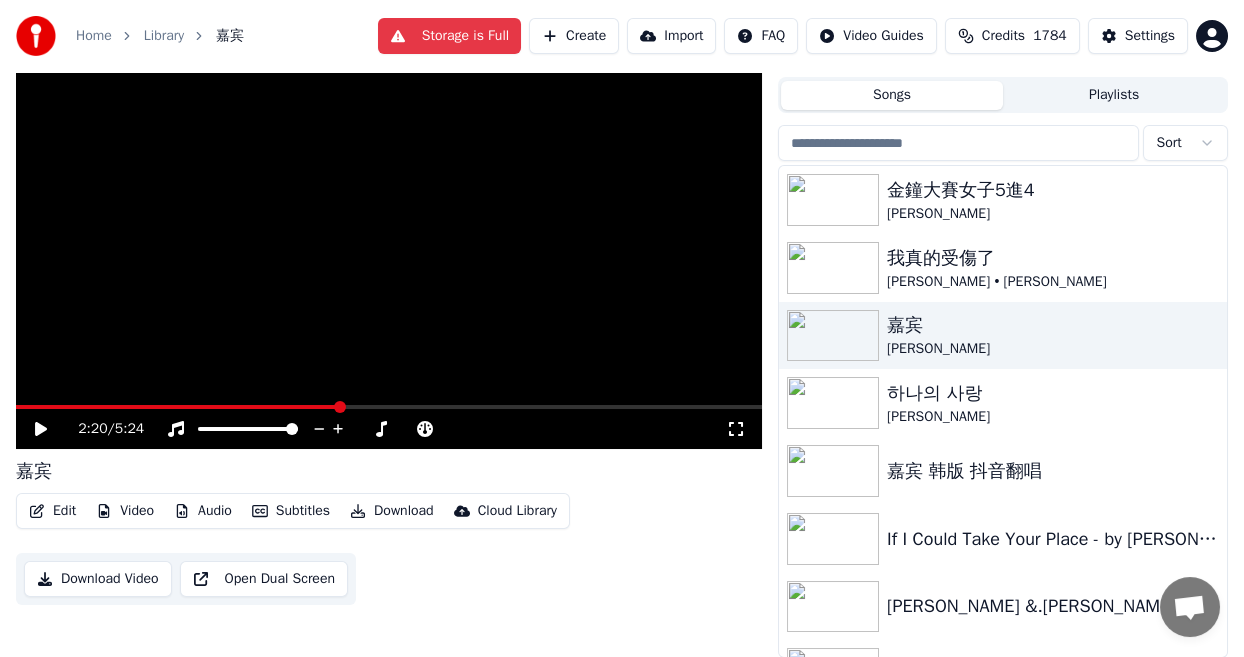 click on "Create" at bounding box center (574, 36) 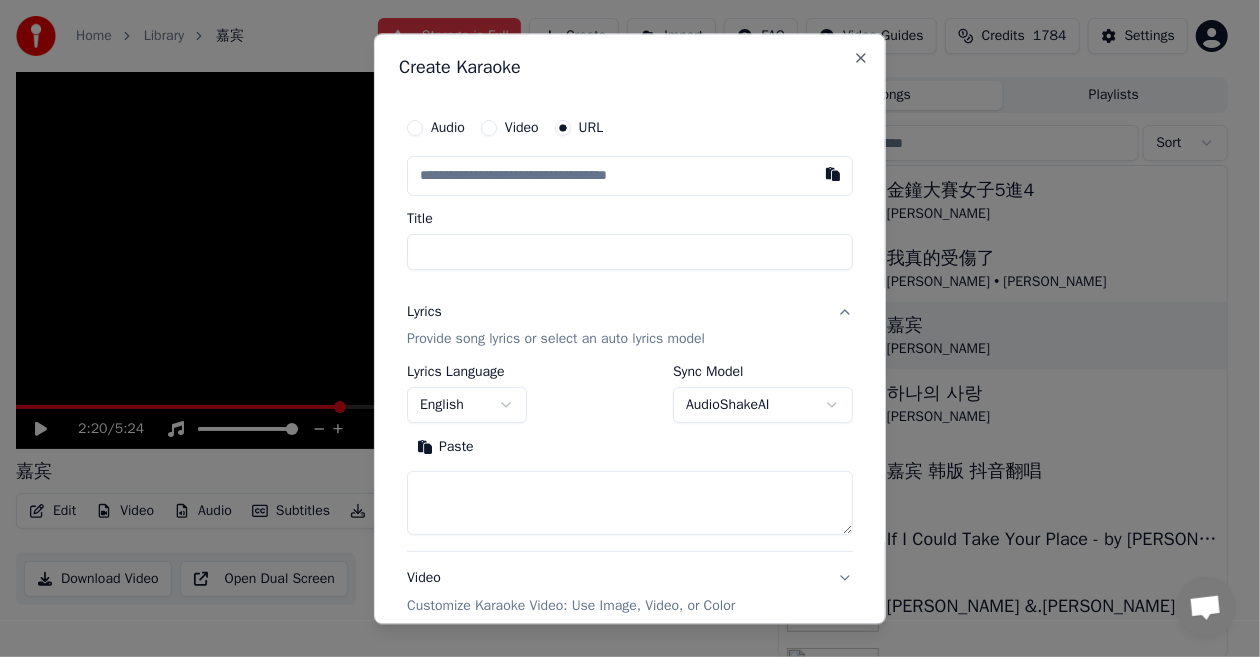 click at bounding box center (630, 504) 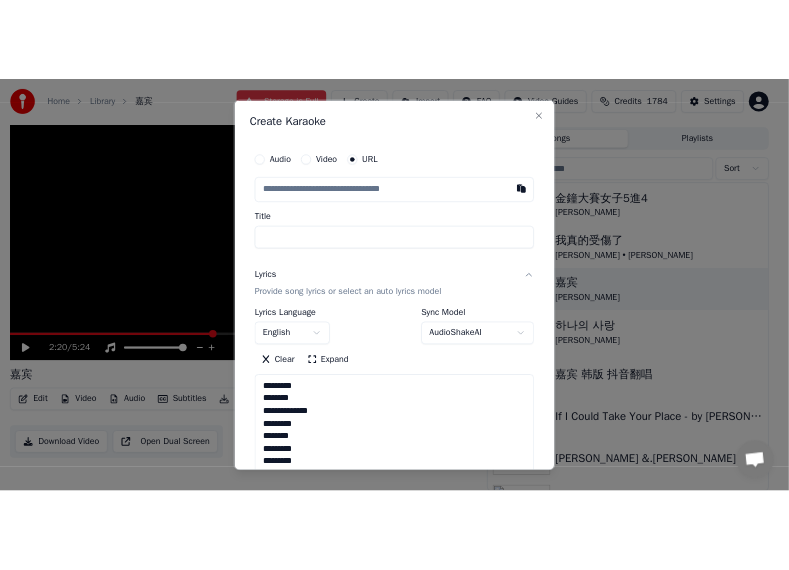 scroll, scrollTop: 885, scrollLeft: 0, axis: vertical 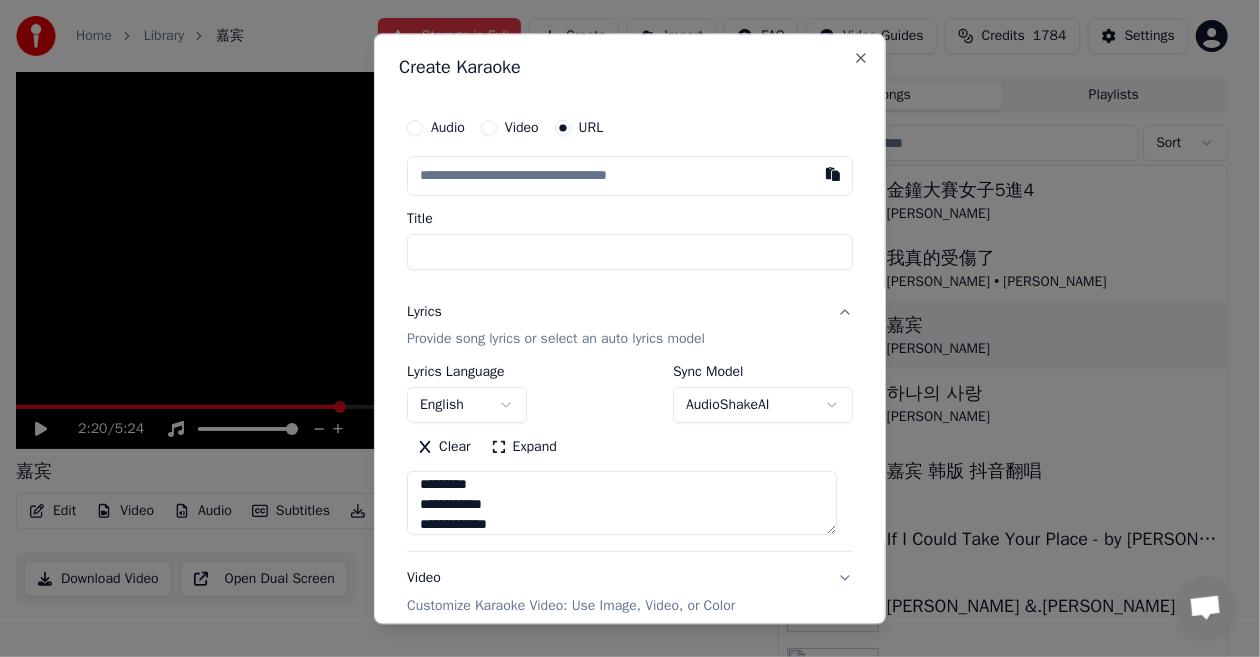 type on "**********" 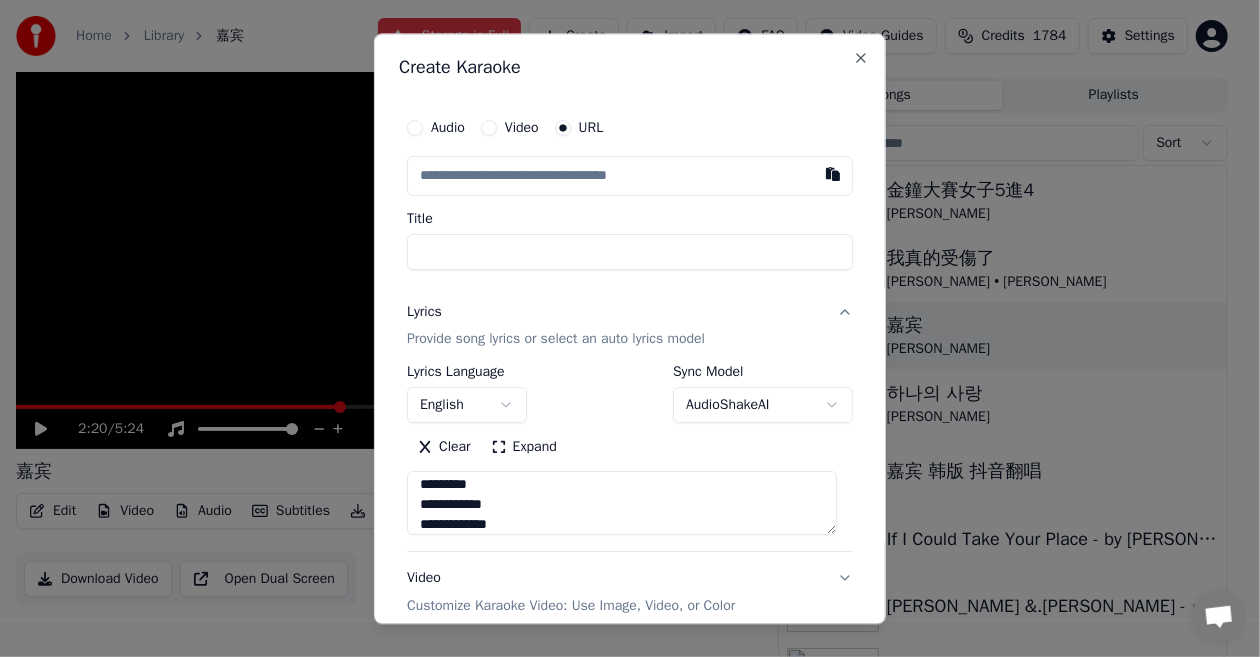 drag, startPoint x: 529, startPoint y: 9, endPoint x: 549, endPoint y: 52, distance: 47.423622 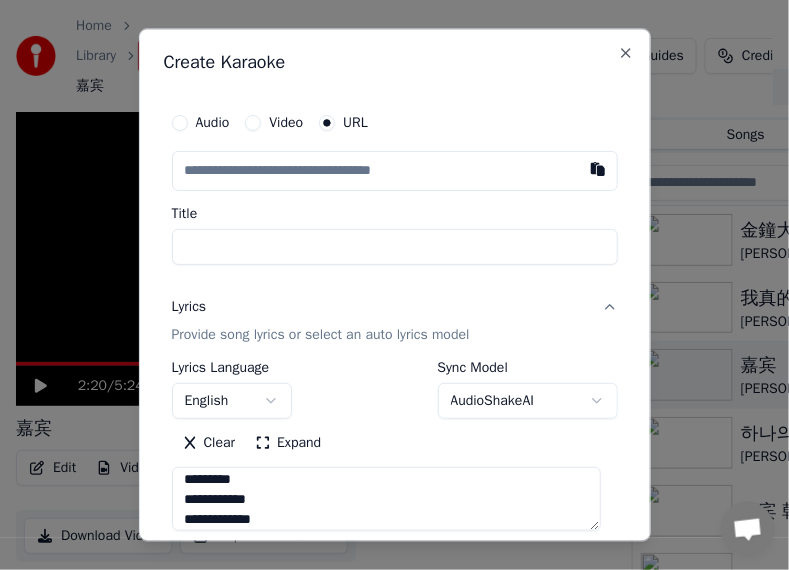 click at bounding box center [395, 172] 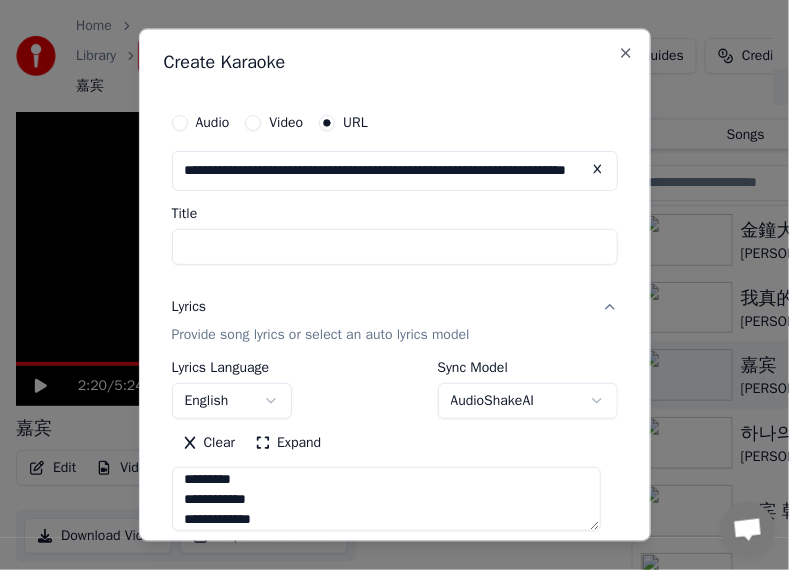 scroll, scrollTop: 0, scrollLeft: 138, axis: horizontal 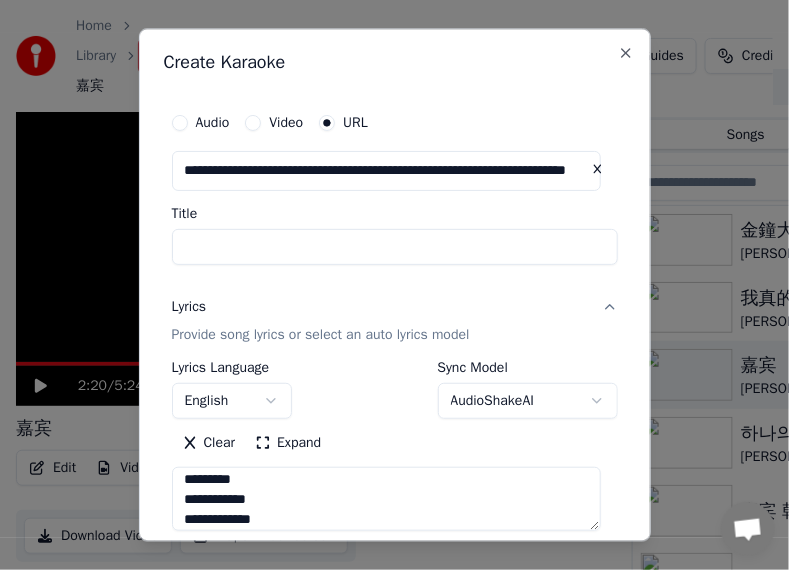 type on "**********" 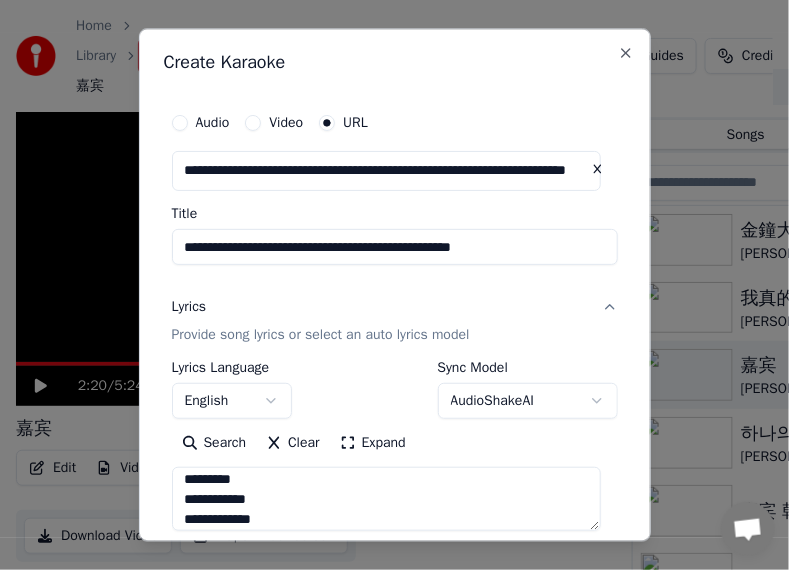 type on "**********" 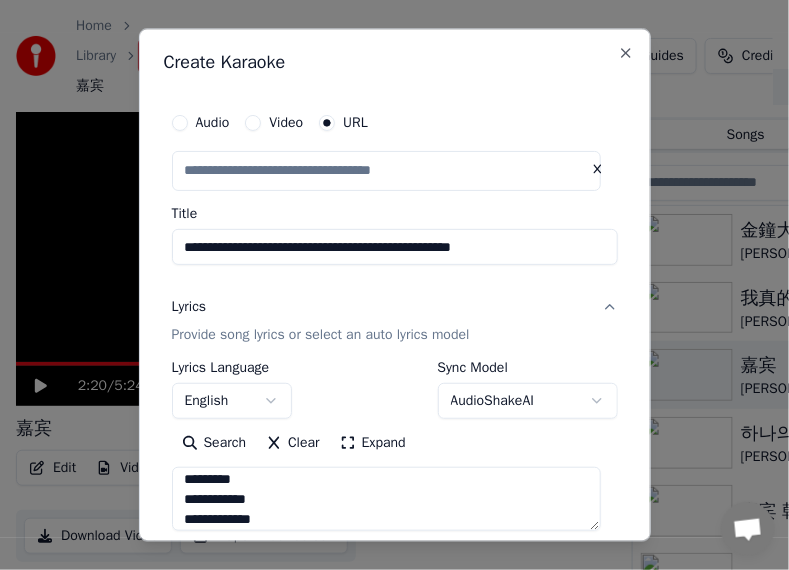 scroll, scrollTop: 0, scrollLeft: 0, axis: both 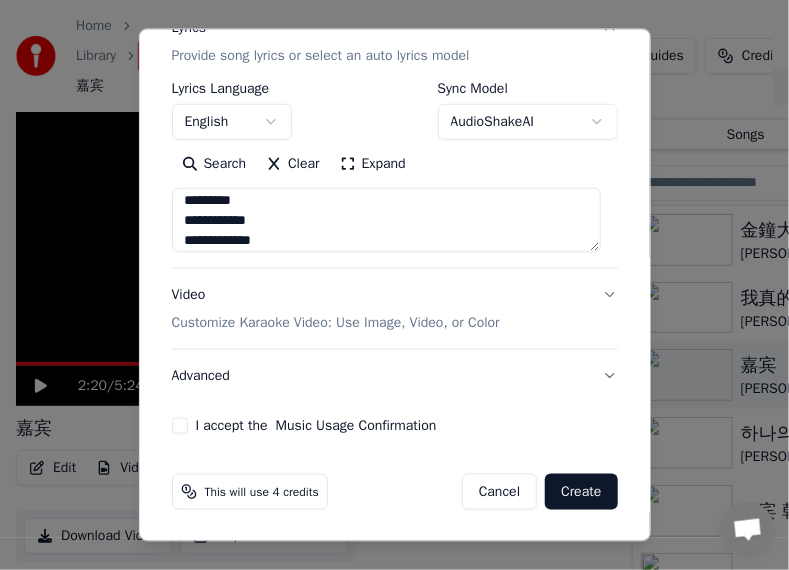 click on "Create" at bounding box center (581, 491) 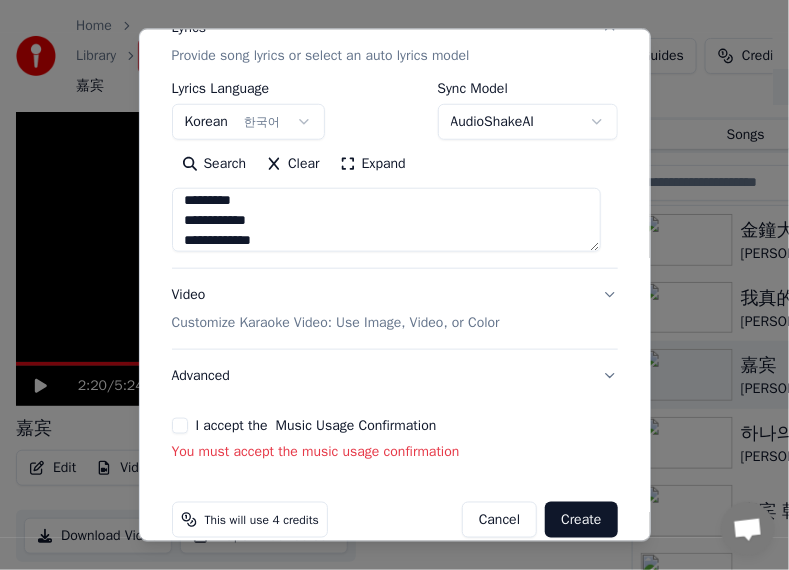click on "I accept the   Music Usage Confirmation" at bounding box center [180, 425] 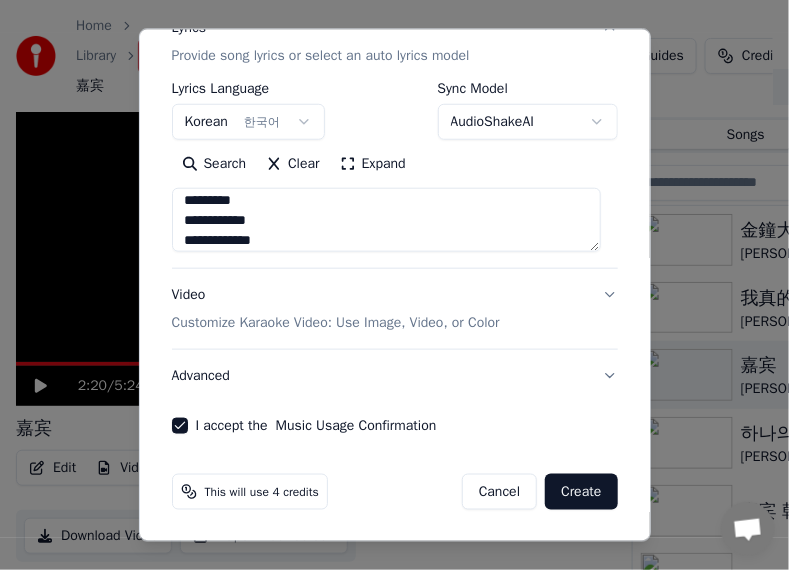 click on "Create" at bounding box center [581, 491] 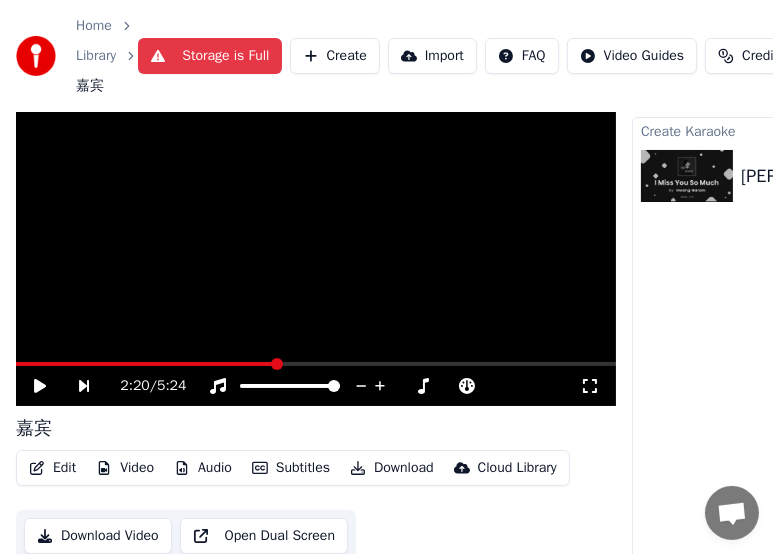 click on "Home Library 嘉宾 Storage is Full Create Import FAQ Video Guides Credits 1780 Settings" at bounding box center [386, 56] 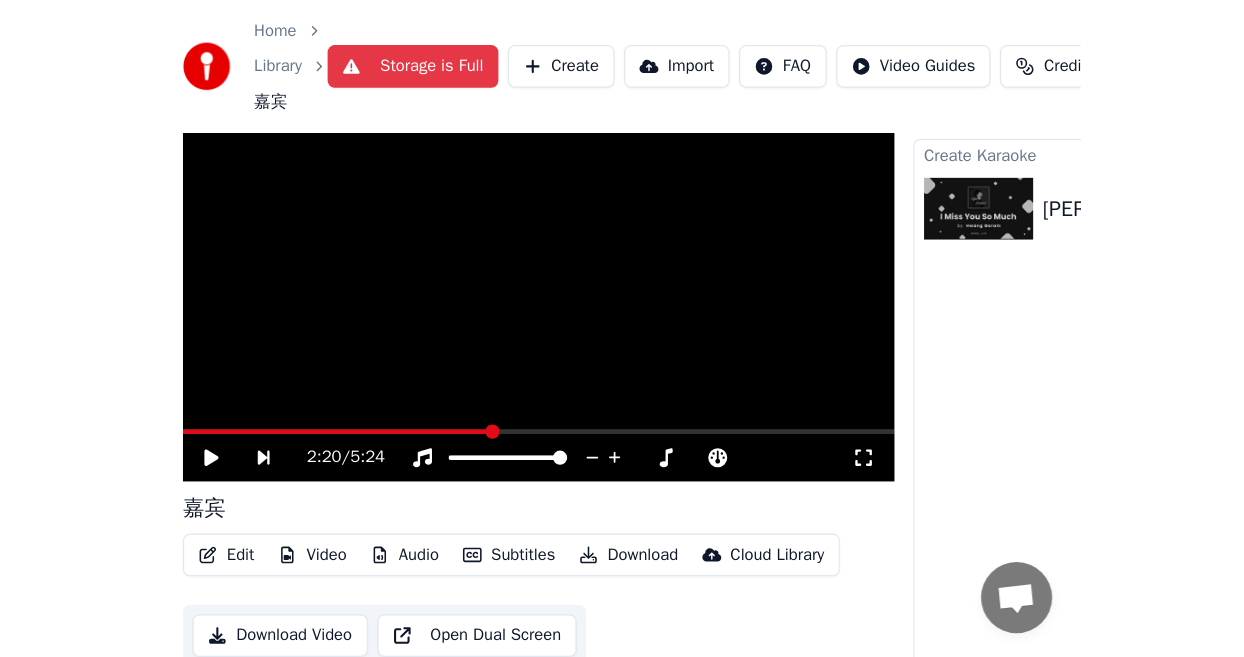 scroll, scrollTop: 21, scrollLeft: 0, axis: vertical 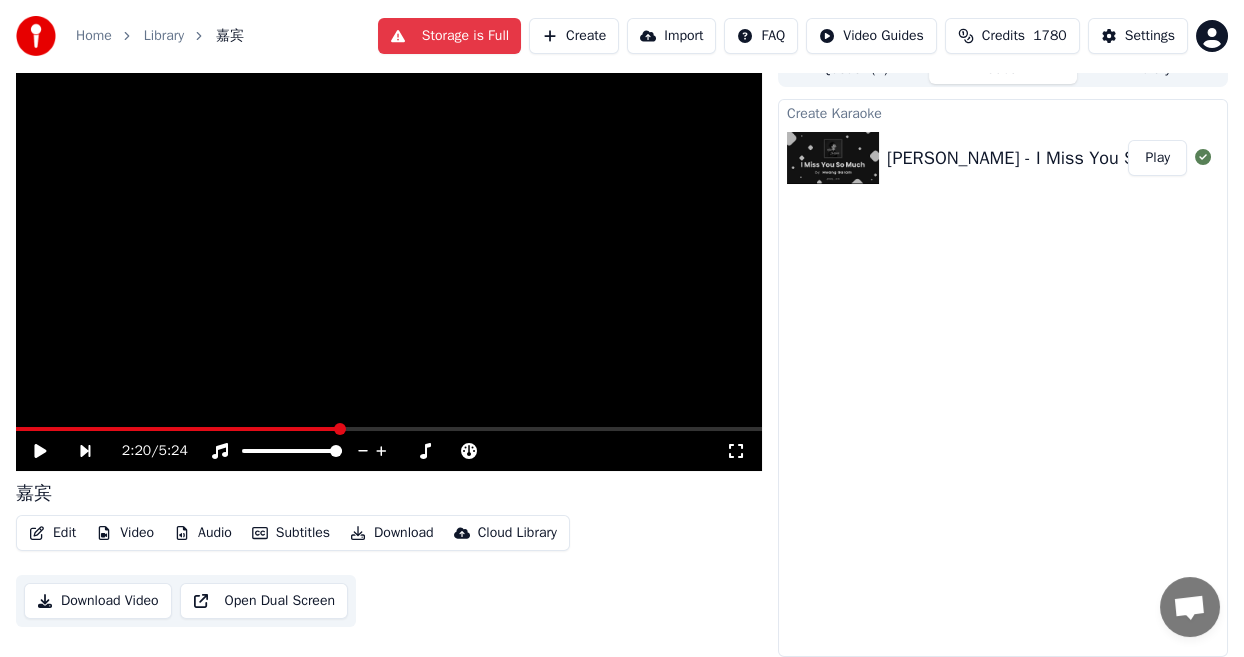 click on "Play" at bounding box center (1157, 158) 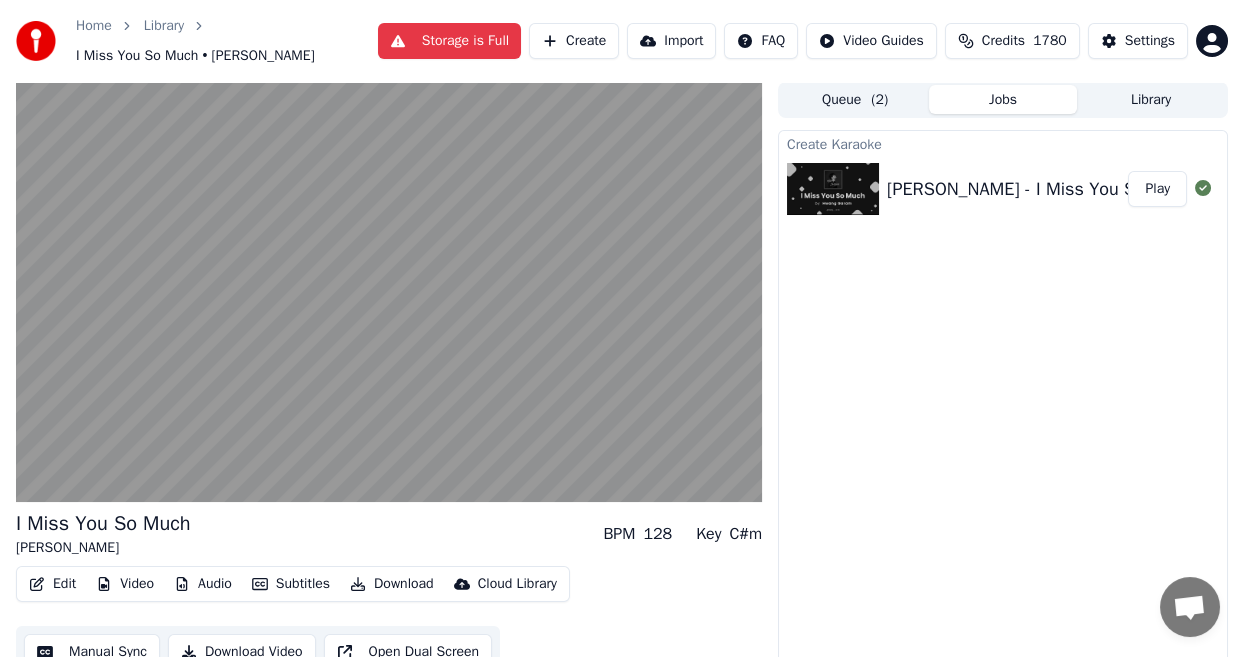 scroll, scrollTop: 31, scrollLeft: 0, axis: vertical 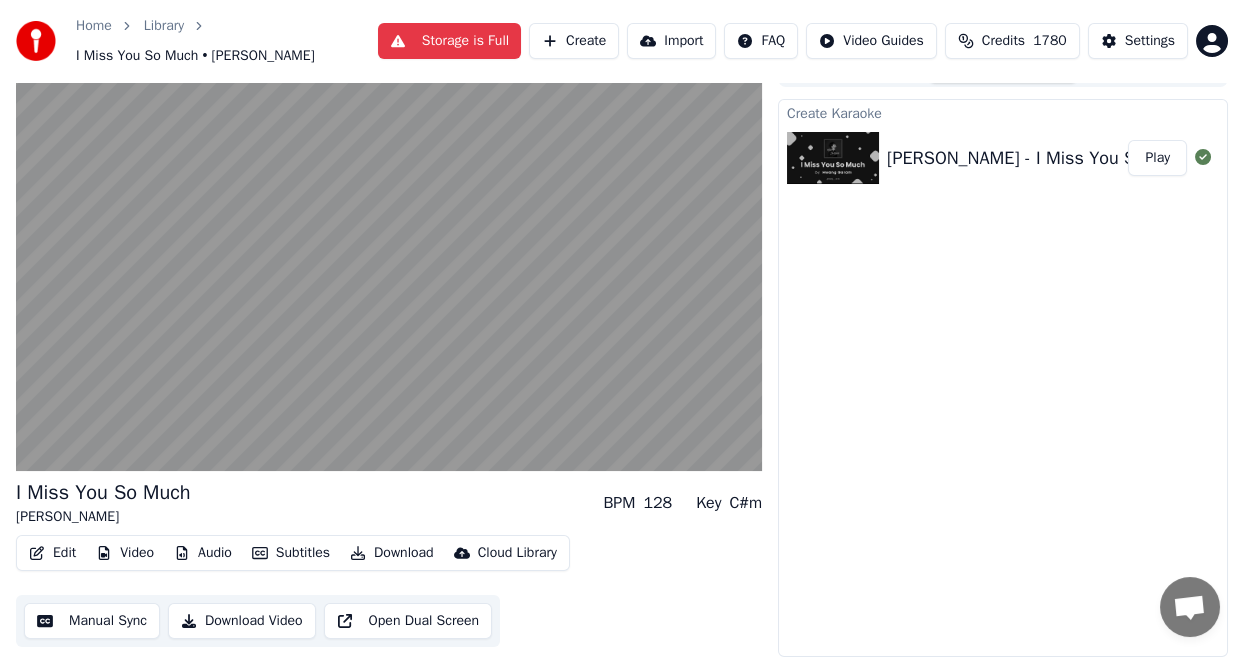 click on "Edit" at bounding box center [52, 553] 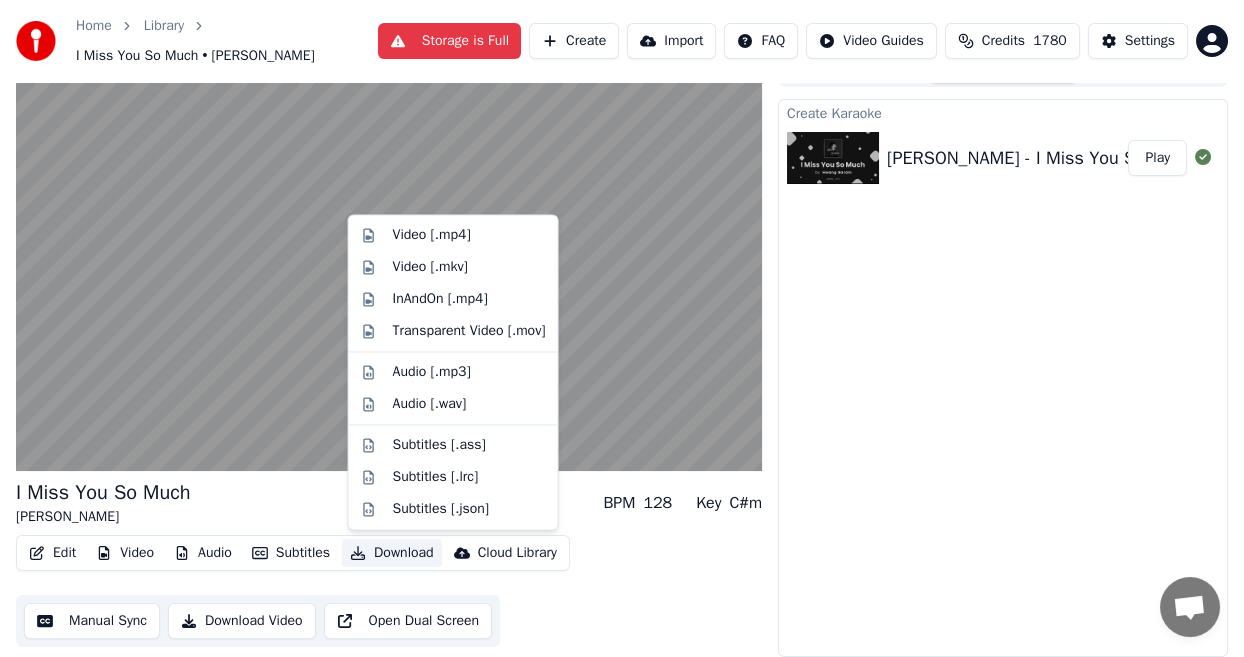 click on "Edit Video Audio Subtitles Download Cloud Library Manual Sync Download Video Open Dual Screen" at bounding box center [389, 591] 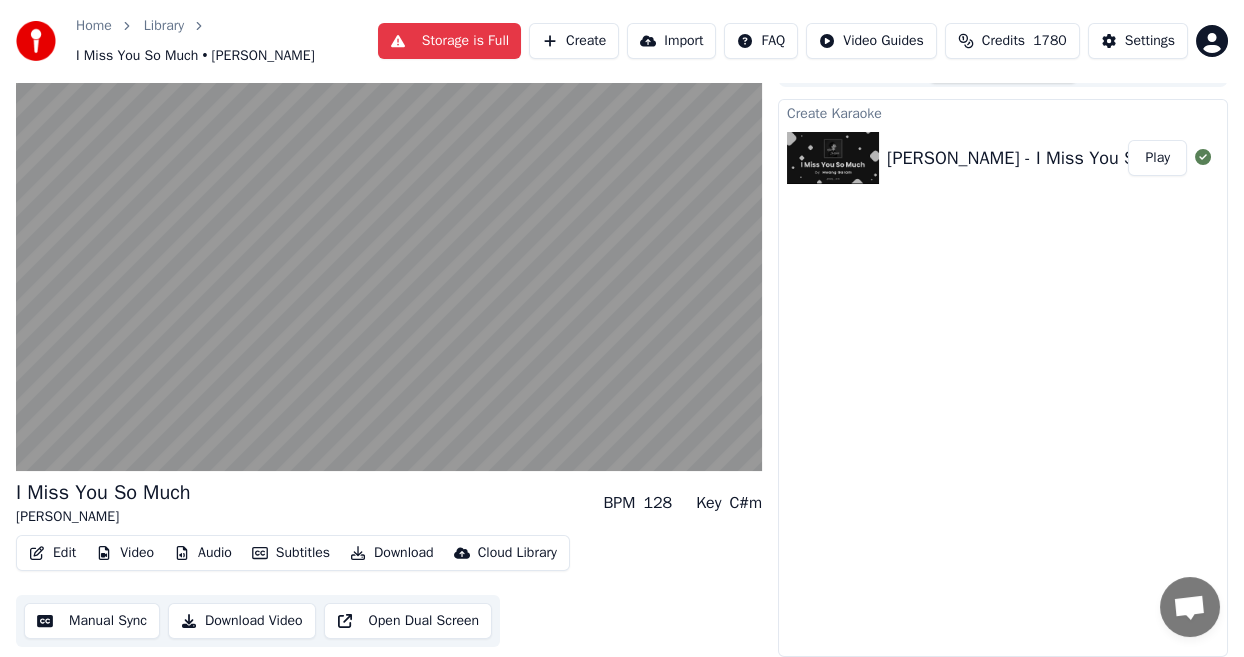 click on "Edit" at bounding box center (52, 553) 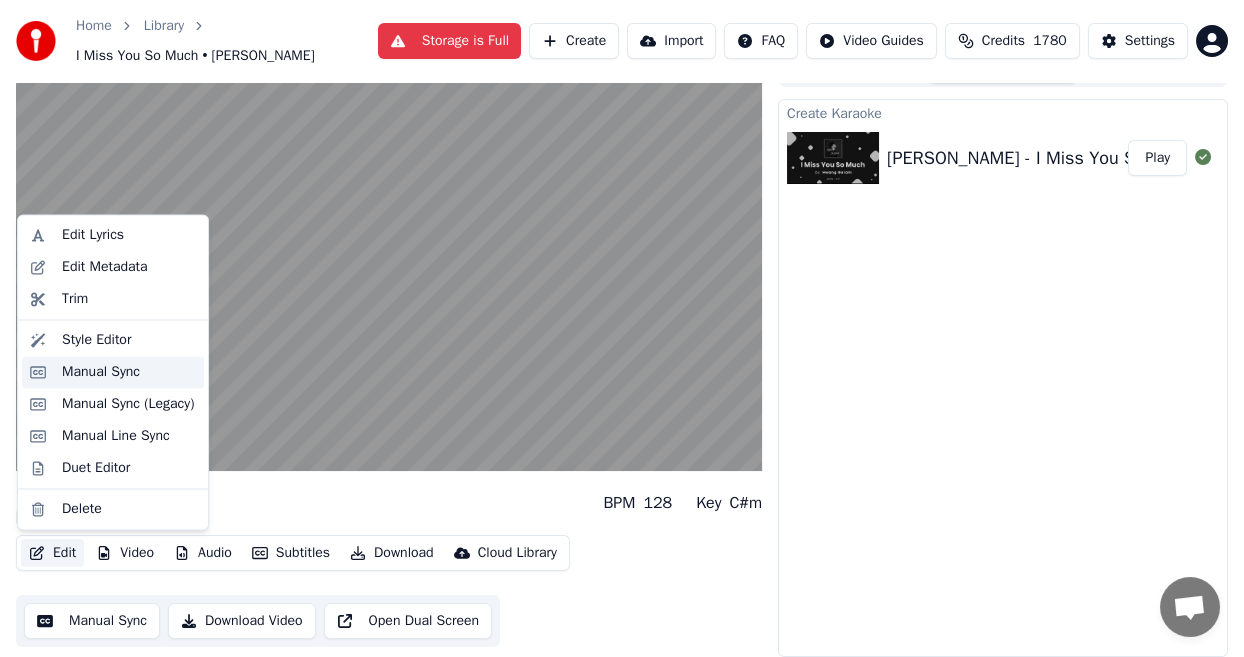 click on "Manual Sync" at bounding box center (101, 372) 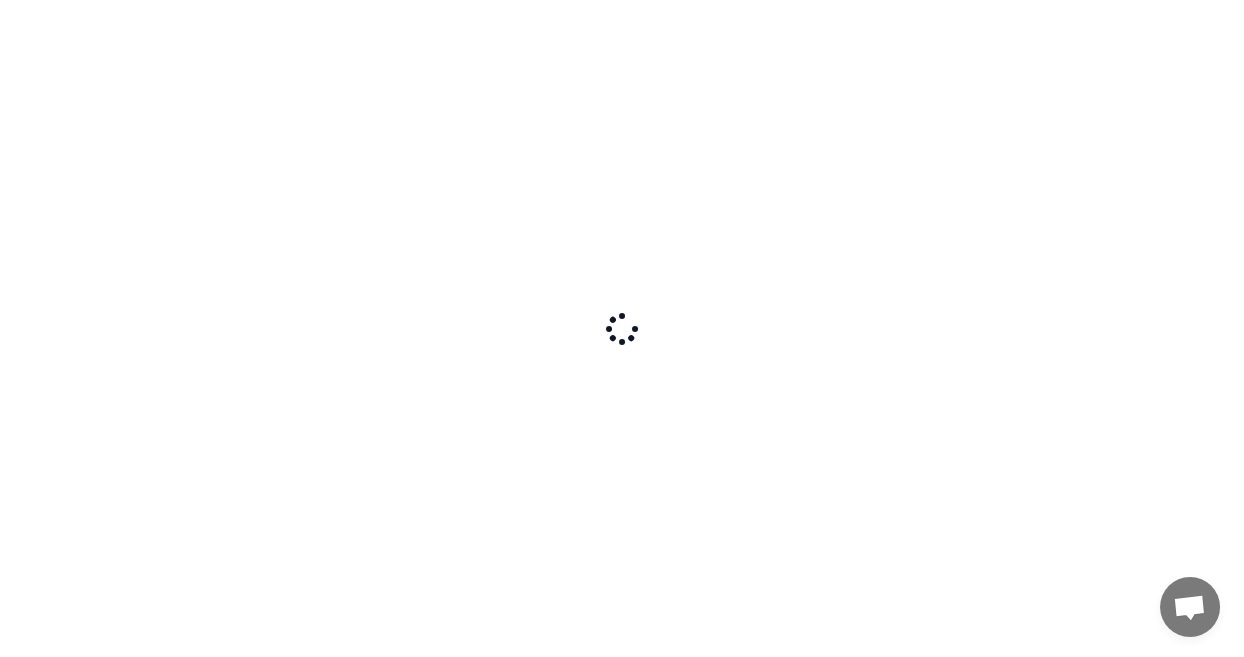 scroll, scrollTop: 0, scrollLeft: 0, axis: both 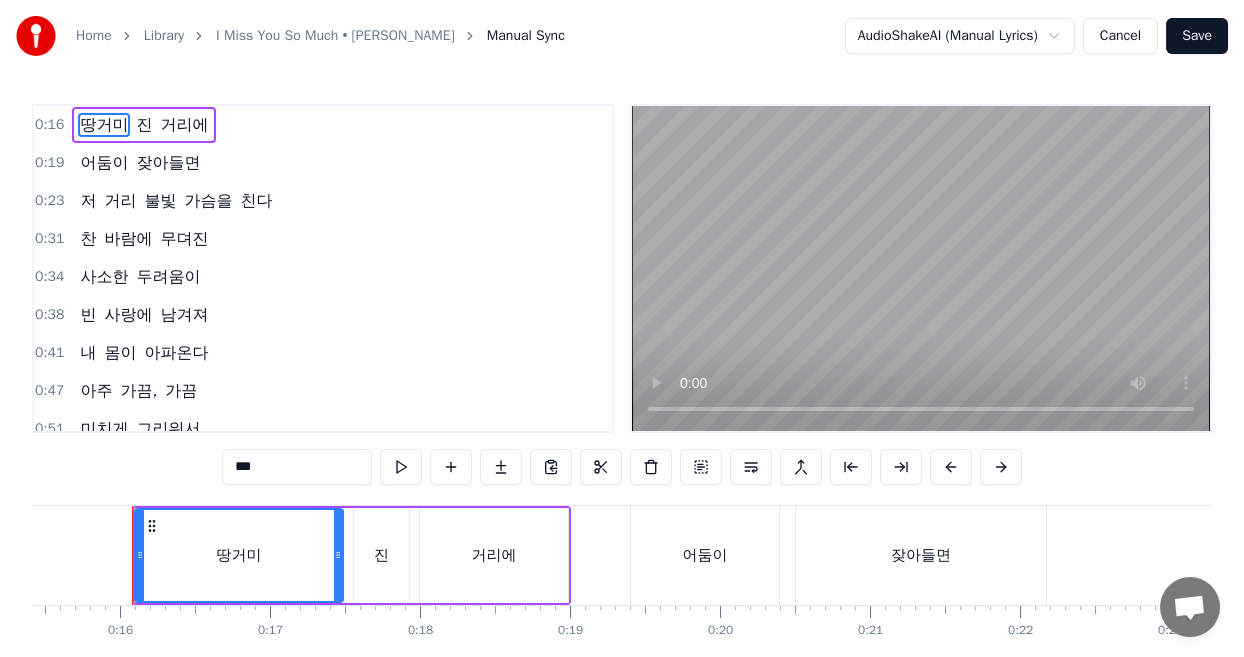 click at bounding box center [401, 467] 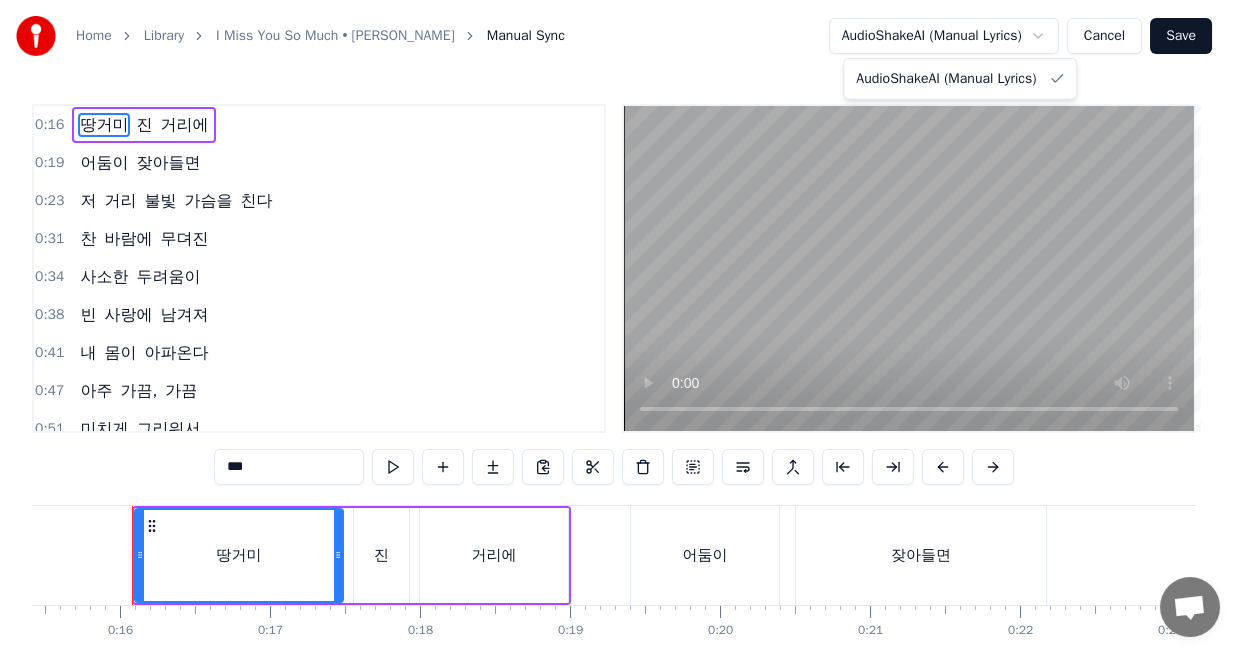 scroll, scrollTop: 97, scrollLeft: 0, axis: vertical 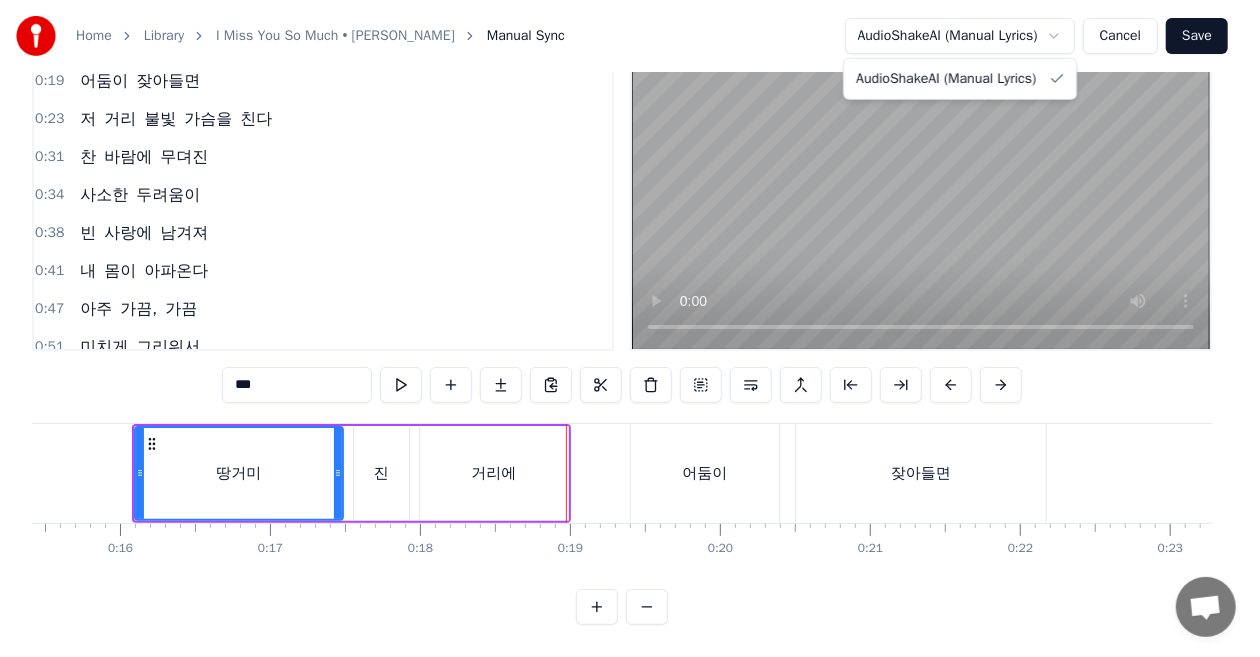 click on "Home Library I Miss You So Much • Hwang Karam Manual Sync AudioShakeAI (Manual Lyrics) Cancel Save 0:16 땅거미 진 거리에 0:19 어둠이 잦아들면 0:23 저 거리 불빛 가슴을 친다 0:31 찬 바람에 무뎌진 0:34 사소한 두려움이 0:38 빈 사랑에 남겨져 0:41 내 몸이 아파온다 0:47 아주 가끔, 가끔 0:51 미치게 그리워서 0:55 멍하니 하늘에 기대어 0:58 너의 안부를 묻곤 한다 1:02 너도 가끔 조금 1:06 내 생각나긴 하니 1:10 듣는 이 없는 이 노래를 1:13 혼자 오늘도 불러본다 1:19 나 쓸쓸히 걷다가 1:23 문득 너 생각나서 1:27 허전한 맘에 술 한잔한다 1:34 내 손에 쥔 전화에 1:38 니 이름 지워봐도 1:42 넌 지우지 못하고 1:45 일어나 집에 간다 1:51 아주 가끔, 가끔 1:55 미치게 그리워서 1:59 사는 게 지치고 힘들다 2:02 모진 너를 원망해 본다 2:06 바보 같은 내가 2:10 정말로 사랑한다 2:14 너밖에 없는 나에게는 2:17 정말 세상이 2:21 0" at bounding box center [630, 287] 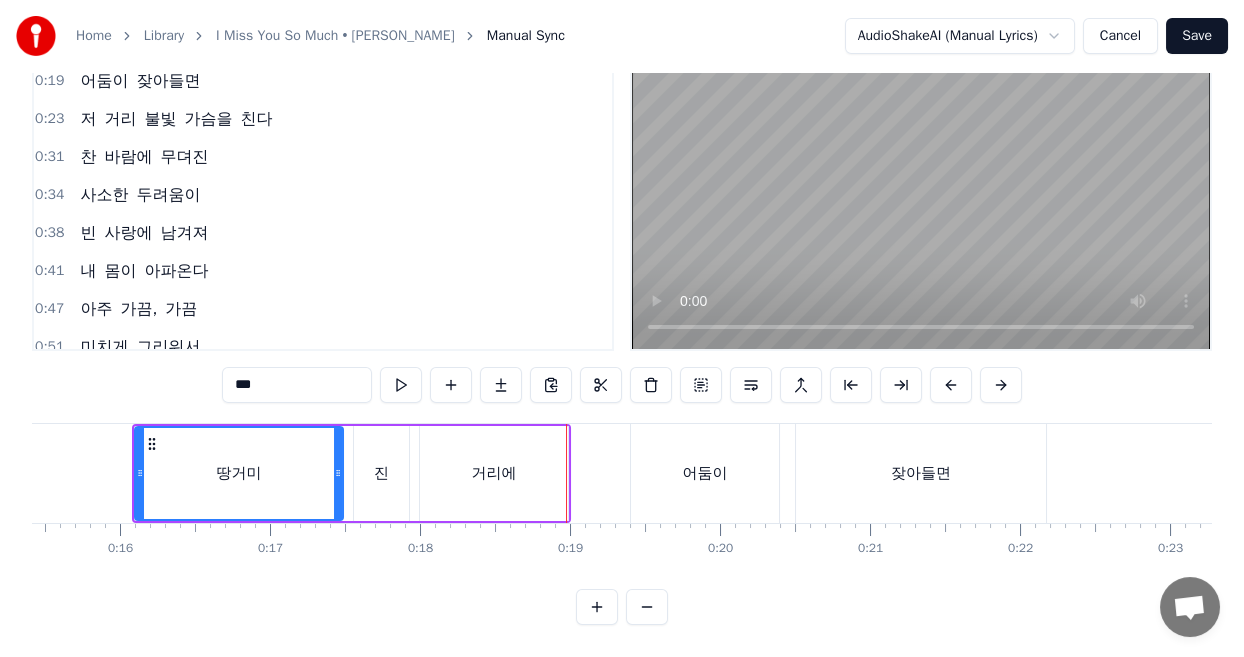 type 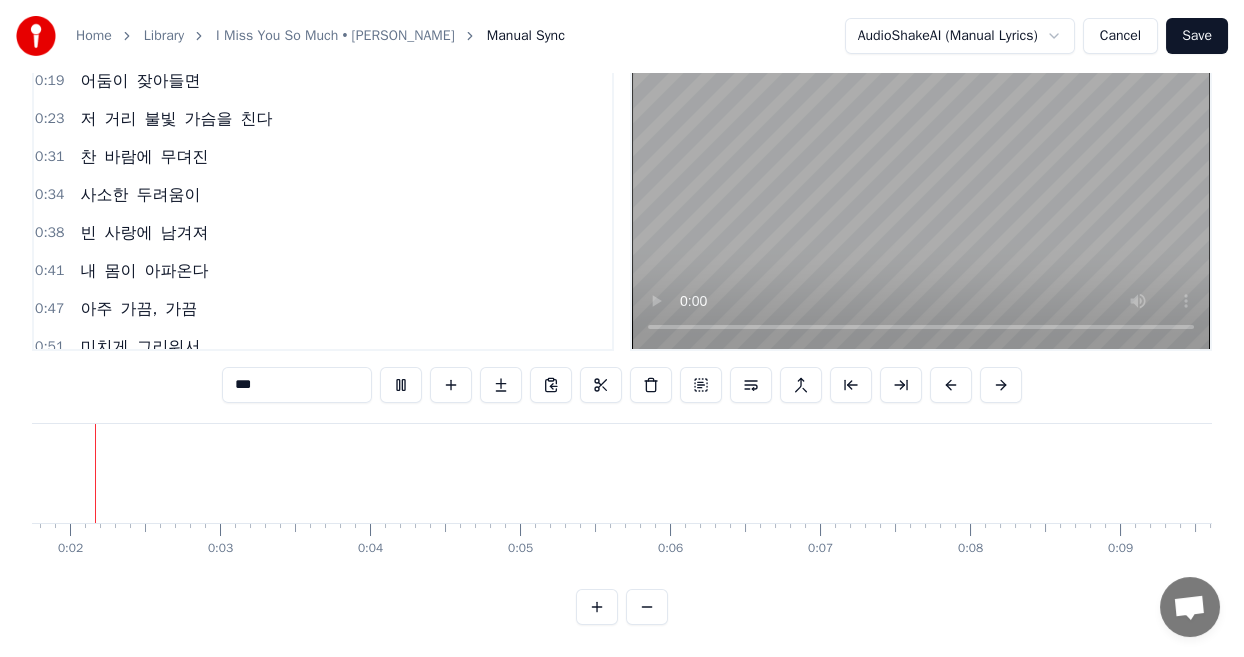 scroll, scrollTop: 0, scrollLeft: 184, axis: horizontal 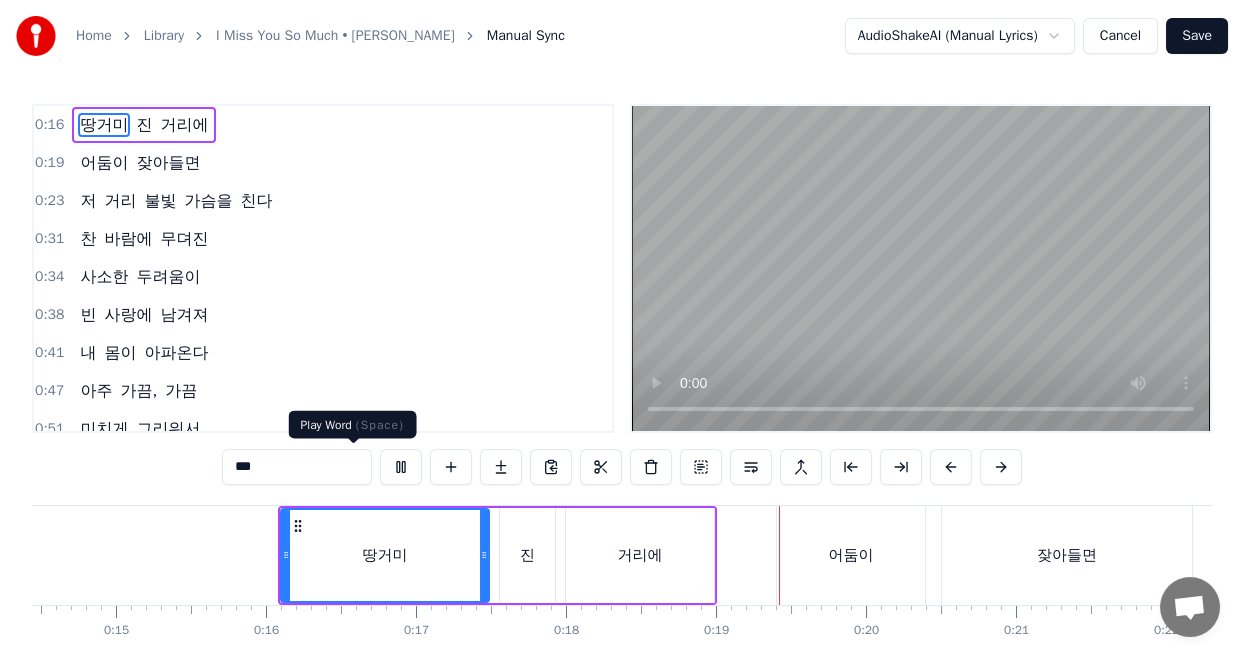 click at bounding box center (401, 467) 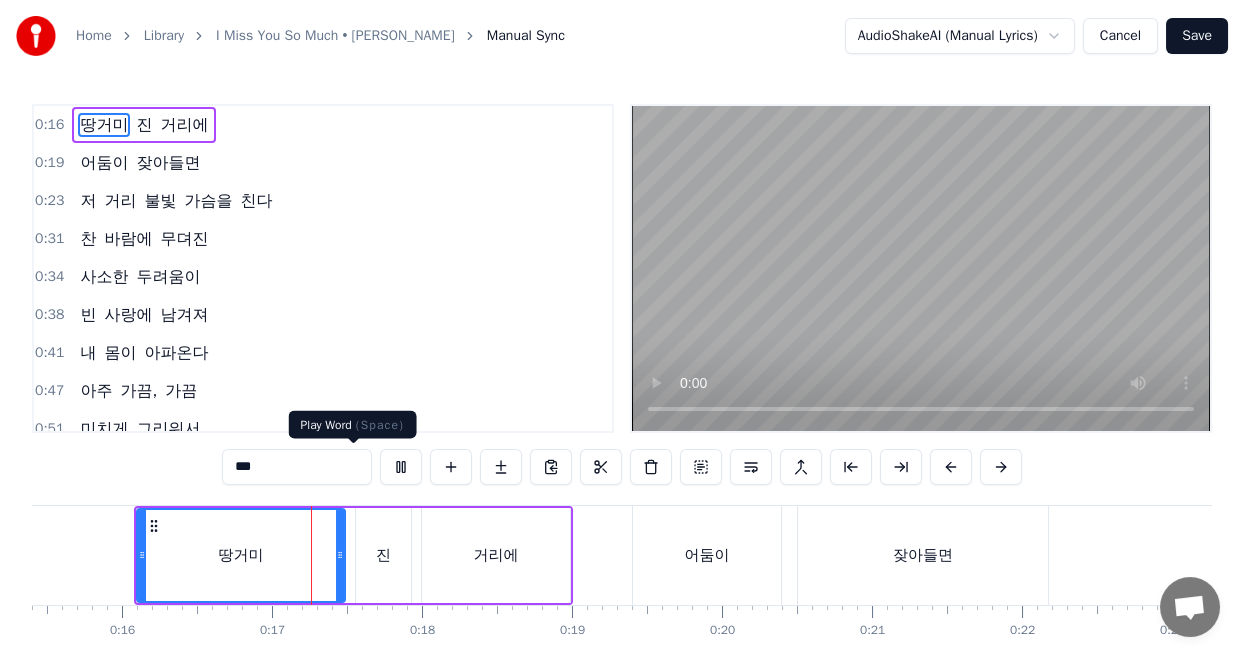 scroll, scrollTop: 0, scrollLeft: 2380, axis: horizontal 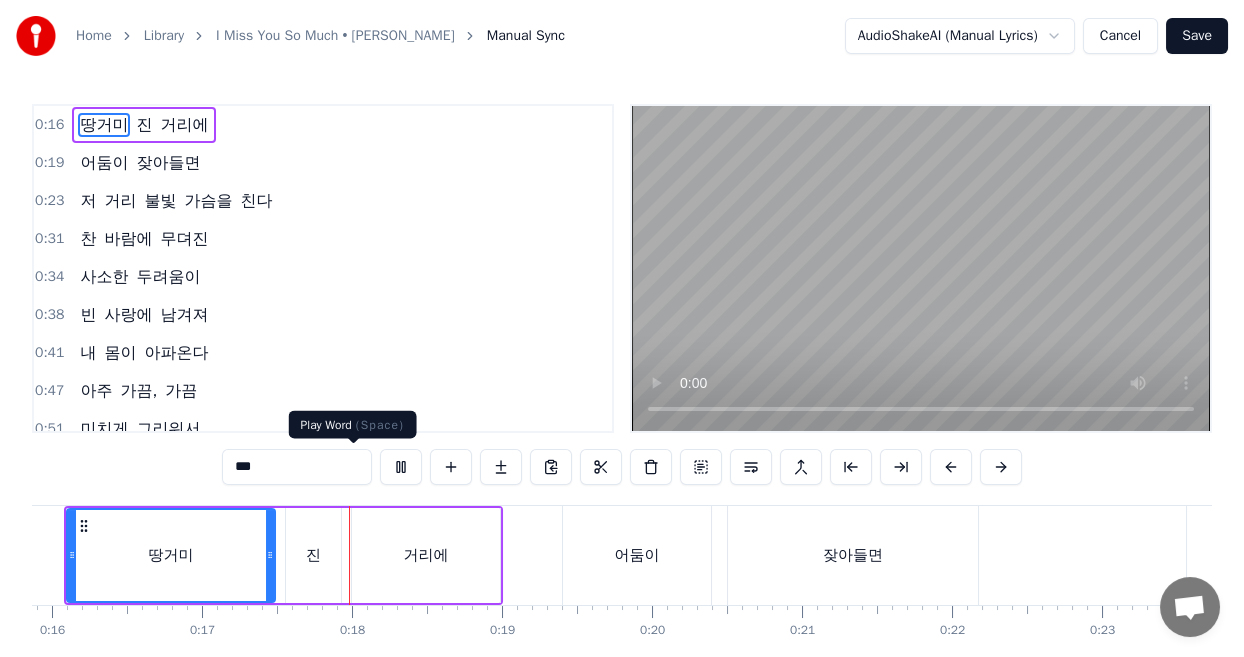 click at bounding box center [401, 467] 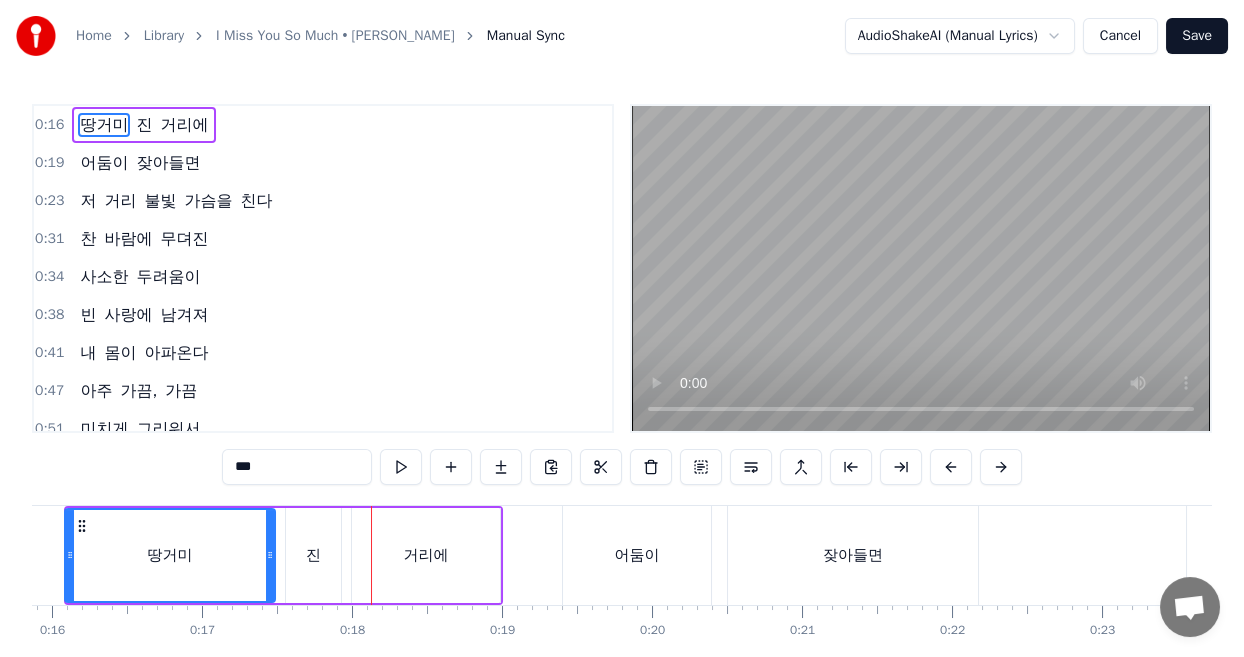 click 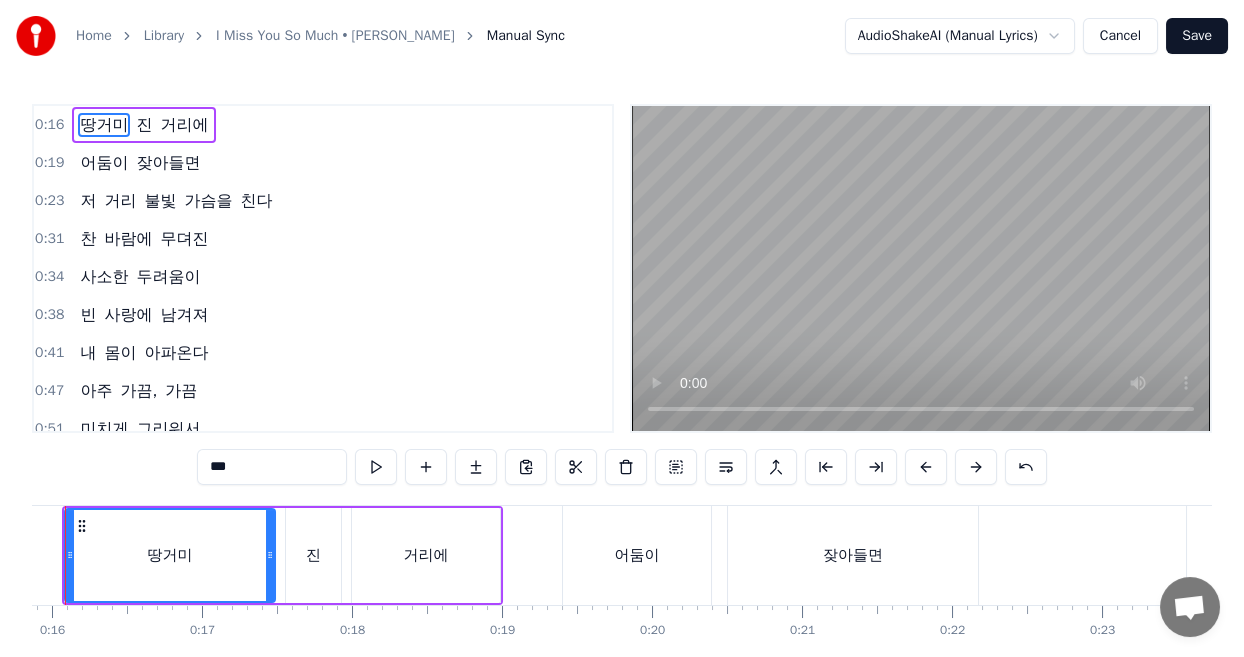 scroll, scrollTop: 0, scrollLeft: 2312, axis: horizontal 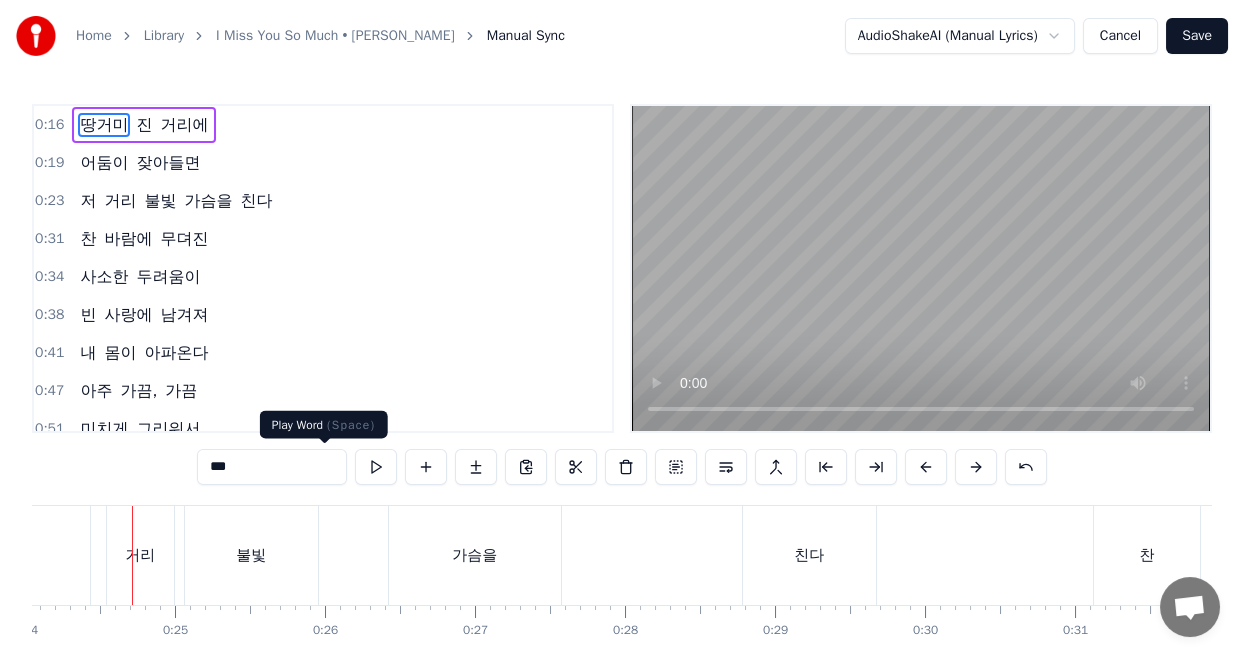click at bounding box center (376, 467) 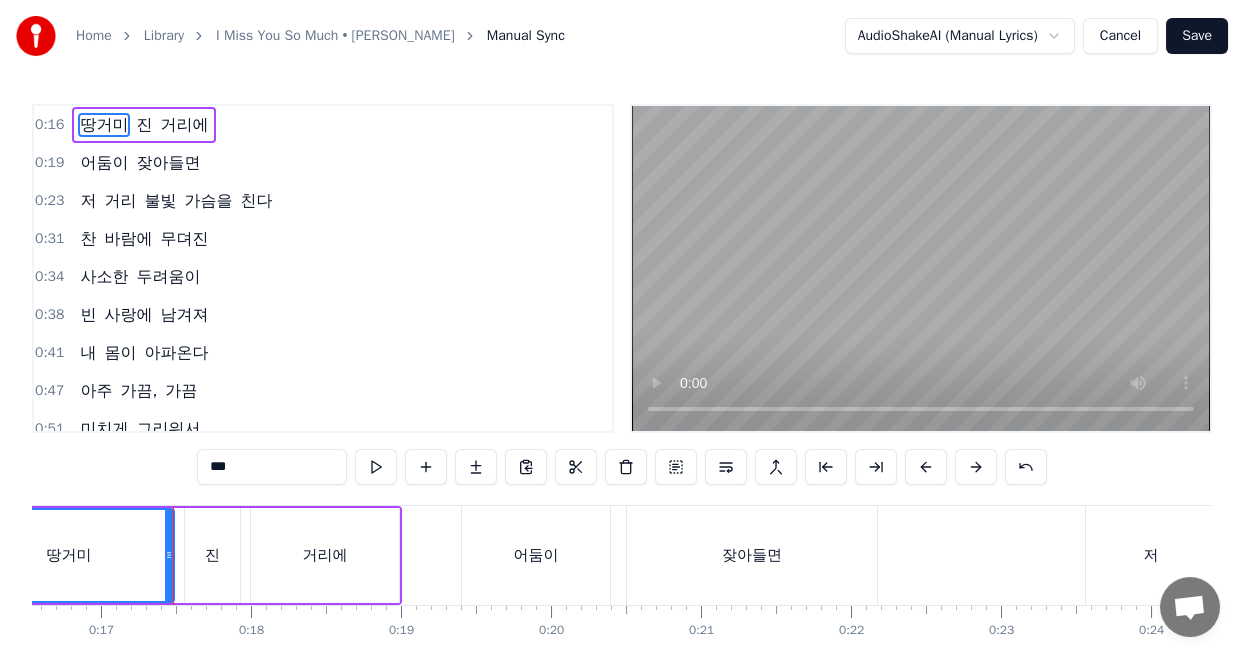 scroll, scrollTop: 0, scrollLeft: 2485, axis: horizontal 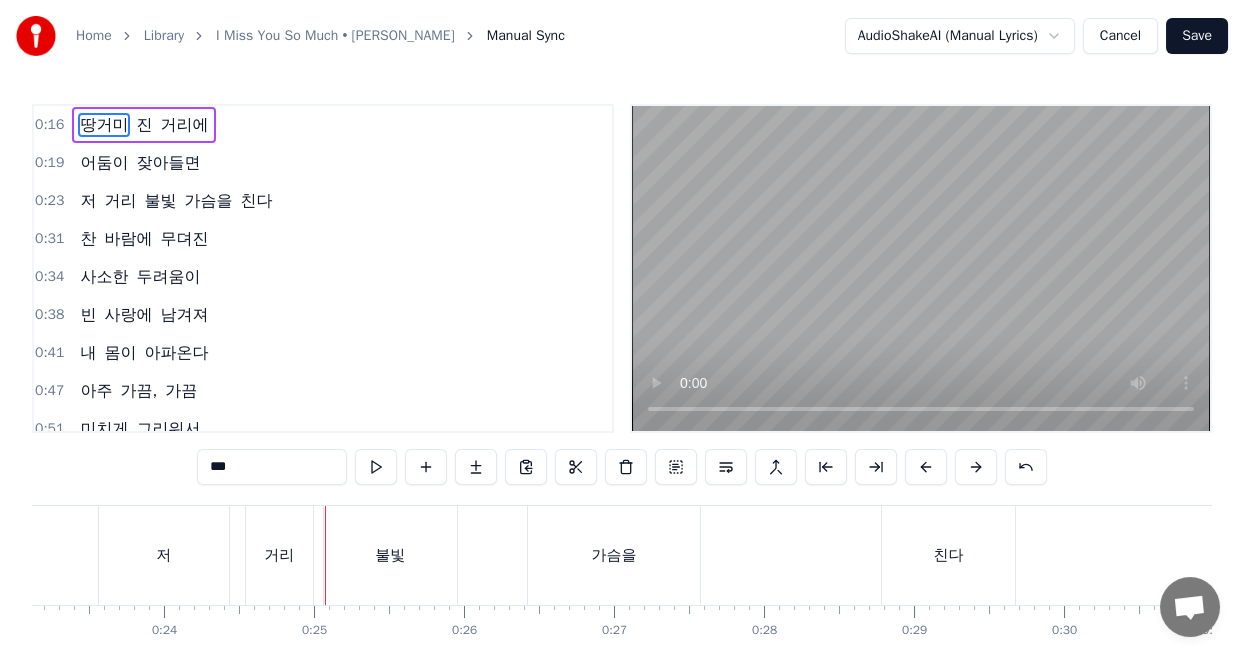 click on "땅거미 진 거리에 어둠이 잦아들면 저 거리 불빛 가슴을 친다 찬 바람에 무뎌진 사소한 두려움이 빈 사랑에 남겨져 내 몸이 아파온다 아주 가끔, 가끔 미치게 그리워서 멍하니 하늘에 기대어 너의 안부를 묻곤 한다 너도 가끔 조금 내 생각나긴 하니 듣는 이 없는 이 노래를 혼자 오늘도 불러본다 나 쓸쓸히 걷다가 문득 너 생각나서 허전한 맘에 술 한잔한다 내 손에 쥔 전화에 니 이름 지워봐도 넌 지우지 못하고 일어나 집에 간다 아주 가끔, 가끔 미치게 그리워서 사는 게 지치고 힘들다 모진 너를 원망해 본다 바보 같은 내가 정말로 사랑한다 너밖에 없는 나에게는 정말 세상이 잔인하다 가진 건 없지만 남은 내 사랑을 다 준 한 사람 너에게 미쳐, 사랑이 미쳐 너에게로 달려간다 아주 가끔, 가끔 미치게 그리워서 멍하니 하늘에 기대어 너의 안부를 묻곤 한다 너도 가끔" at bounding box center (12840, 555) 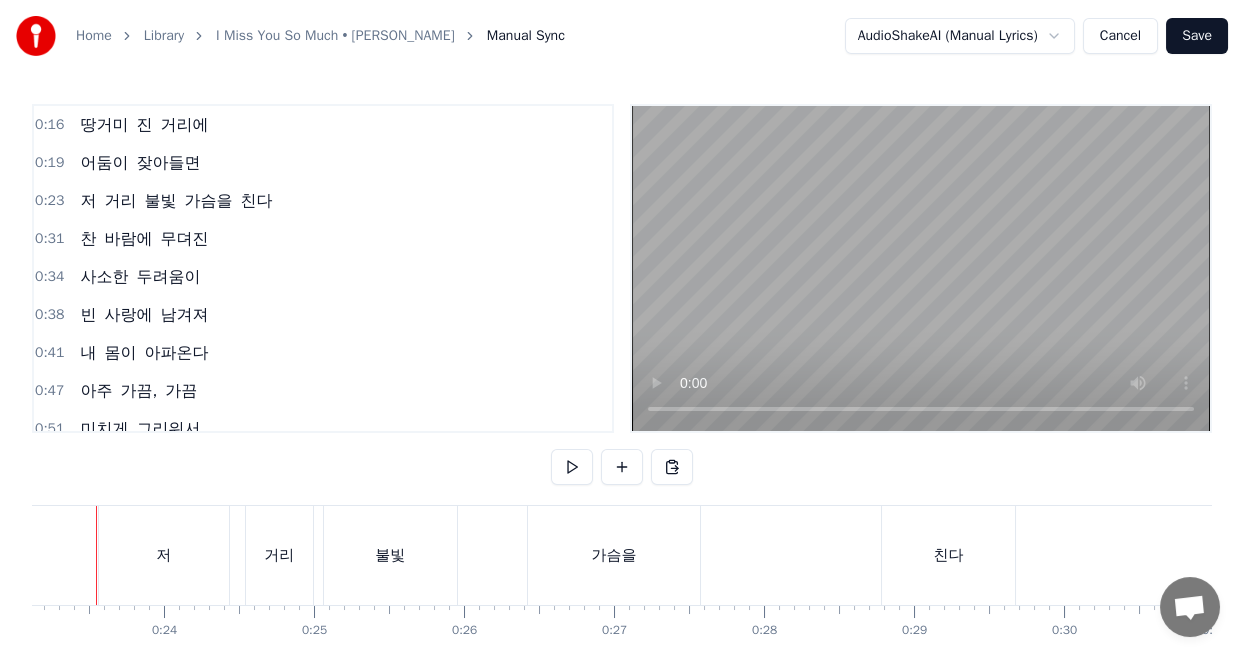 scroll, scrollTop: 0, scrollLeft: 3432, axis: horizontal 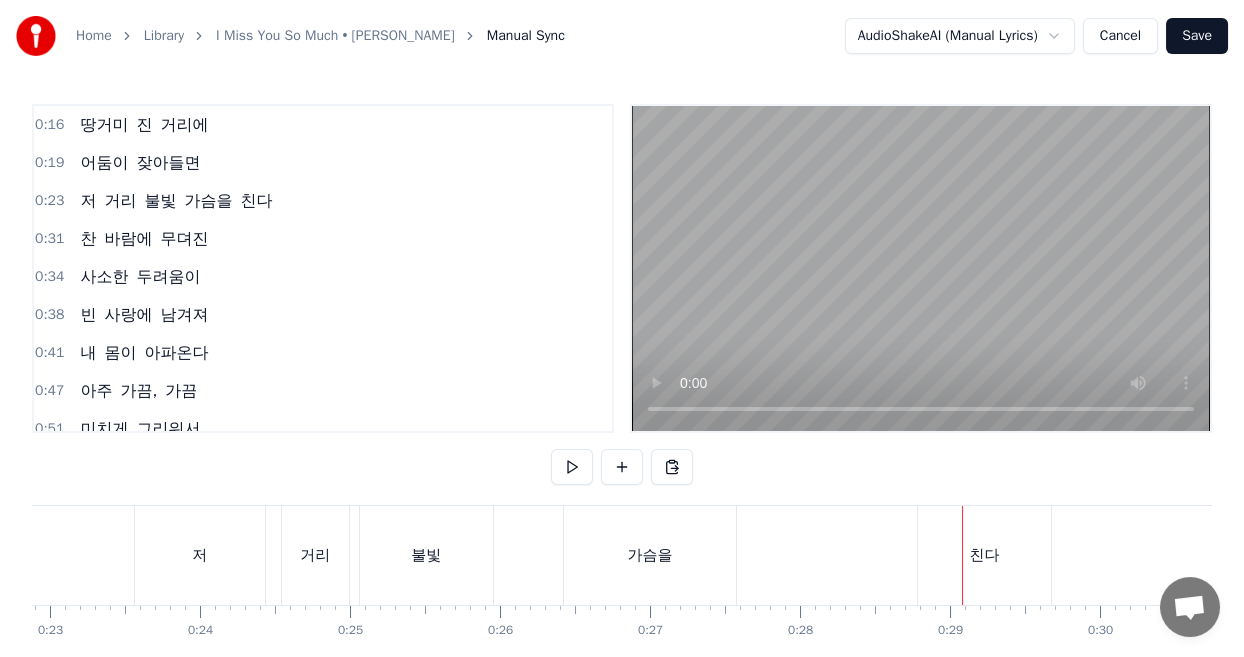 click on "저 거리 불빛 가슴을 친다" at bounding box center (595, 555) 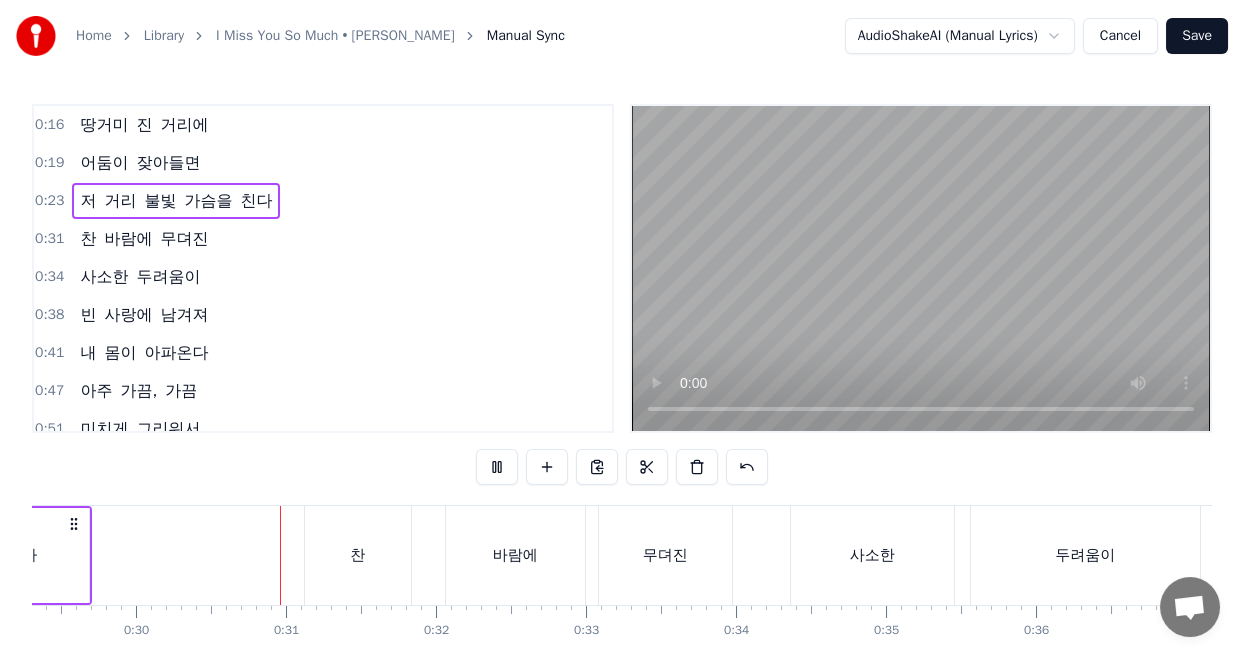 scroll, scrollTop: 0, scrollLeft: 4428, axis: horizontal 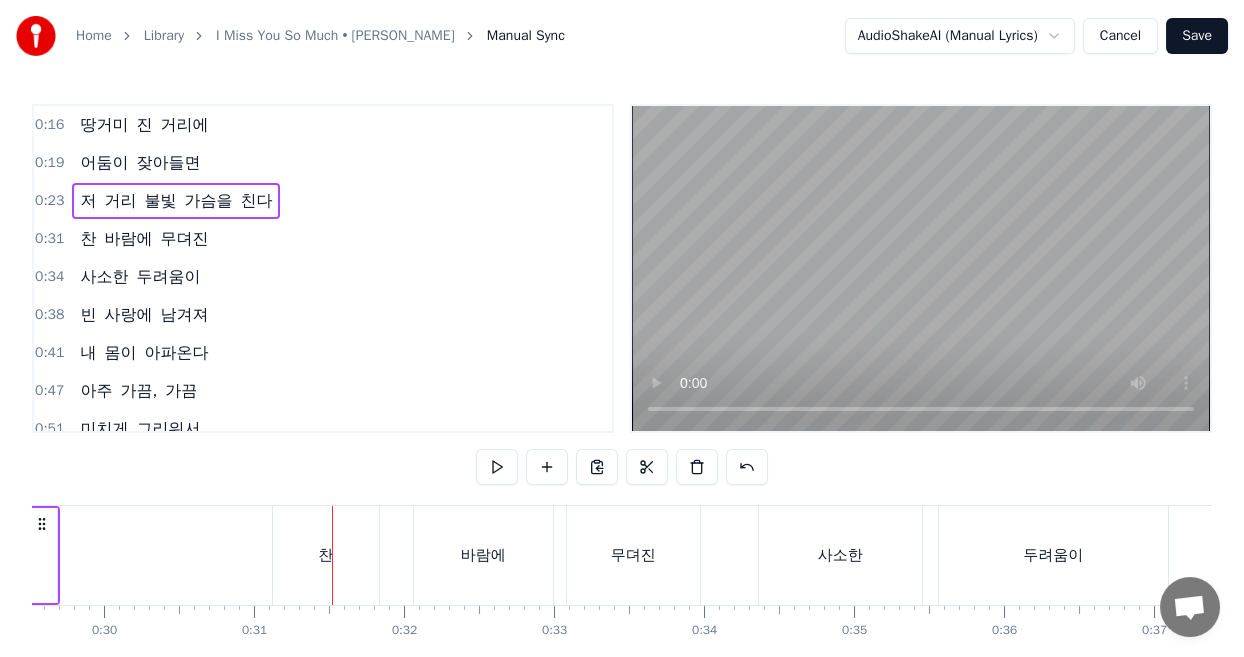 click on "땅거미 진 거리에 어둠이 잦아들면 저 거리 불빛 가슴을 친다 찬 바람에 무뎌진 사소한 두려움이 빈 사랑에 남겨져 내 몸이 아파온다 아주 가끔, 가끔 미치게 그리워서 멍하니 하늘에 기대어 너의 안부를 묻곤 한다 너도 가끔 조금 내 생각나긴 하니 듣는 이 없는 이 노래를 혼자 오늘도 불러본다 나 쓸쓸히 걷다가 문득 너 생각나서 허전한 맘에 술 한잔한다 내 손에 쥔 전화에 니 이름 지워봐도 넌 지우지 못하고 일어나 집에 간다 아주 가끔, 가끔 미치게 그리워서 사는 게 지치고 힘들다 모진 너를 원망해 본다 바보 같은 내가 정말로 사랑한다 너밖에 없는 나에게는 정말 세상이 잔인하다 가진 건 없지만 남은 내 사랑을 다 준 한 사람 너에게 미쳐, 사랑이 미쳐 너에게로 달려간다 아주 가끔, 가끔 미치게 그리워서 멍하니 하늘에 기대어 너의 안부를 묻곤 한다 너도 가끔" at bounding box center (11880, 555) 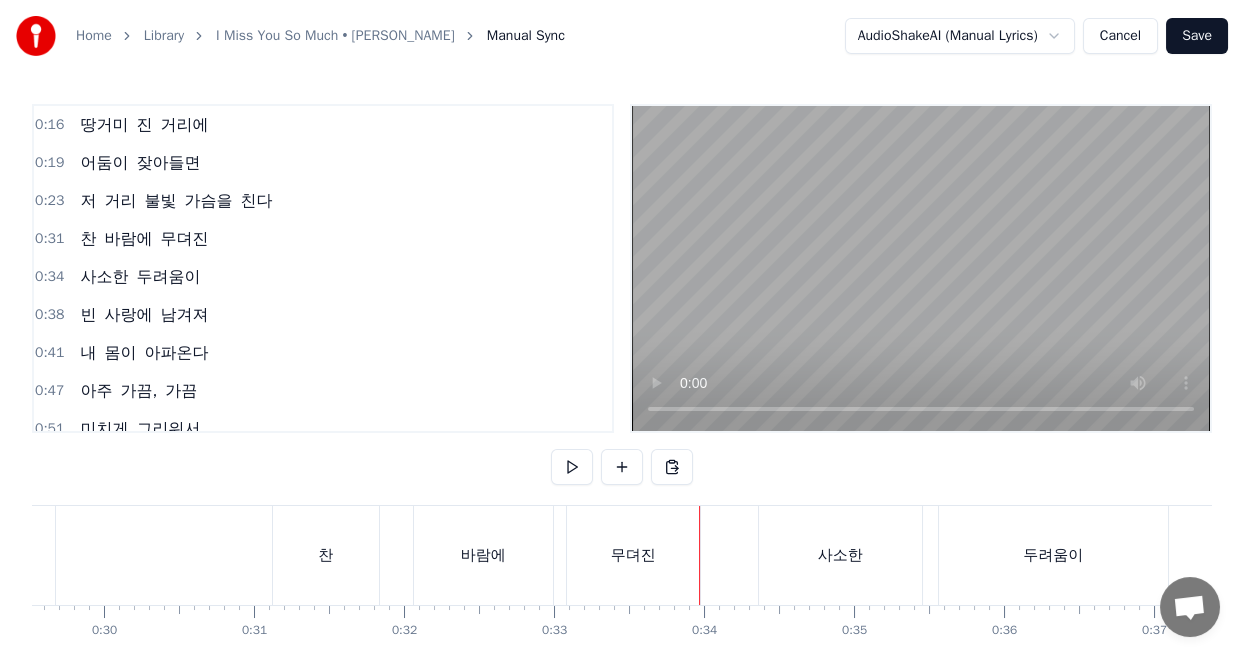 click on "찬 바람에 무뎌진" at bounding box center [488, 555] 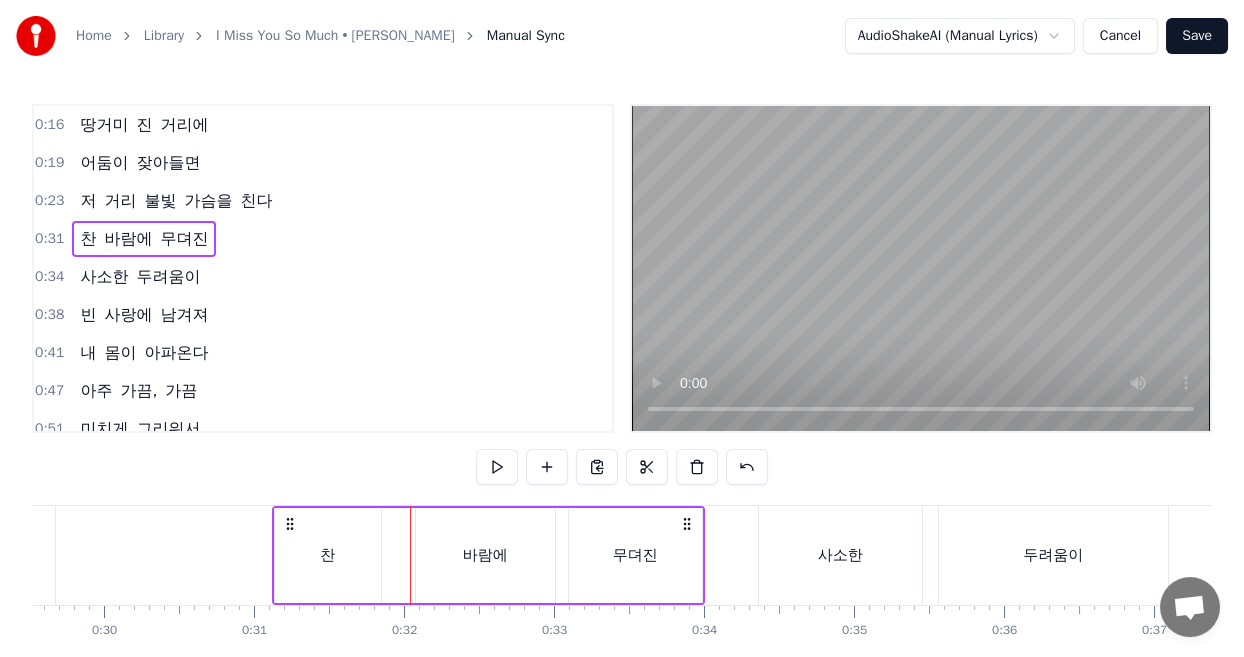 click on "찬 바람에 무뎌진" at bounding box center [488, 555] 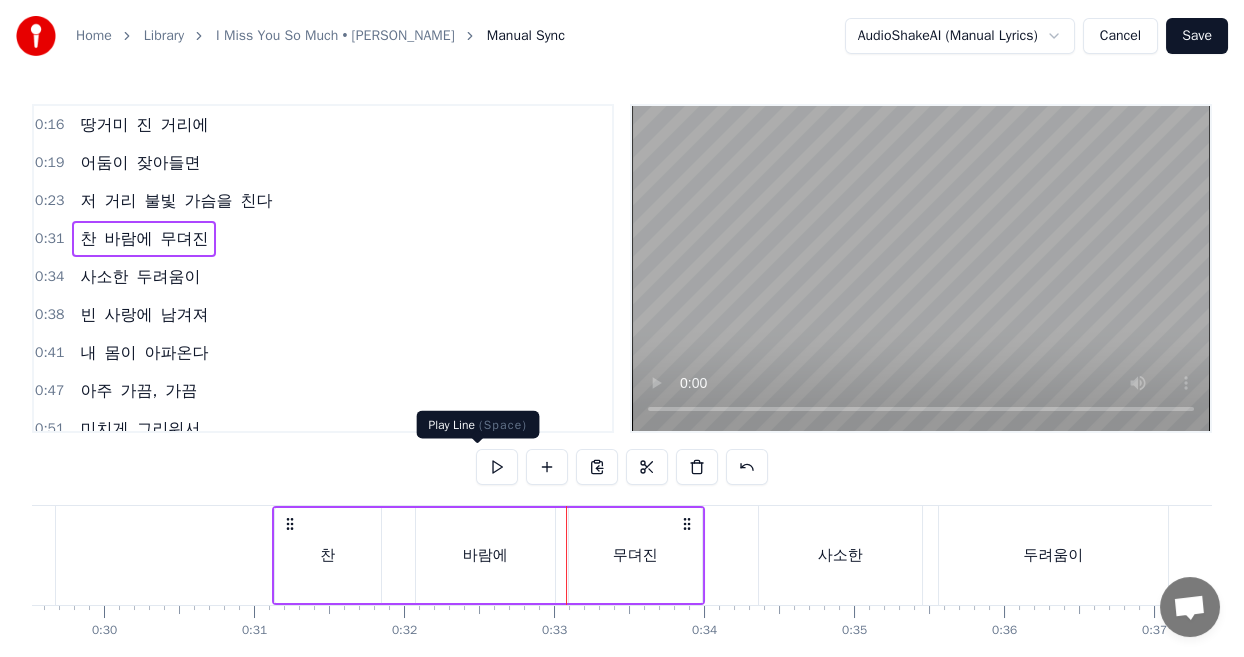 click at bounding box center [497, 467] 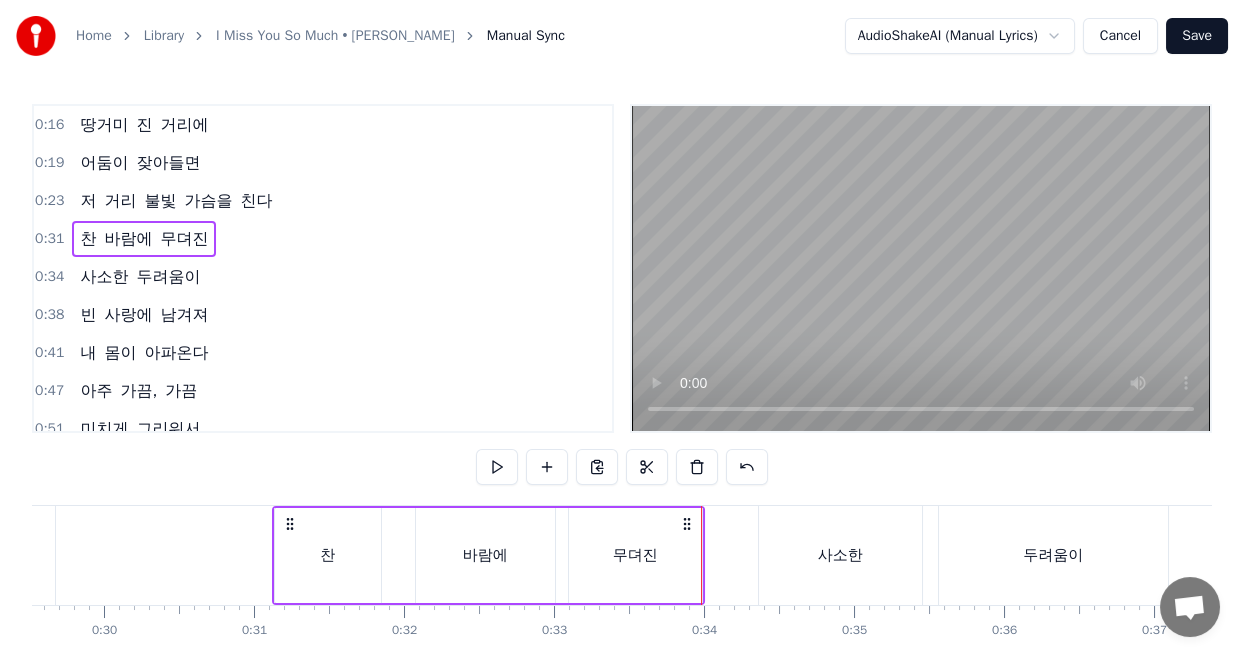 click at bounding box center [497, 467] 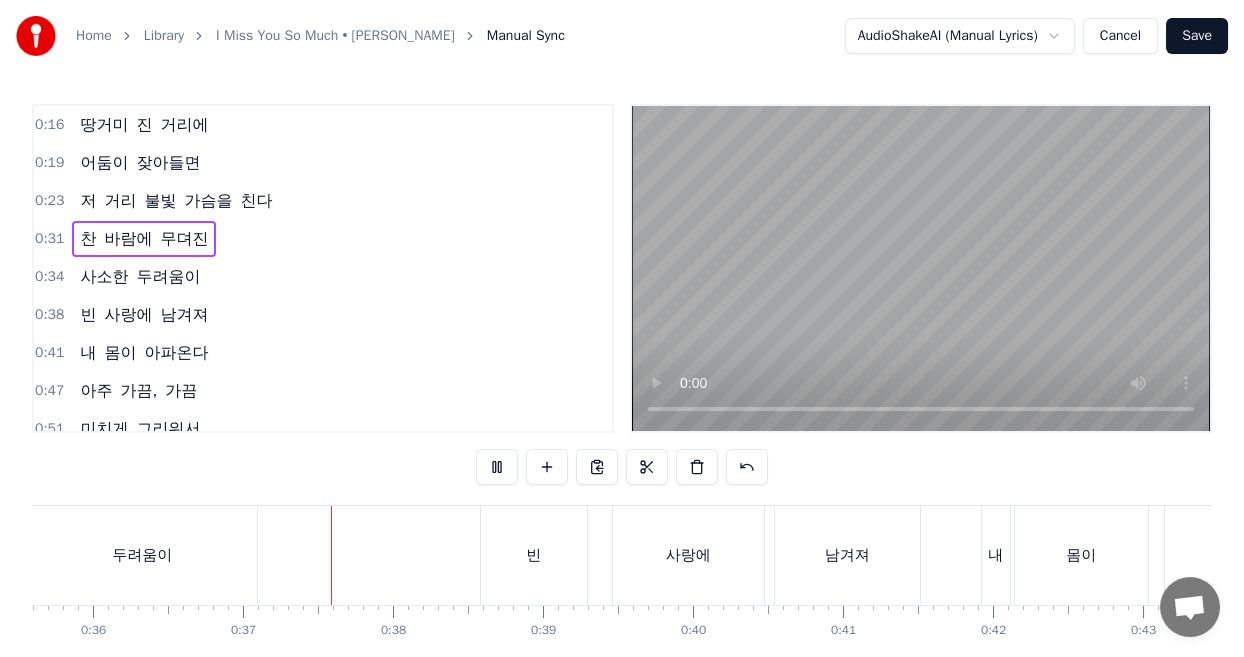 scroll, scrollTop: 0, scrollLeft: 5424, axis: horizontal 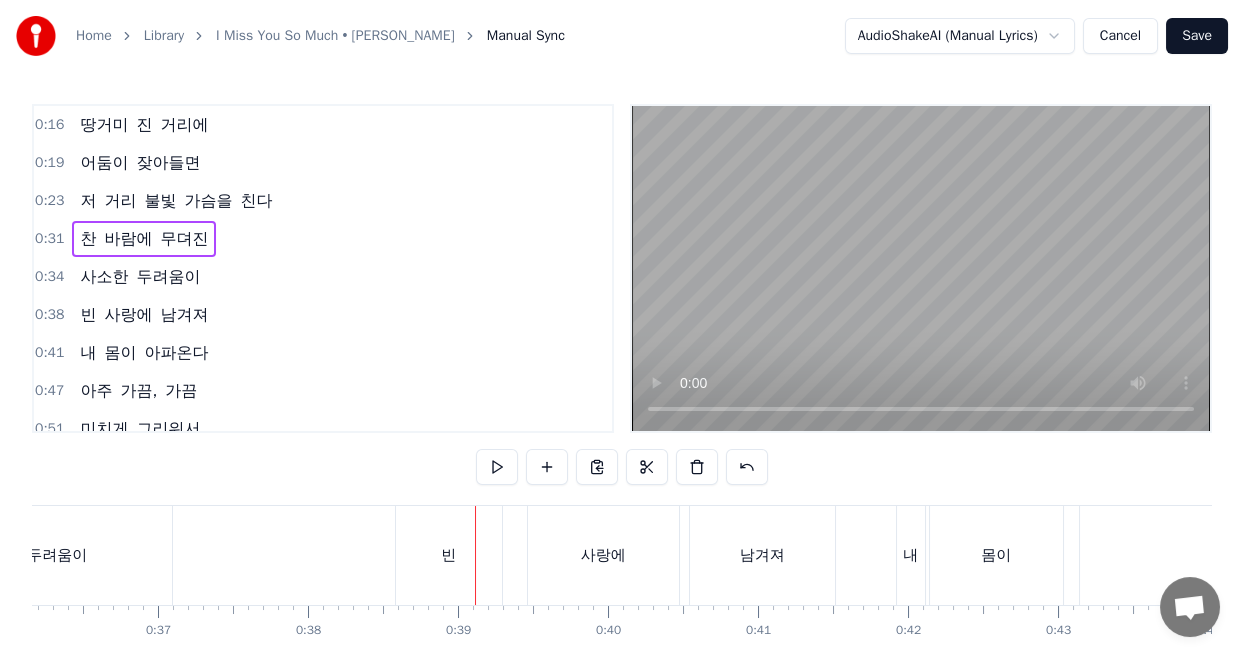 click on "땅거미 진 거리에 어둠이 잦아들면 저 거리 불빛 가슴을 친다 찬 바람에 무뎌진 사소한 두려움이 빈 사랑에 남겨져 내 몸이 아파온다 아주 가끔, 가끔 미치게 그리워서 멍하니 하늘에 기대어 너의 안부를 묻곤 한다 너도 가끔 조금 내 생각나긴 하니 듣는 이 없는 이 노래를 혼자 오늘도 불러본다 나 쓸쓸히 걷다가 문득 너 생각나서 허전한 맘에 술 한잔한다 내 손에 쥔 전화에 니 이름 지워봐도 넌 지우지 못하고 일어나 집에 간다 아주 가끔, 가끔 미치게 그리워서 사는 게 지치고 힘들다 모진 너를 원망해 본다 바보 같은 내가 정말로 사랑한다 너밖에 없는 나에게는 정말 세상이 잔인하다 가진 건 없지만 남은 내 사랑을 다 준 한 사람 너에게 미쳐, 사랑이 미쳐 너에게로 달려간다 아주 가끔, 가끔 미치게 그리워서 멍하니 하늘에 기대어 너의 안부를 묻곤 한다 너도 가끔" at bounding box center [10884, 555] 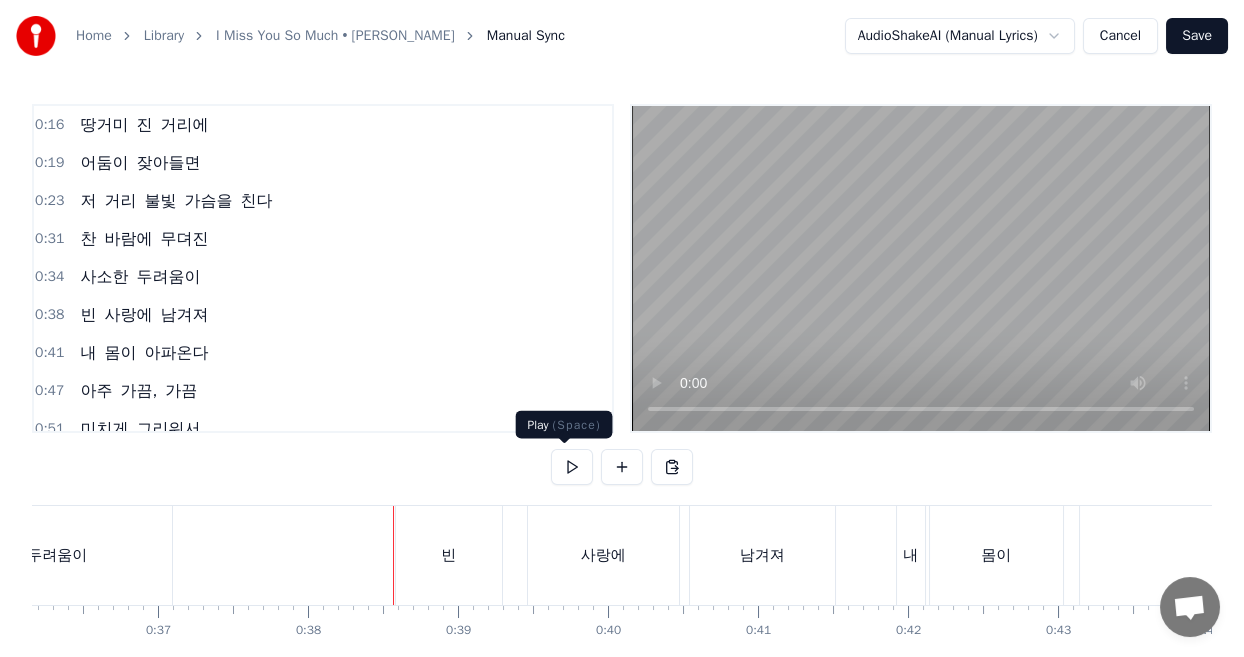 click at bounding box center [572, 467] 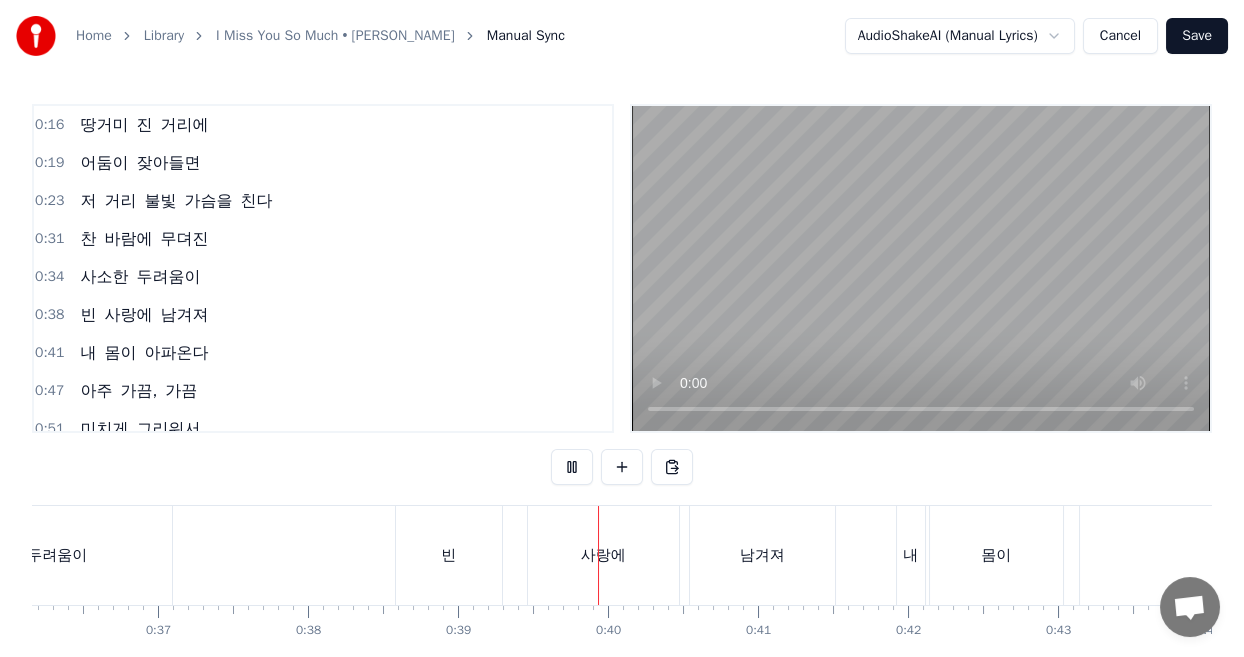 click at bounding box center [572, 467] 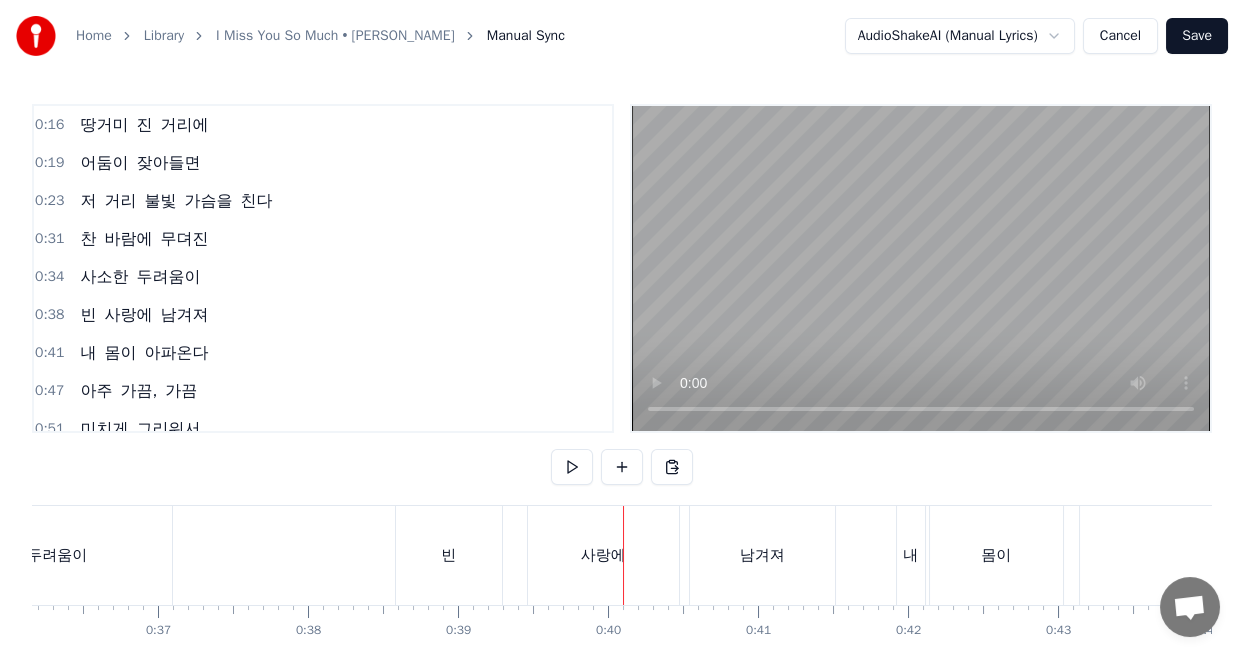 click on "빈 사랑에 남겨져" at bounding box center (617, 555) 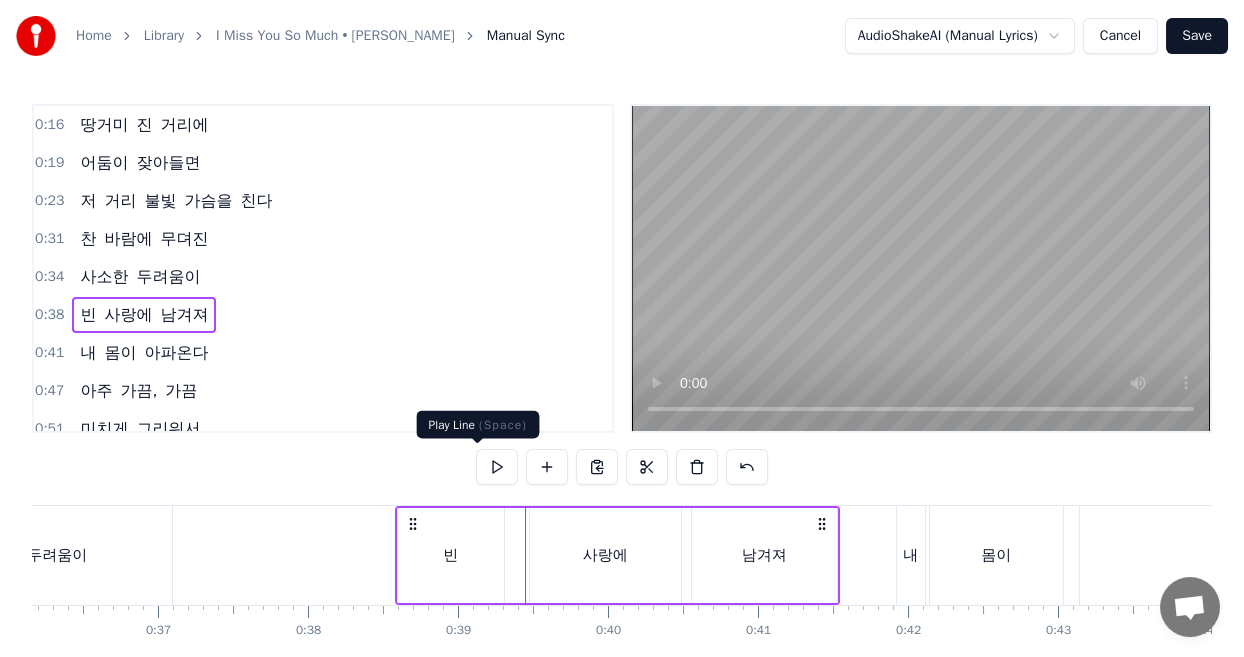 click at bounding box center [497, 467] 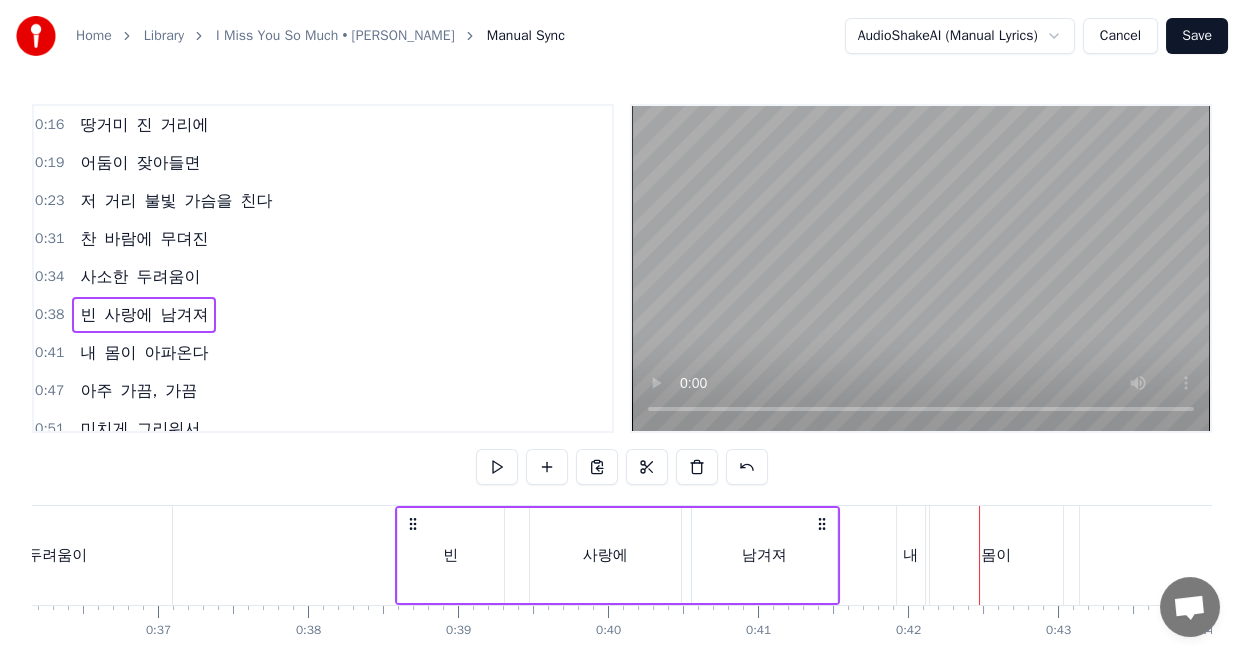 click on "내" at bounding box center [911, 555] 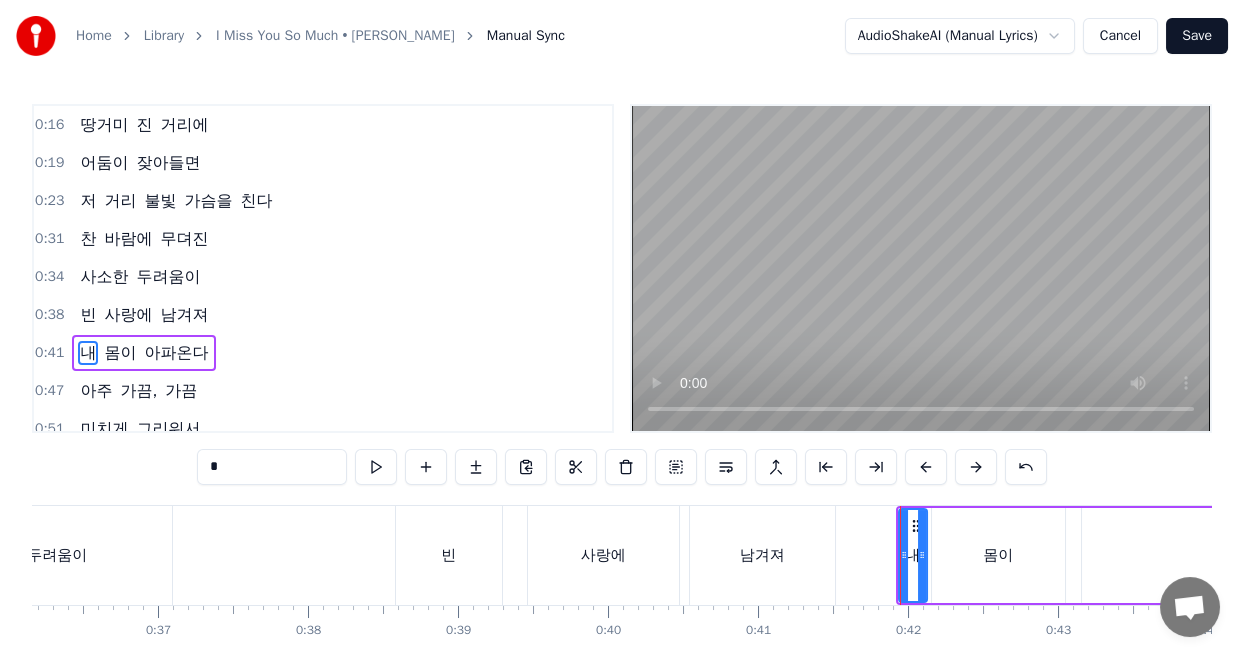 scroll, scrollTop: 84, scrollLeft: 0, axis: vertical 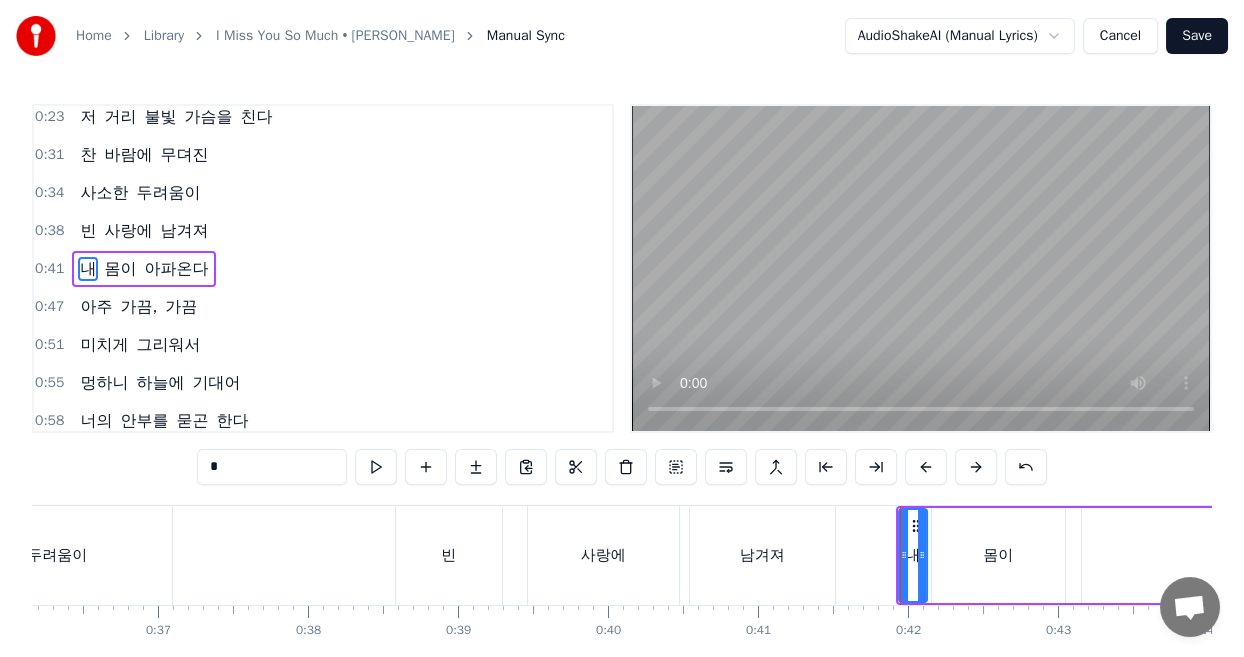 click on "내 몸이 아파온다" at bounding box center [1243, 555] 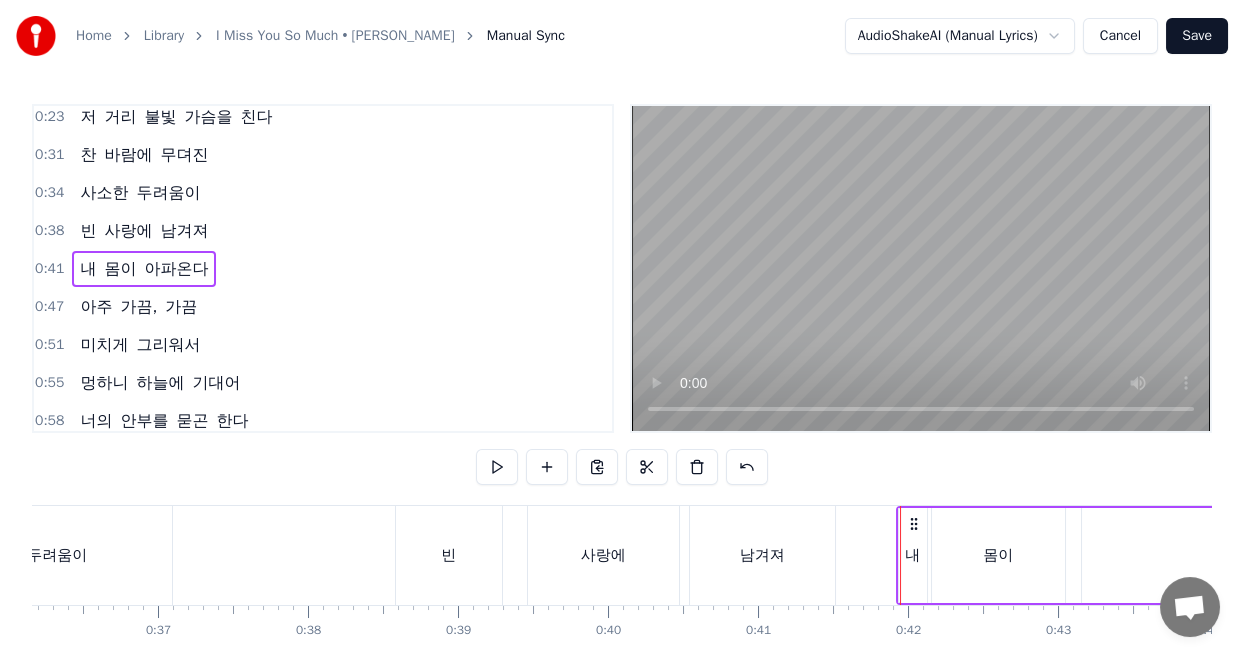 click on "몸이" at bounding box center [998, 555] 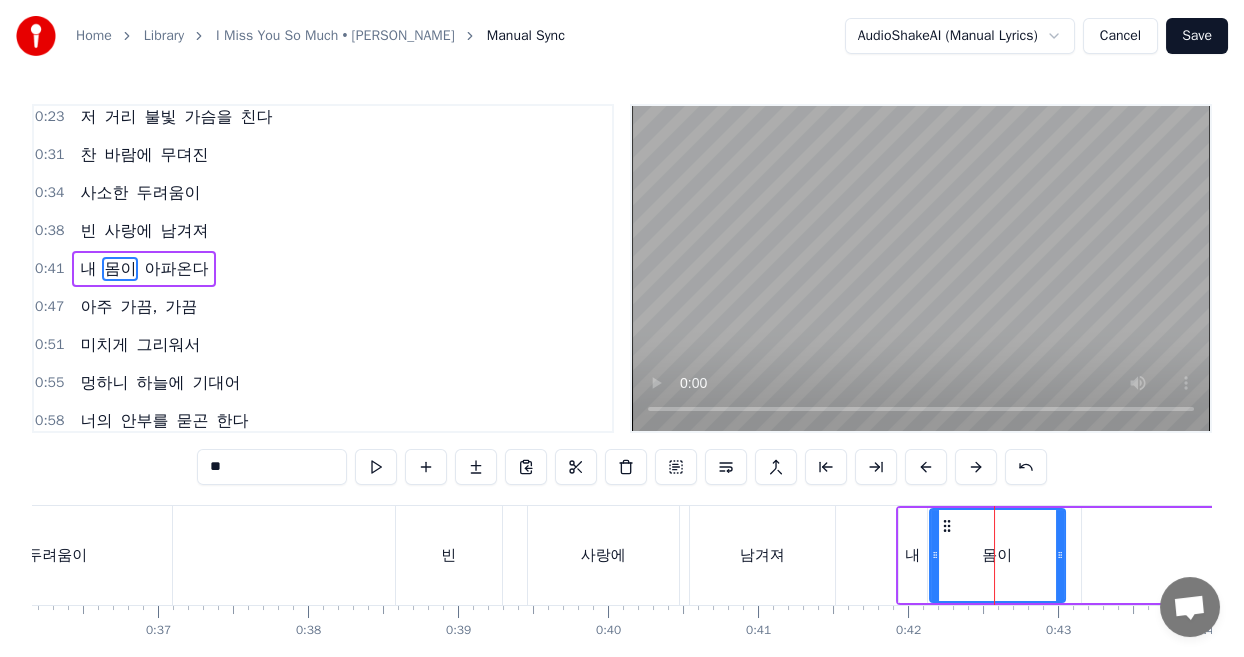 click at bounding box center [935, 555] 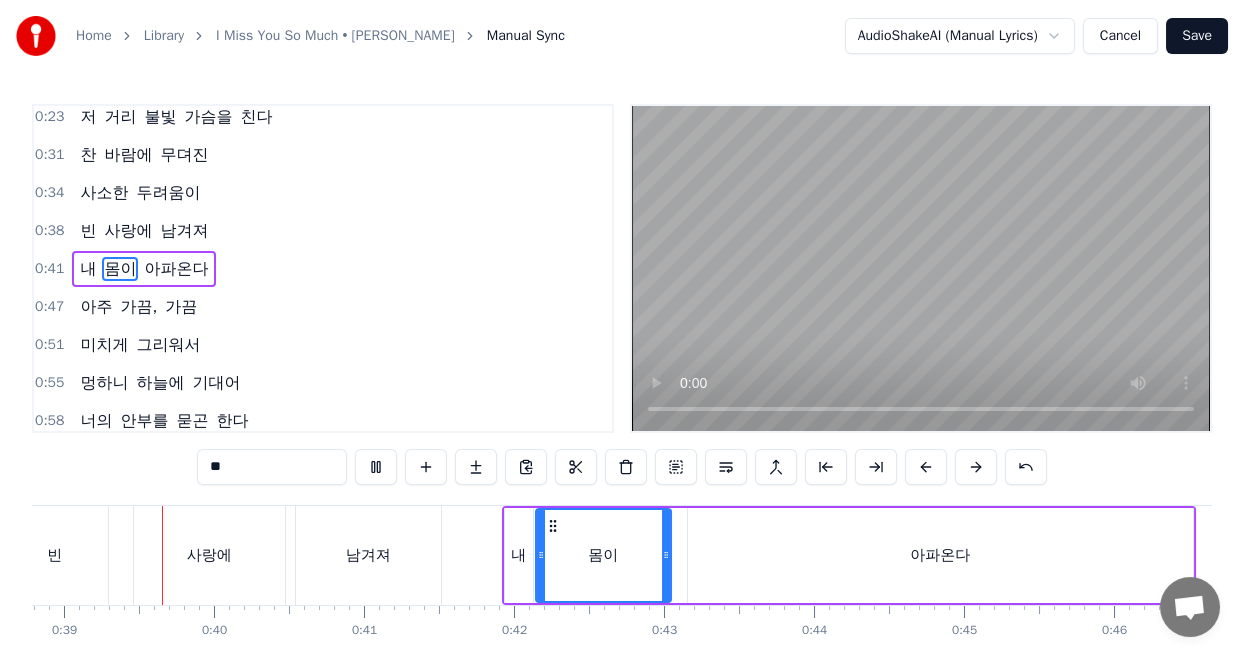 scroll, scrollTop: 0, scrollLeft: 5839, axis: horizontal 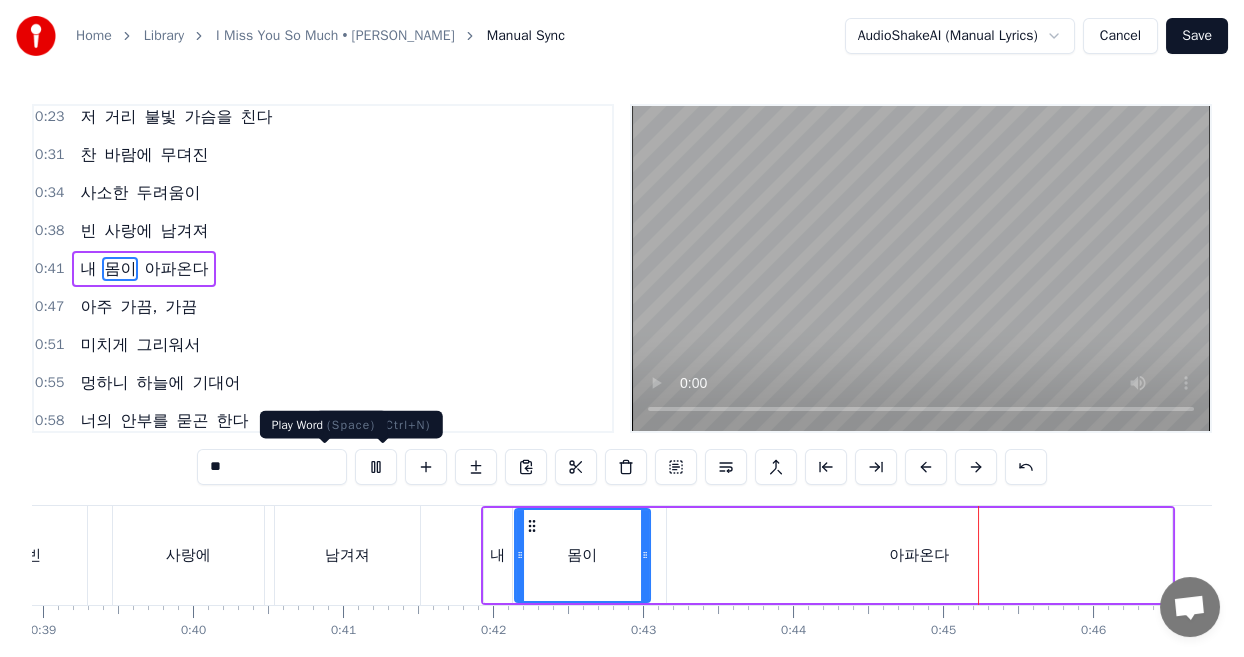 click at bounding box center (376, 467) 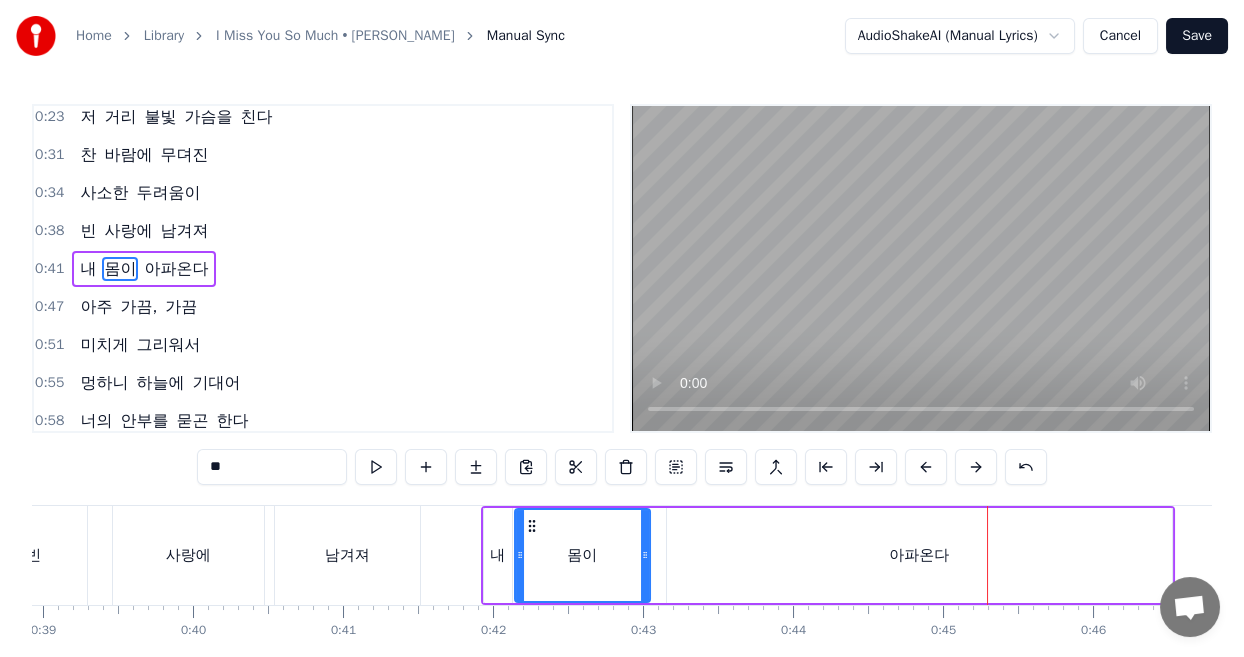 click on "내" at bounding box center (498, 555) 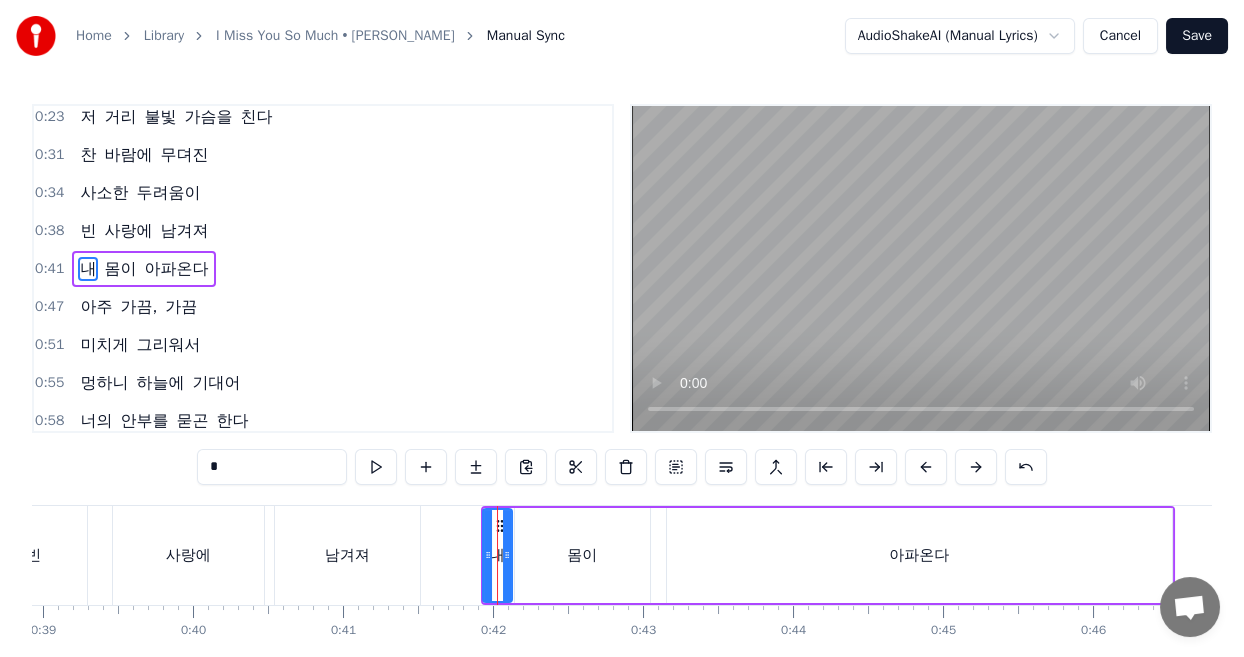 click on "내" at bounding box center [497, 555] 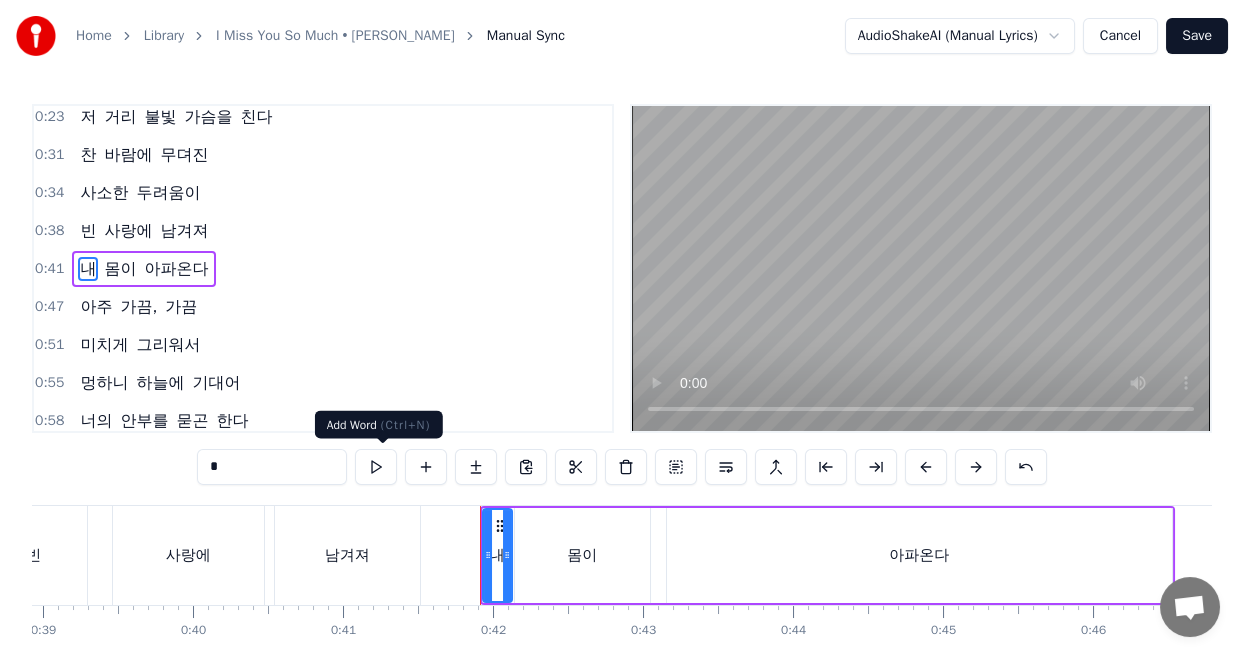click at bounding box center [376, 467] 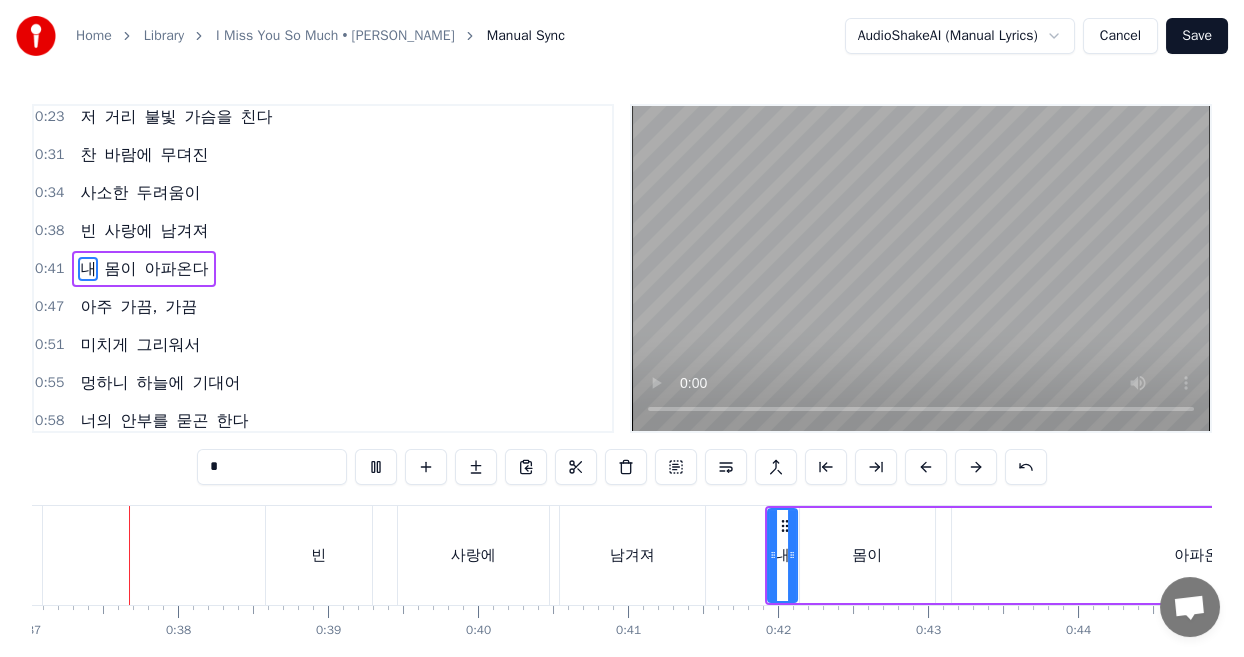 scroll, scrollTop: 0, scrollLeft: 5540, axis: horizontal 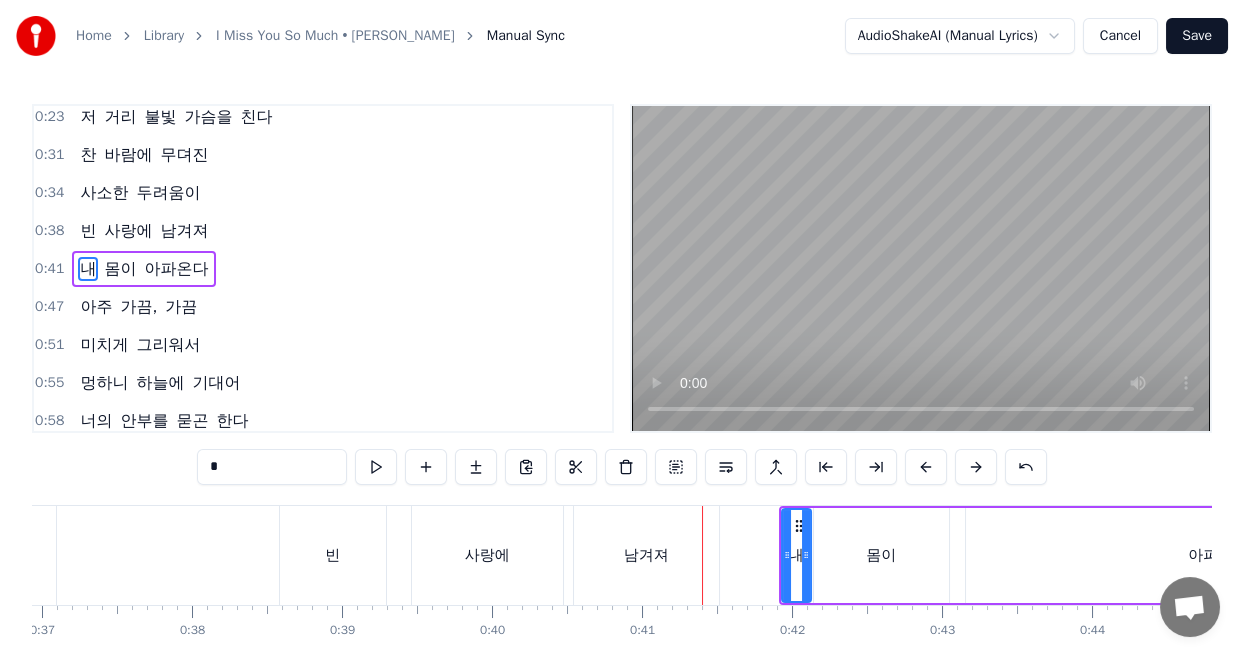 click on "사랑에" at bounding box center [487, 555] 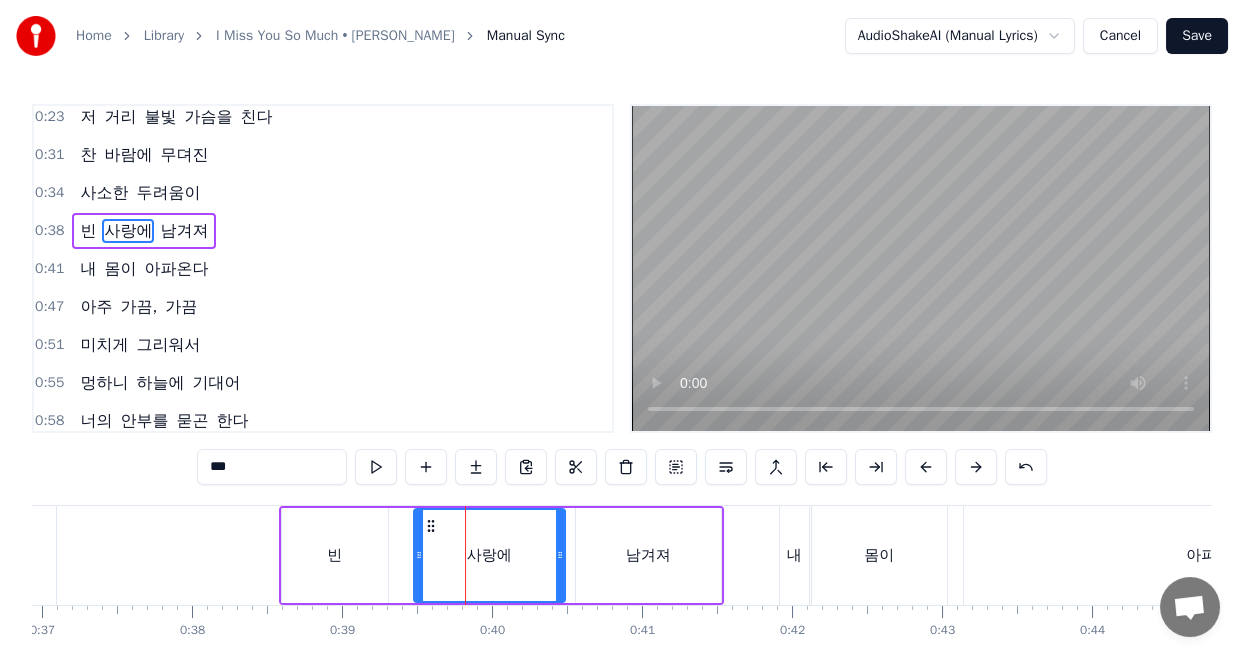scroll, scrollTop: 46, scrollLeft: 0, axis: vertical 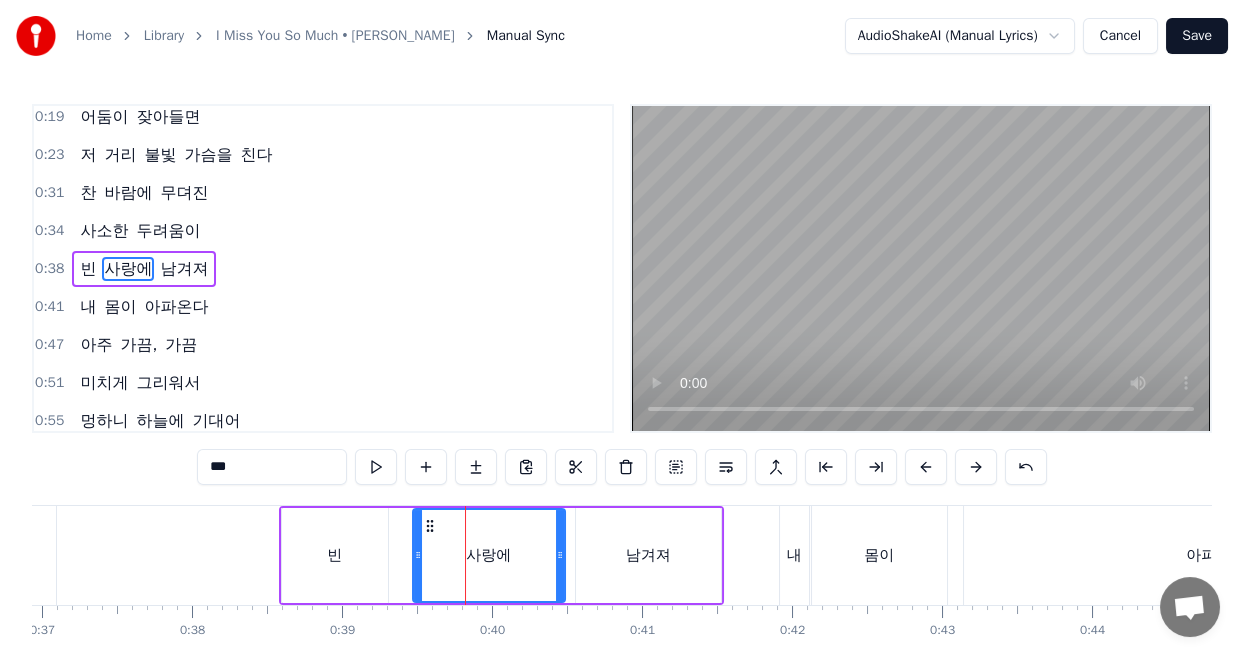 click at bounding box center [418, 555] 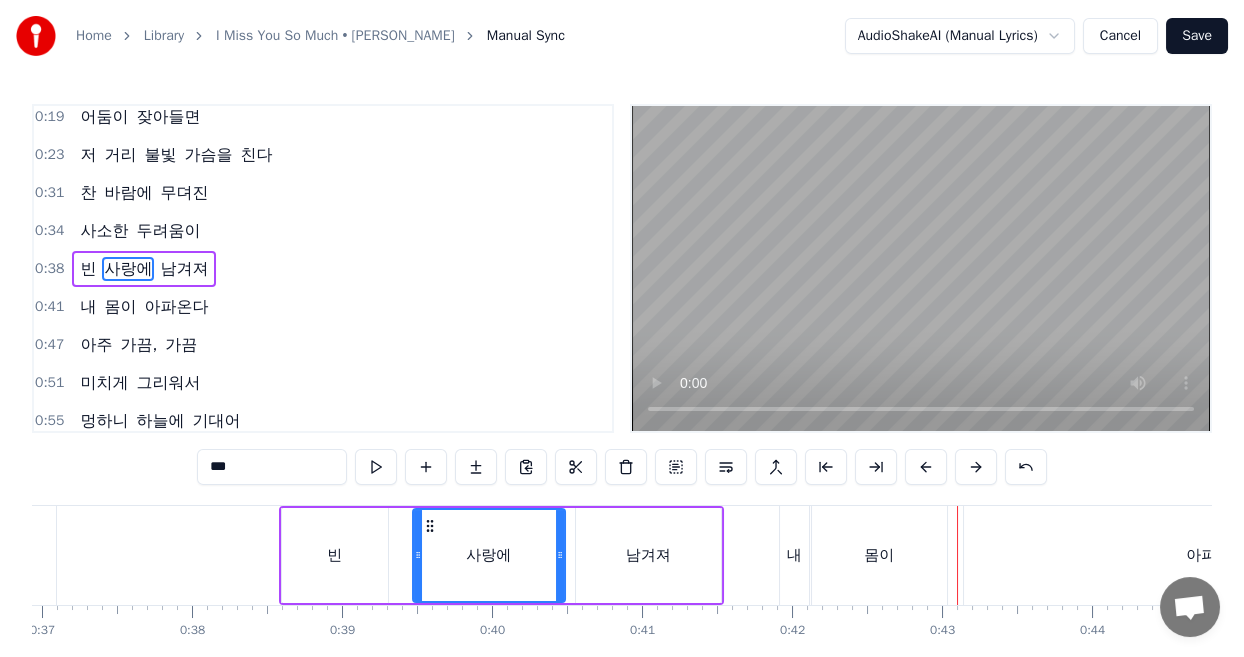 click on "내" at bounding box center [794, 555] 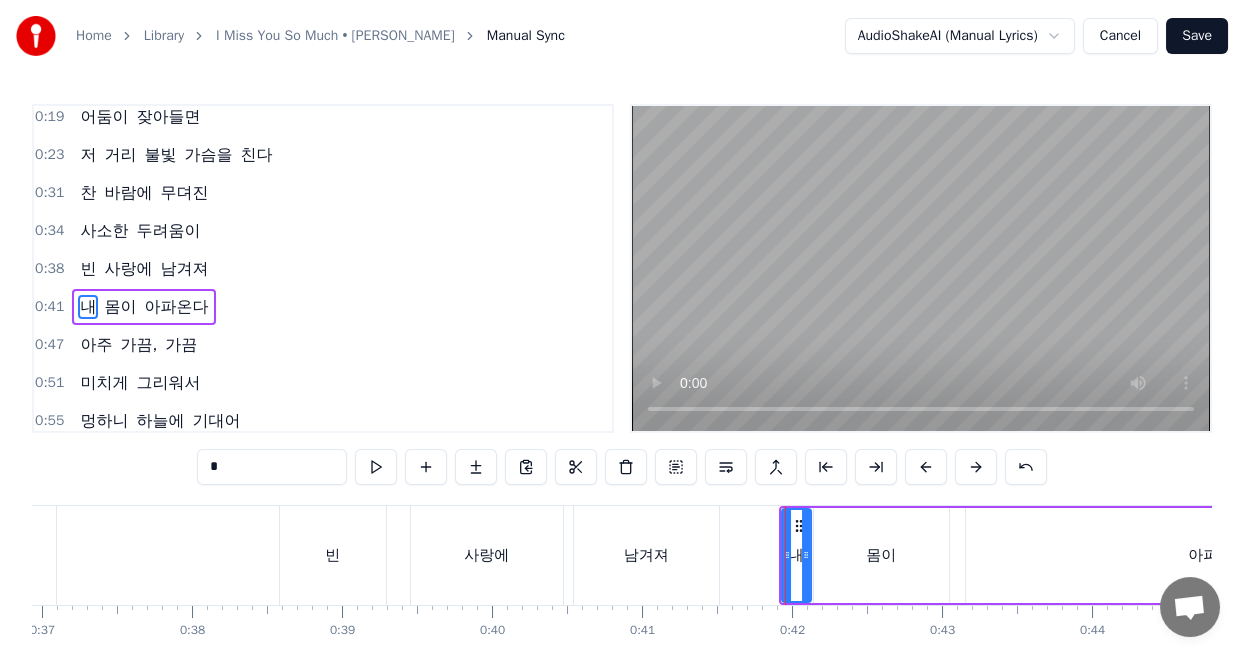scroll, scrollTop: 84, scrollLeft: 0, axis: vertical 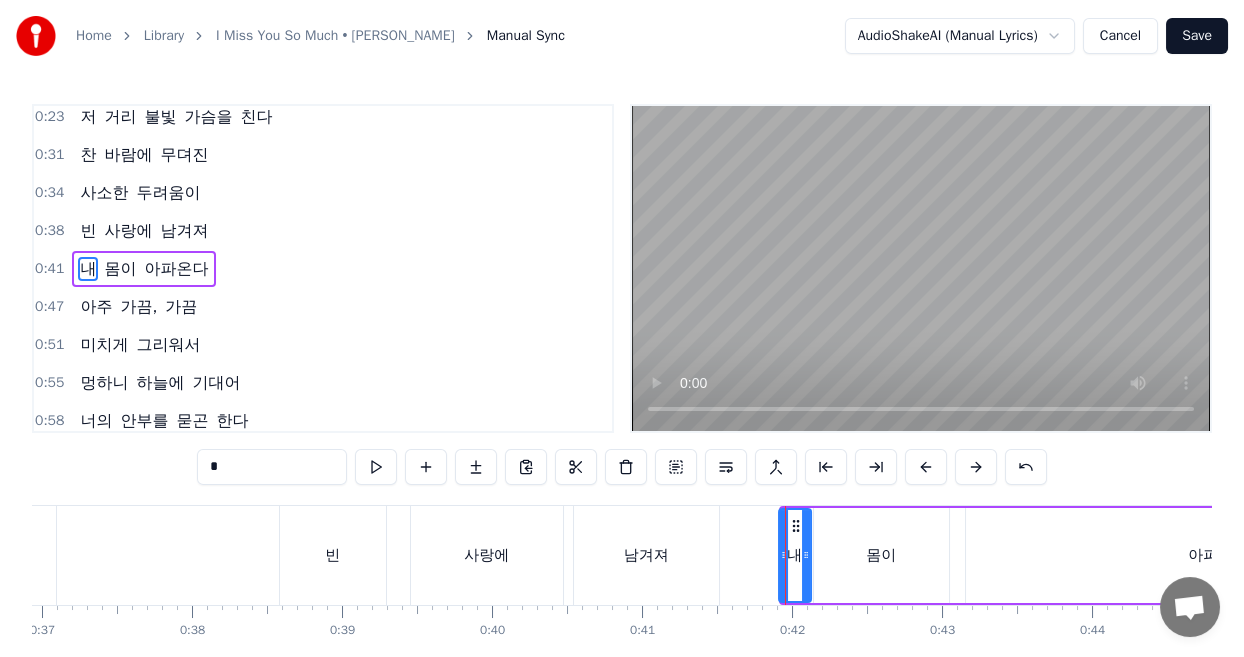 click 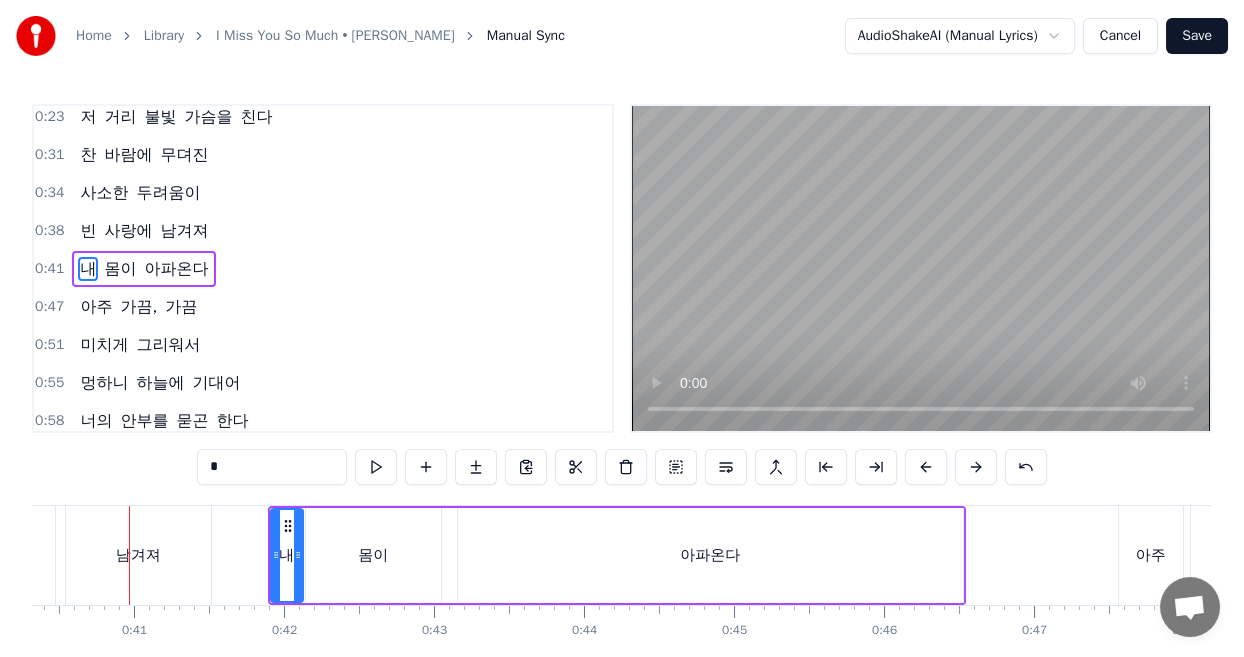 scroll, scrollTop: 0, scrollLeft: 6045, axis: horizontal 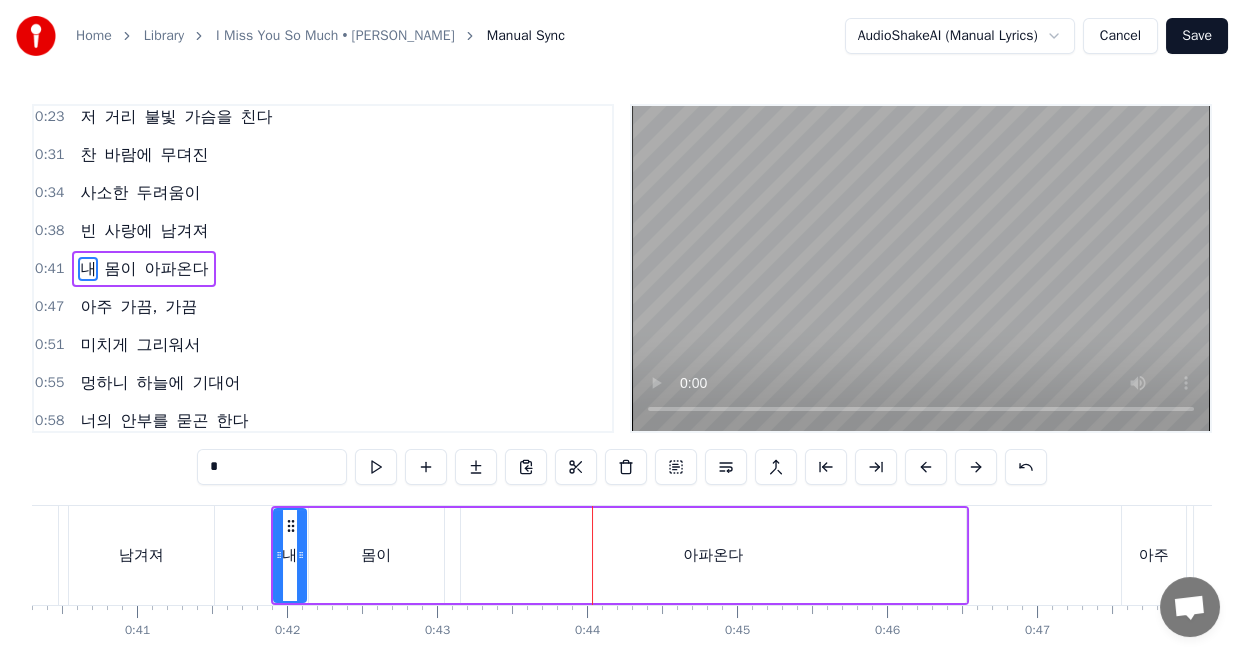 click on "아파온다" at bounding box center (713, 555) 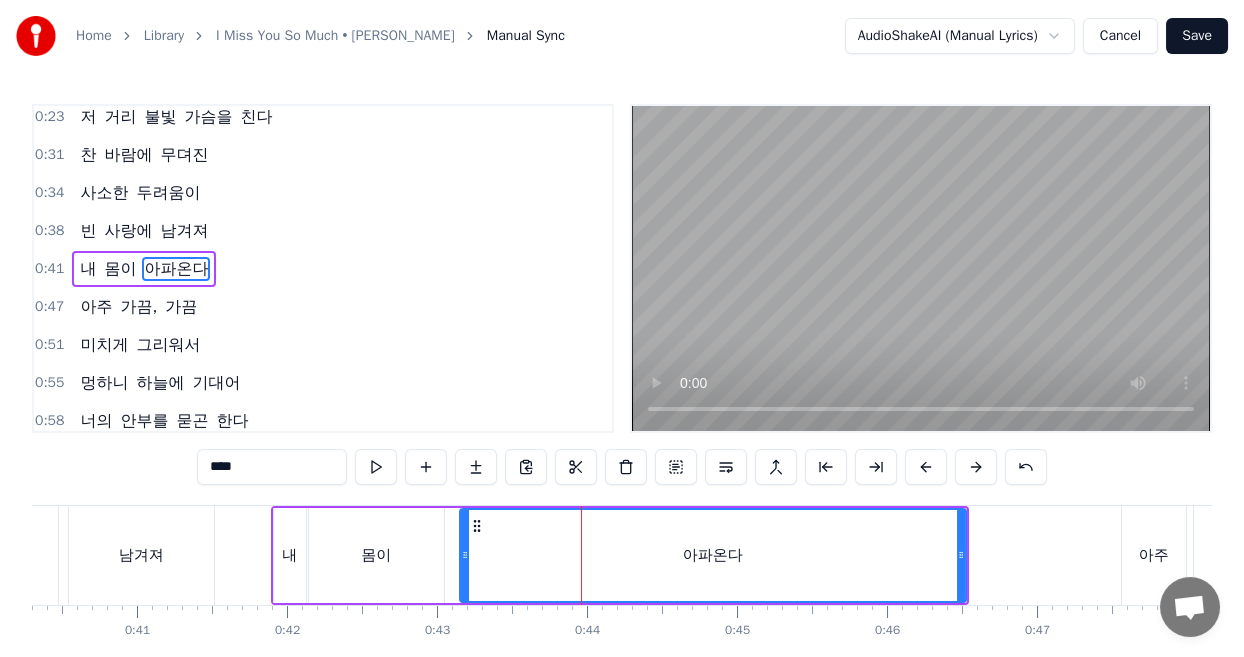click at bounding box center [465, 555] 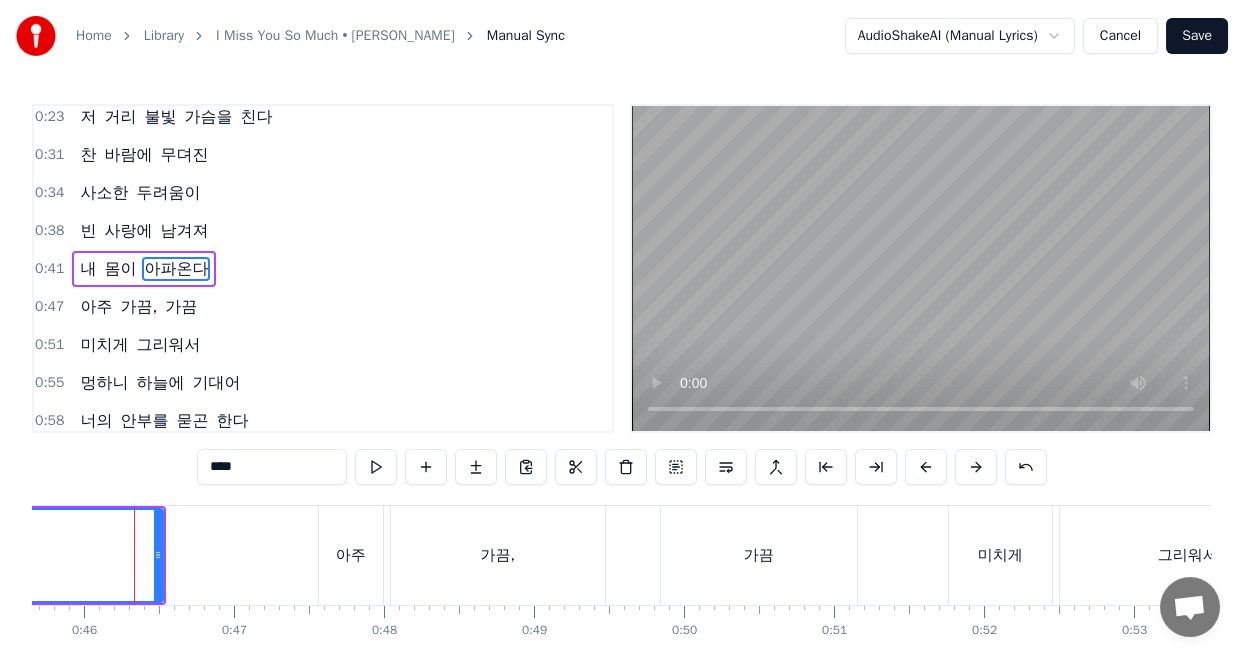 scroll, scrollTop: 0, scrollLeft: 6849, axis: horizontal 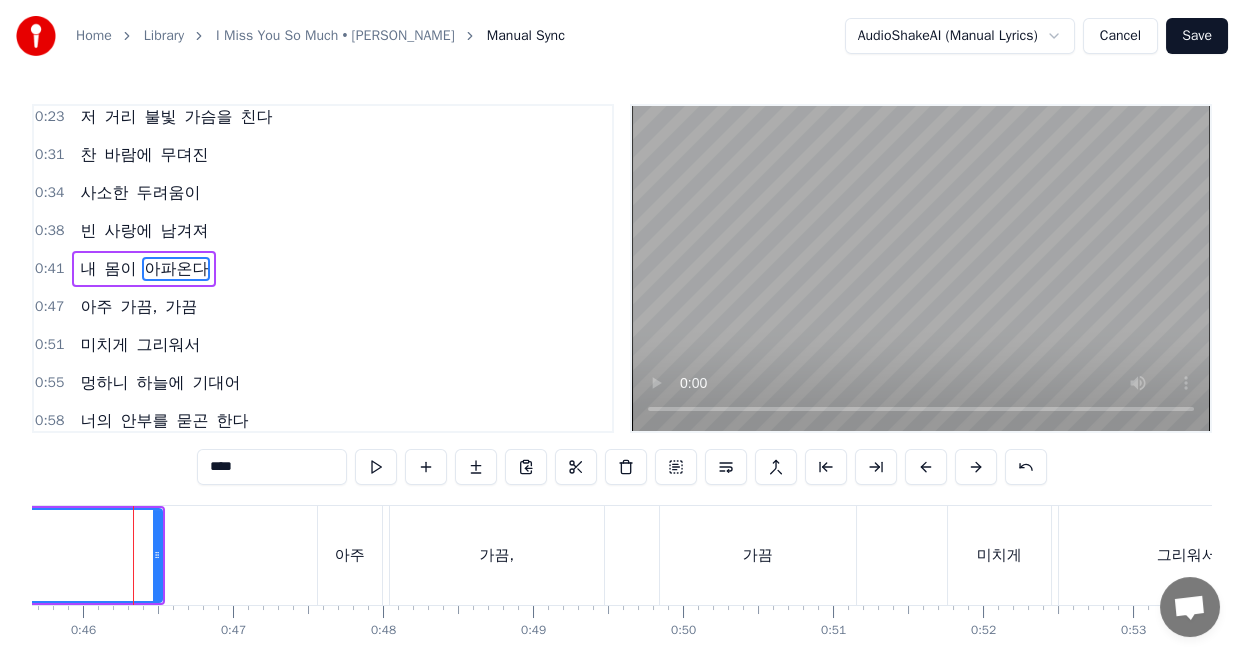click on "아파온다" at bounding box center [-91, 555] 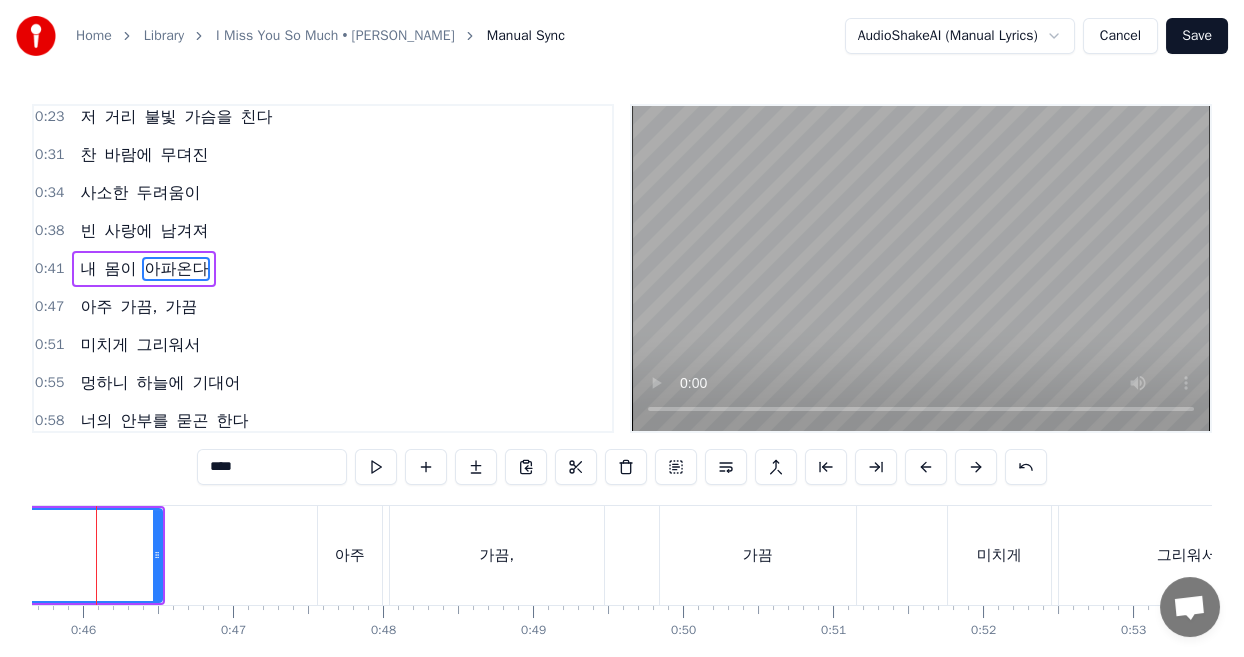 scroll, scrollTop: 0, scrollLeft: 6813, axis: horizontal 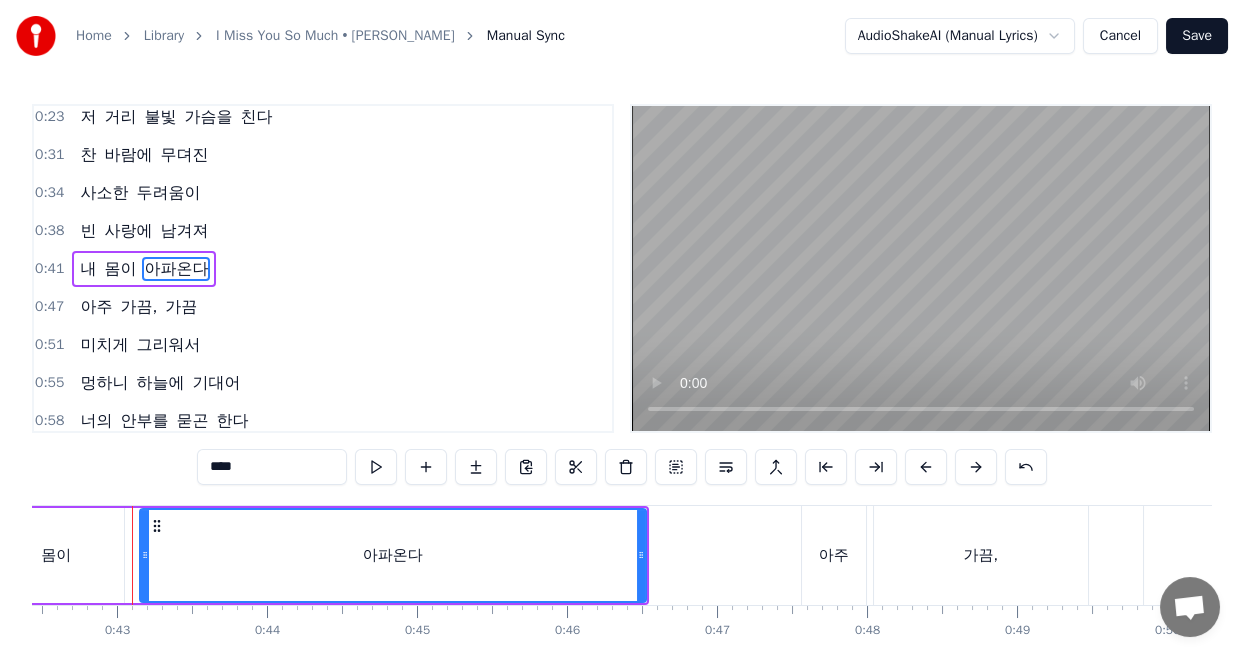 click on "아파온다" at bounding box center [393, 555] 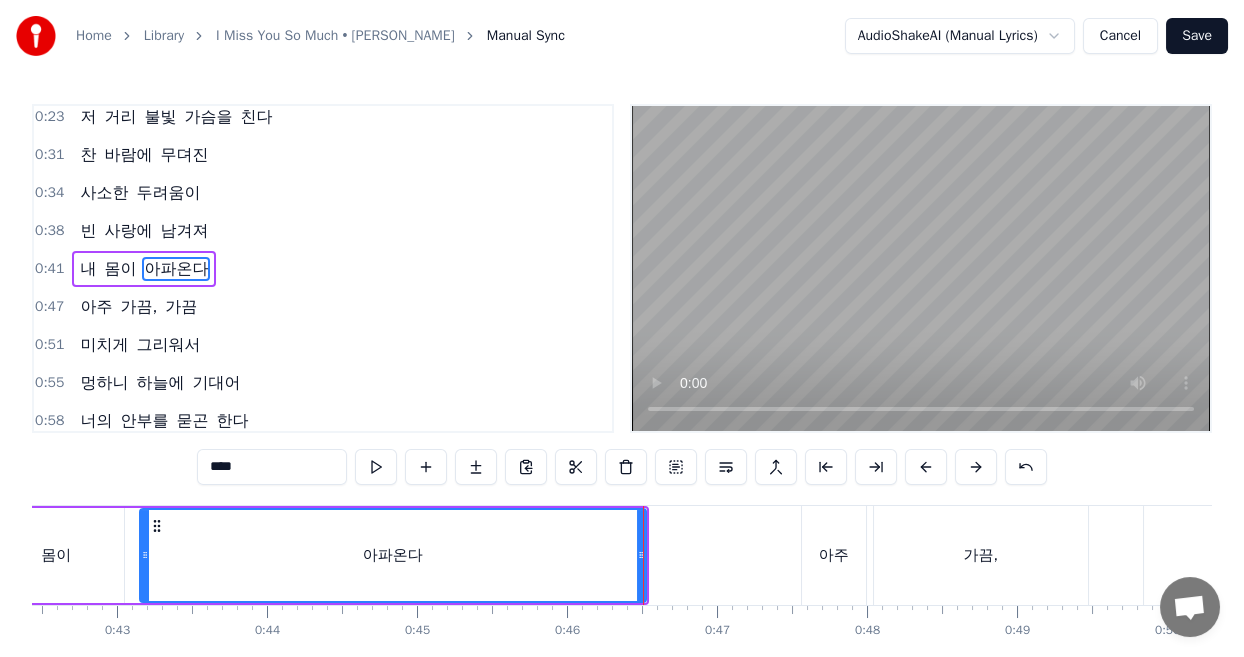 click on "아파온다" at bounding box center [393, 555] 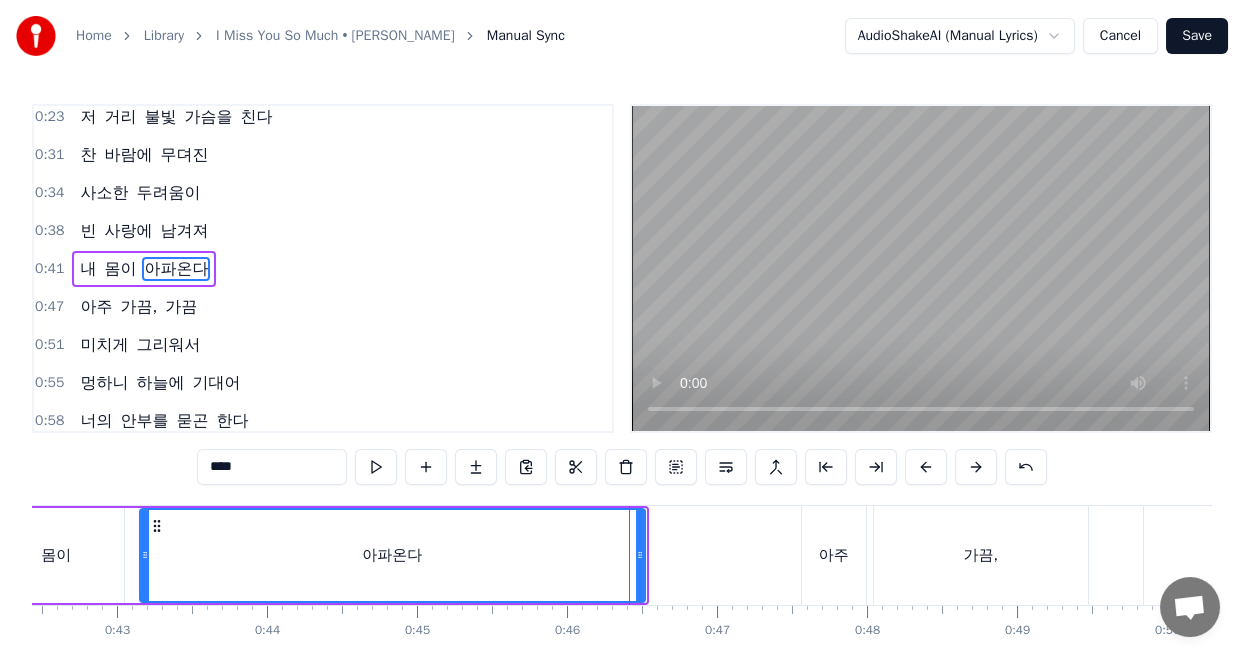 click at bounding box center [640, 555] 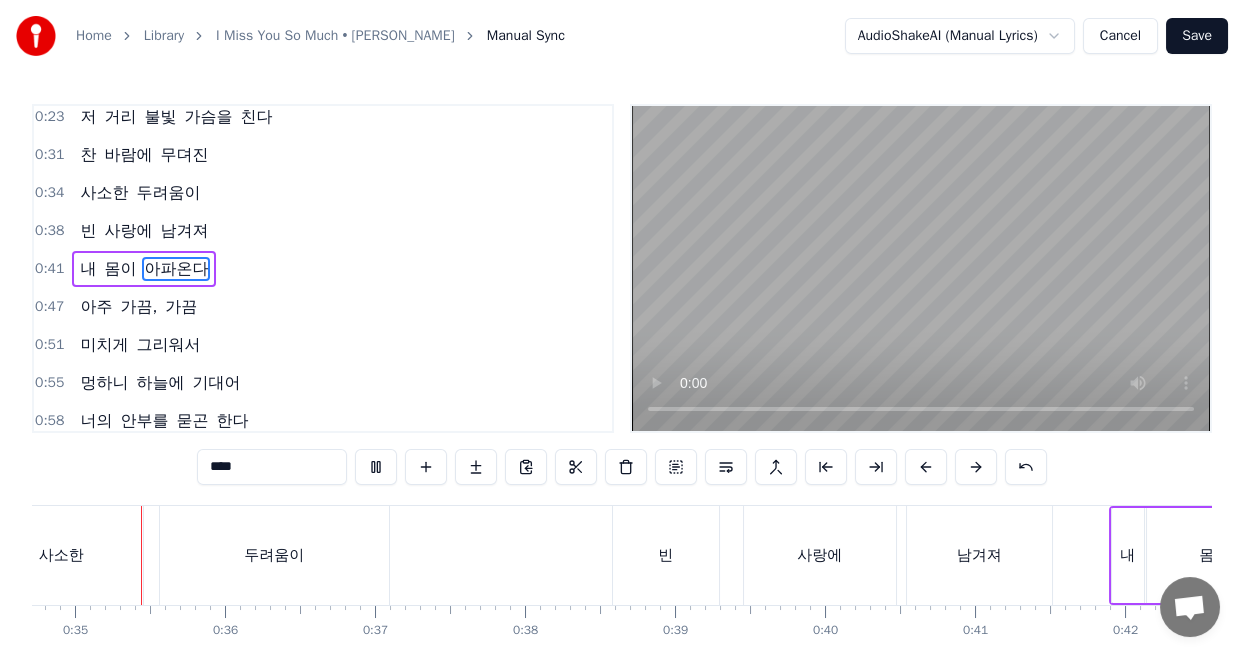 scroll, scrollTop: 0, scrollLeft: 5205, axis: horizontal 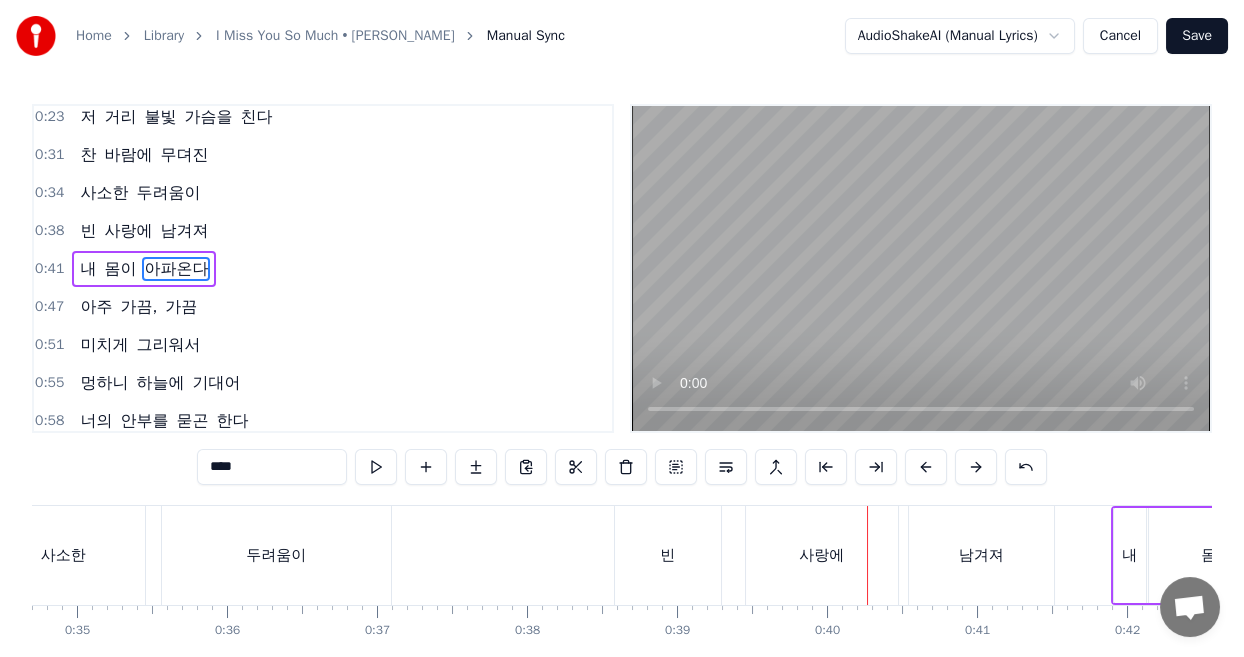 click on "빈" at bounding box center (668, 555) 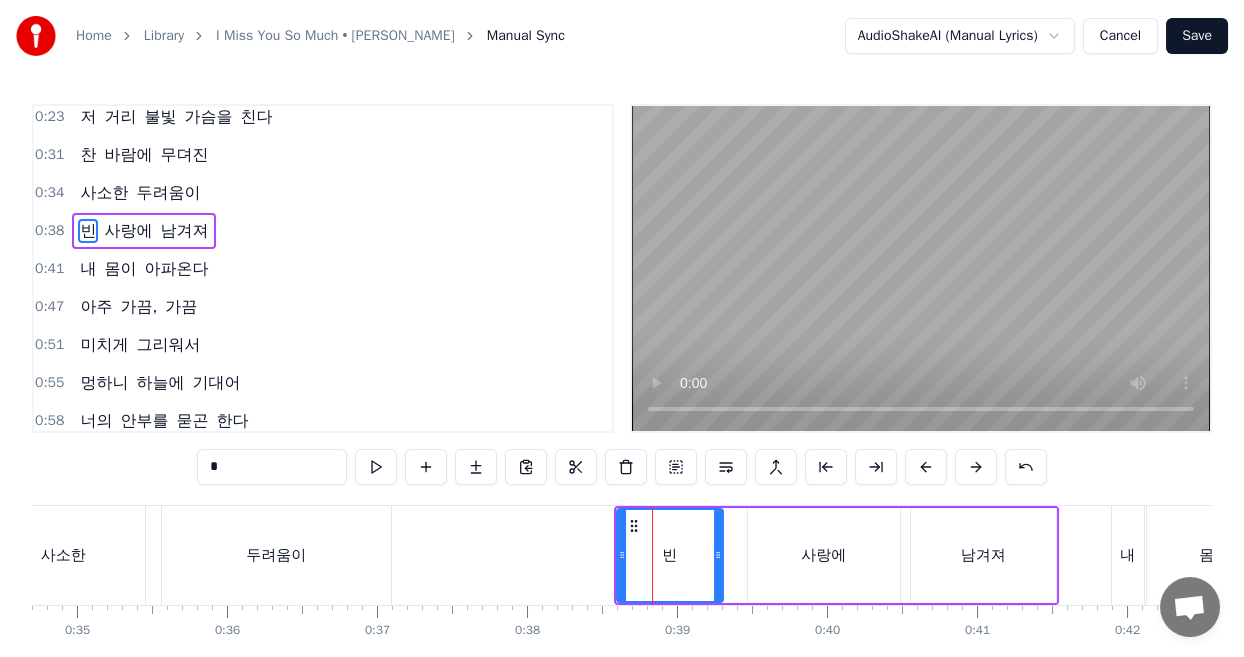 scroll, scrollTop: 46, scrollLeft: 0, axis: vertical 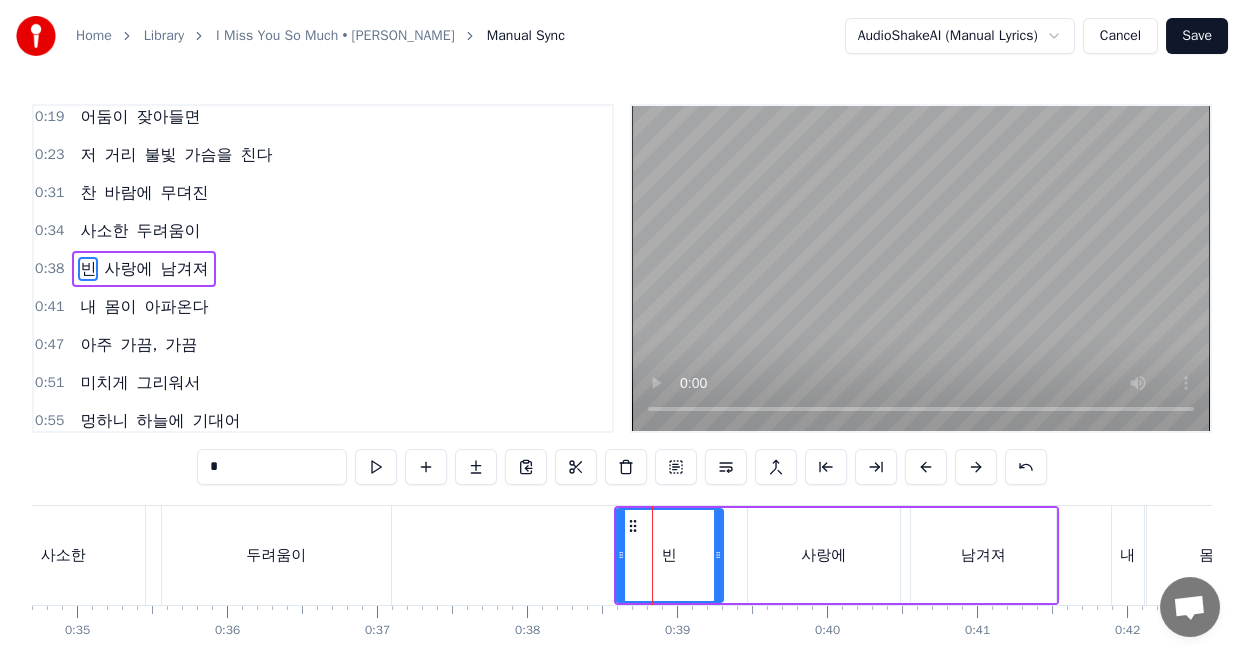 click at bounding box center (621, 555) 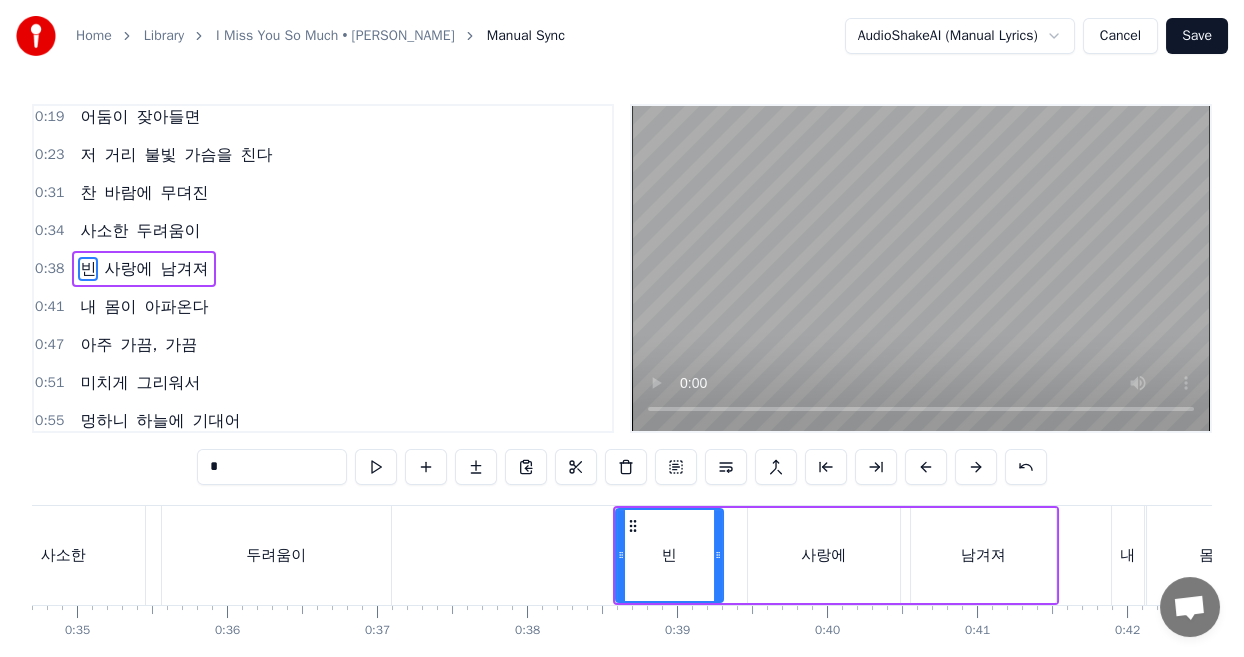 scroll, scrollTop: 0, scrollLeft: 5085, axis: horizontal 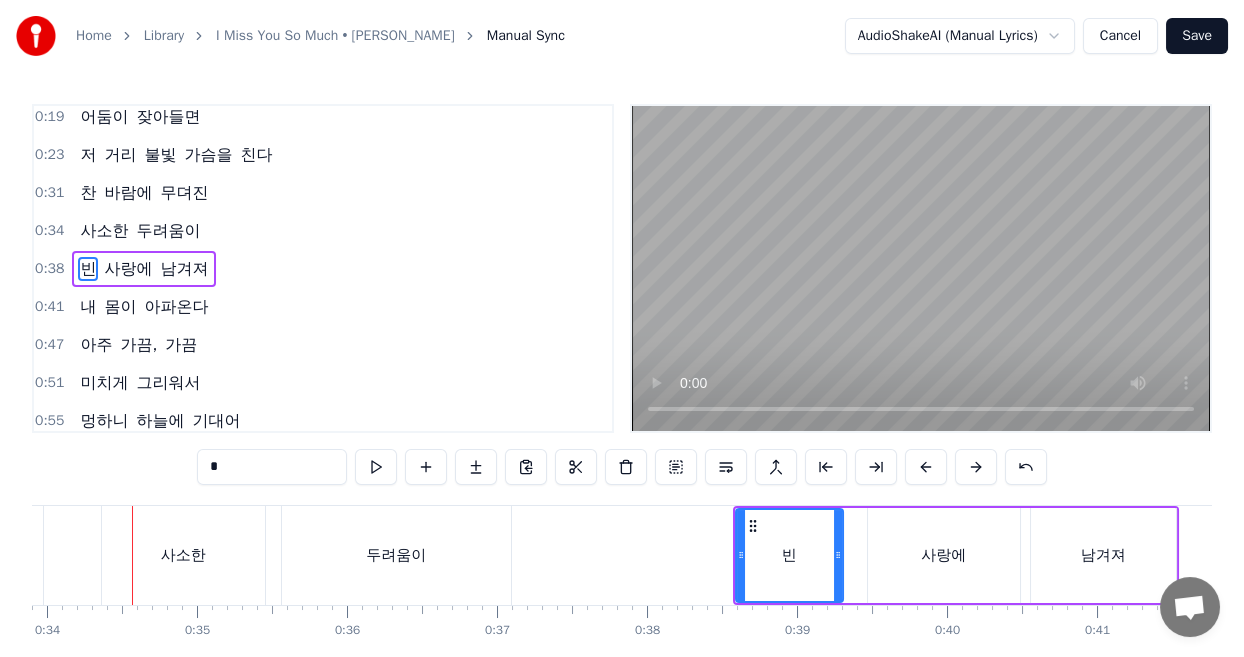 click on "사랑에" at bounding box center (944, 555) 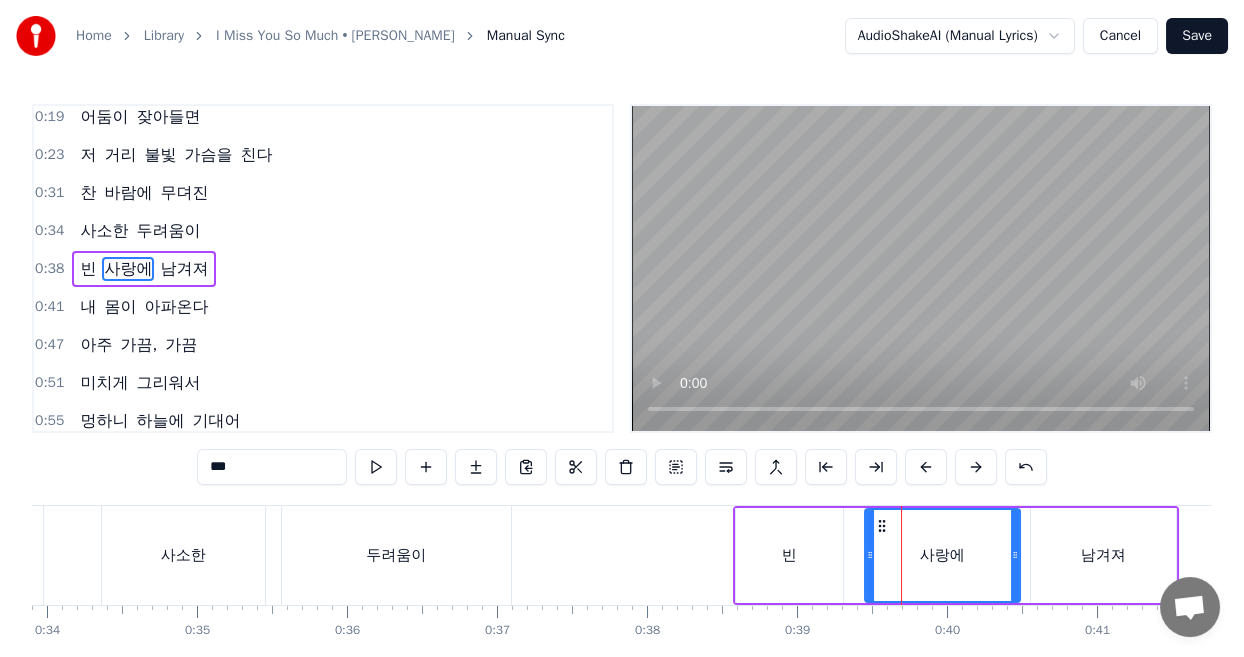 click at bounding box center (870, 555) 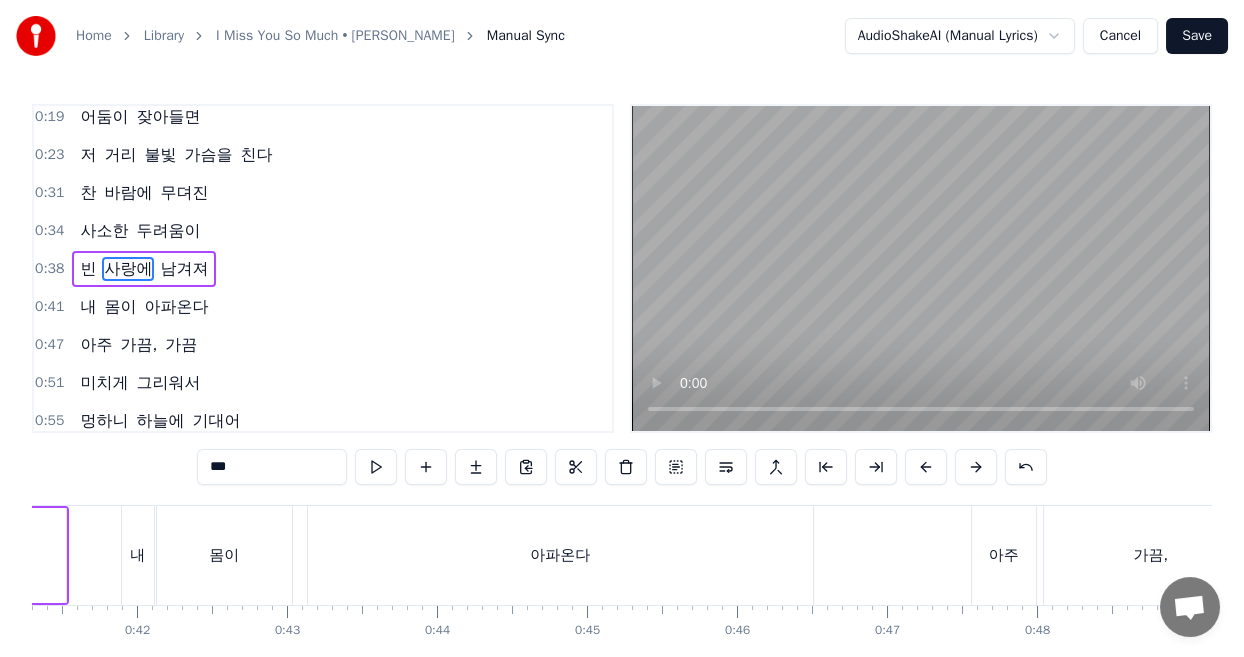 scroll, scrollTop: 0, scrollLeft: 5965, axis: horizontal 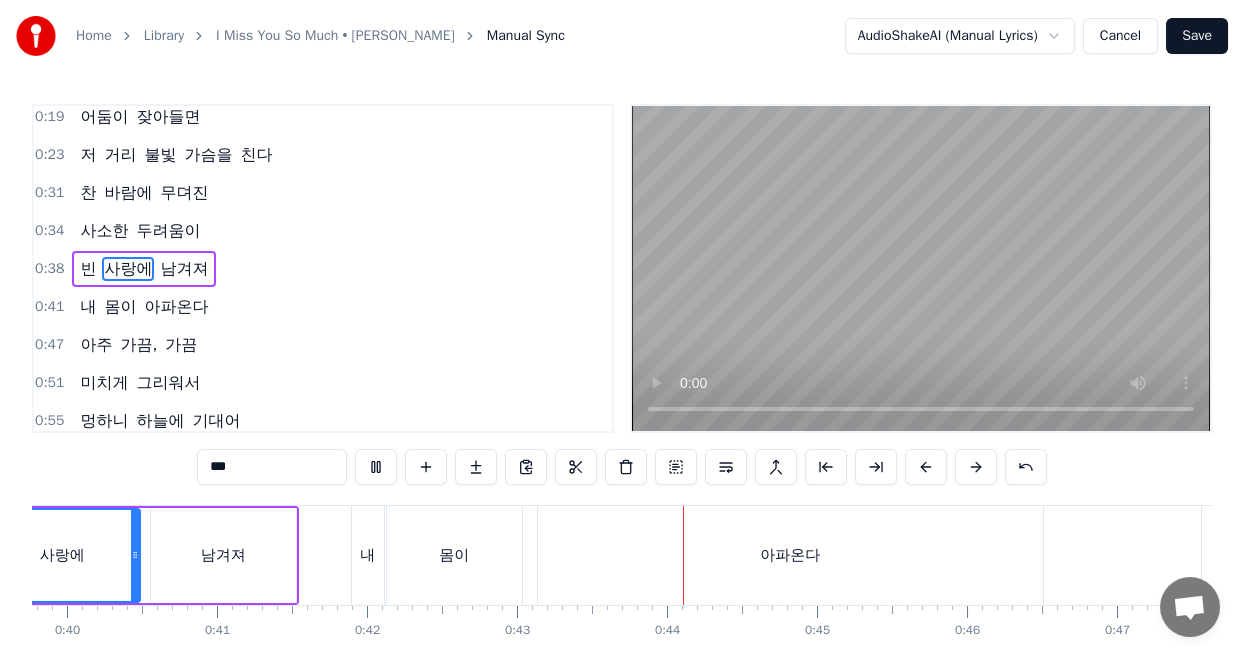 click on "아파온다" at bounding box center (790, 555) 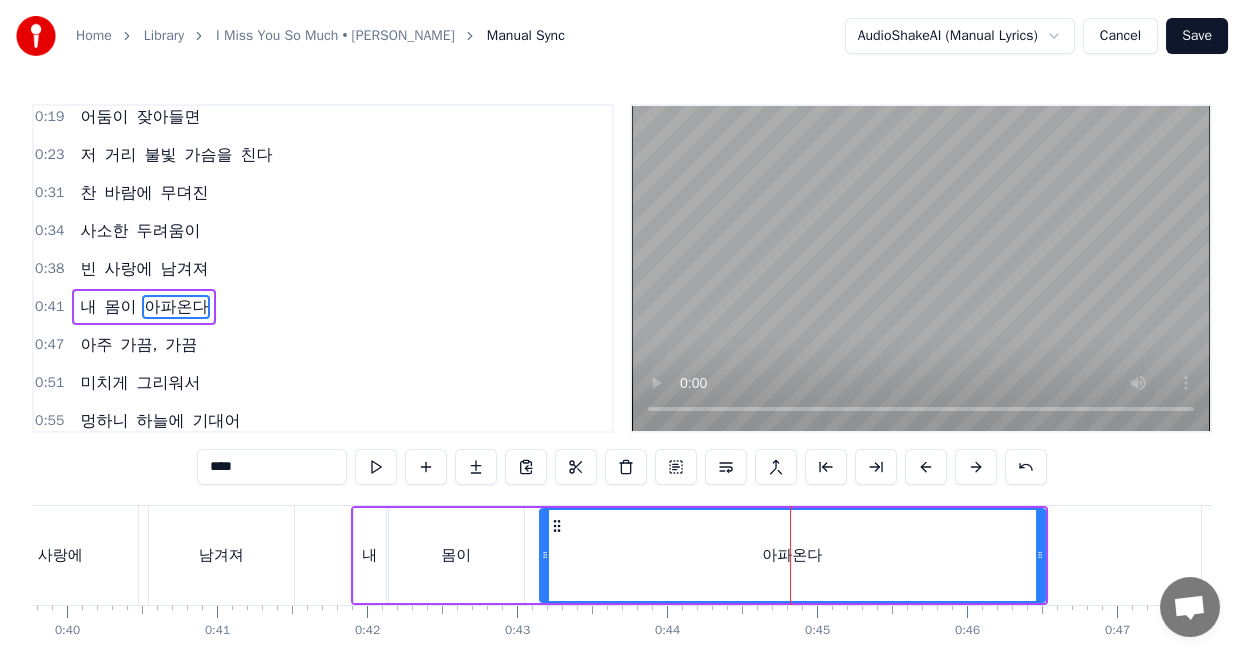 scroll, scrollTop: 84, scrollLeft: 0, axis: vertical 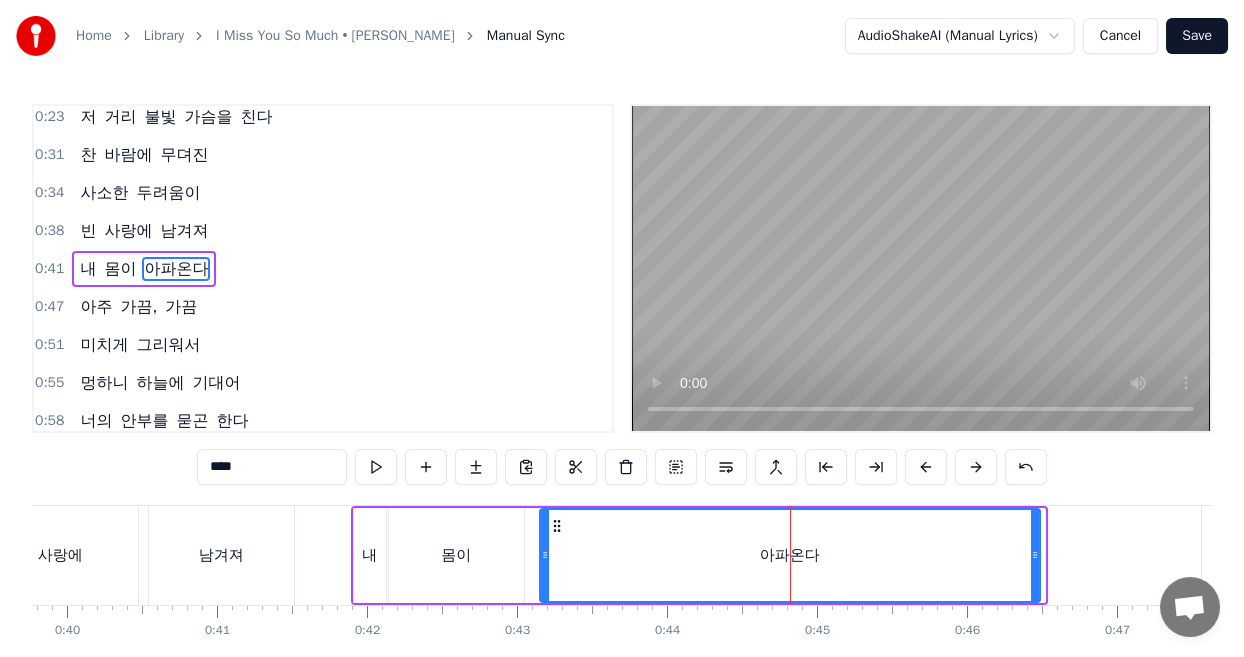 click 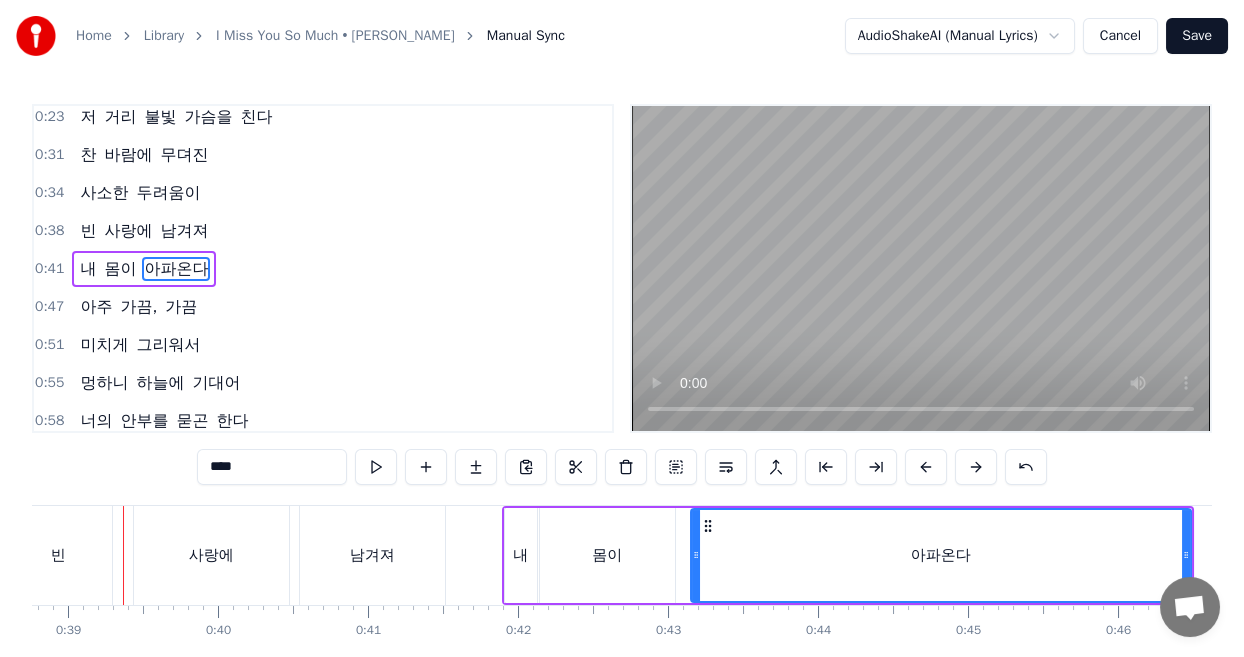 scroll, scrollTop: 0, scrollLeft: 5804, axis: horizontal 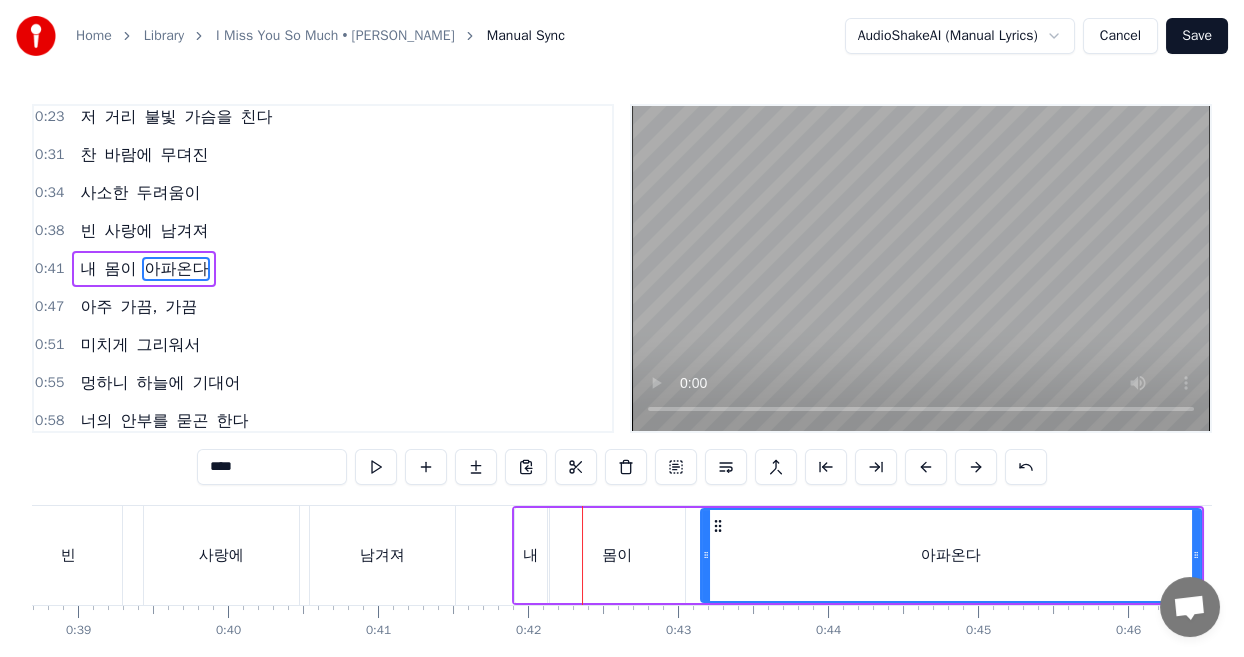 click on "내" at bounding box center [530, 555] 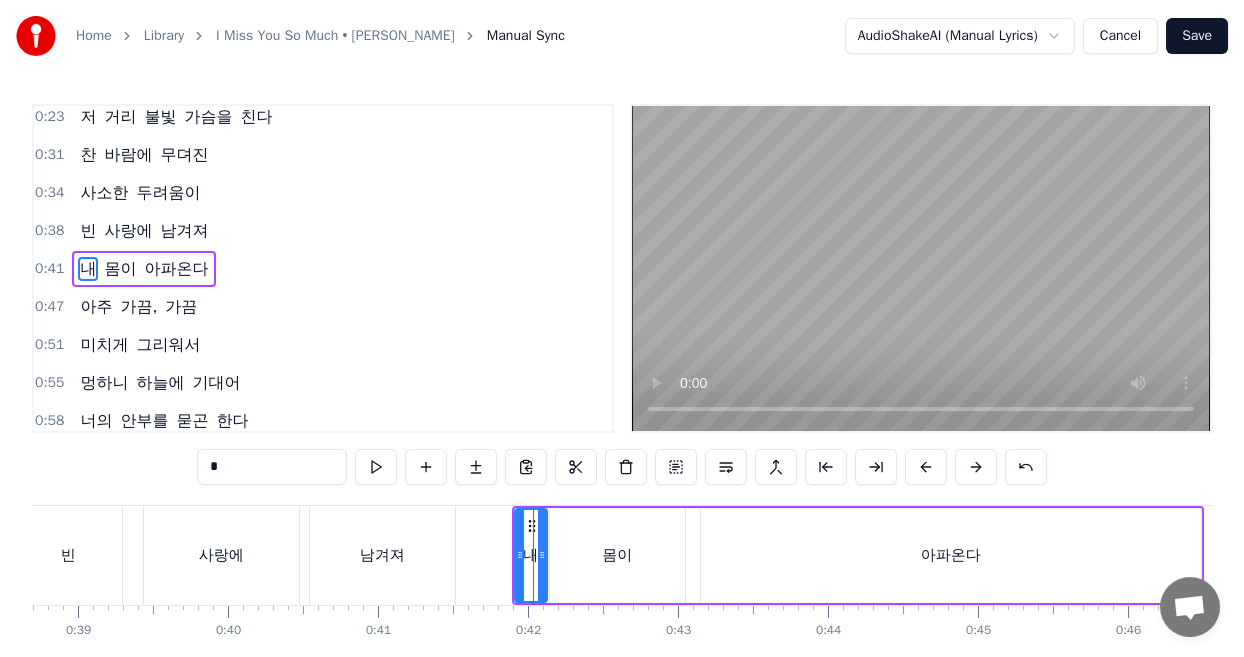 click on "내 몸이 아파온다" at bounding box center (858, 555) 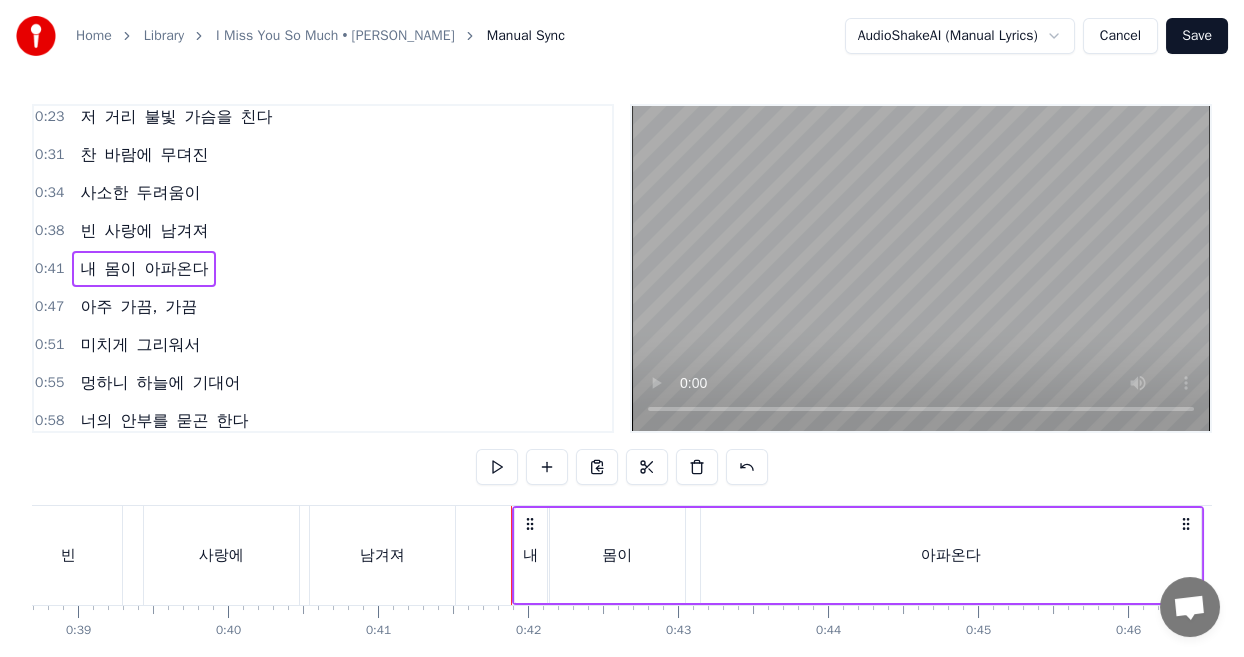 click on "몸이" at bounding box center (617, 555) 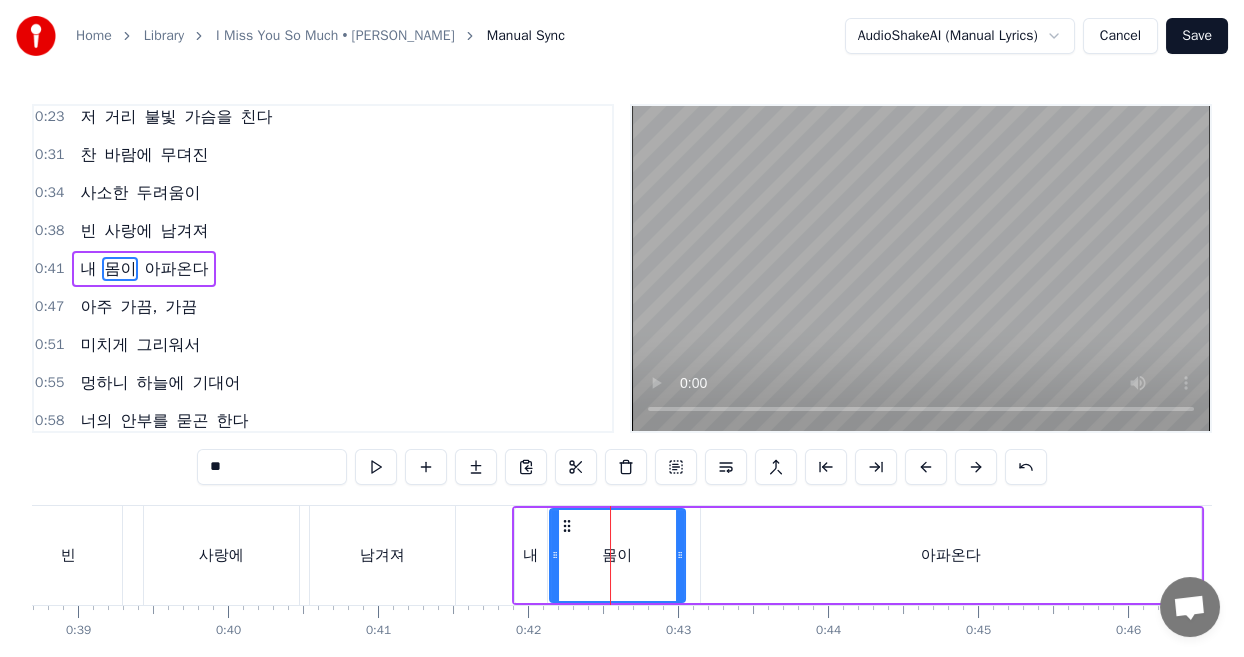 click on "내" at bounding box center (531, 555) 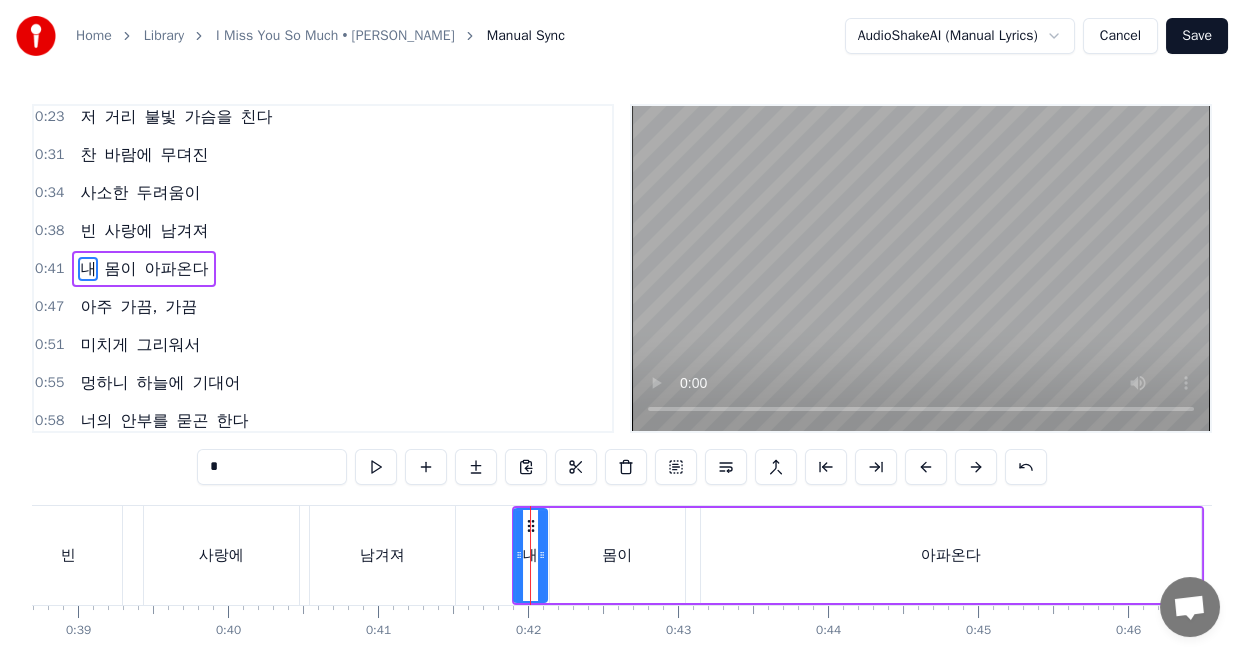 click on "내" at bounding box center (530, 555) 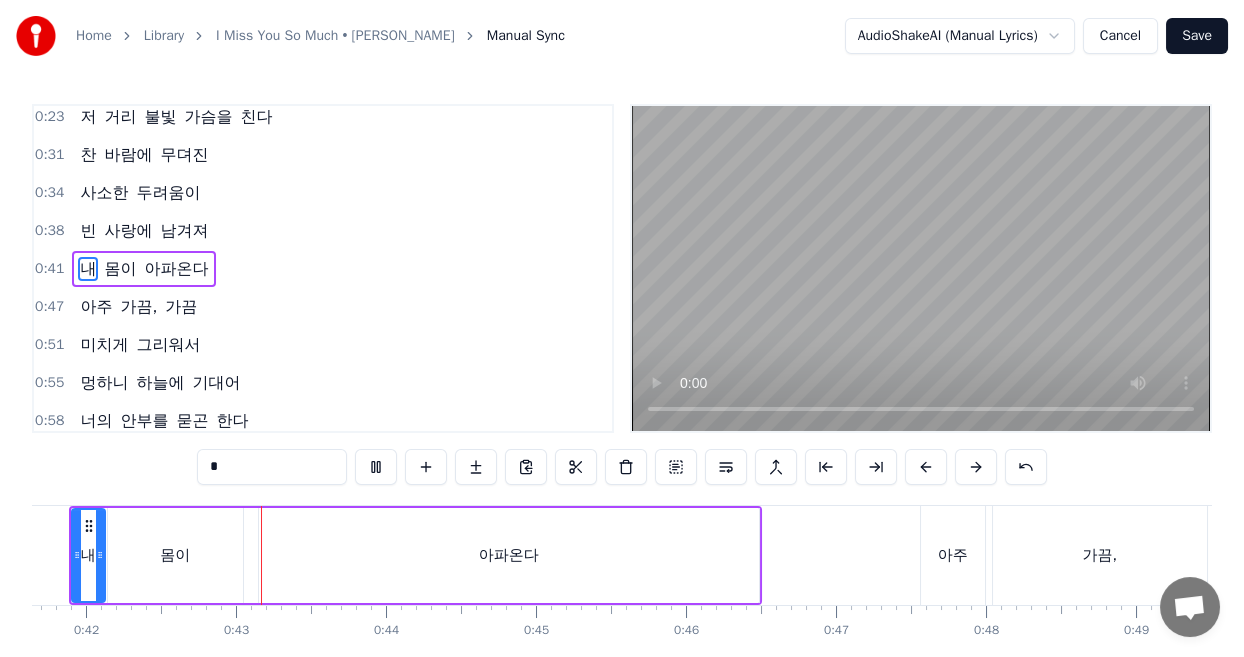 scroll, scrollTop: 0, scrollLeft: 6299, axis: horizontal 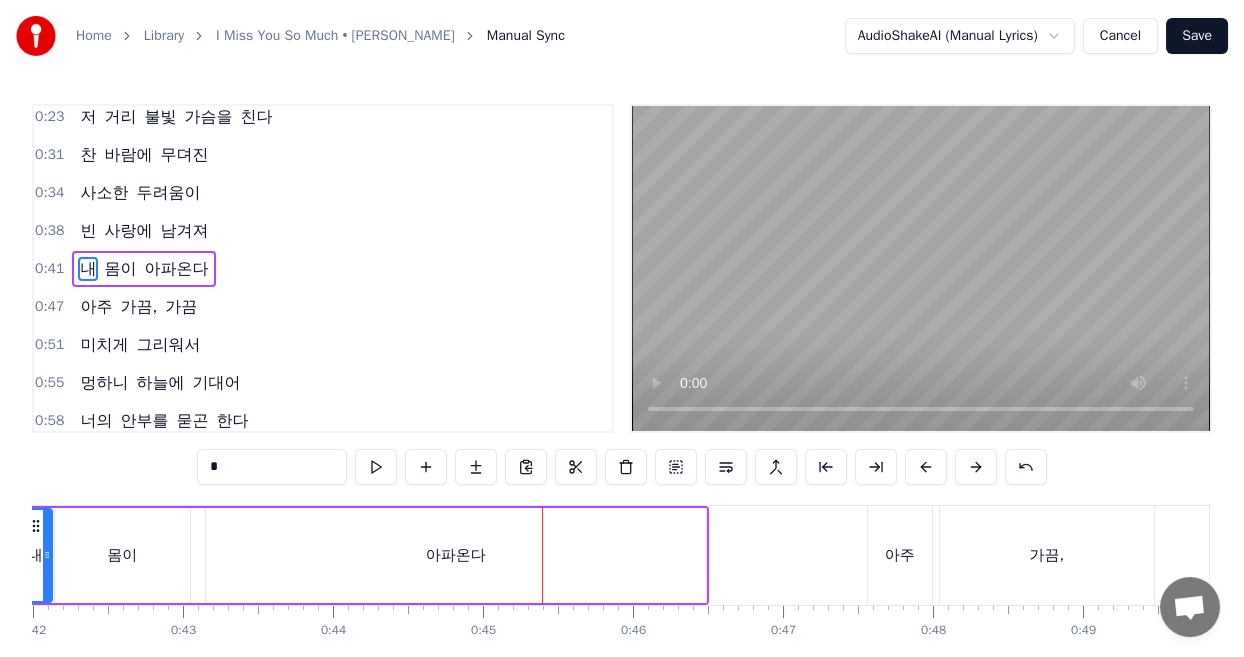 click on "아파온다" at bounding box center [456, 555] 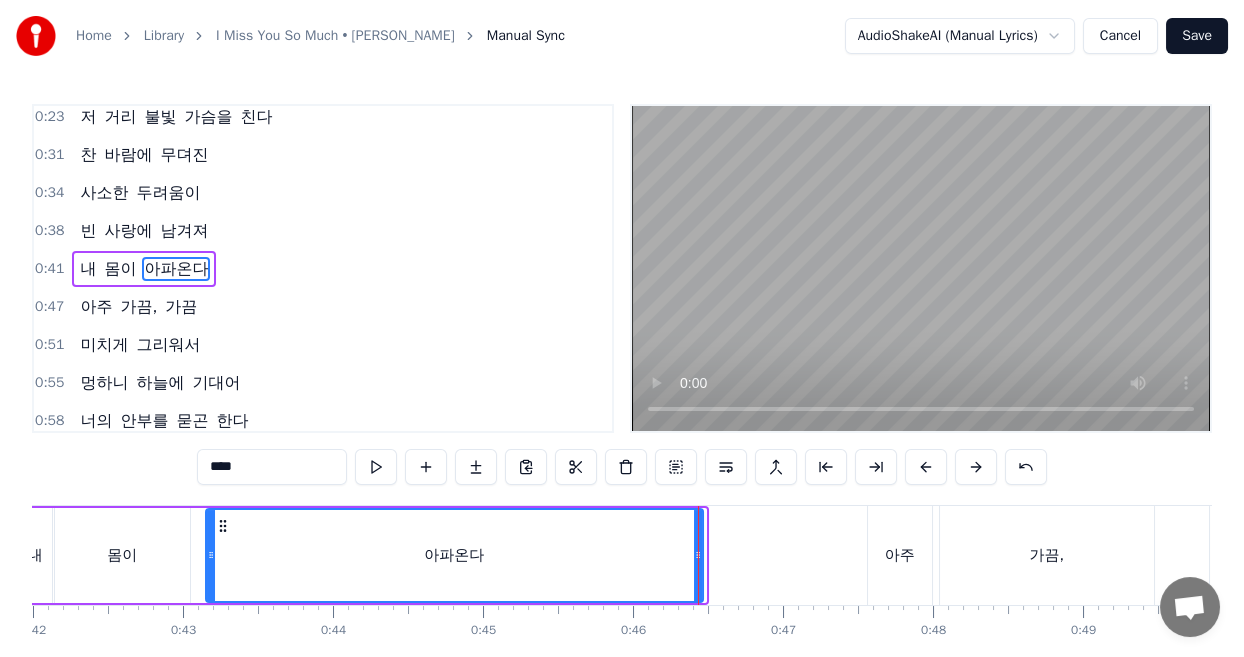click 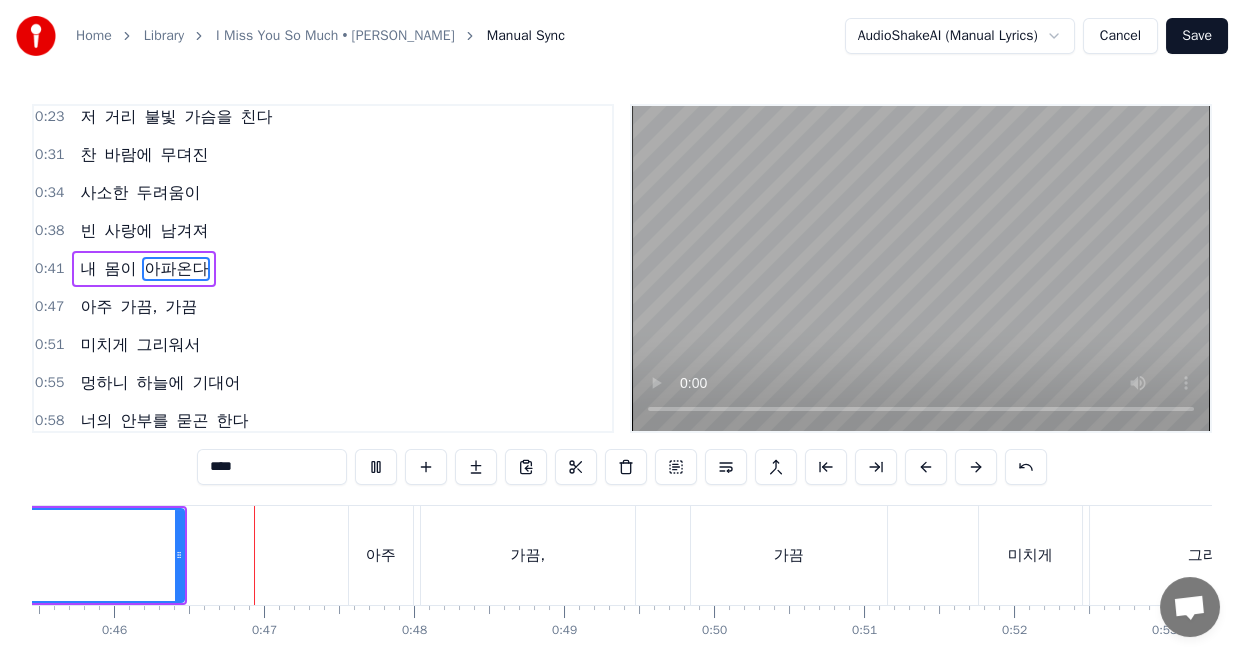 scroll, scrollTop: 0, scrollLeft: 6832, axis: horizontal 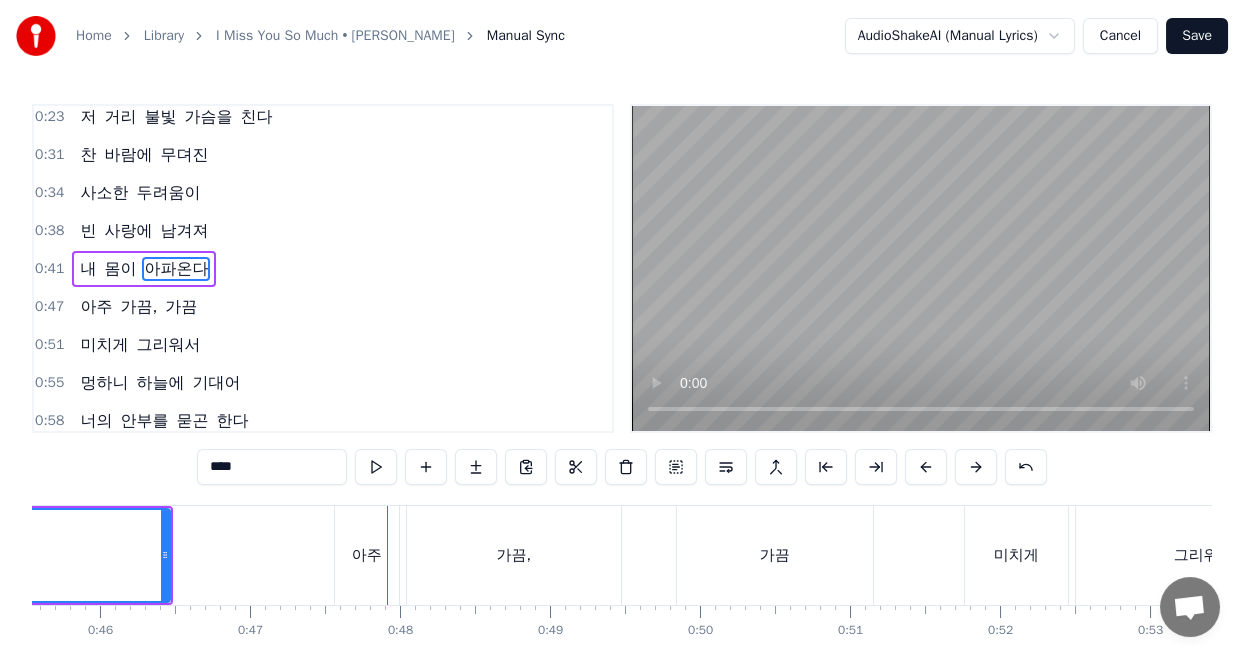 click on "아주" at bounding box center (367, 555) 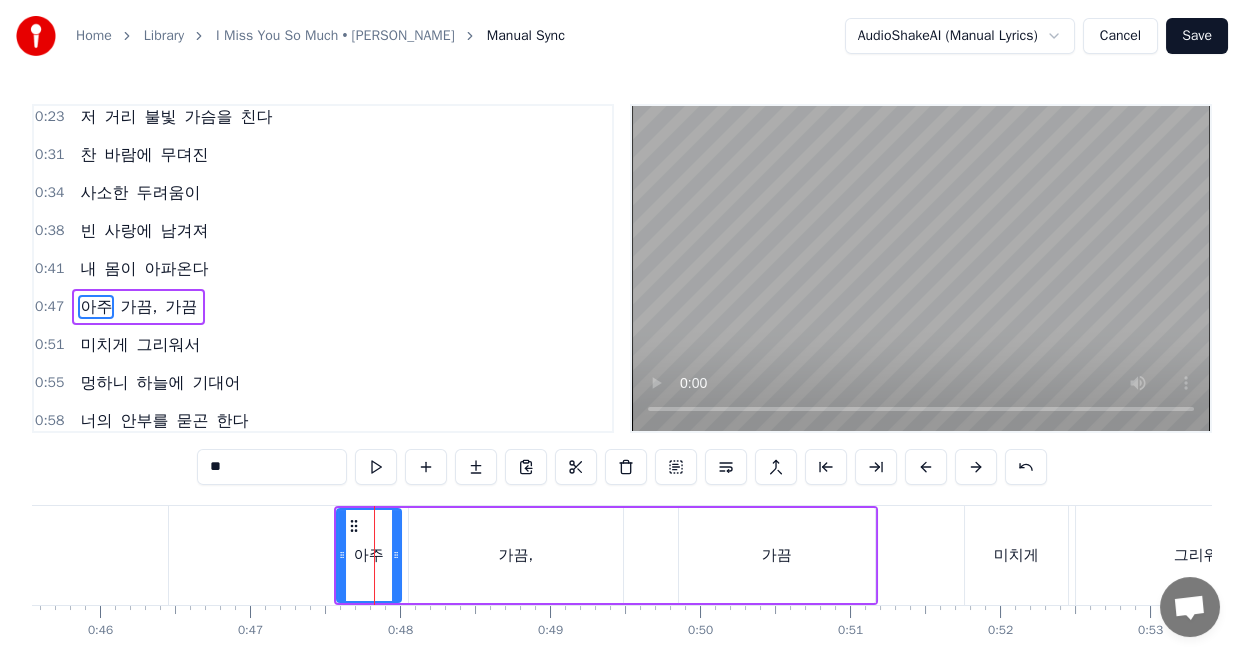 scroll, scrollTop: 122, scrollLeft: 0, axis: vertical 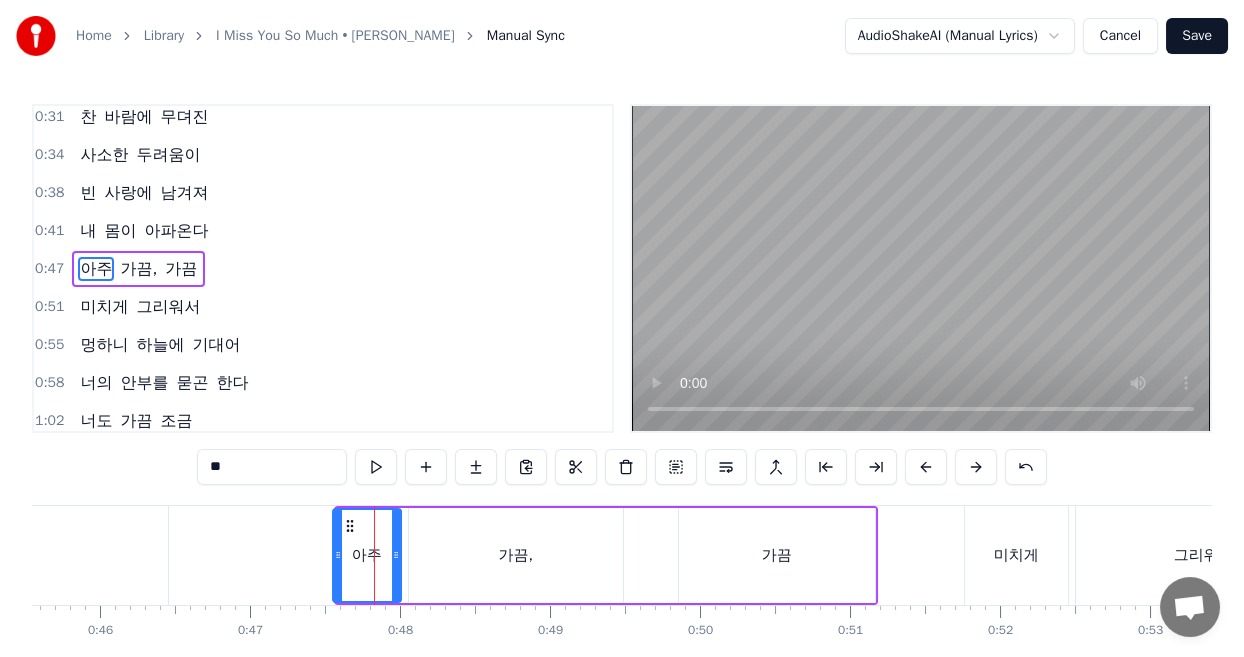 click 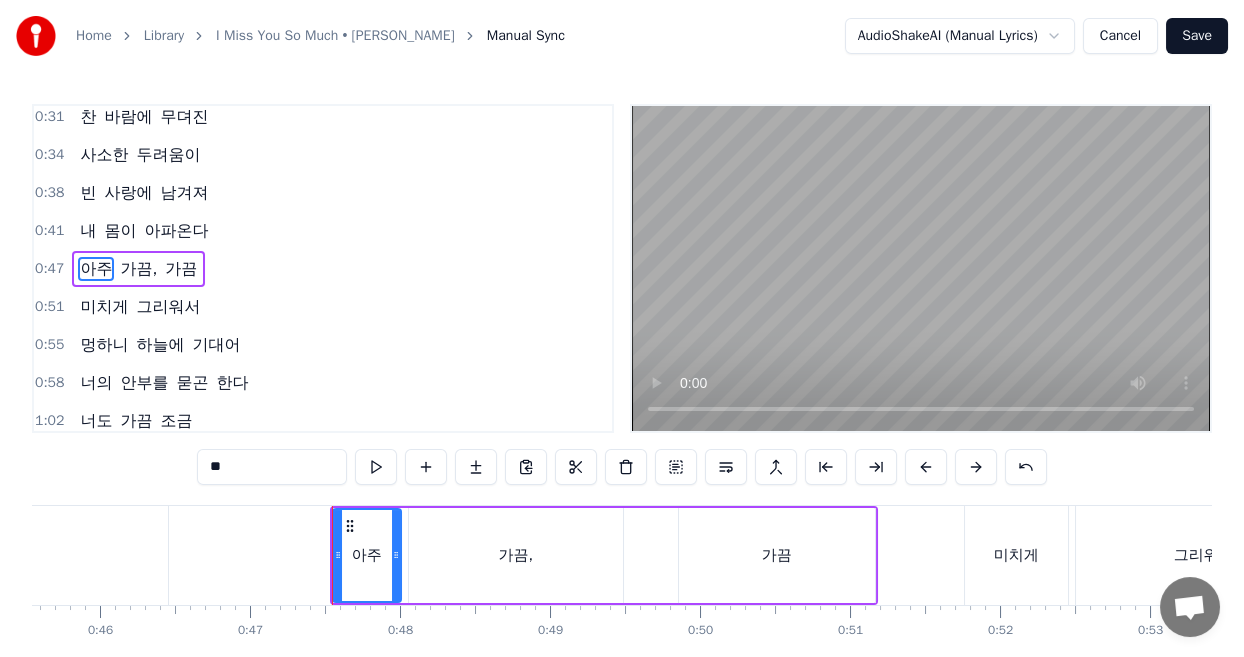 click on "가끔," at bounding box center [515, 555] 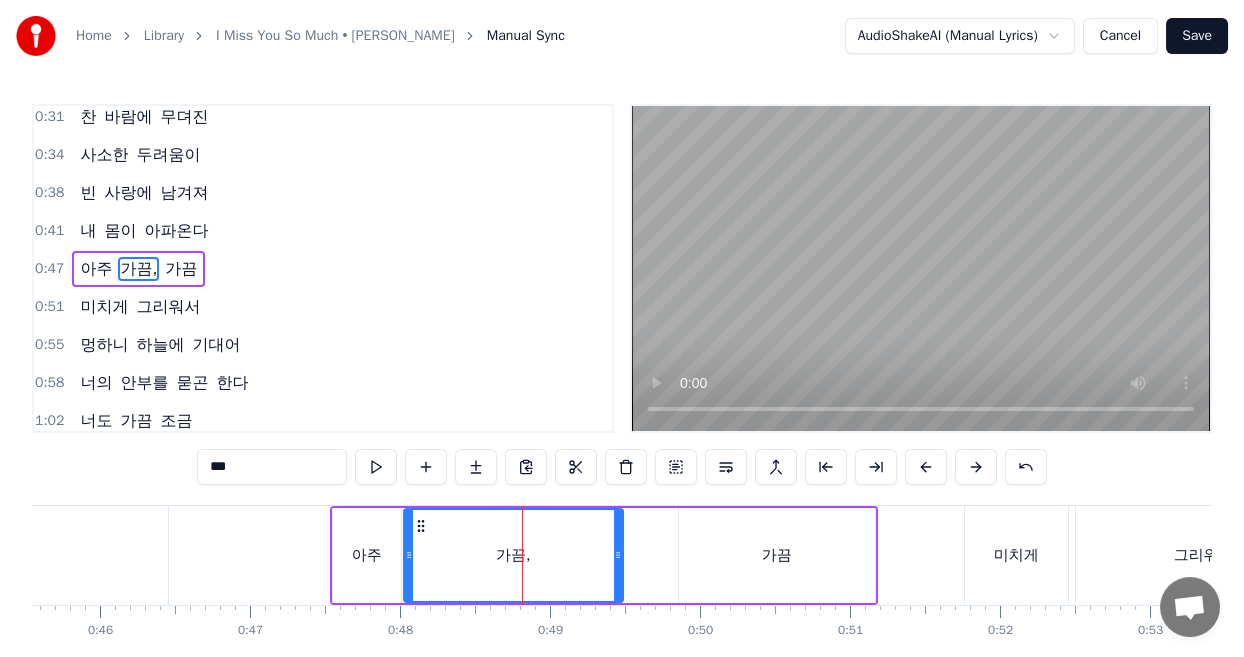 drag, startPoint x: 409, startPoint y: 556, endPoint x: 466, endPoint y: 556, distance: 57 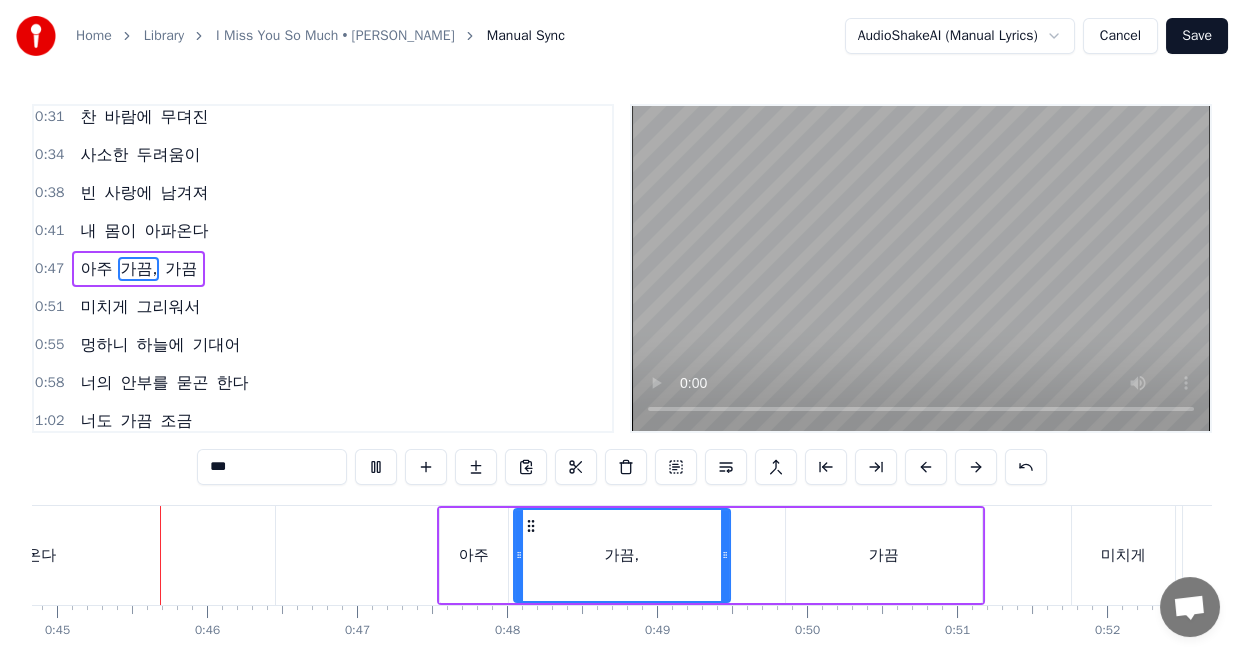 scroll, scrollTop: 0, scrollLeft: 6725, axis: horizontal 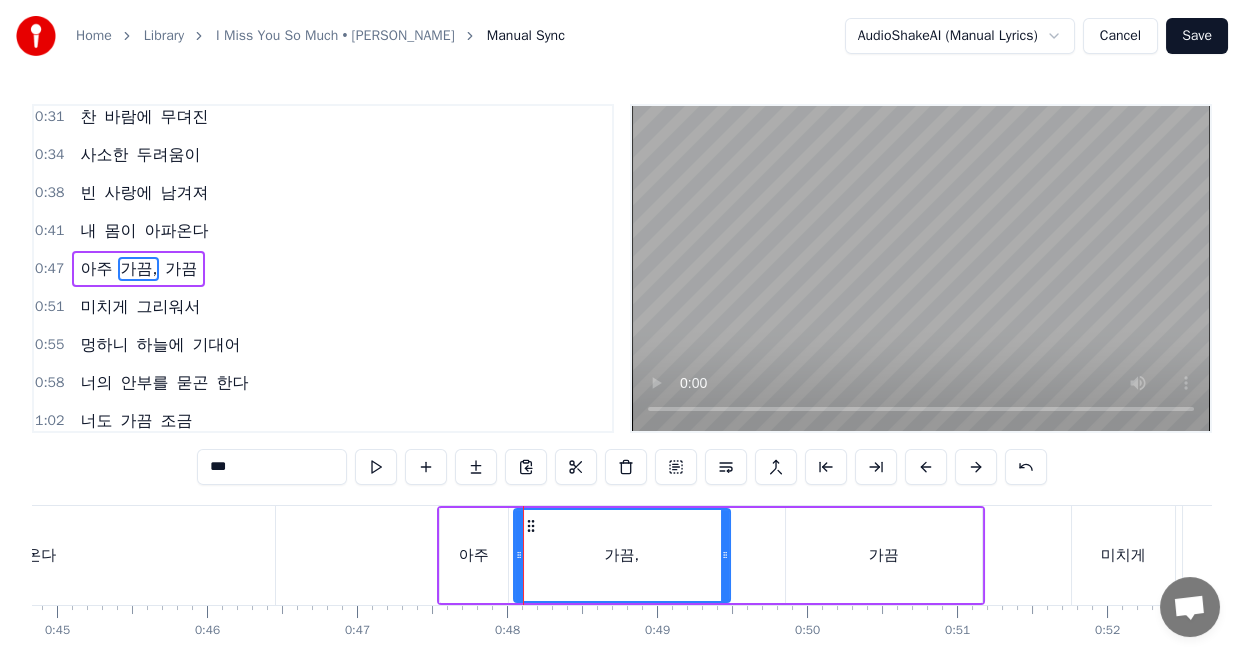 click on "아주" at bounding box center (474, 555) 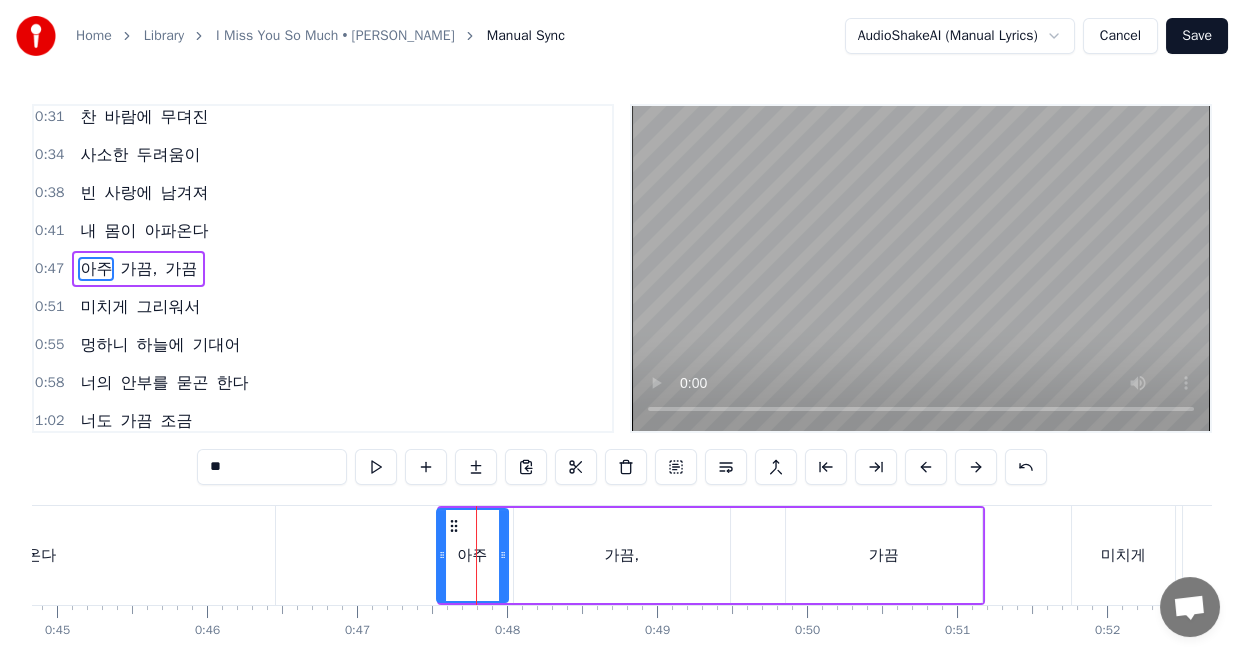 click on "아주" at bounding box center [472, 555] 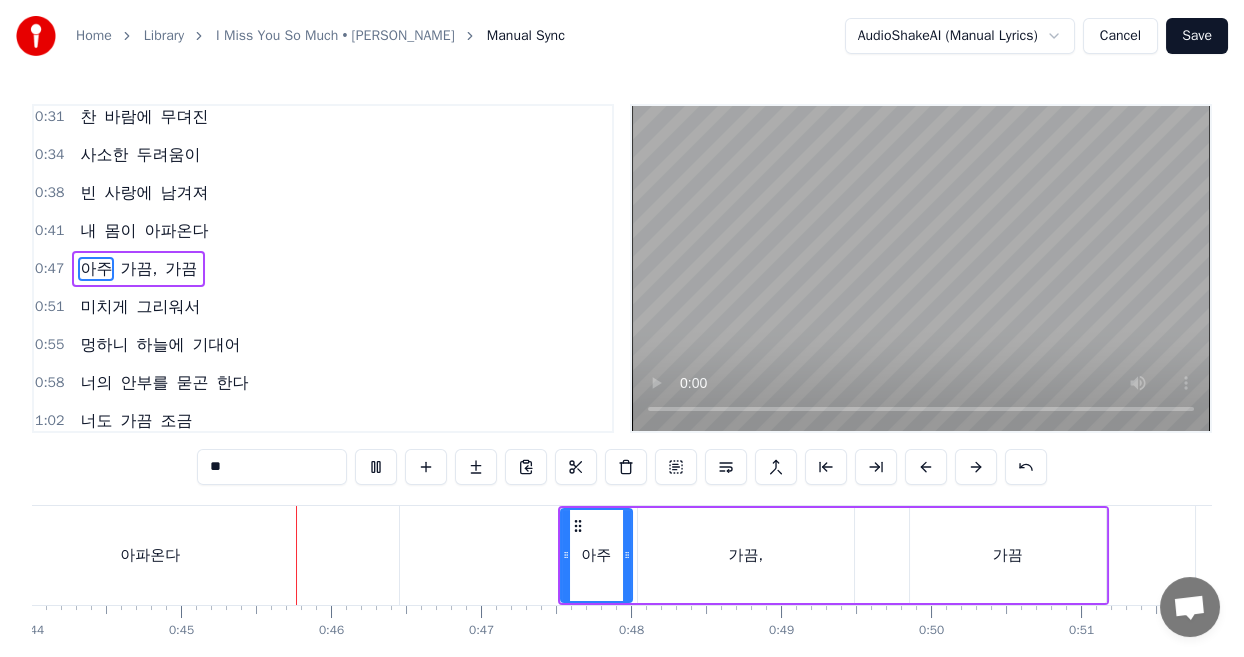 scroll, scrollTop: 0, scrollLeft: 6691, axis: horizontal 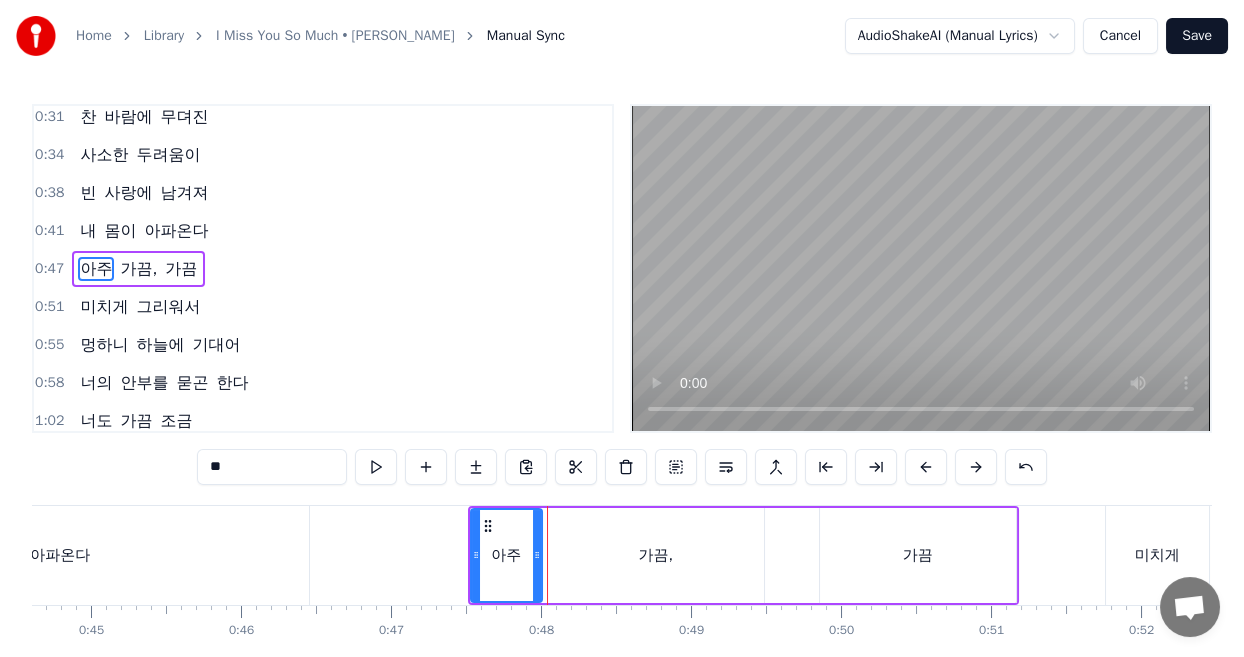 click on "아주" at bounding box center [506, 555] 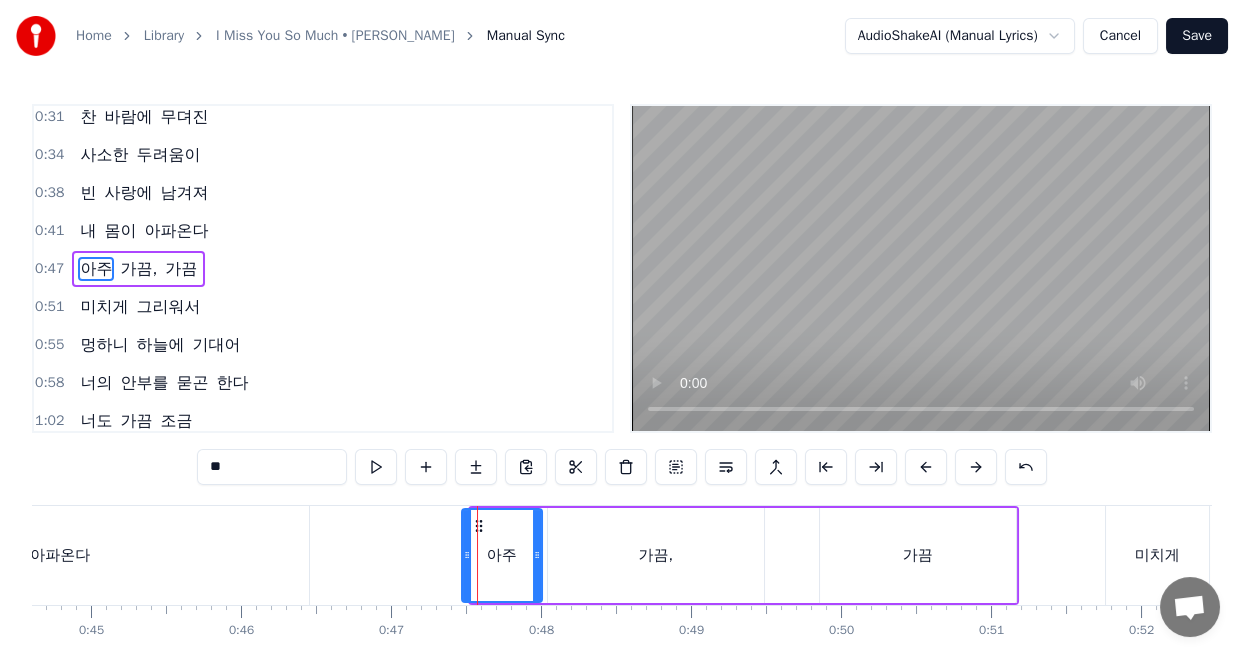 click 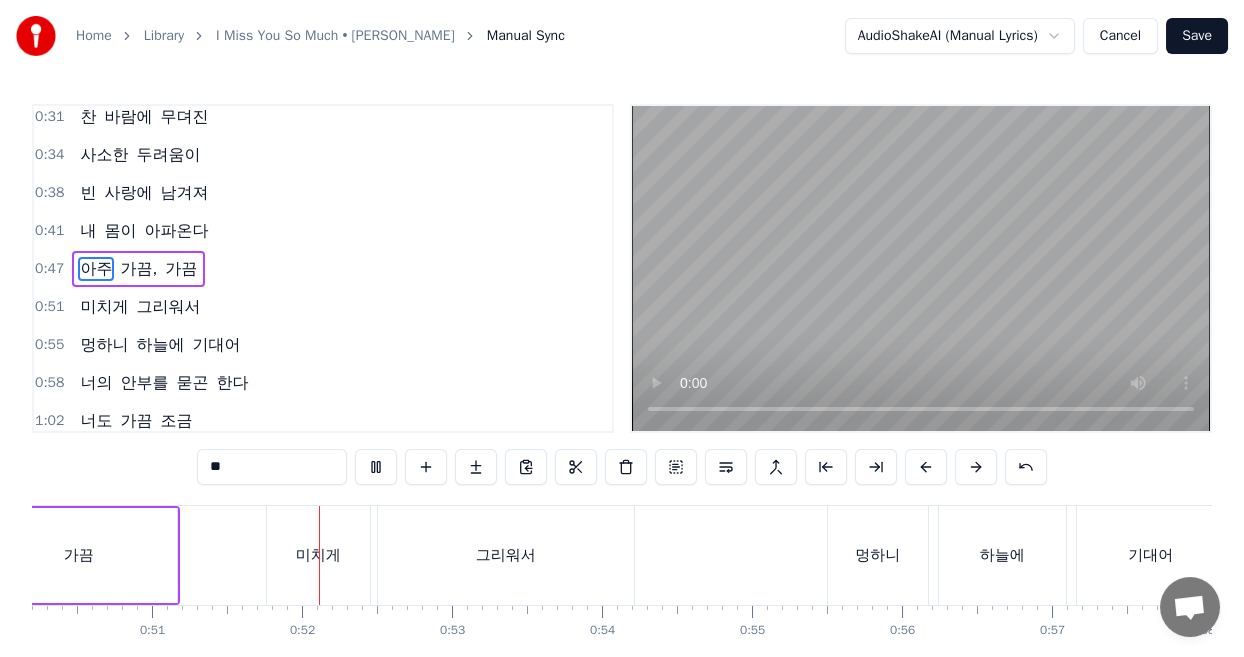 scroll, scrollTop: 0, scrollLeft: 7619, axis: horizontal 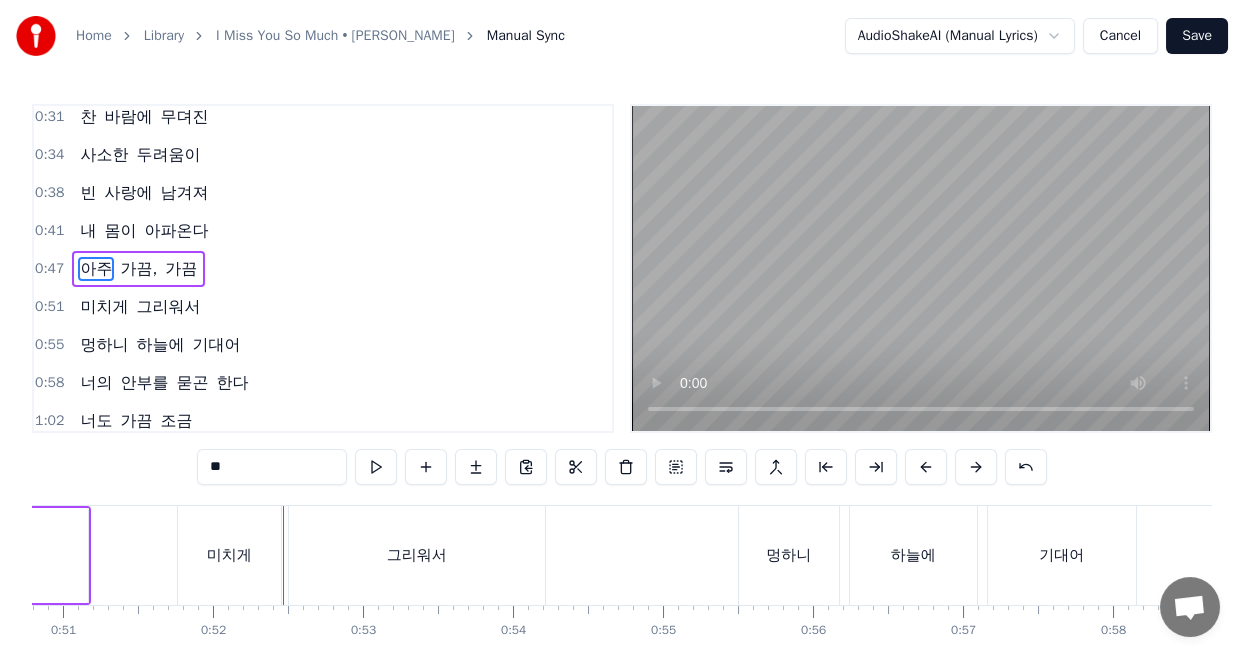 click on "미치게" at bounding box center (229, 555) 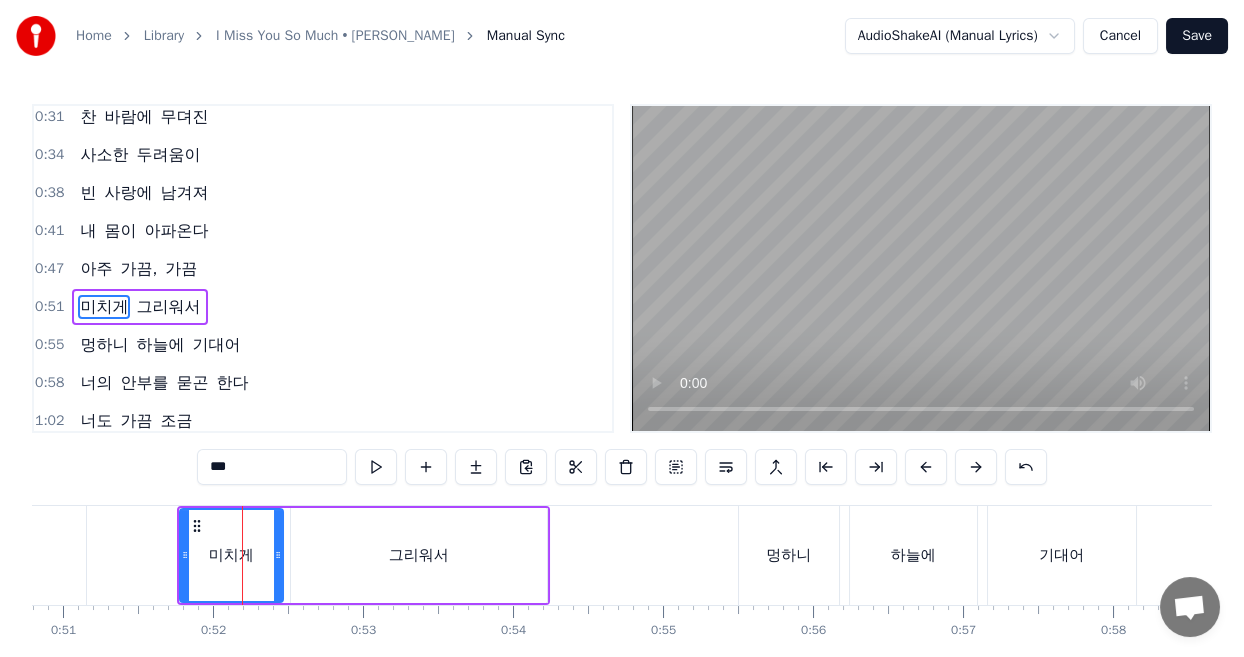 scroll, scrollTop: 160, scrollLeft: 0, axis: vertical 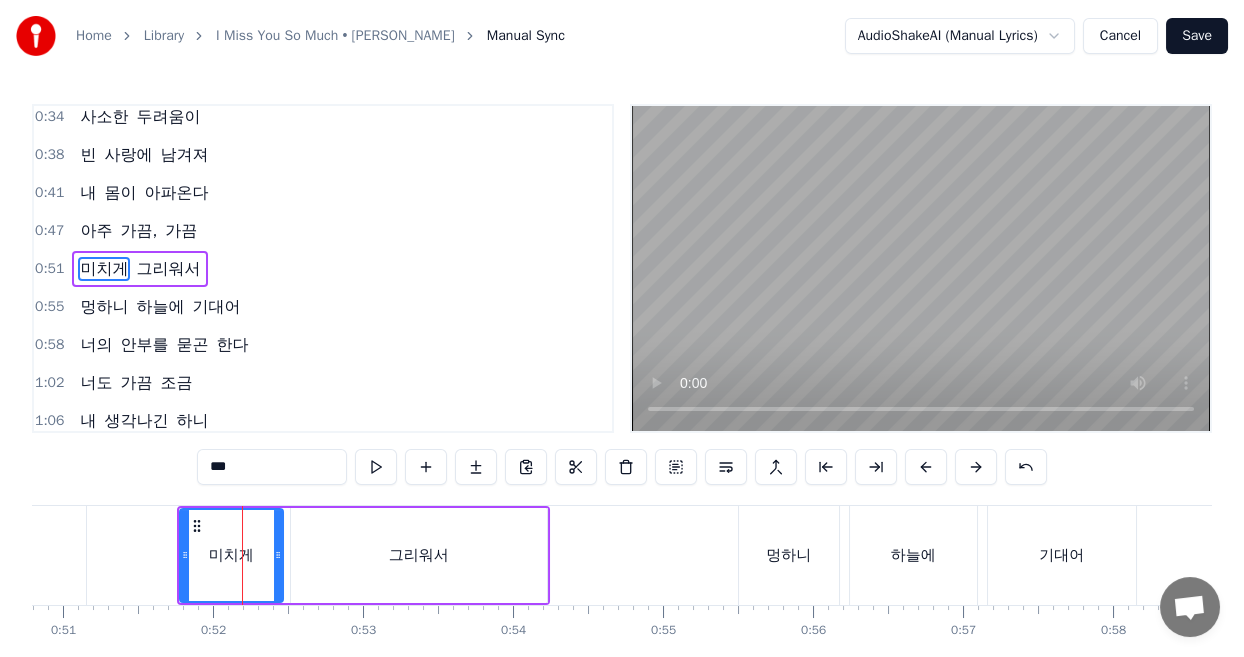 click on "땅거미 진 거리에 어둠이 잦아들면 저 거리 불빛 가슴을 친다 찬 바람에 무뎌진 사소한 두려움이 빈 사랑에 남겨져 내 몸이 아파온다 아주 가끔, 가끔 미치게 그리워서 멍하니 하늘에 기대어 너의 안부를 묻곤 한다 너도 가끔 조금 내 생각나긴 하니 듣는 이 없는 이 노래를 혼자 오늘도 불러본다 나 쓸쓸히 걷다가 문득 너 생각나서 허전한 맘에 술 한잔한다 내 손에 쥔 전화에 니 이름 지워봐도 넌 지우지 못하고 일어나 집에 간다 아주 가끔, 가끔 미치게 그리워서 사는 게 지치고 힘들다 모진 너를 원망해 본다 바보 같은 내가 정말로 사랑한다 너밖에 없는 나에게는 정말 세상이 잔인하다 가진 건 없지만 남은 내 사랑을 다 준 한 사람 너에게 미쳐, 사랑이 미쳐 너에게로 달려간다 아주 가끔, 가끔 미치게 그리워서 멍하니 하늘에 기대어 너의 안부를 묻곤 한다 너도 가끔" at bounding box center [8689, 555] 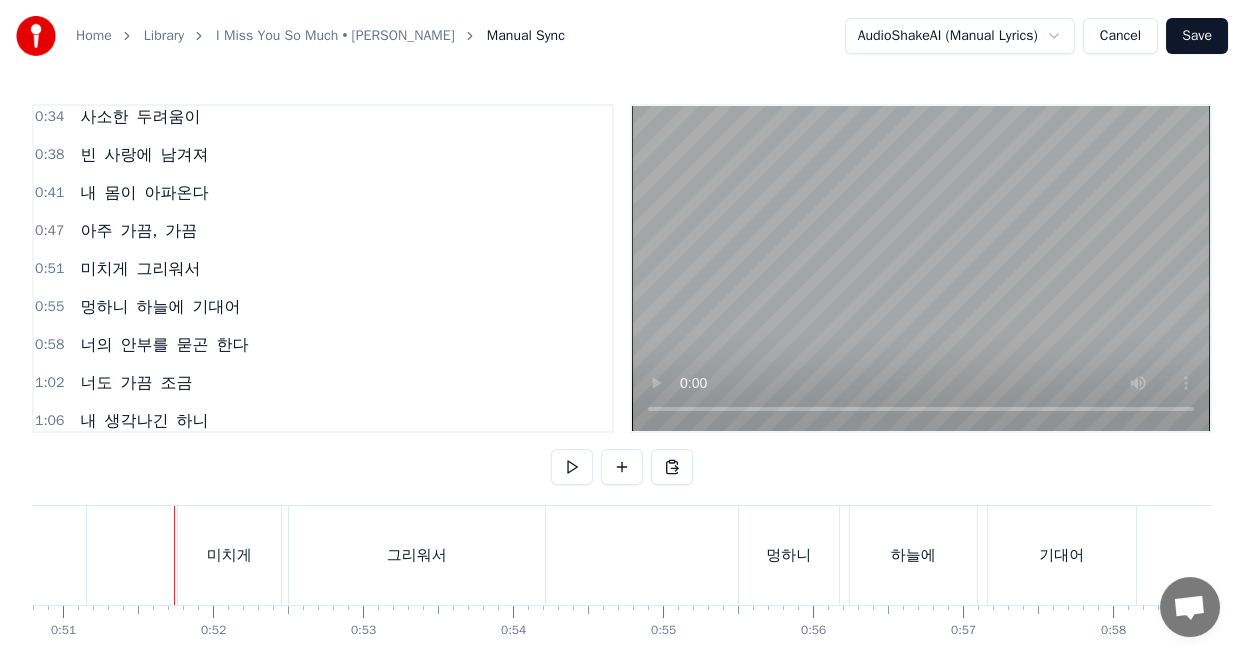 click on "미치게" at bounding box center [229, 555] 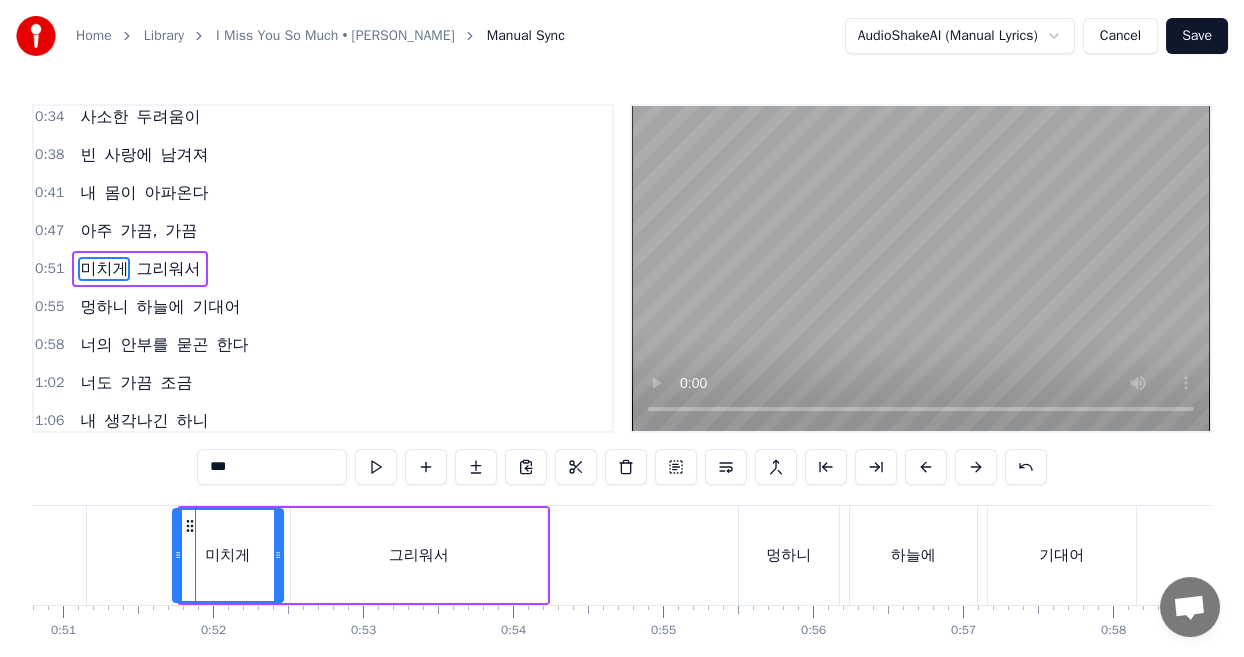 click at bounding box center (178, 555) 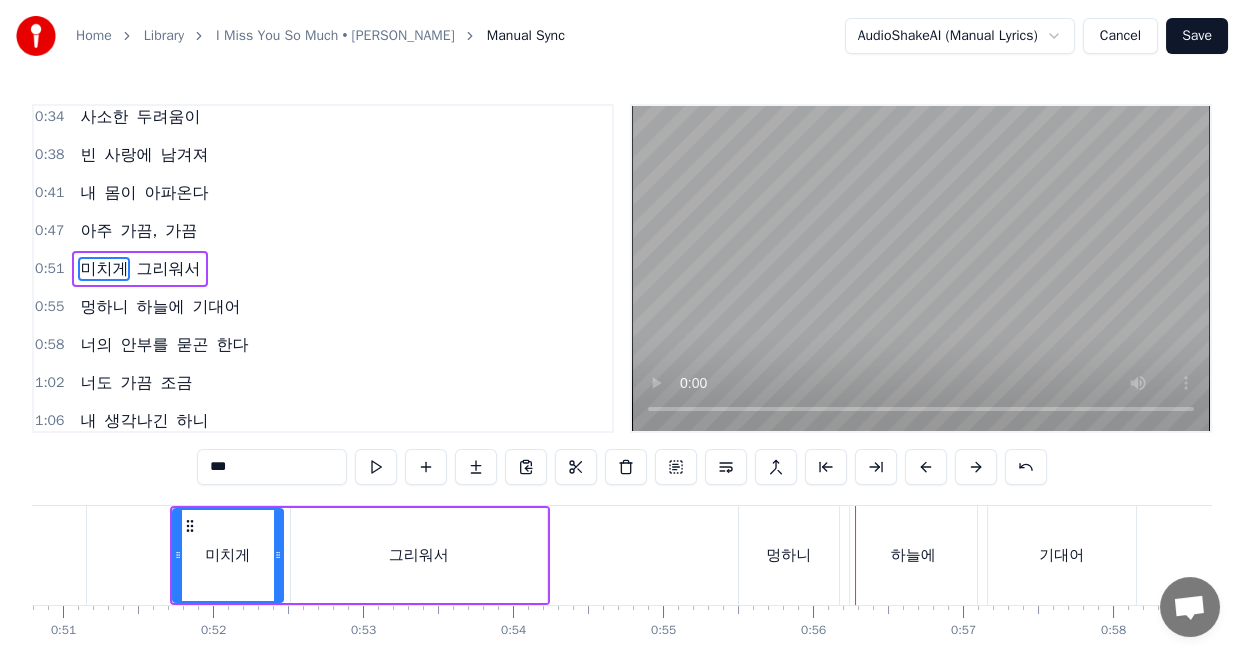 click on "멍하니" at bounding box center [789, 555] 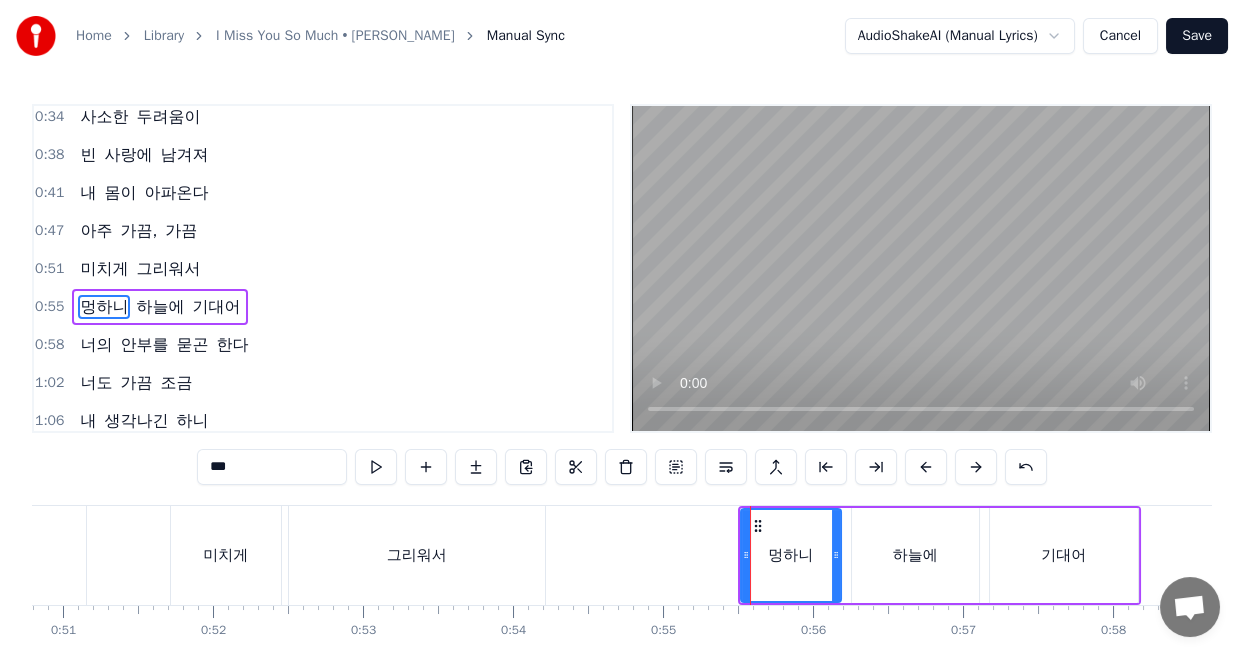 scroll, scrollTop: 198, scrollLeft: 0, axis: vertical 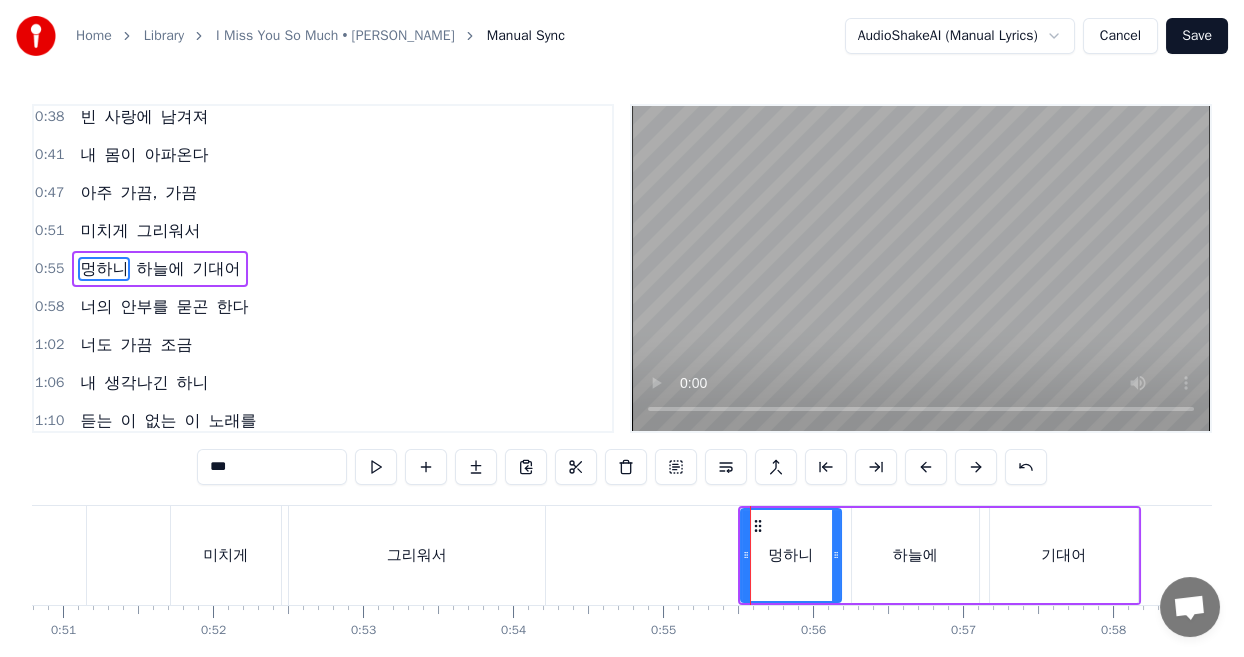 click on "땅거미 진 거리에 어둠이 잦아들면 저 거리 불빛 가슴을 친다 찬 바람에 무뎌진 사소한 두려움이 빈 사랑에 남겨져 내 몸이 아파온다 아주 가끔, 가끔 미치게 그리워서 멍하니 하늘에 기대어 너의 안부를 묻곤 한다 너도 가끔 조금 내 생각나긴 하니 듣는 이 없는 이 노래를 혼자 오늘도 불러본다 나 쓸쓸히 걷다가 문득 너 생각나서 허전한 맘에 술 한잔한다 내 손에 쥔 전화에 니 이름 지워봐도 넌 지우지 못하고 일어나 집에 간다 아주 가끔, 가끔 미치게 그리워서 사는 게 지치고 힘들다 모진 너를 원망해 본다 바보 같은 내가 정말로 사랑한다 너밖에 없는 나에게는 정말 세상이 잔인하다 가진 건 없지만 남은 내 사랑을 다 준 한 사람 너에게 미쳐, 사랑이 미쳐 너에게로 달려간다 아주 가끔, 가끔 미치게 그리워서 멍하니 하늘에 기대어 너의 안부를 묻곤 한다 너도 가끔" at bounding box center (8689, 555) 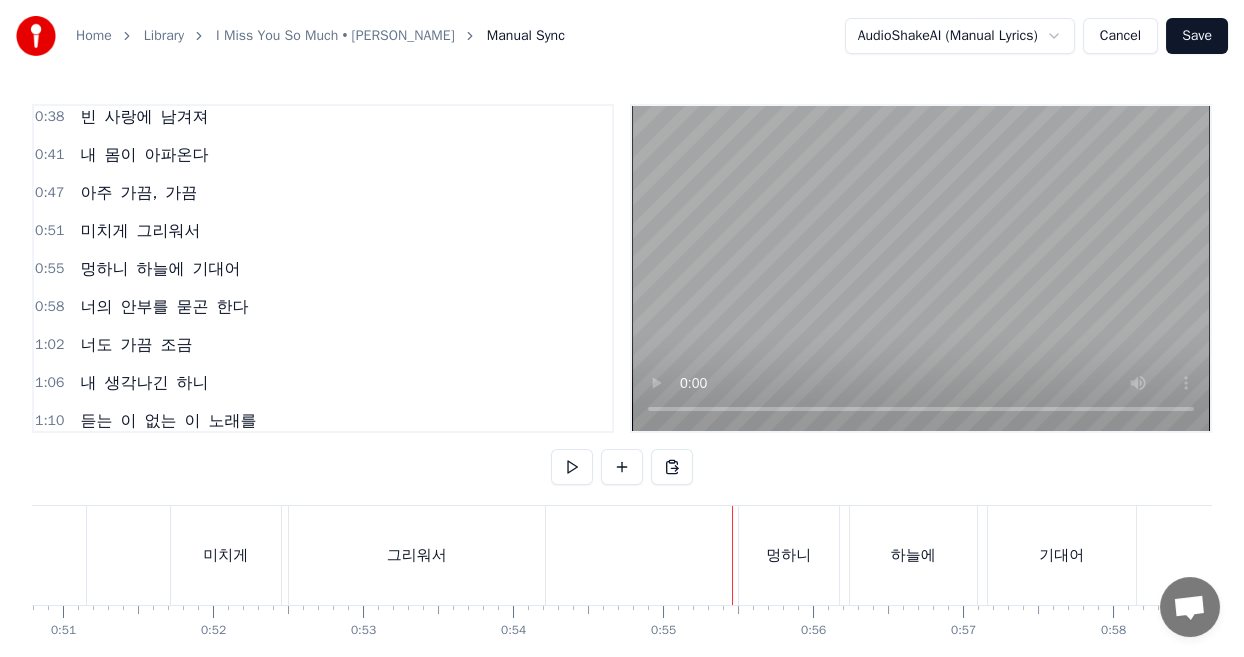click on "멍하니" at bounding box center (789, 555) 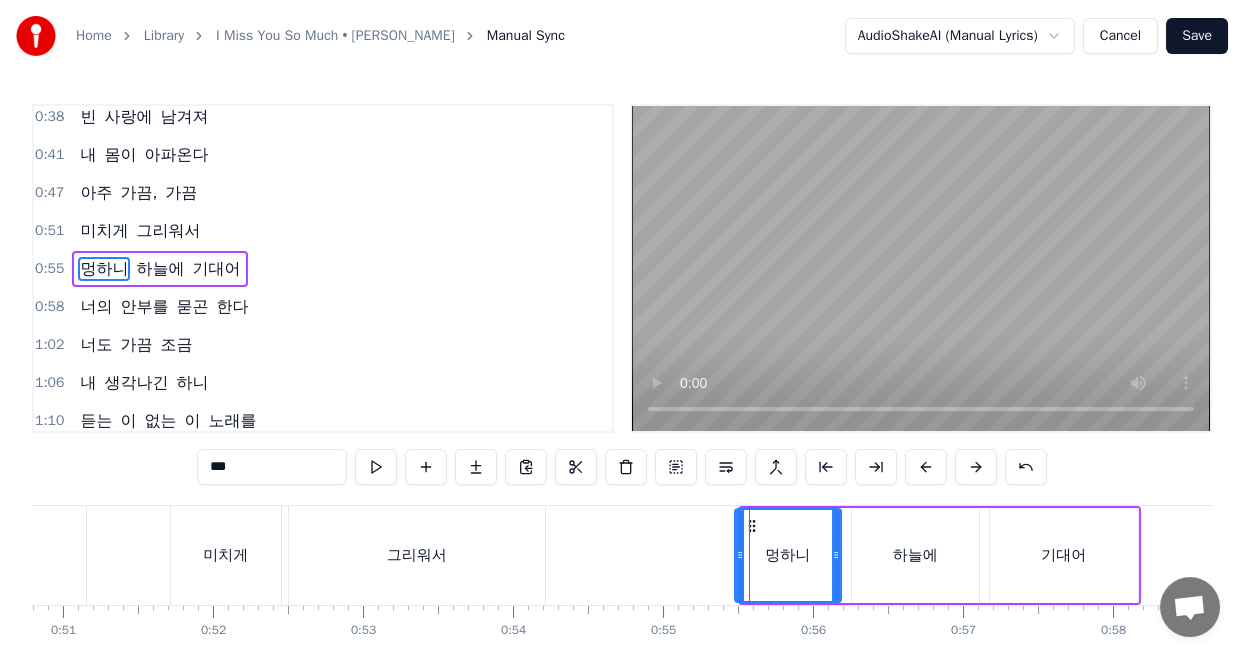 click 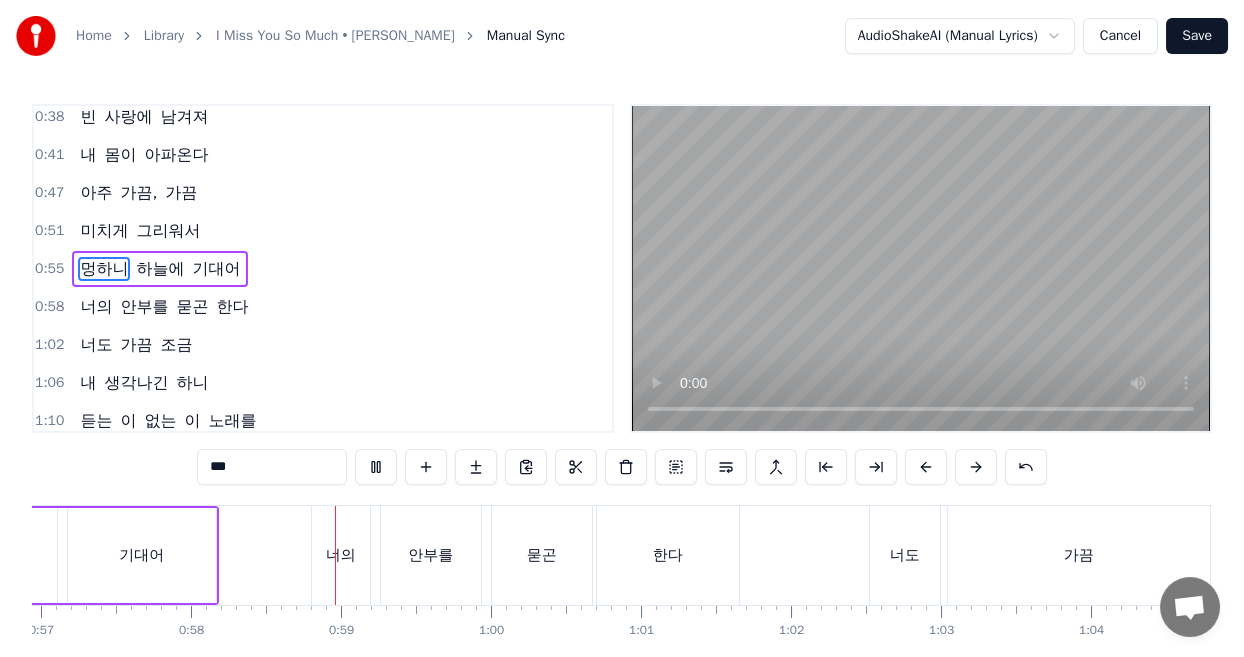 scroll, scrollTop: 0, scrollLeft: 8635, axis: horizontal 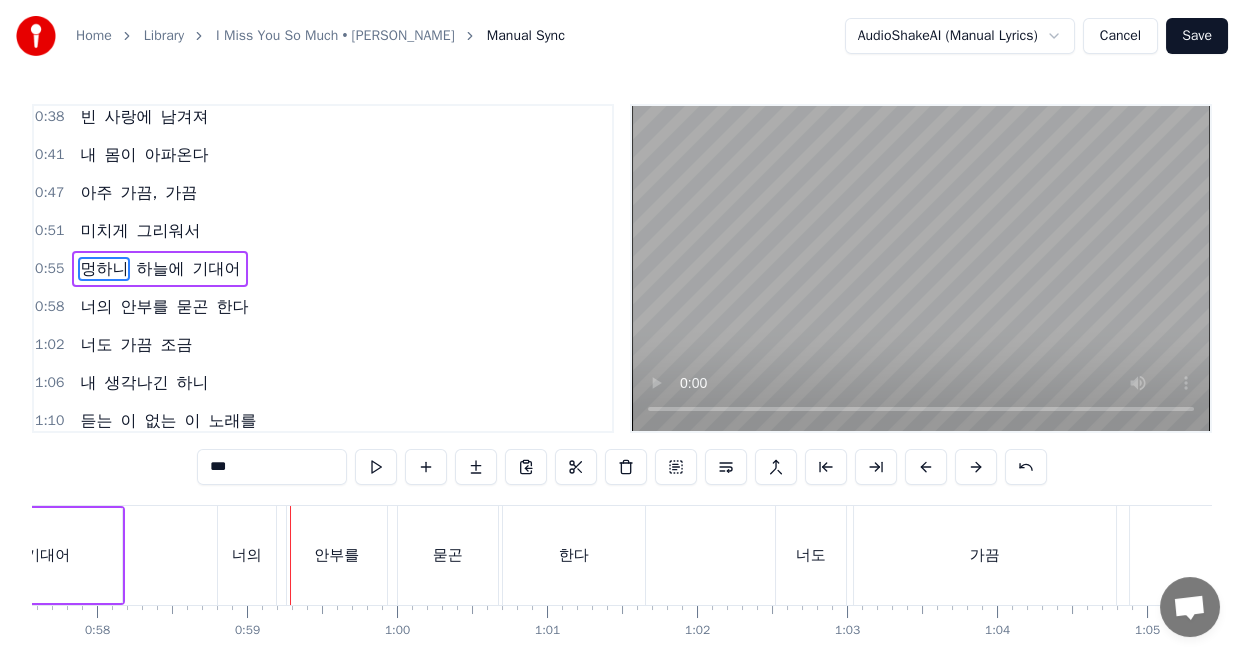 click on "너의" at bounding box center [247, 555] 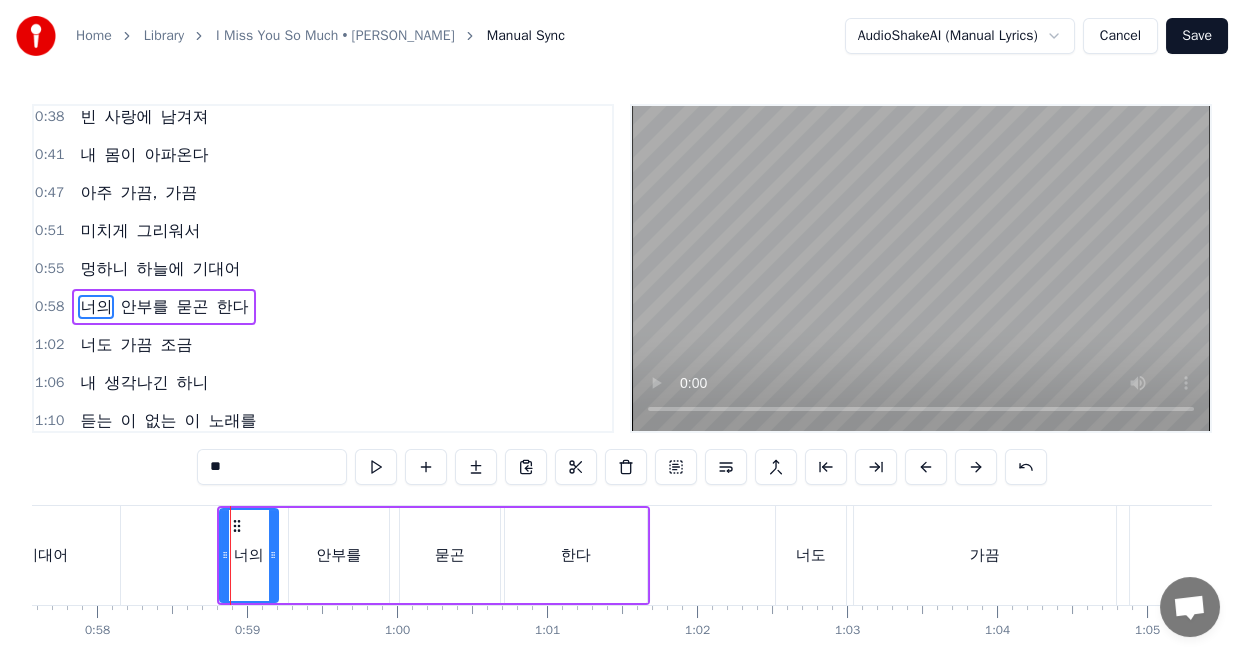 scroll, scrollTop: 236, scrollLeft: 0, axis: vertical 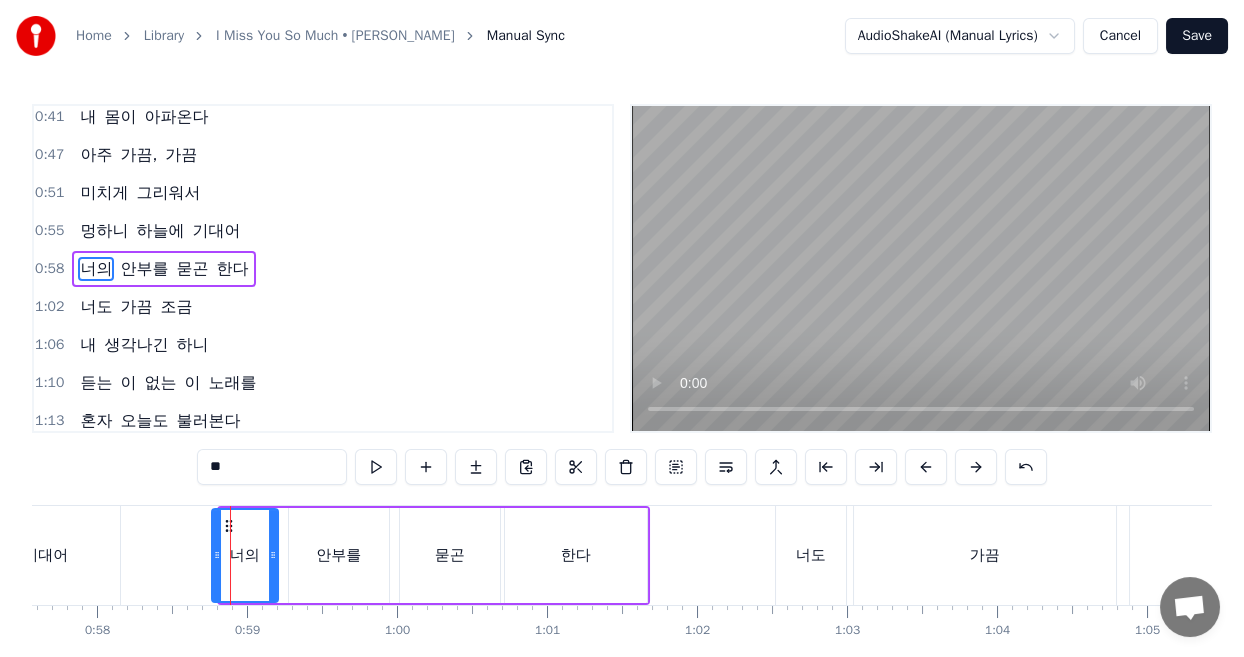 click at bounding box center (217, 555) 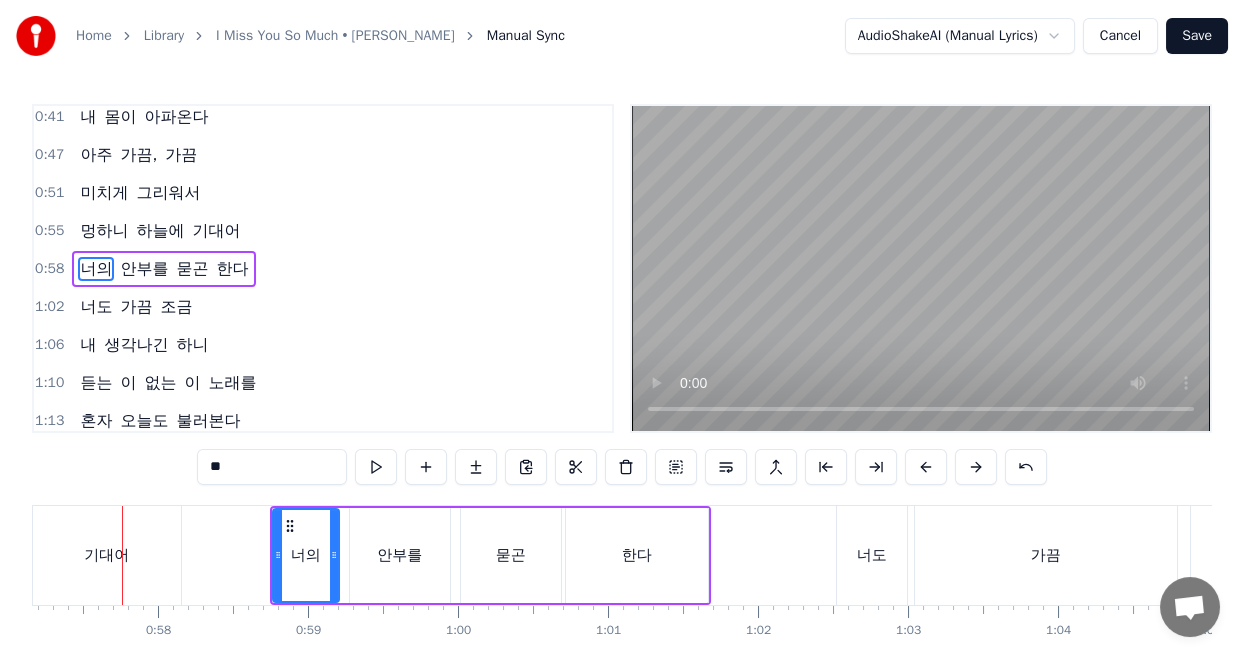 scroll, scrollTop: 0, scrollLeft: 8563, axis: horizontal 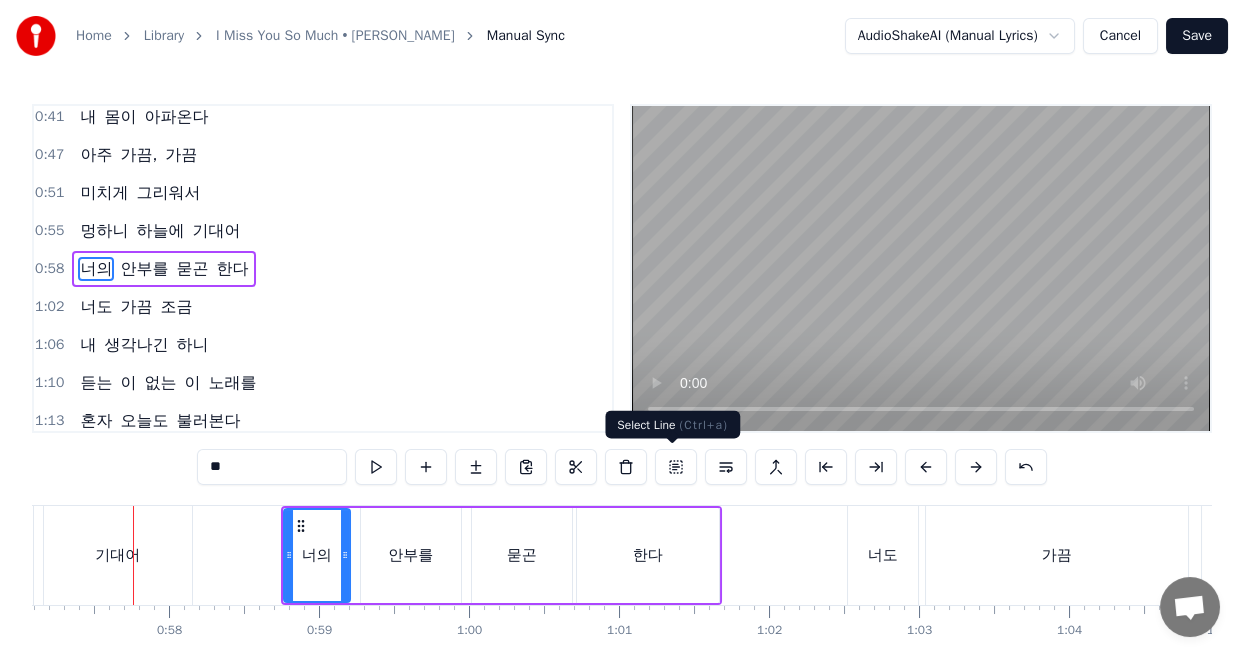 click on "한다" at bounding box center [648, 555] 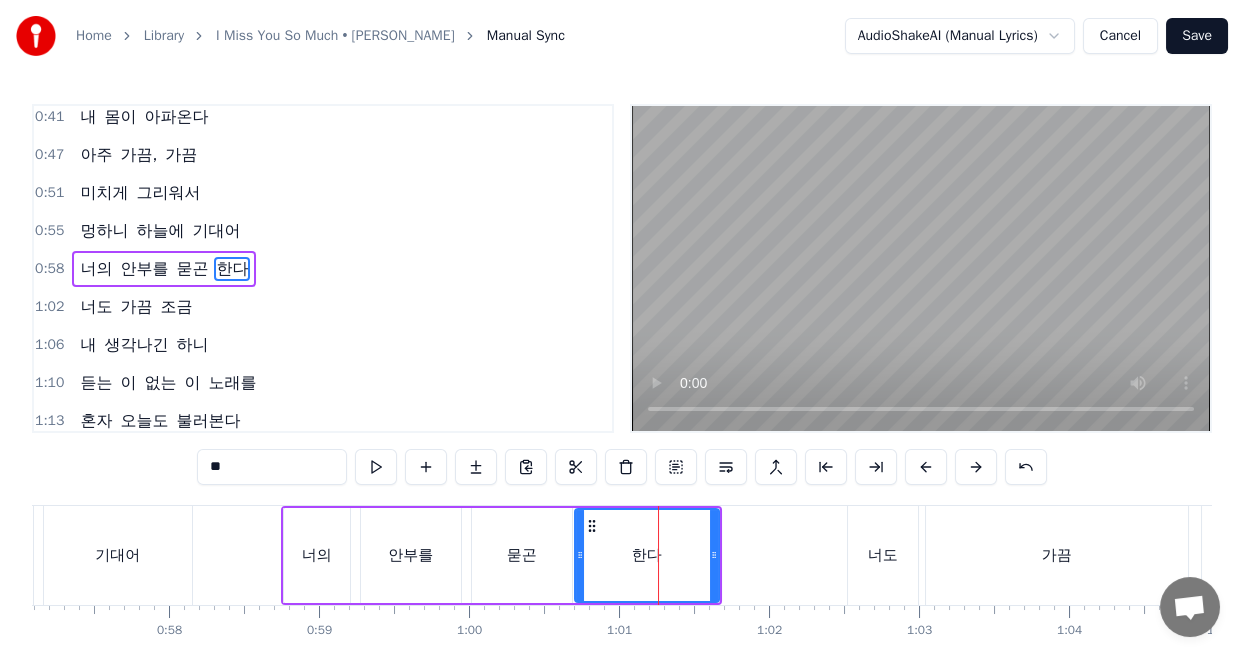 click 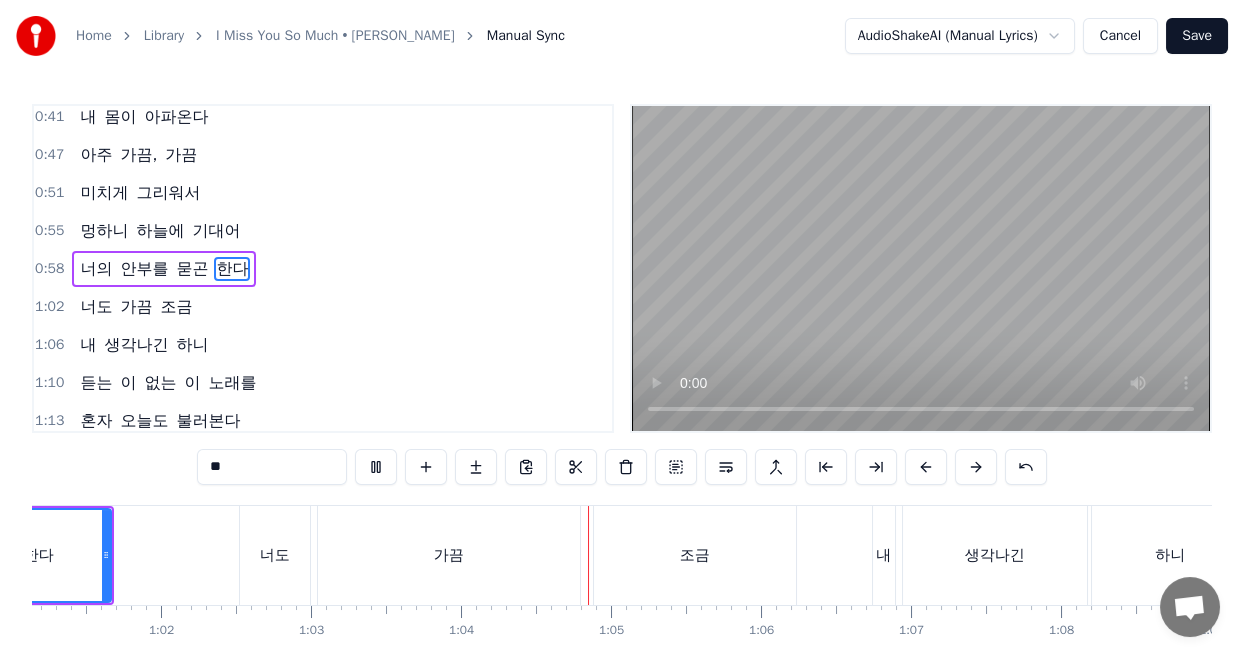 scroll, scrollTop: 0, scrollLeft: 9556, axis: horizontal 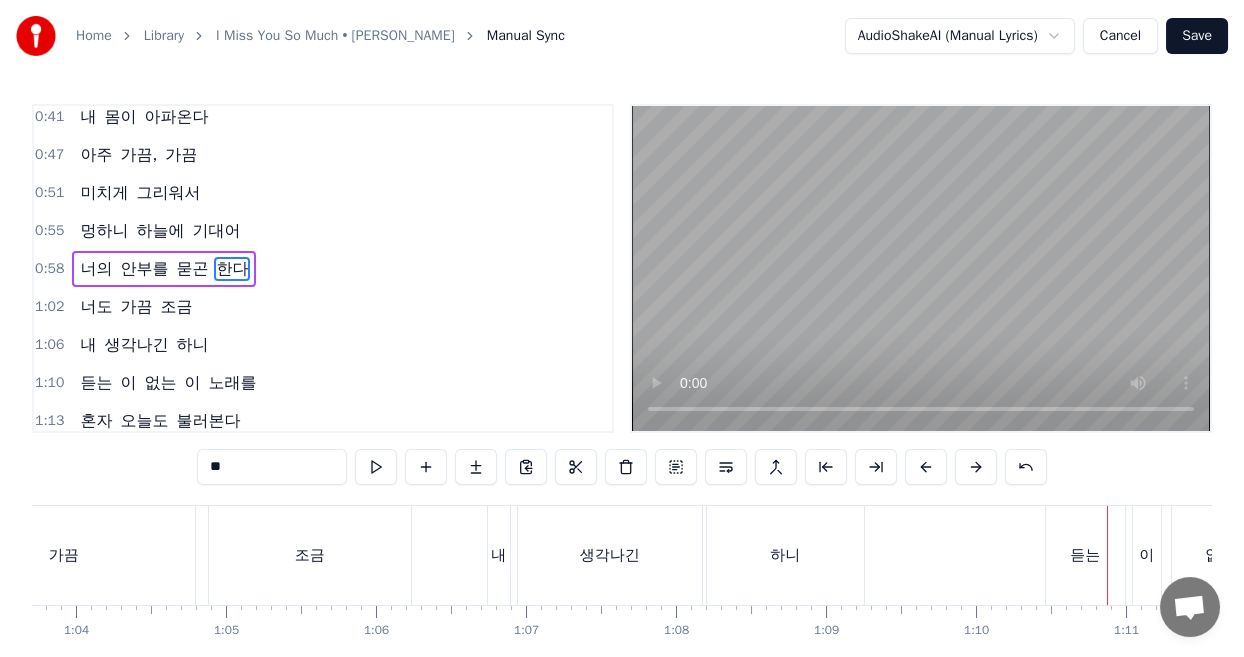 click on "듣는" at bounding box center (1085, 555) 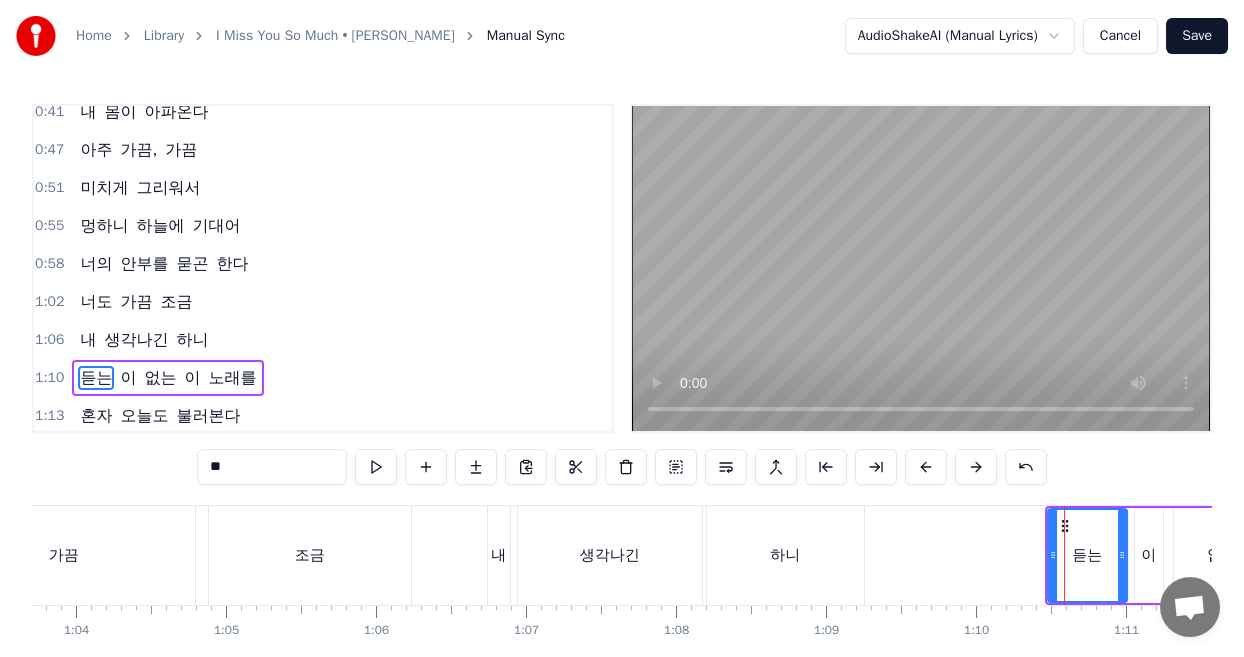 scroll, scrollTop: 350, scrollLeft: 0, axis: vertical 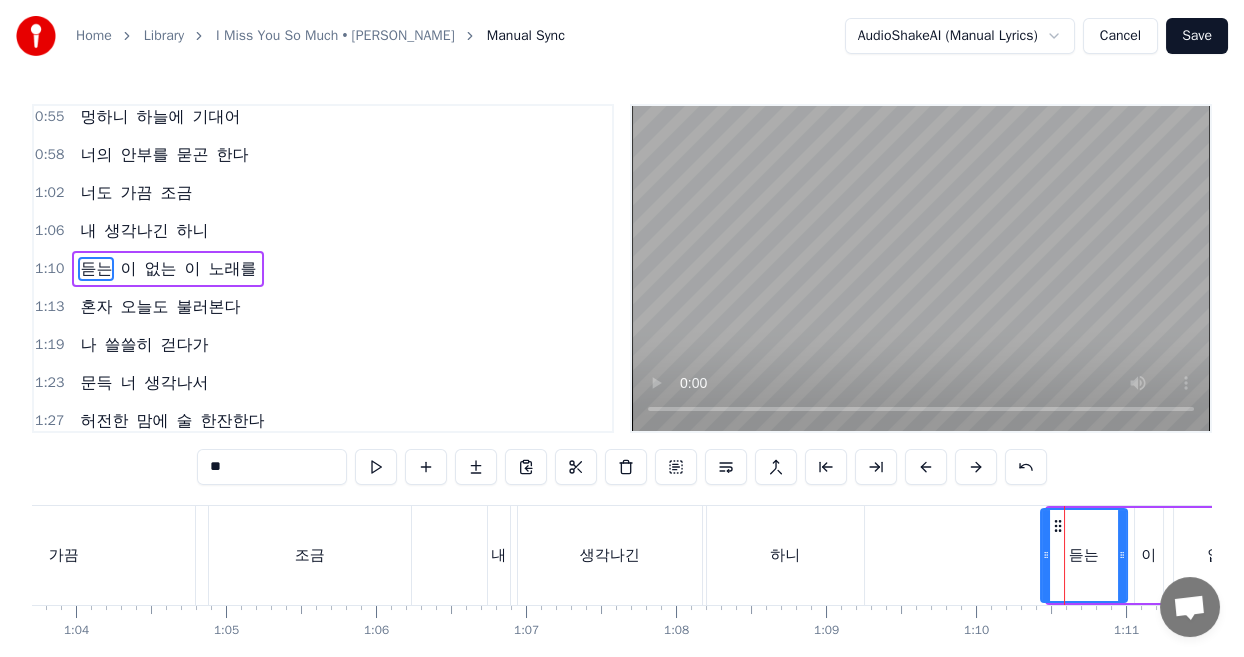 click at bounding box center [1046, 555] 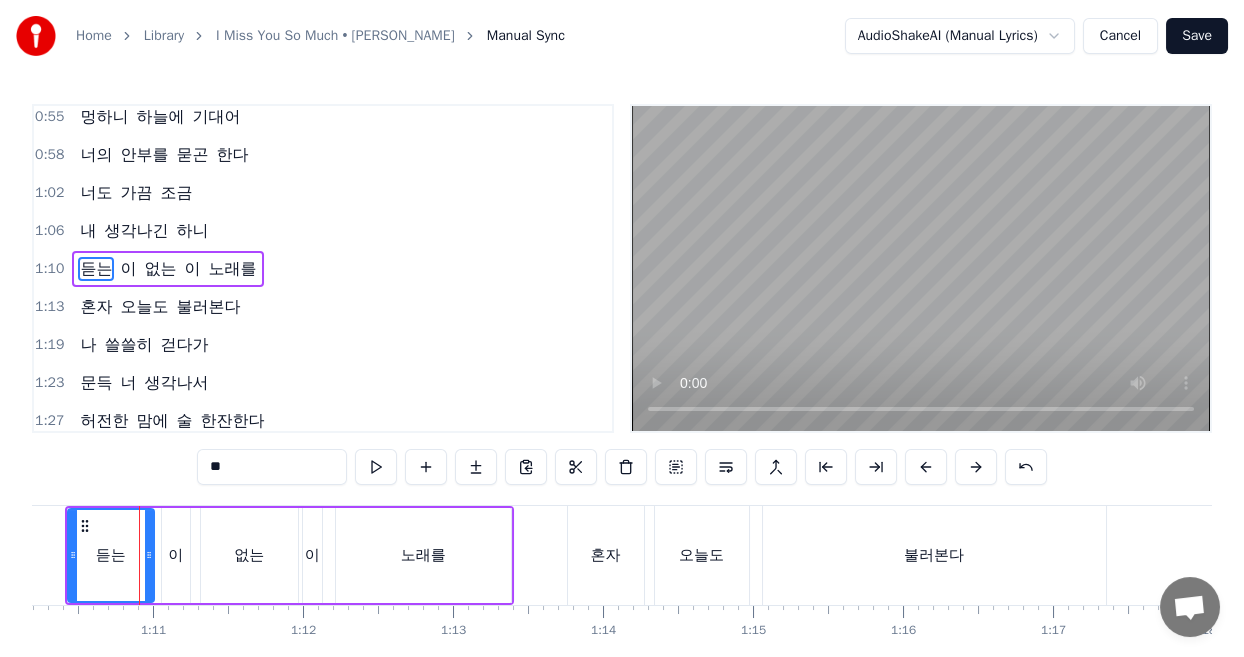 scroll, scrollTop: 0, scrollLeft: 10535, axis: horizontal 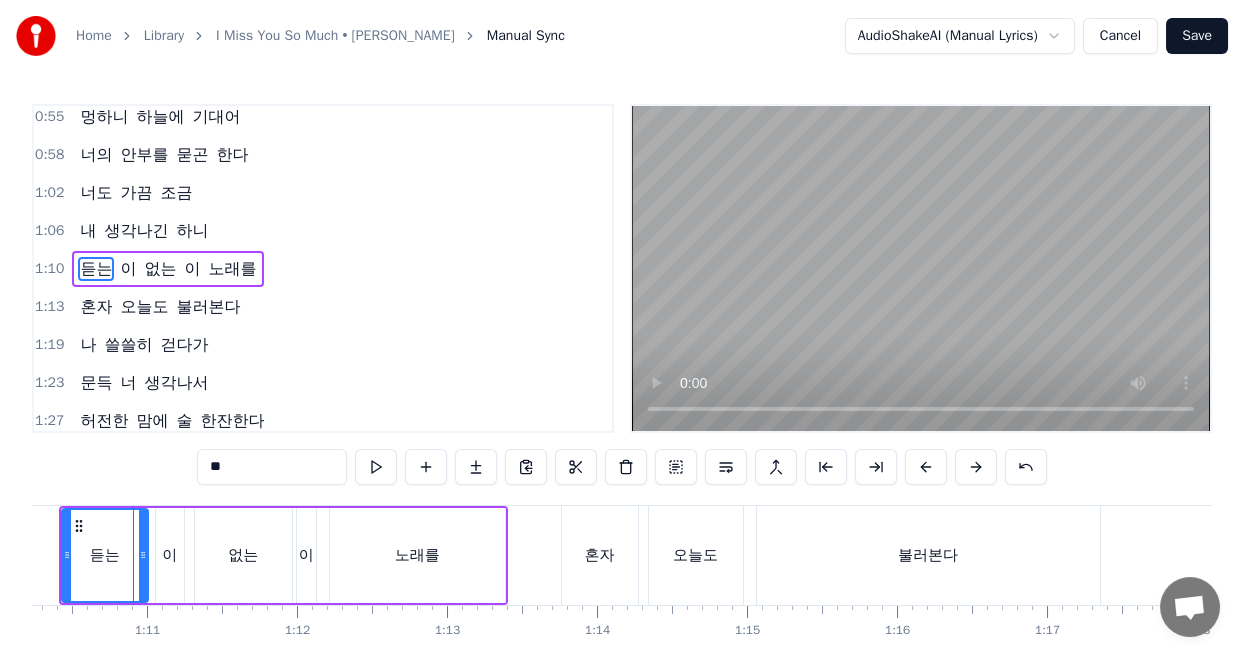 click on "듣는" at bounding box center [105, 555] 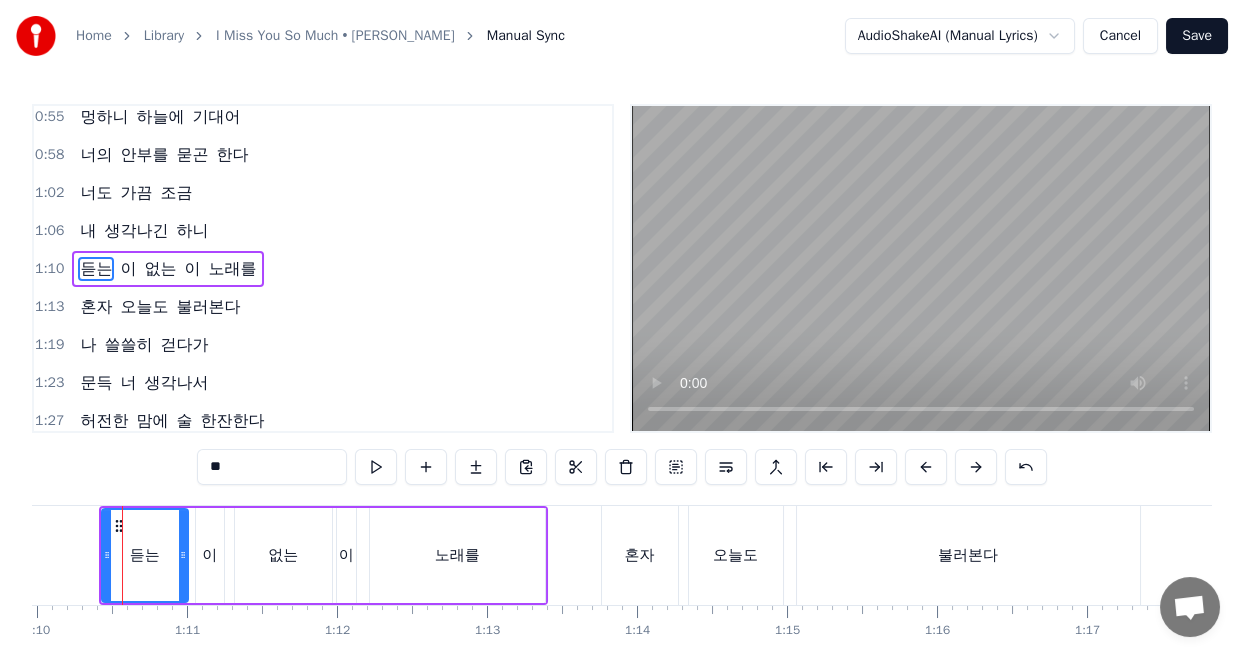 scroll, scrollTop: 0, scrollLeft: 10484, axis: horizontal 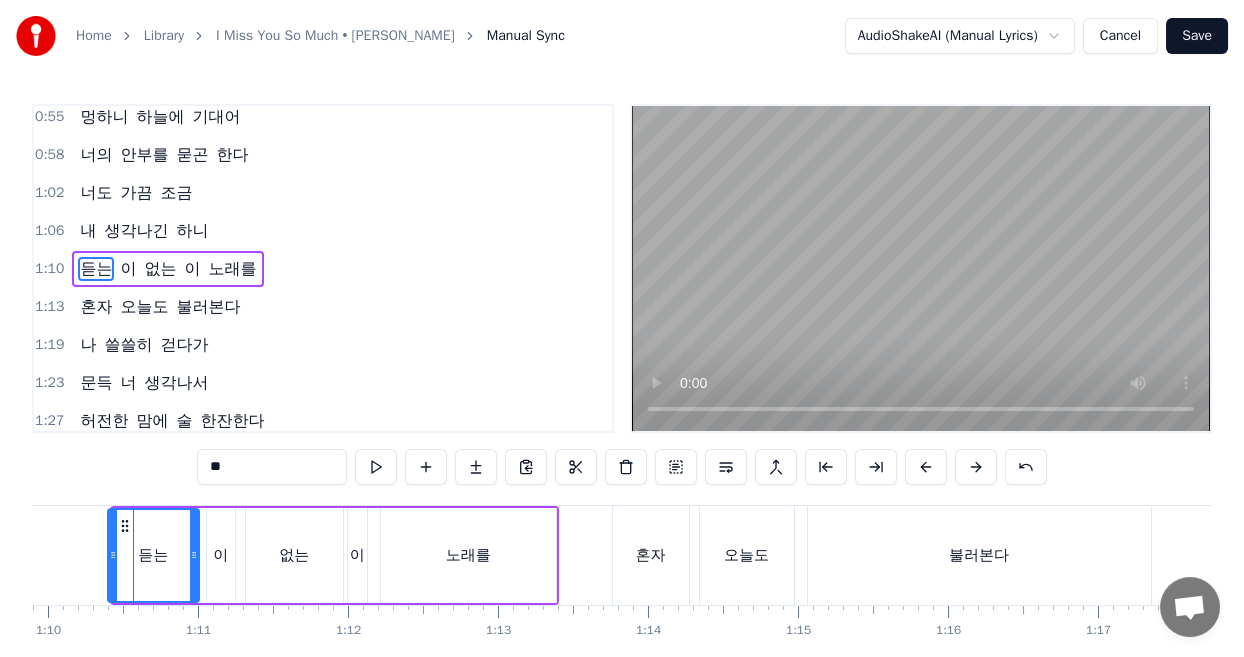 click at bounding box center (113, 555) 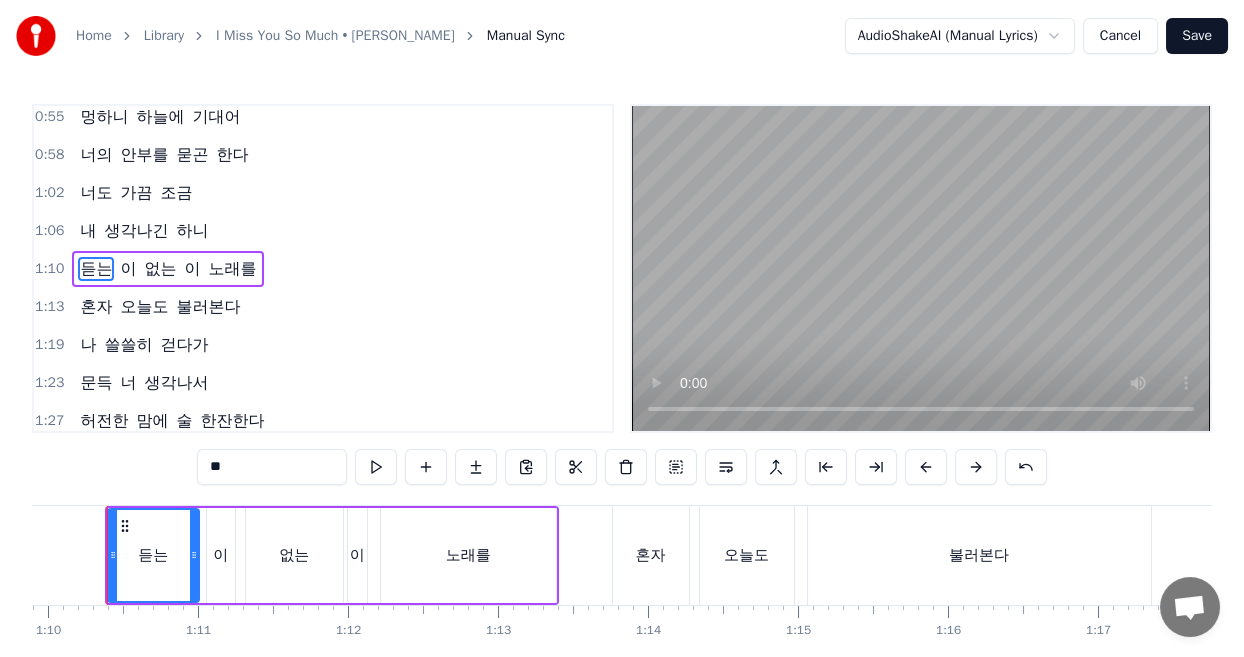 scroll, scrollTop: 0, scrollLeft: 10458, axis: horizontal 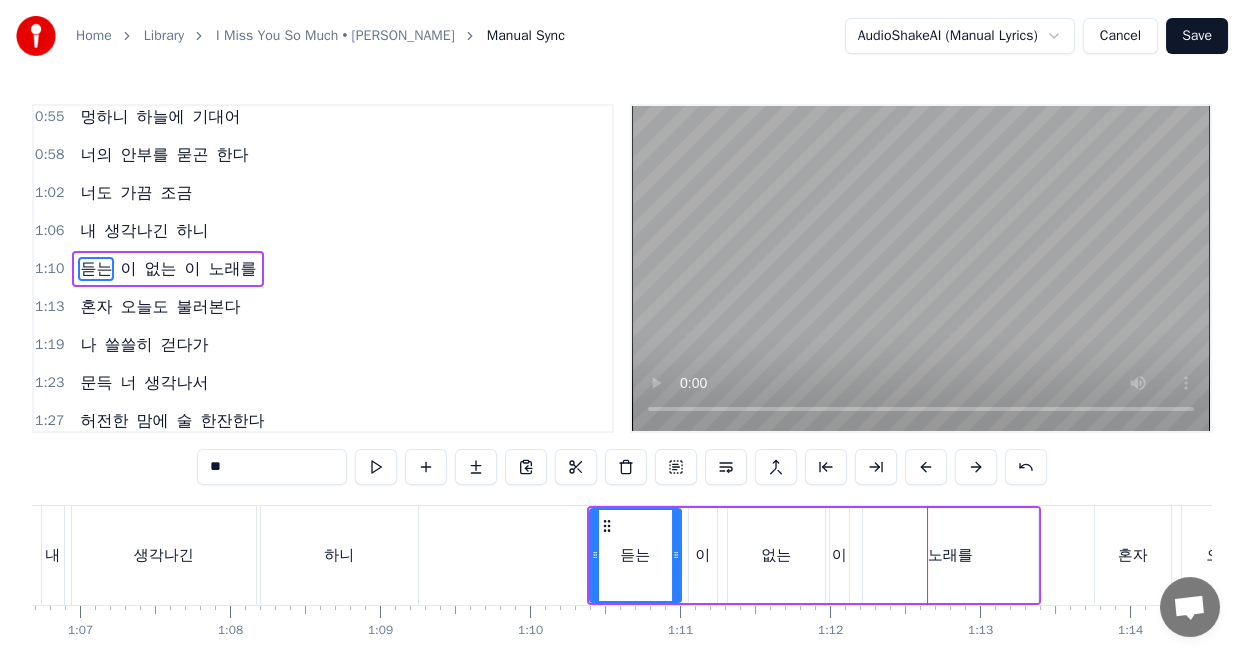 click on "이" at bounding box center (839, 555) 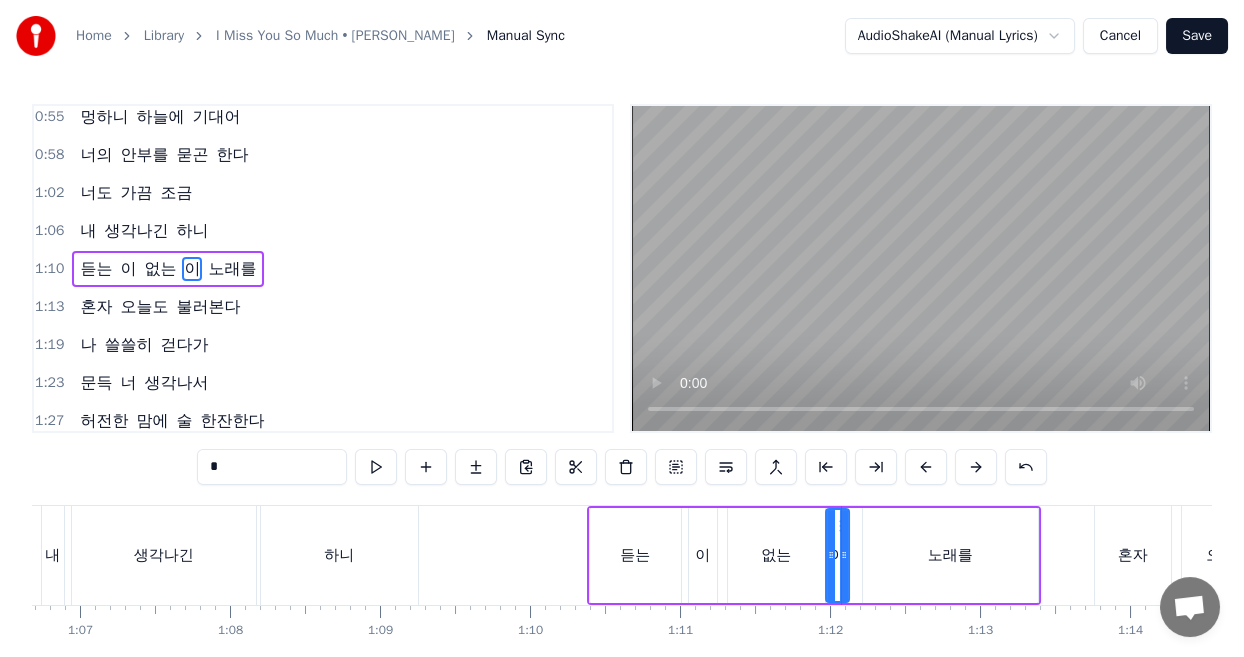 click 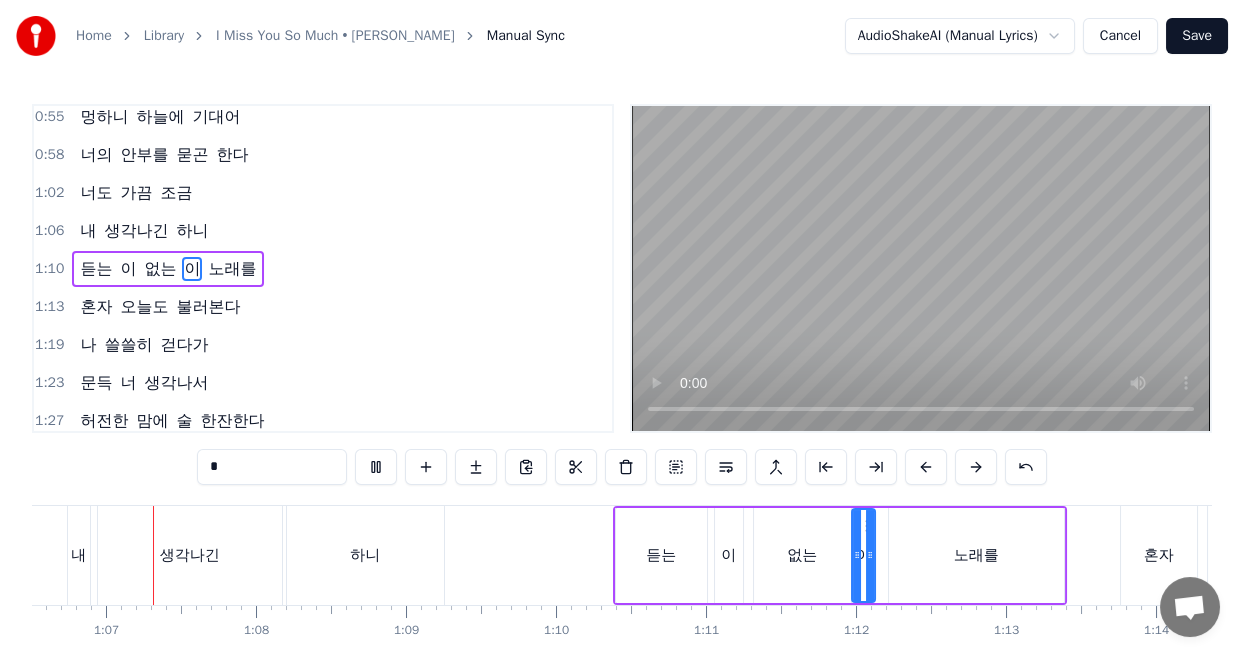 scroll, scrollTop: 0, scrollLeft: 9964, axis: horizontal 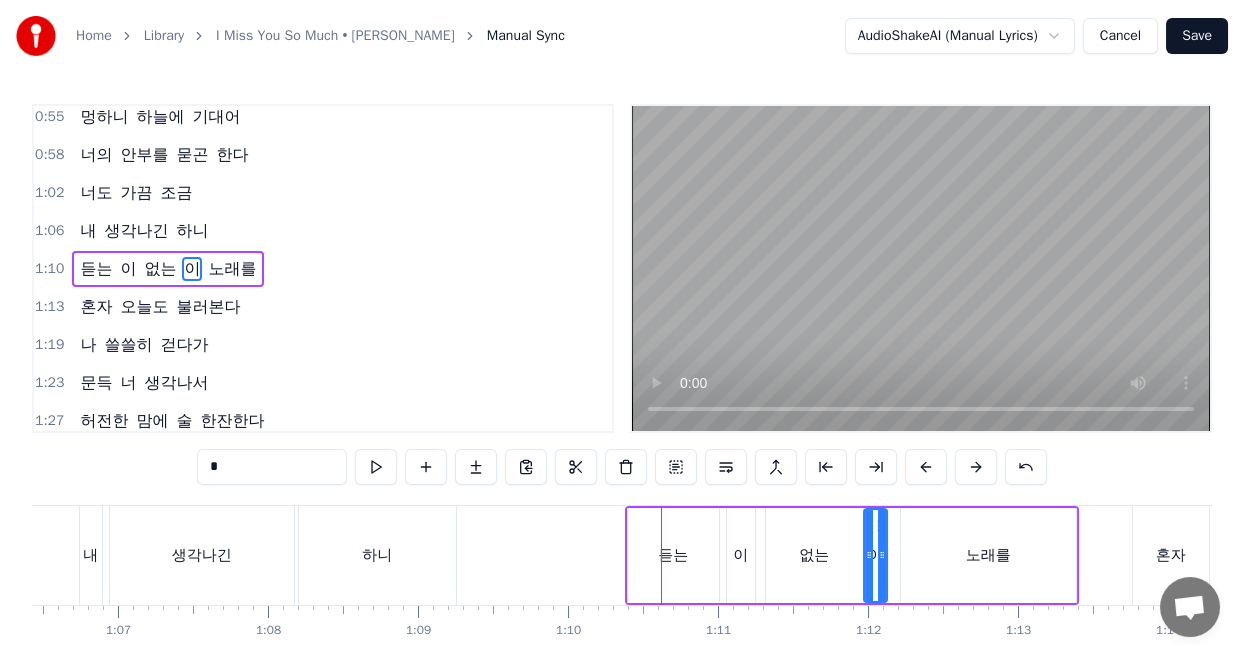 click on "듣는" at bounding box center [673, 555] 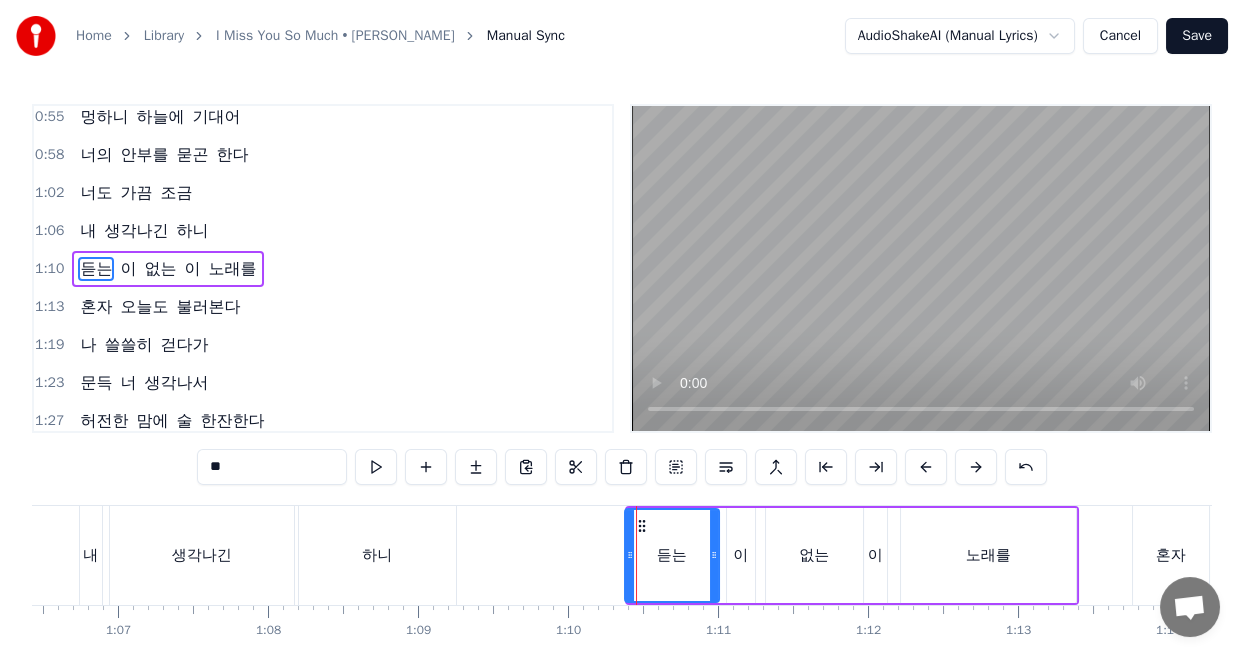 click 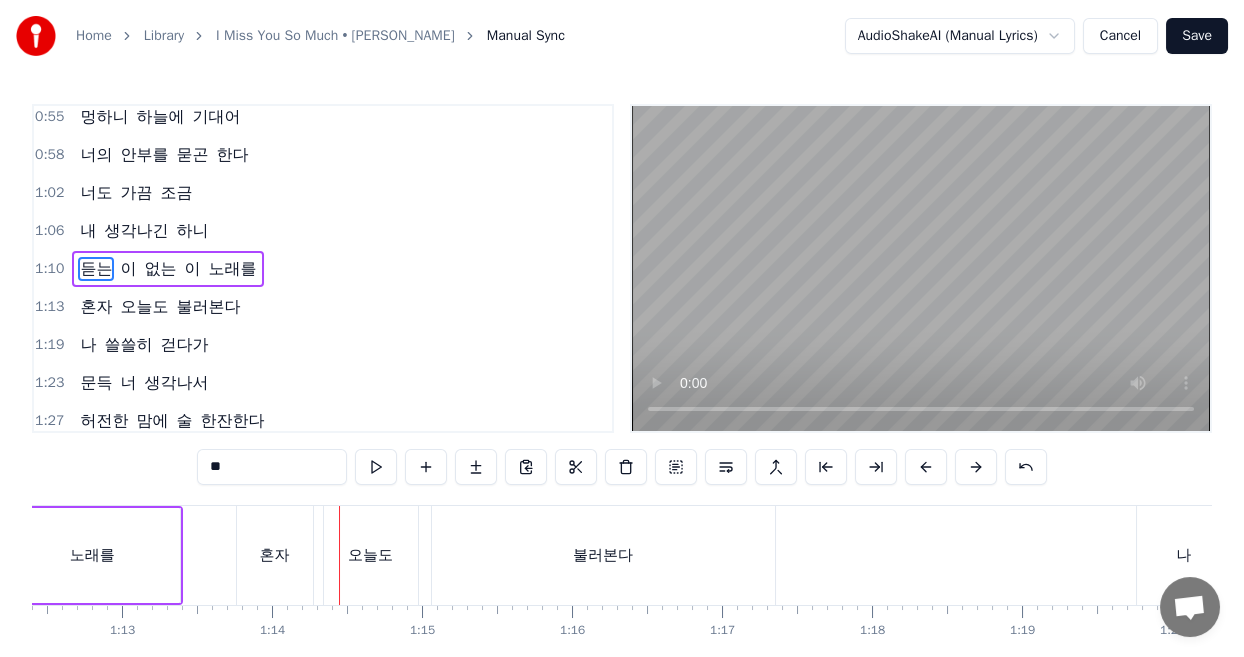 scroll, scrollTop: 0, scrollLeft: 10979, axis: horizontal 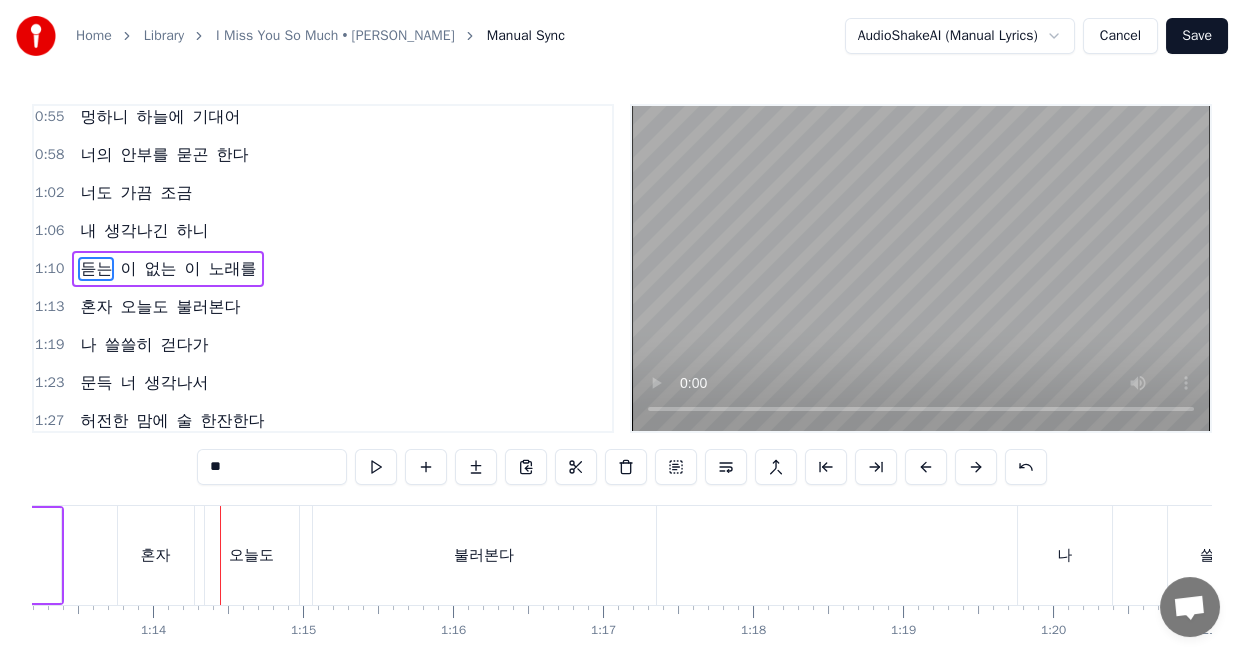 click on "혼자" at bounding box center (156, 555) 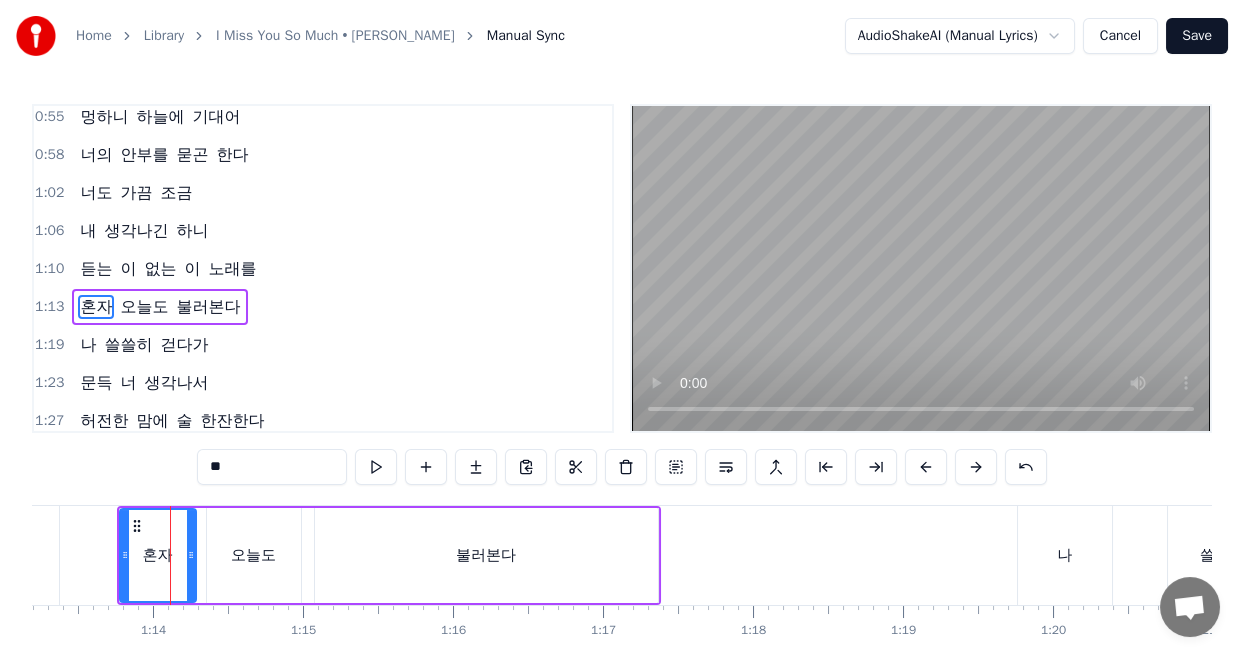 scroll, scrollTop: 388, scrollLeft: 0, axis: vertical 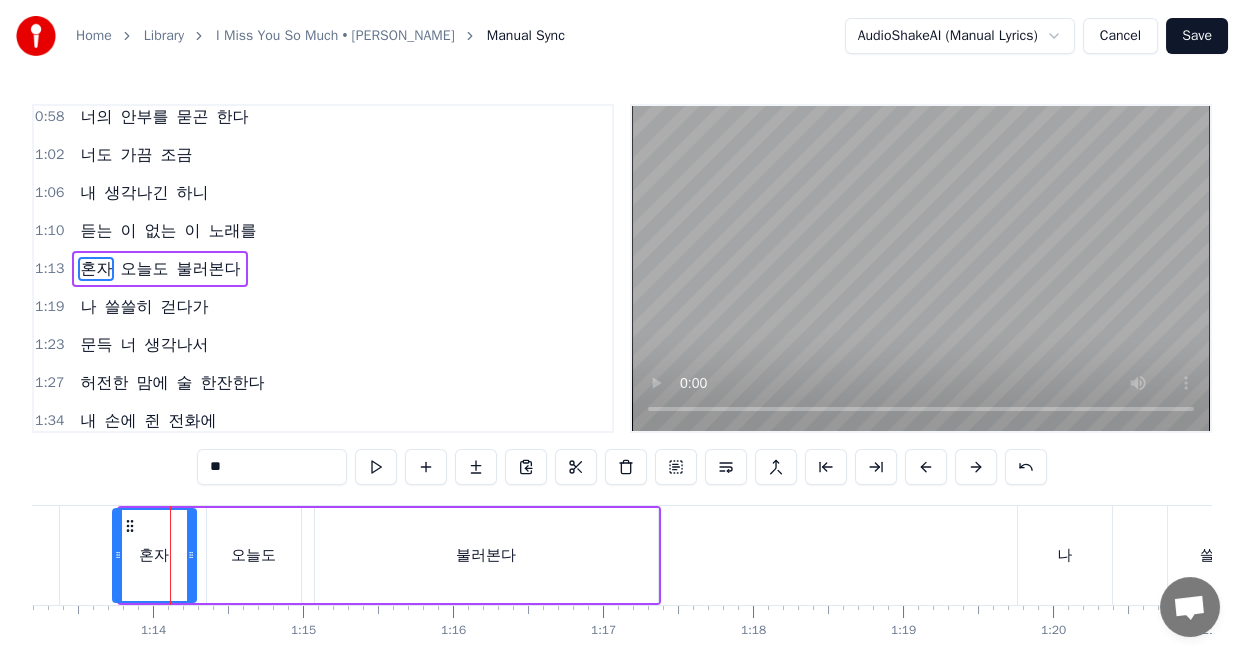 click on "혼자" at bounding box center [154, 555] 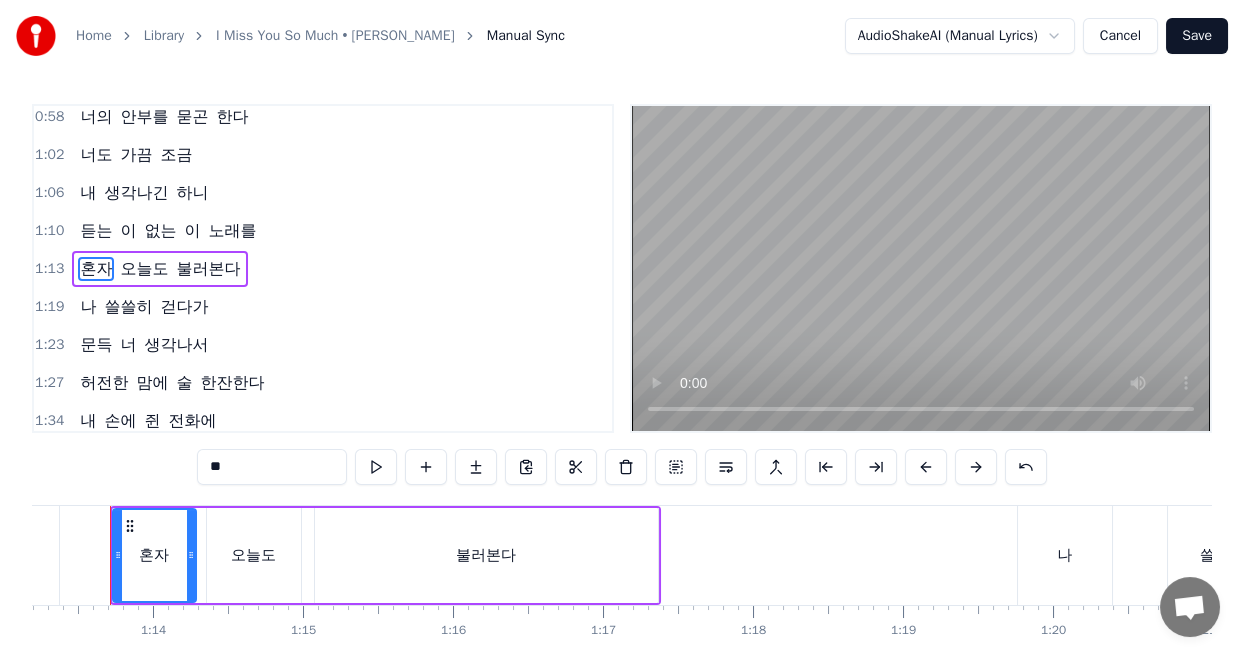 scroll, scrollTop: 0, scrollLeft: 10956, axis: horizontal 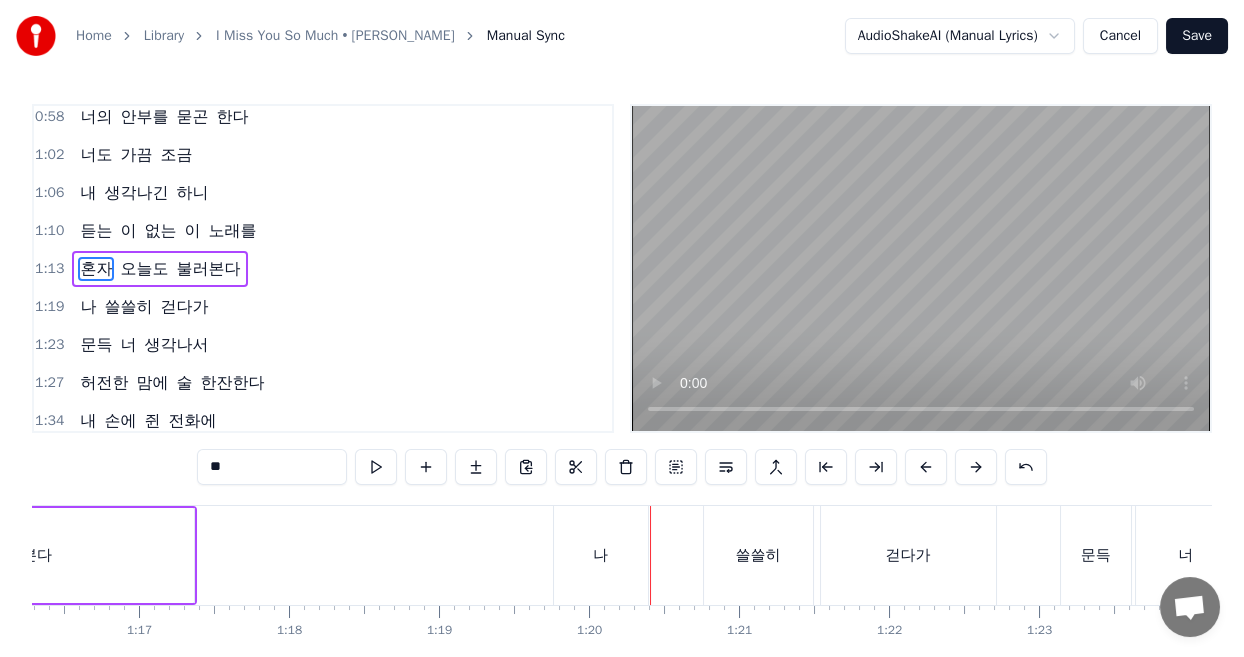 click on "나" at bounding box center (601, 555) 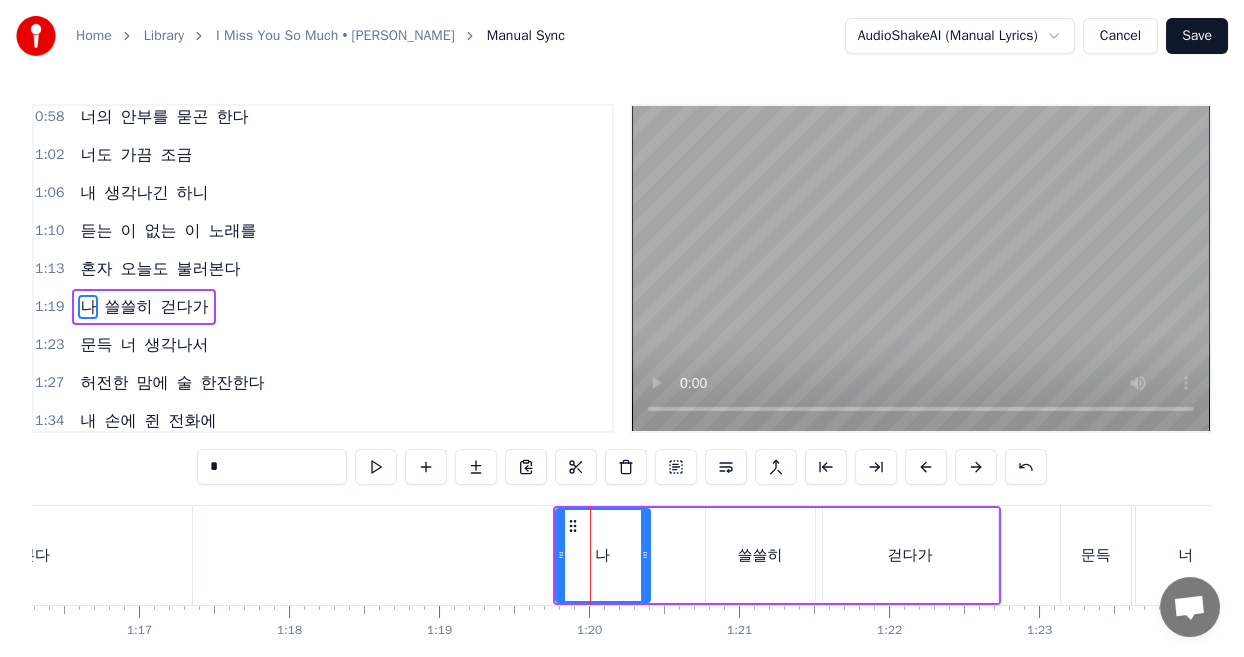 scroll, scrollTop: 426, scrollLeft: 0, axis: vertical 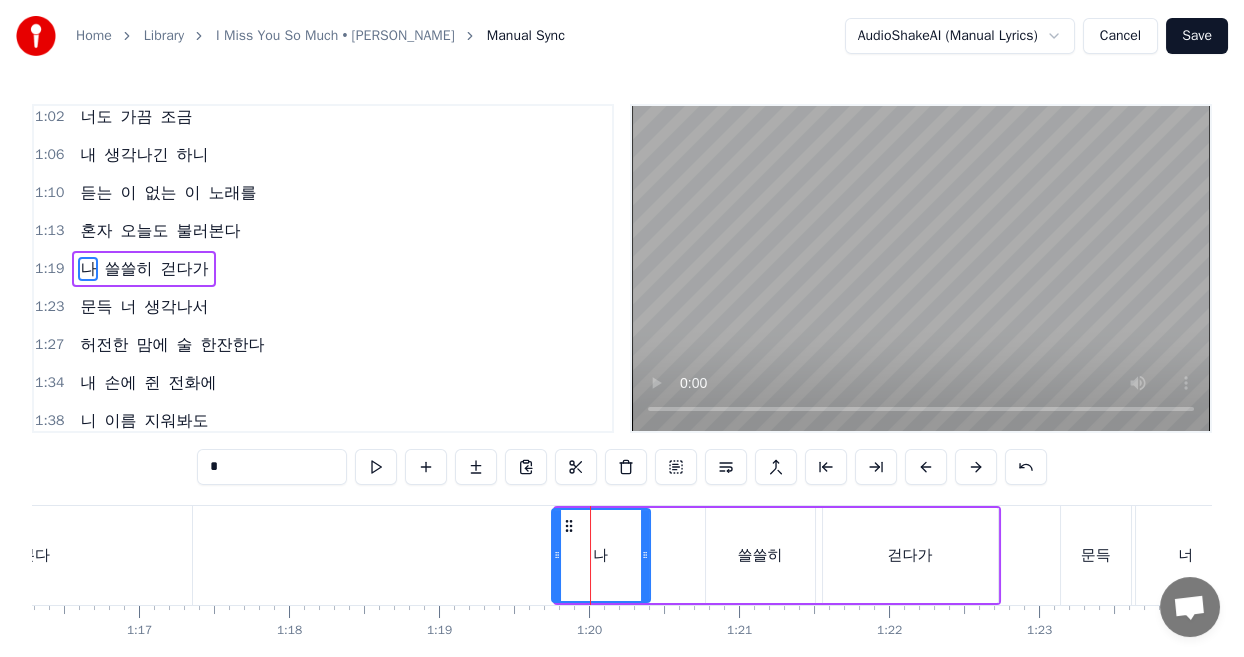 drag, startPoint x: 558, startPoint y: 556, endPoint x: 563, endPoint y: 543, distance: 13.928389 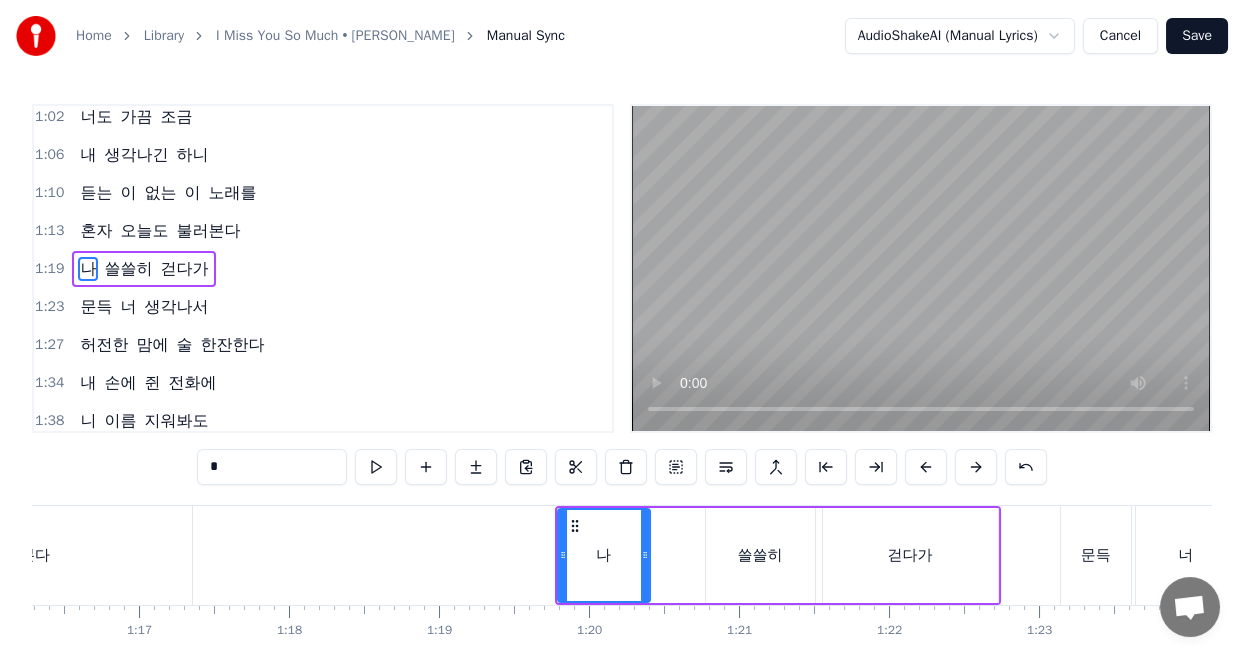 scroll, scrollTop: 0, scrollLeft: 11281, axis: horizontal 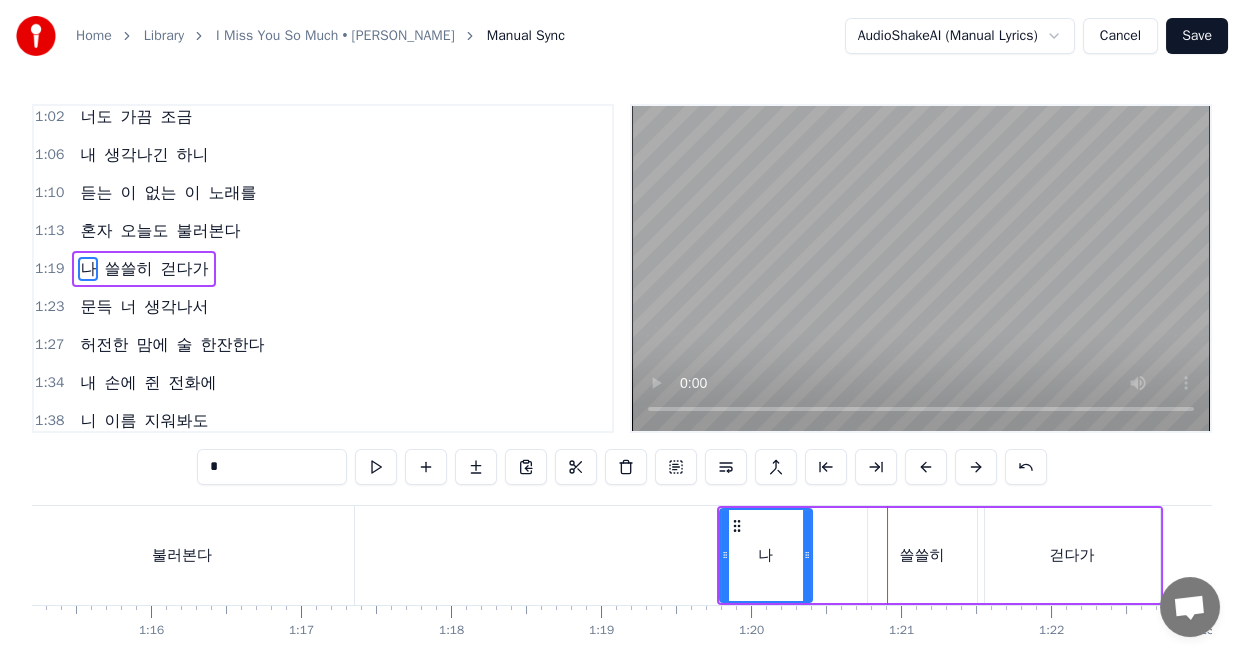 click on "나" at bounding box center [766, 555] 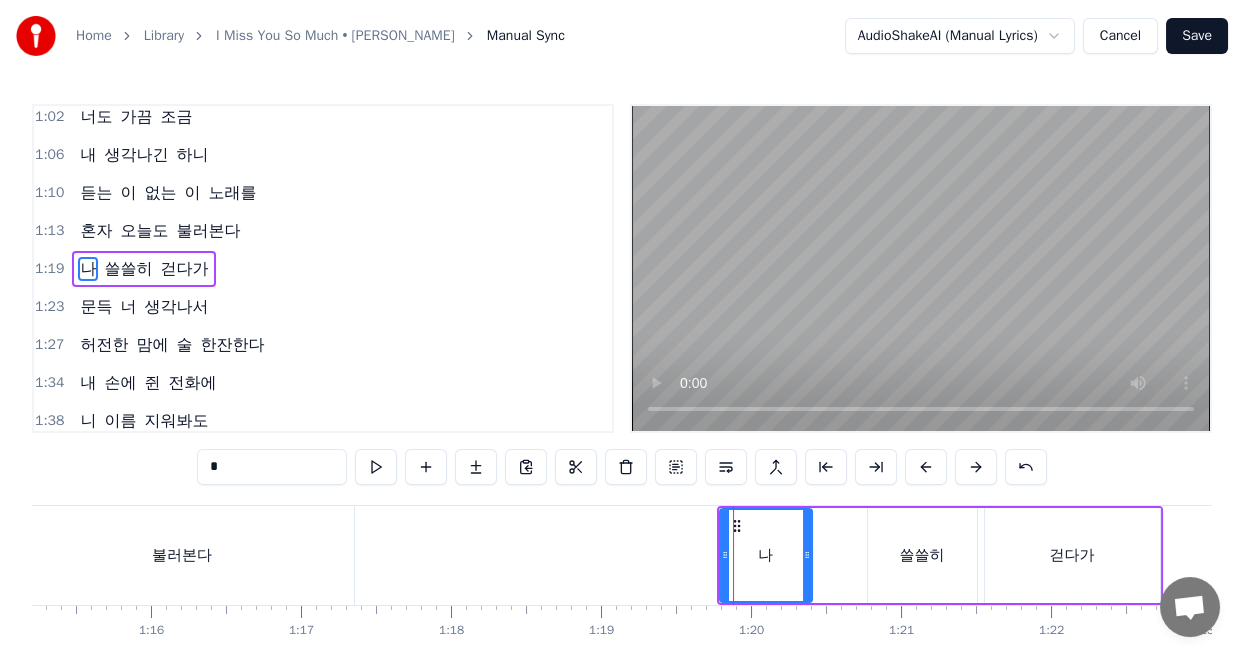 click on "나" at bounding box center [766, 555] 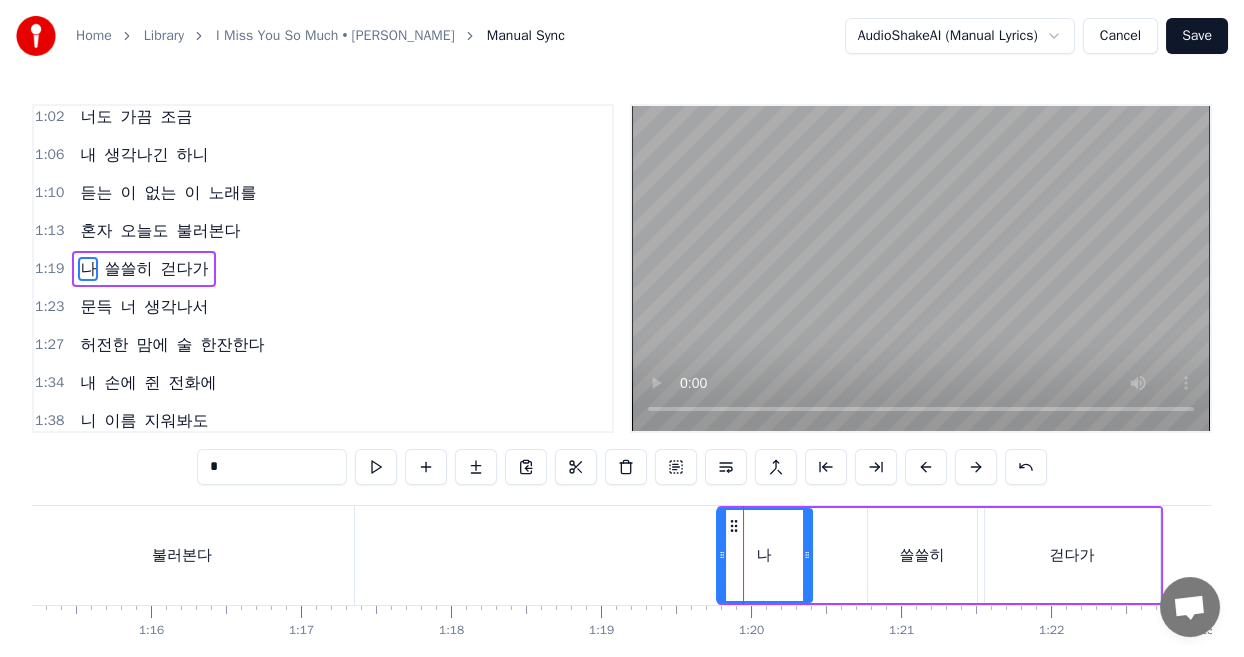 click at bounding box center [722, 555] 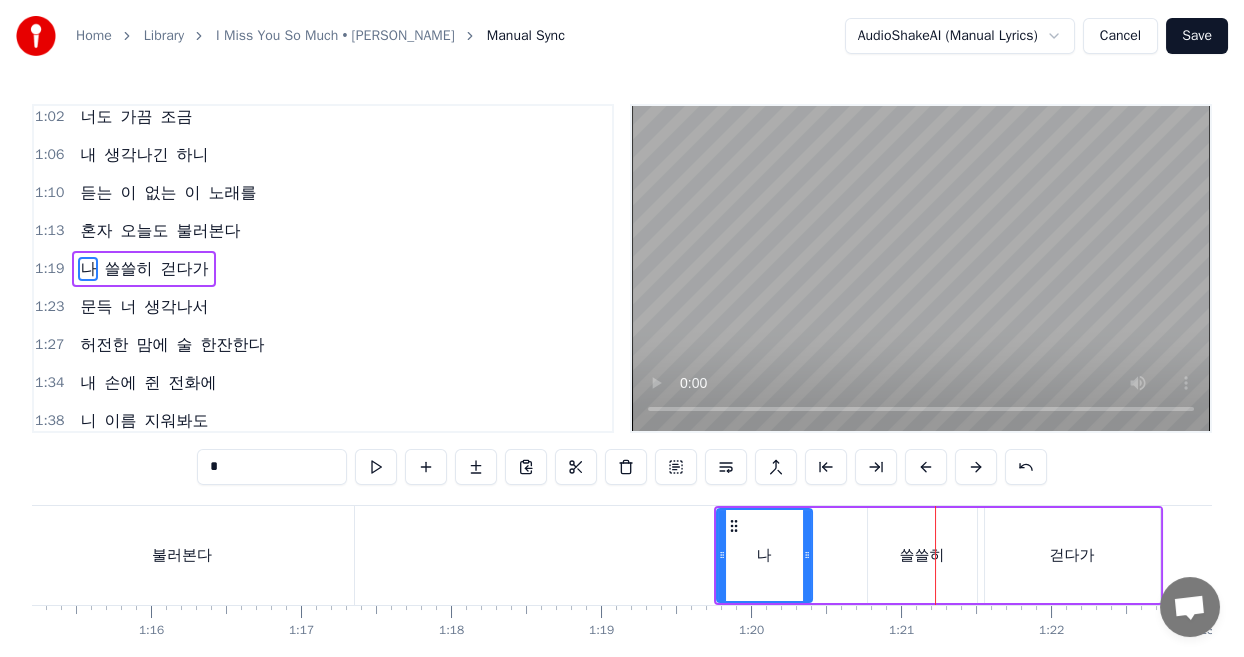 drag, startPoint x: 929, startPoint y: 577, endPoint x: 894, endPoint y: 574, distance: 35.128338 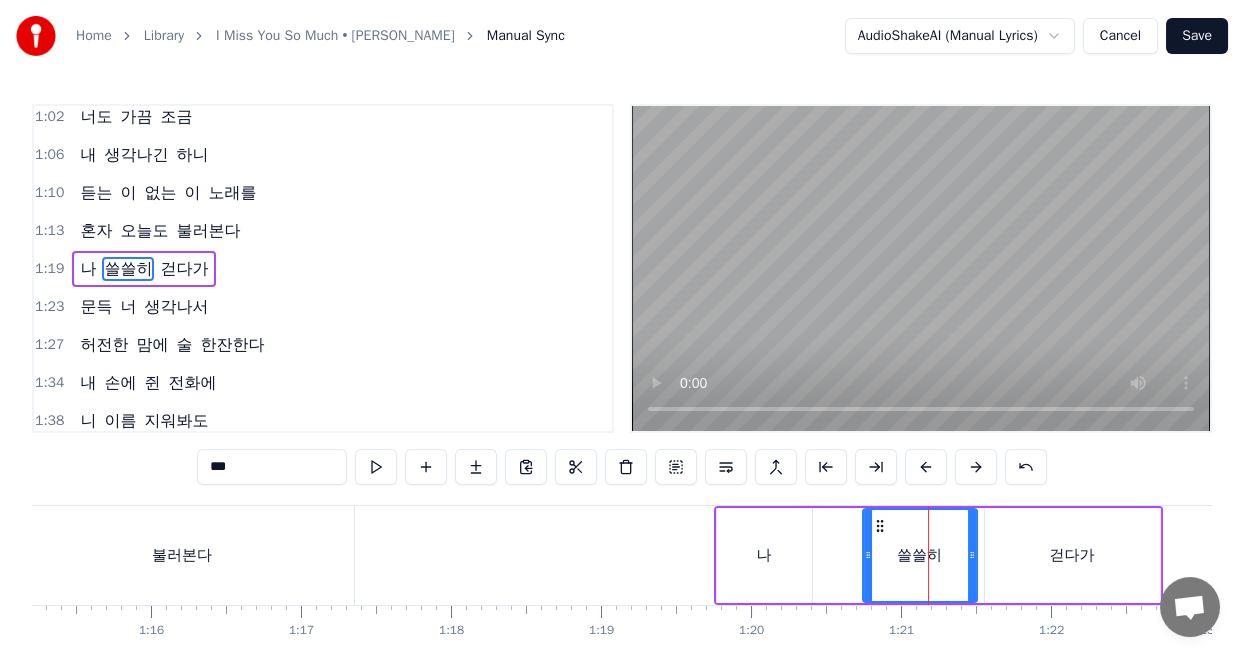 click at bounding box center [868, 555] 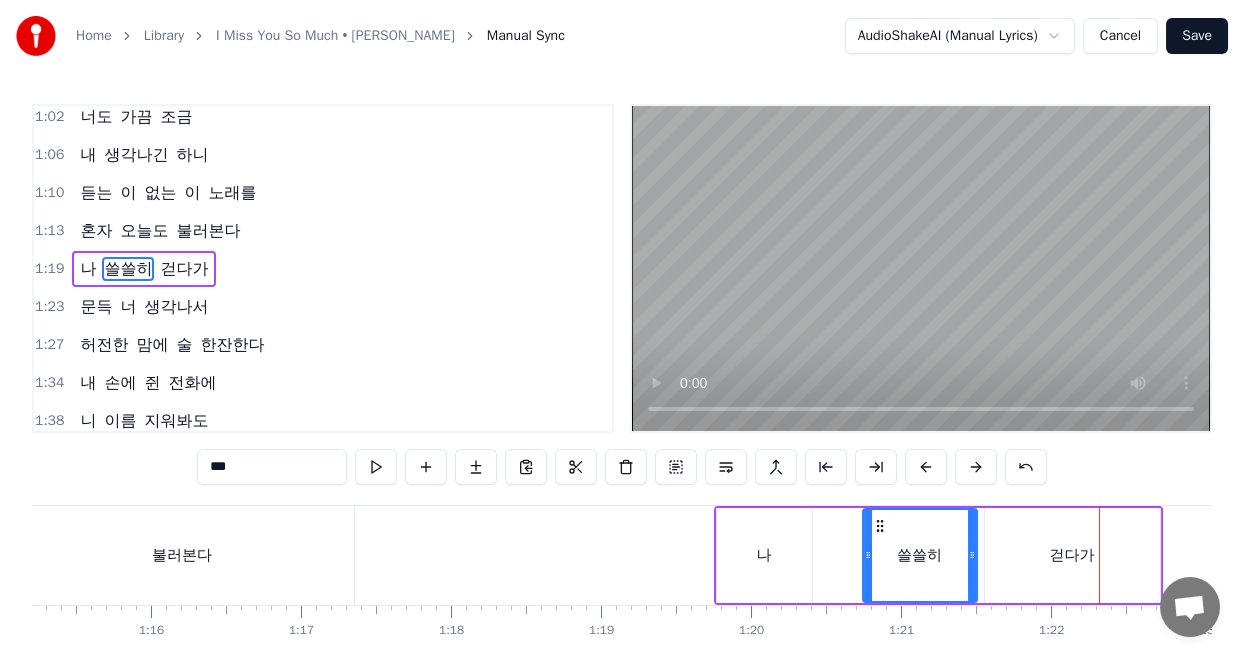 click on "걷다가" at bounding box center [1072, 555] 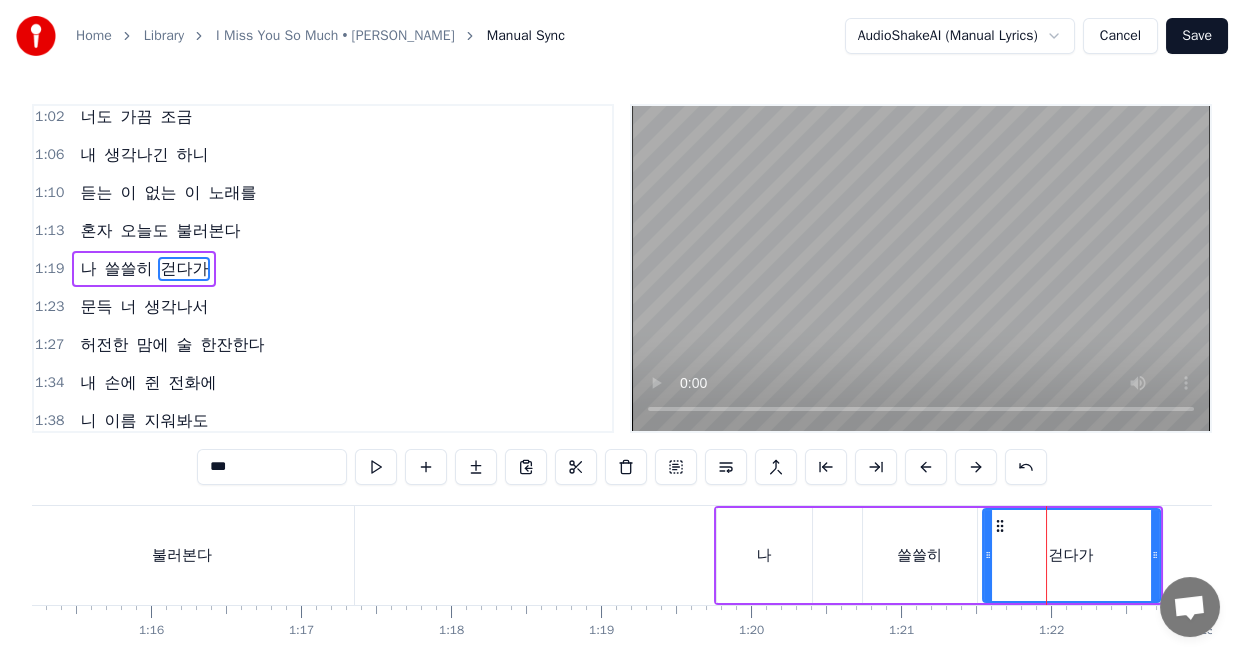 drag, startPoint x: 984, startPoint y: 559, endPoint x: 861, endPoint y: 461, distance: 157.26729 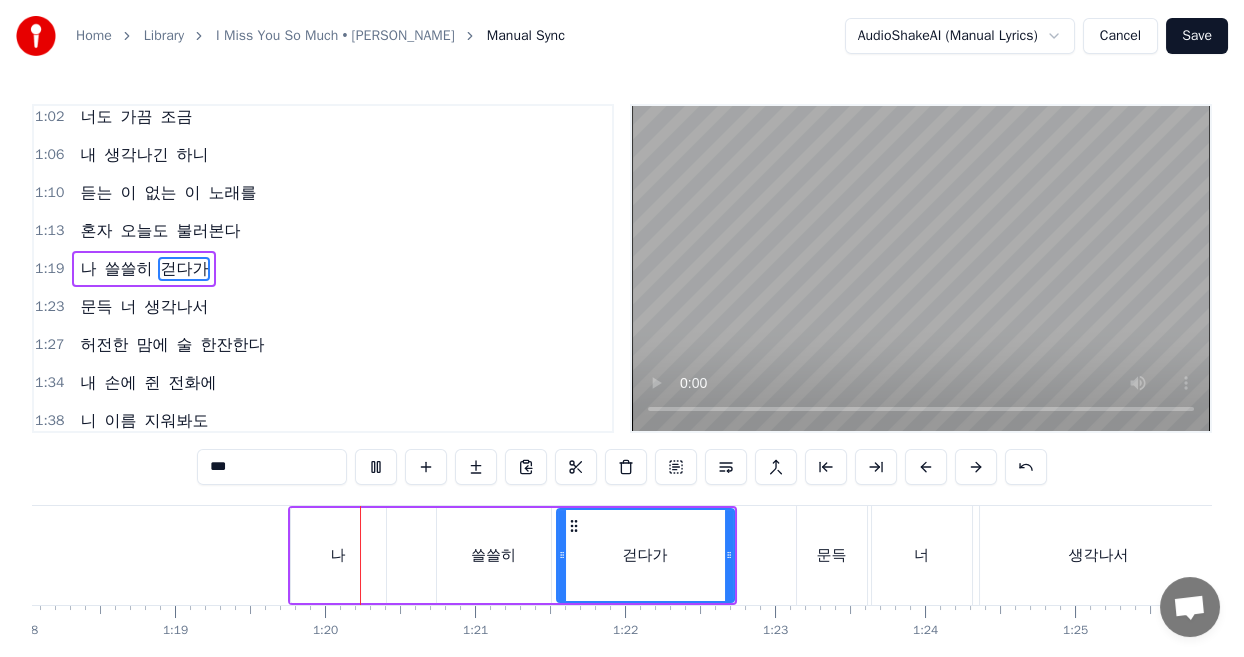 scroll, scrollTop: 0, scrollLeft: 11841, axis: horizontal 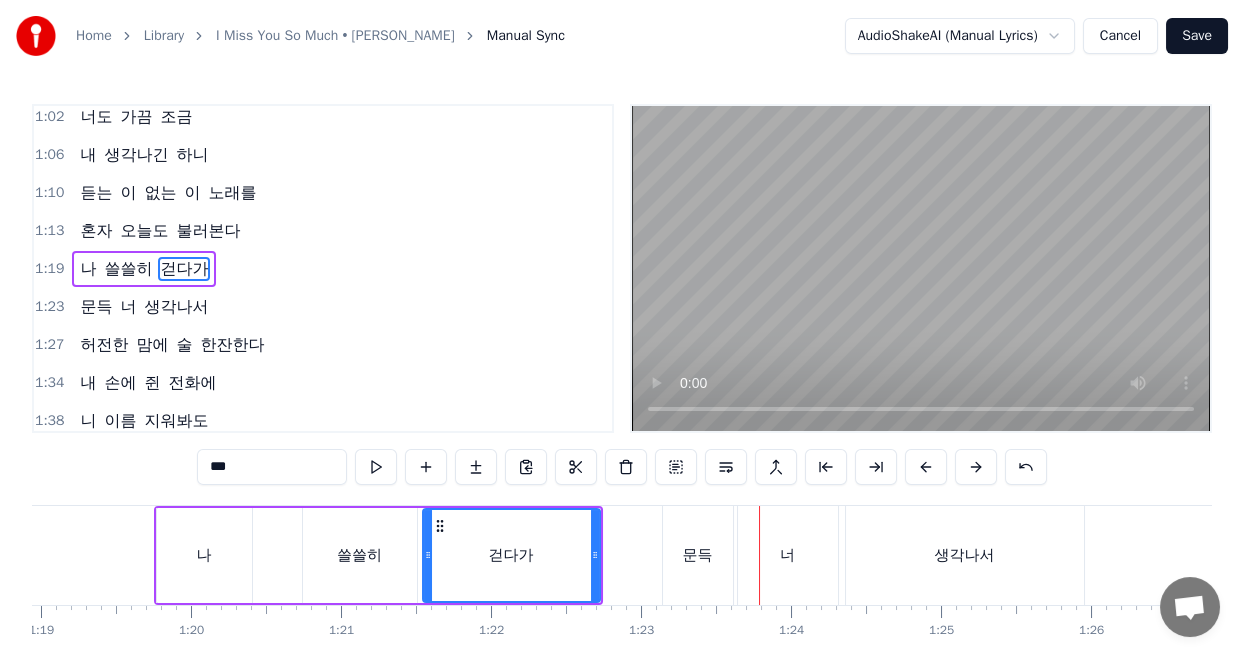 click on "문득" at bounding box center (698, 555) 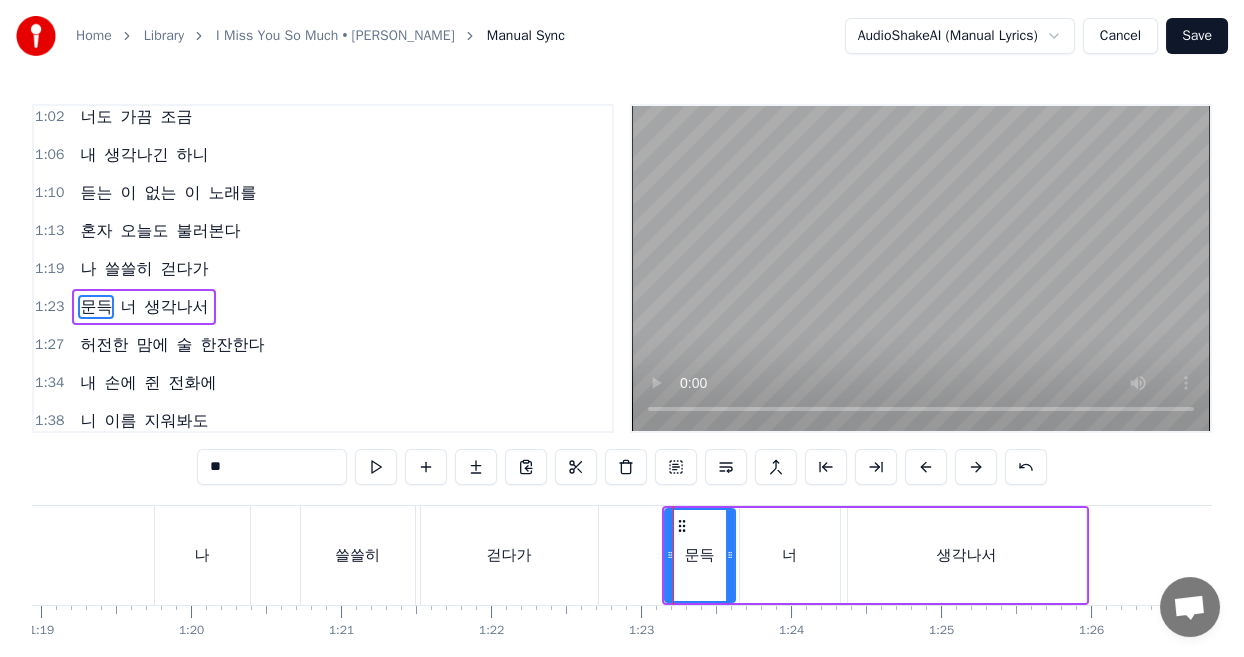 scroll, scrollTop: 464, scrollLeft: 0, axis: vertical 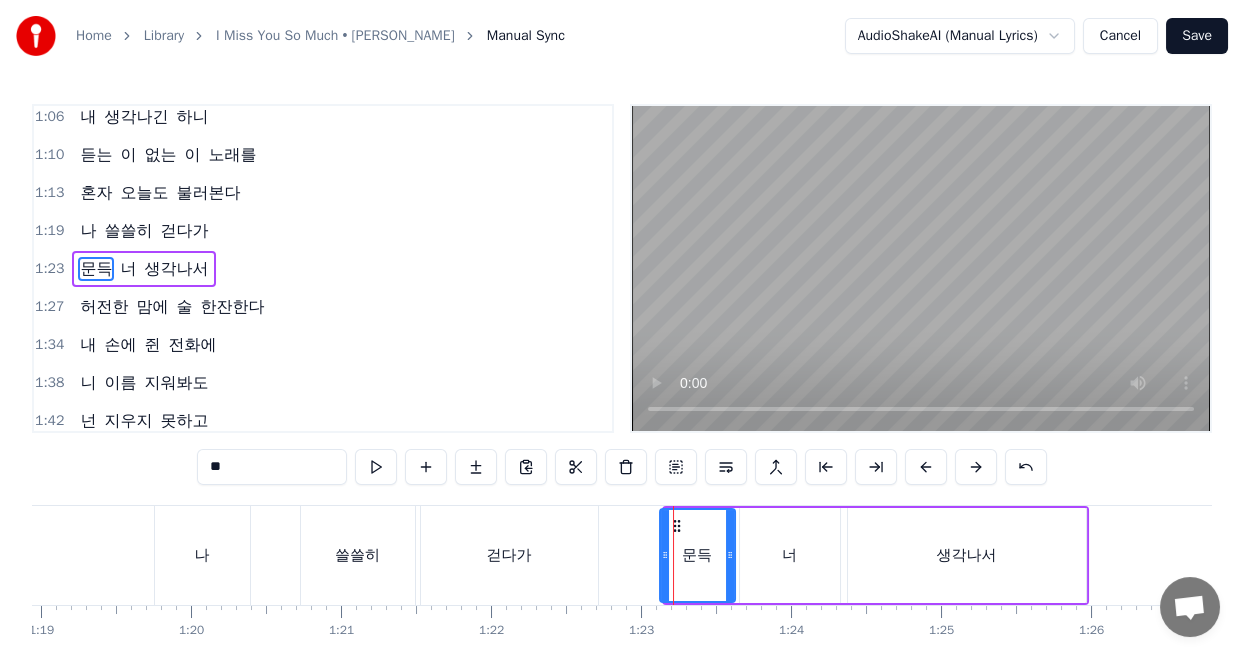 click 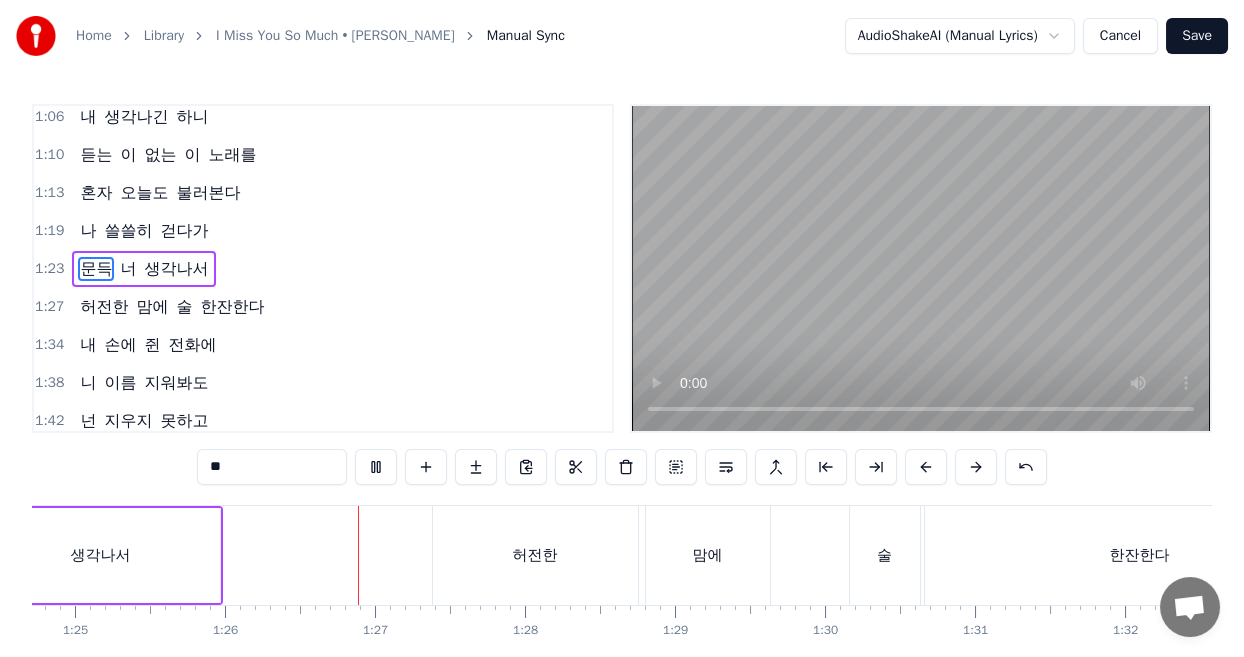 scroll, scrollTop: 0, scrollLeft: 12848, axis: horizontal 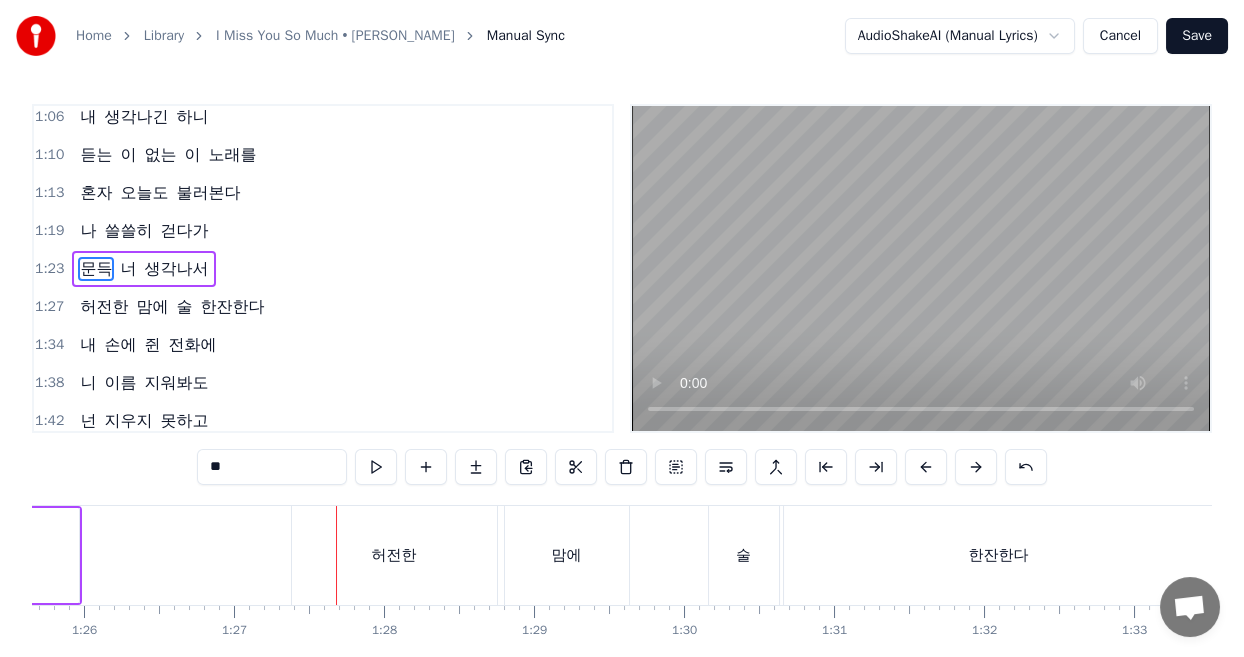 click on "허전한" at bounding box center [394, 555] 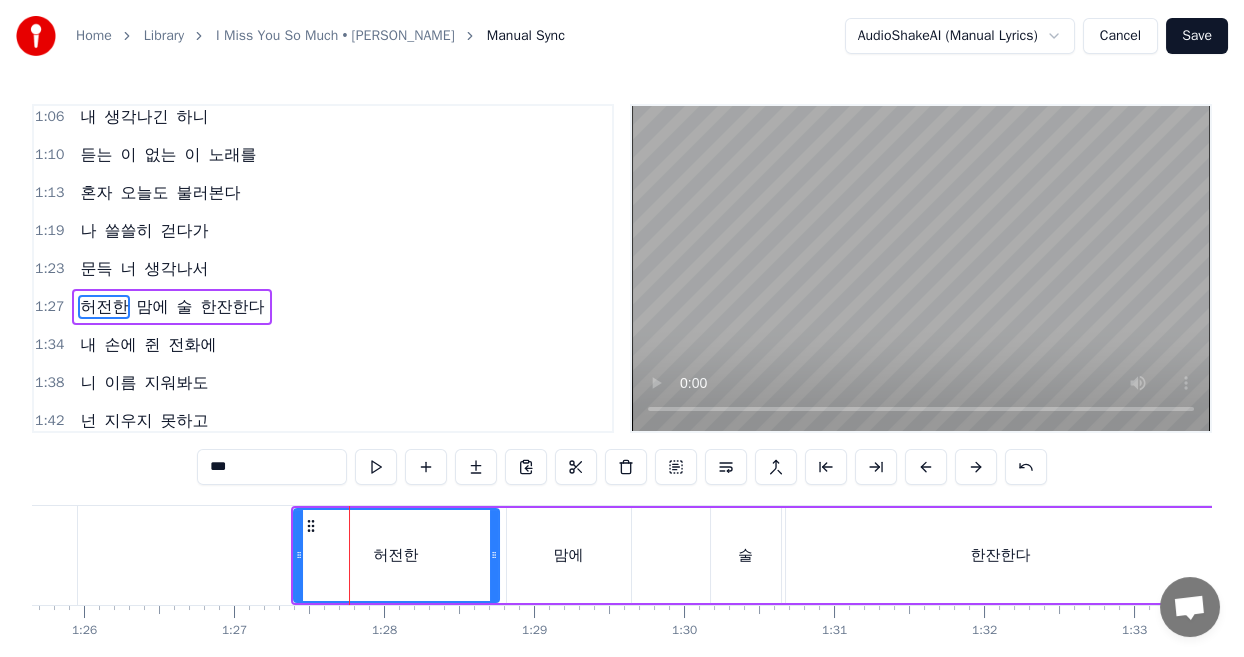 scroll, scrollTop: 502, scrollLeft: 0, axis: vertical 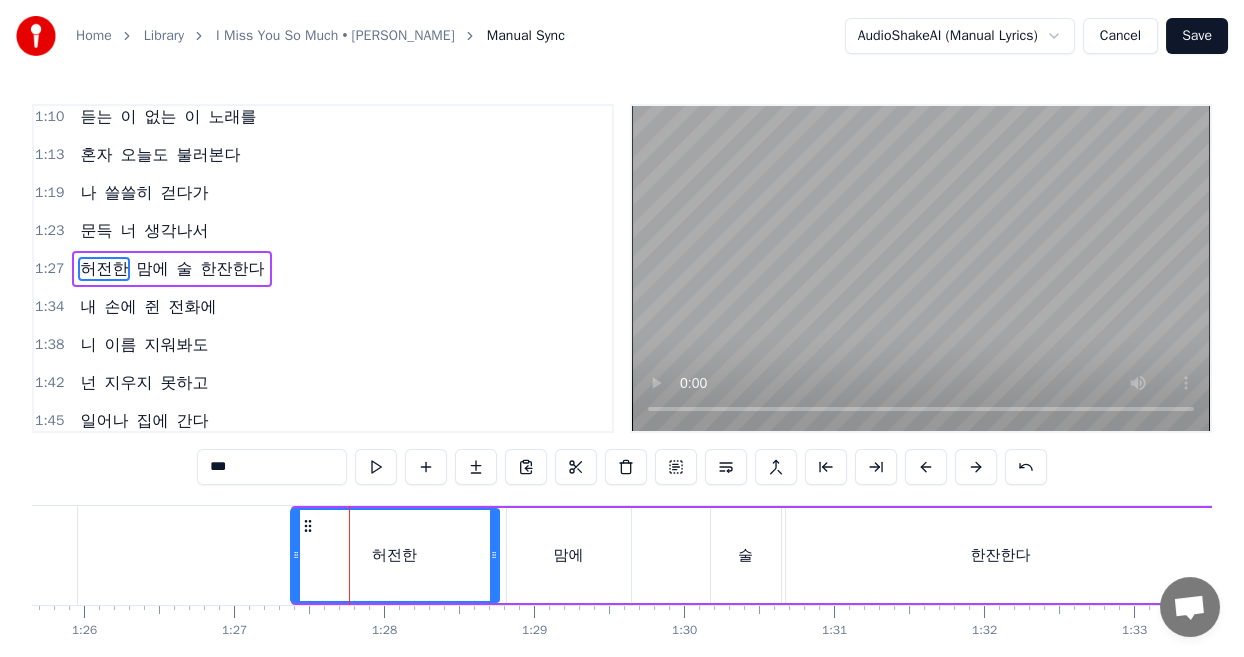 click 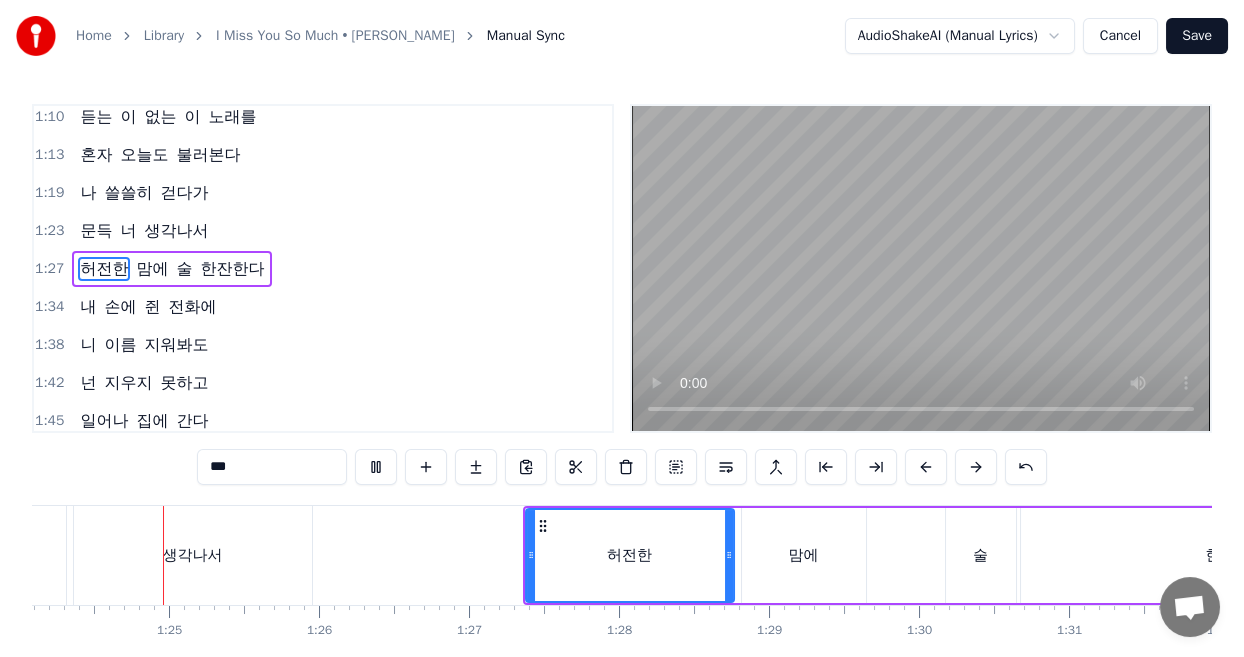 scroll, scrollTop: 0, scrollLeft: 12611, axis: horizontal 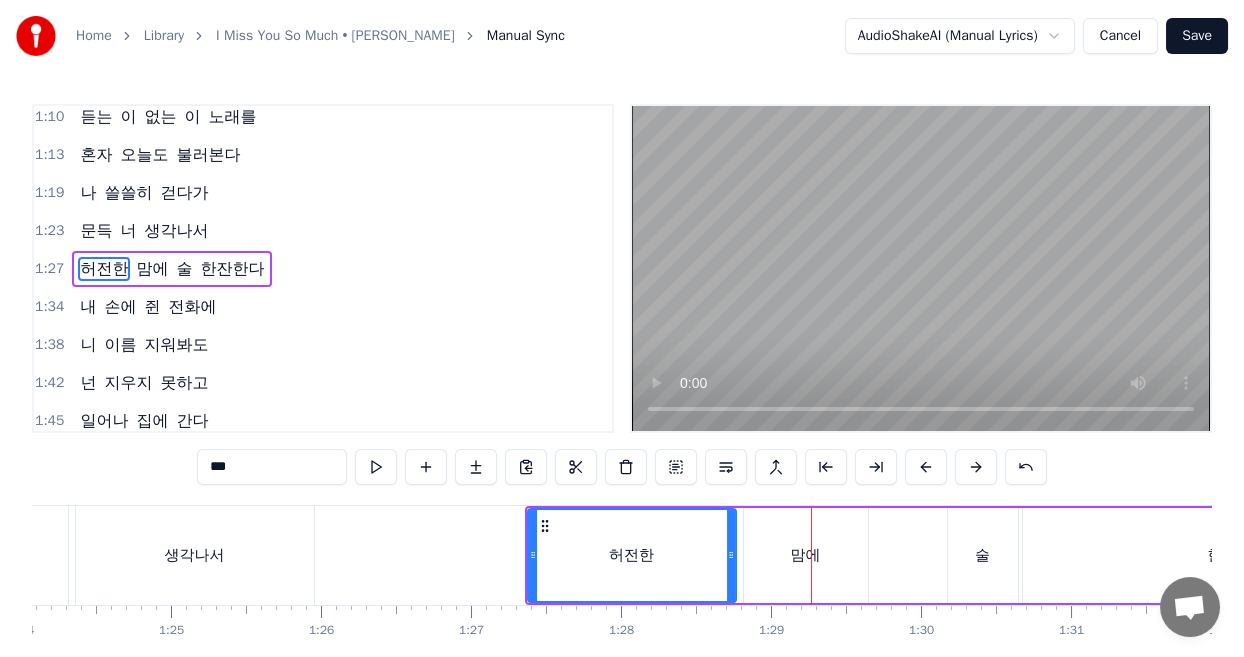 click on "맘에" at bounding box center (806, 555) 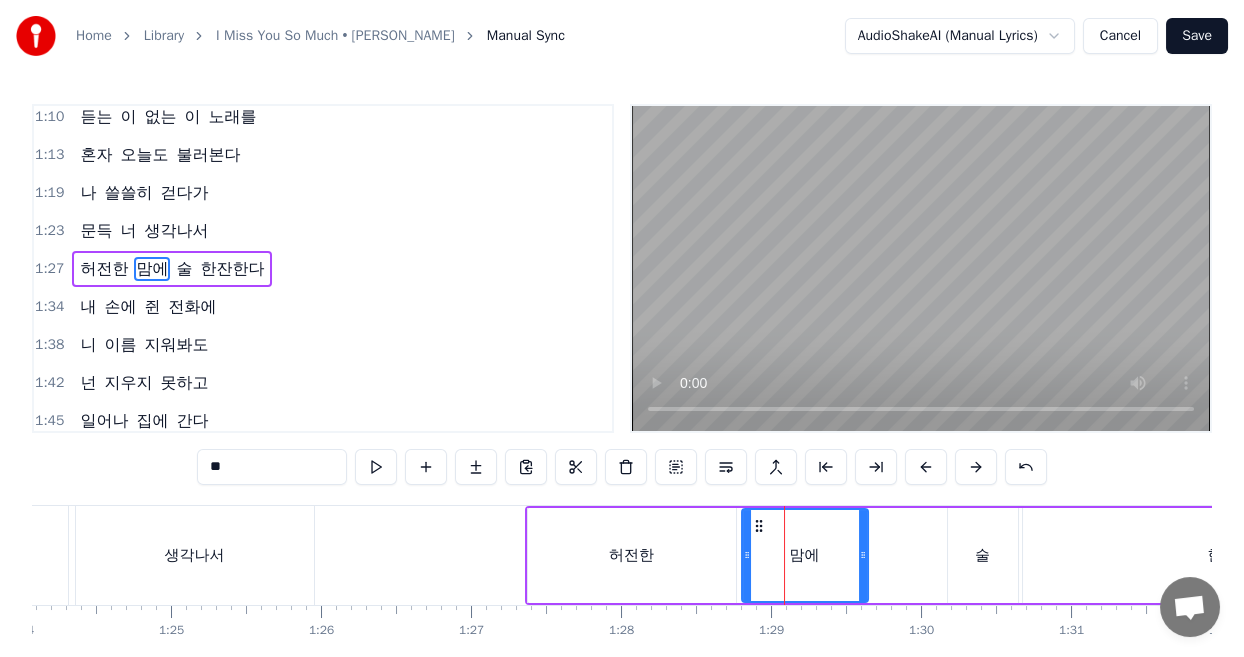 click 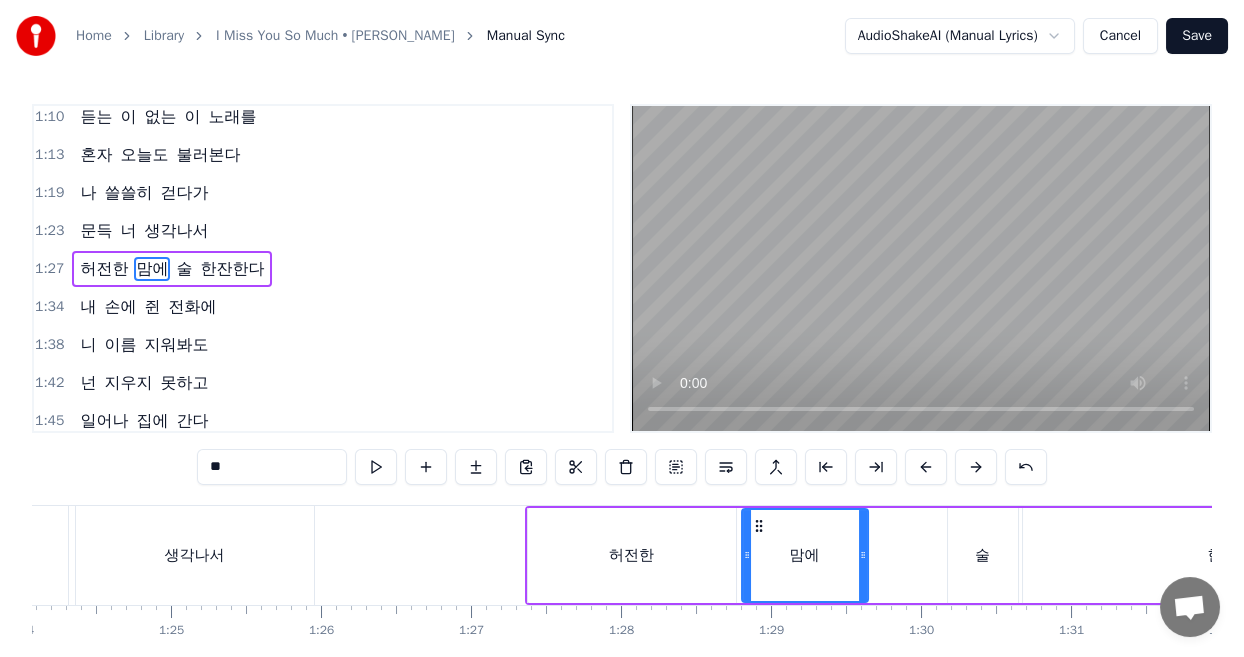 scroll, scrollTop: 0, scrollLeft: 12480, axis: horizontal 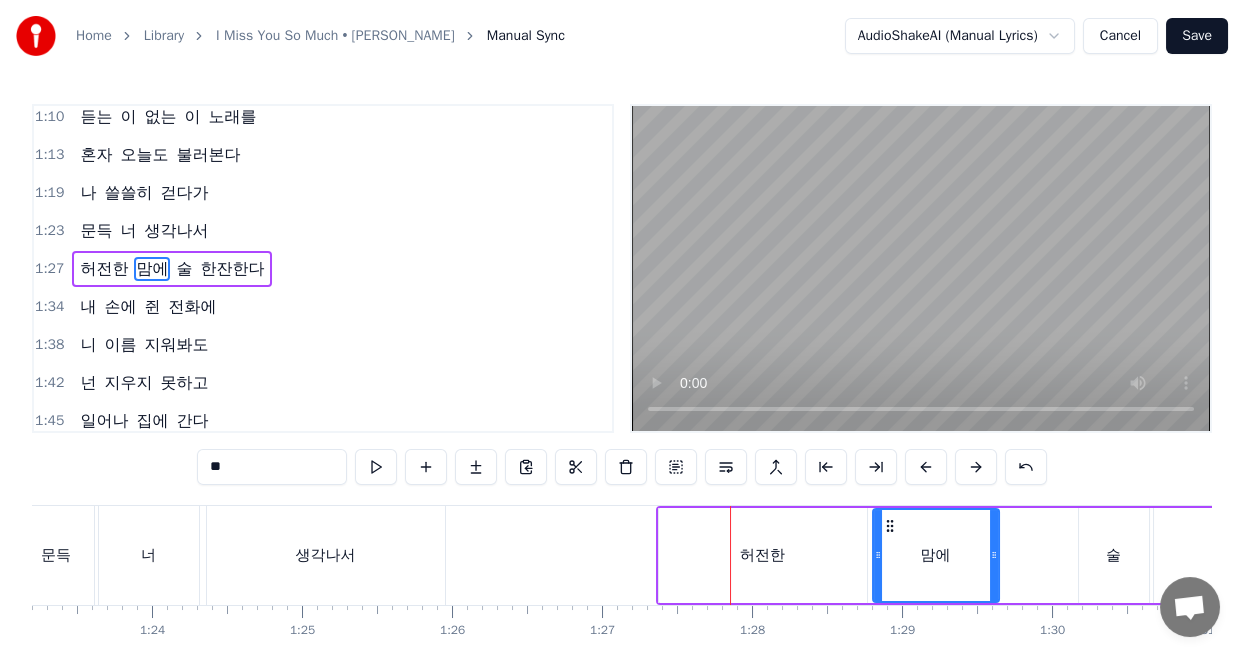 click on "허전한" at bounding box center [763, 555] 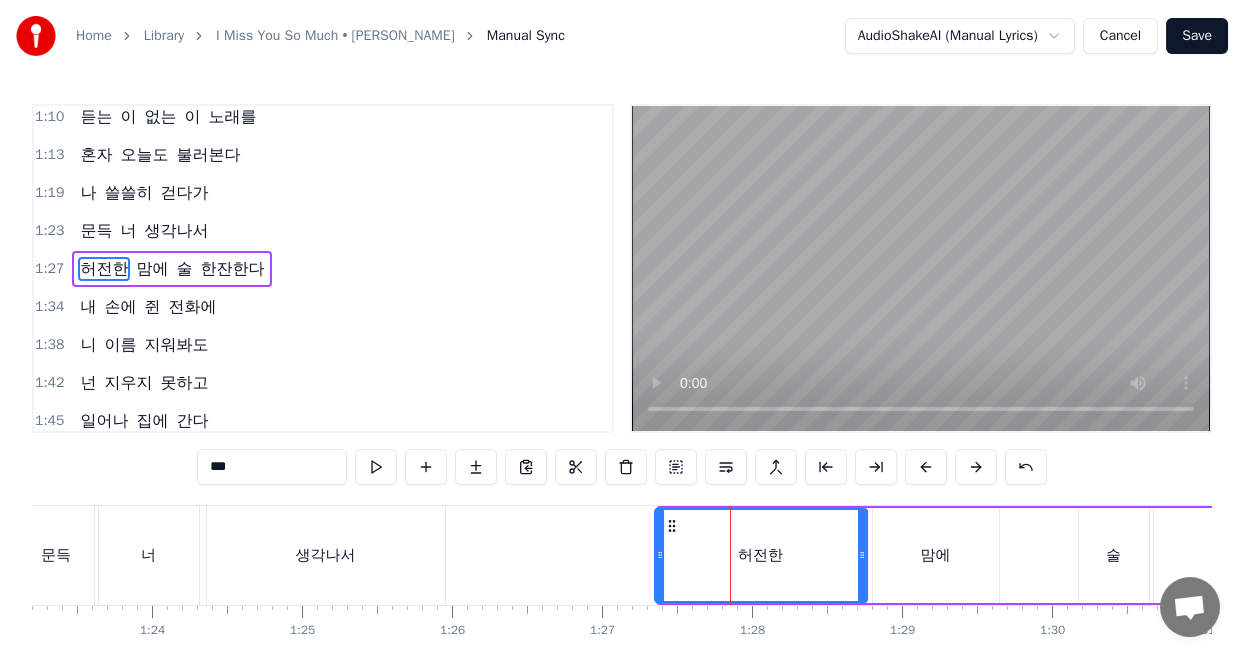 click 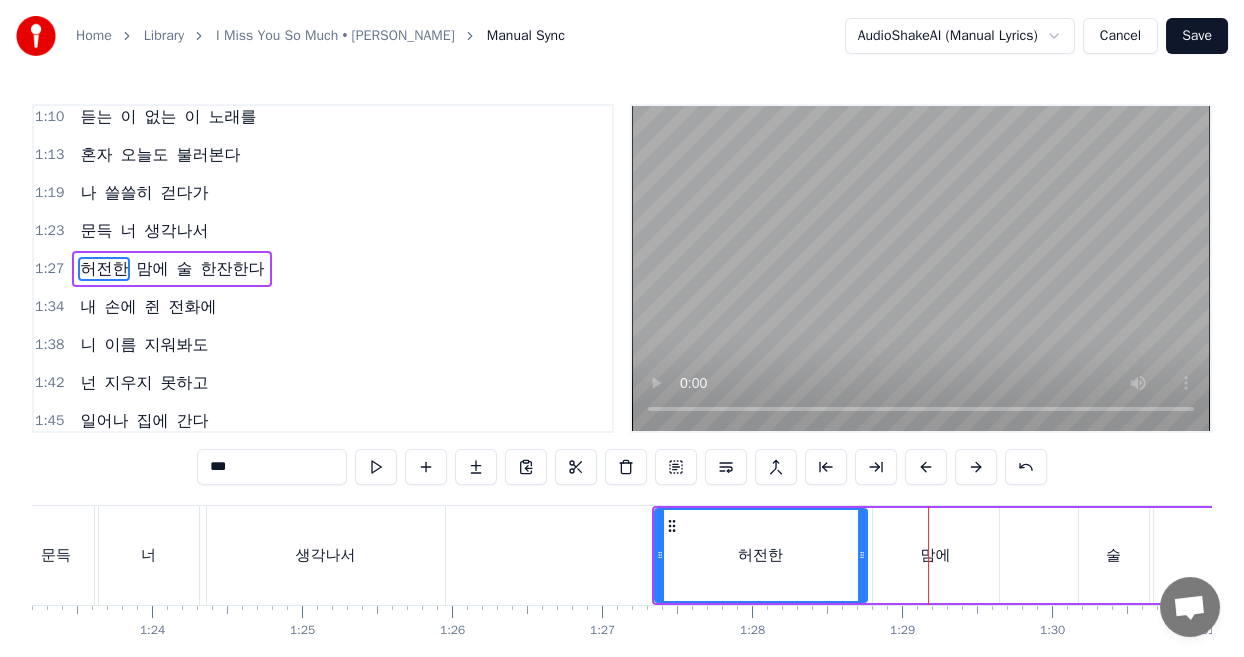 click on "맘에" at bounding box center [936, 555] 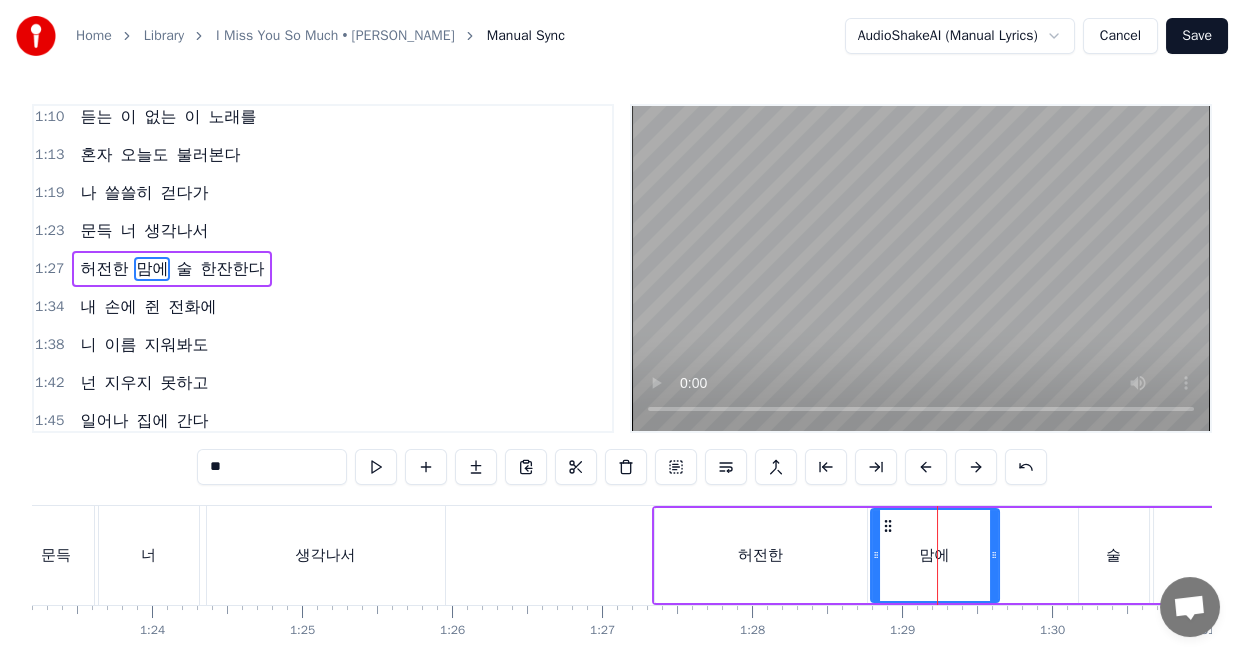 drag, startPoint x: 874, startPoint y: 558, endPoint x: 822, endPoint y: 506, distance: 73.53911 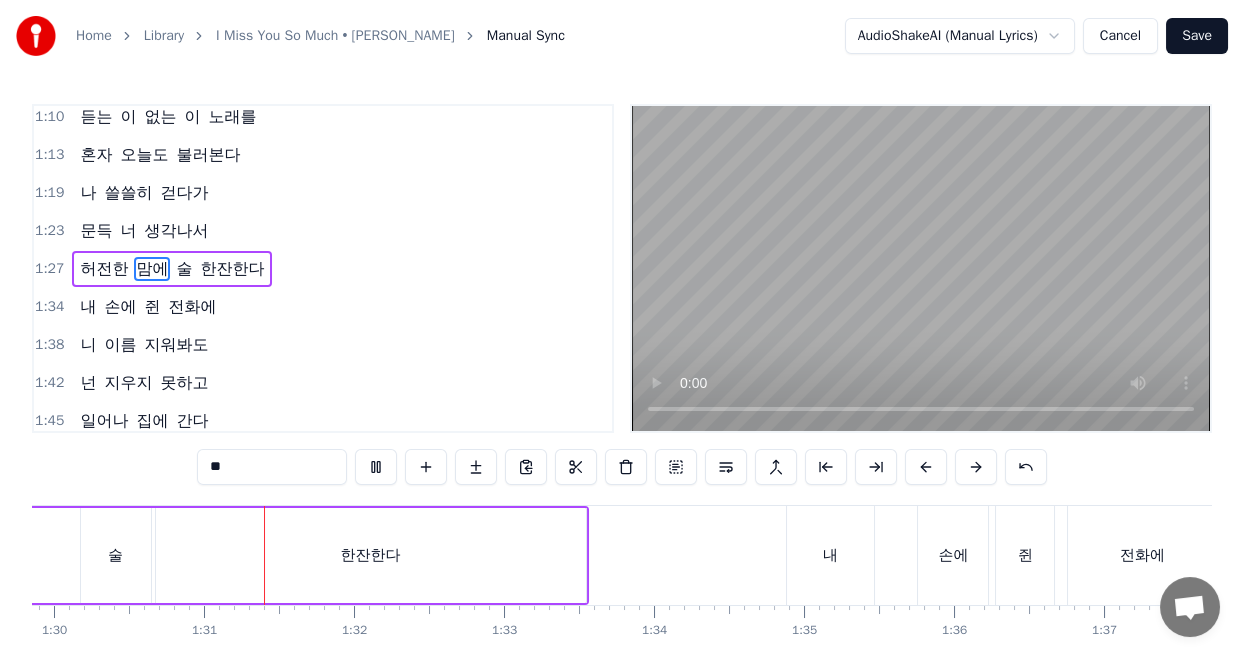 scroll, scrollTop: 0, scrollLeft: 13483, axis: horizontal 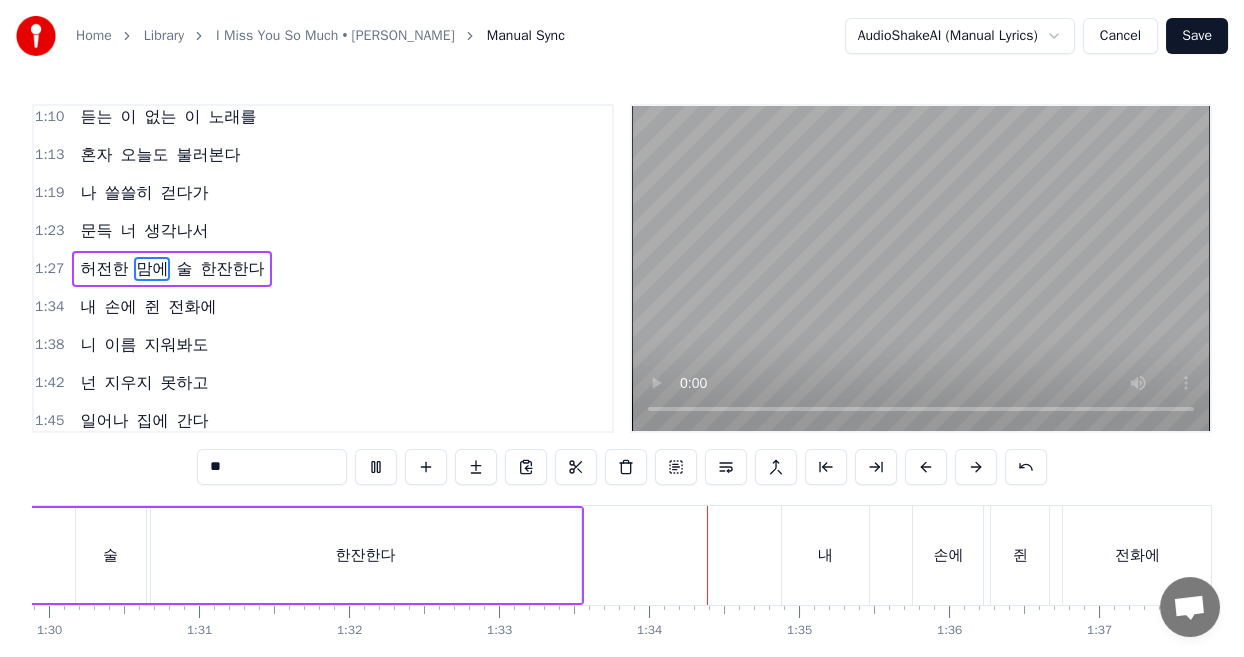 click at bounding box center (921, 268) 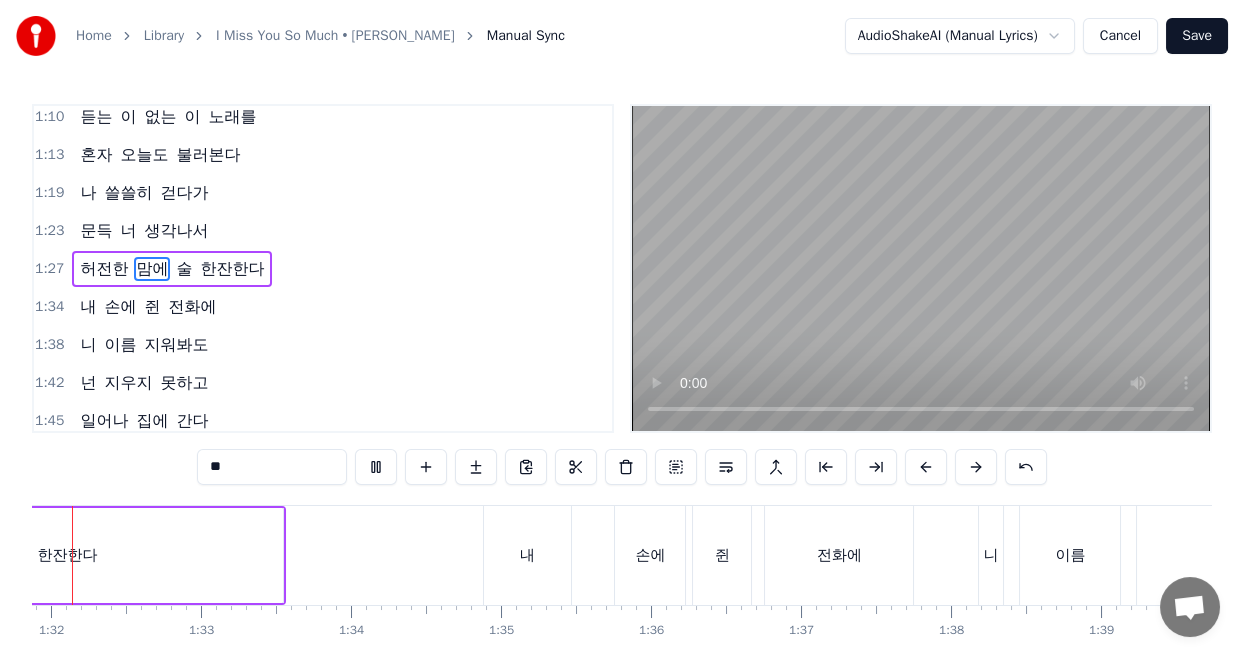 scroll, scrollTop: 0, scrollLeft: 13681, axis: horizontal 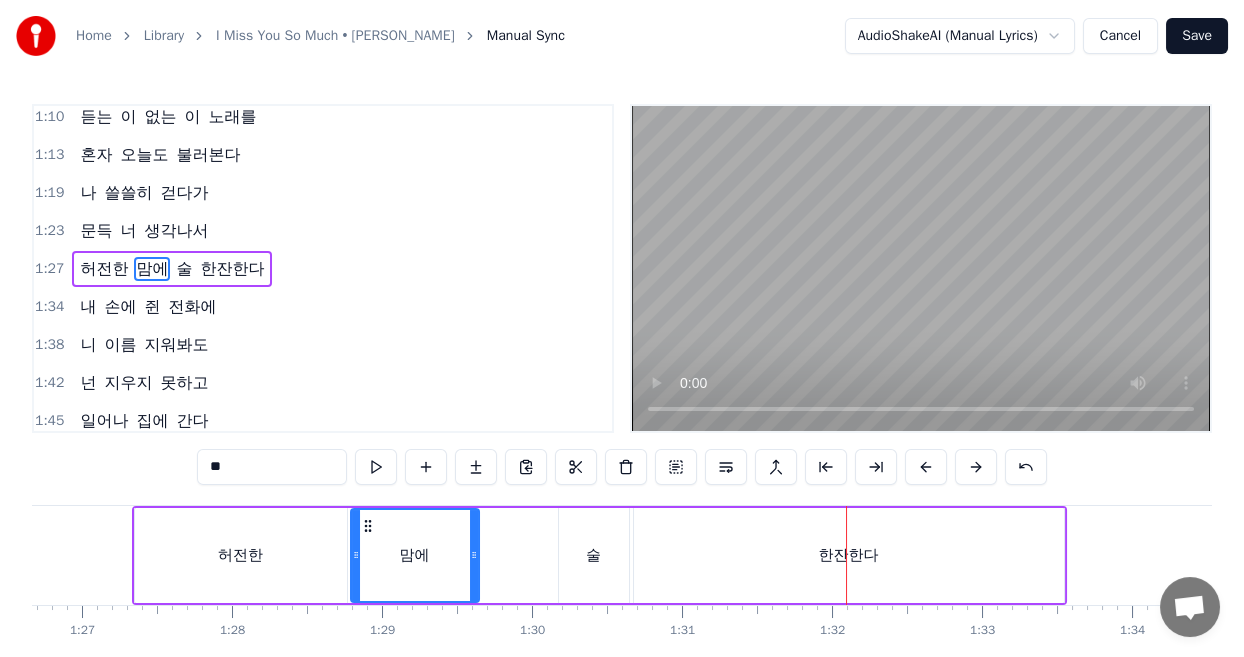click on "한잔한다" at bounding box center [849, 555] 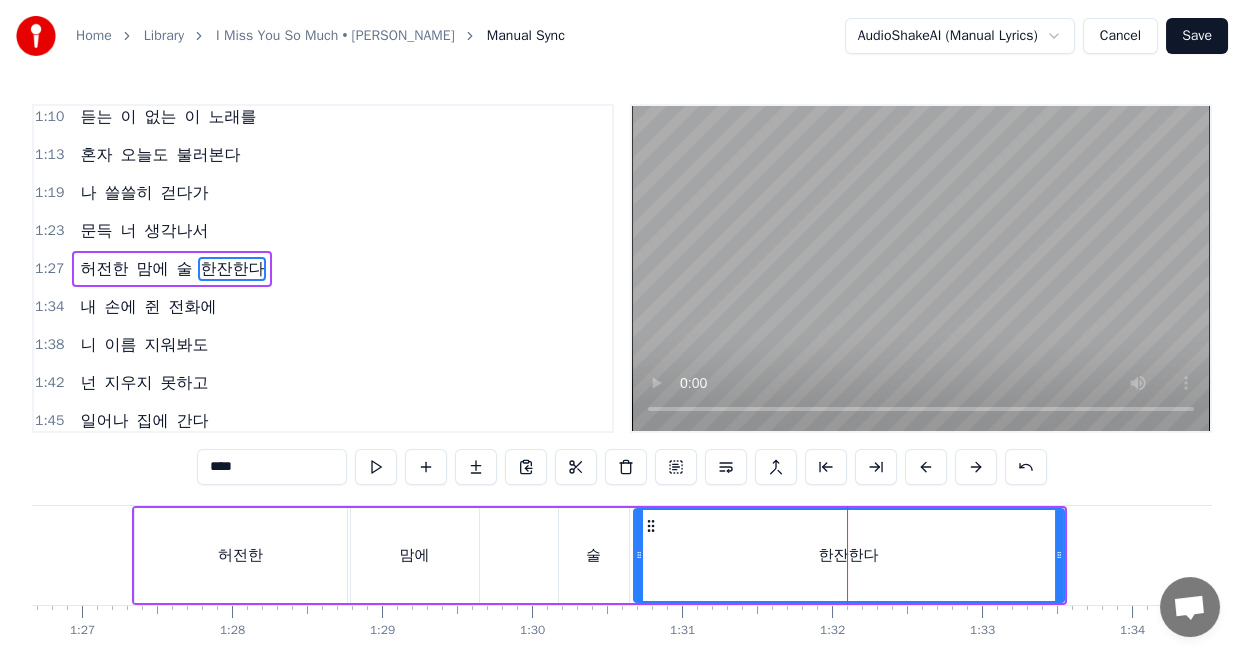 click on "한잔한다" at bounding box center (232, 269) 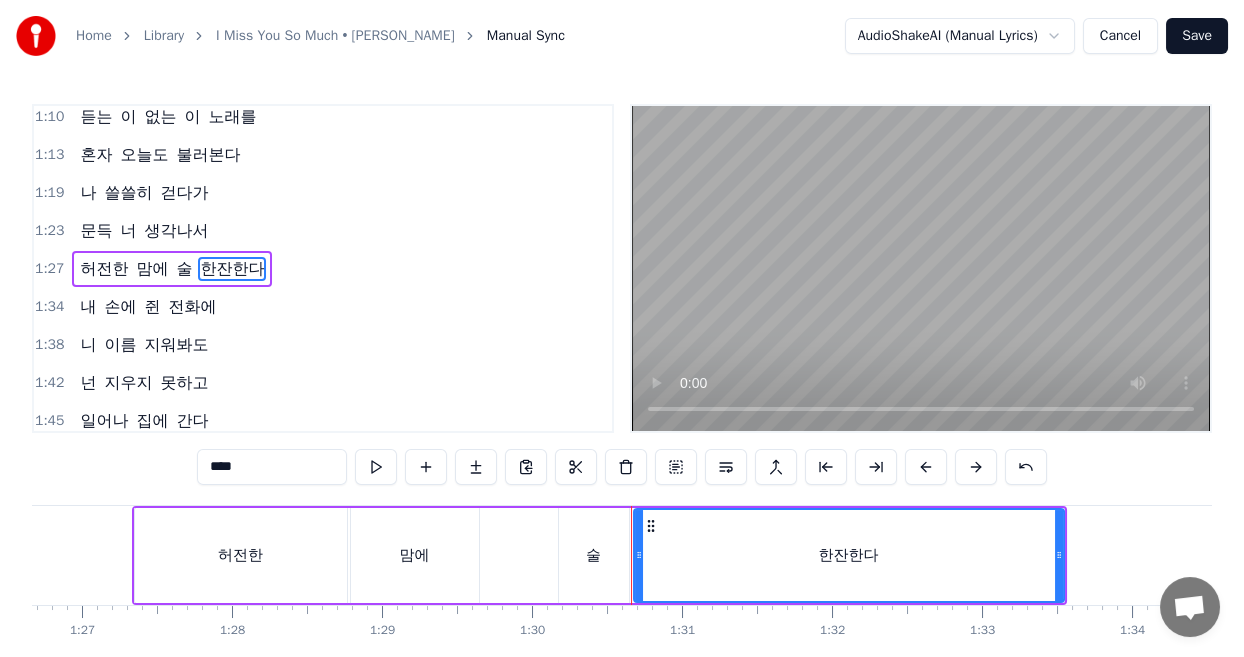 click on "한잔한다" at bounding box center [232, 269] 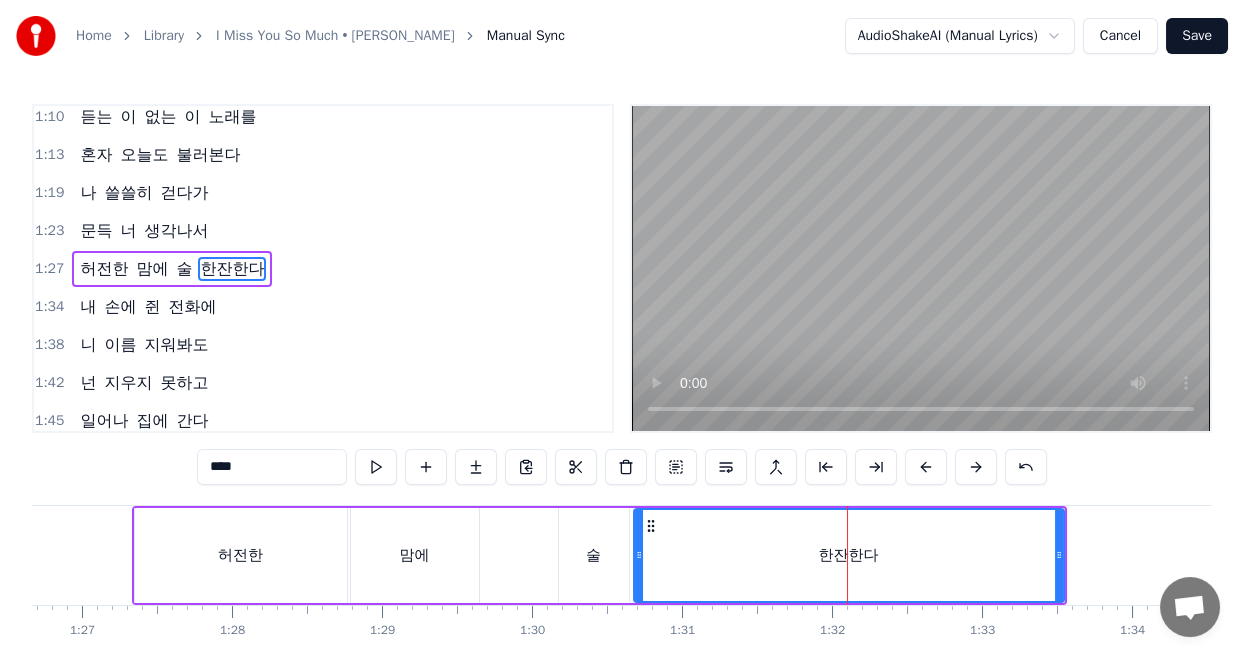 click on "한잔한다" at bounding box center [849, 555] 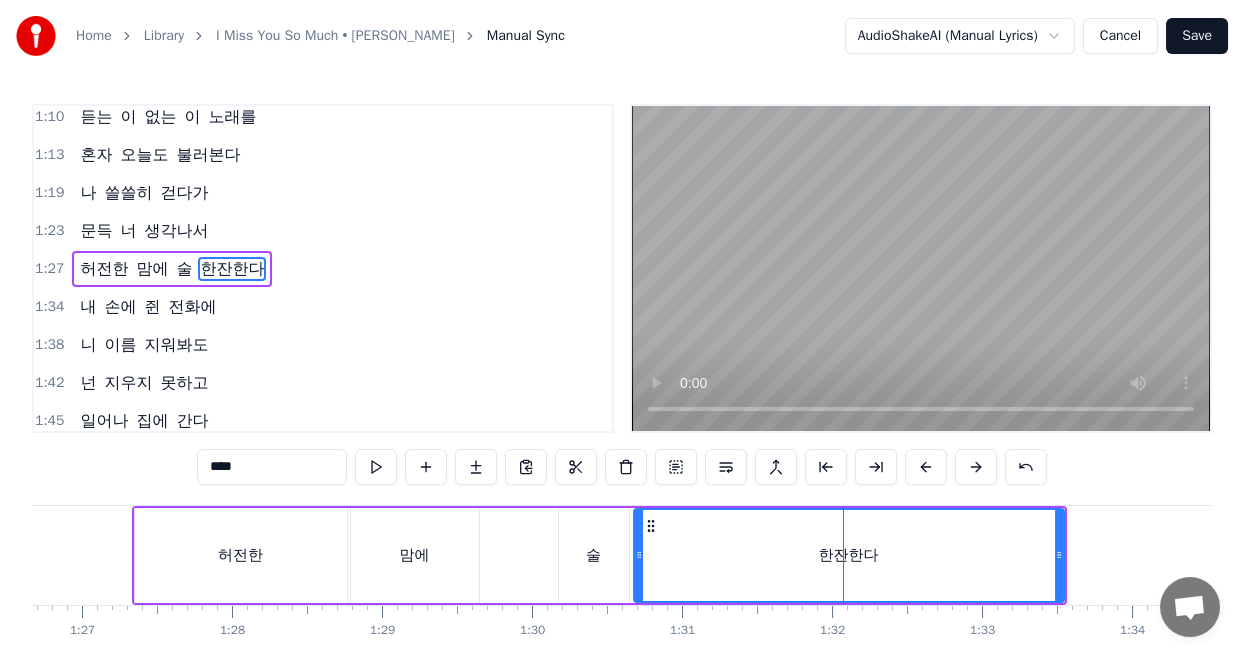 click on "한잔한다" at bounding box center [232, 269] 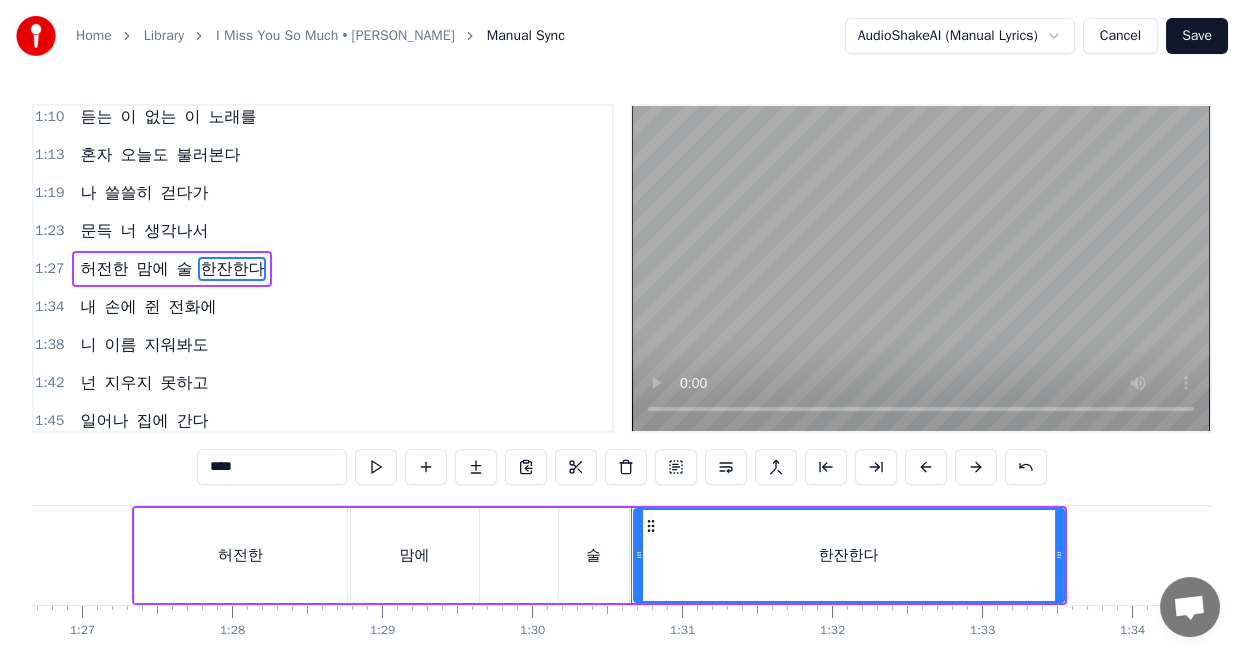 click on "한잔한다" at bounding box center [232, 269] 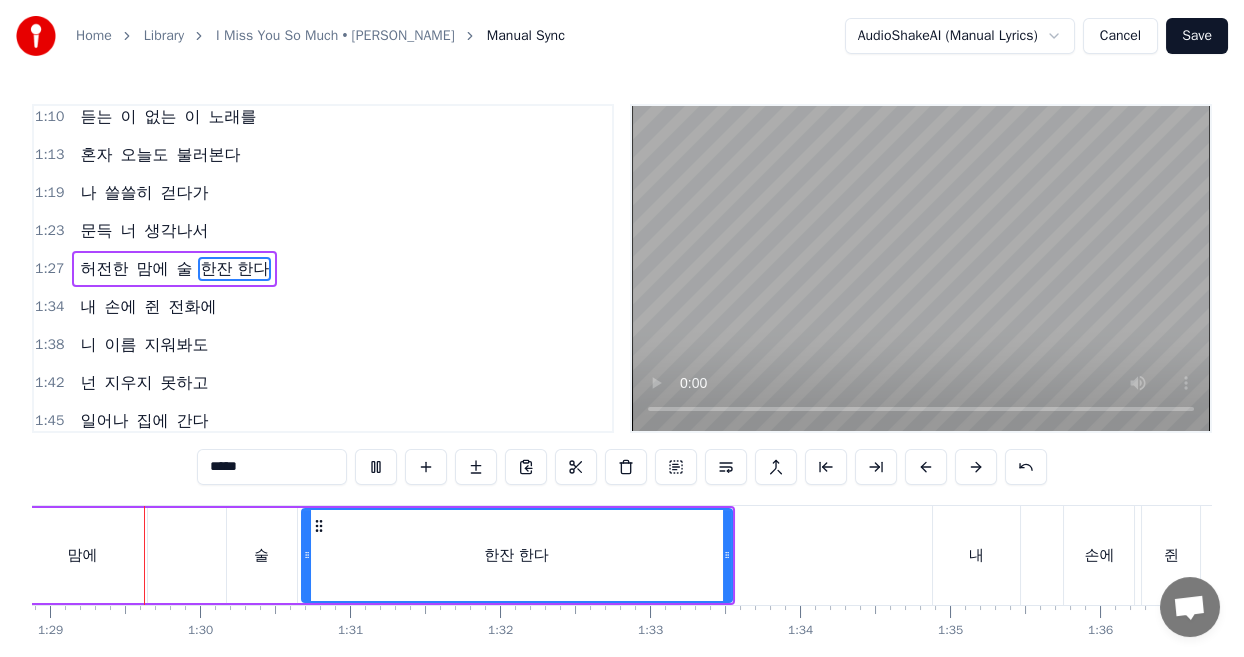 scroll, scrollTop: 0, scrollLeft: 13319, axis: horizontal 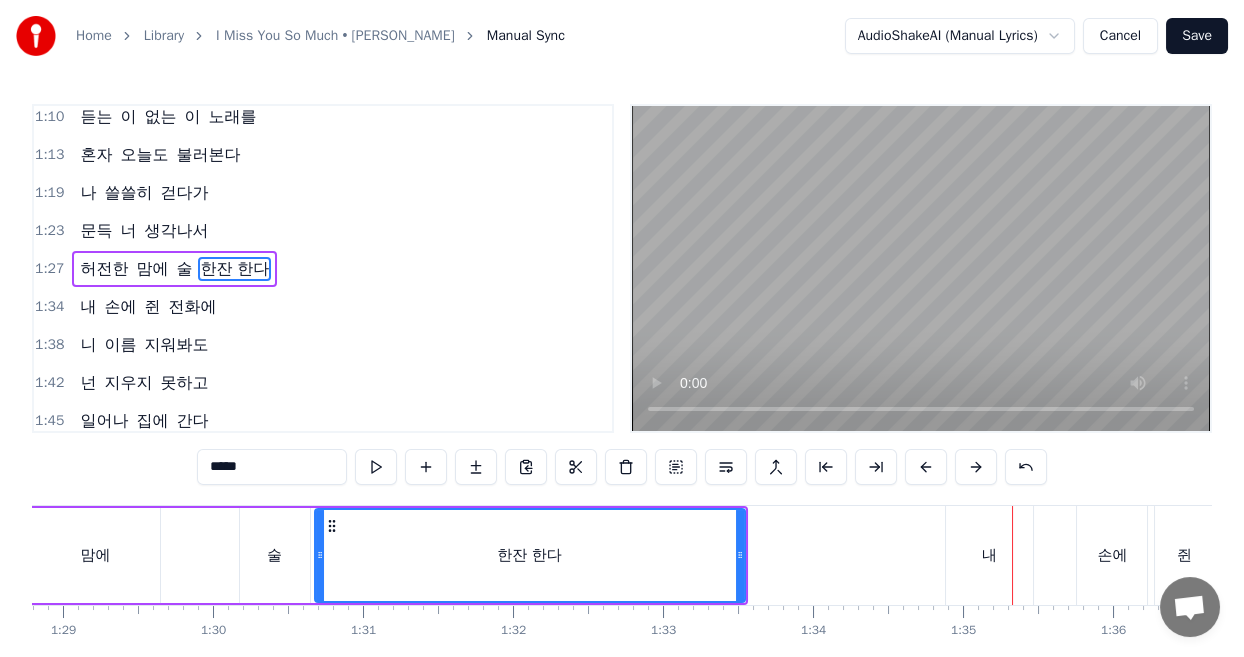 click on "내" at bounding box center (990, 555) 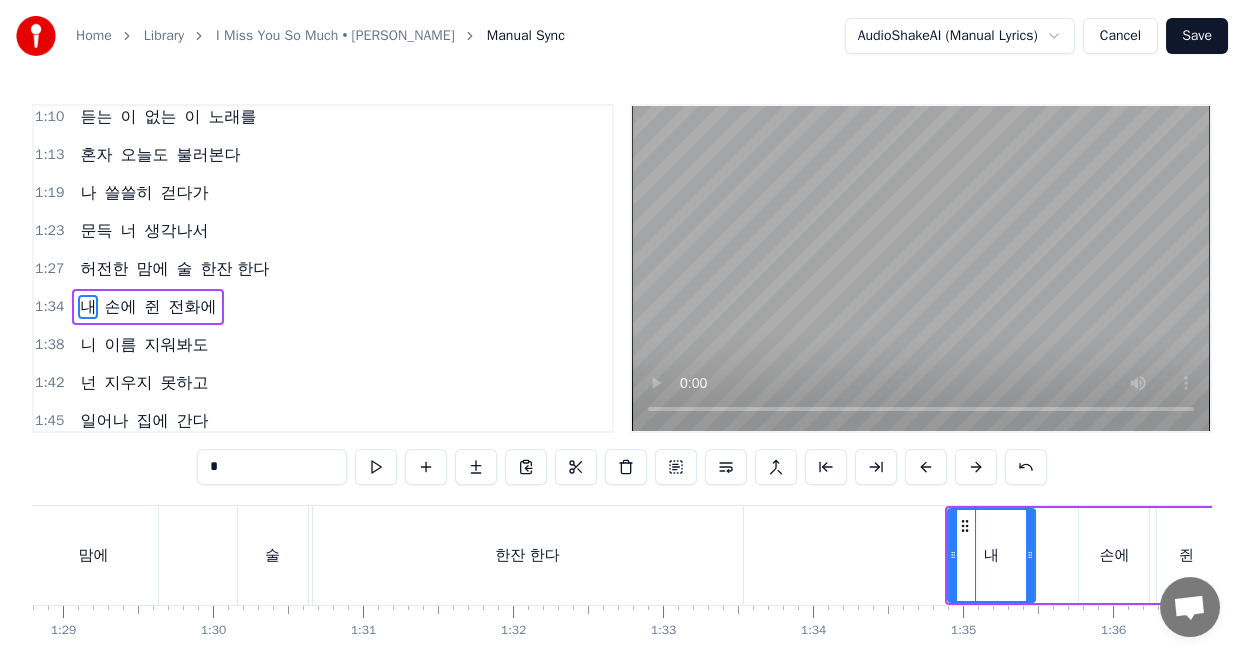 scroll, scrollTop: 540, scrollLeft: 0, axis: vertical 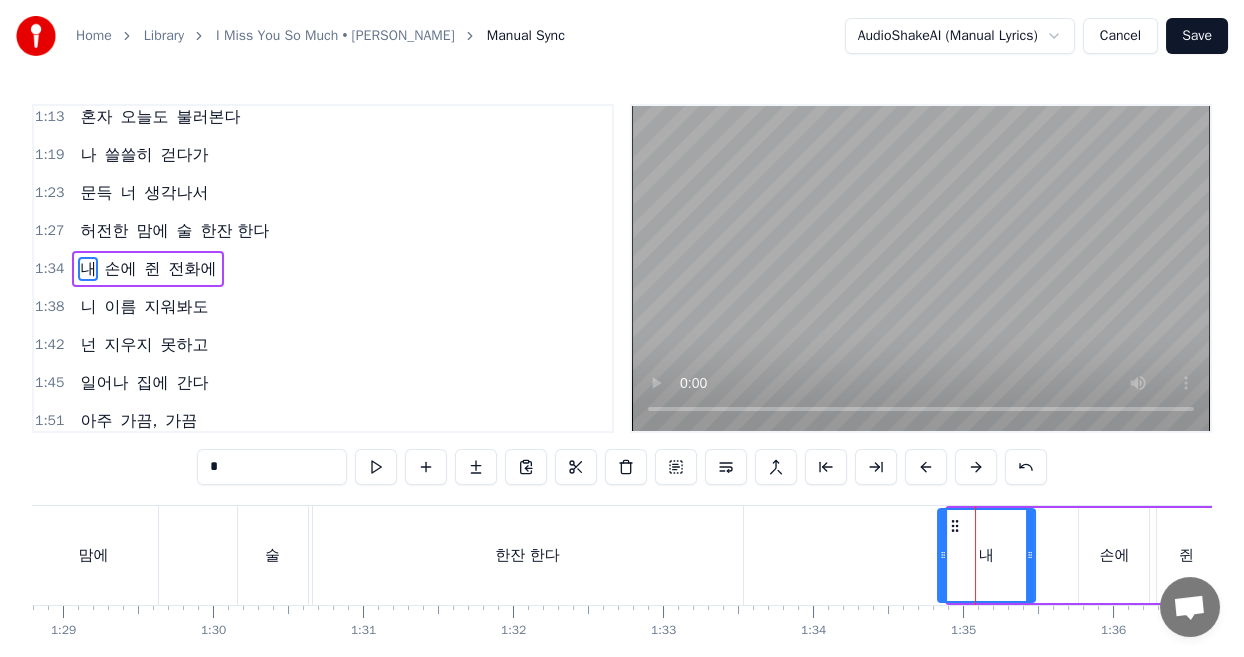 click on "내" at bounding box center [987, 555] 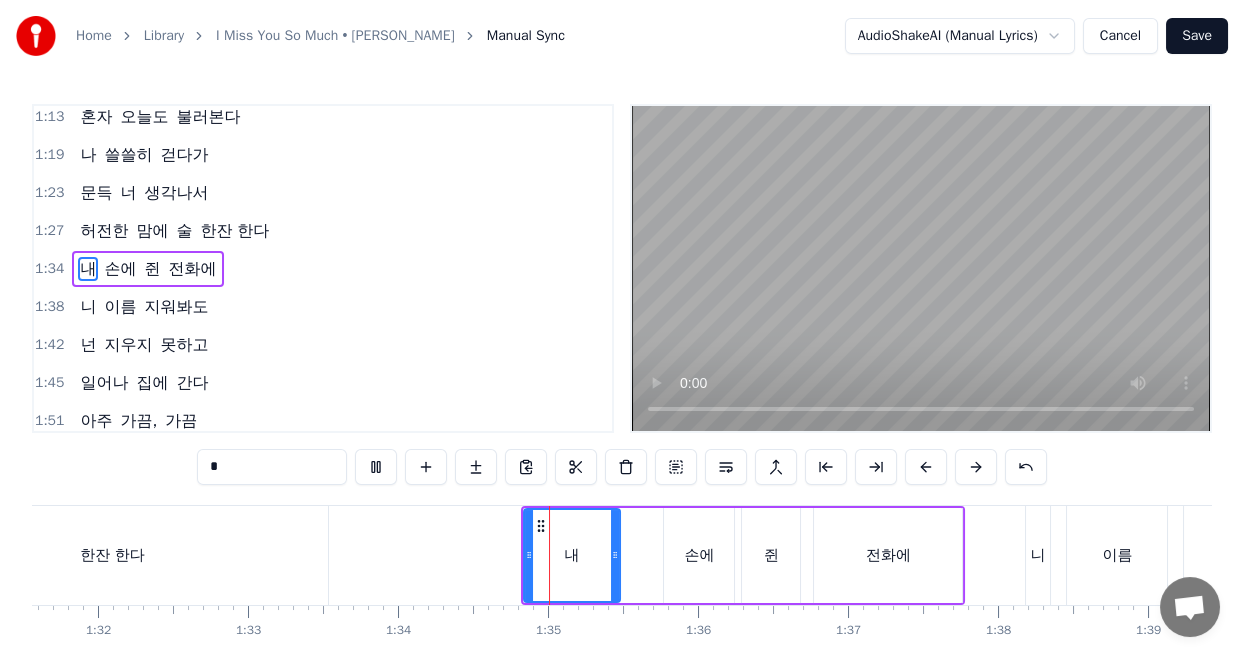 scroll, scrollTop: 0, scrollLeft: 14054, axis: horizontal 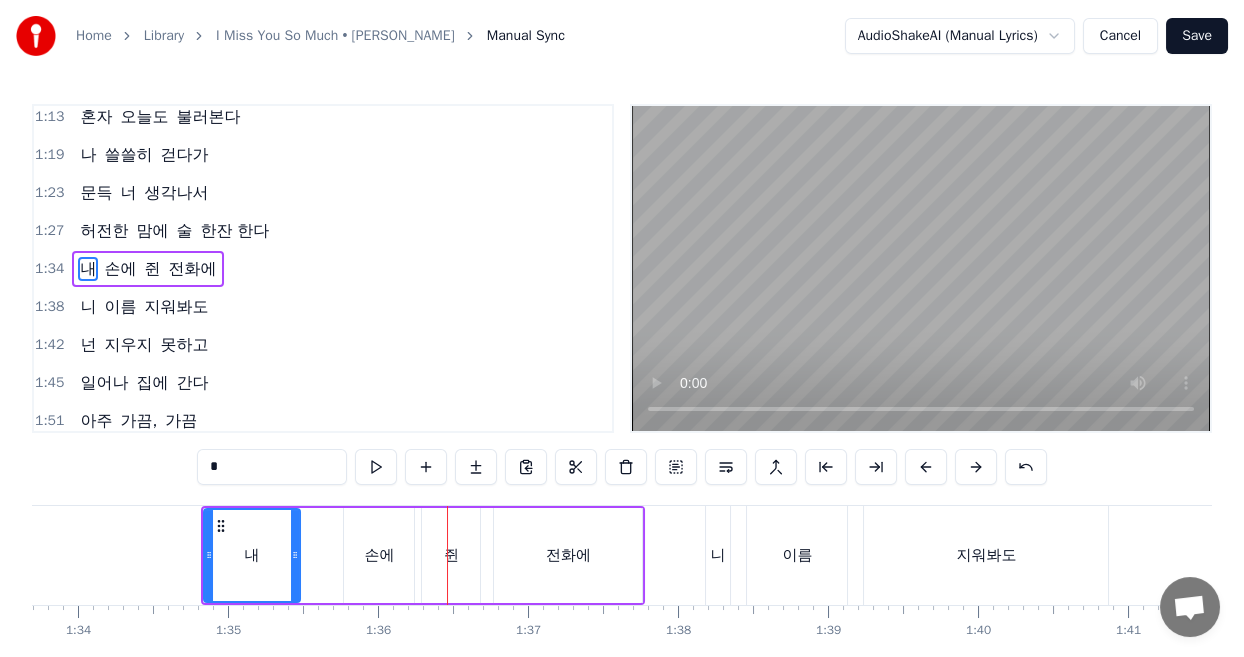 drag, startPoint x: 398, startPoint y: 537, endPoint x: 425, endPoint y: 539, distance: 27.073973 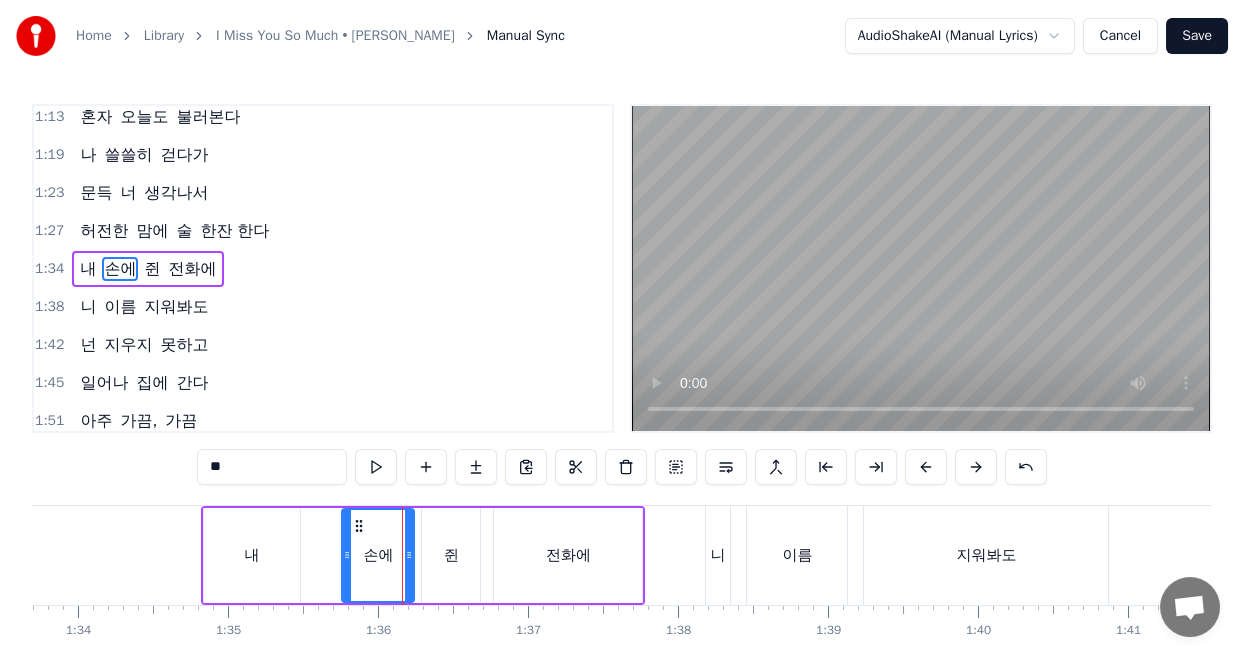 click on "손에" at bounding box center (378, 555) 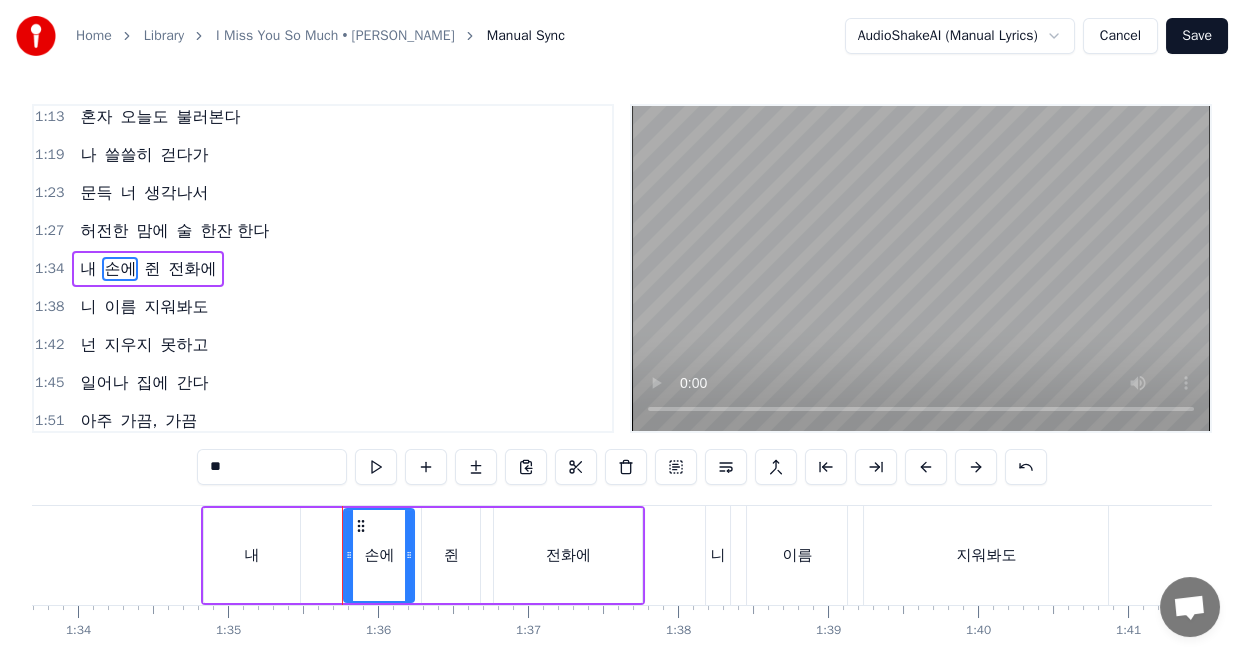 click on "쥔" at bounding box center (451, 555) 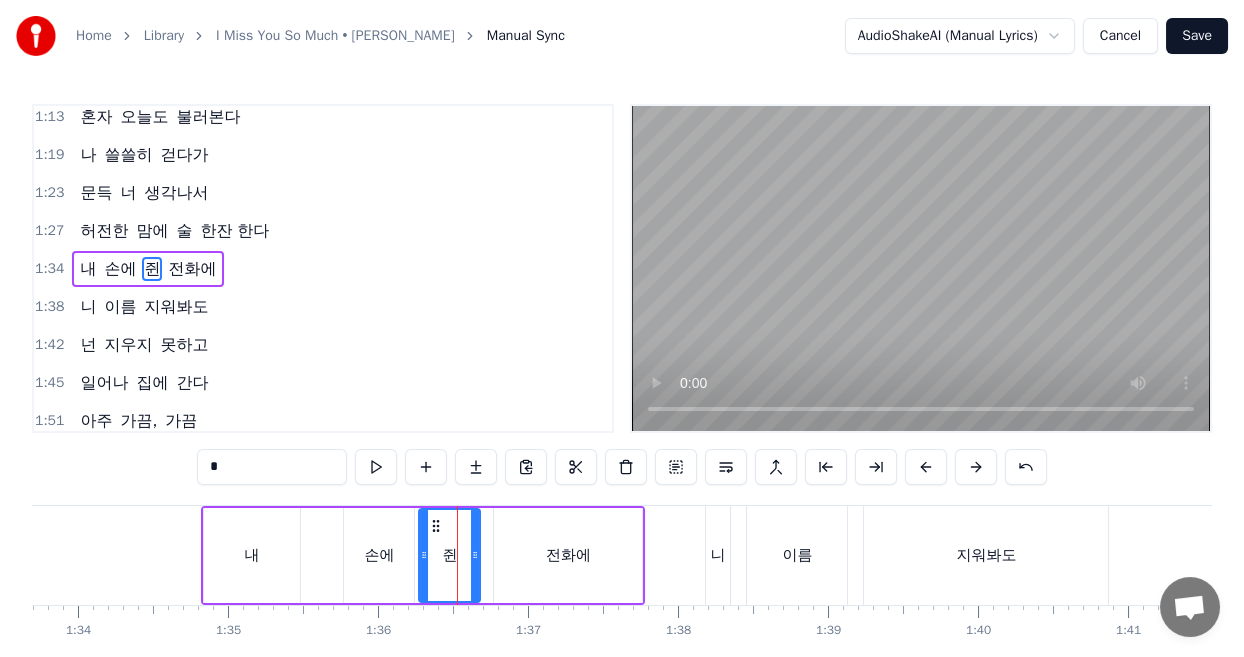 click 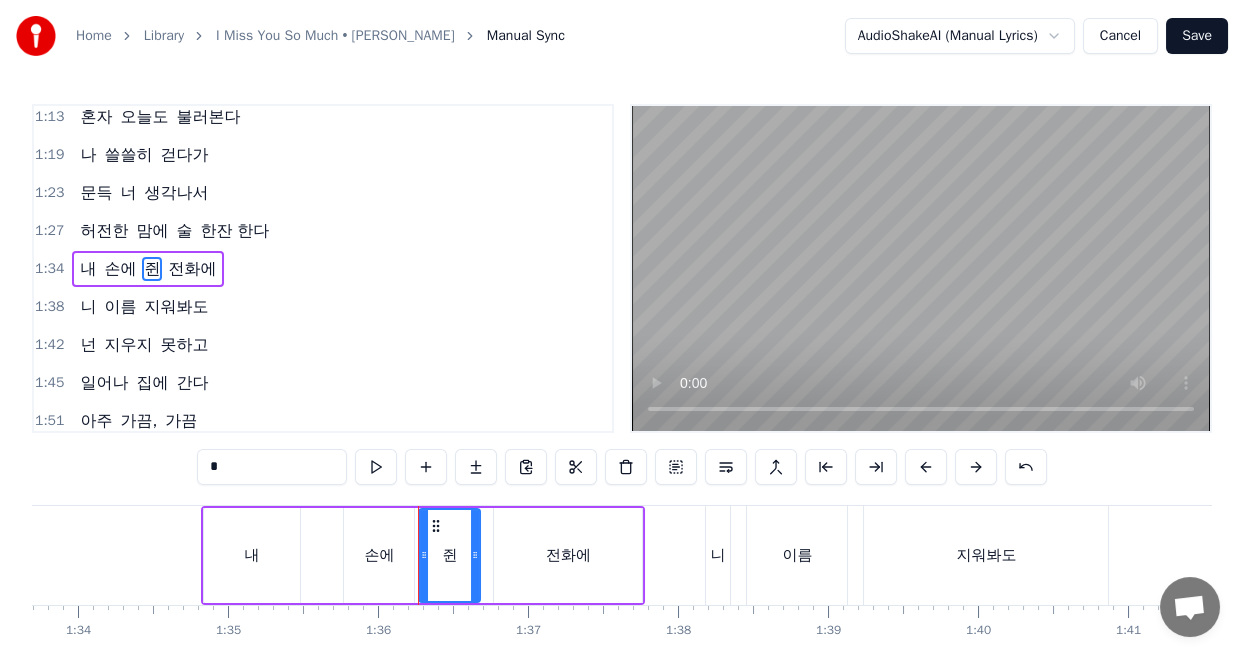 click on "전화에" at bounding box center [568, 555] 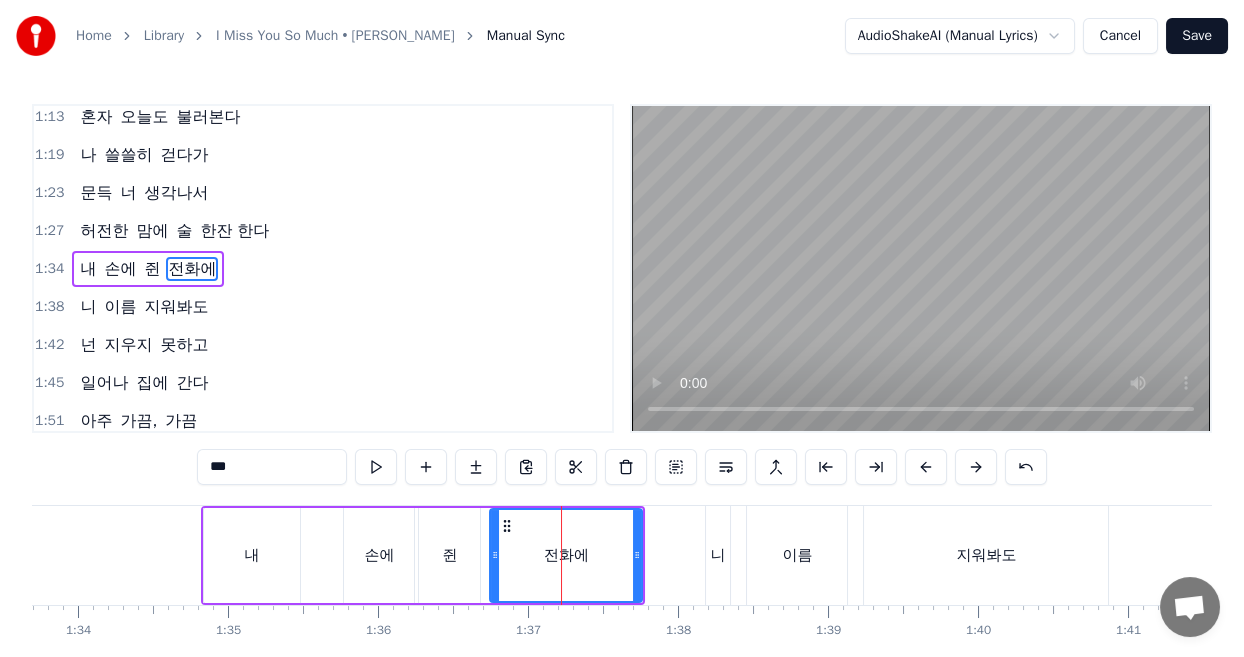 click 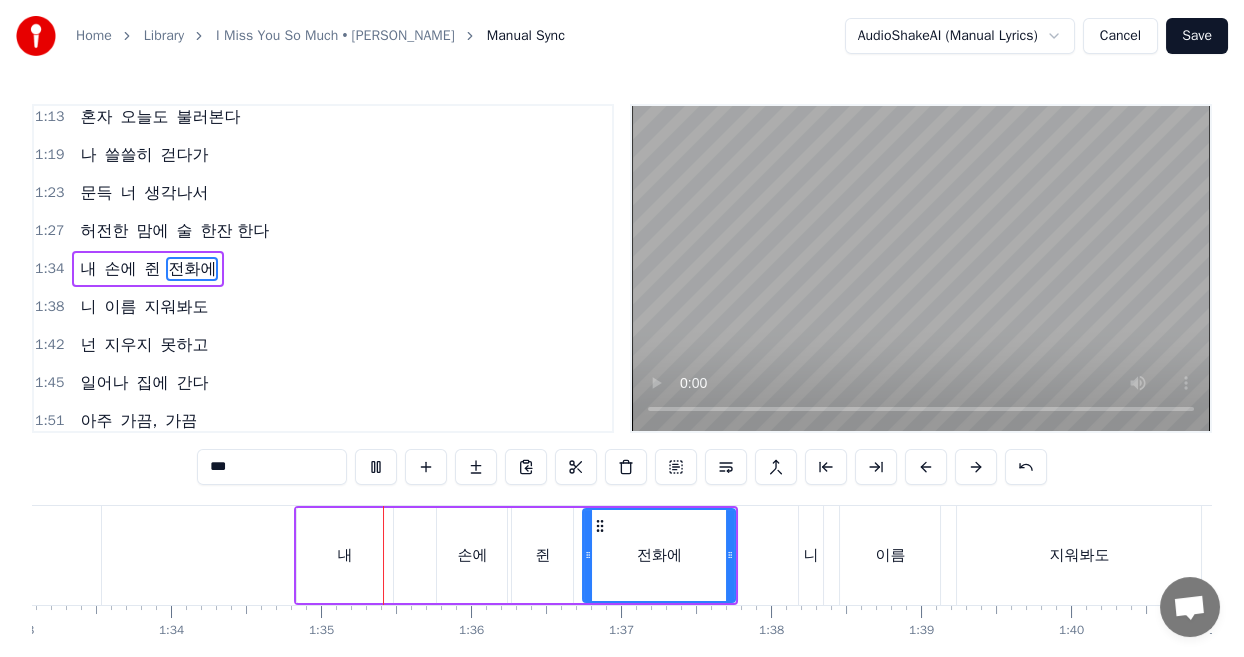 scroll, scrollTop: 0, scrollLeft: 14139, axis: horizontal 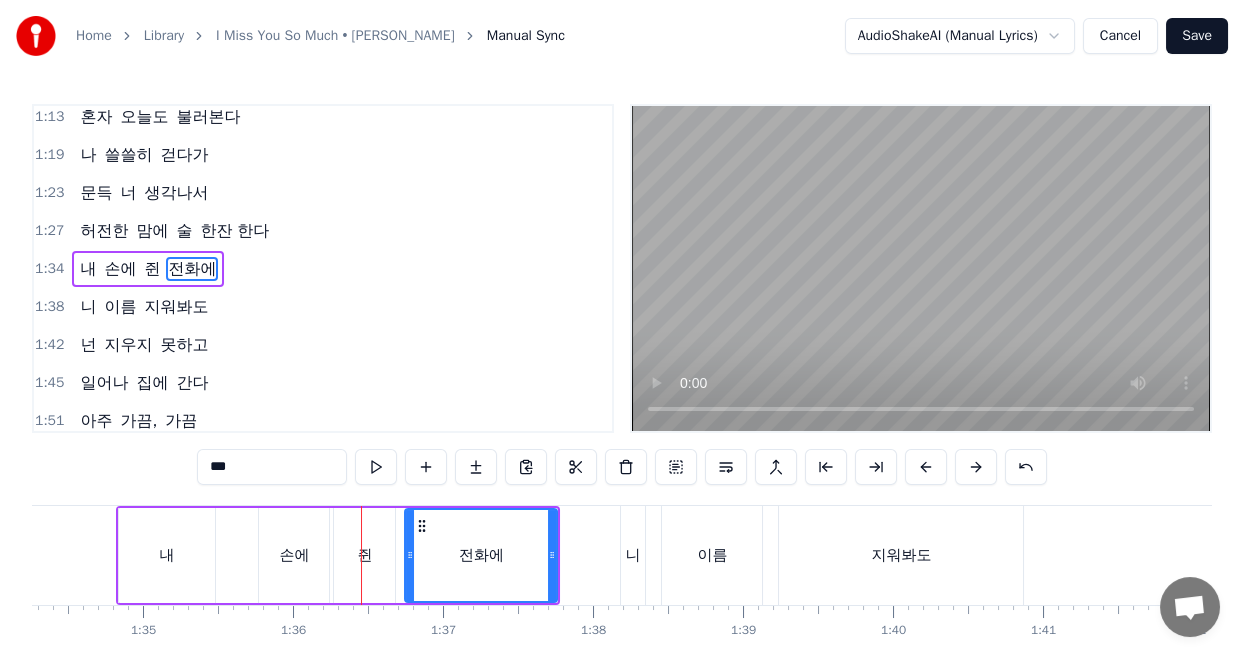 click on "내" at bounding box center [167, 555] 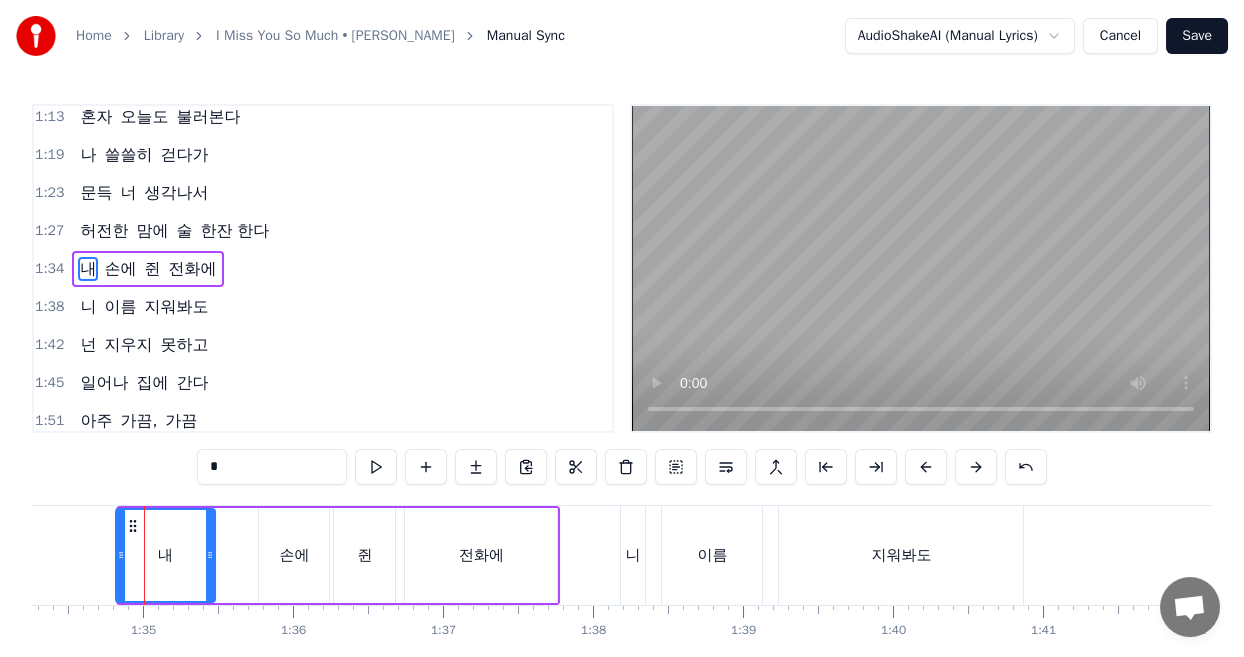 click 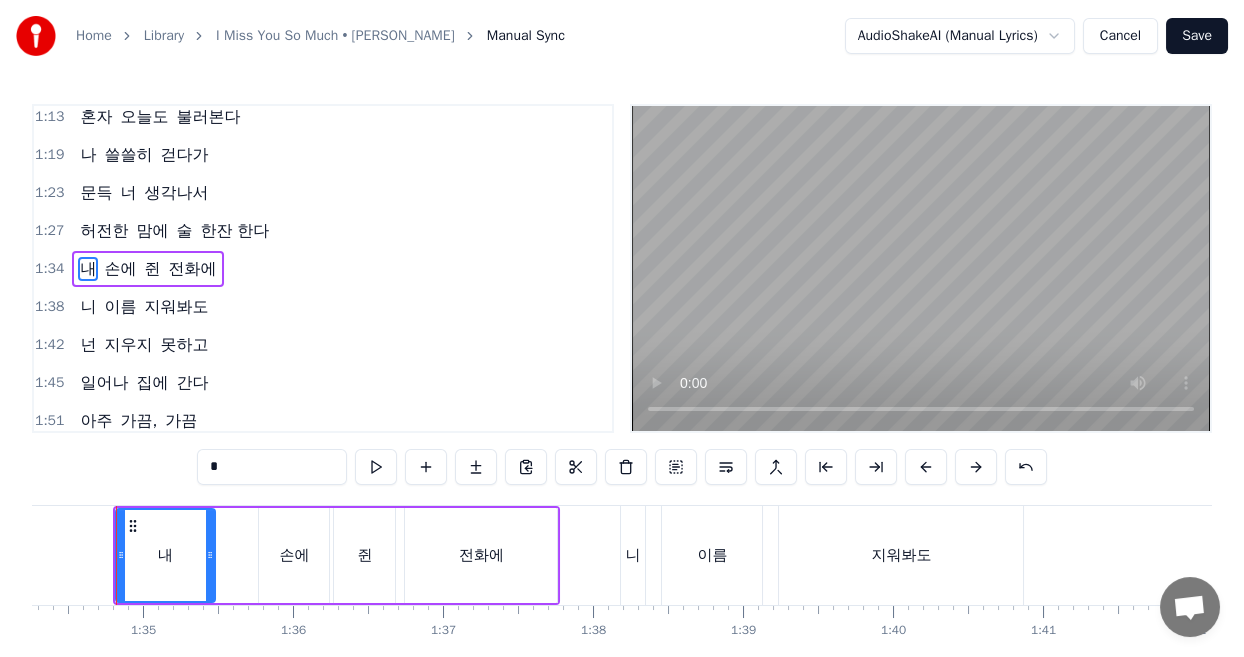 click on "손에" at bounding box center [294, 555] 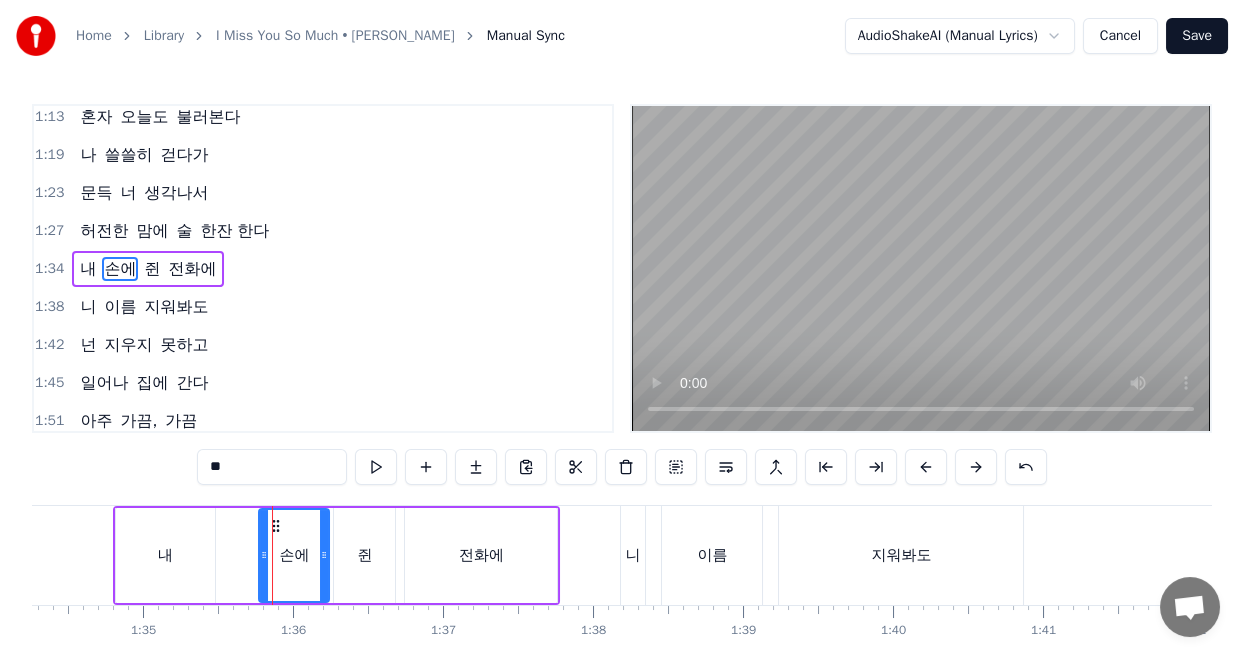 scroll, scrollTop: 0, scrollLeft: 14123, axis: horizontal 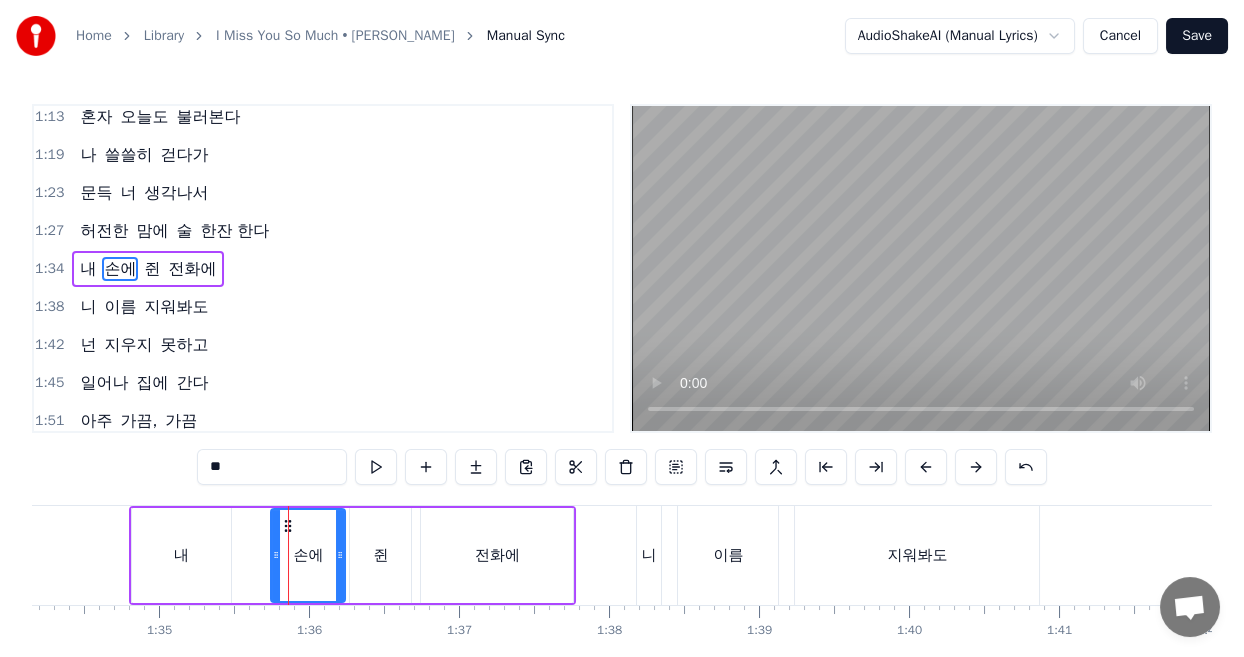 click 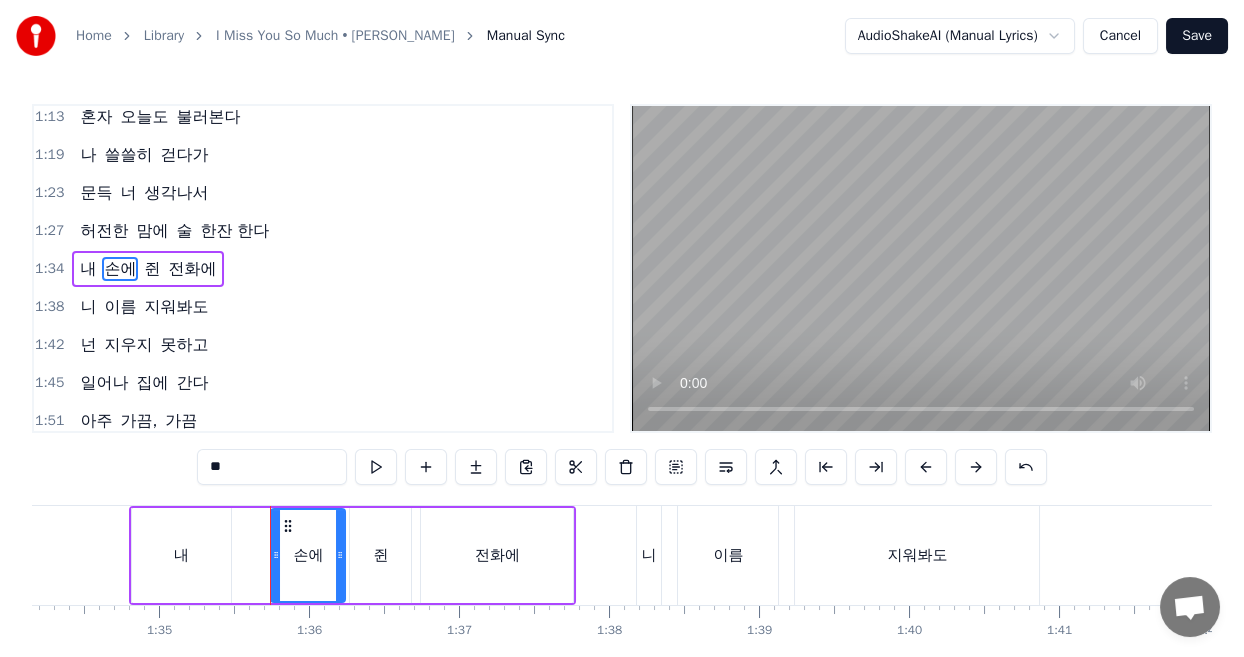 click on "쥔" at bounding box center [380, 555] 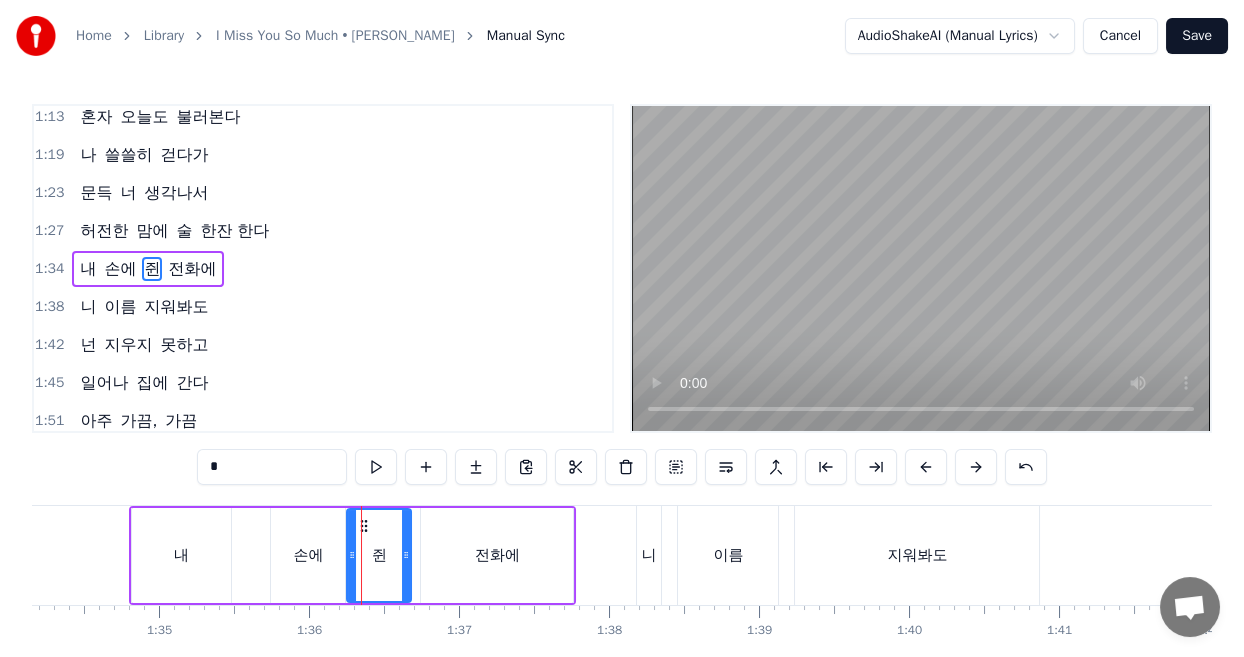 click 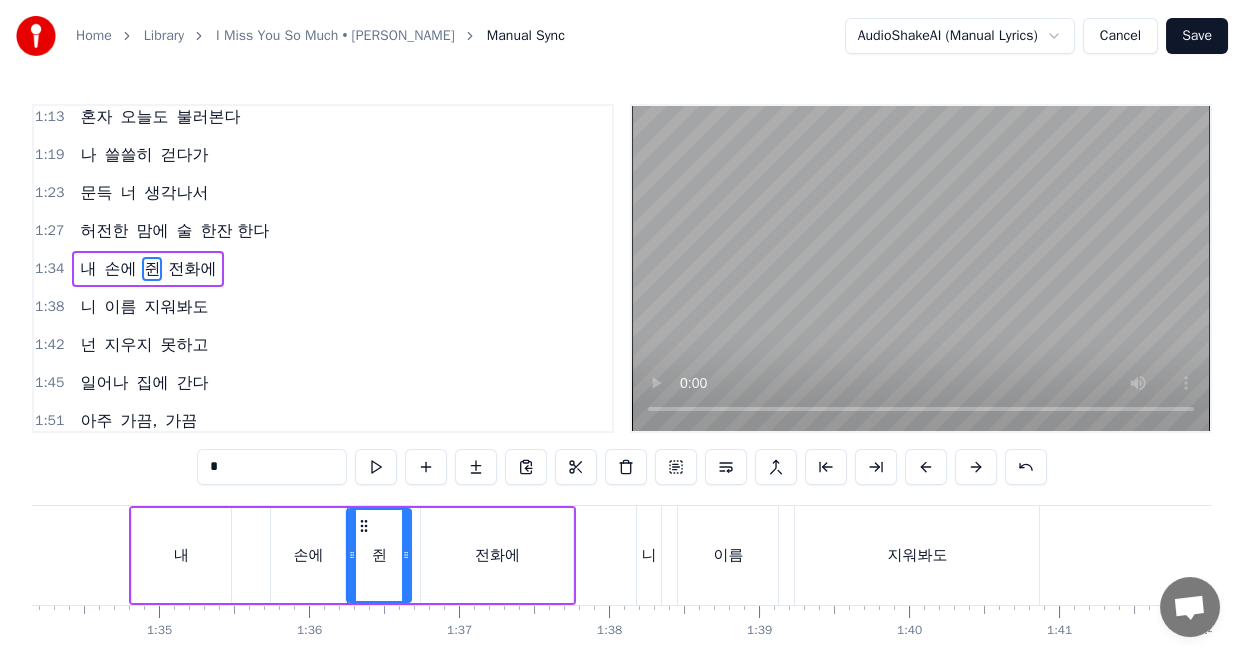 click on "전화에" at bounding box center (497, 555) 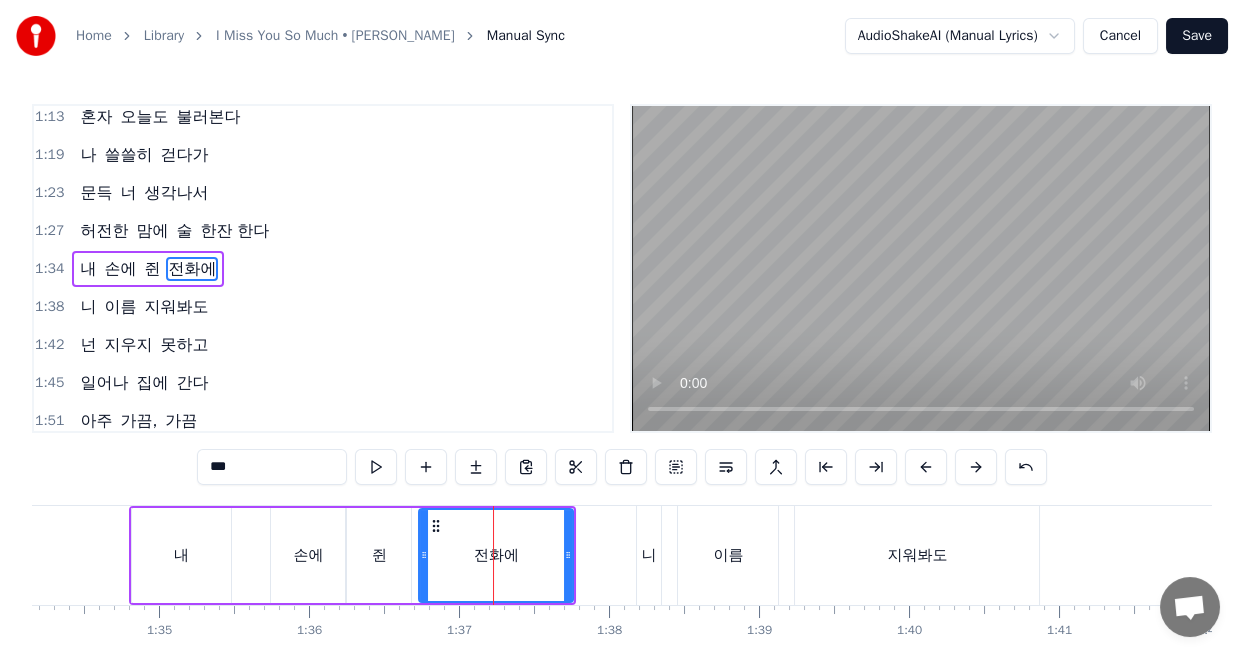 click 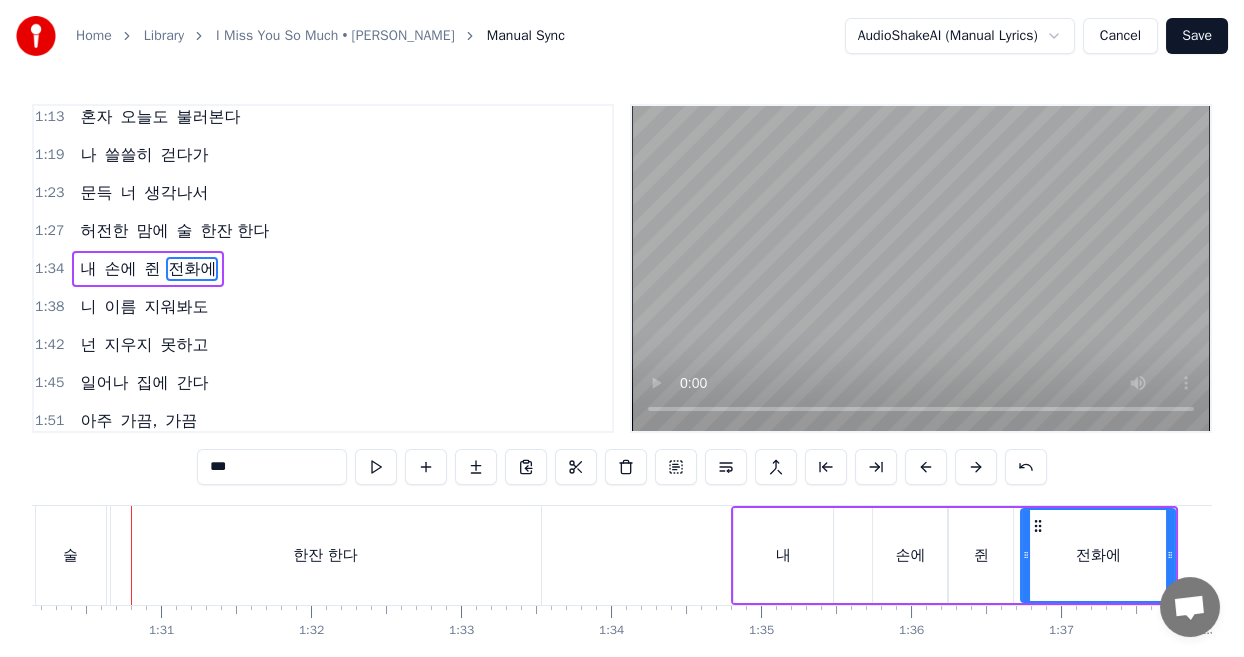 scroll, scrollTop: 0, scrollLeft: 13519, axis: horizontal 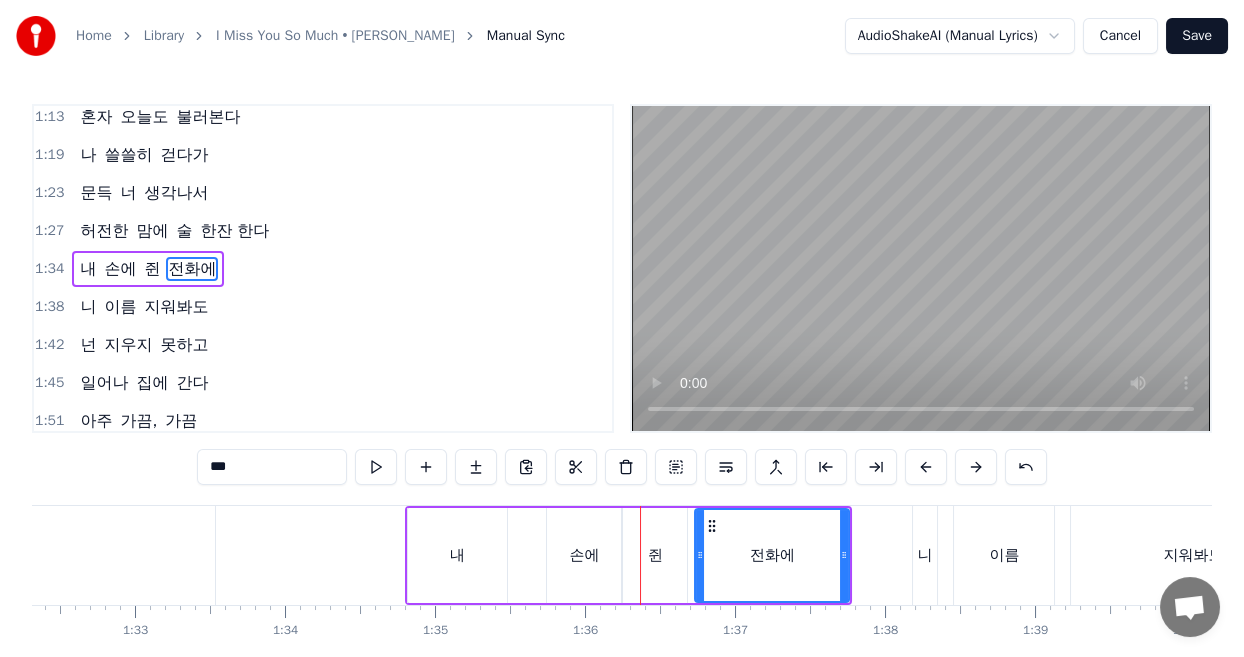 click on "손에" at bounding box center [584, 555] 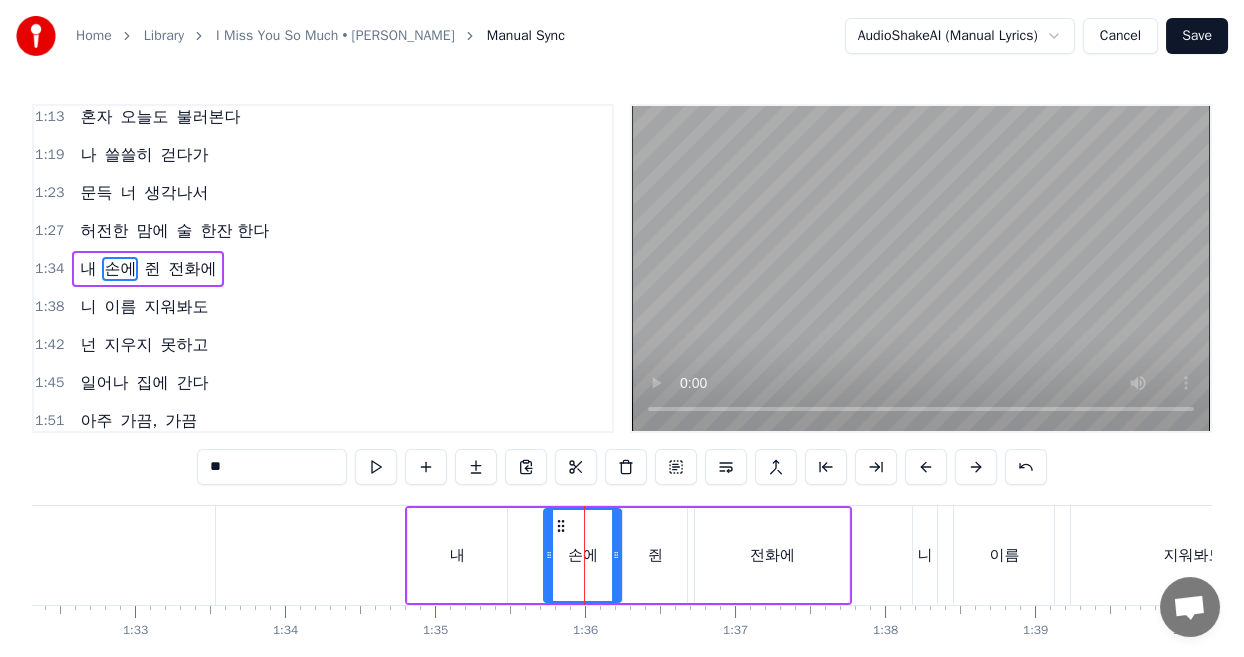 click 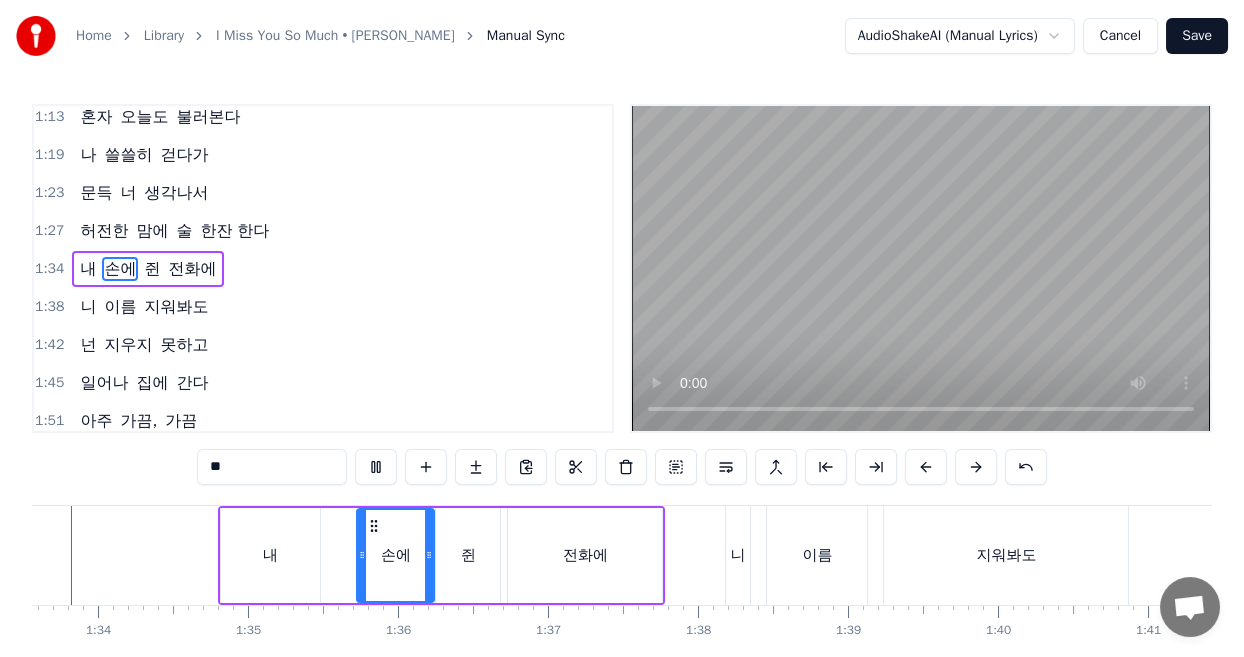 scroll, scrollTop: 0, scrollLeft: 13961, axis: horizontal 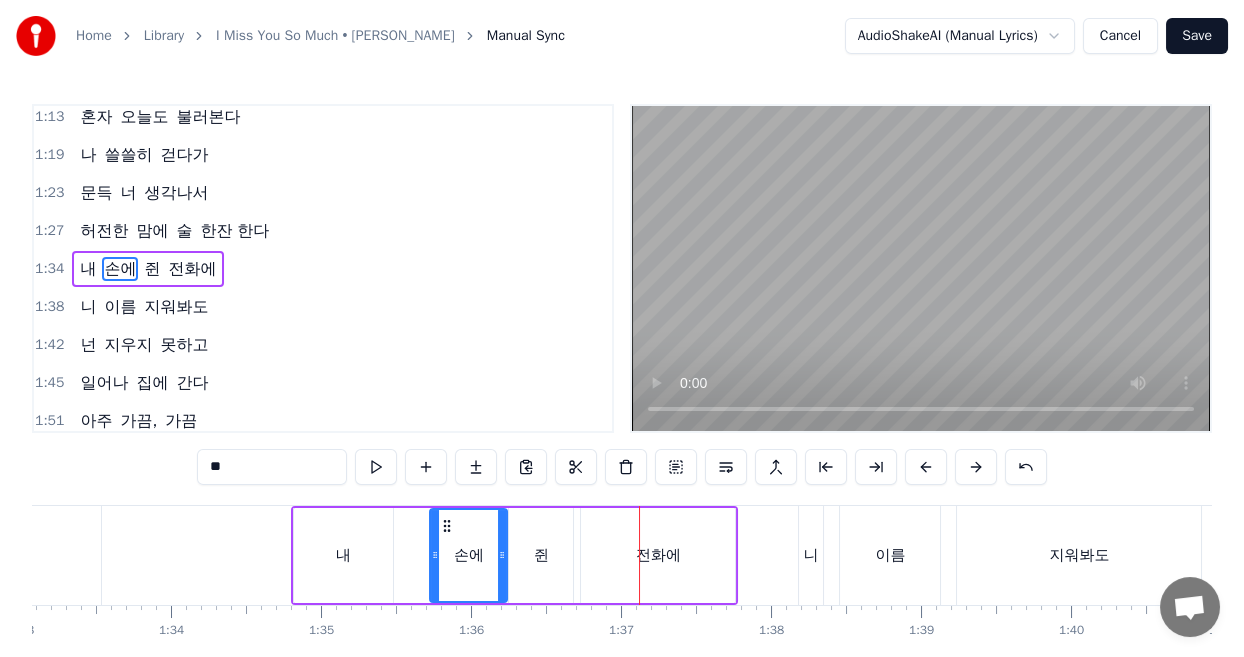click on "손에" at bounding box center (469, 555) 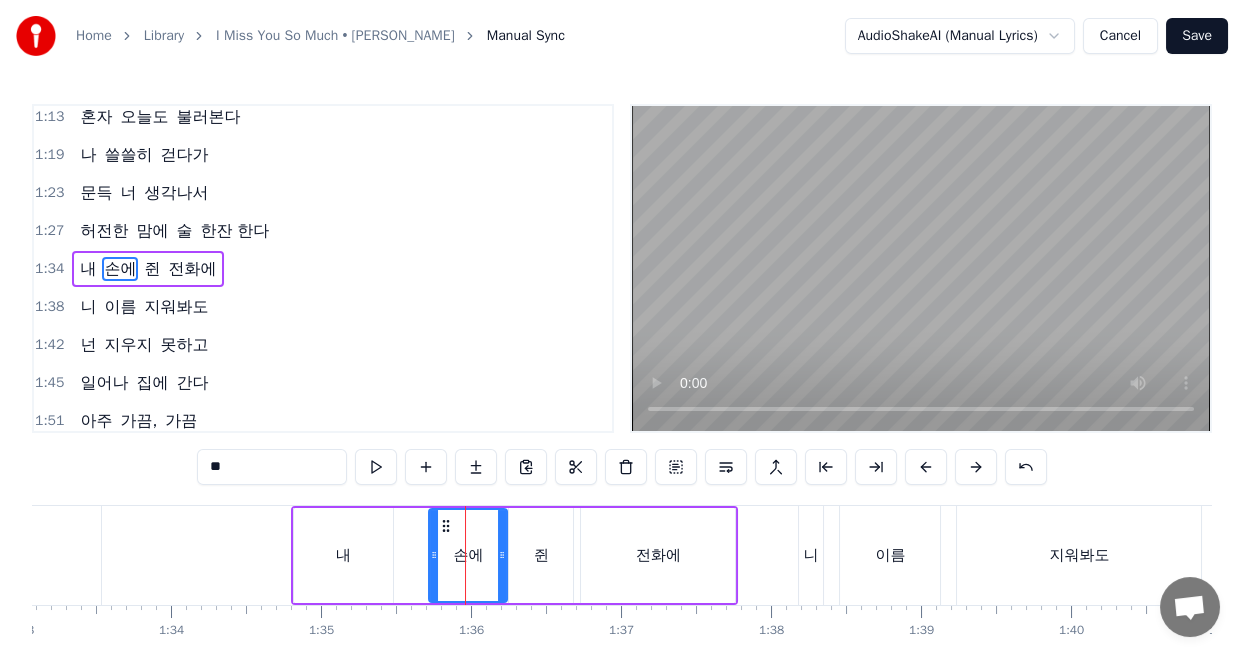 click 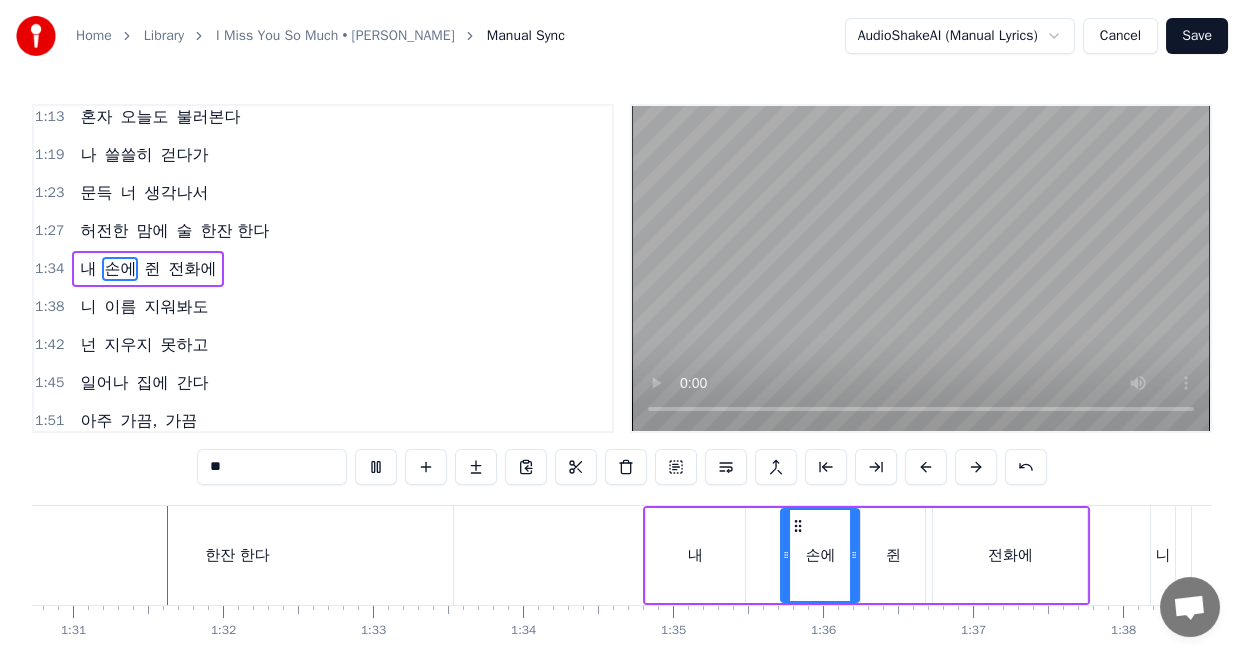 scroll, scrollTop: 0, scrollLeft: 13601, axis: horizontal 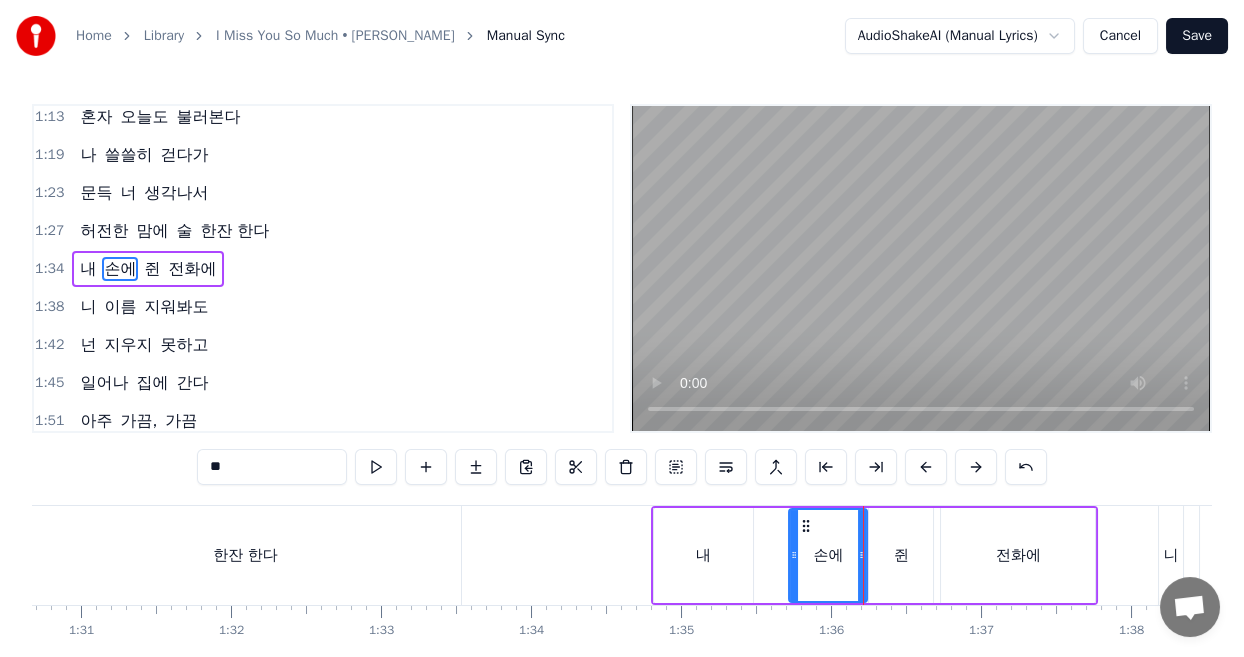 click on "손에" at bounding box center (828, 555) 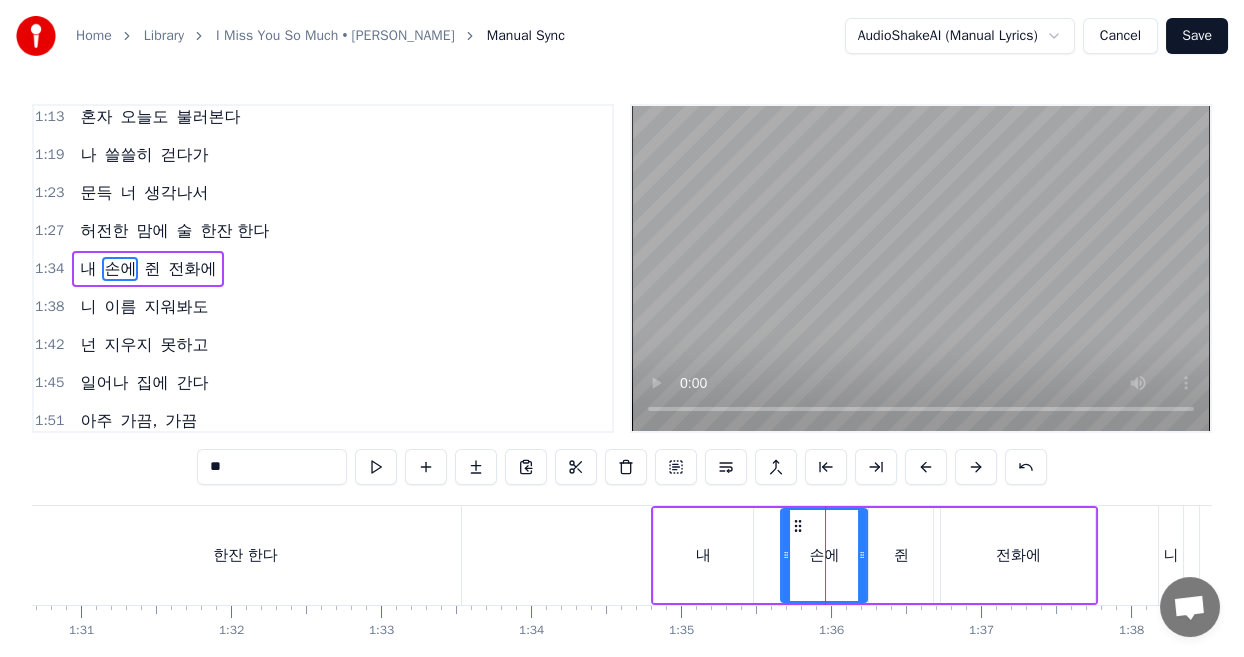 click 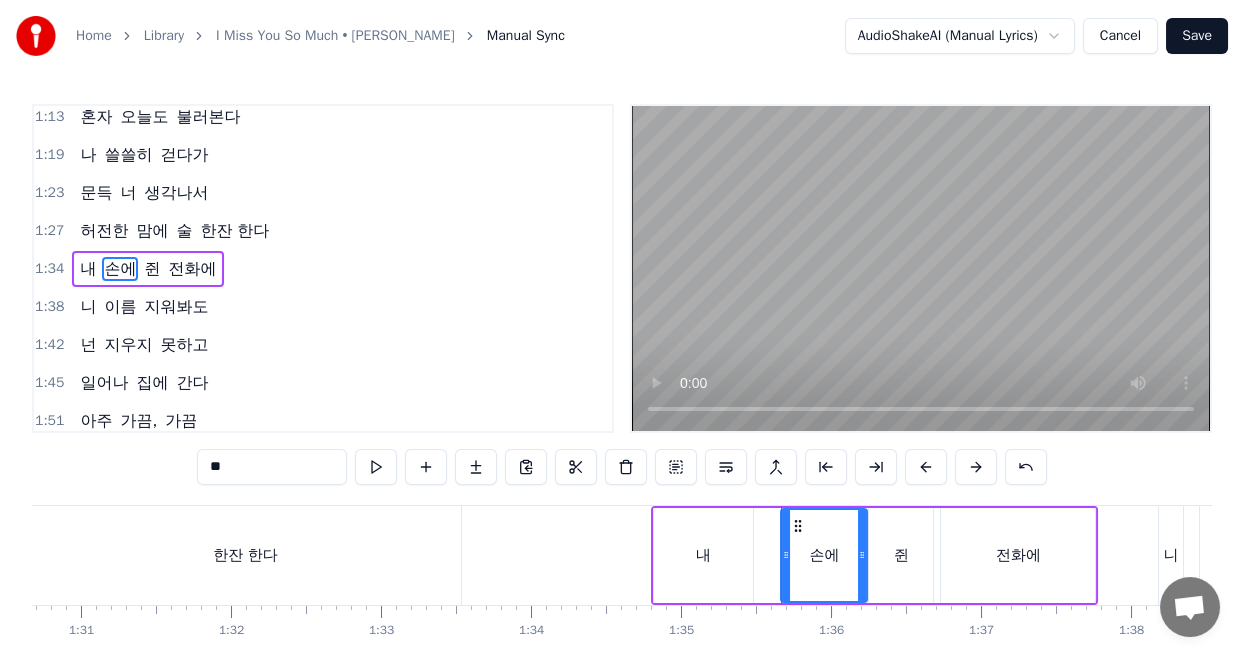 click on "쥔" at bounding box center [901, 555] 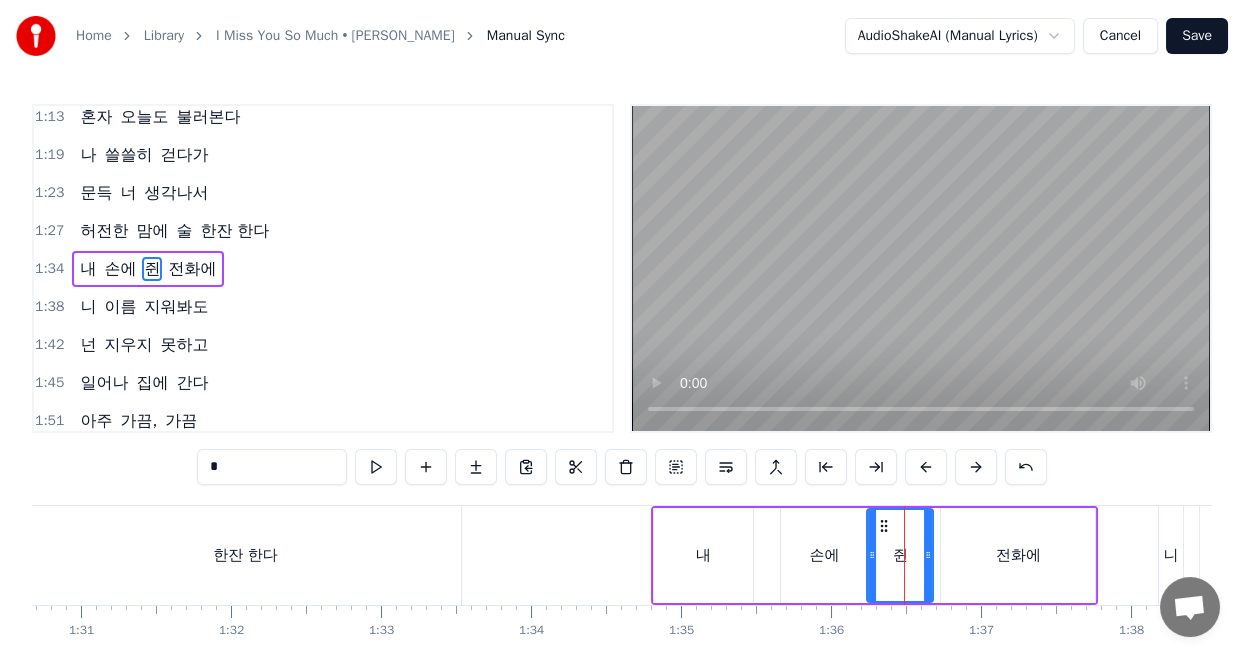 click 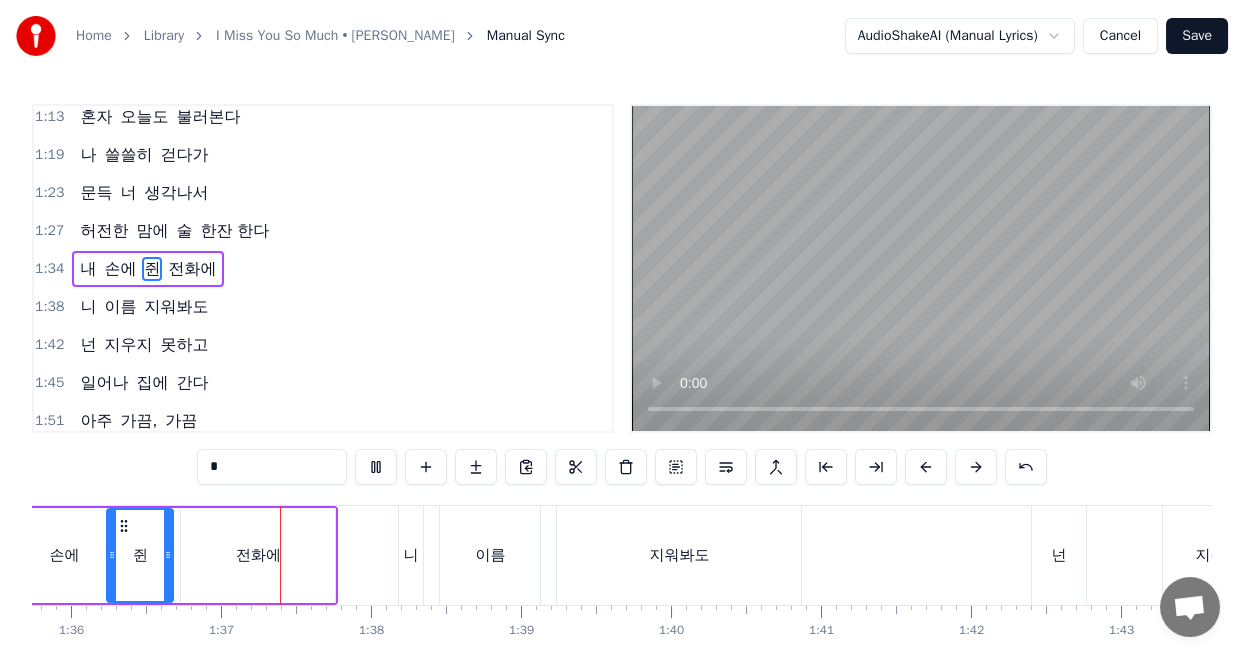scroll, scrollTop: 0, scrollLeft: 14413, axis: horizontal 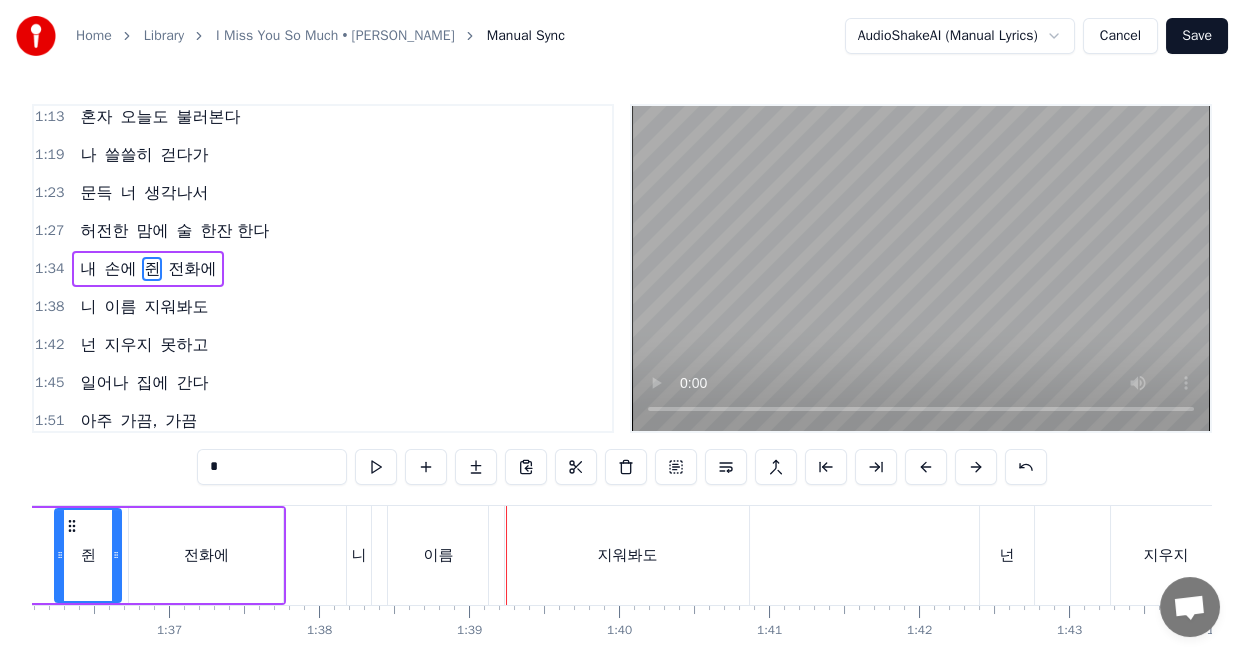click on "니" at bounding box center (359, 555) 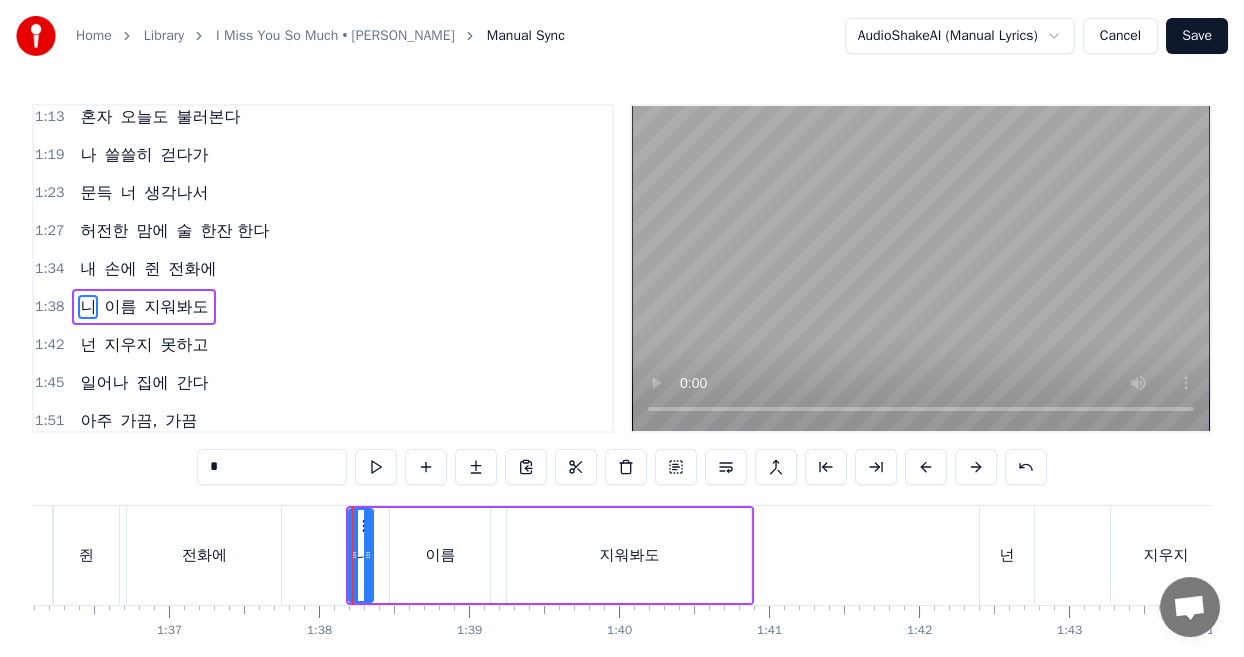 scroll, scrollTop: 578, scrollLeft: 0, axis: vertical 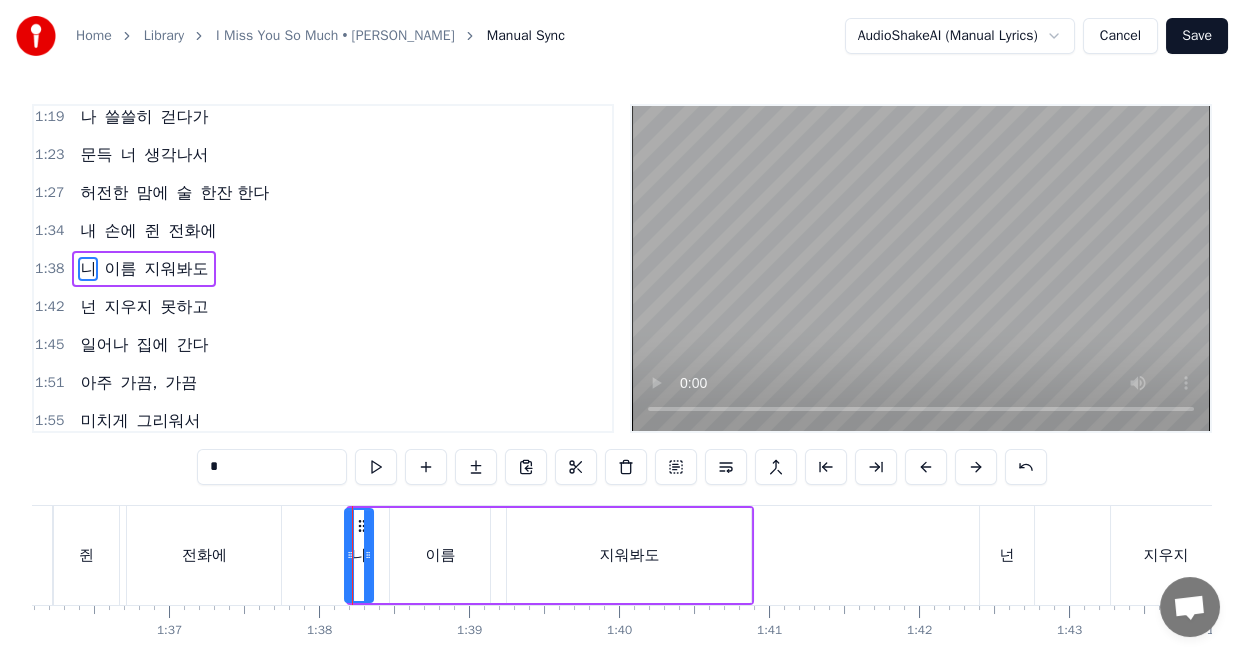 click 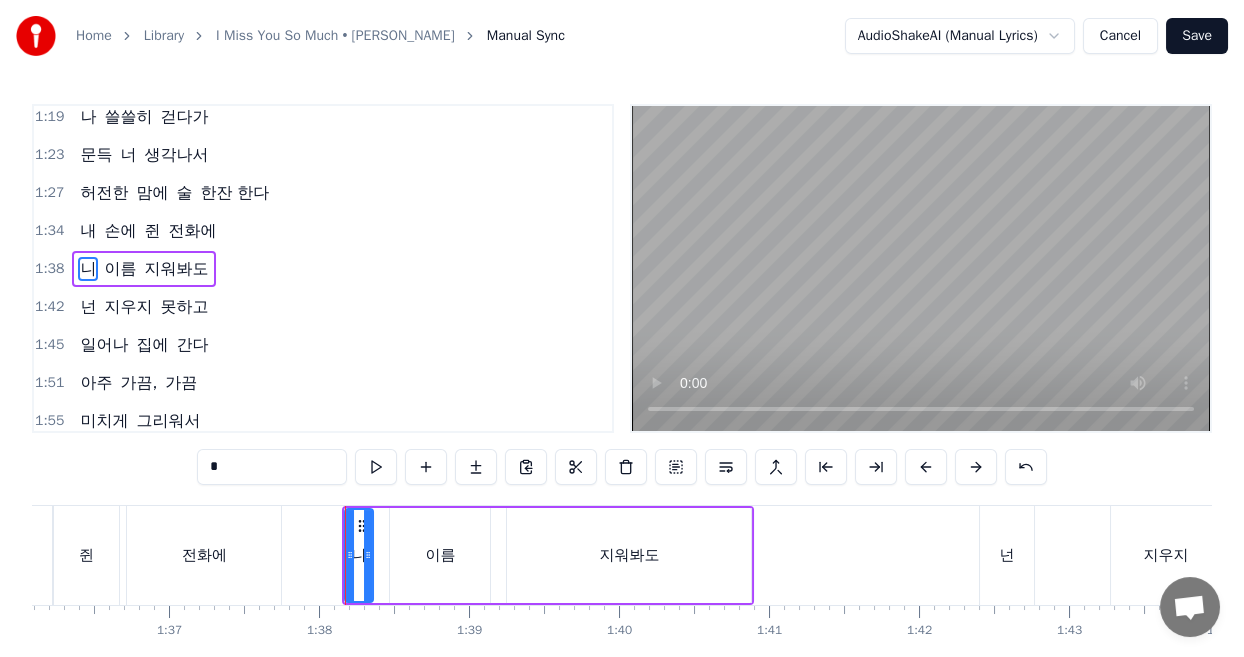 click on "이름" at bounding box center (440, 555) 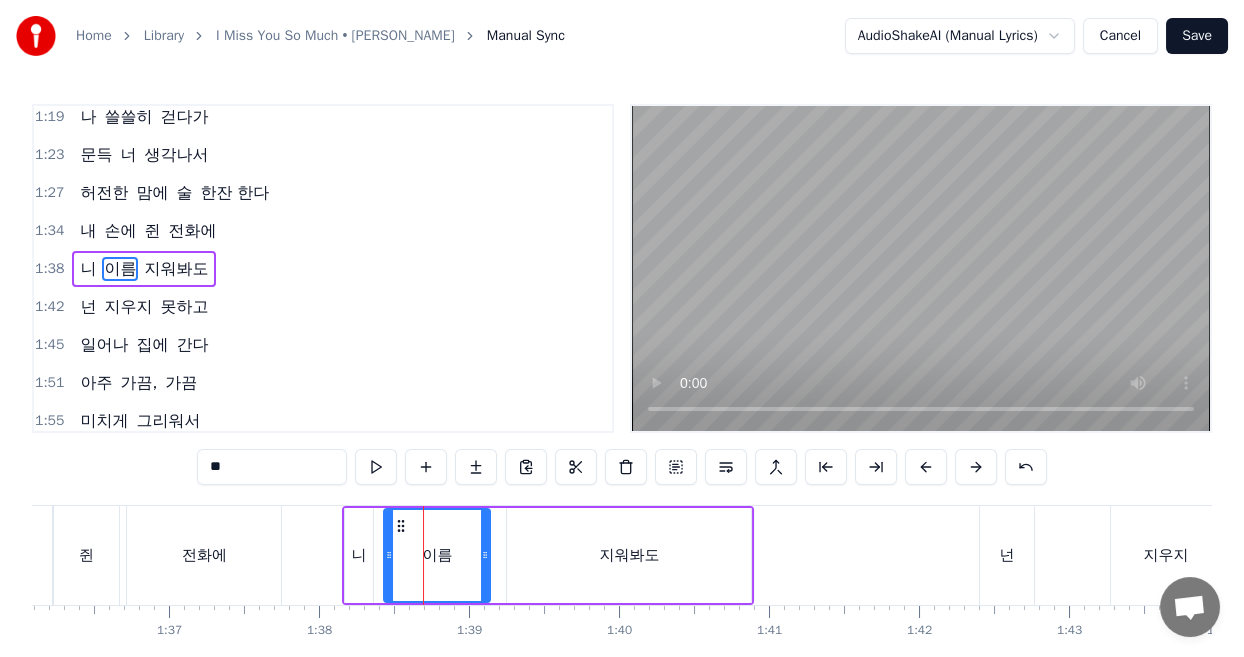 click 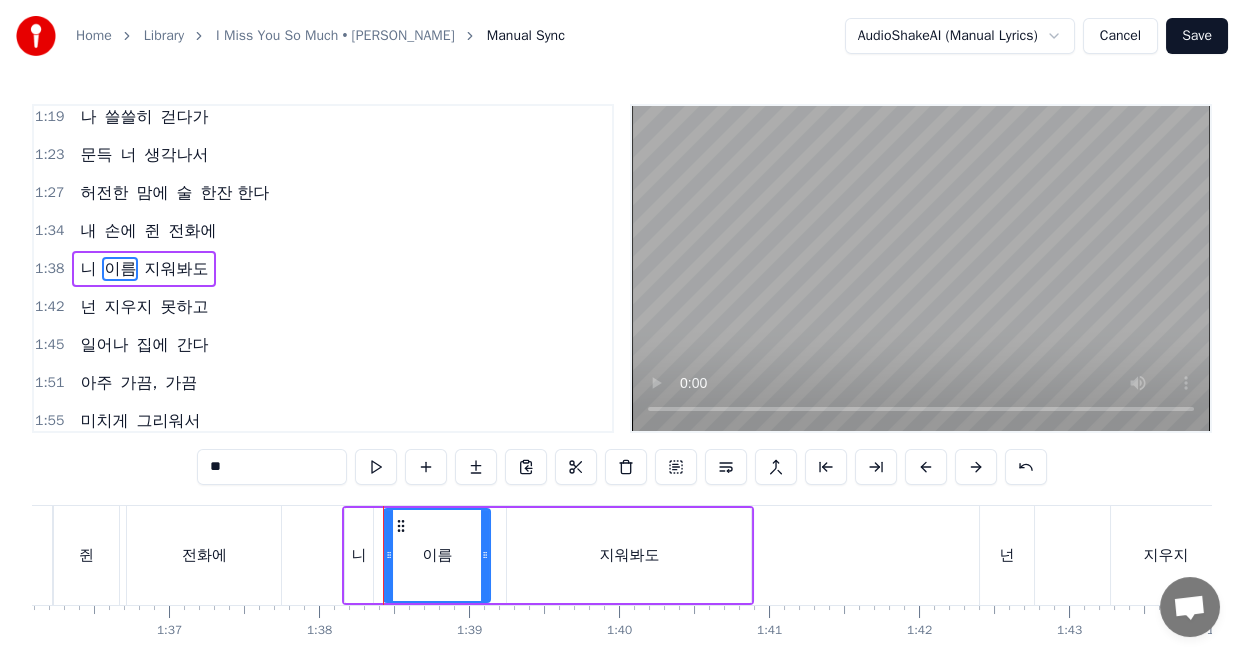 click on "지워봐도" at bounding box center [629, 555] 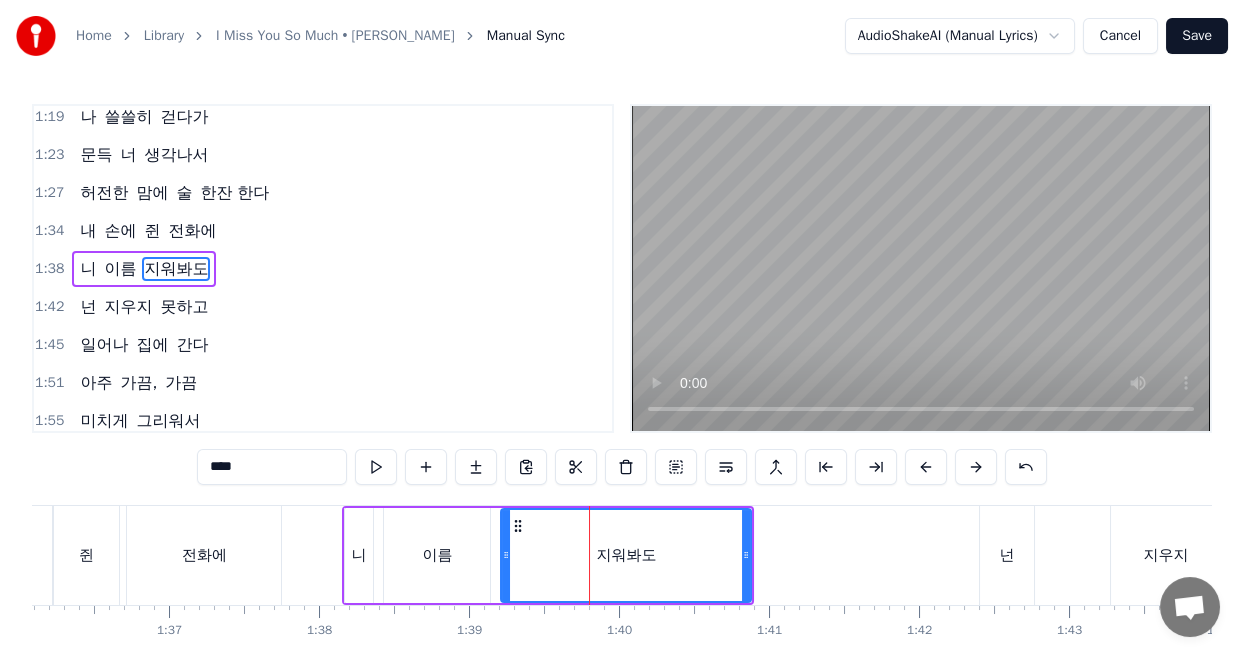 click 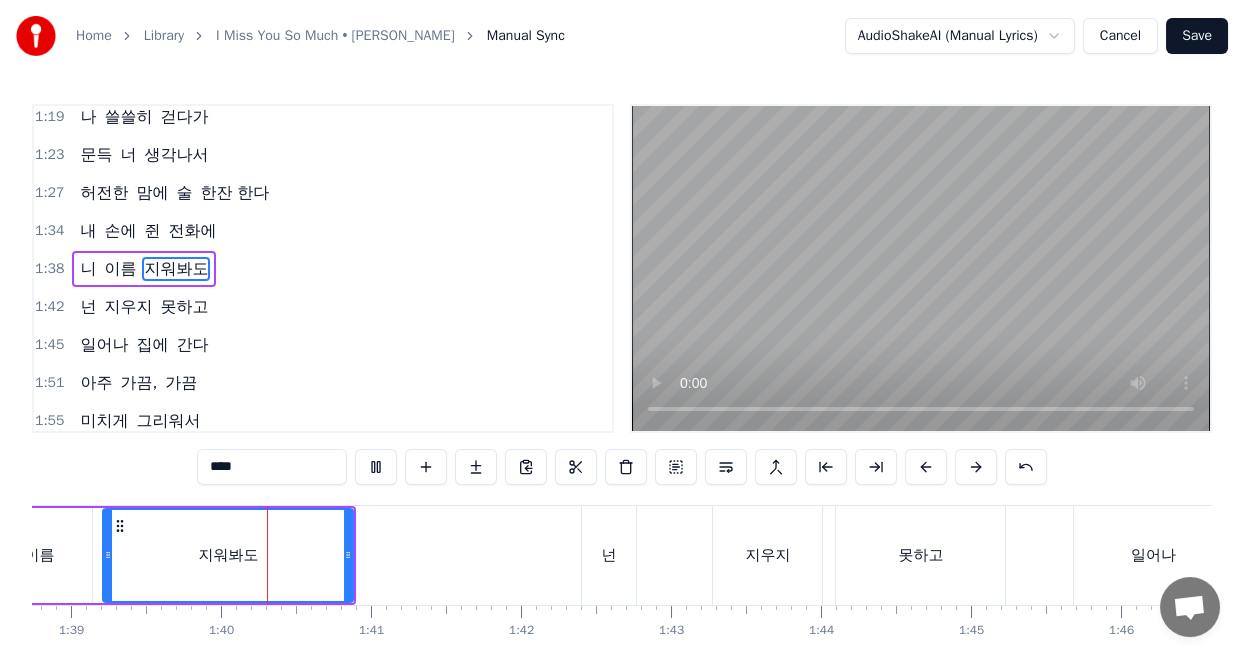 scroll, scrollTop: 0, scrollLeft: 14831, axis: horizontal 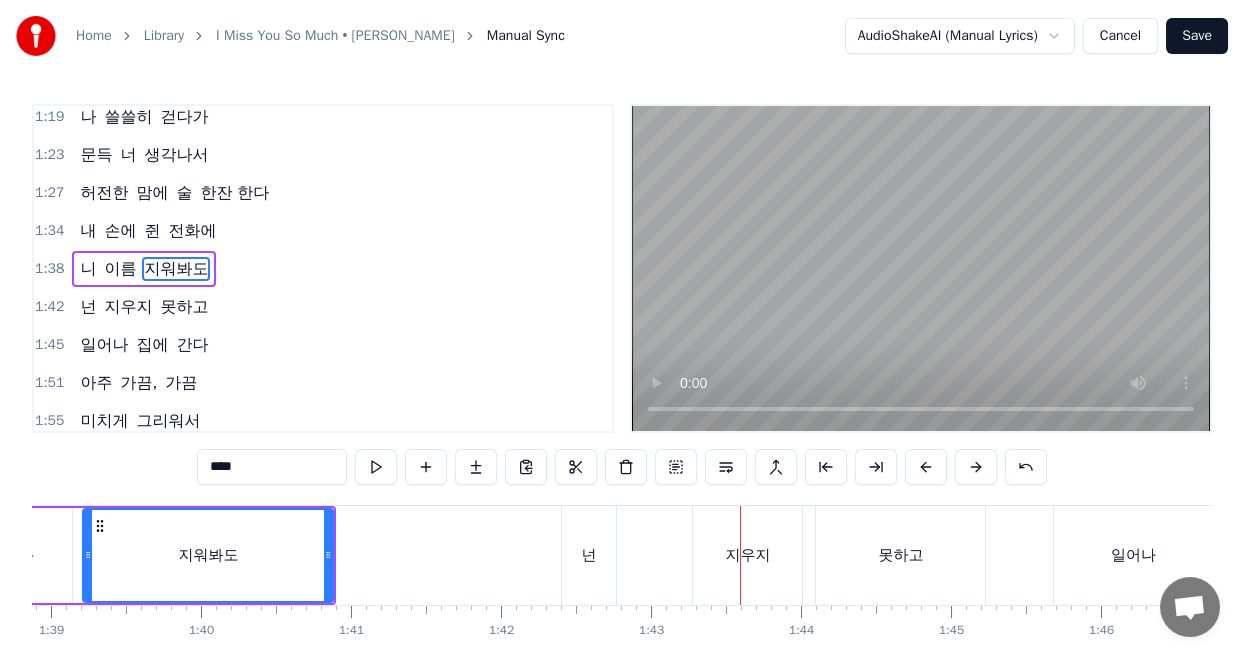 click on "넌" at bounding box center [588, 555] 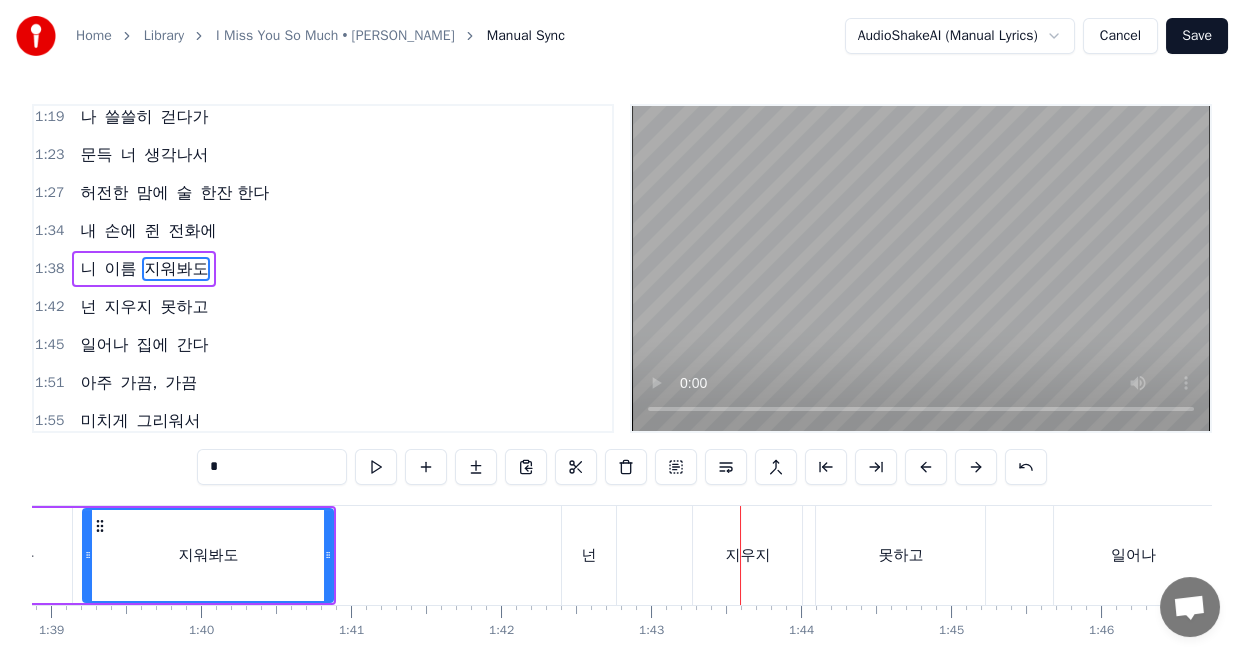 scroll, scrollTop: 616, scrollLeft: 0, axis: vertical 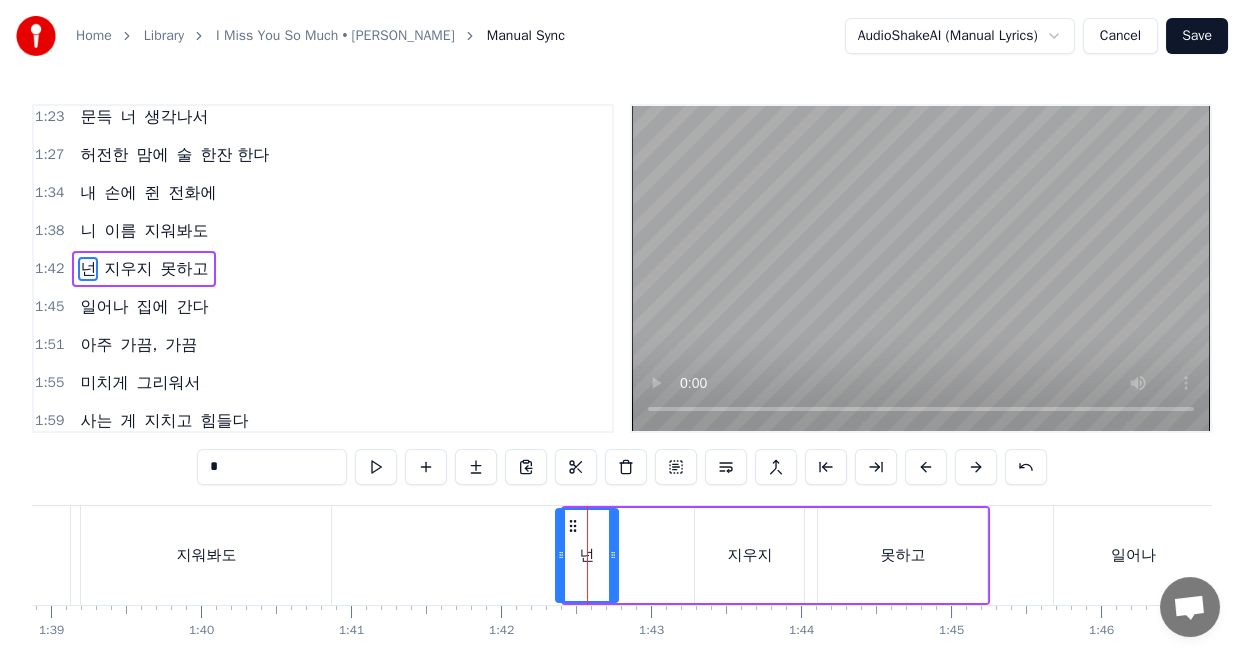 click 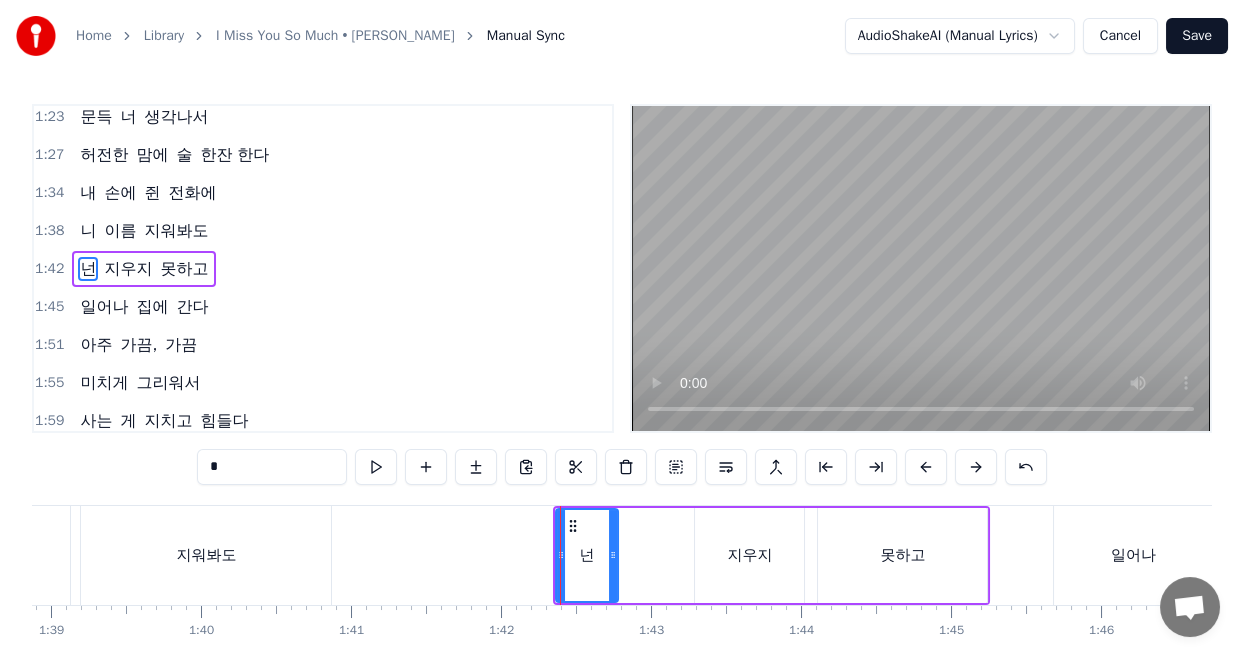 click on "지우지" at bounding box center [749, 555] 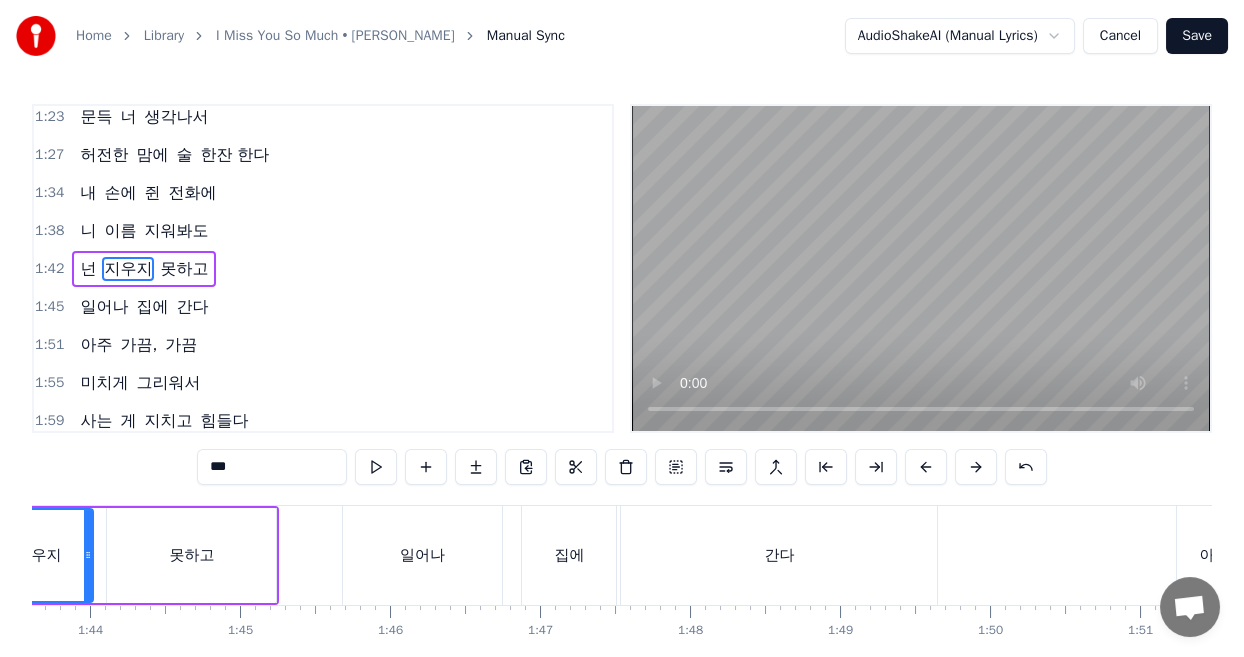 scroll, scrollTop: 0, scrollLeft: 15318, axis: horizontal 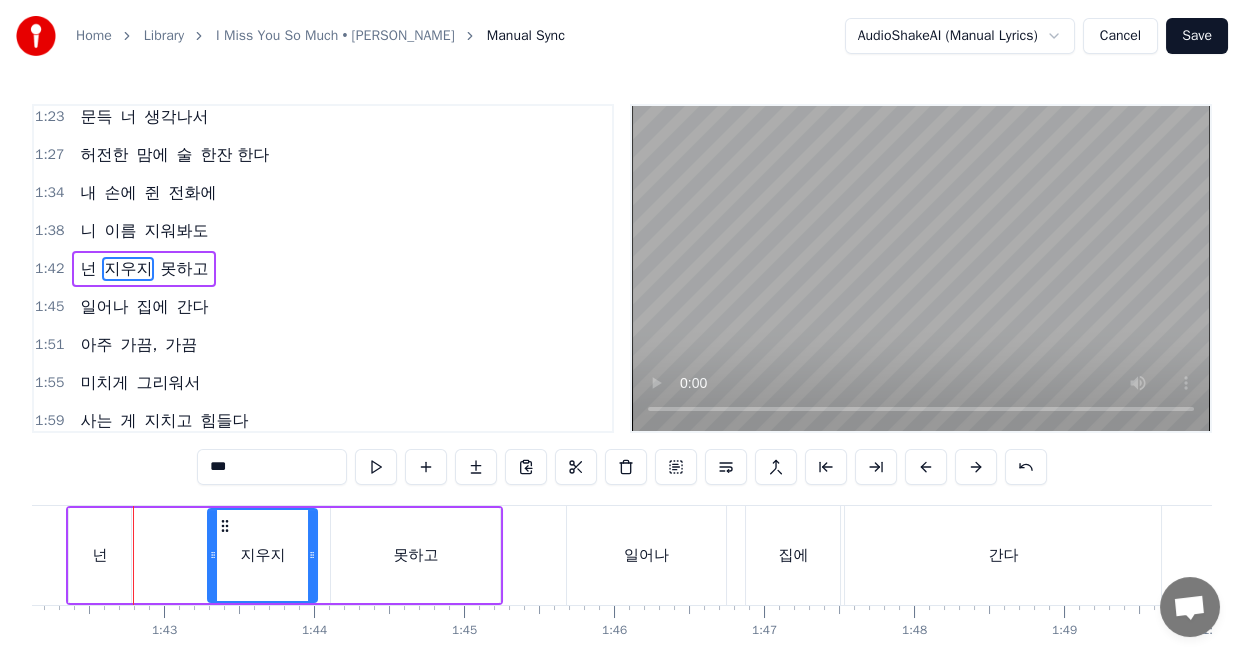click on "지우지" at bounding box center [262, 555] 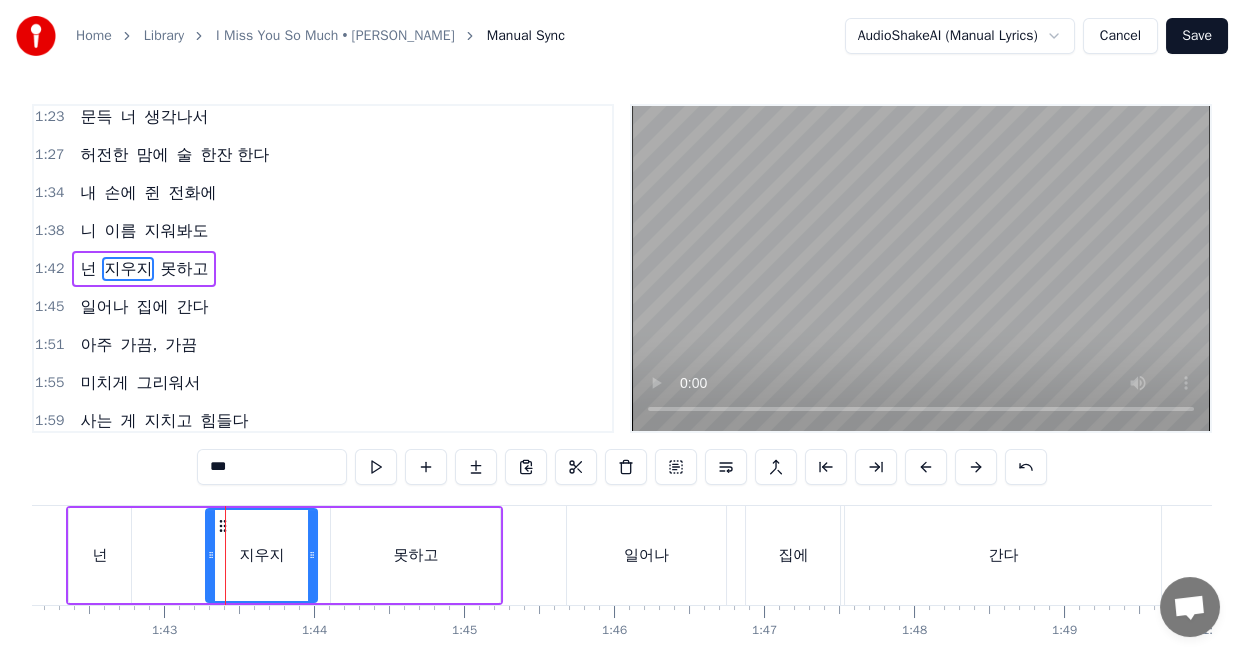 click 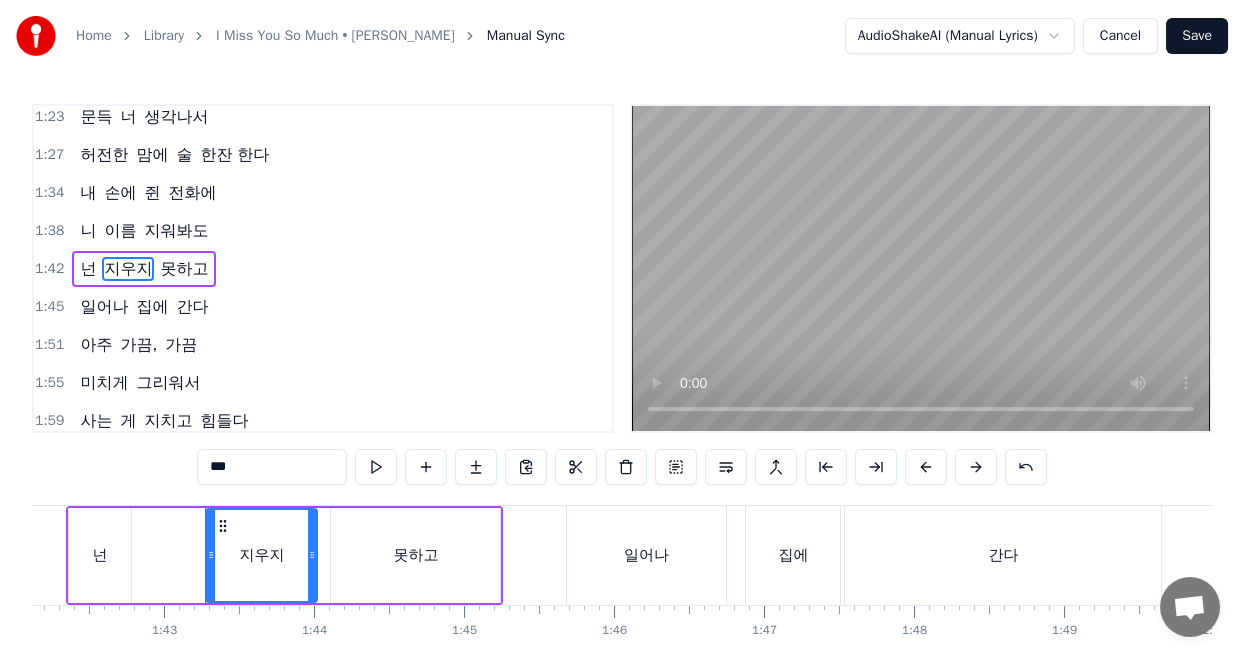 click on "못하고" at bounding box center (415, 555) 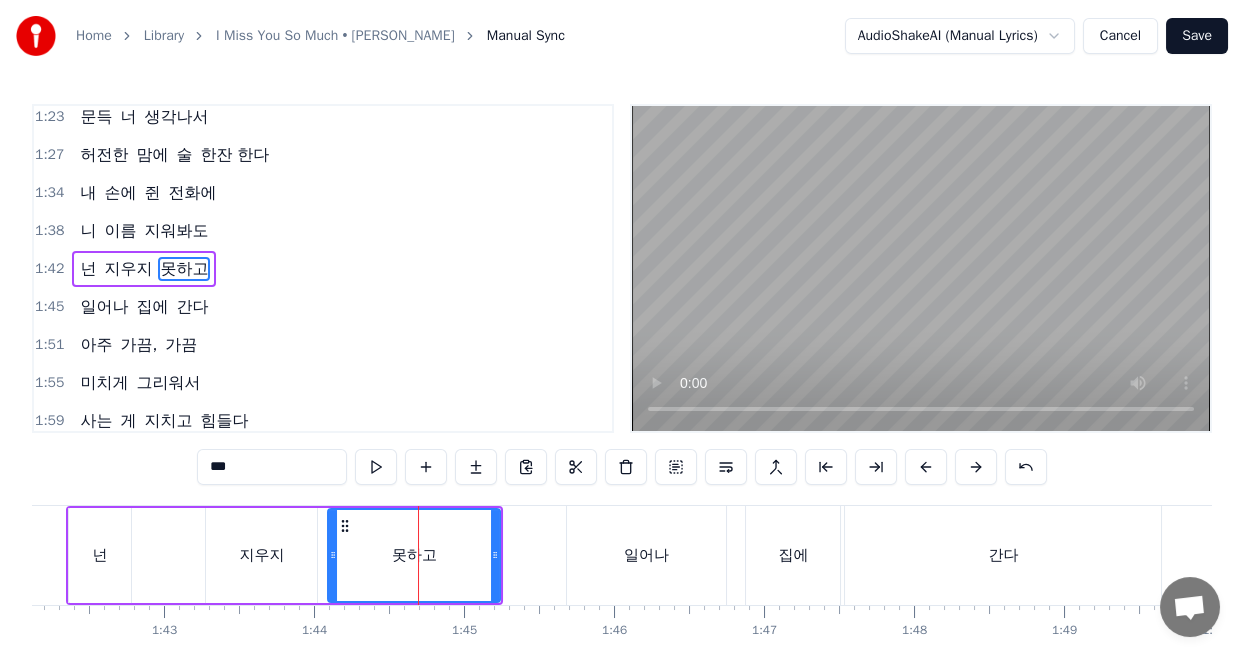 click at bounding box center [333, 555] 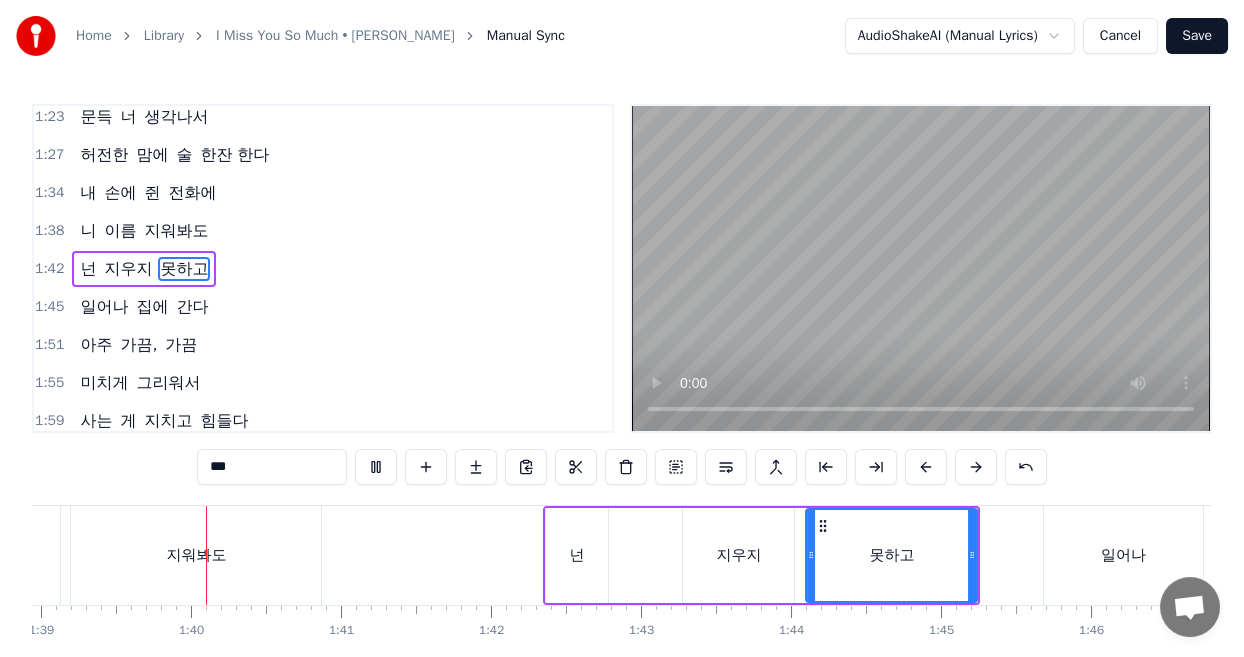 scroll, scrollTop: 0, scrollLeft: 14893, axis: horizontal 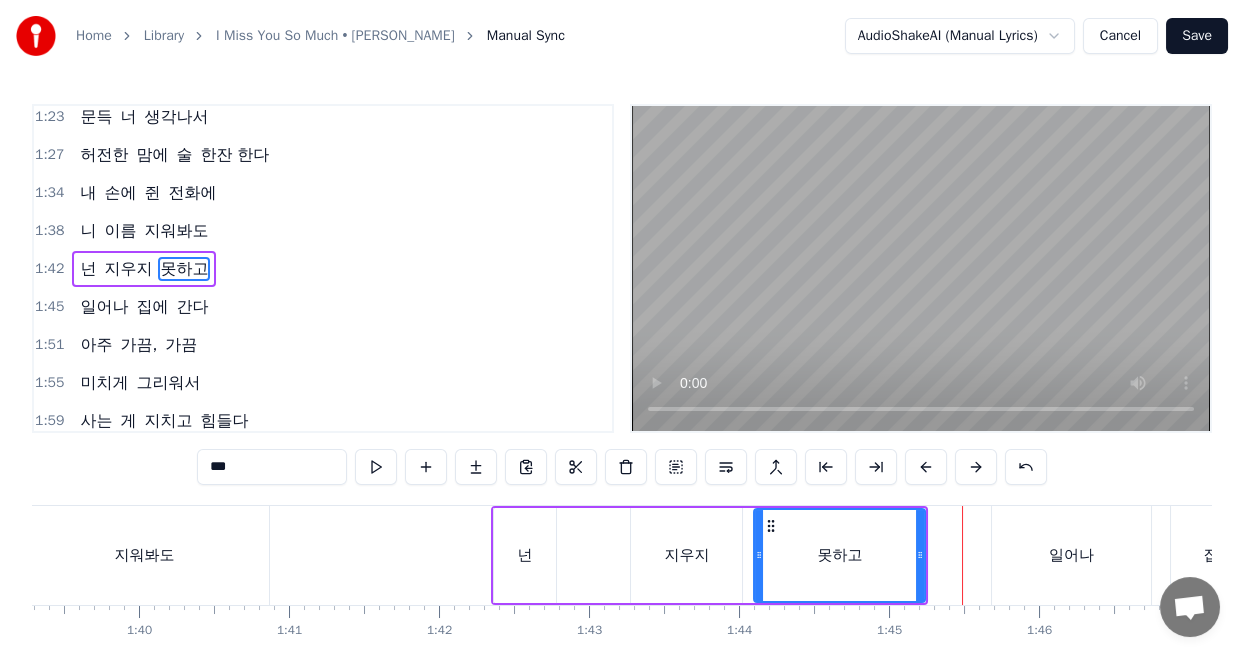 click on "넌" at bounding box center (525, 555) 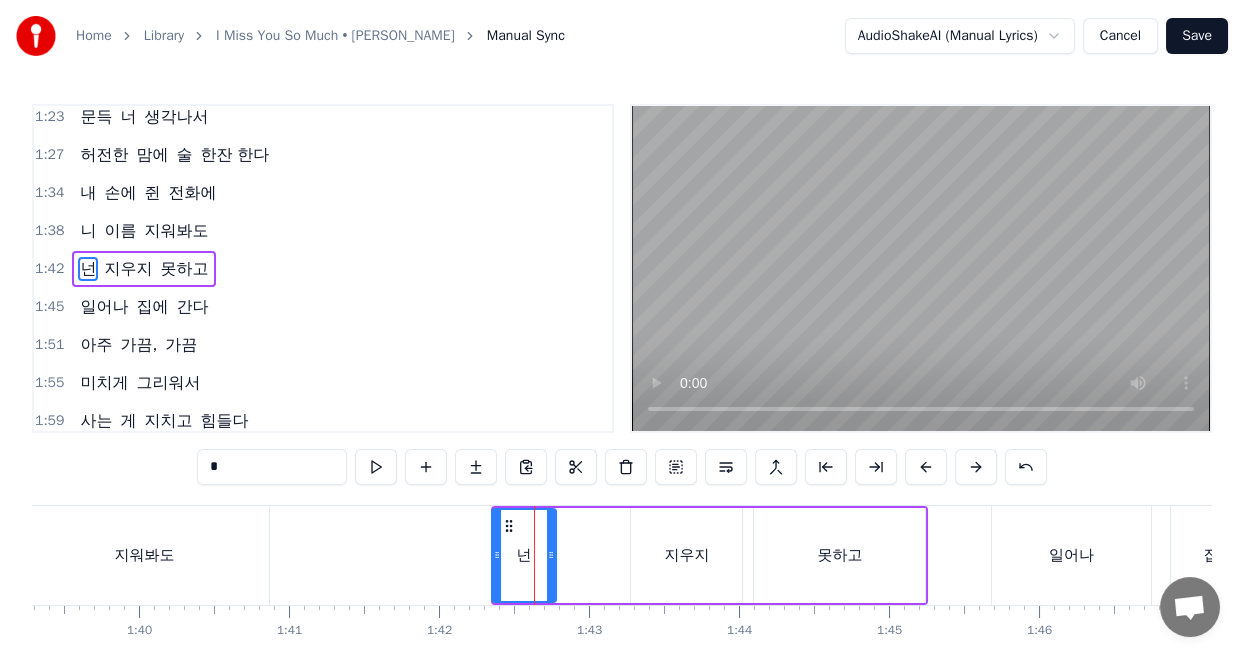 click at bounding box center (497, 555) 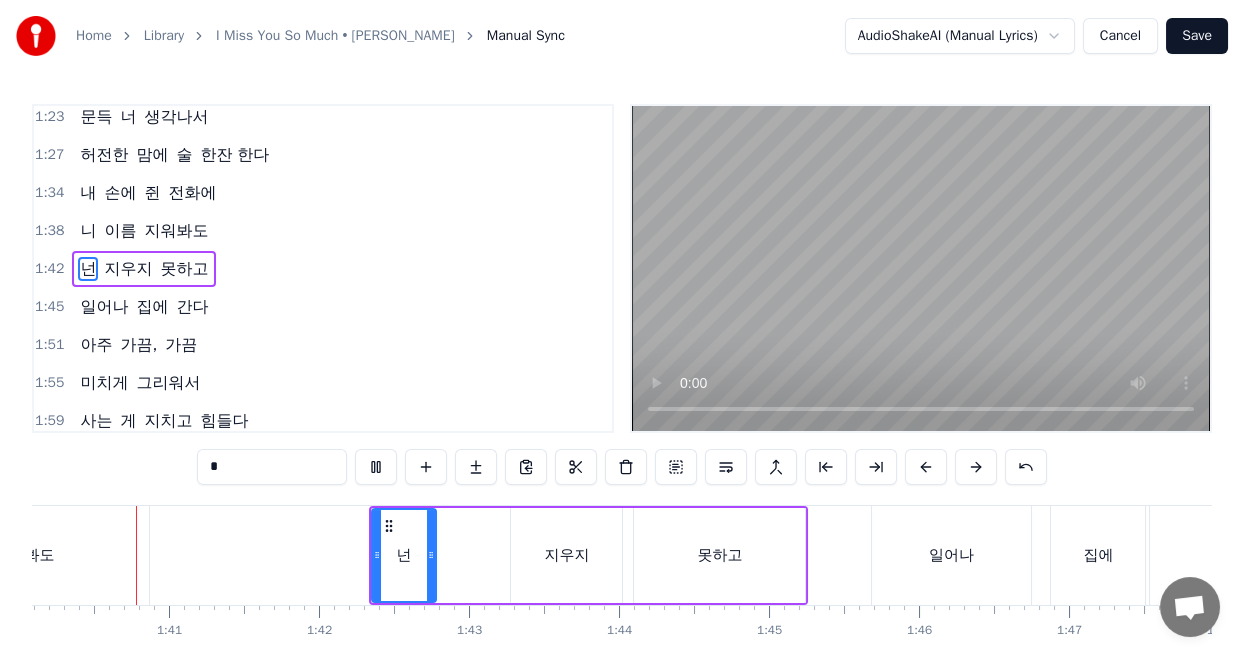 scroll, scrollTop: 0, scrollLeft: 14992, axis: horizontal 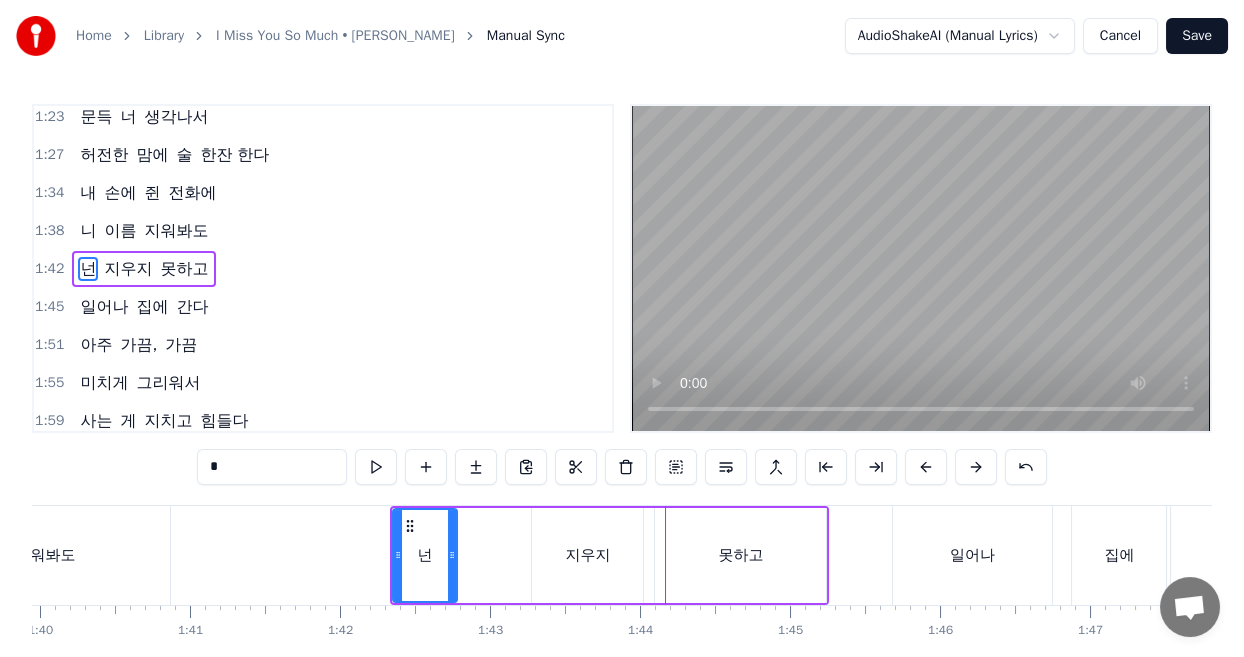 click on "넌" at bounding box center (425, 555) 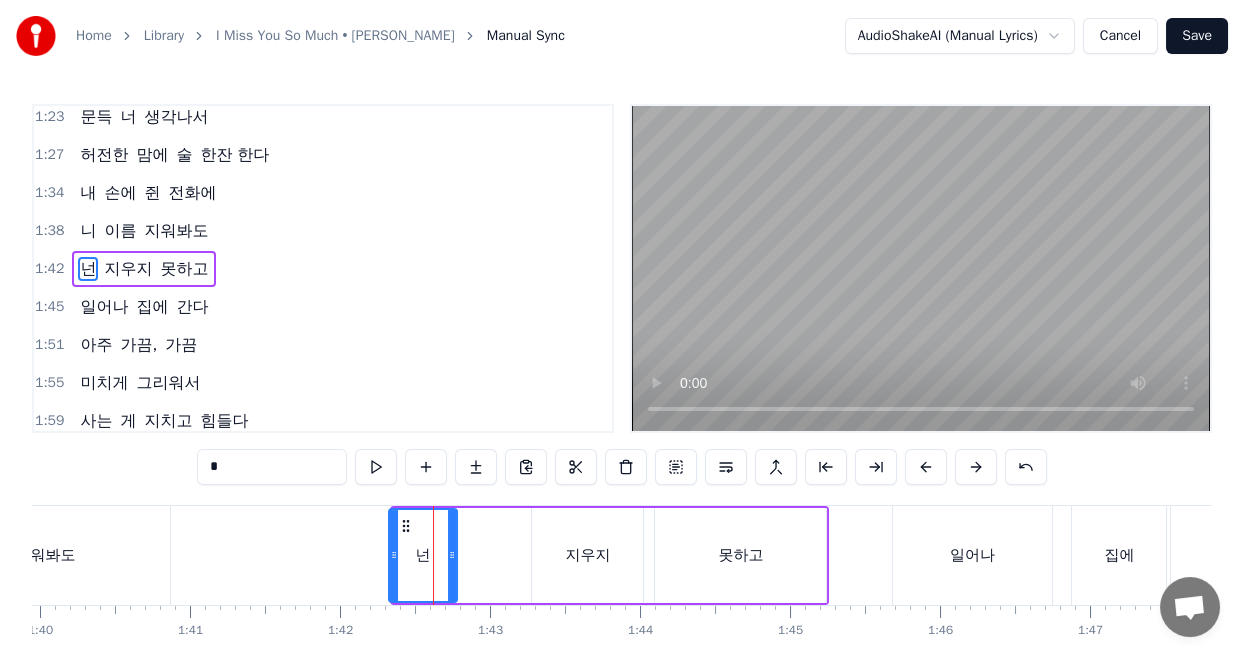 click 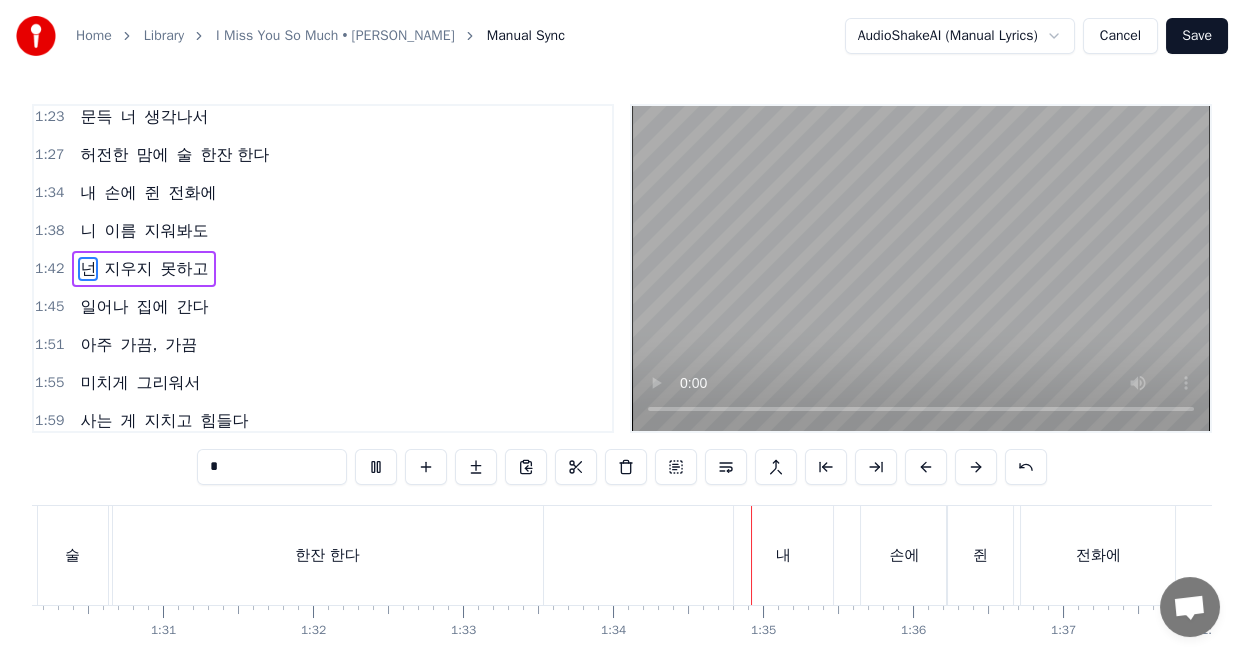 scroll, scrollTop: 0, scrollLeft: 14053, axis: horizontal 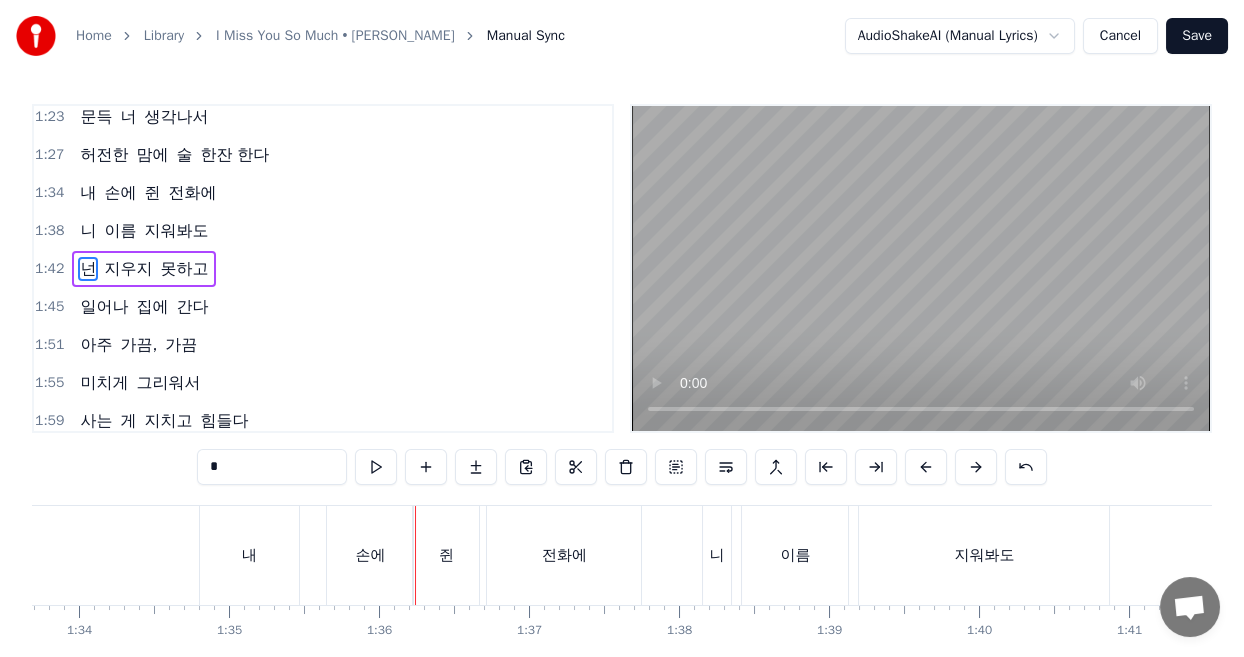 click on "내" at bounding box center (249, 555) 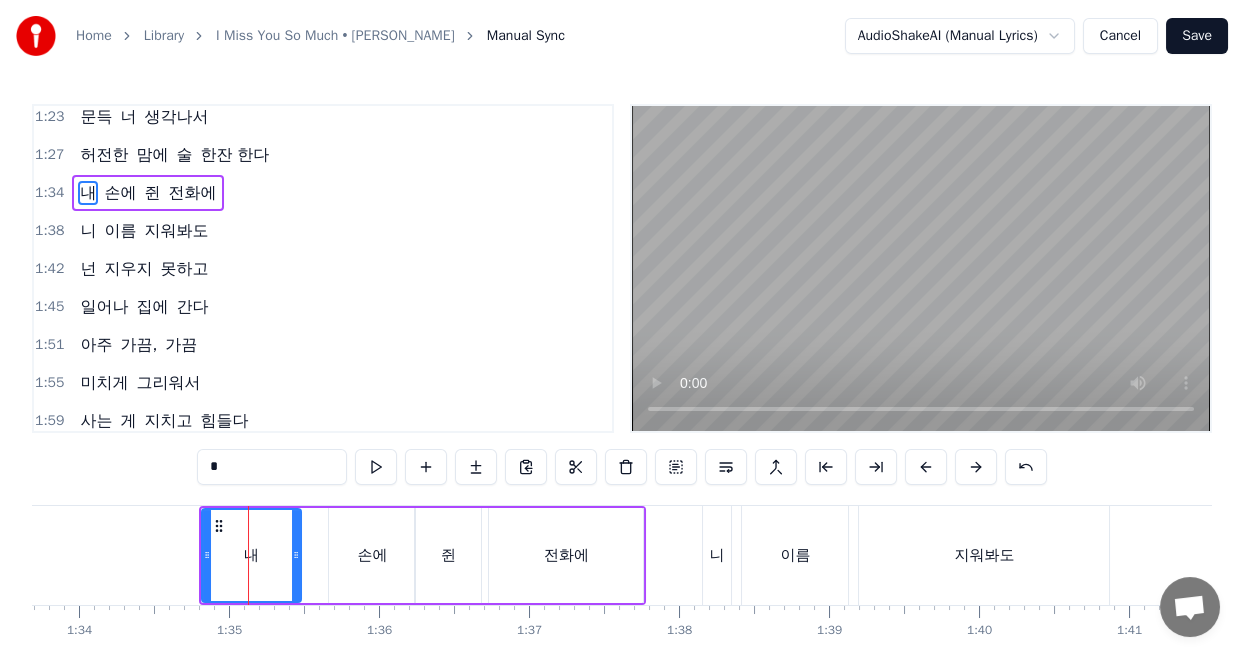 scroll, scrollTop: 540, scrollLeft: 0, axis: vertical 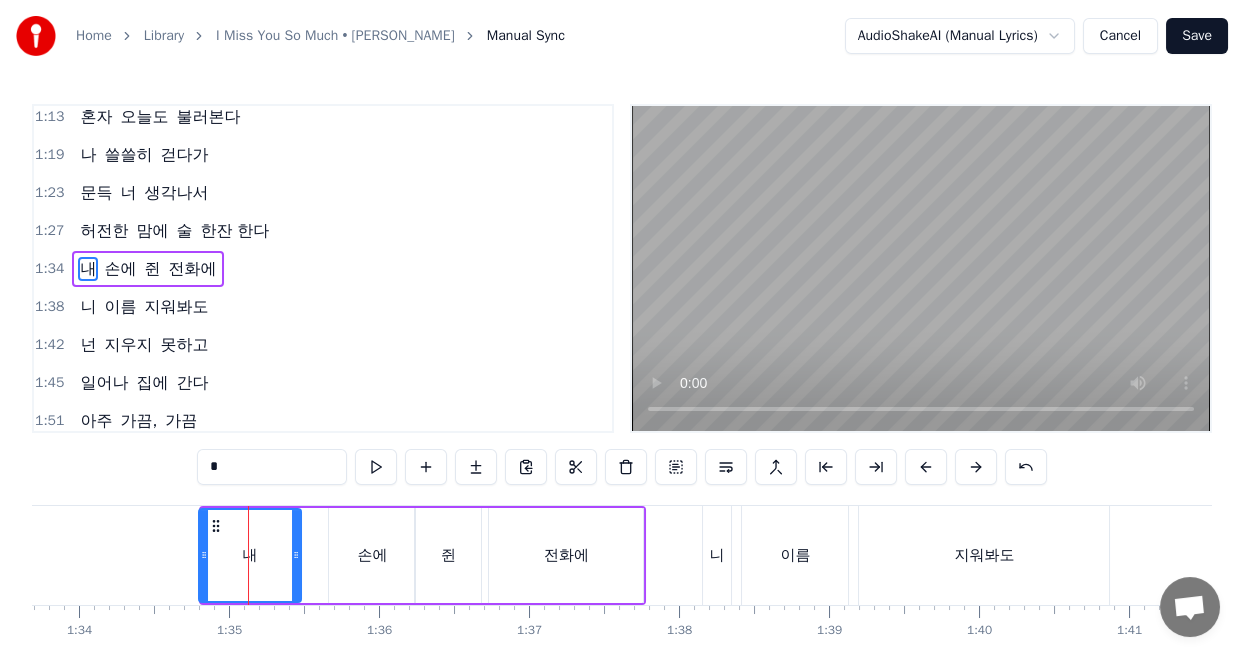 click on "내" at bounding box center (250, 555) 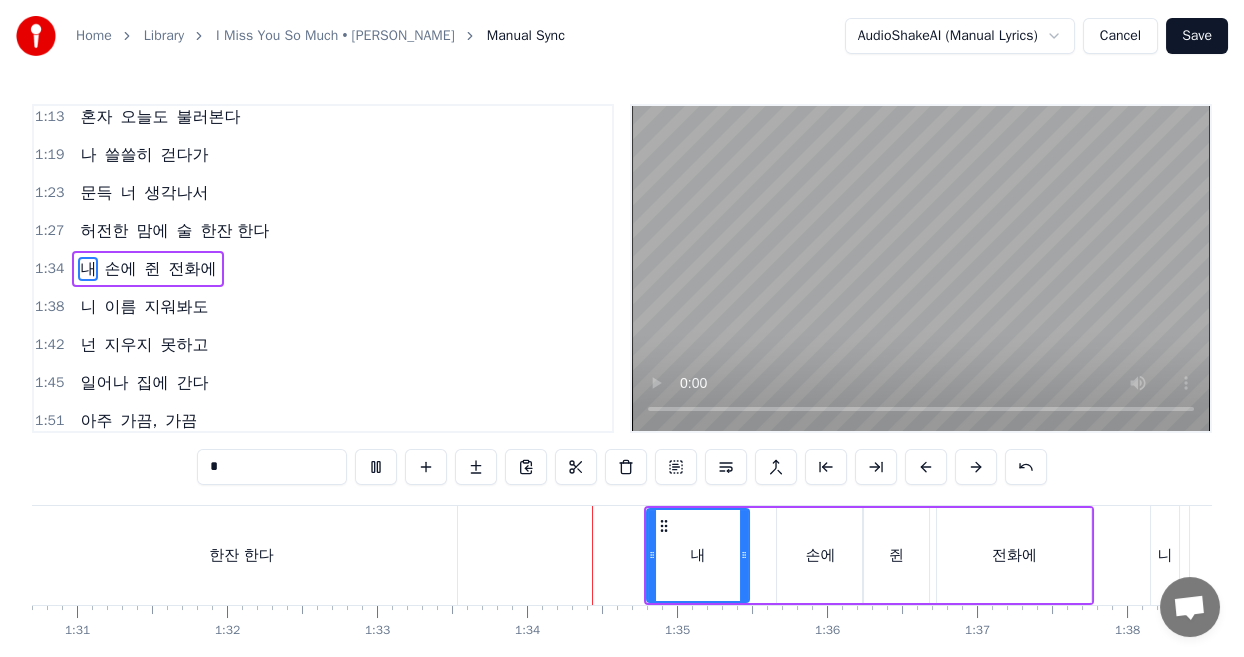 scroll, scrollTop: 0, scrollLeft: 13981, axis: horizontal 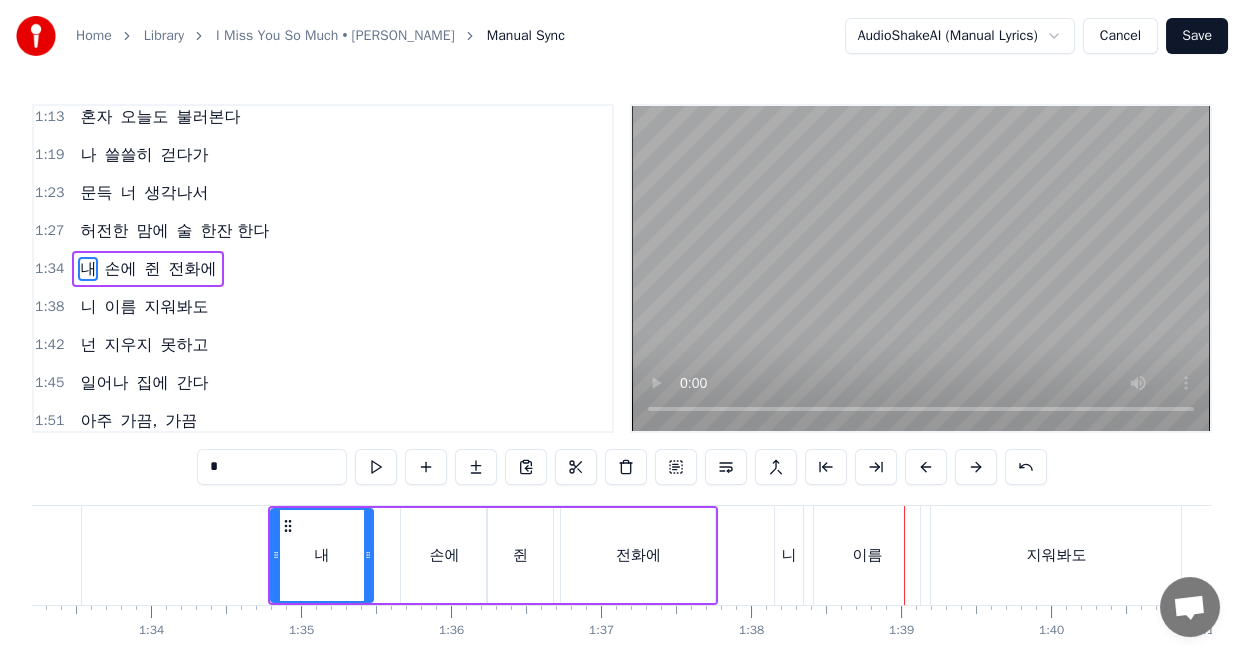 click on "쥔" at bounding box center [520, 555] 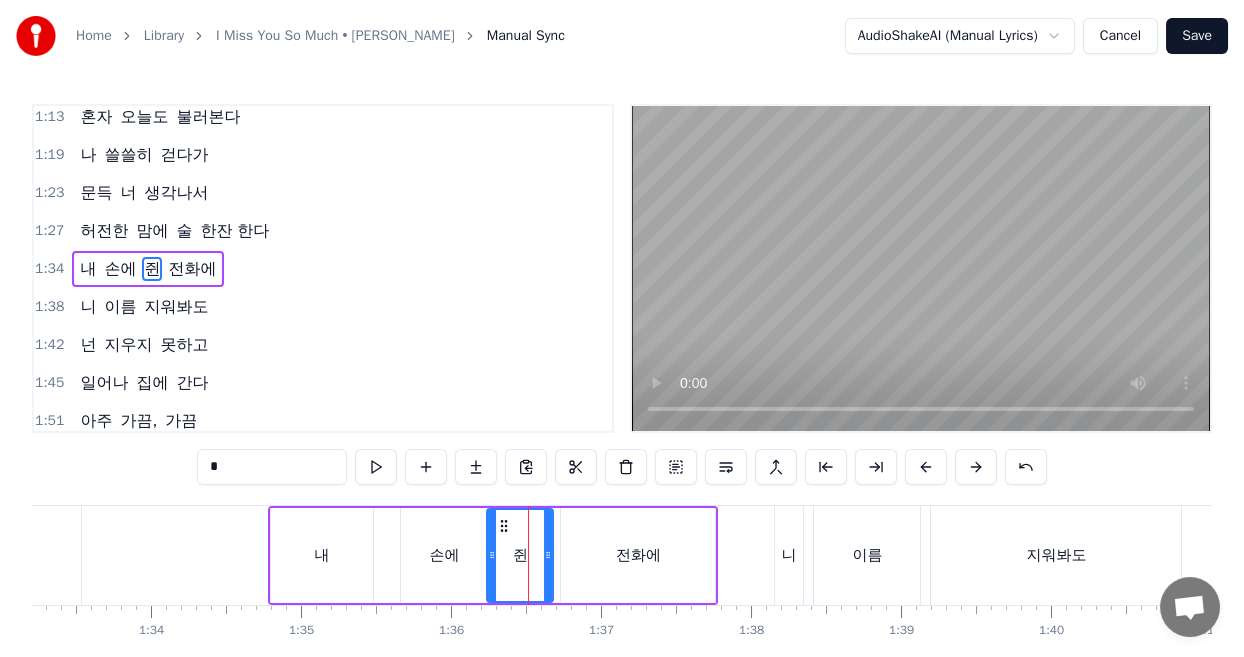 click on "쥔" at bounding box center (520, 555) 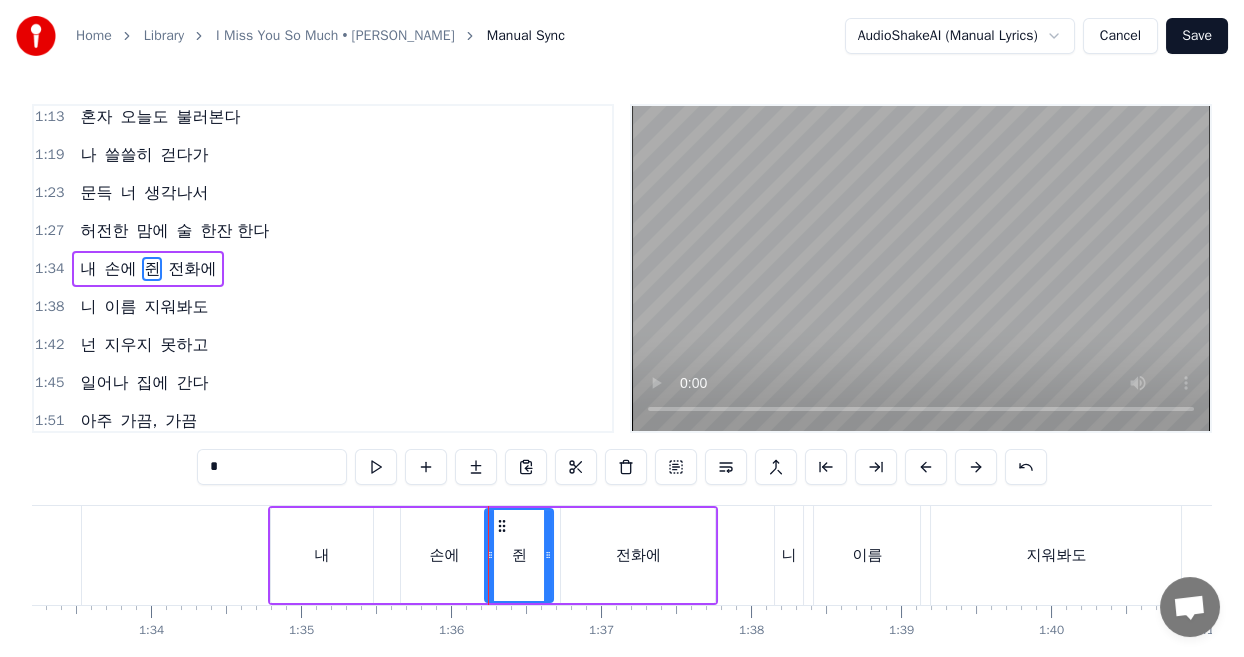 click on "땅거미 진 거리에 어둠이 잦아들면 저 거리 불빛 가슴을 친다 찬 바람에 무뎌진 사소한 두려움이 빈 사랑에 남겨져 내 몸이 아파온다 아주 가끔, 가끔 미치게 그리워서 멍하니 하늘에 기대어 너의 안부를 묻곤 한다 너도 가끔 조금 내 생각나긴 하니 듣는 이 없는 이 노래를 혼자 오늘도 불러본다 나 쓸쓸히 걷다가 문득 너 생각나서 허전한 맘에 술 한잔 한다 내 손에 쥔 전화에 니 이름 지워봐도 넌 지우지 못하고 일어나 집에 간다 아주 가끔, 가끔 미치게 그리워서 사는 게 지치고 힘들다 모진 너를 원망해 본다 바보 같은 내가 정말로 사랑한다 너밖에 없는 나에게는 정말 세상이 잔인하다 가진 건 없지만 남은 내 사랑을 다 준 한 사람 너에게 미쳐, 사랑이 미쳐 너에게로 달려간다 아주 가끔, 가끔 미치게 그리워서 멍하니 하늘에 기대어 너의 안부를 묻곤 한다 너도 가끔" at bounding box center (2327, 555) 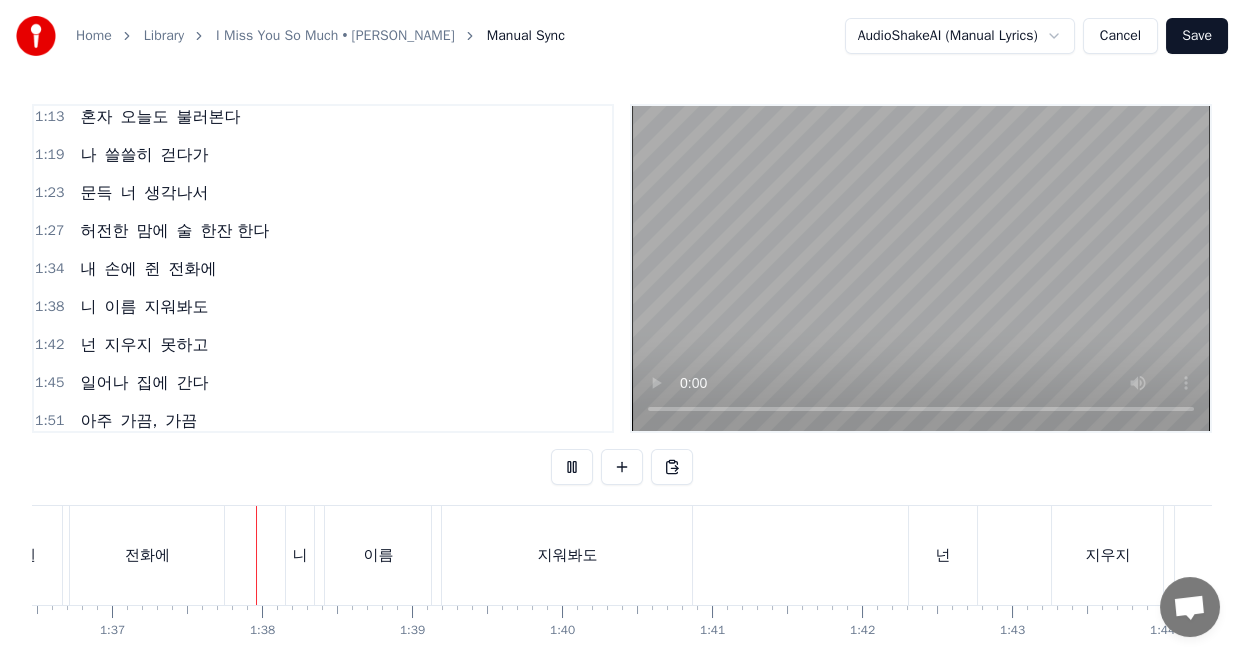 scroll, scrollTop: 0, scrollLeft: 14475, axis: horizontal 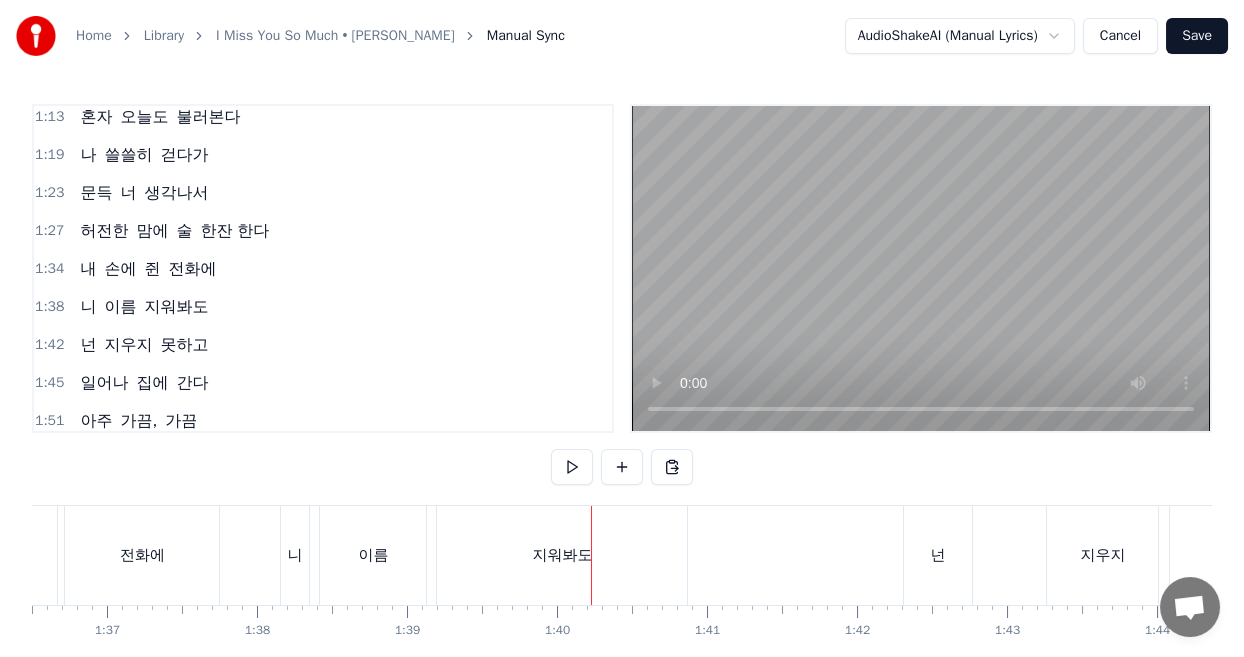 click on "니" at bounding box center [294, 555] 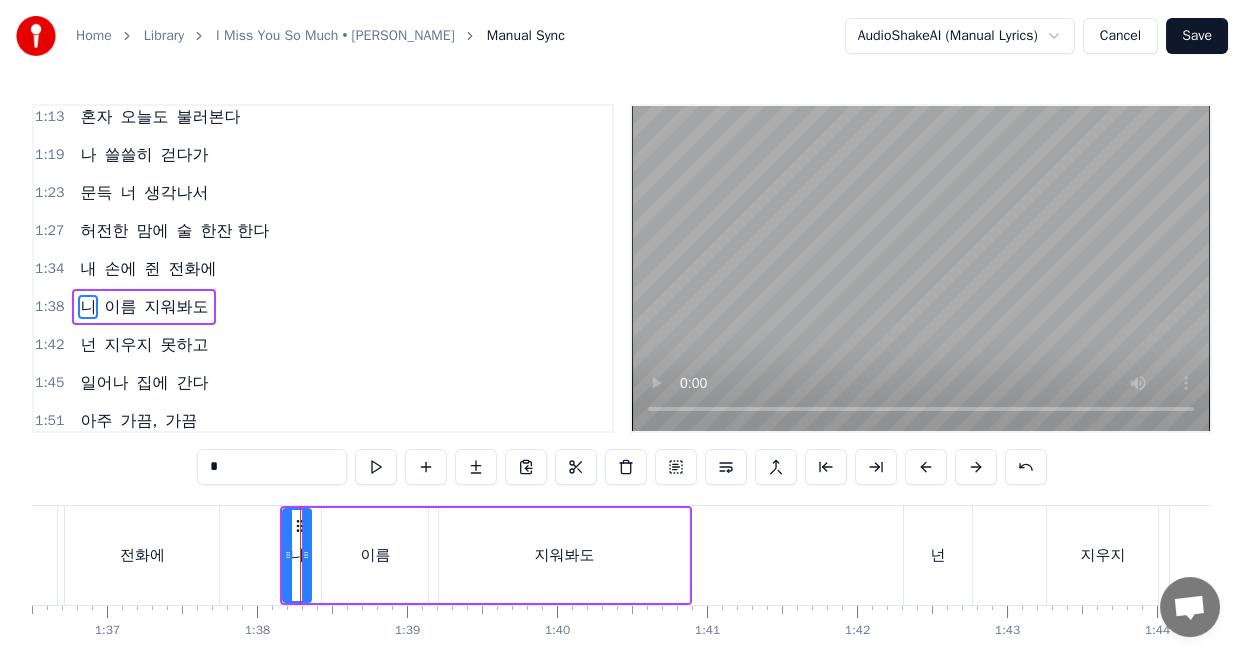 scroll, scrollTop: 578, scrollLeft: 0, axis: vertical 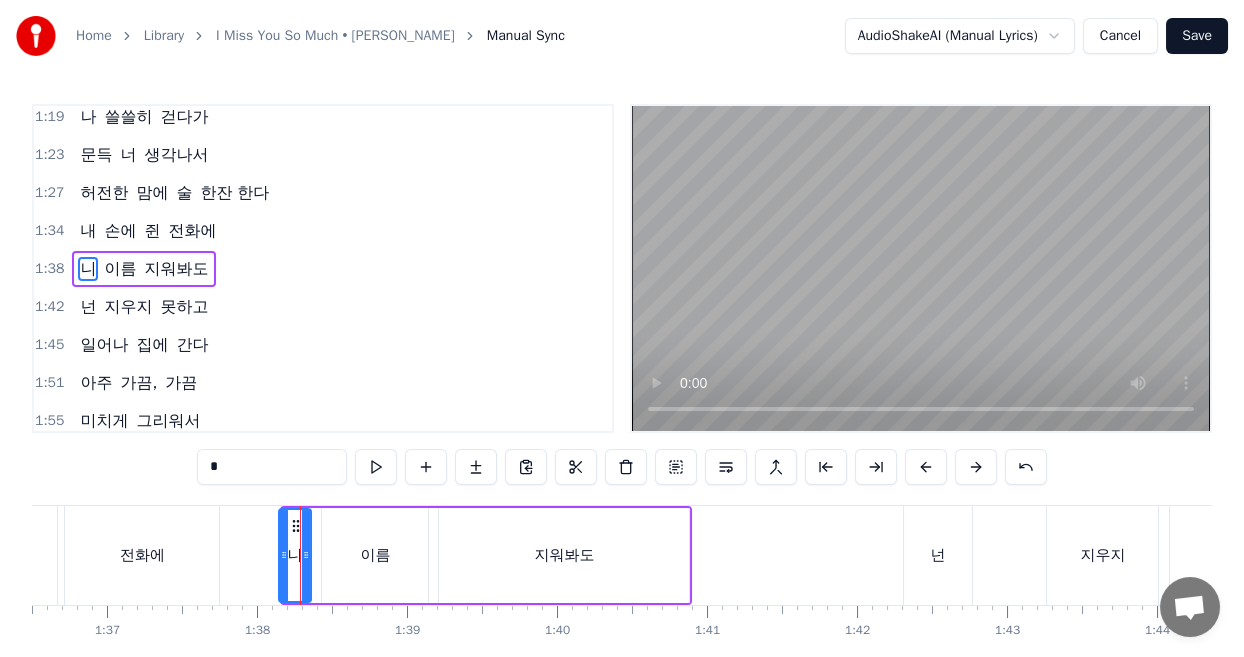 click 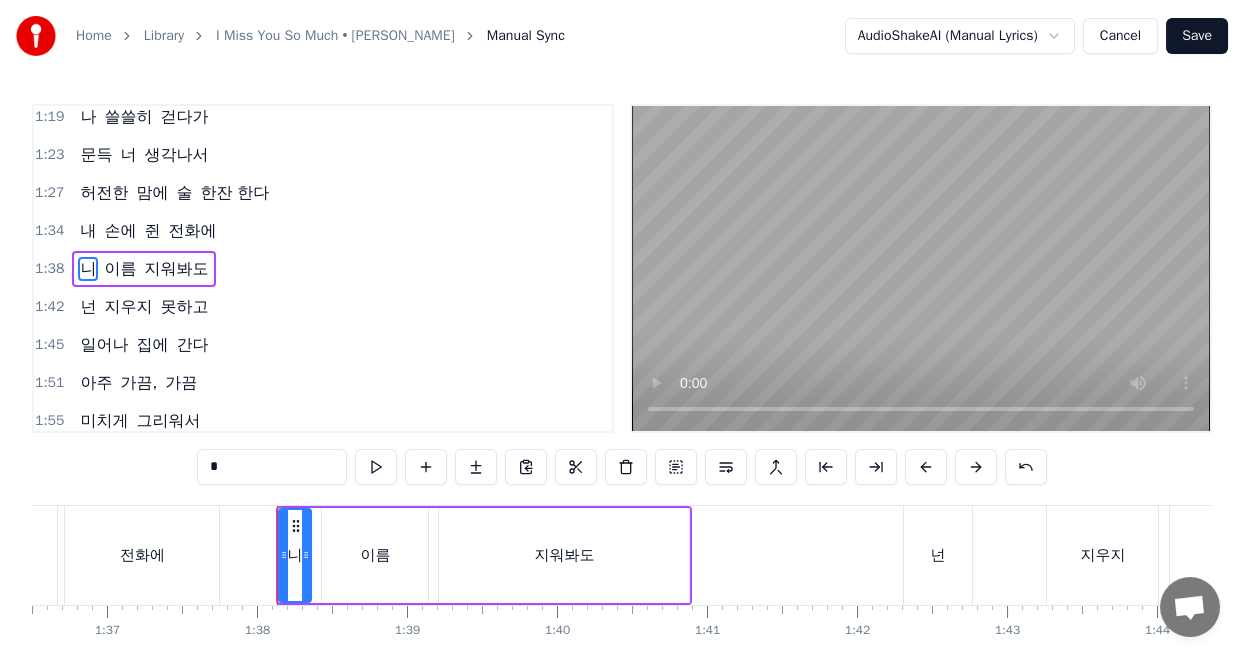 click at bounding box center (921, 268) 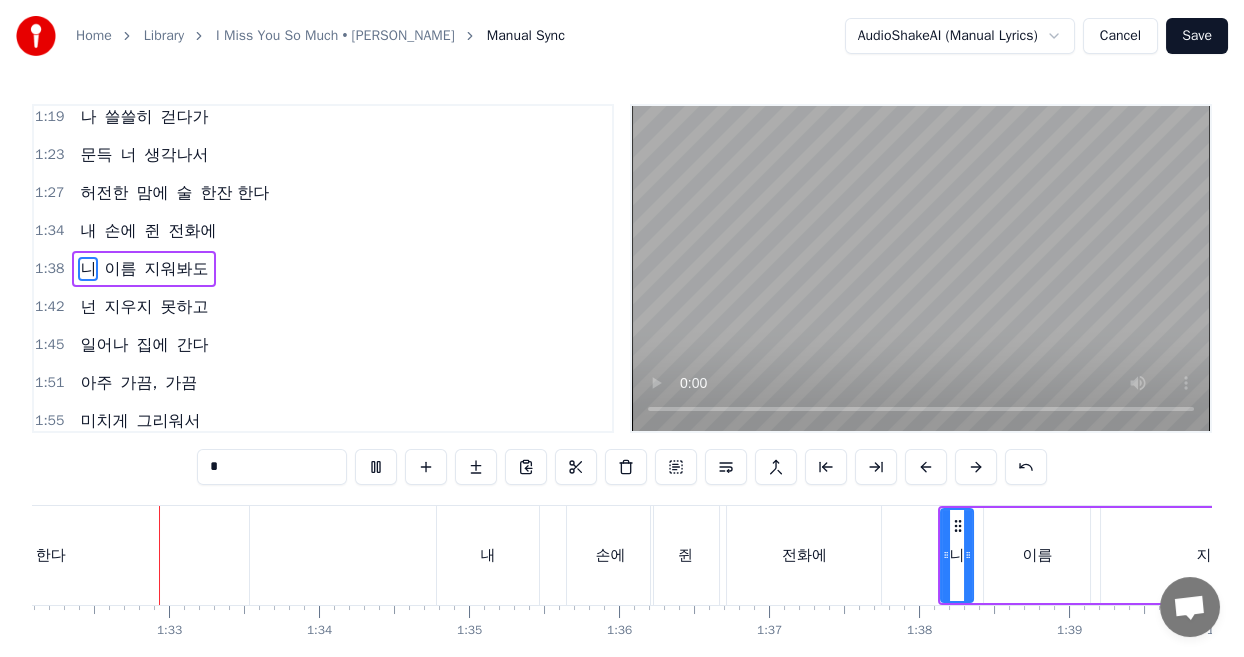 scroll, scrollTop: 0, scrollLeft: 13812, axis: horizontal 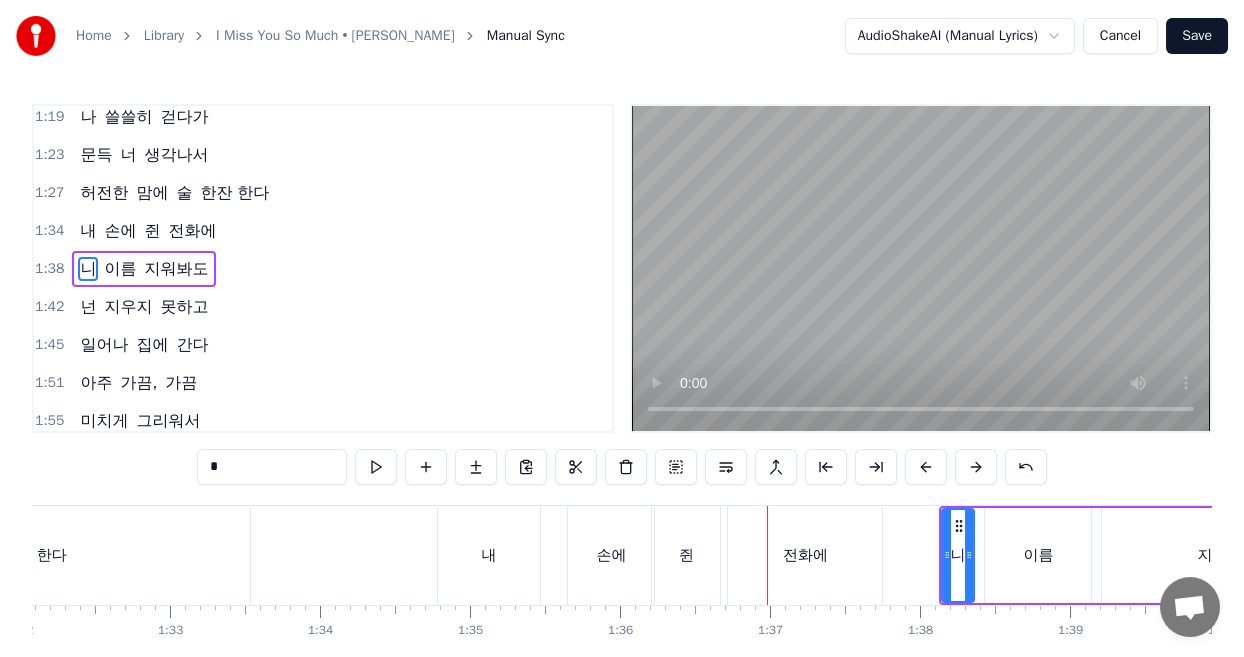 click on "손에" at bounding box center (611, 555) 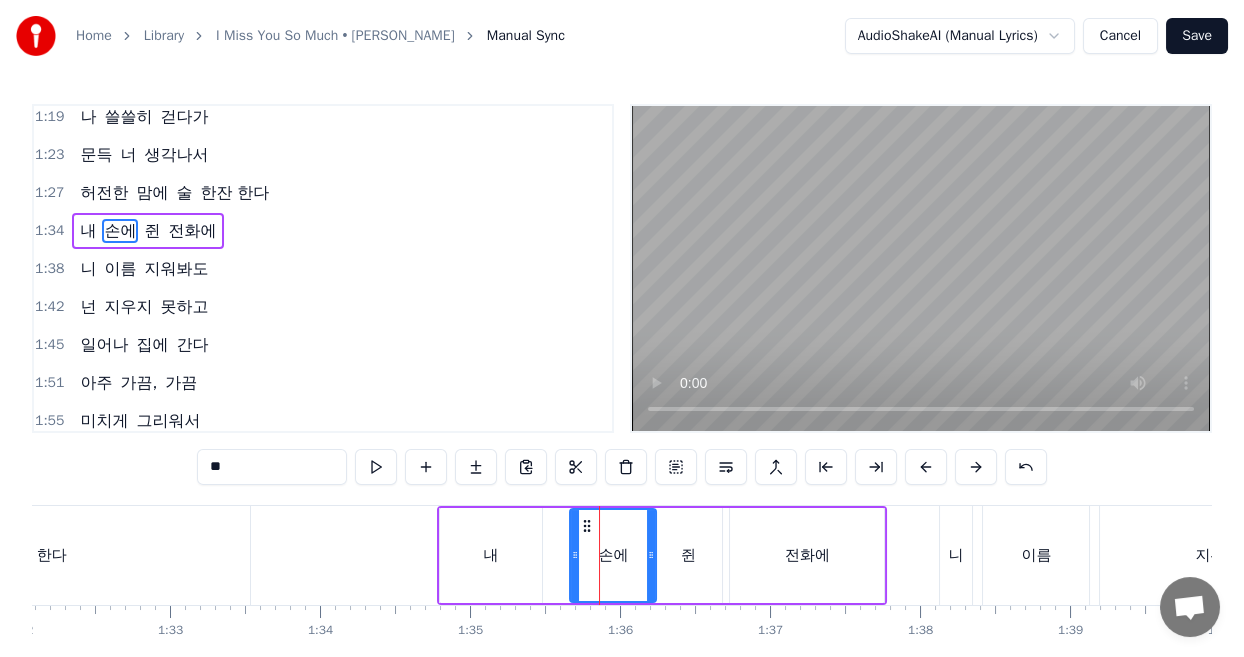 scroll, scrollTop: 540, scrollLeft: 0, axis: vertical 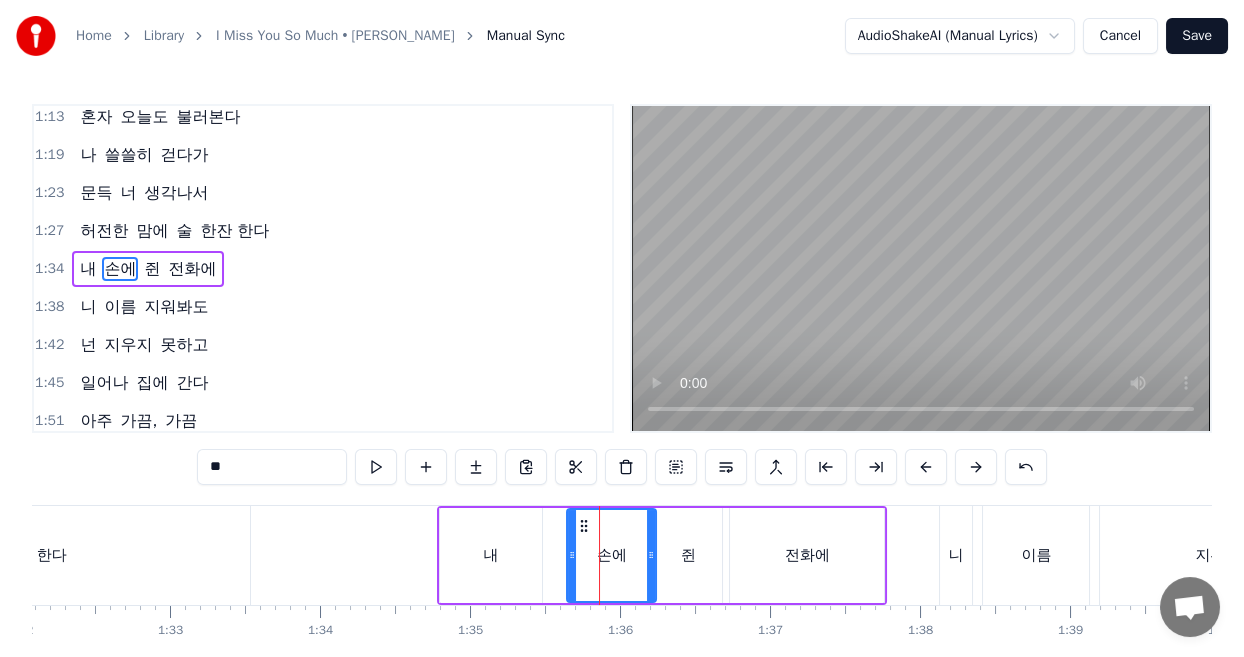 click 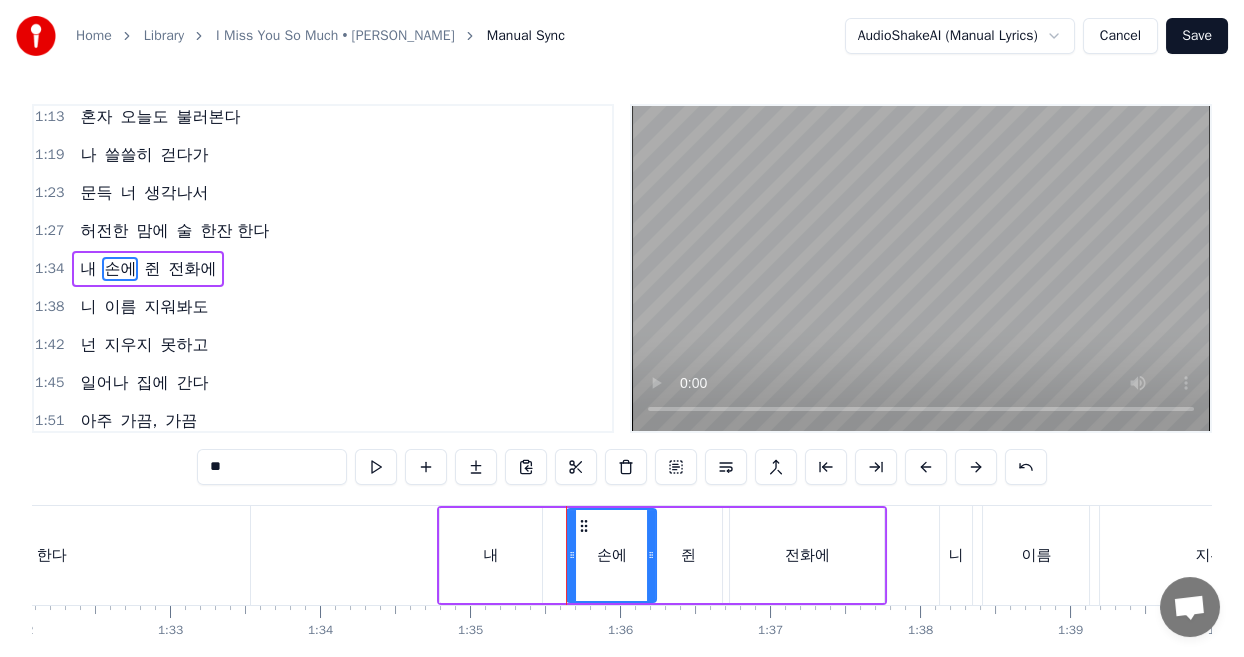 click on "쥔" at bounding box center (688, 555) 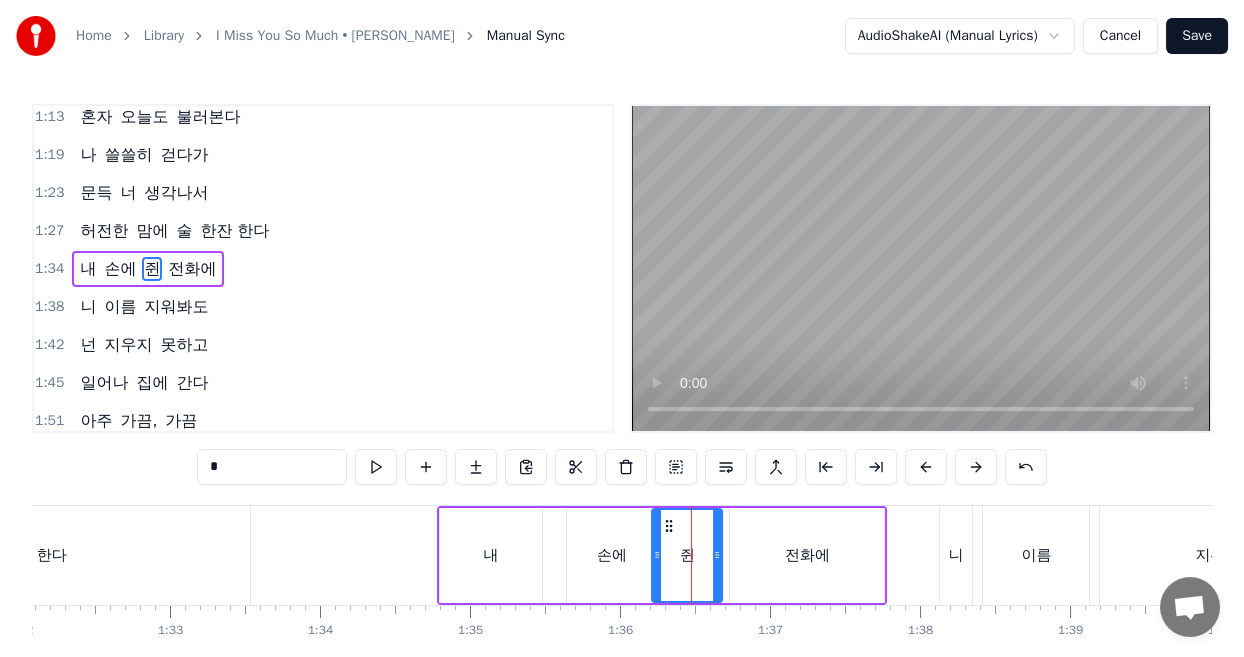 click 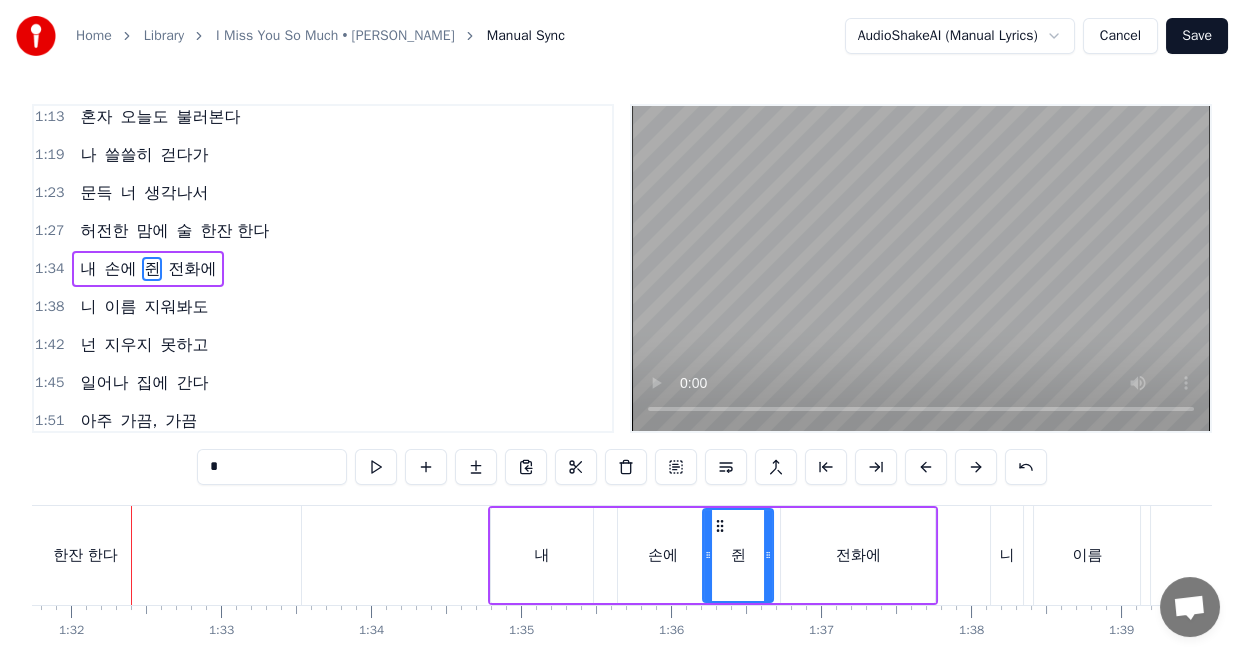 scroll, scrollTop: 0, scrollLeft: 13760, axis: horizontal 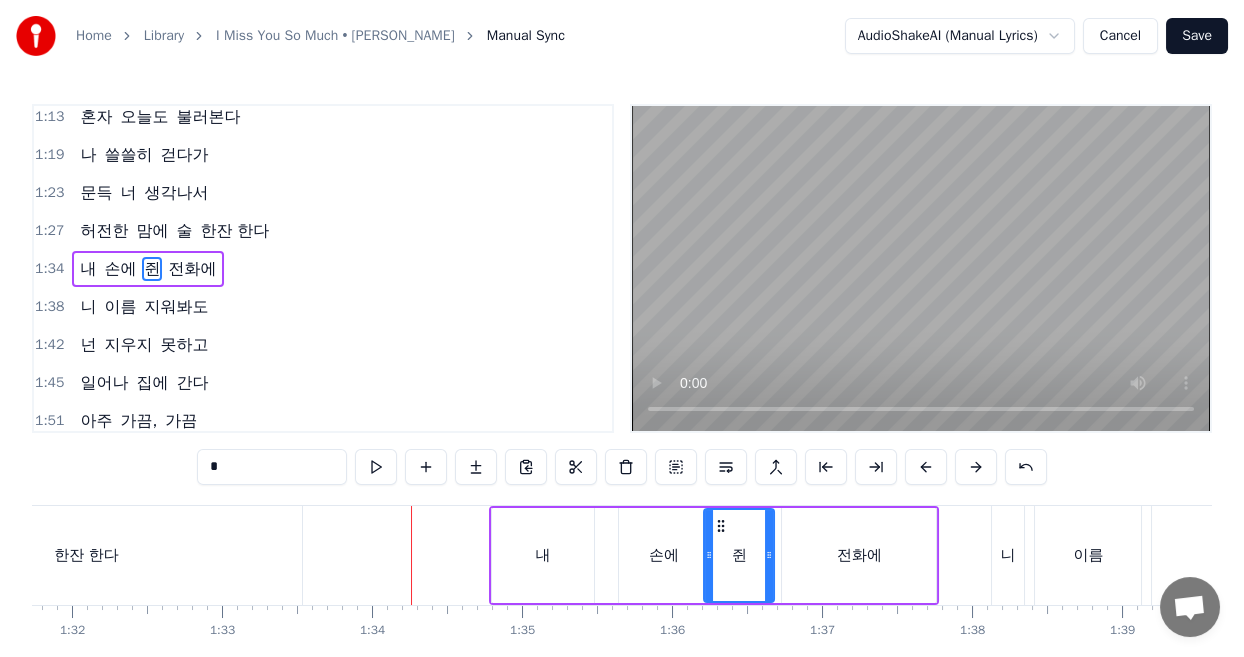 click on "손에" at bounding box center (664, 555) 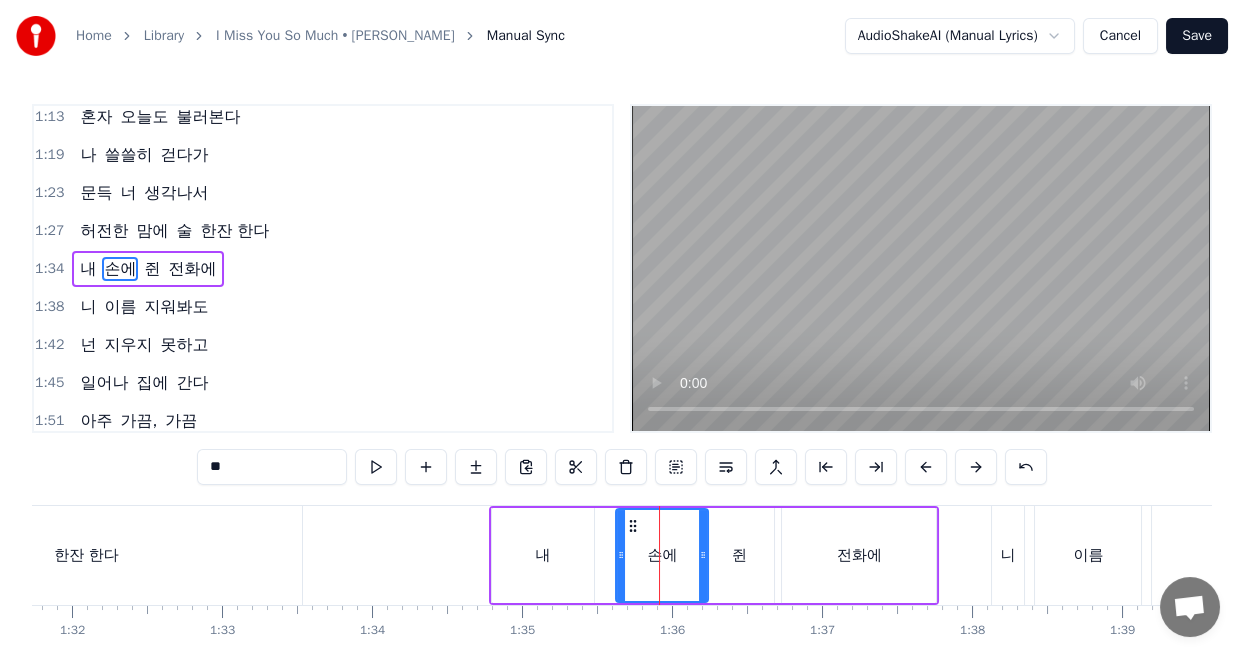 click 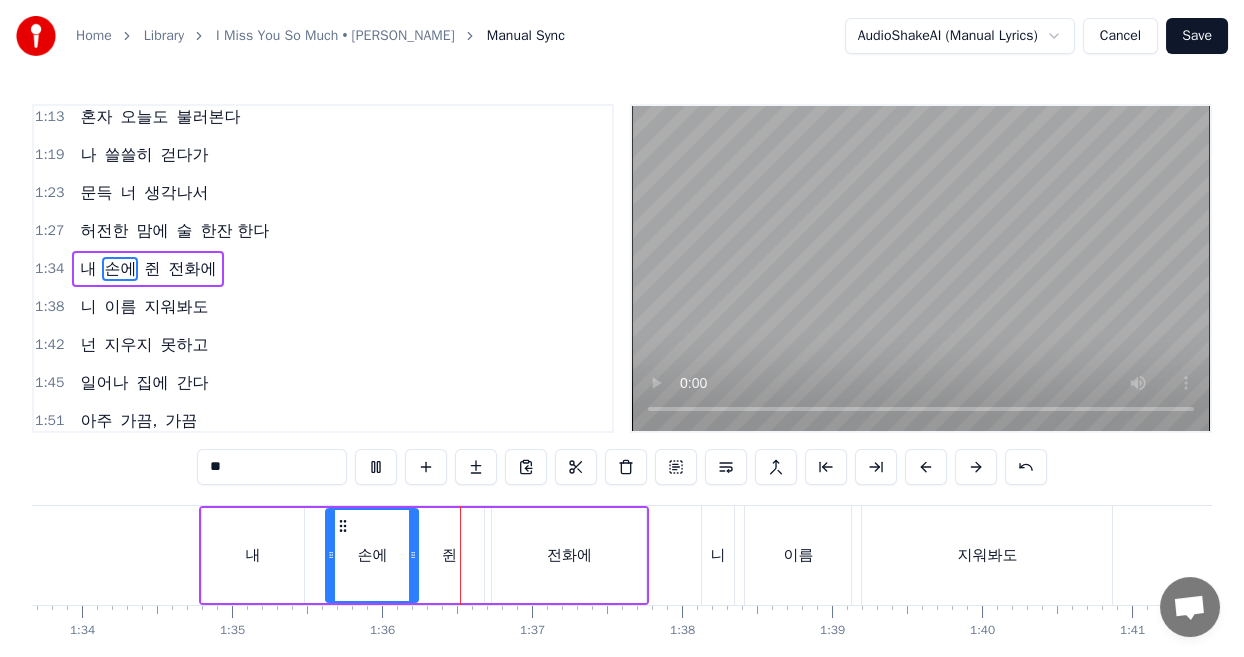 scroll, scrollTop: 0, scrollLeft: 14285, axis: horizontal 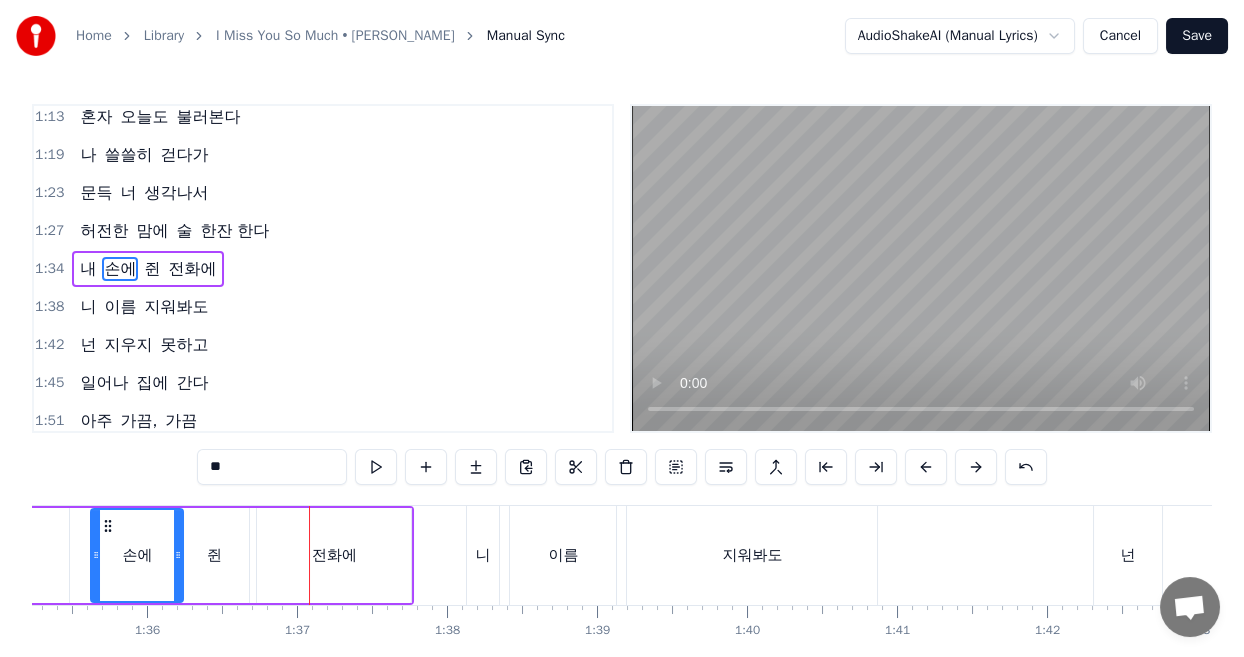 click on "쥔" at bounding box center [214, 555] 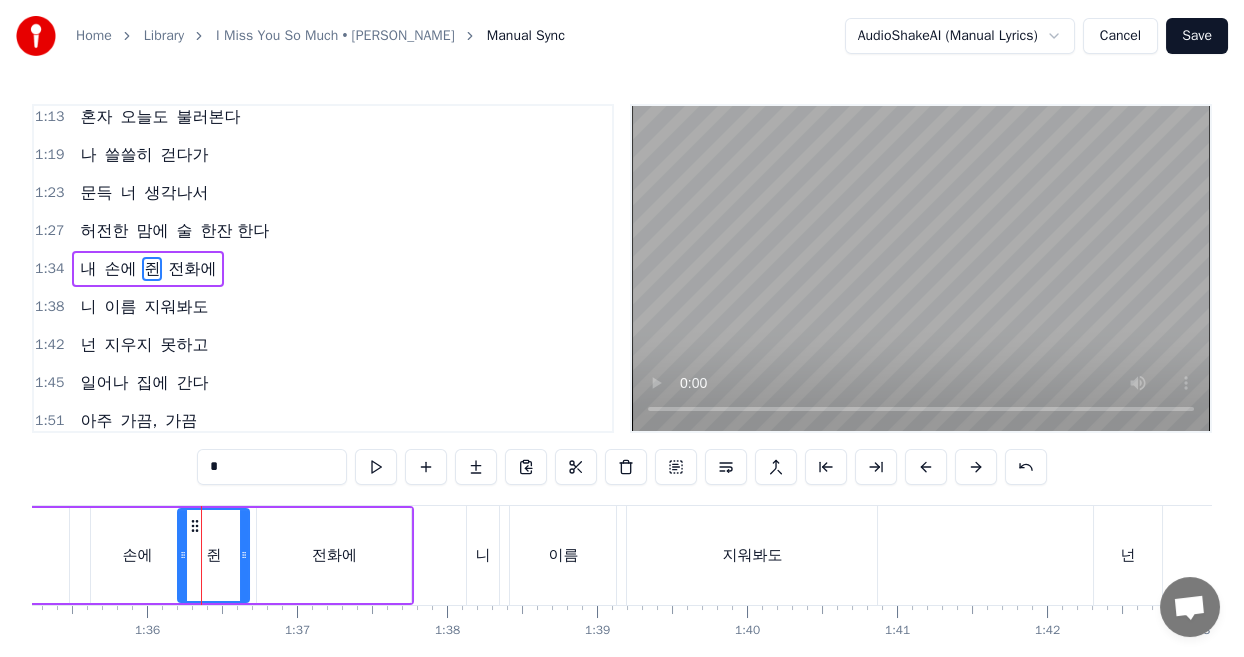click 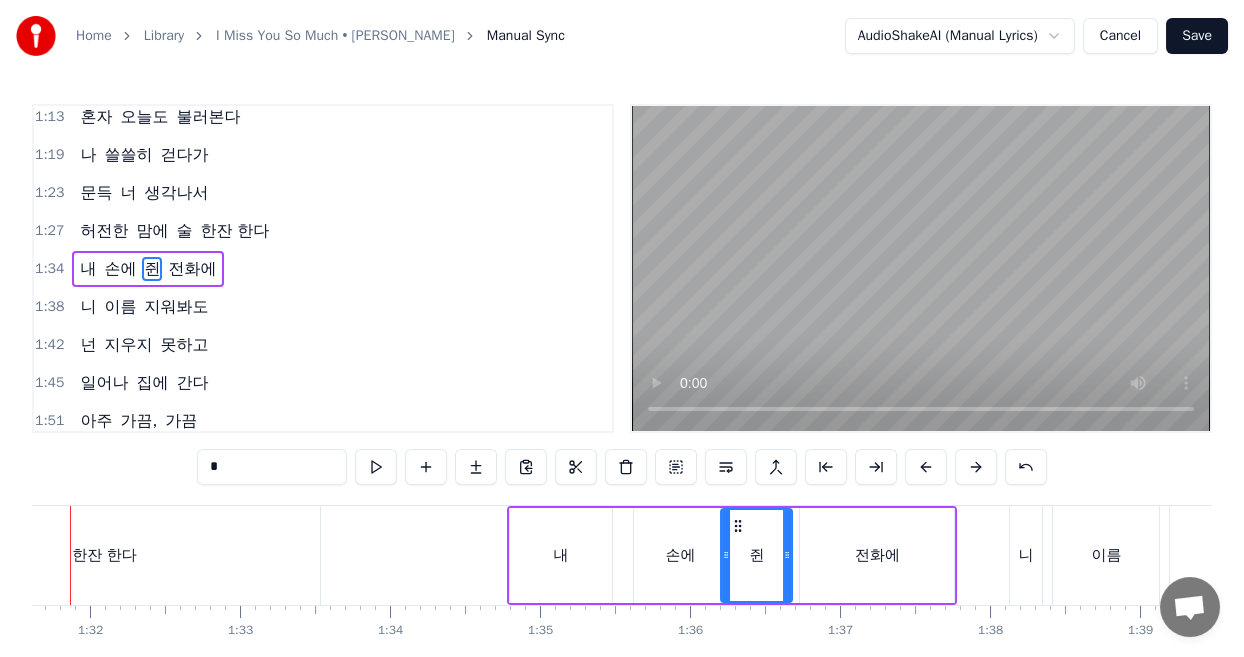 scroll, scrollTop: 0, scrollLeft: 13680, axis: horizontal 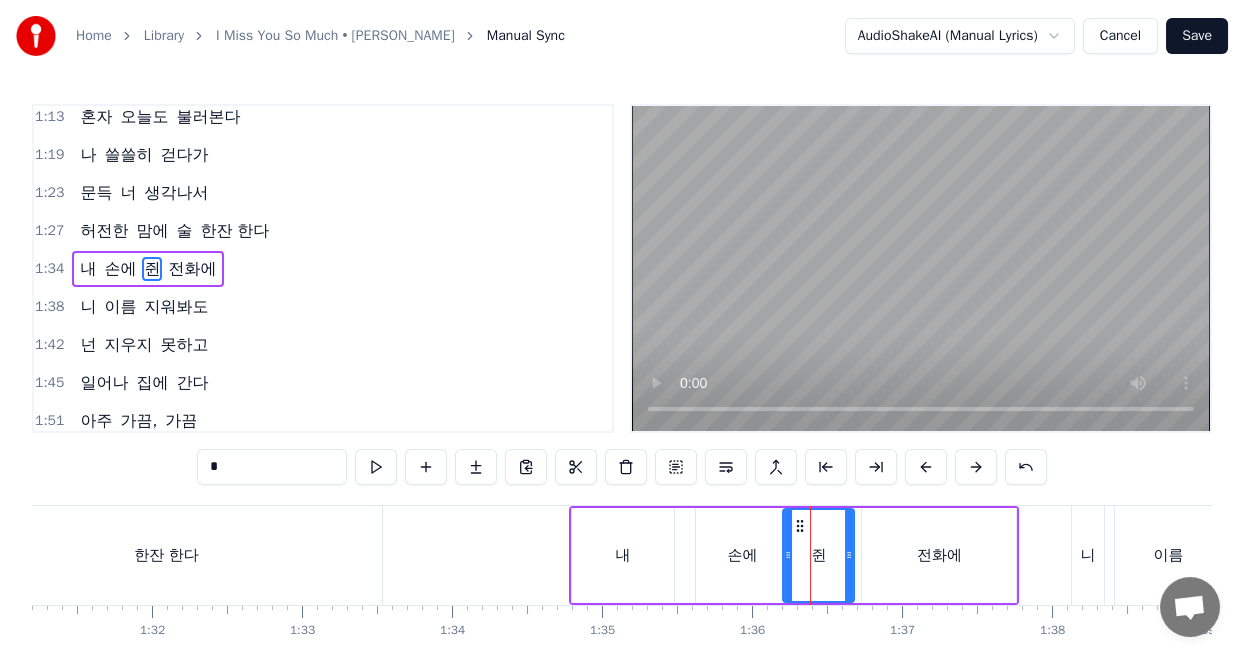 click on "손에" at bounding box center (742, 555) 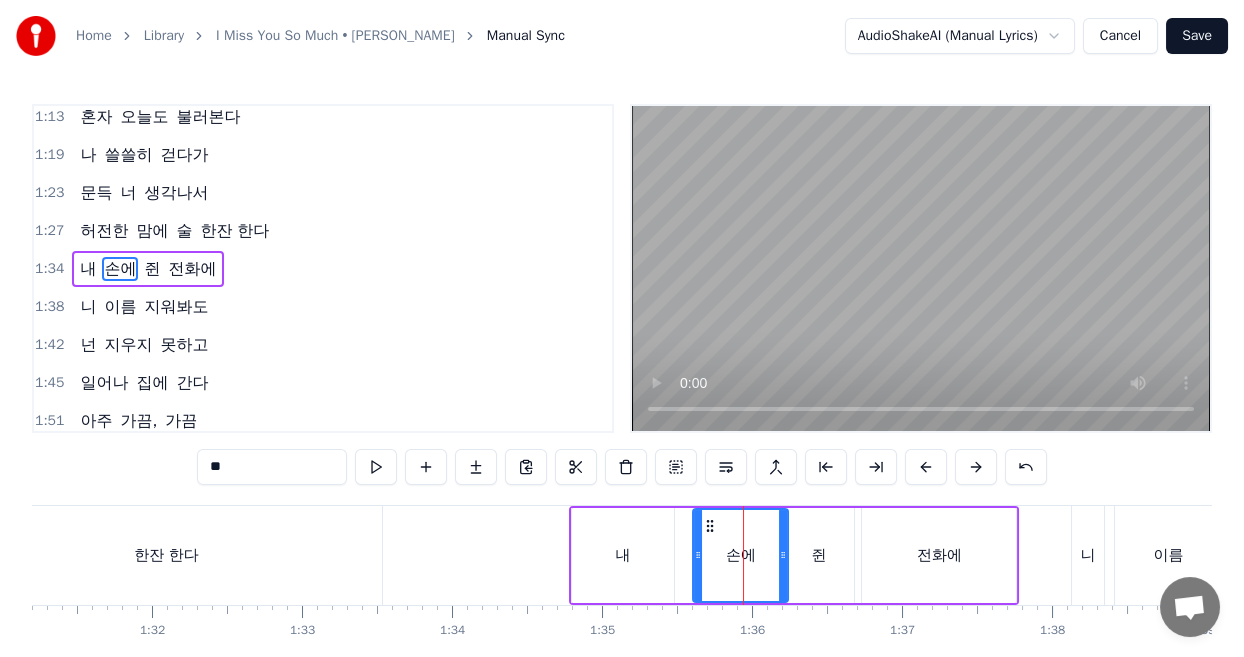 click 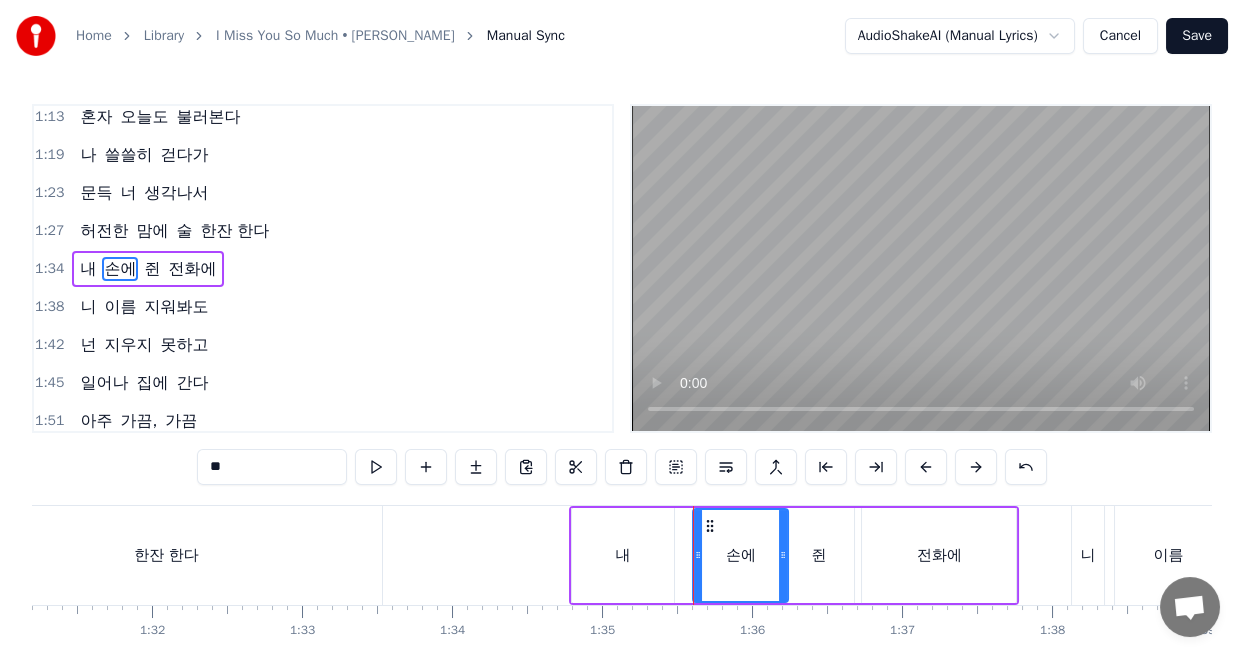 click on "쥔" at bounding box center [818, 555] 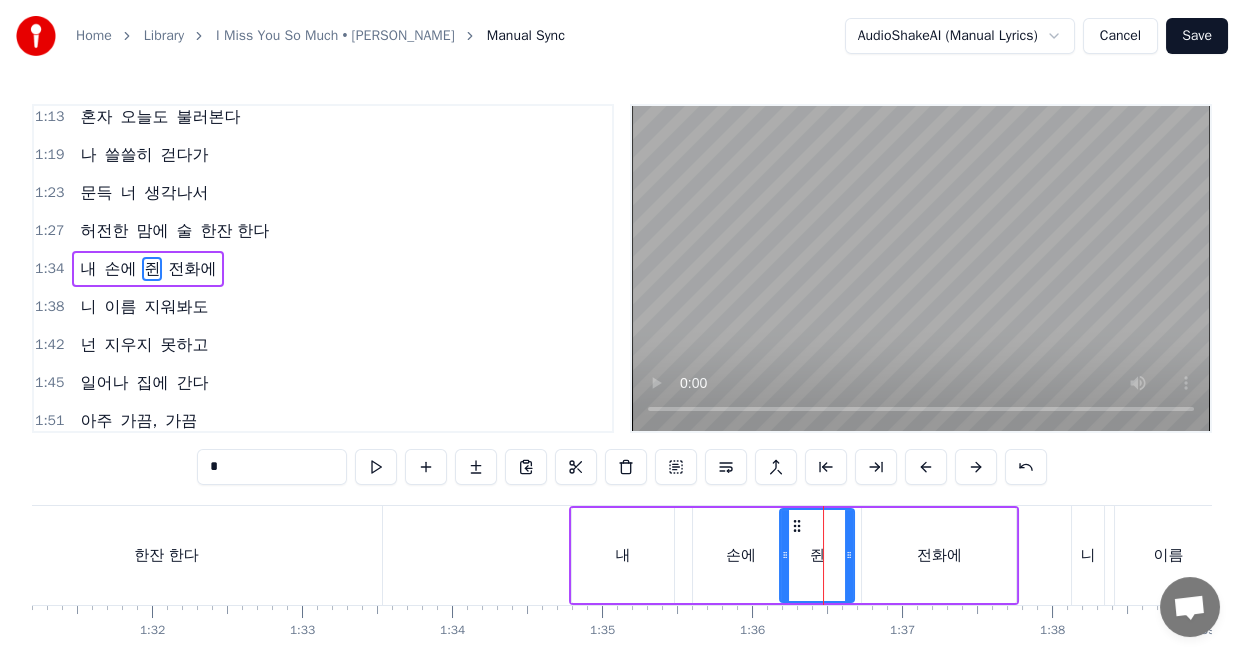 click at bounding box center (785, 555) 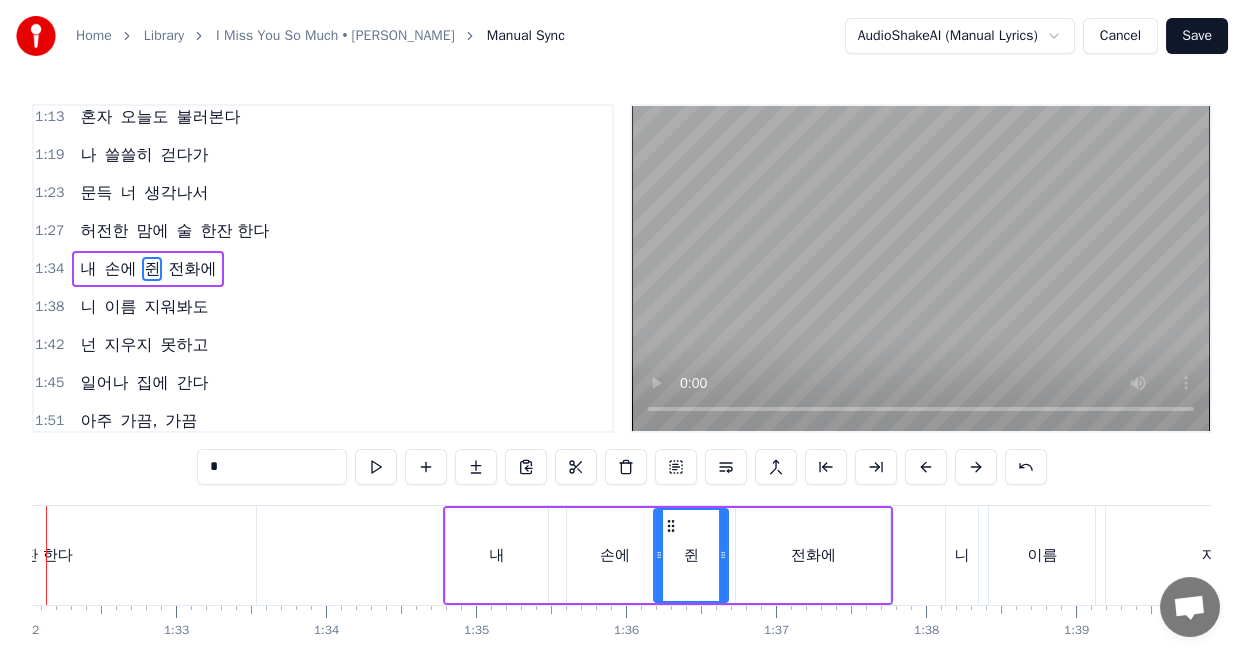 scroll, scrollTop: 0, scrollLeft: 13719, axis: horizontal 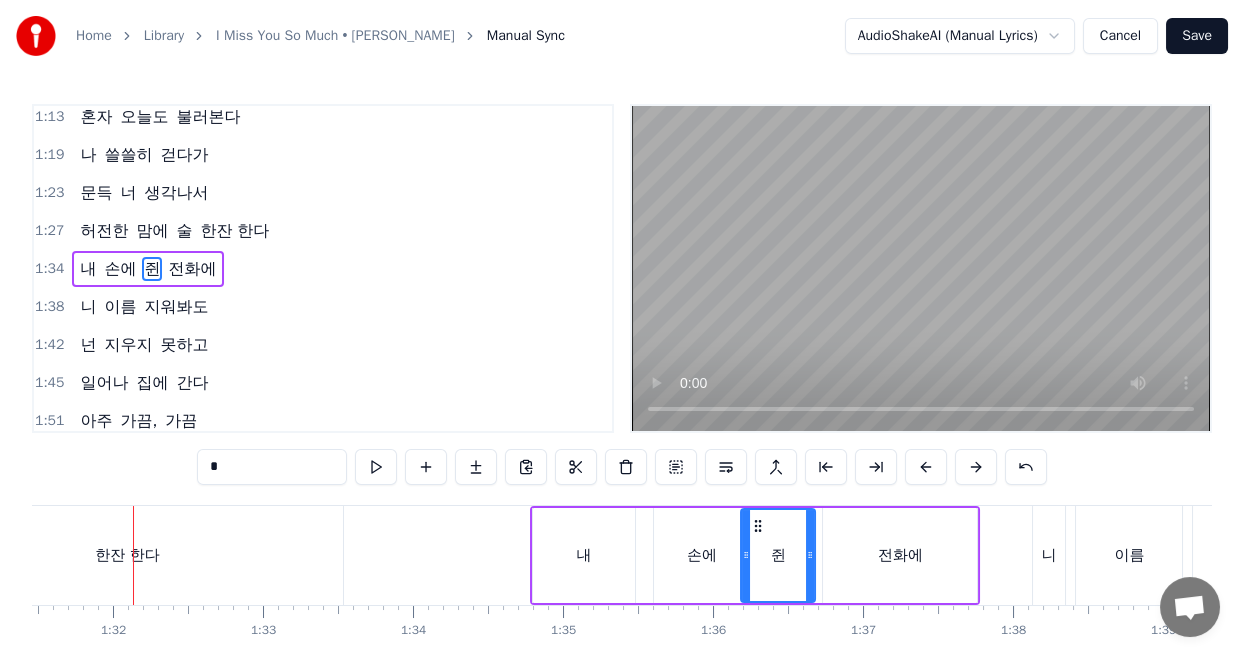 click on "손에" at bounding box center [702, 555] 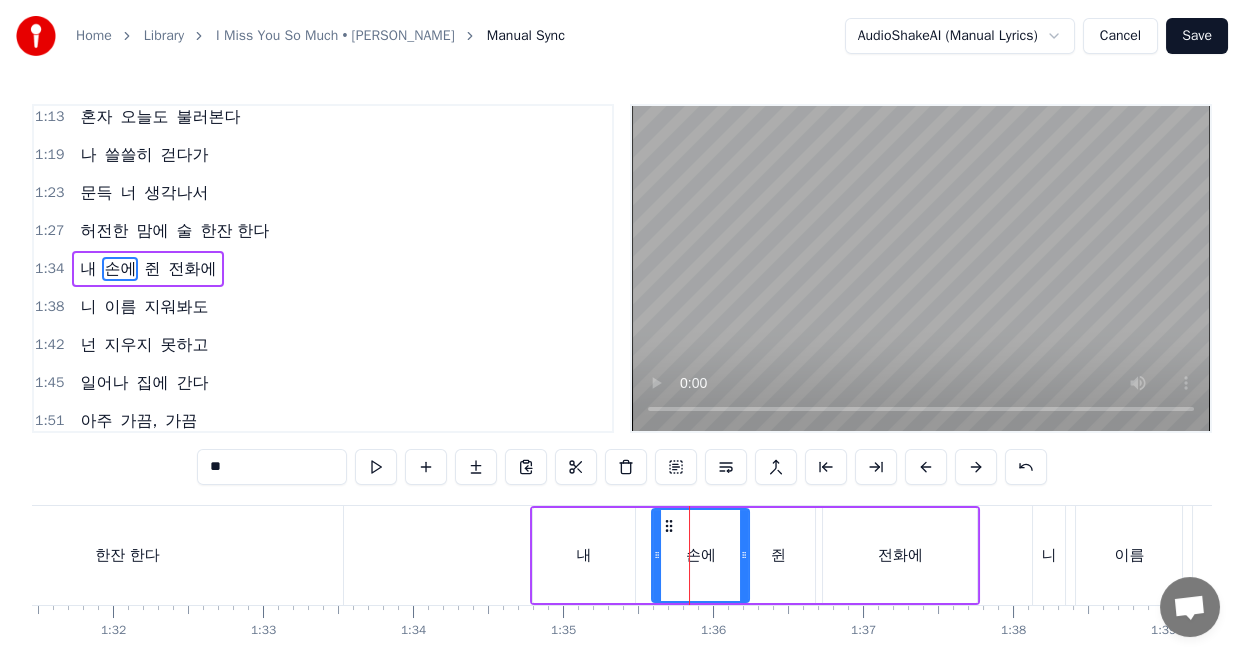 click 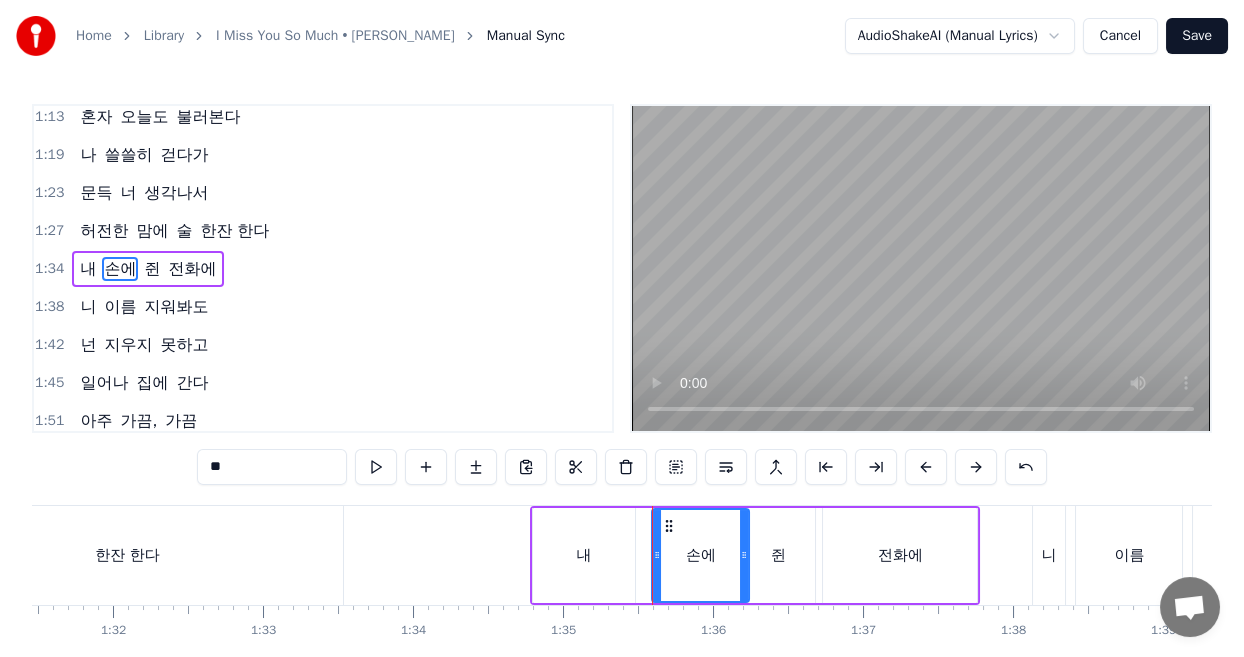 click on "쥔" at bounding box center (778, 555) 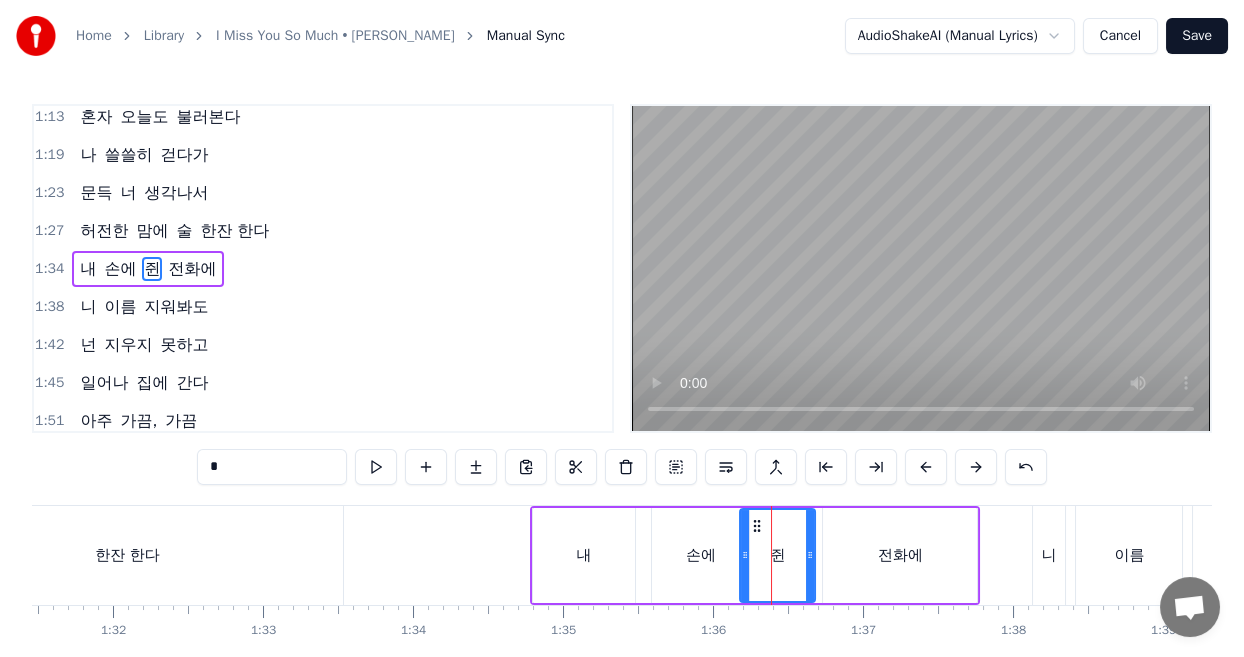 click 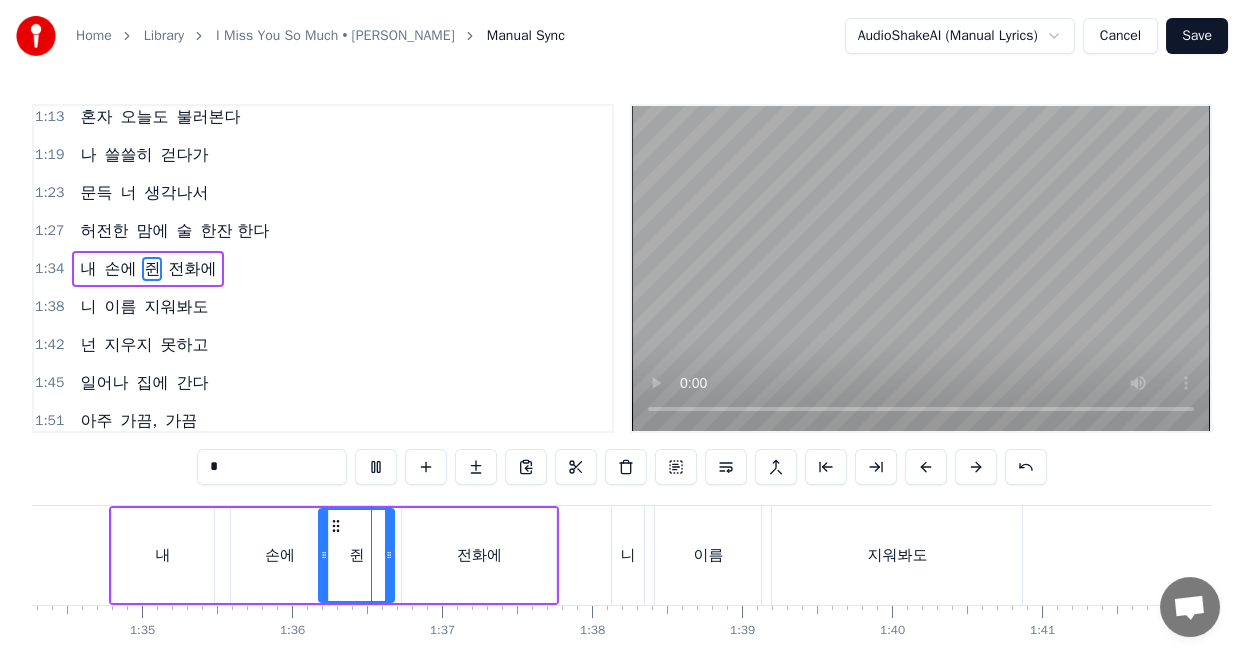 scroll, scrollTop: 0, scrollLeft: 14262, axis: horizontal 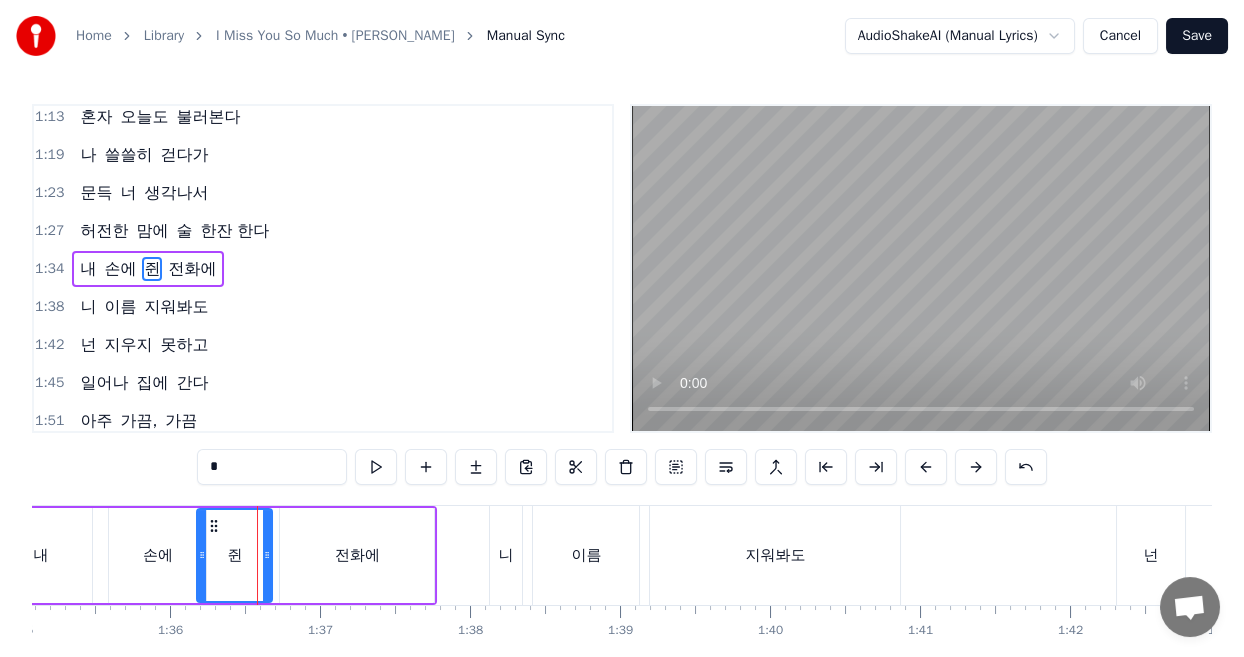 click on "손에" at bounding box center (158, 555) 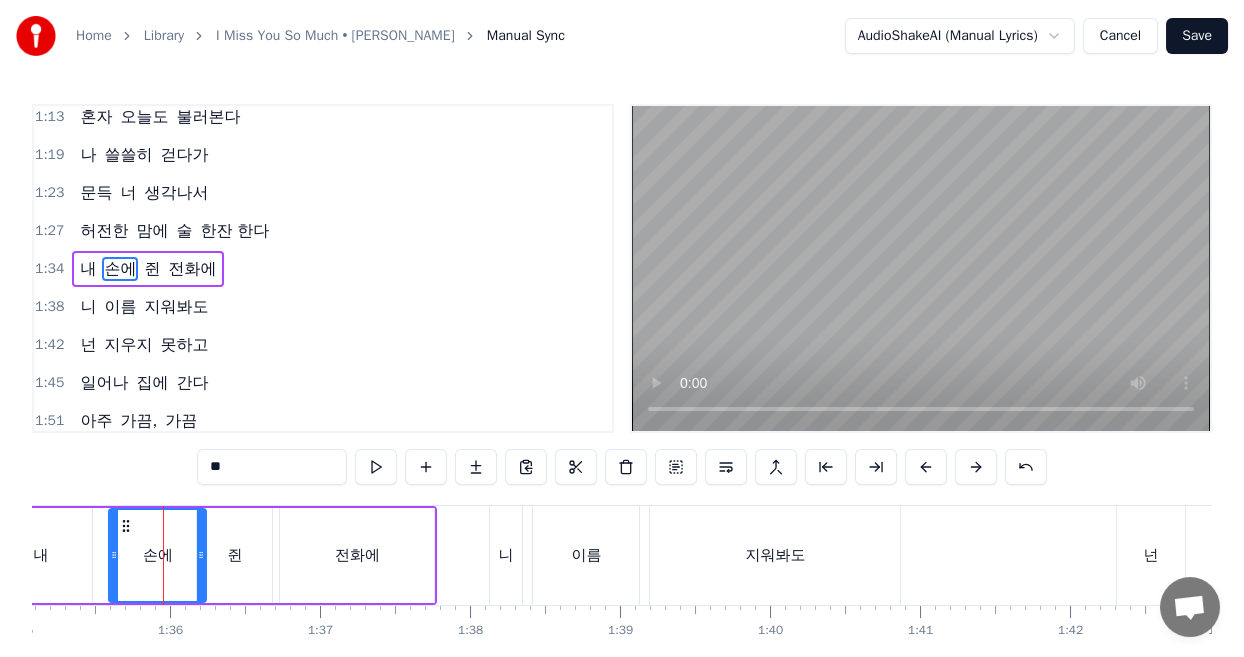 click on "손에" at bounding box center (157, 555) 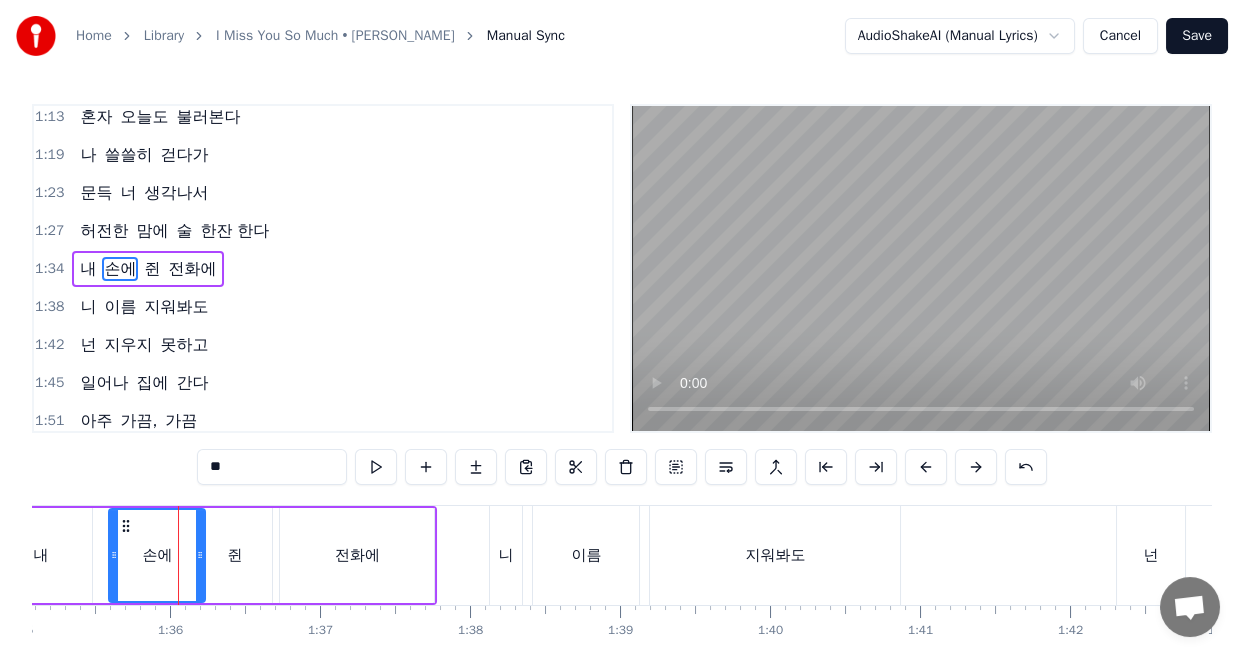 click at bounding box center [200, 555] 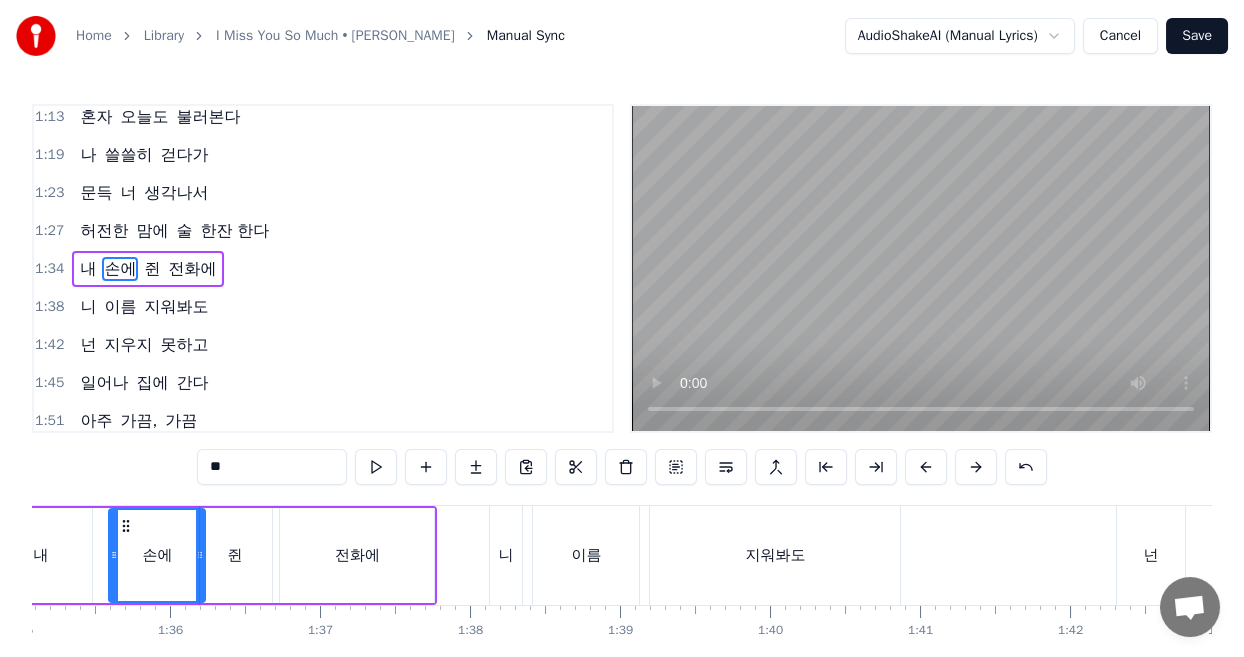 click on "쥔" at bounding box center (234, 555) 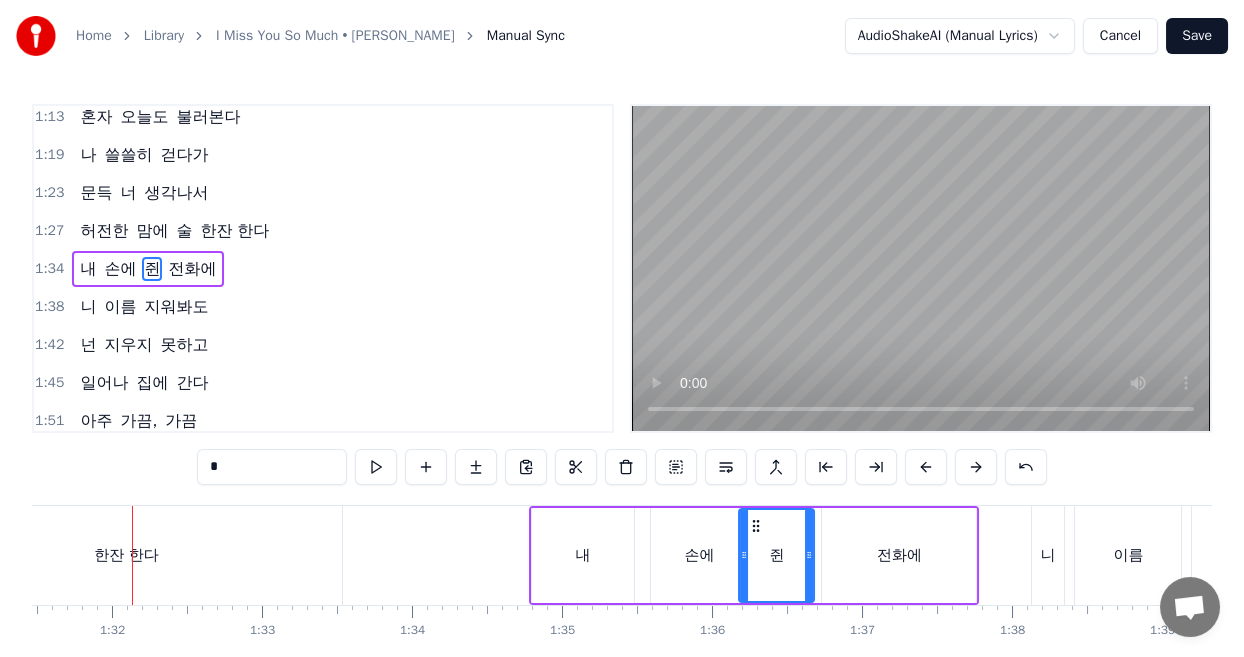 scroll, scrollTop: 0, scrollLeft: 13719, axis: horizontal 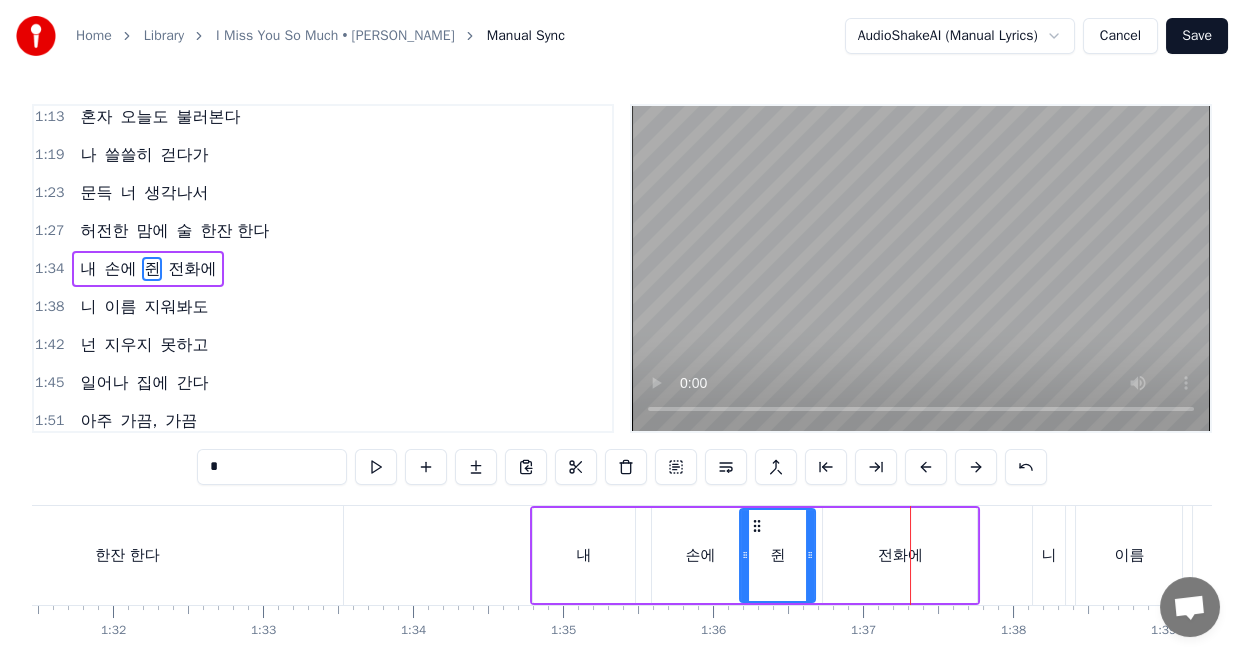 click on "쥔" at bounding box center [777, 555] 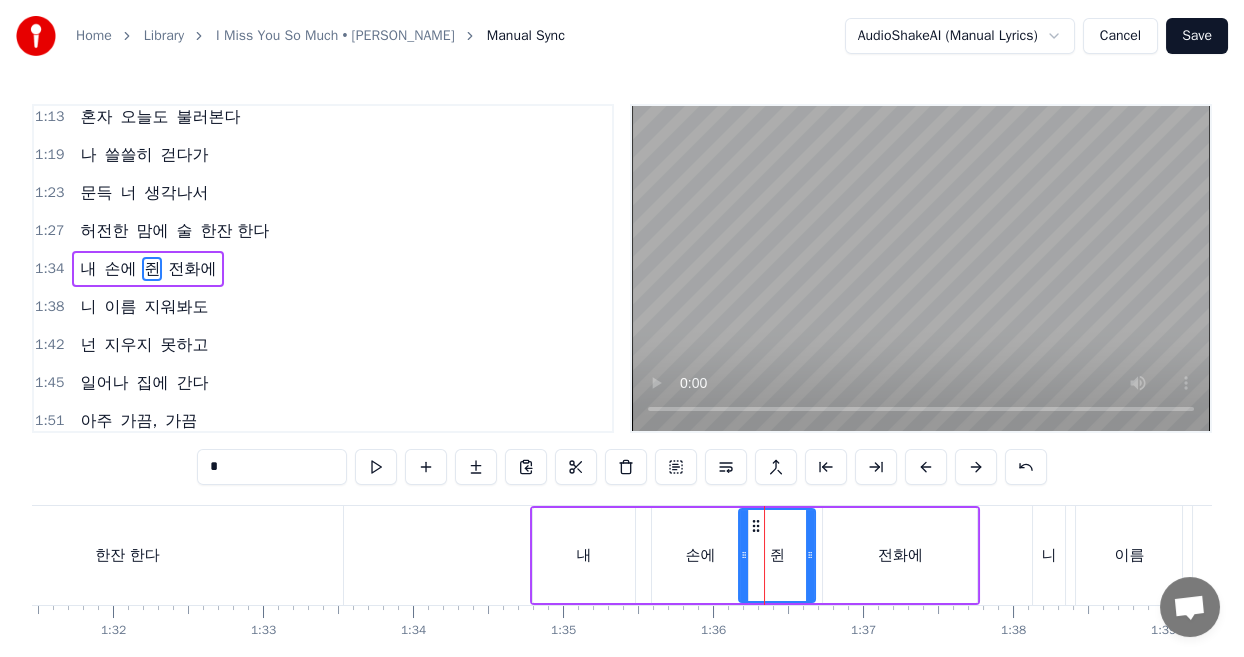 click 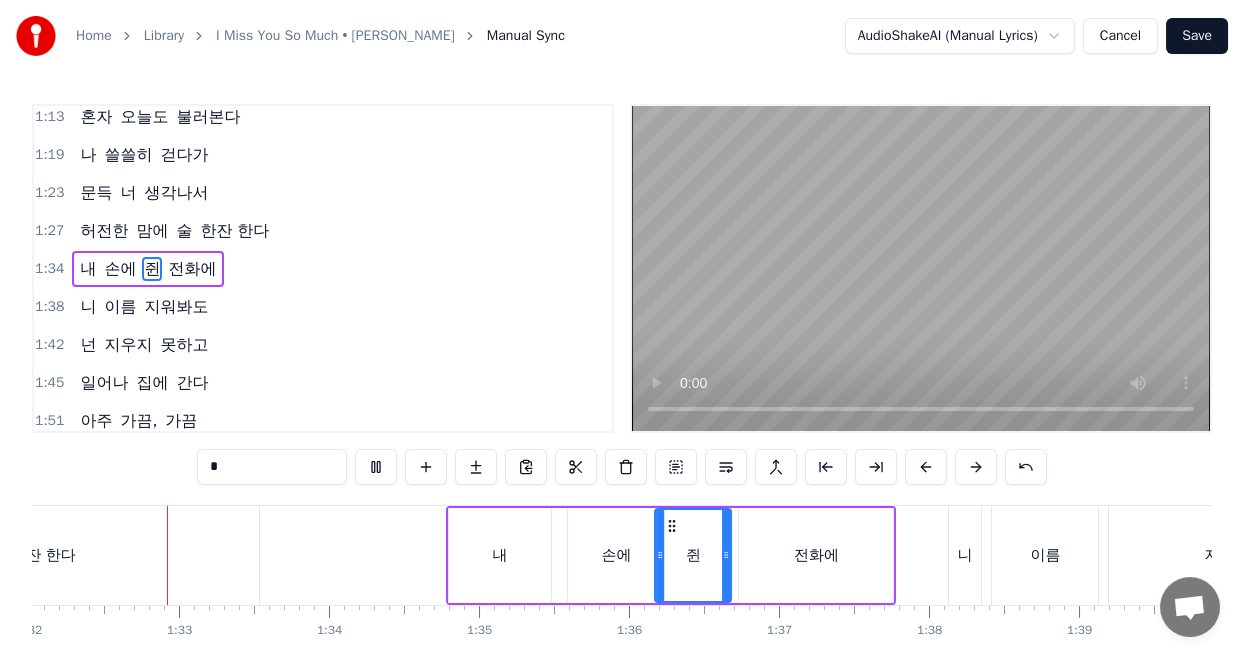 scroll, scrollTop: 0, scrollLeft: 13801, axis: horizontal 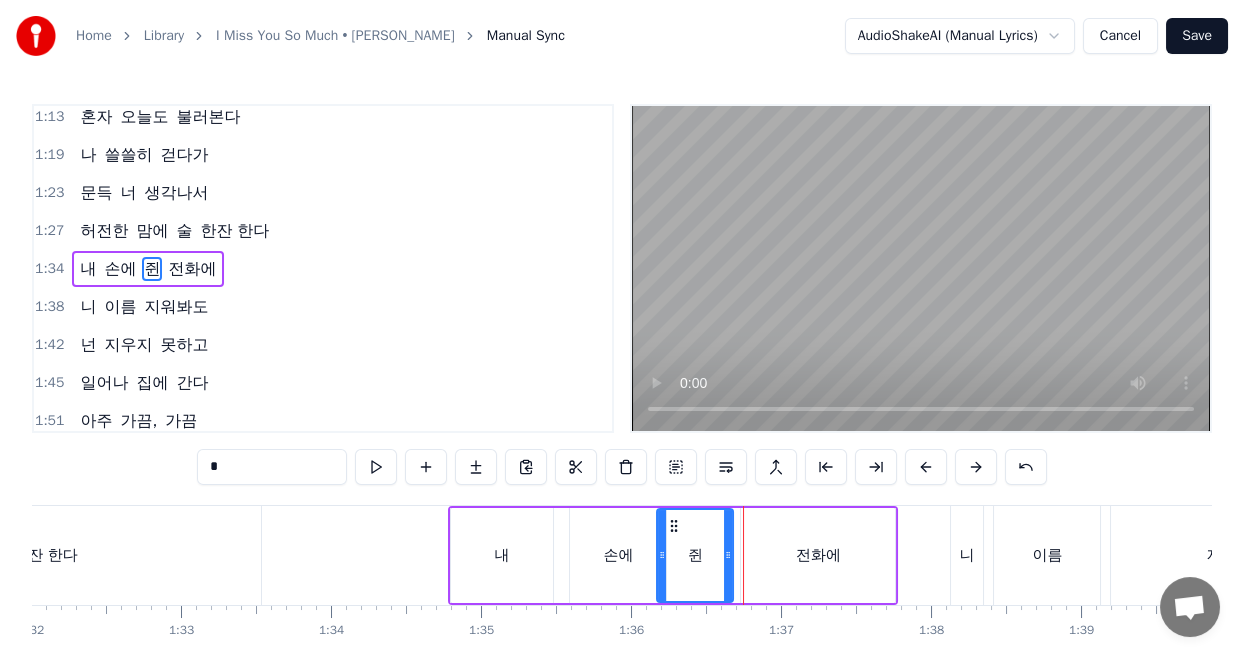 click on "손에" at bounding box center [618, 555] 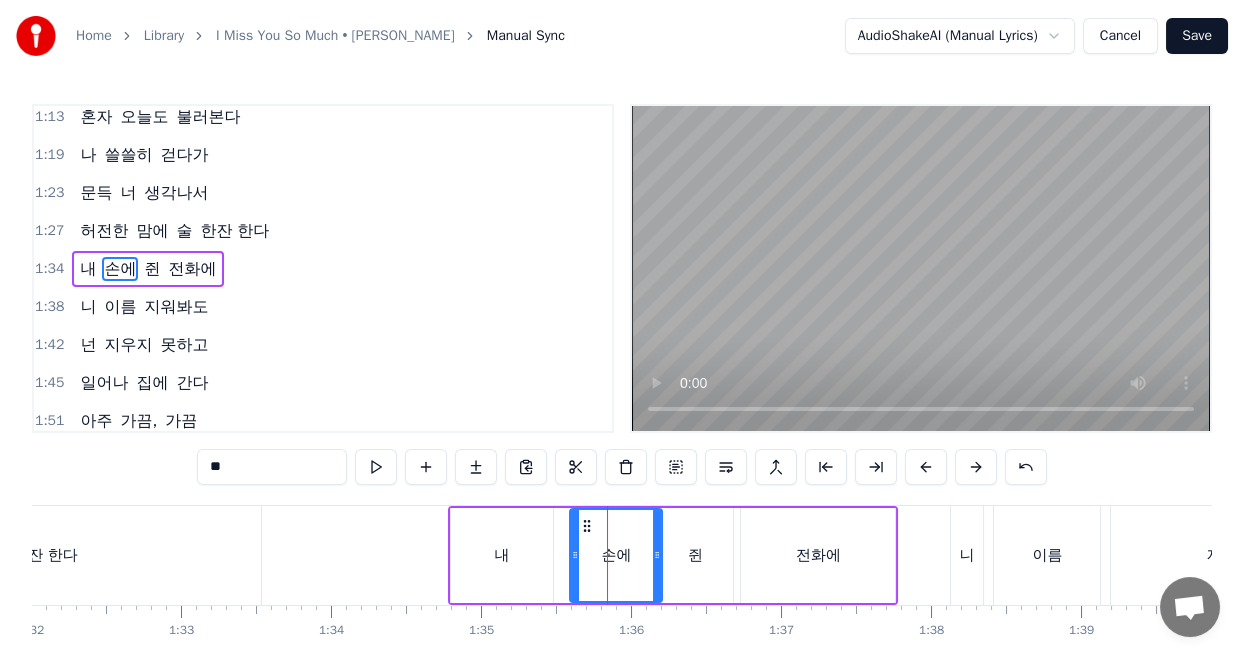 click at bounding box center [657, 555] 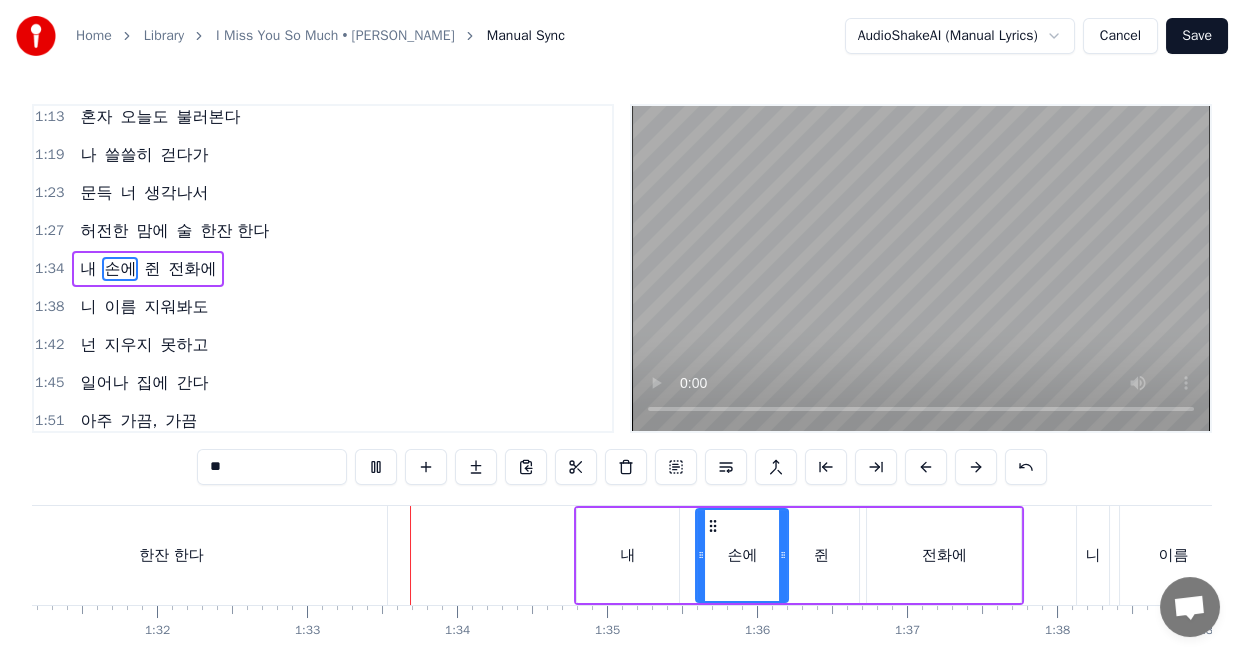 scroll, scrollTop: 0, scrollLeft: 13862, axis: horizontal 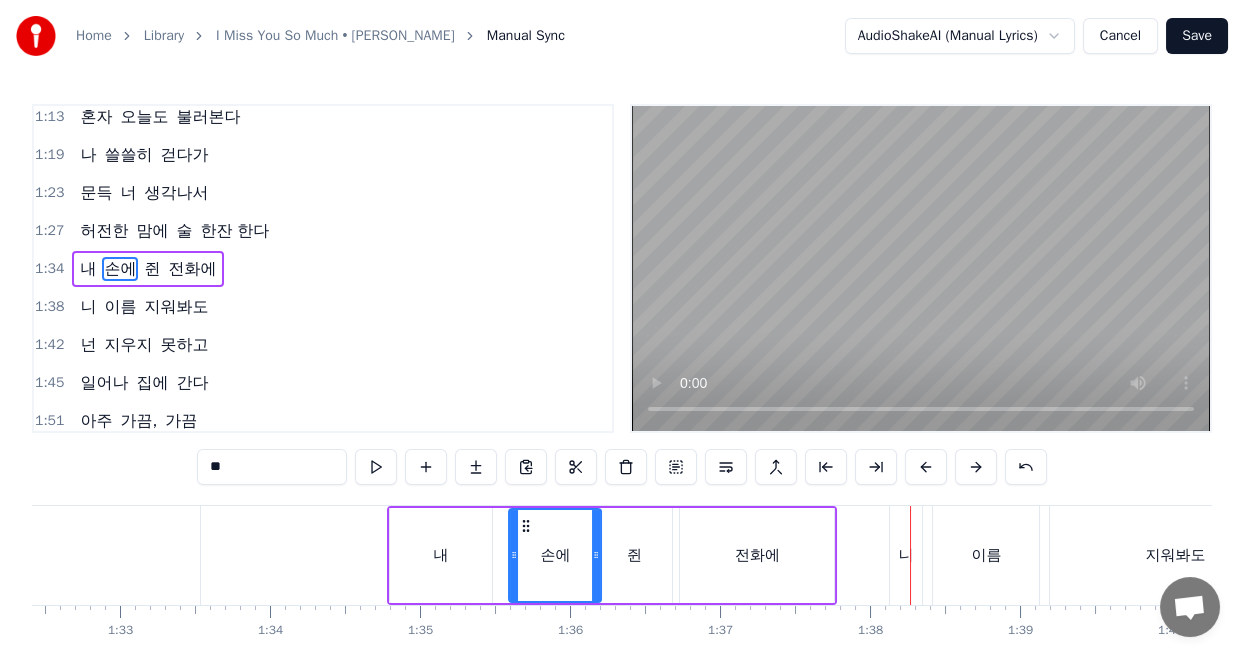 click on "손에" at bounding box center (555, 555) 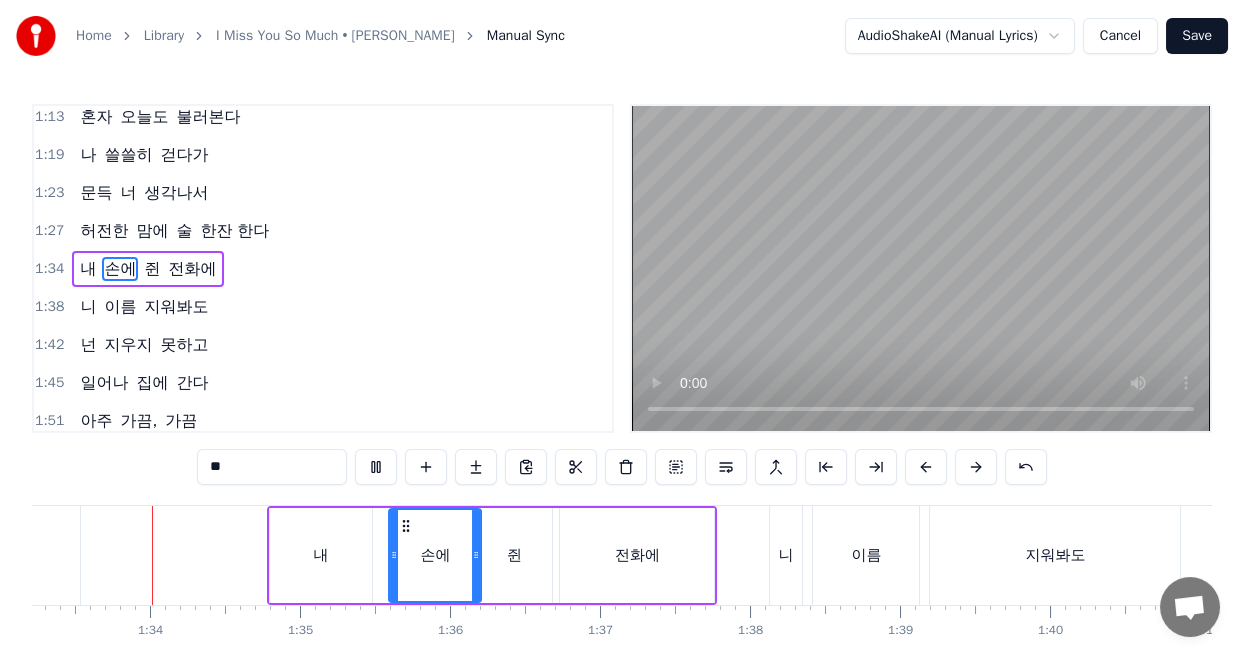 scroll, scrollTop: 0, scrollLeft: 13939, axis: horizontal 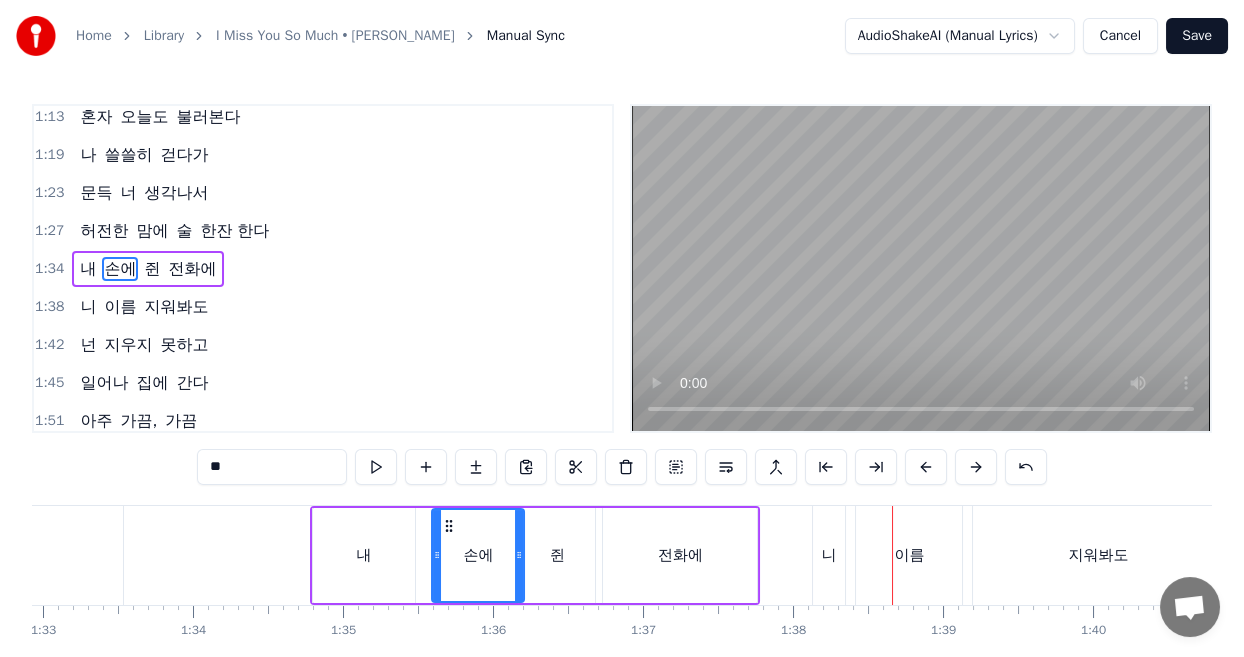 click on "니" at bounding box center (828, 555) 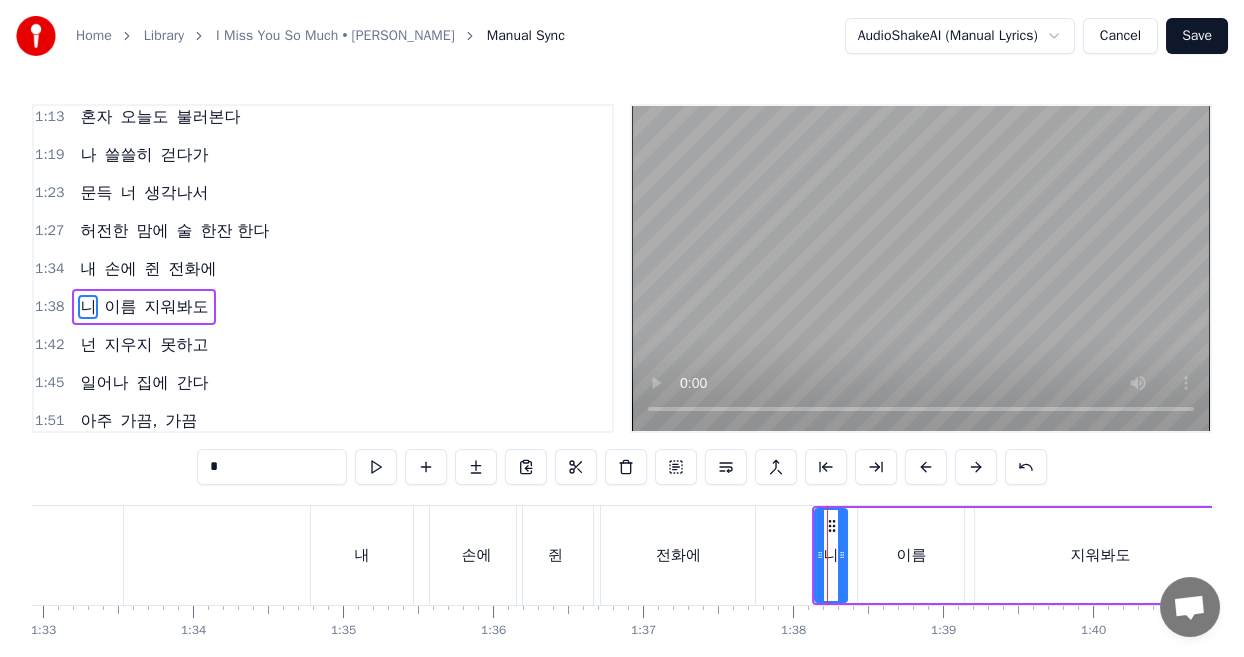 scroll, scrollTop: 578, scrollLeft: 0, axis: vertical 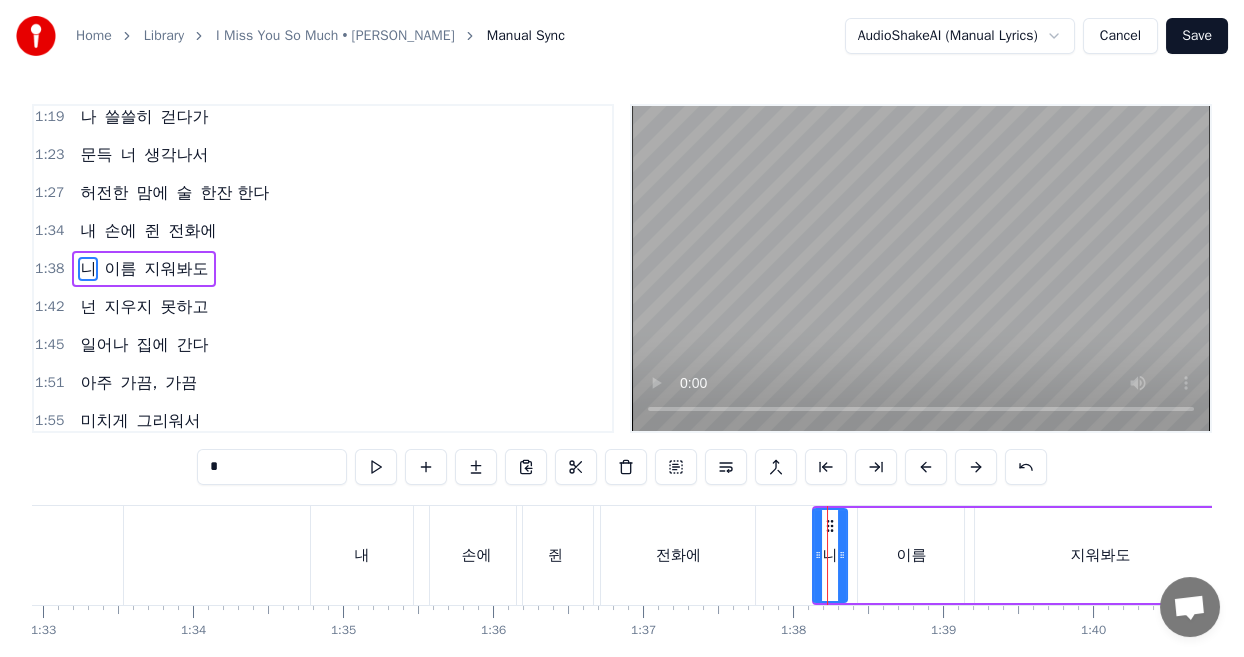 click 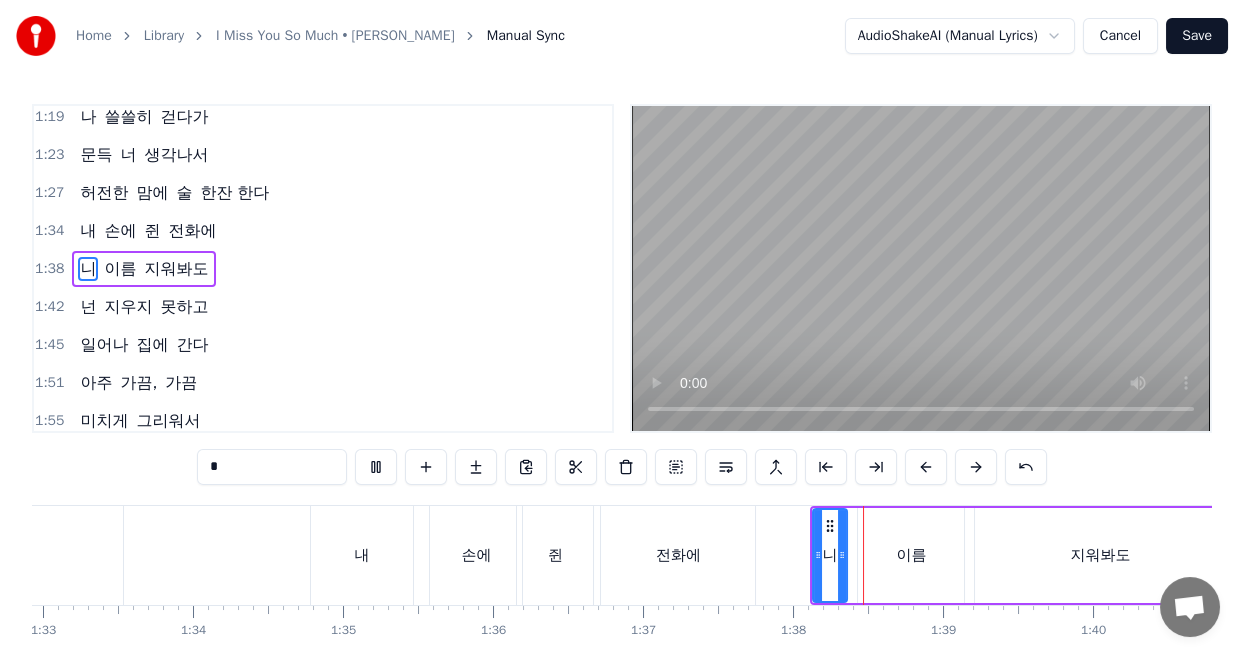 click on "쥔" at bounding box center (555, 555) 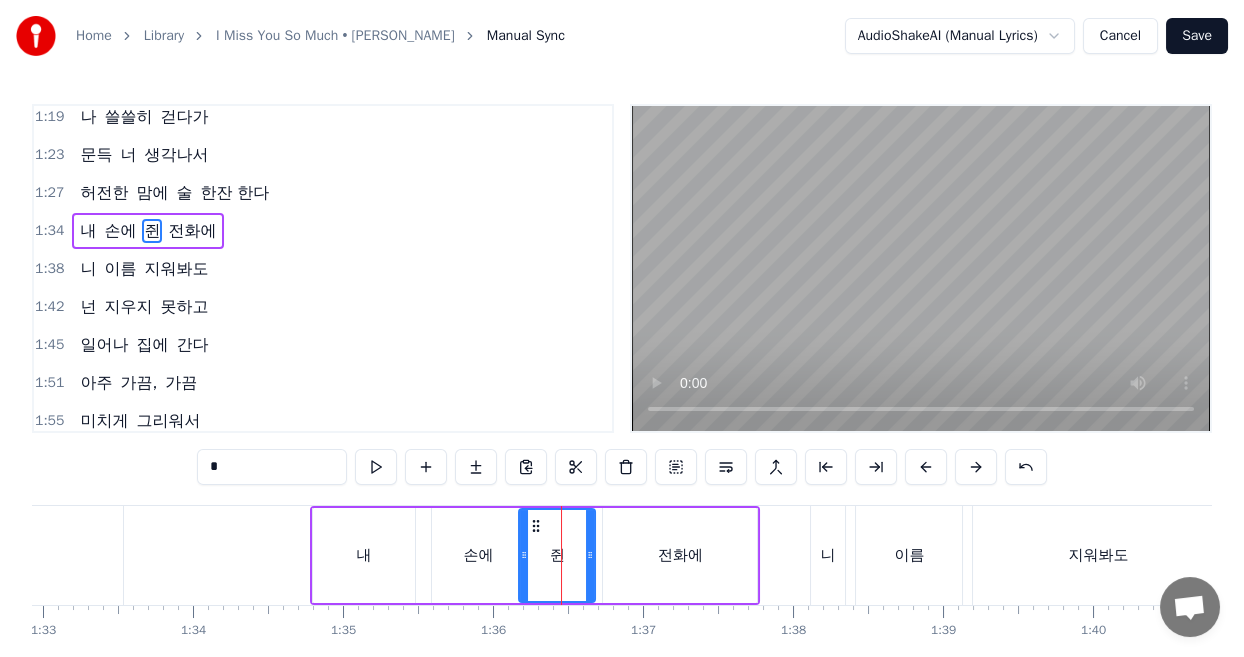 scroll, scrollTop: 540, scrollLeft: 0, axis: vertical 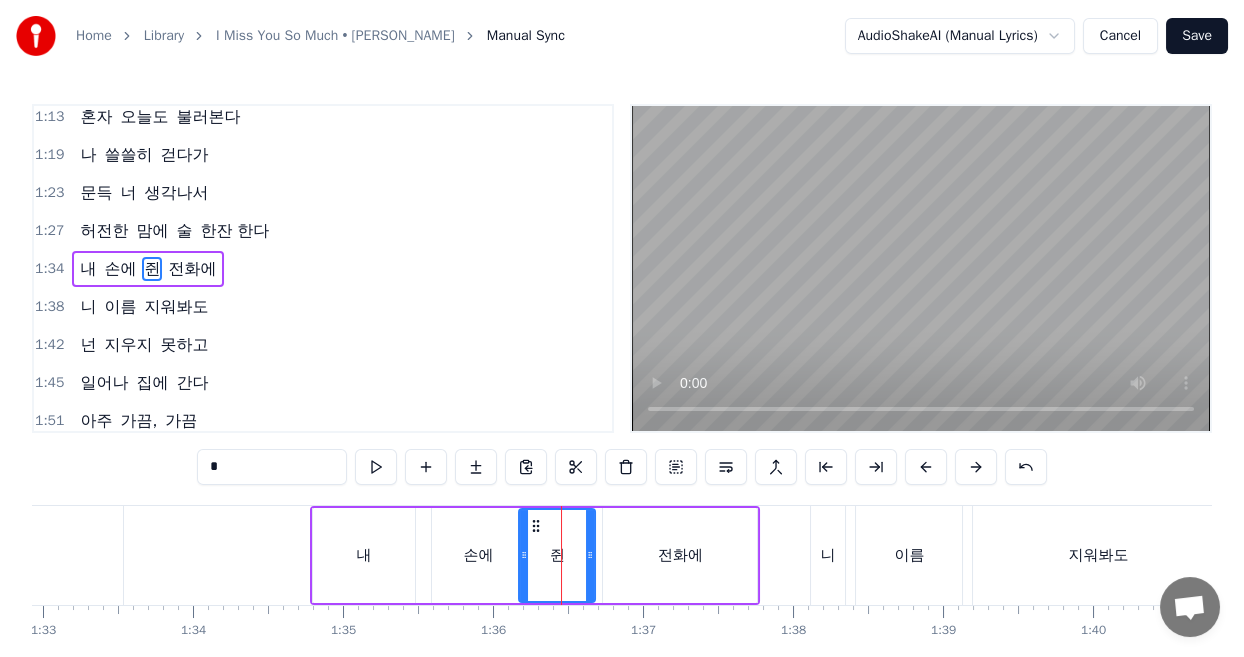 click on "손에" at bounding box center (478, 555) 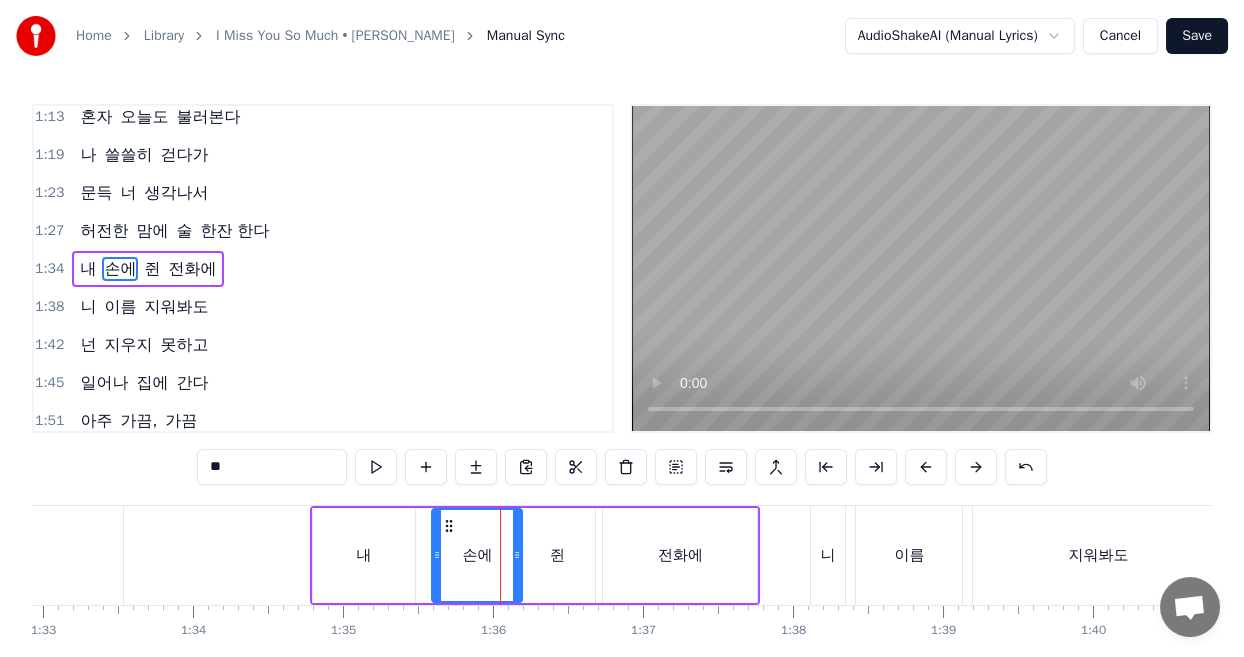 click on "손에" at bounding box center (477, 555) 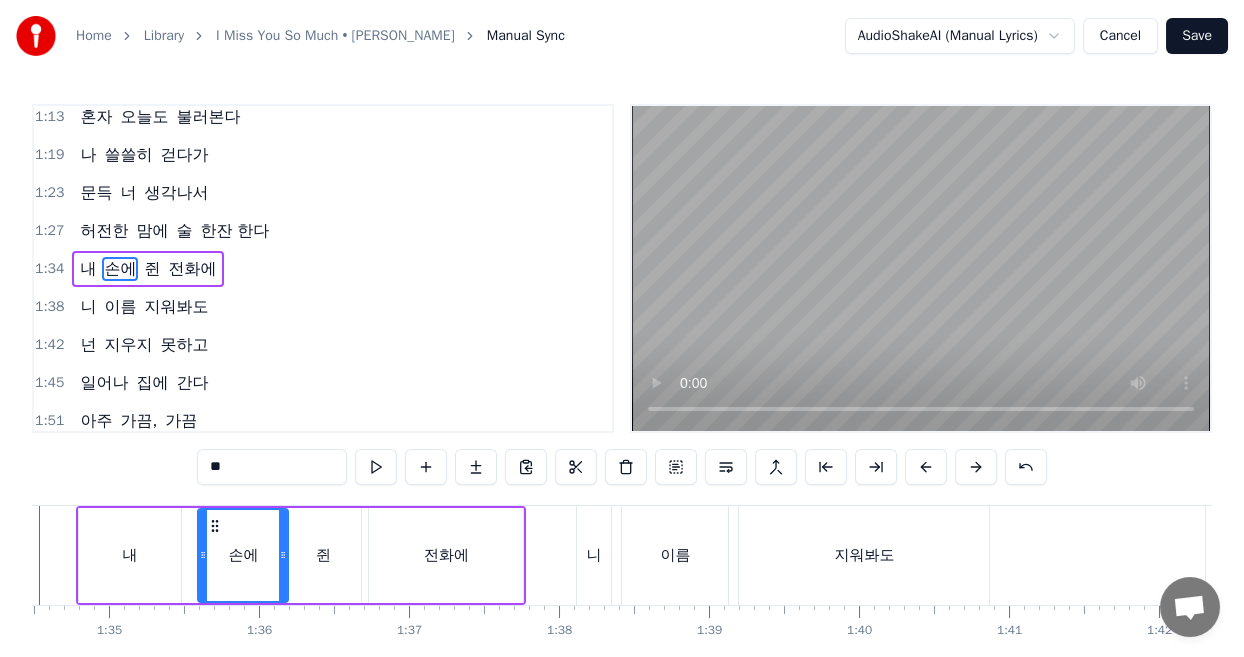 scroll, scrollTop: 0, scrollLeft: 14079, axis: horizontal 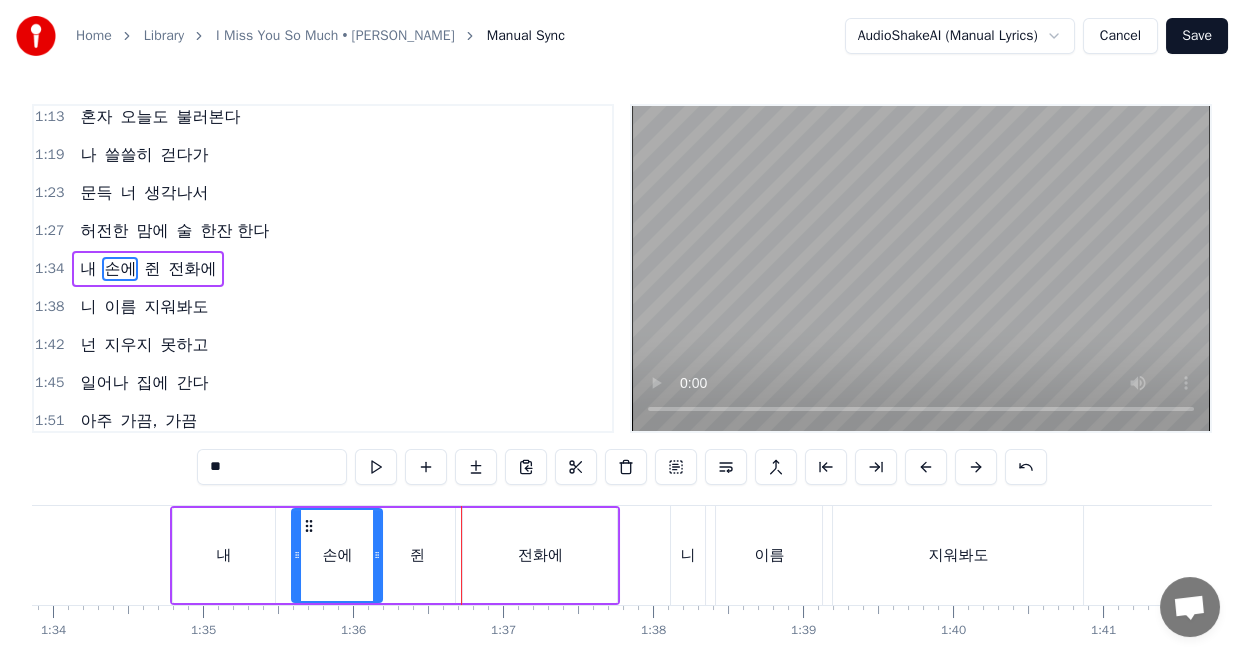 click on "손에" at bounding box center [337, 555] 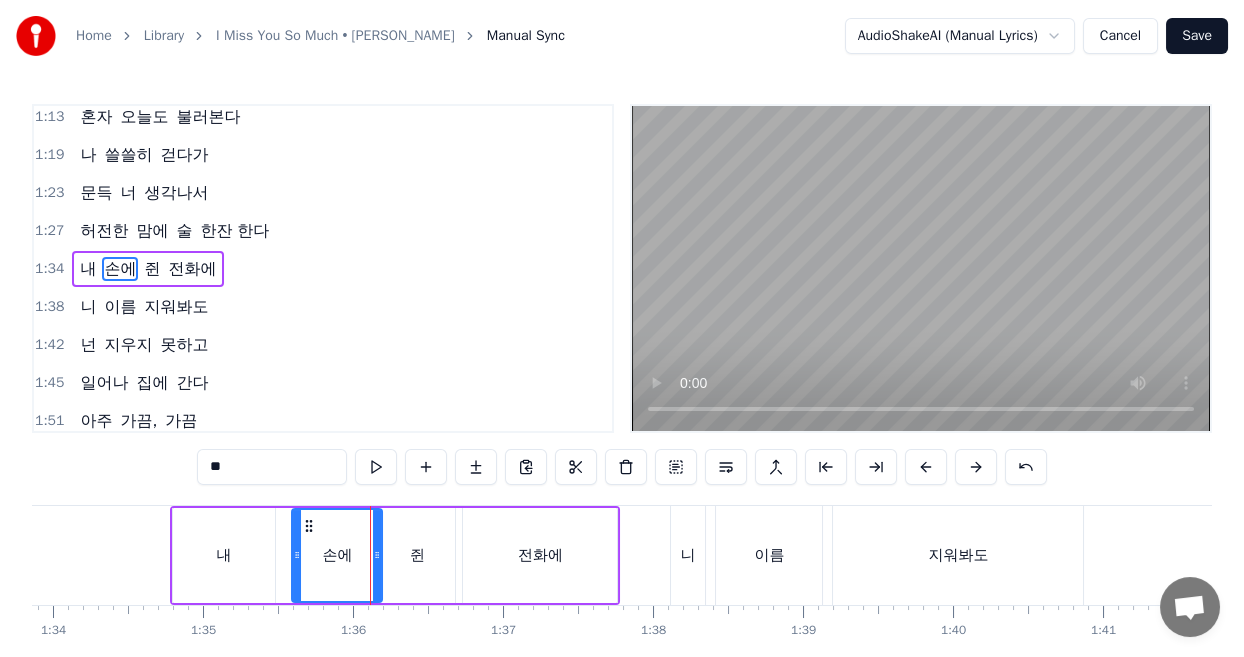 click on "손에" at bounding box center (337, 555) 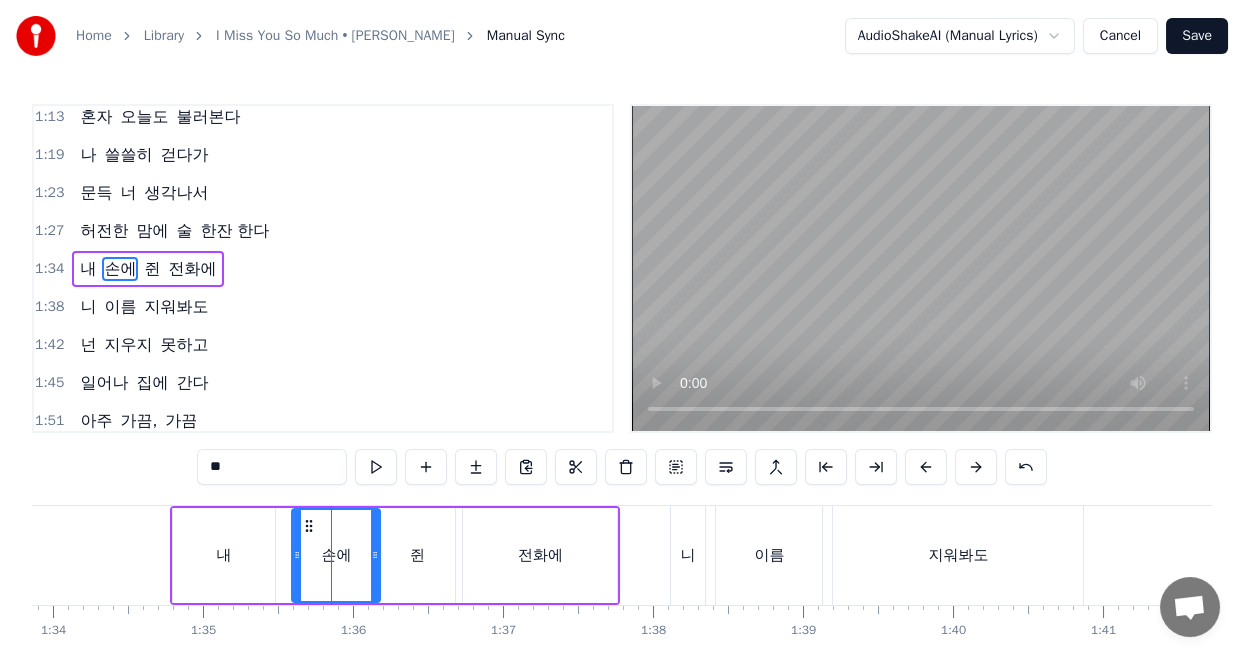 click at bounding box center (375, 555) 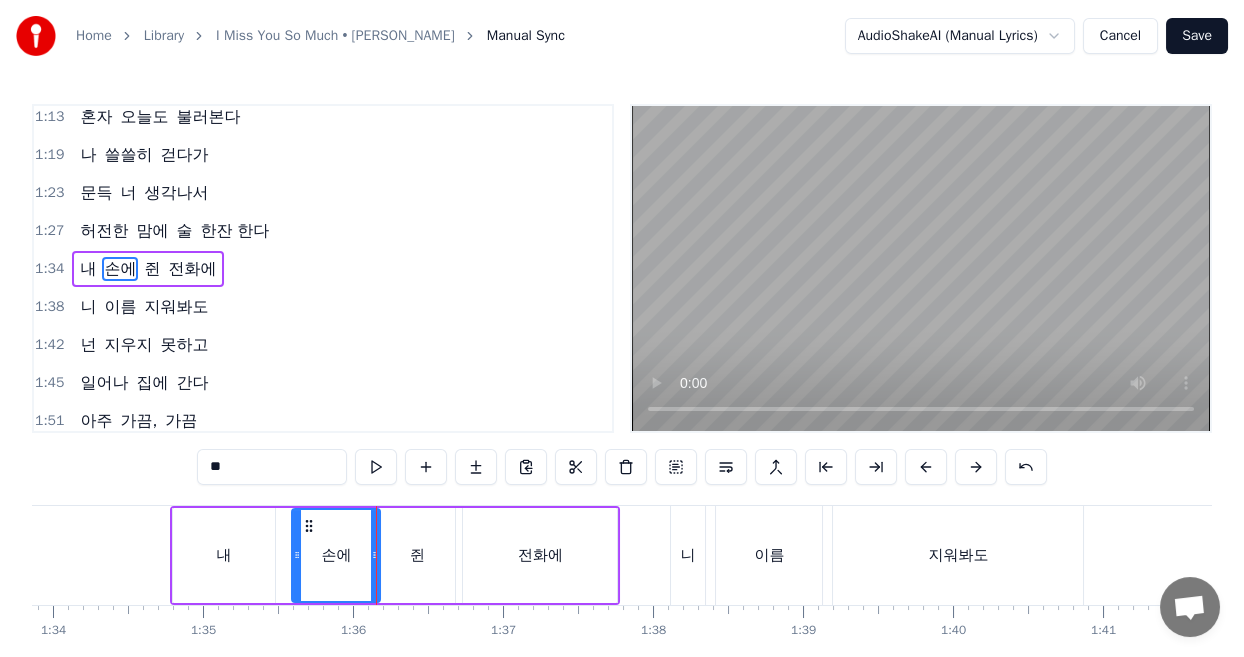 click on "쥔" at bounding box center [417, 555] 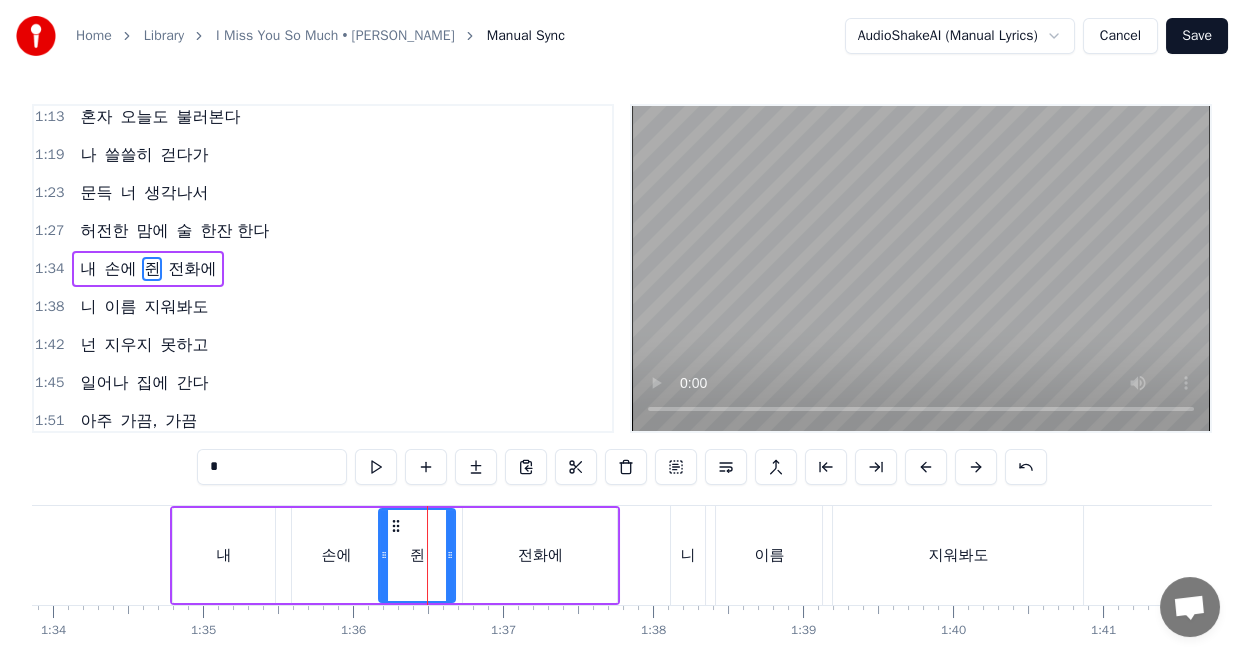 click at bounding box center (921, 268) 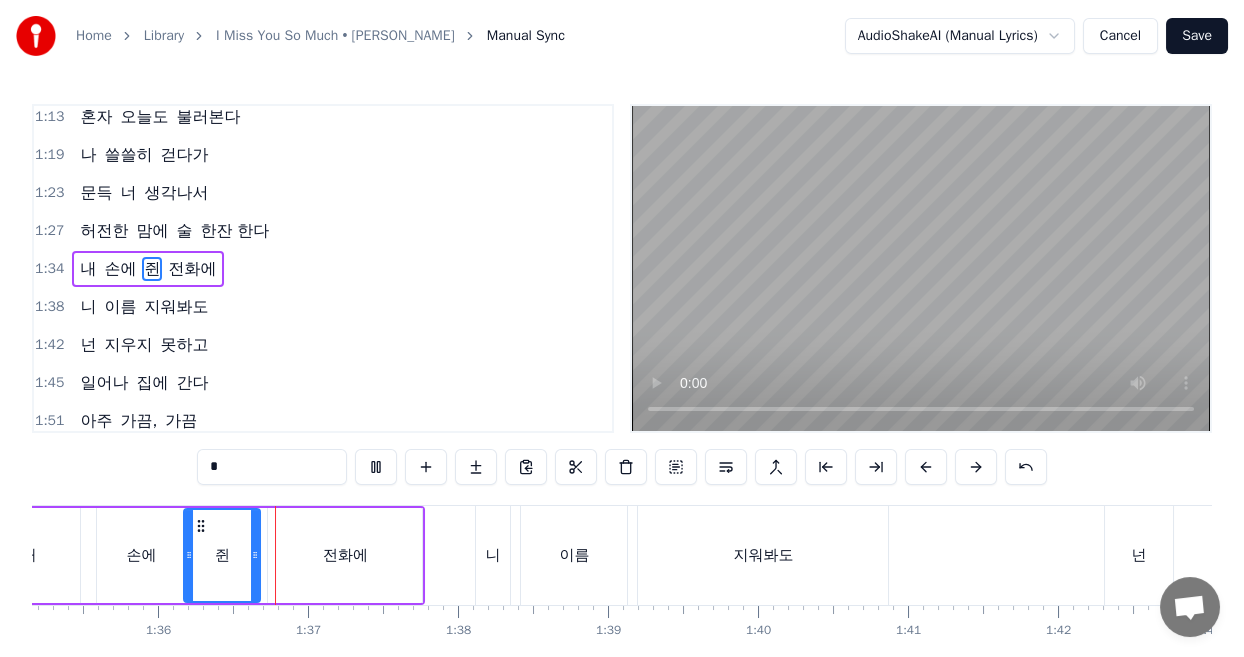 scroll, scrollTop: 0, scrollLeft: 14322, axis: horizontal 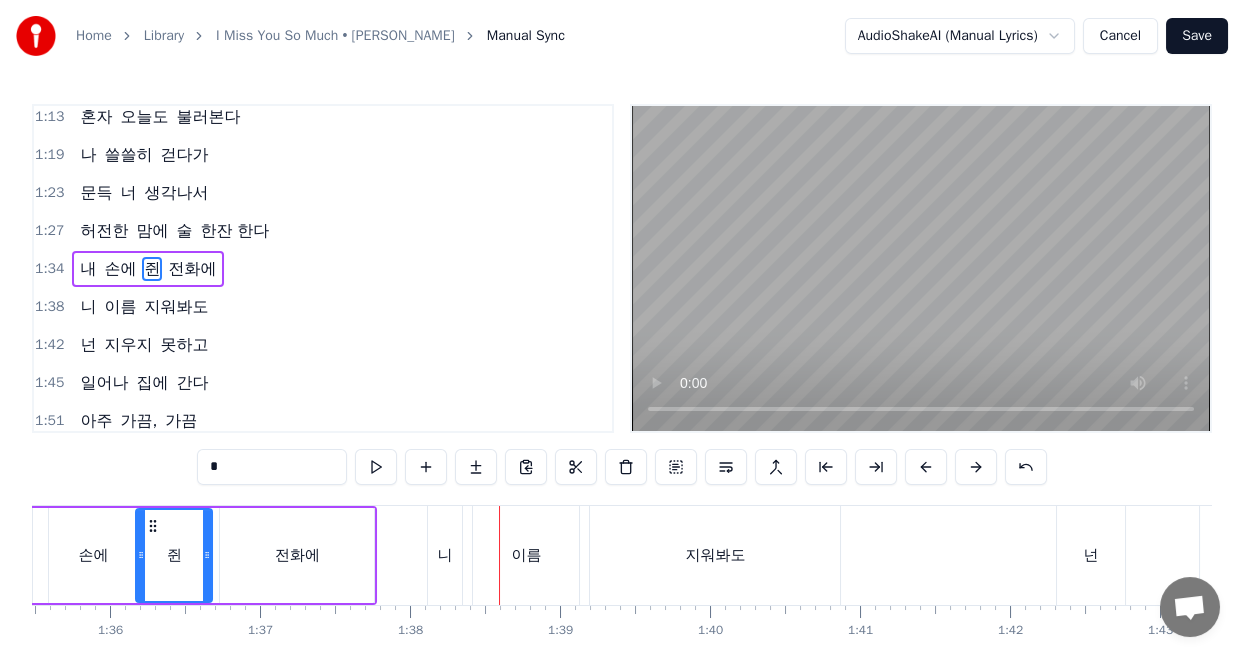 click on "니" at bounding box center [444, 555] 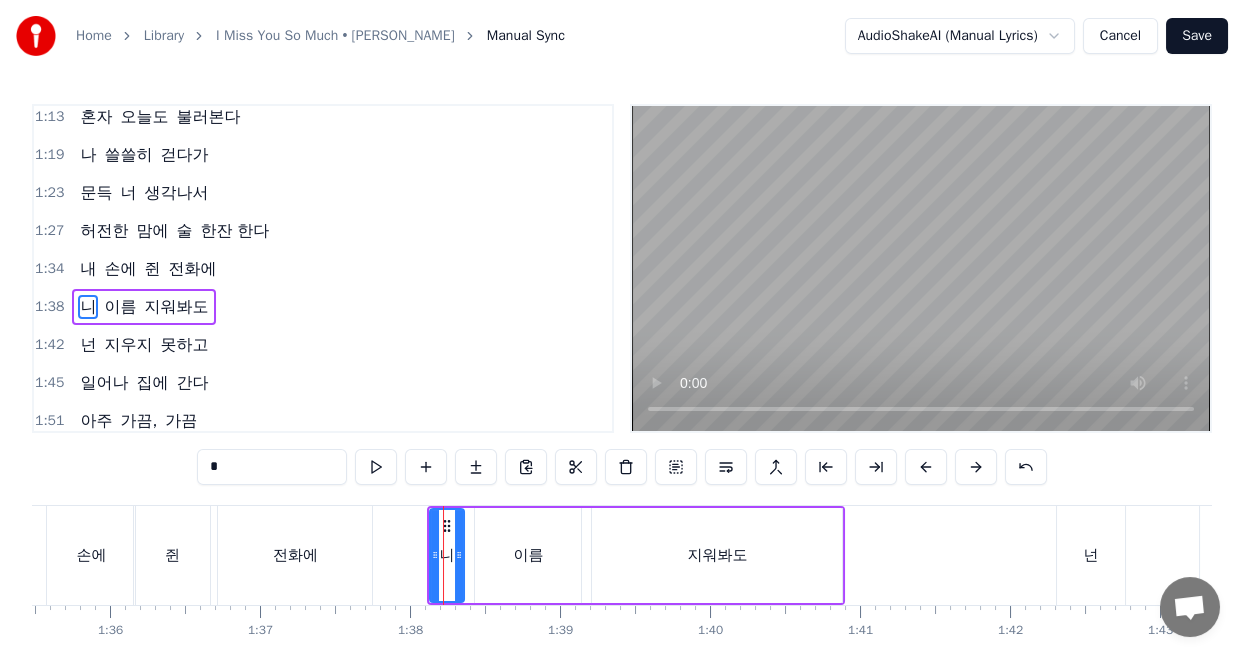 scroll, scrollTop: 578, scrollLeft: 0, axis: vertical 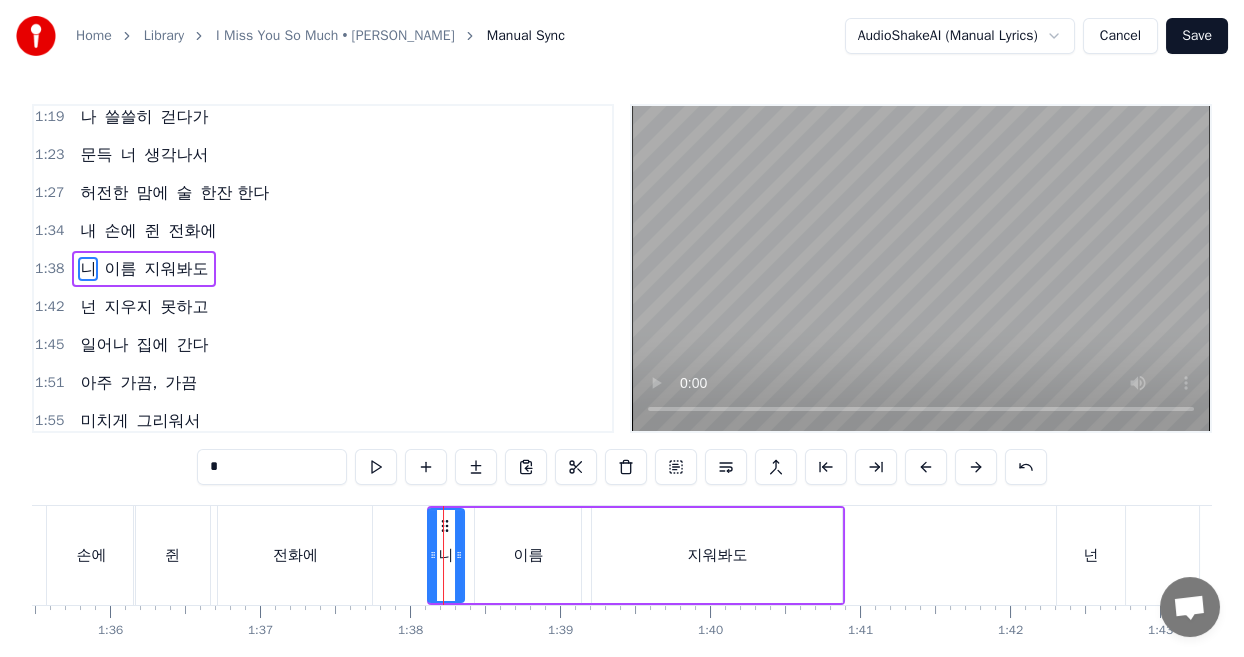 click 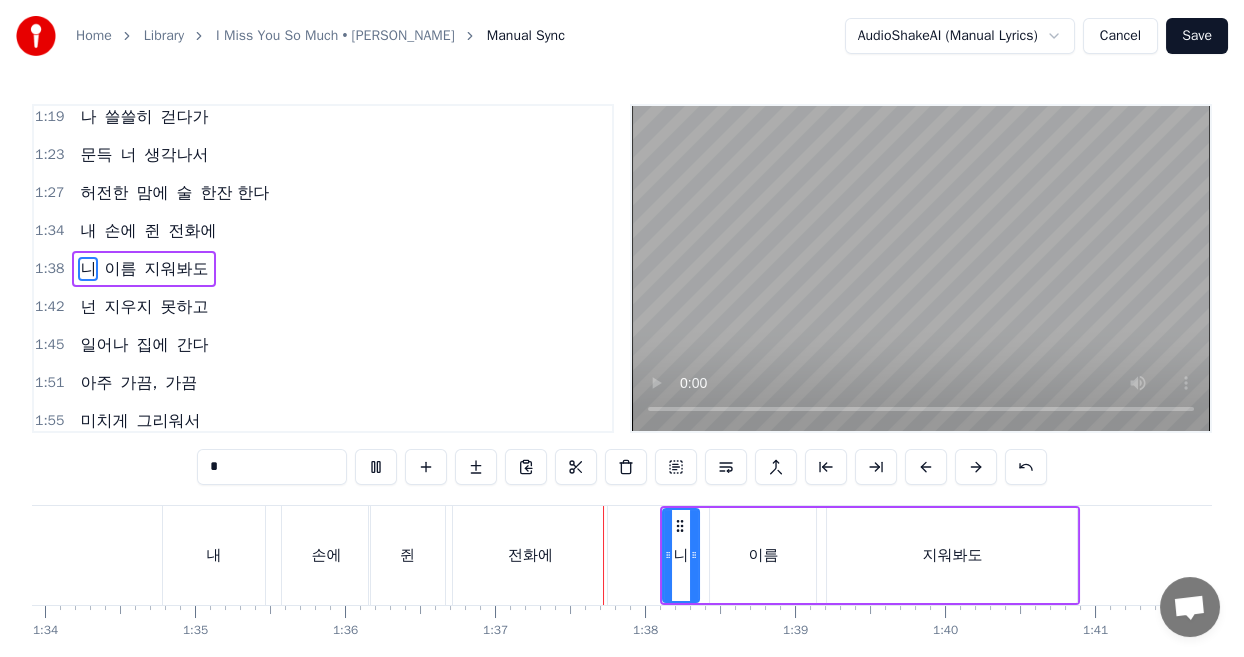 scroll, scrollTop: 0, scrollLeft: 14467, axis: horizontal 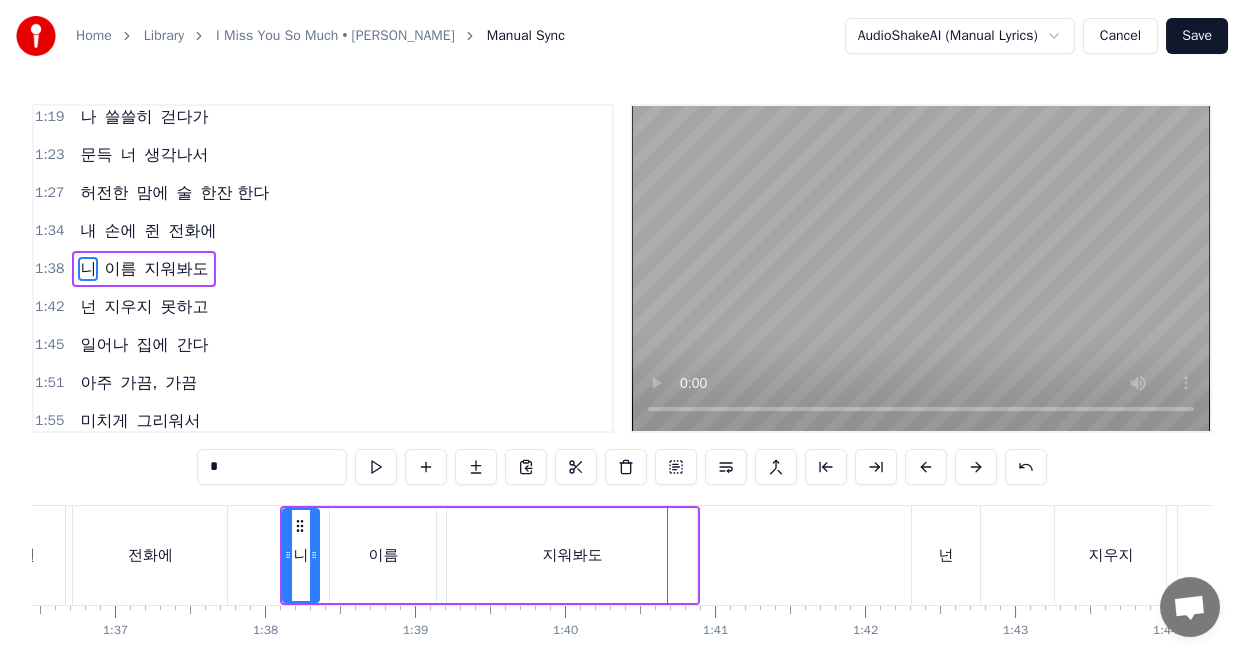 click on "이름" at bounding box center [383, 555] 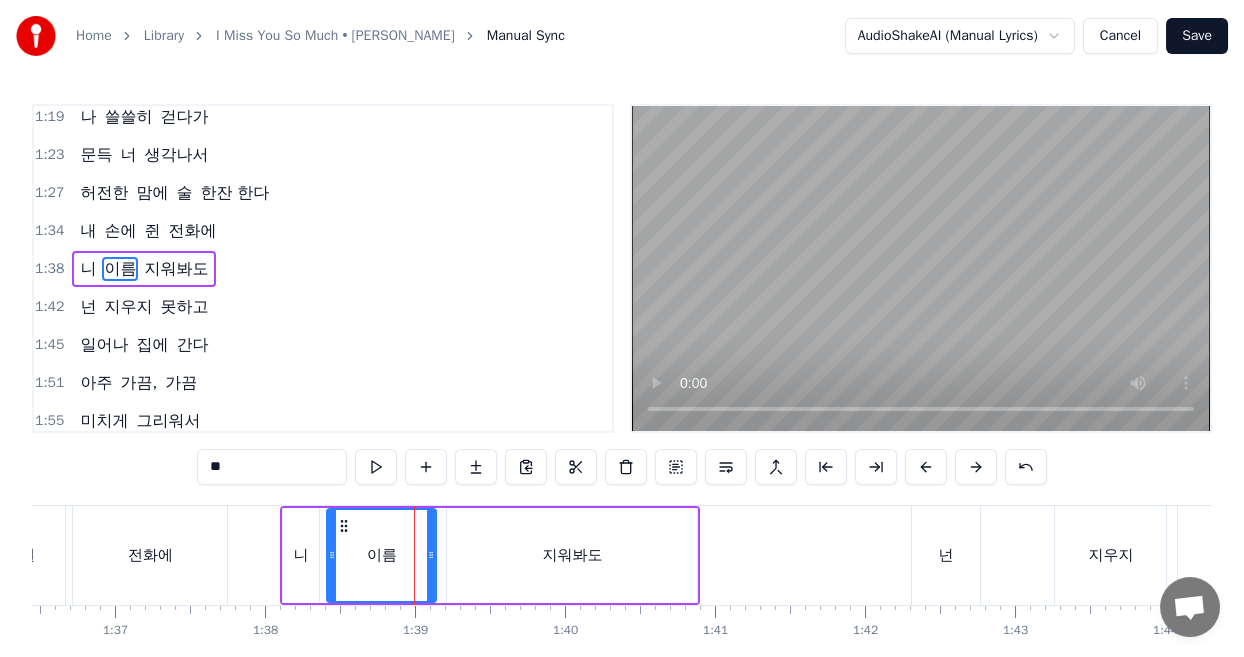 click at bounding box center [332, 555] 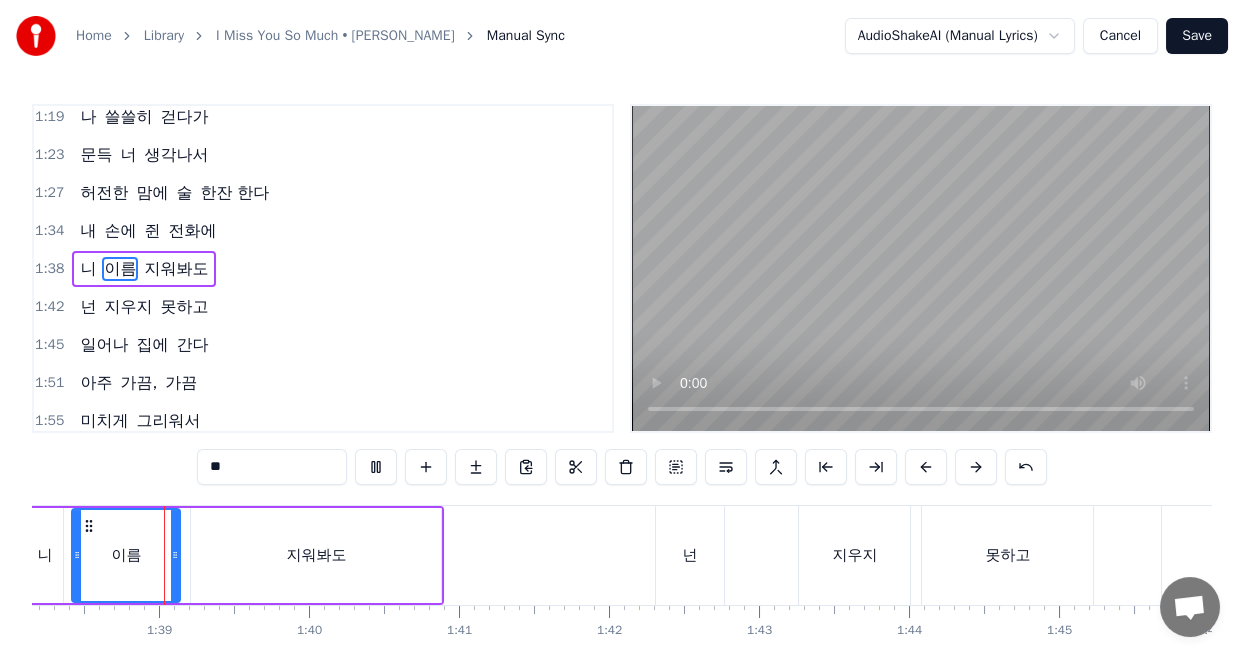 scroll, scrollTop: 0, scrollLeft: 14720, axis: horizontal 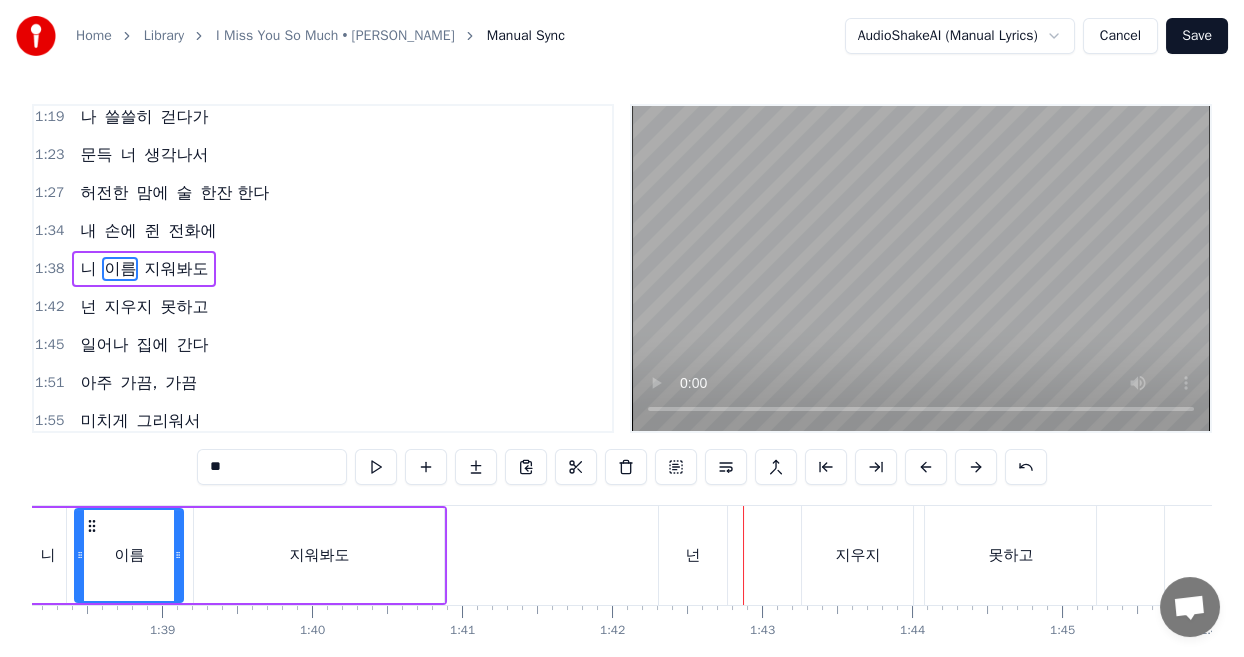 click on "넌" at bounding box center (692, 555) 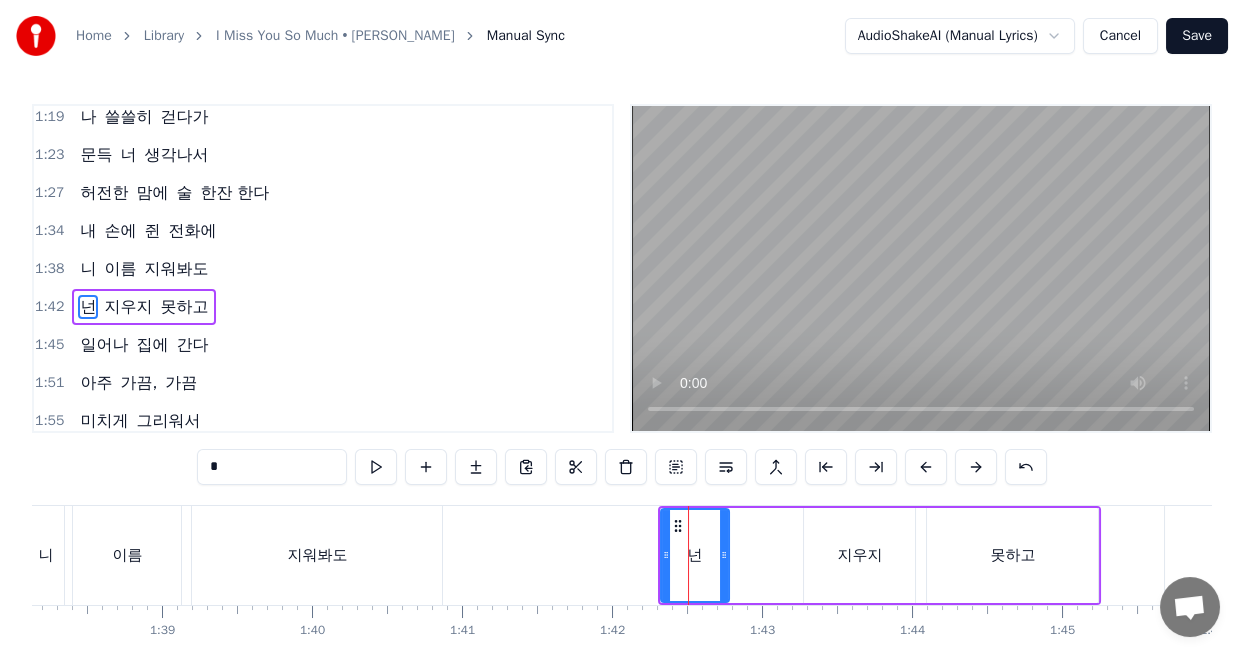 scroll, scrollTop: 616, scrollLeft: 0, axis: vertical 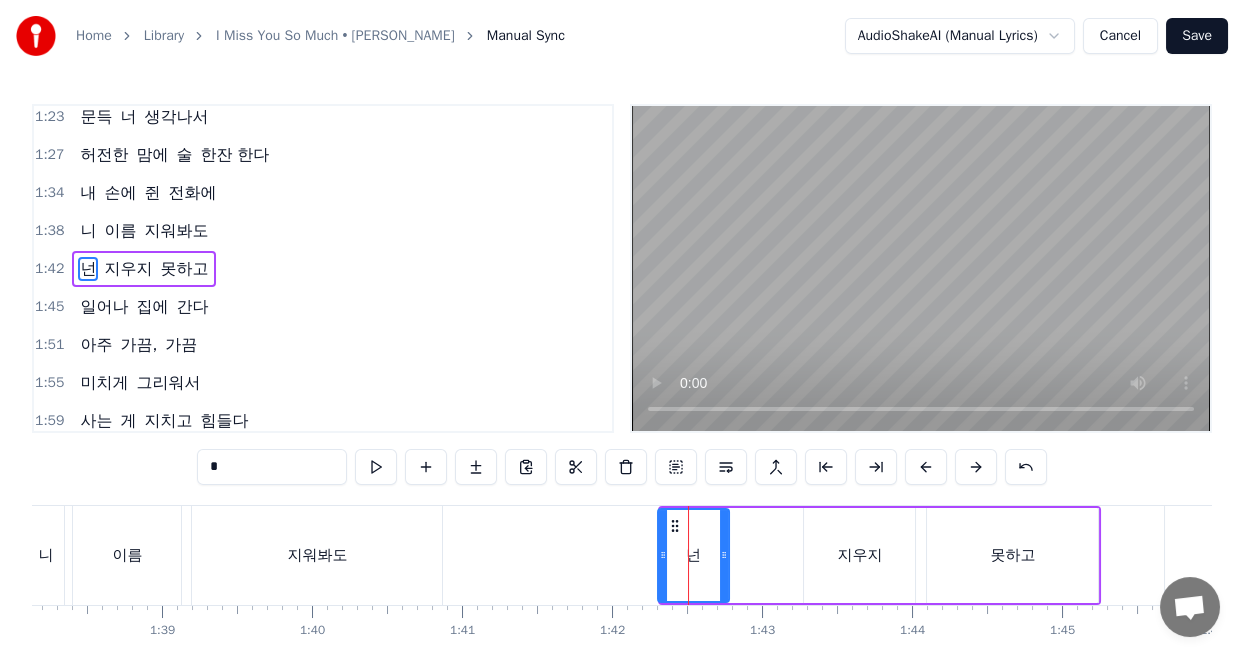 click 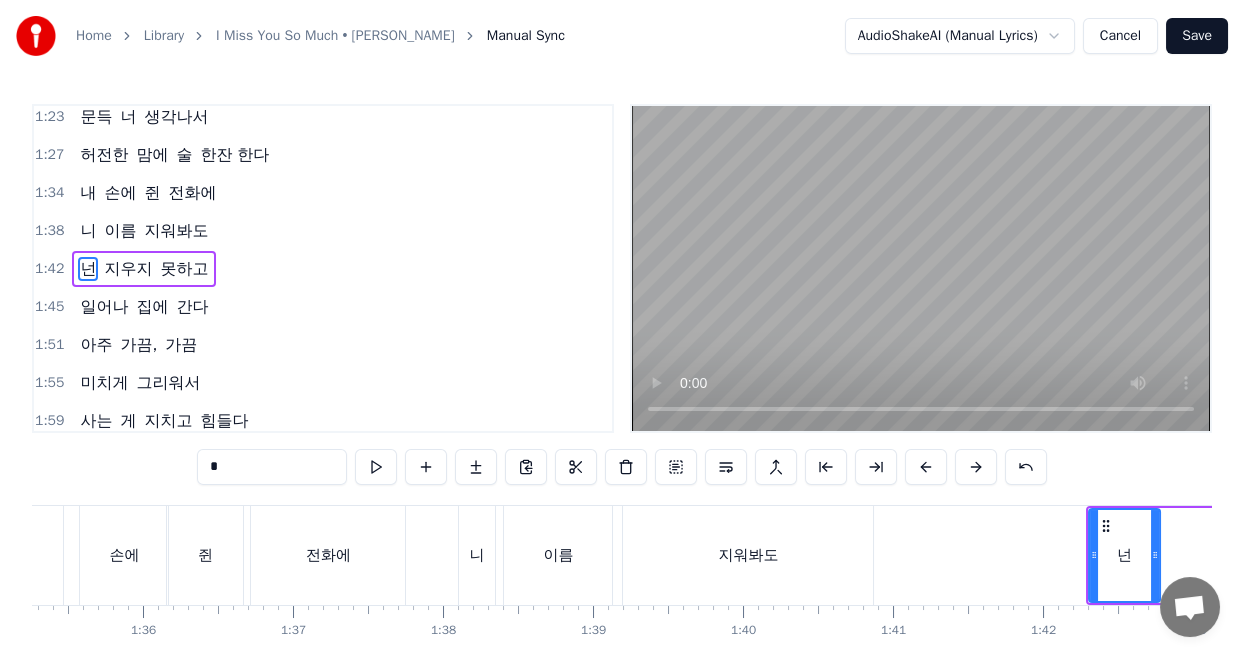 scroll, scrollTop: 0, scrollLeft: 14039, axis: horizontal 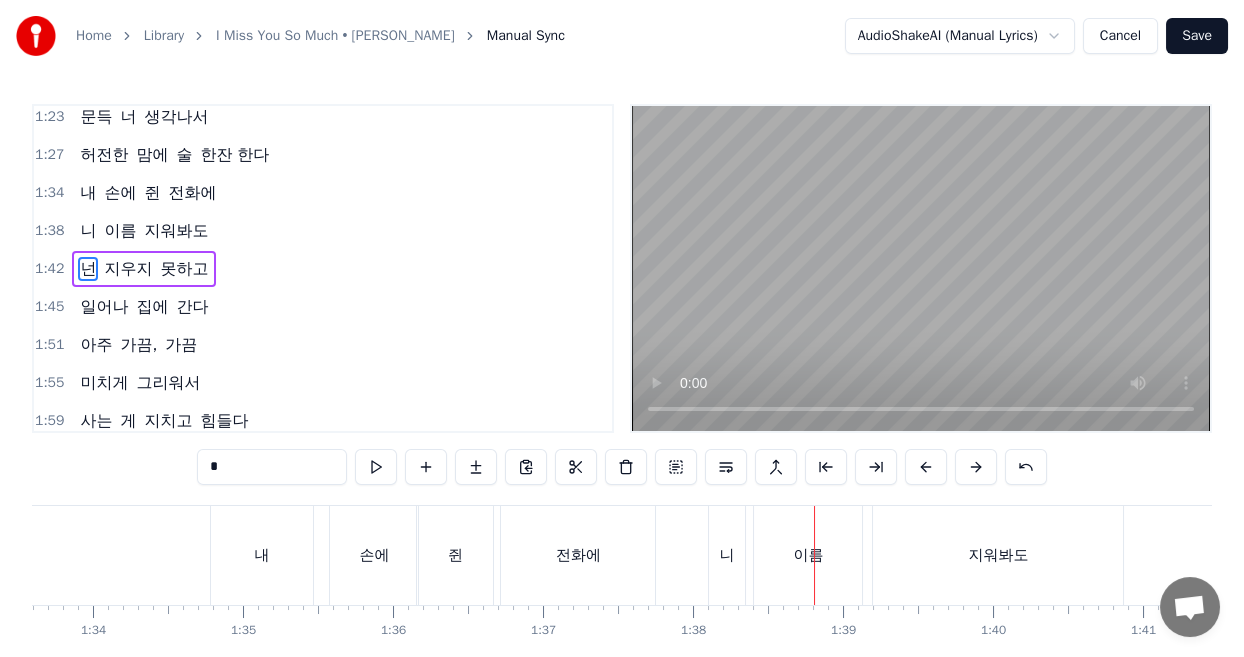 click on "니" at bounding box center (727, 555) 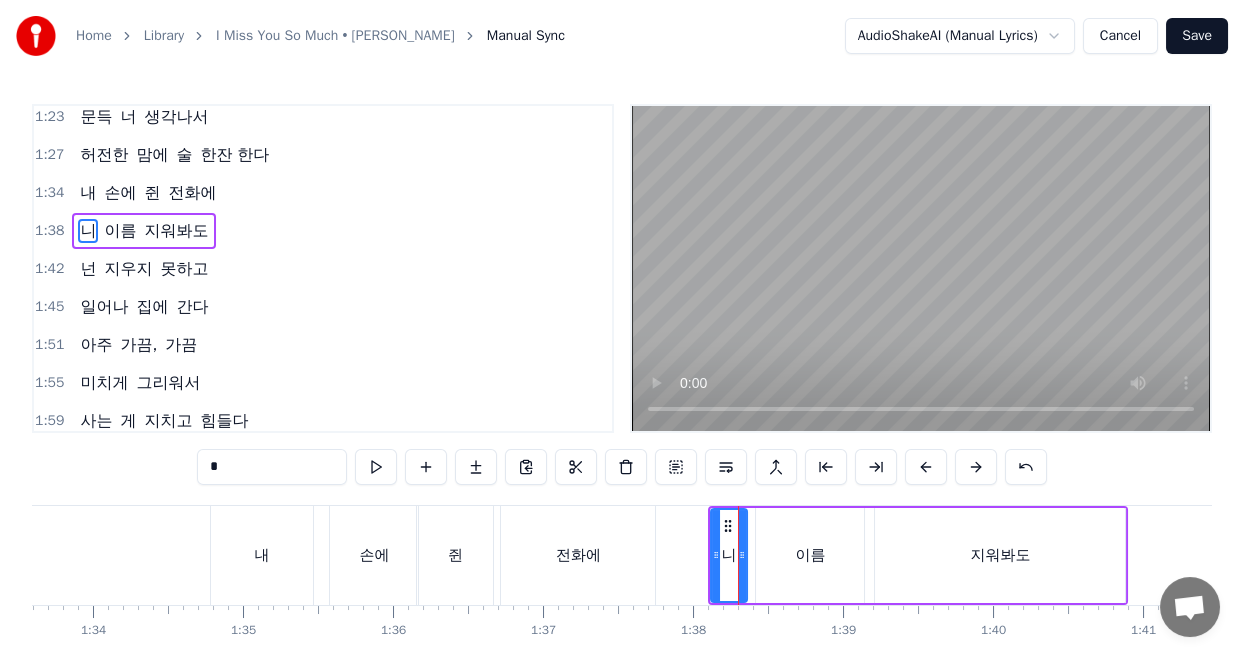 scroll, scrollTop: 578, scrollLeft: 0, axis: vertical 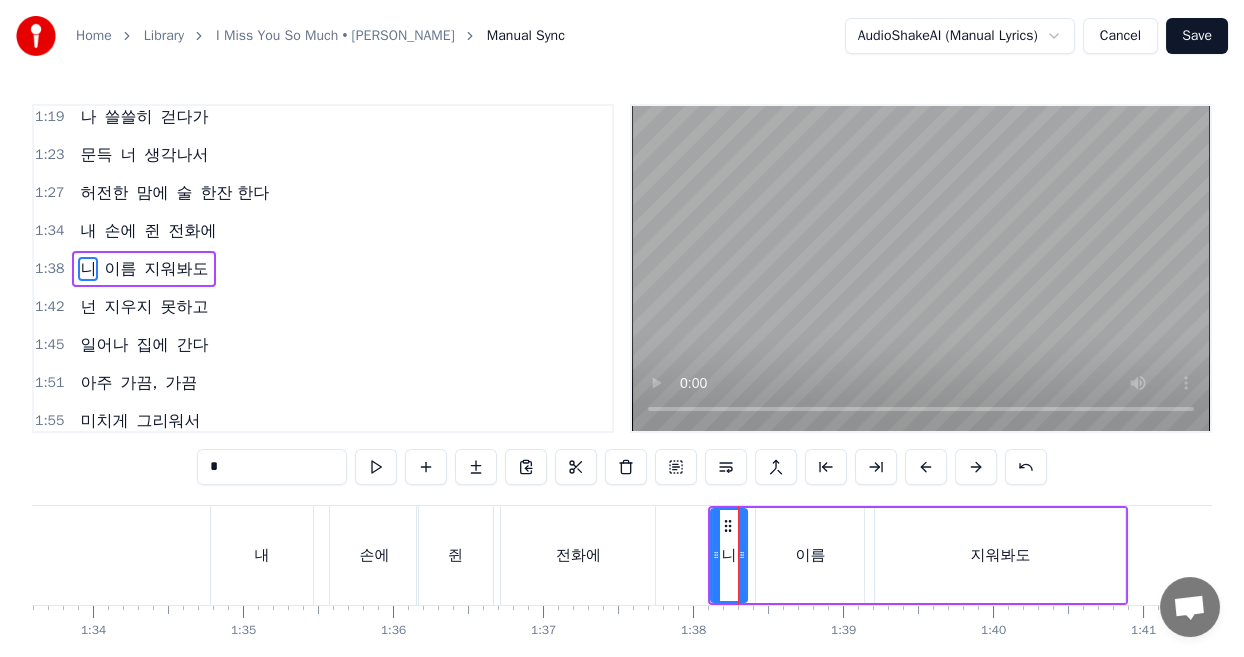 click on "이름" at bounding box center (810, 555) 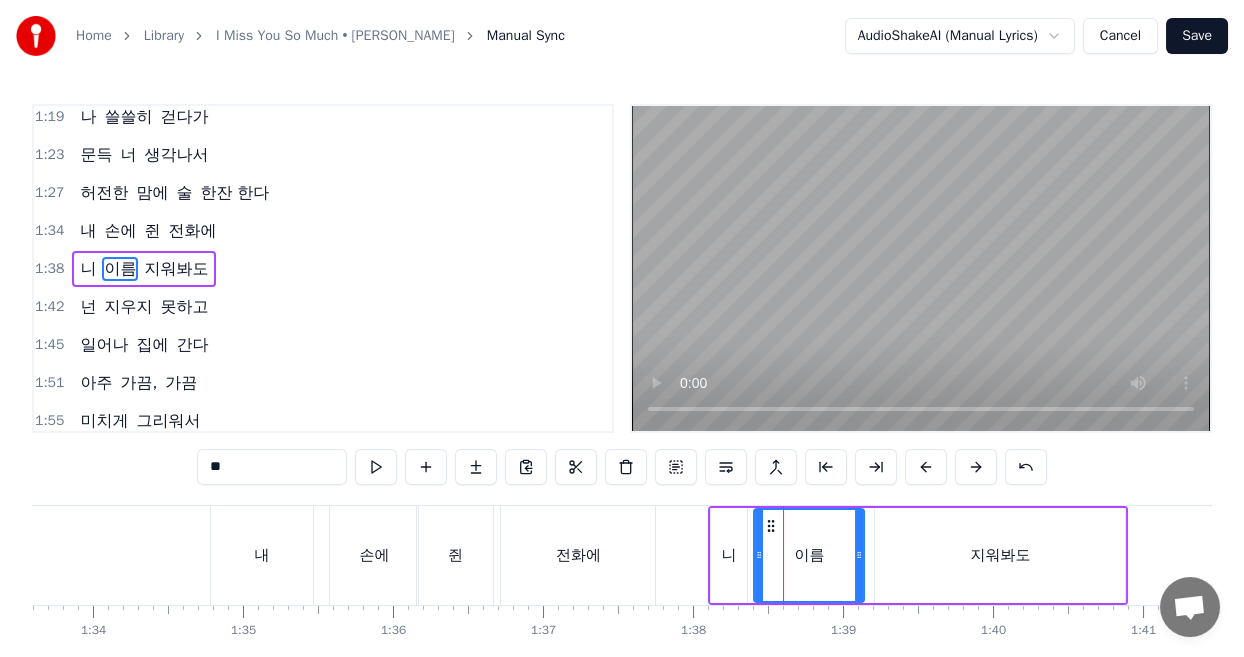 click 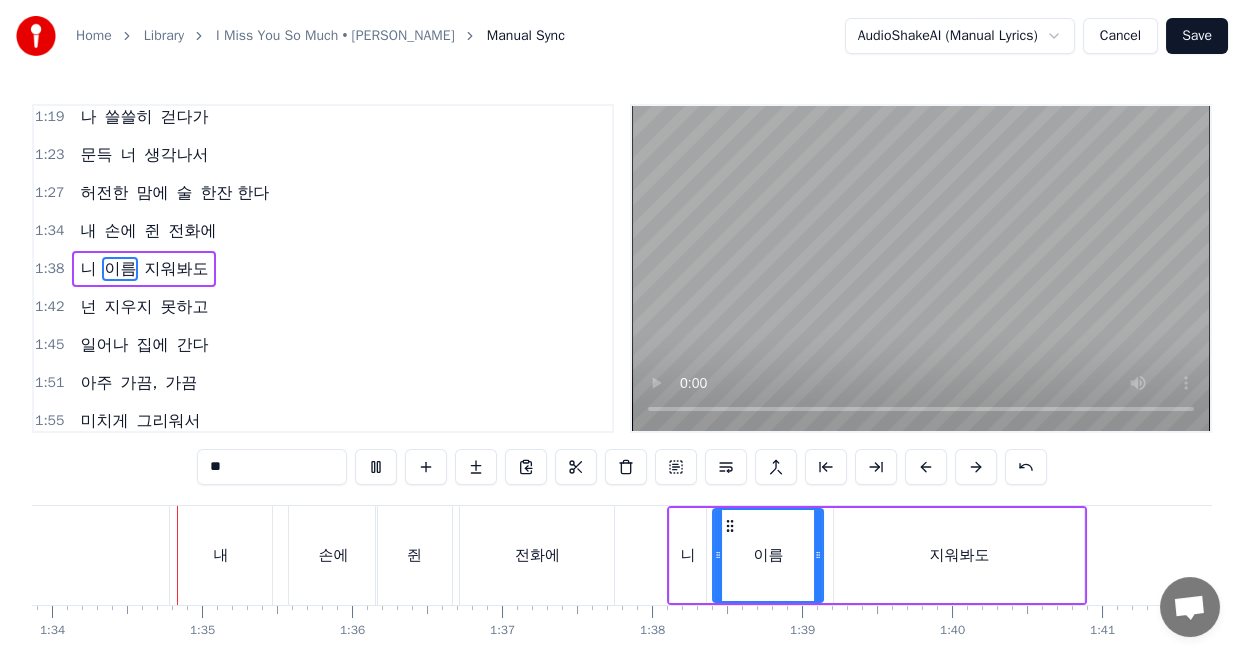 scroll, scrollTop: 0, scrollLeft: 14083, axis: horizontal 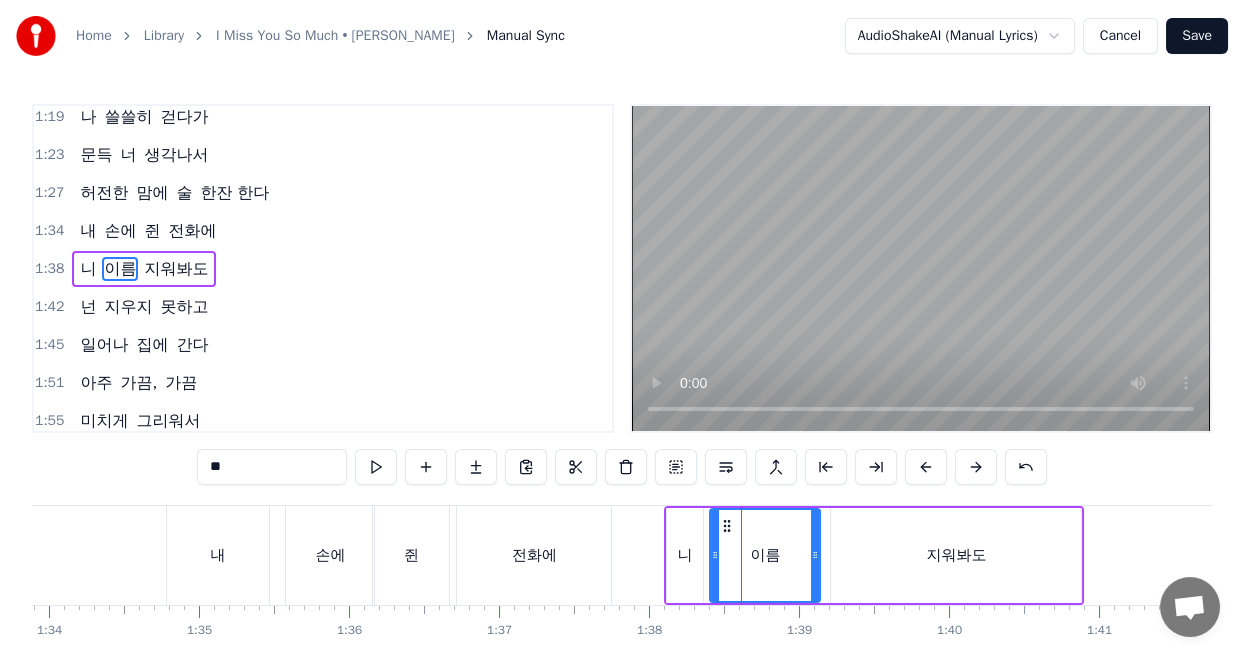click on "니" at bounding box center [685, 555] 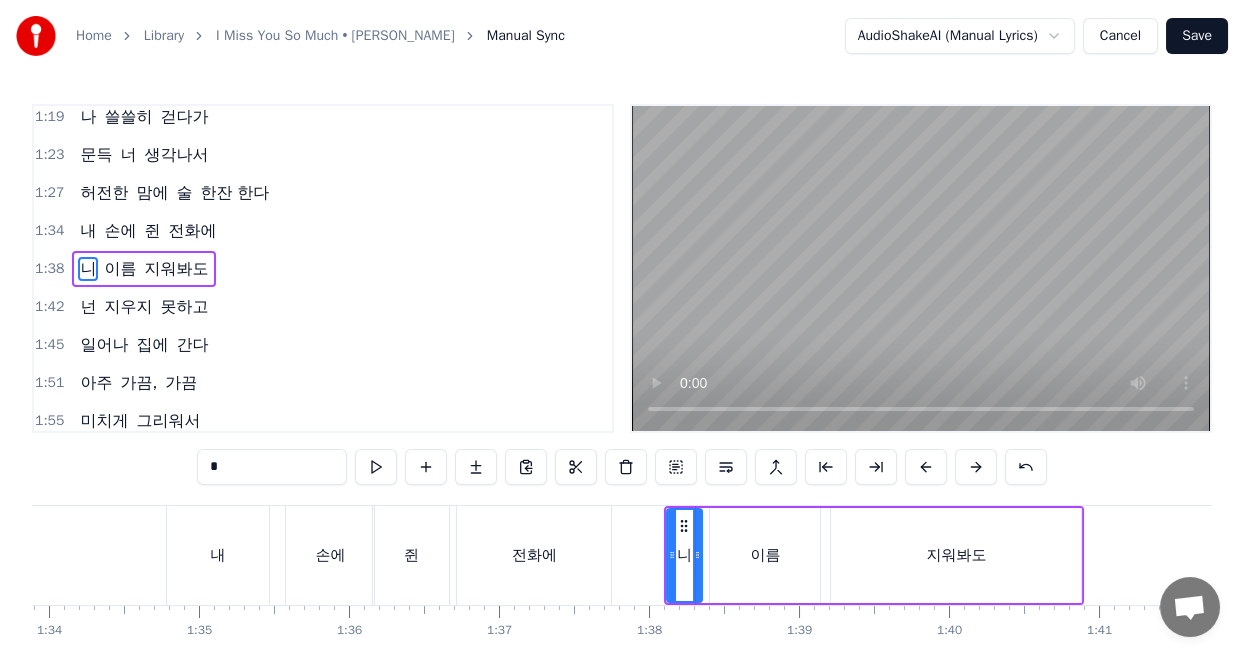 click 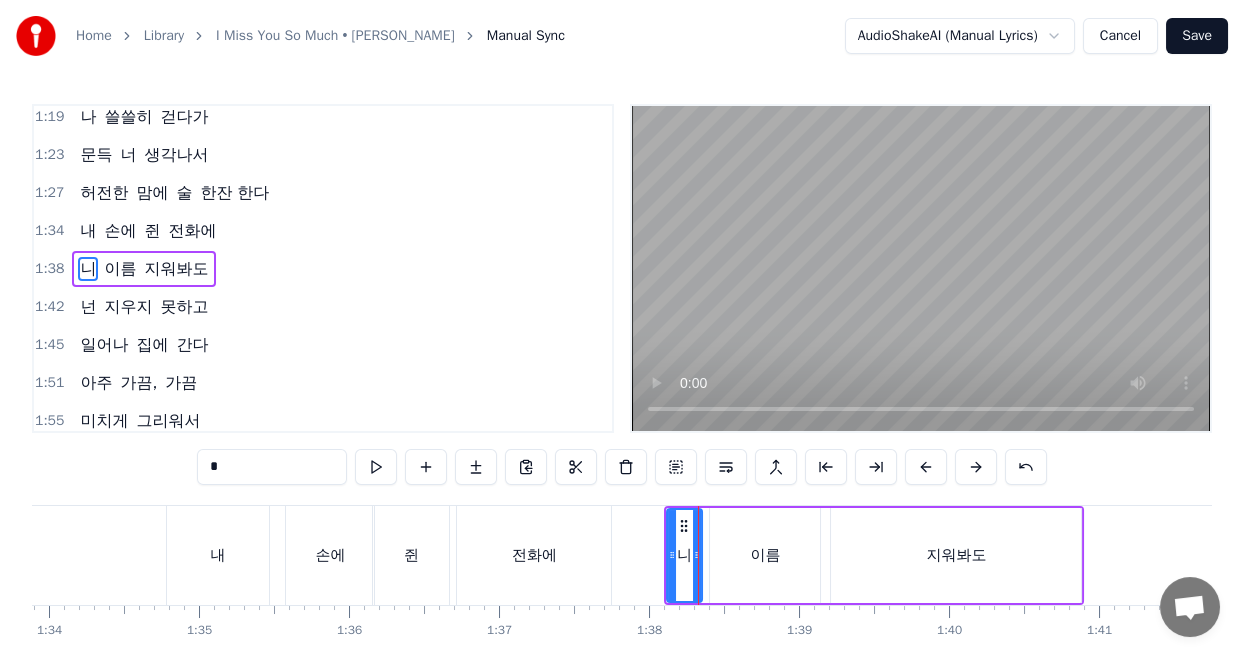 click on "이름" at bounding box center (765, 555) 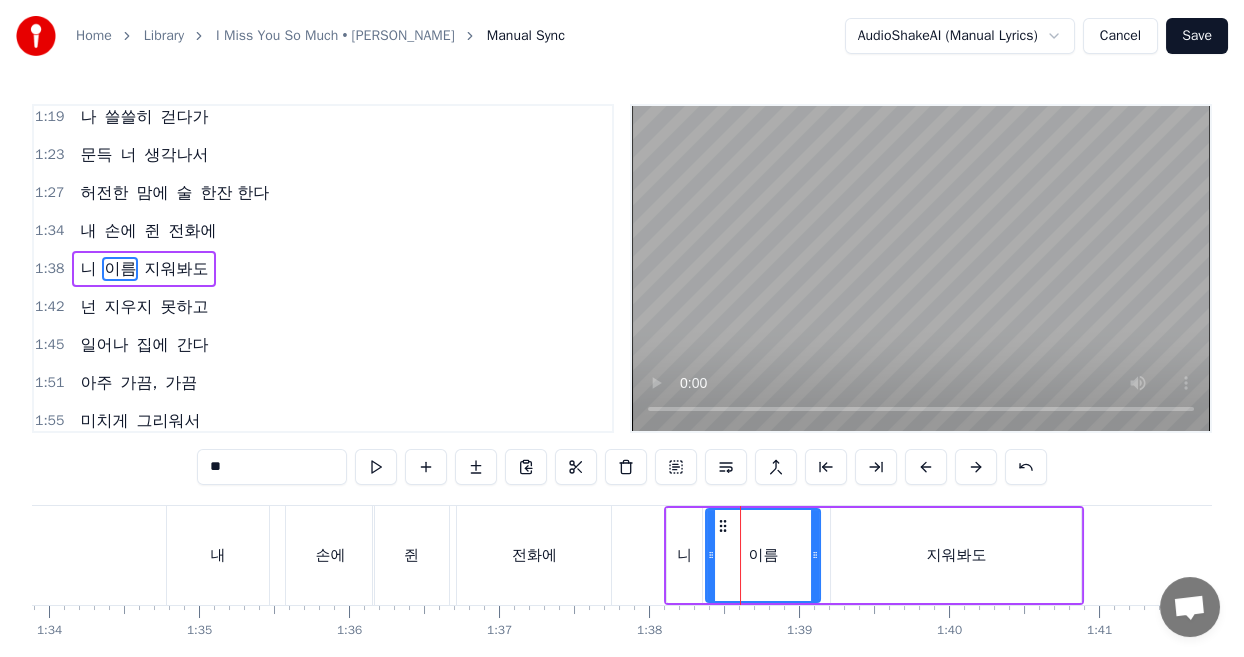 click 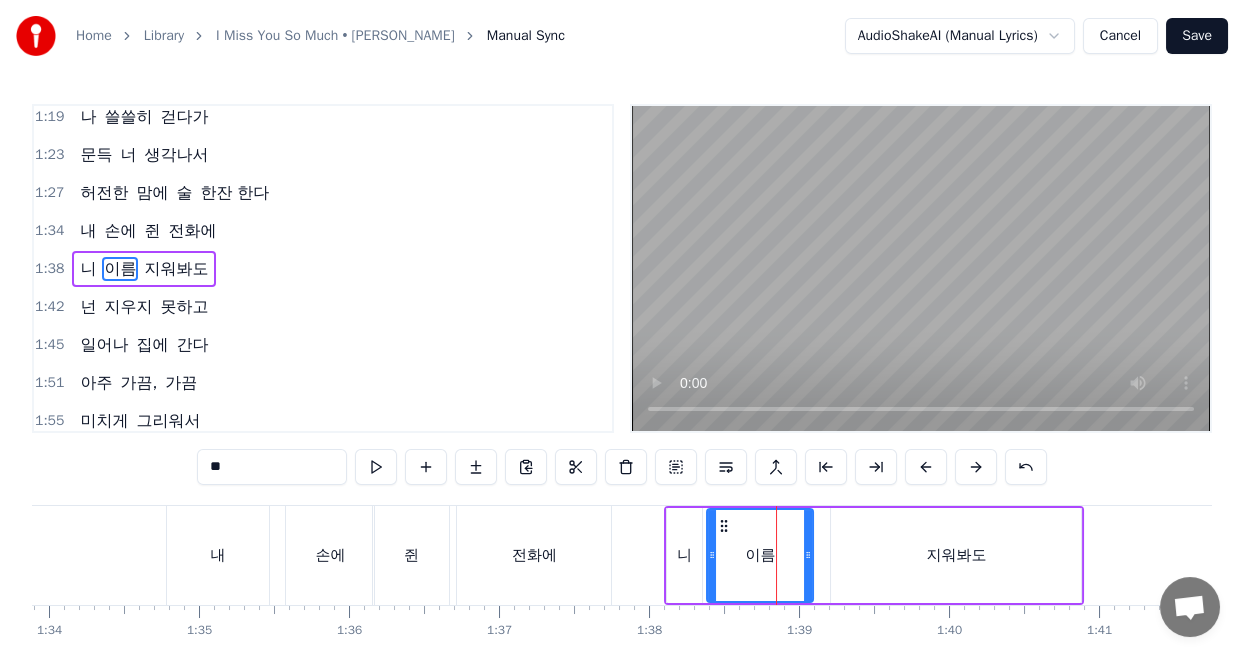 click at bounding box center [808, 555] 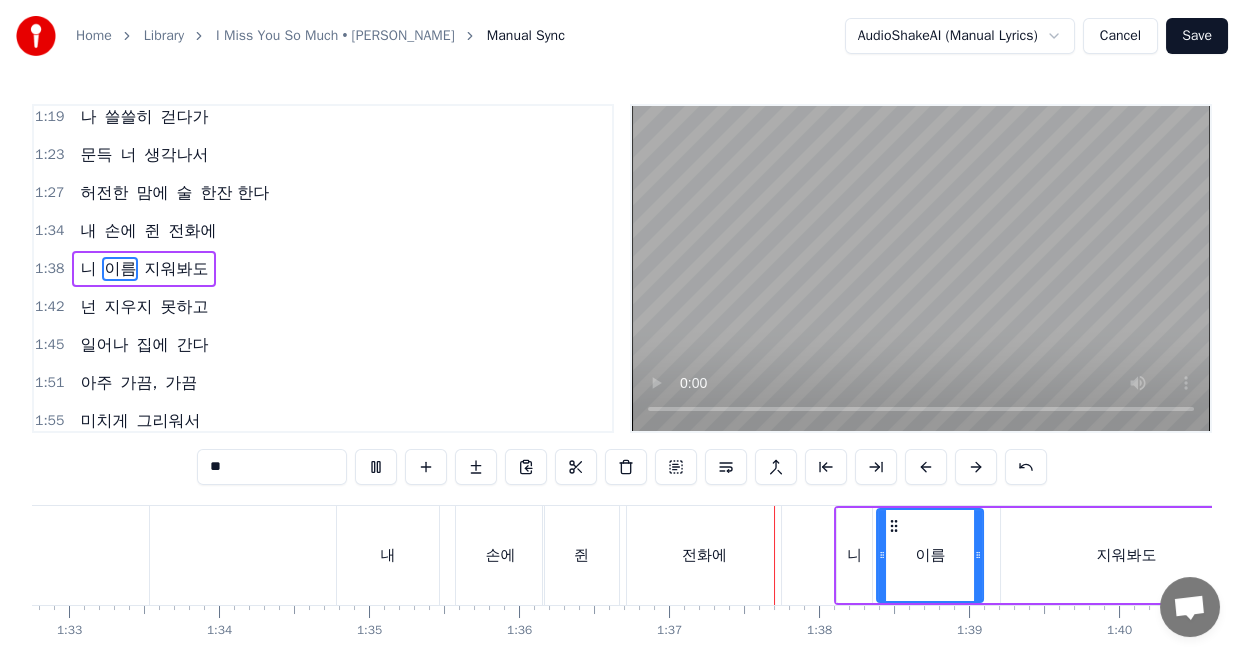 scroll, scrollTop: 0, scrollLeft: 14480, axis: horizontal 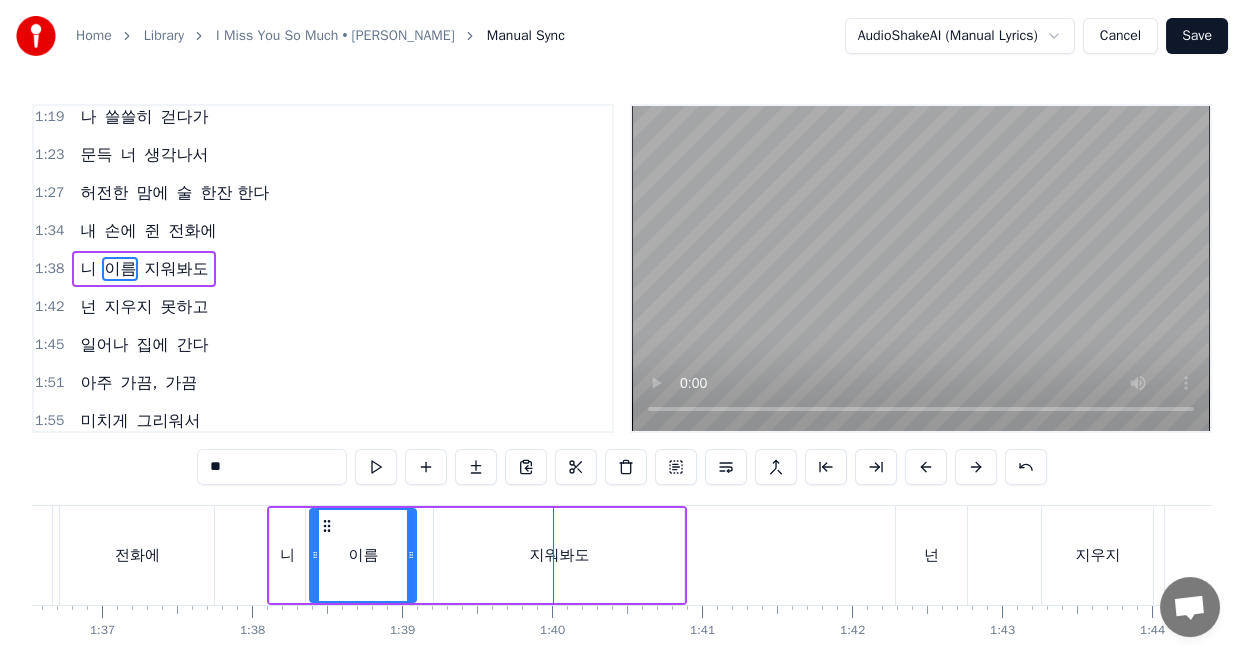 click at bounding box center (315, 555) 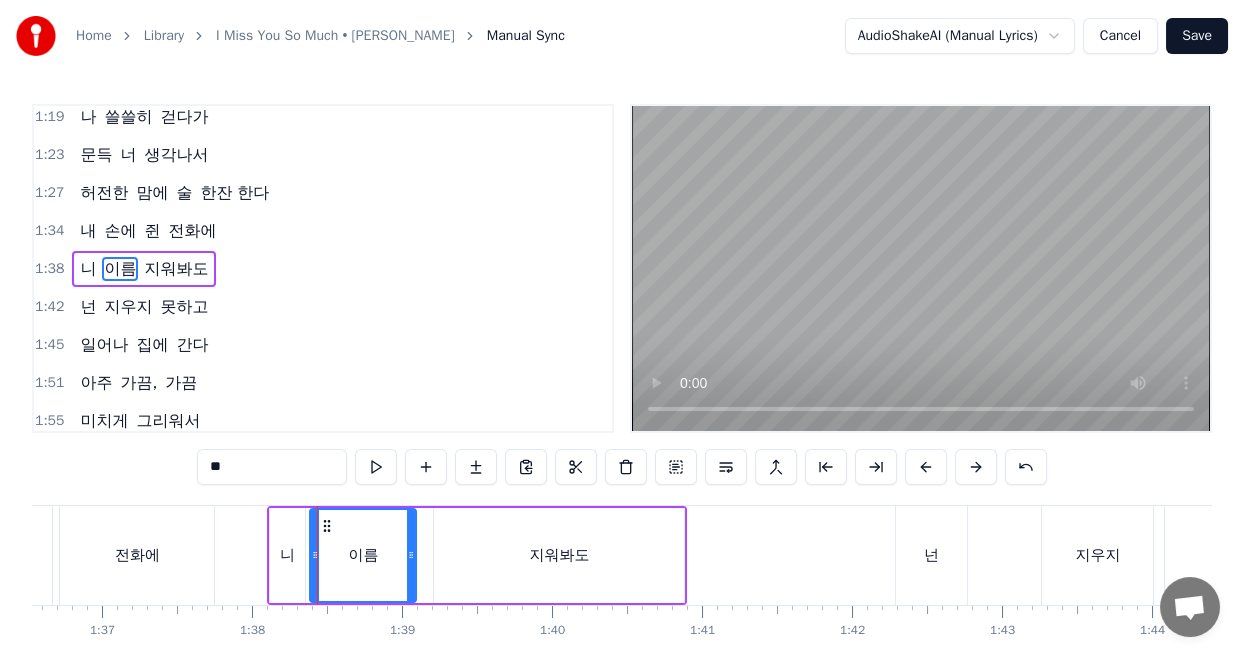 click on "니" at bounding box center (288, 555) 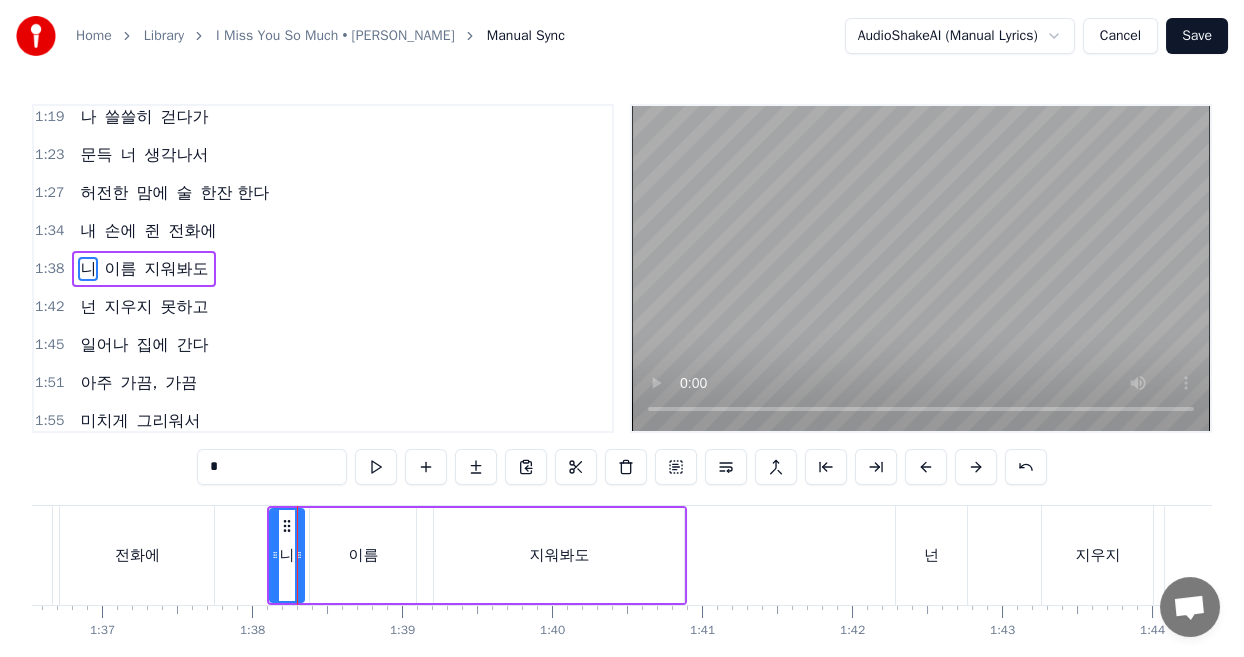 click at bounding box center [299, 555] 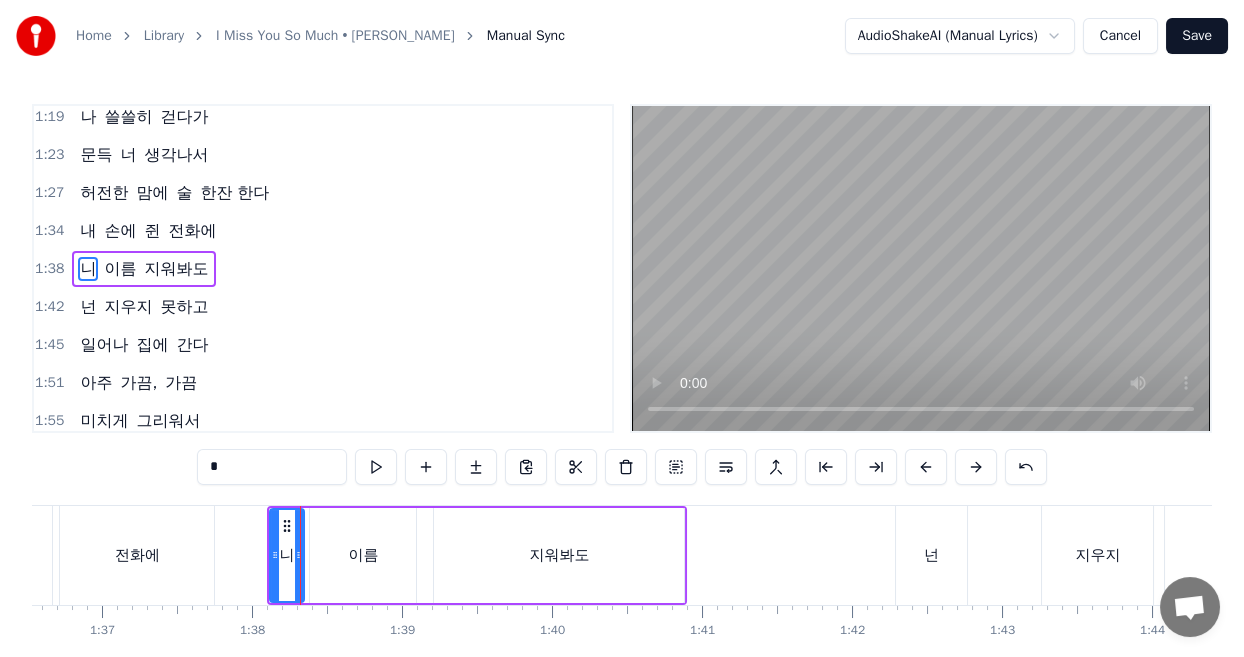click on "이름" at bounding box center [363, 555] 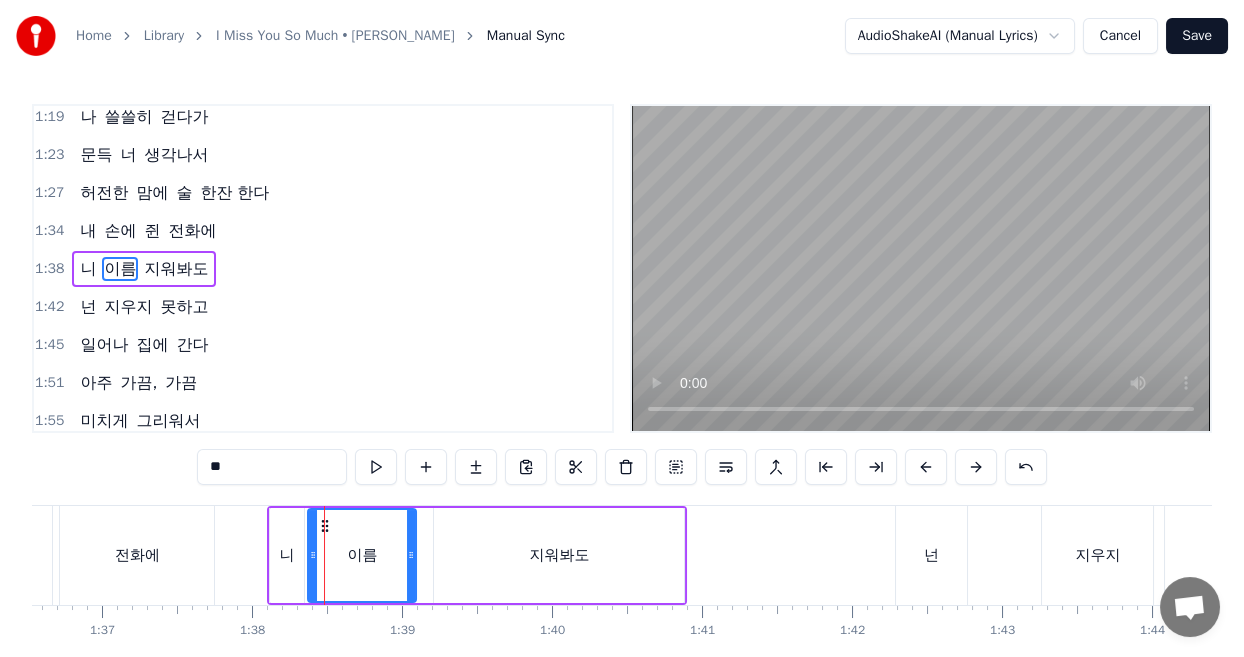 click on "이름" at bounding box center (362, 555) 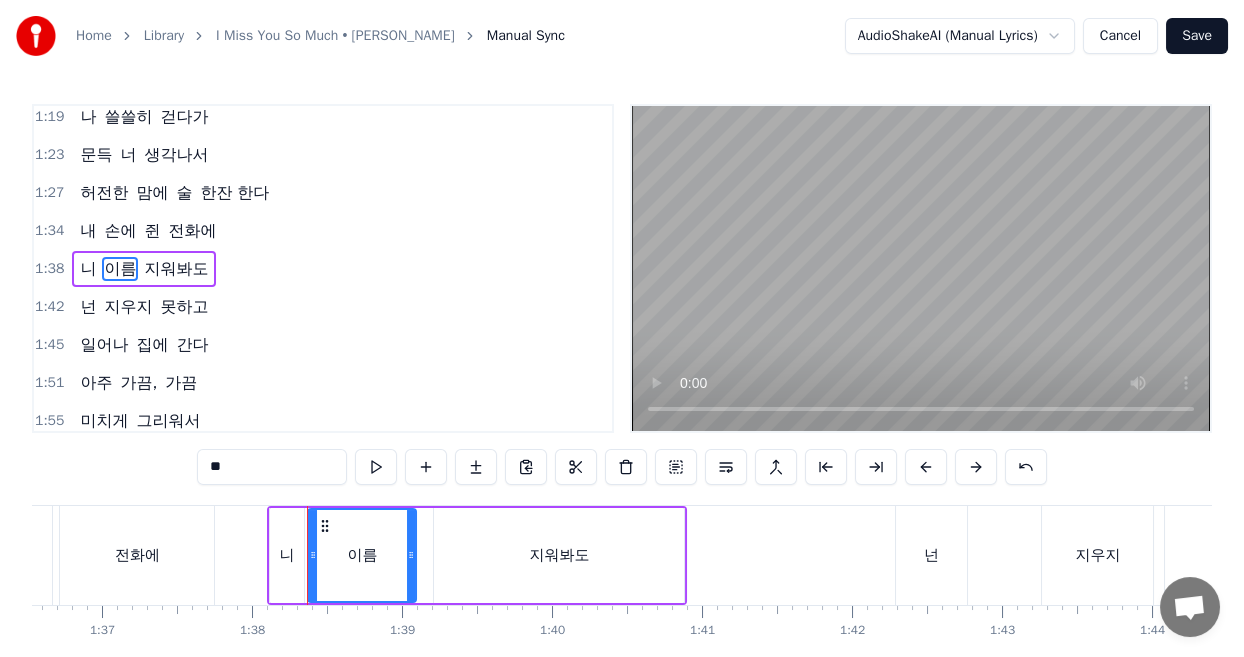 click on "이름" at bounding box center (362, 555) 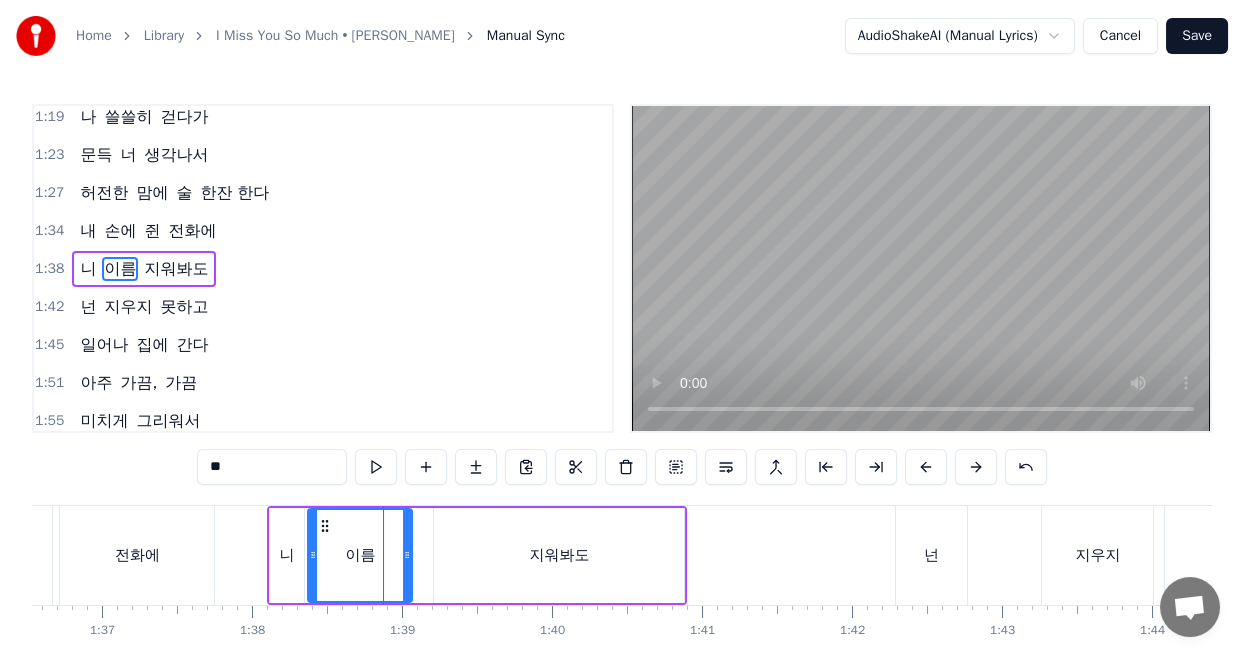 click 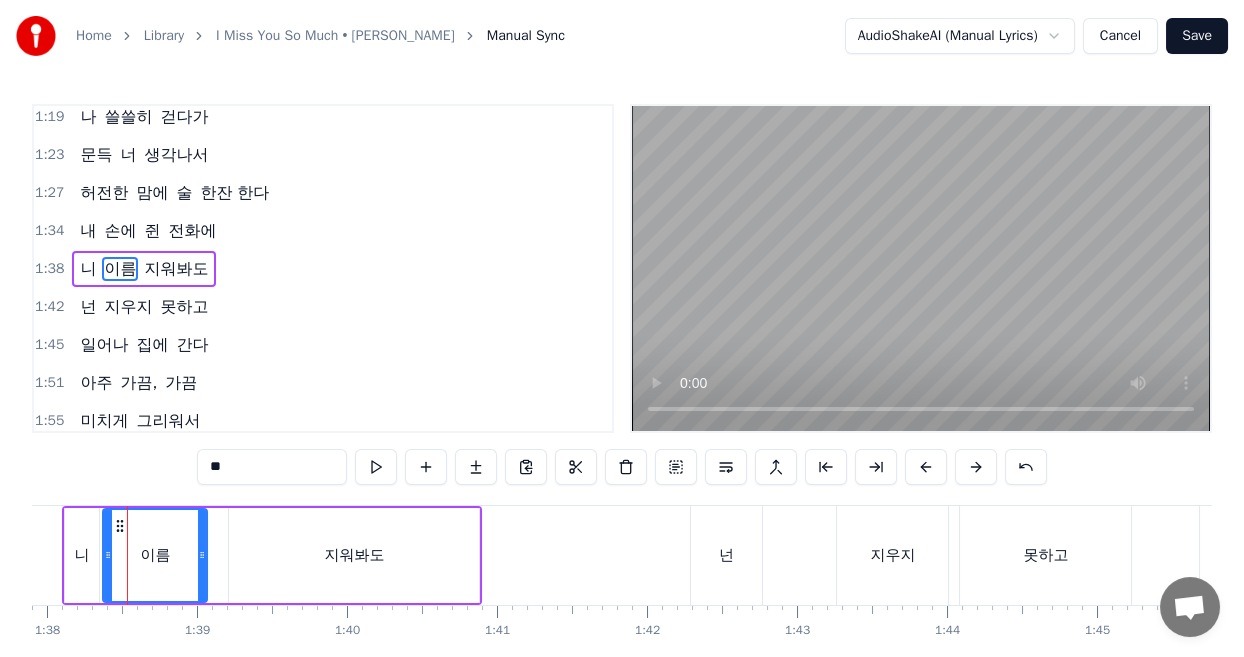 scroll, scrollTop: 0, scrollLeft: 14679, axis: horizontal 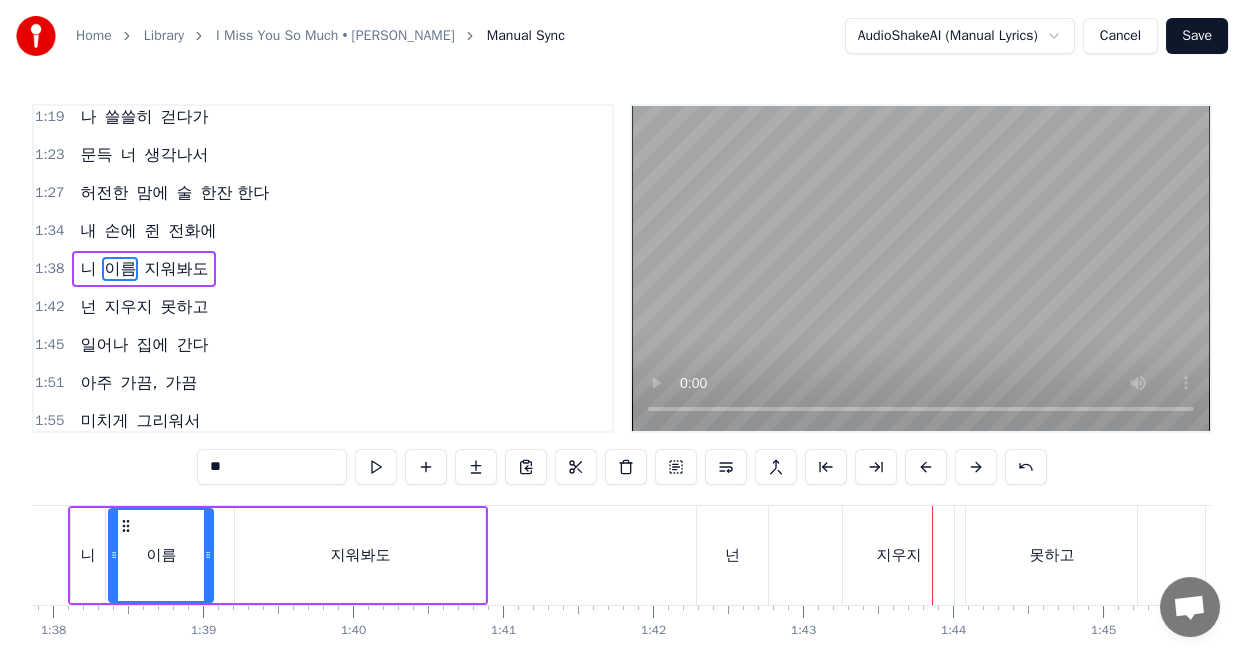 click on "넌" at bounding box center (732, 555) 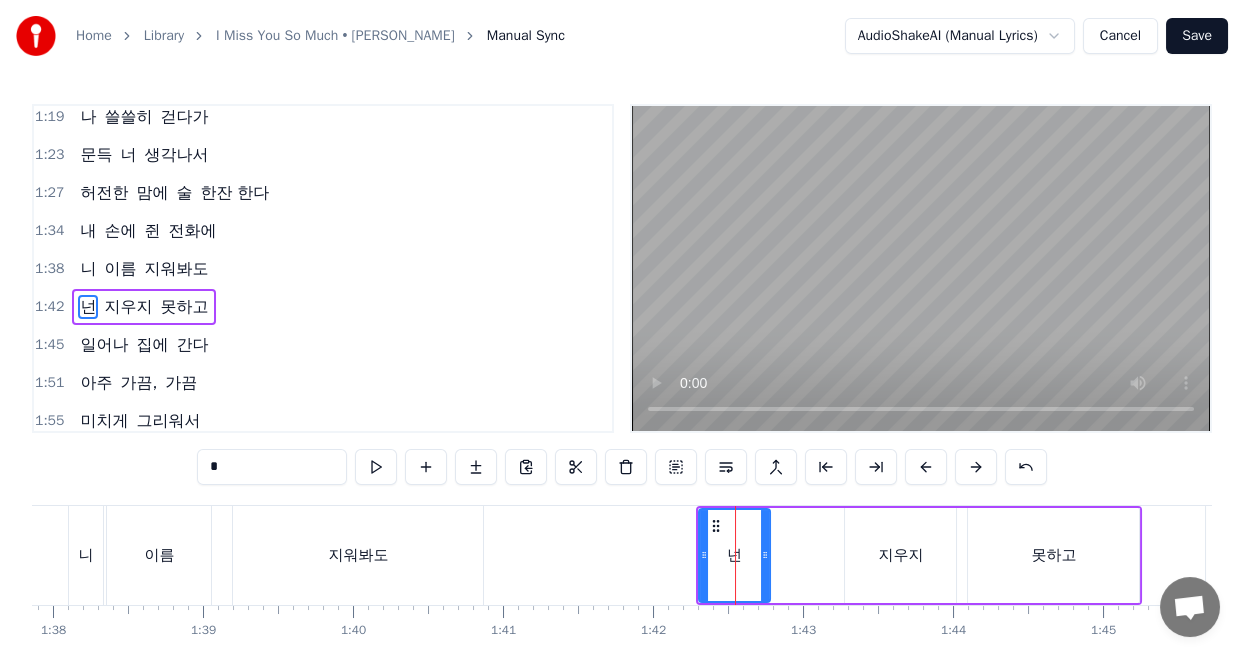 scroll, scrollTop: 616, scrollLeft: 0, axis: vertical 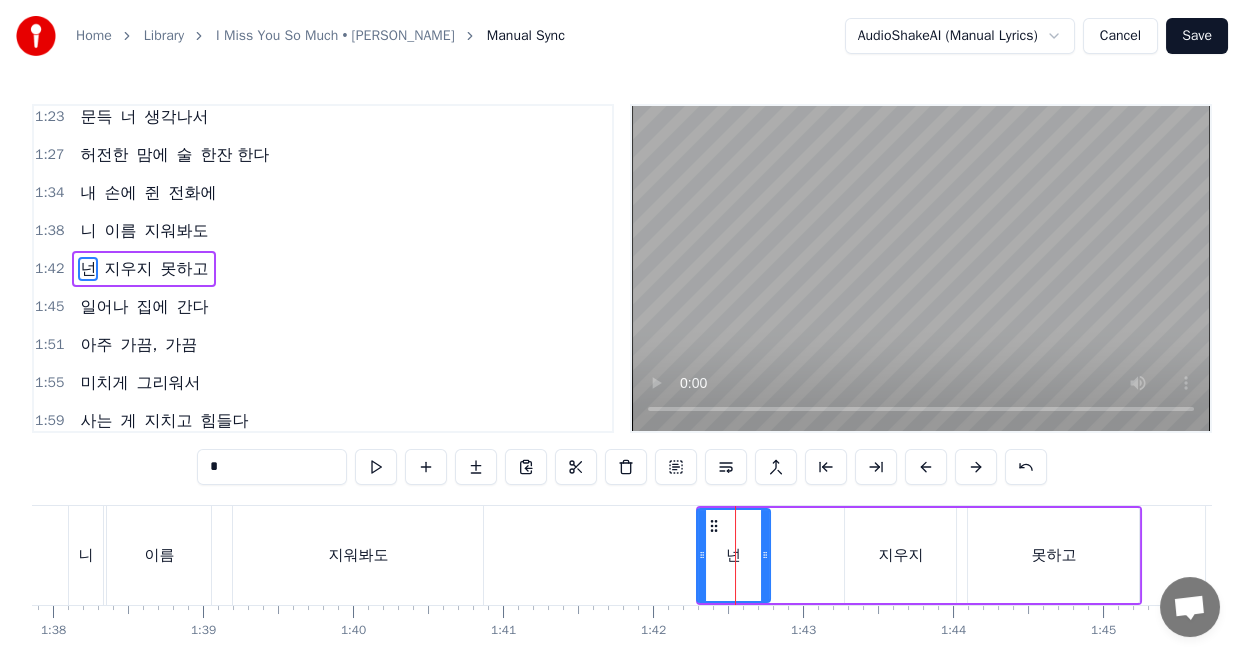 click 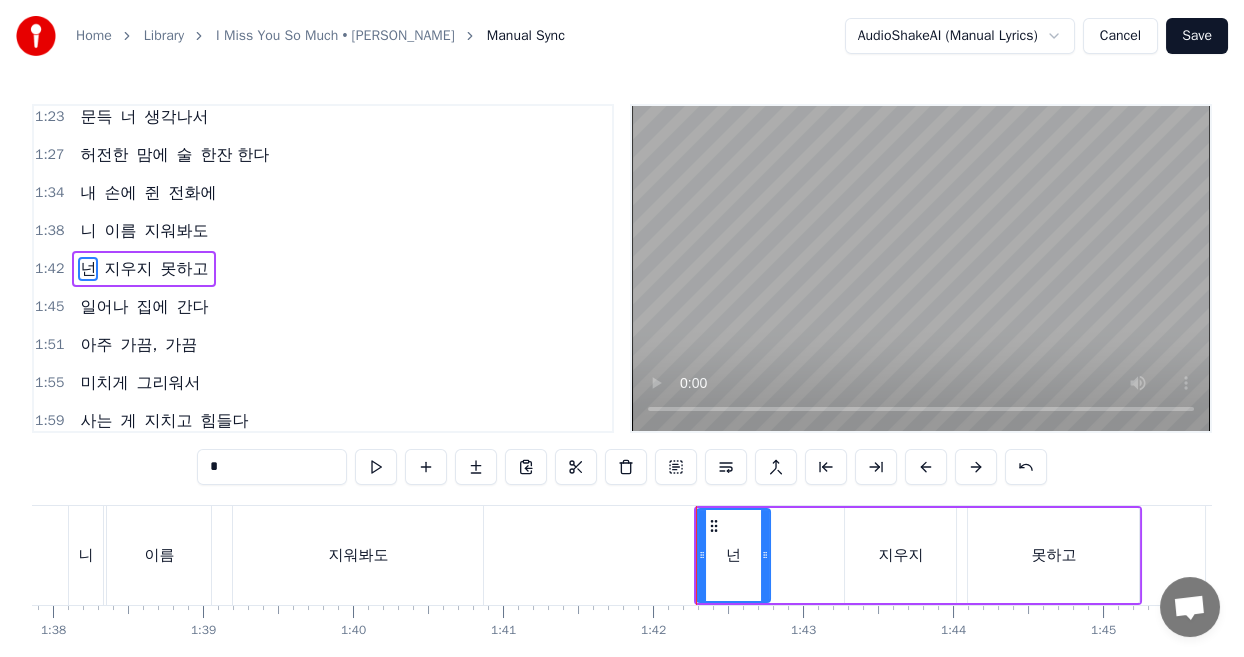 click on "지우지" at bounding box center [900, 555] 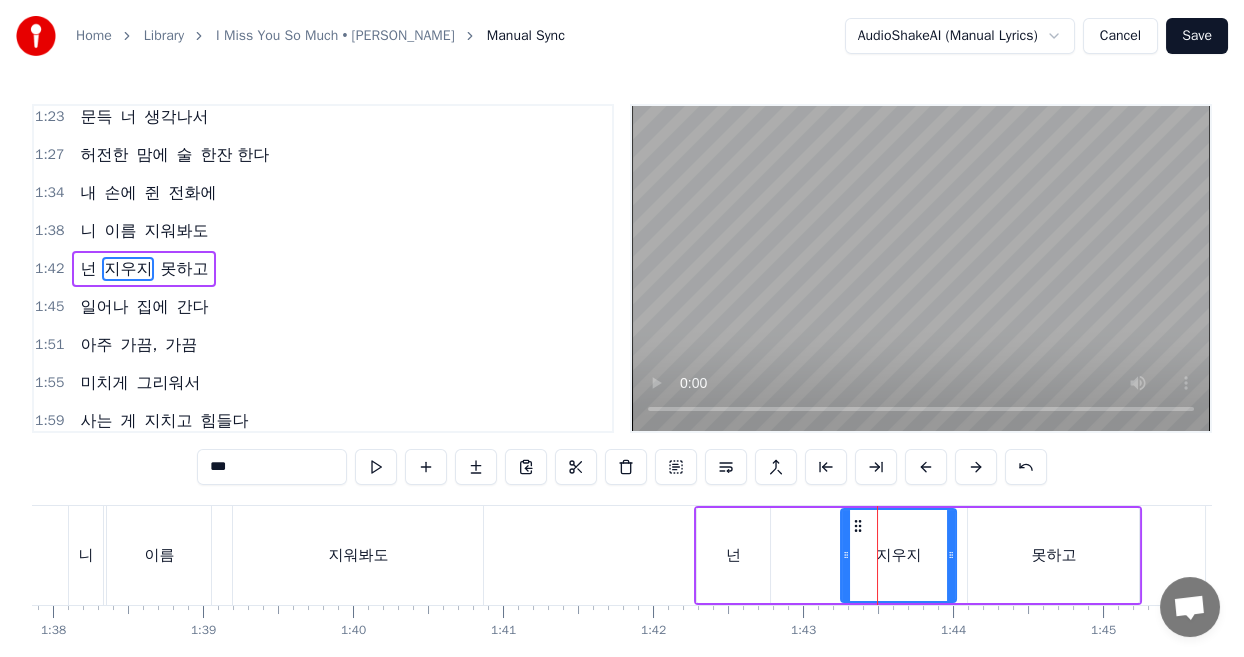 click 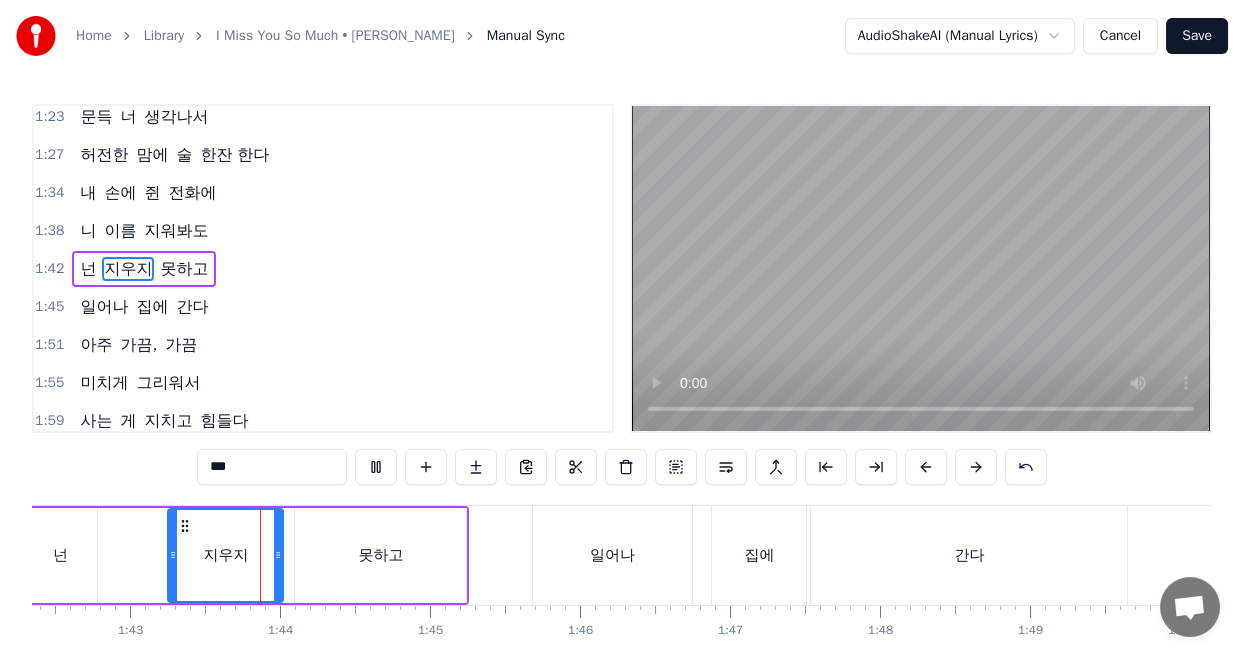 scroll, scrollTop: 0, scrollLeft: 15358, axis: horizontal 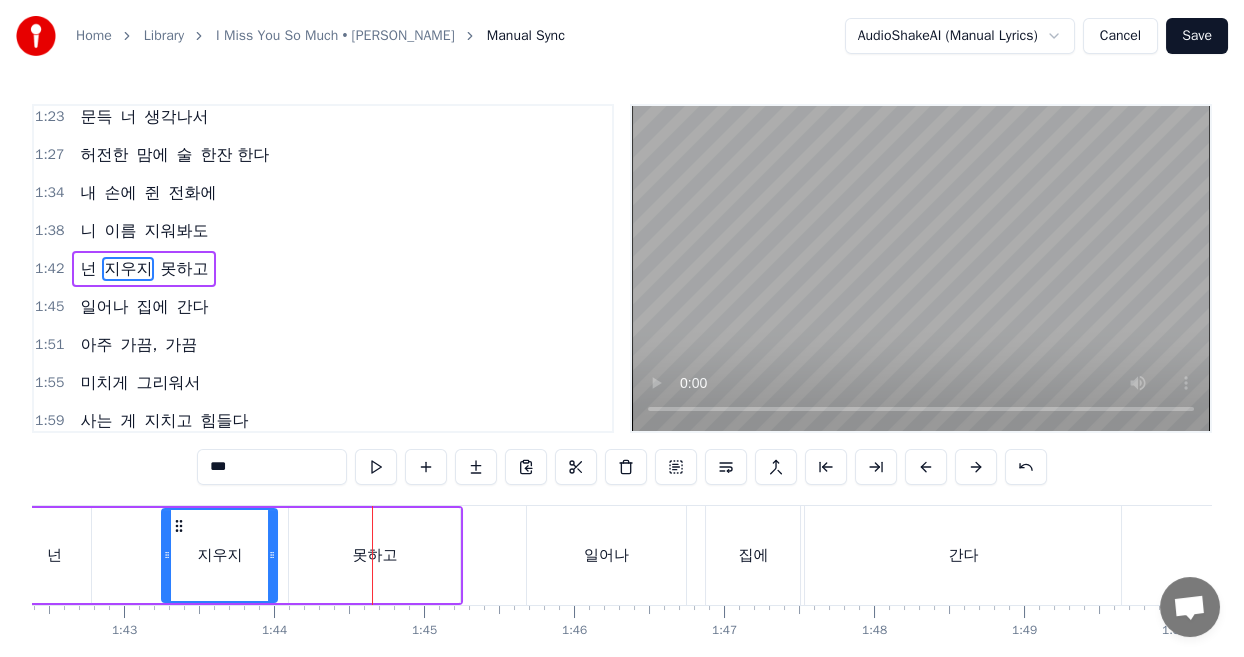 click on "지우지" at bounding box center (219, 555) 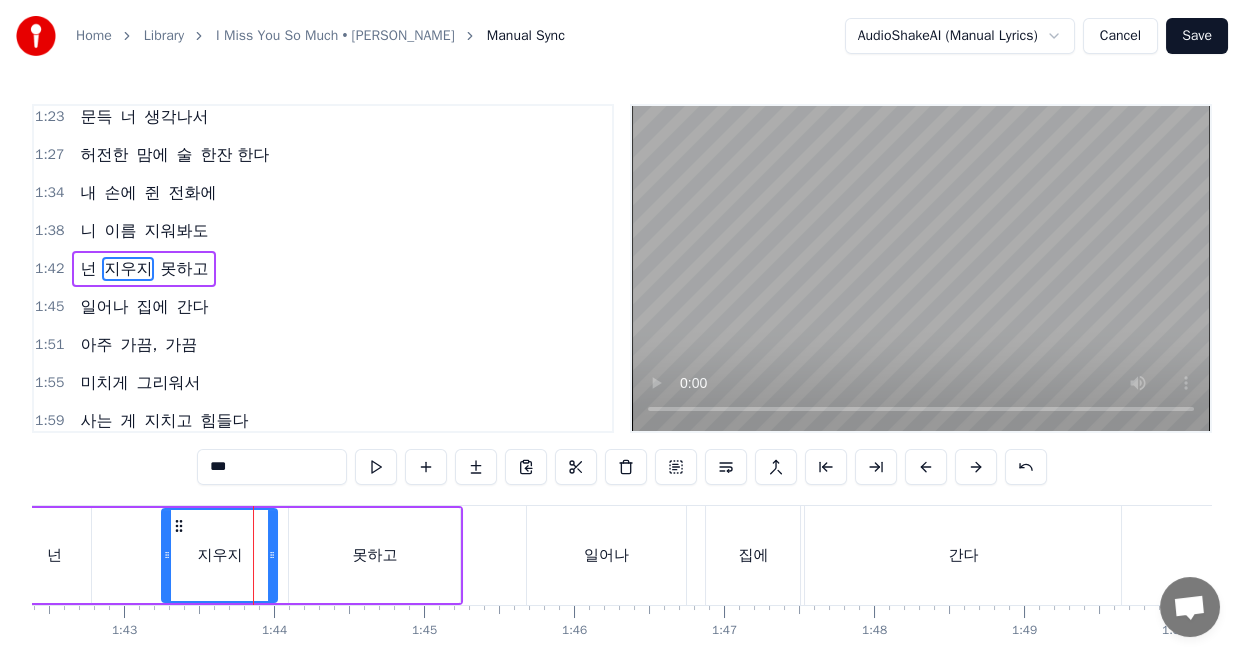 click on "못하고" at bounding box center (374, 555) 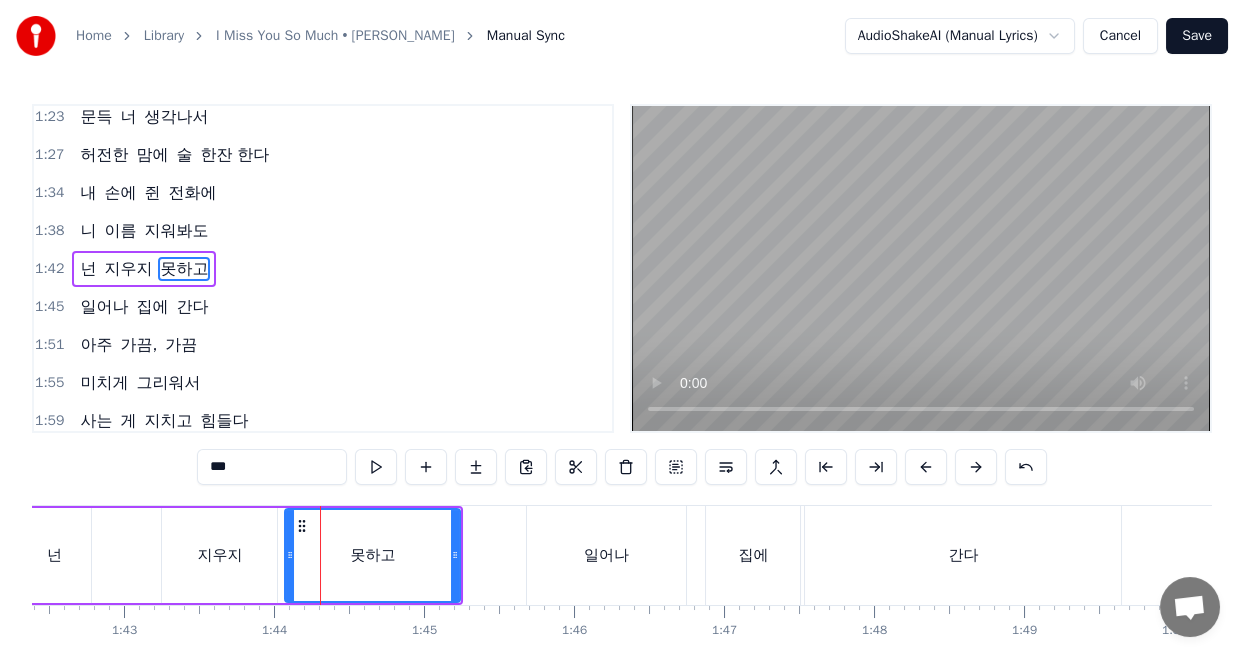 click on "못하고" at bounding box center [372, 555] 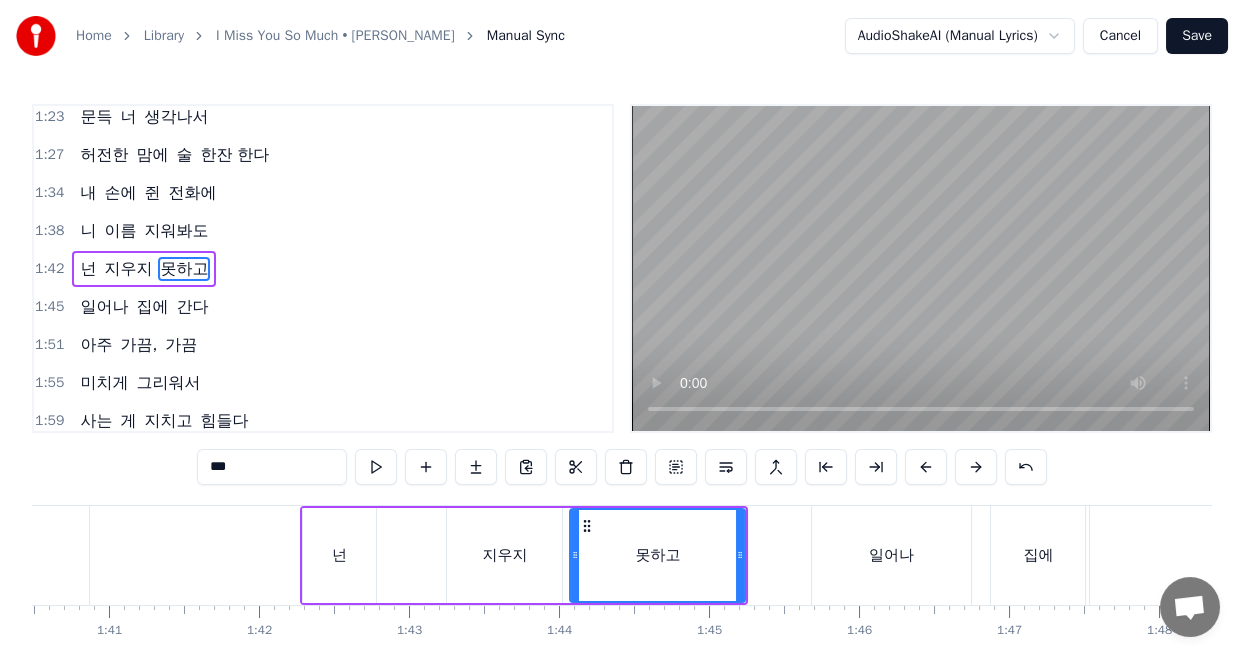 scroll, scrollTop: 0, scrollLeft: 14879, axis: horizontal 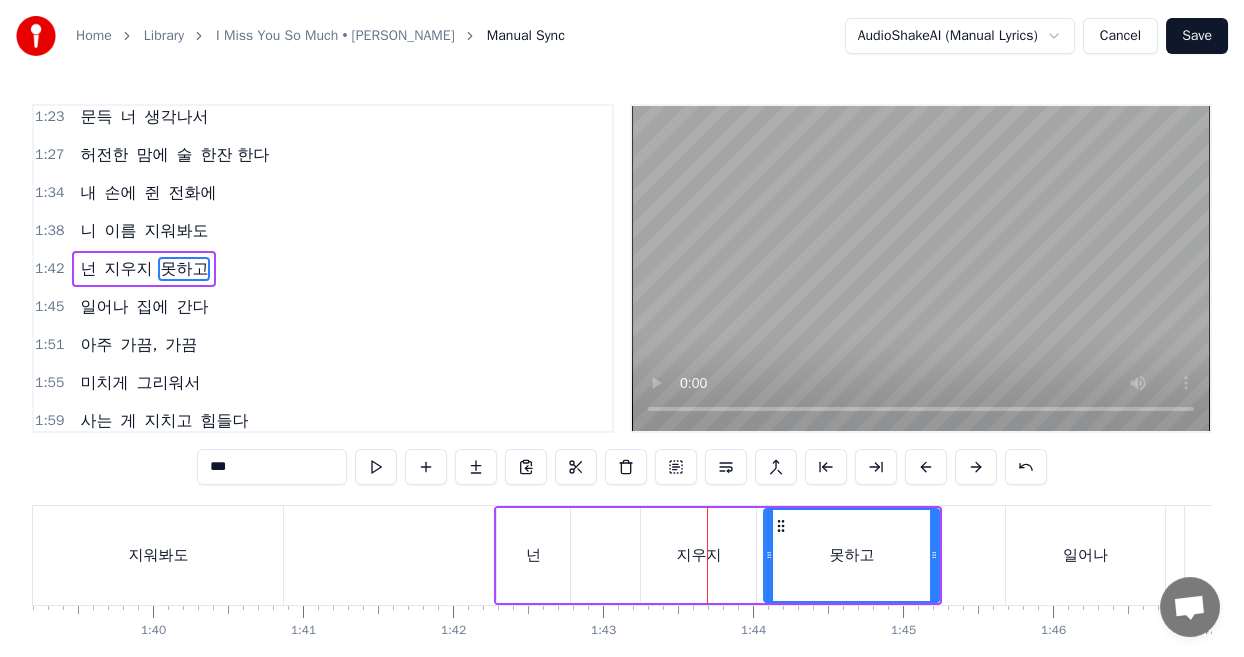 click on "지우지" at bounding box center (698, 555) 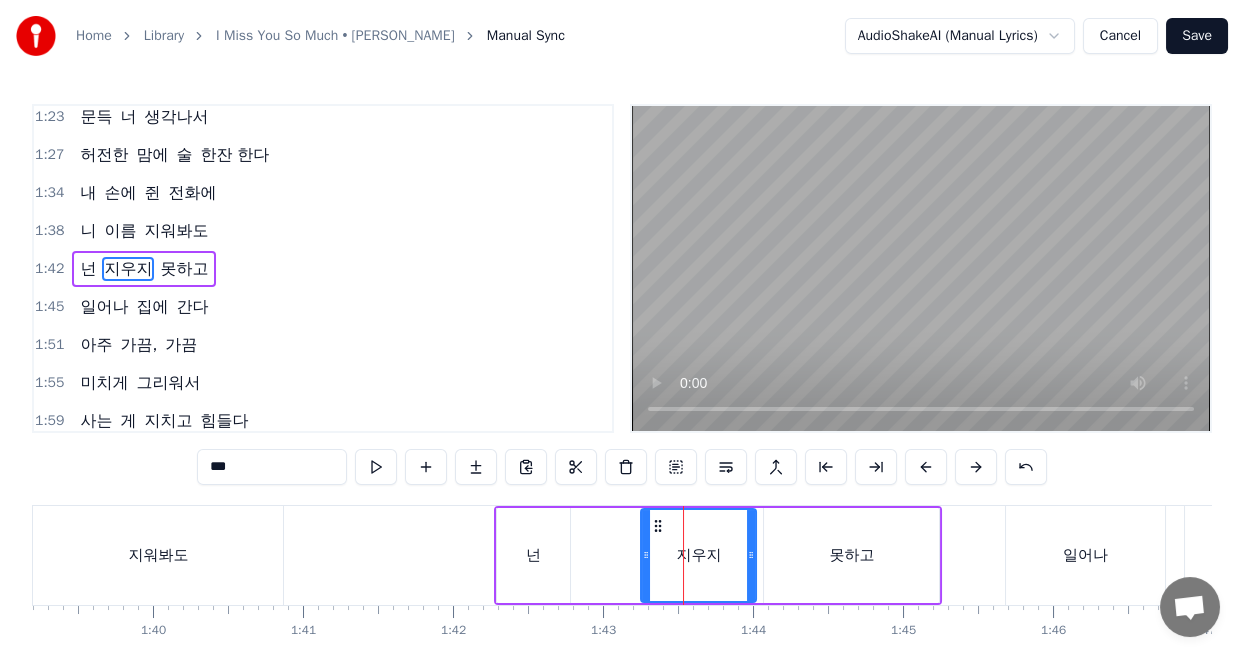 click on "넌" at bounding box center [533, 555] 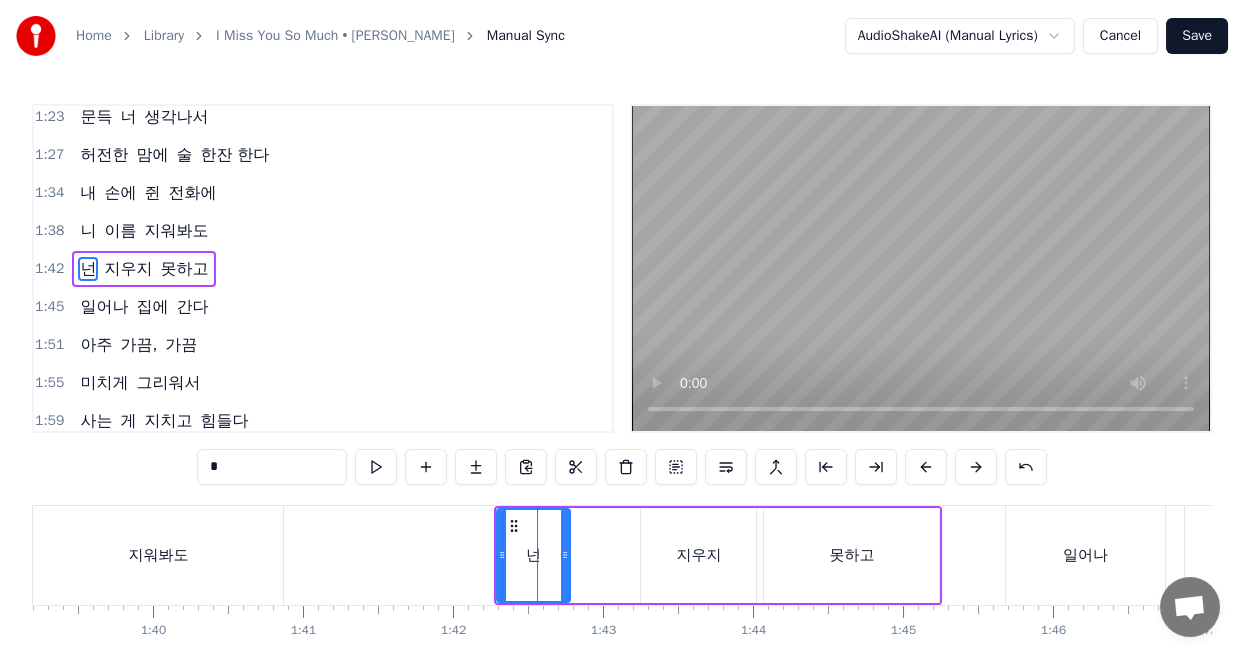 click on "지우지" at bounding box center (698, 555) 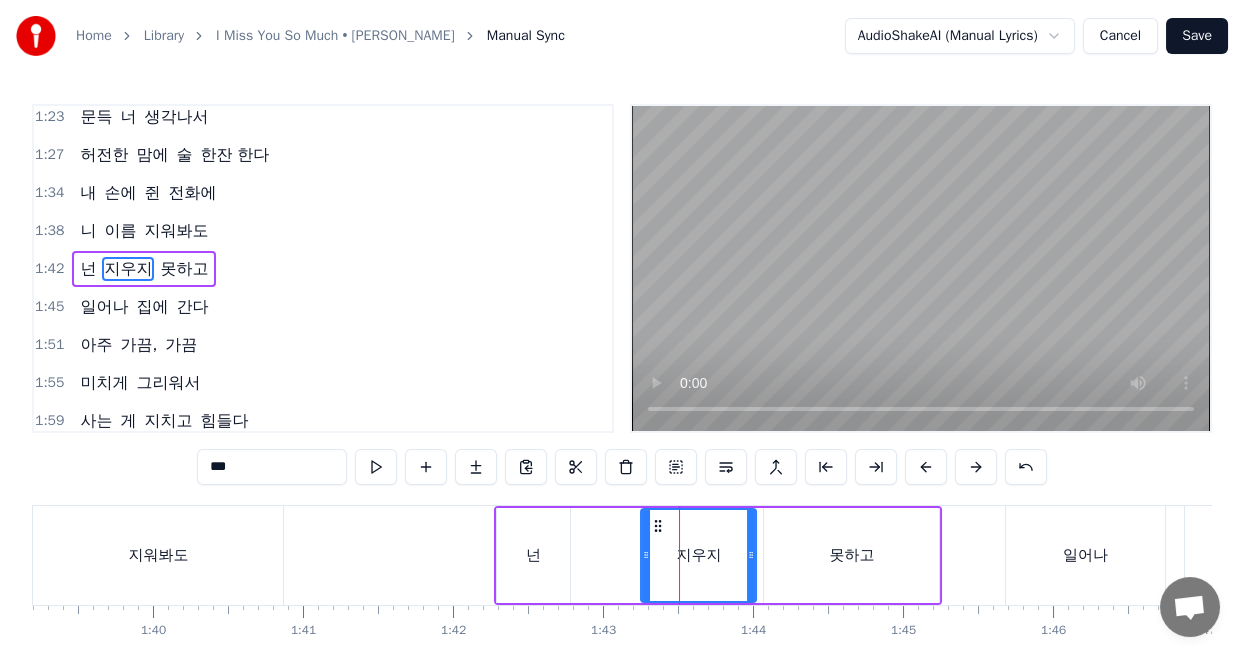 click on "지우지" at bounding box center [698, 555] 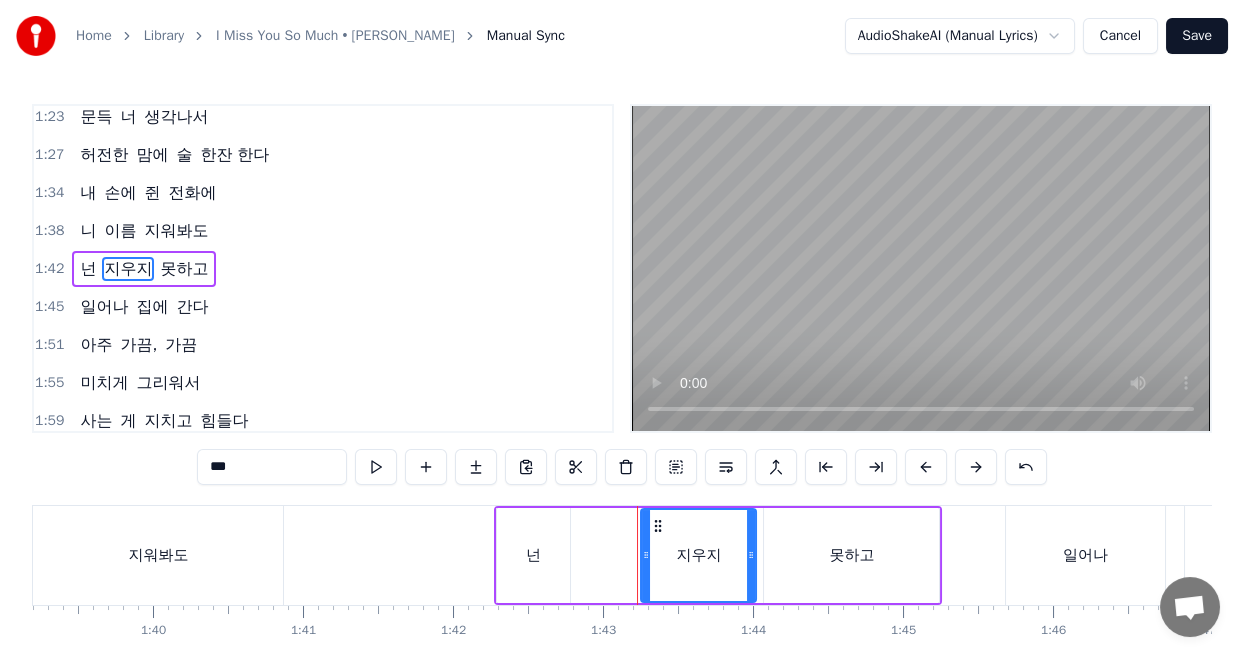 click on "지우지" at bounding box center [698, 555] 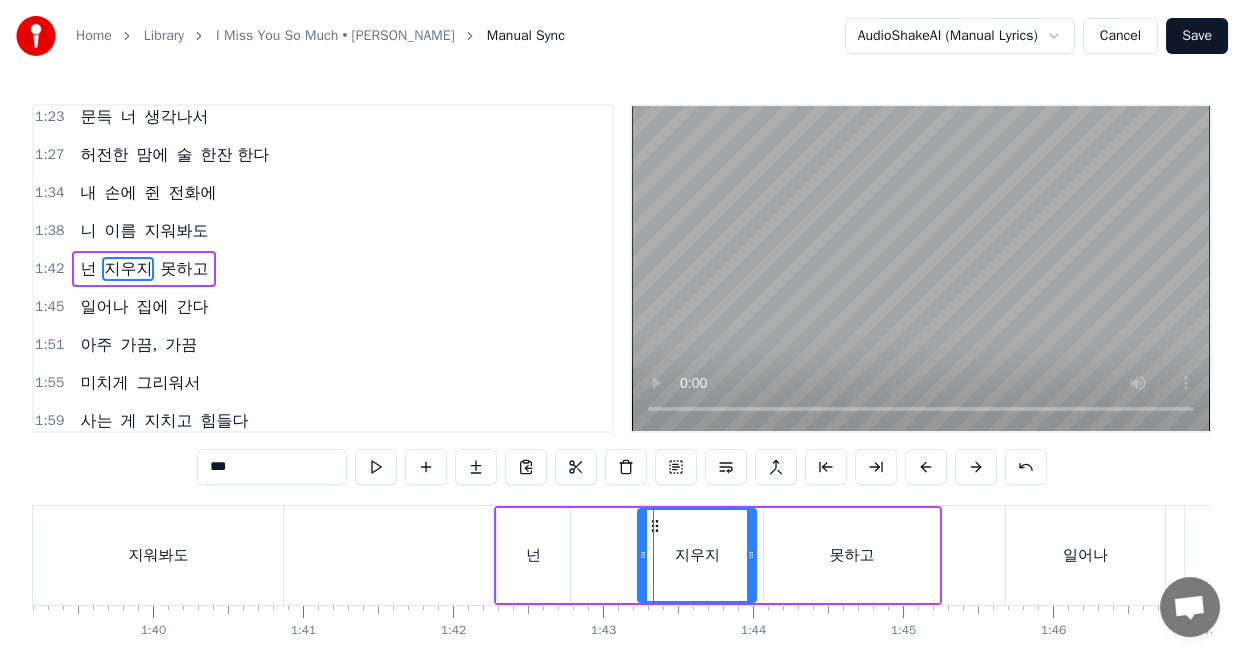 click at bounding box center [643, 555] 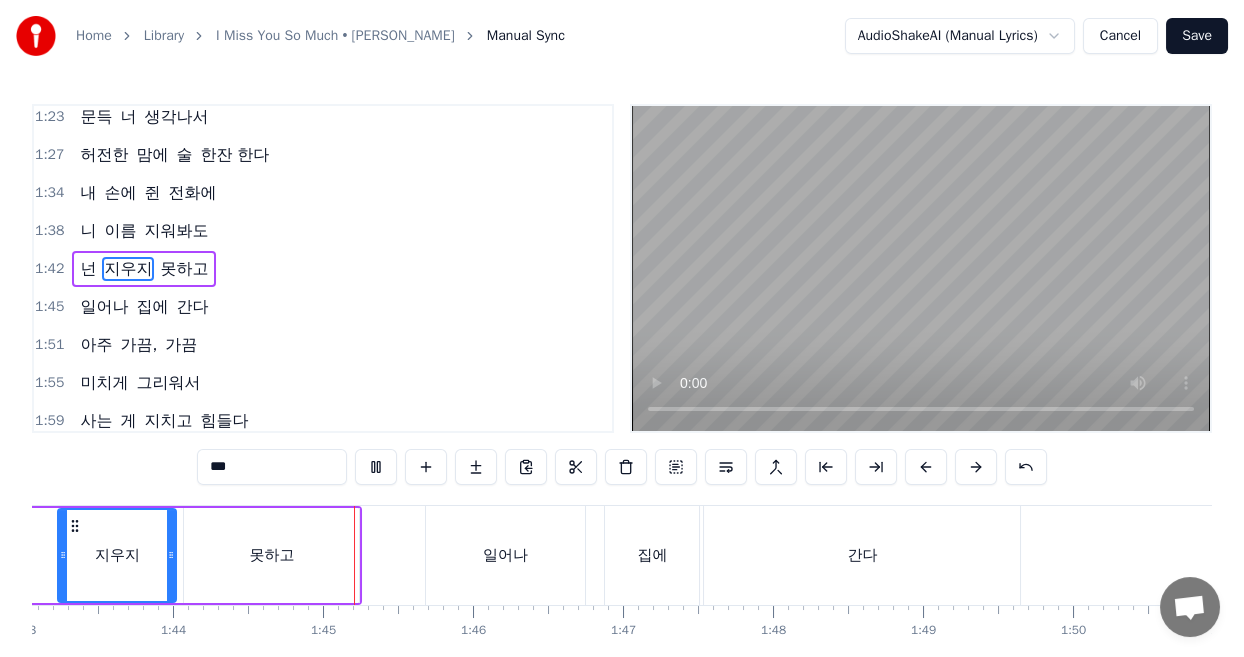 scroll, scrollTop: 0, scrollLeft: 15578, axis: horizontal 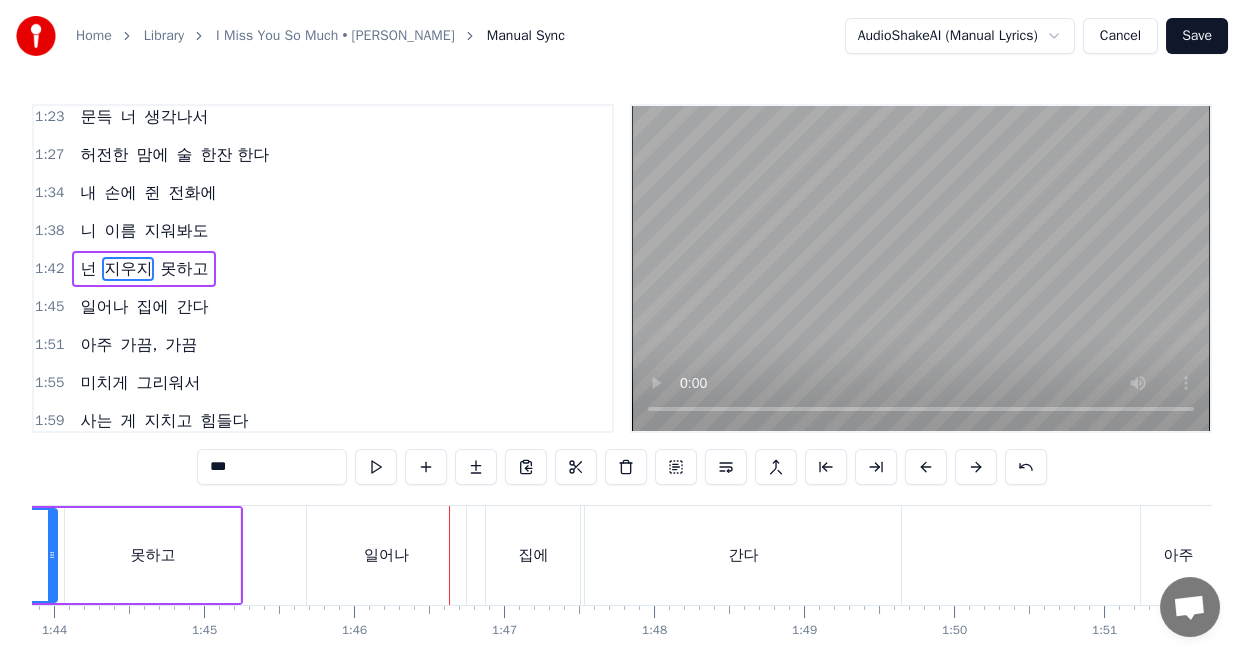 click on "일어나" at bounding box center [386, 555] 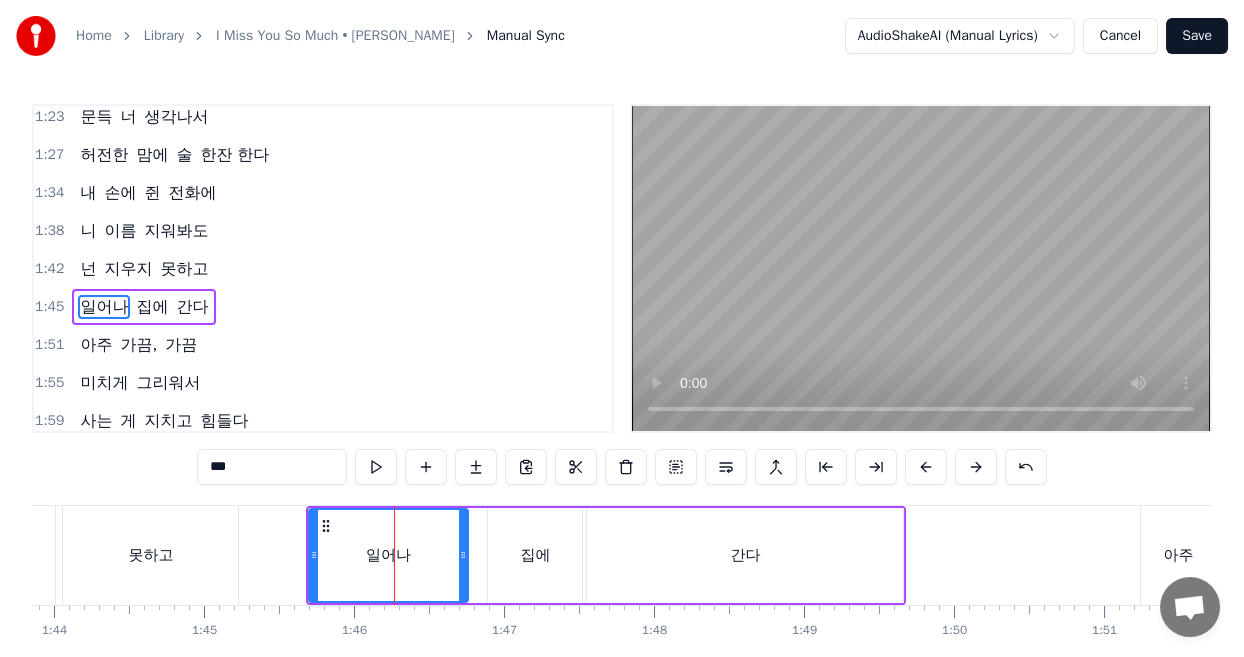scroll, scrollTop: 654, scrollLeft: 0, axis: vertical 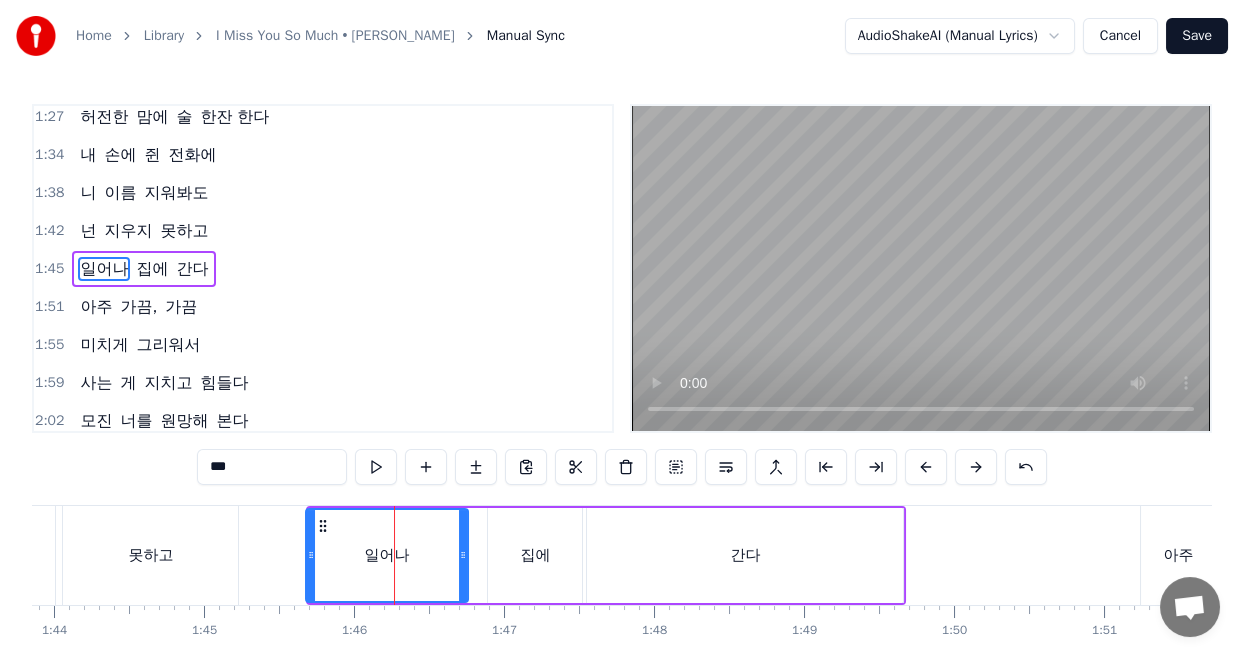 click 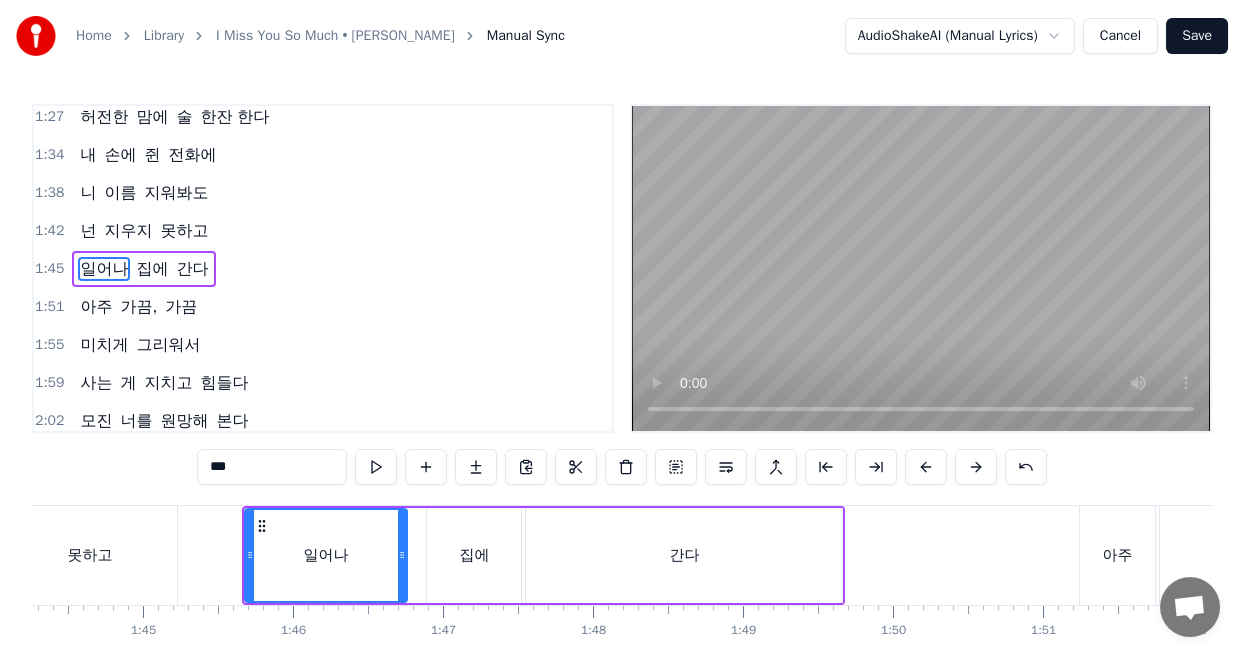 scroll, scrollTop: 0, scrollLeft: 15079, axis: horizontal 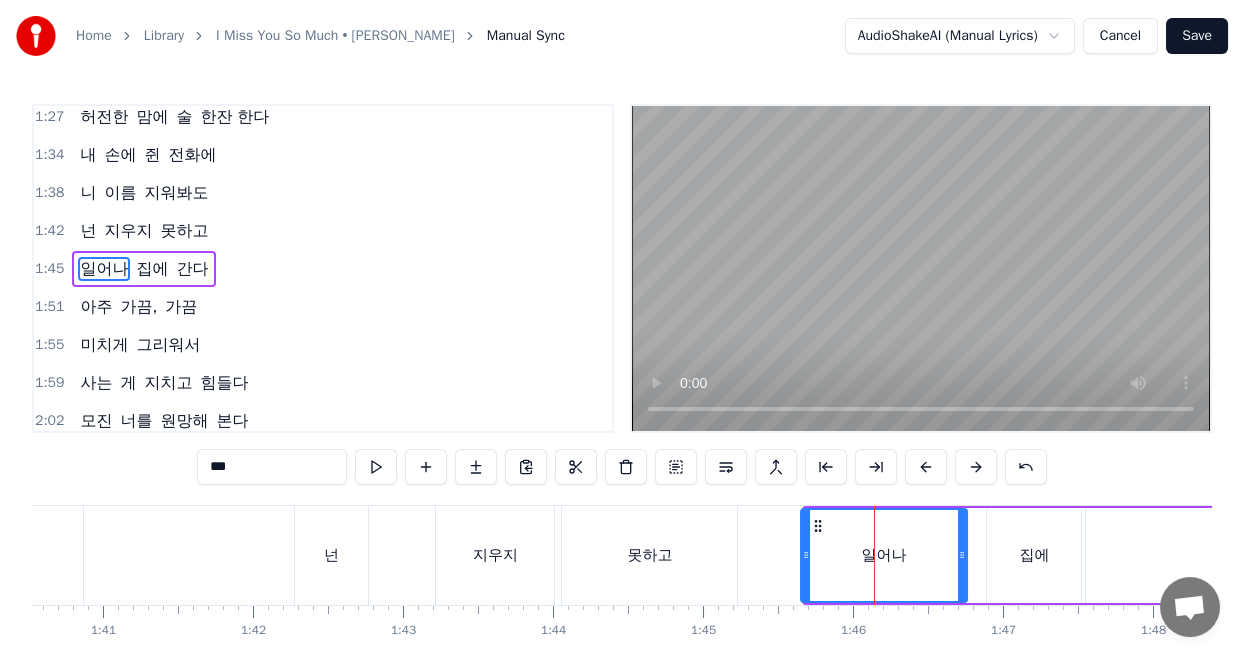 click 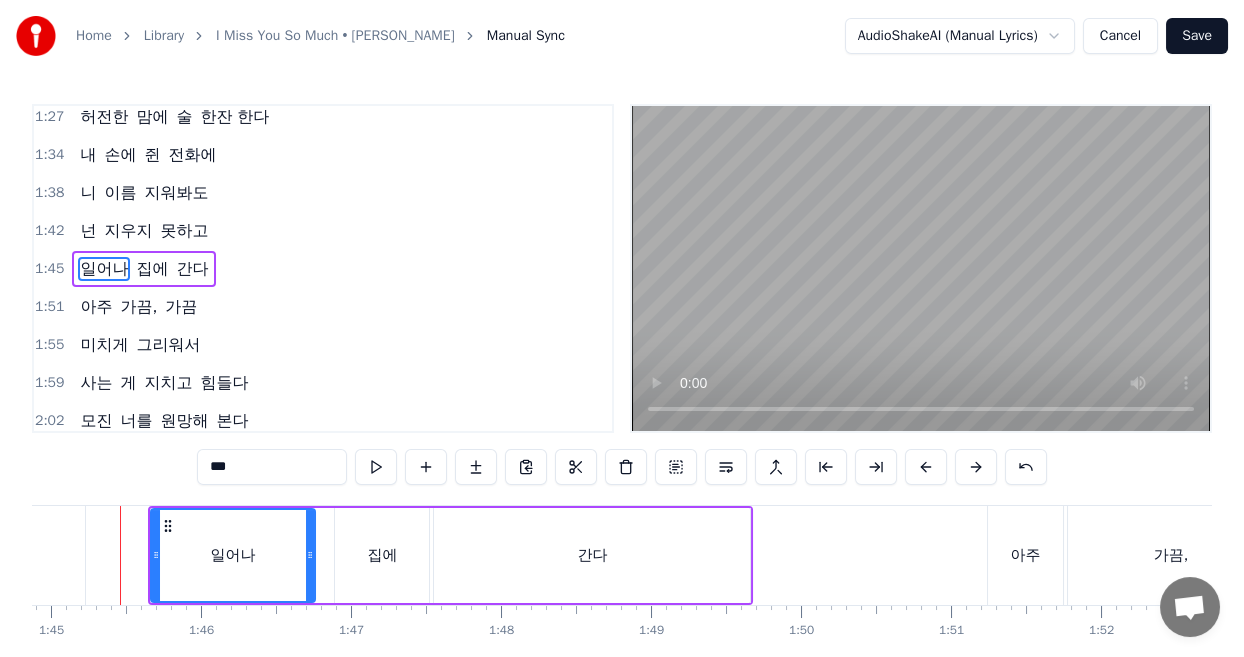scroll, scrollTop: 0, scrollLeft: 15718, axis: horizontal 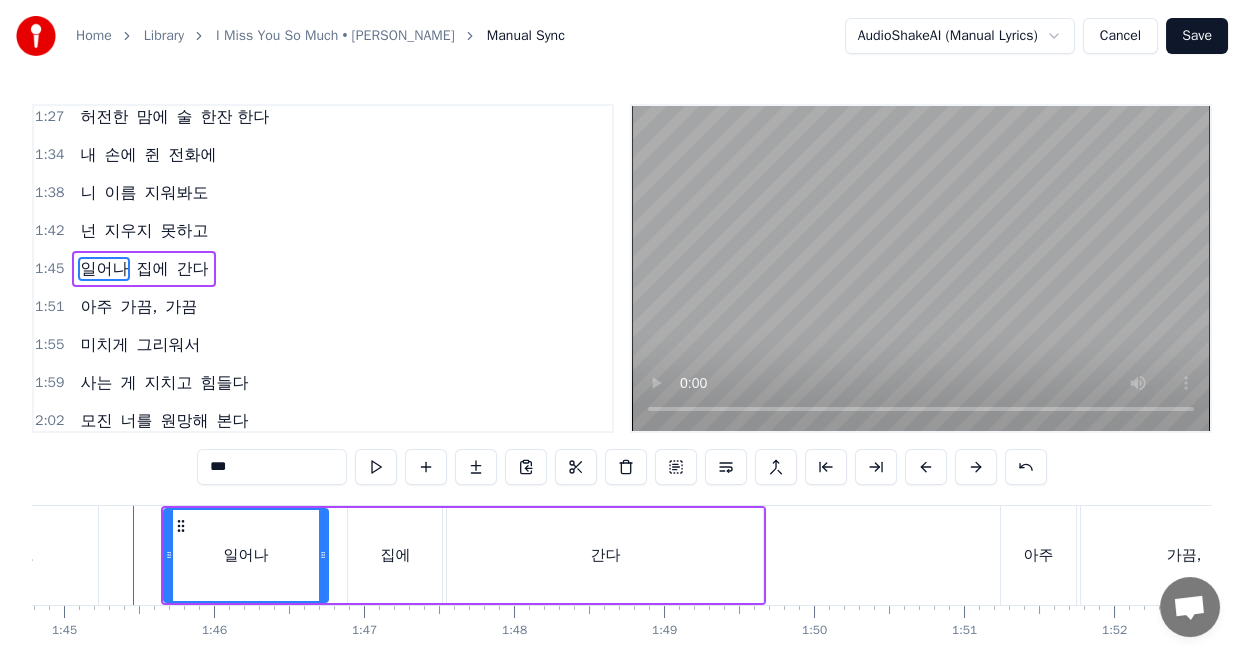 click on "집에" at bounding box center (395, 555) 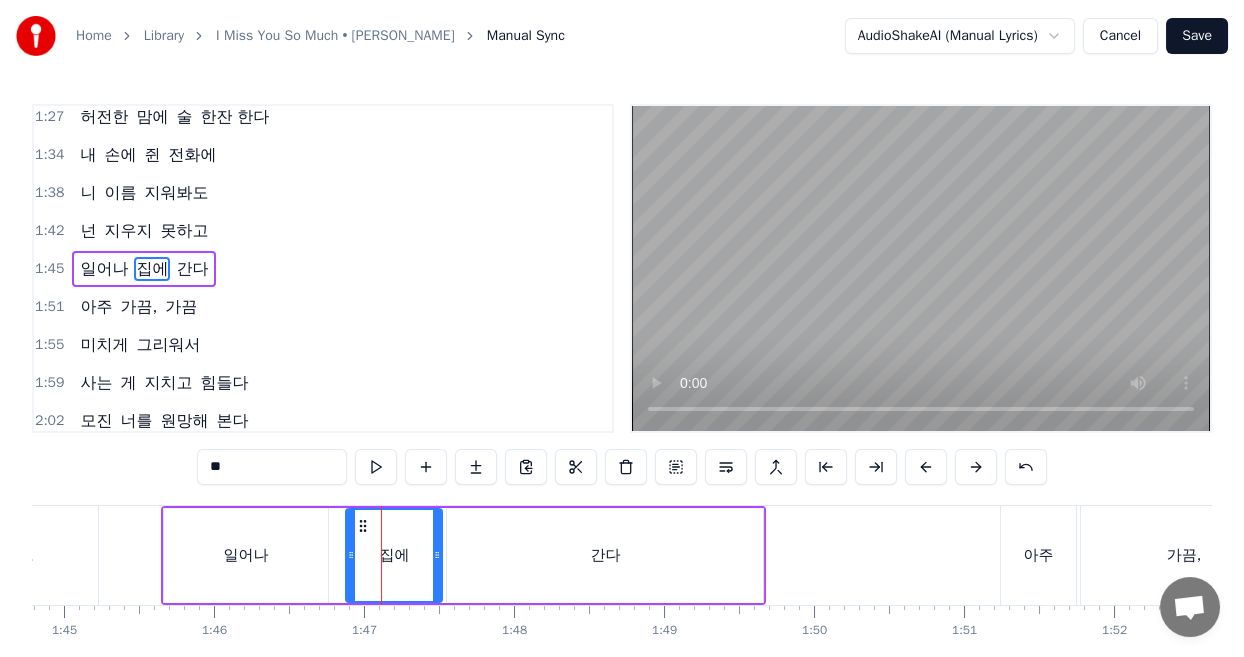 click 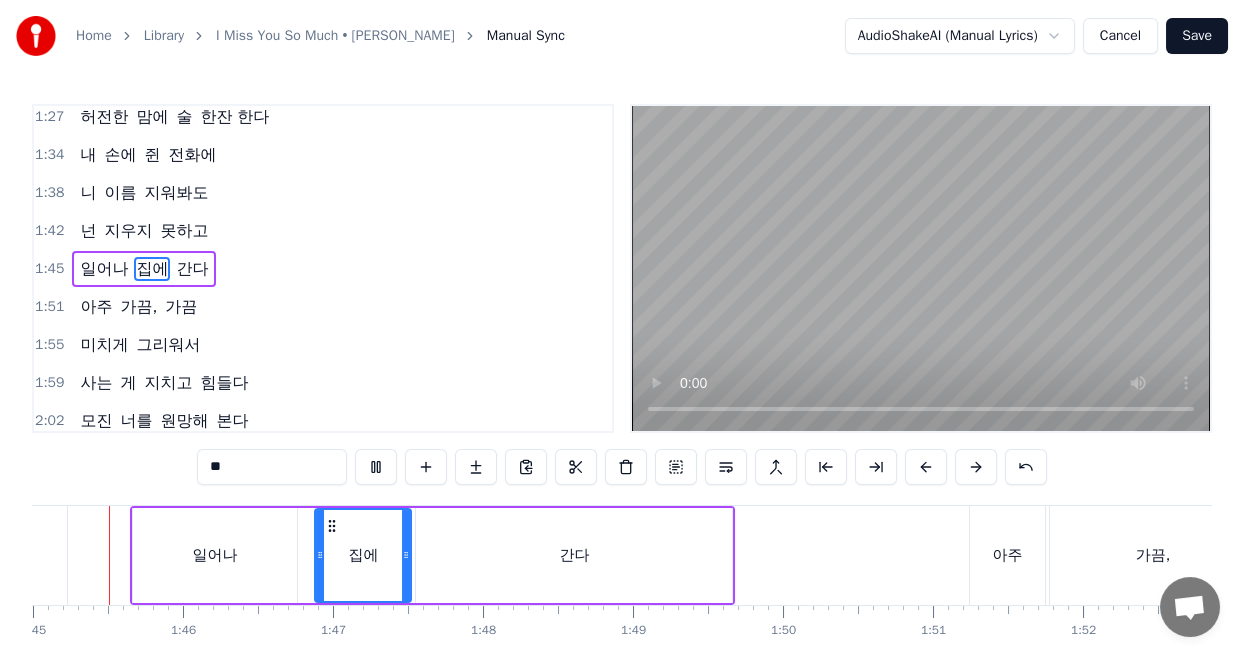 scroll, scrollTop: 0, scrollLeft: 15691, axis: horizontal 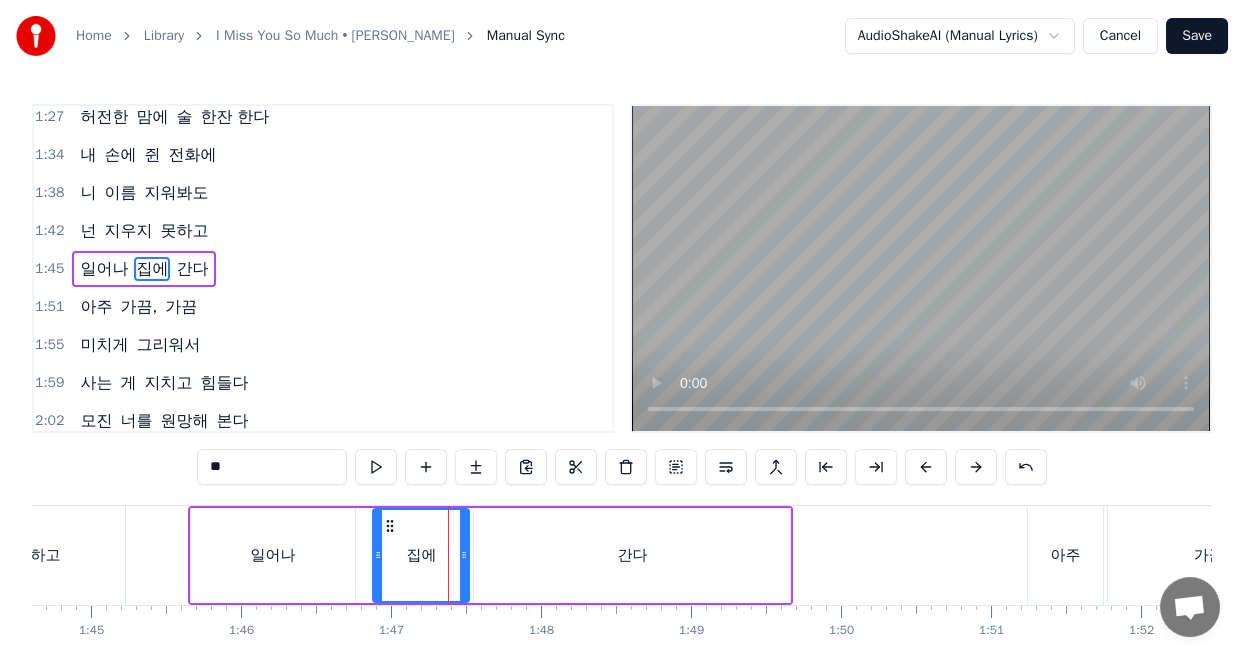 click on "집에" at bounding box center [421, 555] 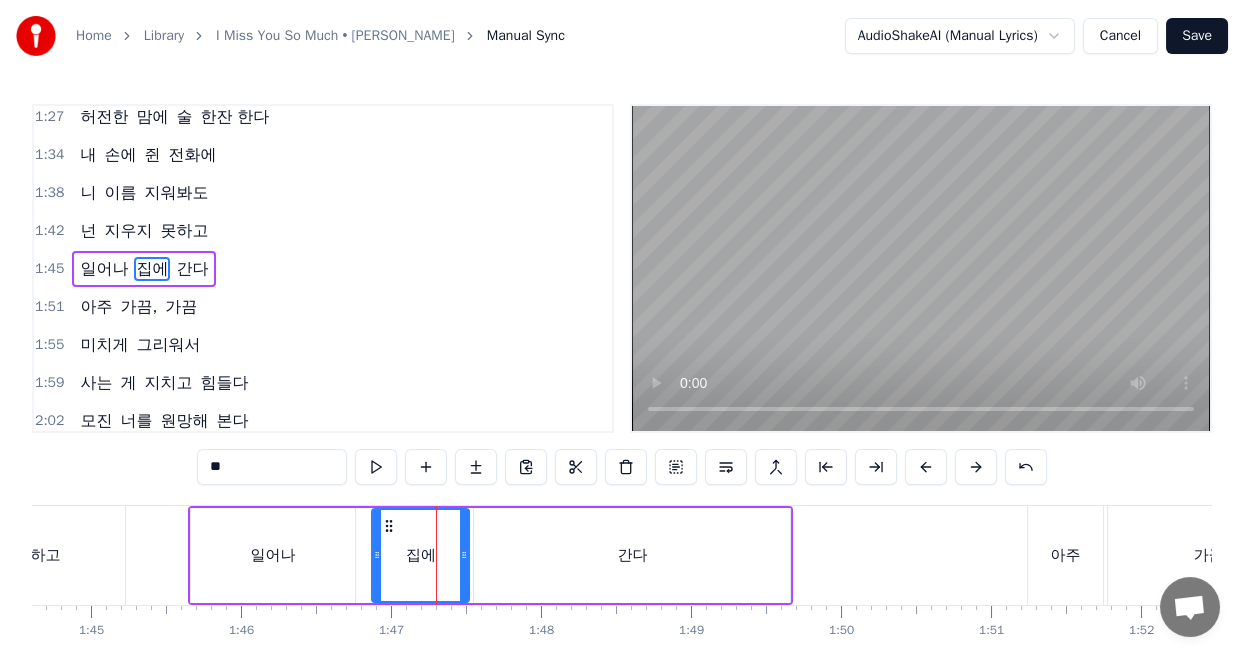 click 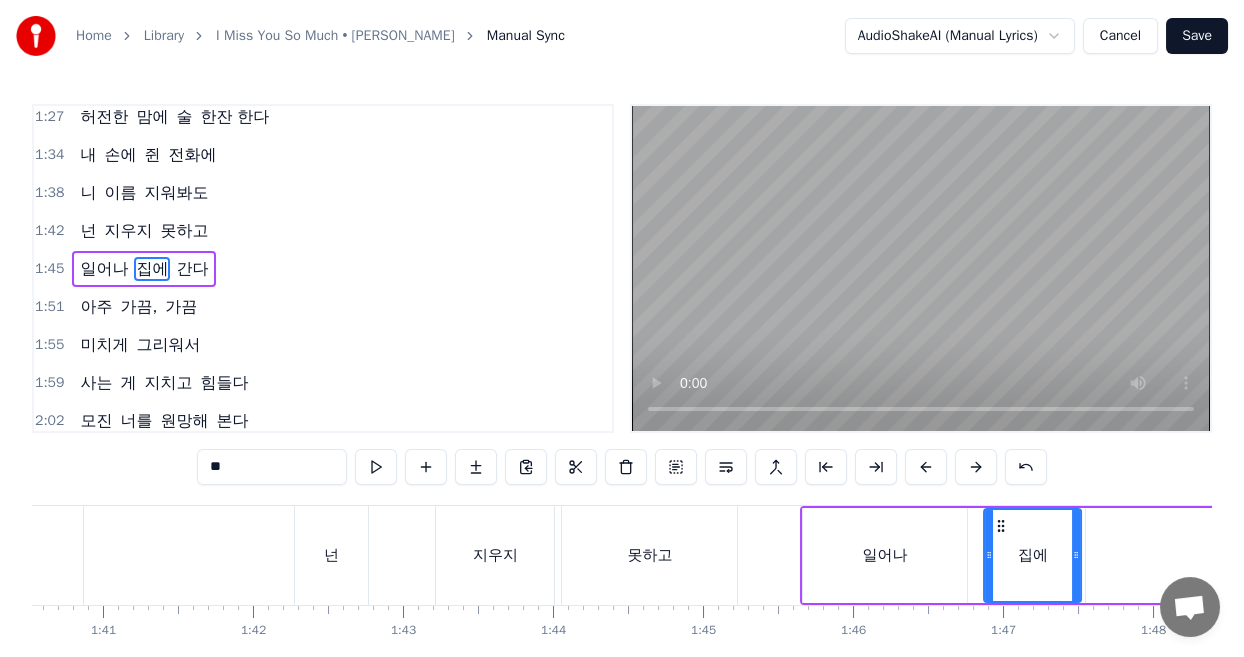 scroll, scrollTop: 0, scrollLeft: 14918, axis: horizontal 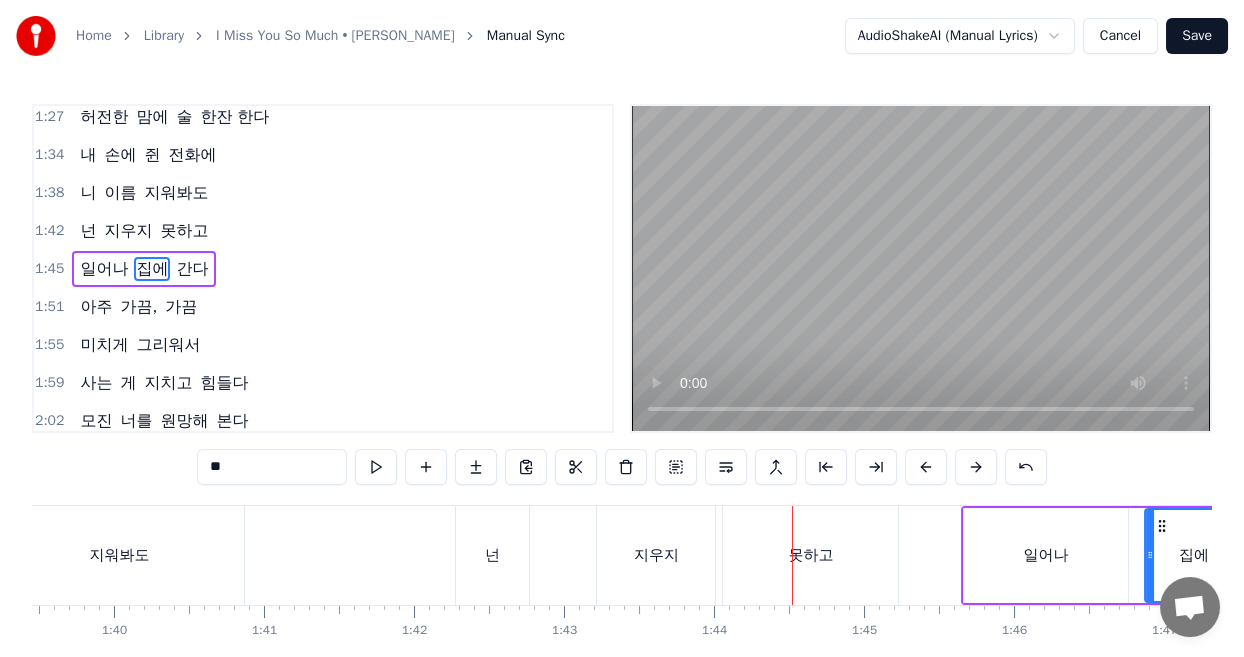 click on "못하고" at bounding box center (810, 555) 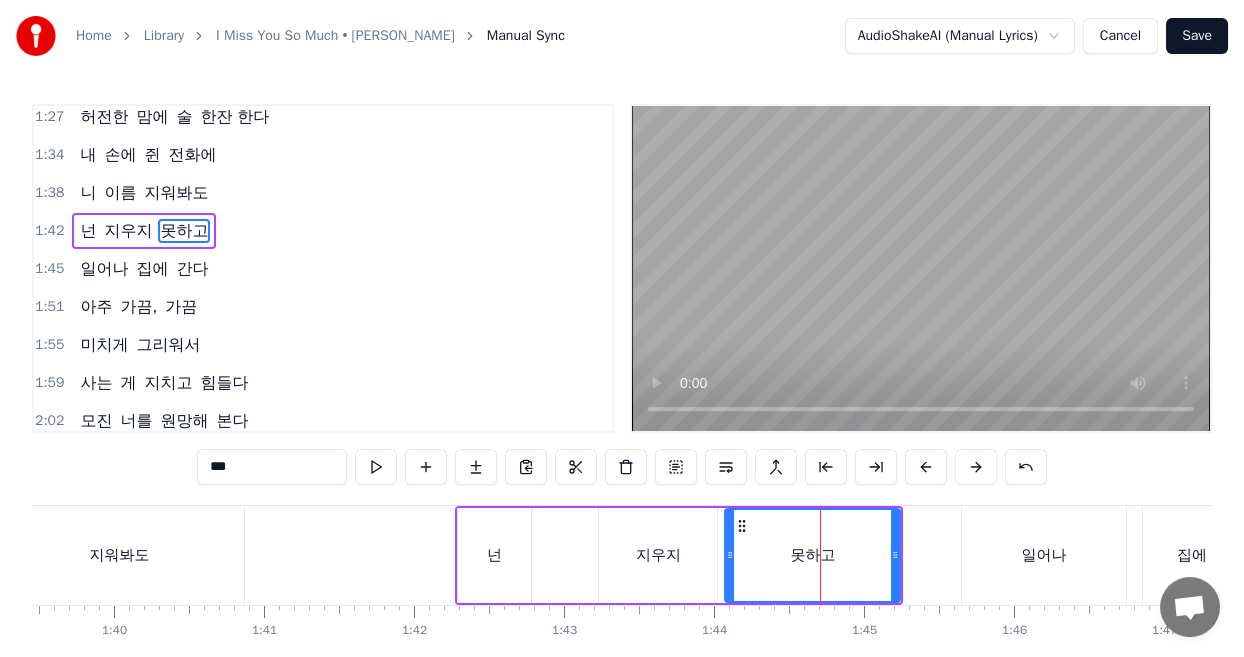 scroll, scrollTop: 616, scrollLeft: 0, axis: vertical 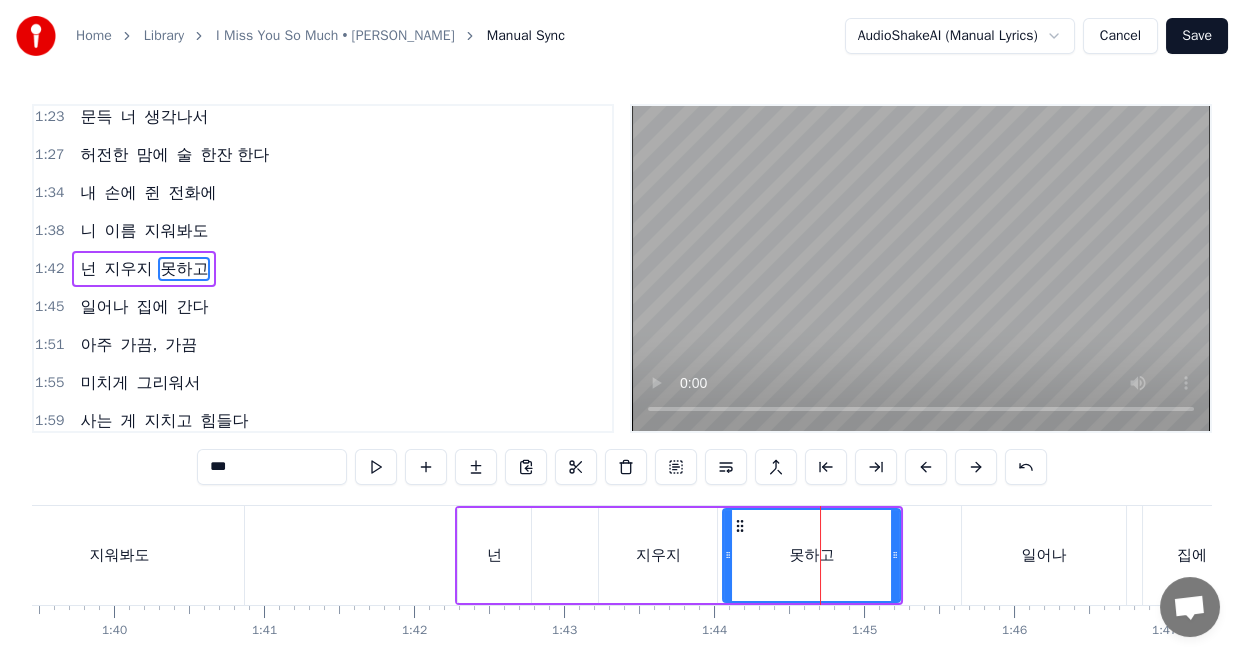 click 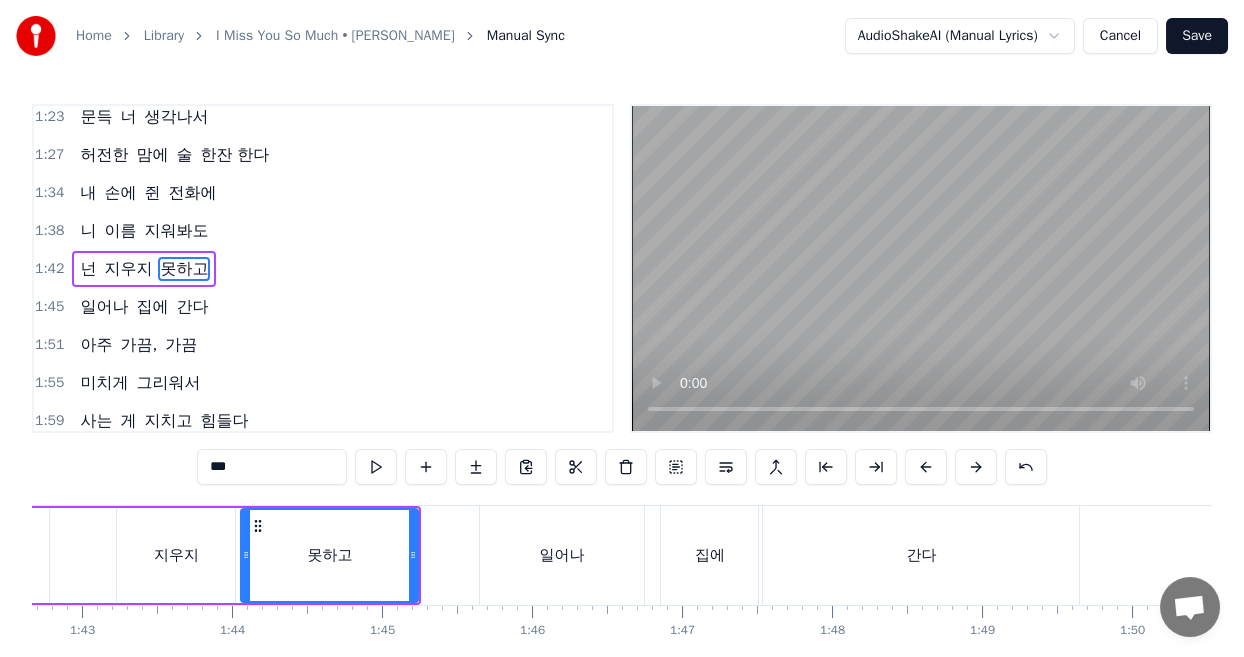 scroll, scrollTop: 0, scrollLeft: 14999, axis: horizontal 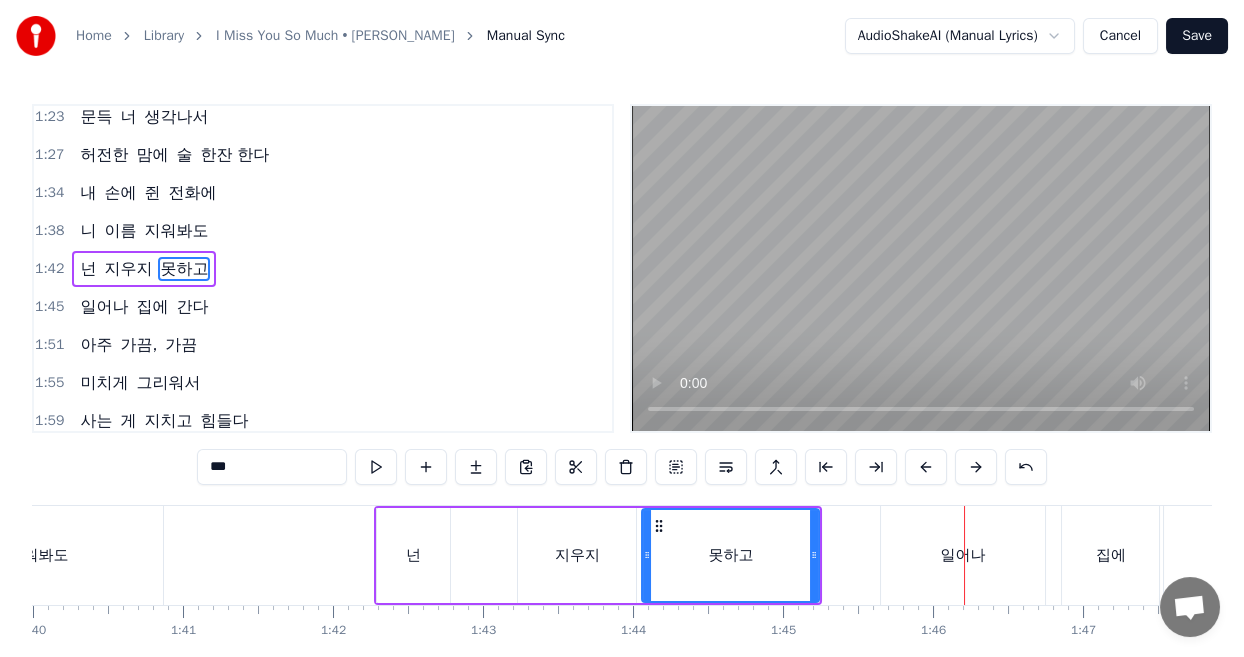 click on "지우지" at bounding box center [577, 555] 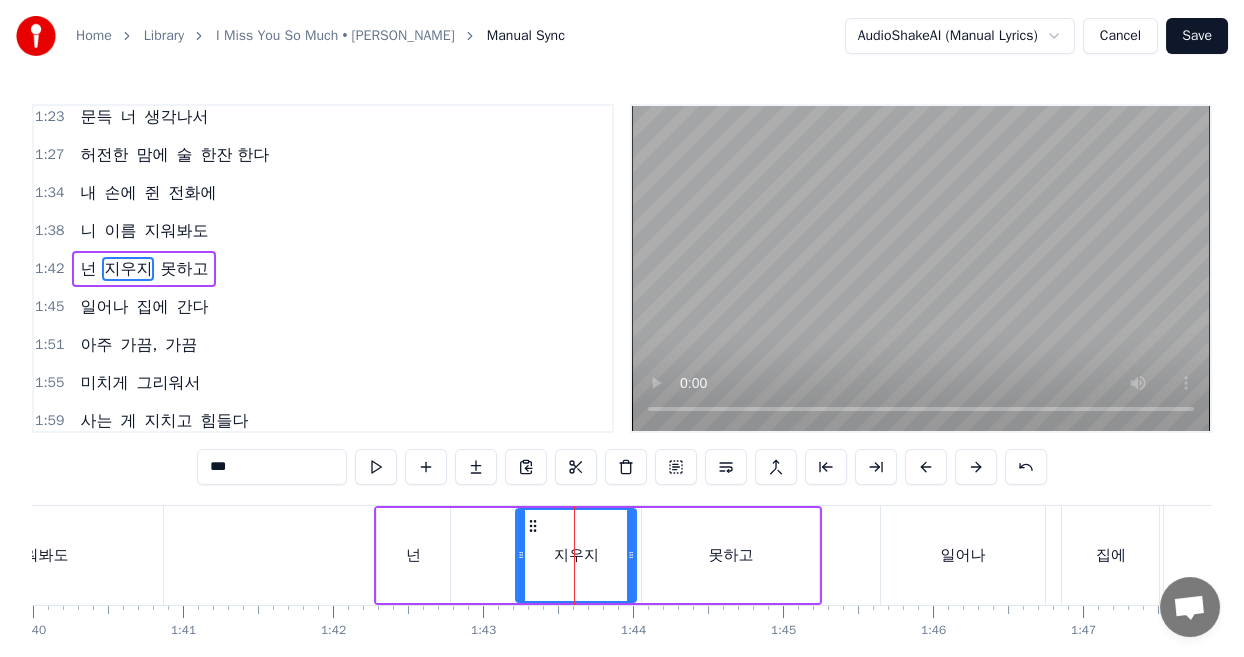 click 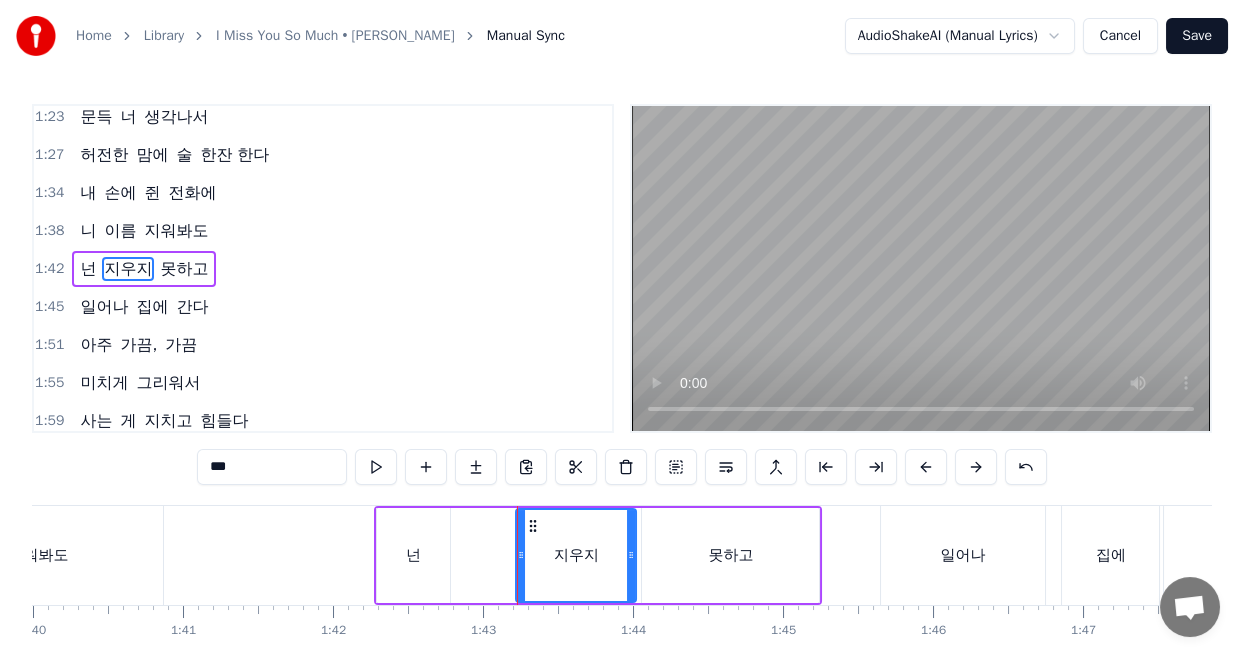 click on "지우지" at bounding box center (576, 555) 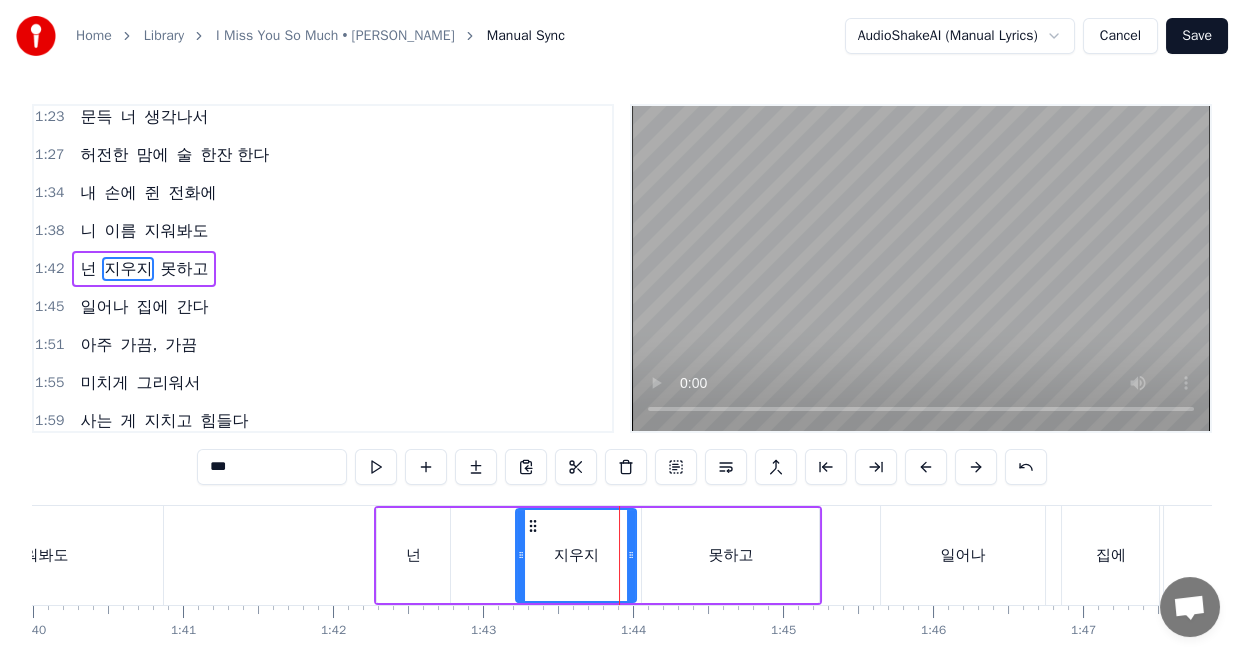 click on "못하고" at bounding box center [730, 555] 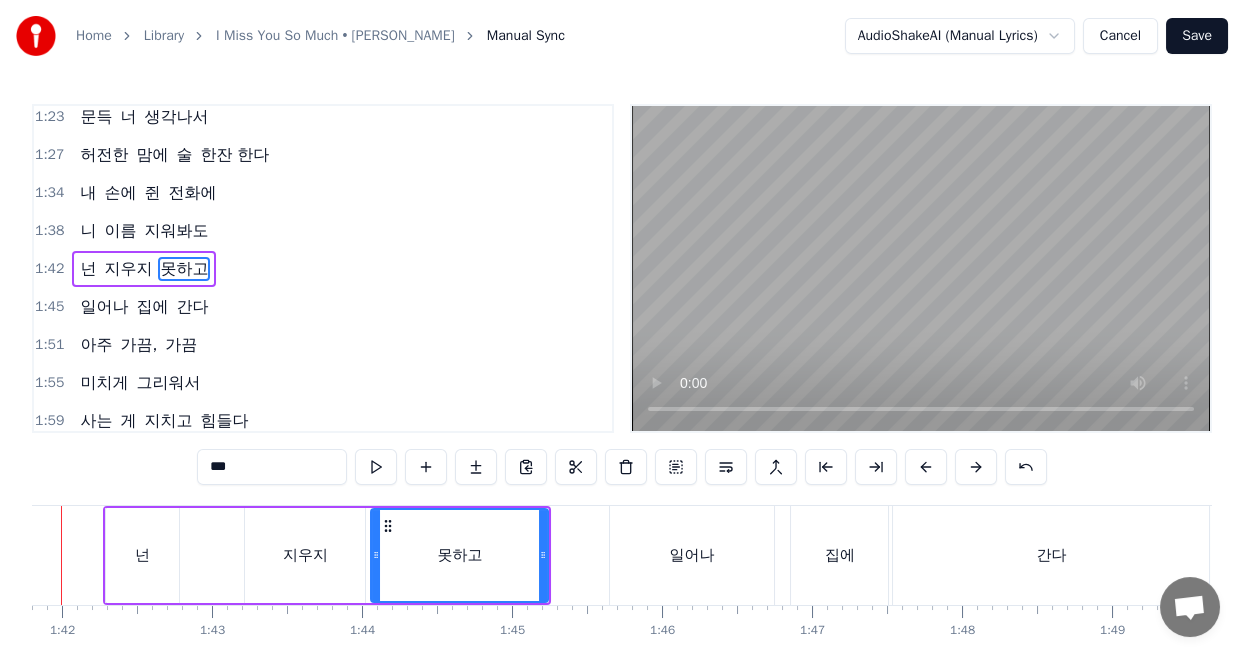 scroll, scrollTop: 0, scrollLeft: 15199, axis: horizontal 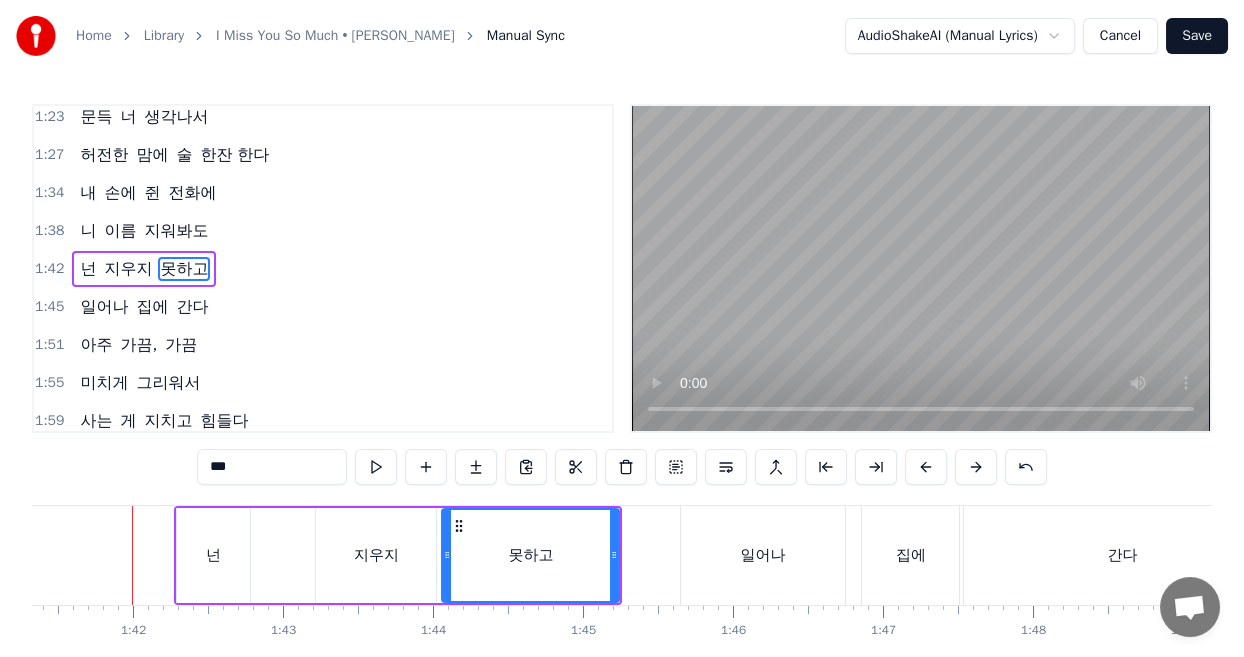 click on "못하고" at bounding box center [530, 555] 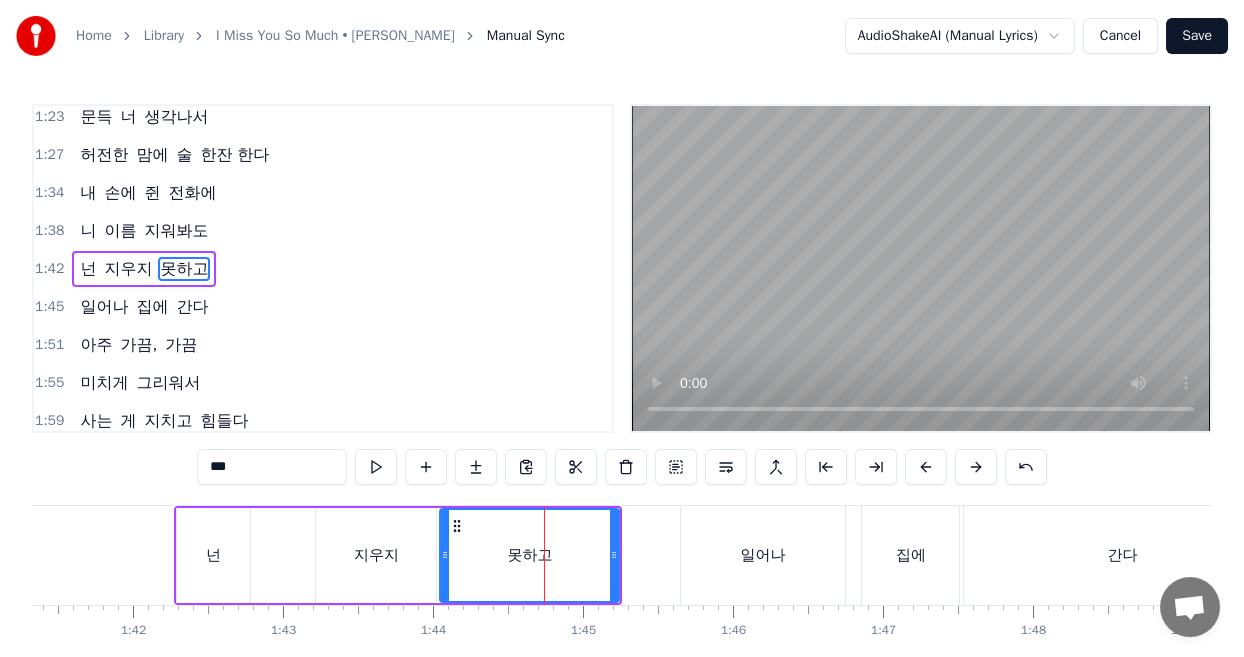 click 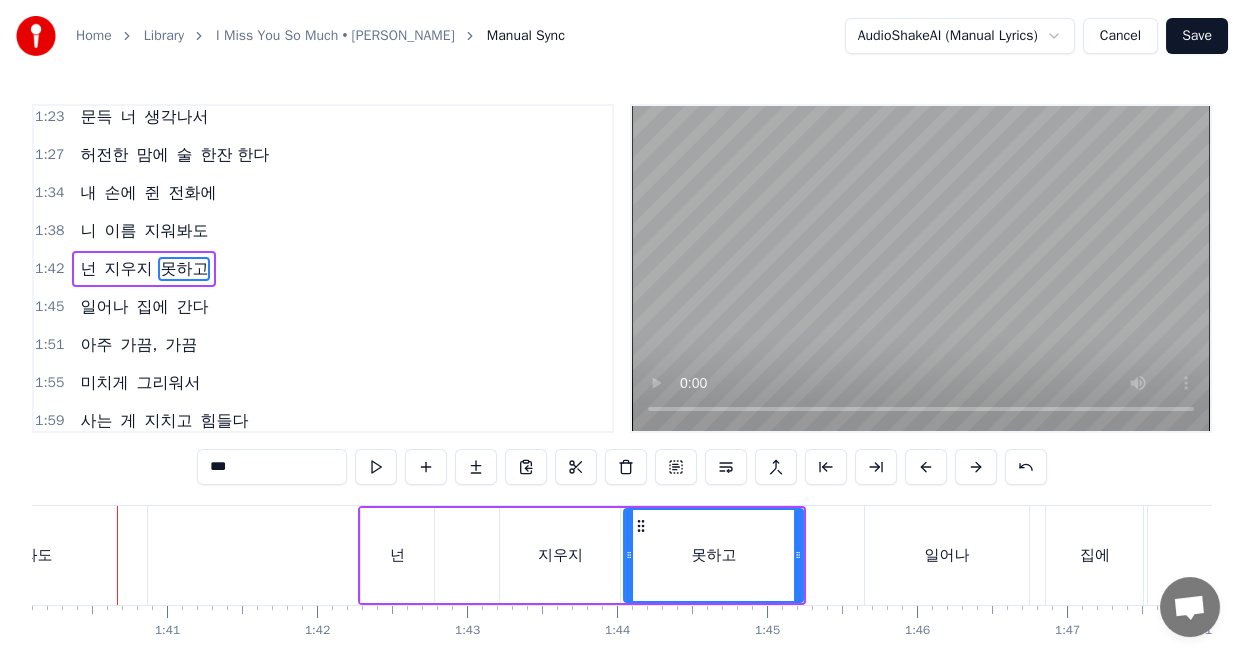 scroll, scrollTop: 0, scrollLeft: 14999, axis: horizontal 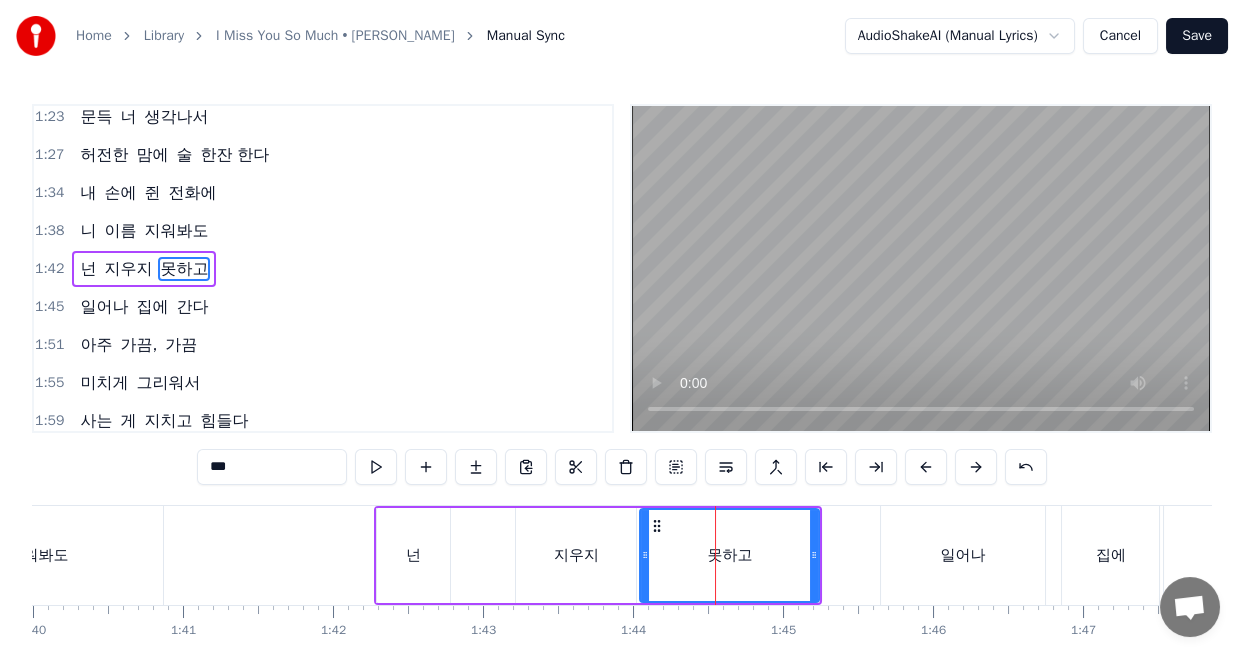 click on "못하고" at bounding box center (729, 555) 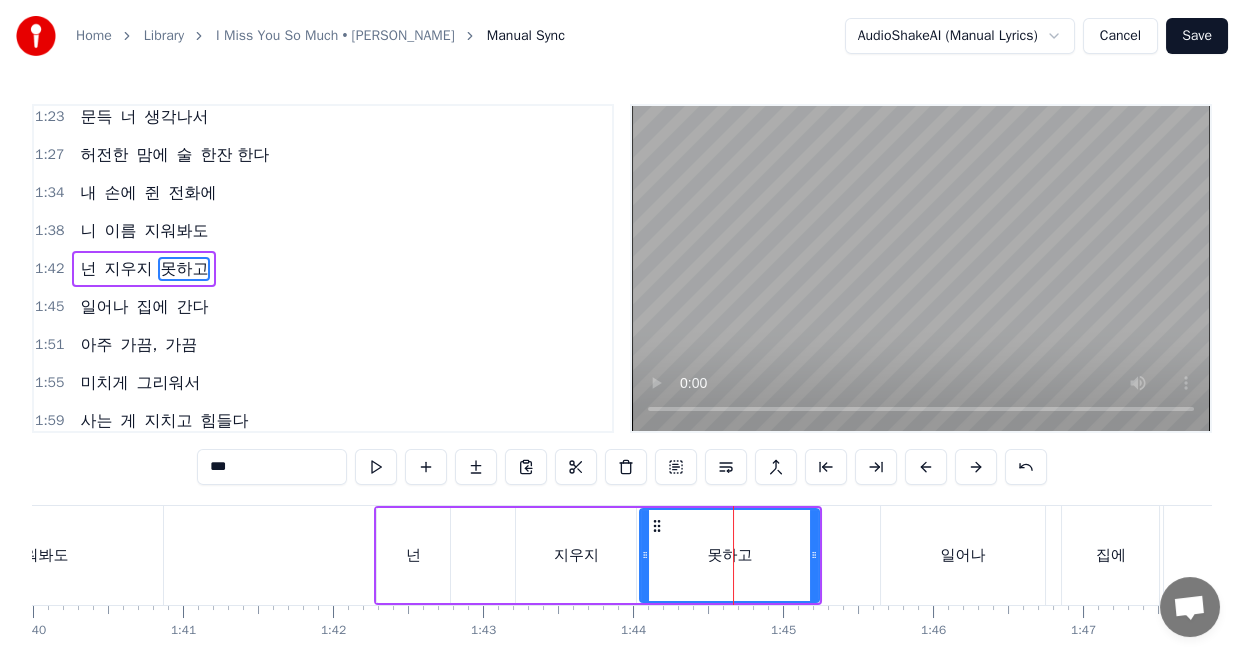 click on "지우지" at bounding box center [576, 555] 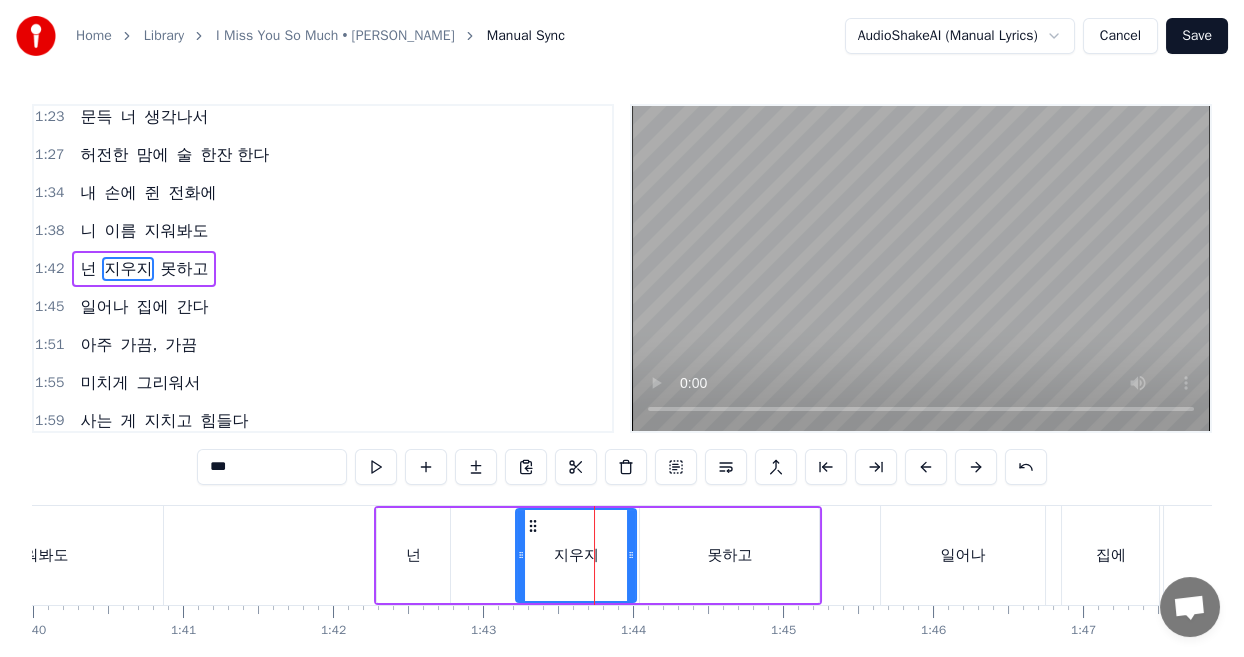 click on "못하고" at bounding box center (729, 555) 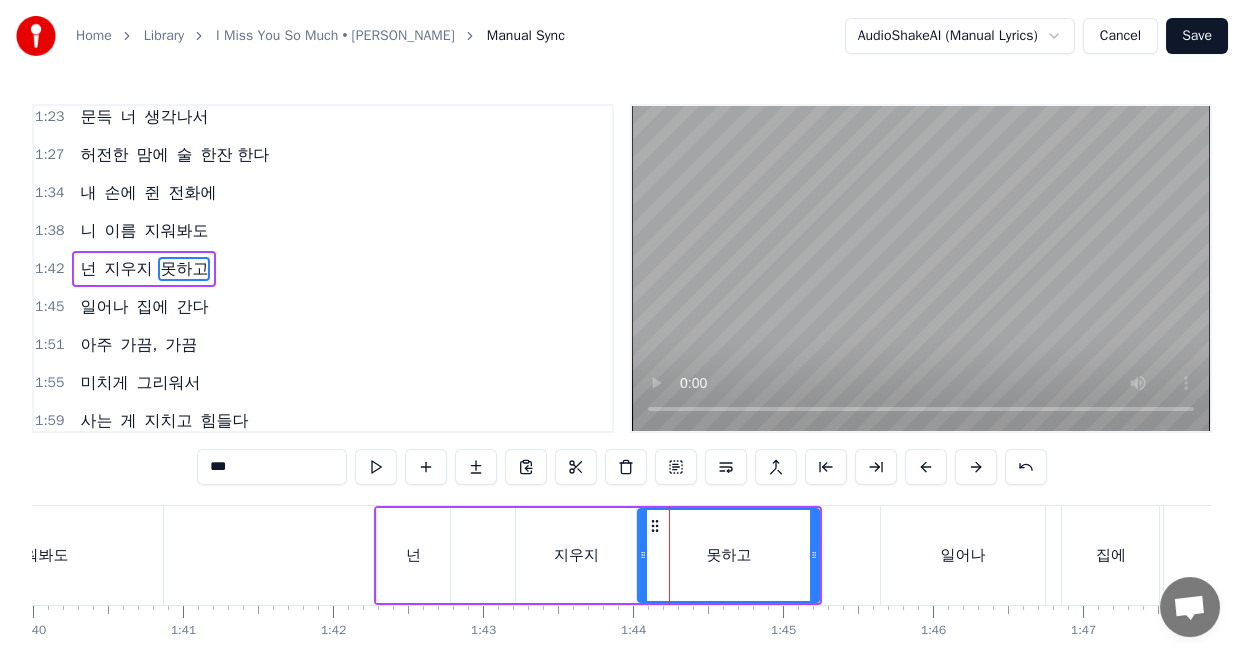 click 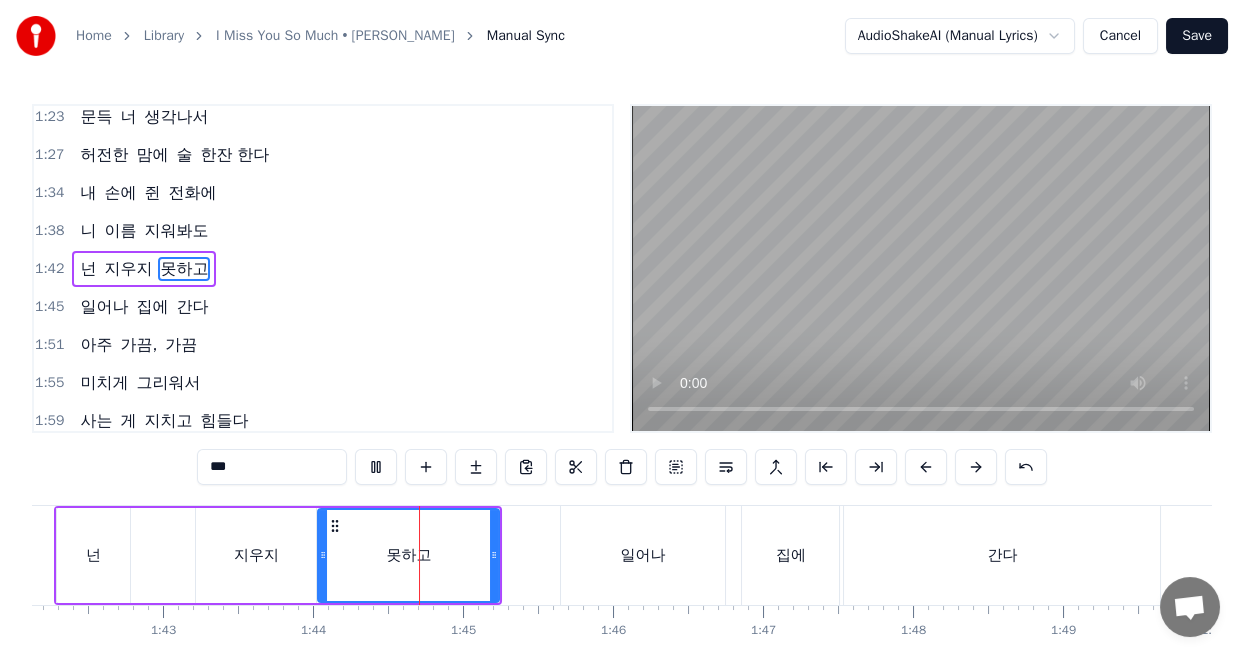 scroll, scrollTop: 0, scrollLeft: 15515, axis: horizontal 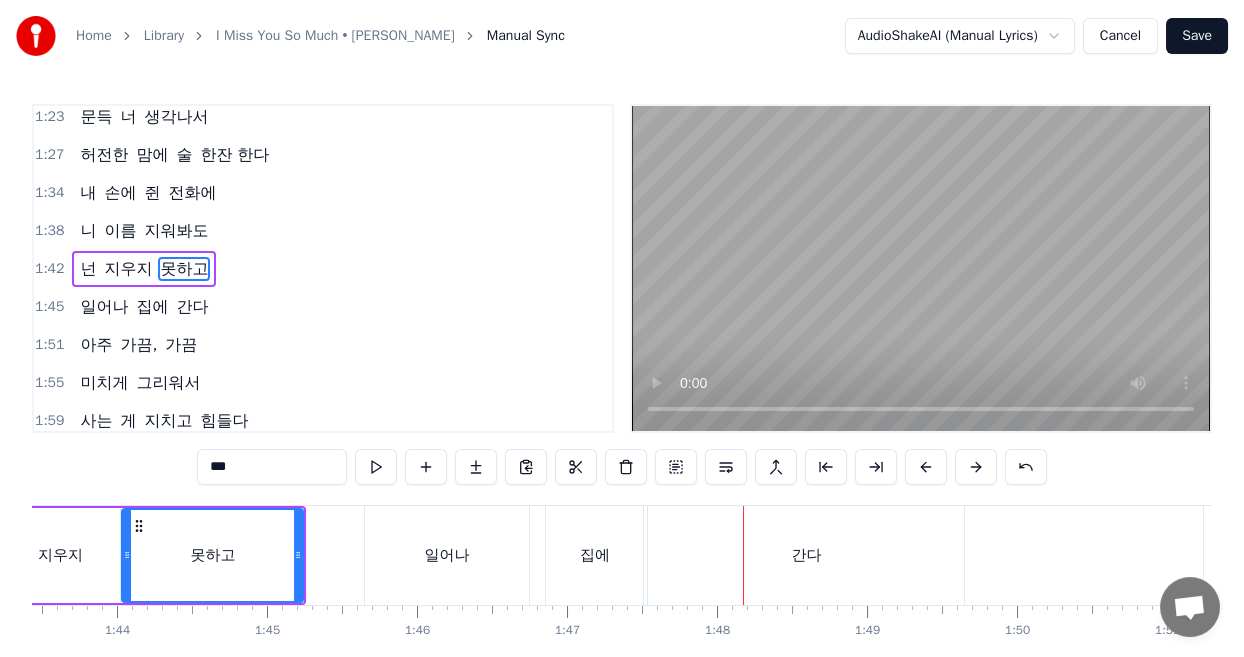 click on "일어나" at bounding box center (446, 555) 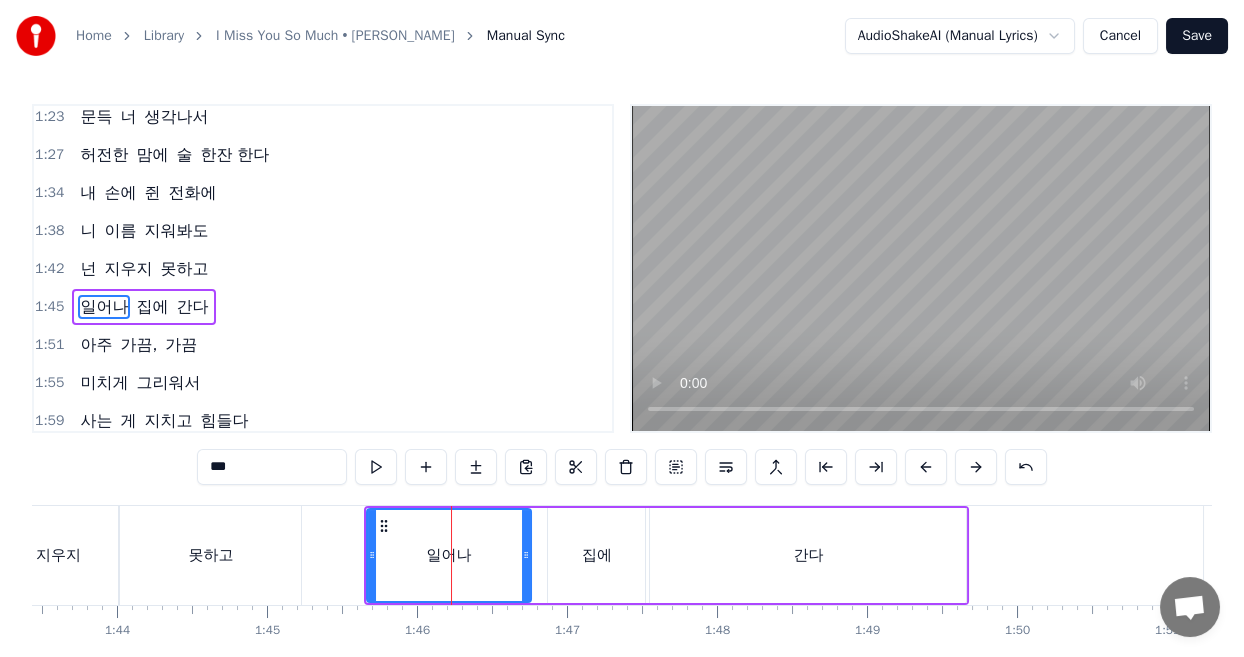 scroll, scrollTop: 654, scrollLeft: 0, axis: vertical 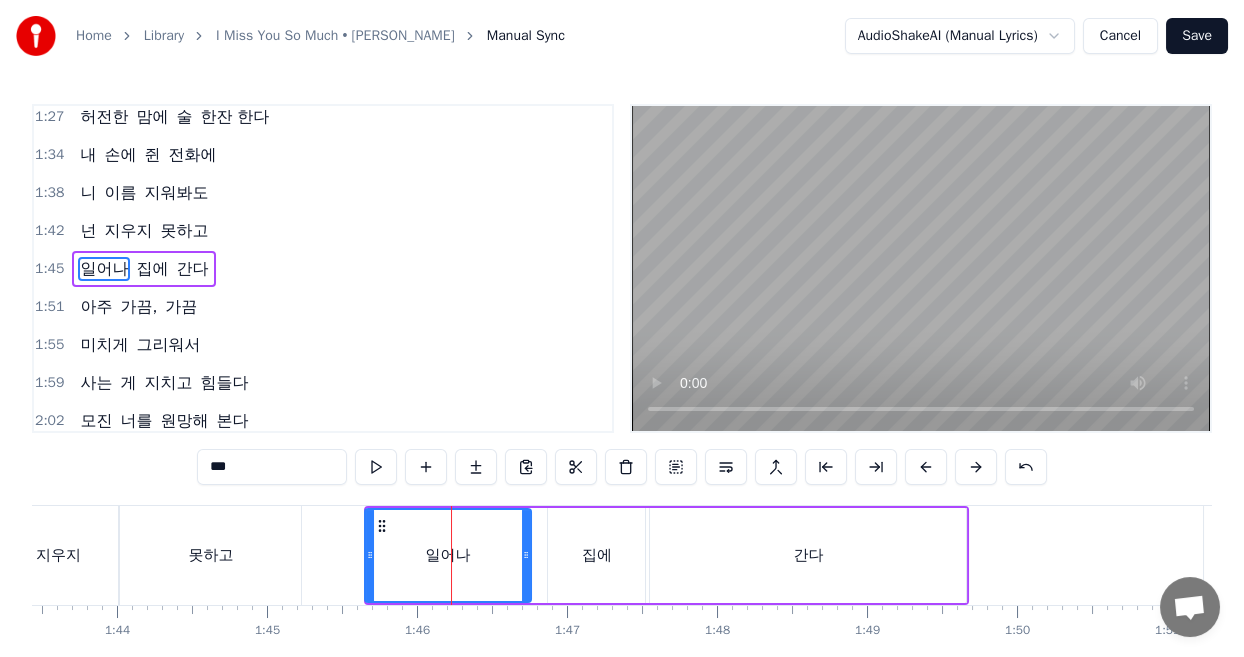 click at bounding box center [370, 555] 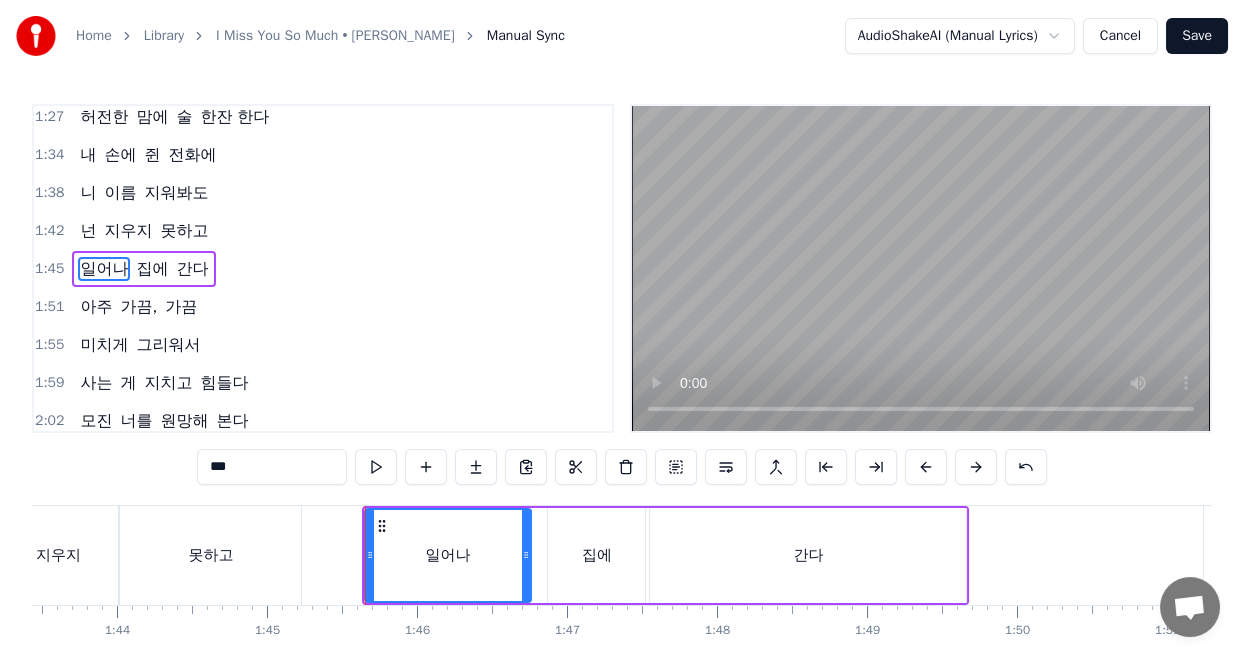 click on "집에" at bounding box center (596, 555) 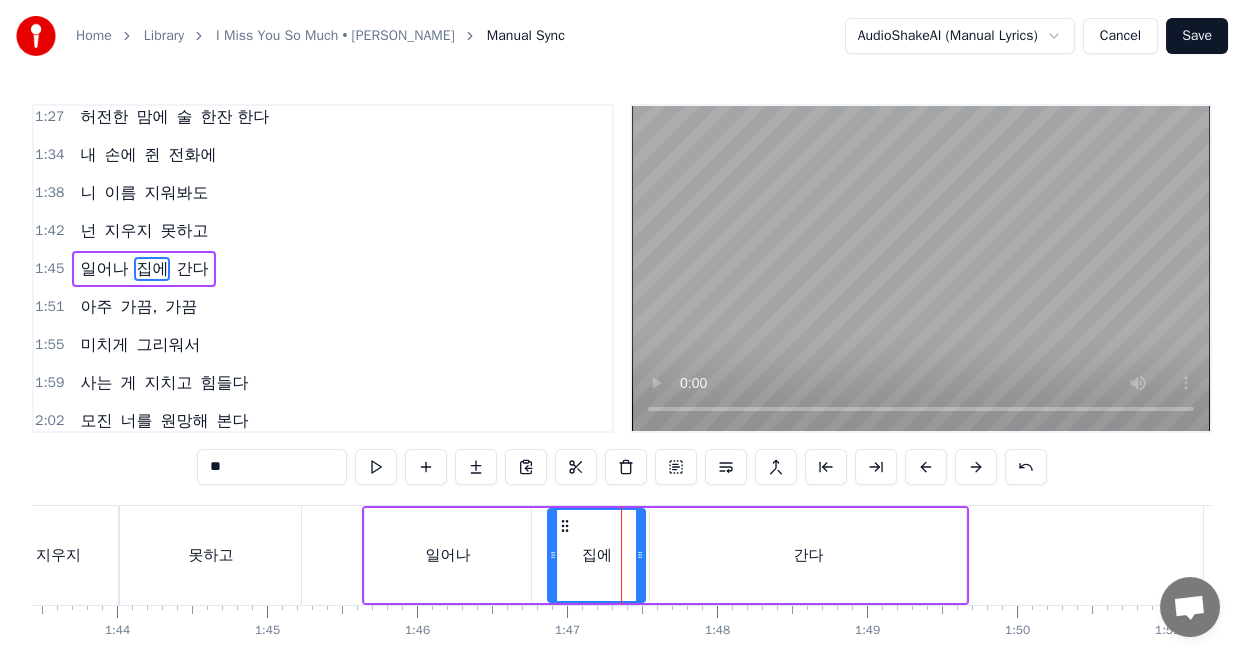 click on "일어나 집에 간다" at bounding box center (666, 555) 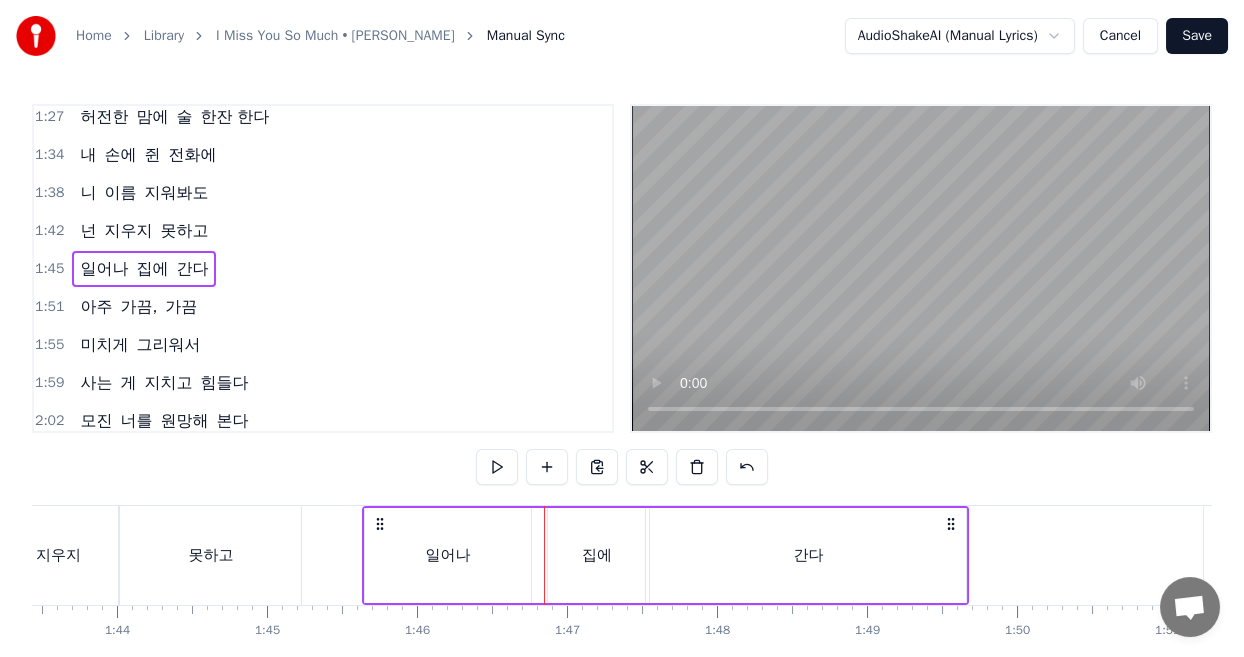 click on "집에" at bounding box center (596, 555) 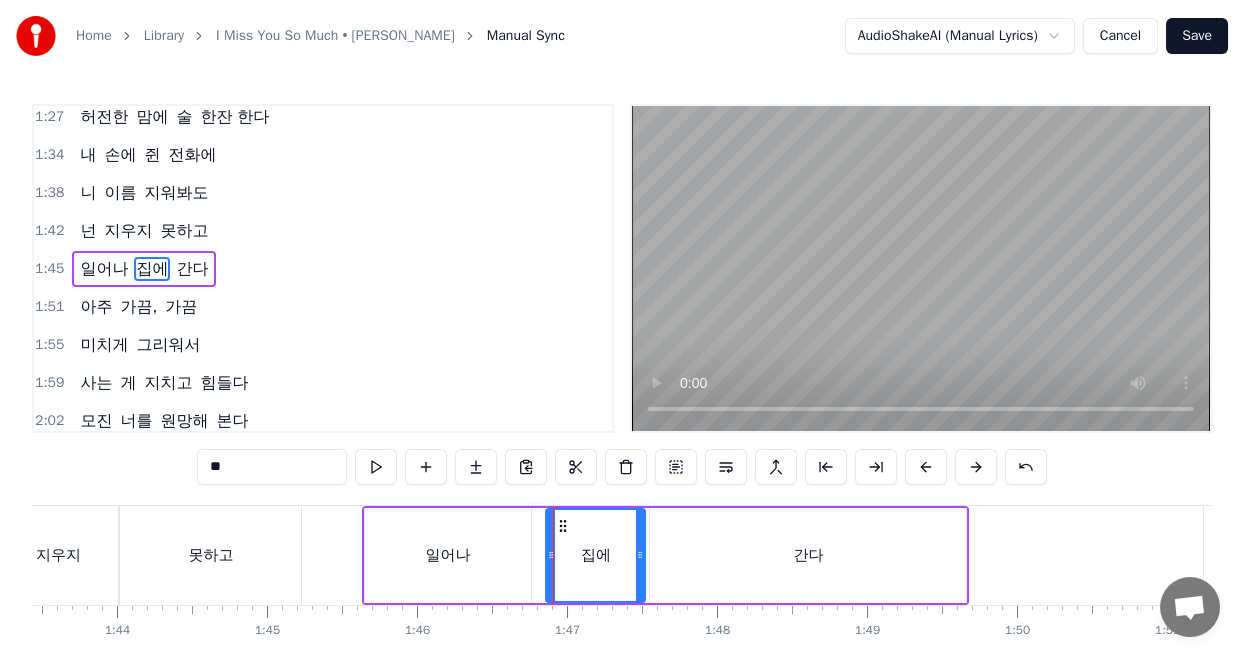 click at bounding box center [551, 555] 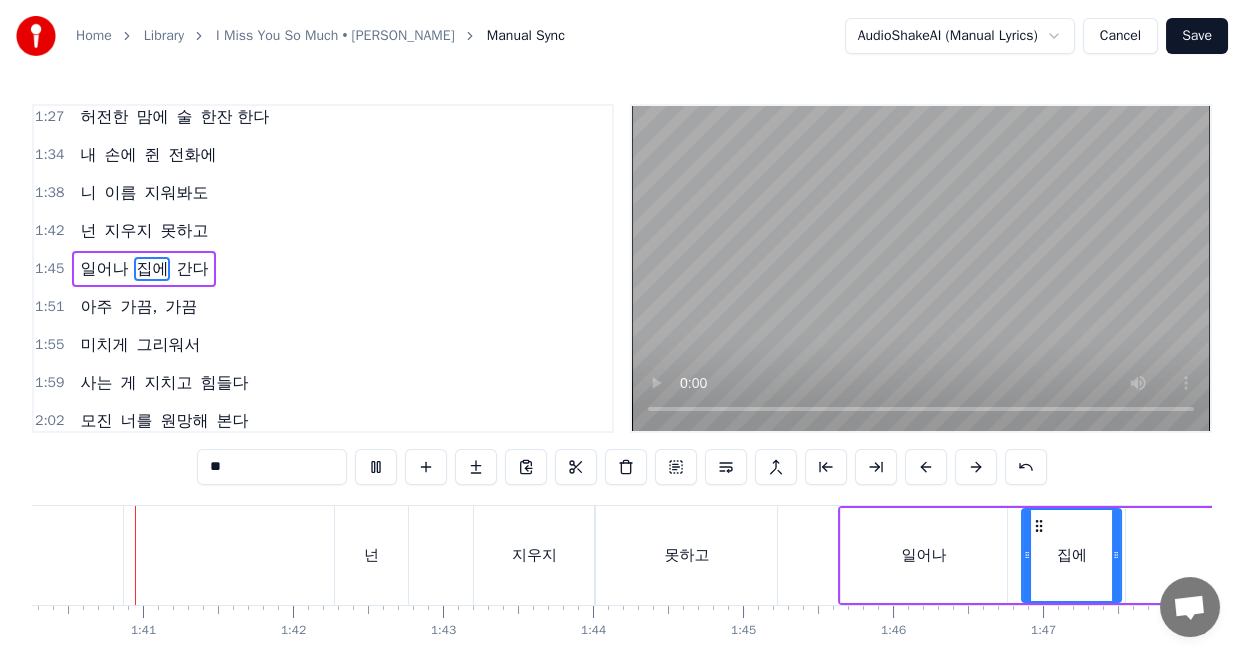 scroll, scrollTop: 0, scrollLeft: 15038, axis: horizontal 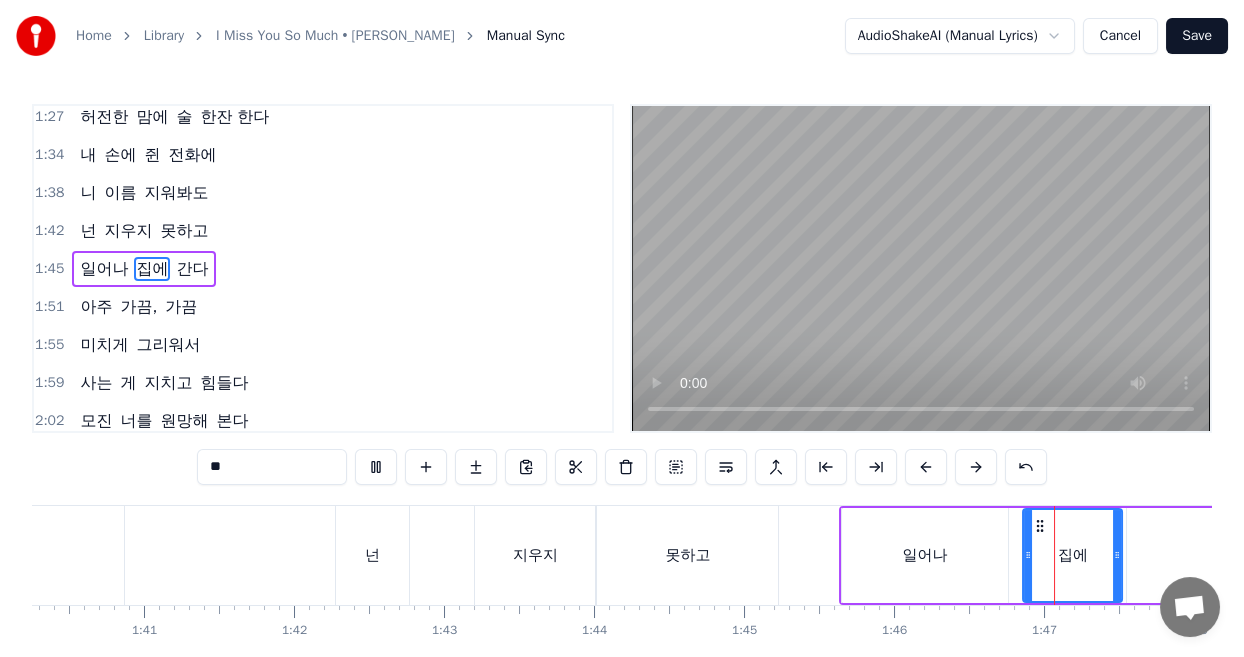click at bounding box center [921, 268] 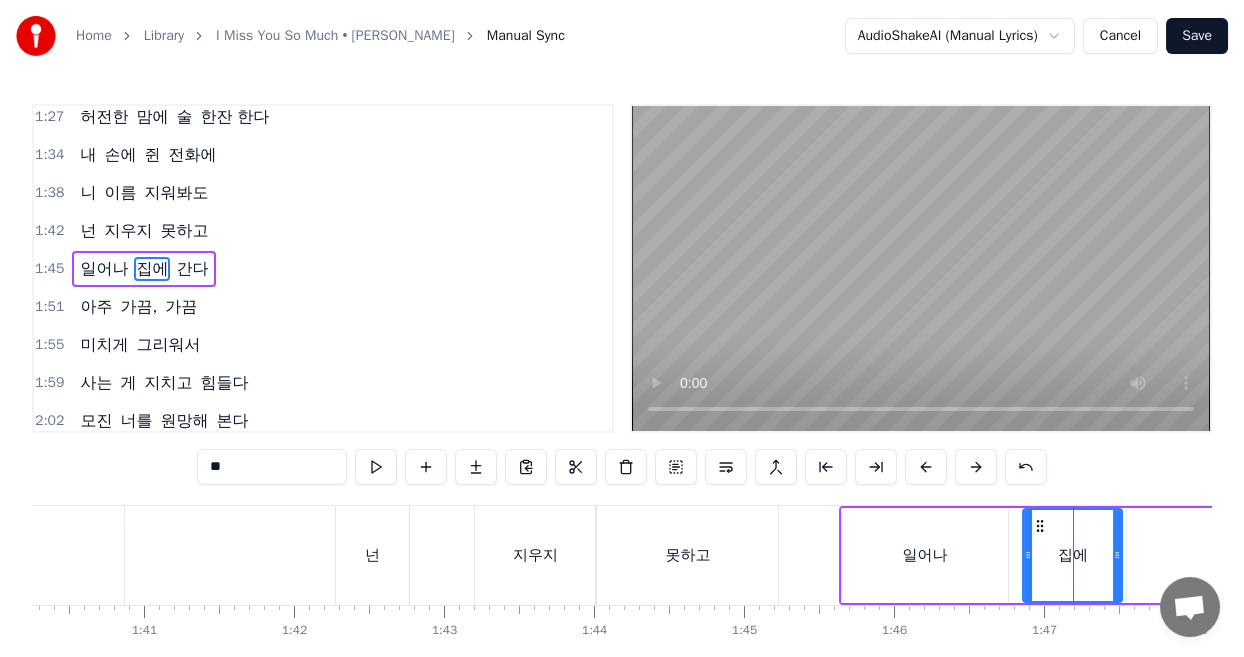 click on "지우지" at bounding box center (535, 555) 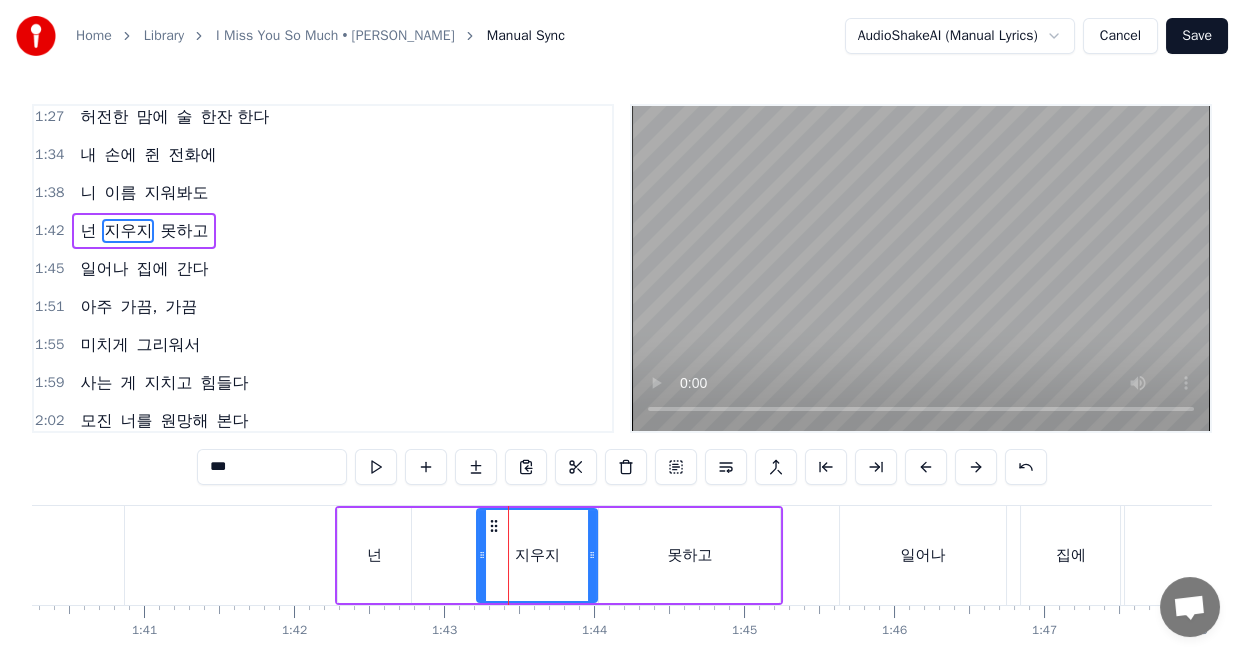 scroll, scrollTop: 616, scrollLeft: 0, axis: vertical 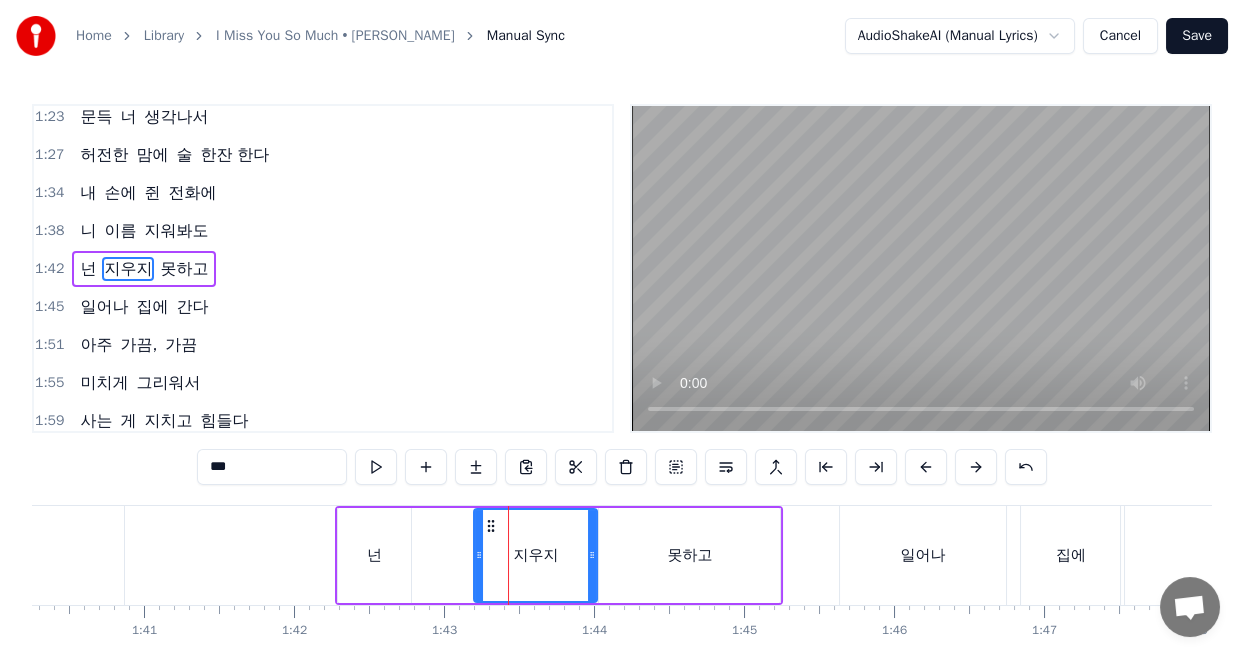 click 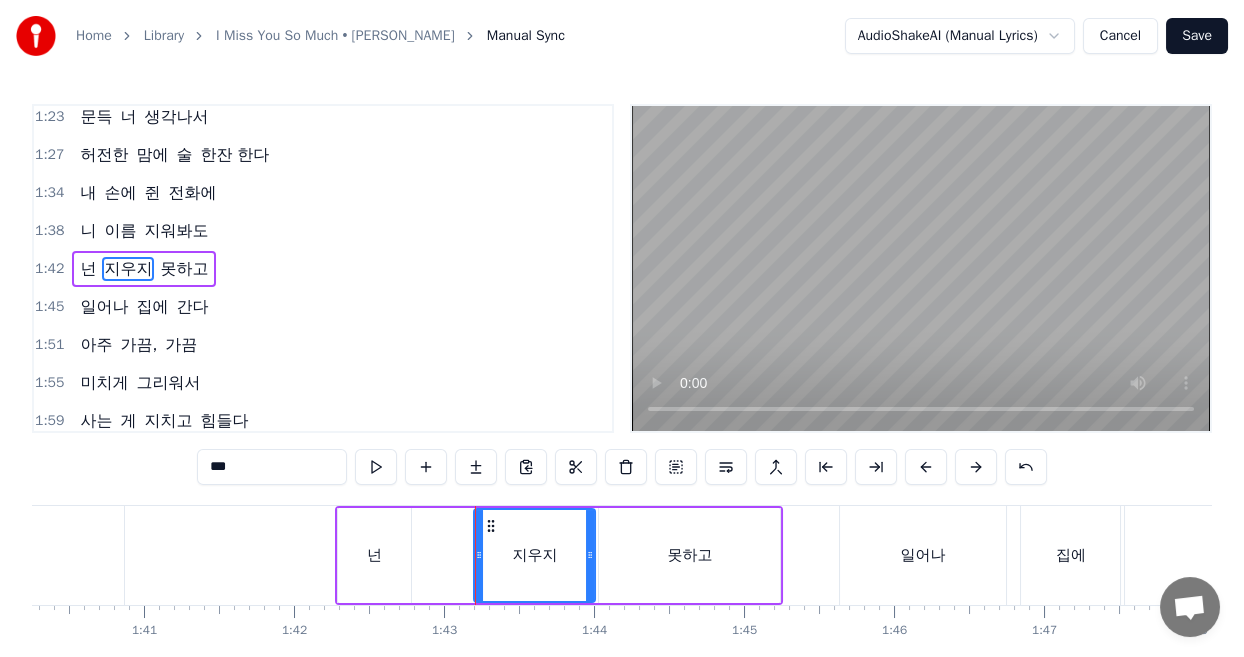 click 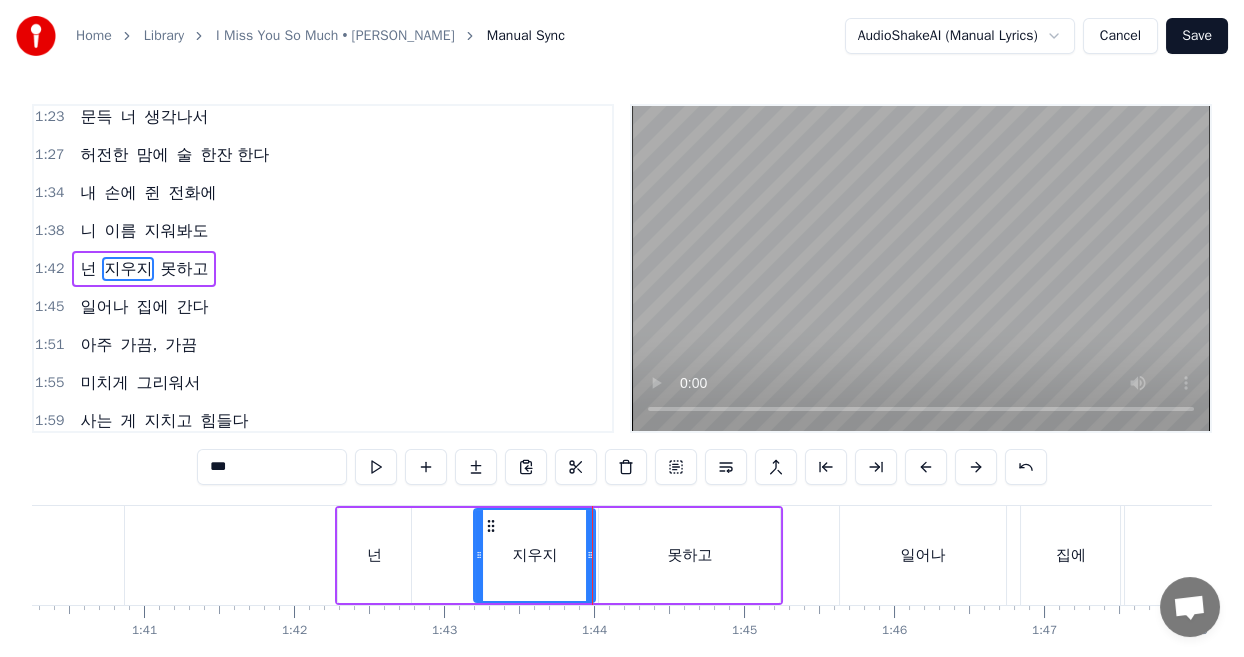 click on "못하고" at bounding box center (689, 555) 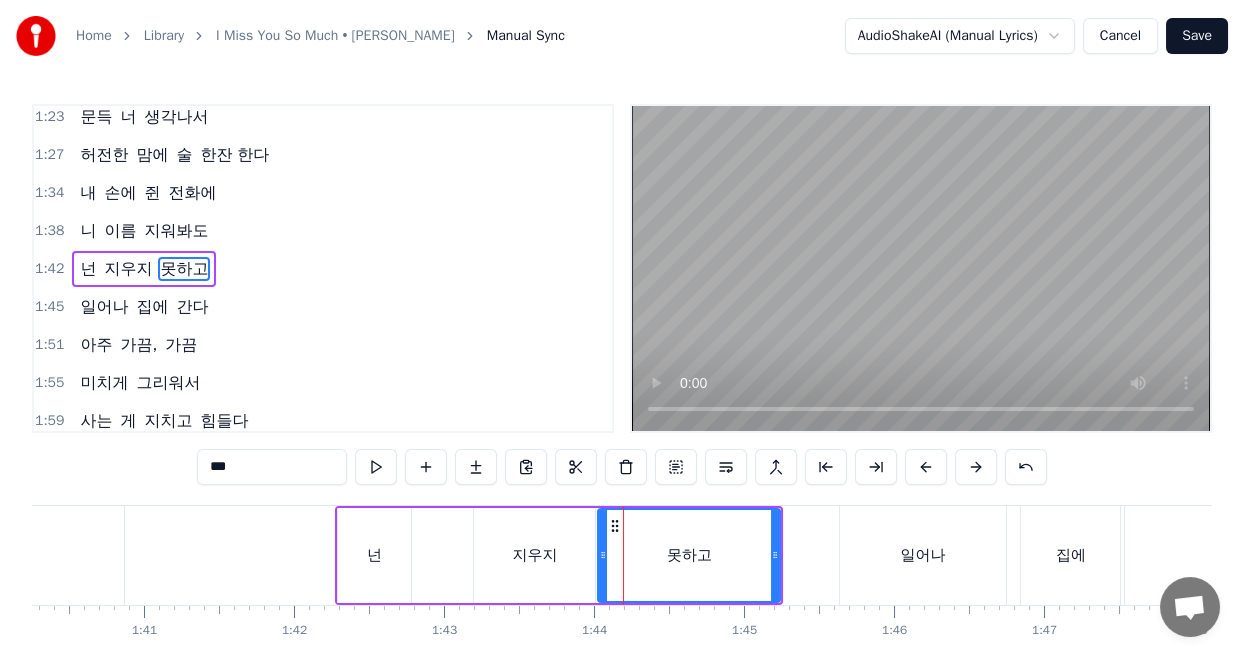 click on "못하고" at bounding box center (689, 555) 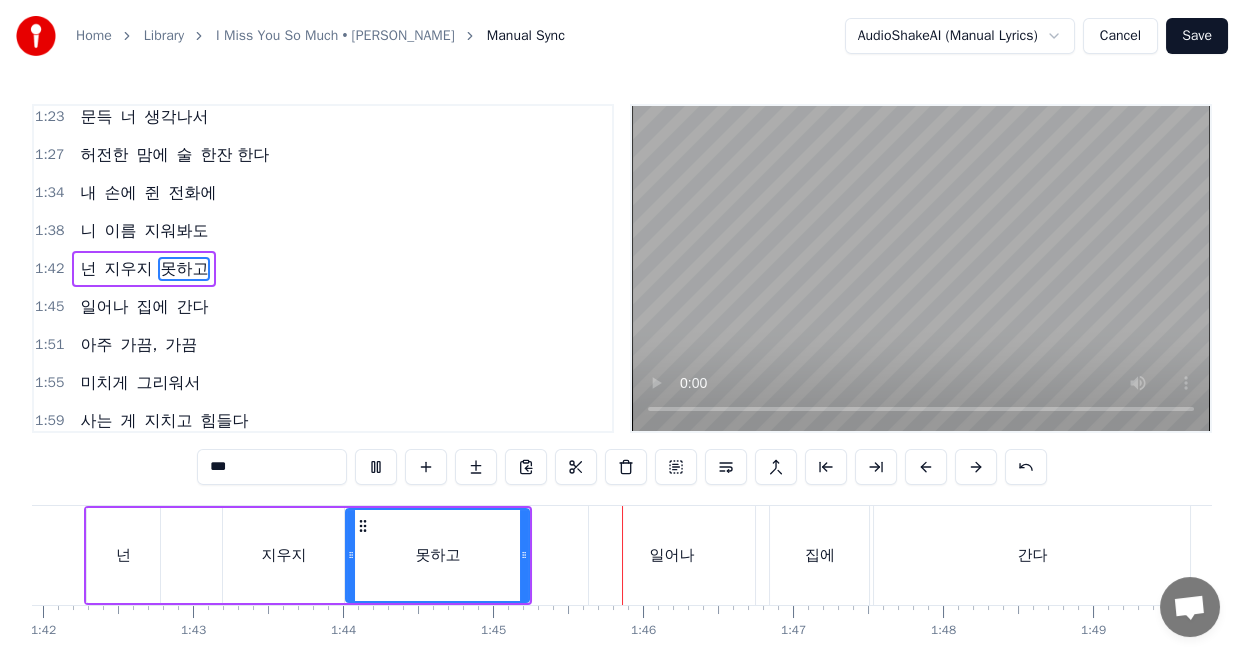 scroll, scrollTop: 0, scrollLeft: 15692, axis: horizontal 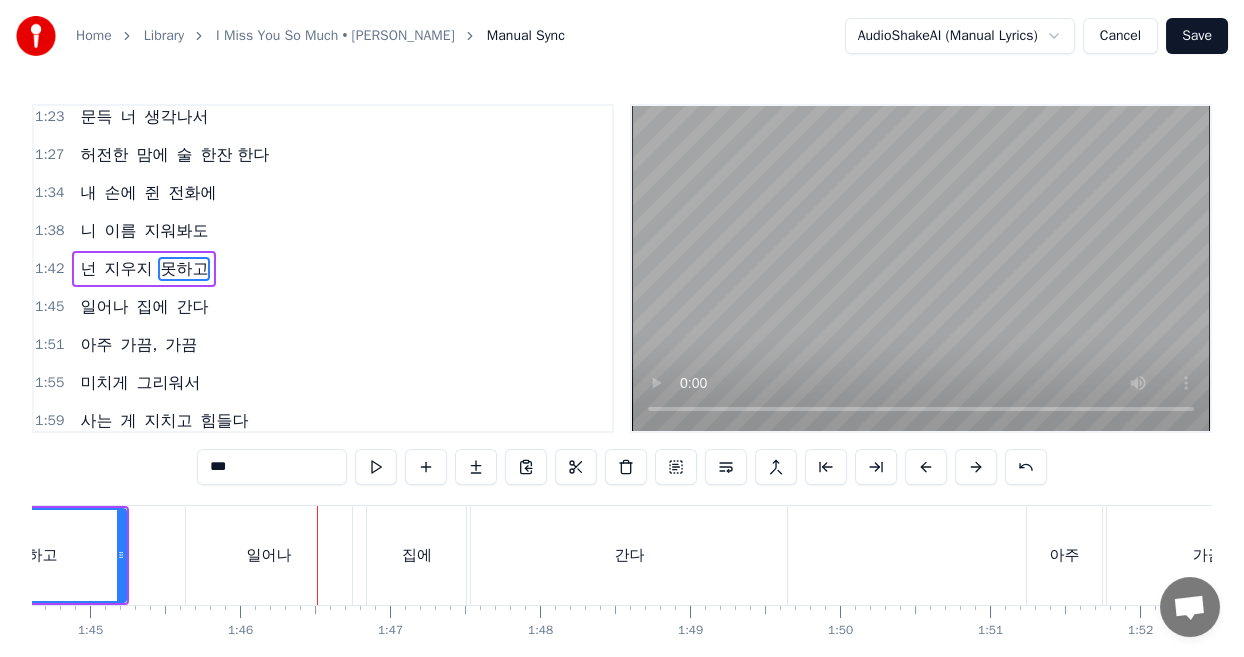 click on "일어나" at bounding box center [269, 555] 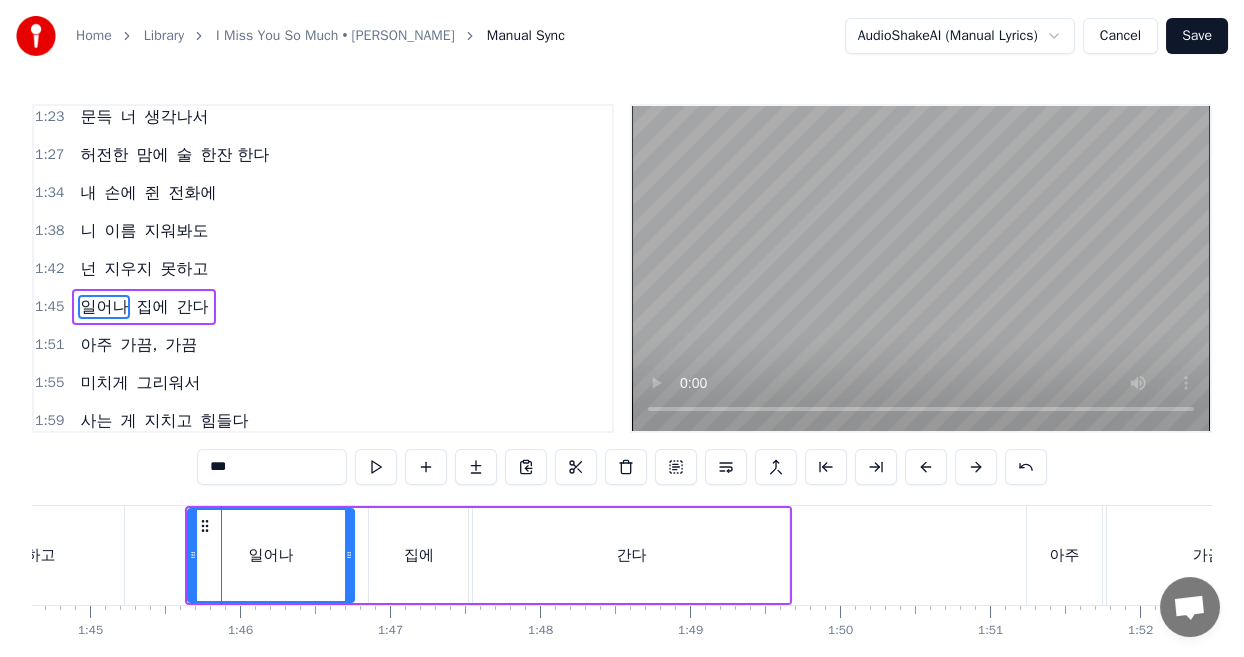 scroll, scrollTop: 654, scrollLeft: 0, axis: vertical 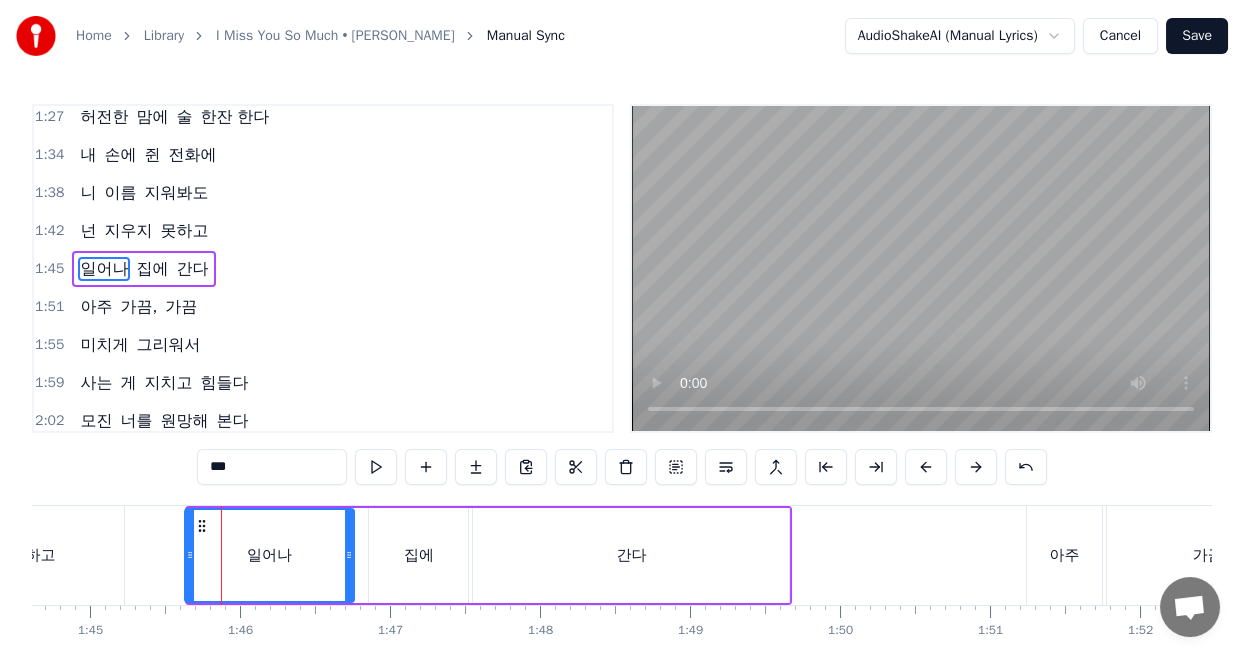 click at bounding box center [190, 555] 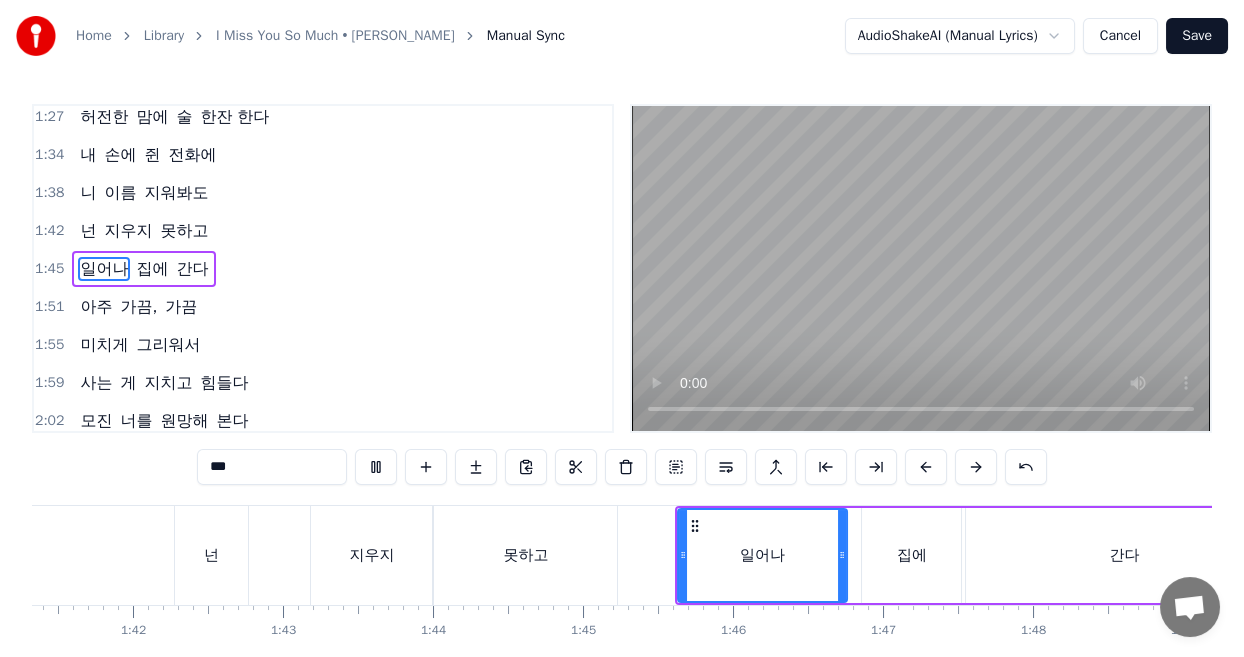 scroll, scrollTop: 0, scrollLeft: 15038, axis: horizontal 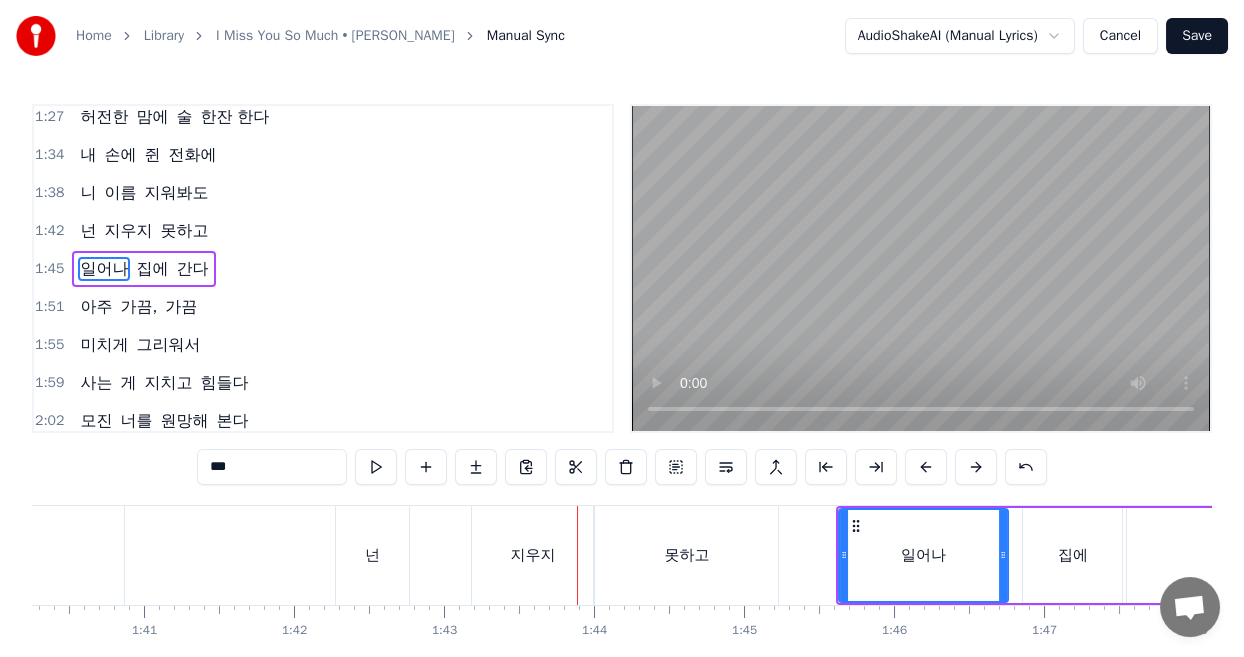 click on "지우지" at bounding box center [532, 555] 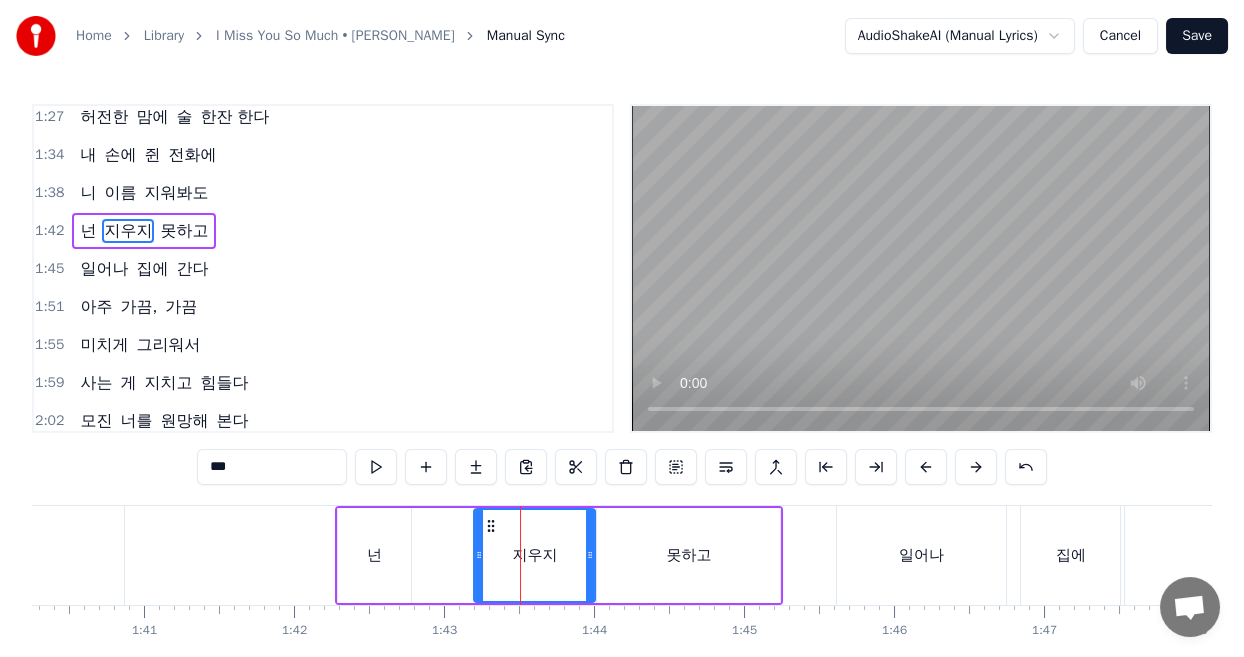 scroll, scrollTop: 616, scrollLeft: 0, axis: vertical 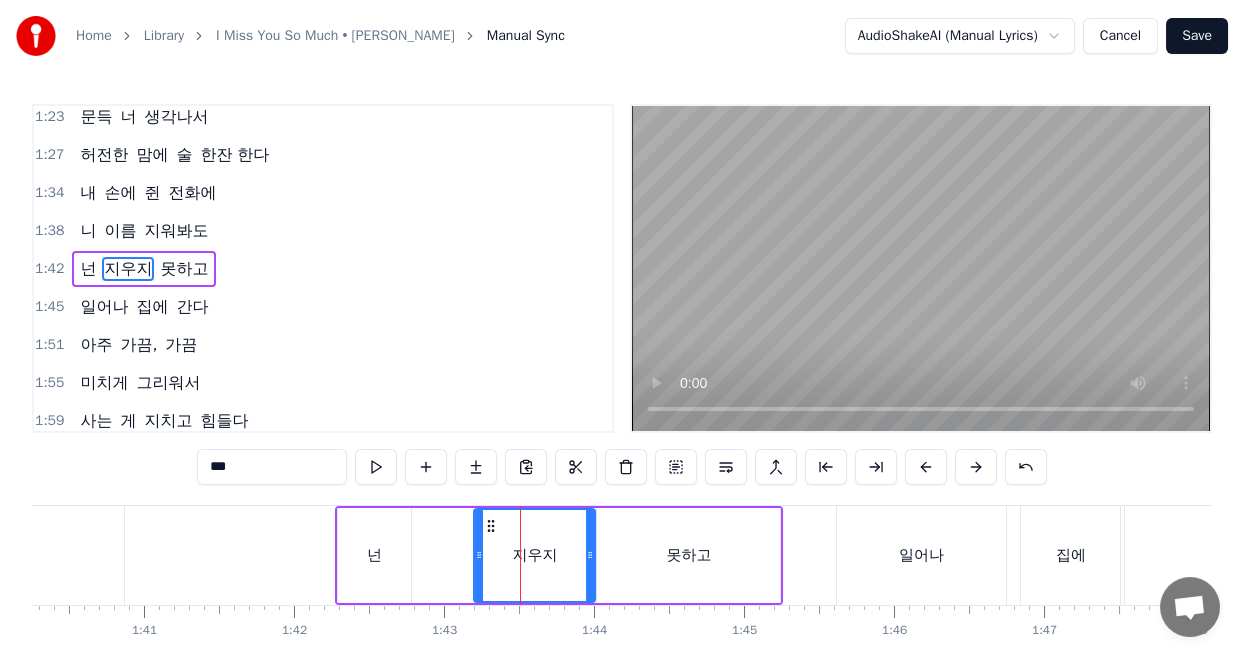 click on "넌 지우지 못하고" at bounding box center (559, 555) 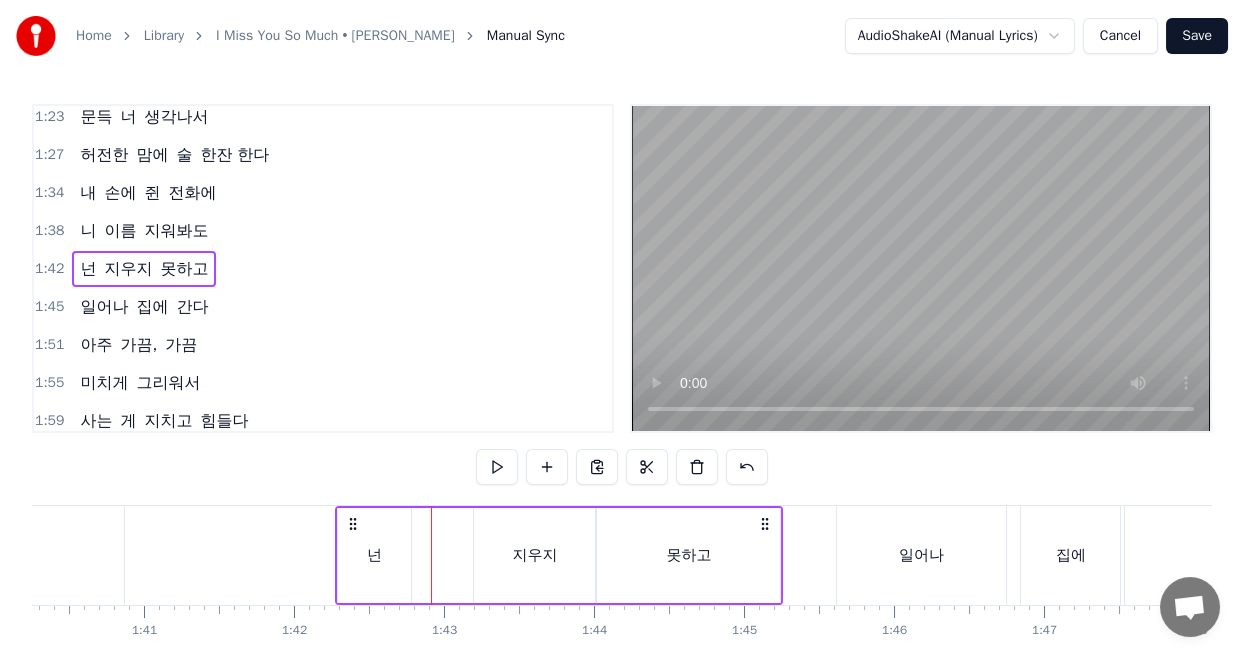 click on "넌" at bounding box center (374, 555) 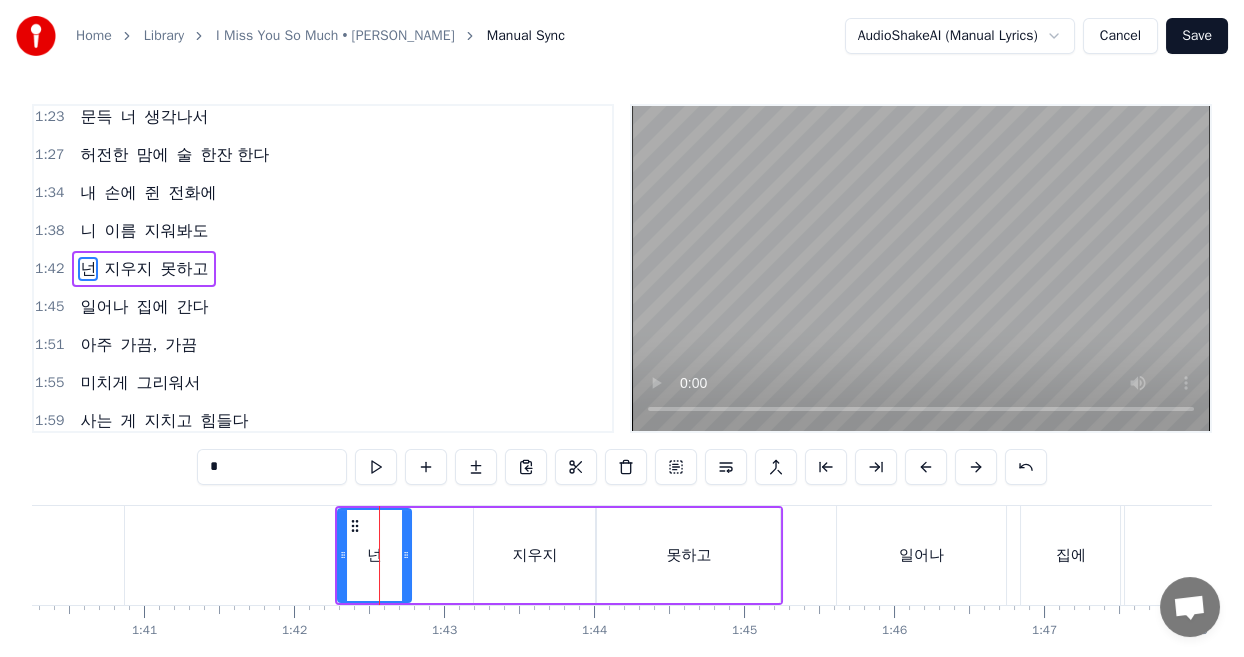 click on "지우지" at bounding box center [534, 555] 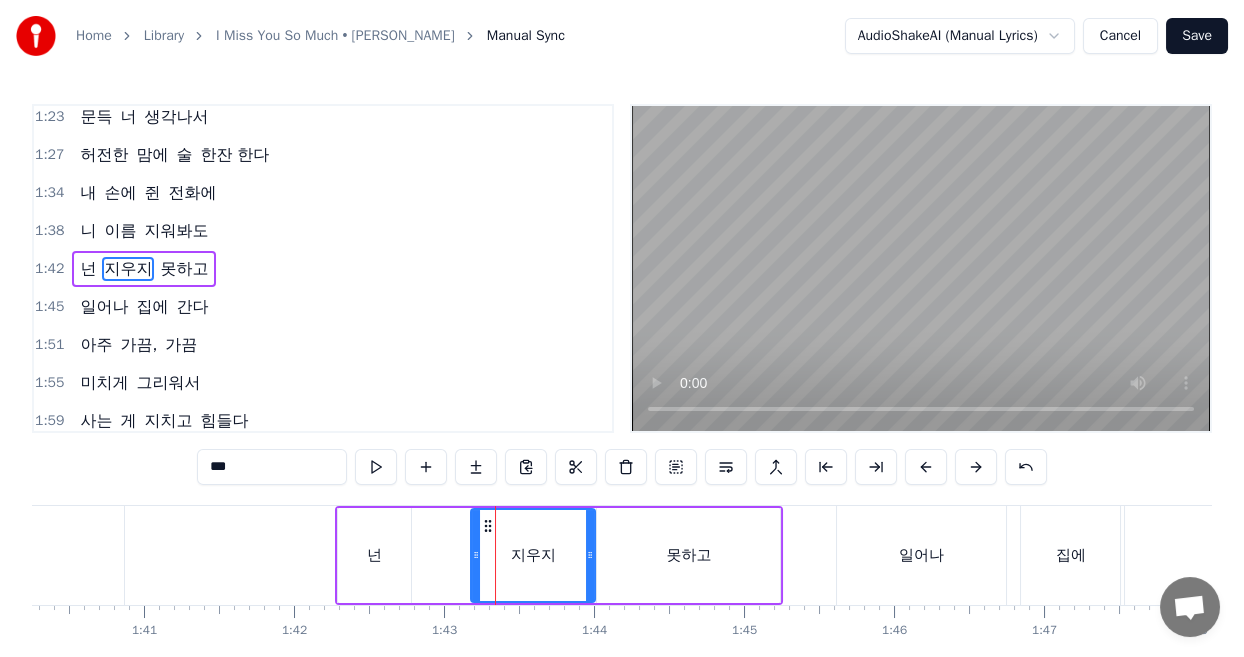 click 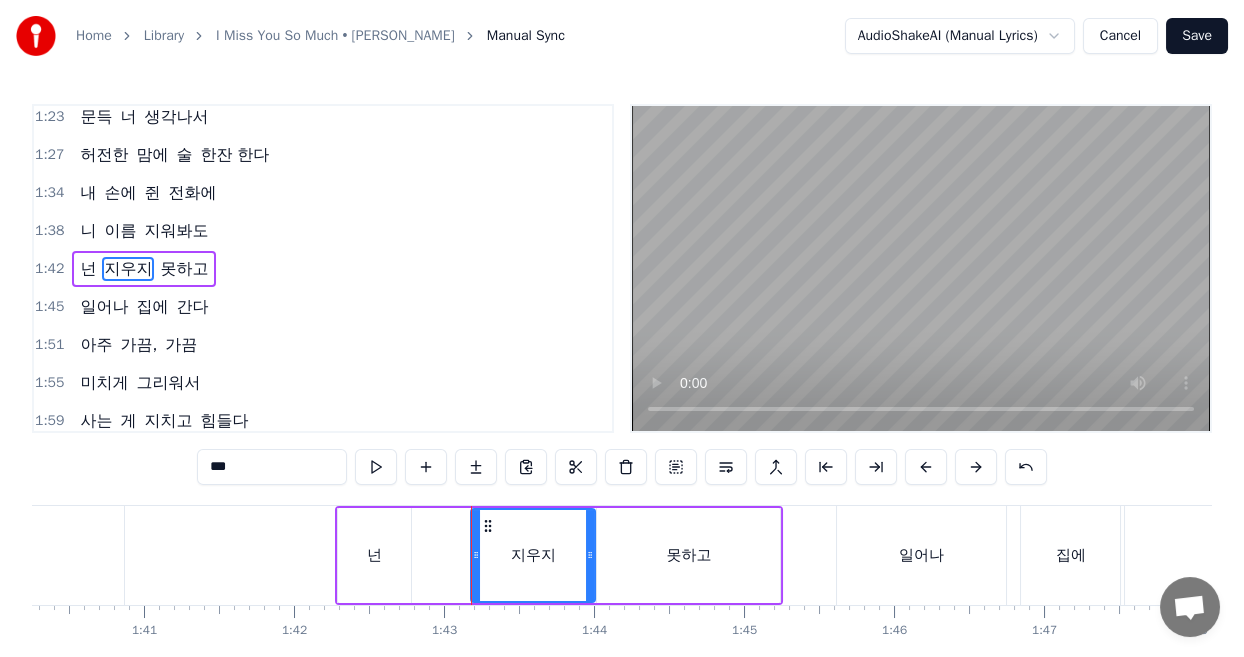 click on "못하고" at bounding box center [688, 555] 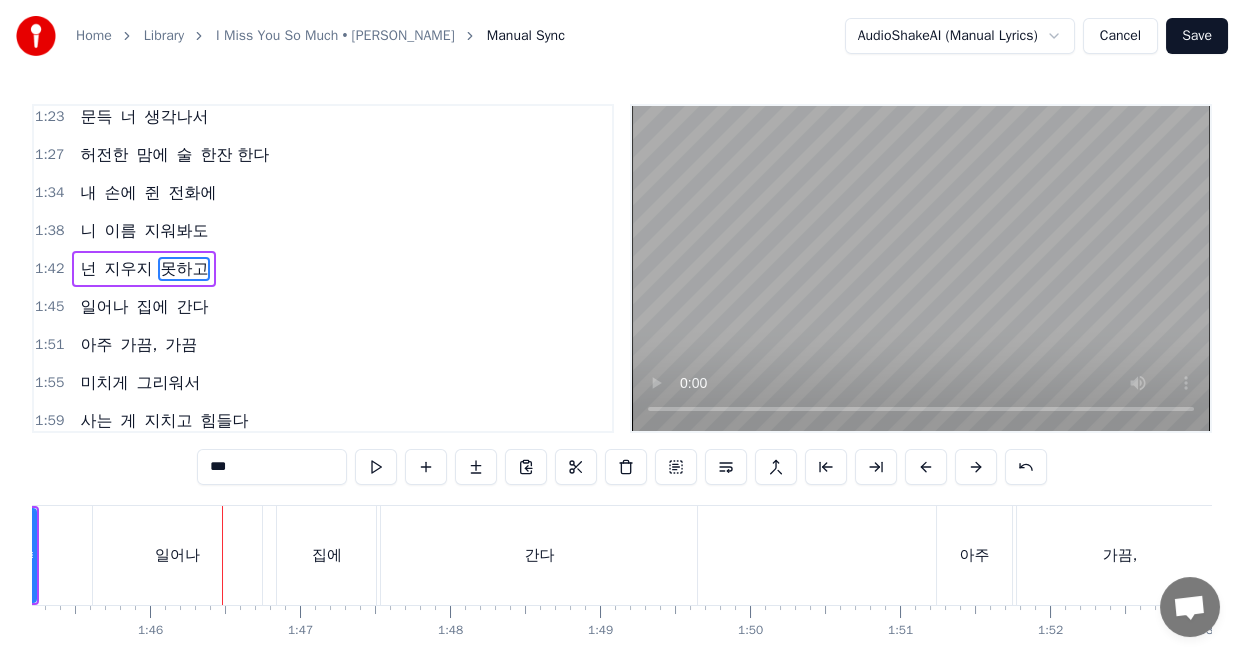 scroll, scrollTop: 0, scrollLeft: 15793, axis: horizontal 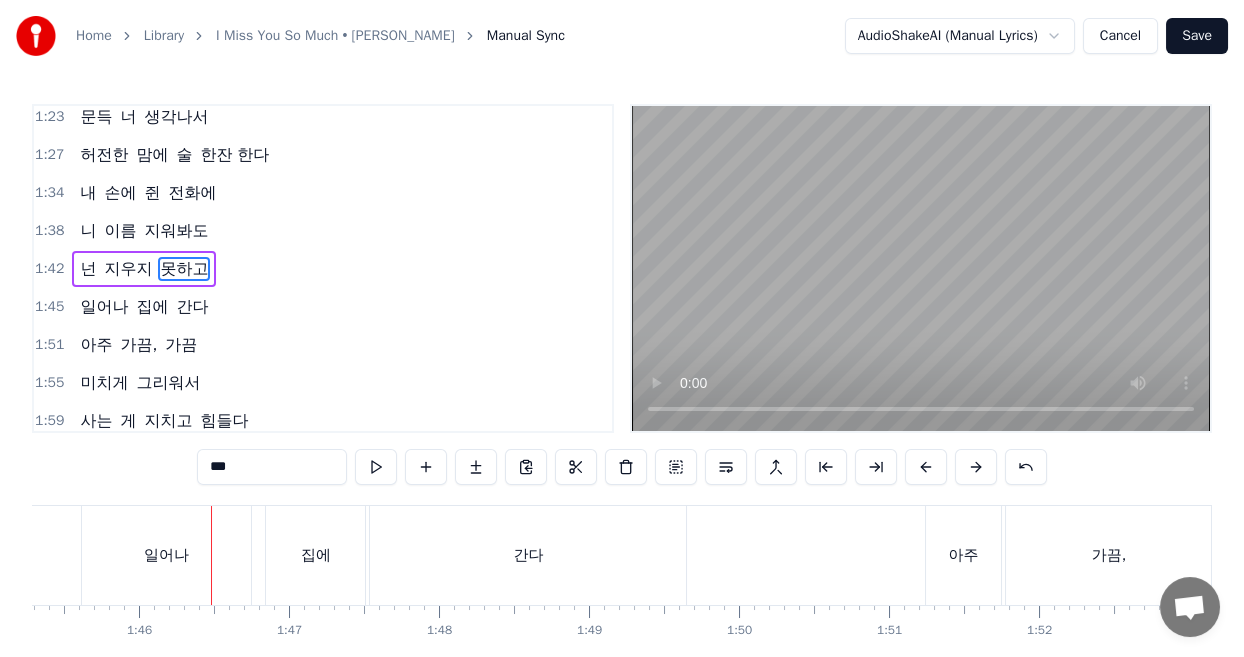 click on "일어나" at bounding box center (167, 555) 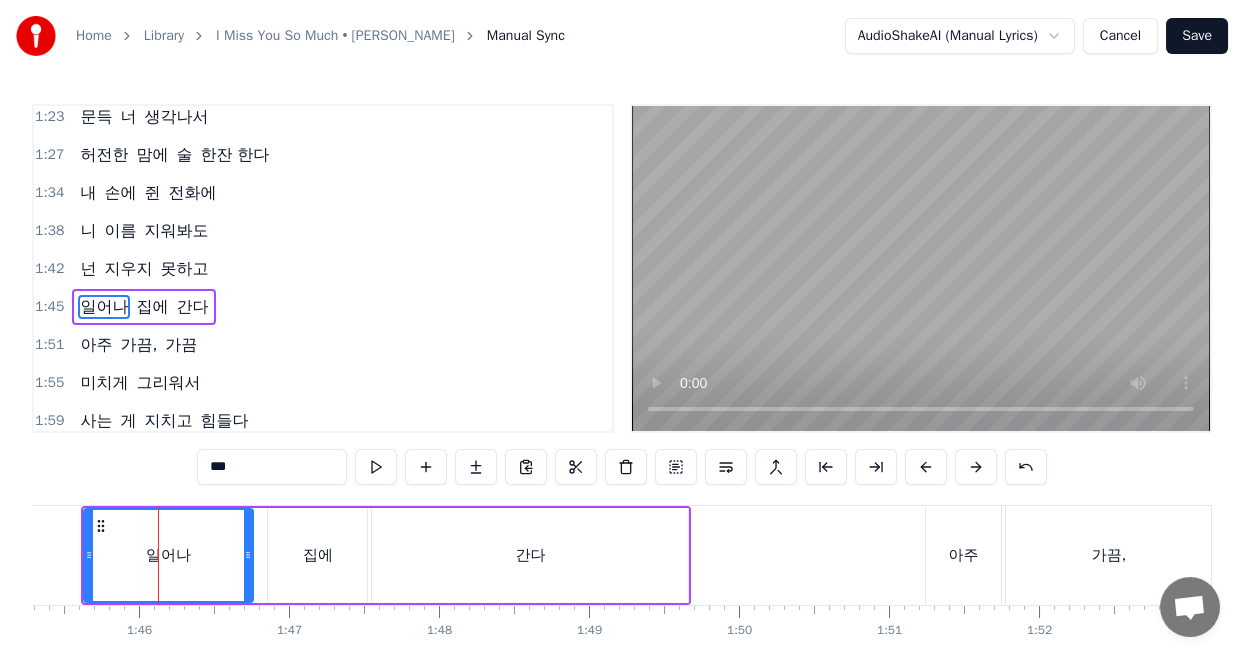 scroll, scrollTop: 654, scrollLeft: 0, axis: vertical 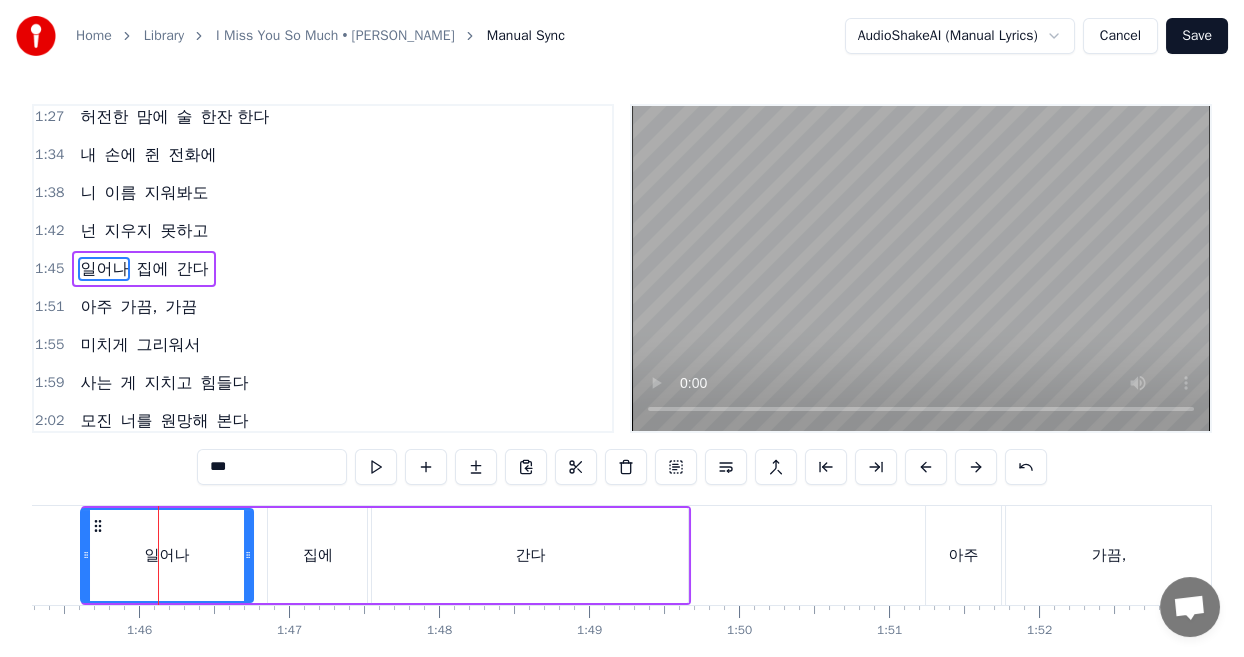 click 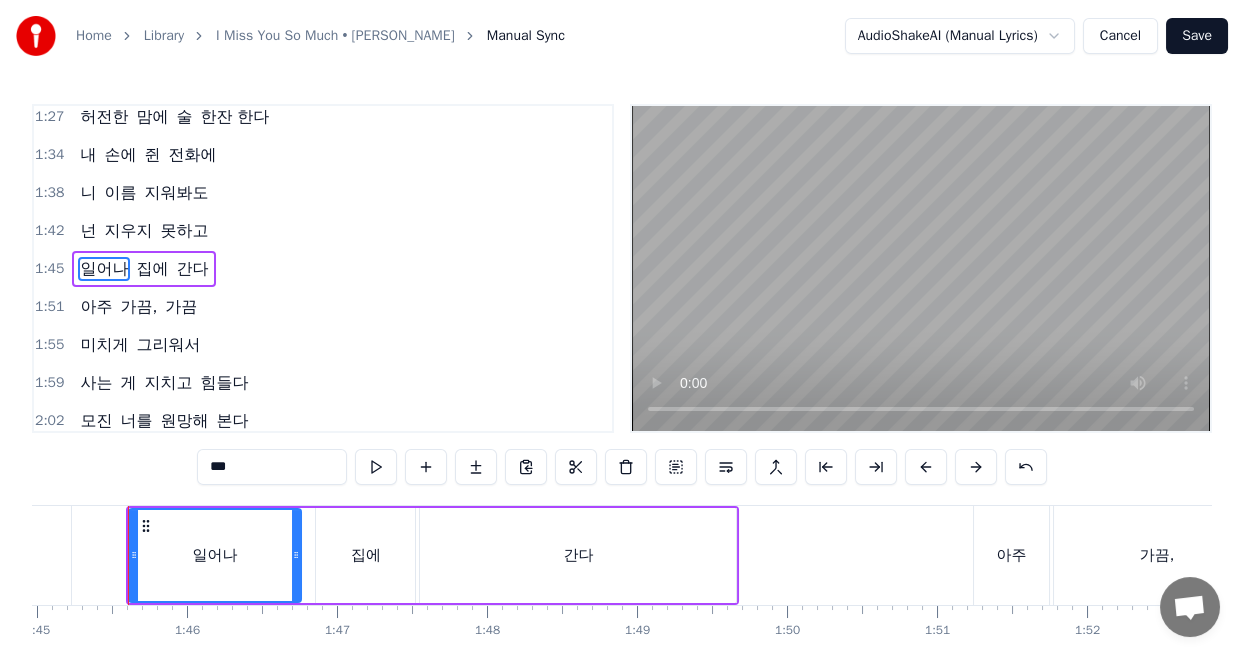 scroll, scrollTop: 0, scrollLeft: 15740, axis: horizontal 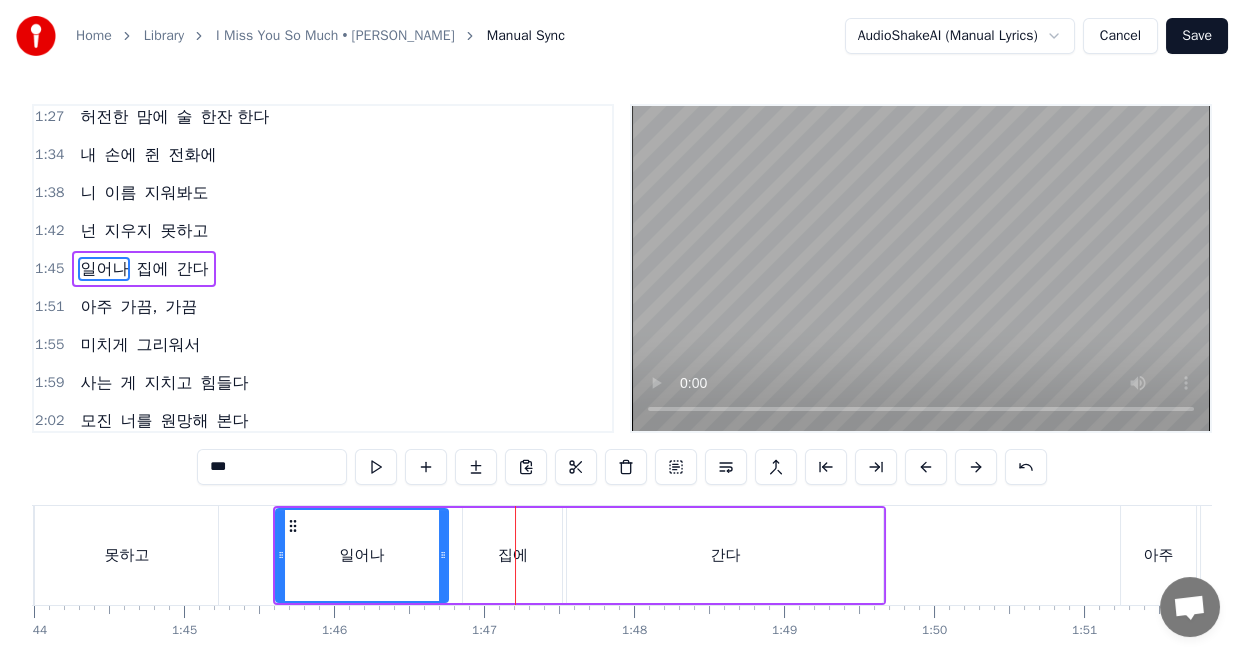 drag, startPoint x: 498, startPoint y: 550, endPoint x: 563, endPoint y: 525, distance: 69.641945 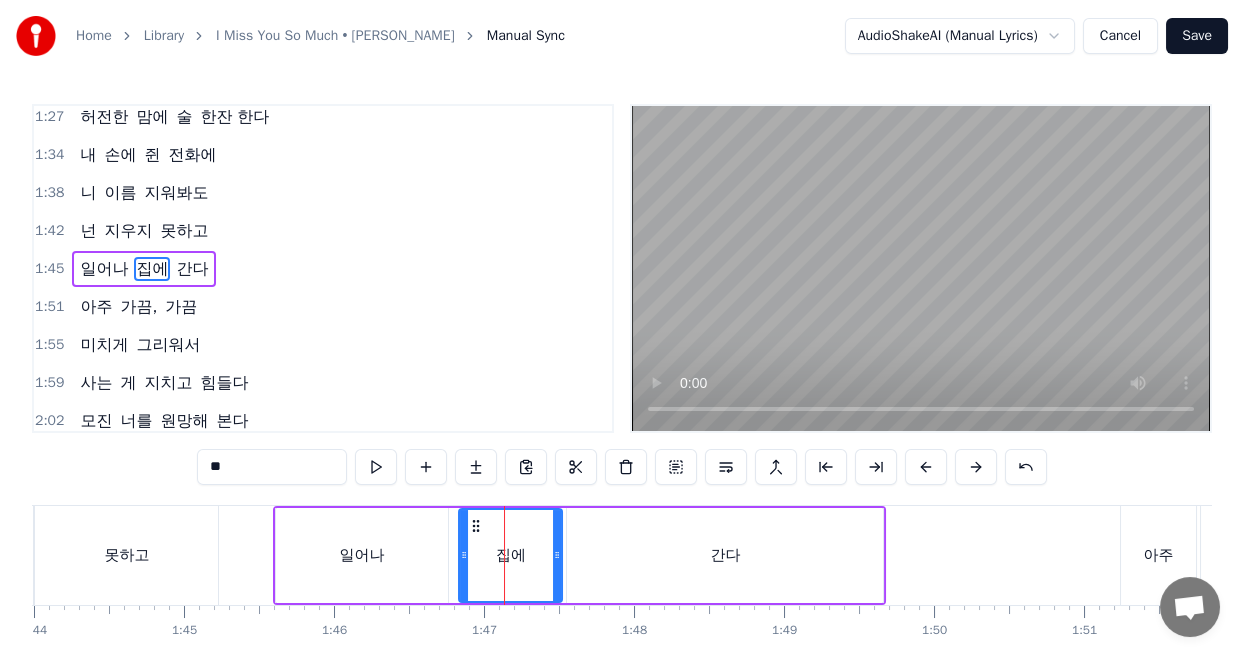 click at bounding box center [464, 555] 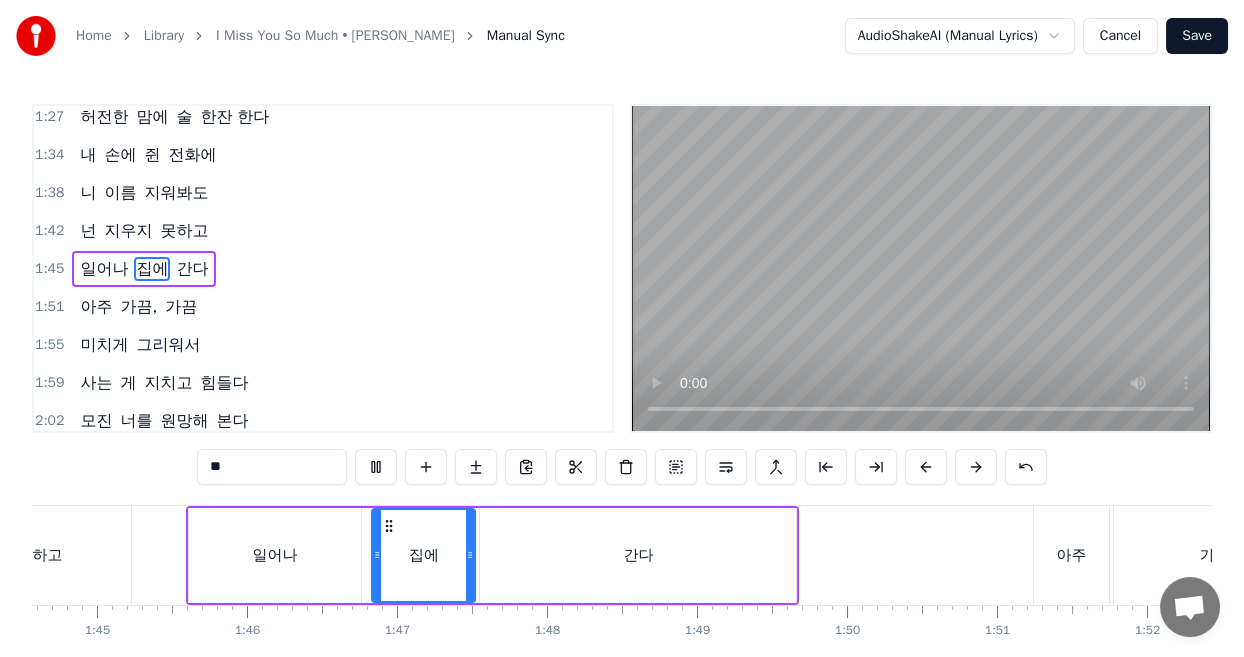 scroll, scrollTop: 0, scrollLeft: 15496, axis: horizontal 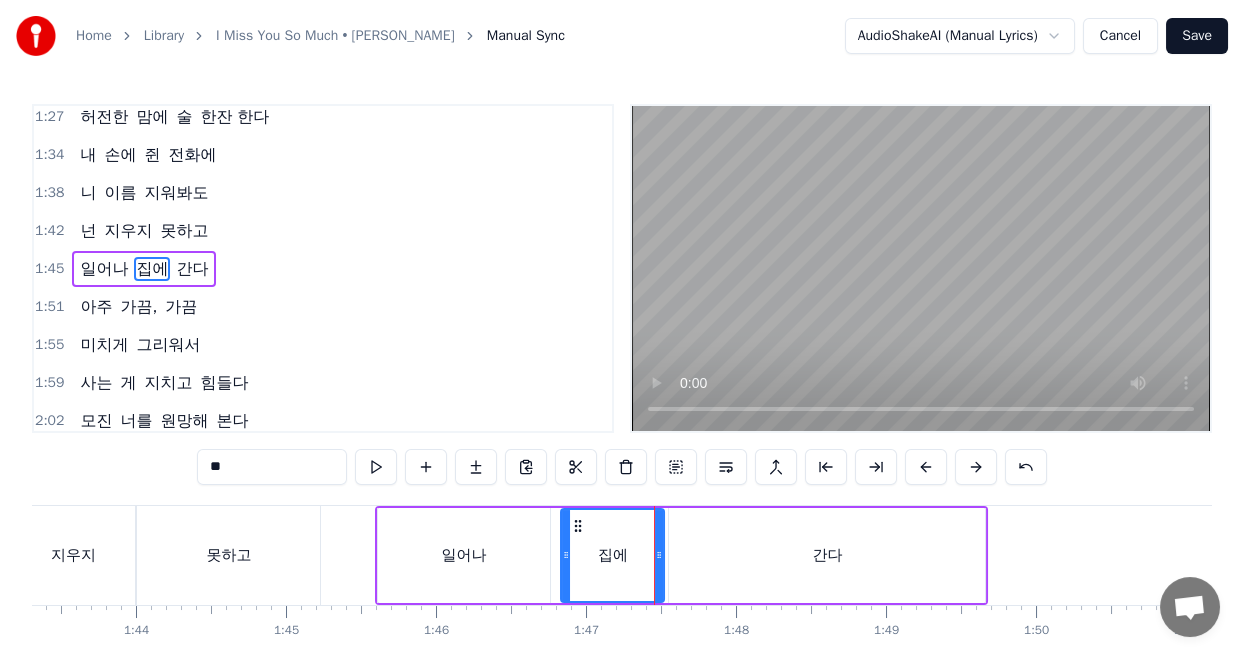 click on "집에" at bounding box center [612, 555] 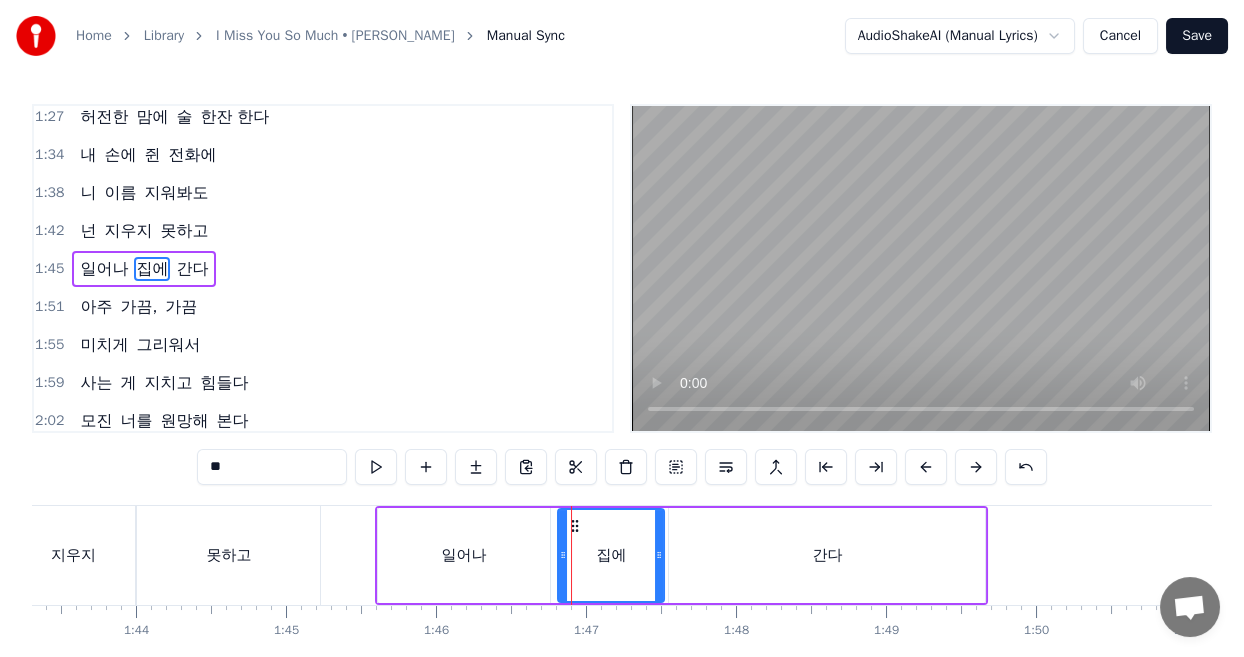 click 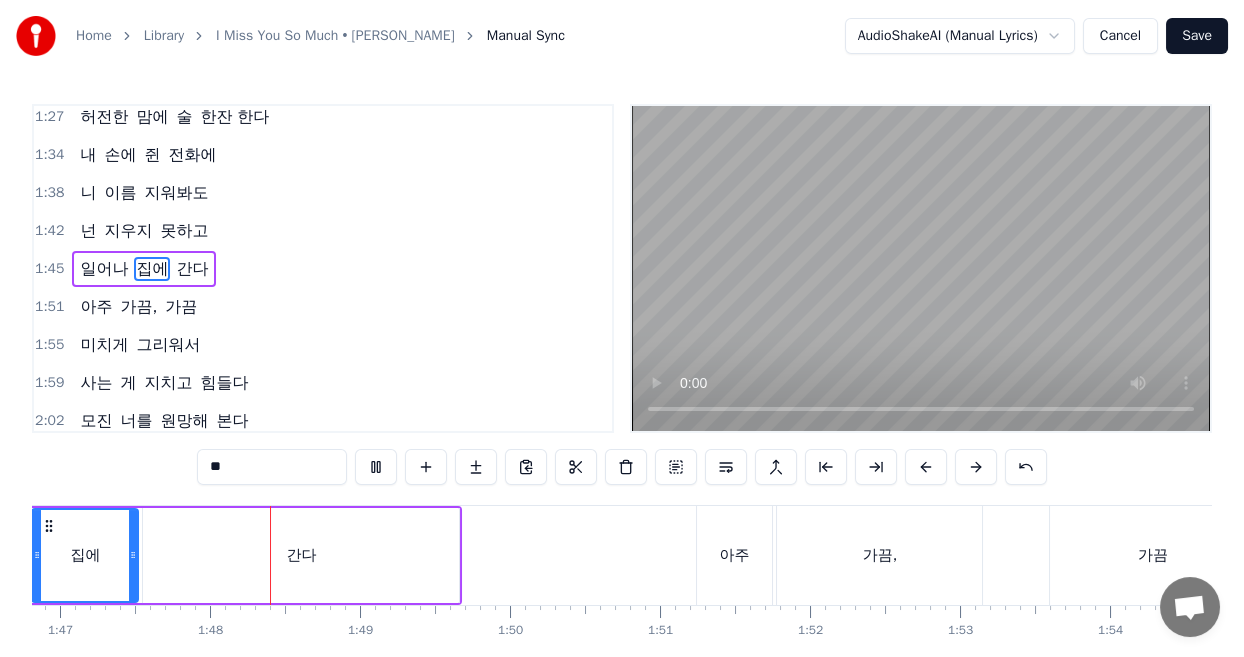 scroll, scrollTop: 0, scrollLeft: 16045, axis: horizontal 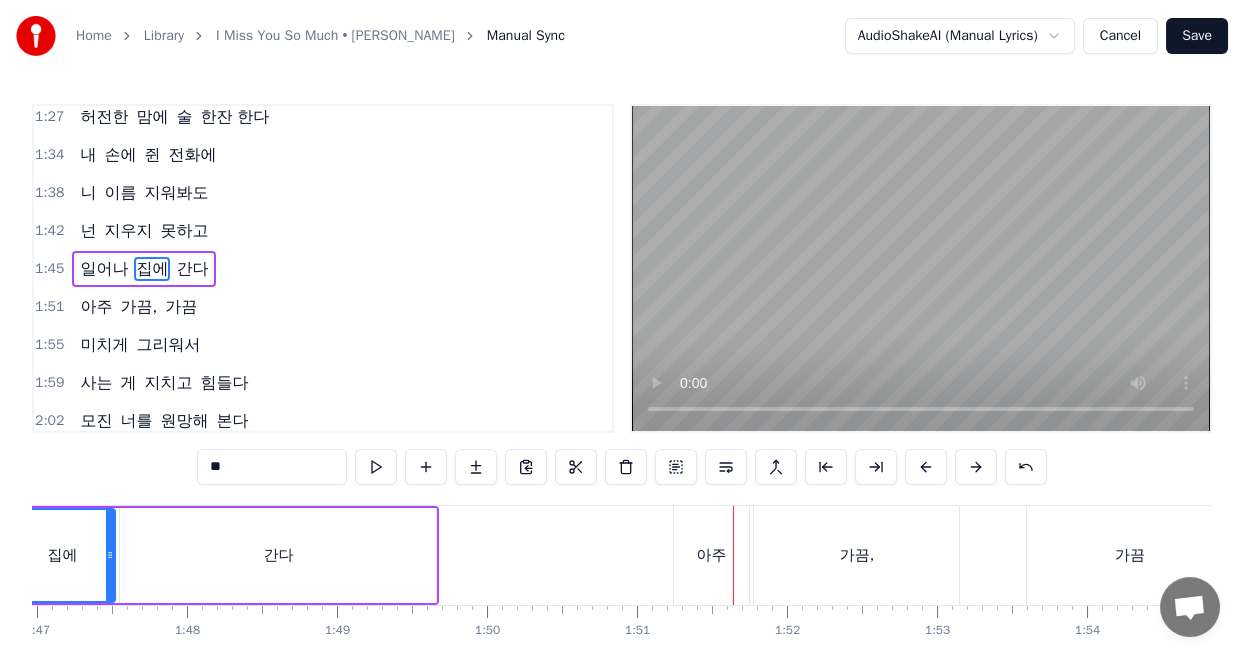 click on "아주" at bounding box center [711, 555] 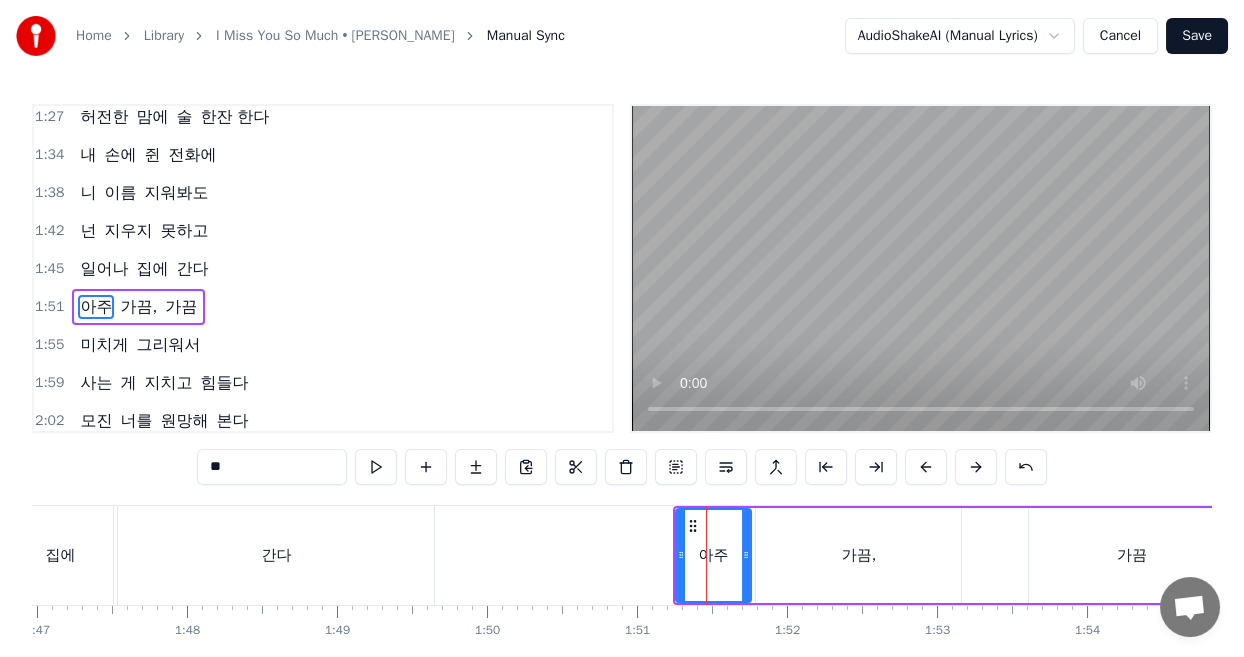 scroll, scrollTop: 691, scrollLeft: 0, axis: vertical 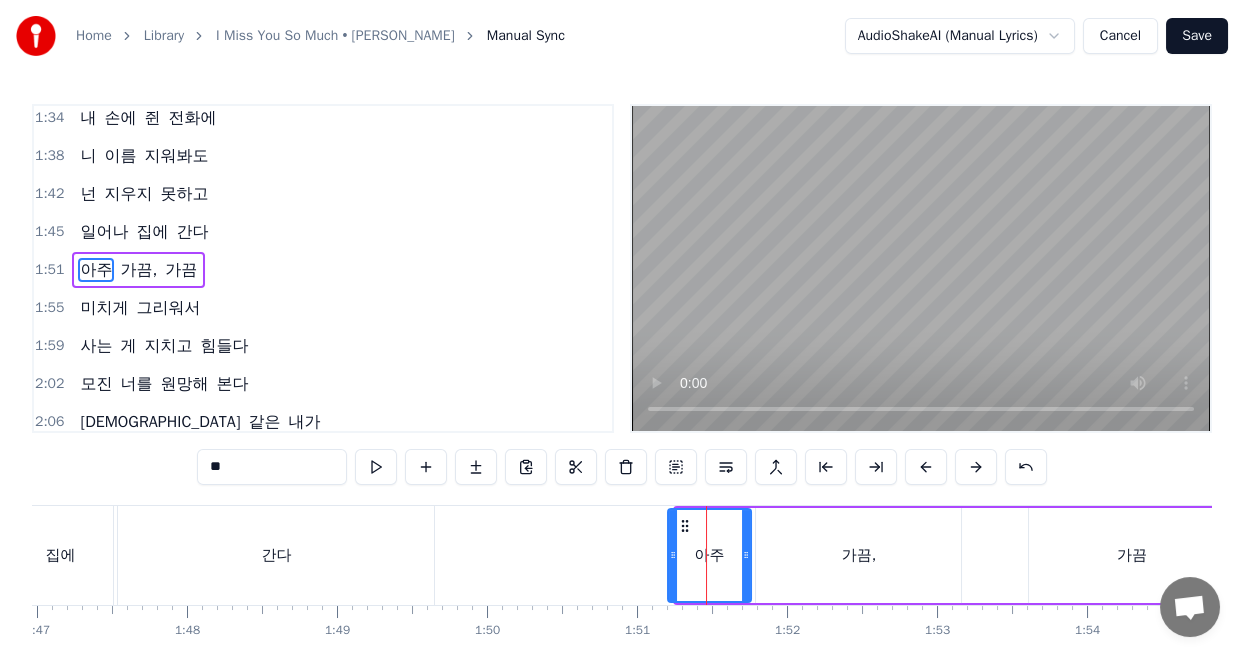 click 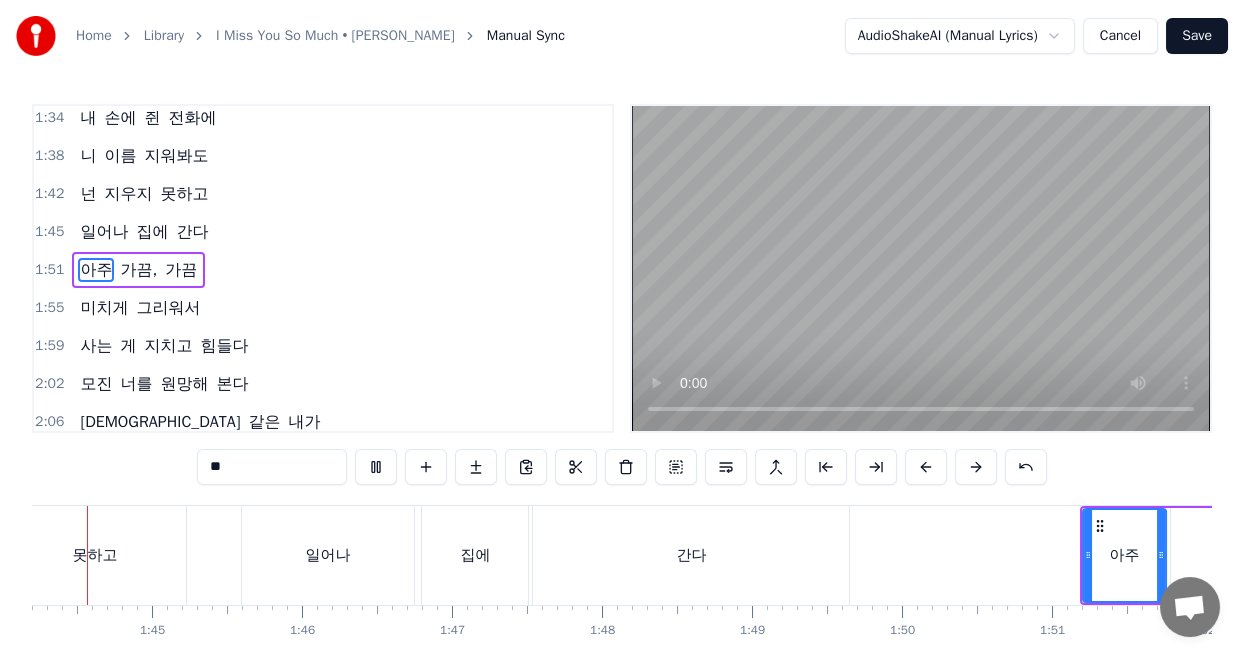 scroll, scrollTop: 0, scrollLeft: 15565, axis: horizontal 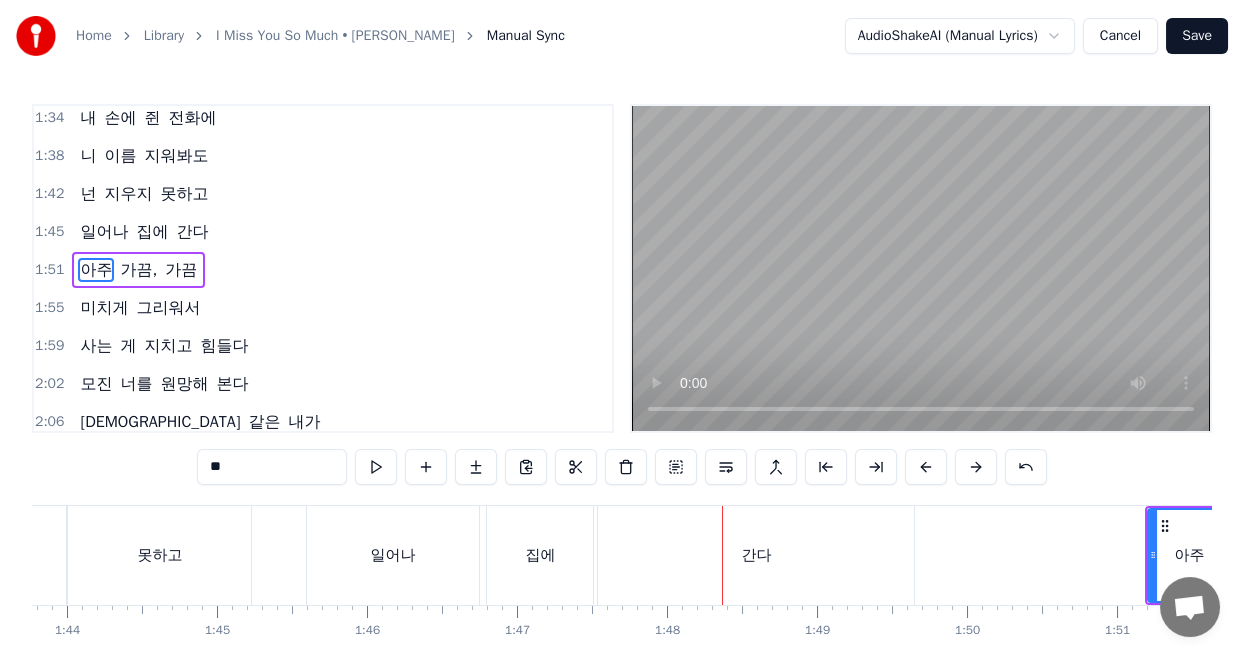 click on "일어나" at bounding box center [393, 555] 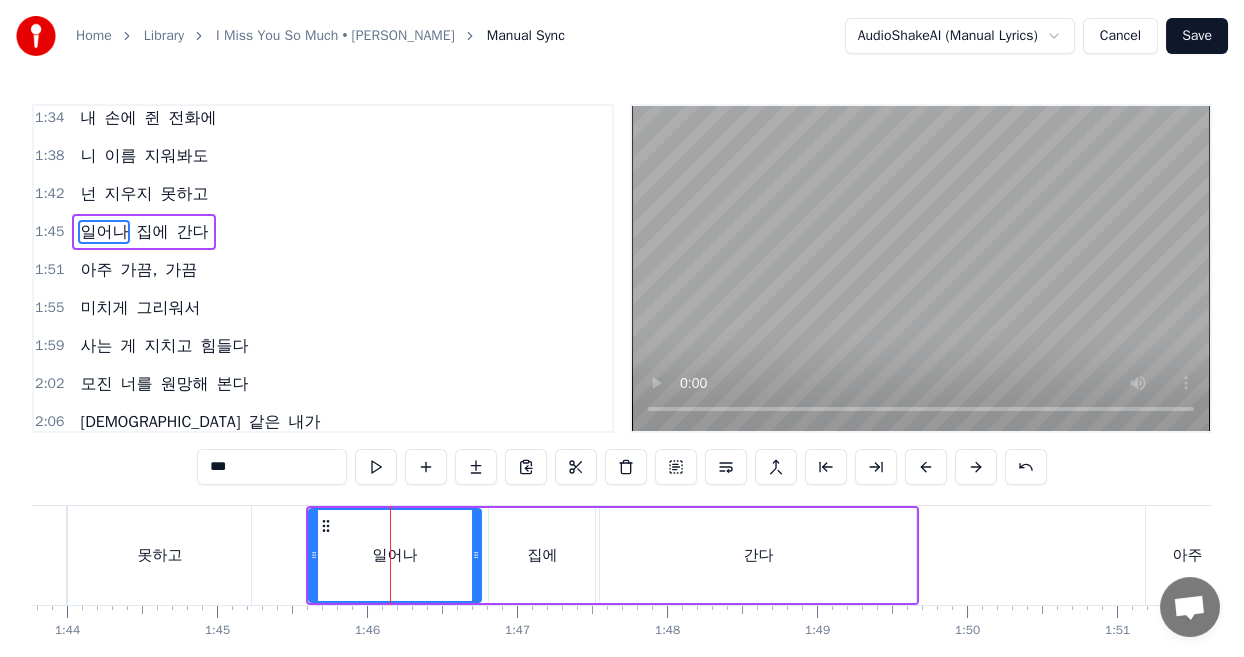 scroll, scrollTop: 654, scrollLeft: 0, axis: vertical 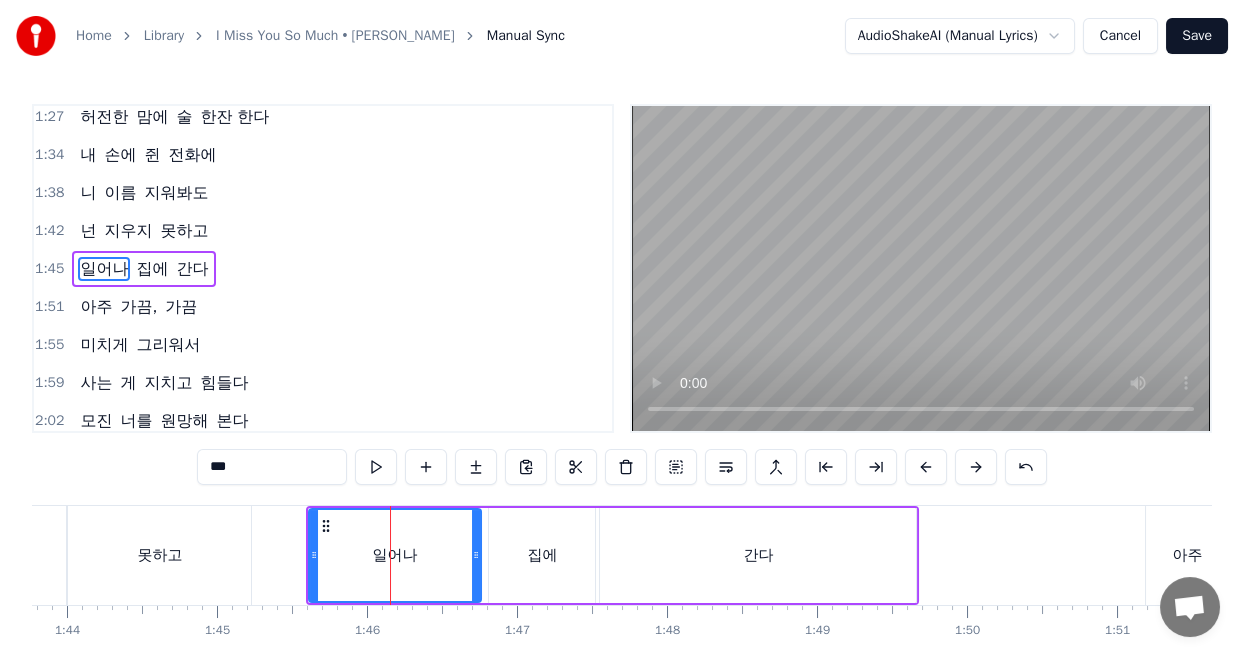 click on "집에" at bounding box center [542, 555] 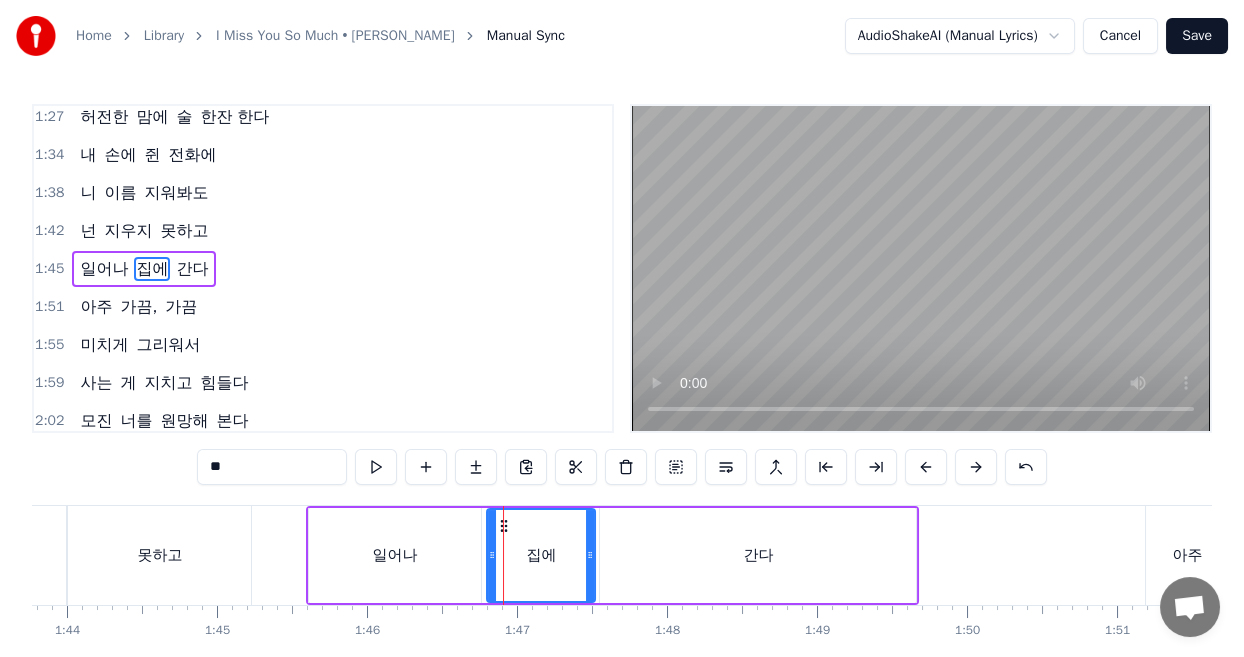 click at bounding box center [492, 555] 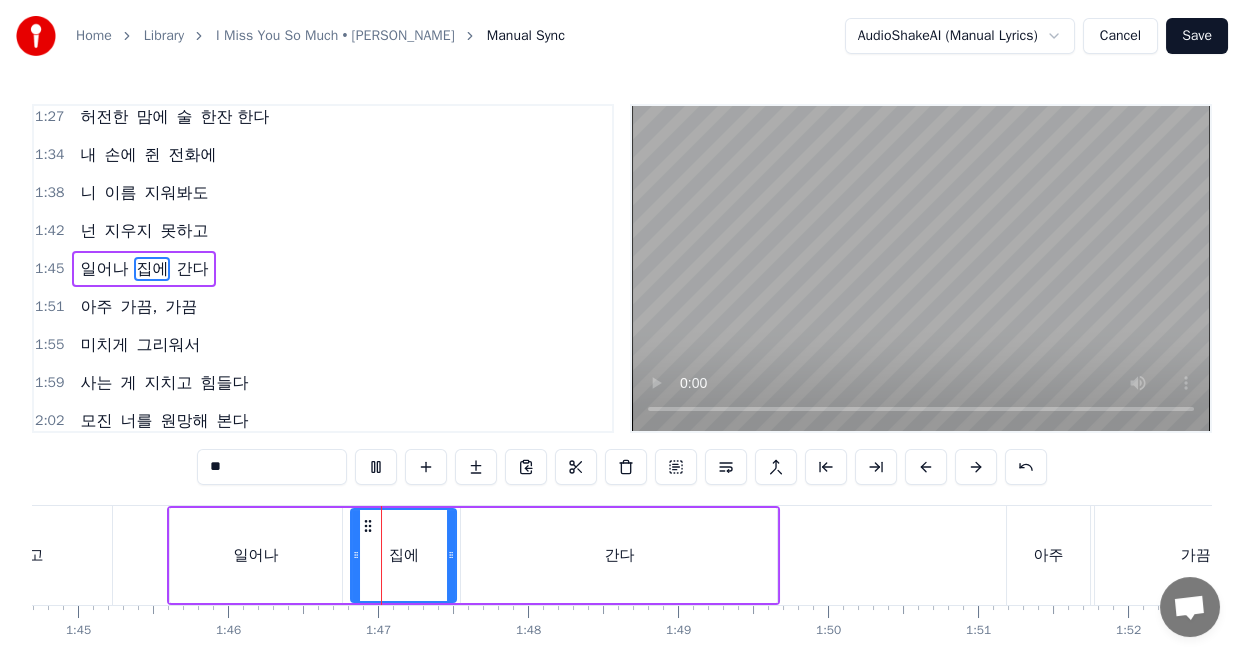 scroll, scrollTop: 0, scrollLeft: 15845, axis: horizontal 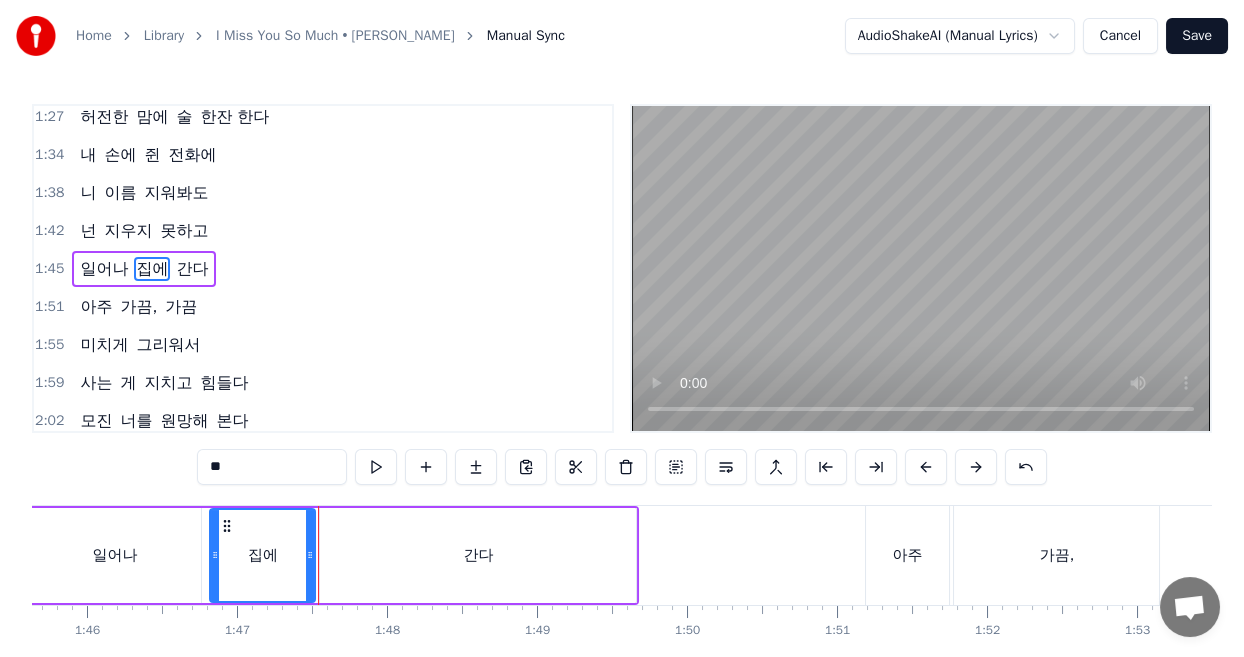 click on "일어나" at bounding box center (115, 555) 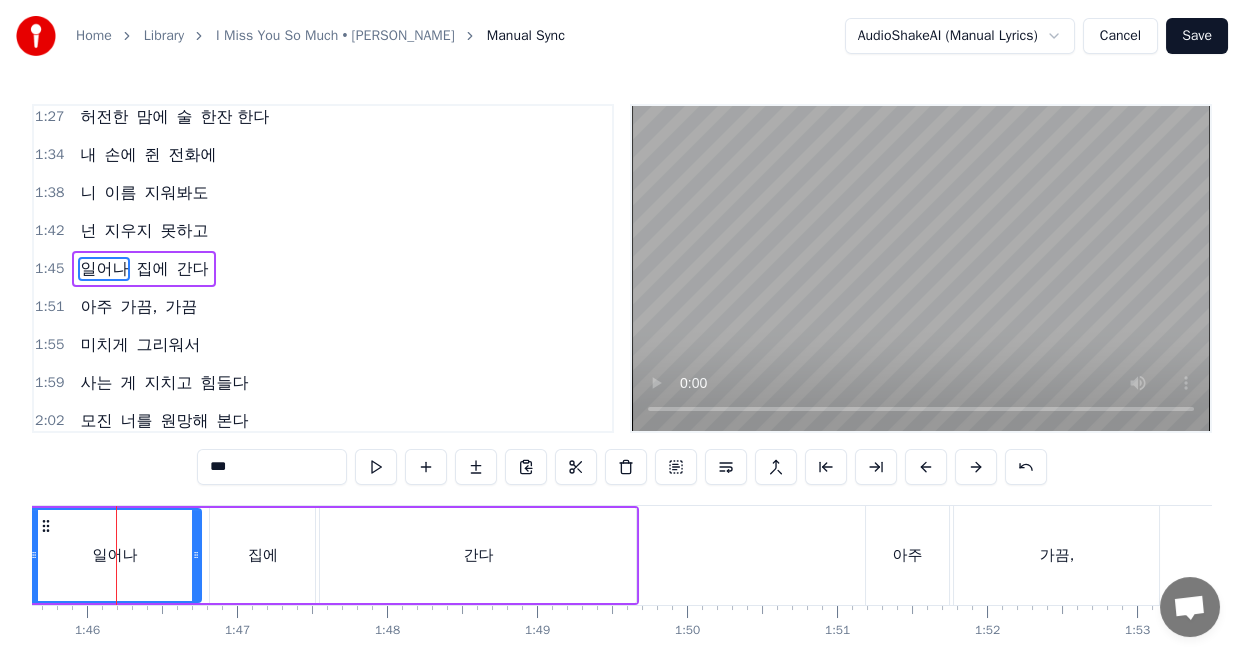 scroll, scrollTop: 0, scrollLeft: 15829, axis: horizontal 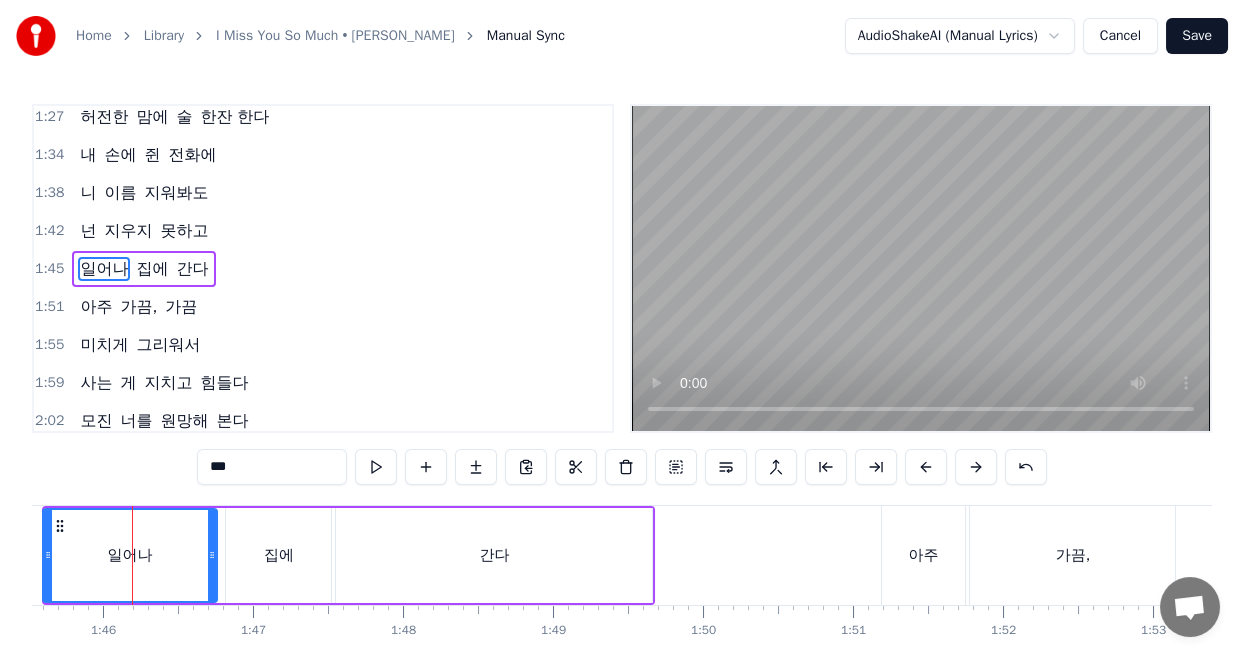 click at bounding box center (48, 555) 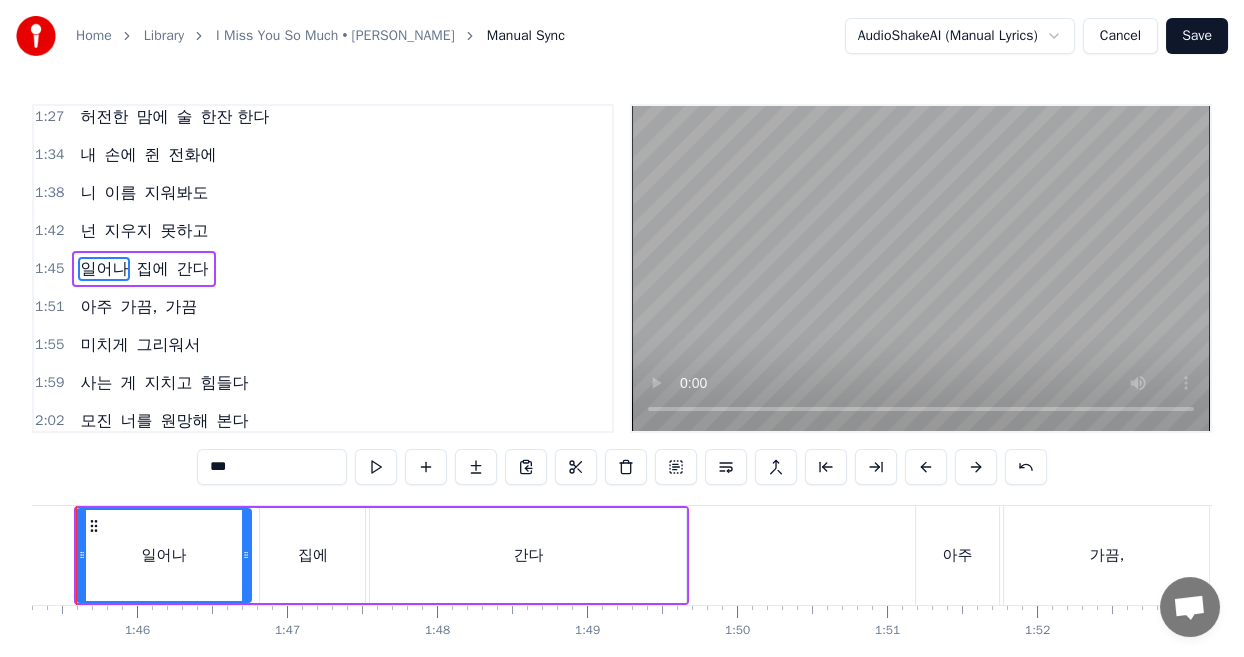click on "일어나 집에 간다" at bounding box center [382, 555] 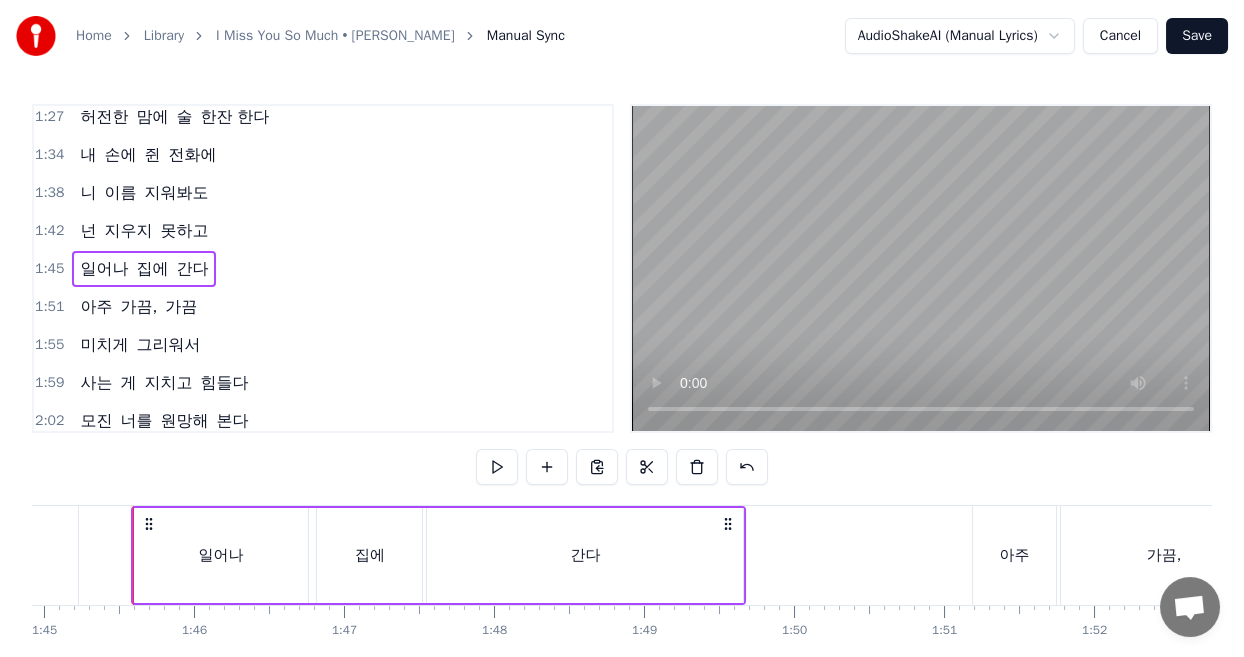 click on "집에" at bounding box center (369, 555) 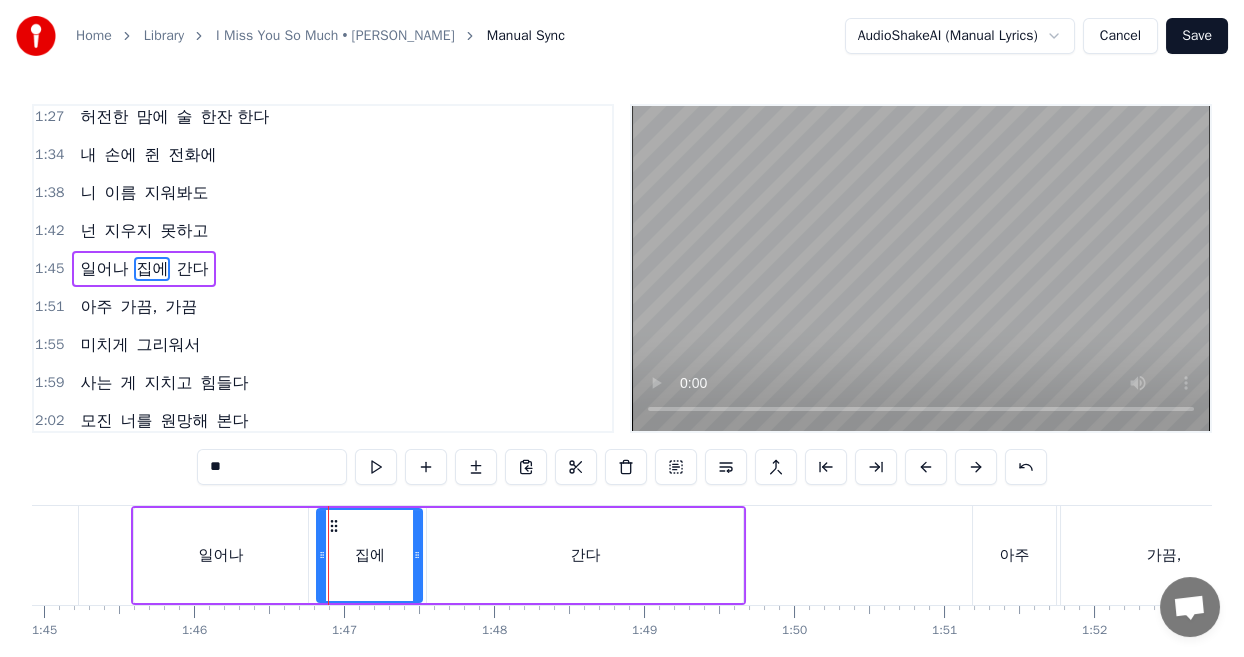 click on "일어나" at bounding box center (221, 555) 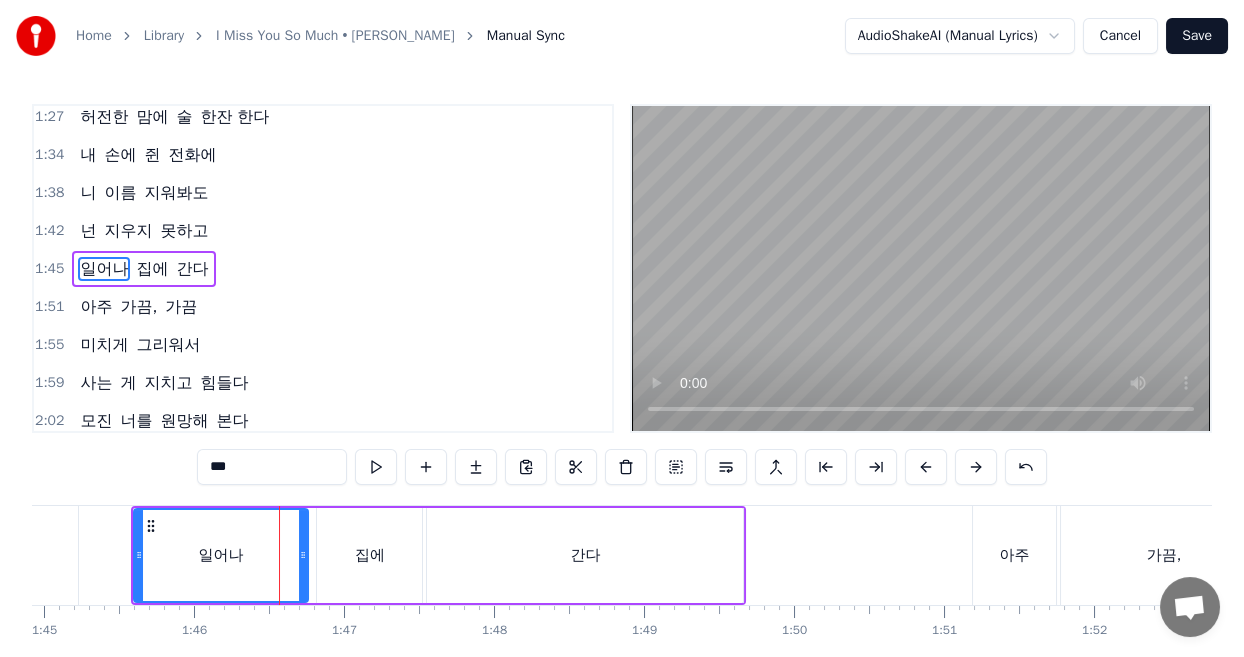 click on "집에" at bounding box center (369, 555) 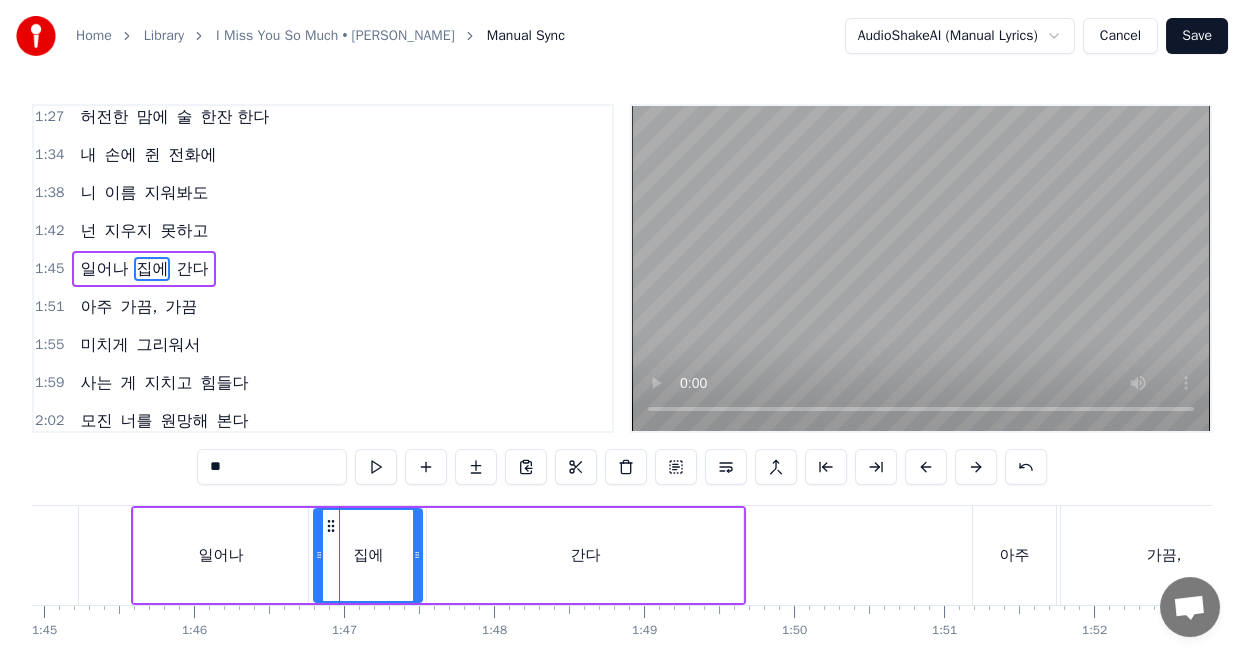 click at bounding box center (319, 555) 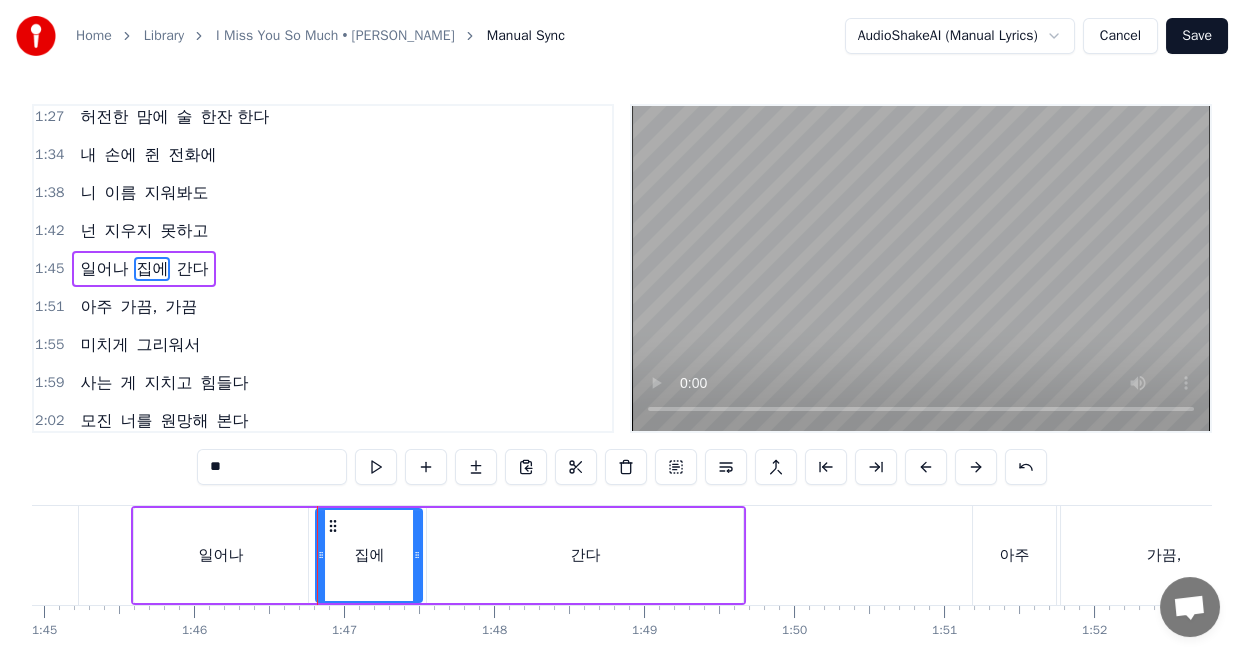 click on "간다" at bounding box center [585, 555] 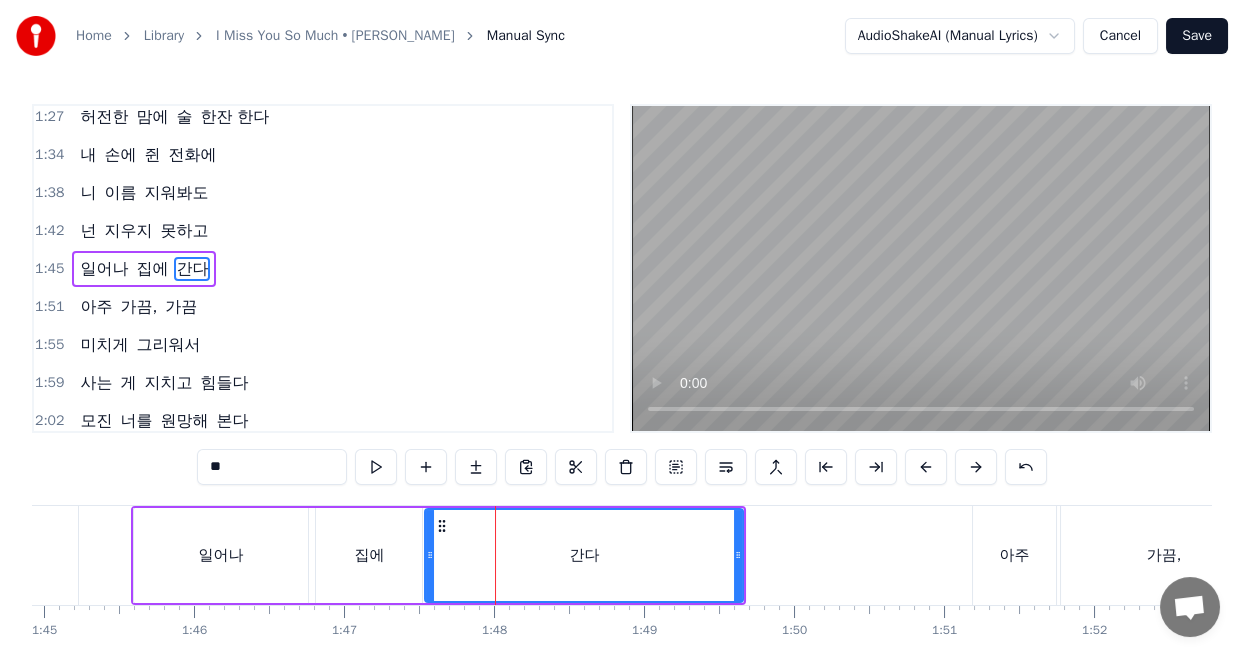 click 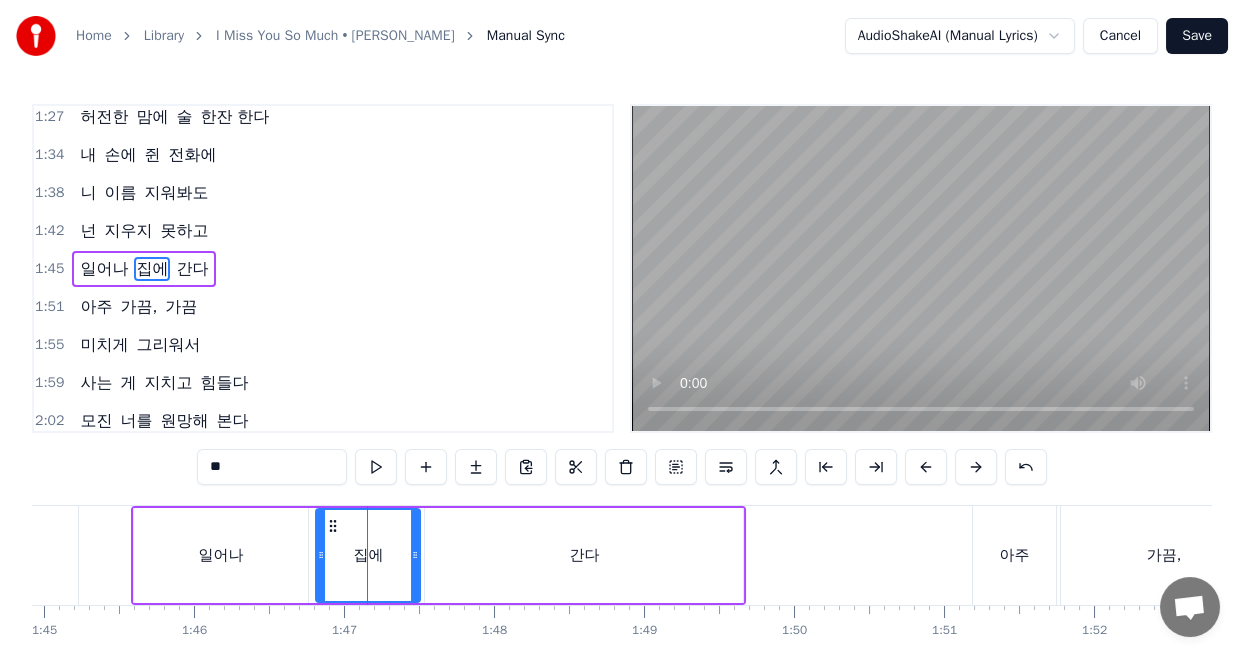 click 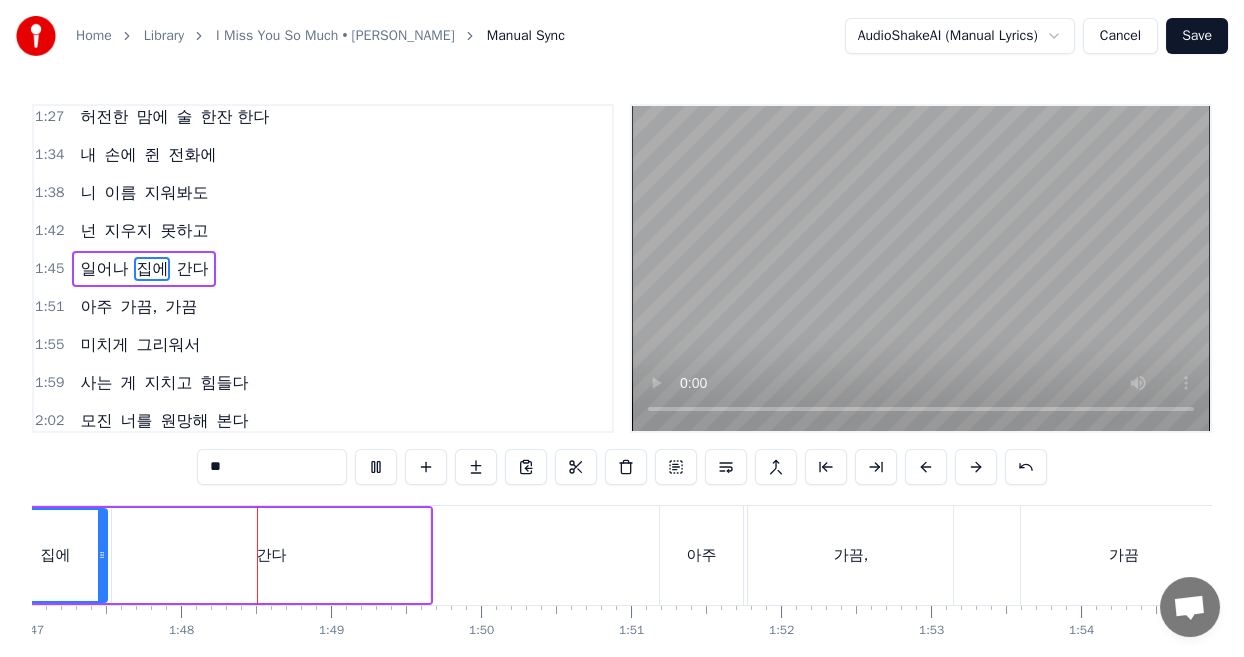 scroll, scrollTop: 0, scrollLeft: 16085, axis: horizontal 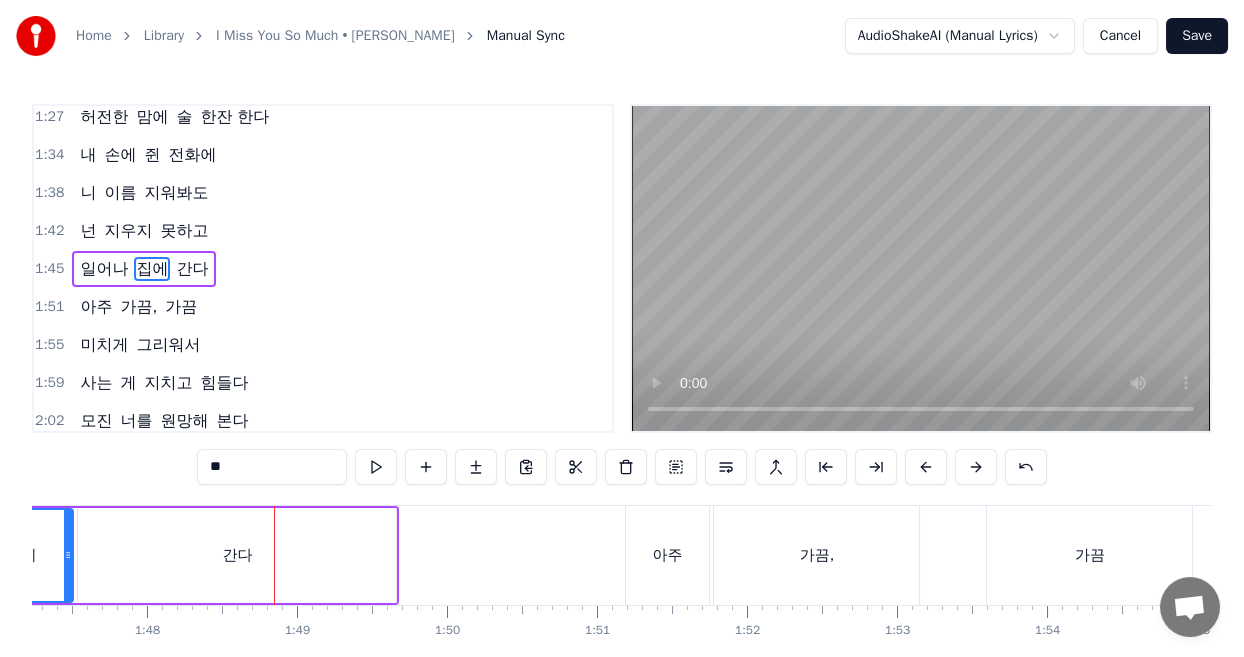 drag, startPoint x: 256, startPoint y: 568, endPoint x: 306, endPoint y: 547, distance: 54.230988 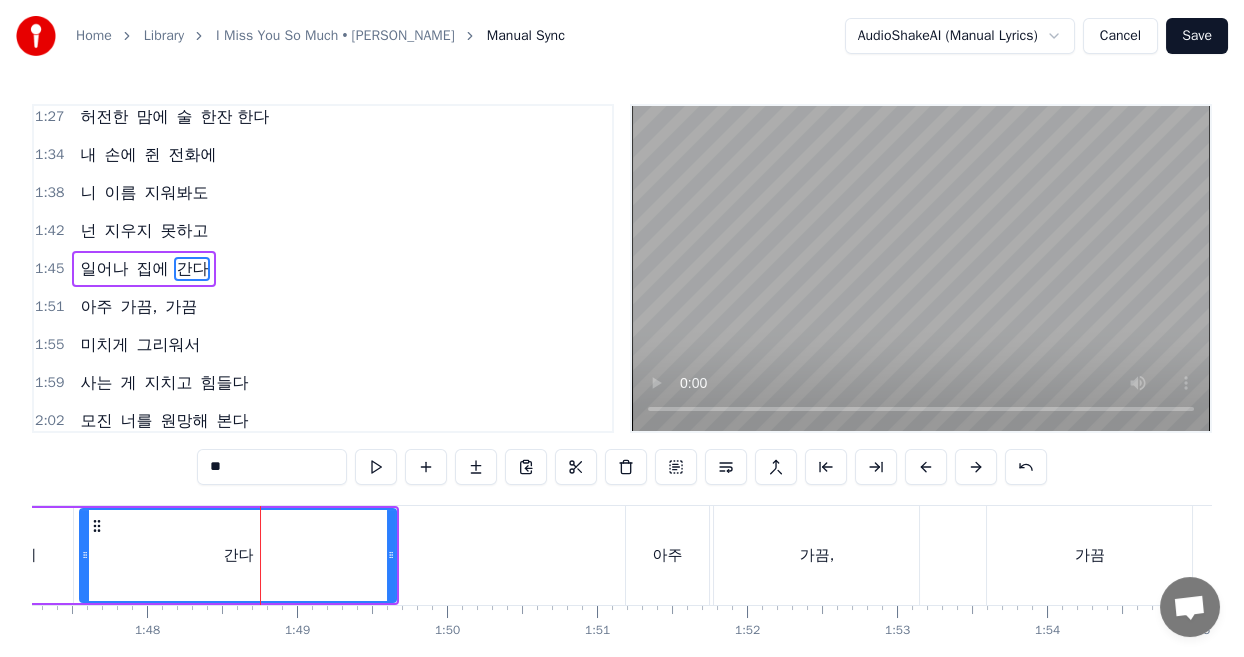 click 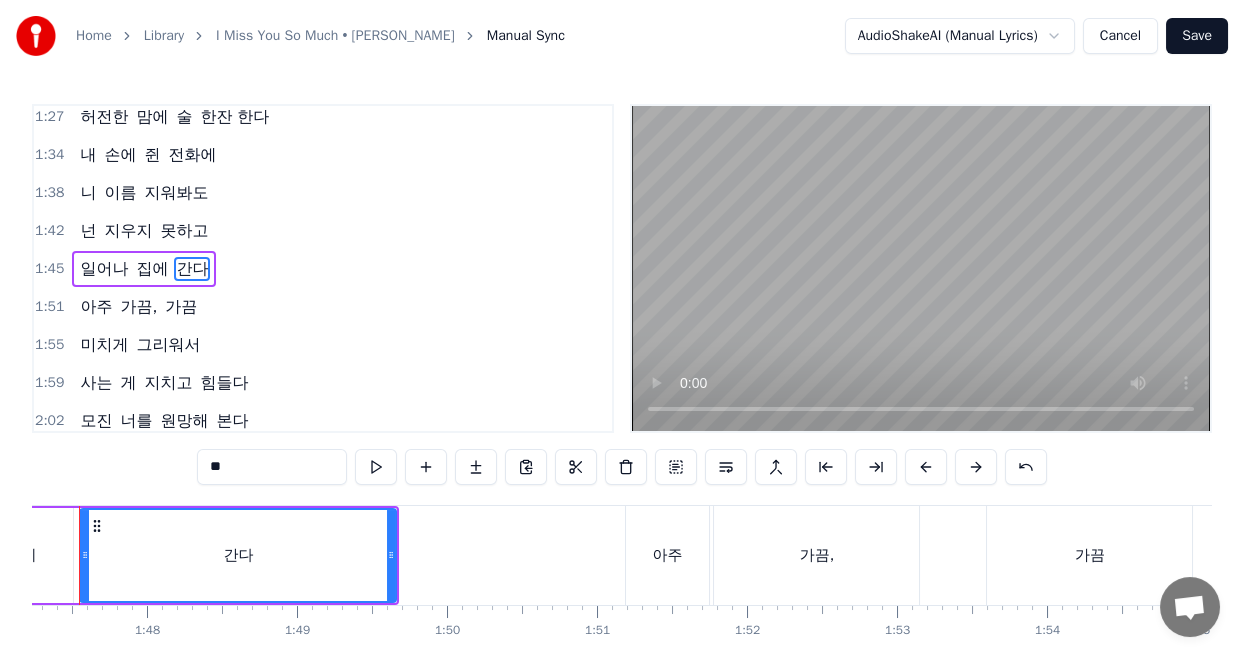 scroll, scrollTop: 0, scrollLeft: 16032, axis: horizontal 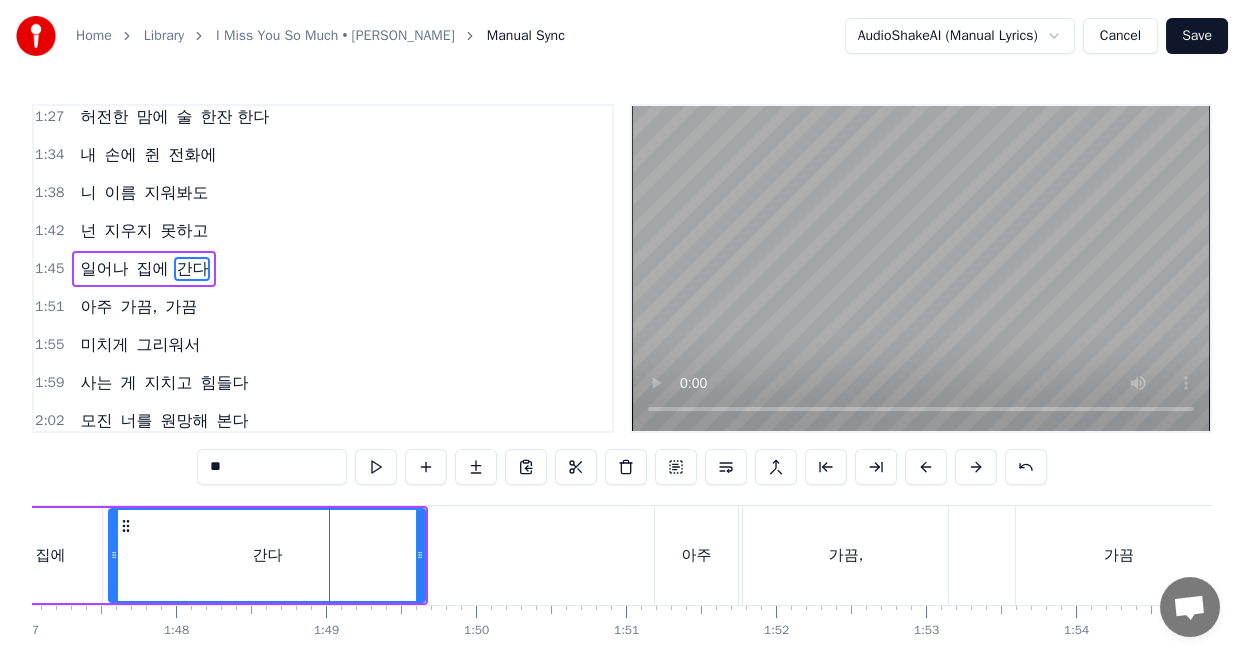 click on "간다" at bounding box center (267, 555) 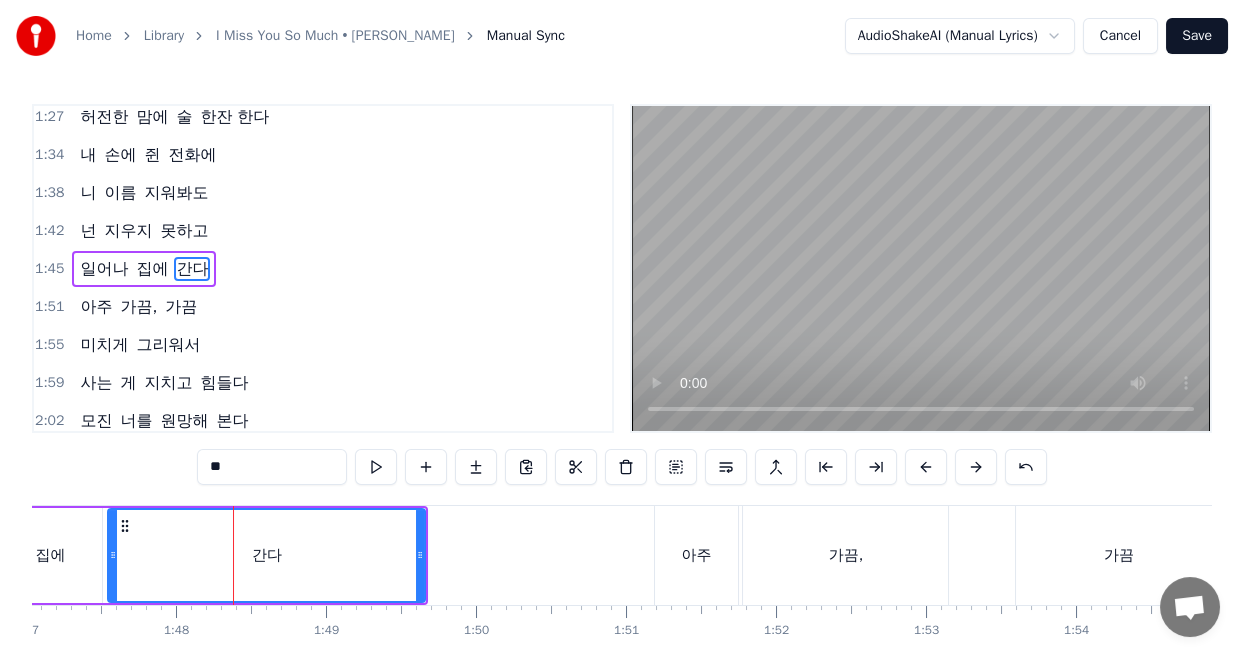 click 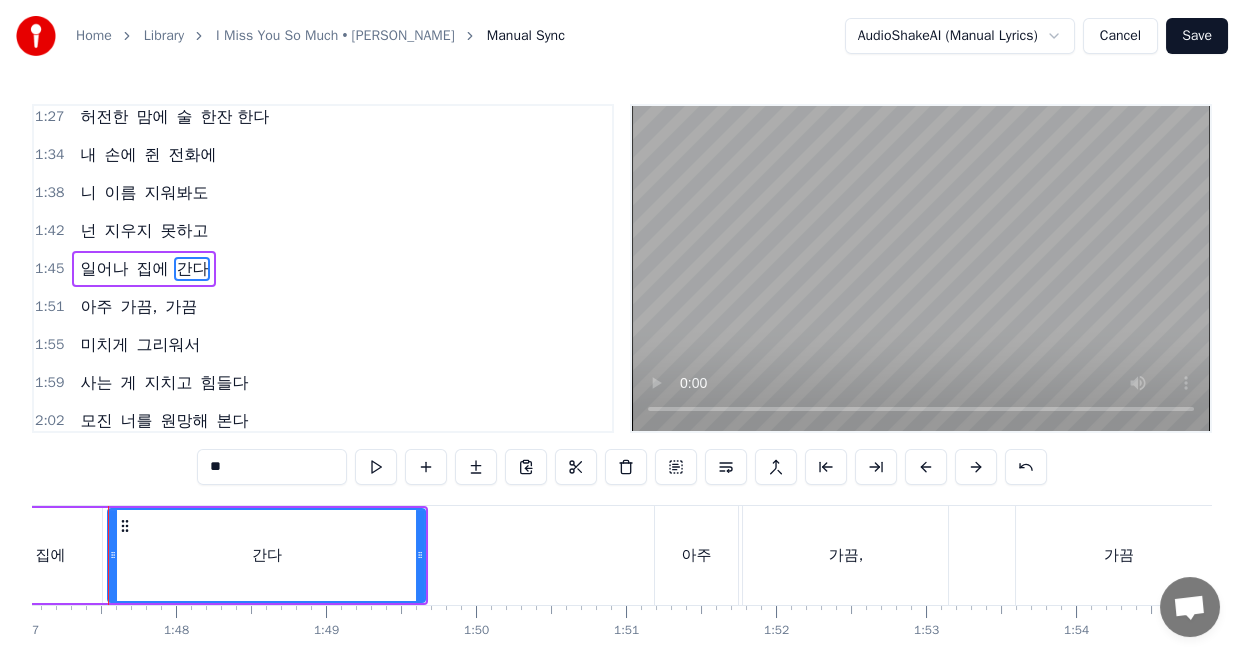 scroll, scrollTop: 0, scrollLeft: 16032, axis: horizontal 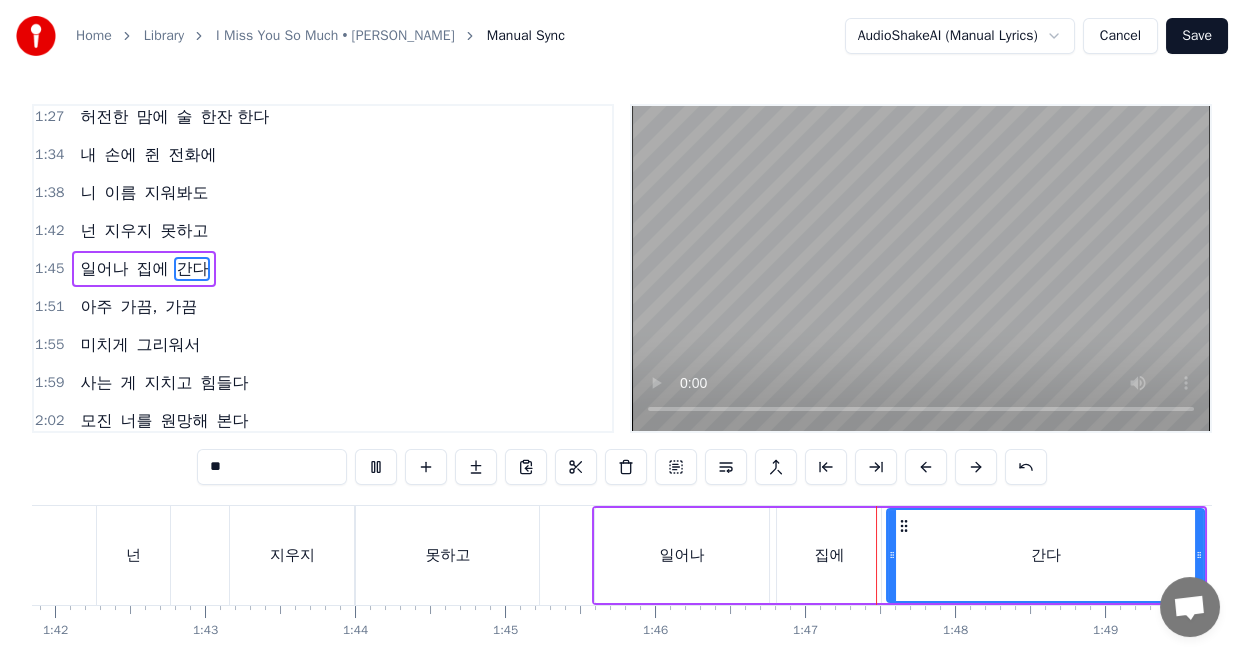 click on "못하고" at bounding box center [447, 555] 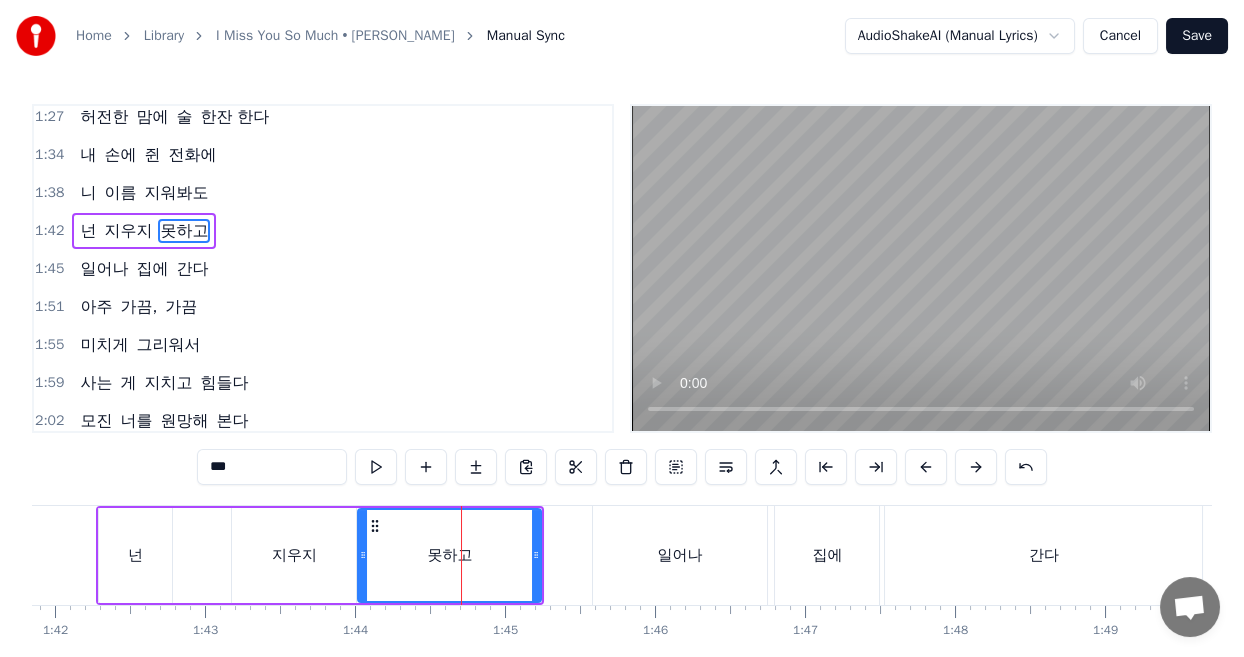 scroll, scrollTop: 616, scrollLeft: 0, axis: vertical 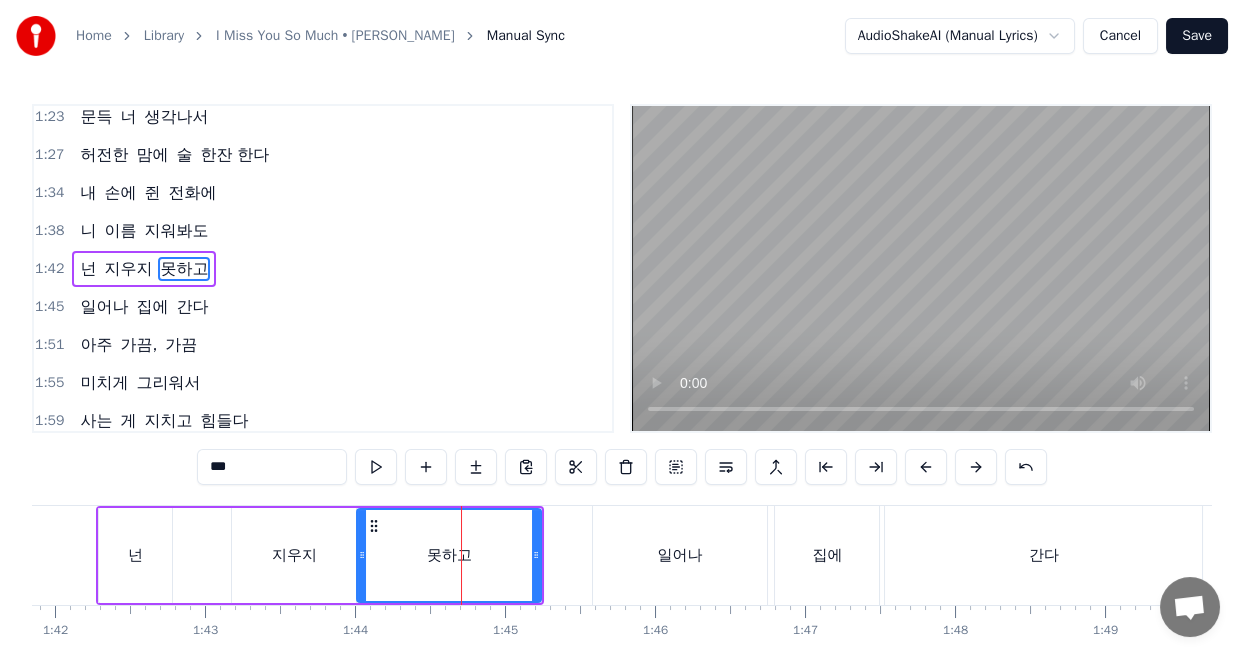 click 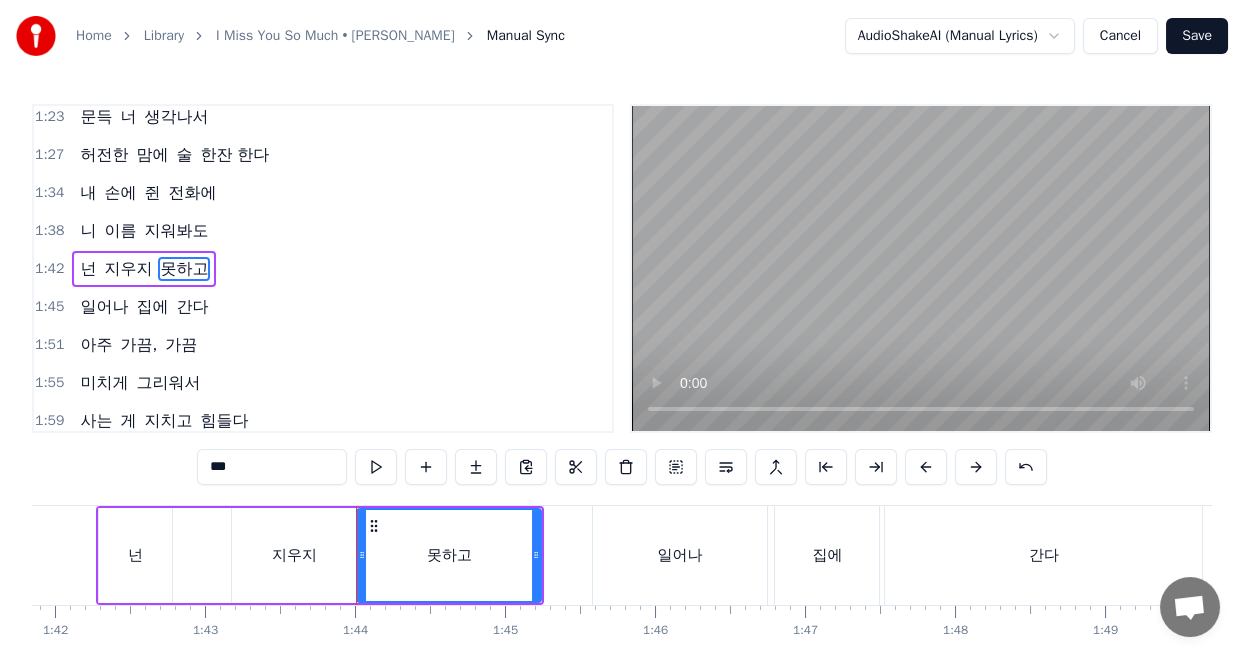 click on "지우지" at bounding box center (294, 555) 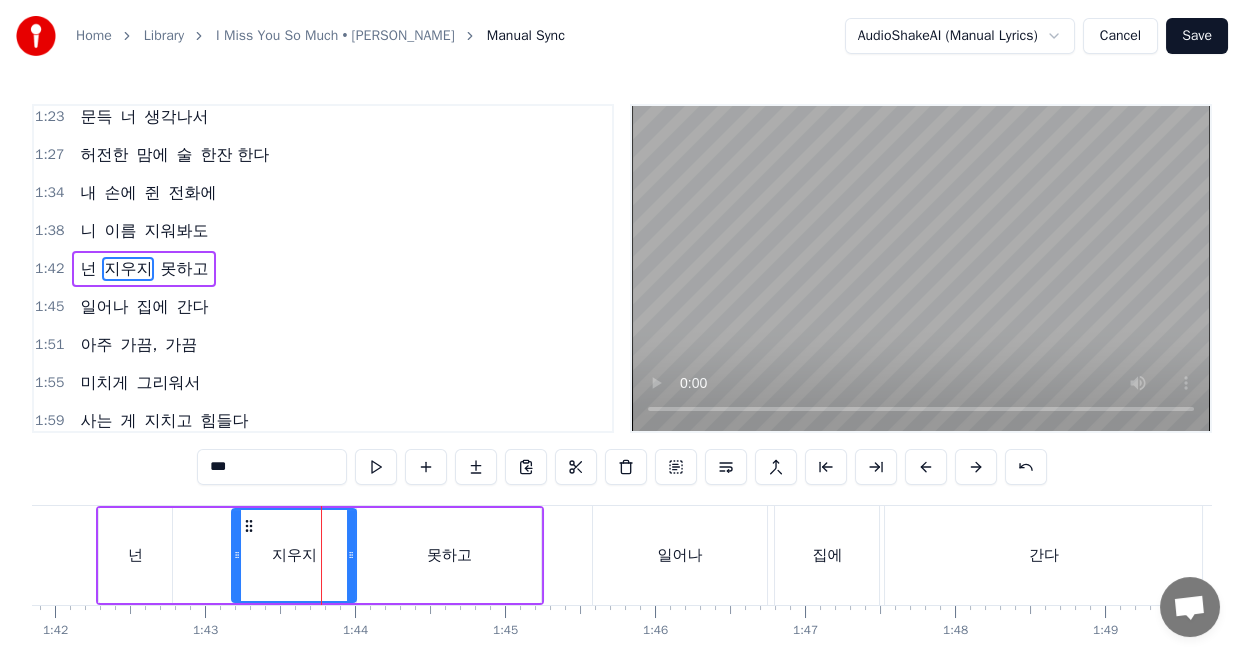 click on "지우지" at bounding box center [294, 555] 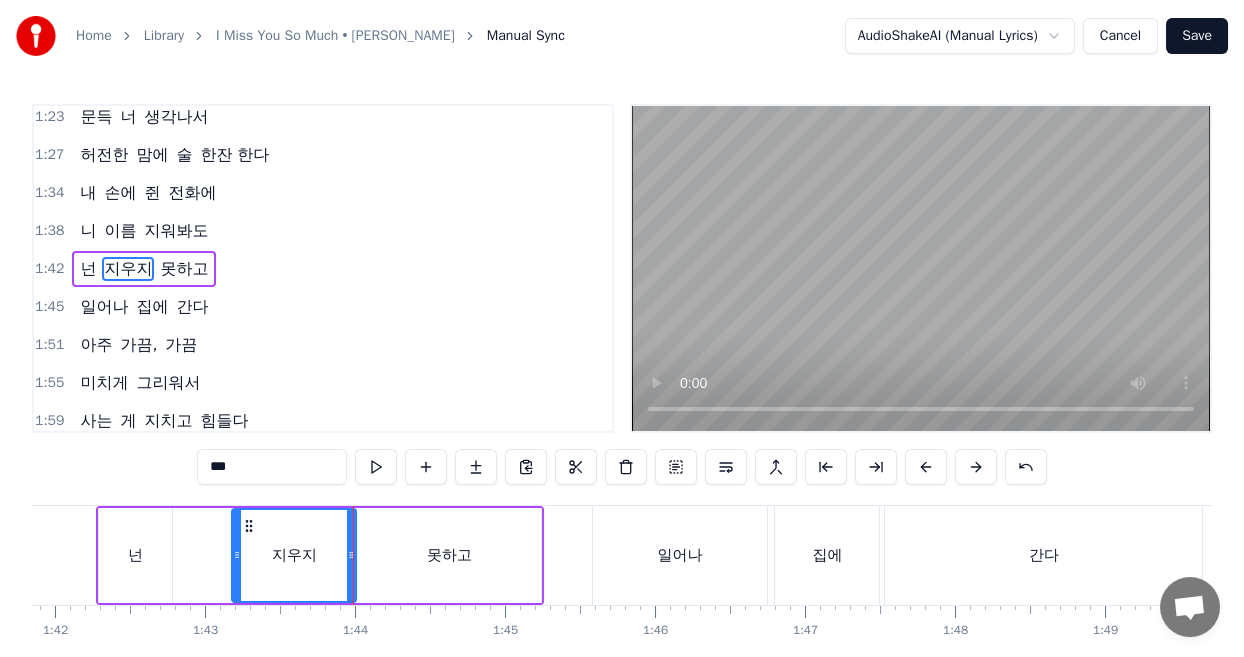 click on "지우지" at bounding box center (294, 555) 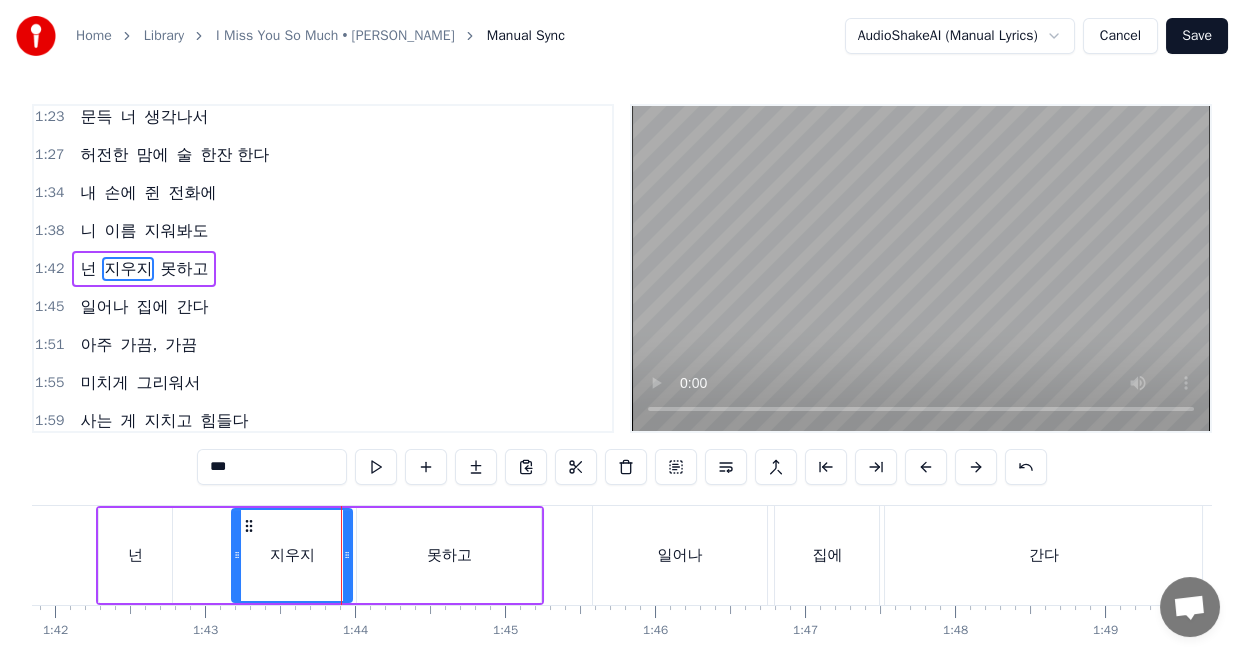 click at bounding box center (347, 555) 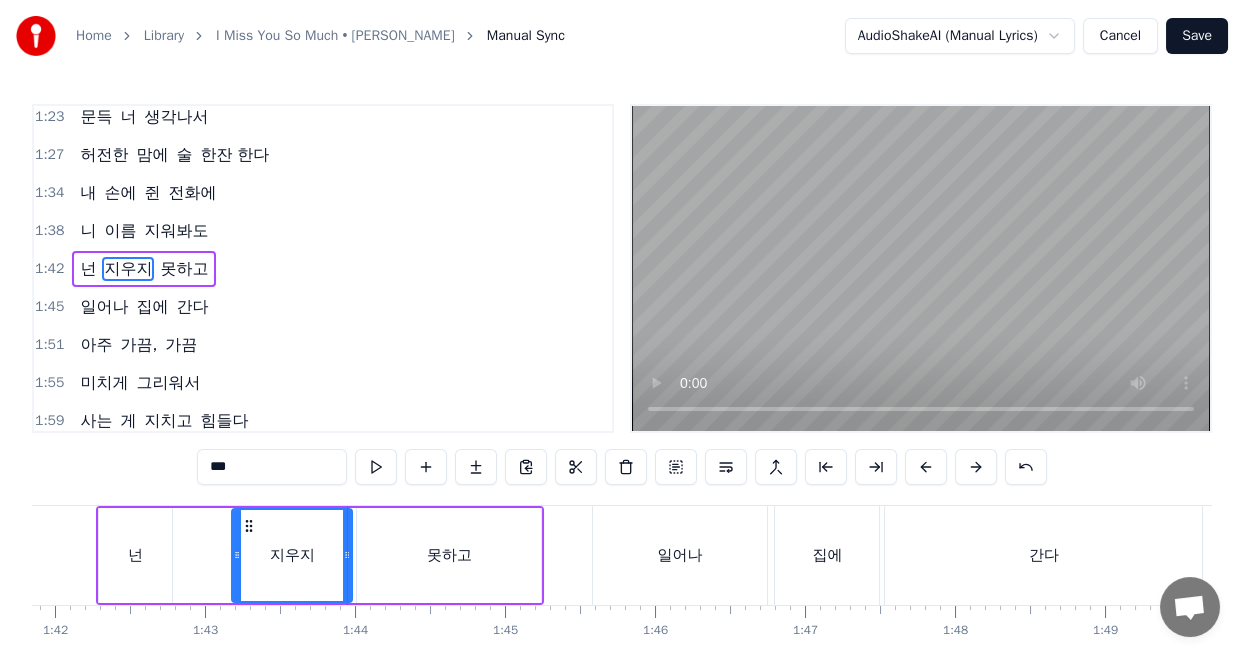click on "못하고" at bounding box center [449, 555] 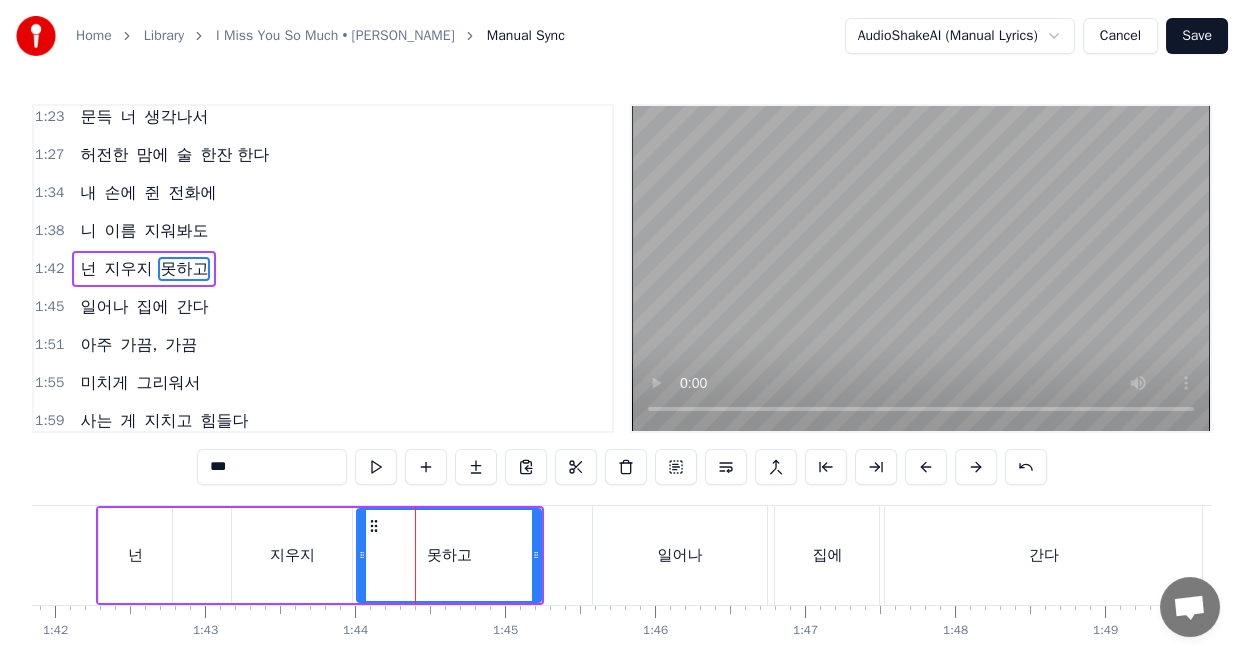 click on "지우지" at bounding box center [292, 555] 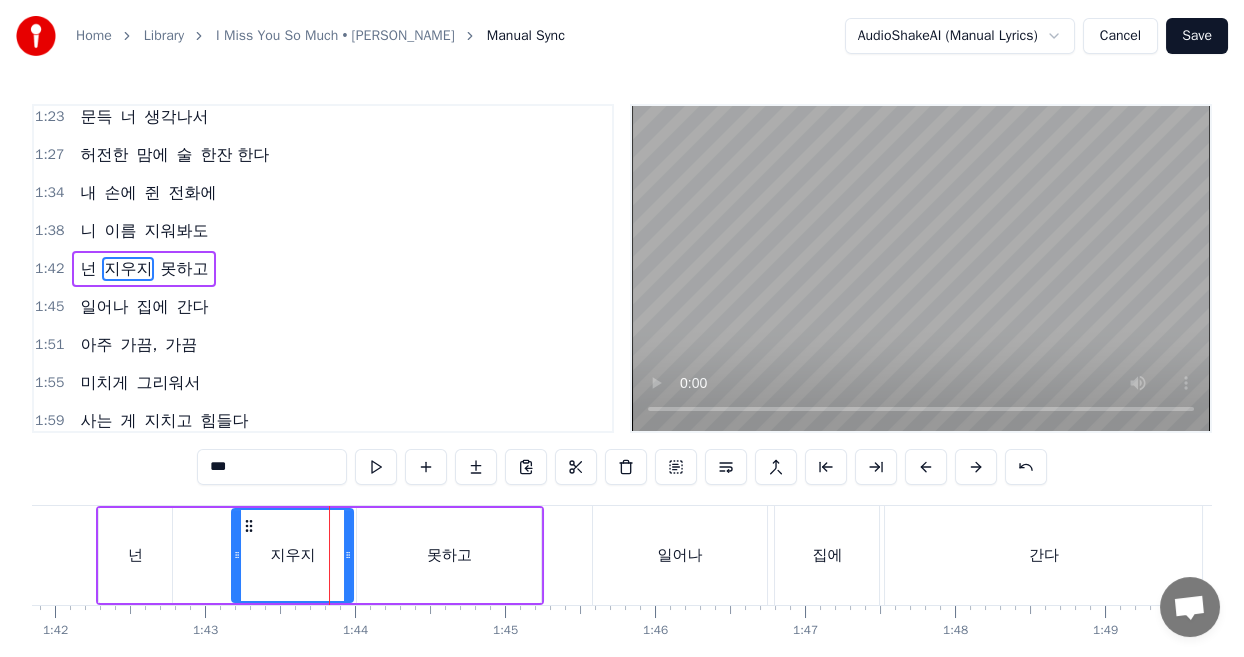 click at bounding box center [348, 555] 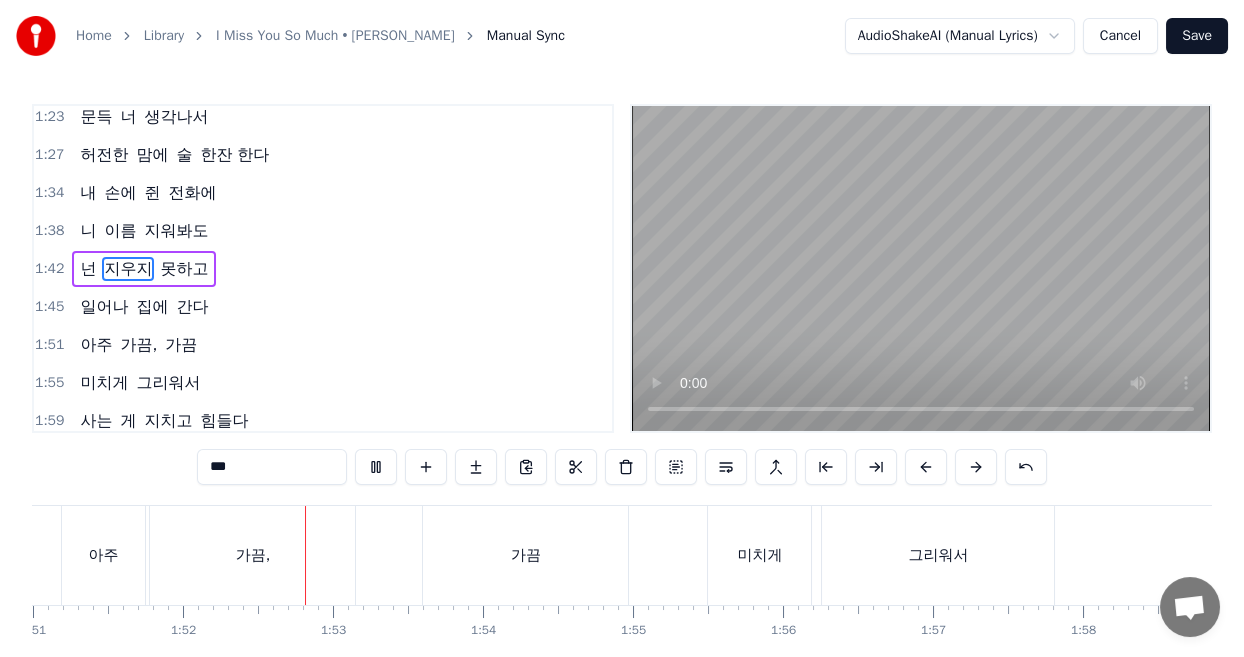 scroll, scrollTop: 0, scrollLeft: 16702, axis: horizontal 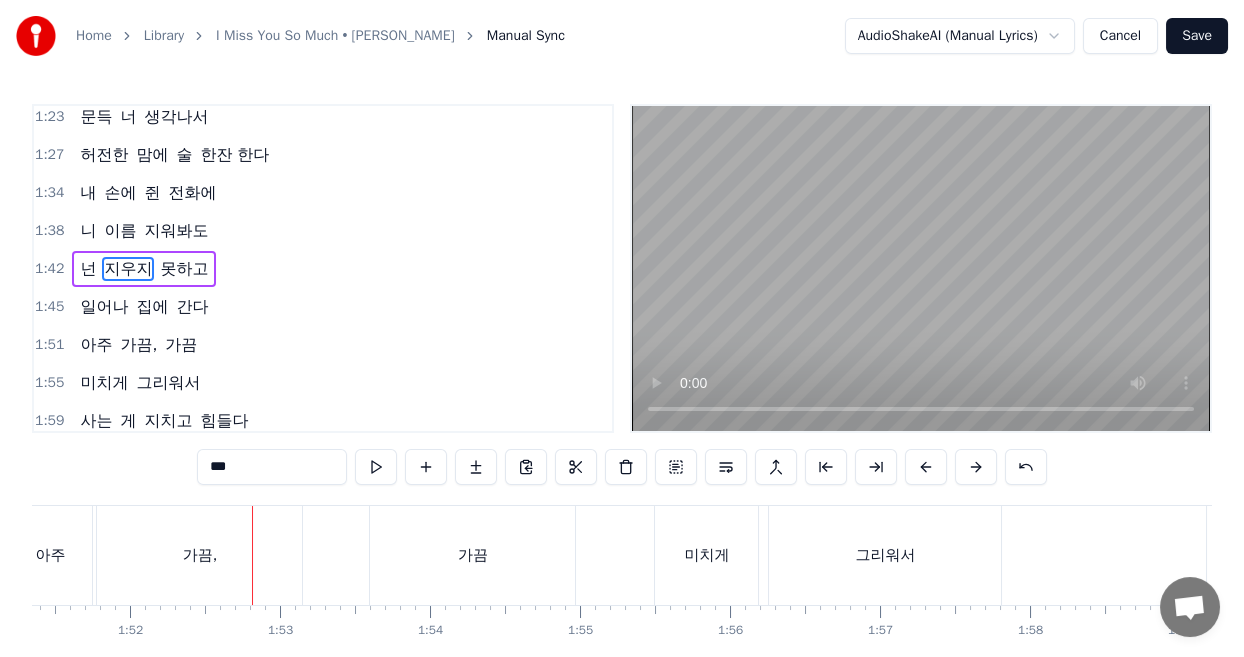 click on "아주" at bounding box center (50, 555) 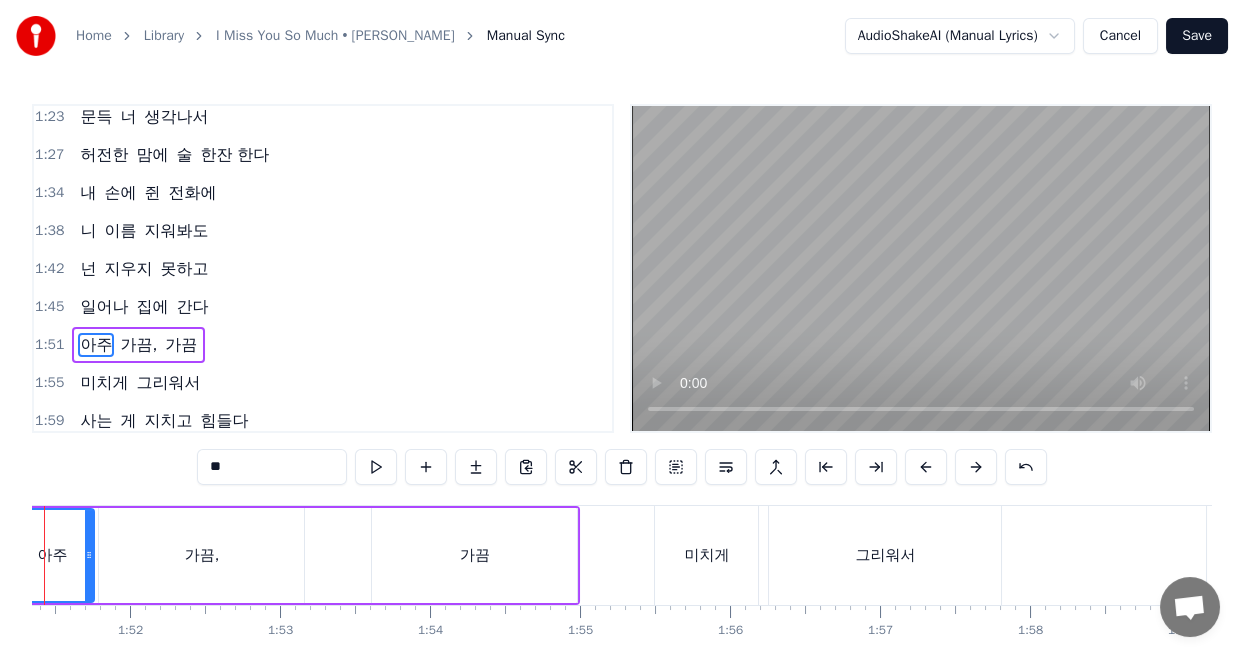 scroll, scrollTop: 691, scrollLeft: 0, axis: vertical 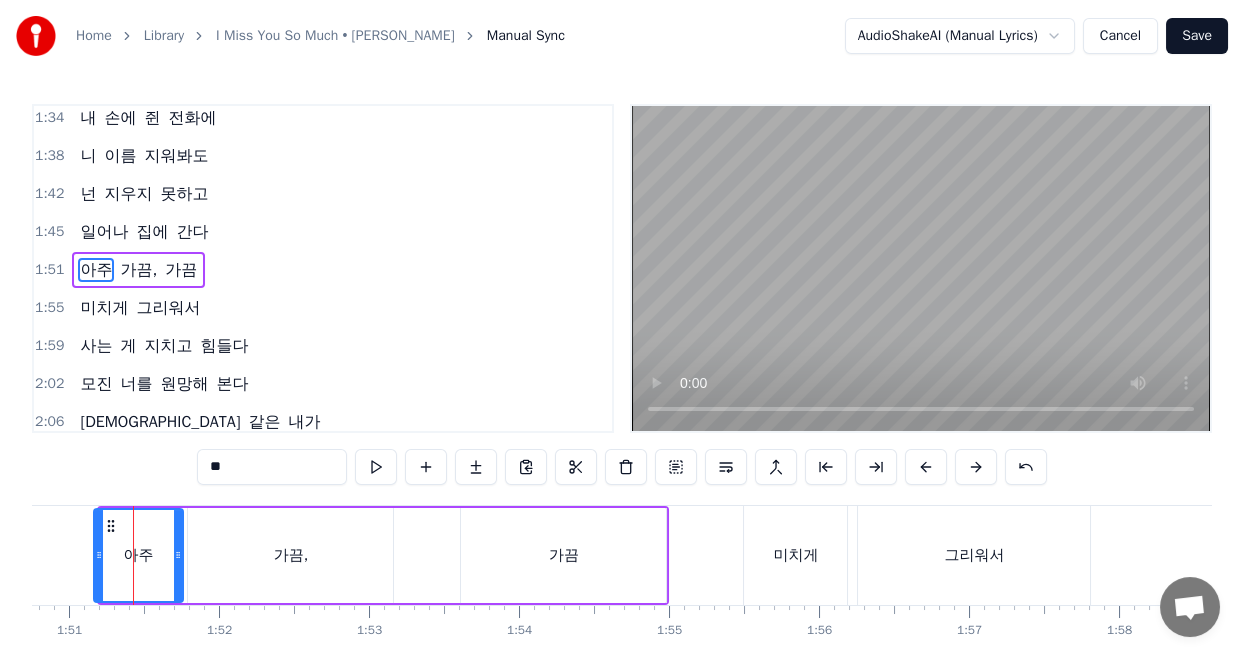 click 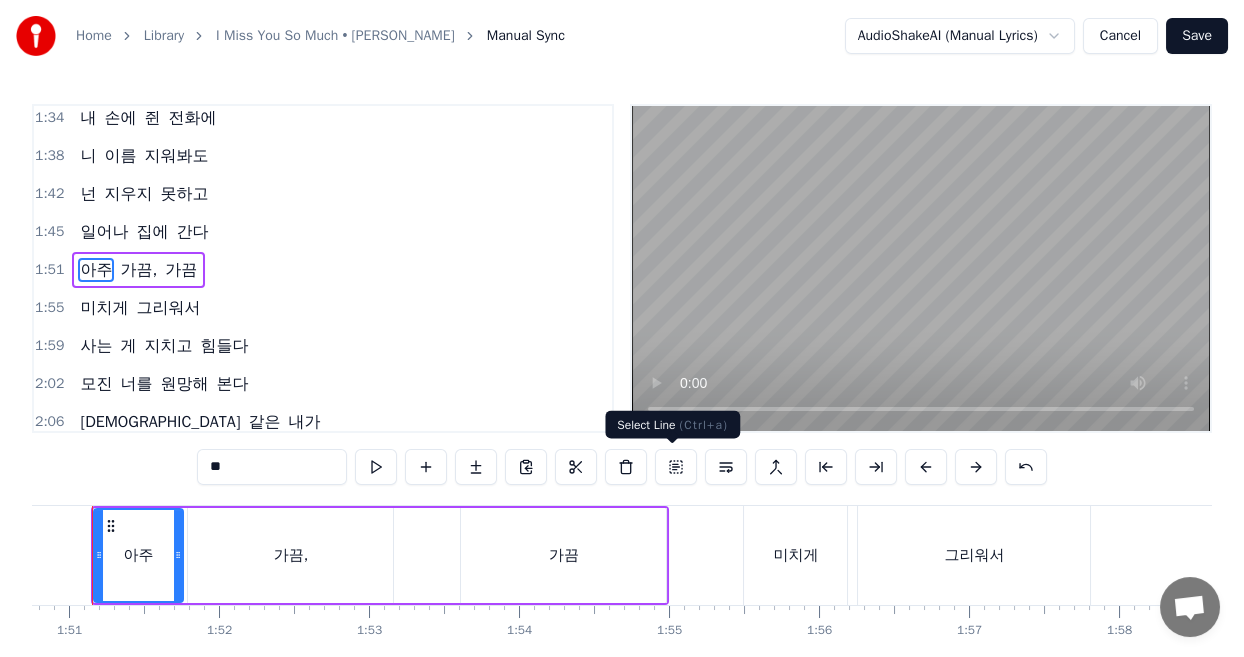 scroll, scrollTop: 0, scrollLeft: 16572, axis: horizontal 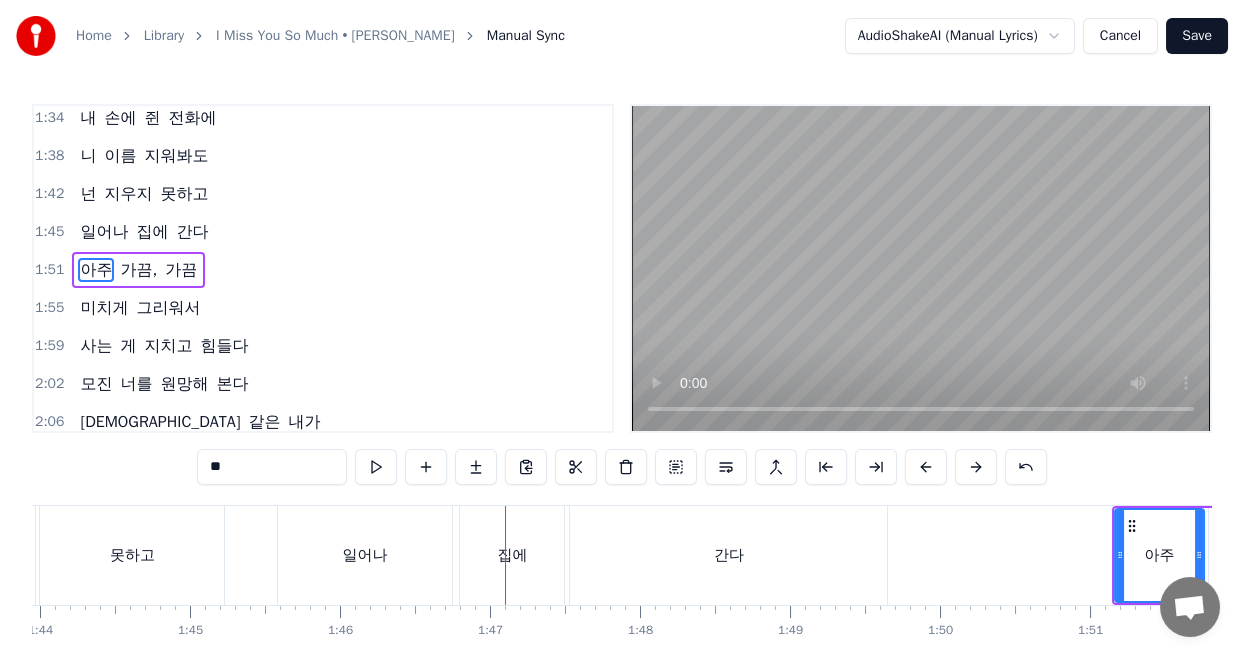 click on "집에" at bounding box center [512, 555] 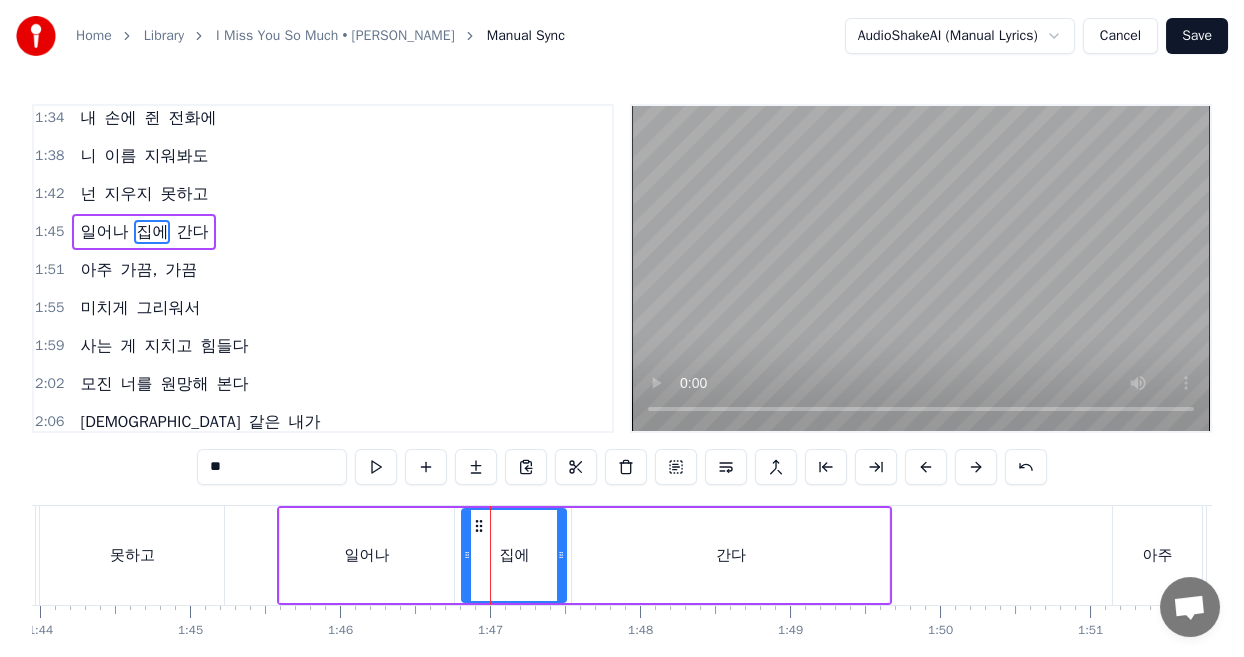 scroll, scrollTop: 654, scrollLeft: 0, axis: vertical 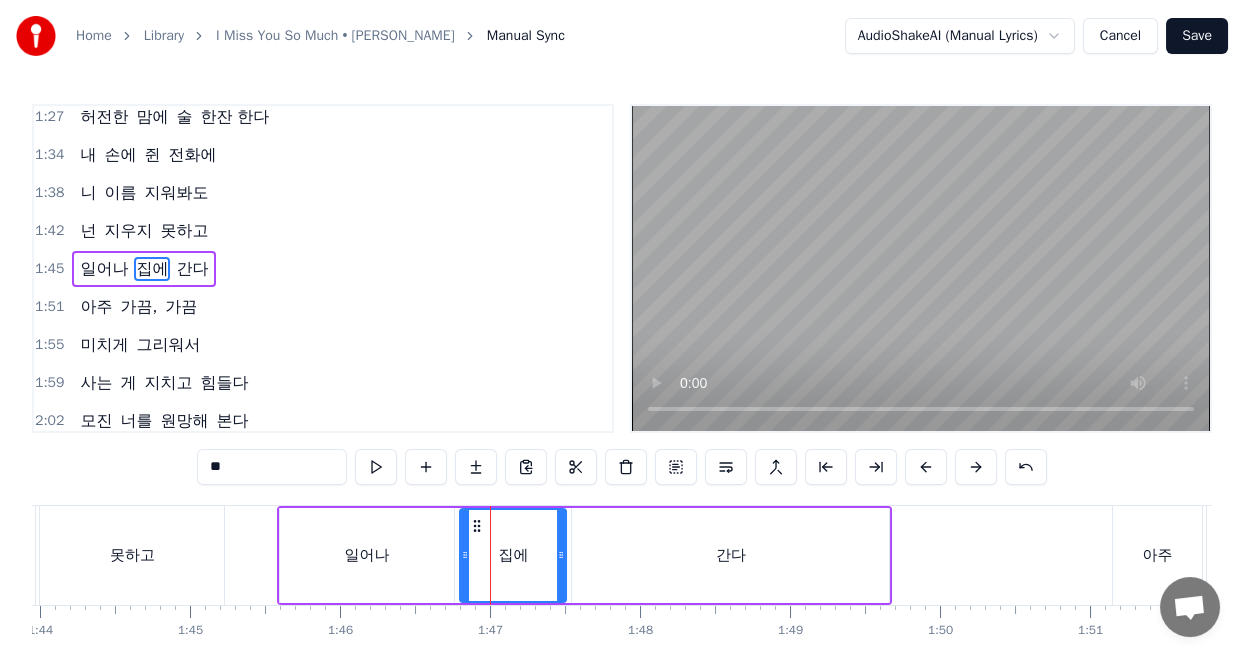 click at bounding box center (465, 555) 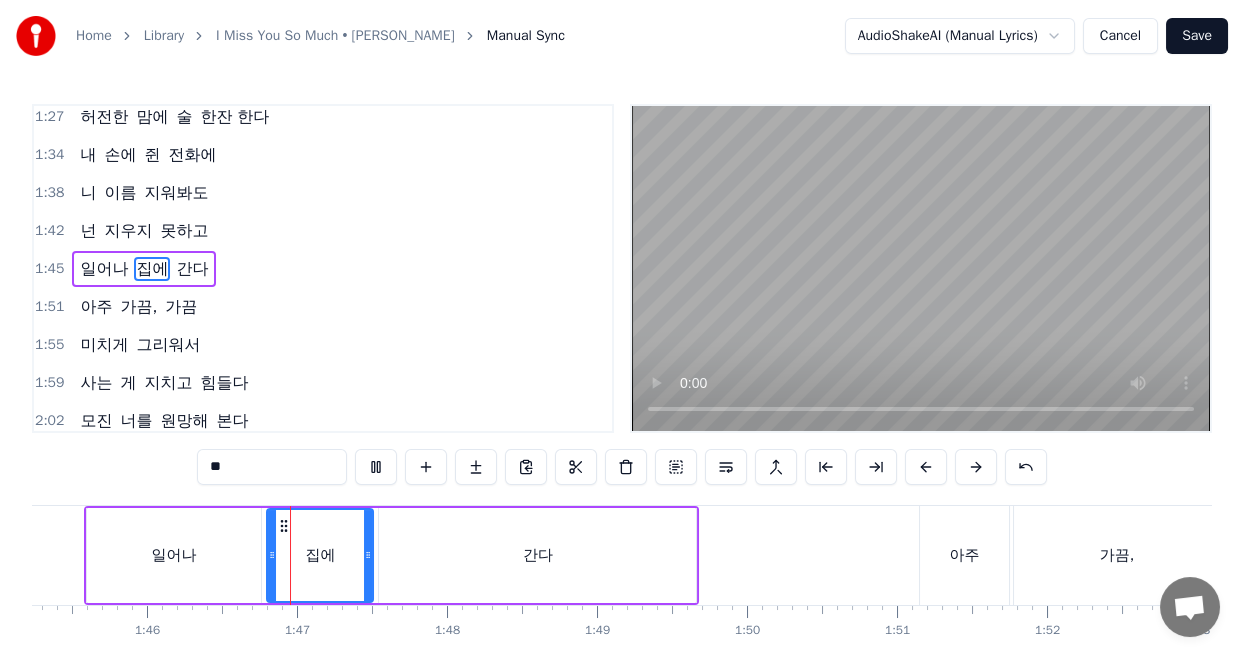 scroll, scrollTop: 0, scrollLeft: 15830, axis: horizontal 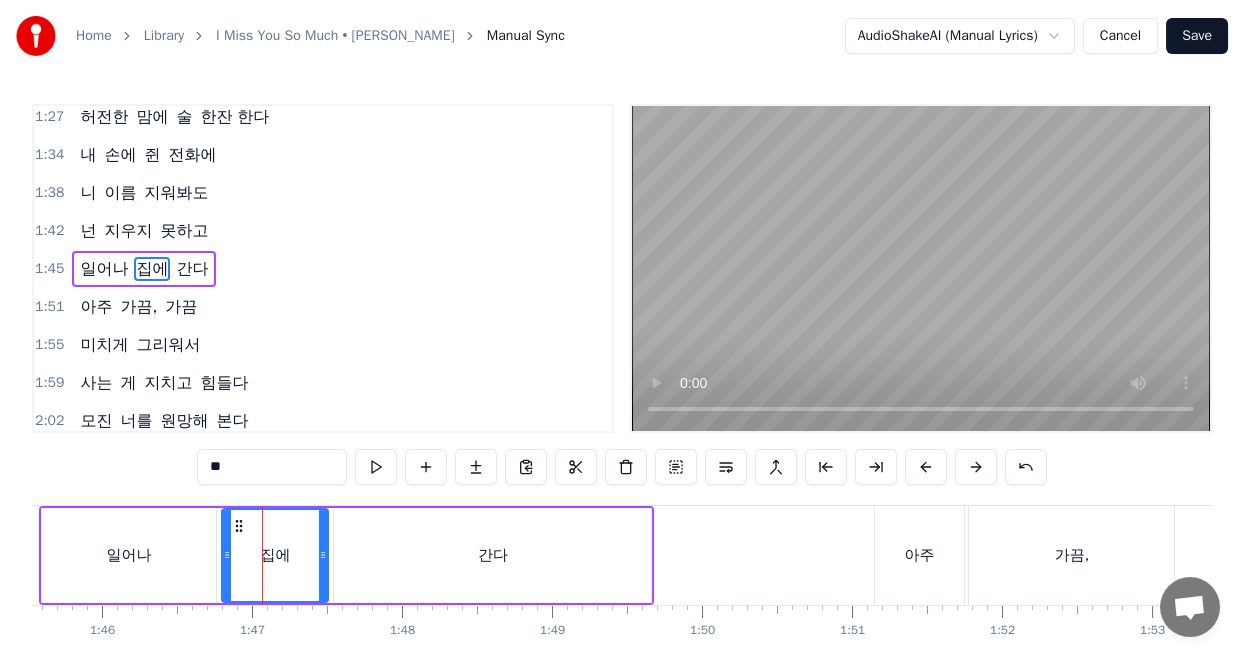 click on "일어나" at bounding box center [129, 555] 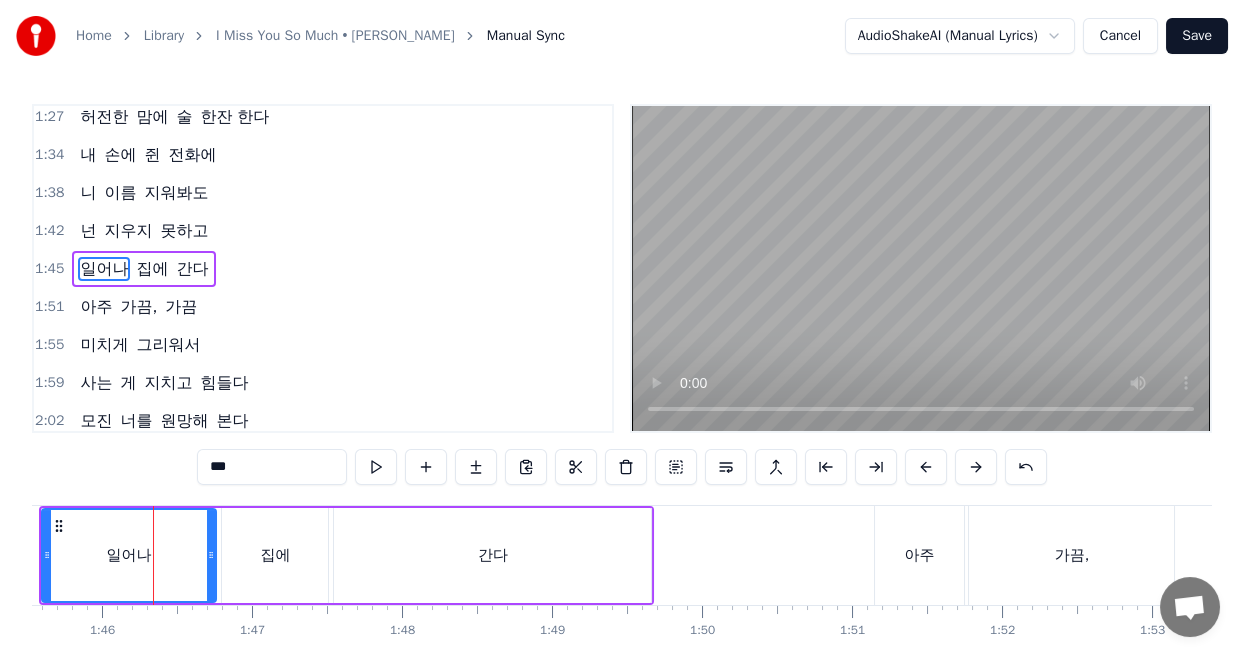 click on "일어나" at bounding box center (129, 555) 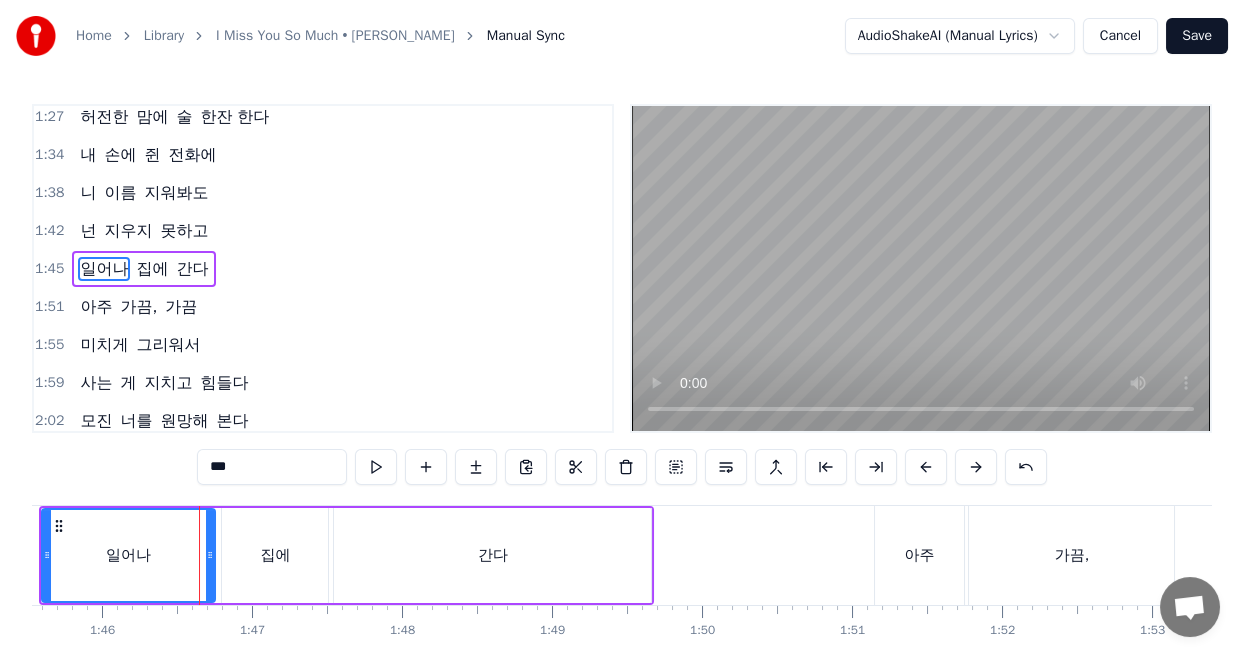 click at bounding box center (210, 555) 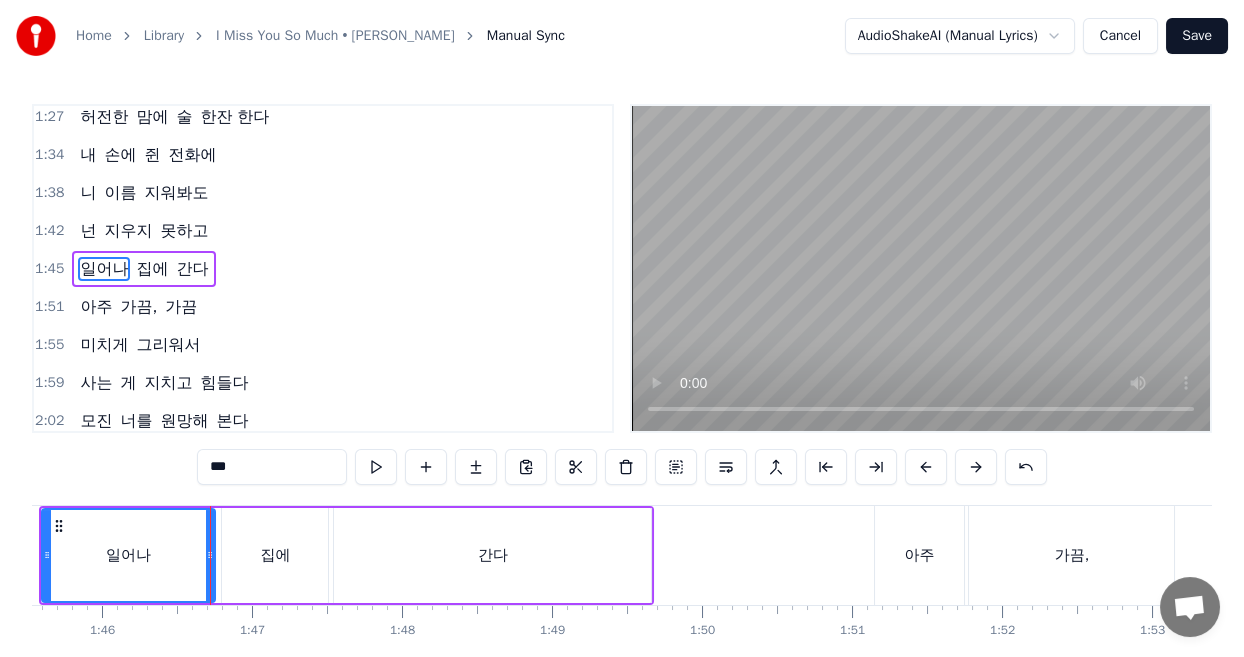 click on "집에" at bounding box center (275, 555) 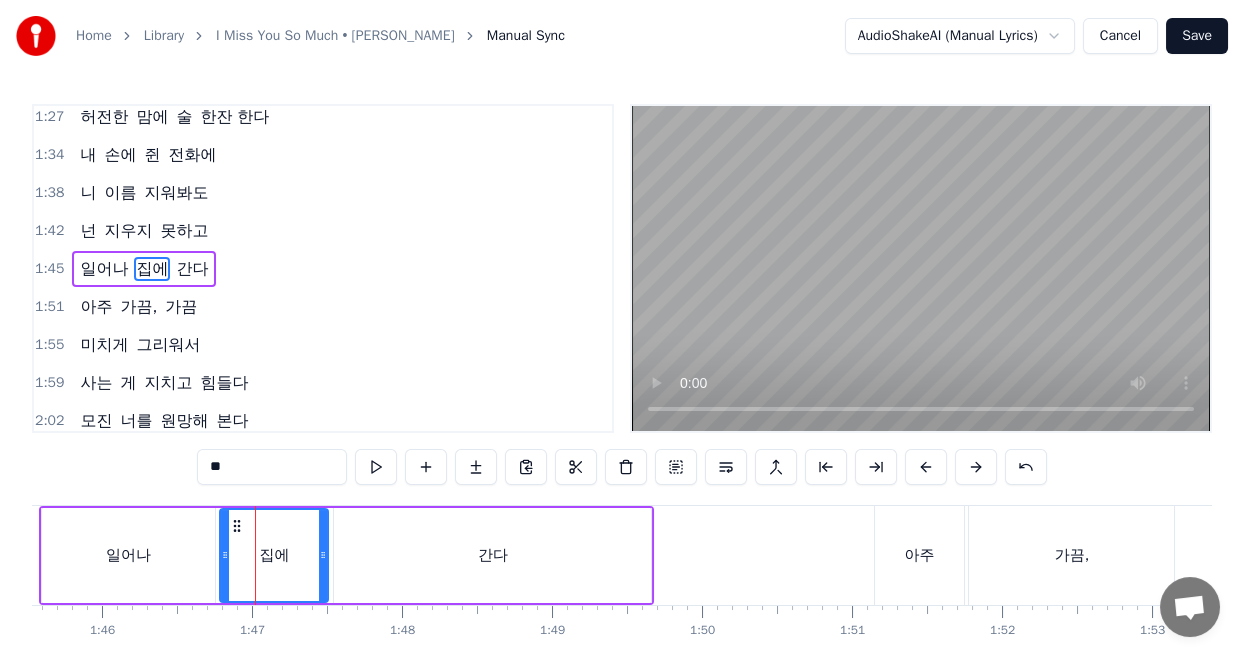click at bounding box center [225, 555] 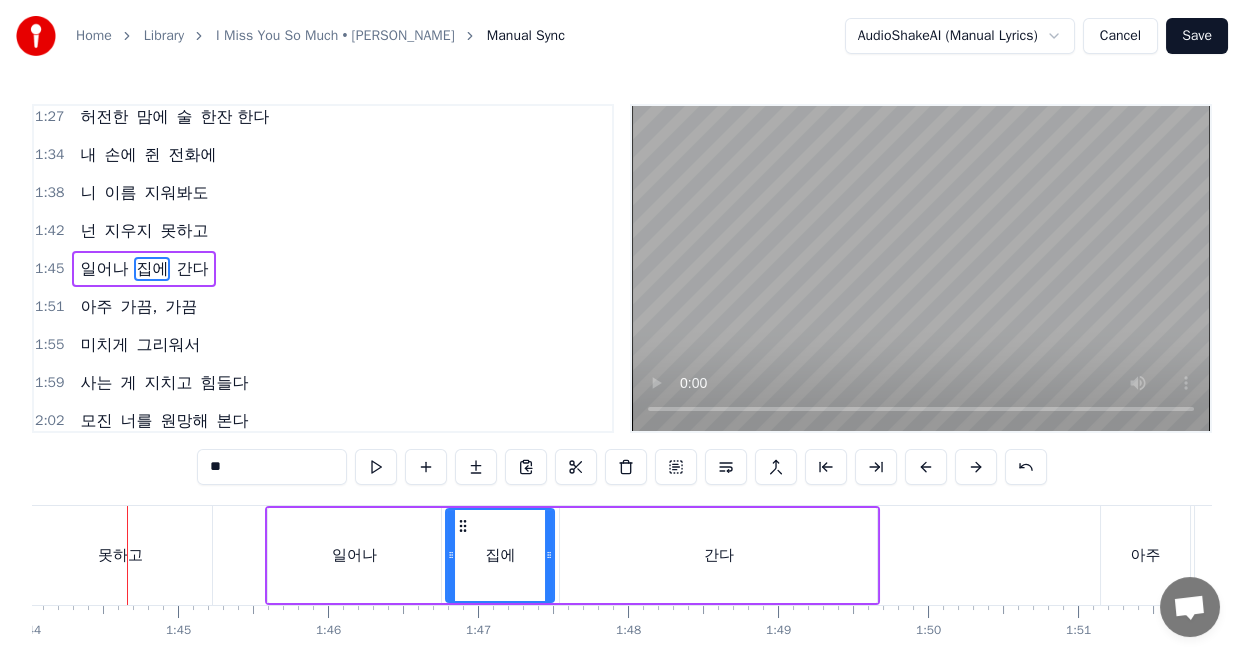 scroll, scrollTop: 0, scrollLeft: 15599, axis: horizontal 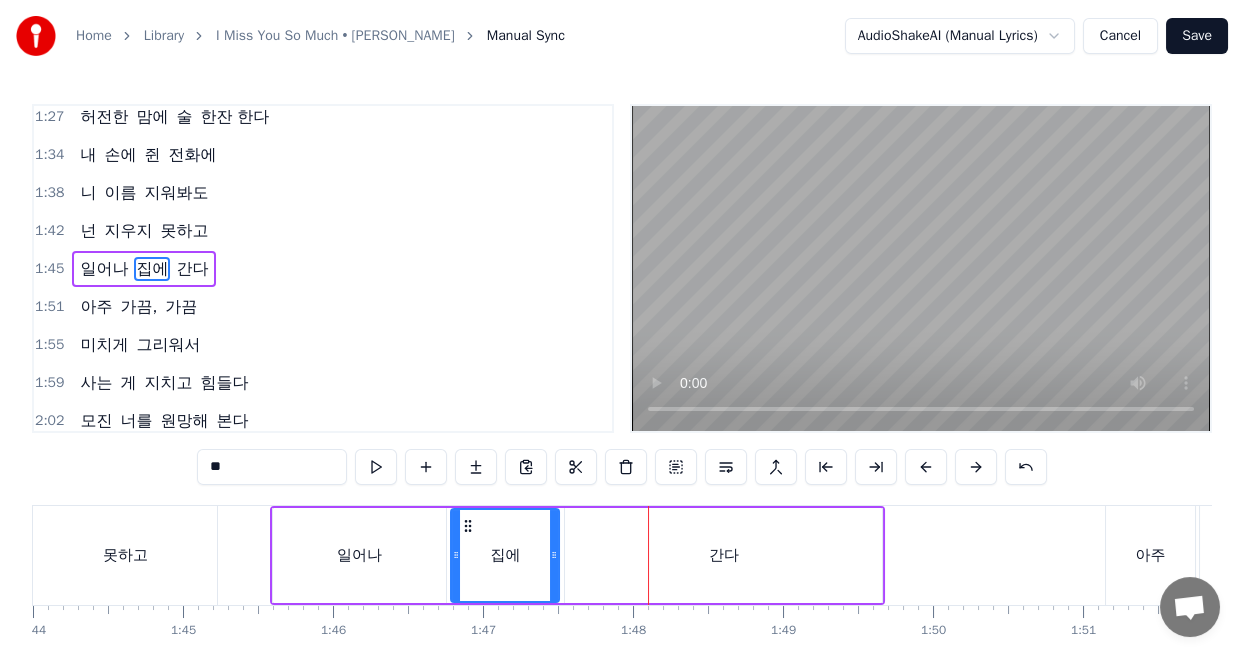 click on "간다" at bounding box center (723, 555) 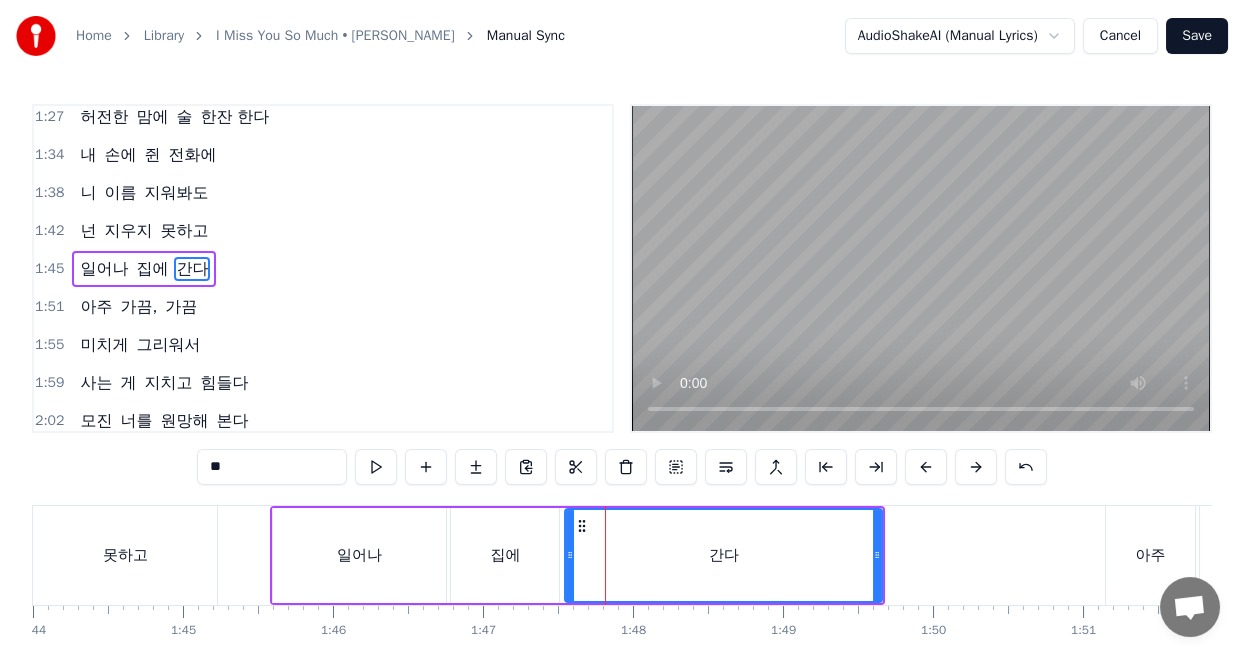 click on "집에" at bounding box center [505, 555] 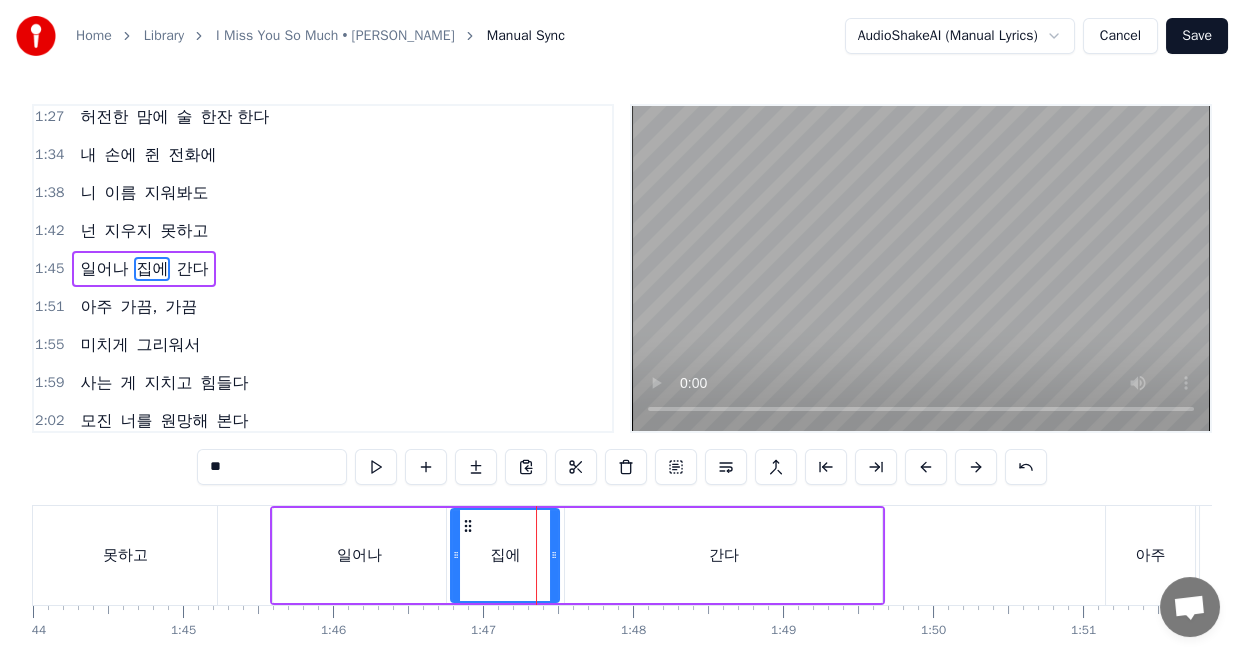 click on "간다" at bounding box center (723, 555) 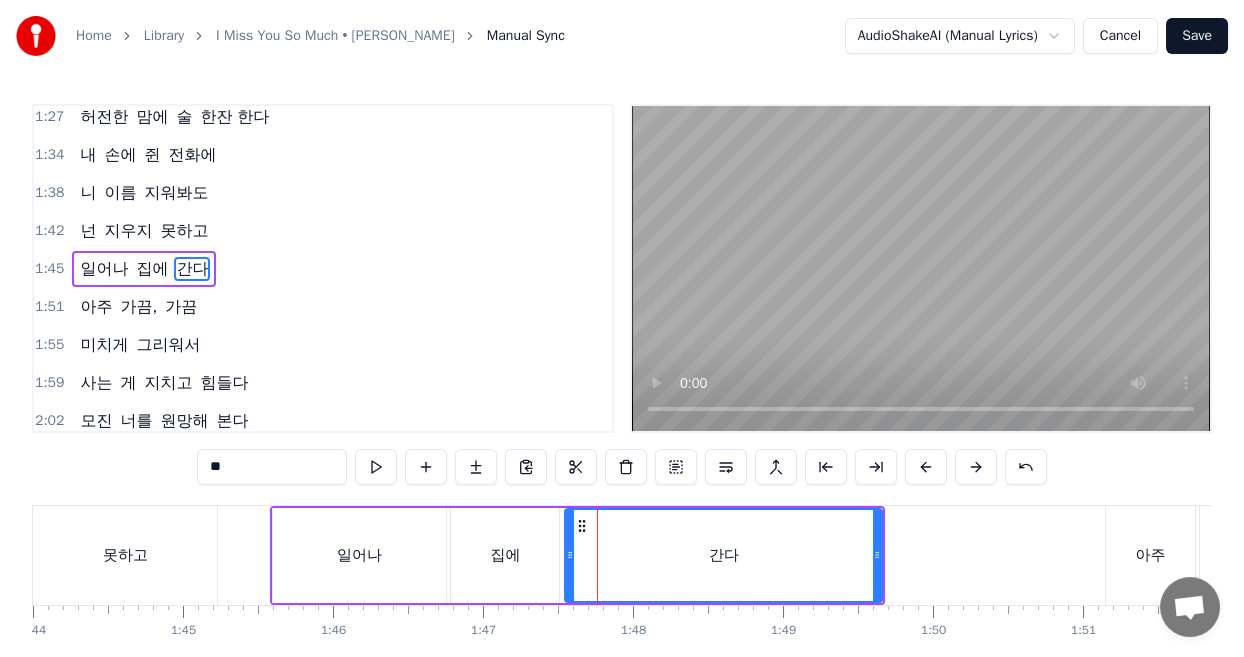 click on "집에" at bounding box center [505, 555] 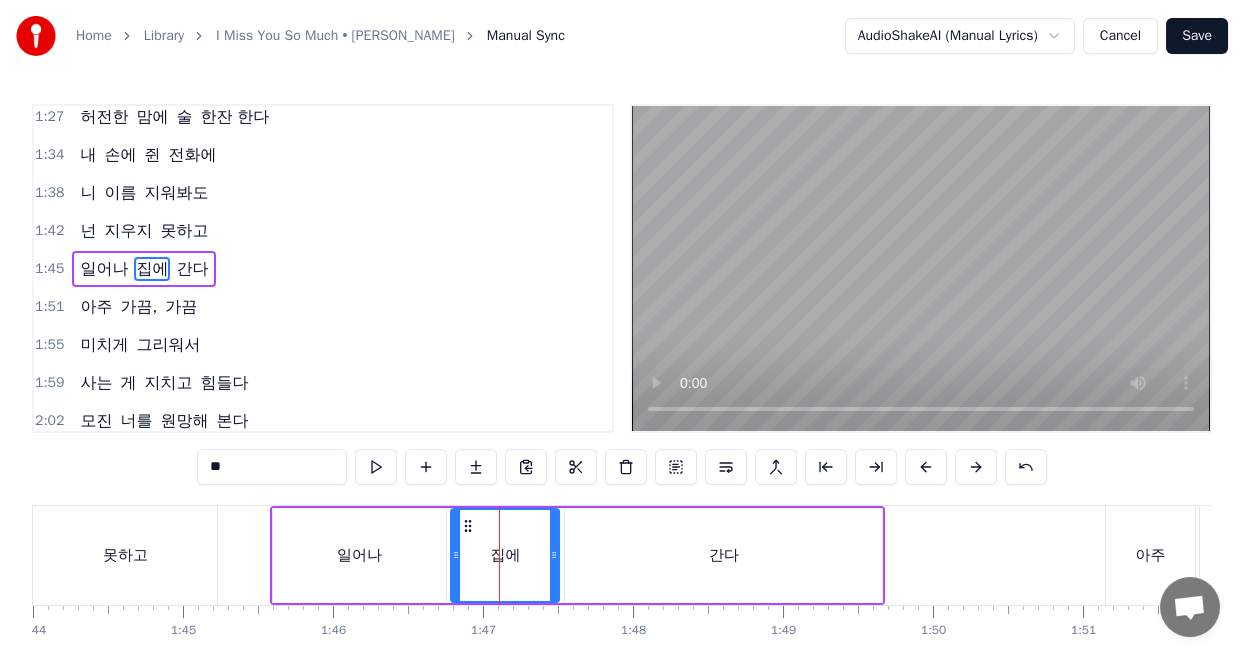 click on "간다" at bounding box center (723, 555) 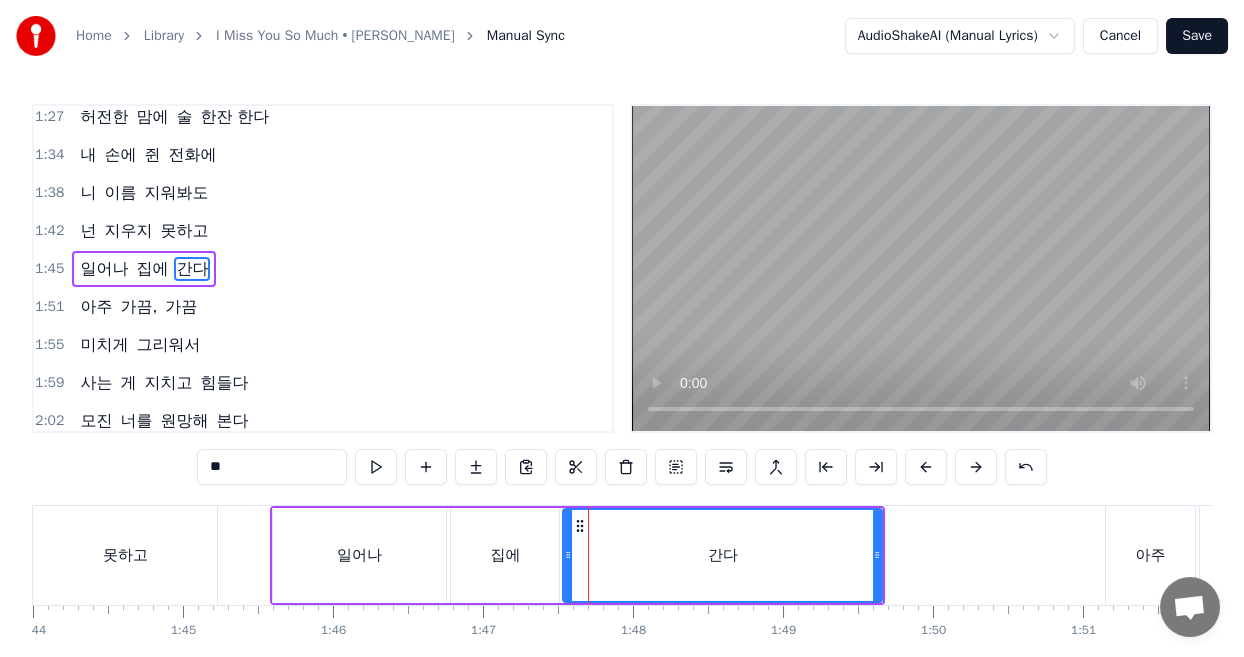 click at bounding box center (568, 555) 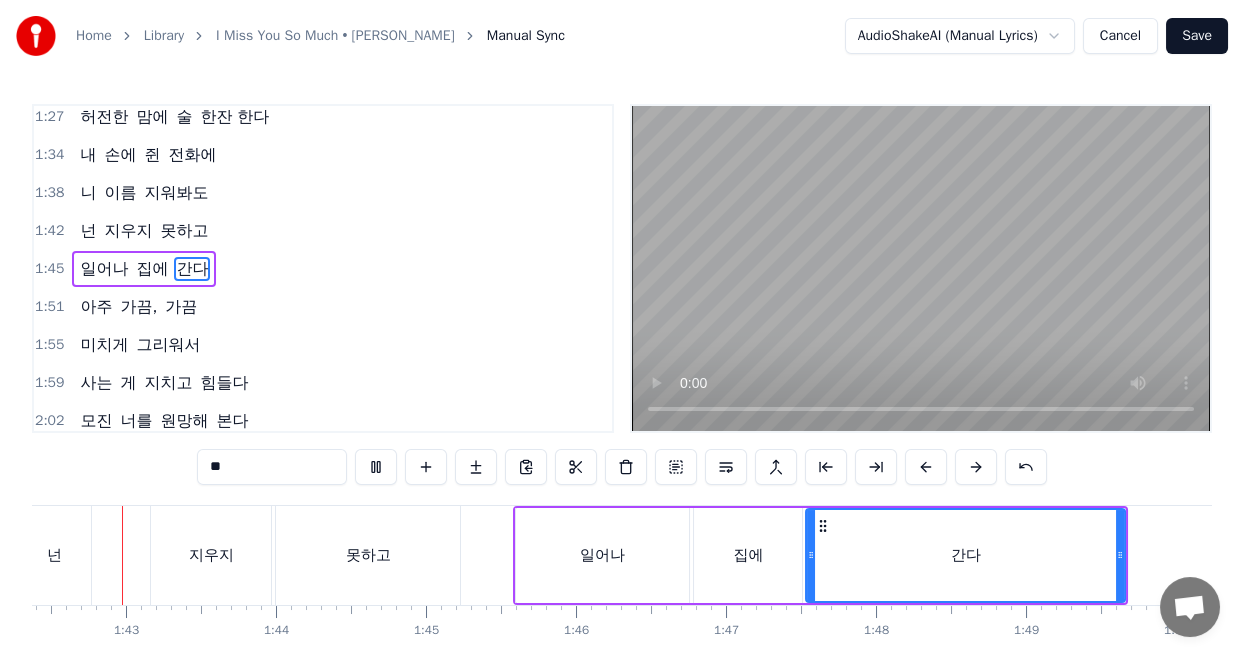 scroll, scrollTop: 0, scrollLeft: 15312, axis: horizontal 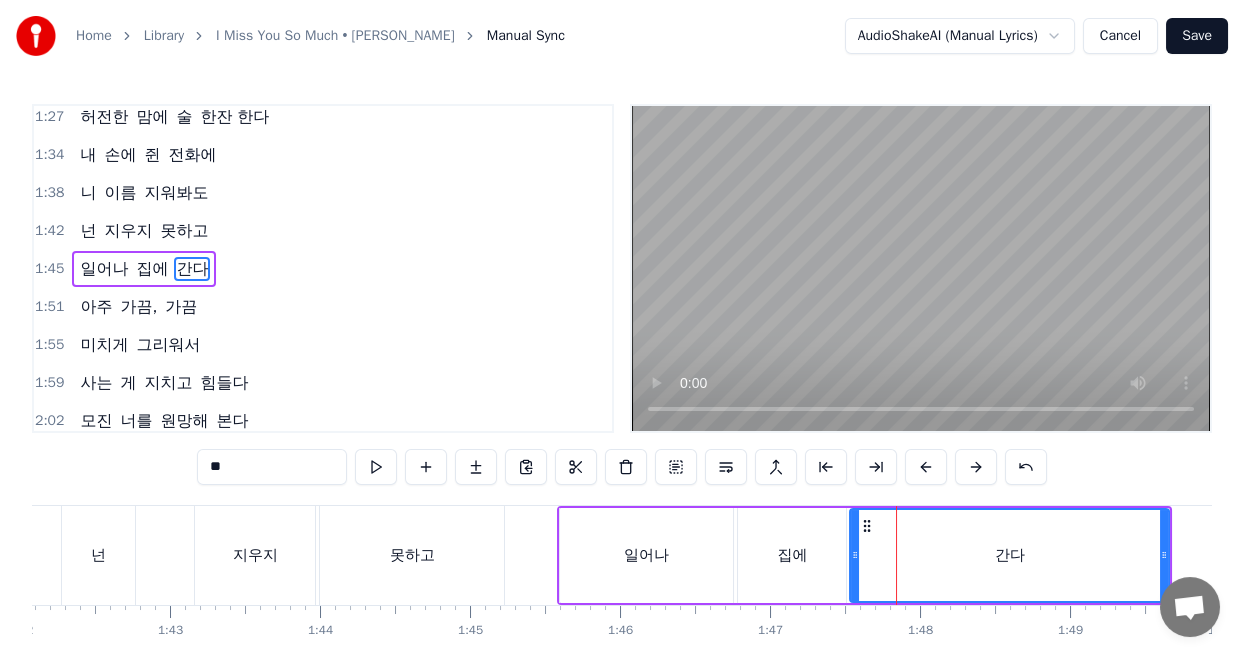 click on "집에" at bounding box center (792, 555) 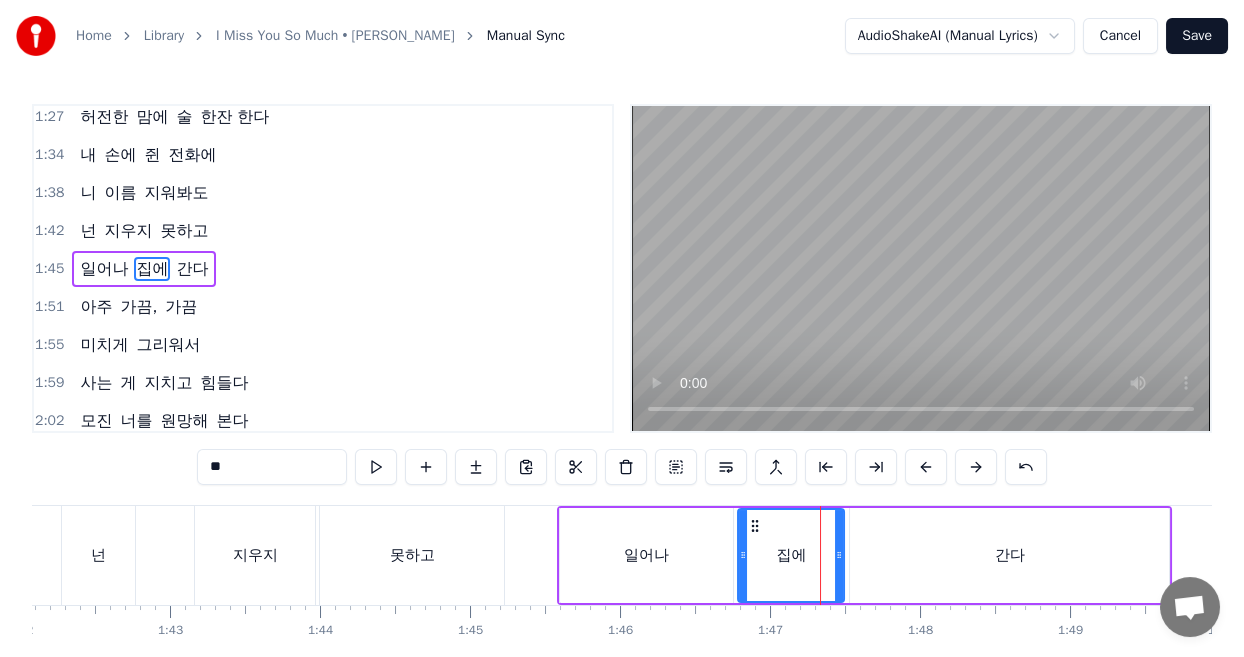 click at bounding box center (839, 555) 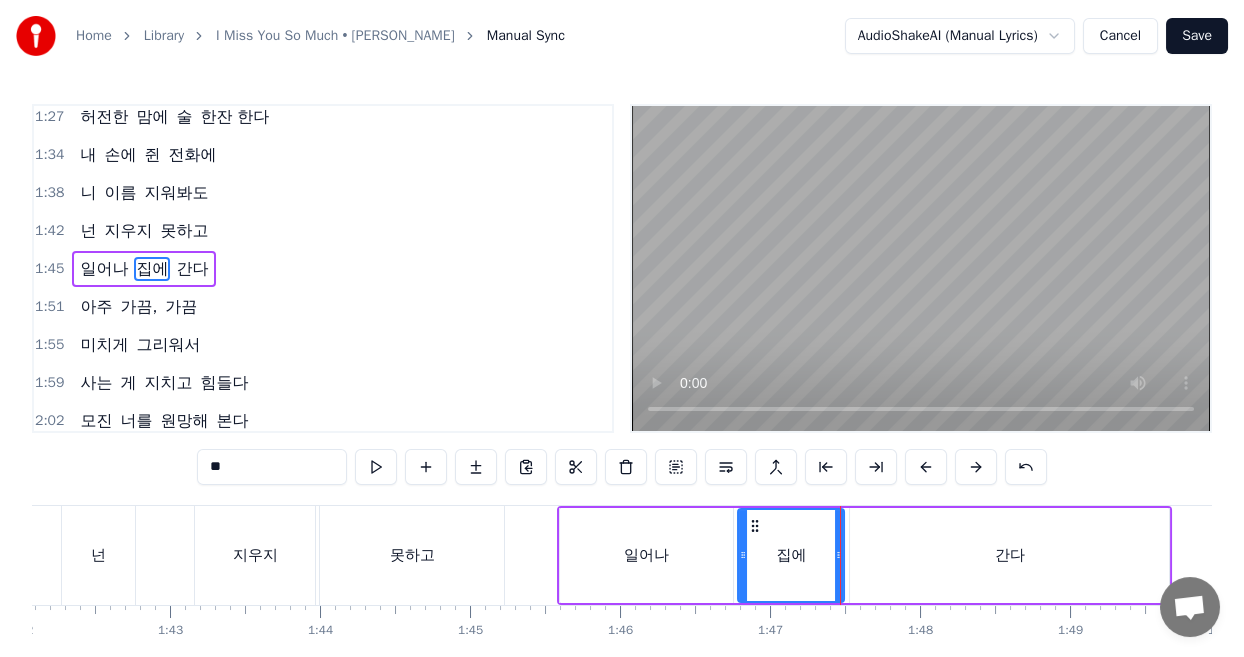 click on "간다" at bounding box center (1009, 555) 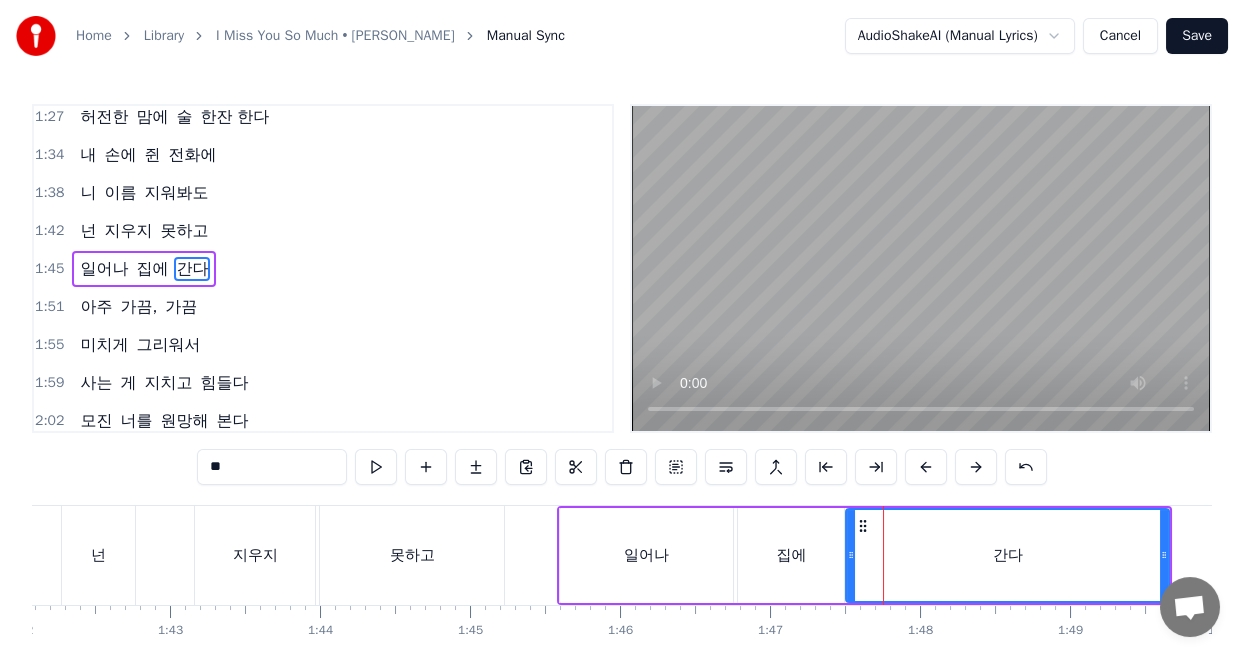 click at bounding box center (851, 555) 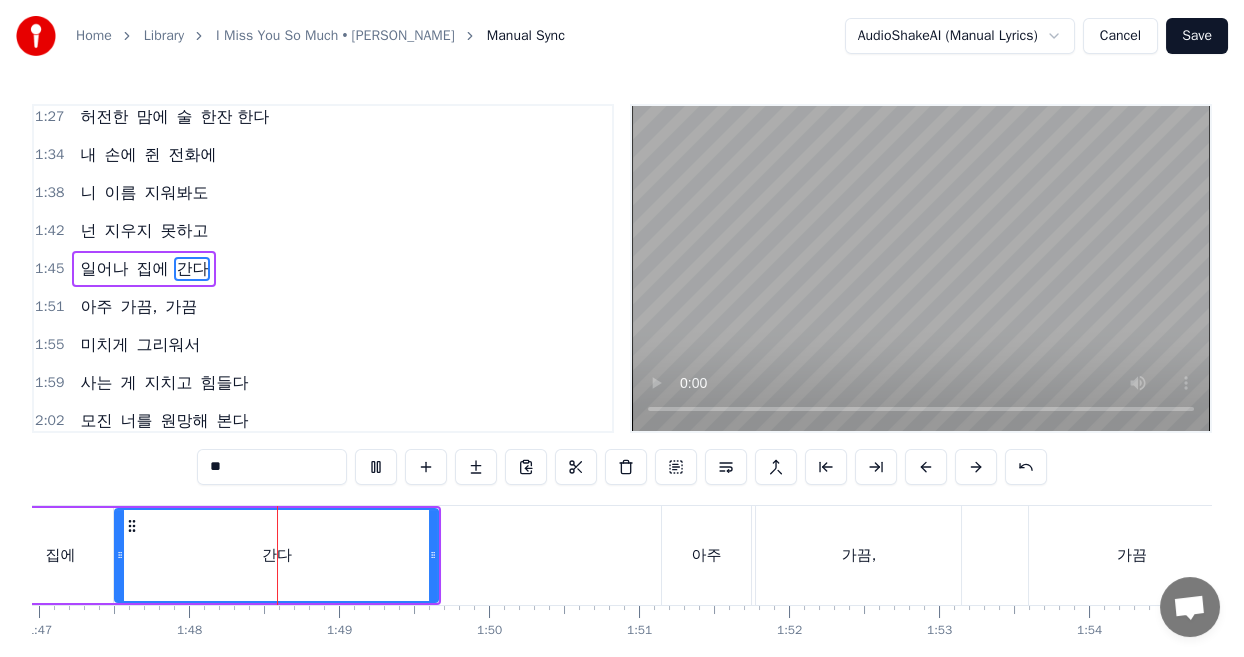 scroll, scrollTop: 0, scrollLeft: 16076, axis: horizontal 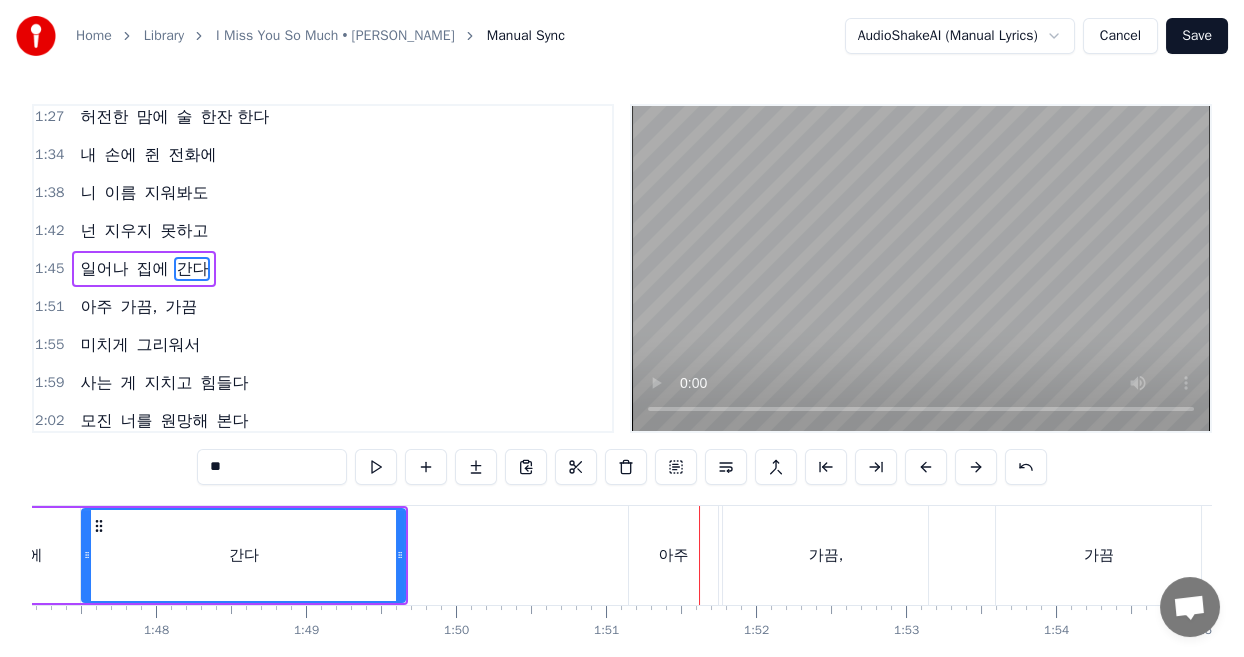 drag, startPoint x: 644, startPoint y: 532, endPoint x: 672, endPoint y: 519, distance: 30.870699 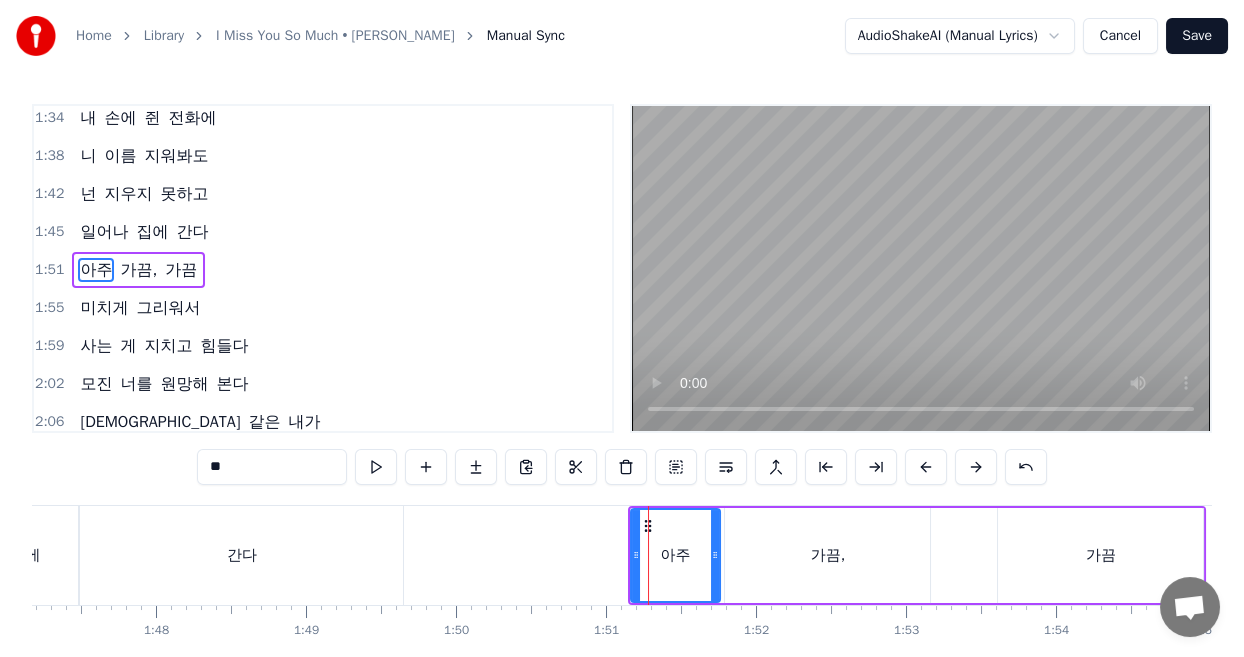scroll, scrollTop: 691, scrollLeft: 0, axis: vertical 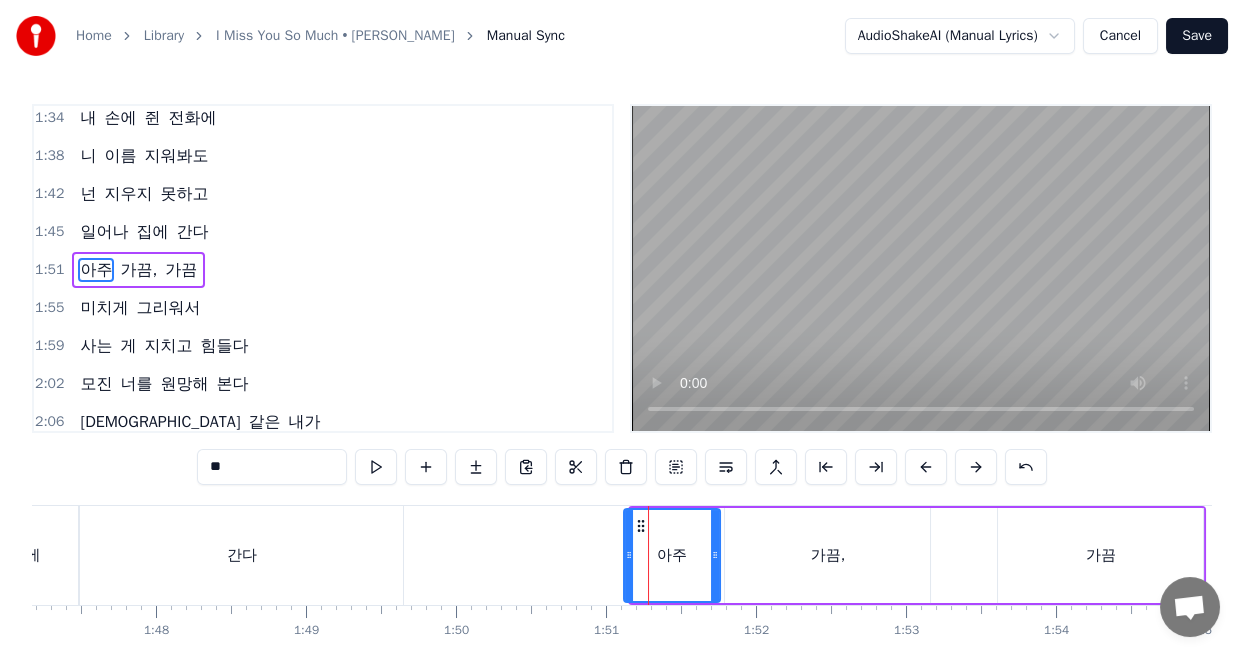 click at bounding box center [629, 555] 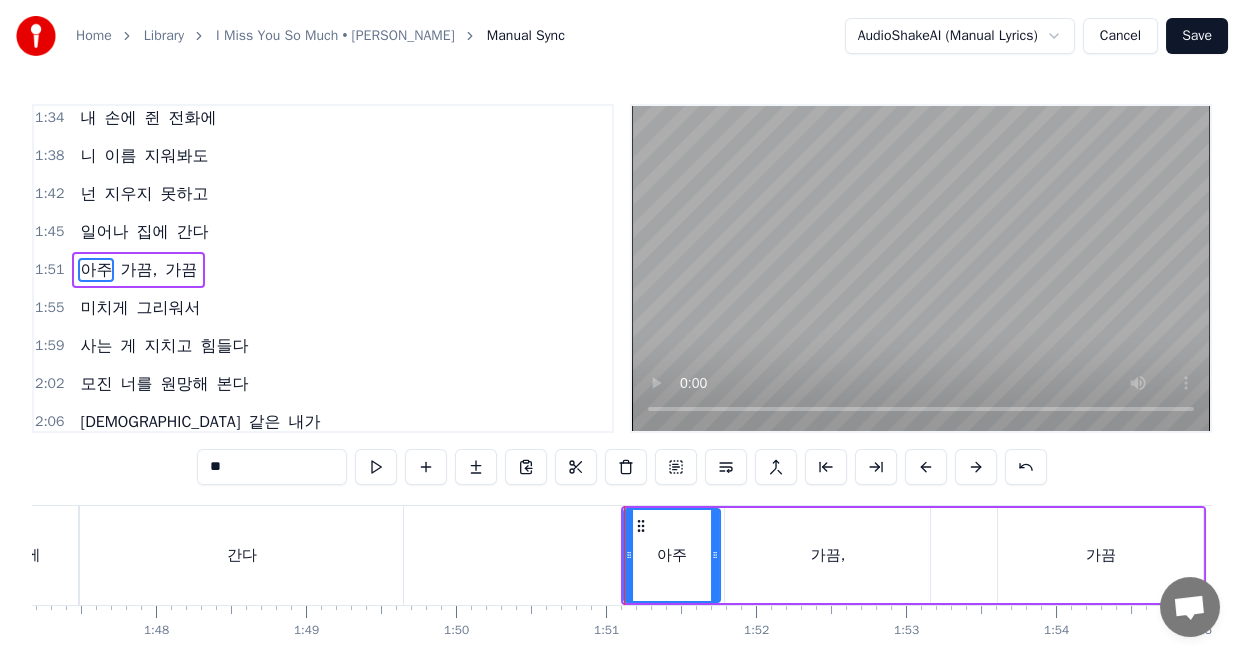 click on "가끔," at bounding box center (827, 555) 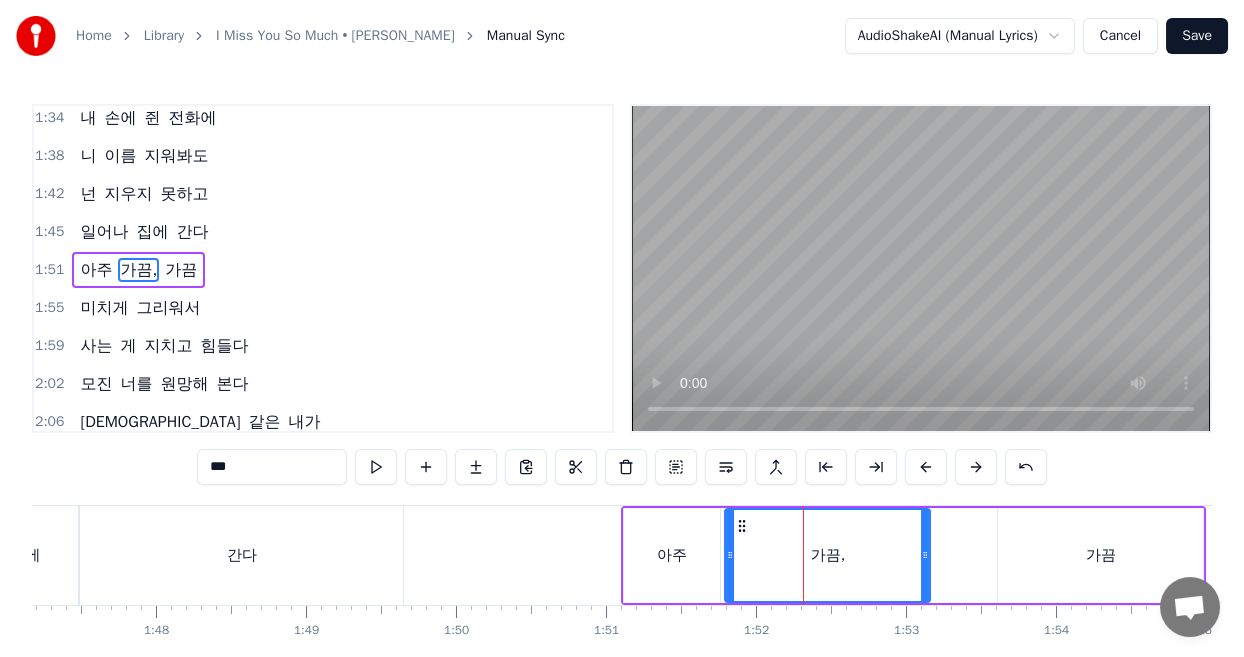 click on "아주" at bounding box center (672, 555) 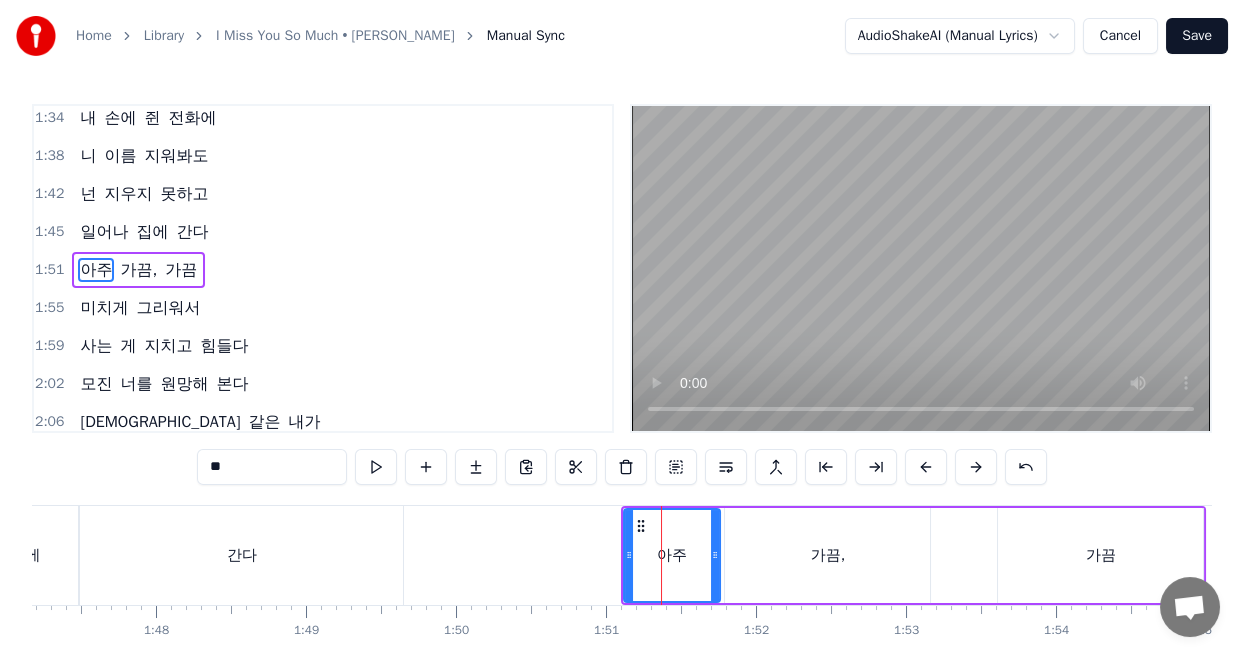 click on "아주" at bounding box center (672, 555) 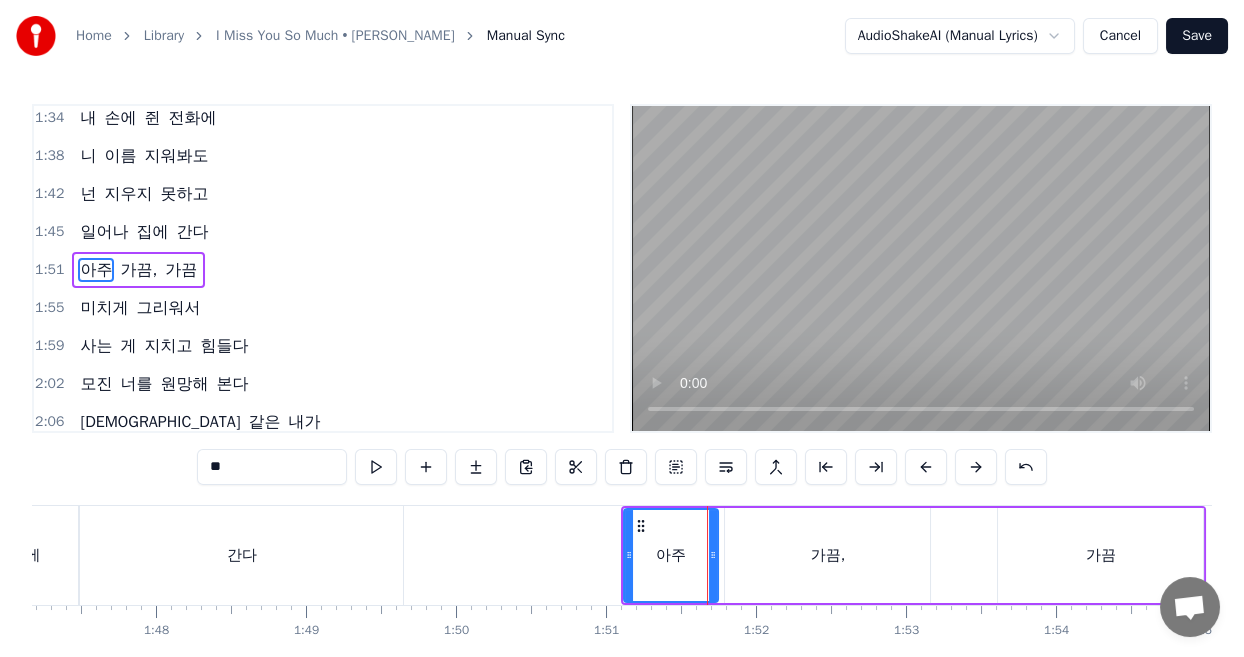 click at bounding box center (713, 555) 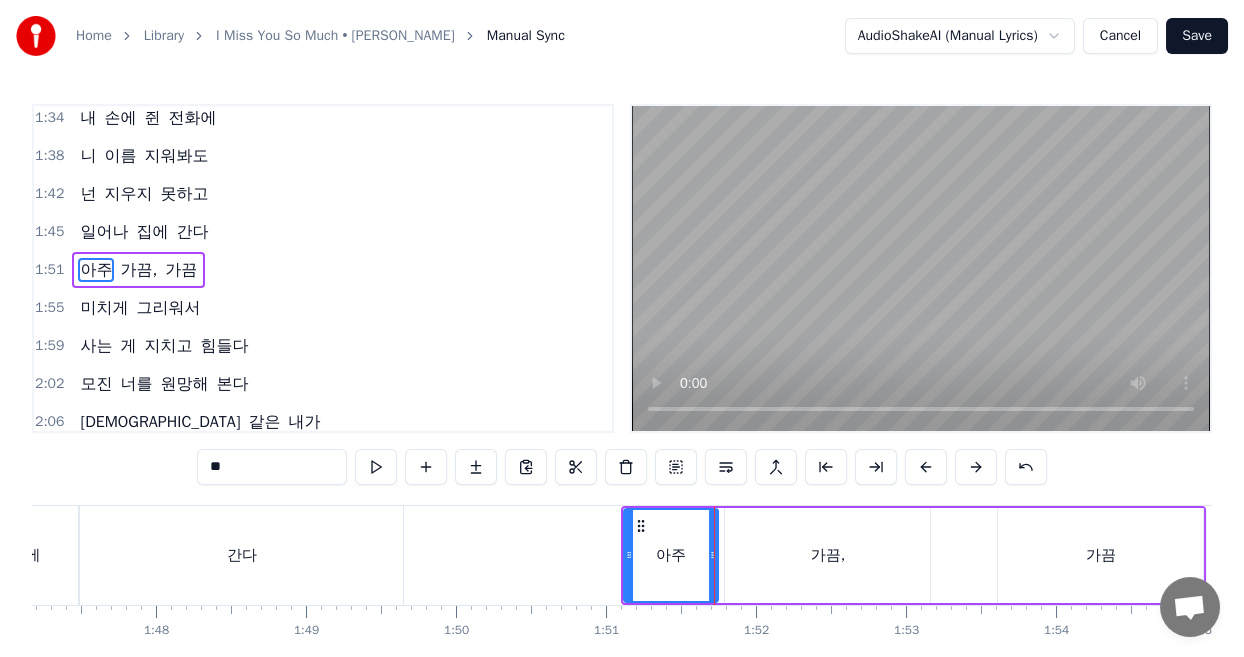 click on "가끔," at bounding box center (827, 555) 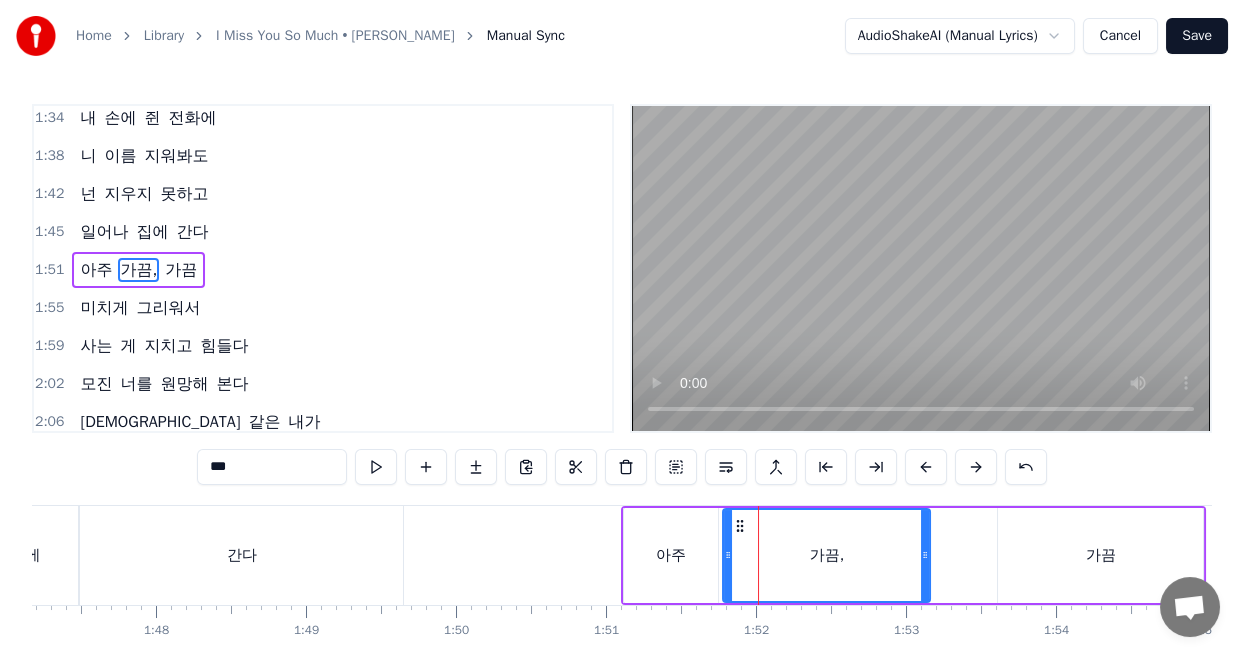 click at bounding box center [728, 555] 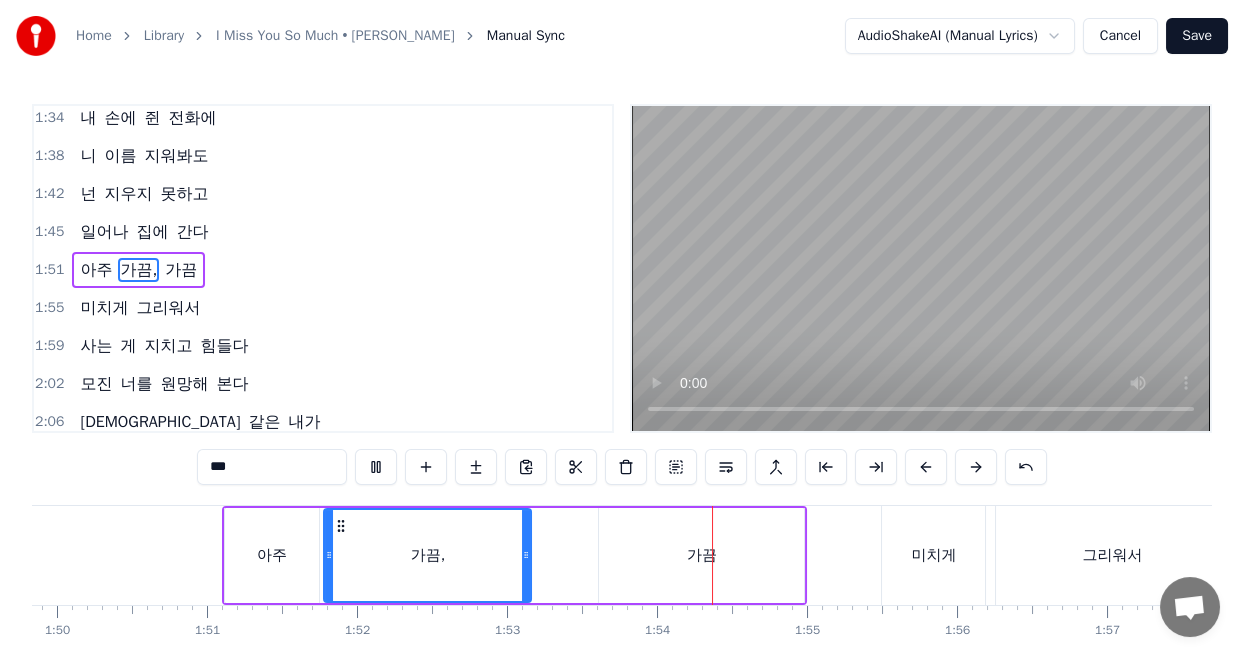 scroll, scrollTop: 0, scrollLeft: 16993, axis: horizontal 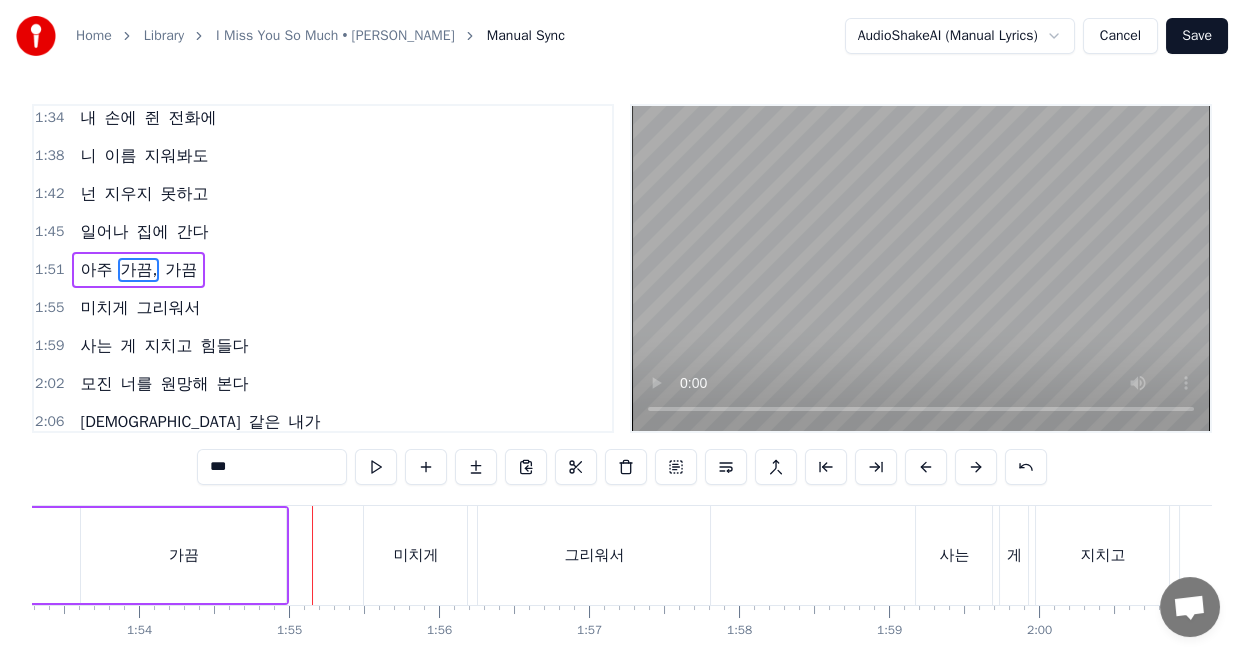 click on "가끔" at bounding box center (183, 555) 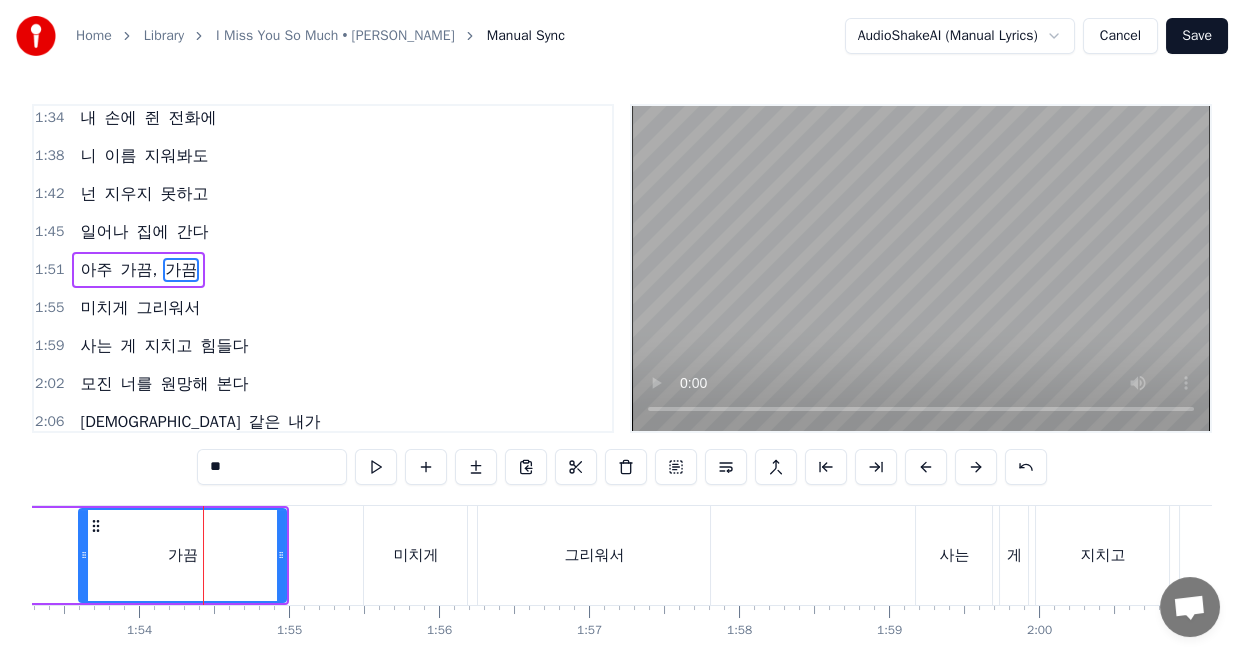 click 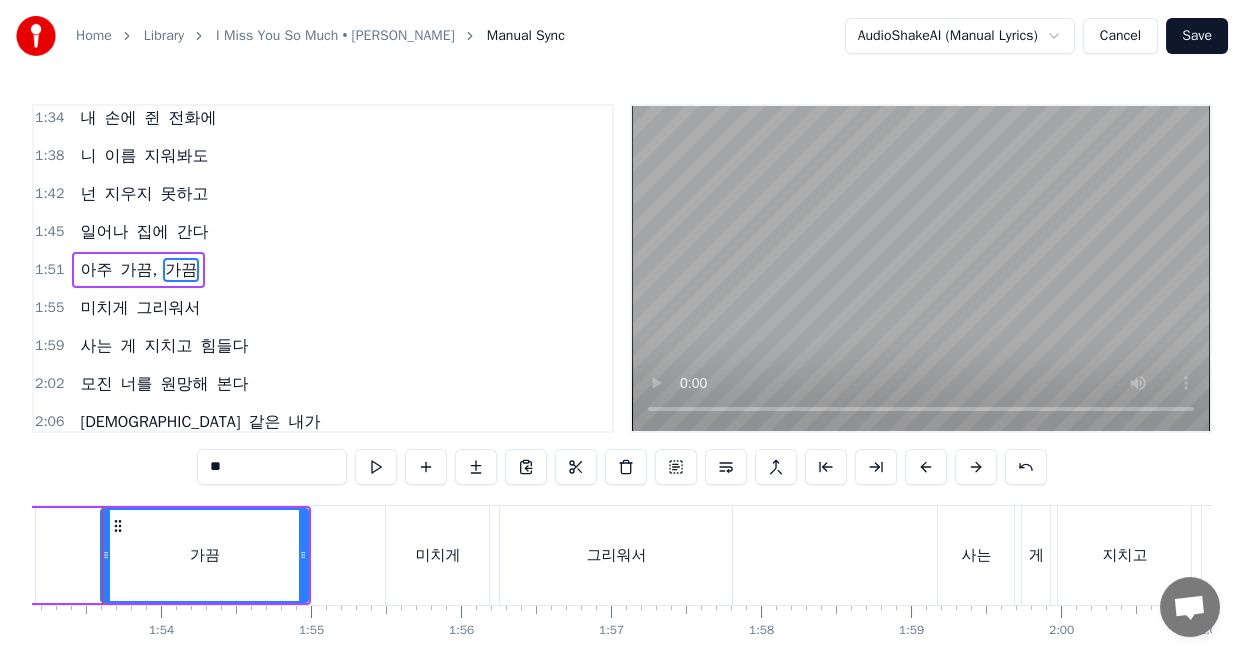 scroll, scrollTop: 0, scrollLeft: 16940, axis: horizontal 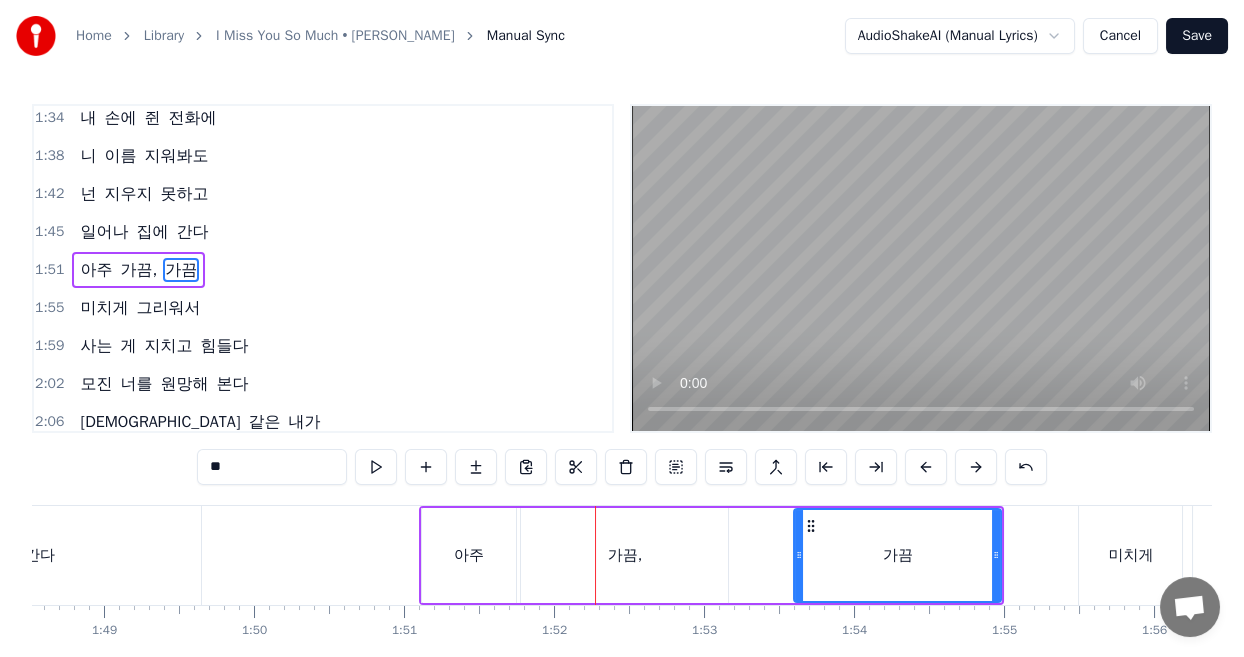 click on "가끔," at bounding box center [624, 555] 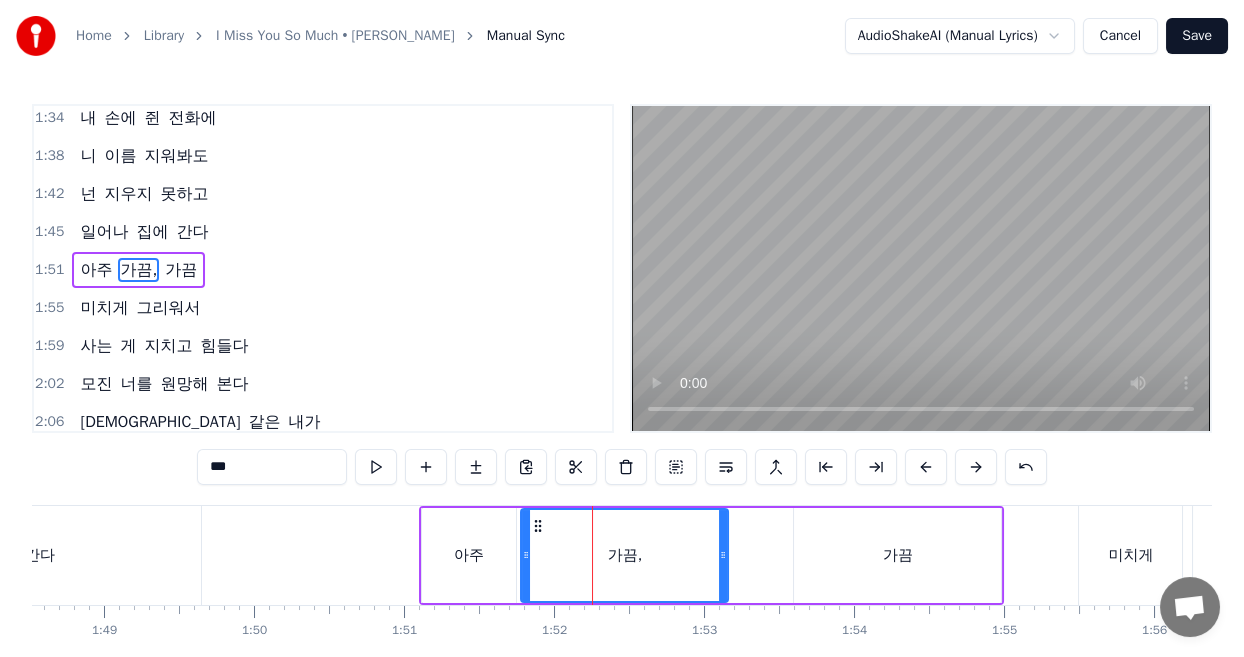 click on "가끔," at bounding box center [624, 555] 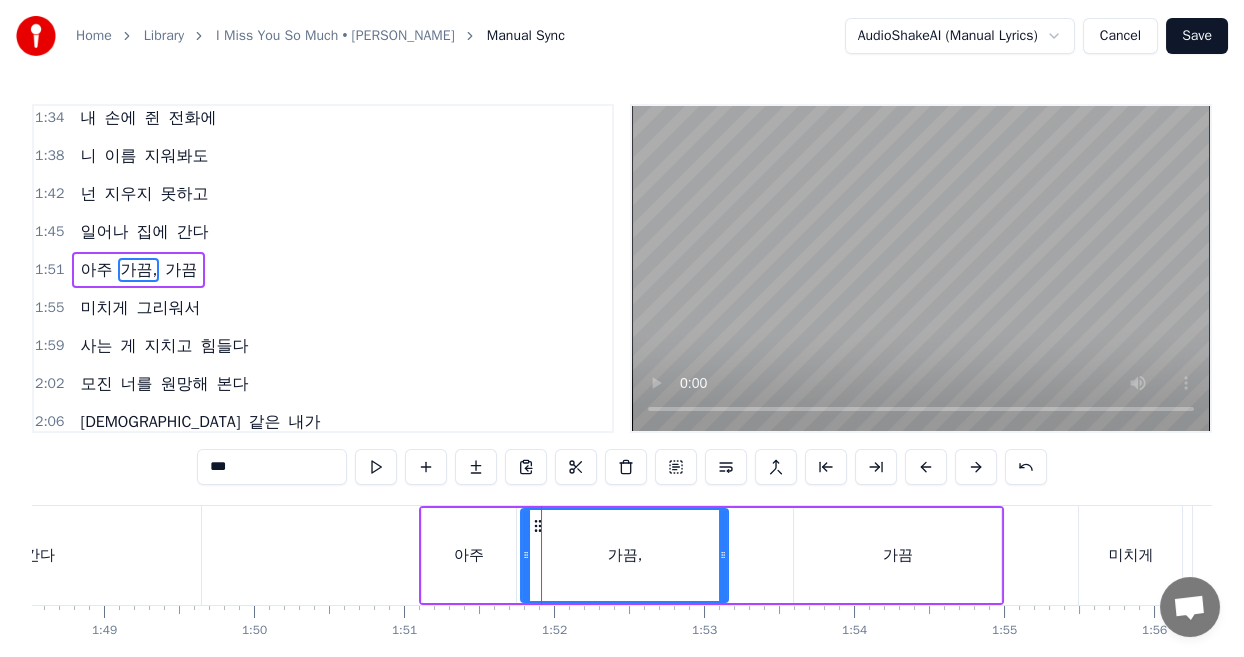 click on "아주" at bounding box center [469, 555] 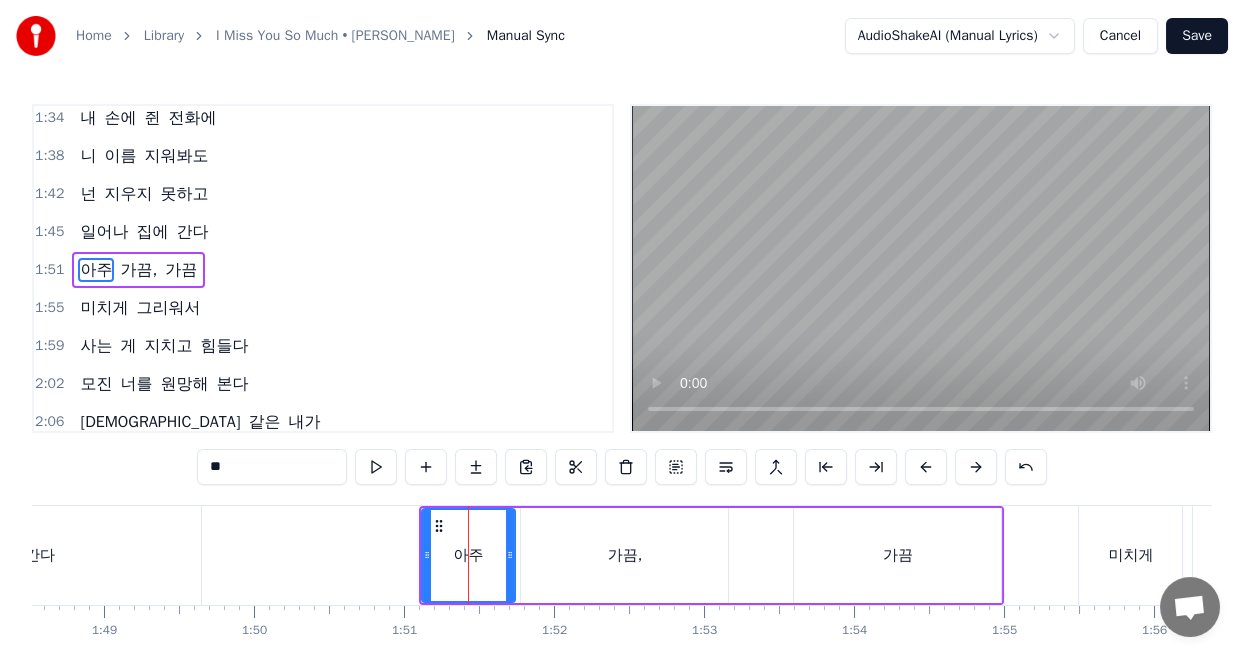 click 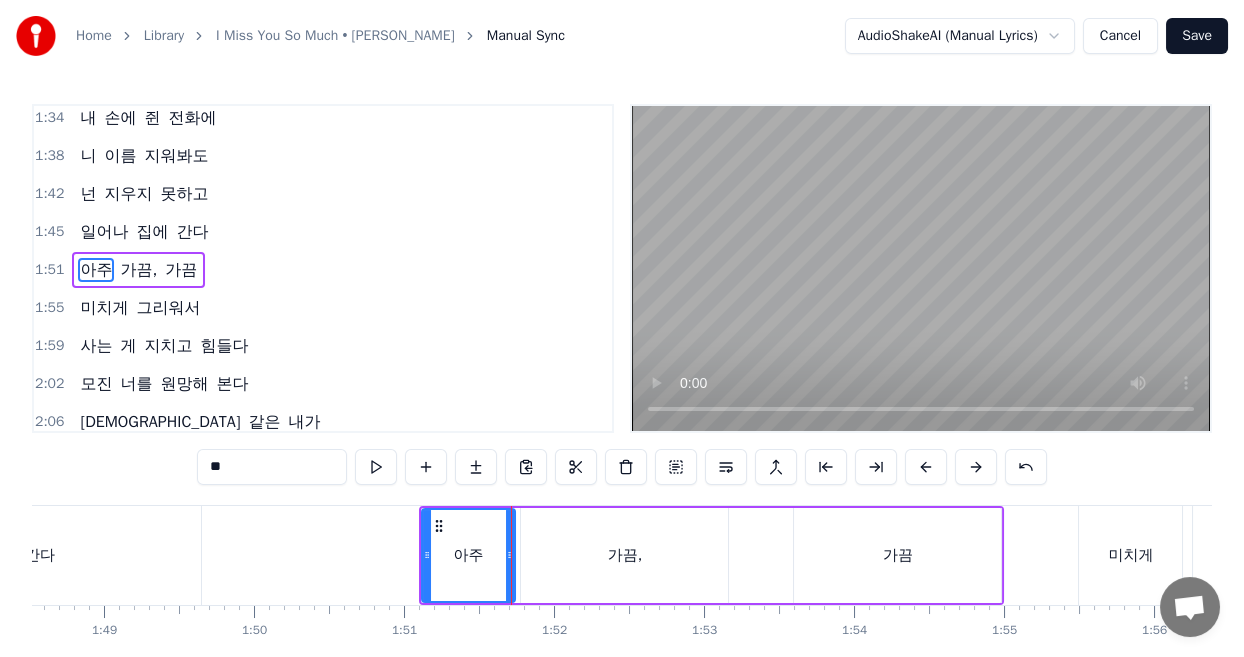 click on "가끔," at bounding box center [624, 555] 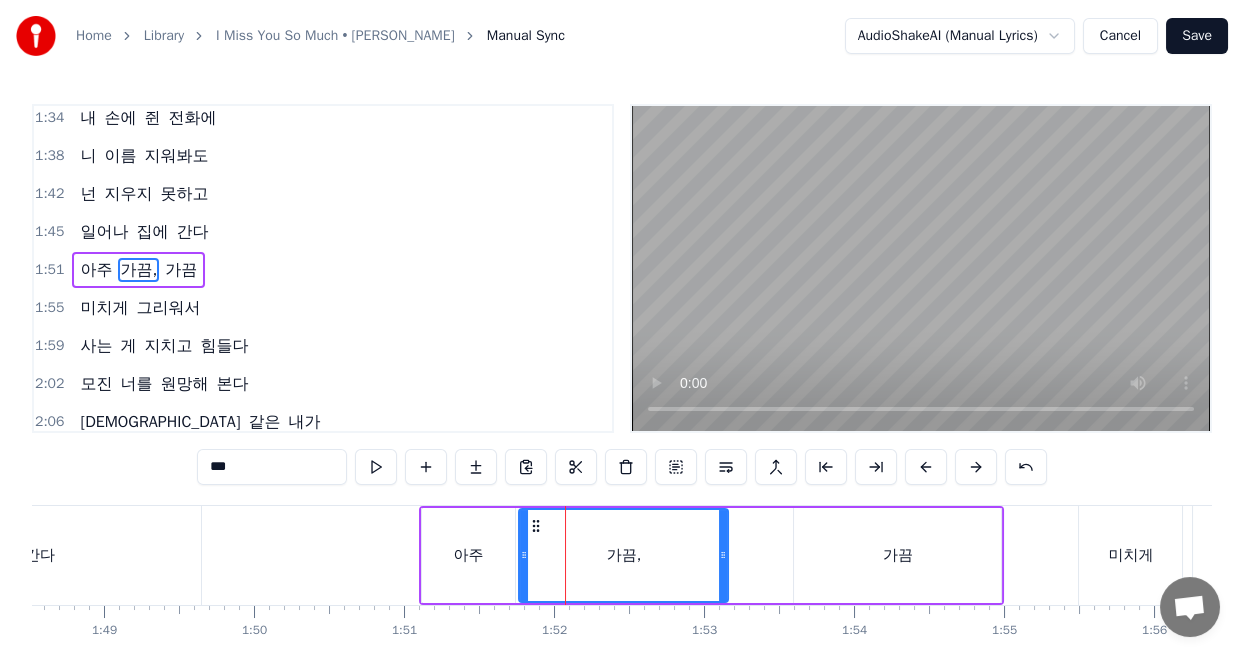 click 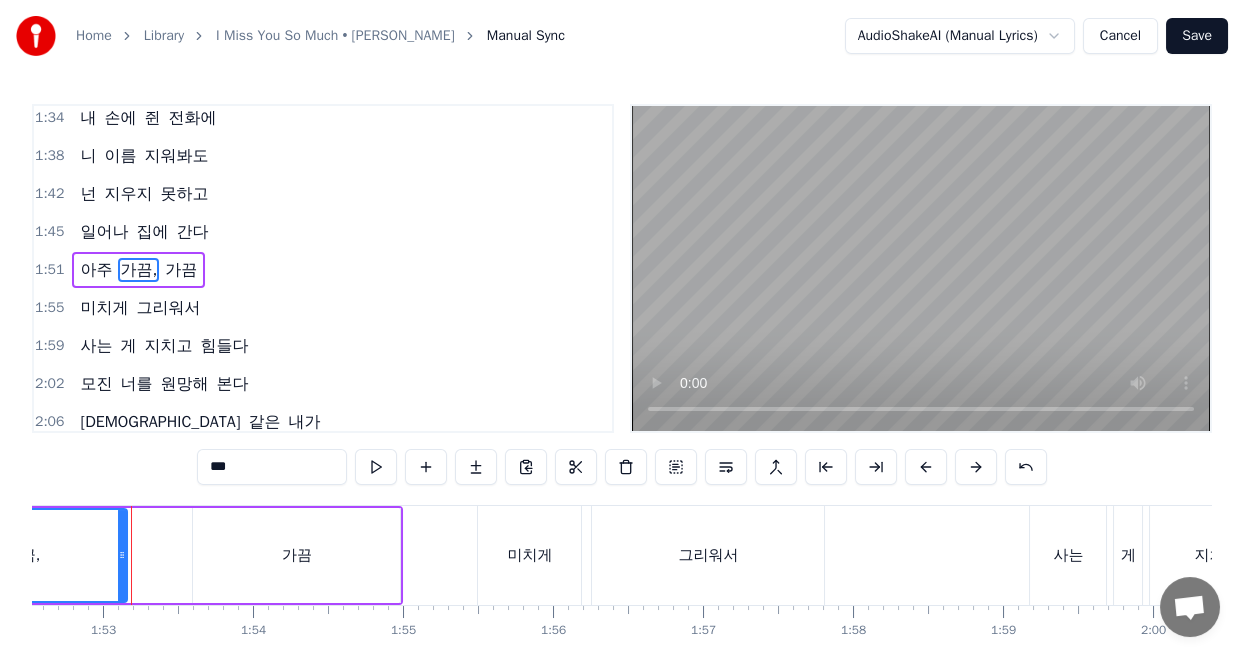 scroll, scrollTop: 0, scrollLeft: 16878, axis: horizontal 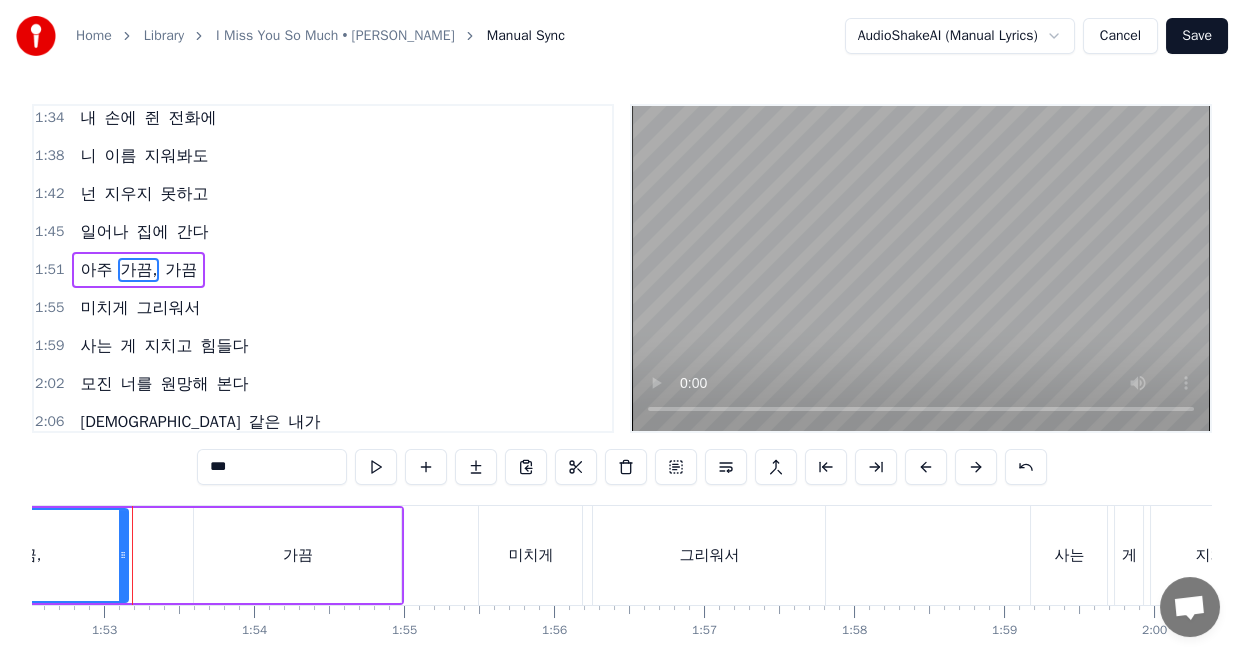 click on "미치게" at bounding box center [530, 555] 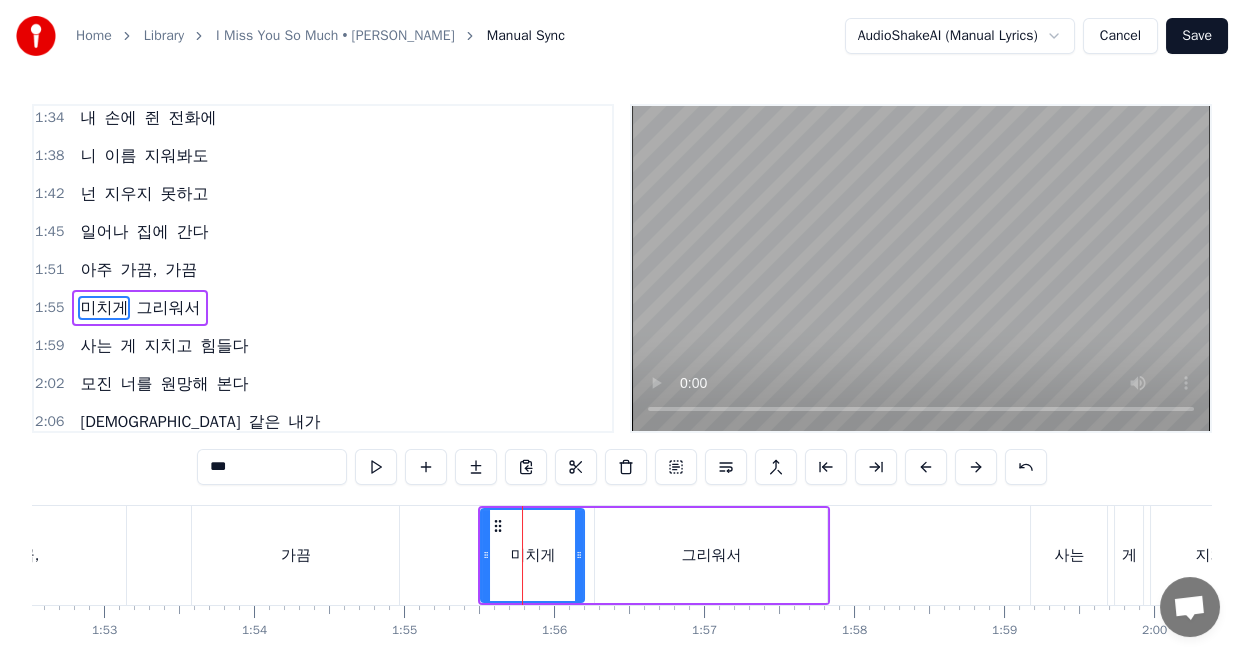 scroll, scrollTop: 729, scrollLeft: 0, axis: vertical 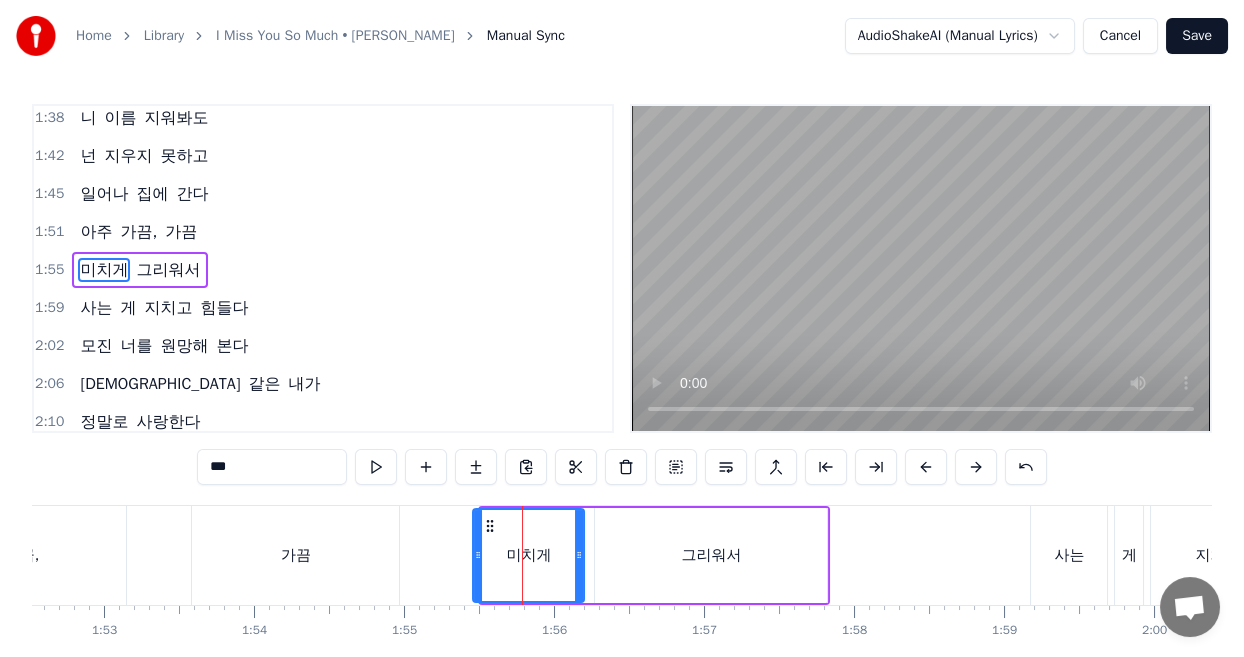click at bounding box center [478, 555] 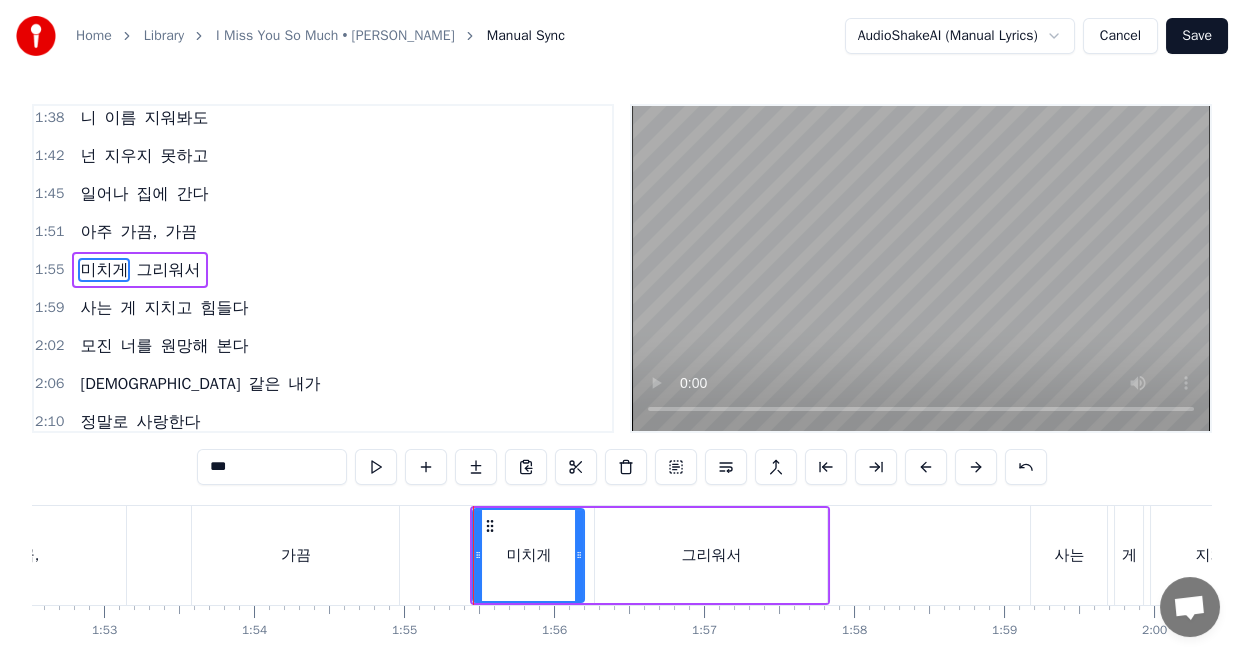 click 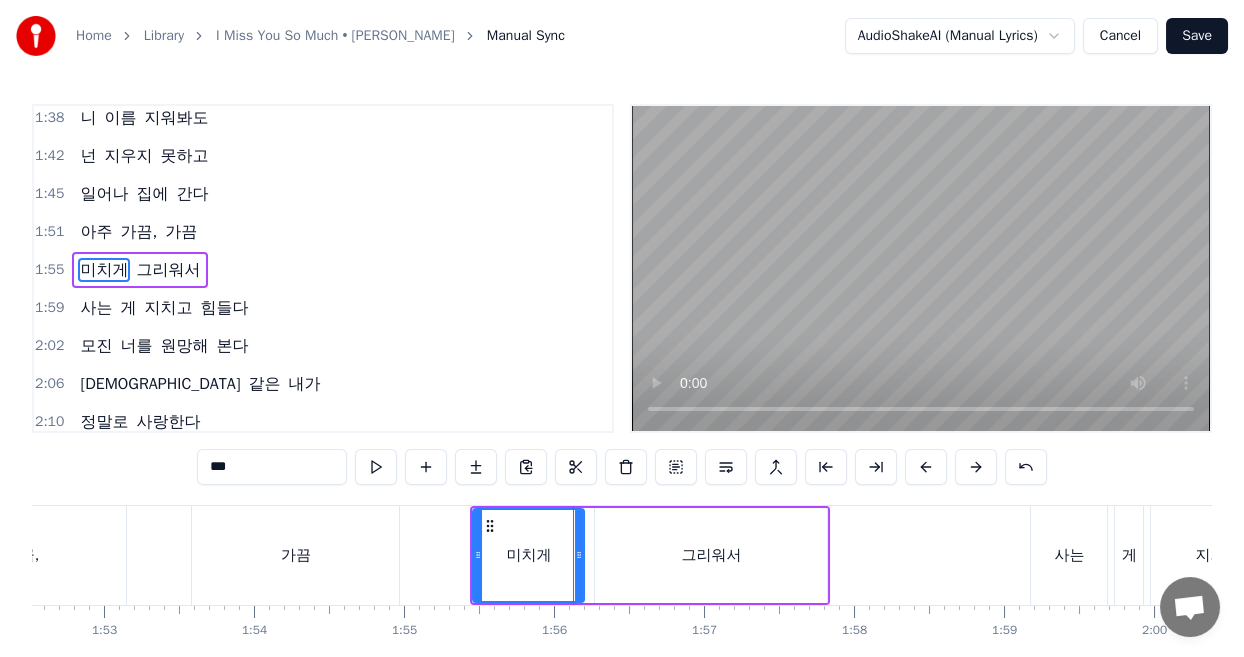 click on "그리워서" at bounding box center [711, 555] 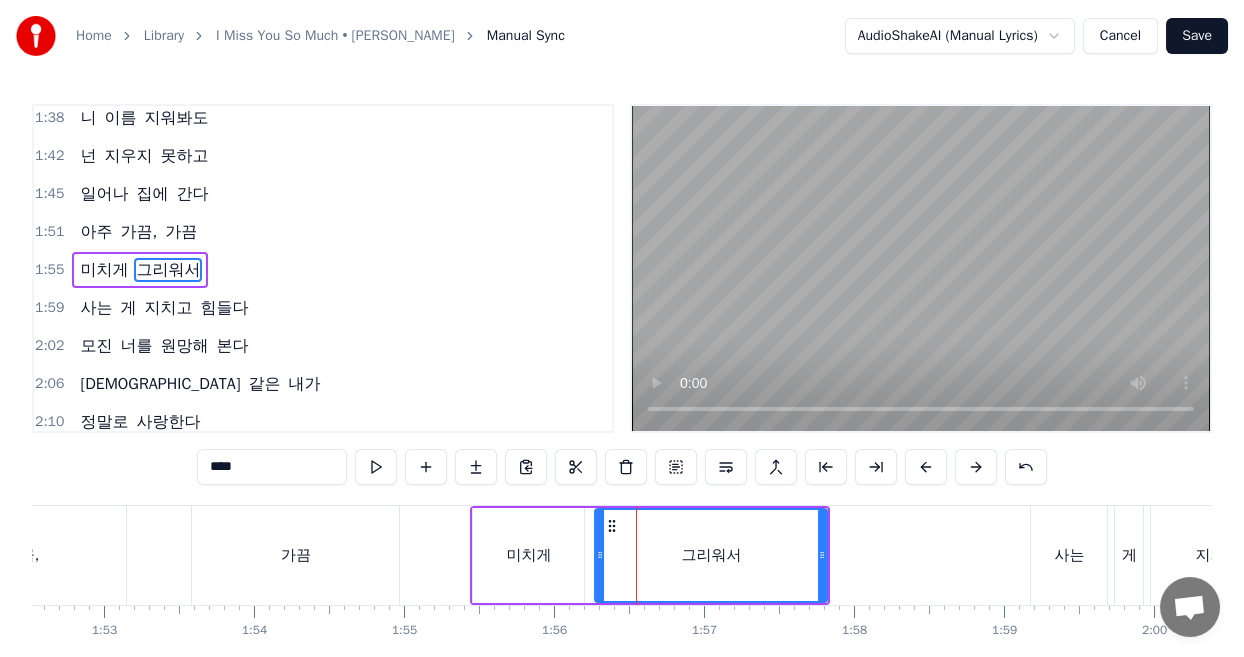 click on "미치게" at bounding box center (528, 555) 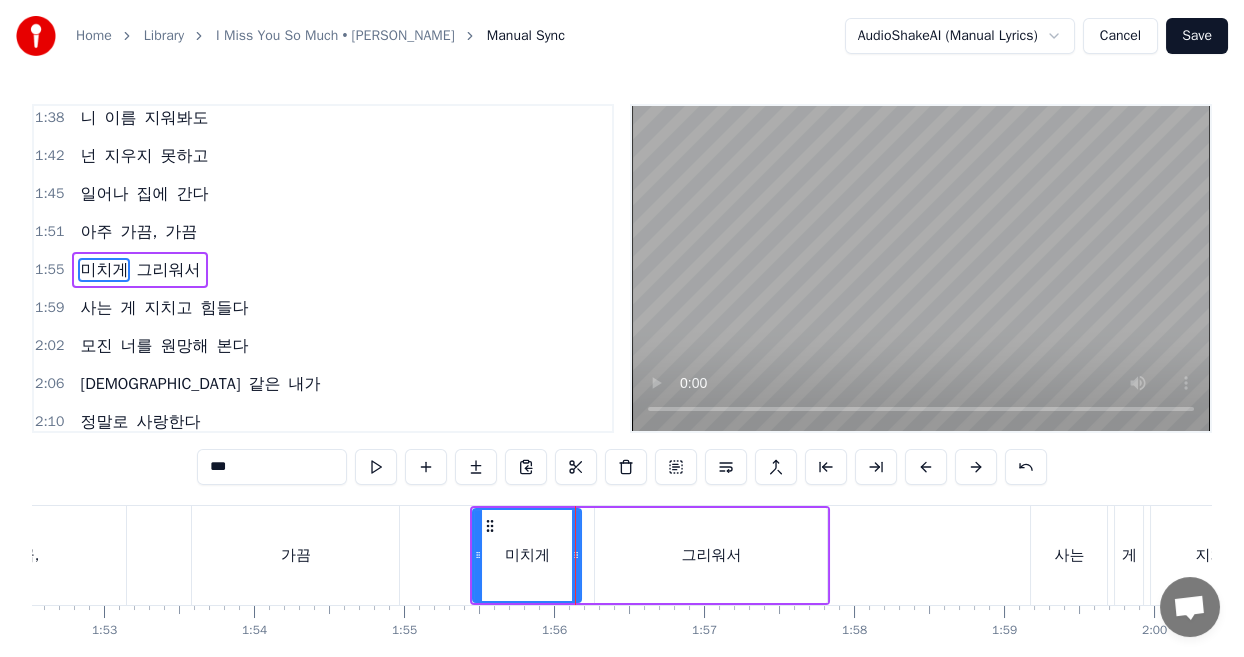 click at bounding box center (576, 555) 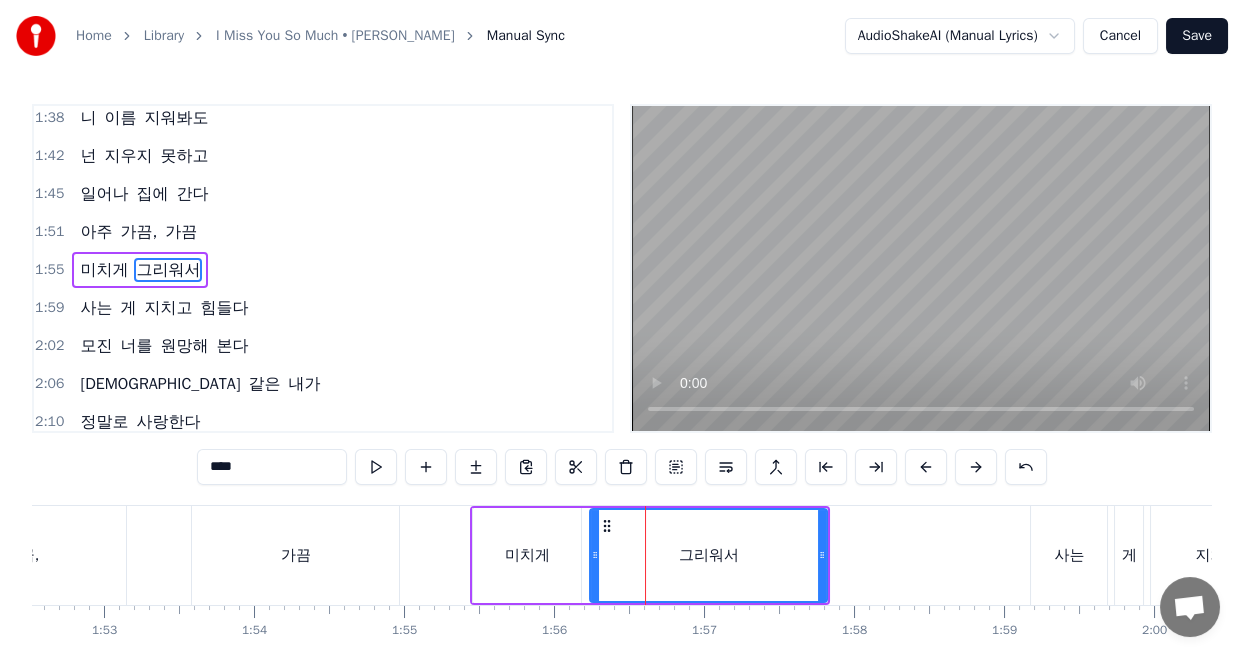 click at bounding box center (595, 555) 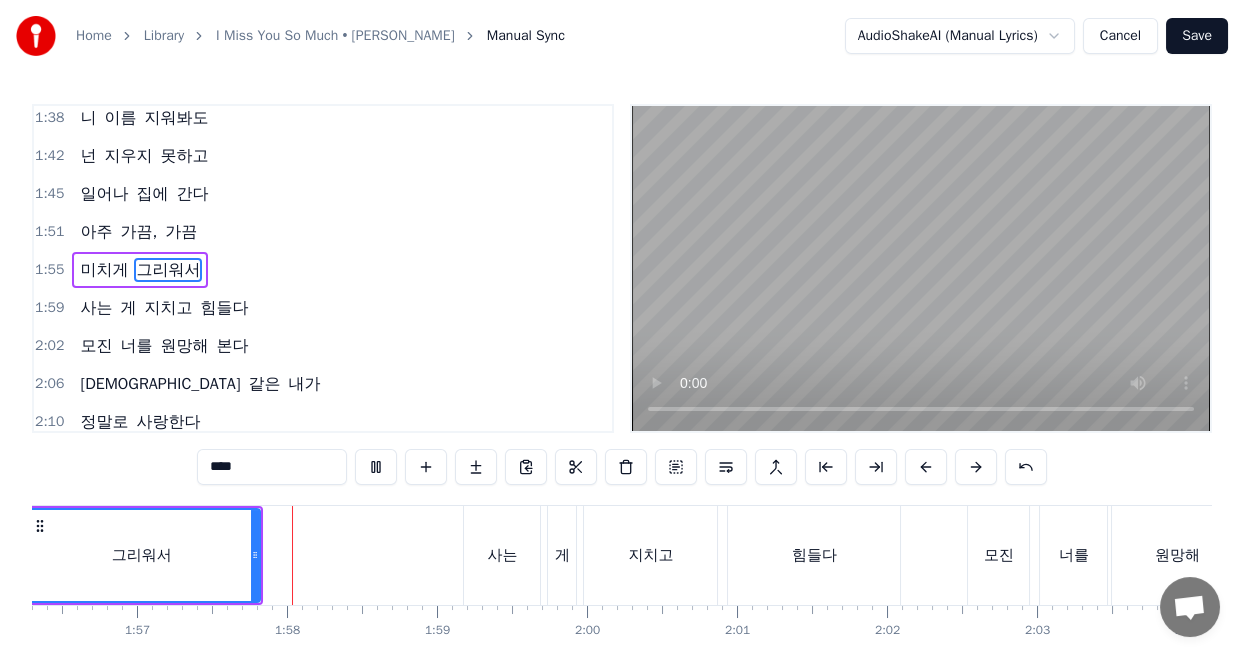 scroll, scrollTop: 0, scrollLeft: 17479, axis: horizontal 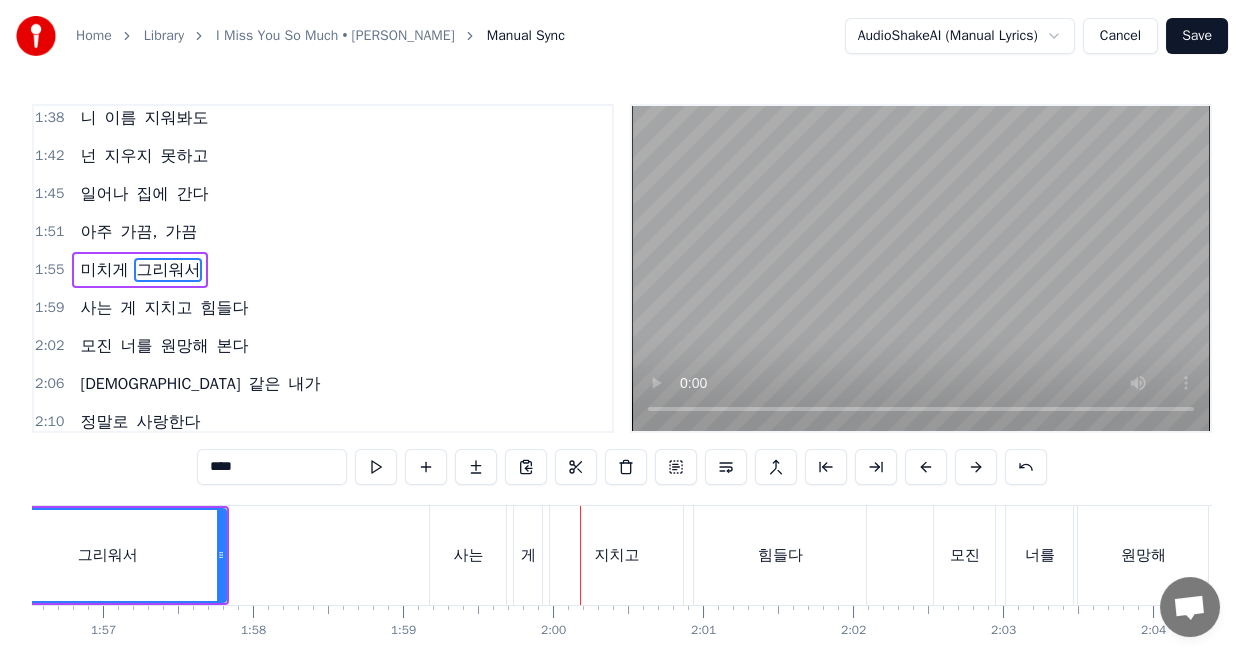 click on "사는" at bounding box center [468, 555] 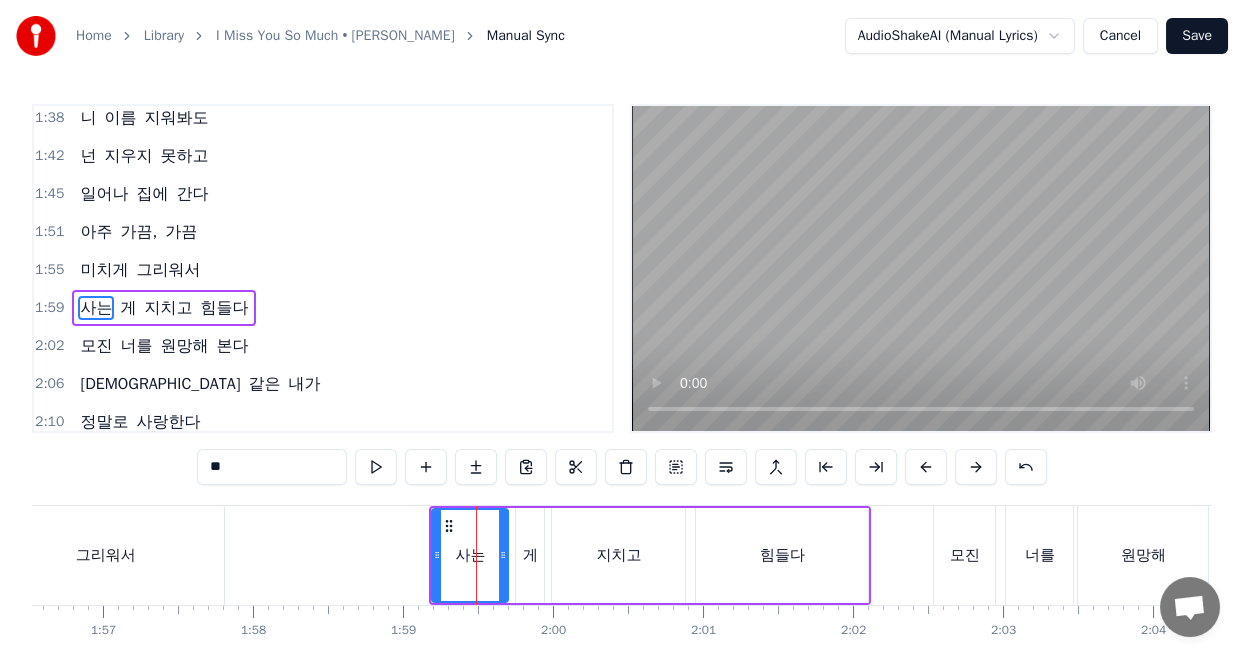 scroll, scrollTop: 767, scrollLeft: 0, axis: vertical 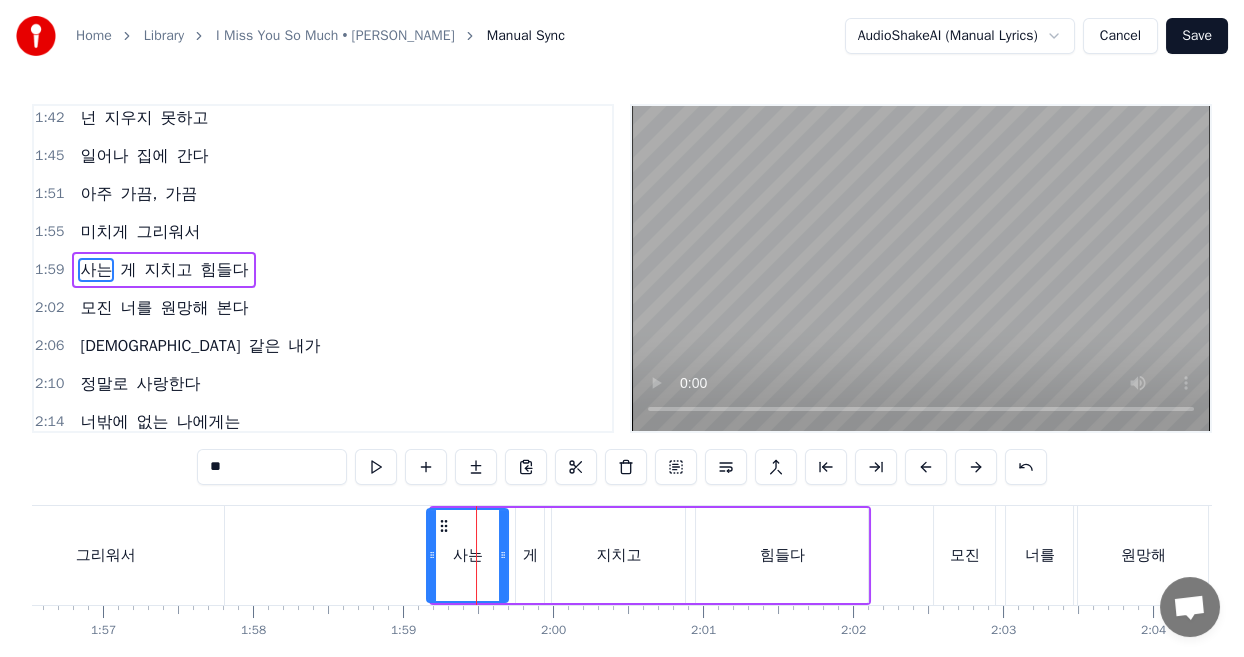 click 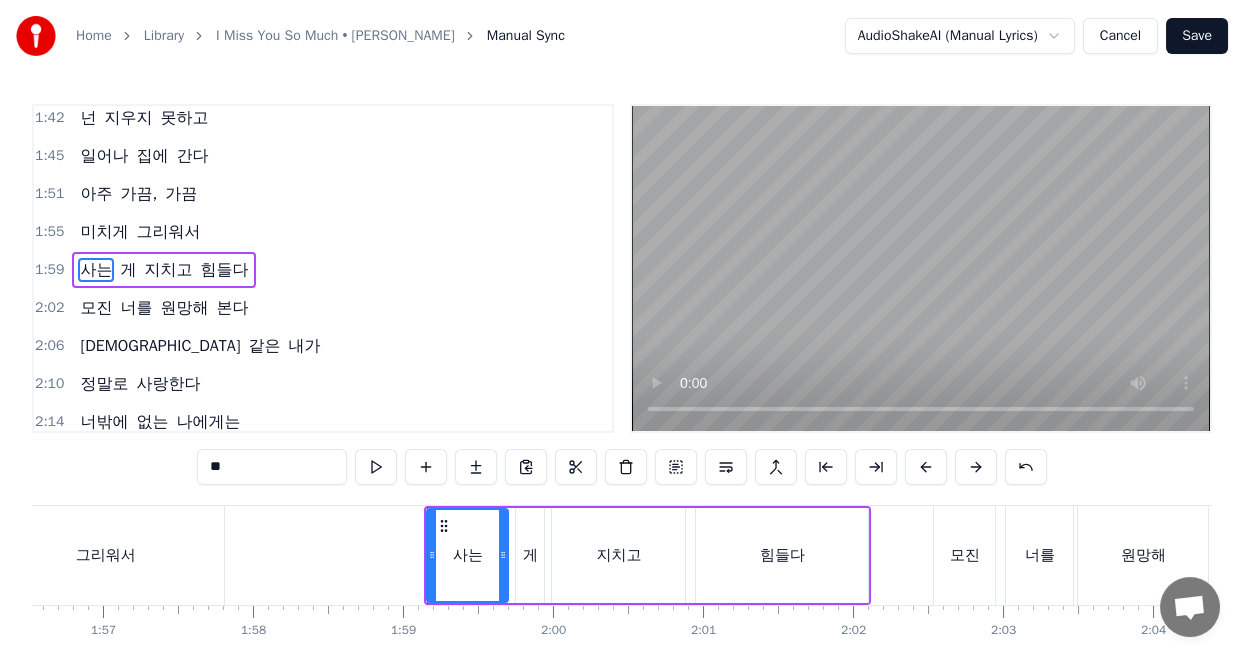 click on "게" at bounding box center (530, 555) 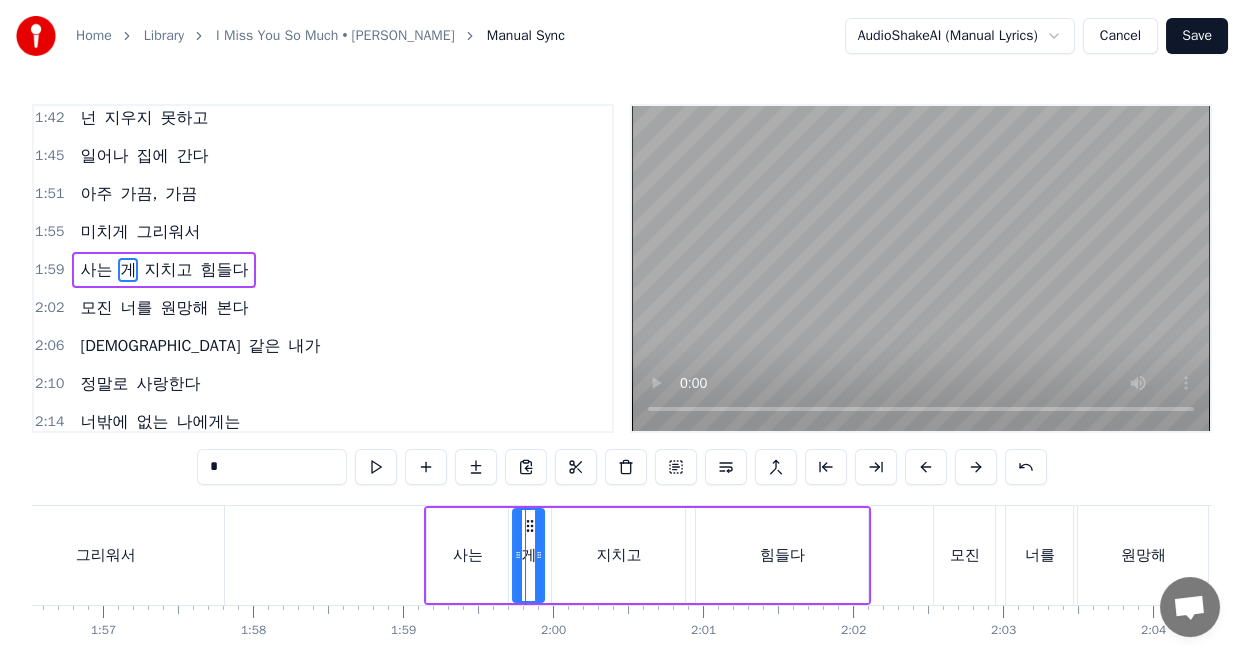 click at bounding box center [518, 555] 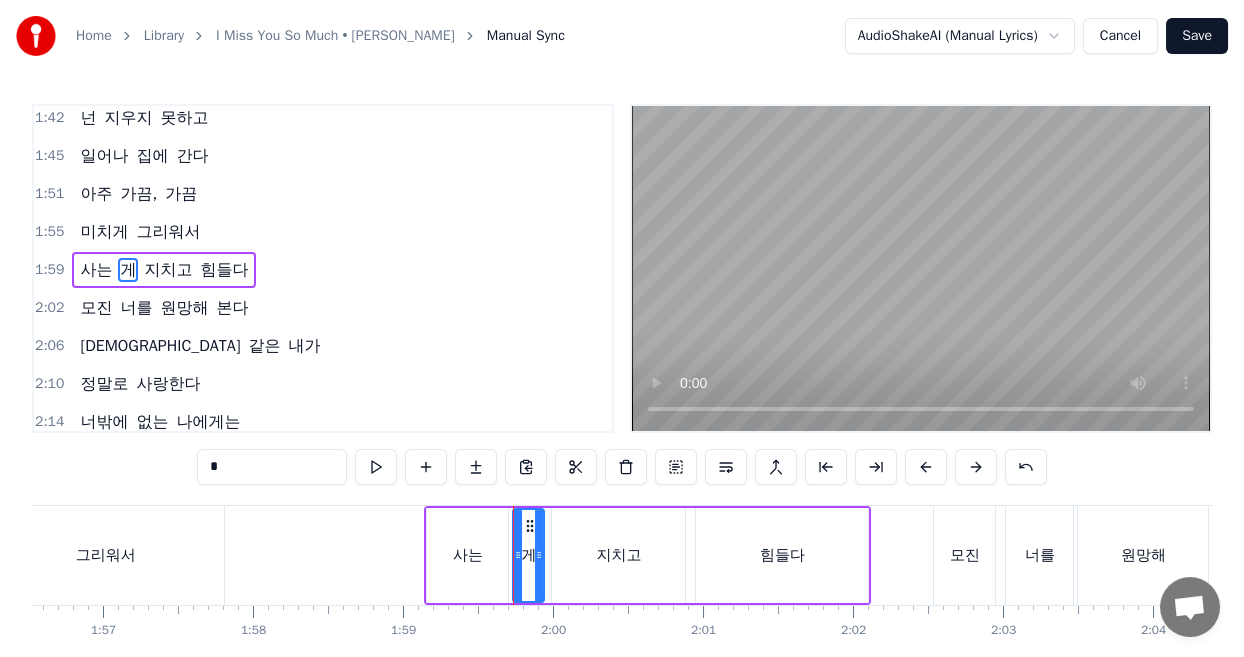 click on "지치고" at bounding box center [618, 555] 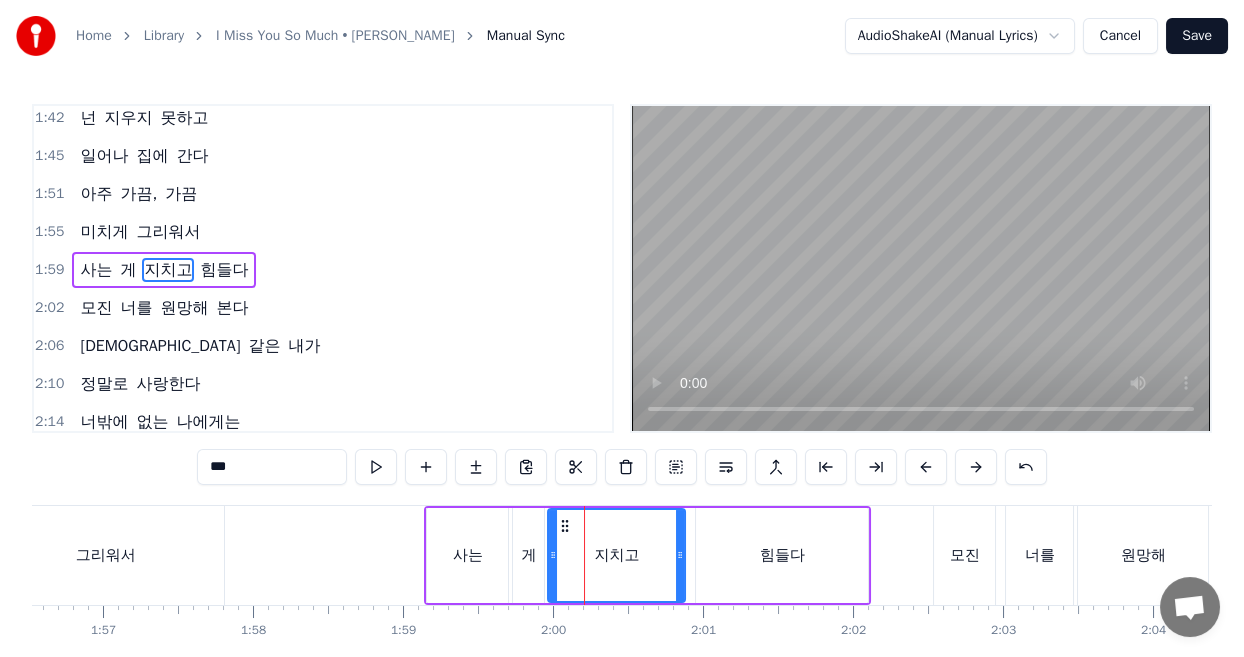 click at bounding box center (553, 555) 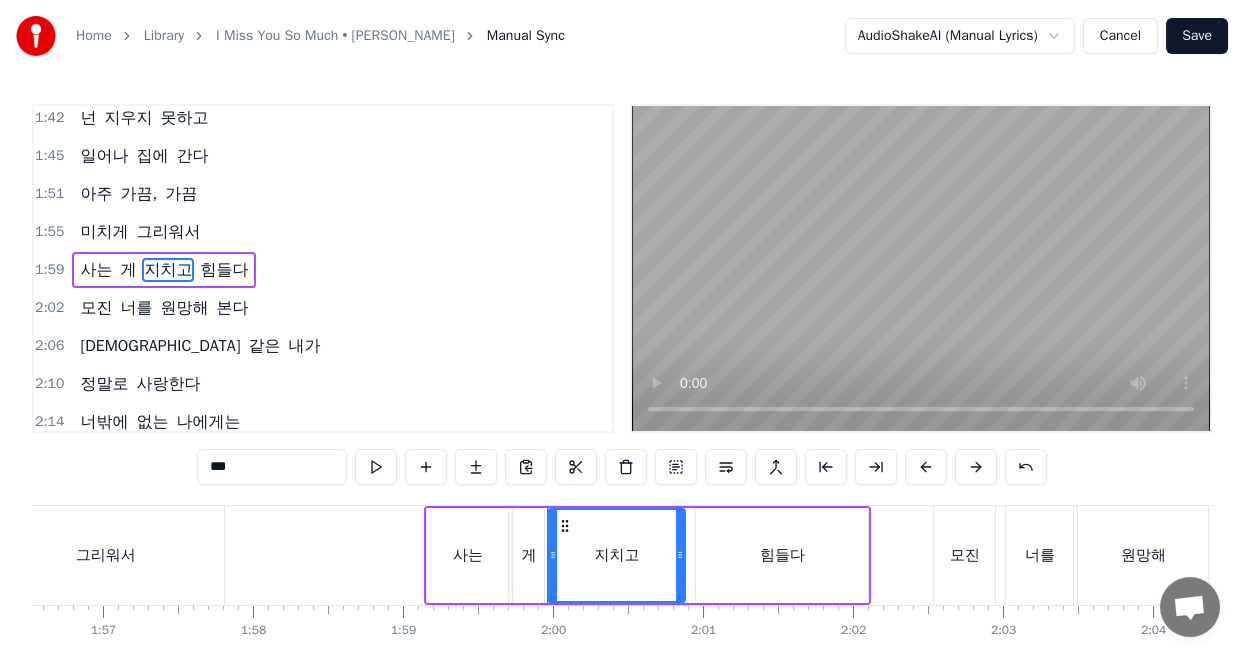 click on "힘들다" at bounding box center (782, 555) 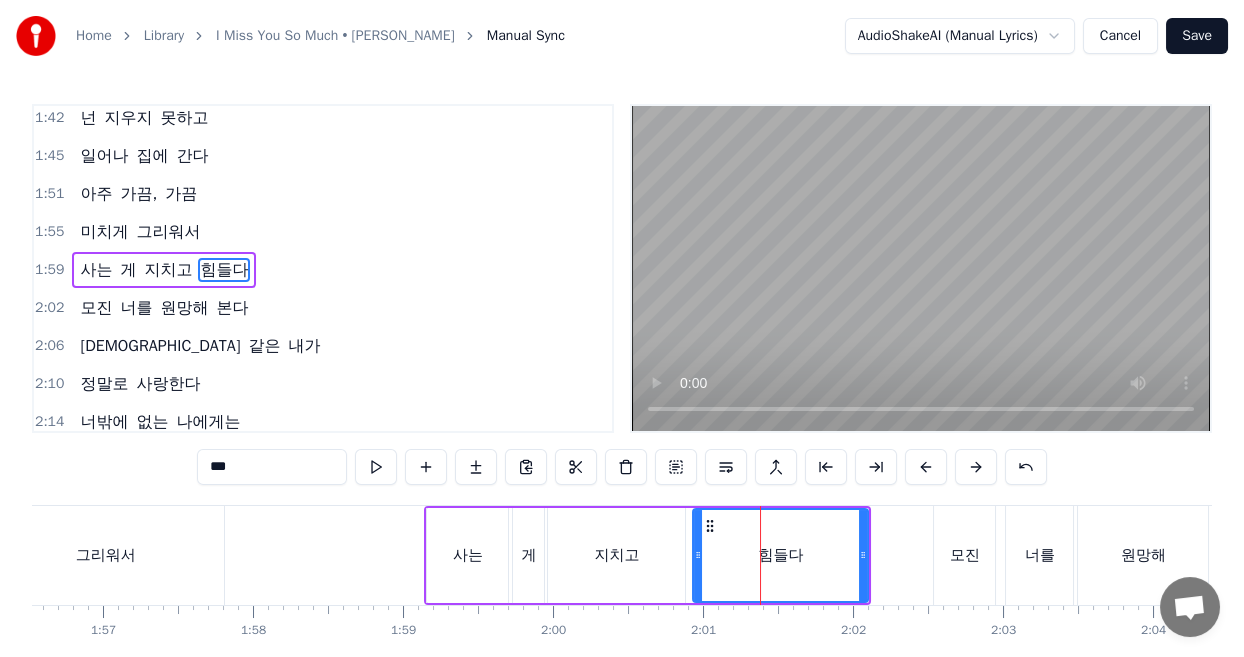 click 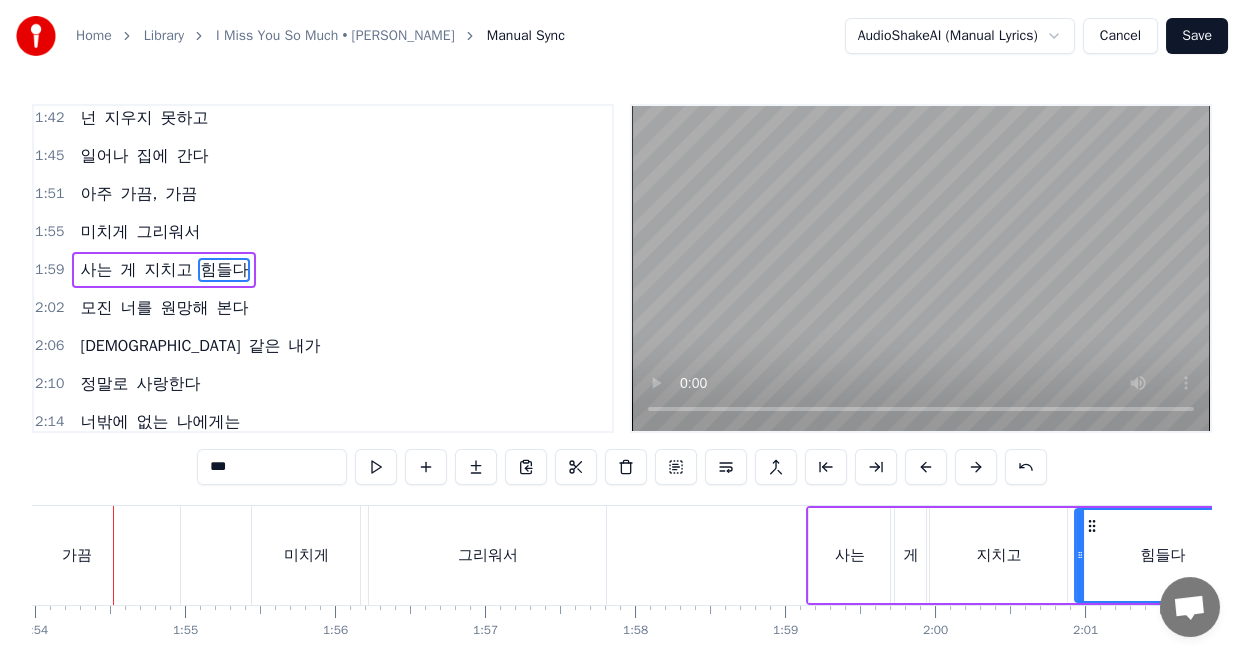 scroll, scrollTop: 0, scrollLeft: 17078, axis: horizontal 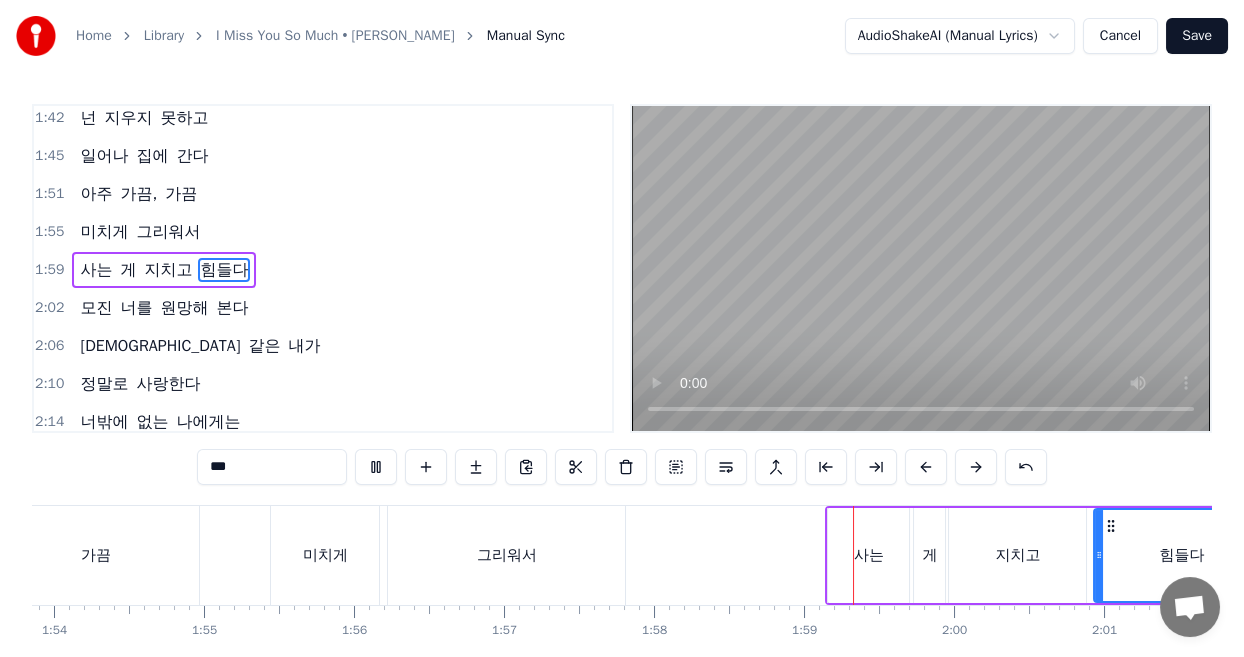 click at bounding box center [921, 268] 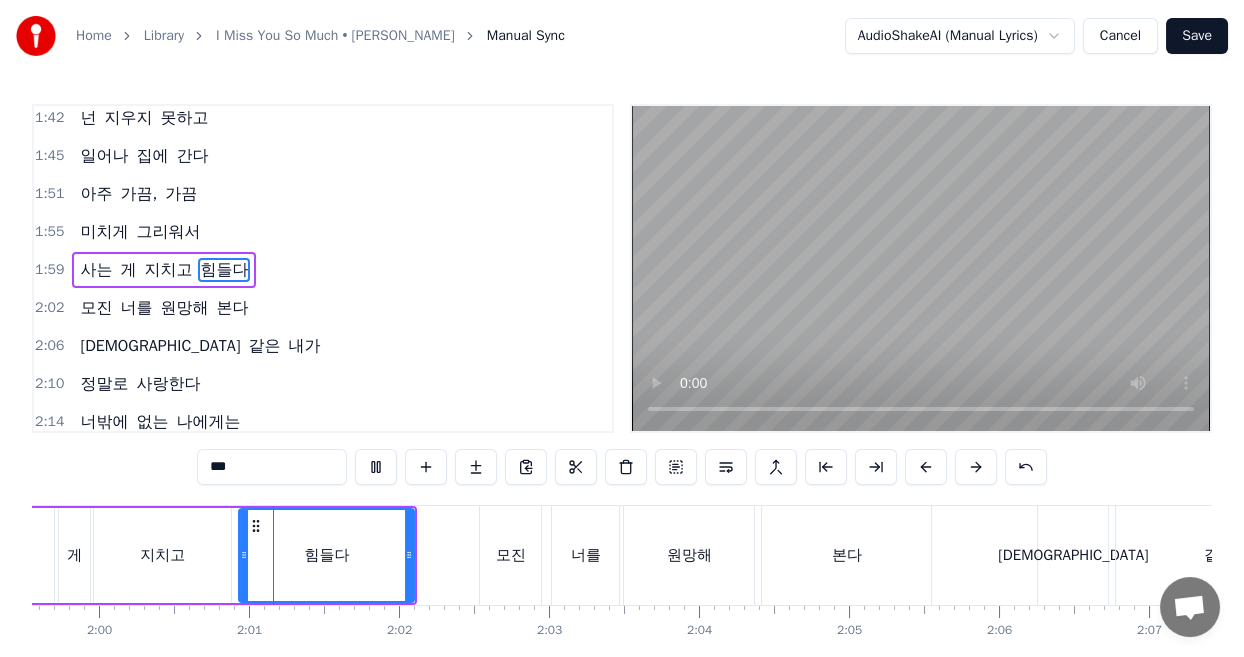 scroll, scrollTop: 0, scrollLeft: 17969, axis: horizontal 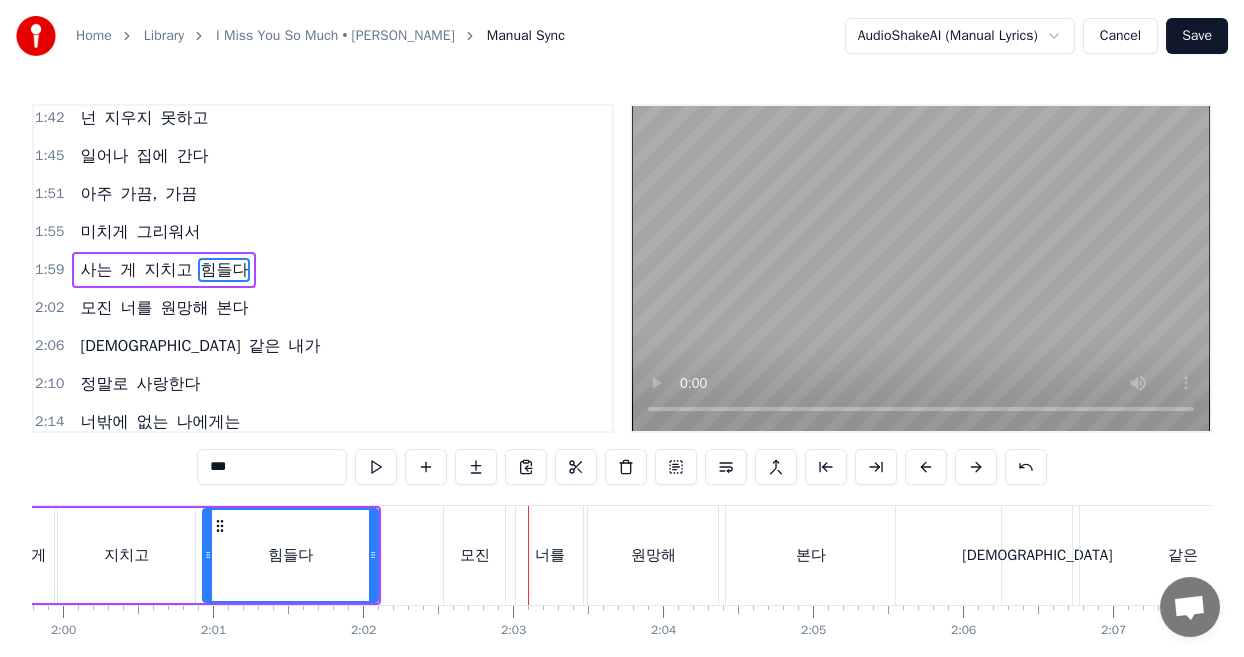 click on "모진" at bounding box center (475, 555) 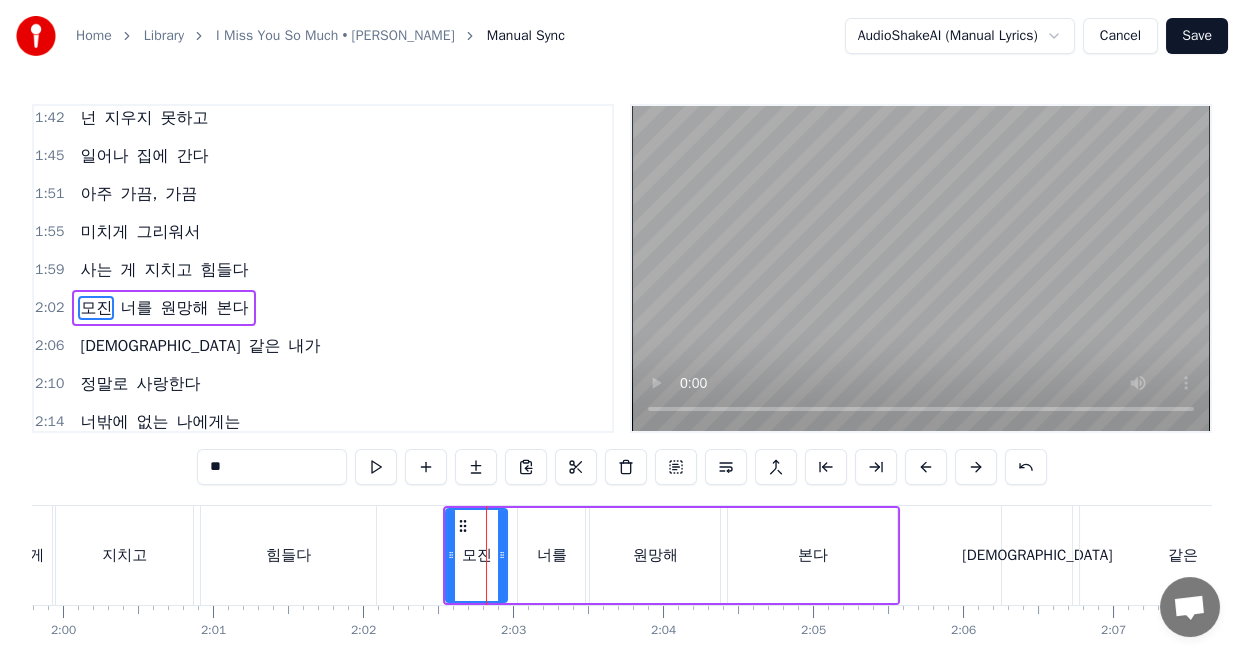scroll, scrollTop: 805, scrollLeft: 0, axis: vertical 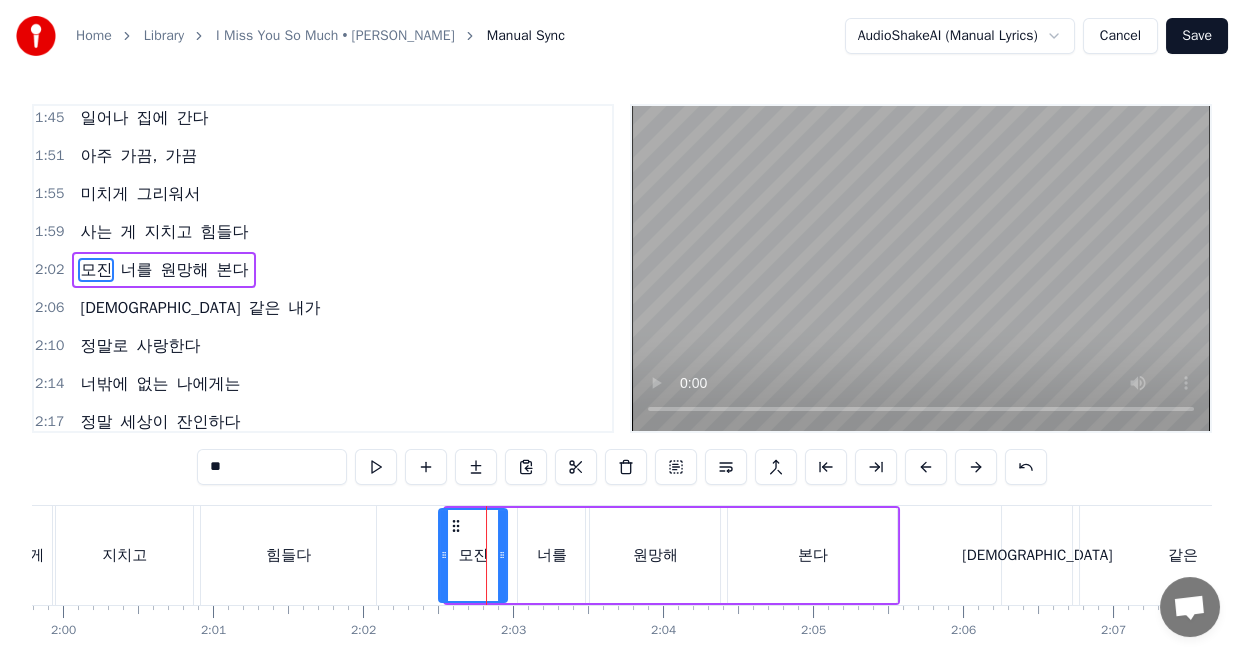 click 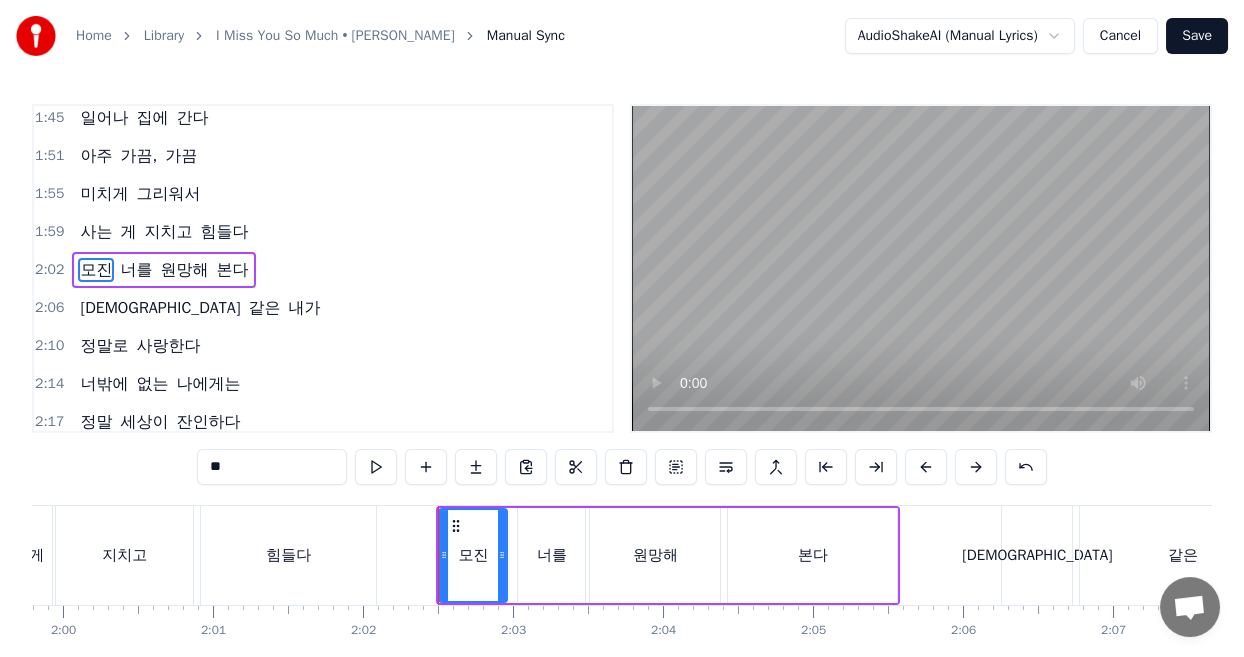 click on "너를" at bounding box center [552, 555] 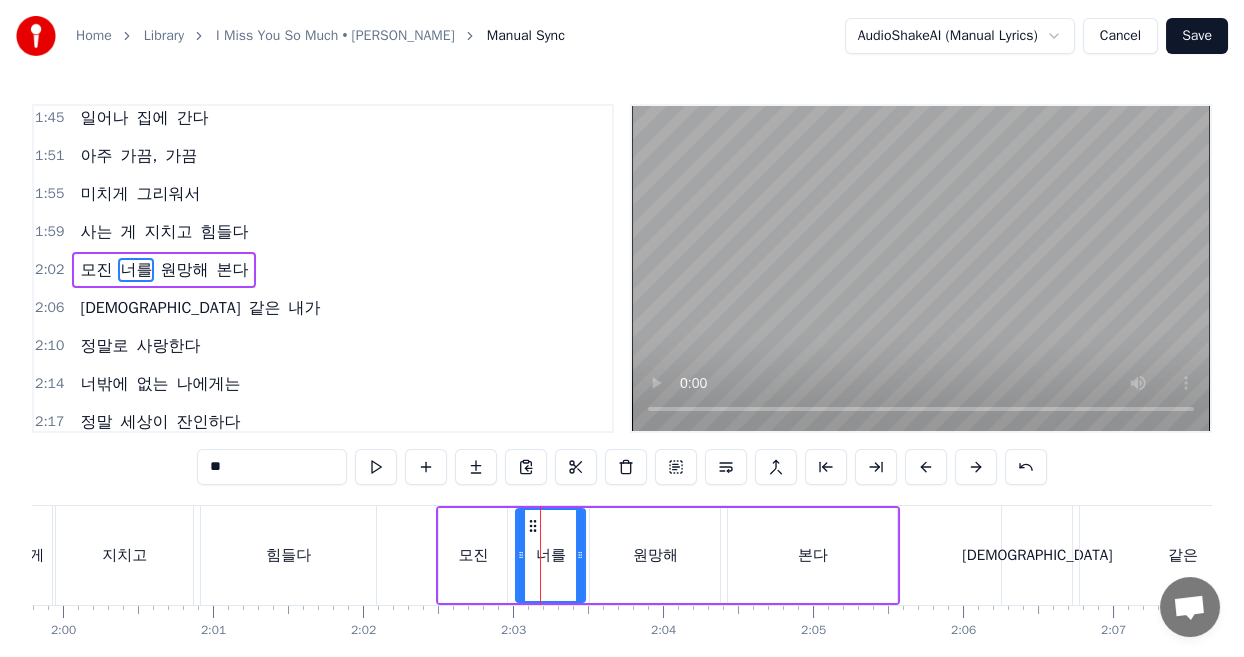 click 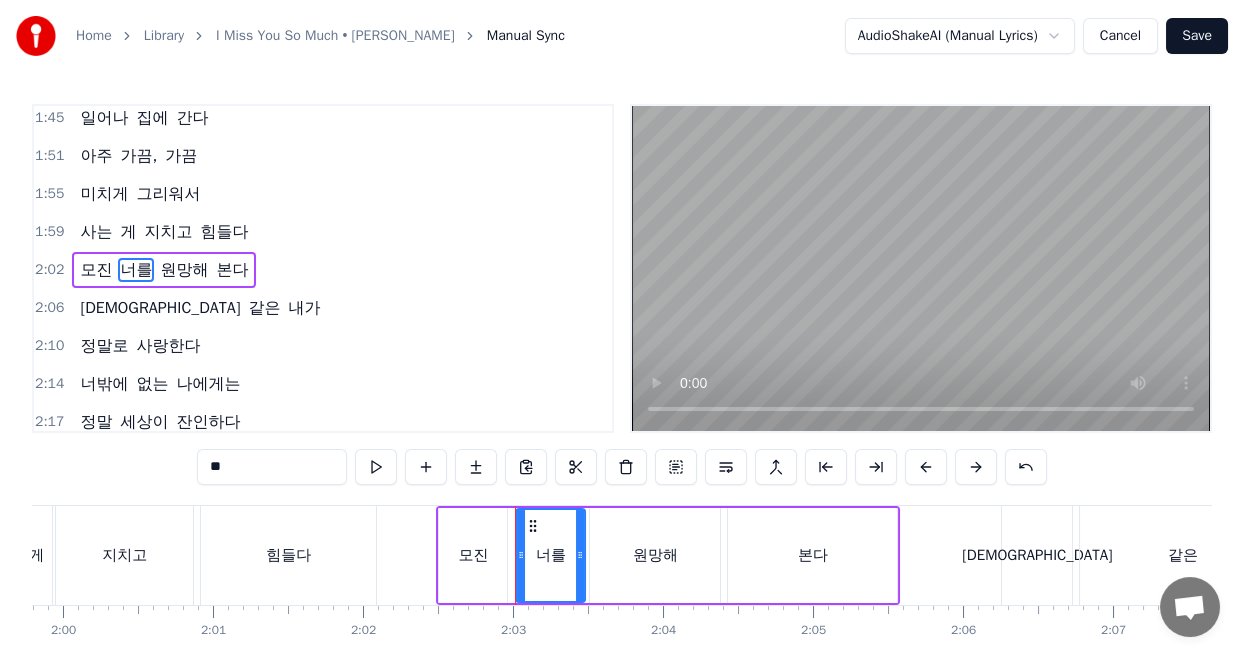 click on "원망해" at bounding box center (655, 555) 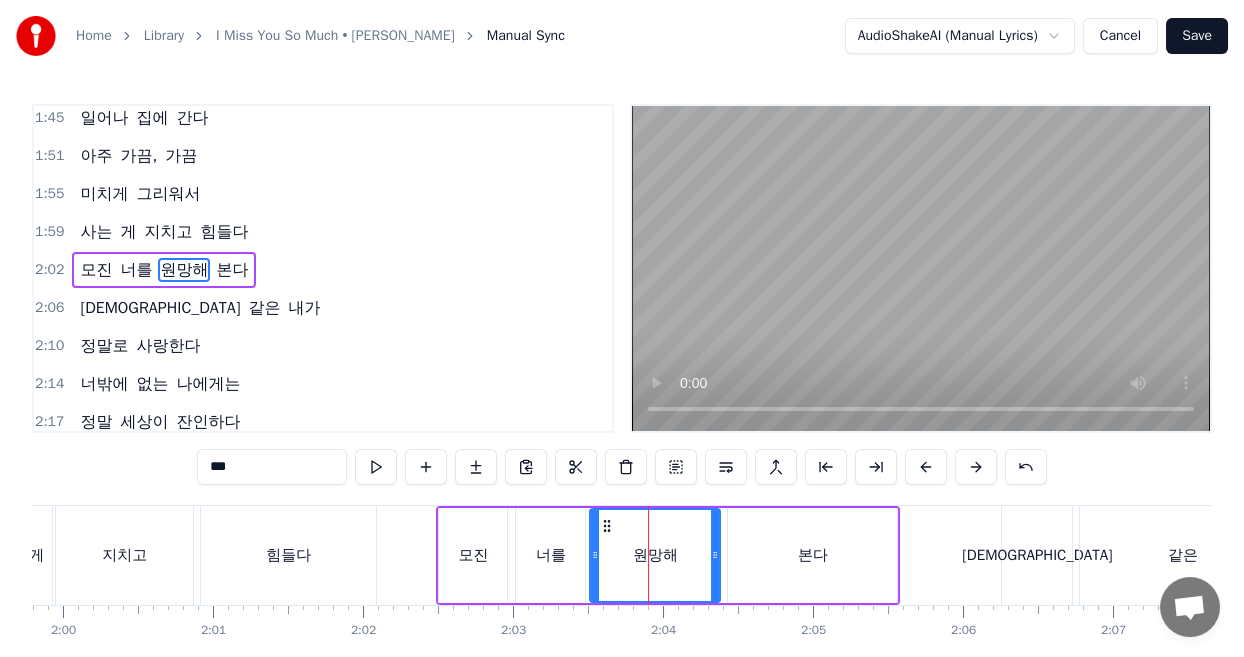click on "너를" at bounding box center (551, 555) 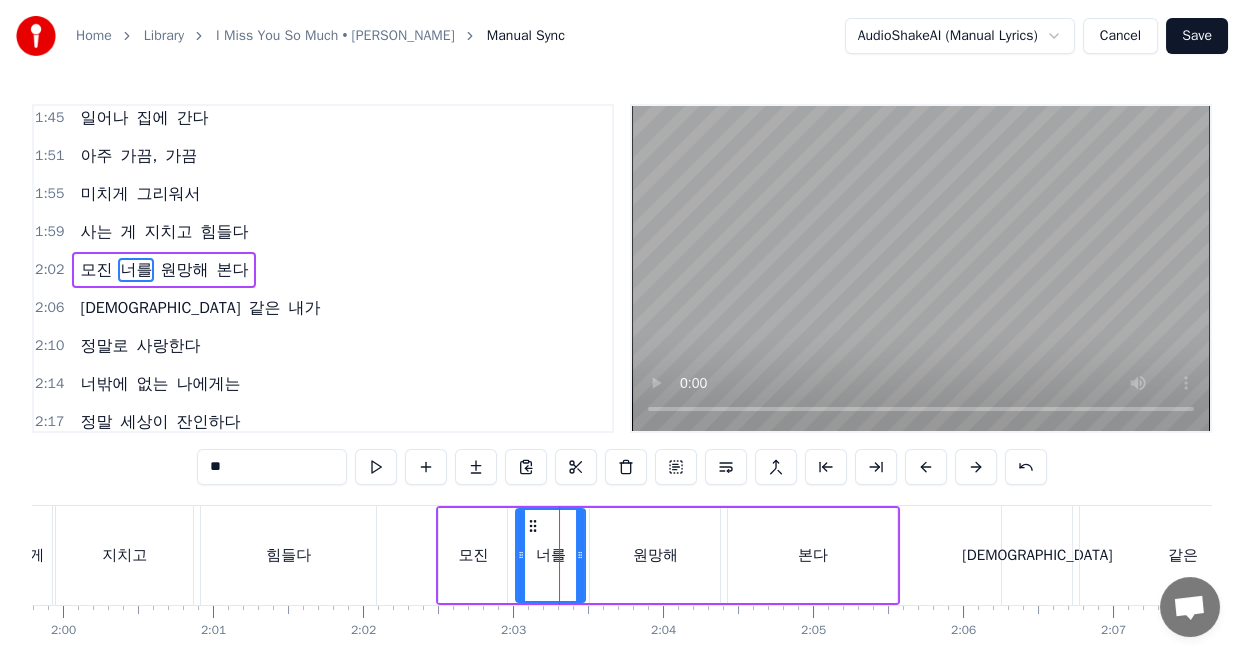 click on "원망해" at bounding box center (655, 555) 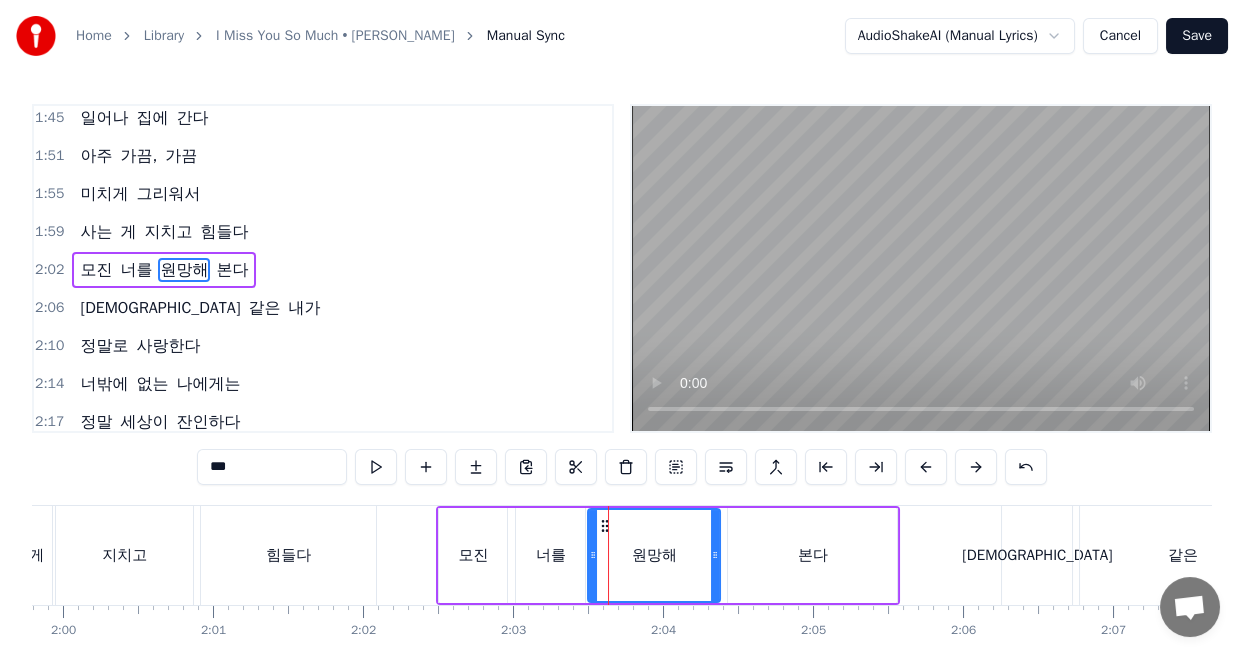 click 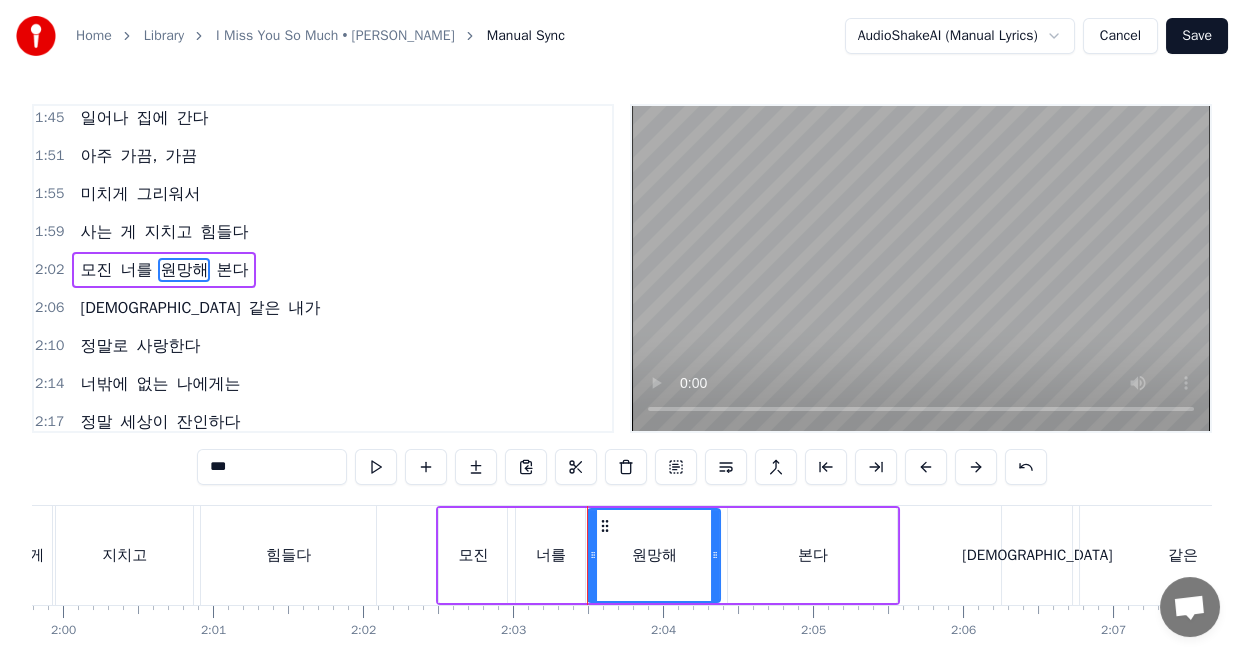 click on "본다" at bounding box center [812, 555] 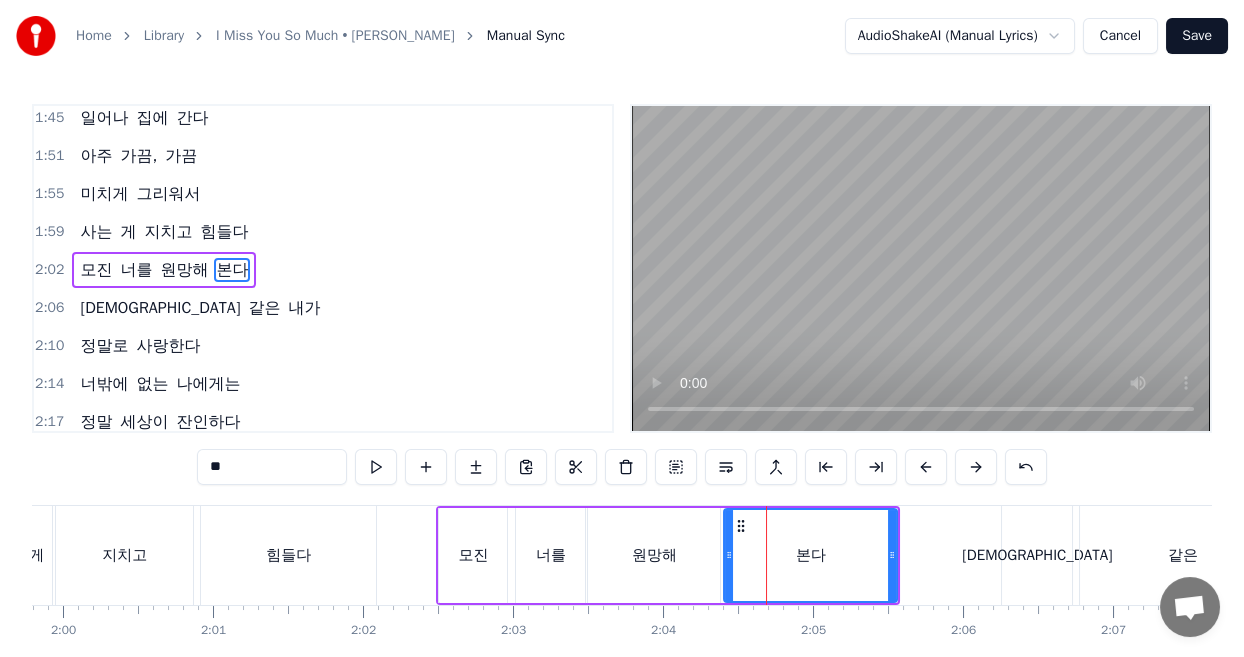 click 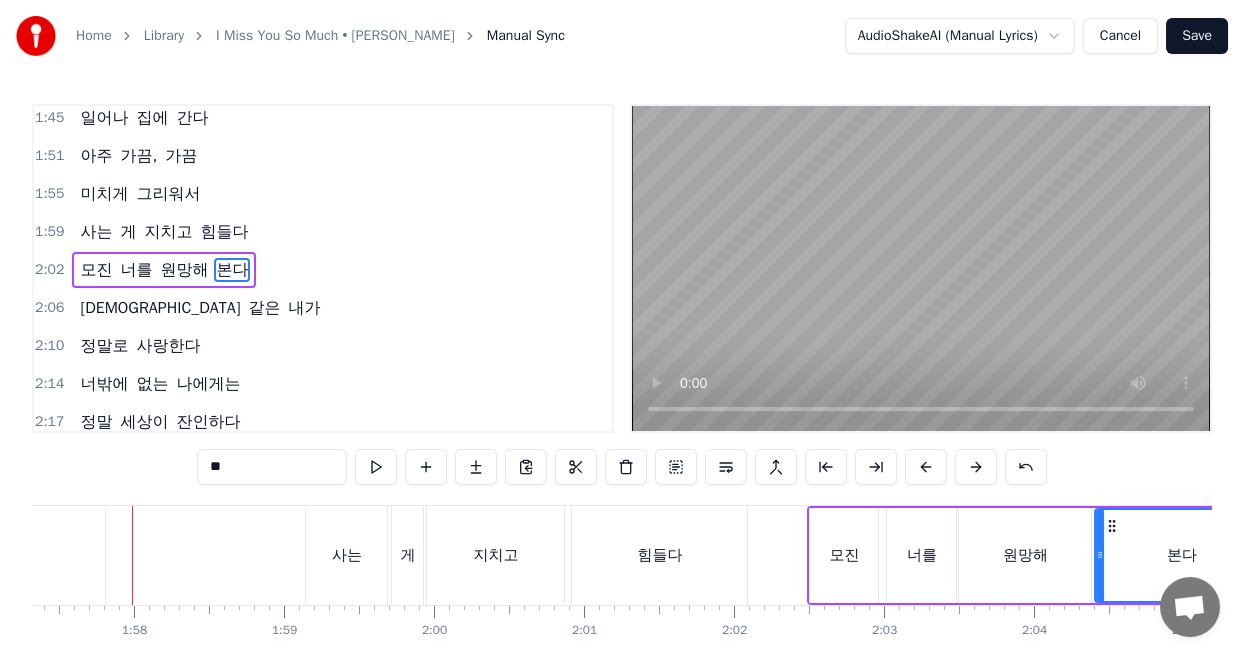 scroll, scrollTop: 0, scrollLeft: 17598, axis: horizontal 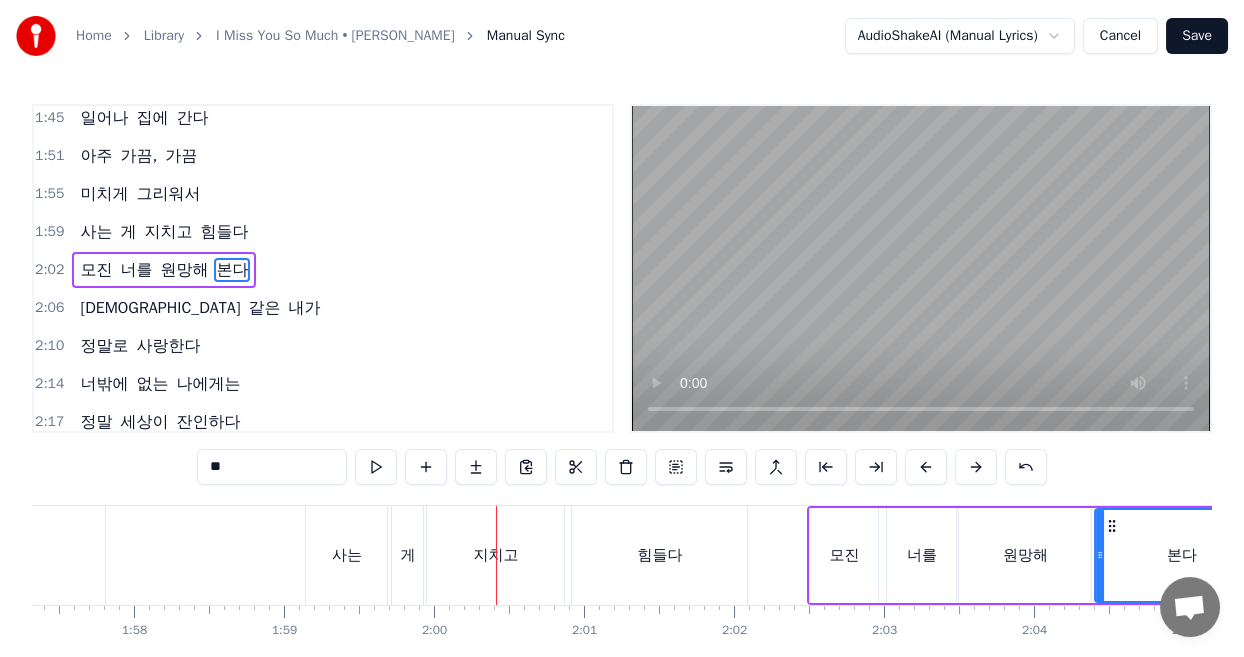 click on "사는" at bounding box center (347, 555) 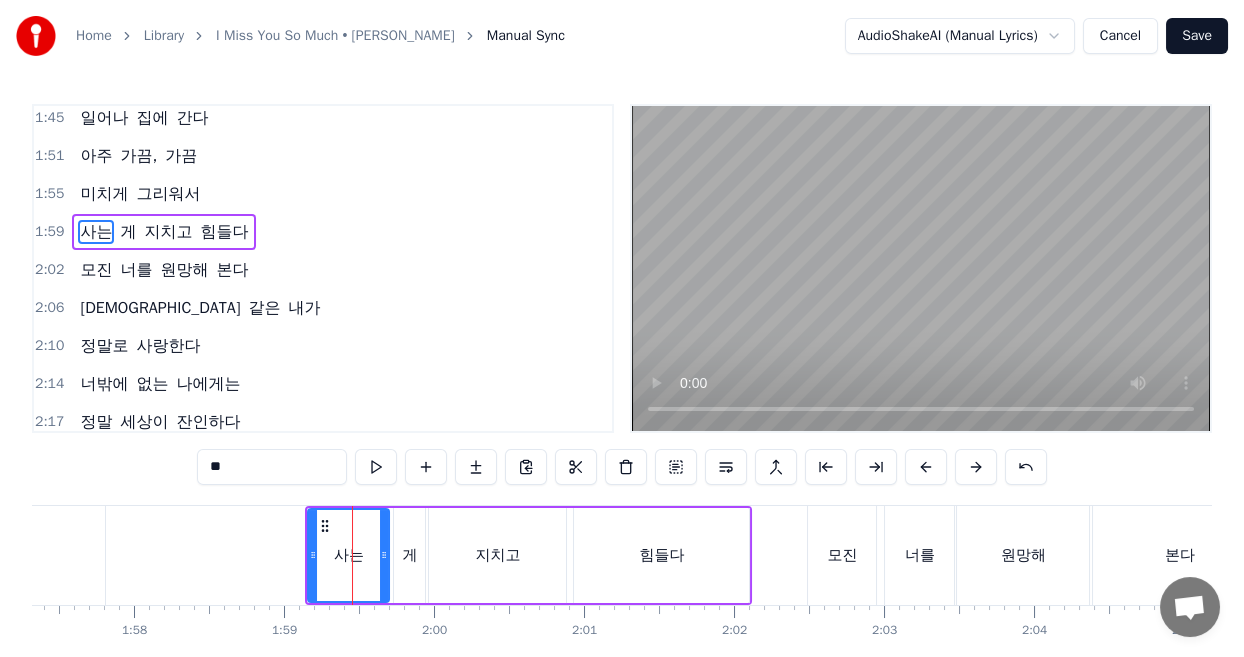 scroll, scrollTop: 767, scrollLeft: 0, axis: vertical 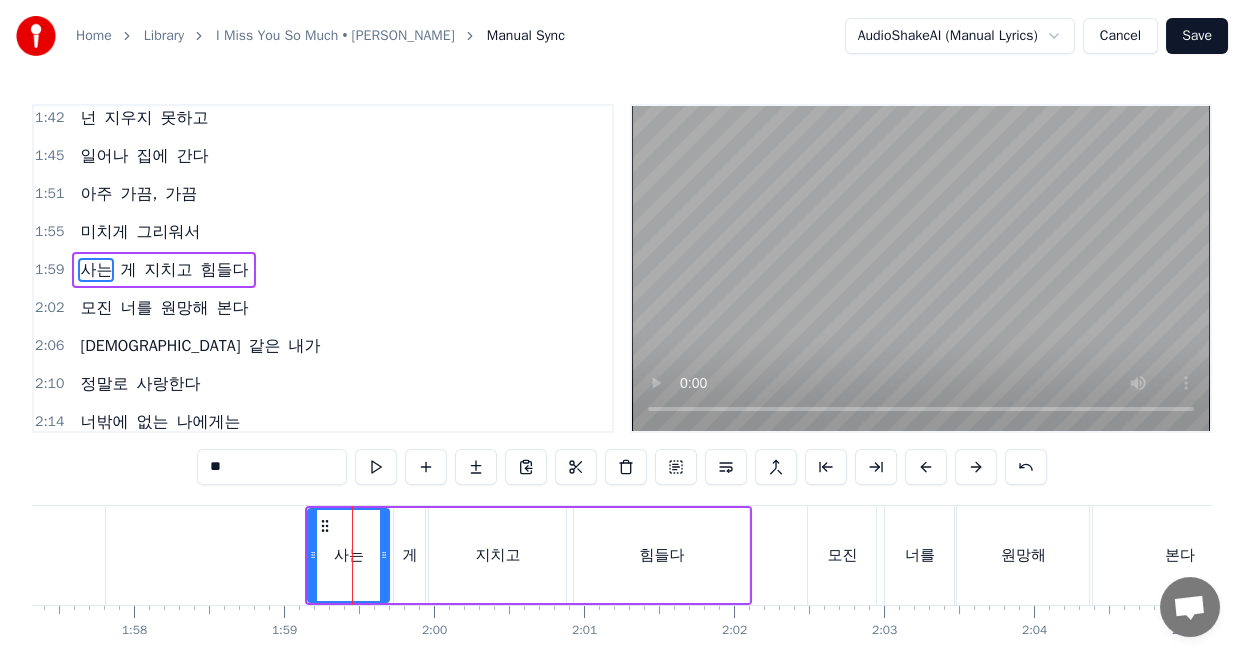 click 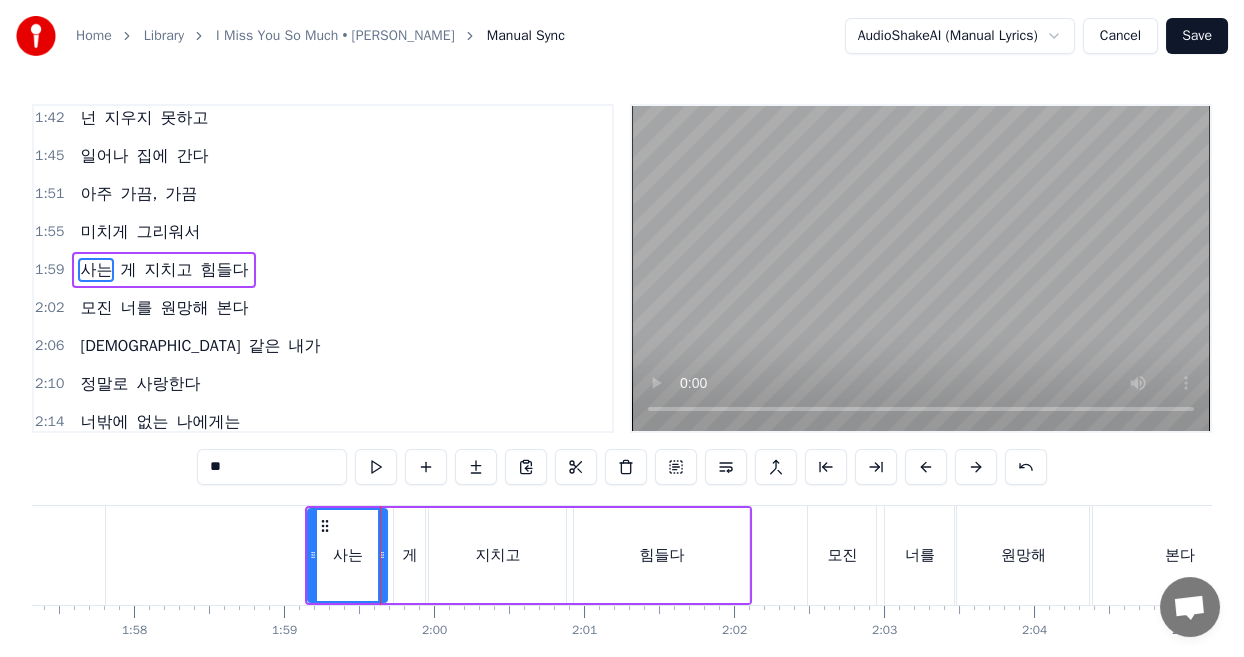 click 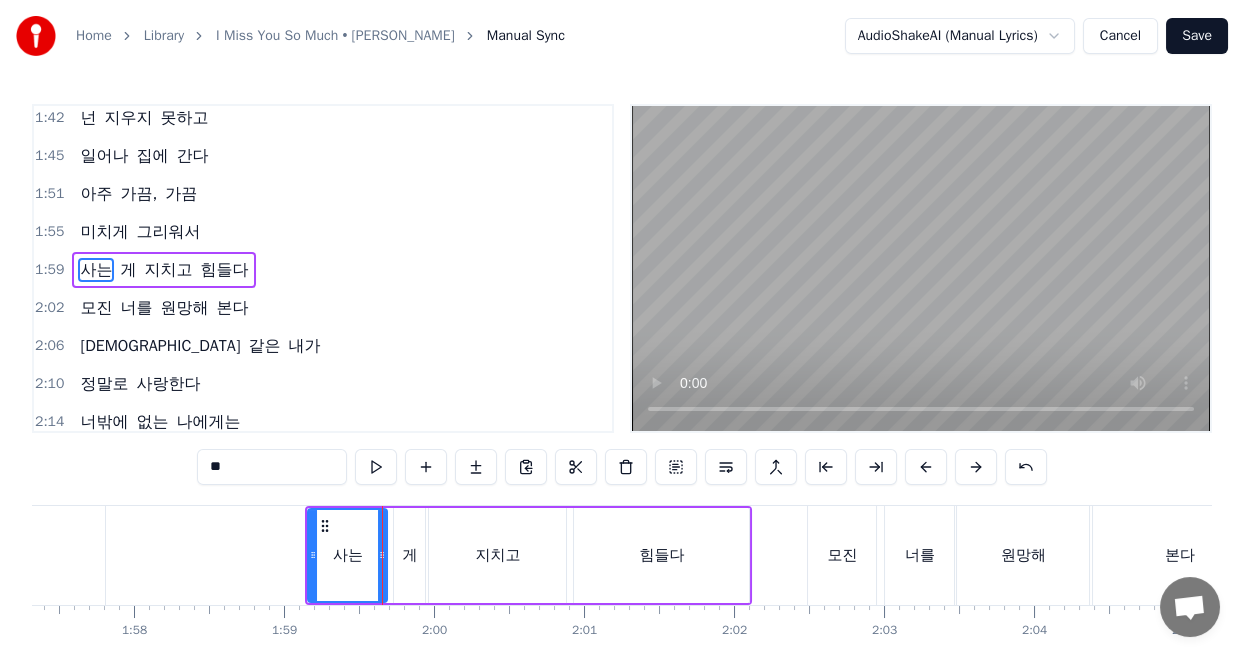 click on "게" at bounding box center (409, 555) 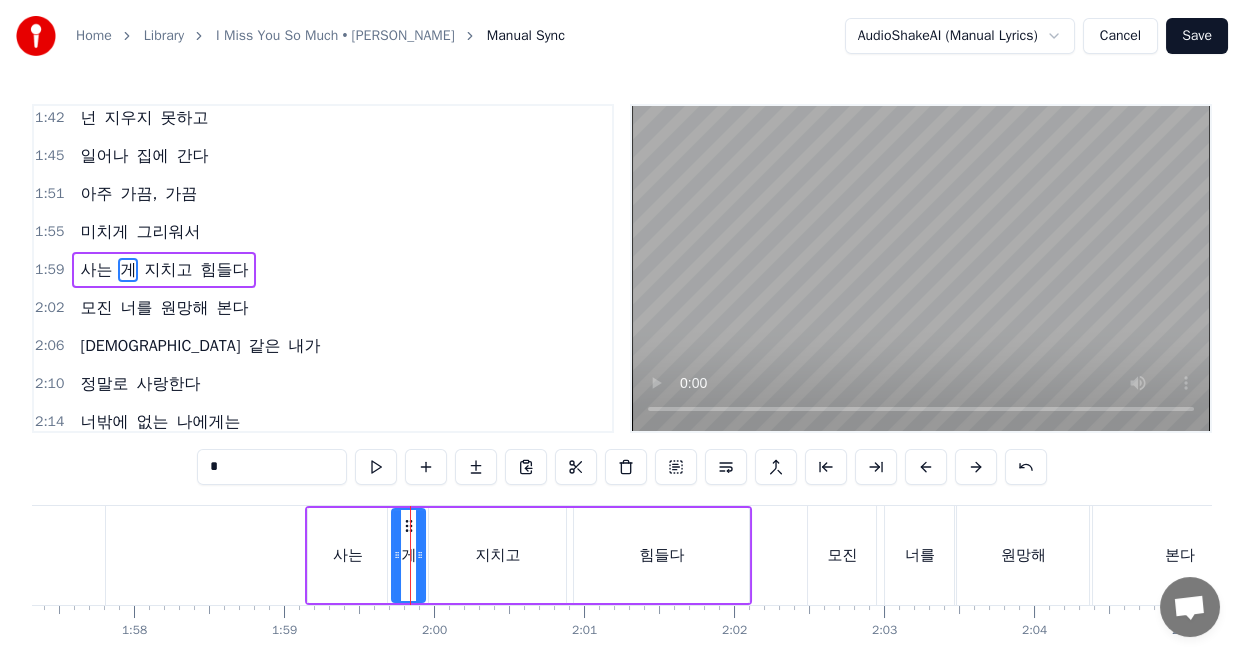 click 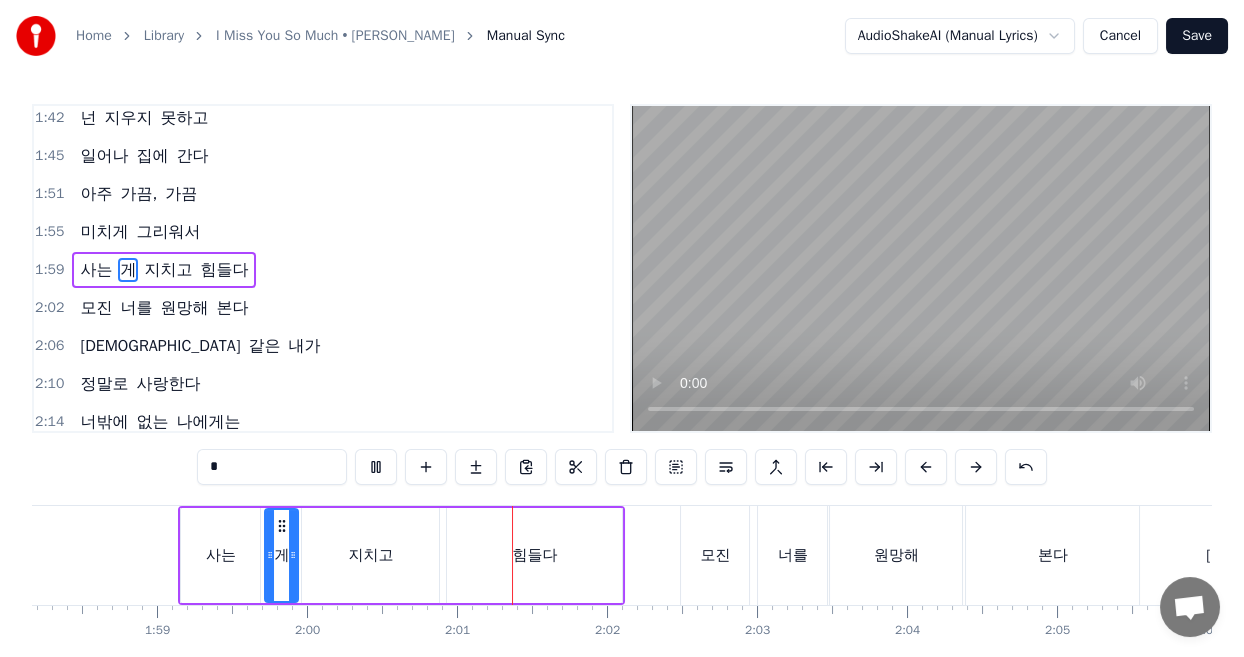 scroll, scrollTop: 0, scrollLeft: 18020, axis: horizontal 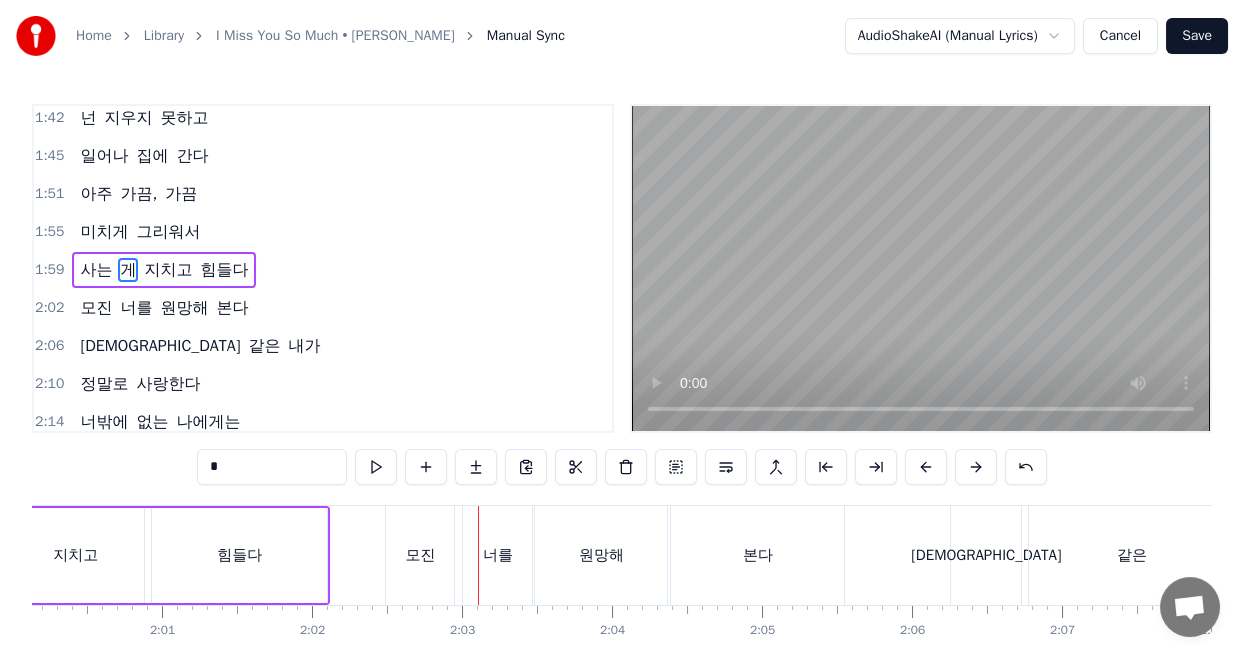 click on "모진" at bounding box center (420, 555) 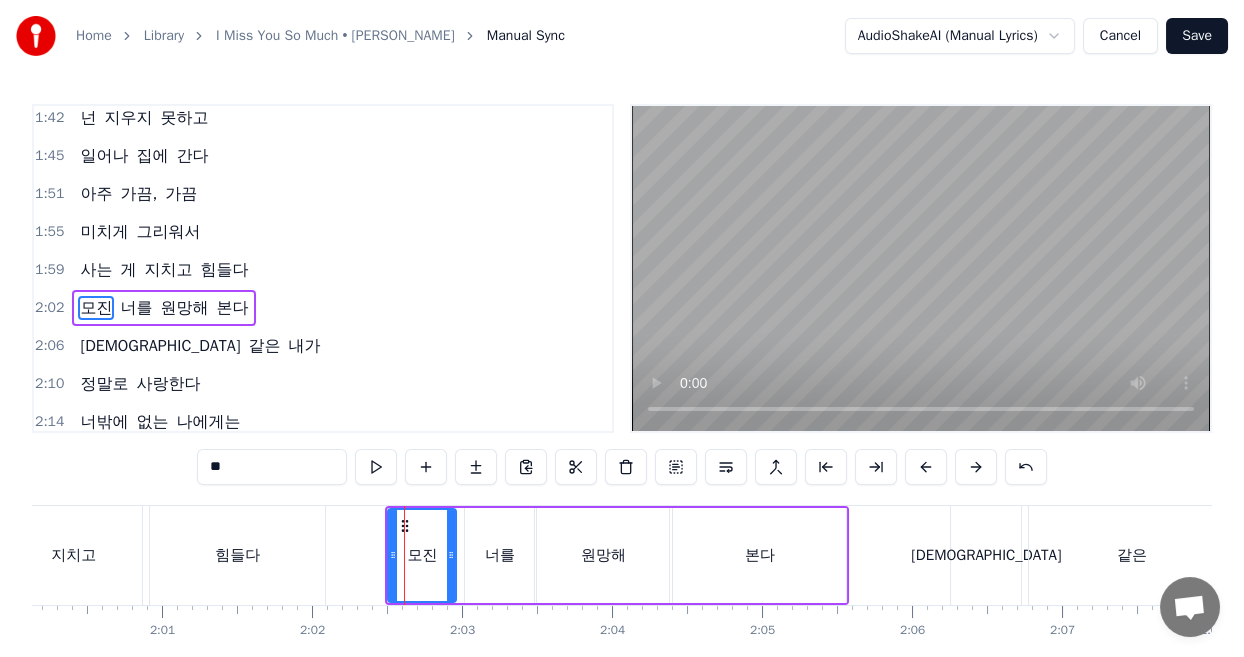 scroll, scrollTop: 805, scrollLeft: 0, axis: vertical 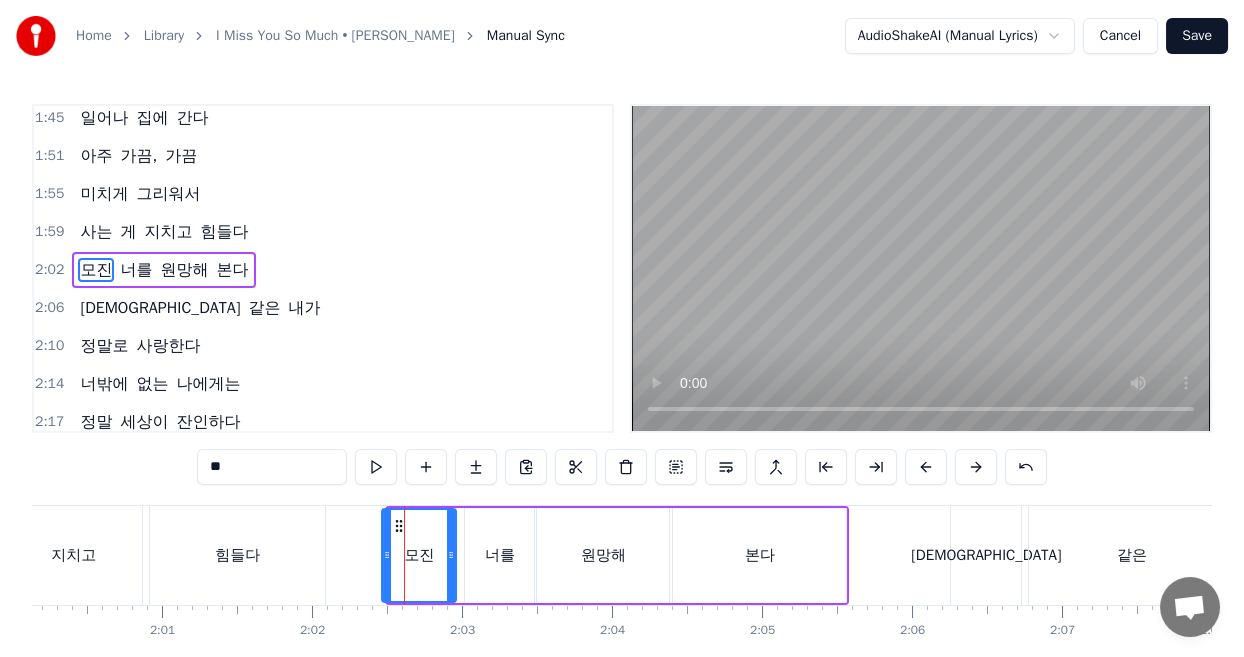 click 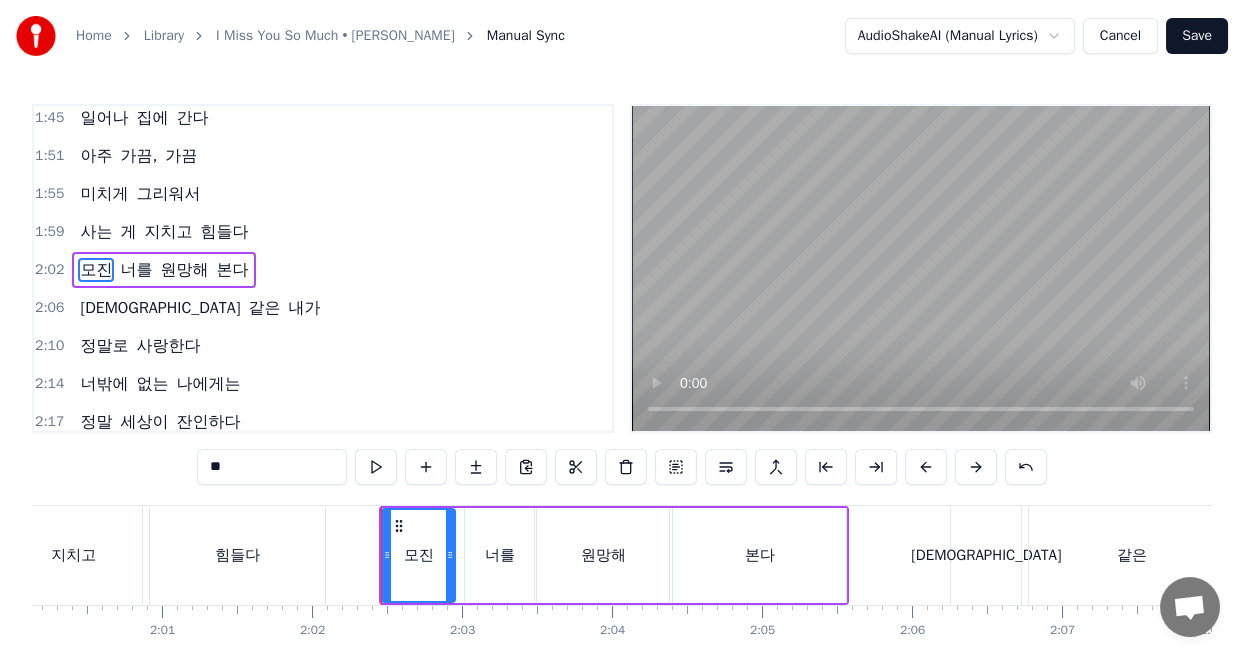 click 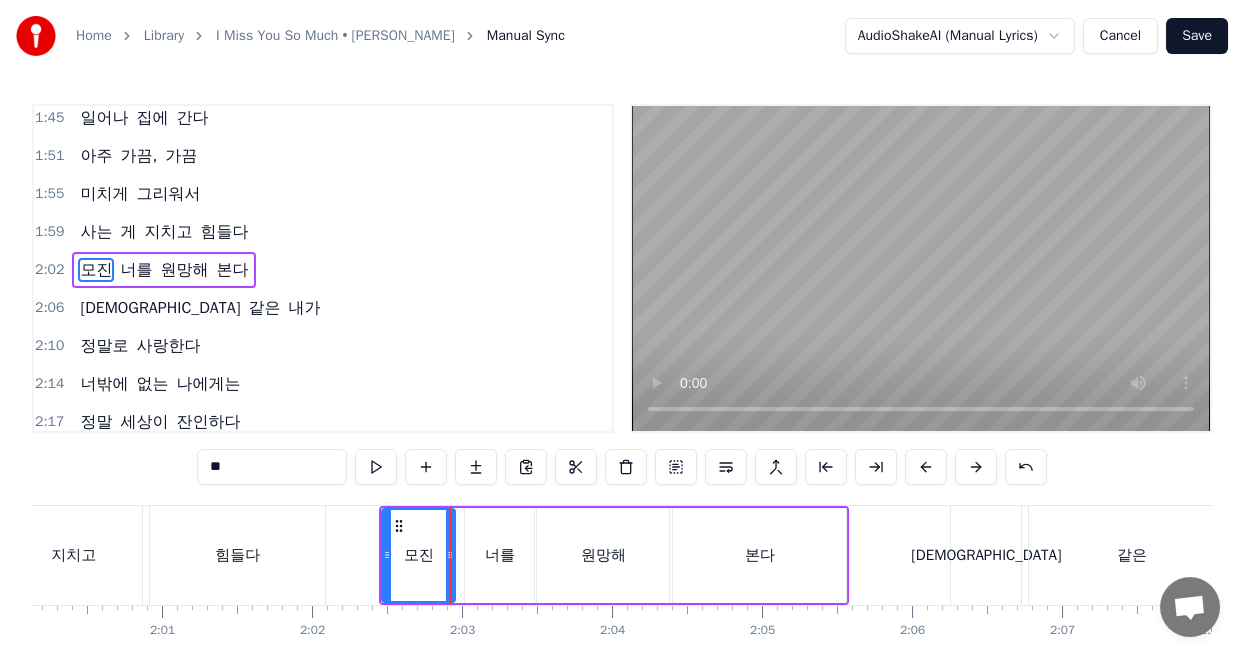 click on "너를" at bounding box center [500, 555] 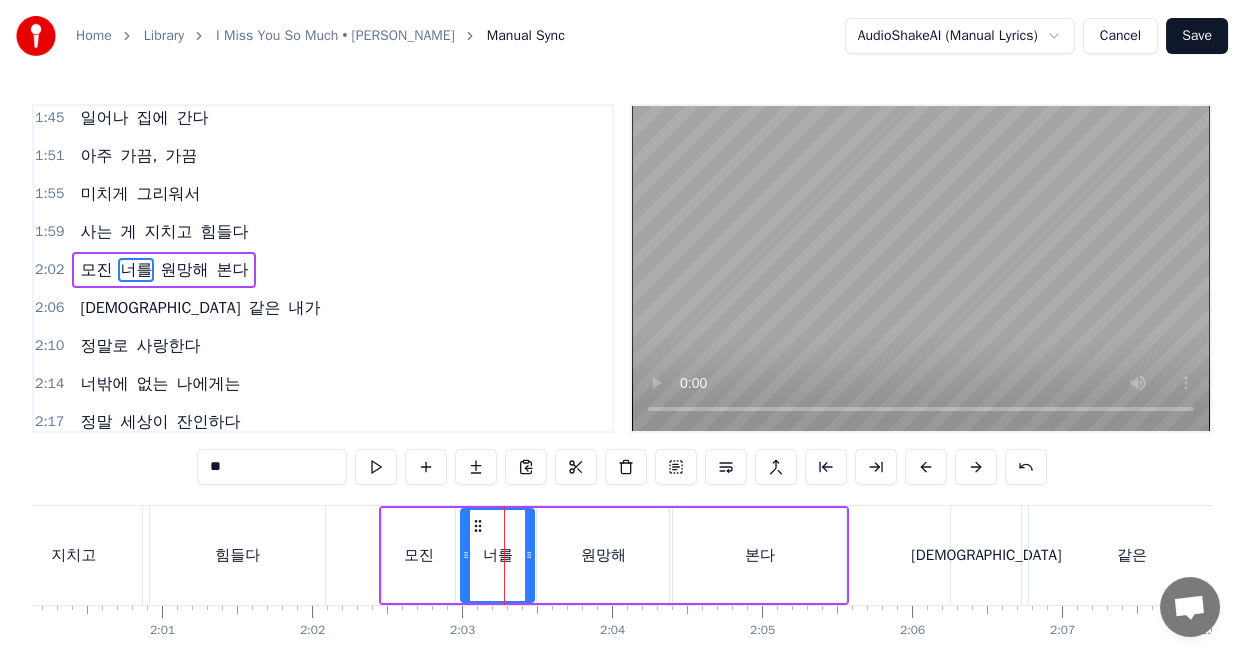 drag, startPoint x: 464, startPoint y: 547, endPoint x: 485, endPoint y: 548, distance: 21.023796 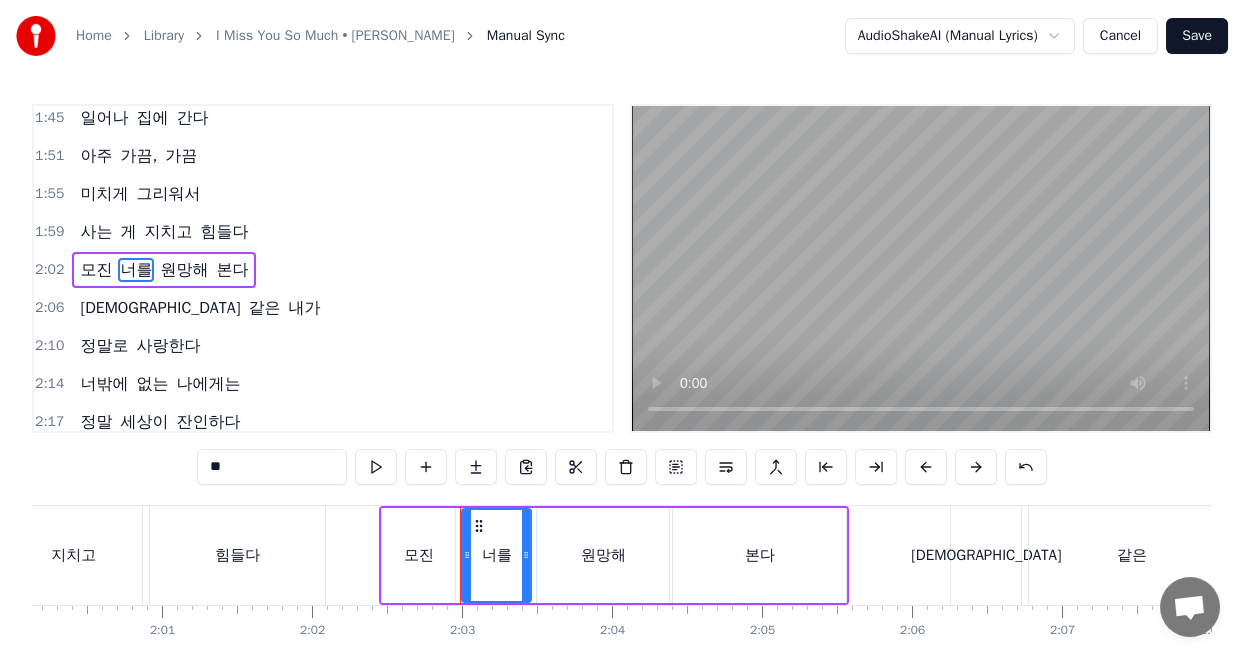 click 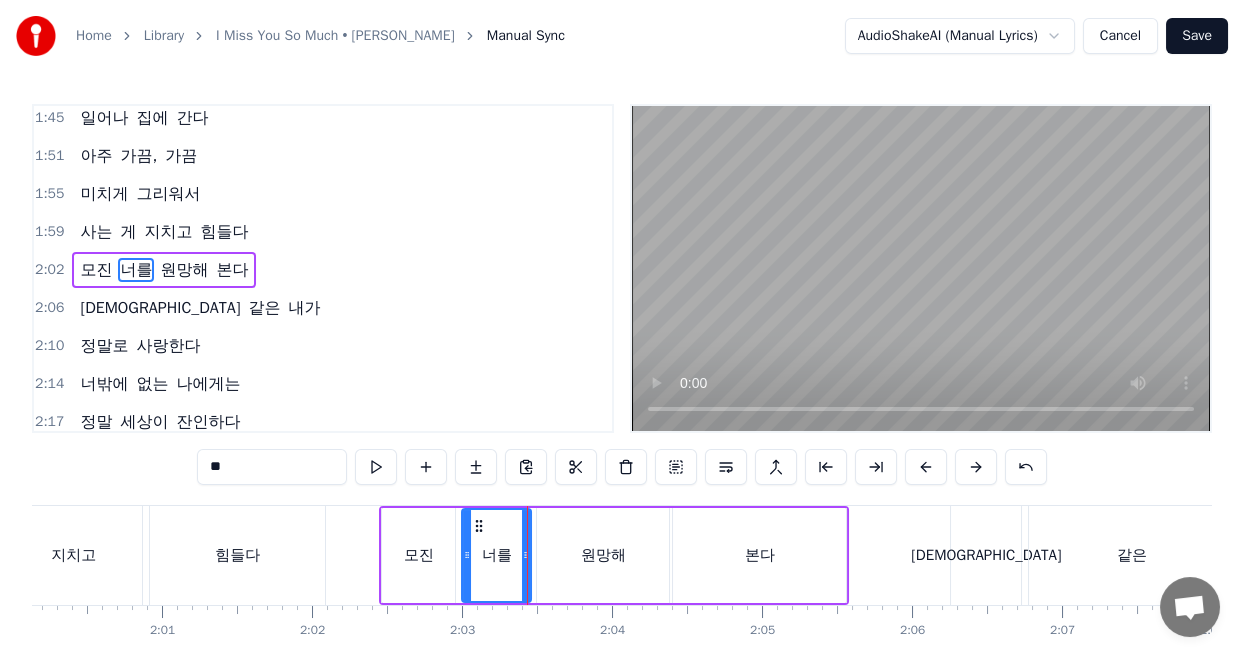 click on "원망해" at bounding box center [603, 555] 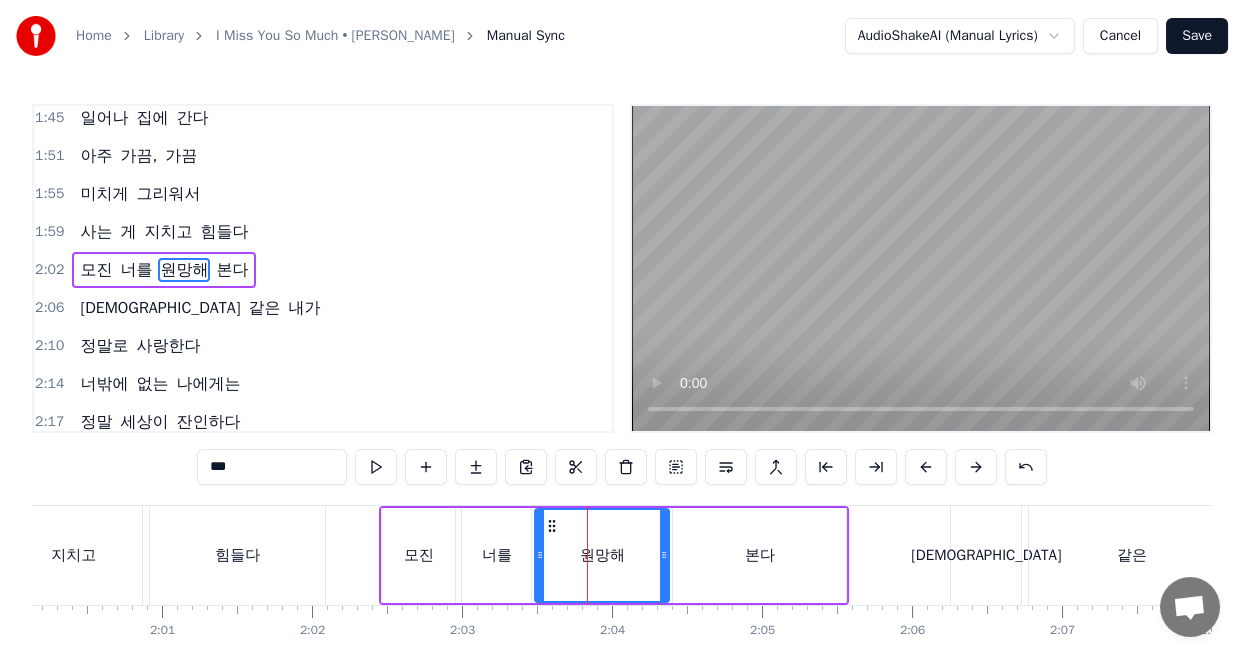 drag, startPoint x: 538, startPoint y: 555, endPoint x: 595, endPoint y: 563, distance: 57.558666 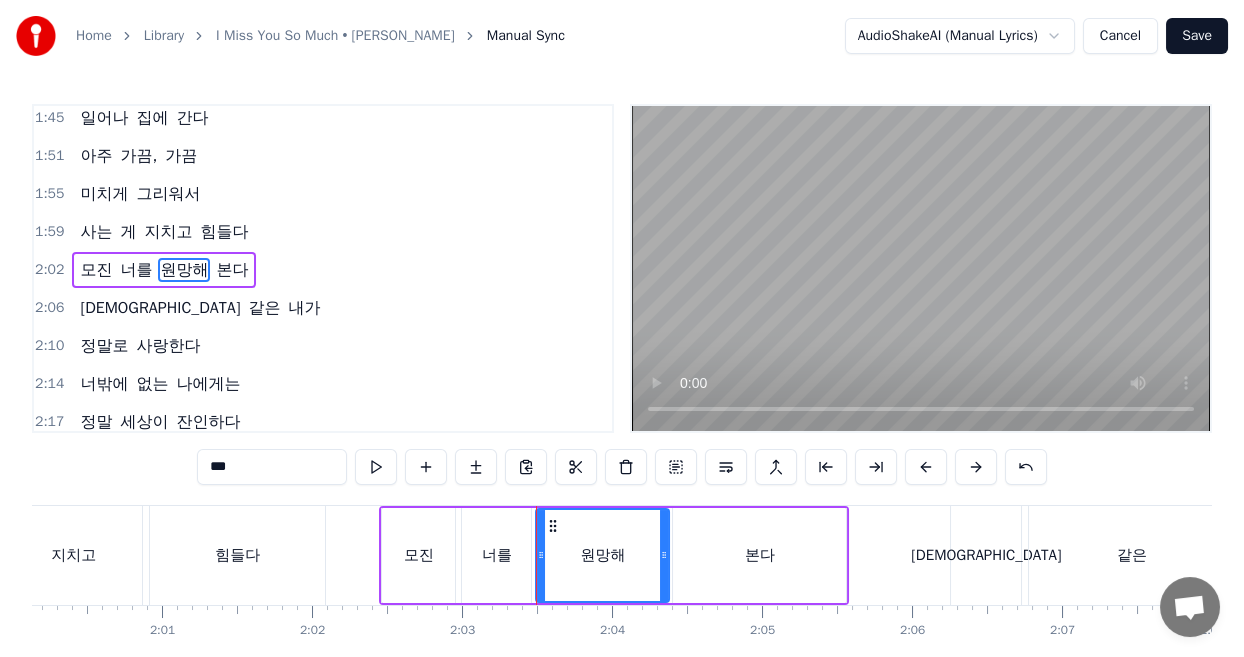 click on "원망해" at bounding box center [602, 555] 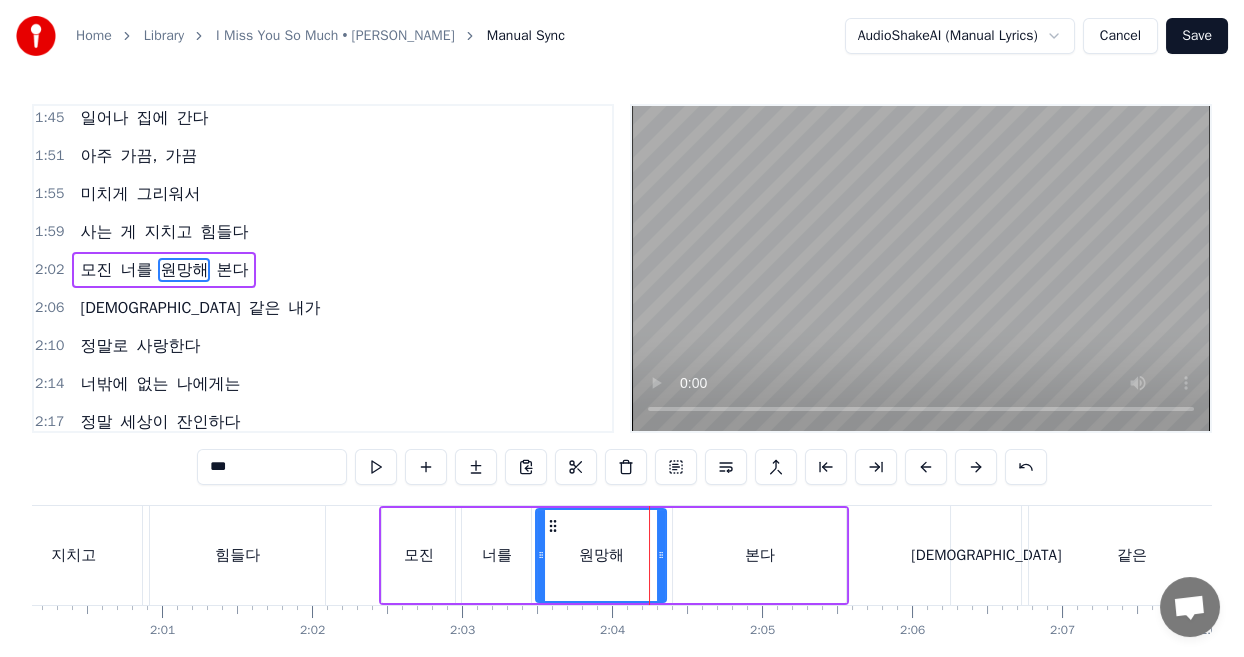 click 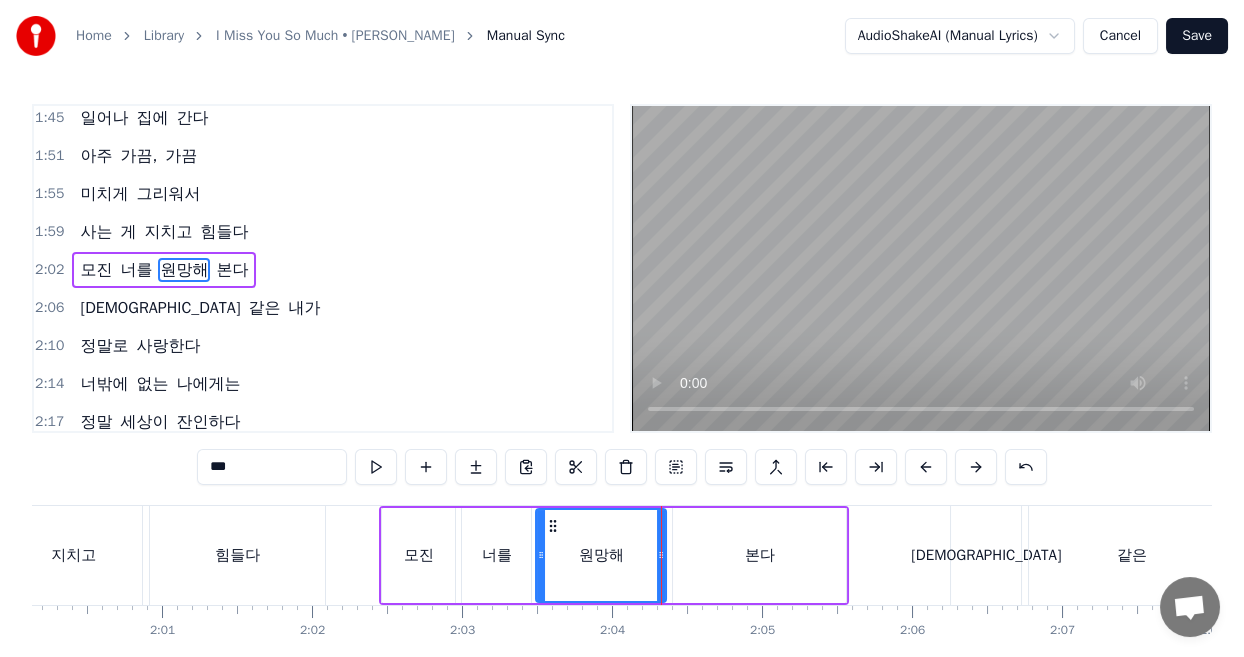 click on "본다" at bounding box center [759, 555] 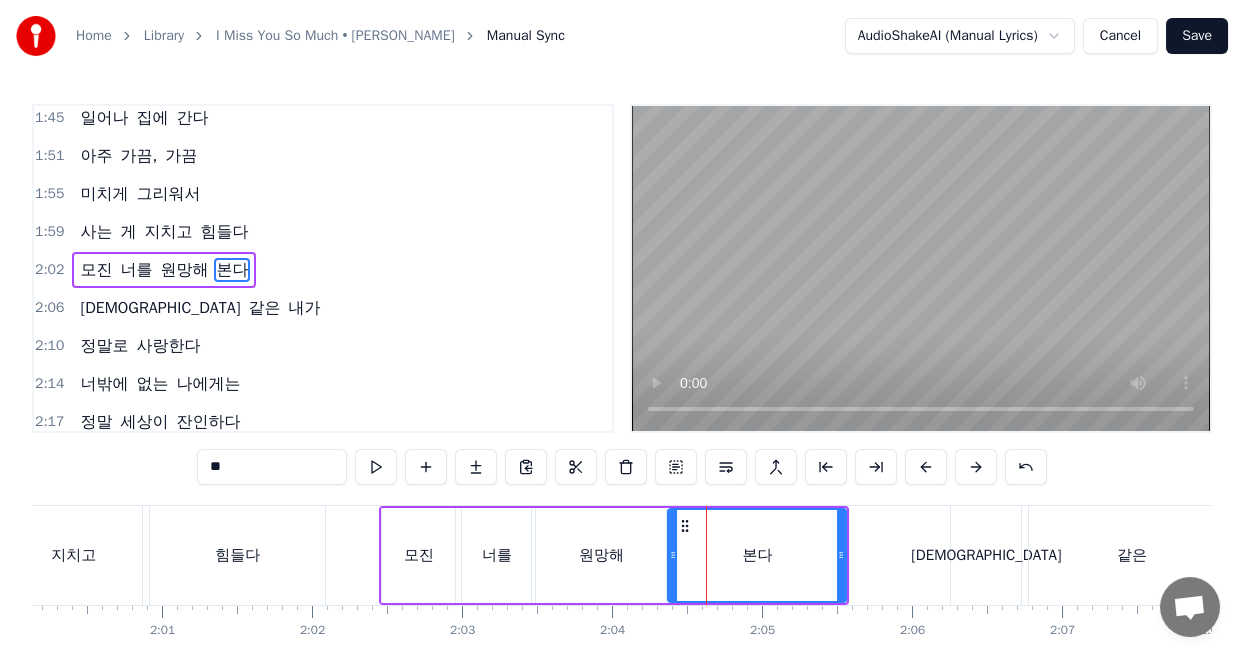 click 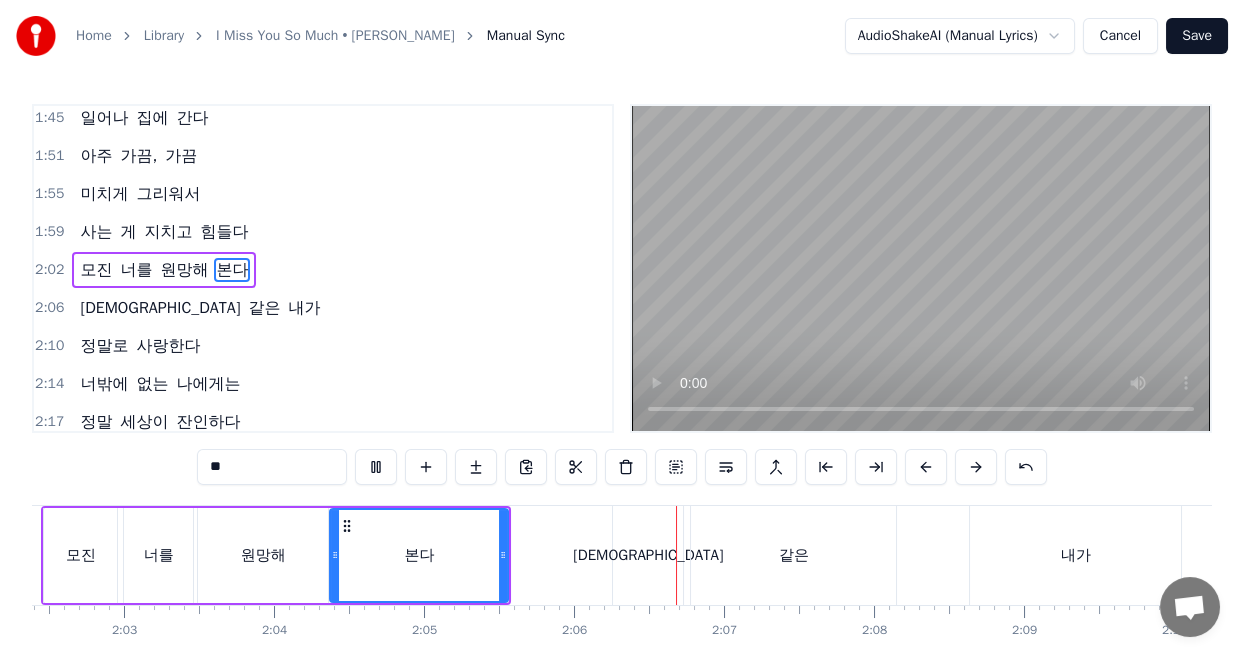 scroll, scrollTop: 0, scrollLeft: 18826, axis: horizontal 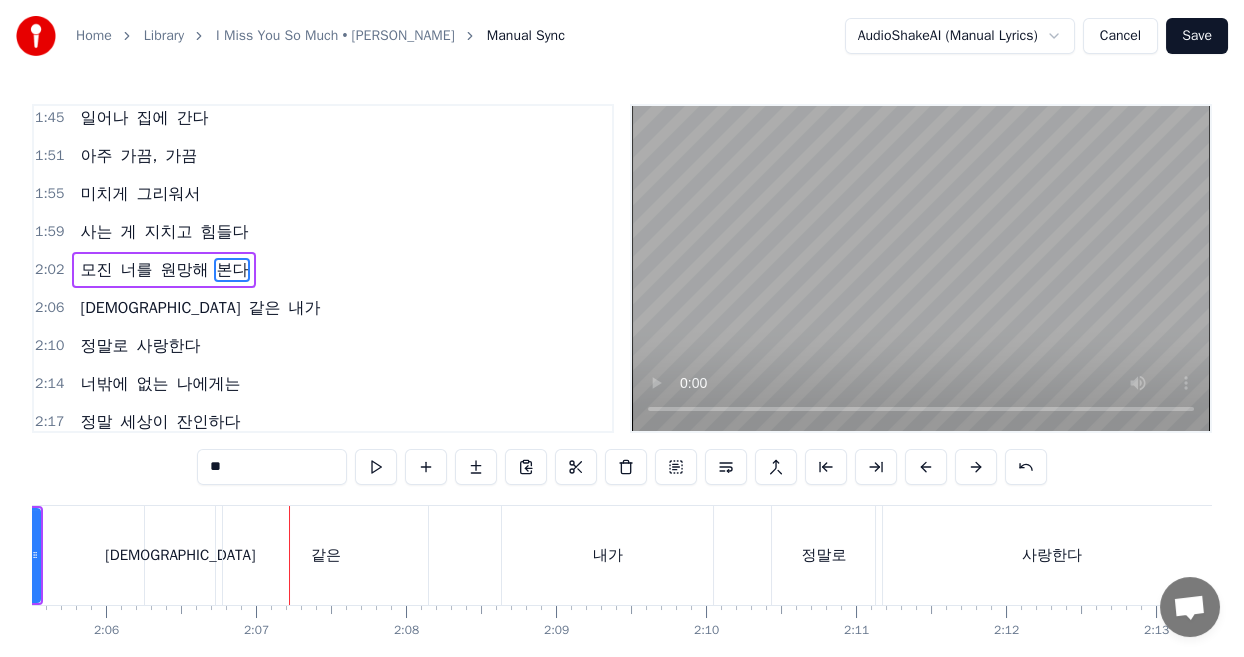 click on "[DEMOGRAPHIC_DATA]" at bounding box center (180, 555) 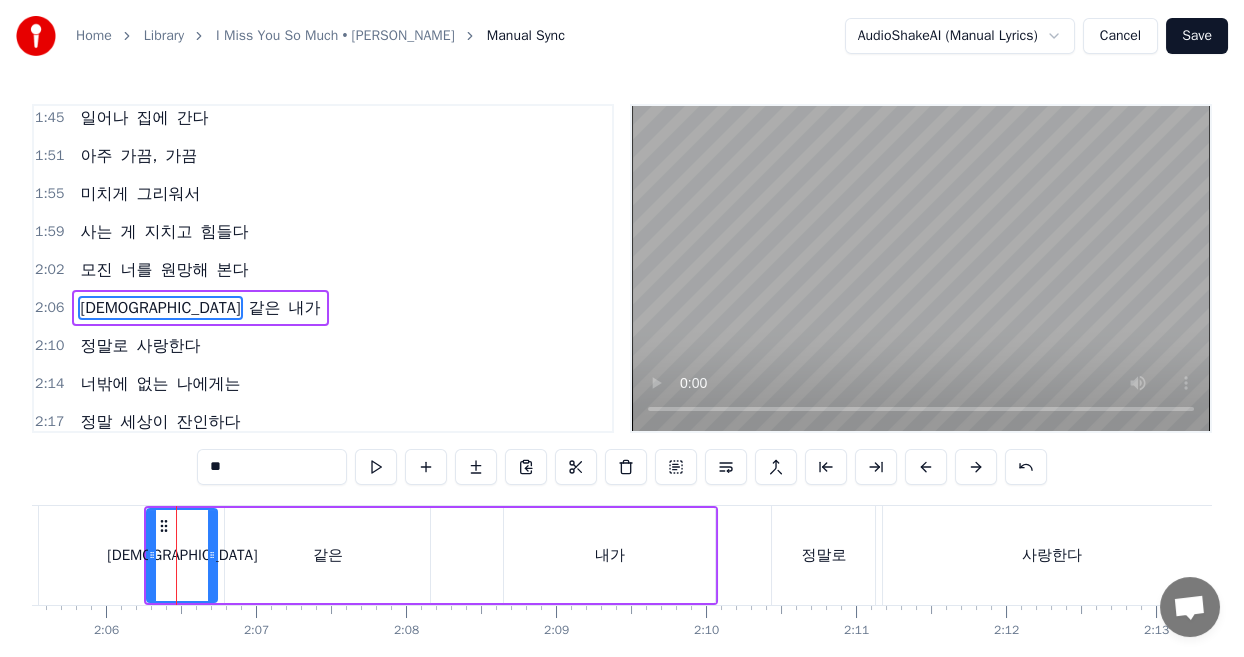 scroll, scrollTop: 843, scrollLeft: 0, axis: vertical 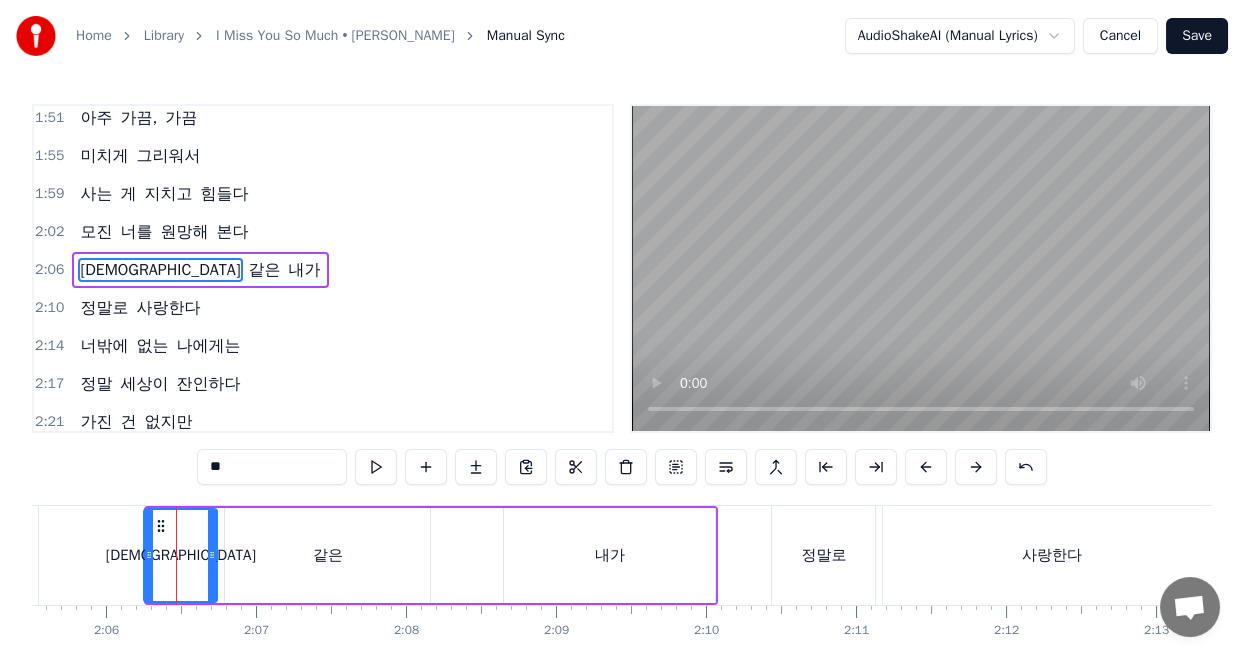 click on "[DEMOGRAPHIC_DATA]" at bounding box center (180, 555) 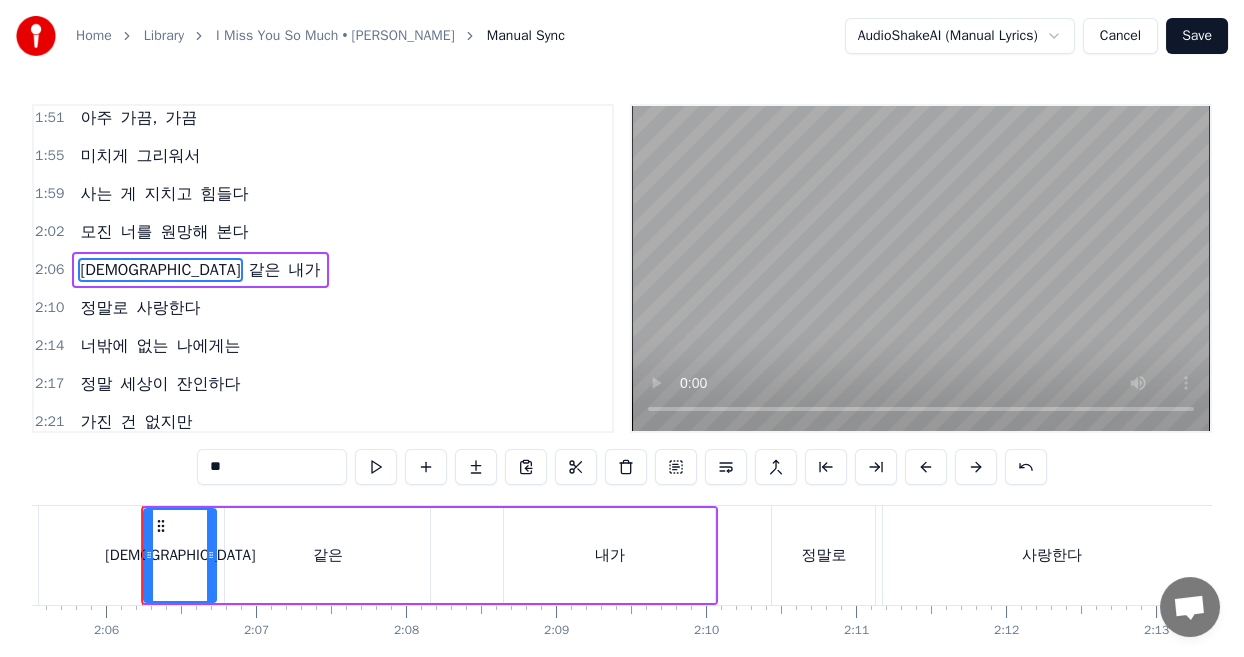 click 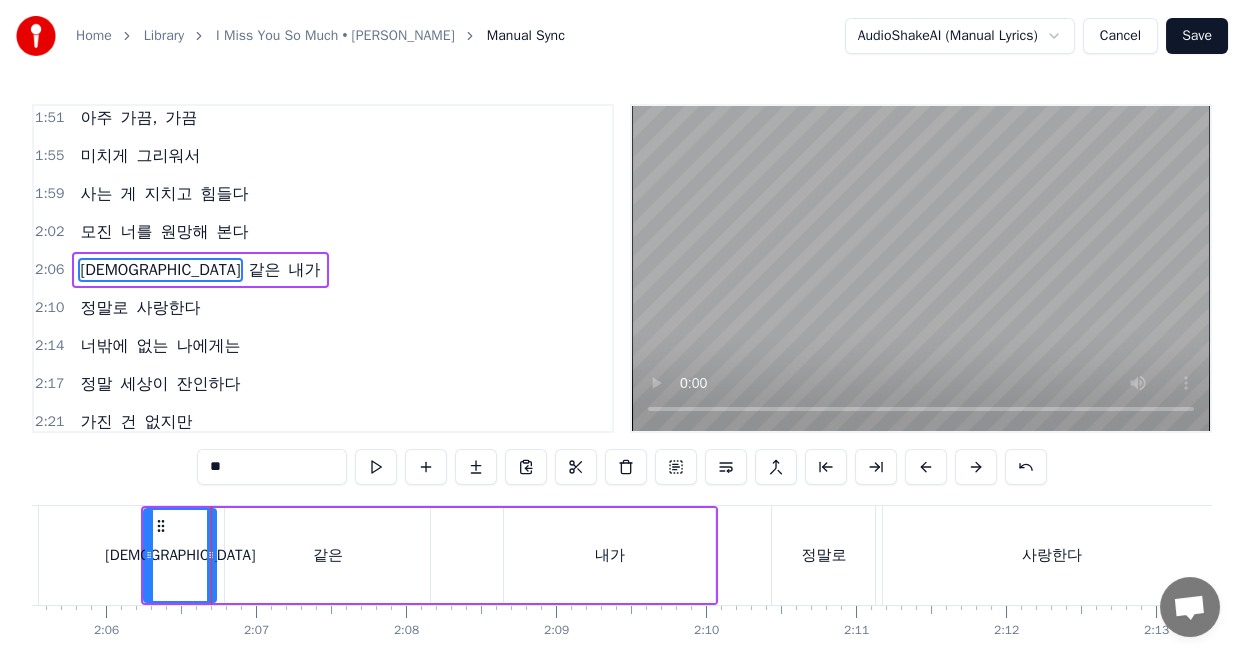 click on "같은" at bounding box center (327, 555) 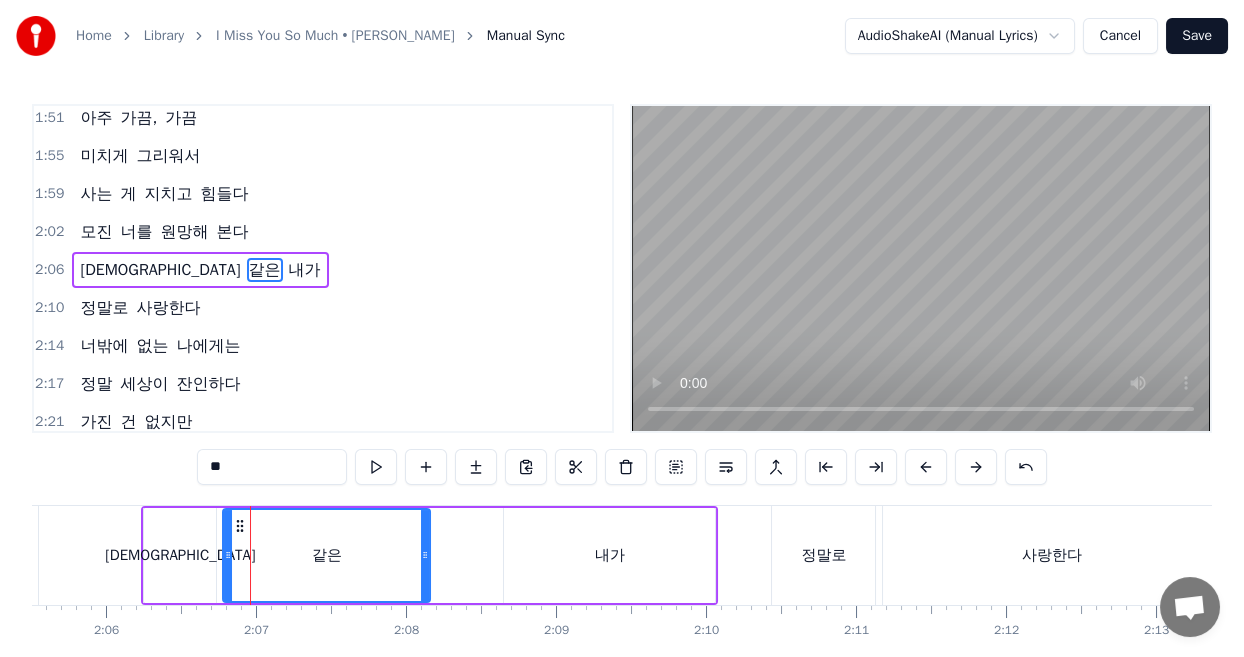 click 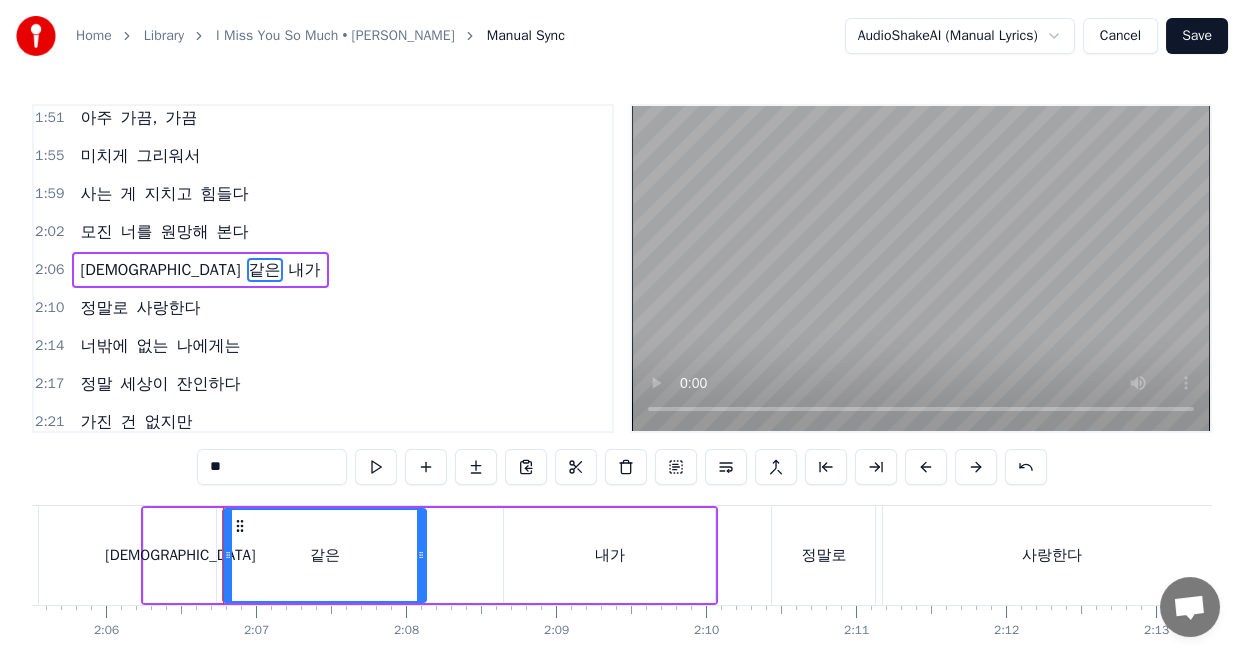 click 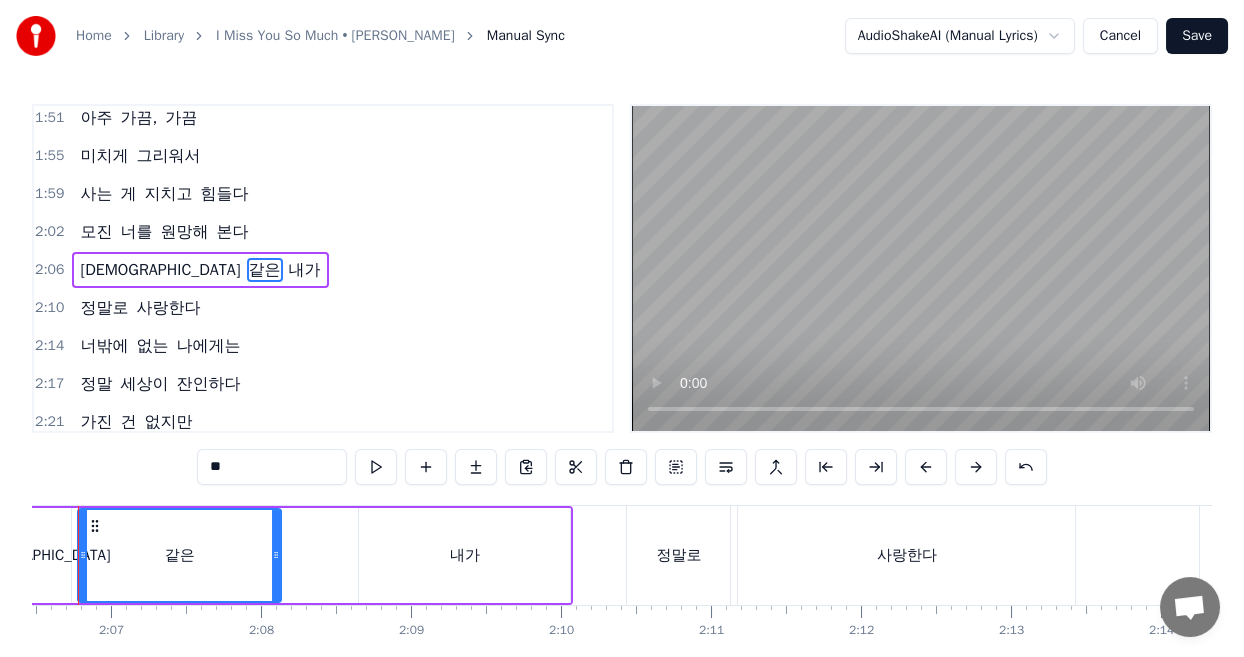 scroll, scrollTop: 0, scrollLeft: 18916, axis: horizontal 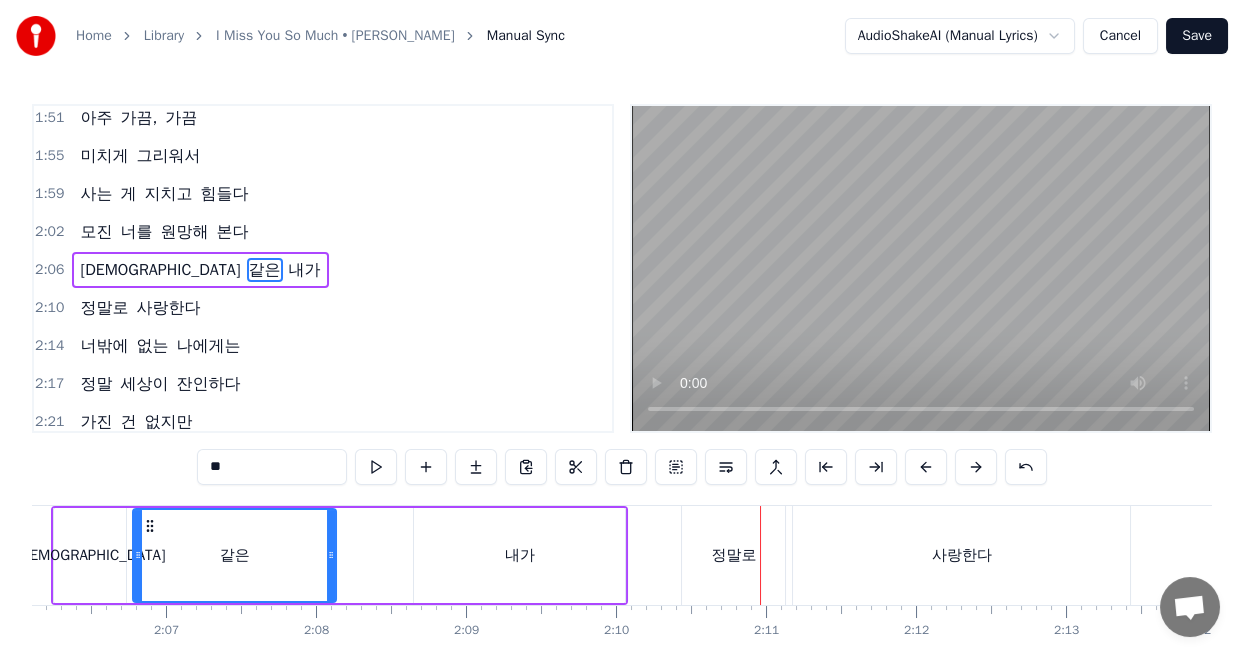 click on "정말로" at bounding box center (733, 555) 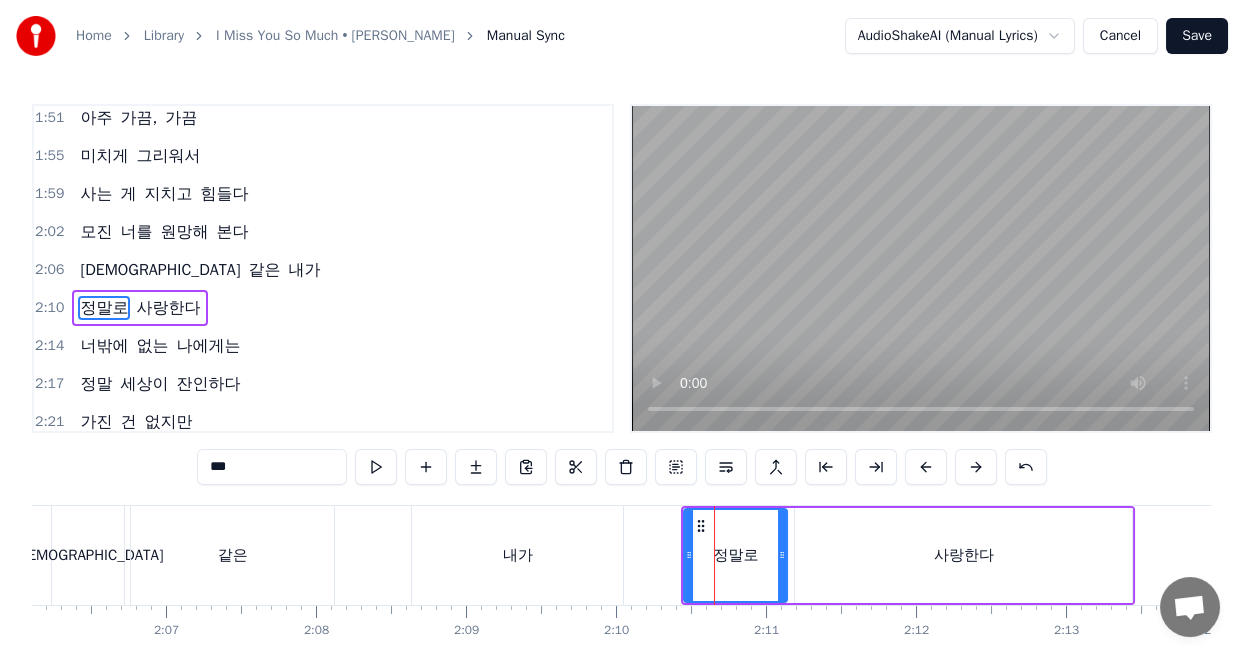 scroll, scrollTop: 881, scrollLeft: 0, axis: vertical 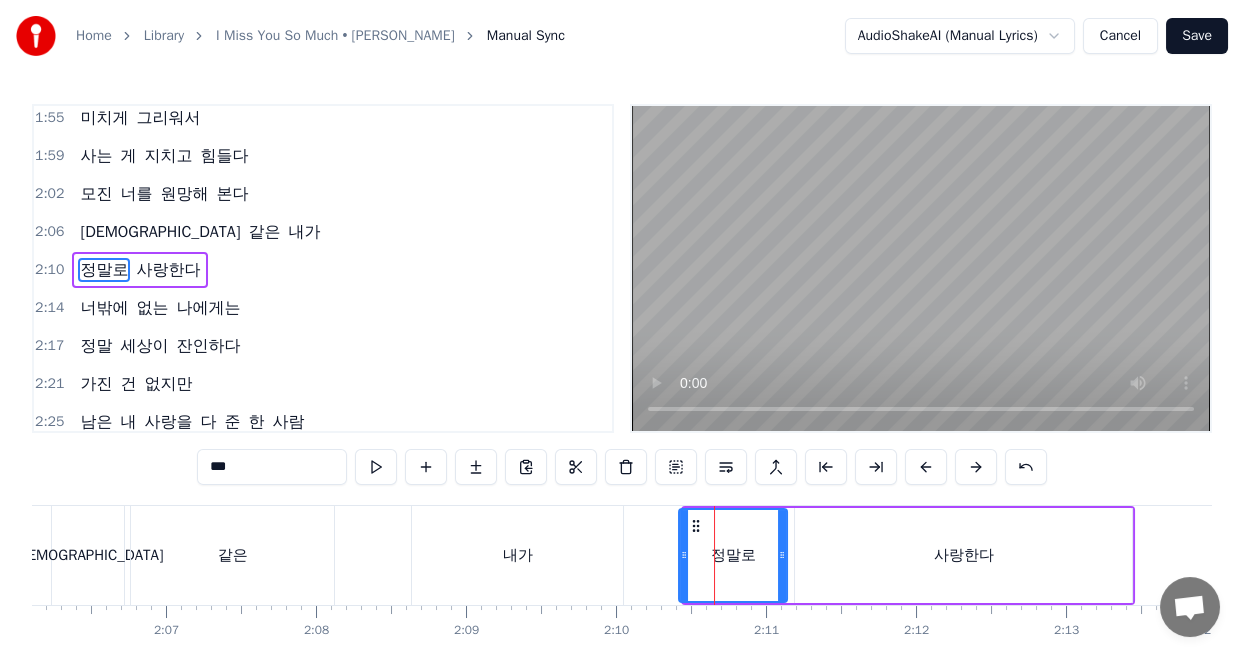 click at bounding box center [684, 555] 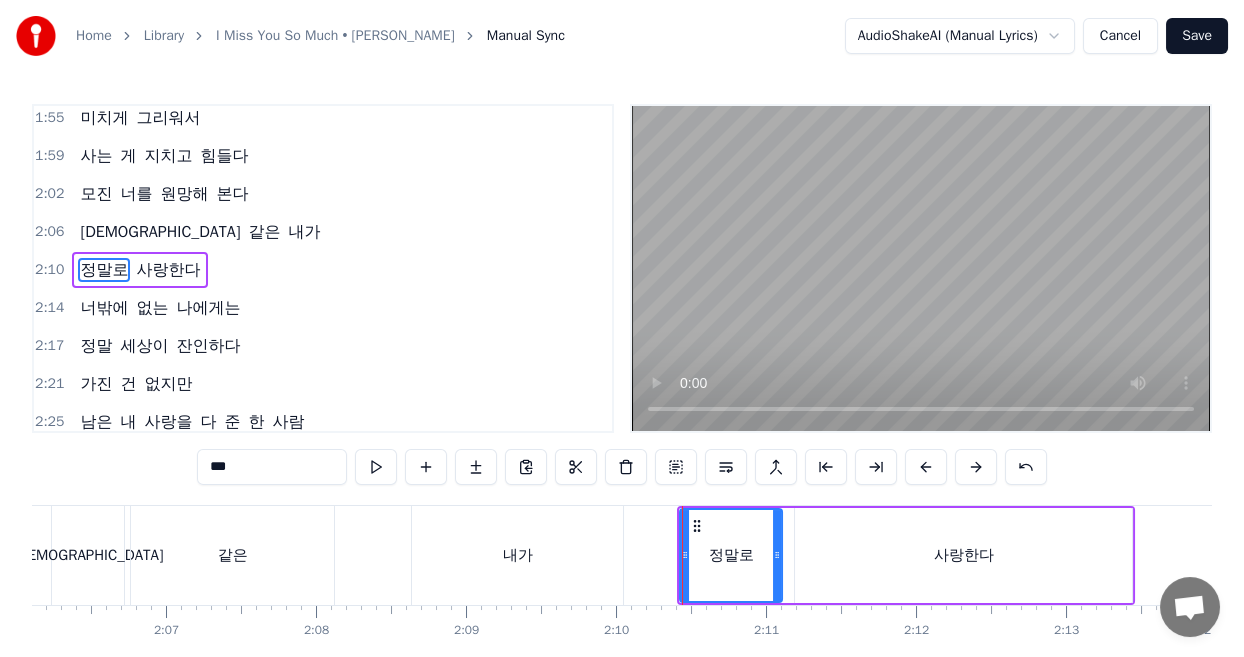 click 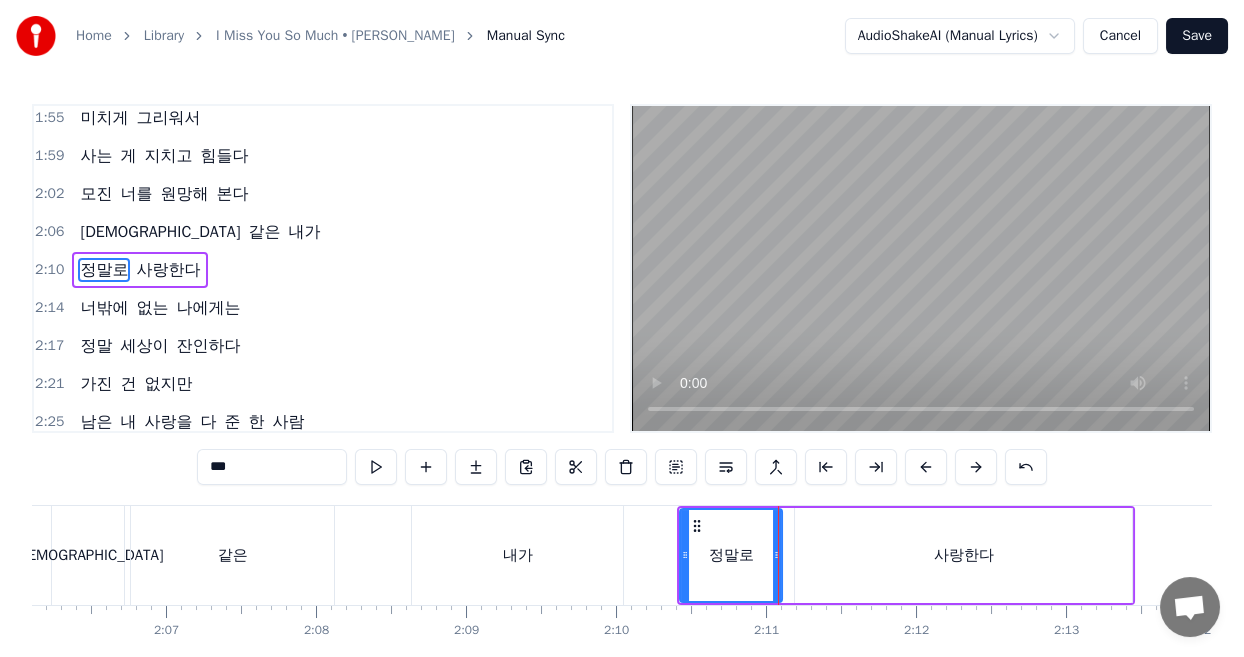 click on "사랑한다" at bounding box center [963, 555] 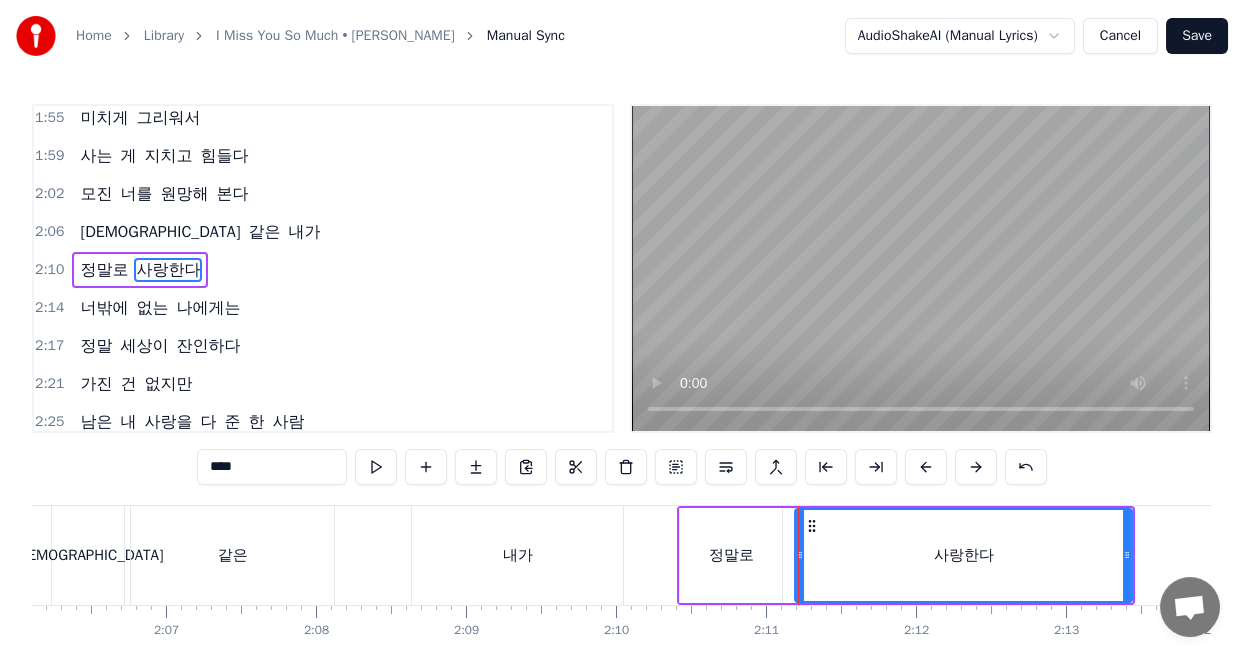 click at bounding box center [798, 555] 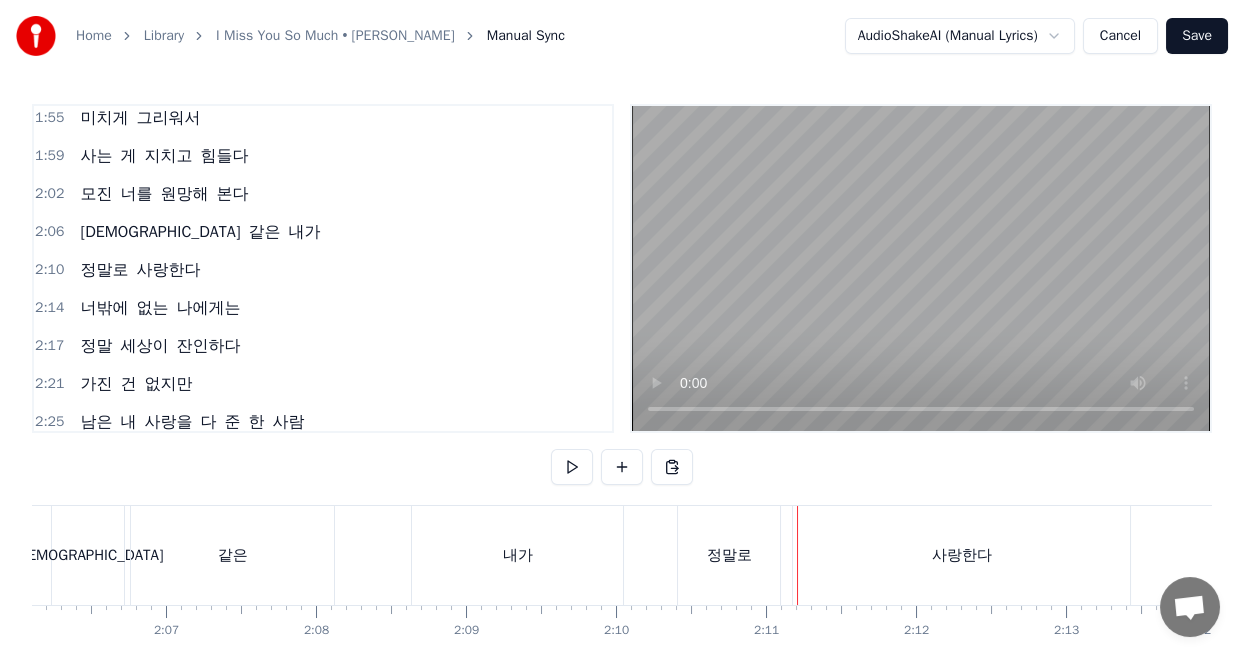 click on "사랑한다" at bounding box center (961, 555) 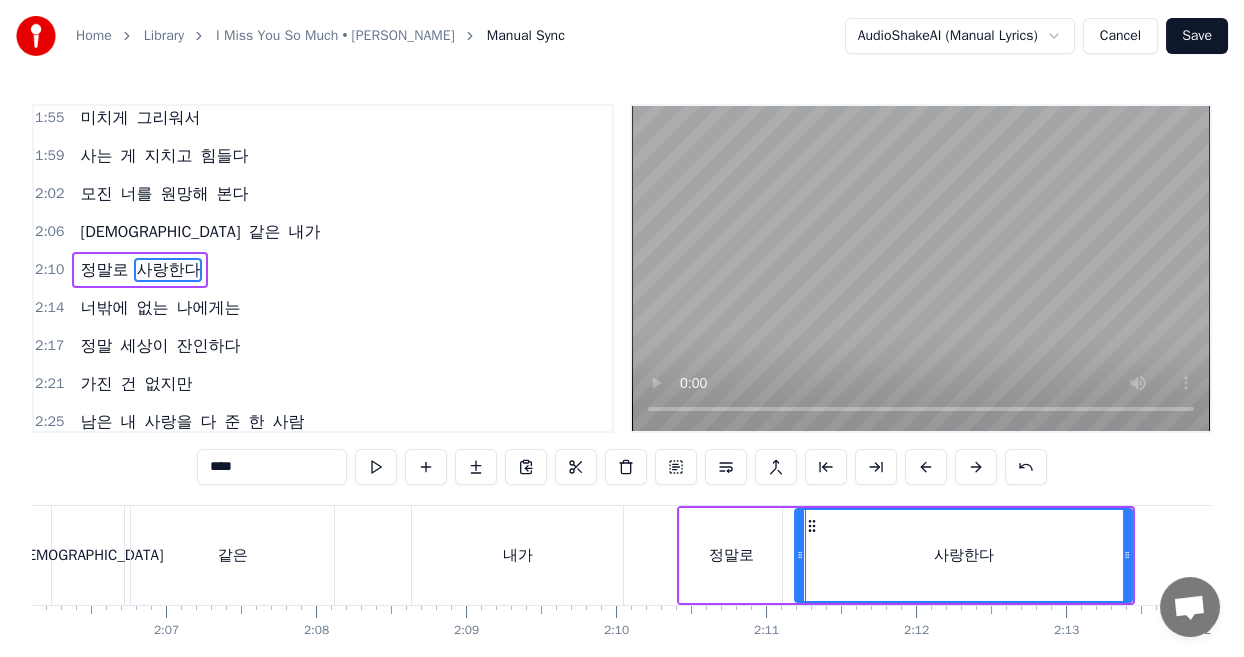 click on "정말로" at bounding box center [731, 555] 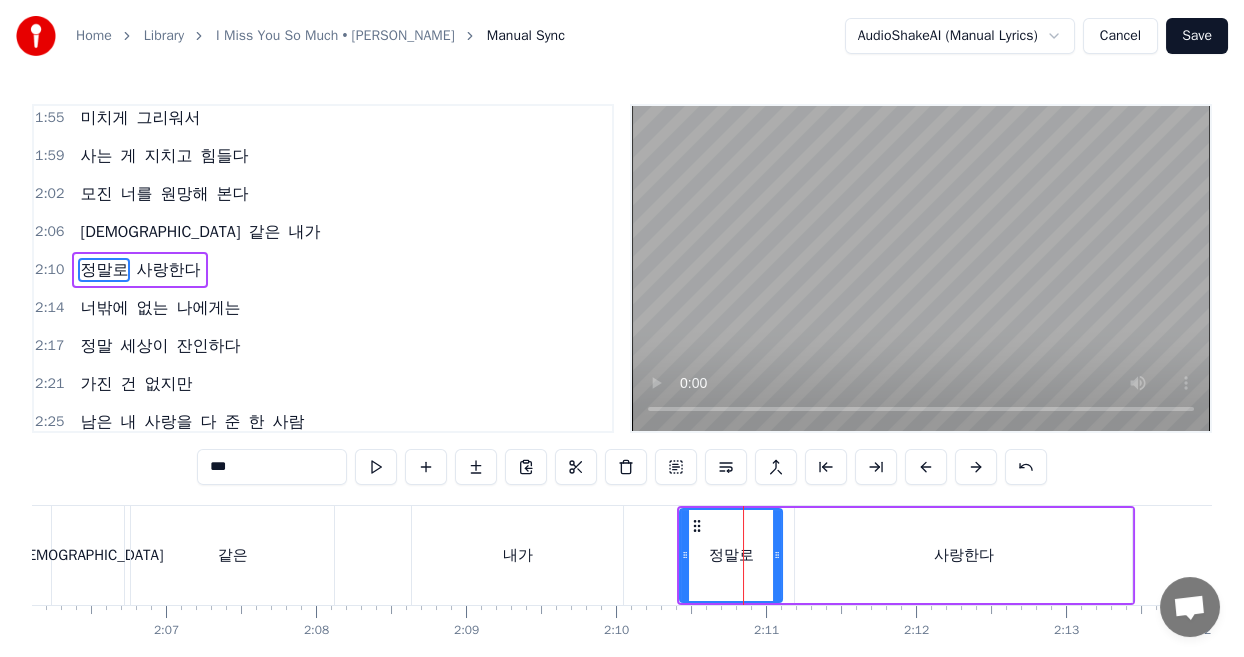 click on "사랑한다" at bounding box center [963, 555] 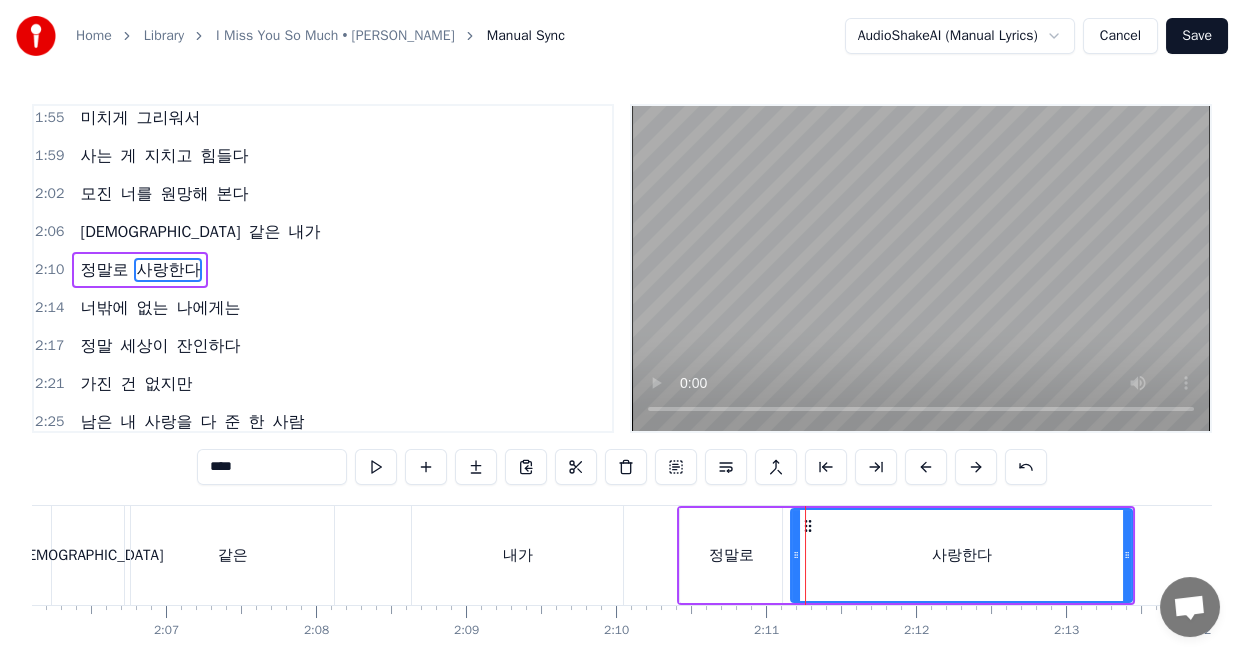 click at bounding box center [796, 555] 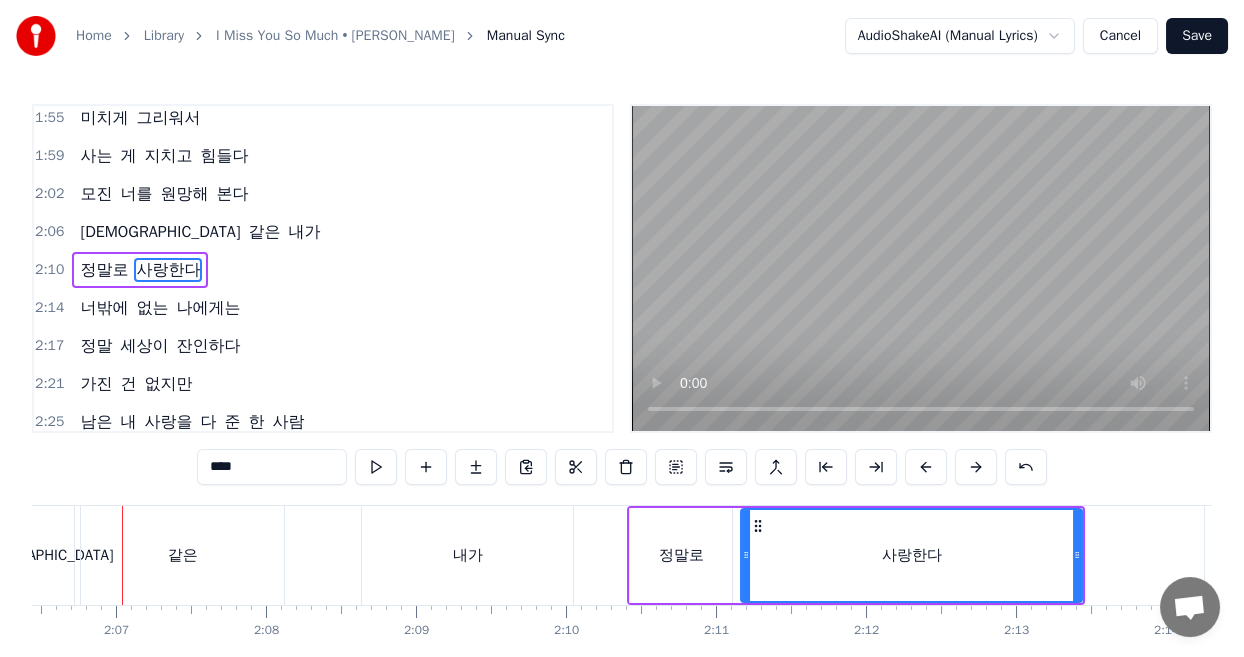 scroll, scrollTop: 0, scrollLeft: 18956, axis: horizontal 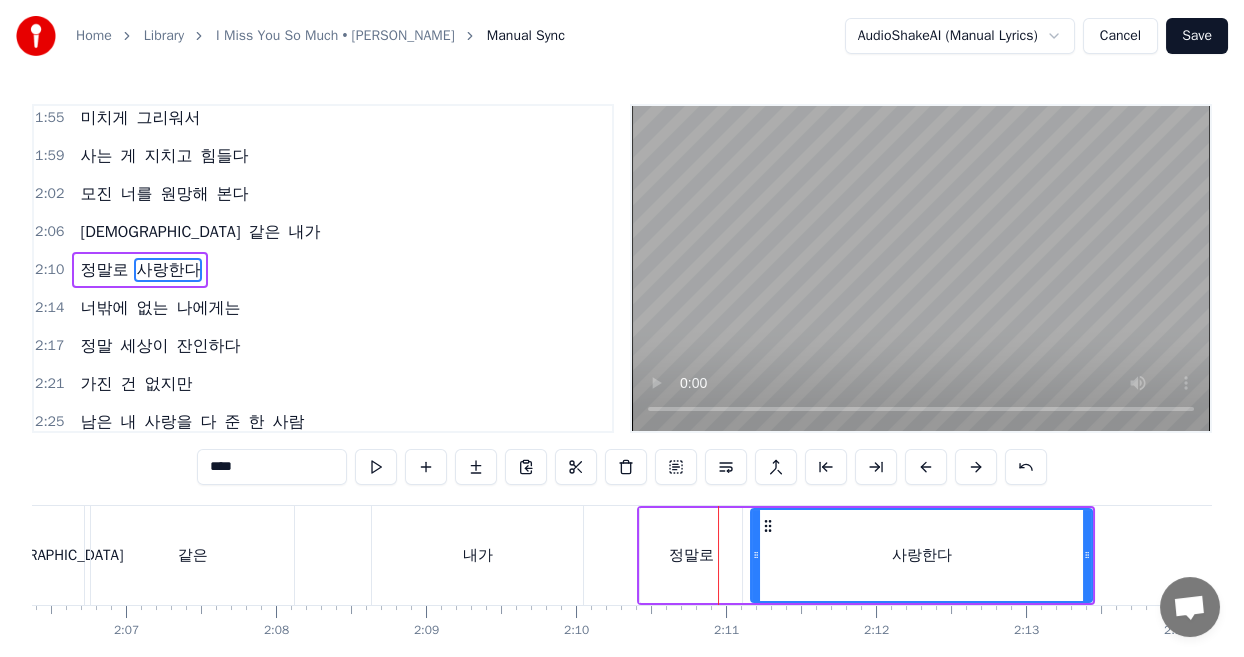 click on "정말로" at bounding box center [691, 555] 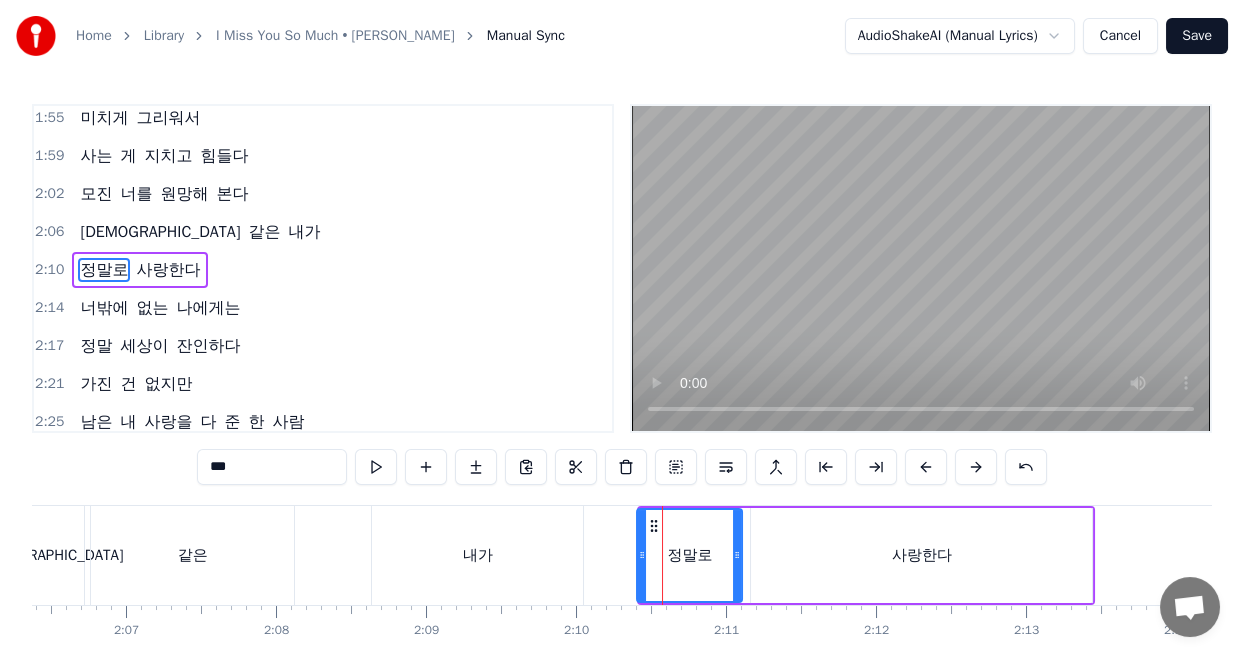 click 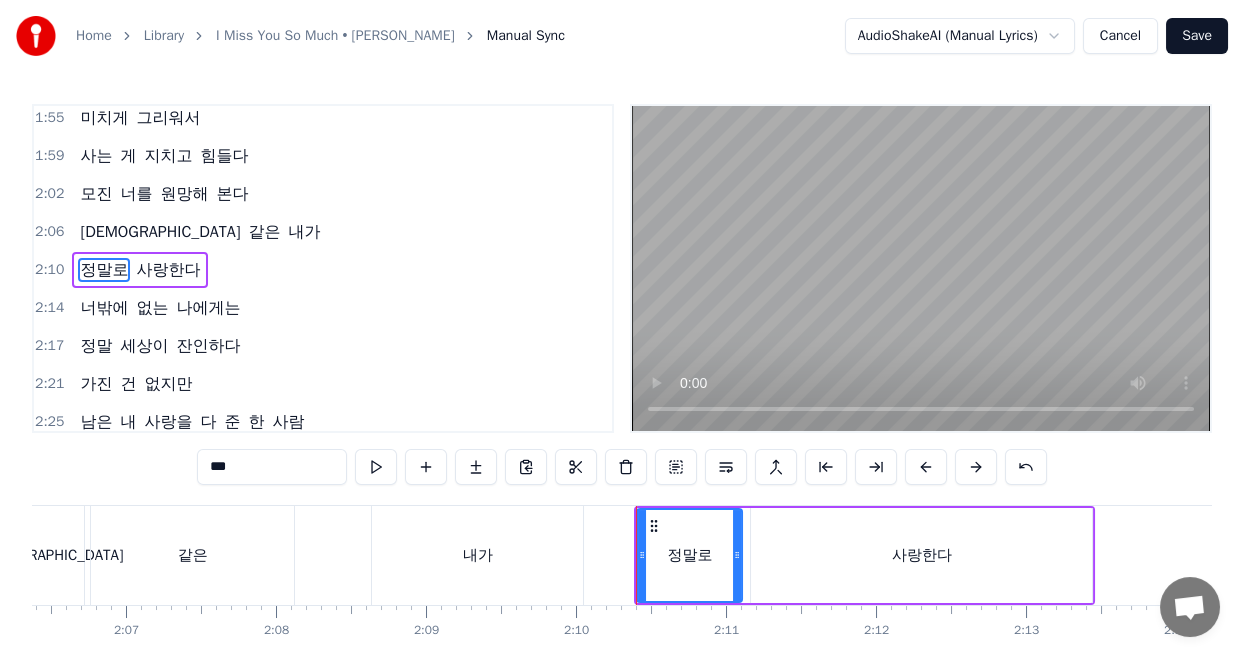 click on "사랑한다" at bounding box center (921, 555) 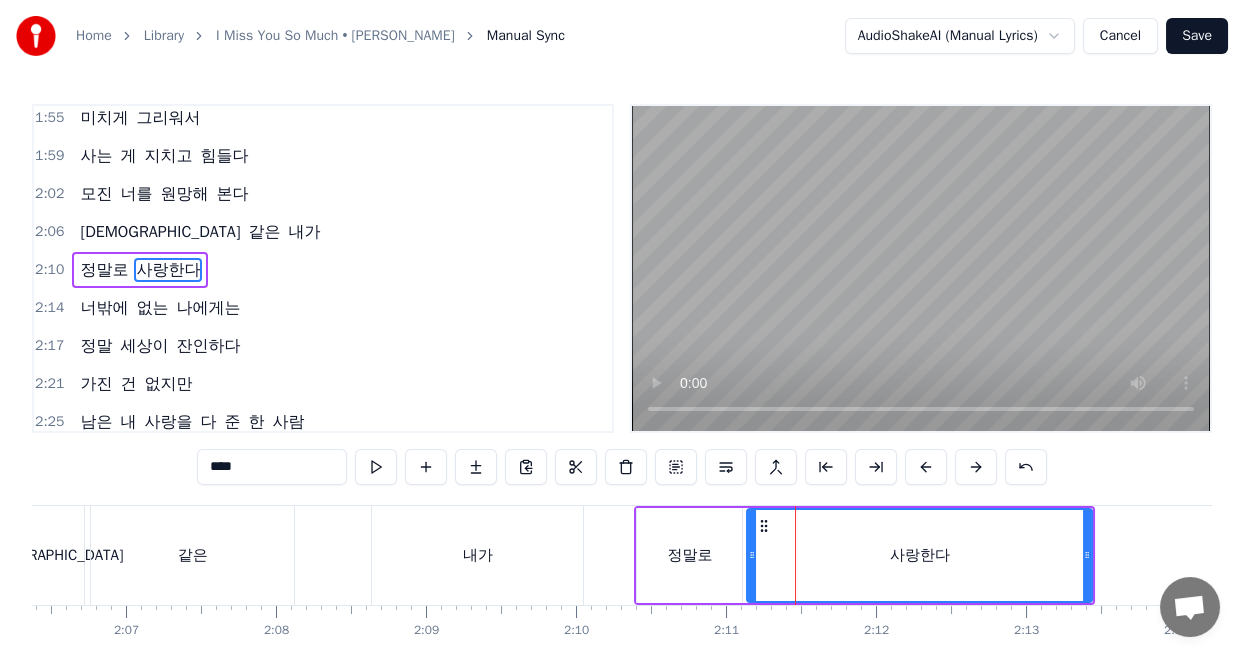 click 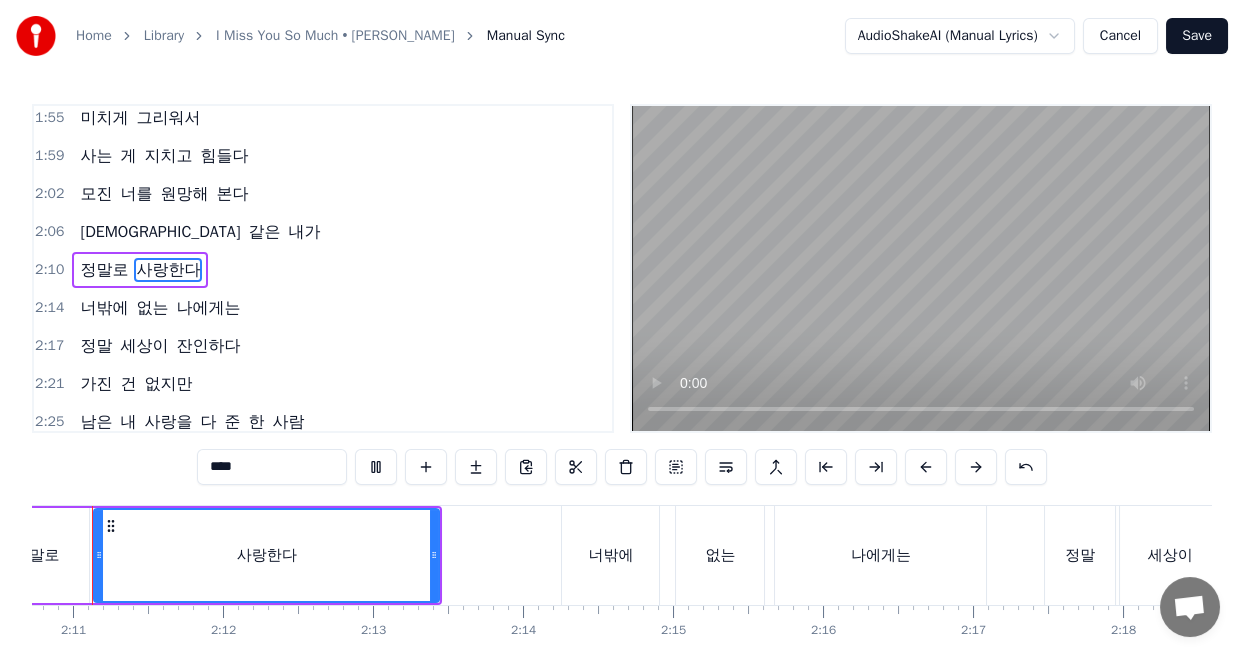 scroll, scrollTop: 0, scrollLeft: 19559, axis: horizontal 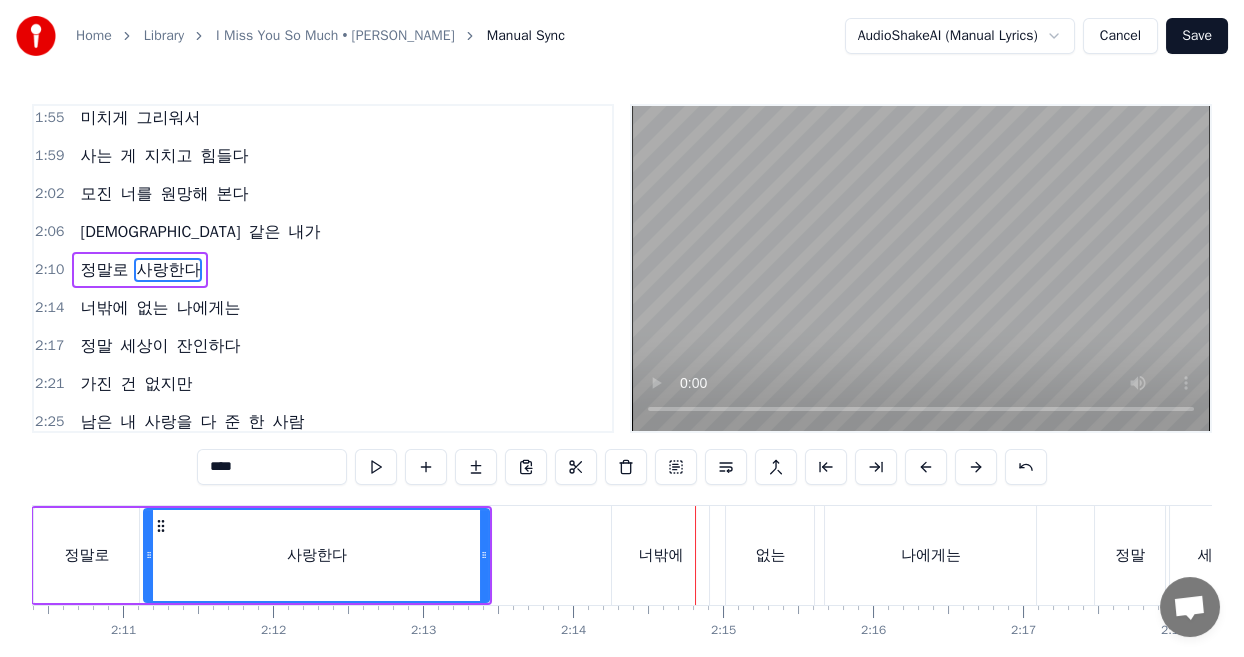click on "너밖에" at bounding box center (660, 555) 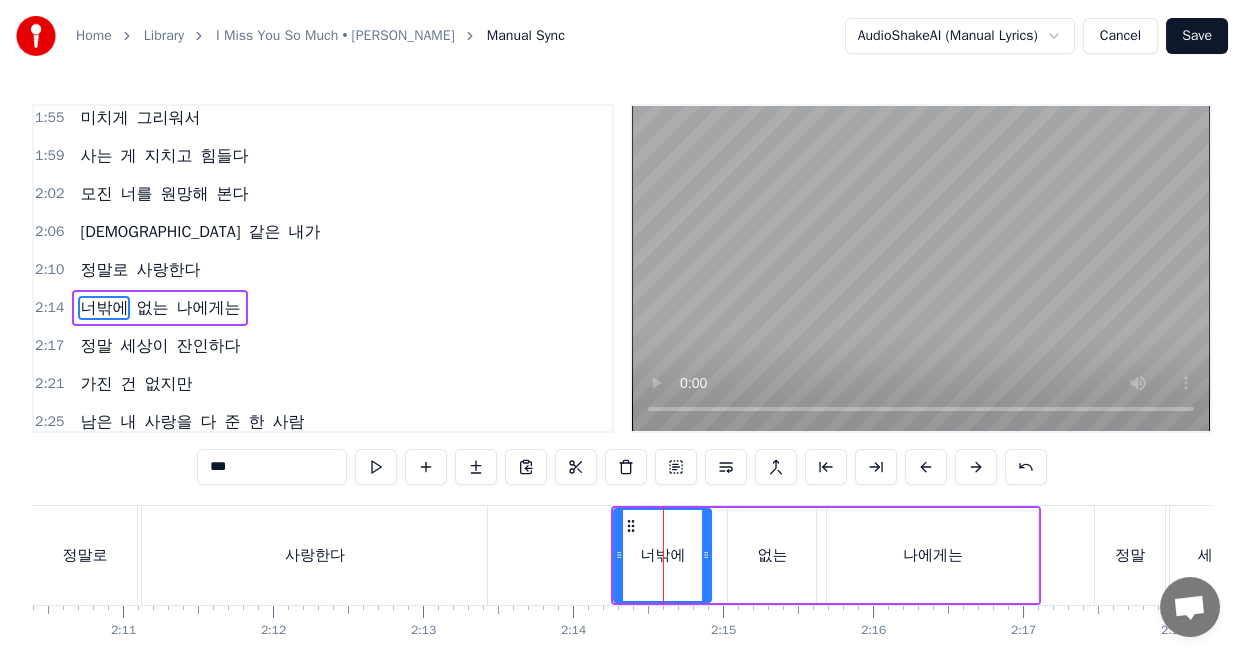 scroll, scrollTop: 919, scrollLeft: 0, axis: vertical 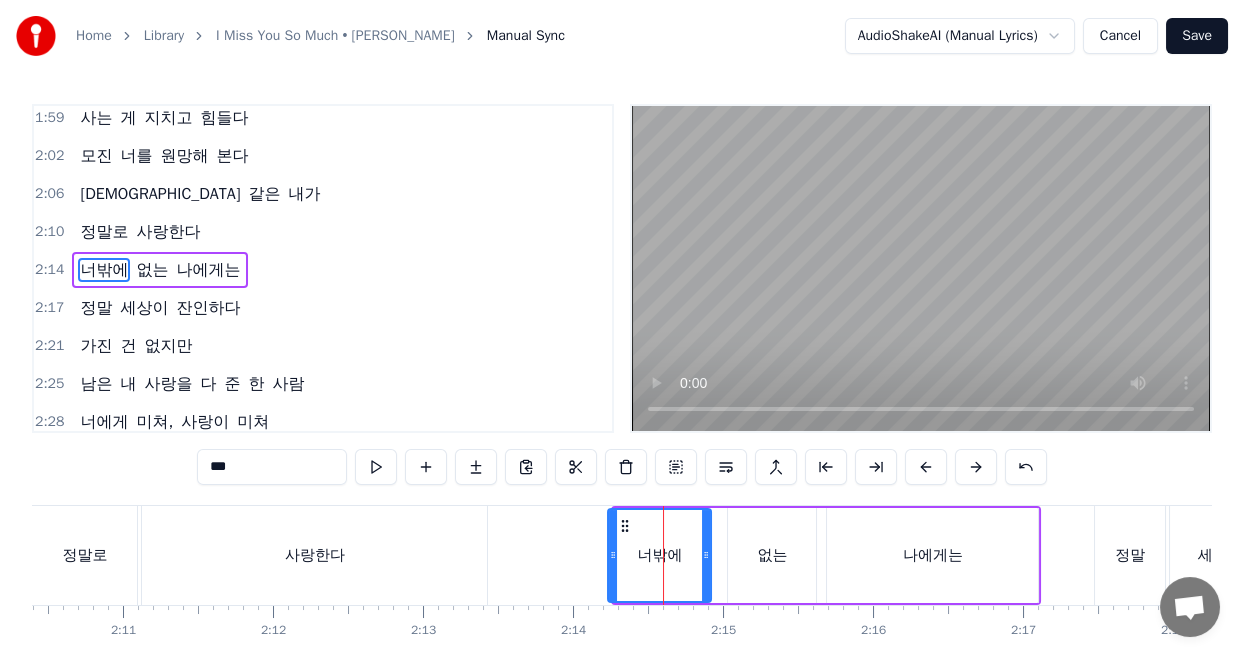click at bounding box center (613, 555) 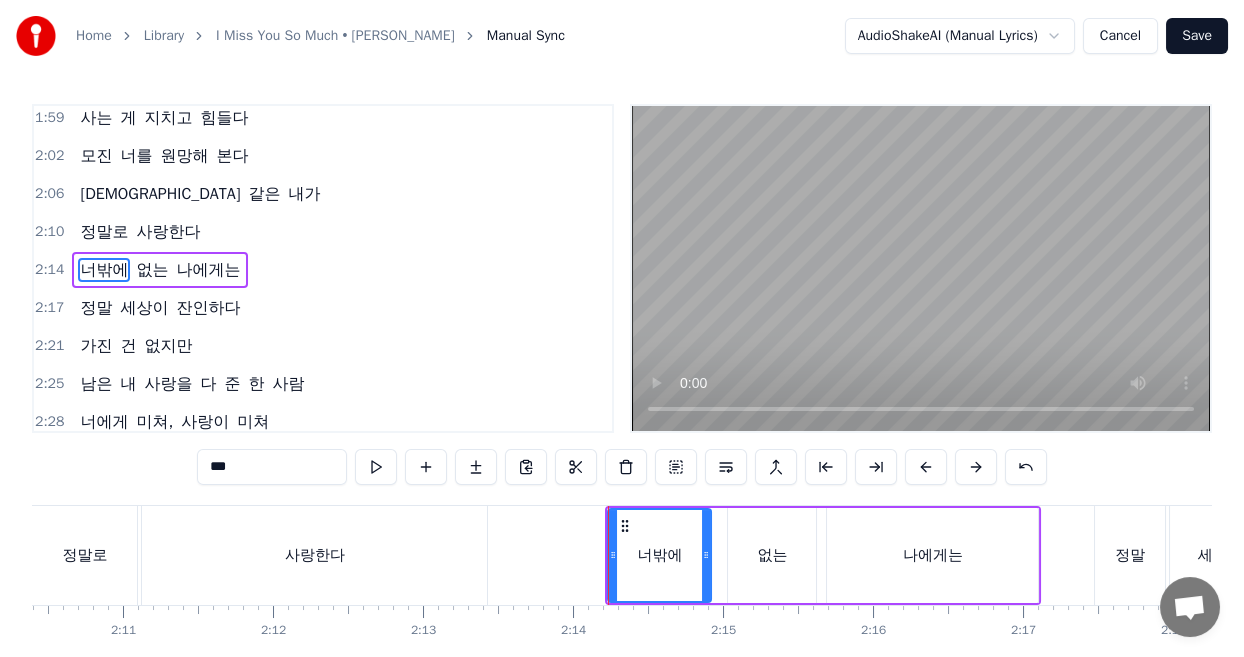 click on "너밖에" at bounding box center [659, 555] 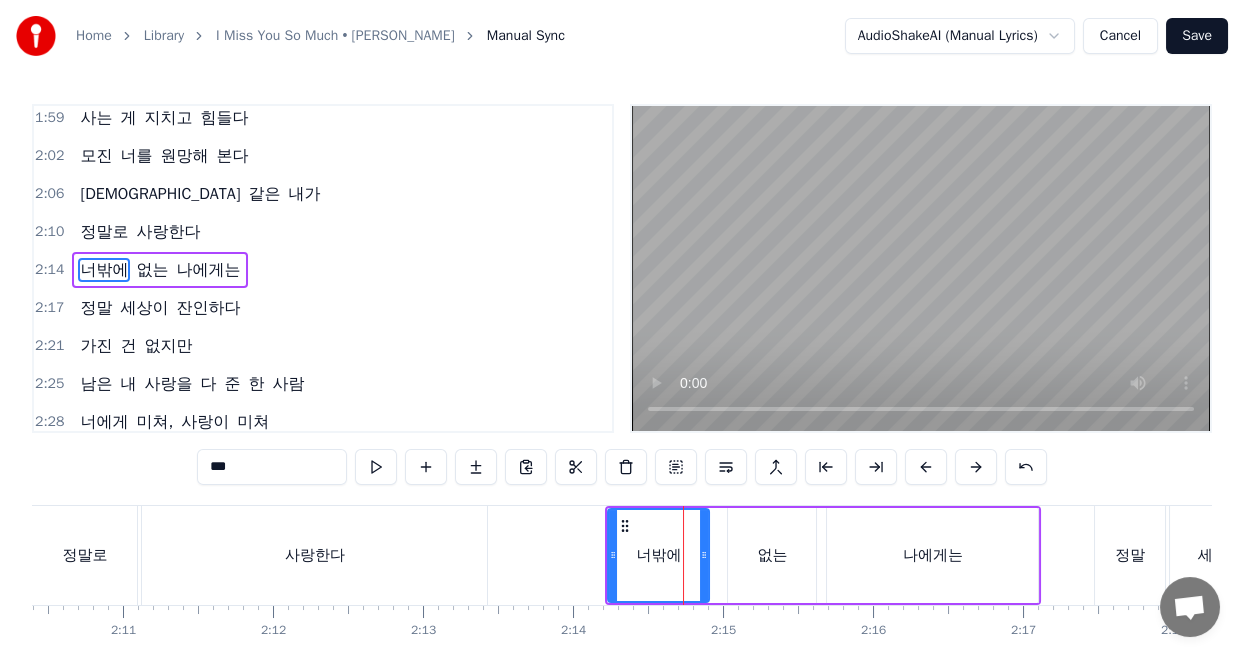 click at bounding box center (704, 555) 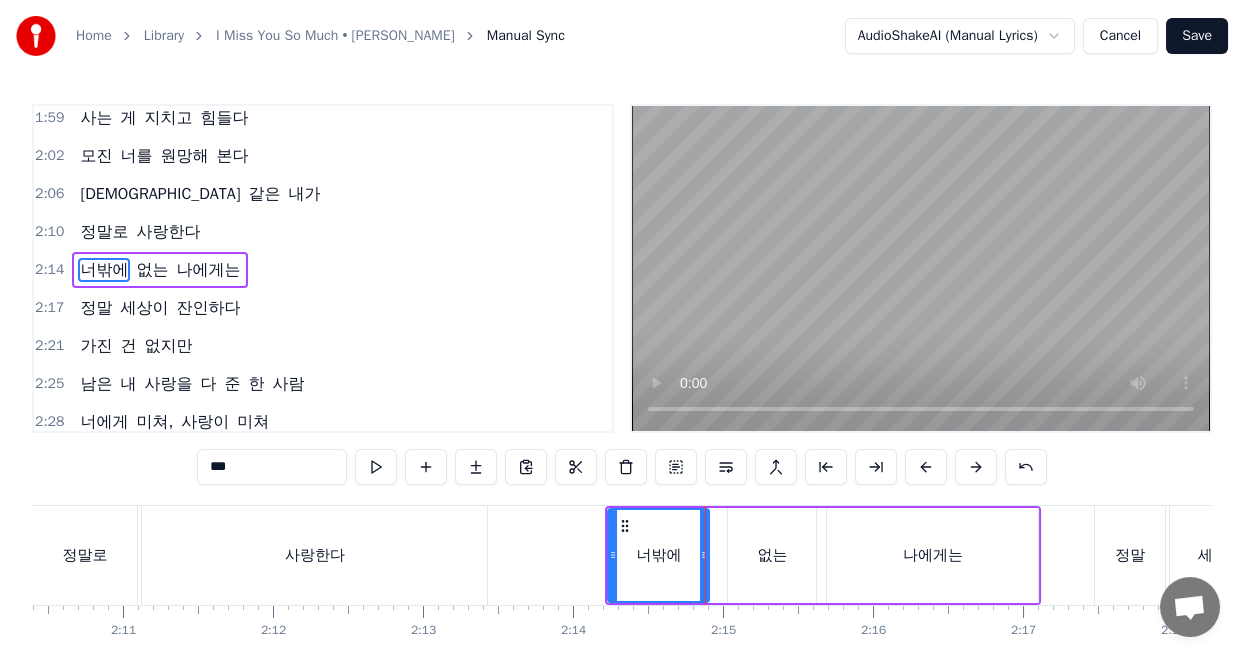 click on "없는" at bounding box center (772, 555) 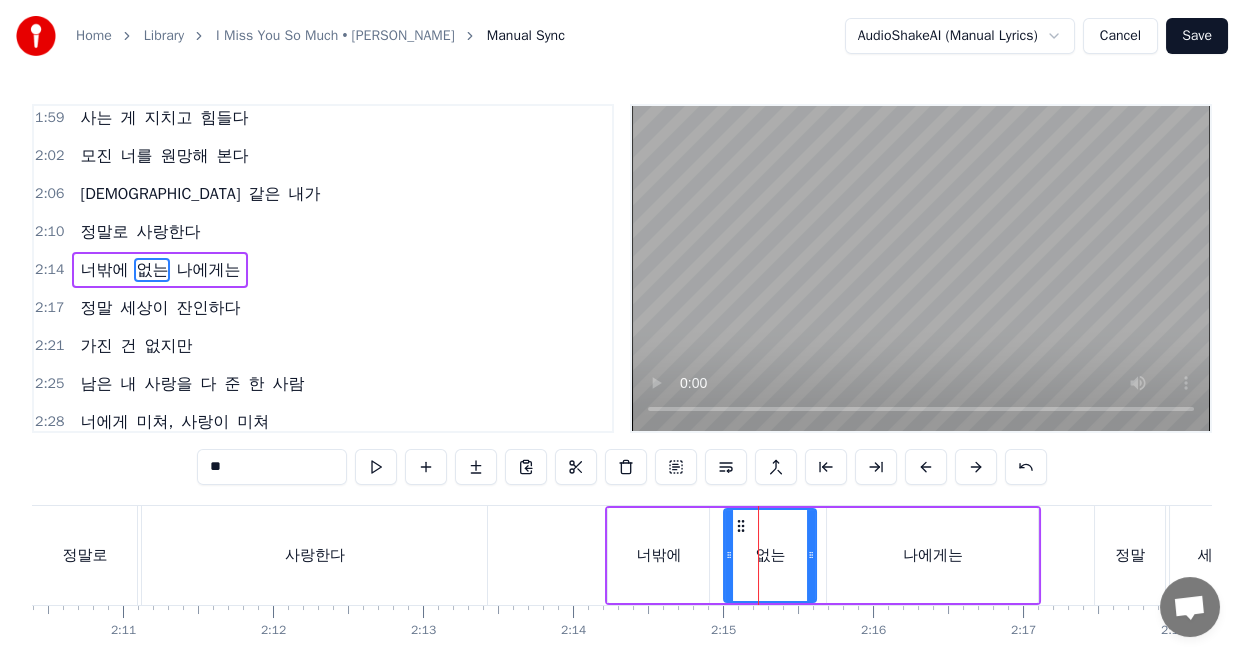drag, startPoint x: 728, startPoint y: 539, endPoint x: 821, endPoint y: 555, distance: 94.36631 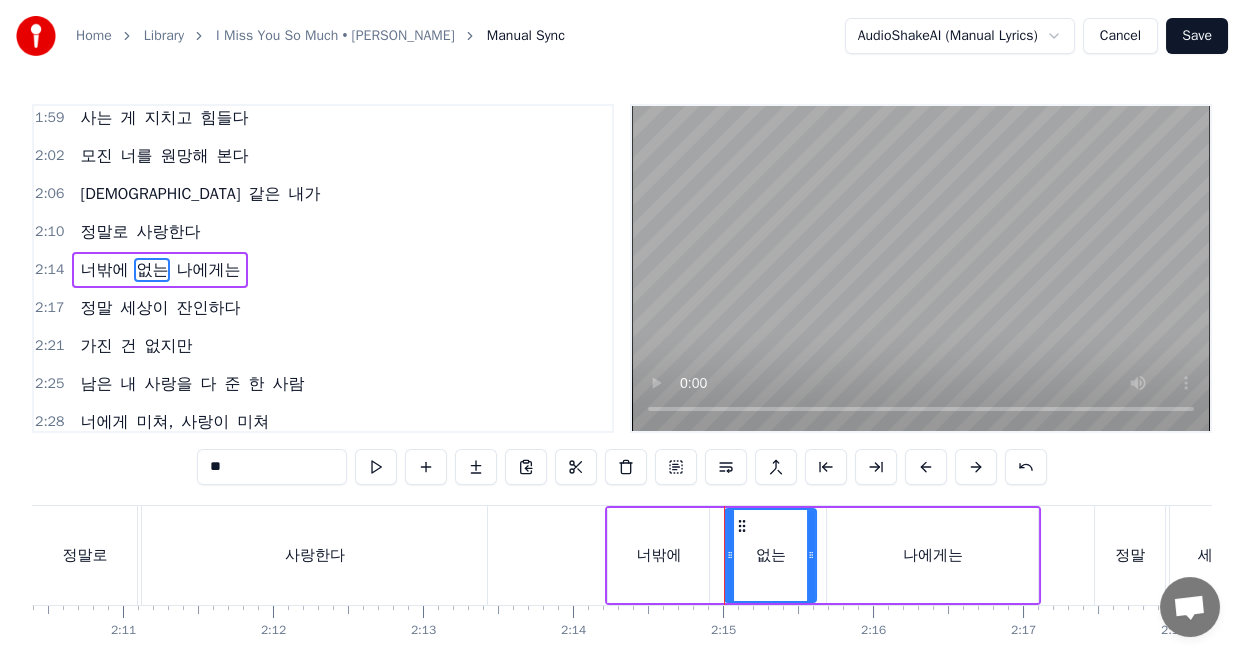 click on "없는" at bounding box center (770, 555) 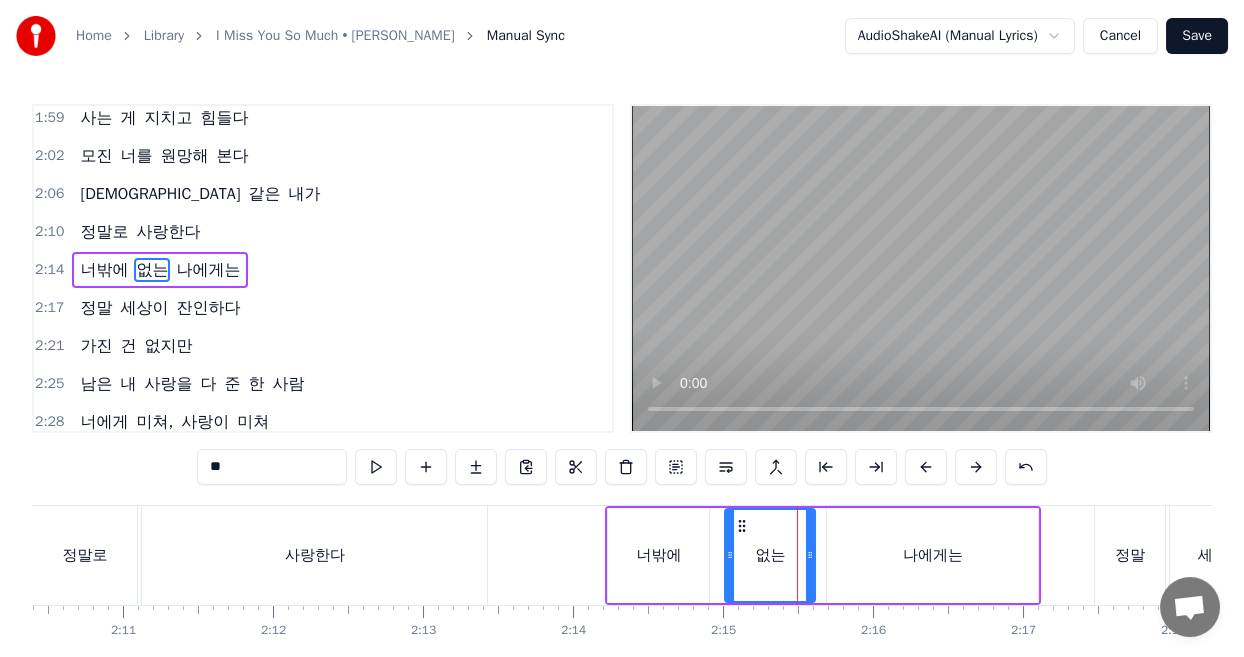 click at bounding box center [810, 555] 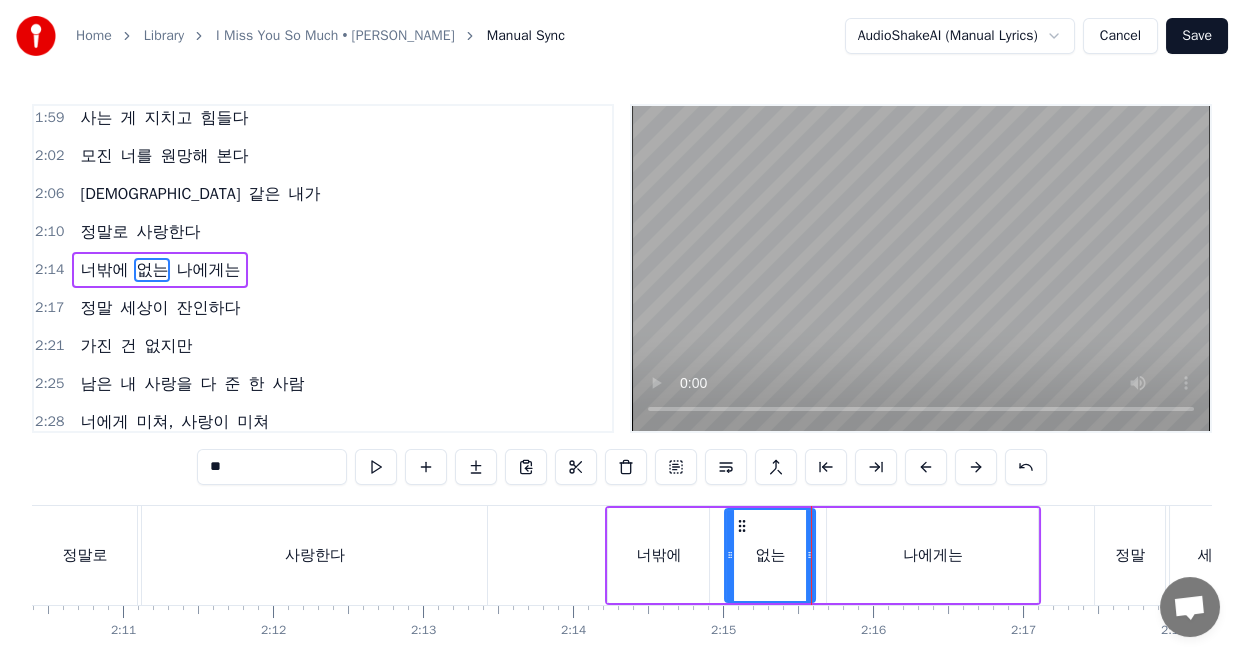 click on "나에게는" at bounding box center [932, 555] 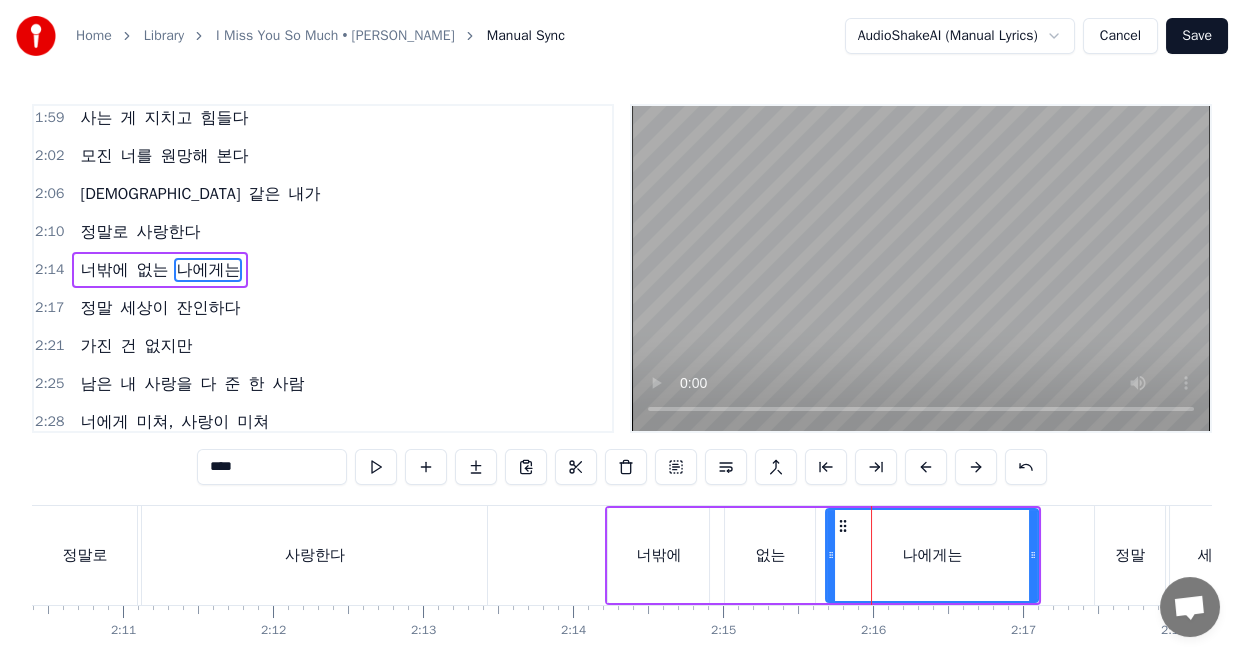 click at bounding box center [831, 555] 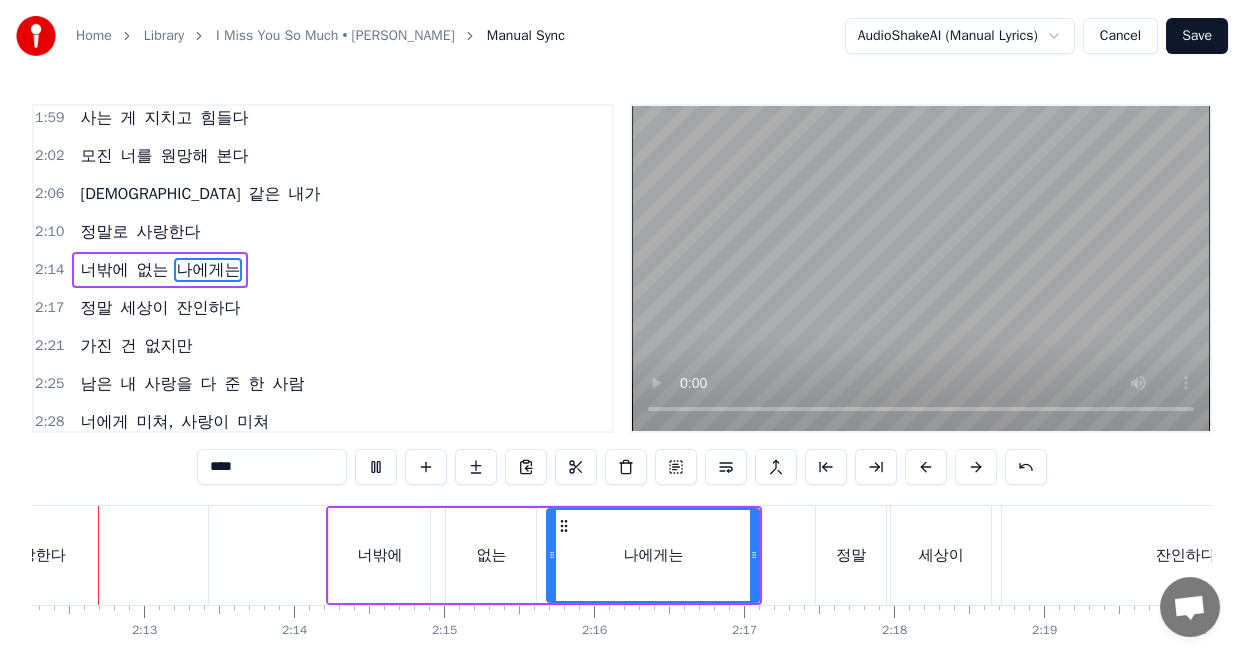 scroll, scrollTop: 0, scrollLeft: 19758, axis: horizontal 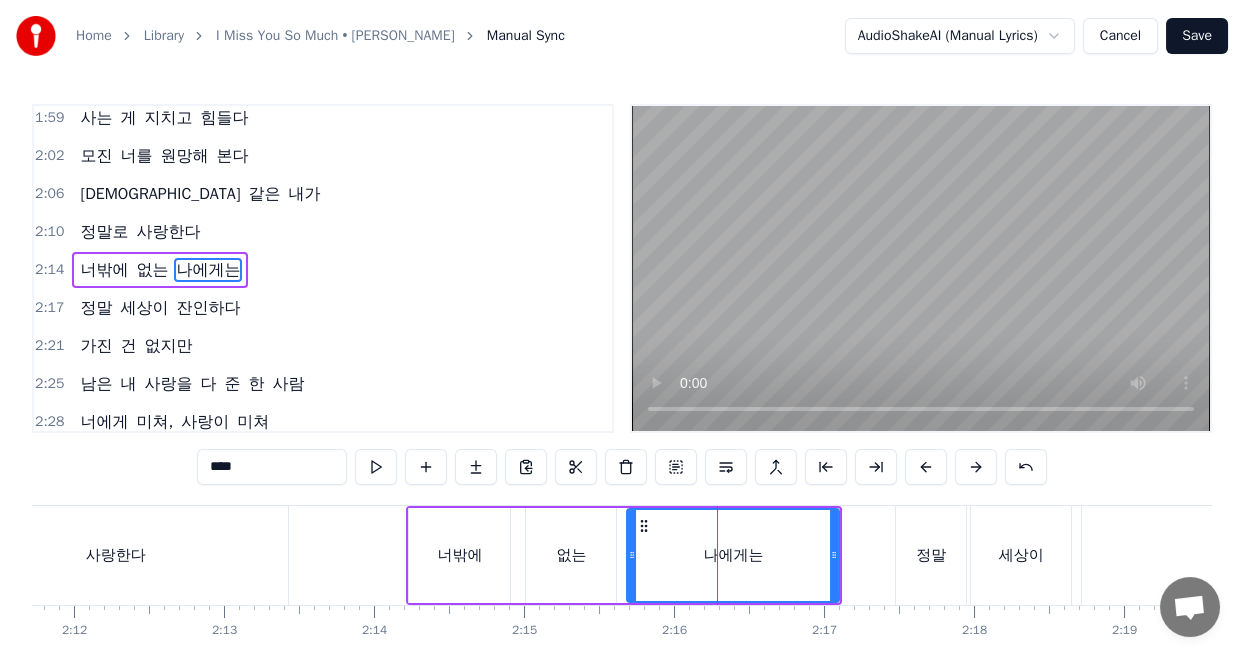 click on "나에게는" at bounding box center [208, 270] 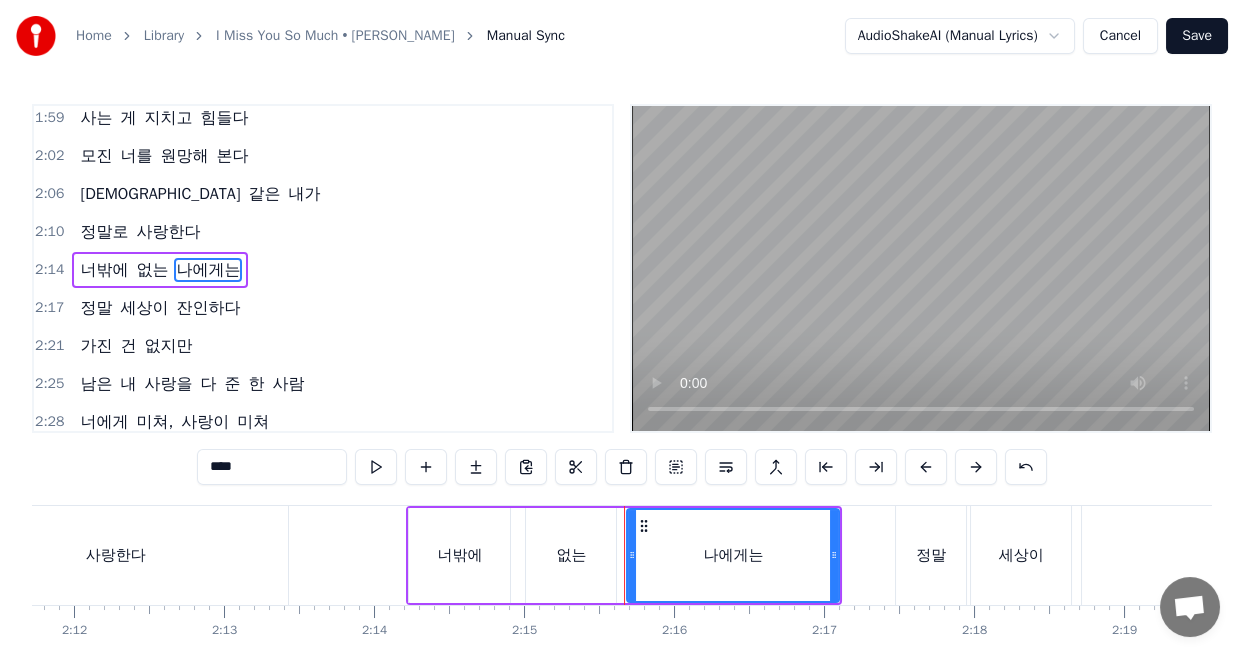 click on "없는" at bounding box center [152, 270] 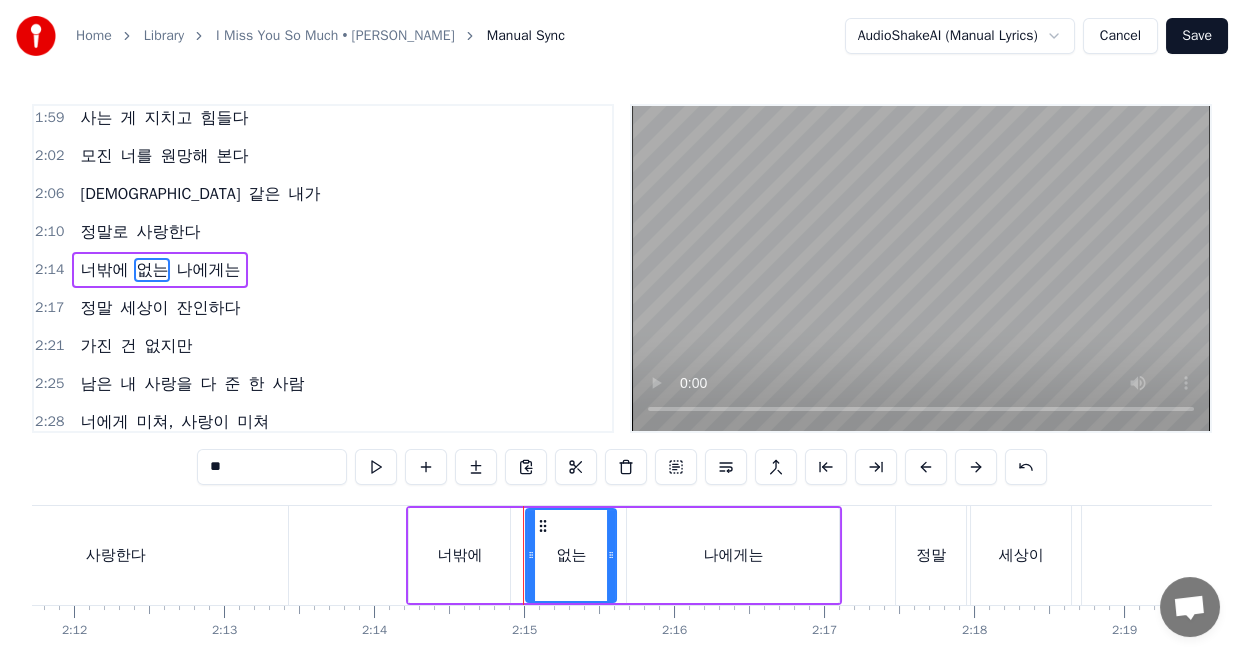 click on "나에게는" at bounding box center [733, 555] 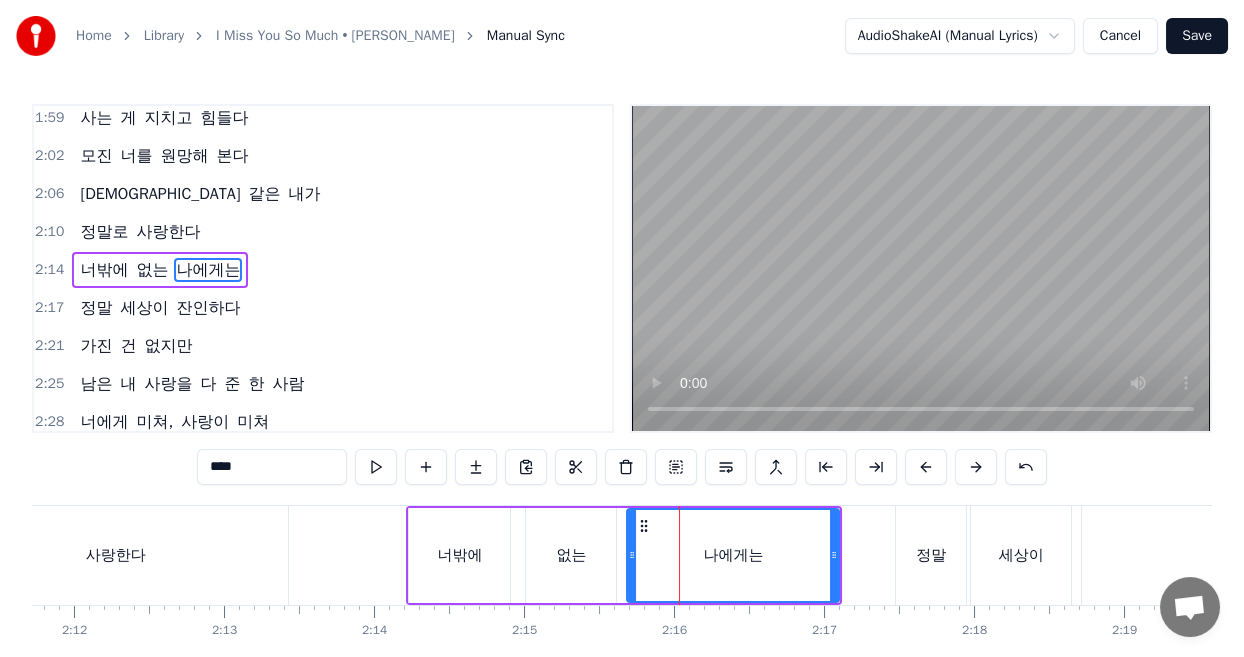 drag, startPoint x: 168, startPoint y: 469, endPoint x: 150, endPoint y: 464, distance: 18.681541 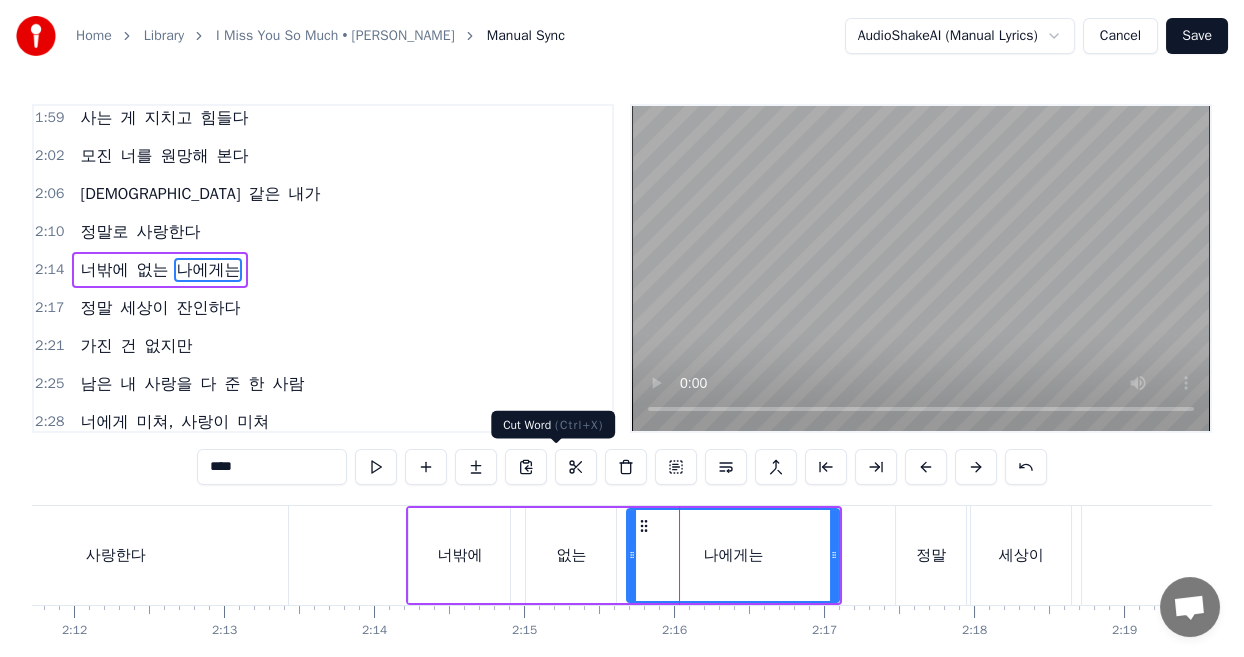 click at bounding box center (576, 467) 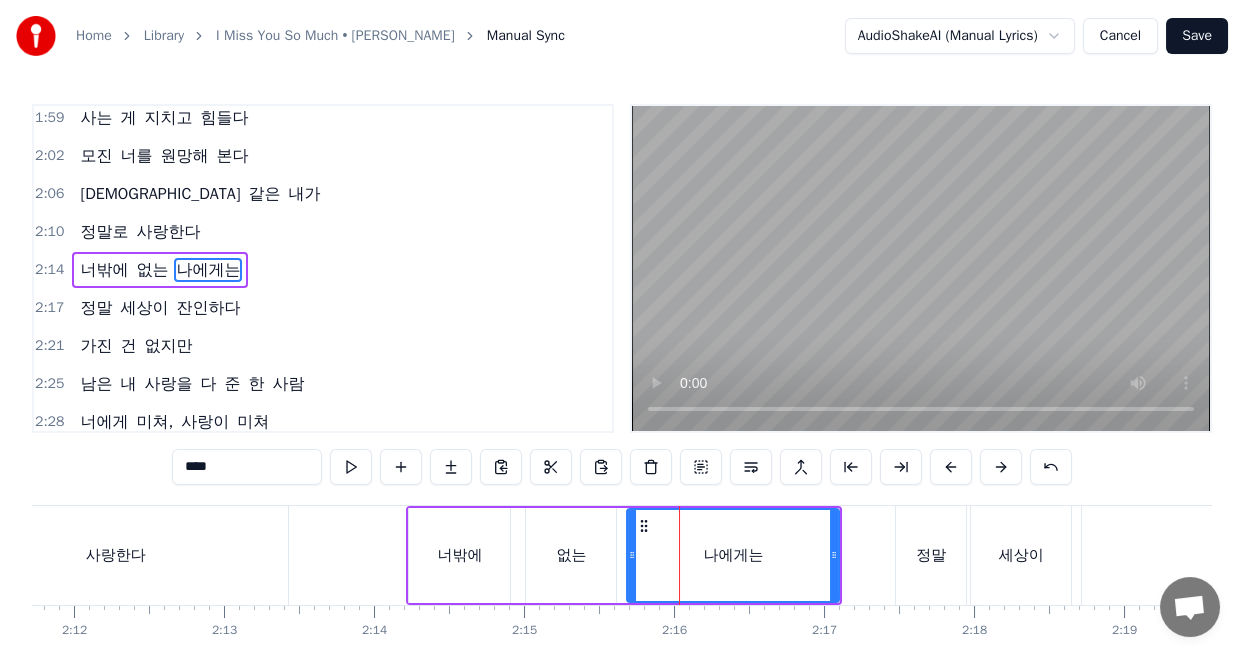 click on "없는" at bounding box center (571, 555) 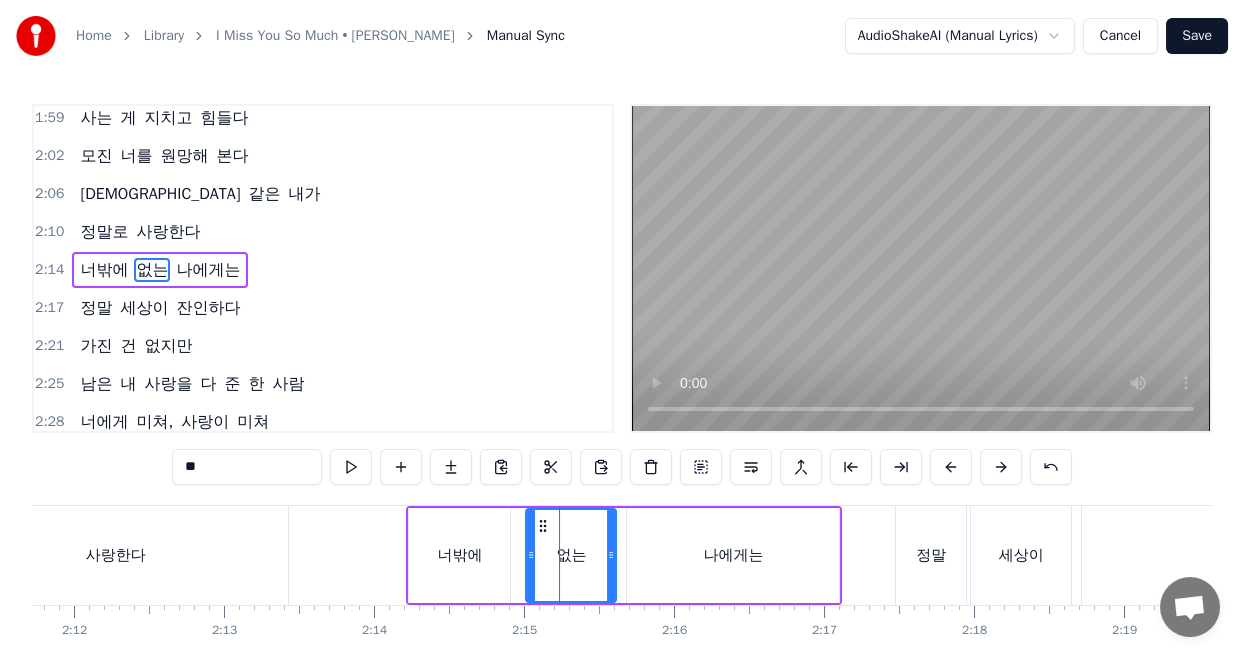 click on "**" at bounding box center (247, 467) 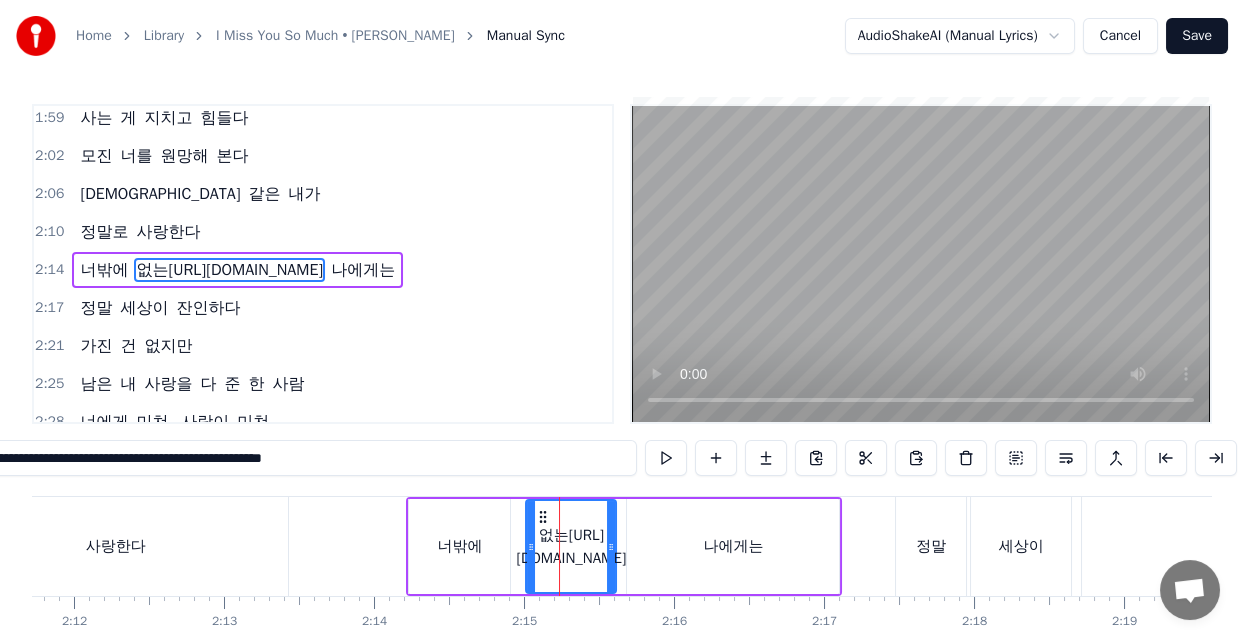 type on "**********" 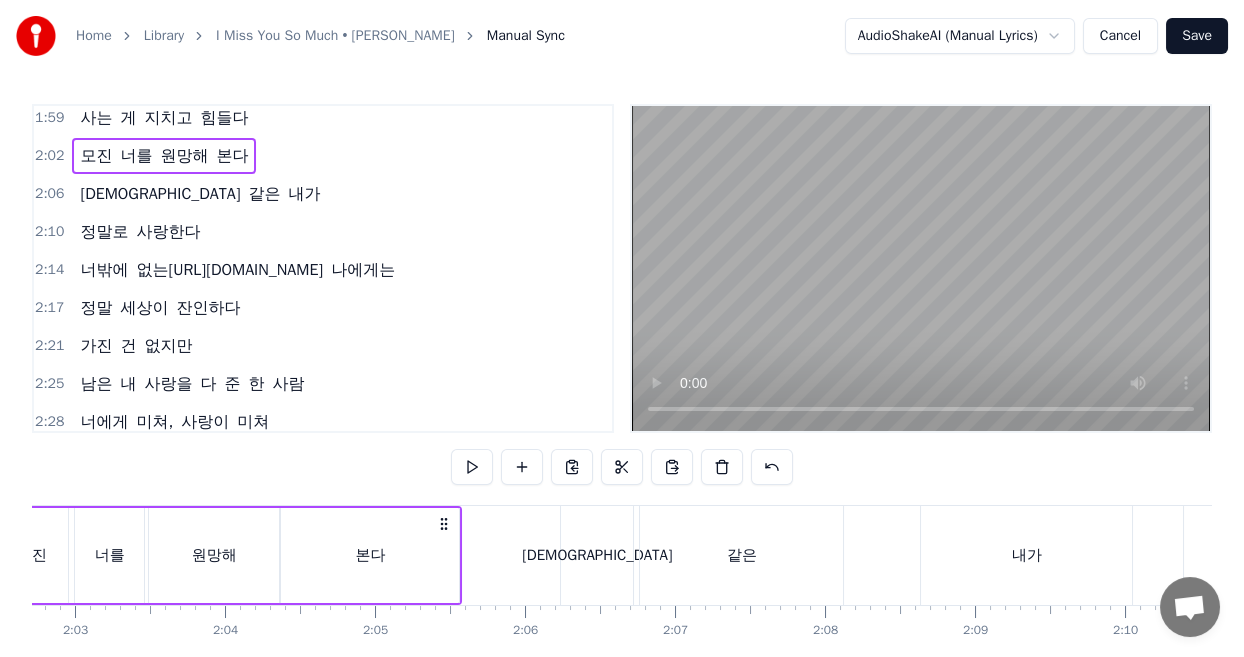 scroll, scrollTop: 0, scrollLeft: 18267, axis: horizontal 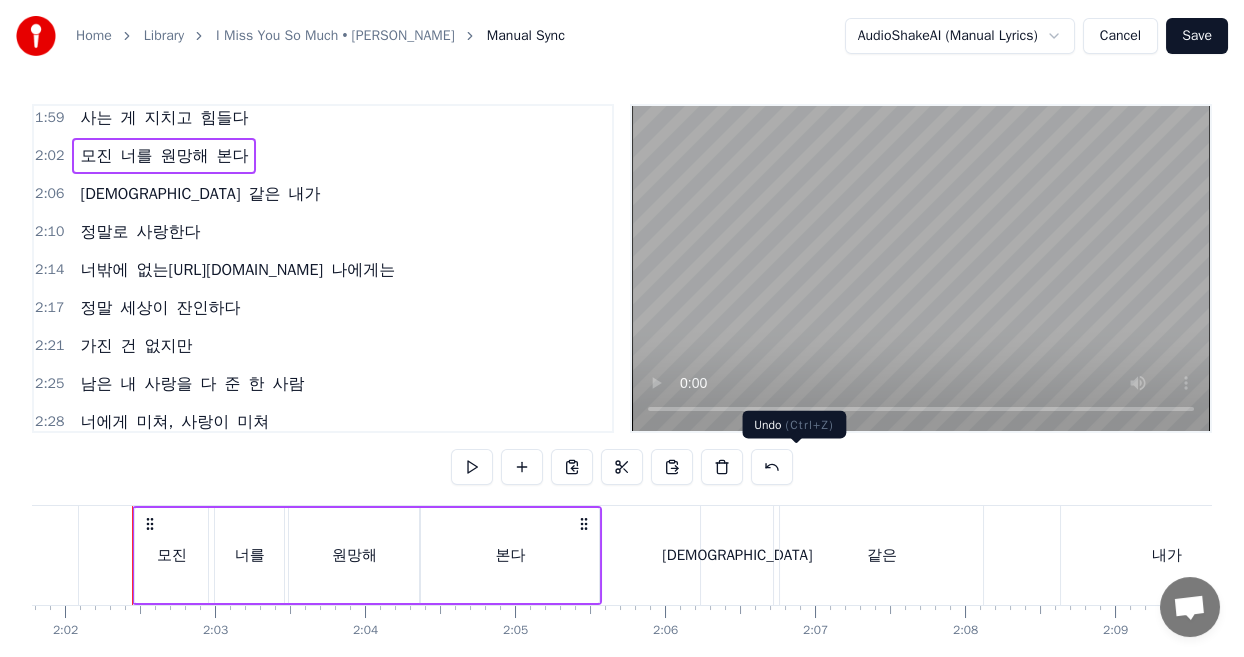 click at bounding box center (772, 467) 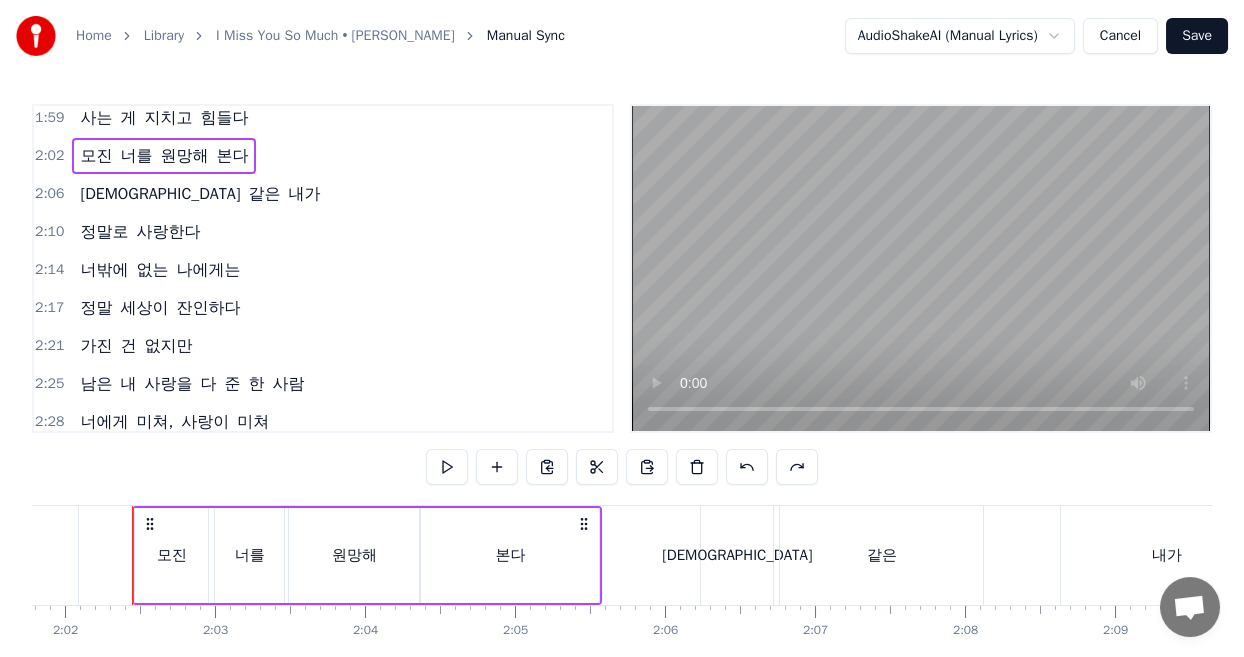 scroll, scrollTop: 879, scrollLeft: 0, axis: vertical 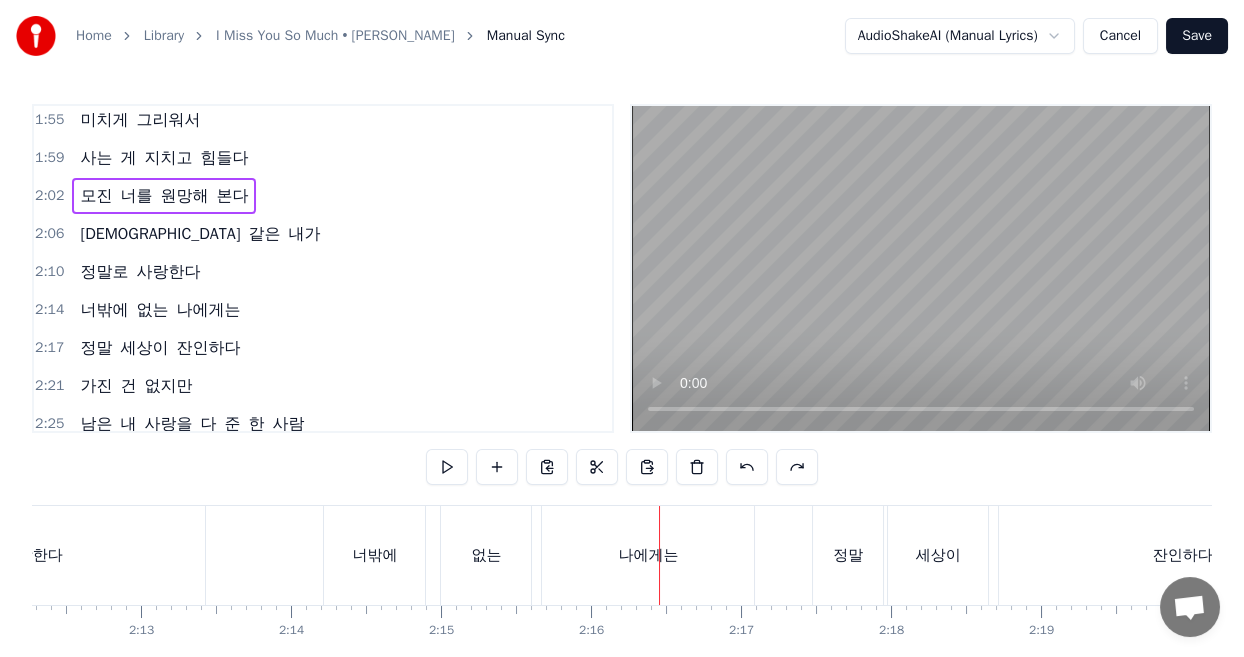 click on "없는" at bounding box center (152, 310) 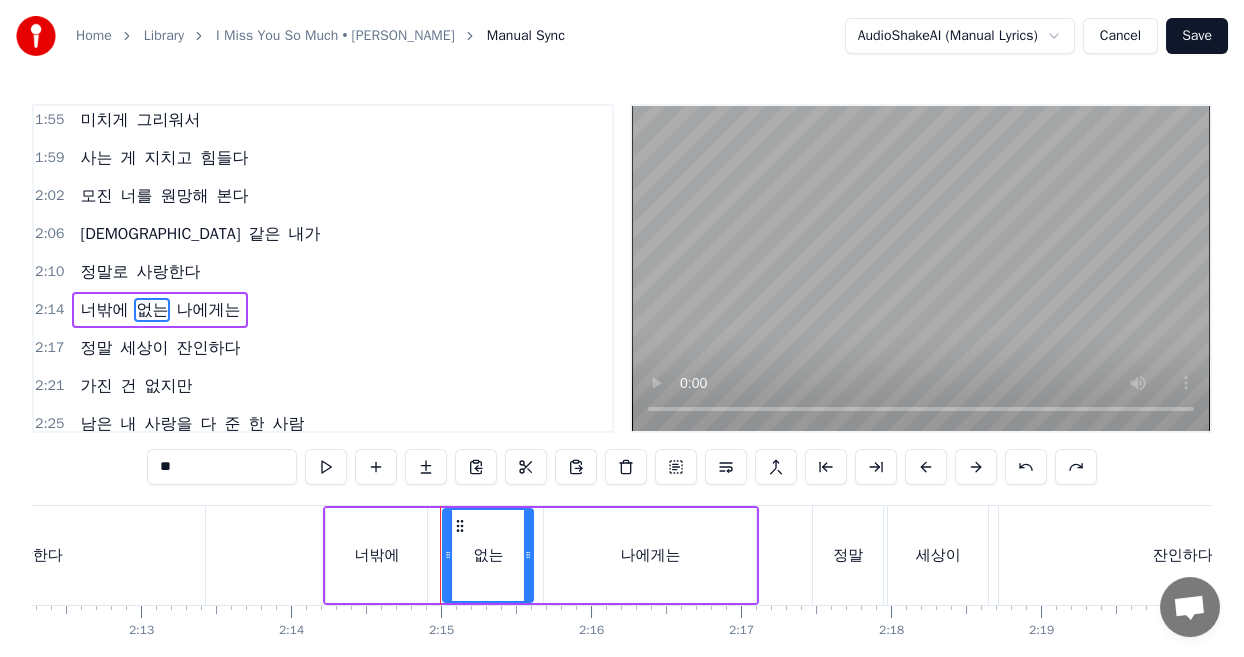scroll, scrollTop: 919, scrollLeft: 0, axis: vertical 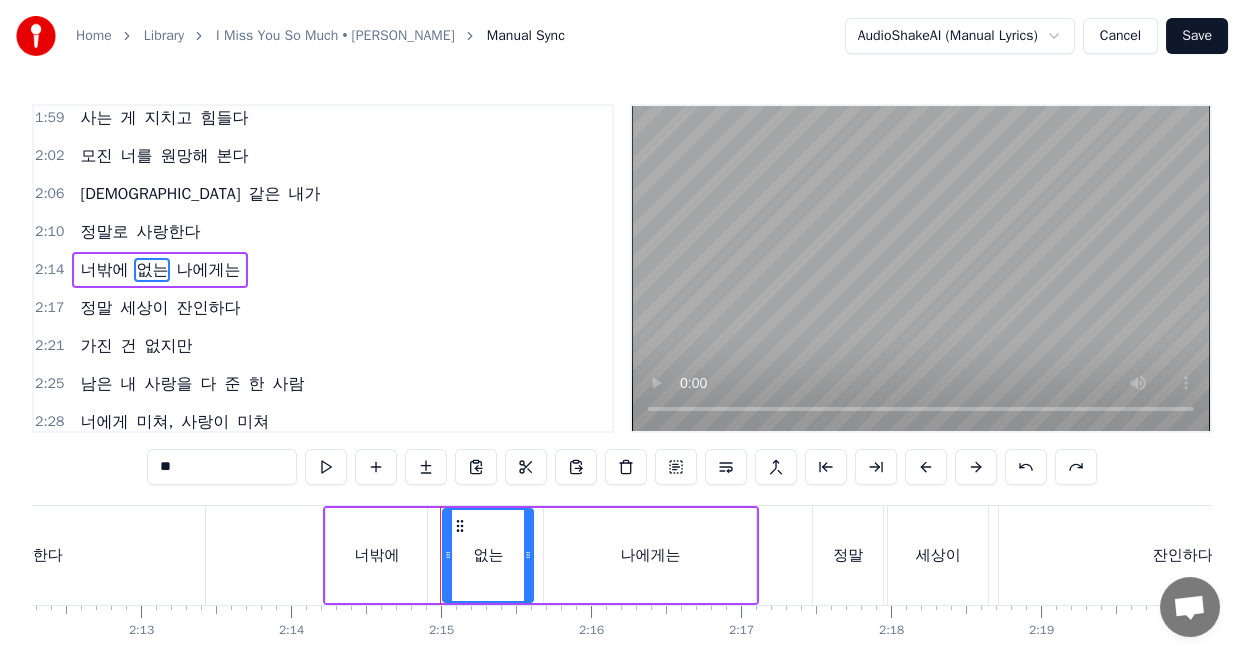 click on "나에게는" at bounding box center [208, 270] 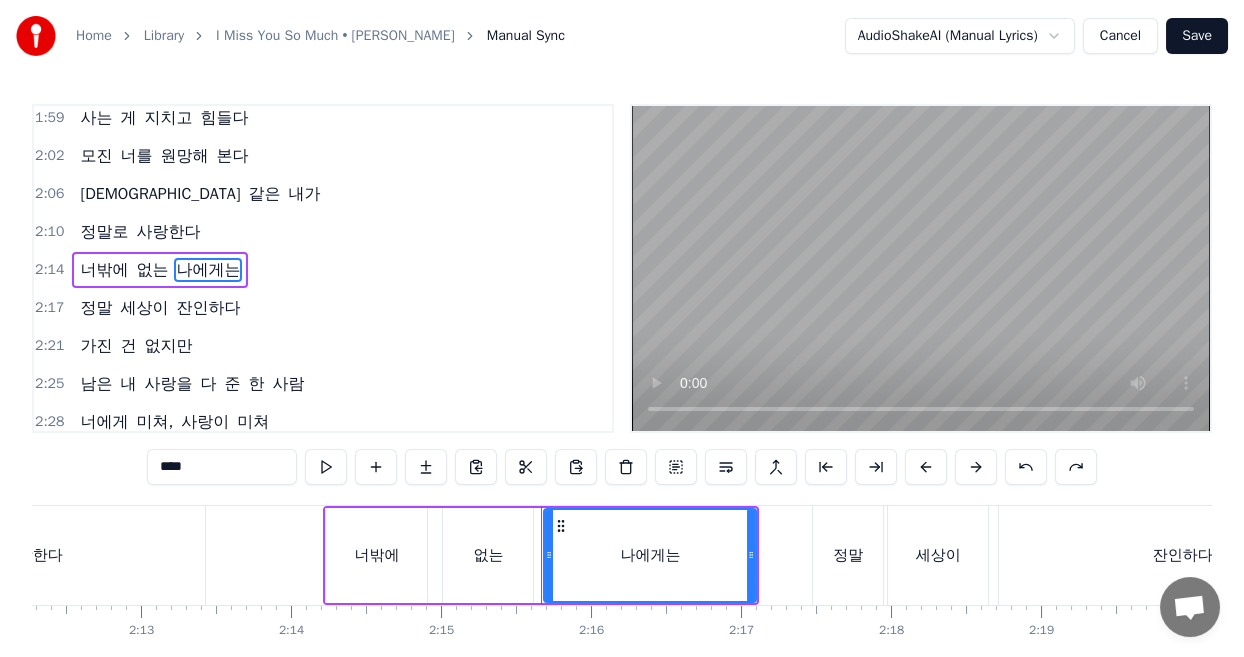click on "나에게는" at bounding box center (650, 555) 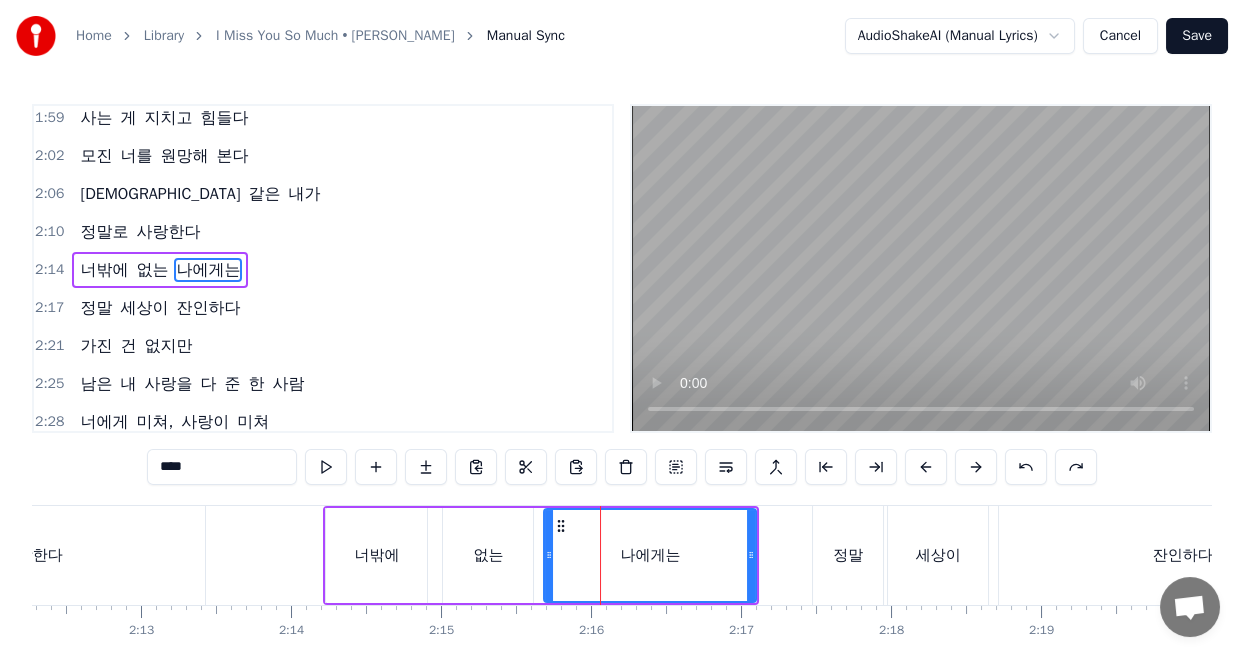 drag, startPoint x: 110, startPoint y: 466, endPoint x: 95, endPoint y: 463, distance: 15.297058 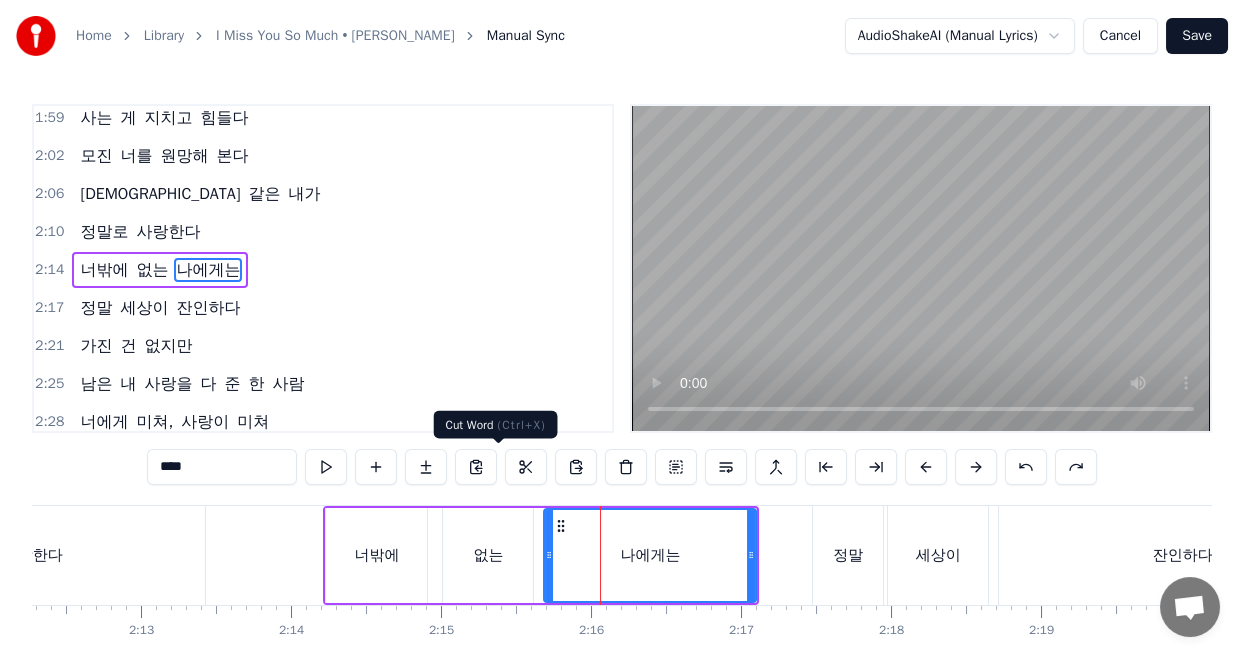 click at bounding box center [526, 467] 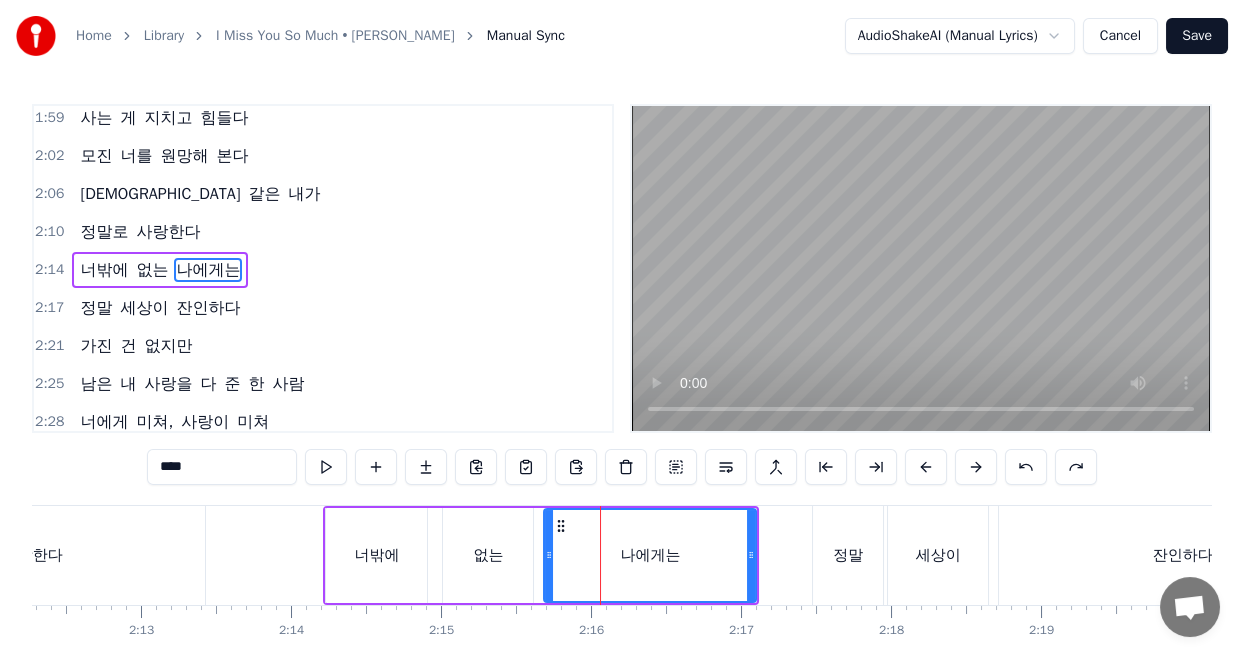 click on "없는" at bounding box center [488, 555] 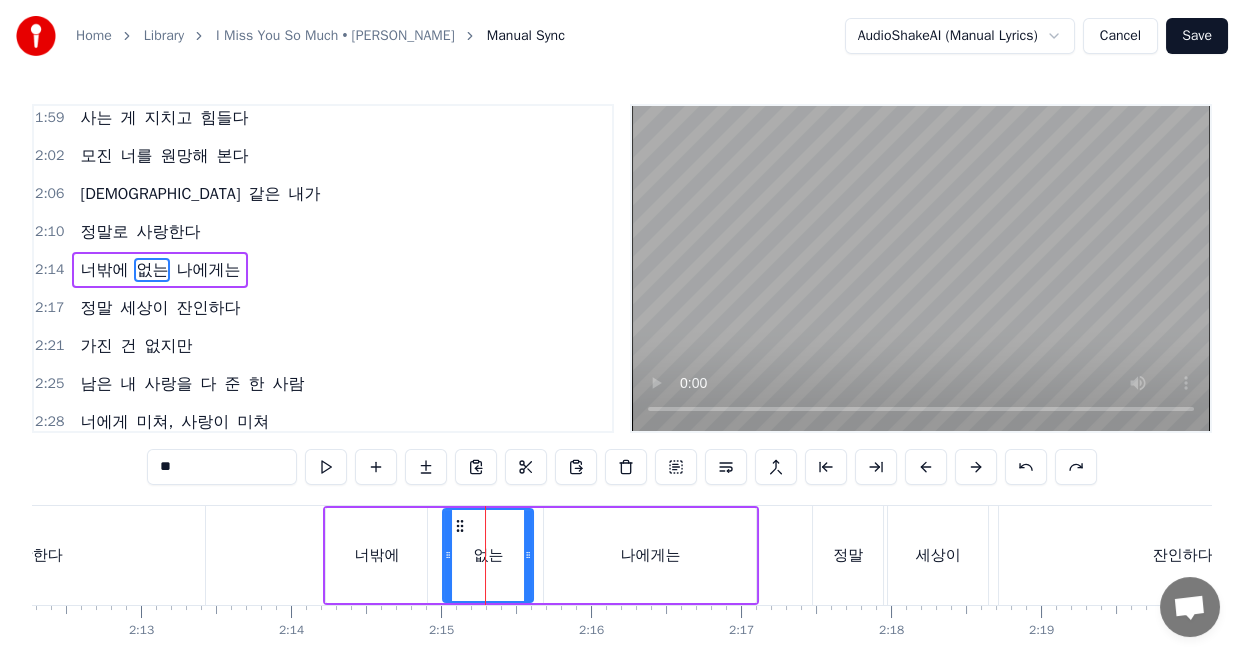 click on "**" at bounding box center (222, 467) 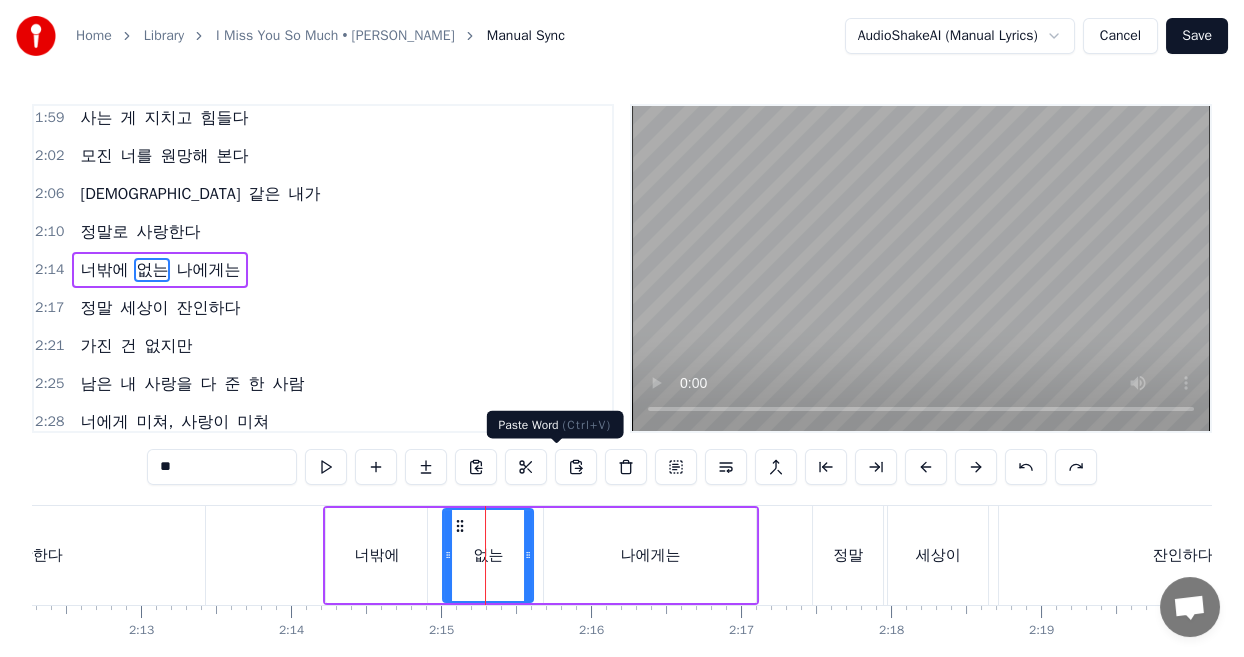 click at bounding box center (576, 467) 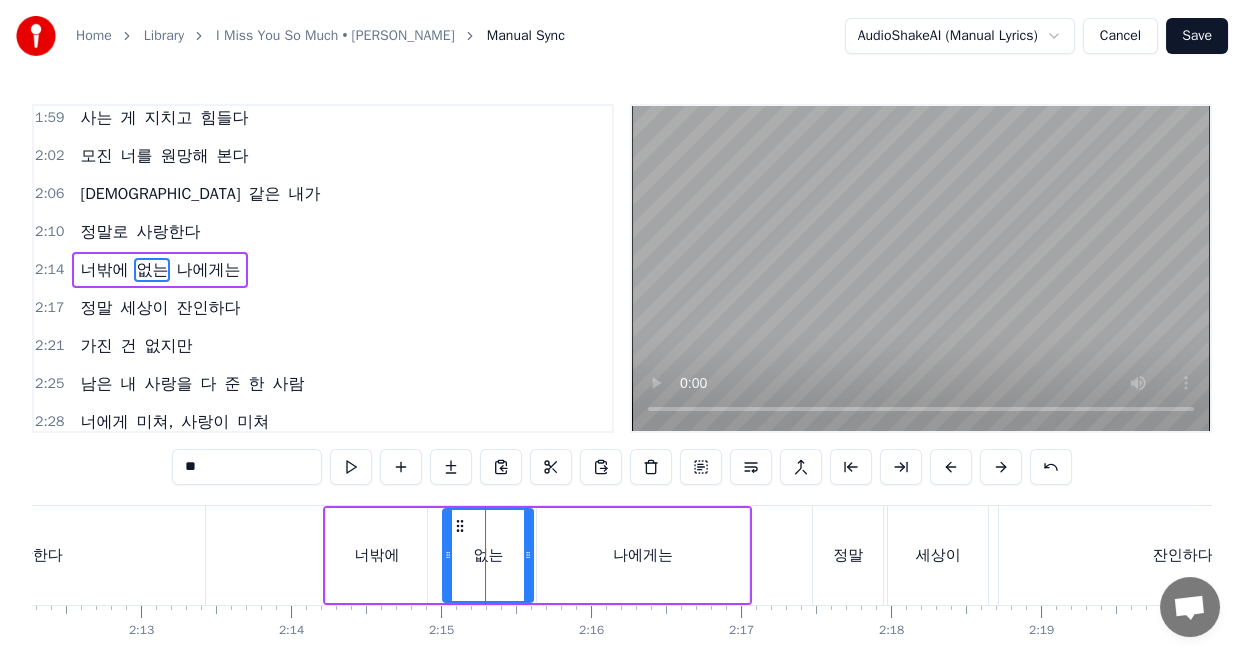 click on "나에게는" at bounding box center (643, 555) 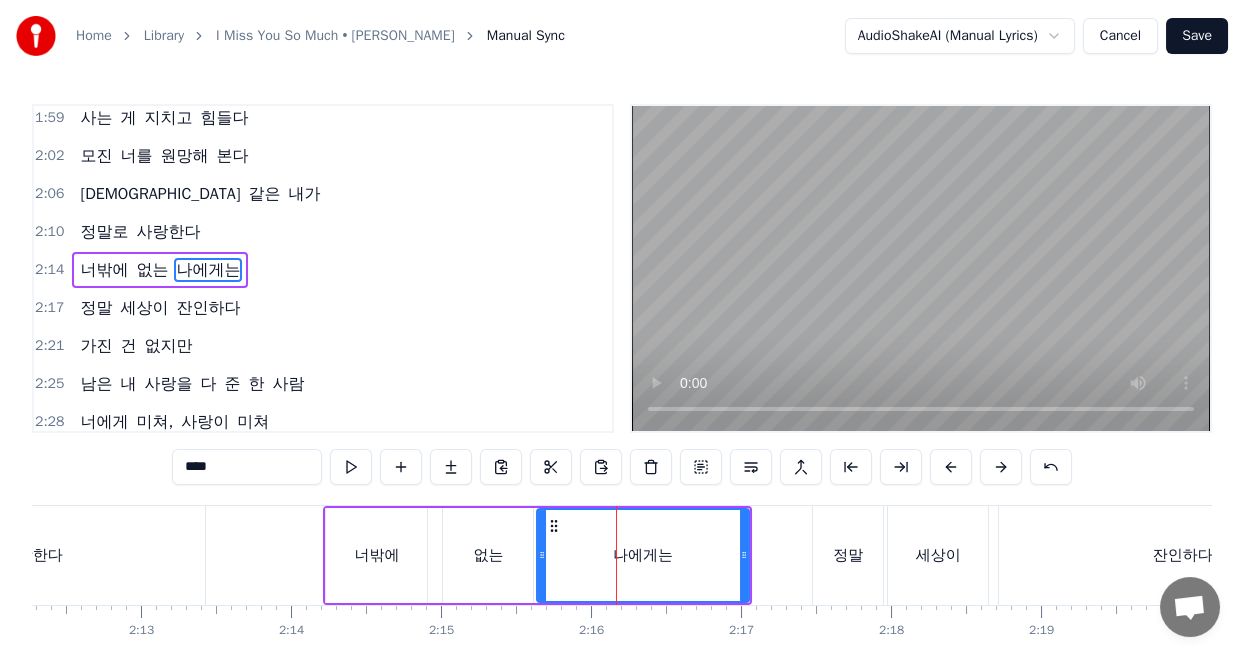 drag, startPoint x: 139, startPoint y: 467, endPoint x: 124, endPoint y: 464, distance: 15.297058 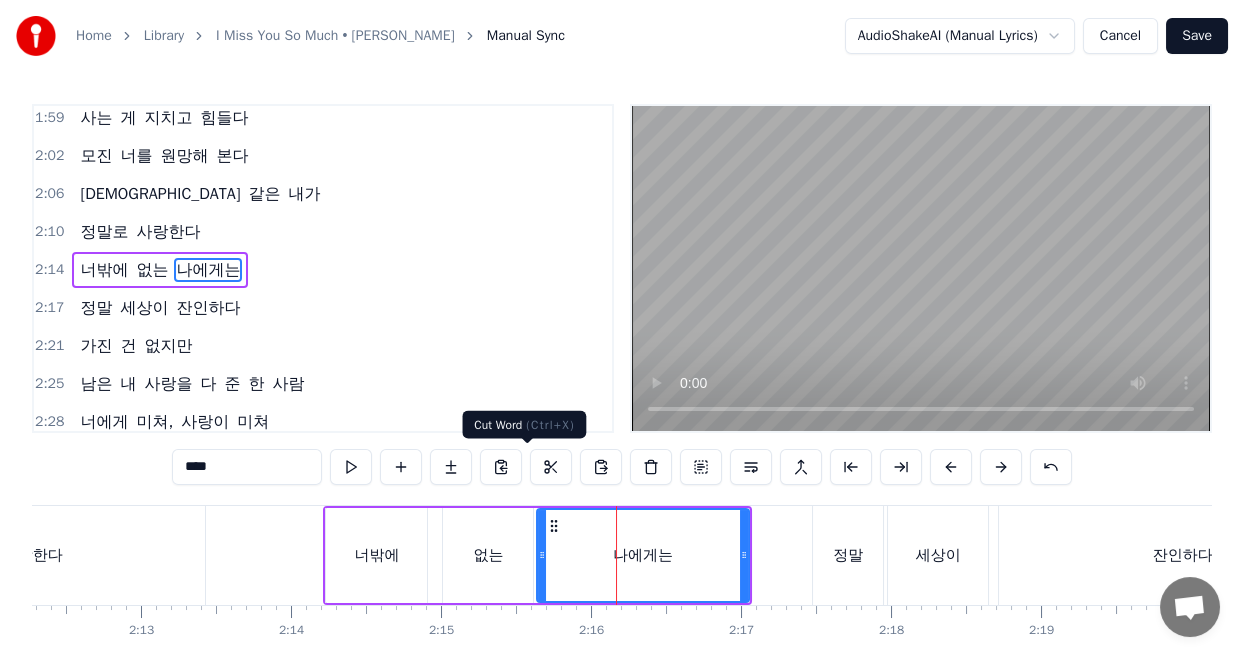 click at bounding box center (551, 467) 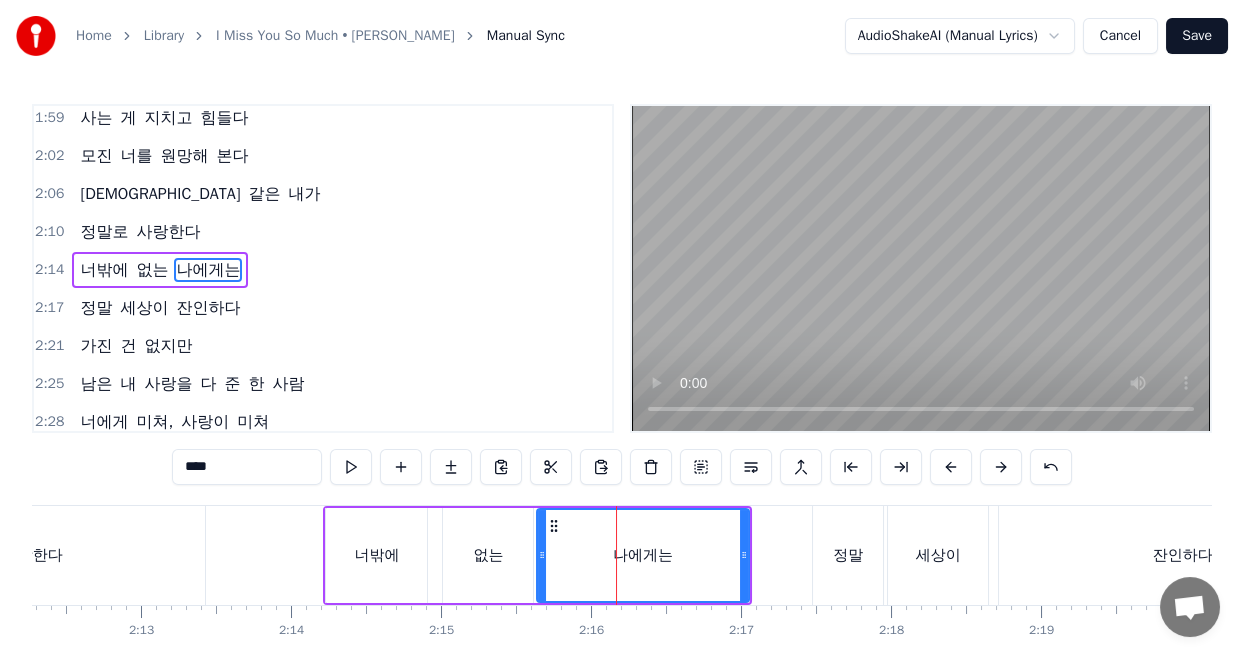 type 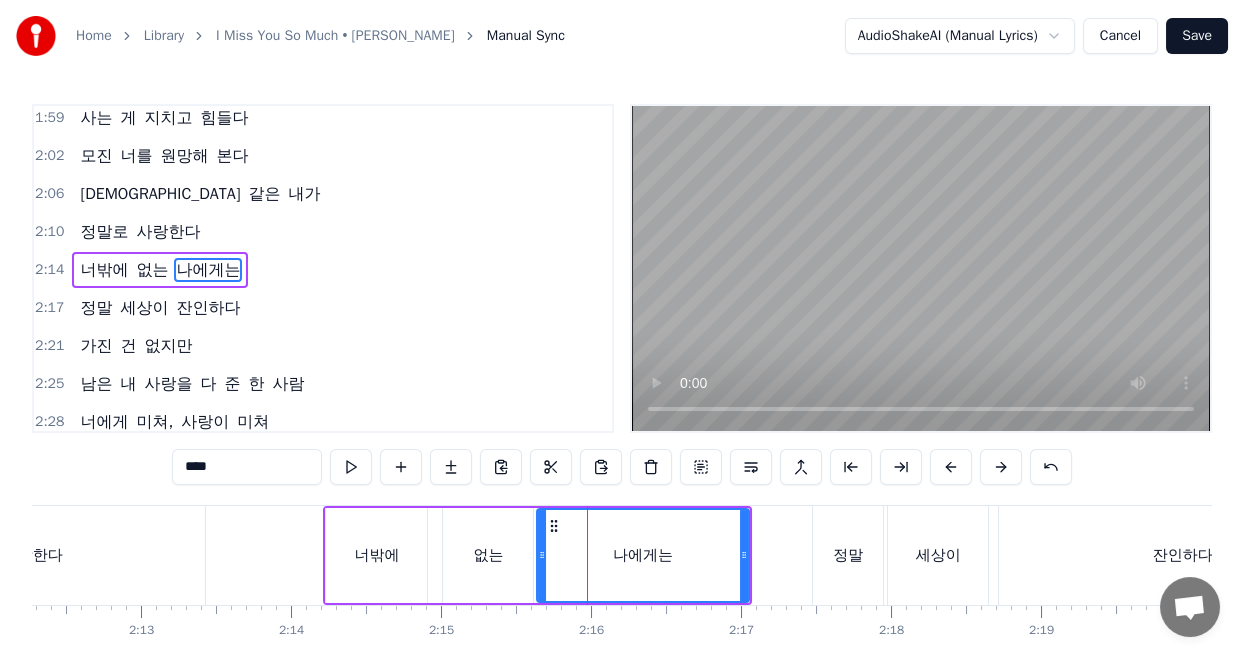 click on "없는" at bounding box center [488, 555] 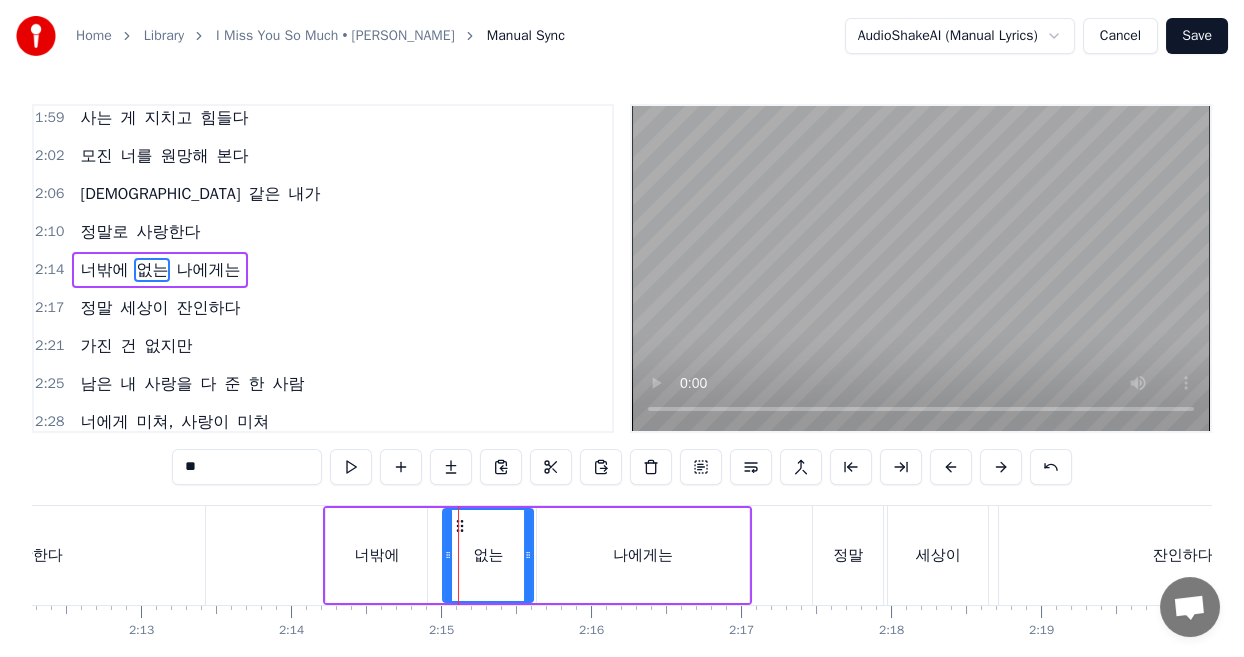 click on "**" at bounding box center (247, 467) 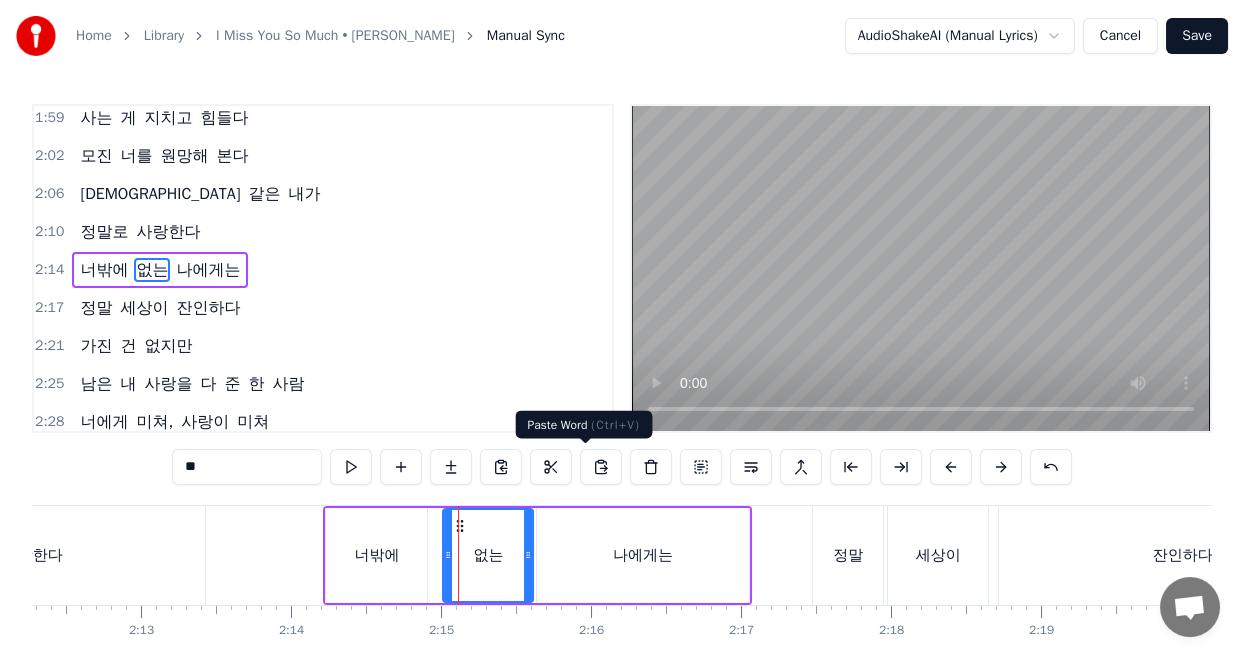 click at bounding box center [601, 467] 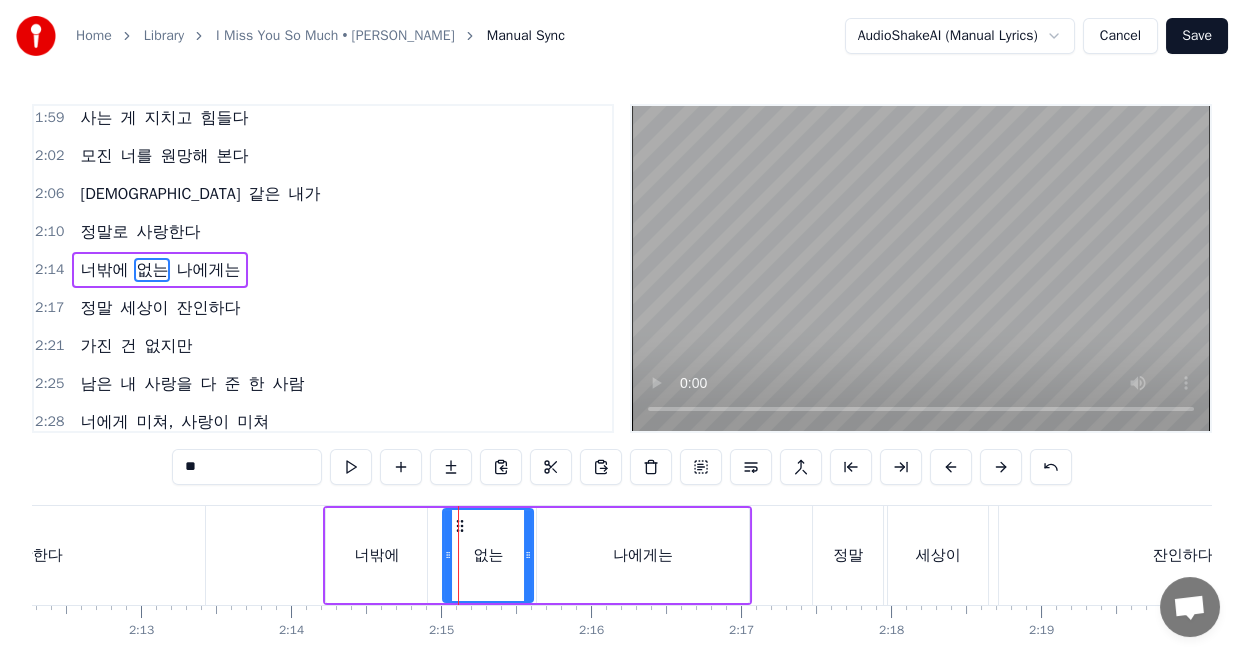 click on "2:25 남은 내 사랑을 다 준 한 사람" at bounding box center [323, 384] 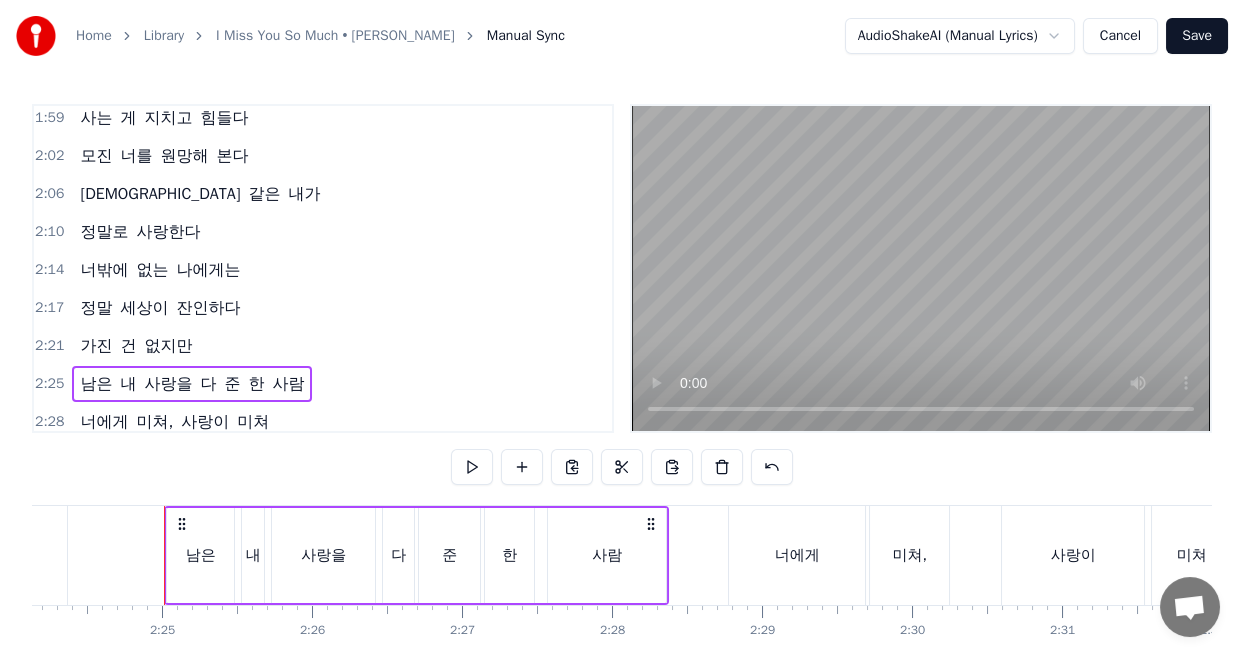 scroll, scrollTop: 0, scrollLeft: 21652, axis: horizontal 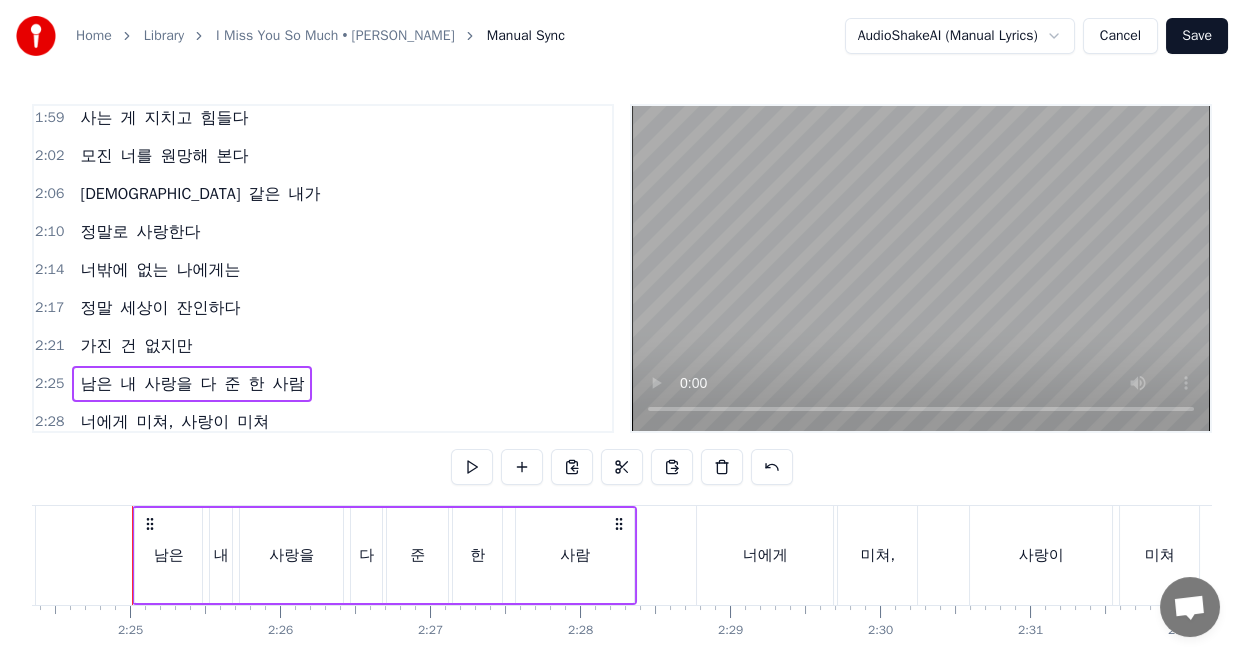click on "없는" at bounding box center [152, 270] 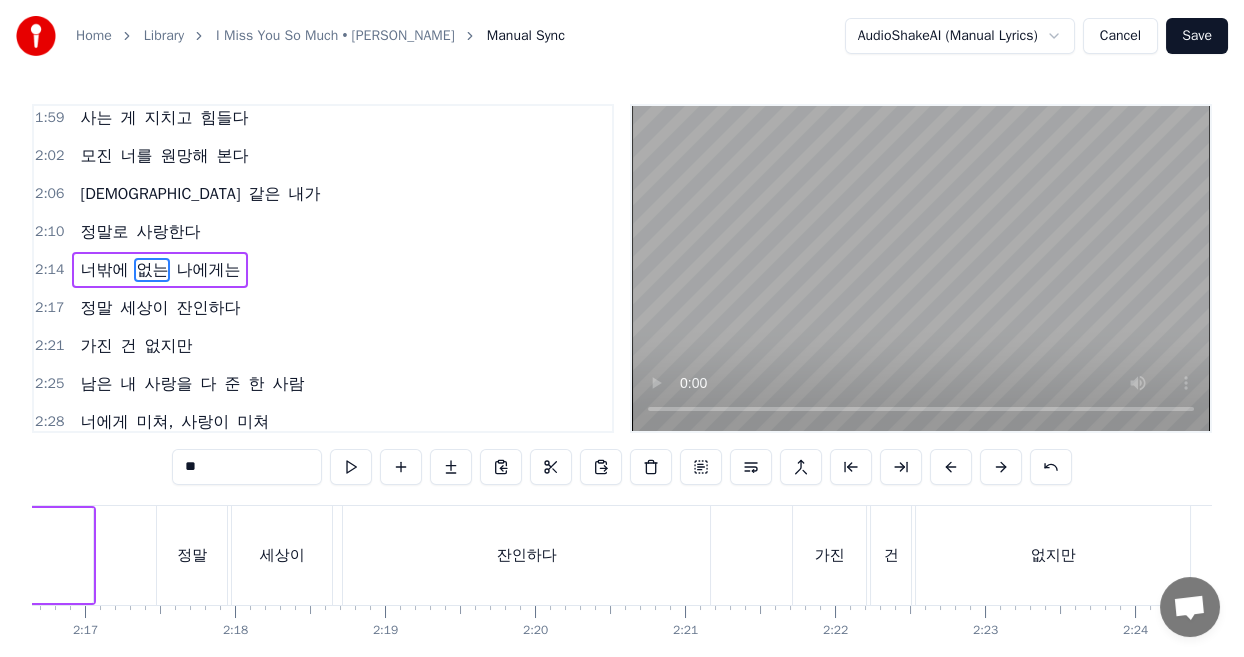 scroll, scrollTop: 0, scrollLeft: 20149, axis: horizontal 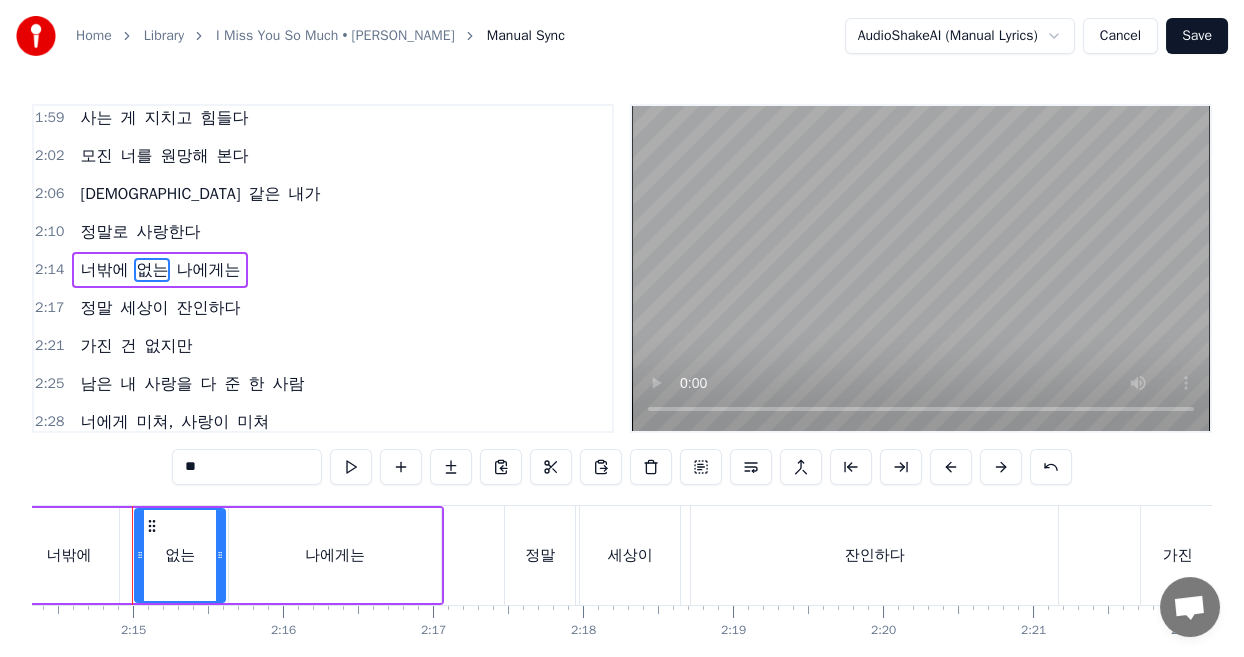 click on "나에게는" at bounding box center (335, 555) 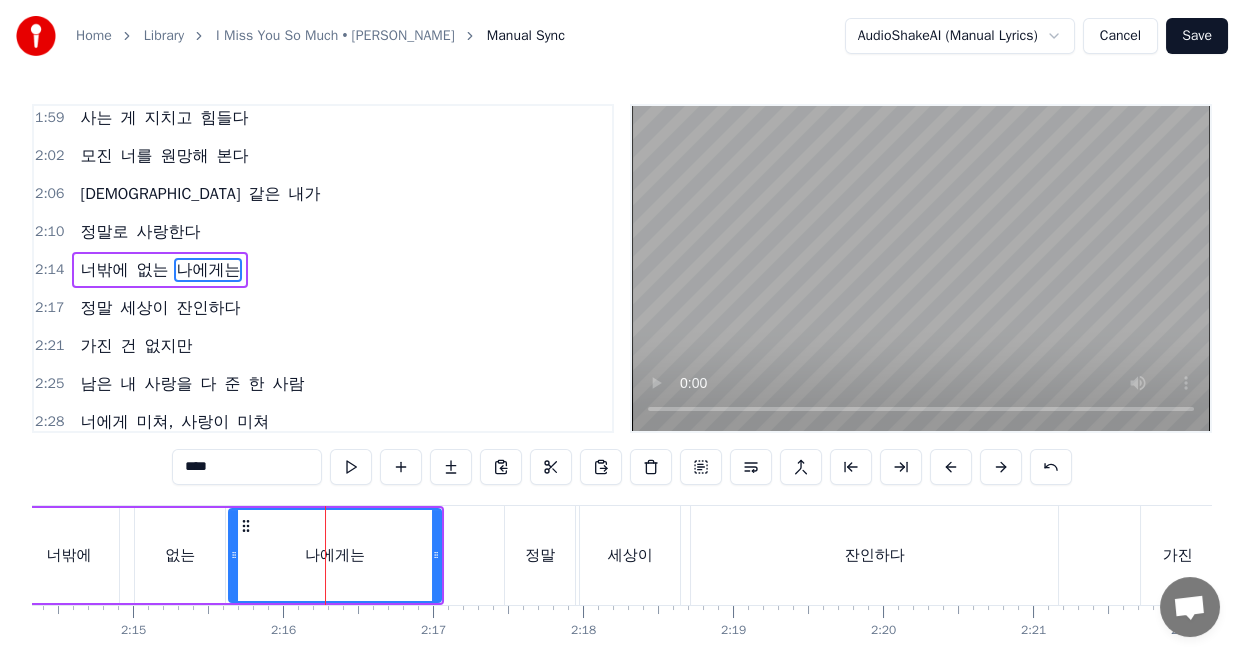 drag, startPoint x: 139, startPoint y: 468, endPoint x: 126, endPoint y: 464, distance: 13.601471 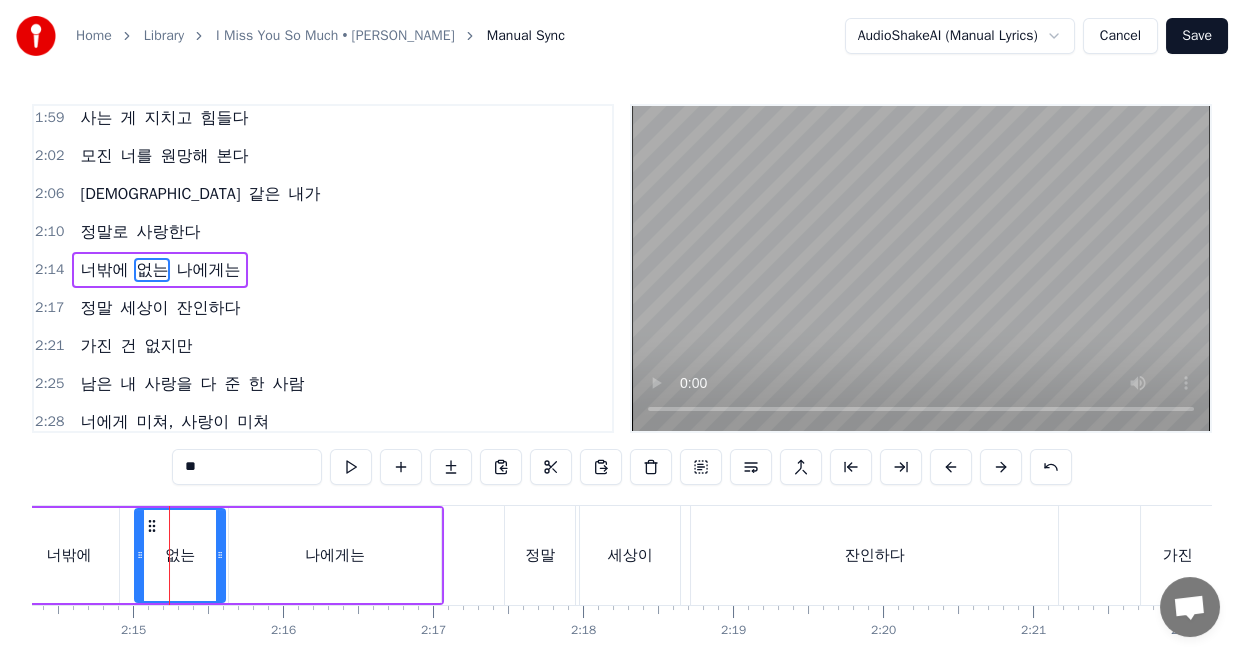 click on "**" at bounding box center [247, 467] 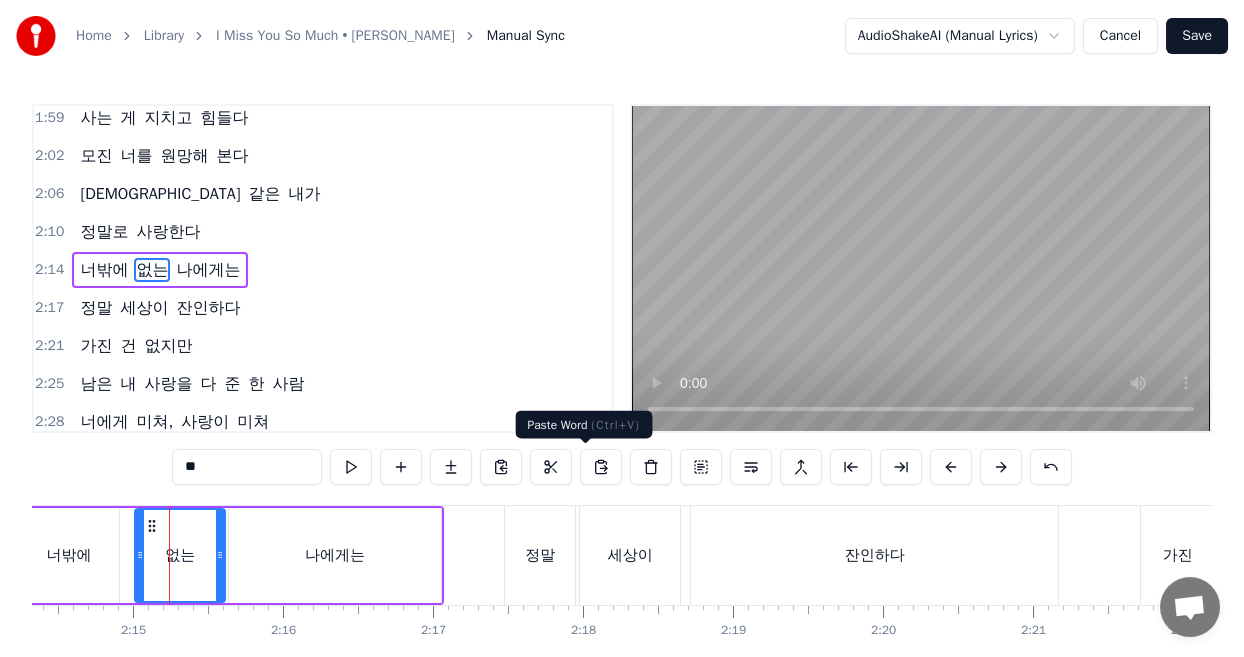 click at bounding box center [601, 467] 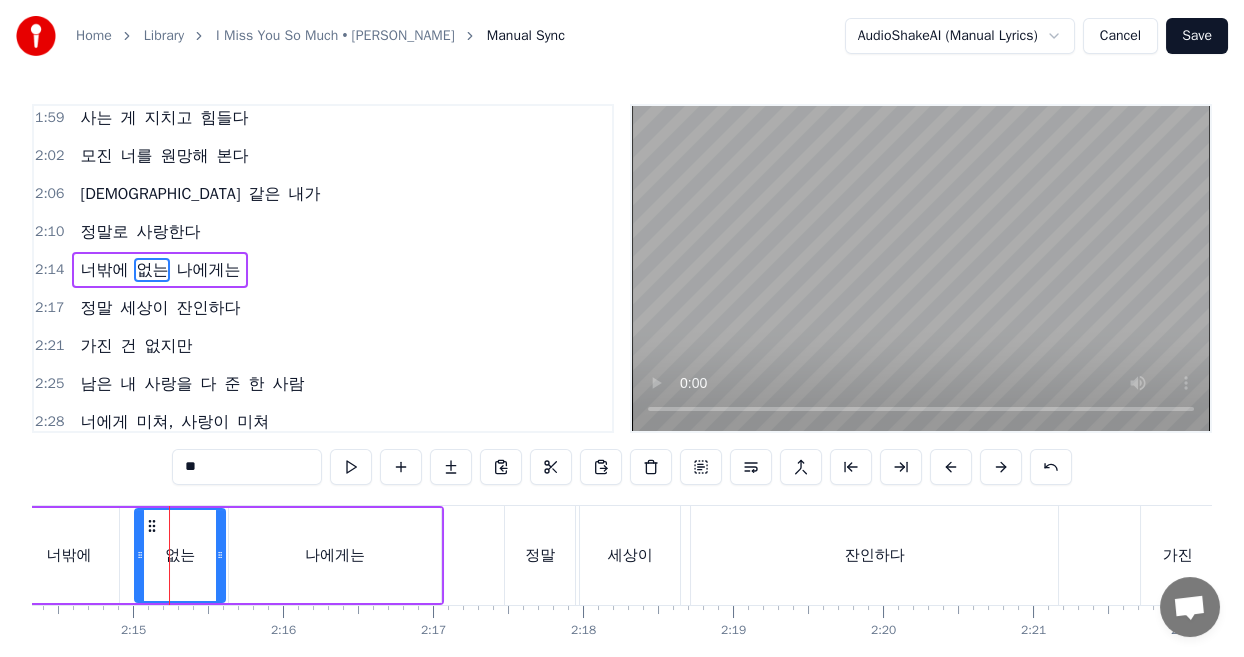 click on "**" at bounding box center [247, 467] 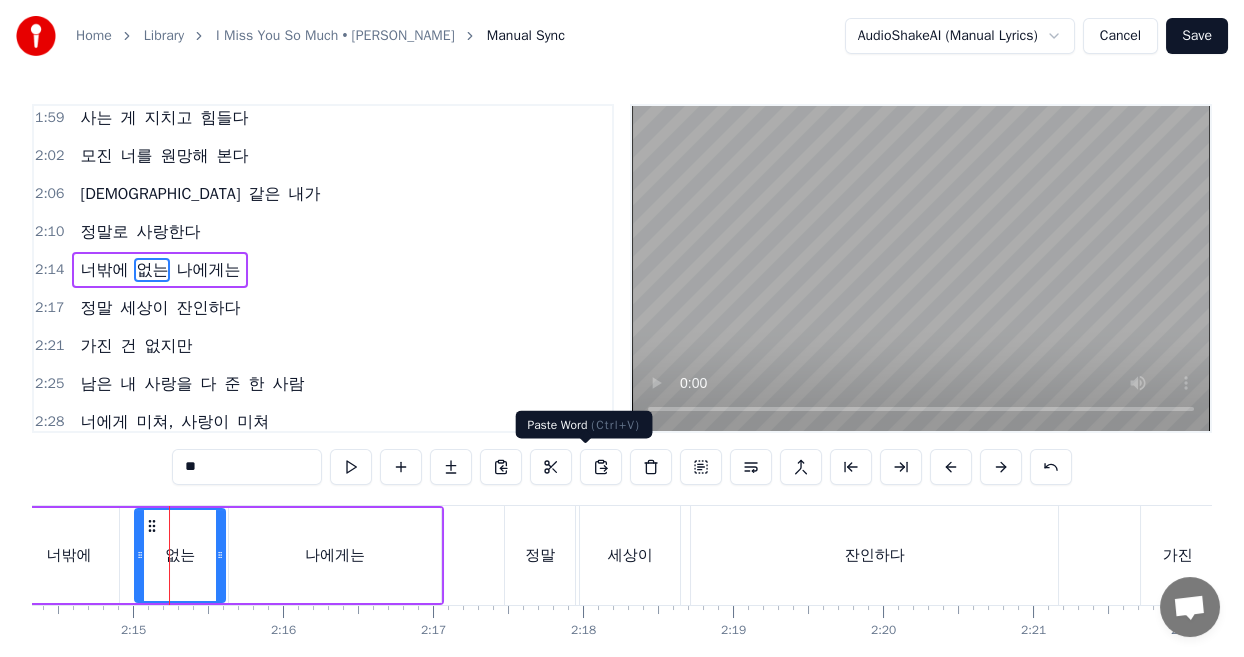 click at bounding box center [601, 467] 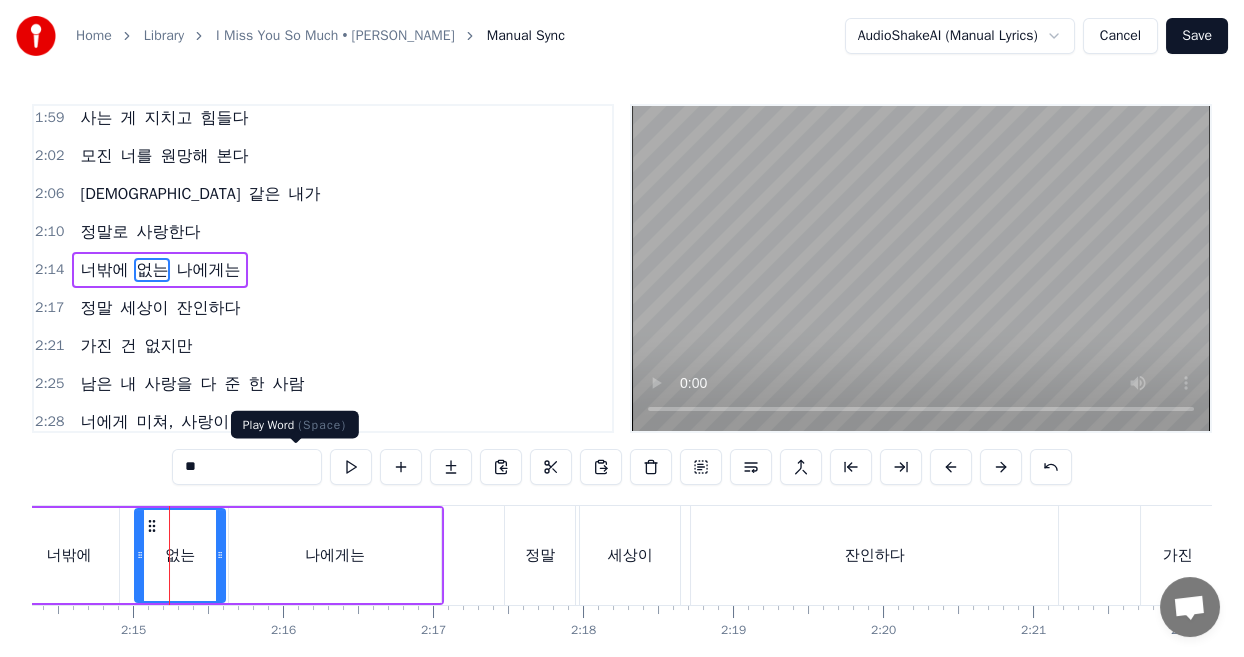 click at bounding box center (351, 467) 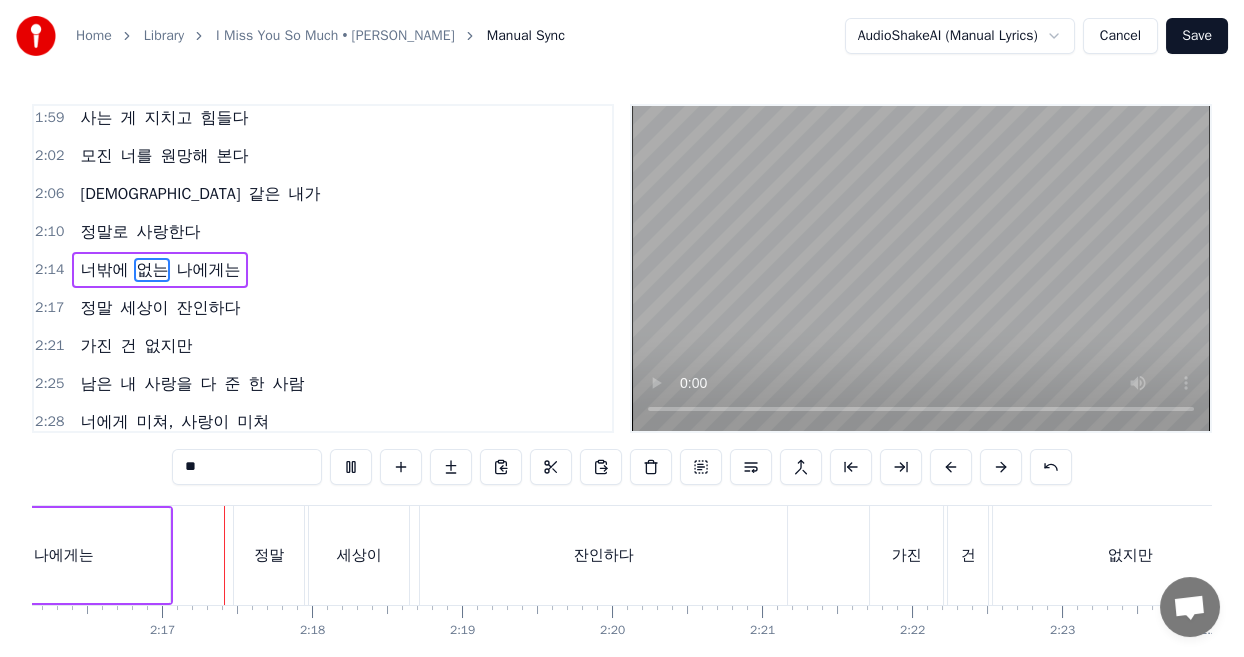 scroll, scrollTop: 0, scrollLeft: 20421, axis: horizontal 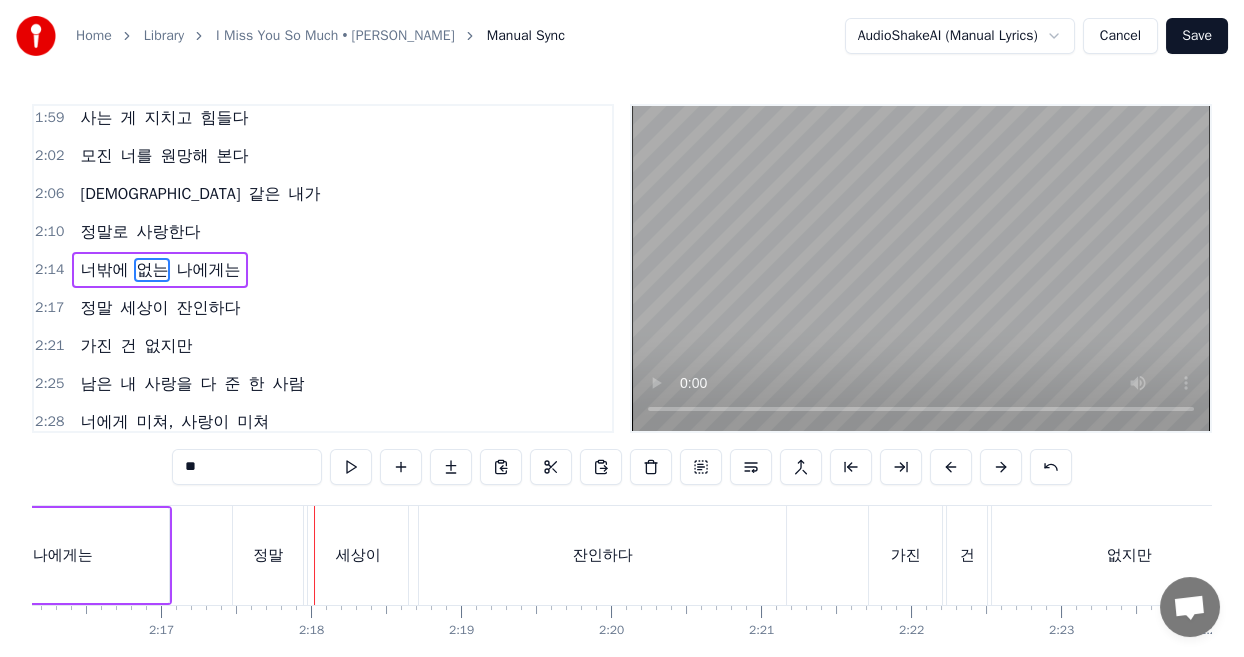 click on "정말" at bounding box center (268, 555) 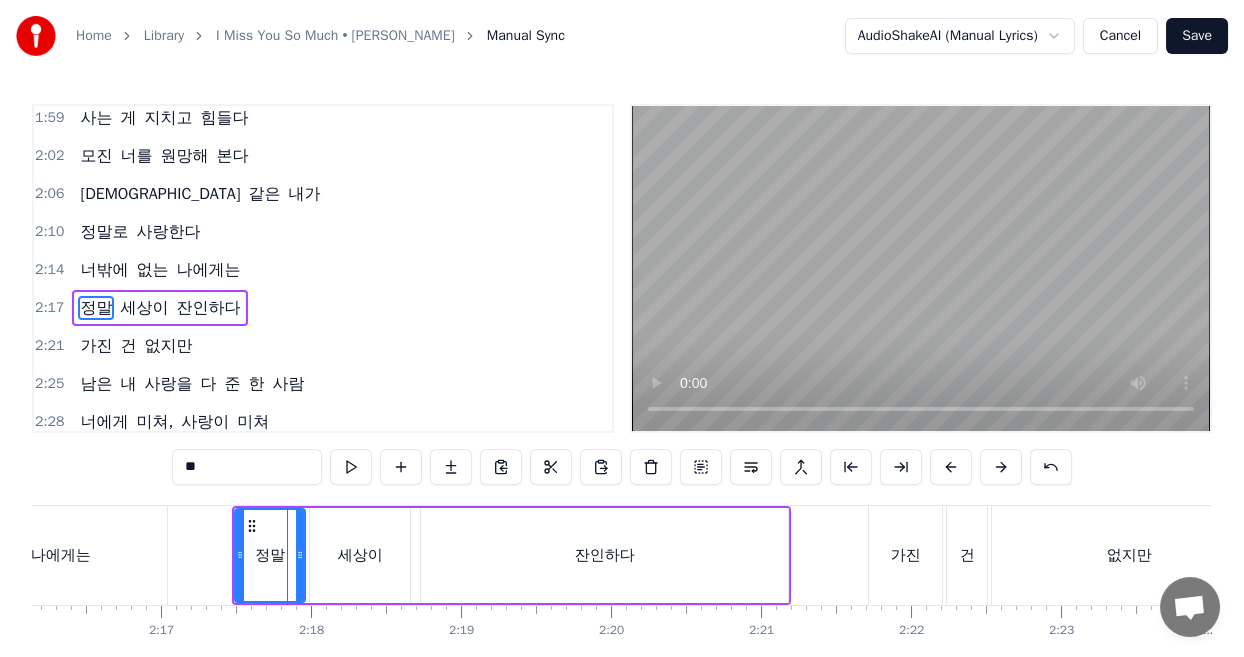 scroll, scrollTop: 958, scrollLeft: 0, axis: vertical 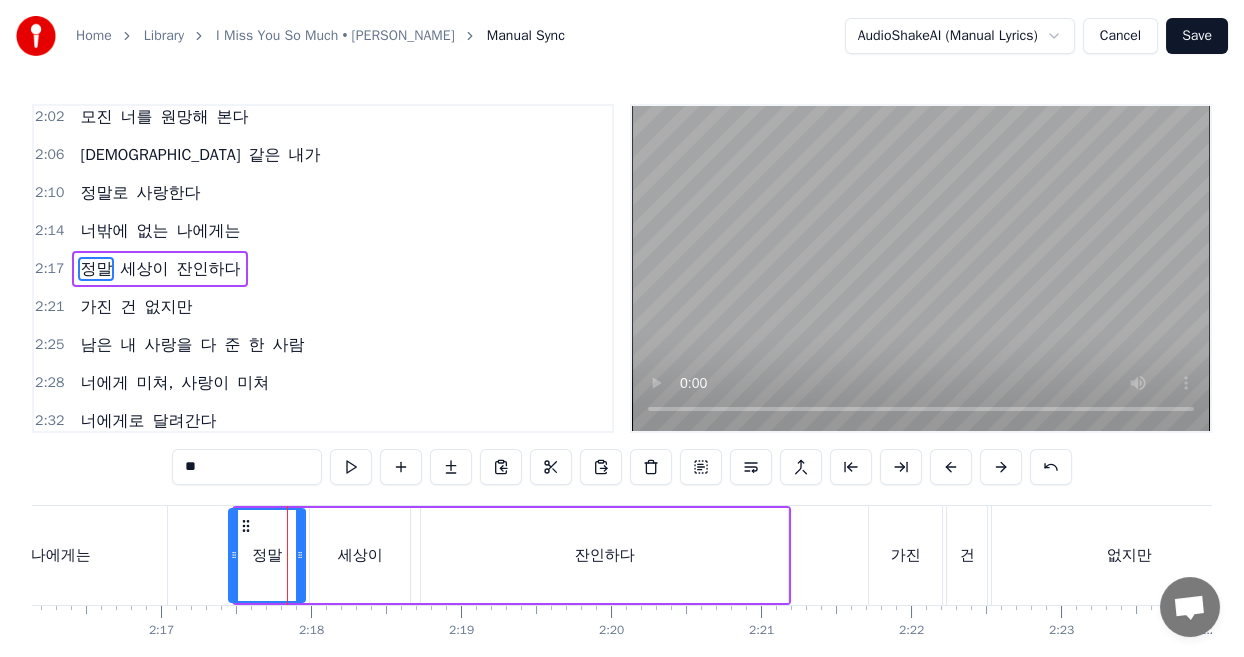 click 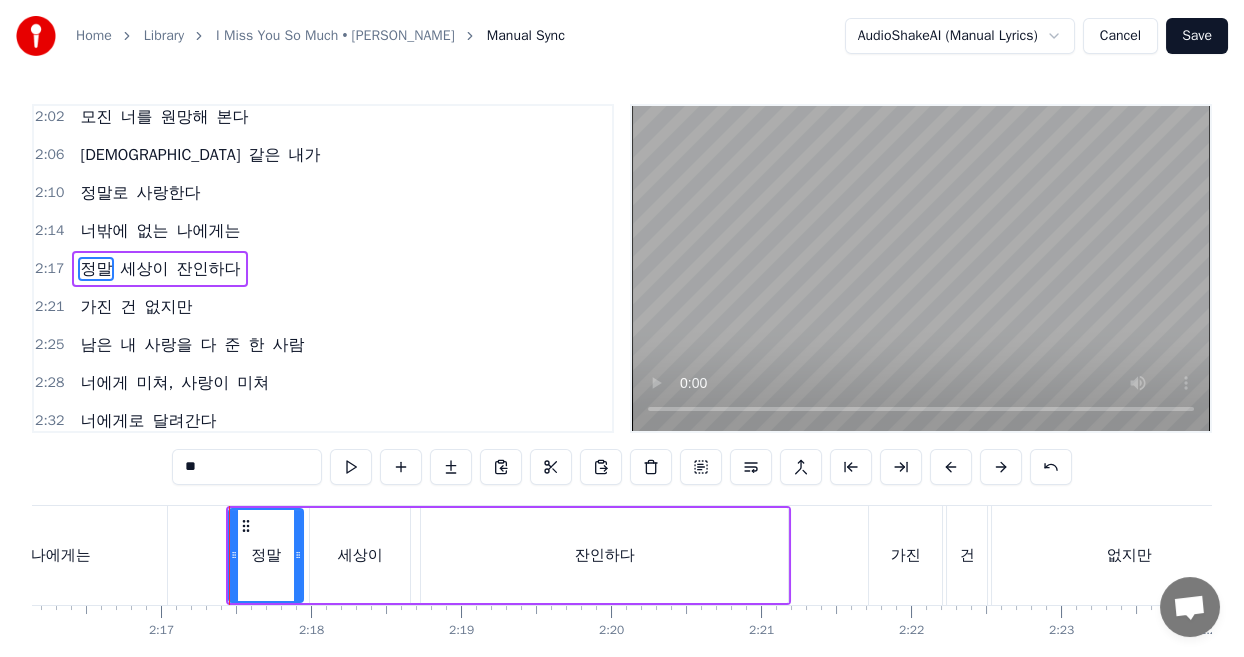 click 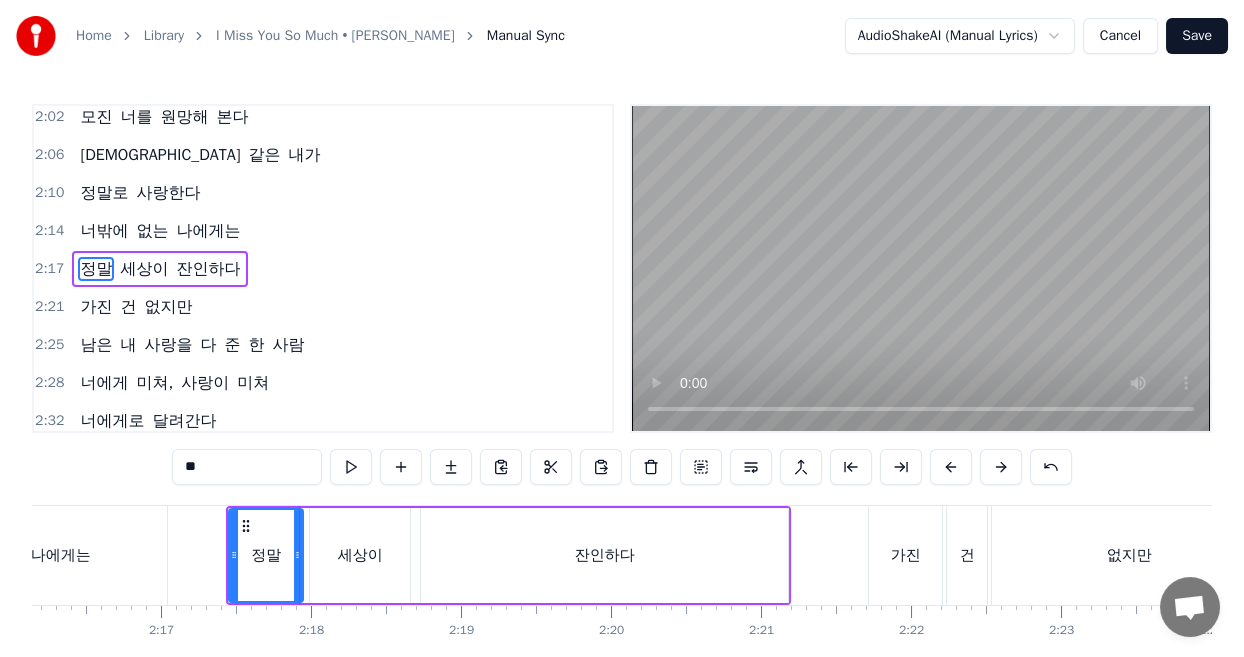 click on "세상이" at bounding box center (360, 555) 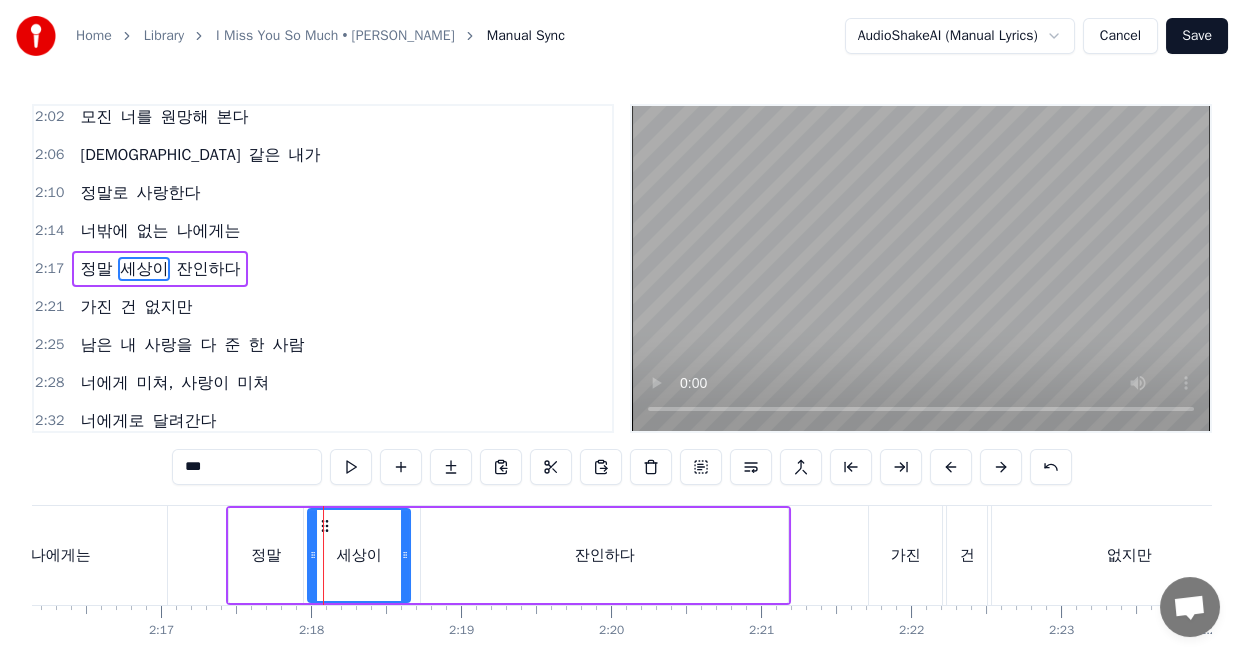 click 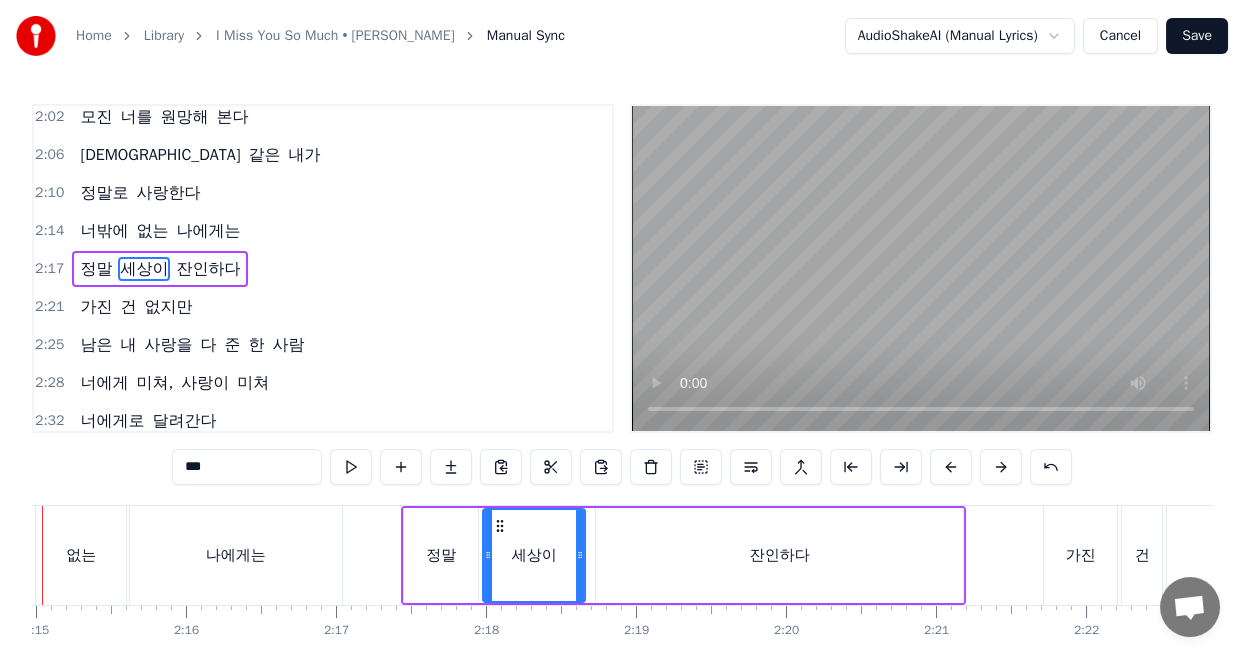scroll, scrollTop: 0, scrollLeft: 20156, axis: horizontal 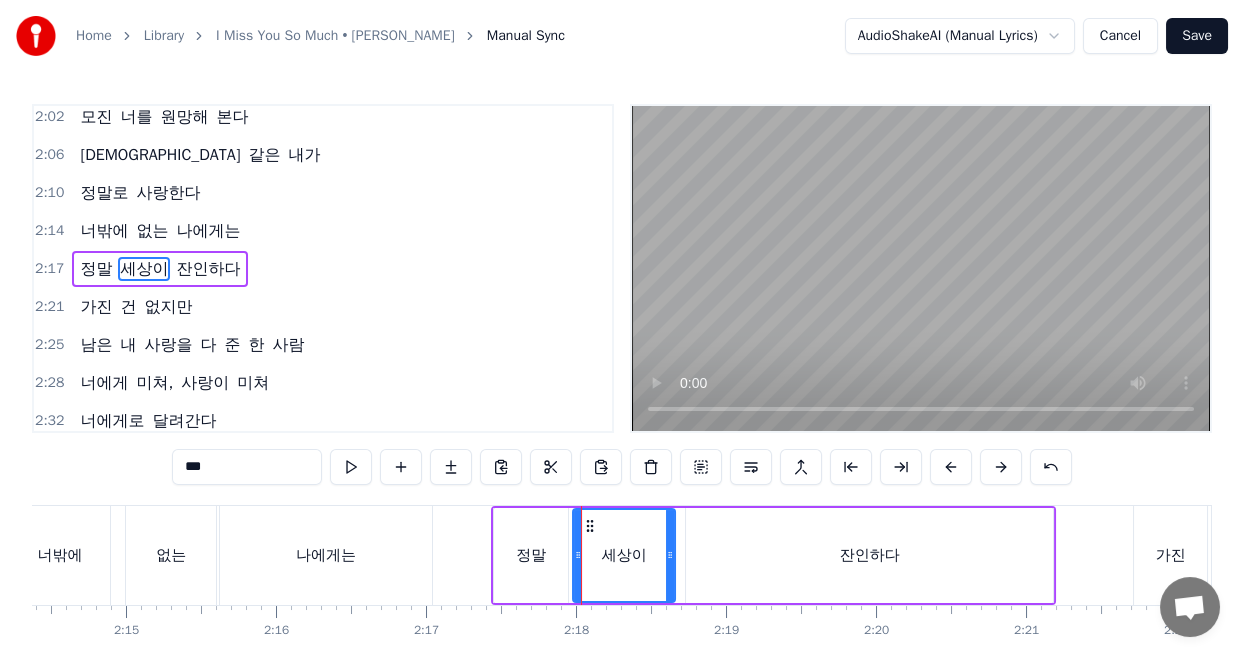 click on "정말" at bounding box center (531, 555) 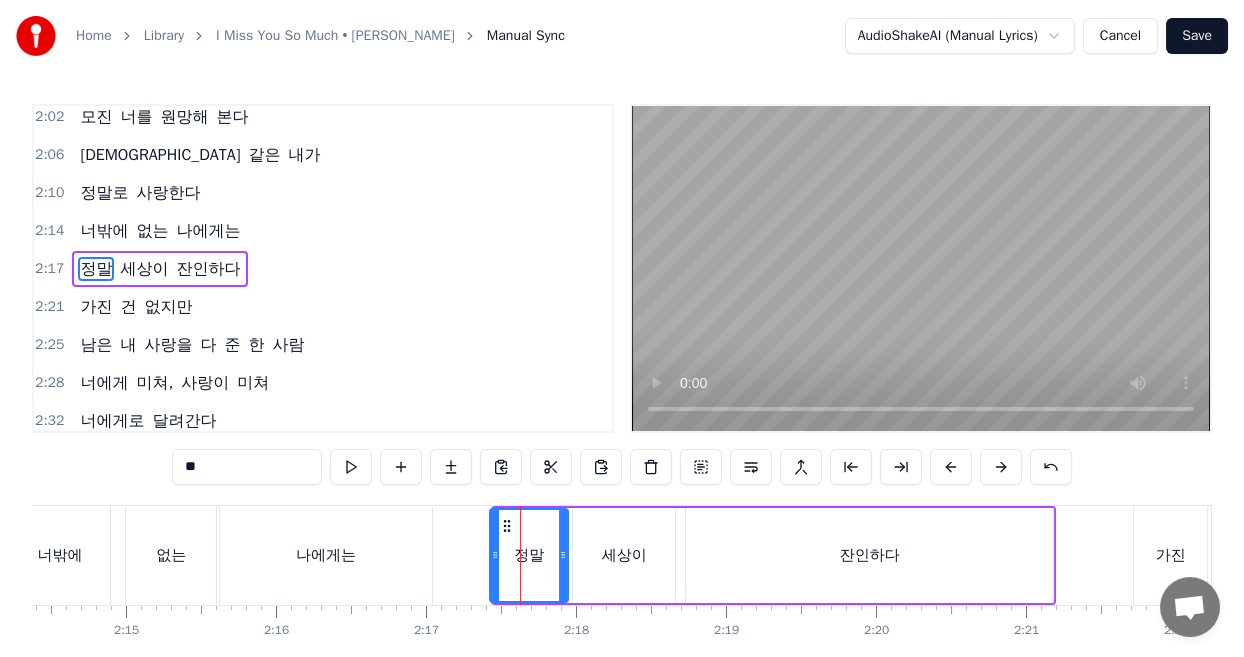 click at bounding box center (495, 555) 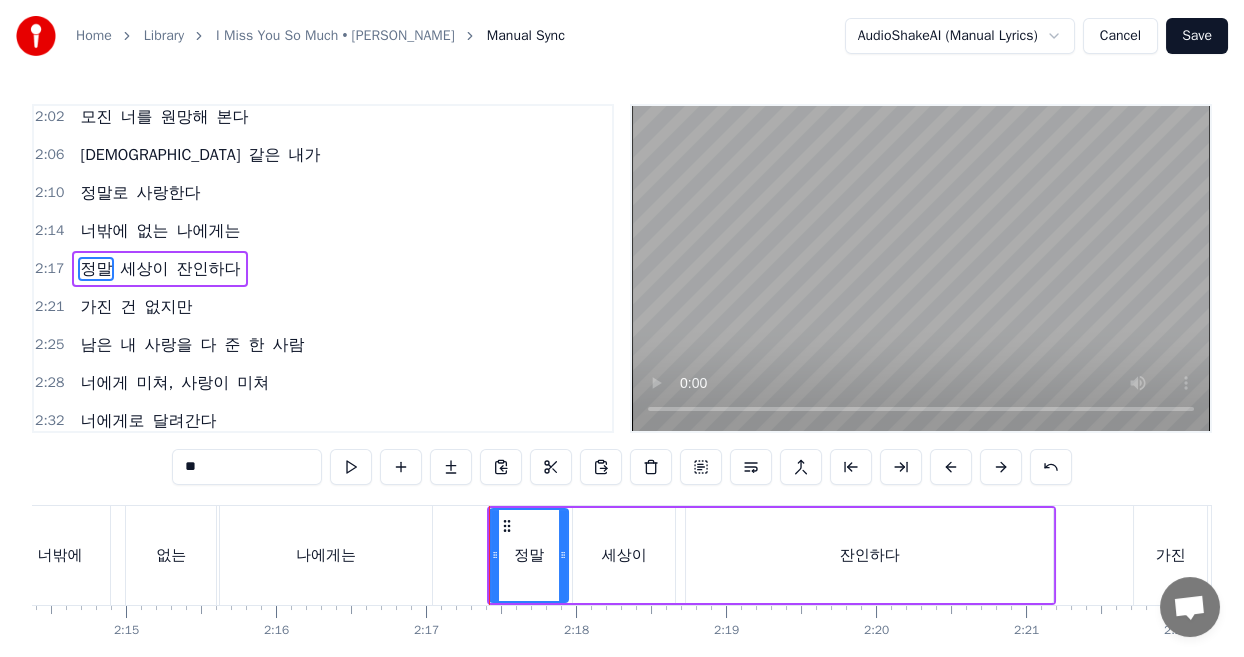click on "정말" at bounding box center [529, 555] 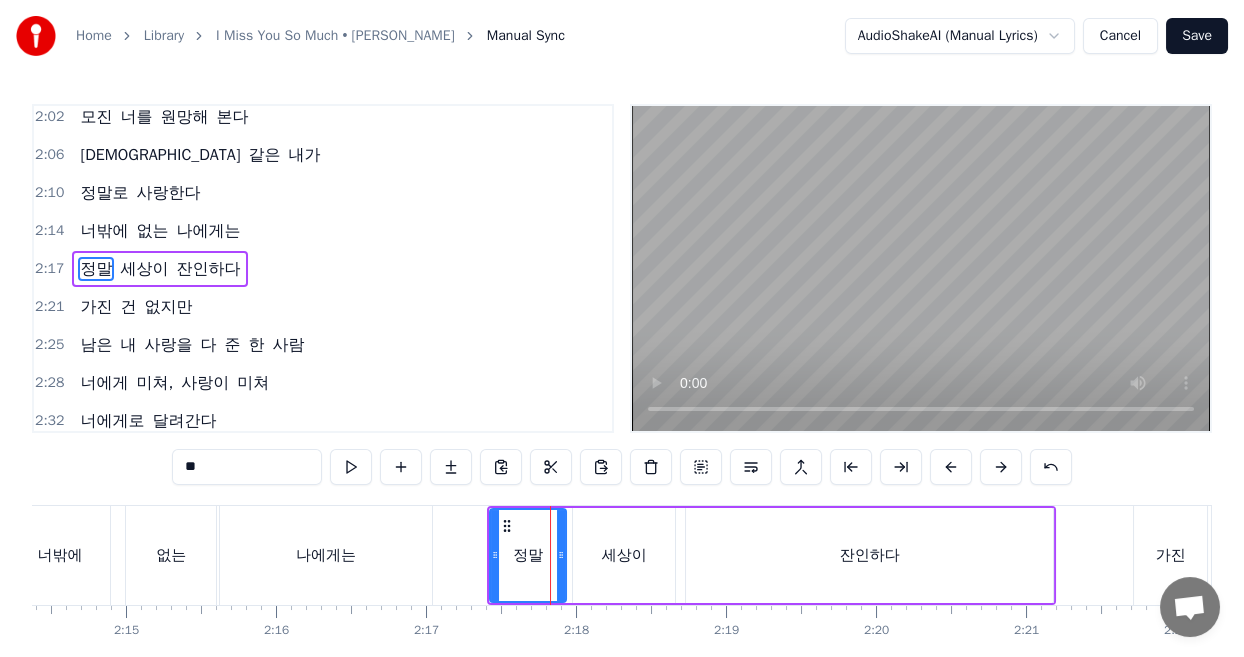 click at bounding box center (561, 555) 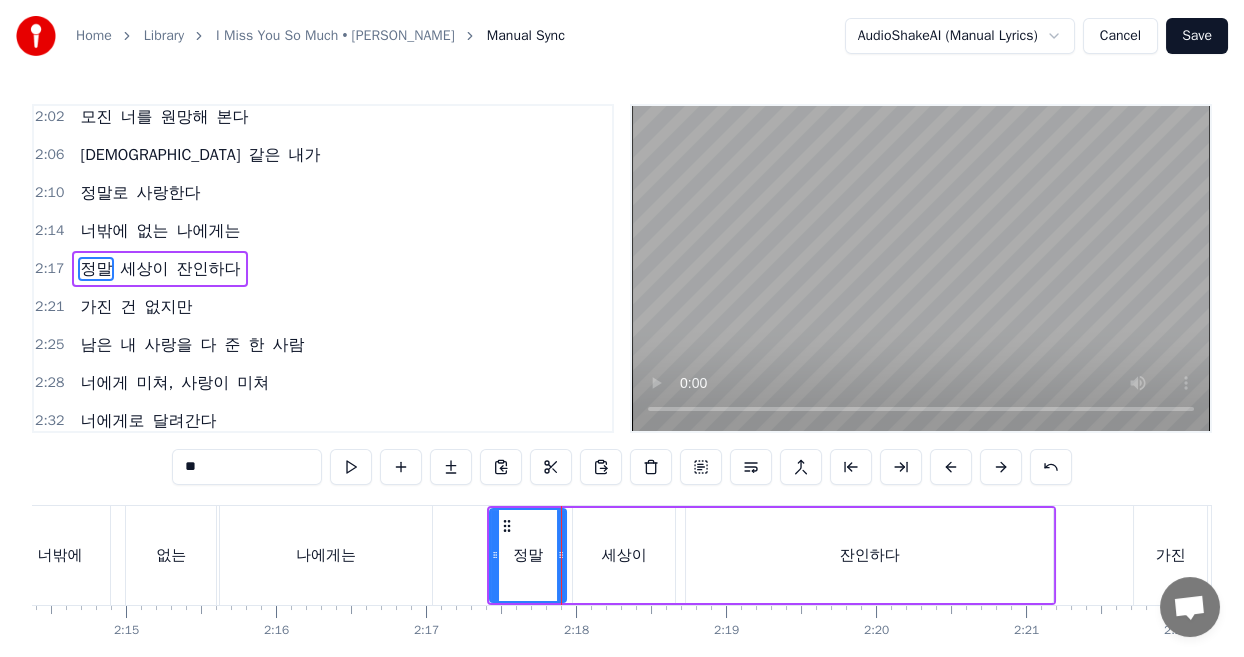 click on "세상이" at bounding box center (624, 555) 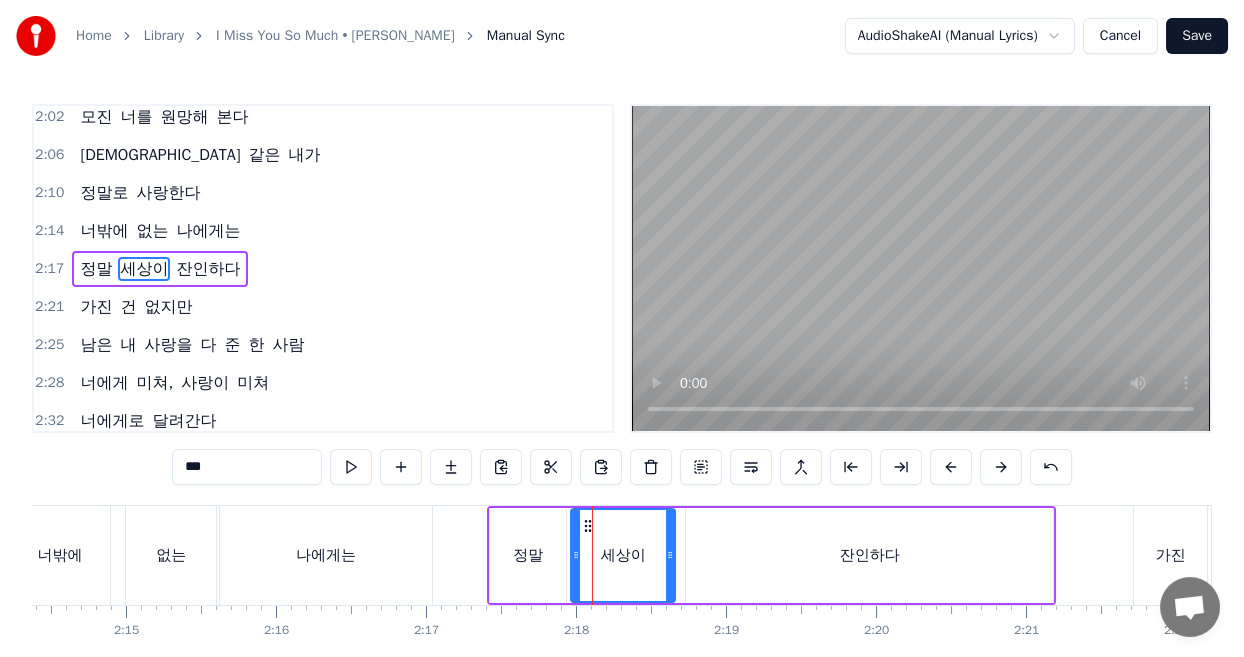 click at bounding box center (576, 555) 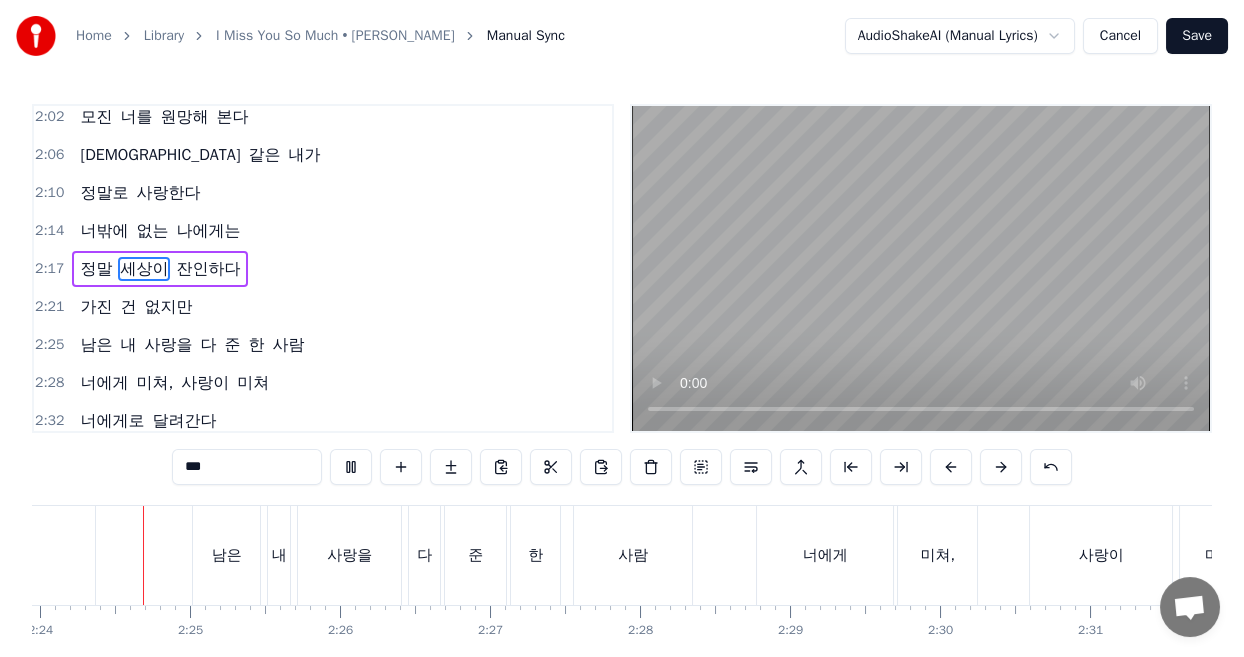 scroll, scrollTop: 0, scrollLeft: 21556, axis: horizontal 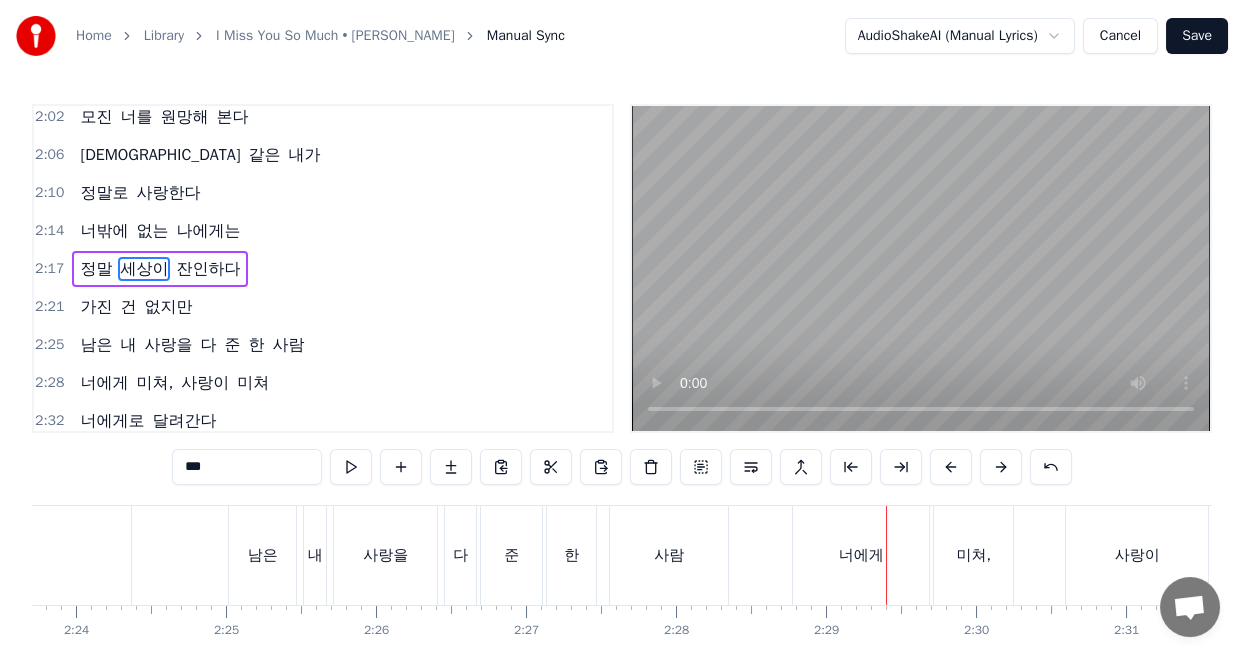 click on "너에게" at bounding box center (861, 555) 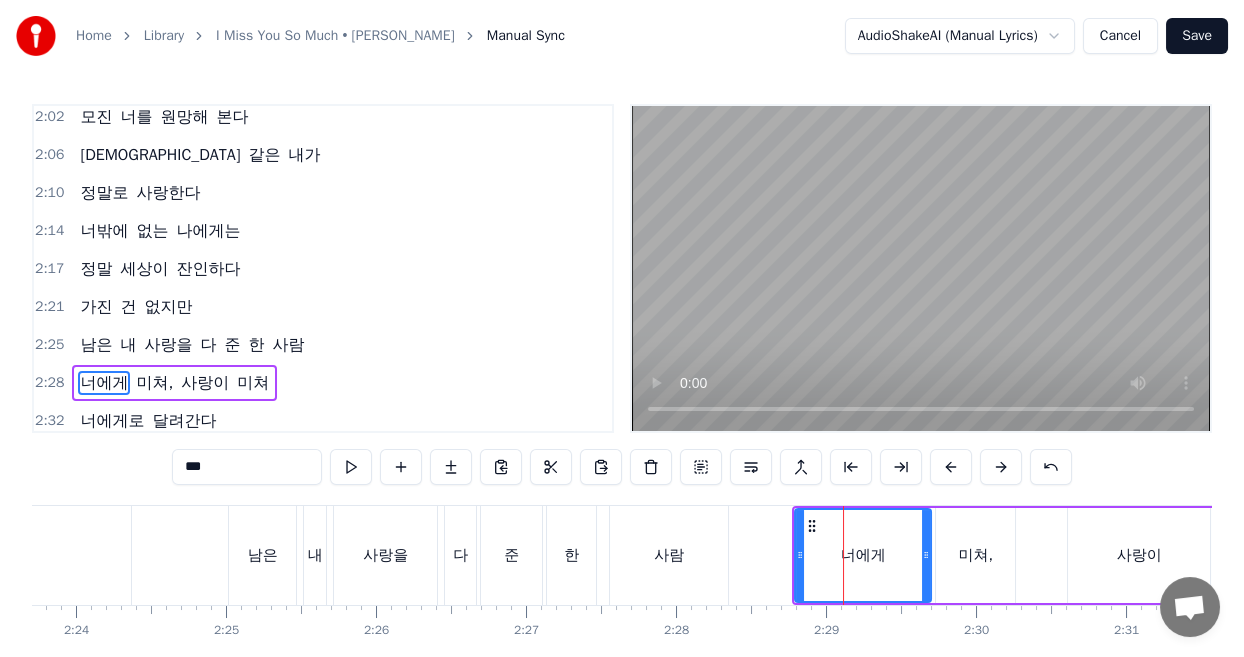 scroll, scrollTop: 1072, scrollLeft: 0, axis: vertical 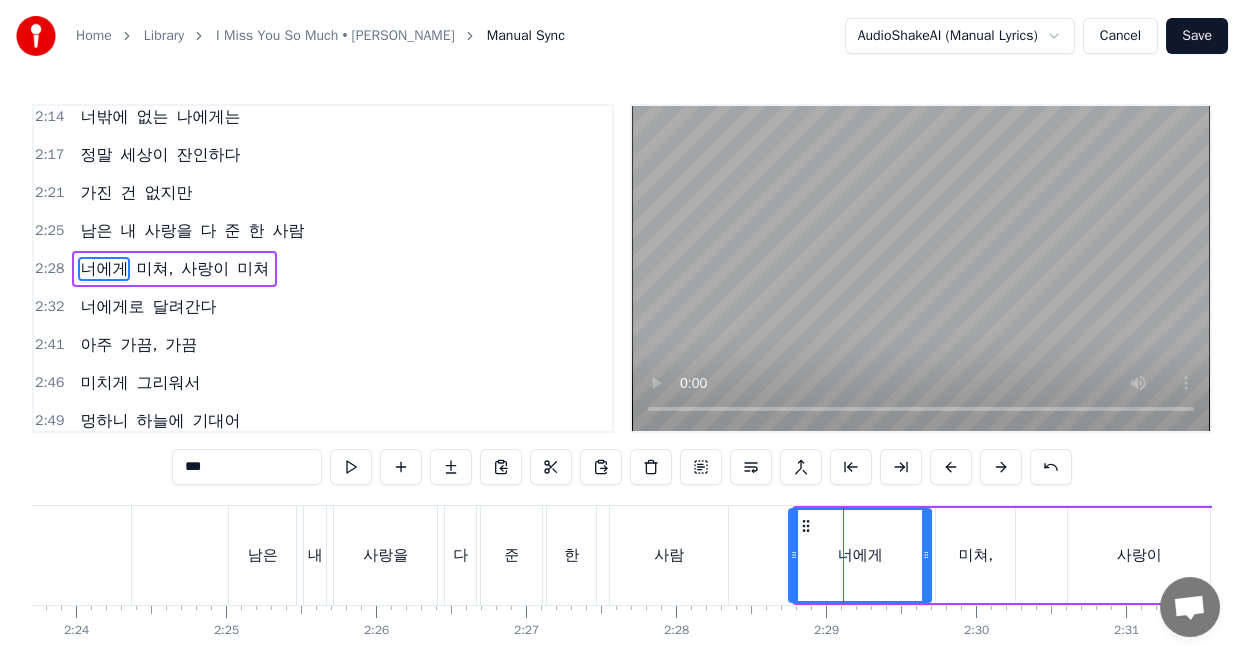 drag, startPoint x: 797, startPoint y: 552, endPoint x: 878, endPoint y: 561, distance: 81.49847 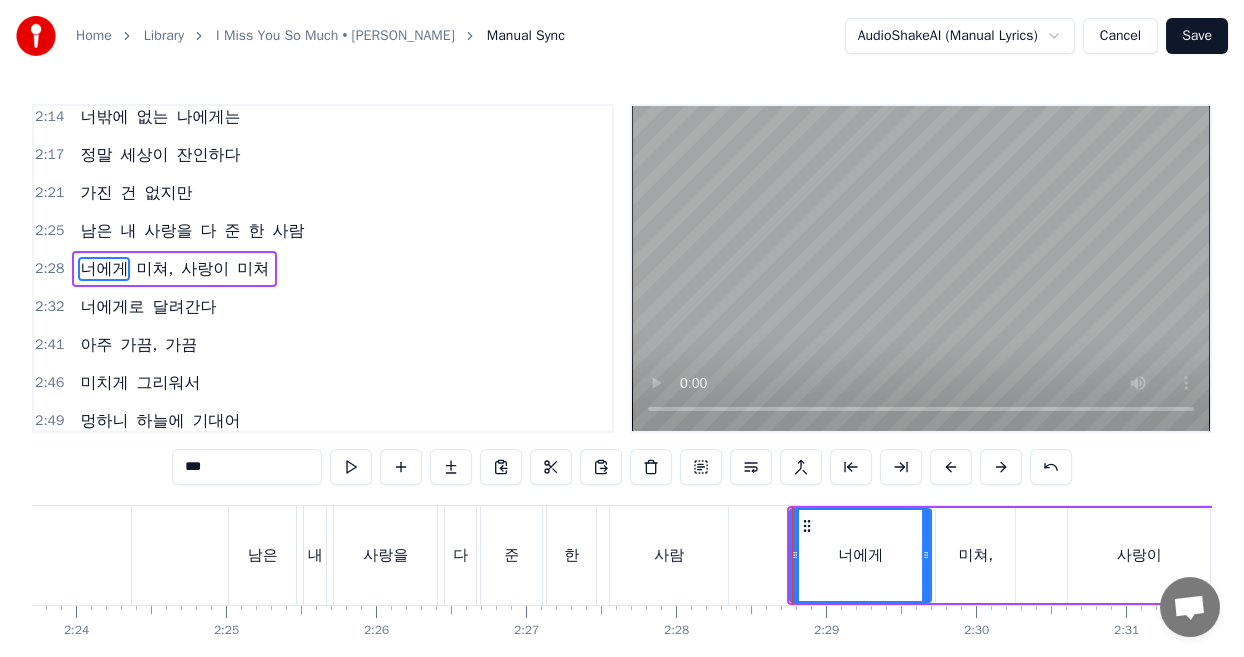 click on "너에게" at bounding box center (860, 555) 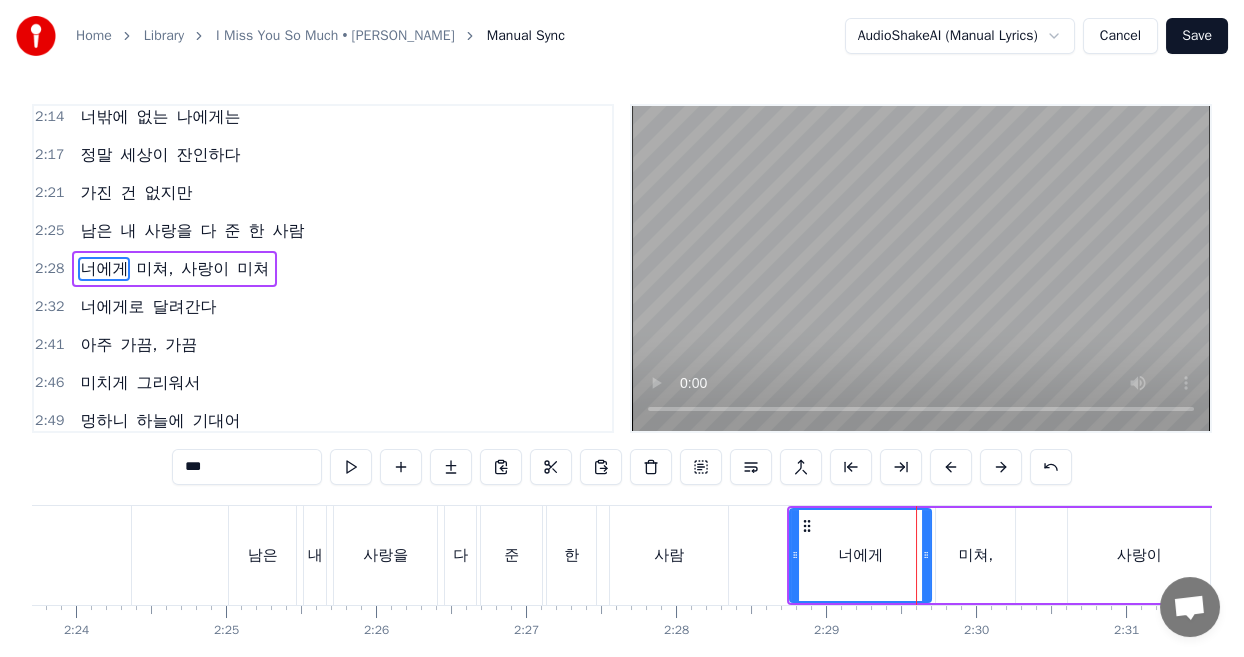 click on "미쳐," at bounding box center (976, 555) 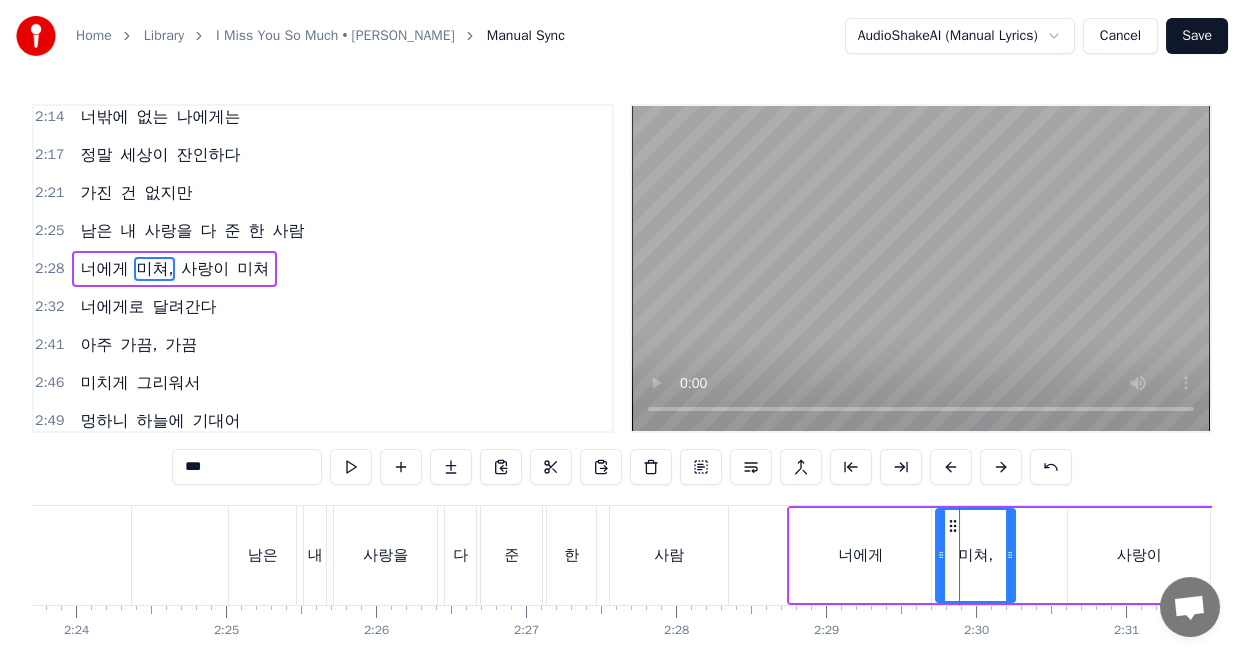 click on "너에게" at bounding box center (860, 555) 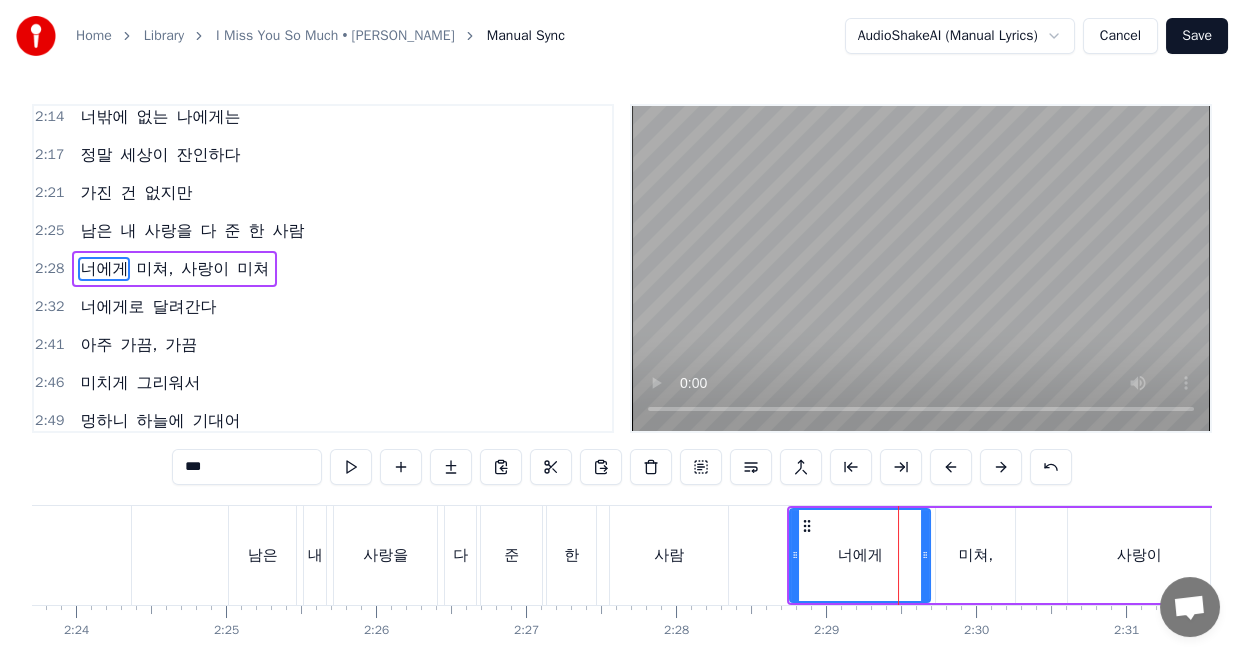 click at bounding box center (925, 555) 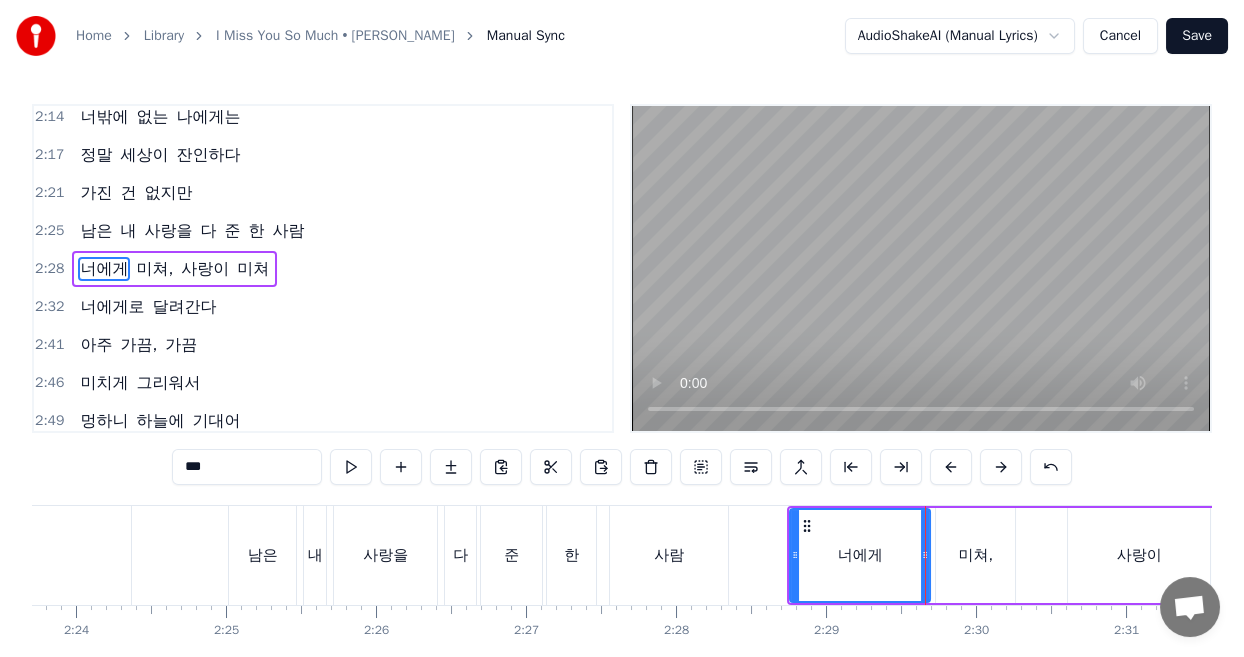click on "미쳐," at bounding box center [975, 555] 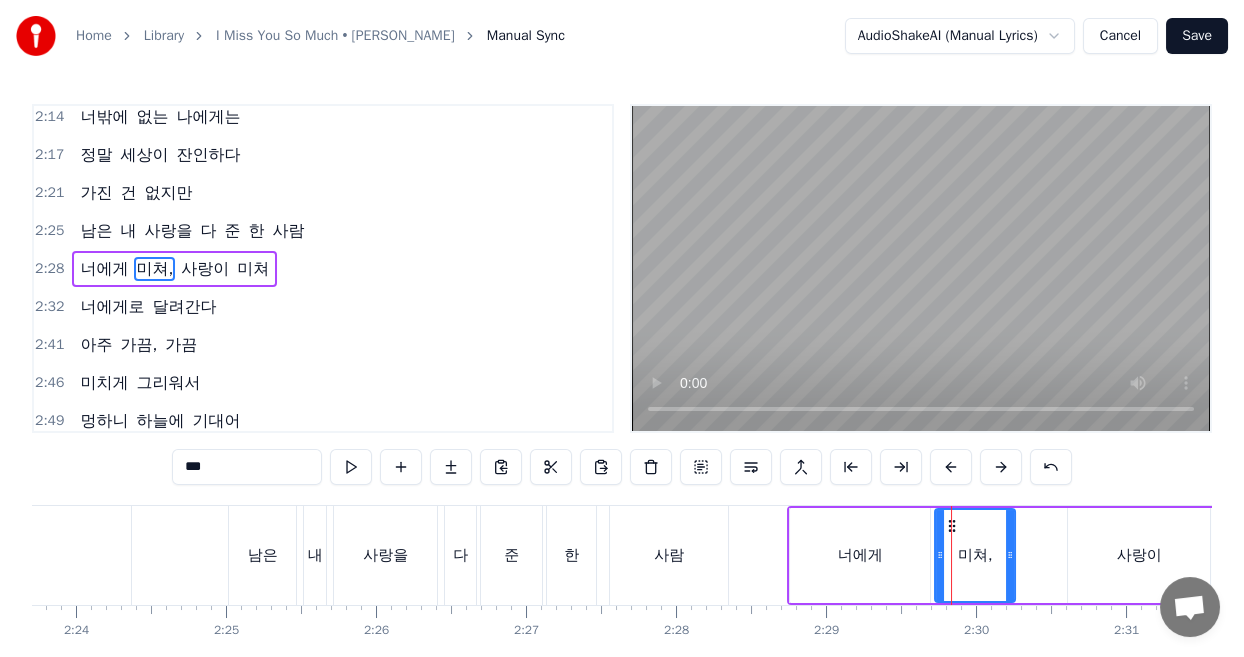click at bounding box center (940, 555) 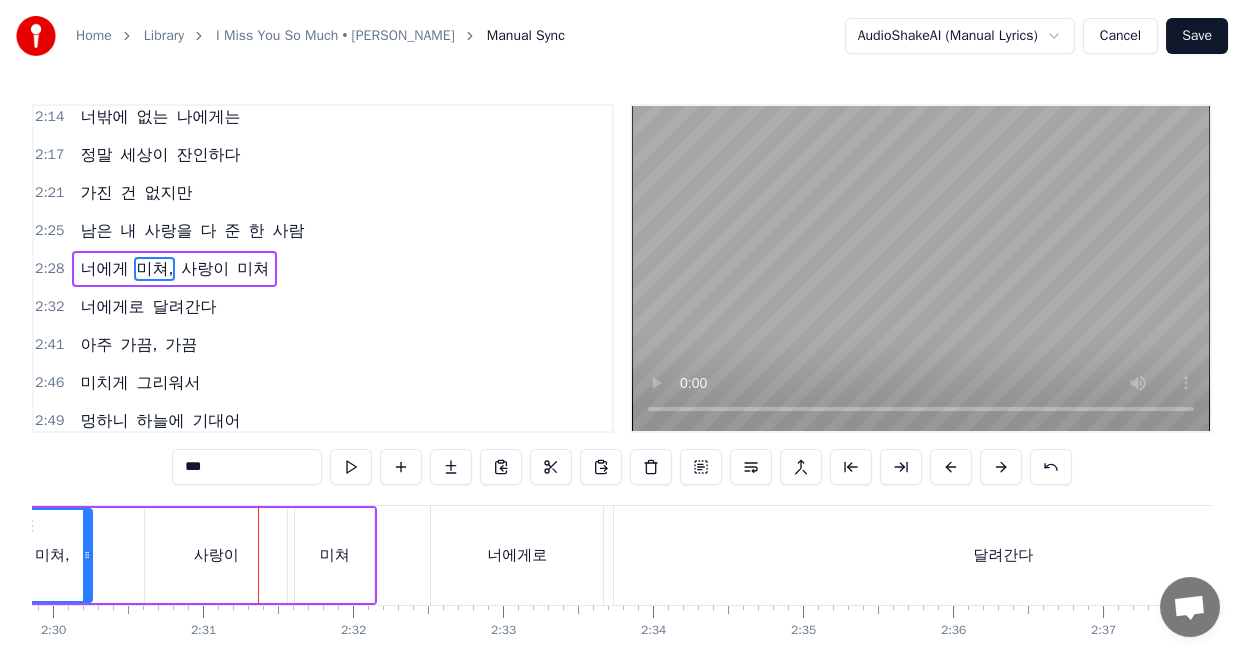scroll, scrollTop: 0, scrollLeft: 22540, axis: horizontal 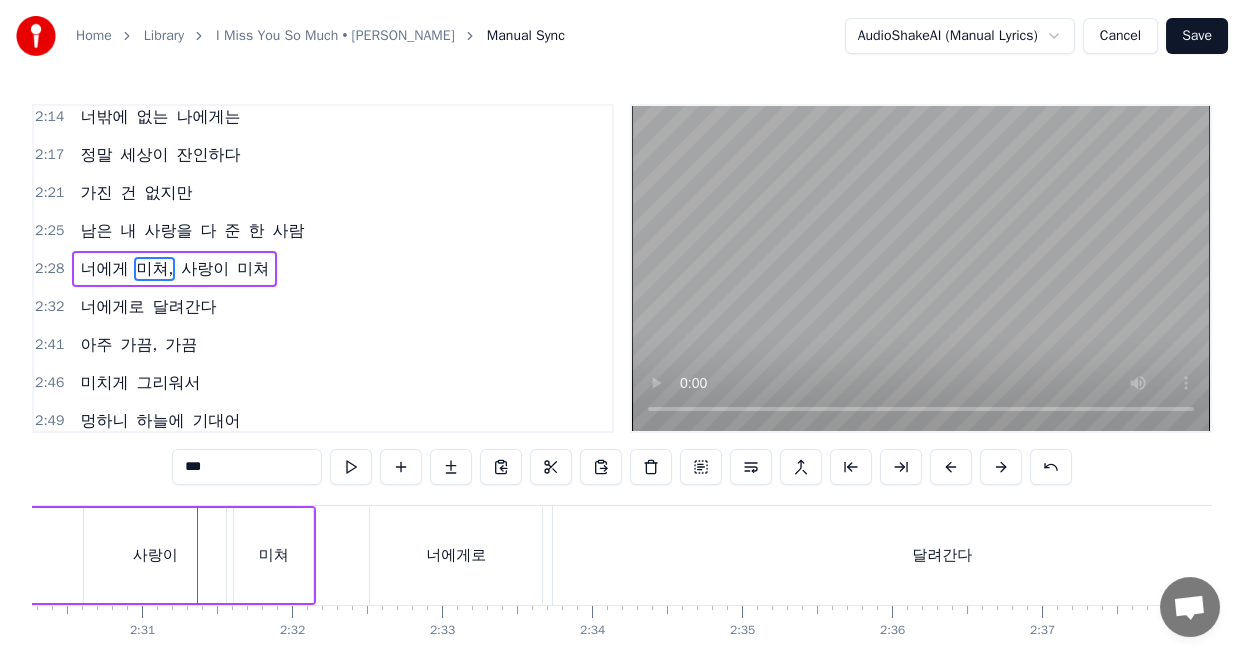 click on "사랑이" at bounding box center (155, 555) 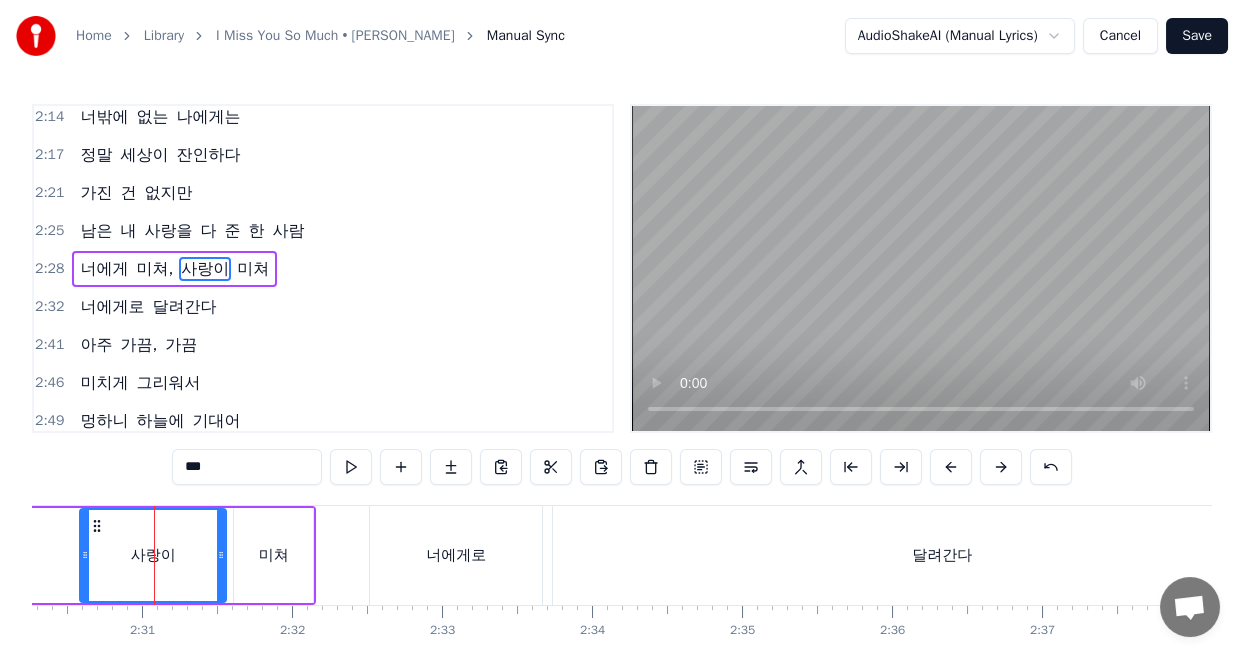 click 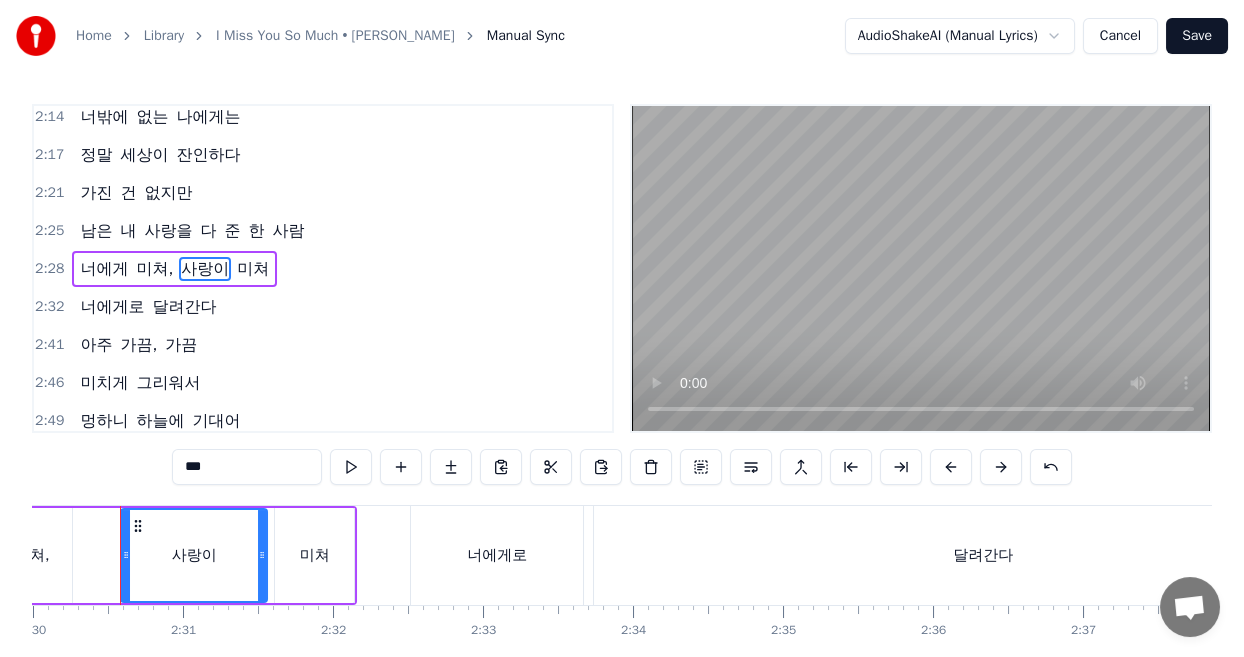 scroll, scrollTop: 0, scrollLeft: 22487, axis: horizontal 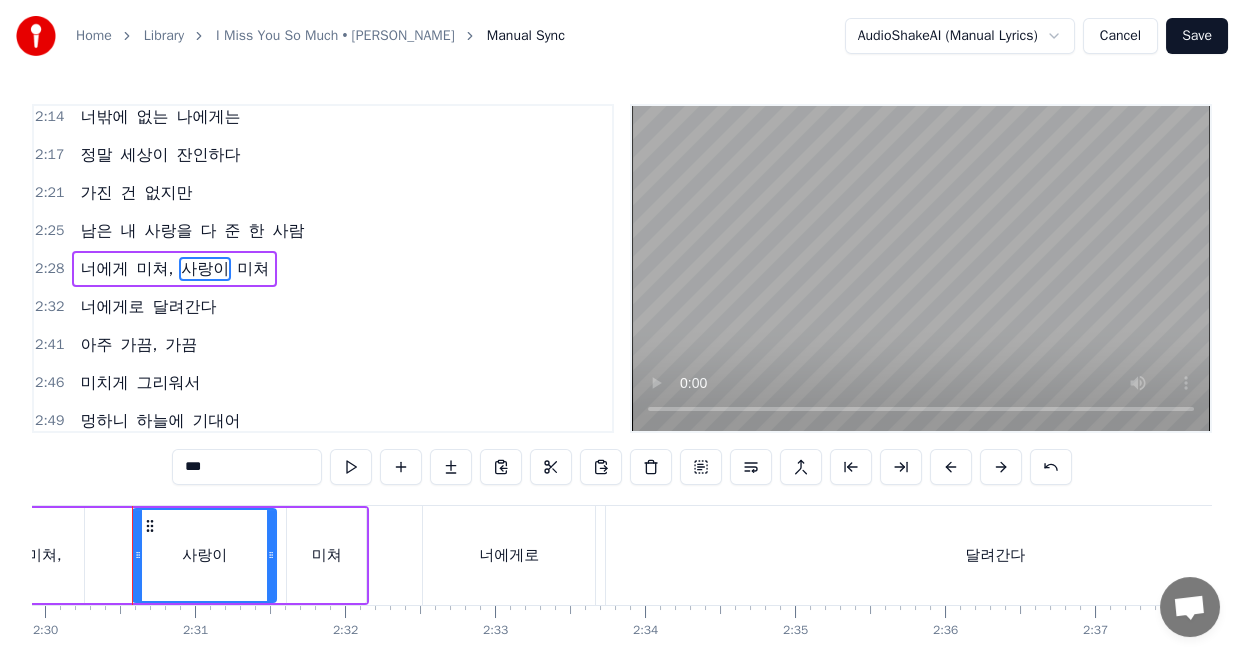 click on "사랑이" at bounding box center (204, 555) 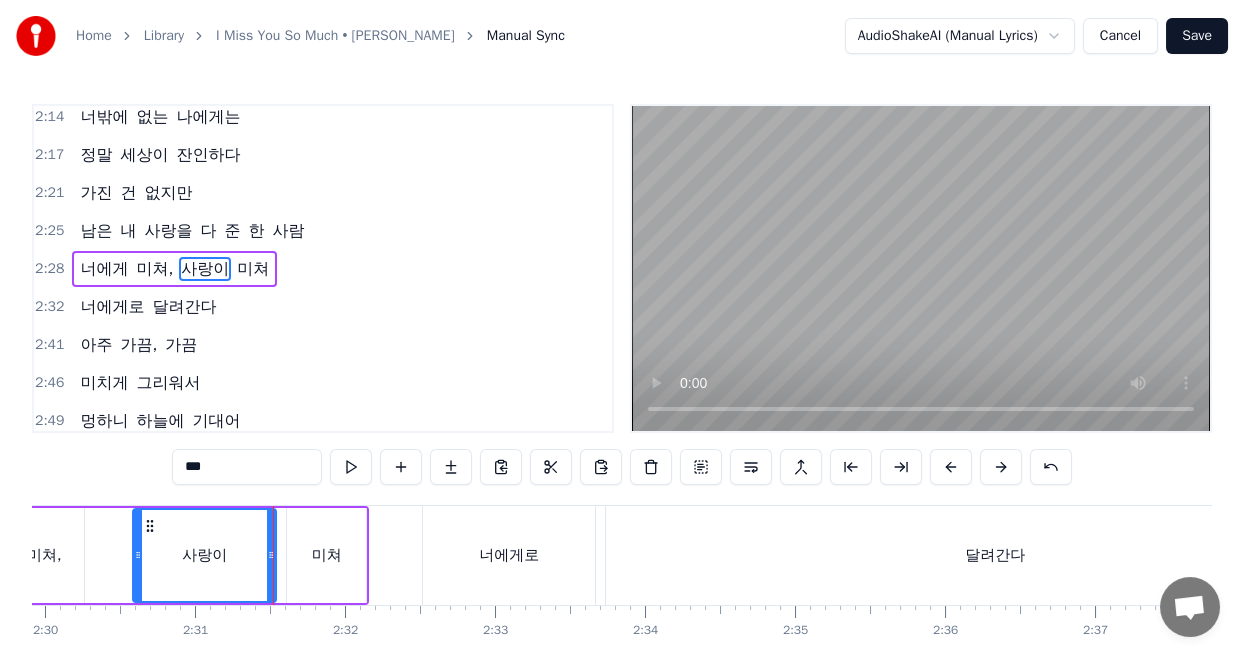 click on "미쳐" at bounding box center [326, 555] 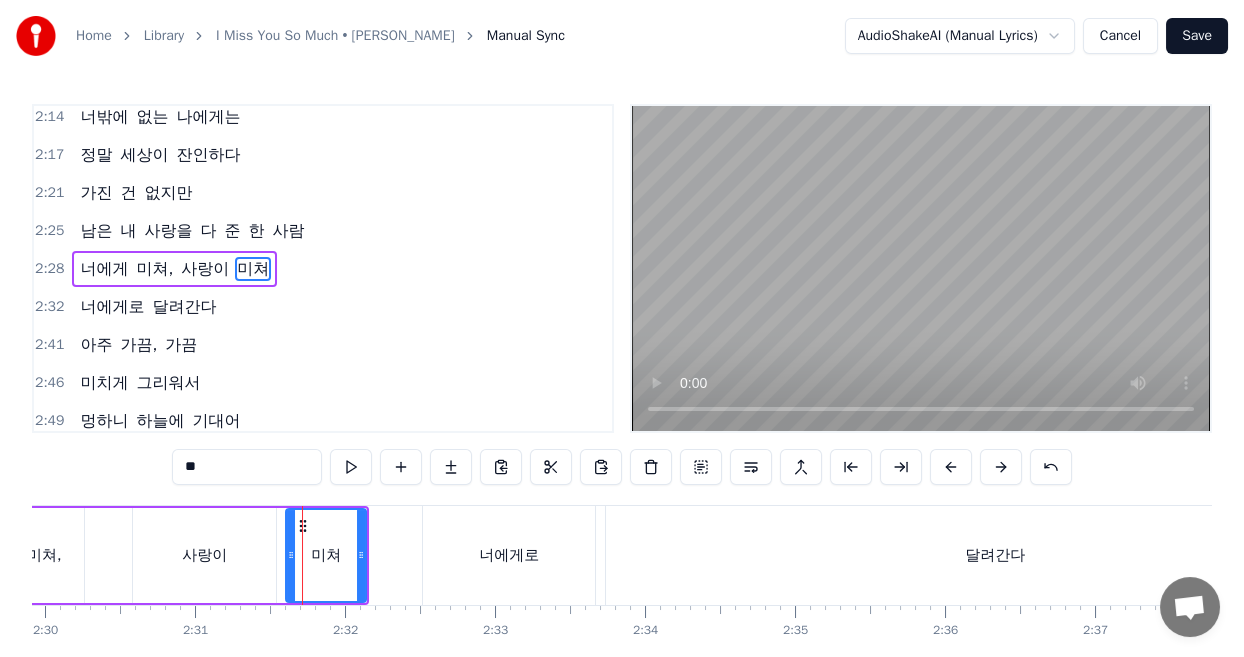 click 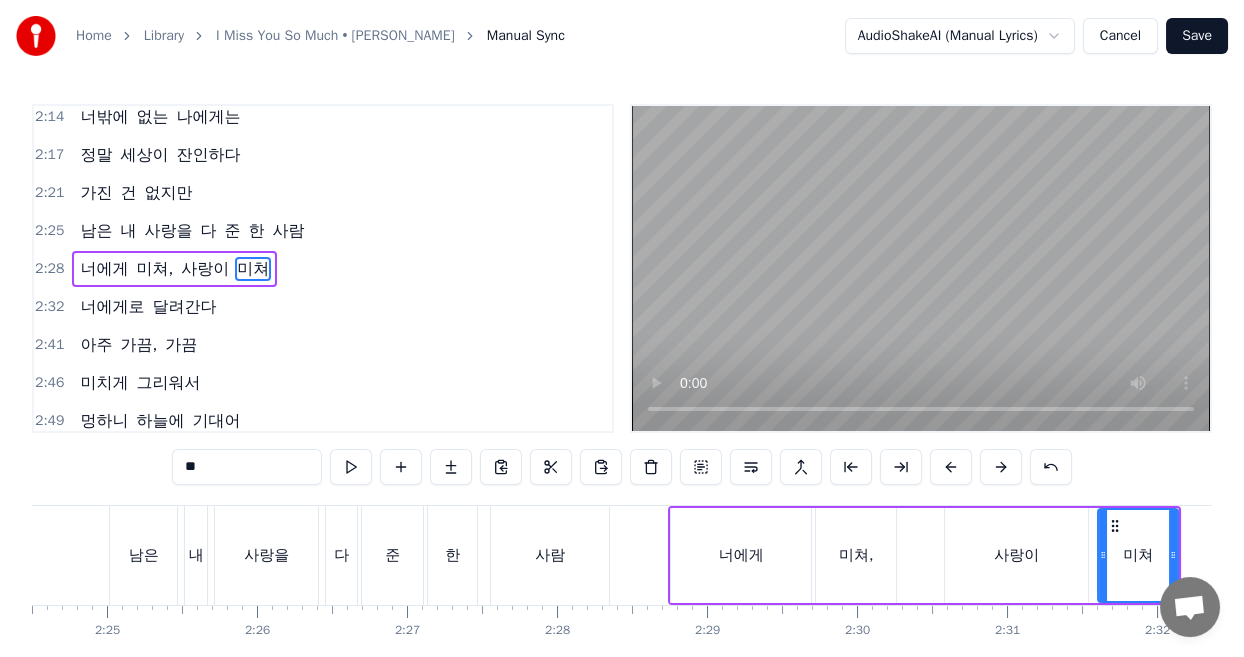scroll, scrollTop: 0, scrollLeft: 21394, axis: horizontal 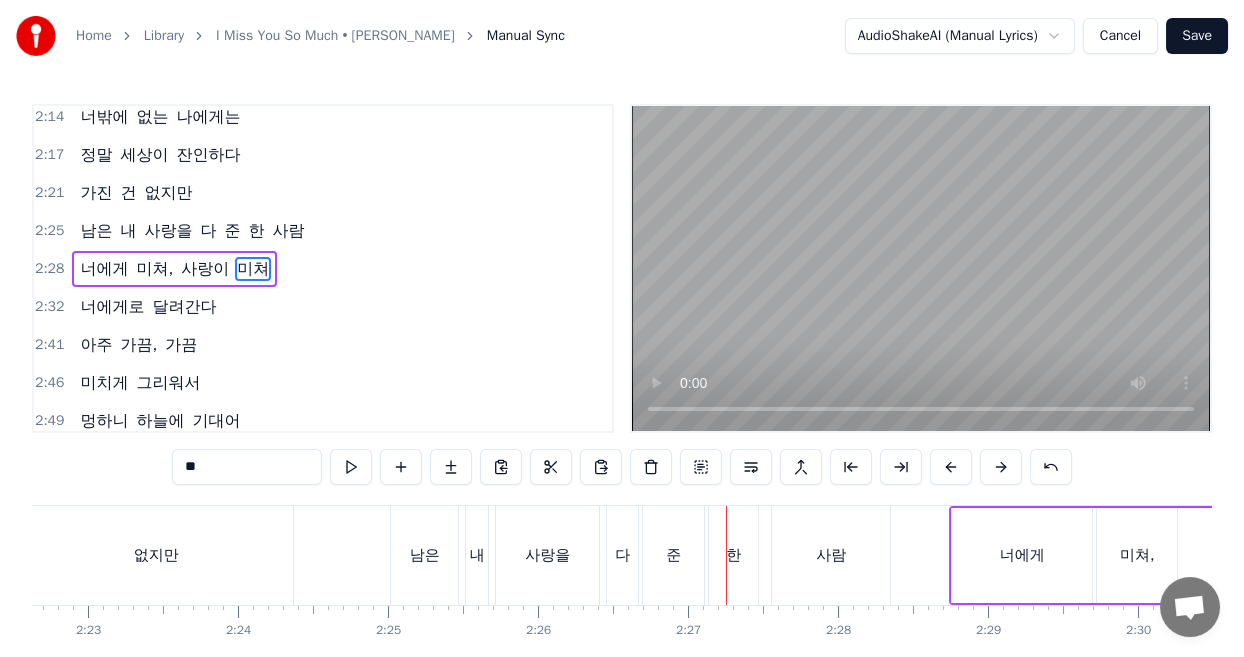 click on "다" at bounding box center [622, 555] 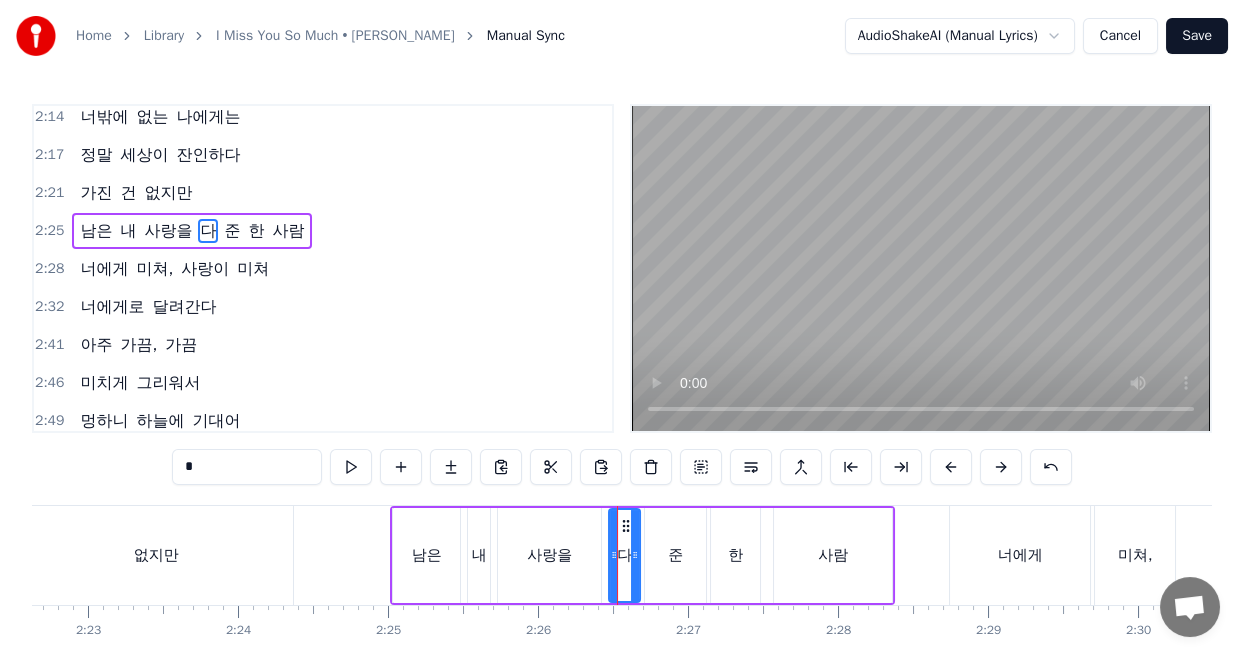 scroll, scrollTop: 1034, scrollLeft: 0, axis: vertical 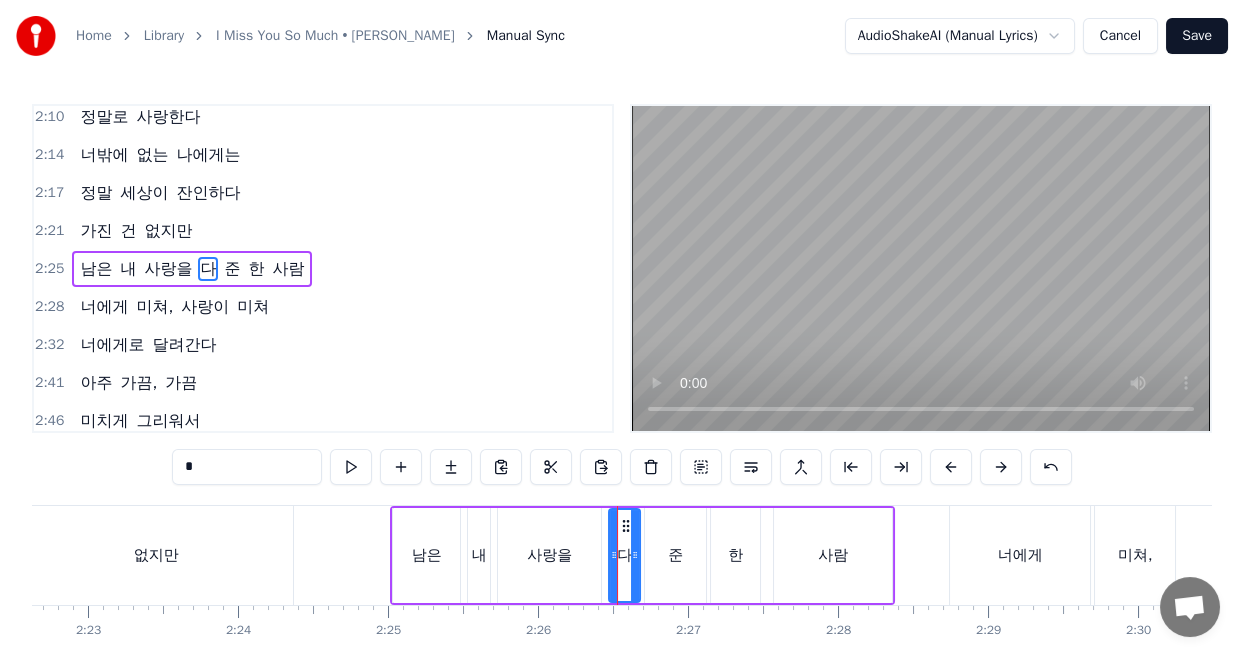 click on "사랑을" at bounding box center (549, 555) 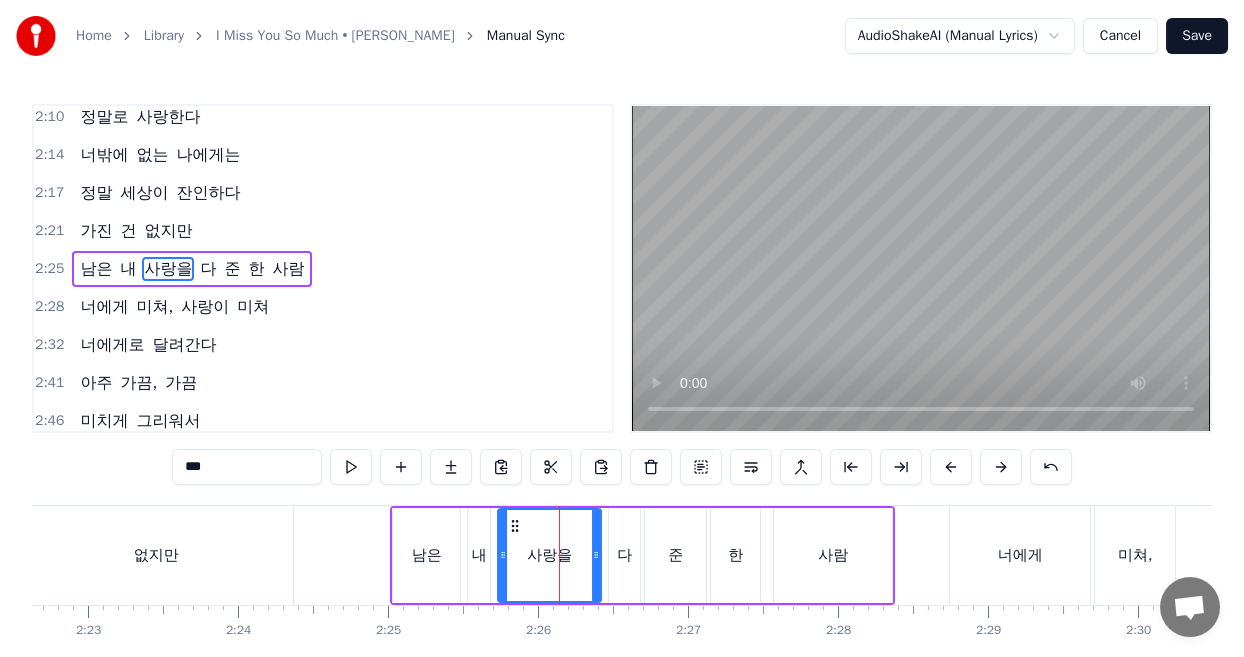 click on "다" at bounding box center [624, 555] 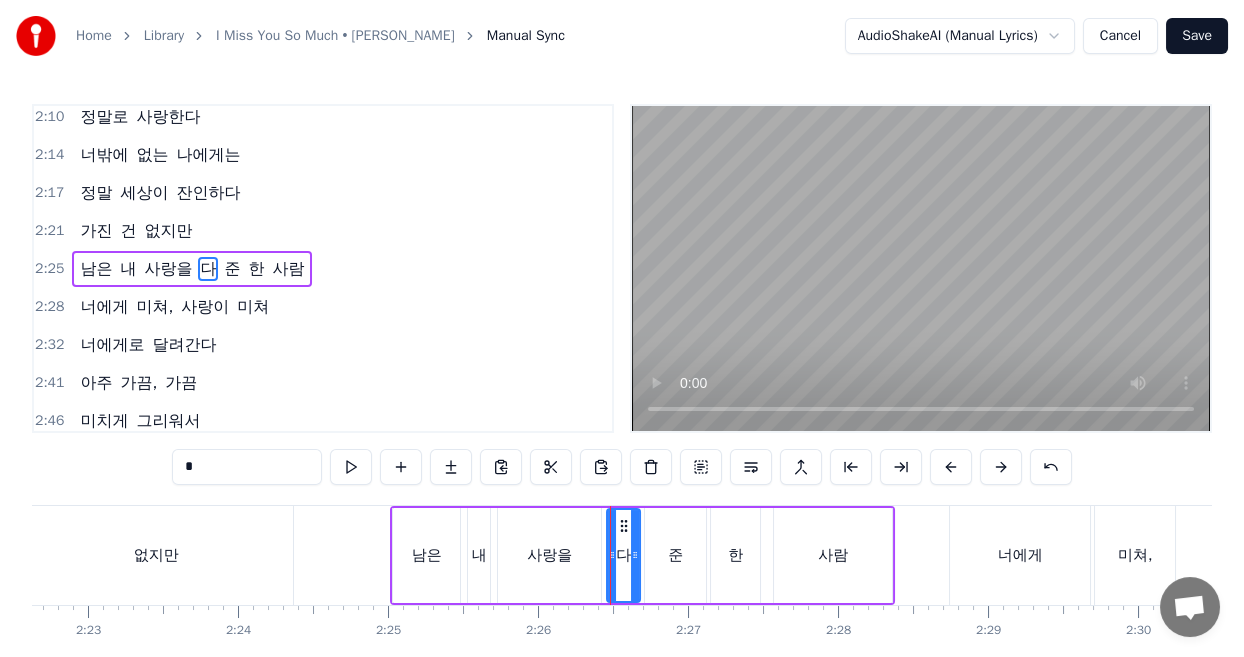 click on "땅거미 진 거리에 어둠이 잦아들면 저 거리 불빛 가슴을 친다 찬 바람에 무뎌진 사소한 두려움이 빈 사랑에 남겨져 내 몸이 아파온다 아주 가끔, 가끔 미치게 그리워서 멍하니 하늘에 기대어 너의 안부를 묻곤 한다 너도 가끔 조금 내 생각나긴 하니 듣는 이 없는 이 노래를 혼자 오늘도 불러본다 나 쓸쓸히 걷다가 문득 너 생각나서 허전한 맘에 술 한잔 한다 내 손에 쥔 전화에 니 이름 지워봐도 넌 지우지 못하고 일어나 집에 간다 아주 가끔, 가끔 미치게 그리워서 사는 게 지치고 힘들다 모진 너를 원망해 본다 바보 같은 내가 정말로 사랑한다 너밖에 없는 나에게는 정말 세상이 잔인하다 가진 건 없지만 남은 내 사랑을 다 준 한 사람 너에게 미쳐, 사랑이 미쳐 너에게로 달려간다 아주 가끔, 가끔 미치게 그리워서 멍하니 하늘에 기대어 너의 안부를 묻곤 한다 너도 가끔" at bounding box center [-5086, 555] 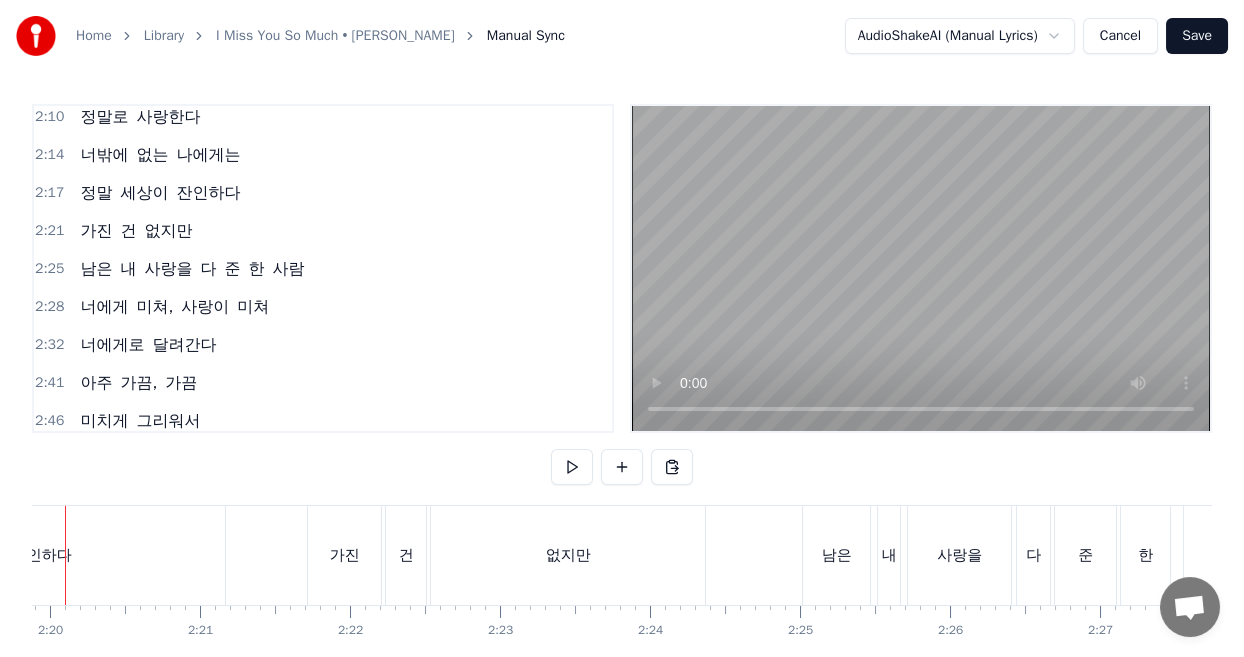 scroll, scrollTop: 0, scrollLeft: 20915, axis: horizontal 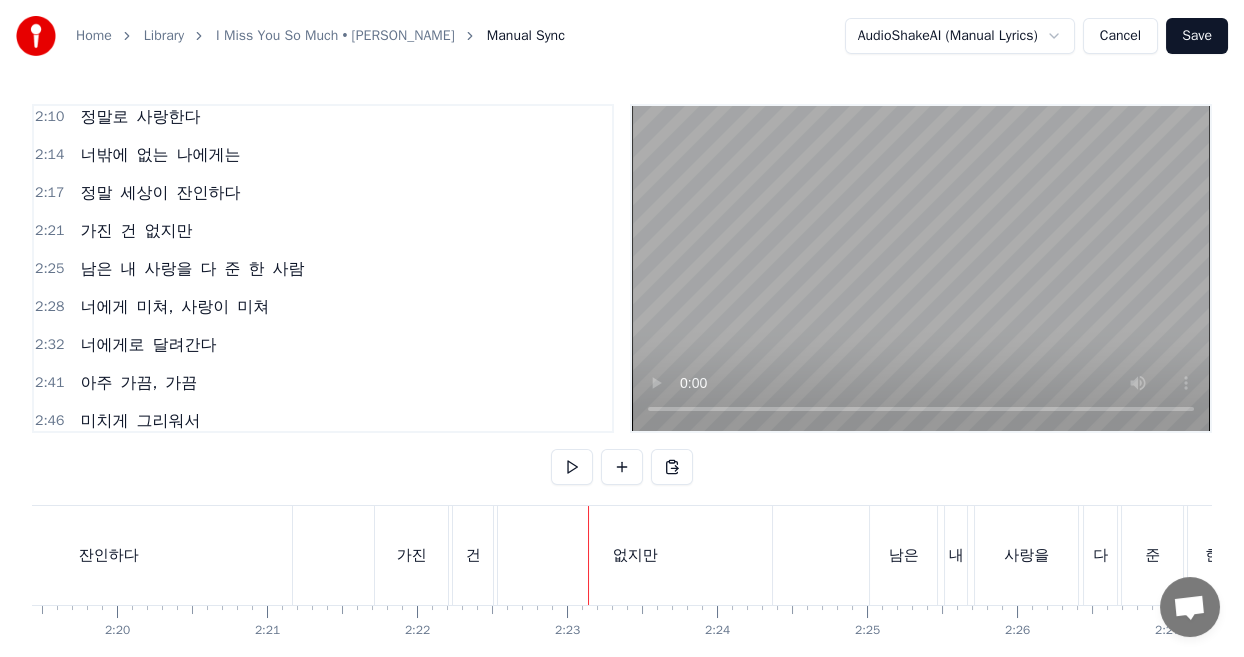 click on "가진" at bounding box center [411, 555] 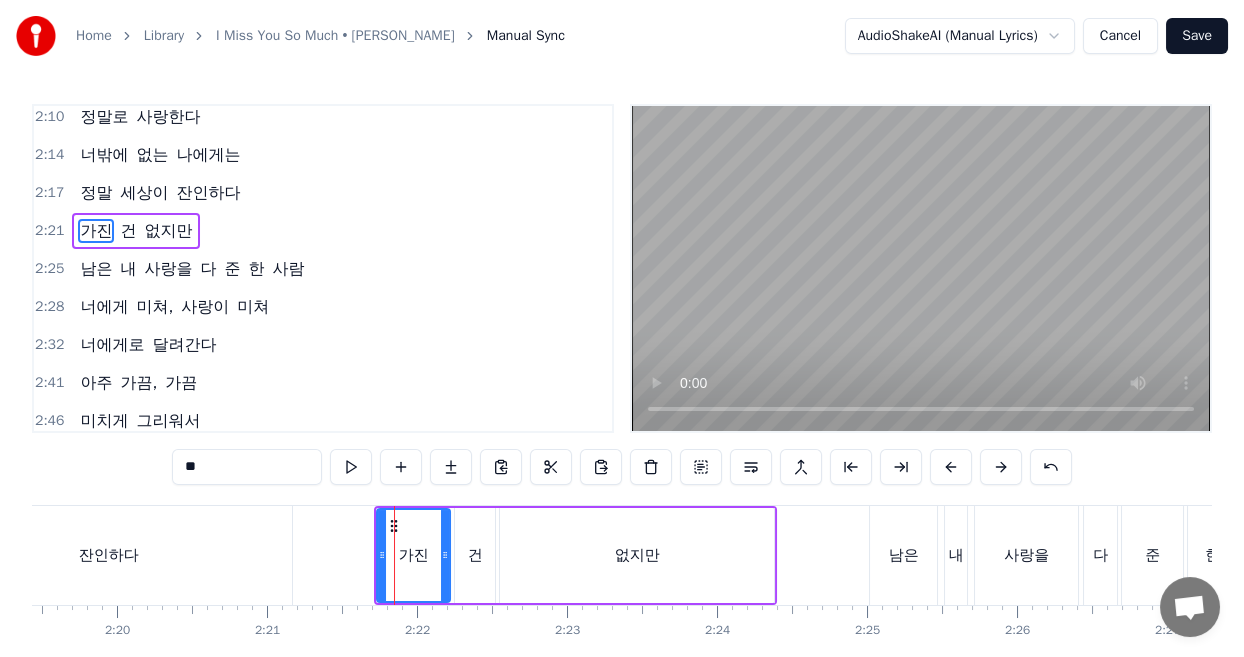 scroll, scrollTop: 996, scrollLeft: 0, axis: vertical 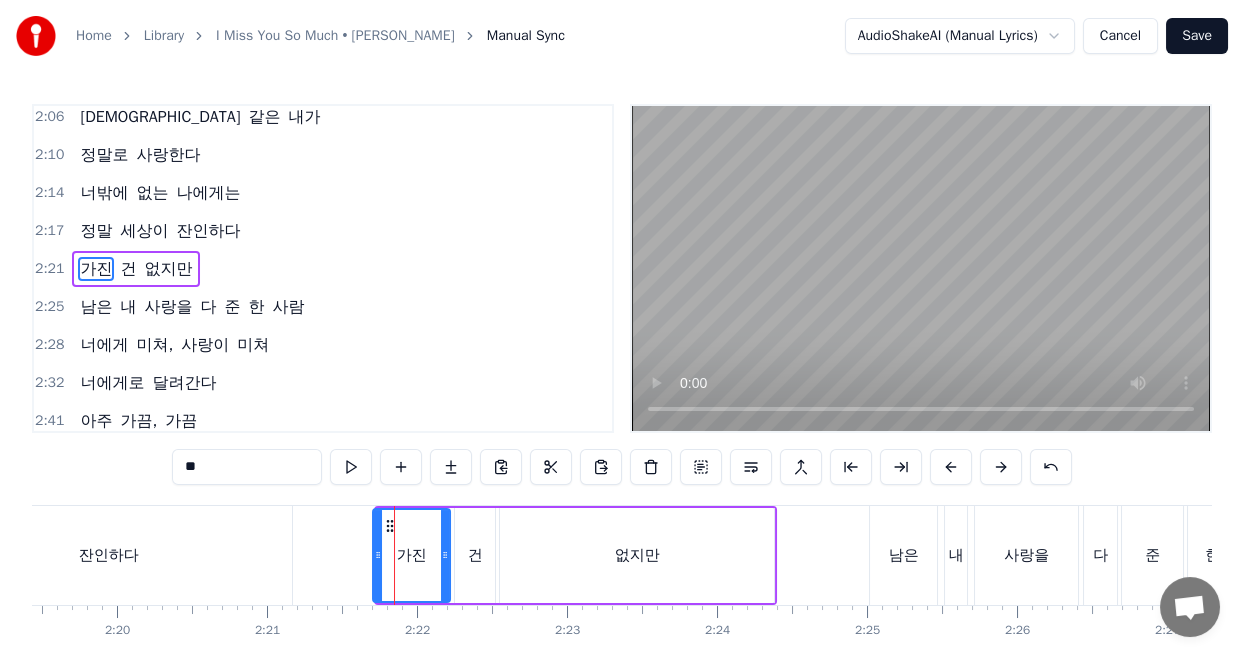 click 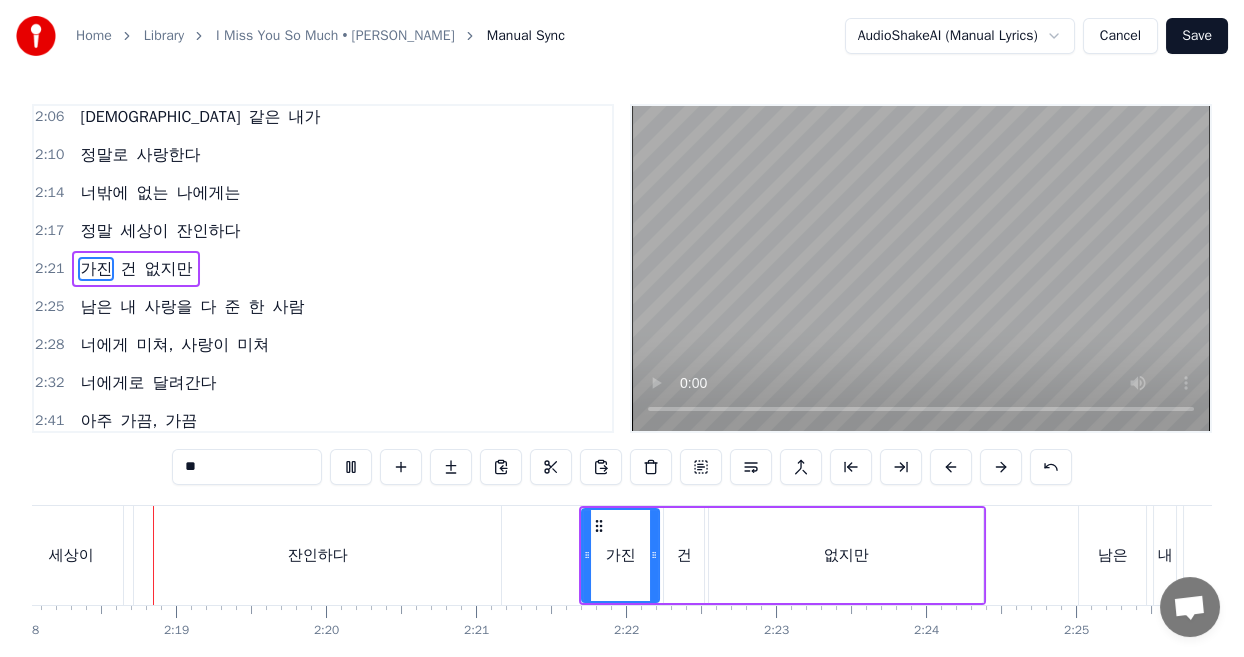 scroll, scrollTop: 0, scrollLeft: 20706, axis: horizontal 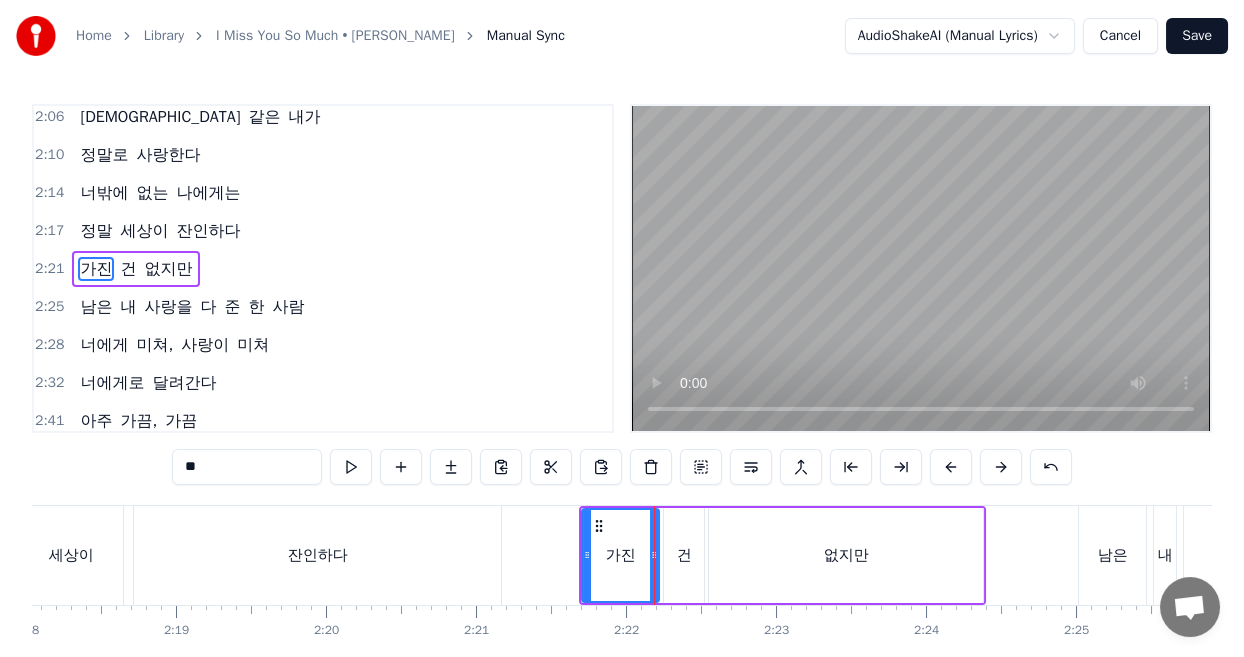 click on "가진" at bounding box center (621, 555) 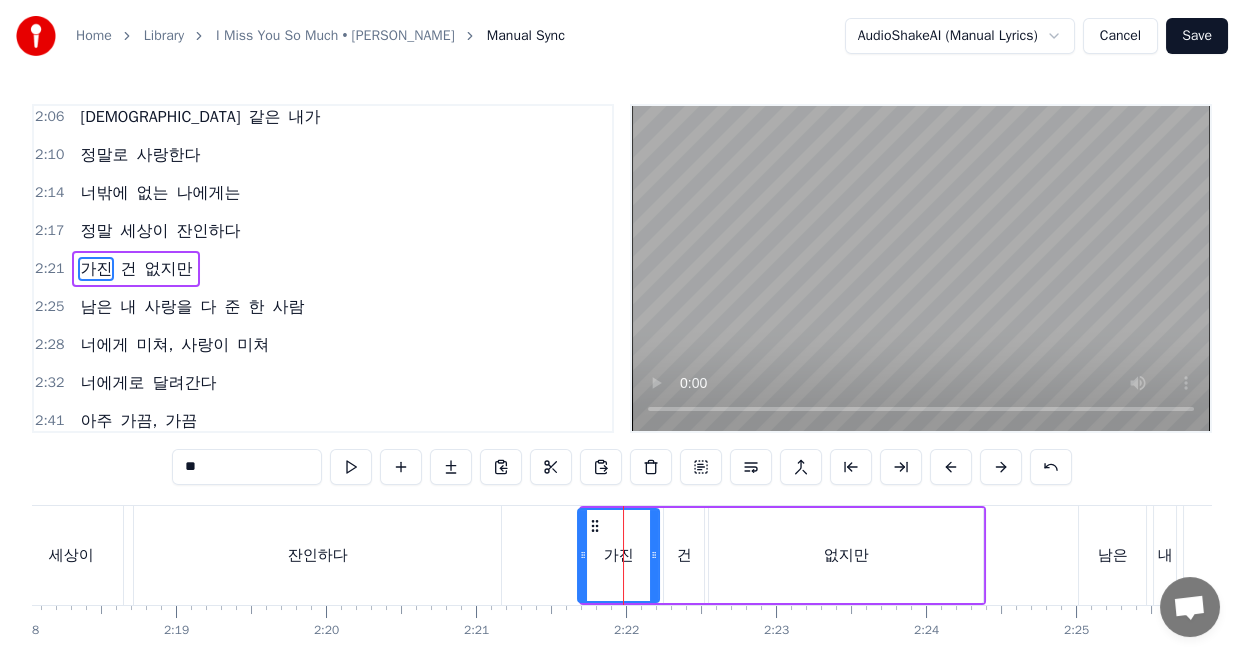click at bounding box center [583, 555] 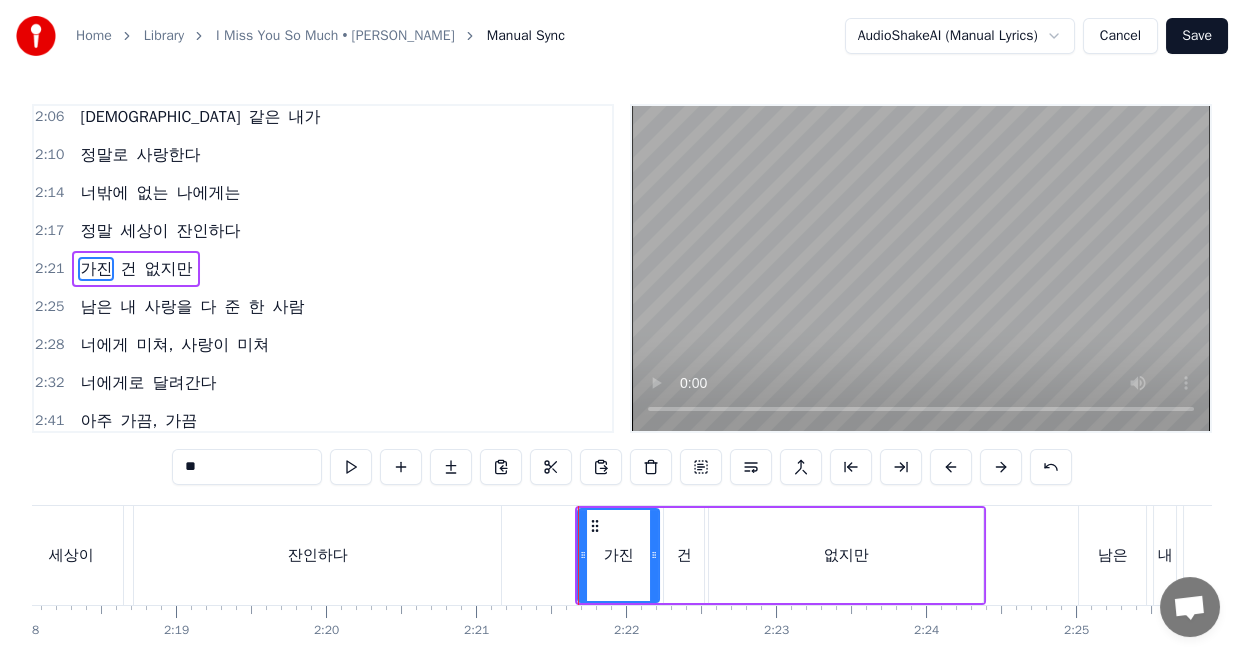 click on "가진" at bounding box center (618, 555) 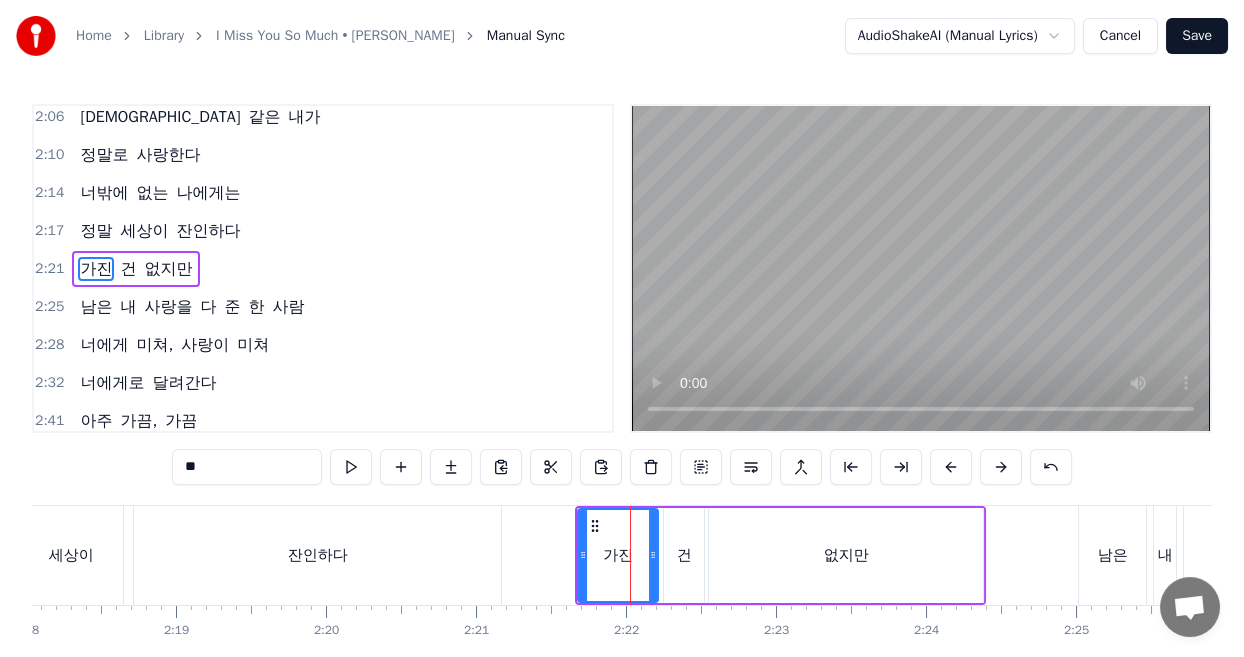 click at bounding box center [653, 555] 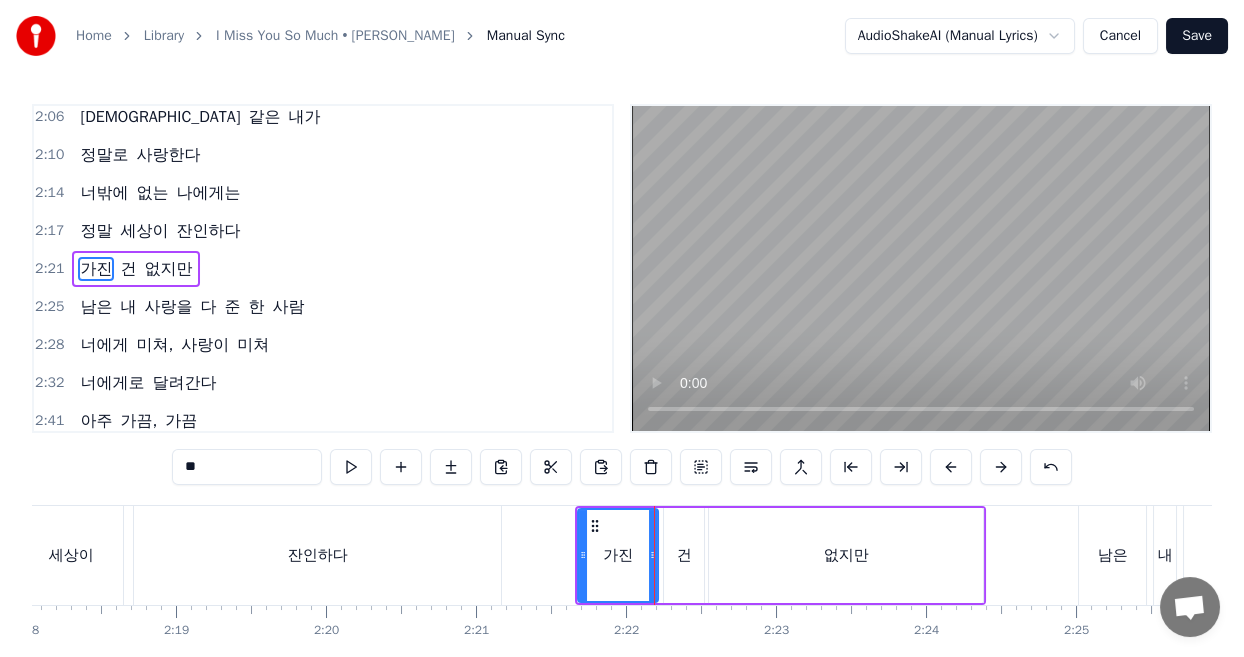 click on "건" at bounding box center (684, 555) 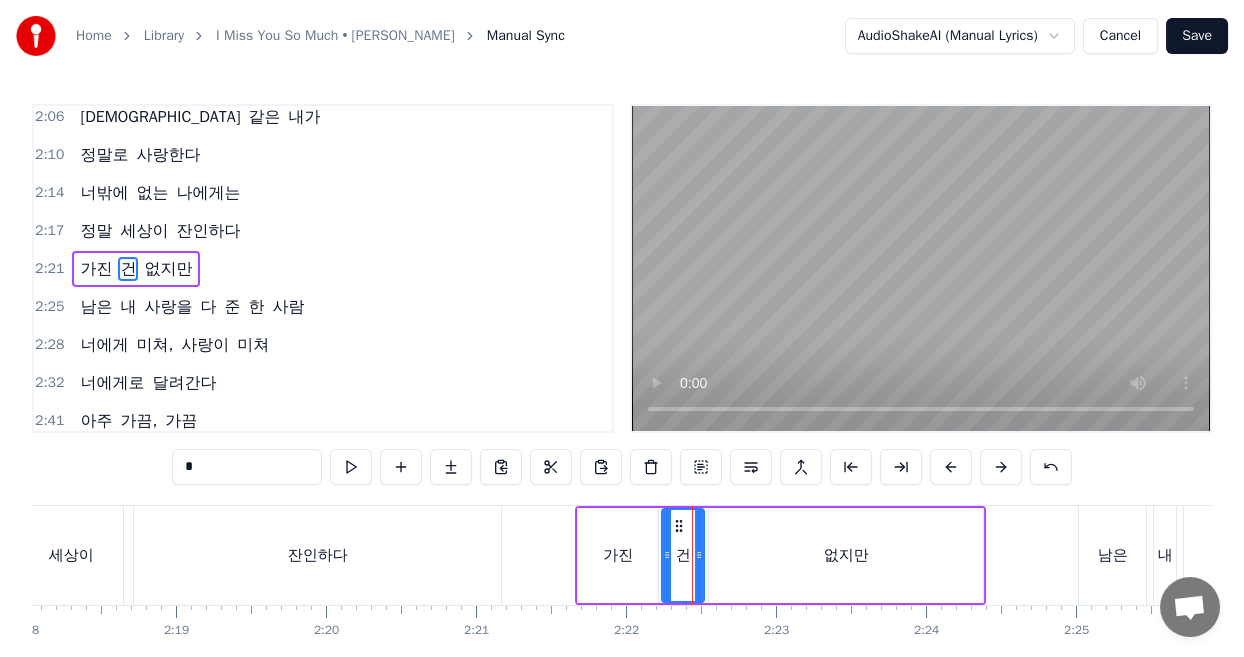 drag, startPoint x: 665, startPoint y: 532, endPoint x: 700, endPoint y: 539, distance: 35.69314 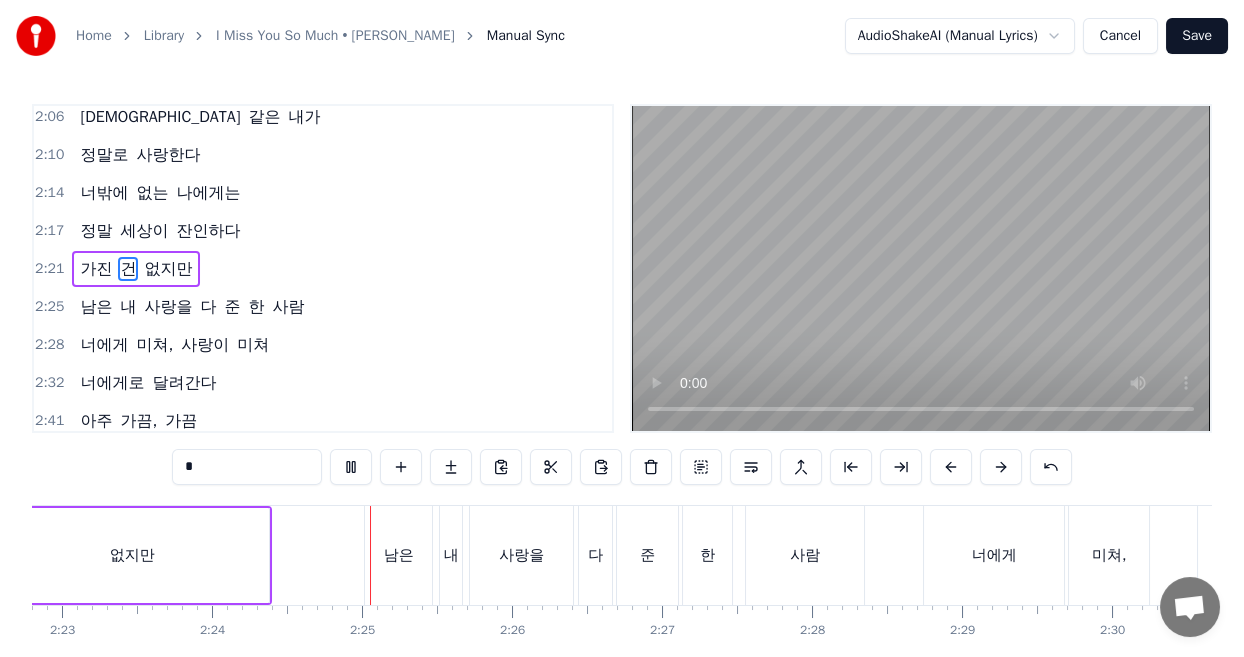 scroll, scrollTop: 0, scrollLeft: 21560, axis: horizontal 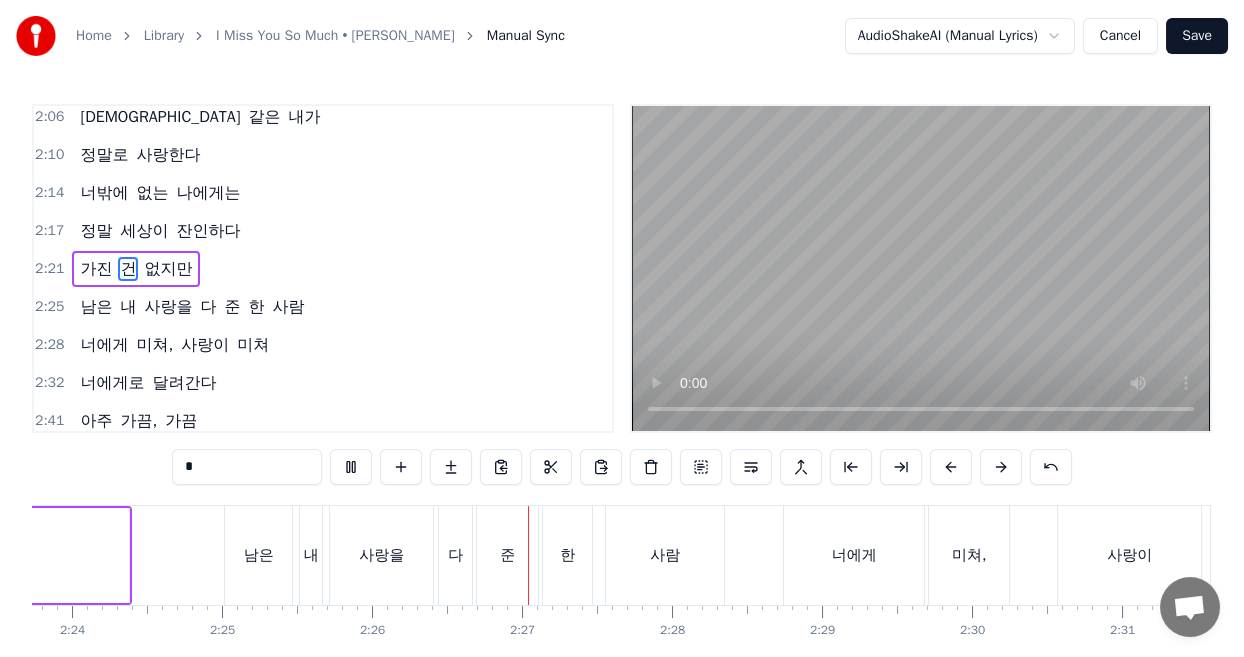 click at bounding box center [921, 268] 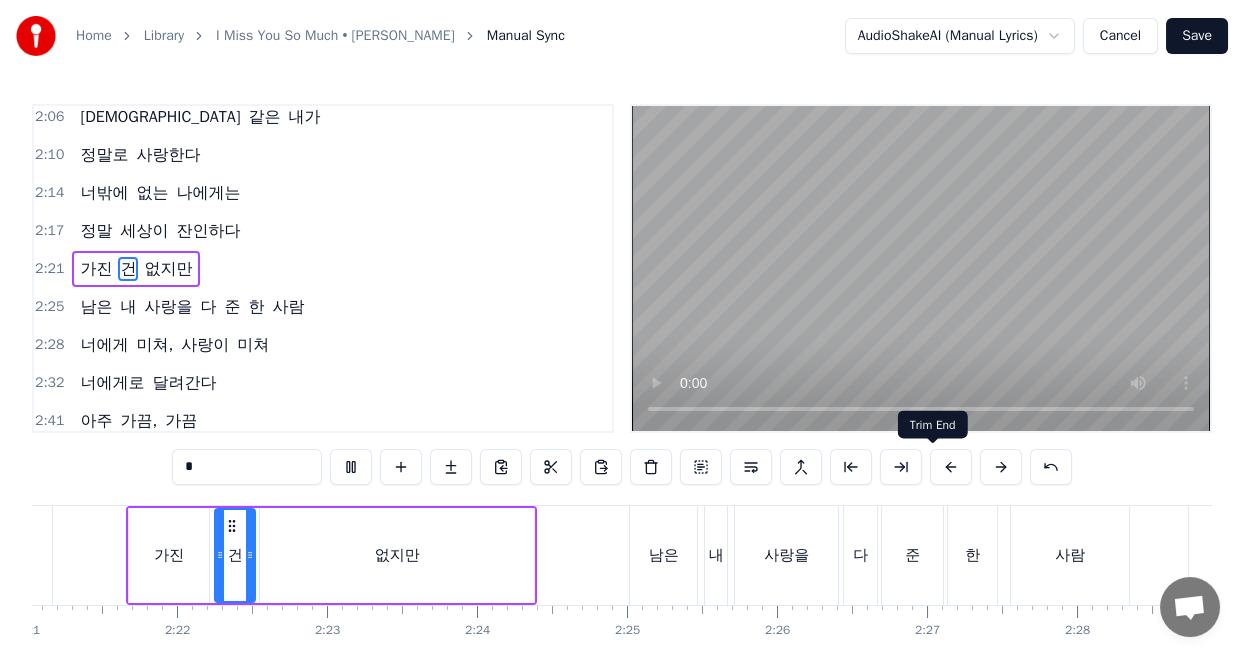 scroll, scrollTop: 0, scrollLeft: 20758, axis: horizontal 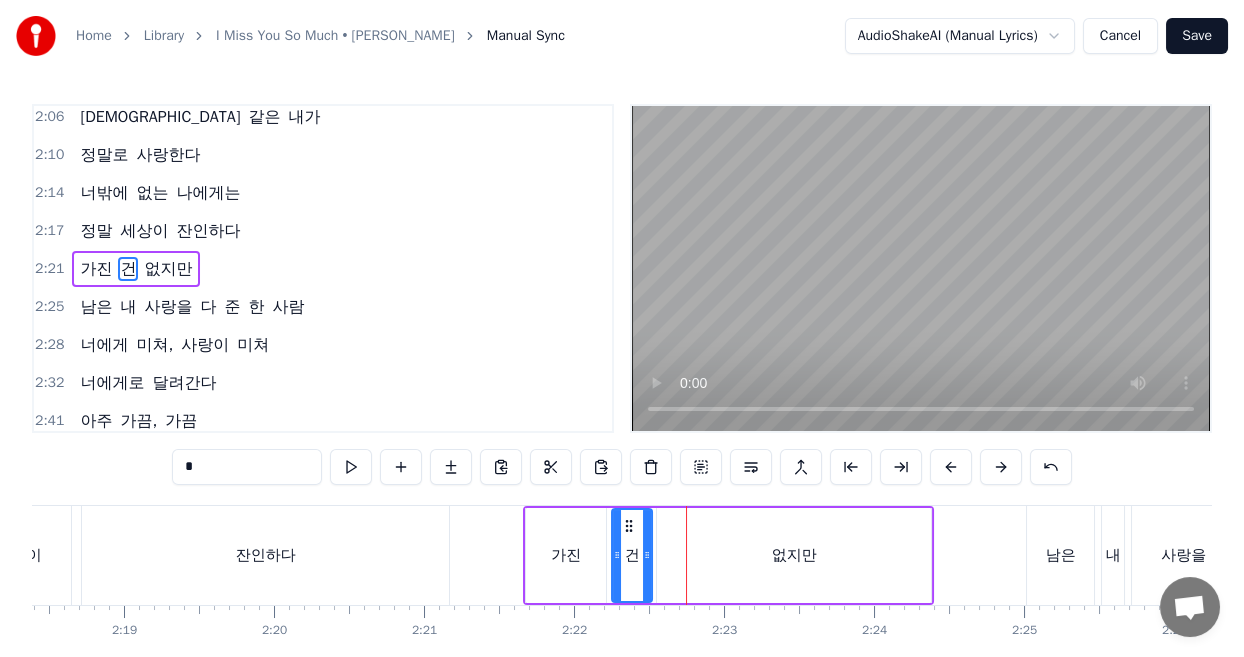 click 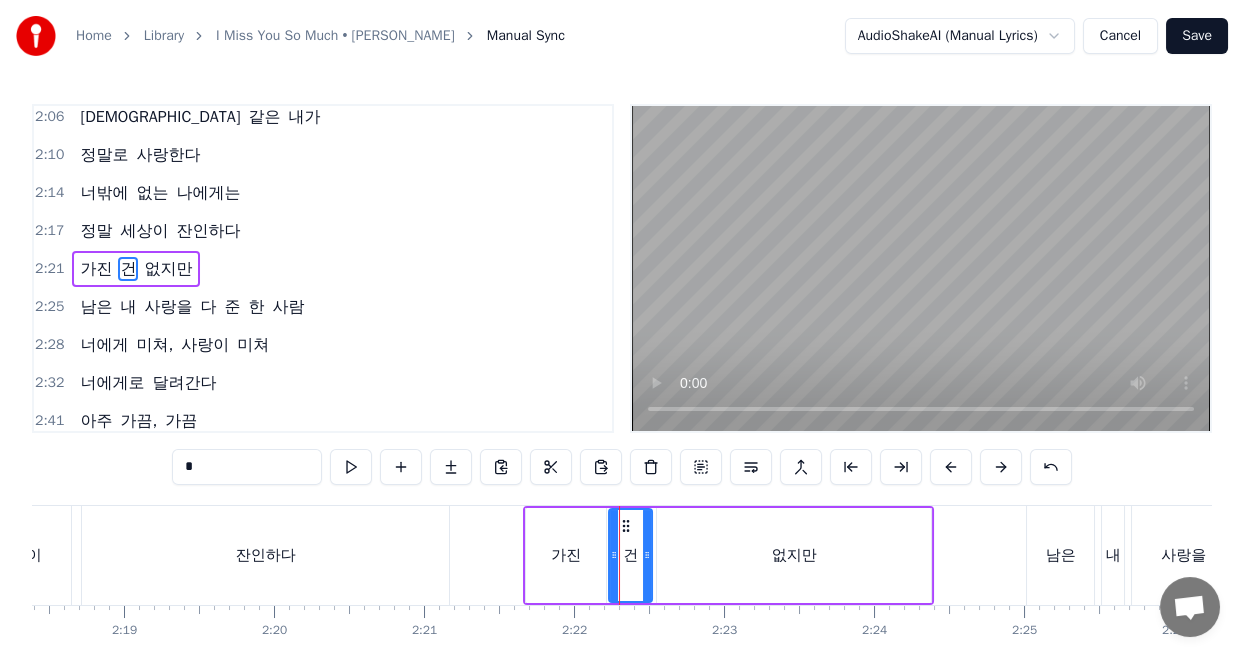 click 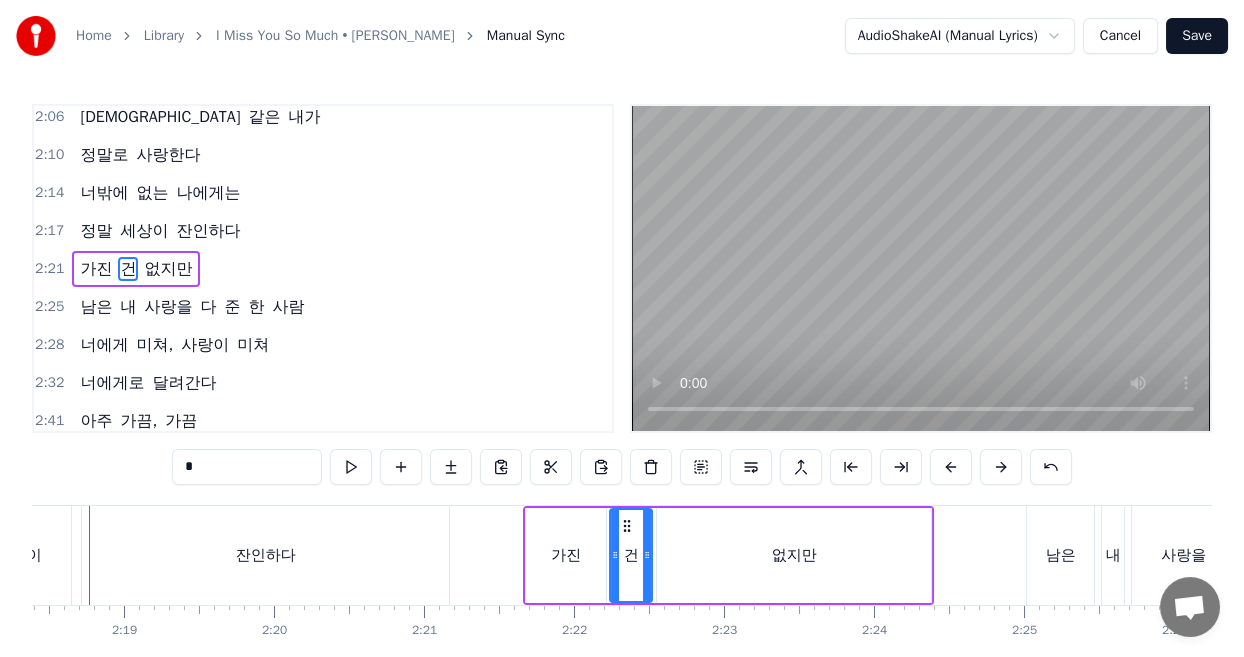 scroll, scrollTop: 0, scrollLeft: 20715, axis: horizontal 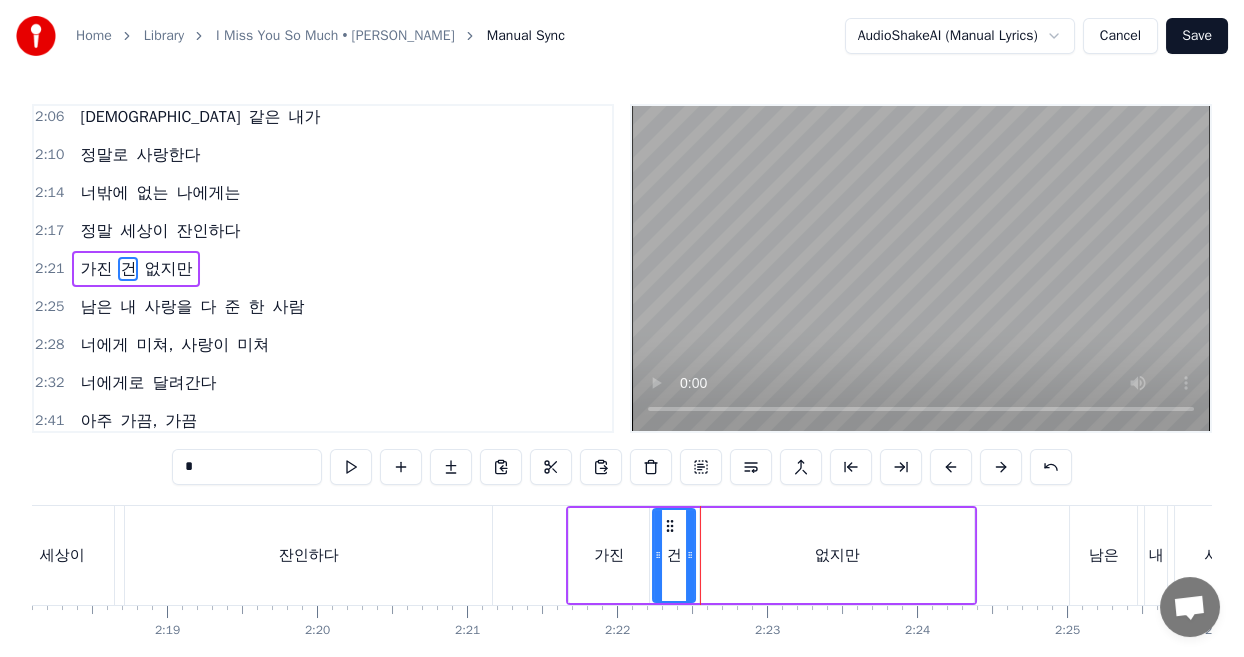 click on "가진" at bounding box center (609, 555) 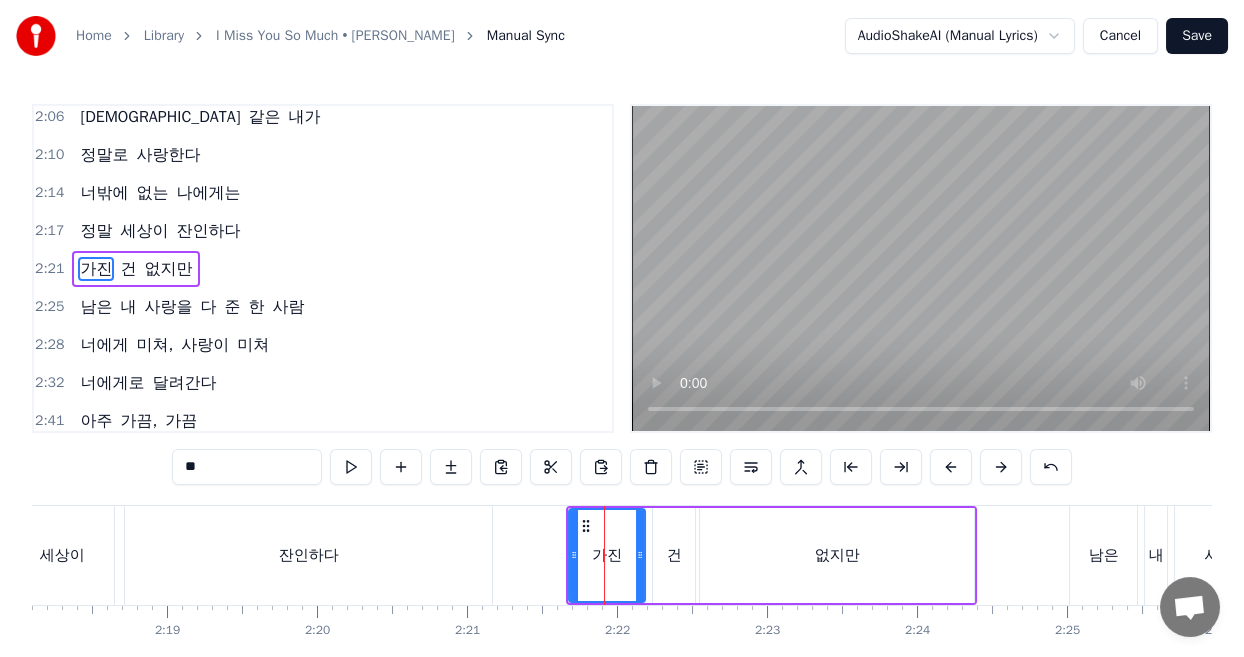 click on "가진" at bounding box center [607, 555] 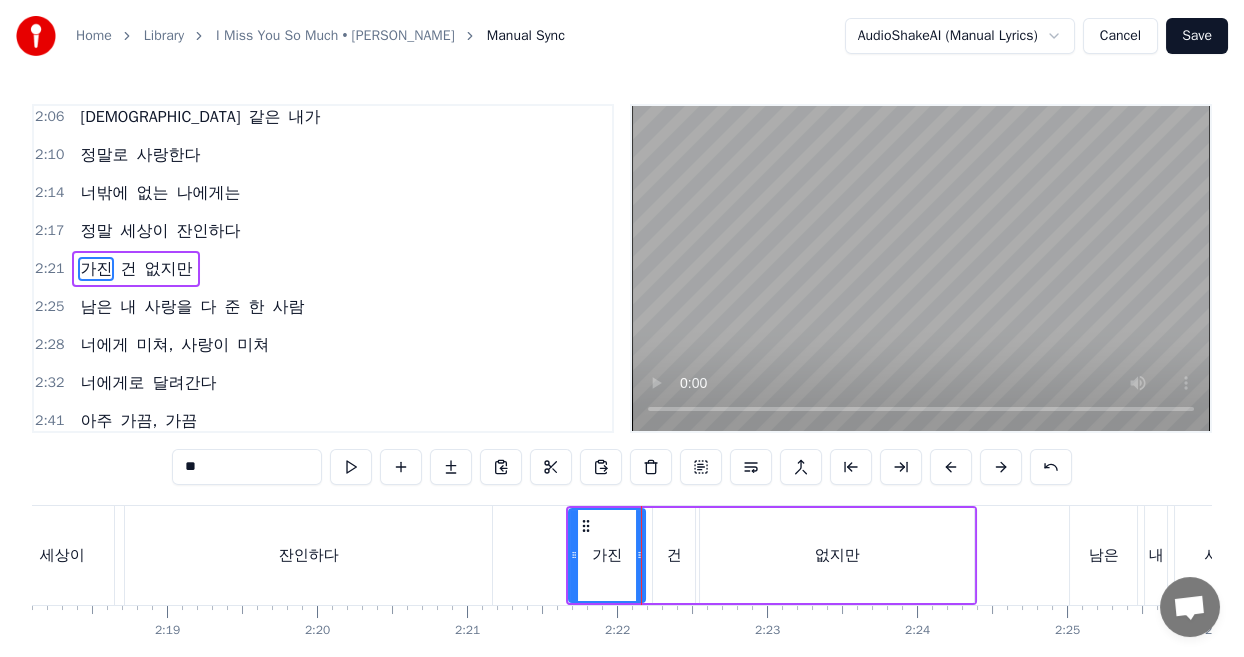 click on "건" at bounding box center (674, 555) 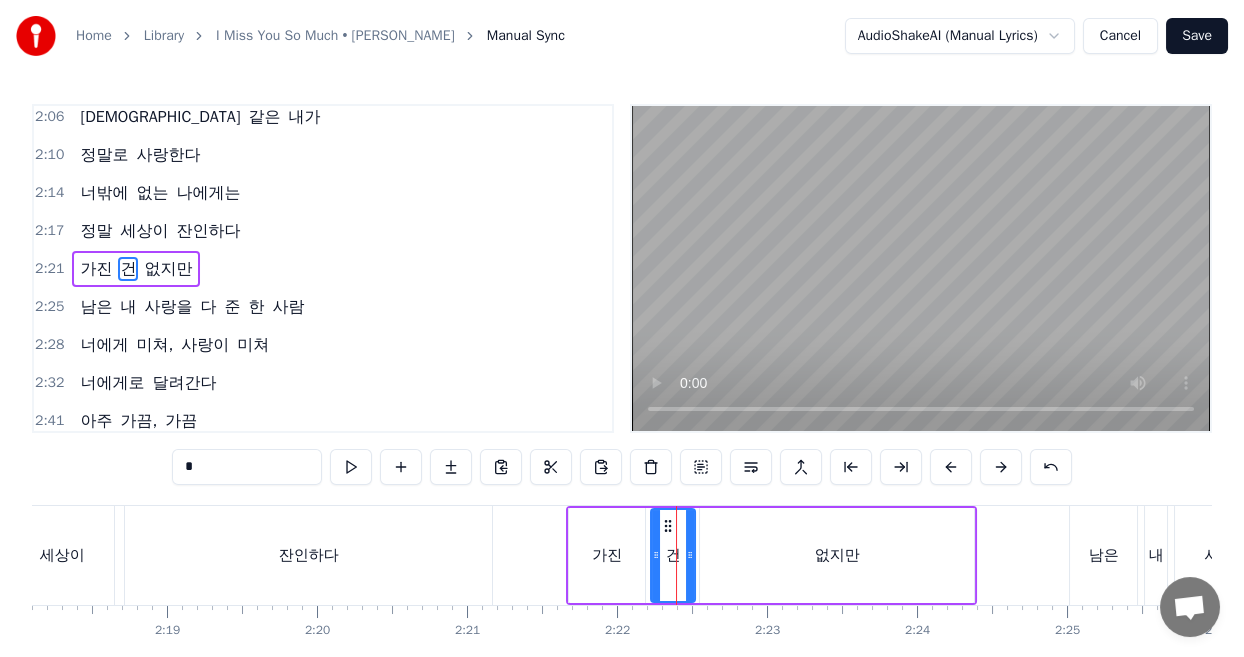click on "건" at bounding box center [673, 555] 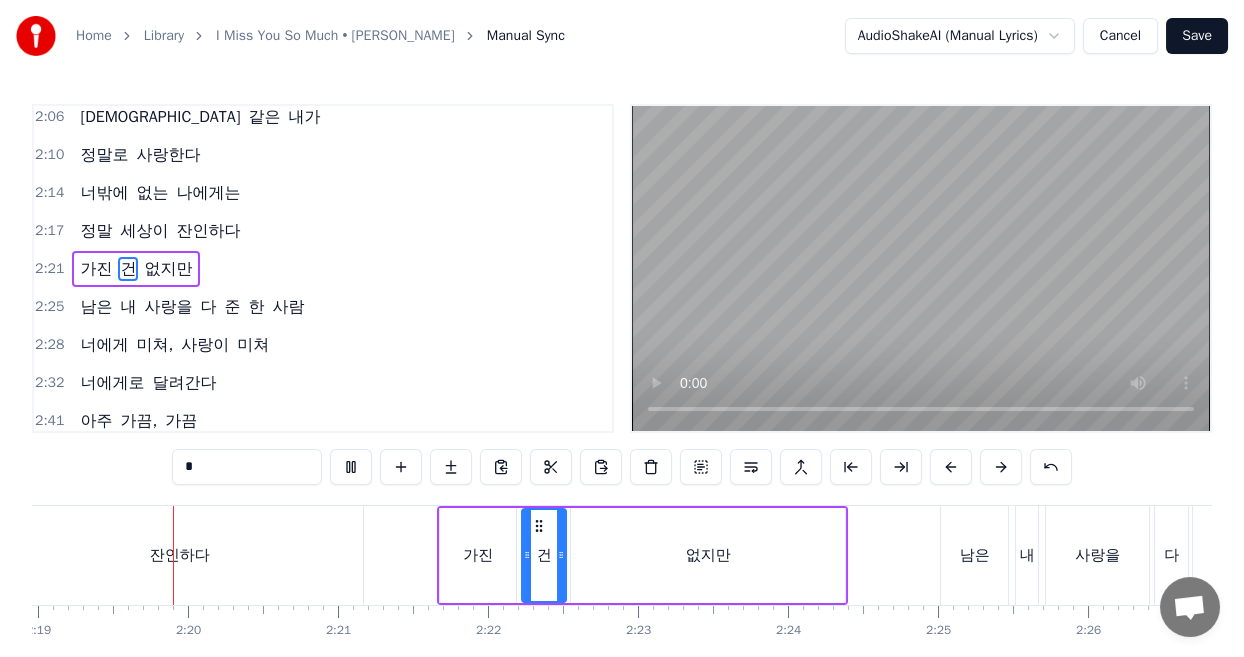 scroll, scrollTop: 0, scrollLeft: 20836, axis: horizontal 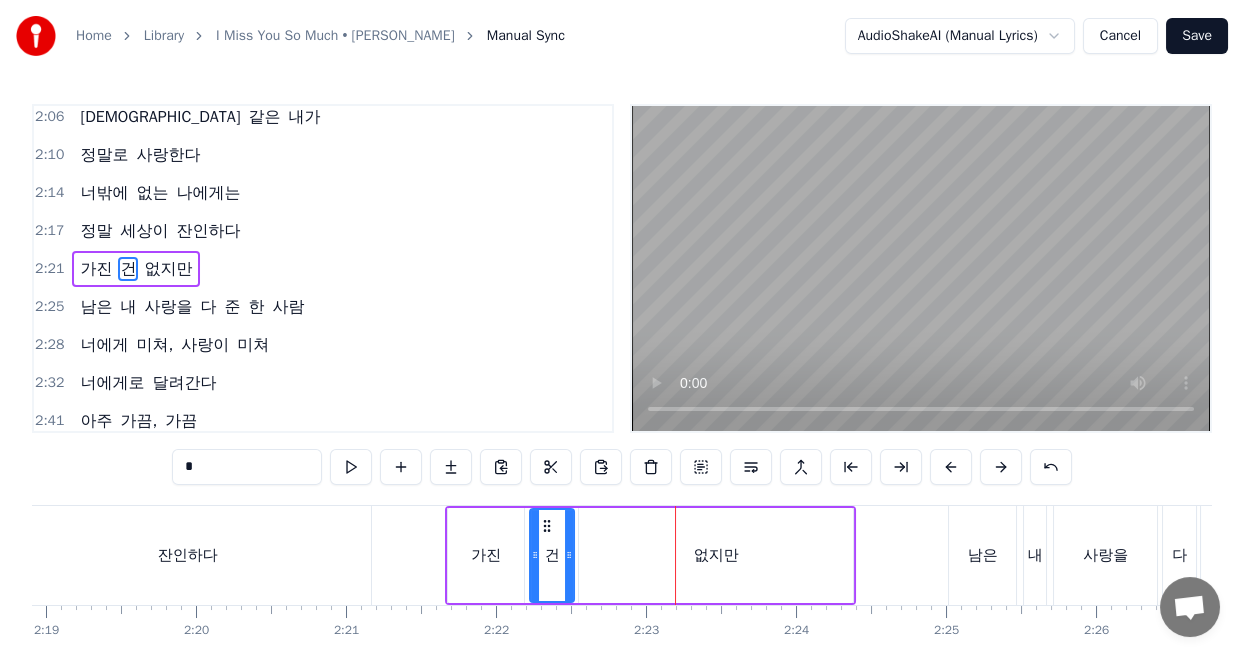 click on "없지만" at bounding box center (168, 269) 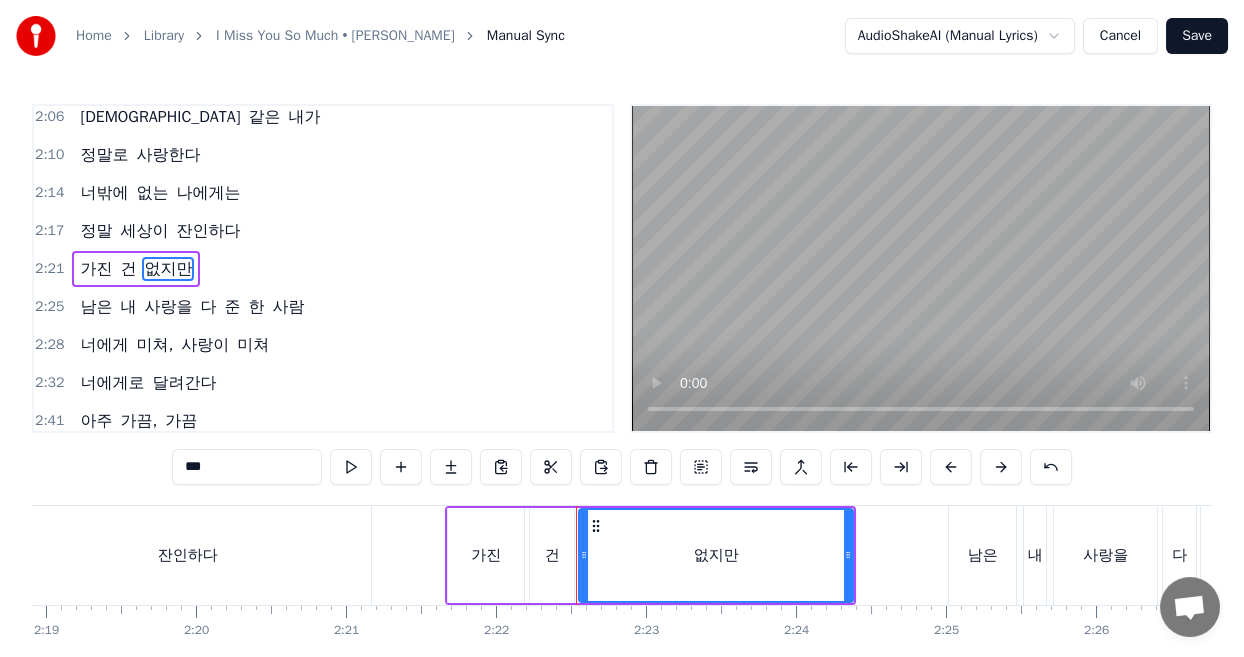 click on "없지만" at bounding box center (716, 555) 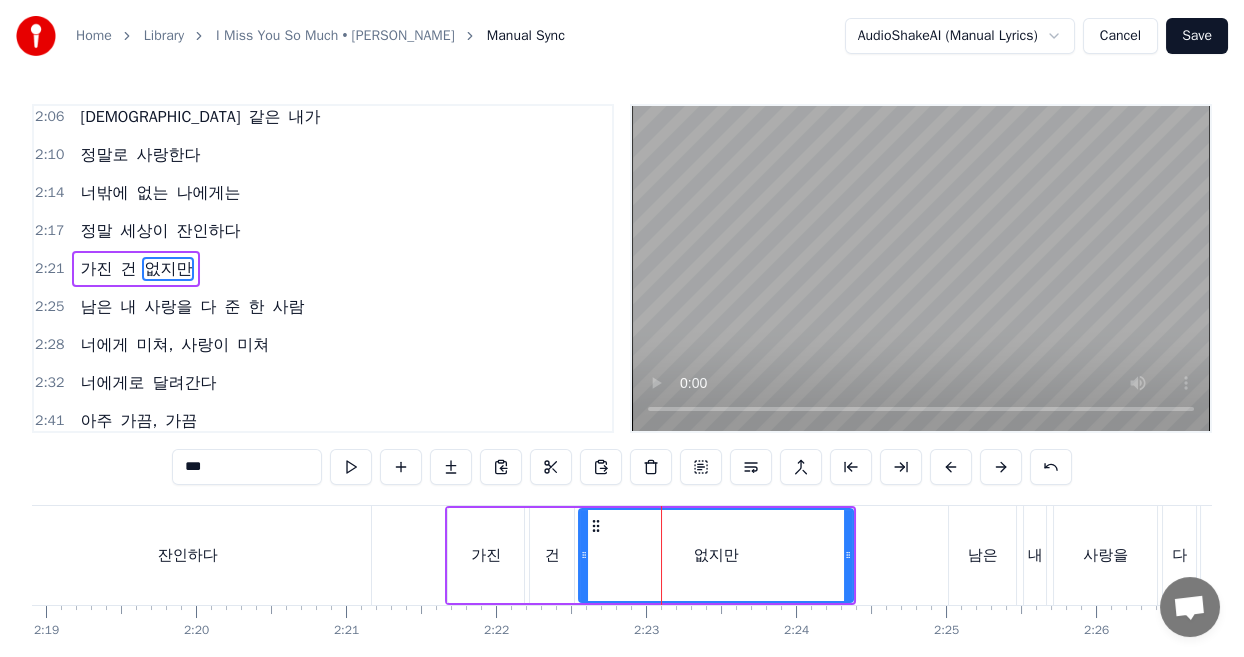 click on "없지만" at bounding box center [716, 555] 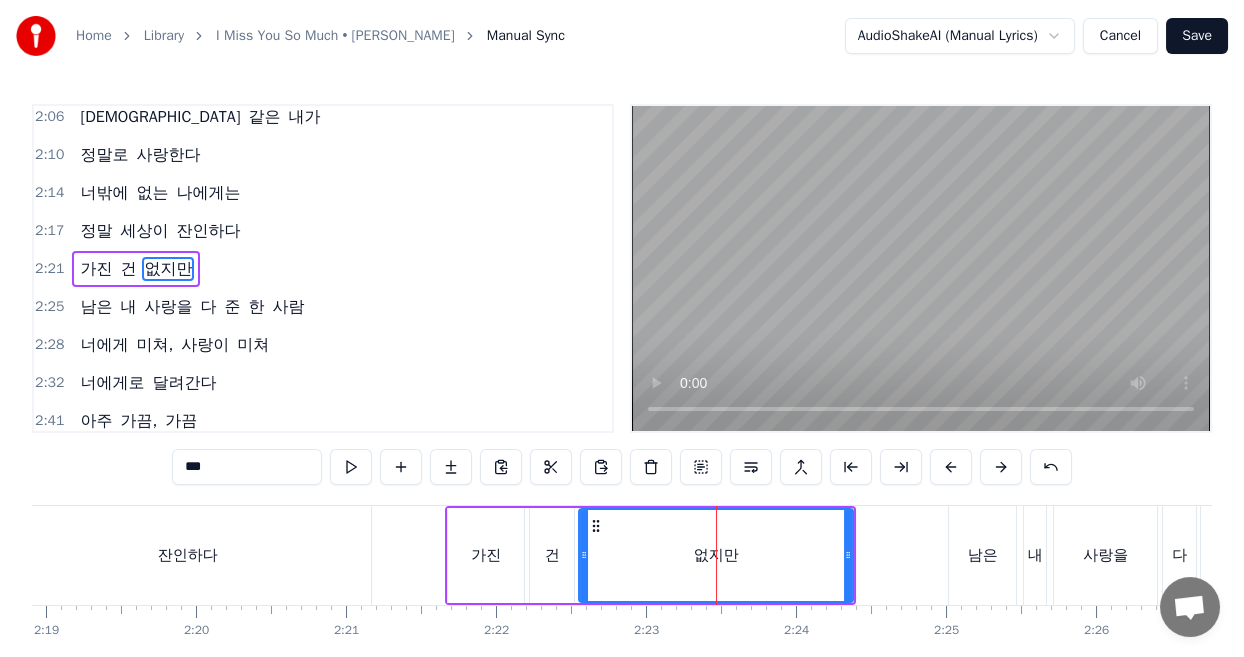 drag, startPoint x: 138, startPoint y: 466, endPoint x: 126, endPoint y: 462, distance: 12.649111 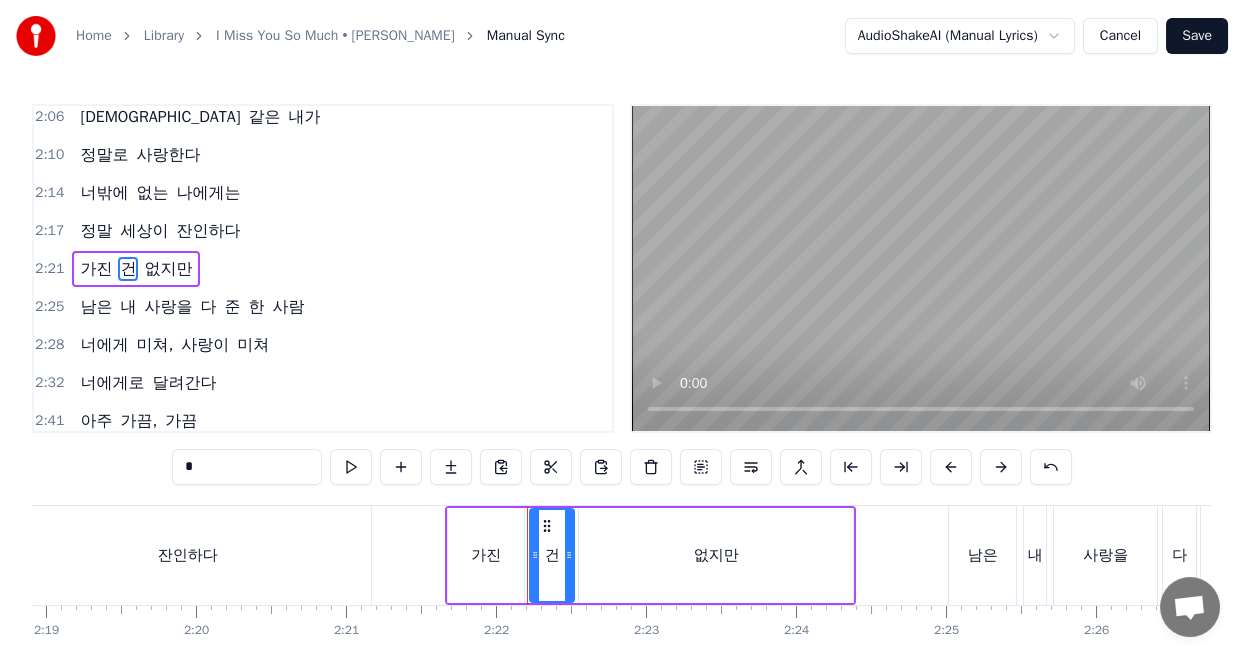 click on "*" at bounding box center [247, 467] 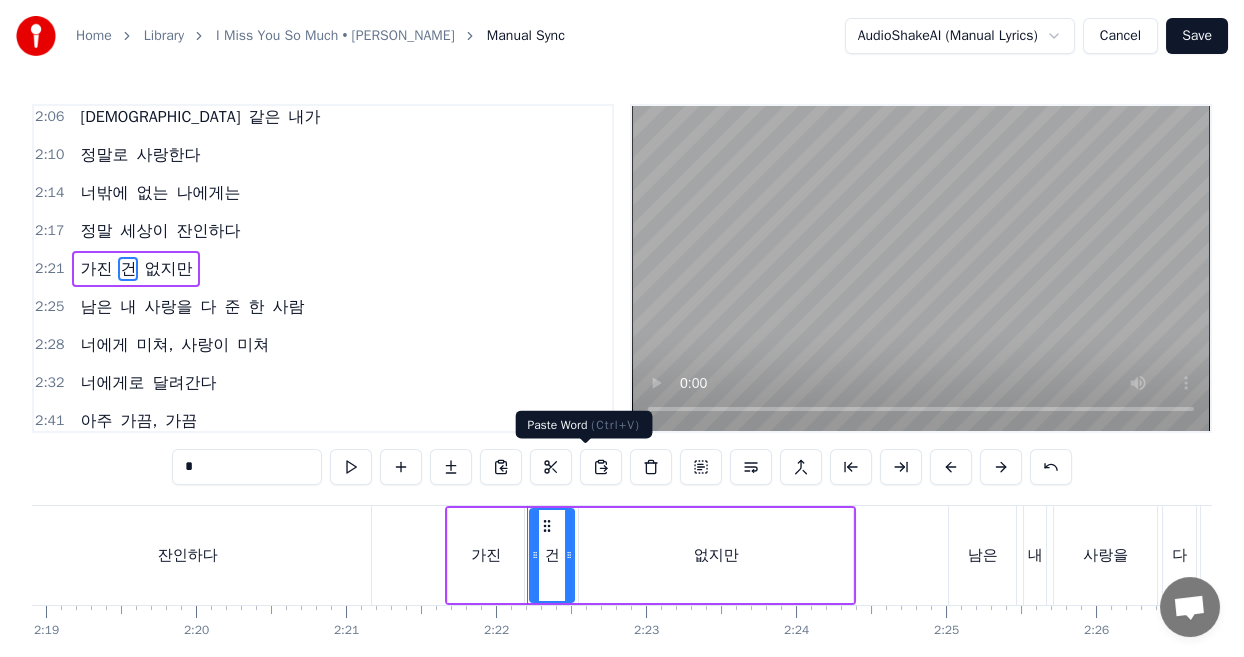 paste on "*" 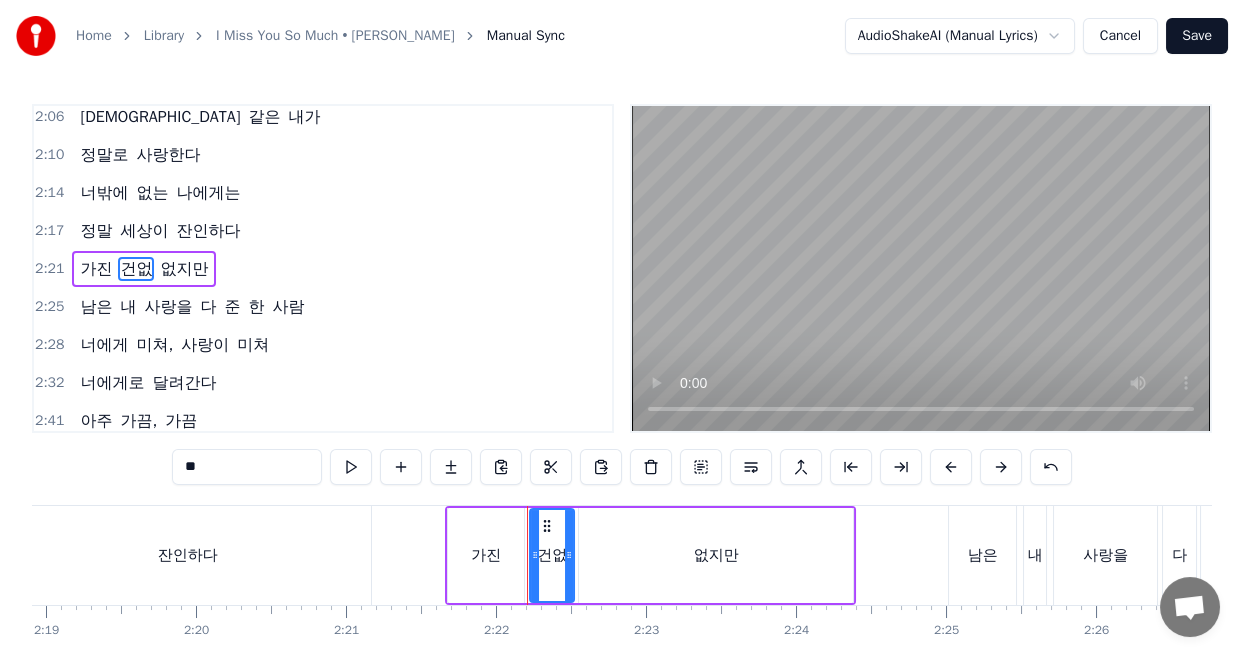 click on "없지만" at bounding box center (716, 555) 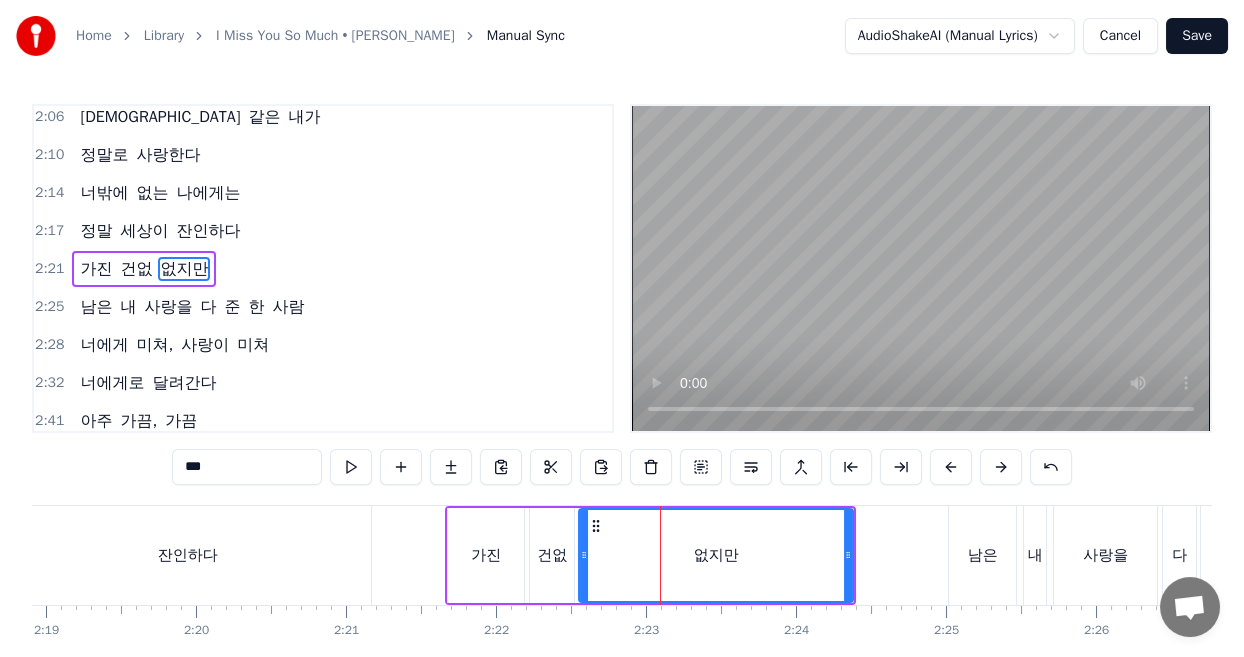click on "***" at bounding box center (247, 467) 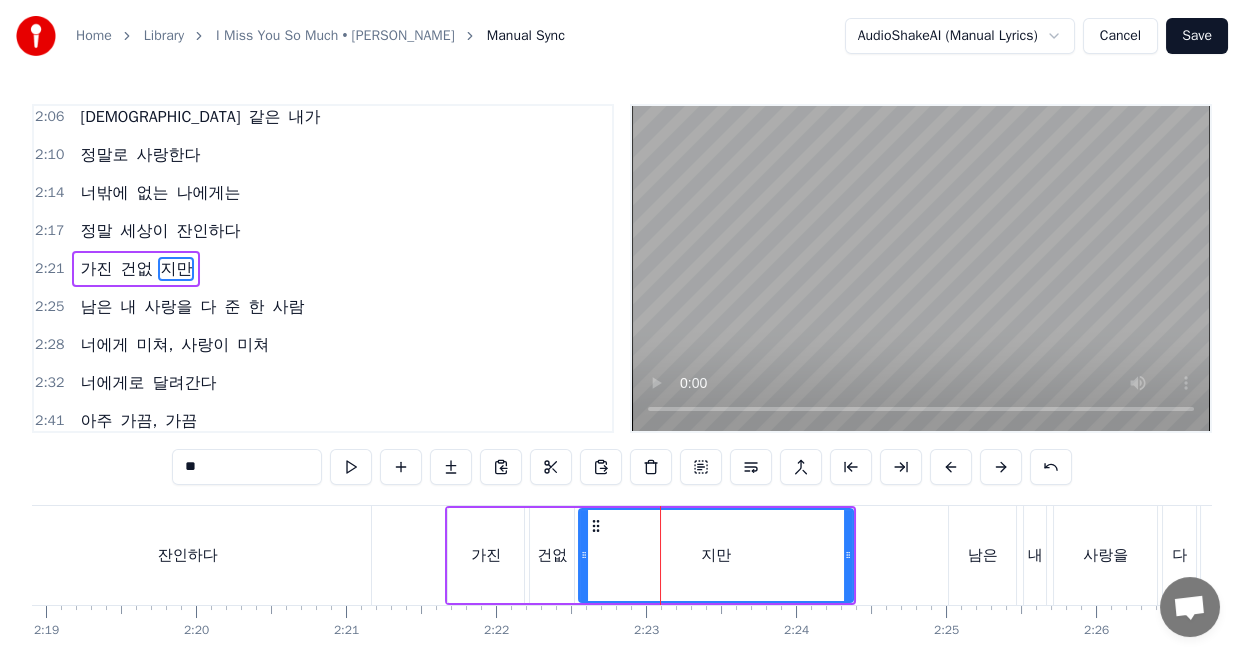 click on "사람" at bounding box center [288, 307] 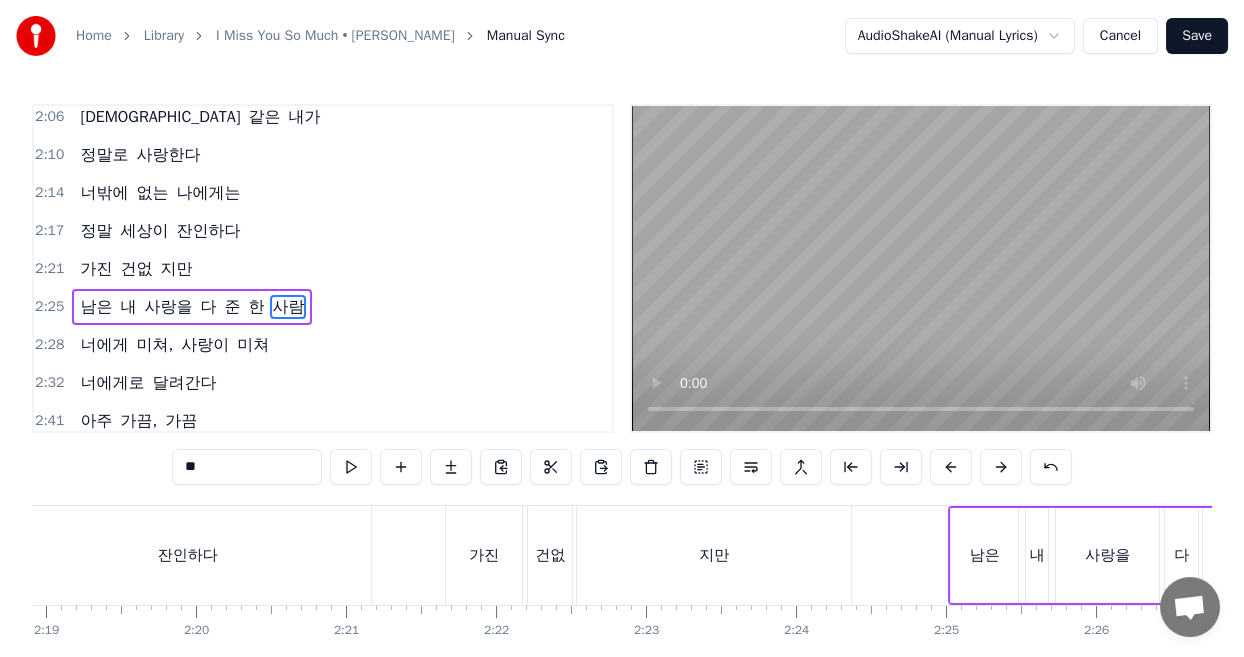 scroll, scrollTop: 1034, scrollLeft: 0, axis: vertical 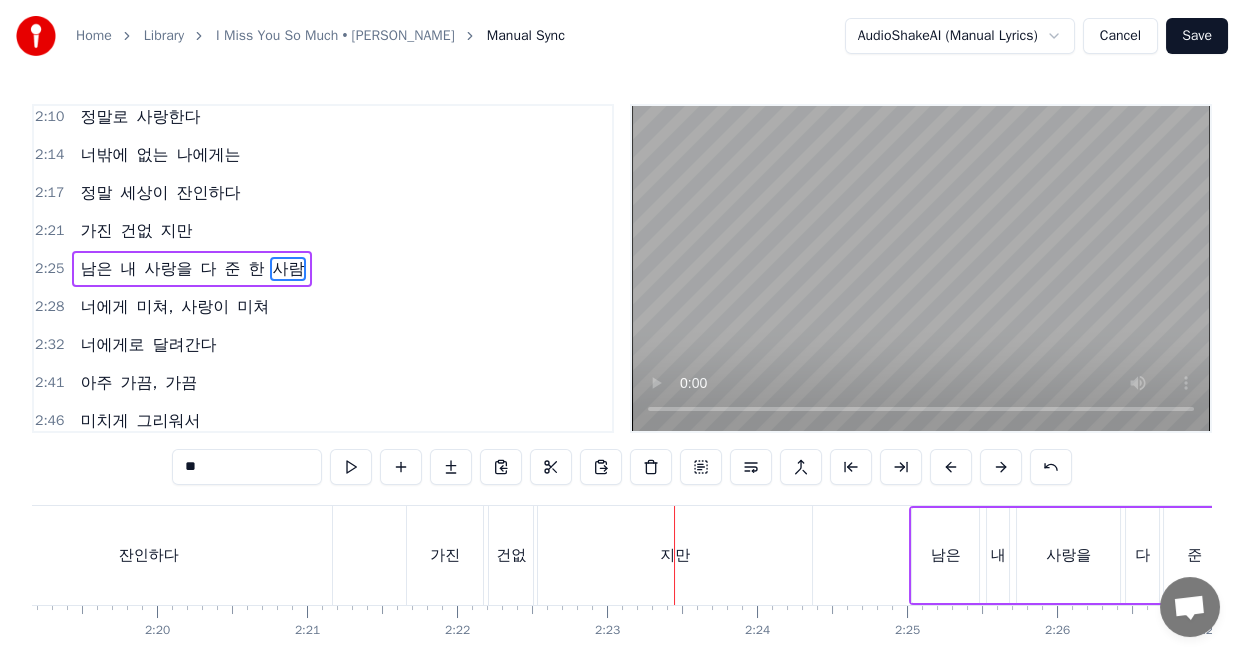 click on "건없" at bounding box center (511, 555) 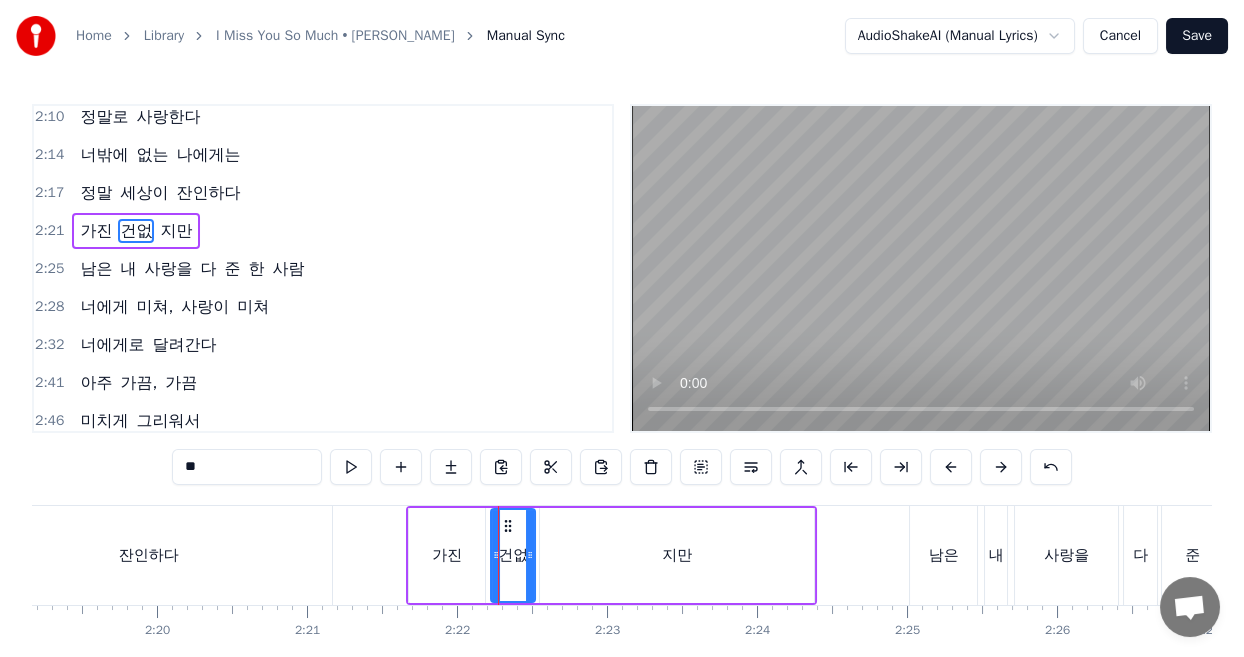 scroll, scrollTop: 996, scrollLeft: 0, axis: vertical 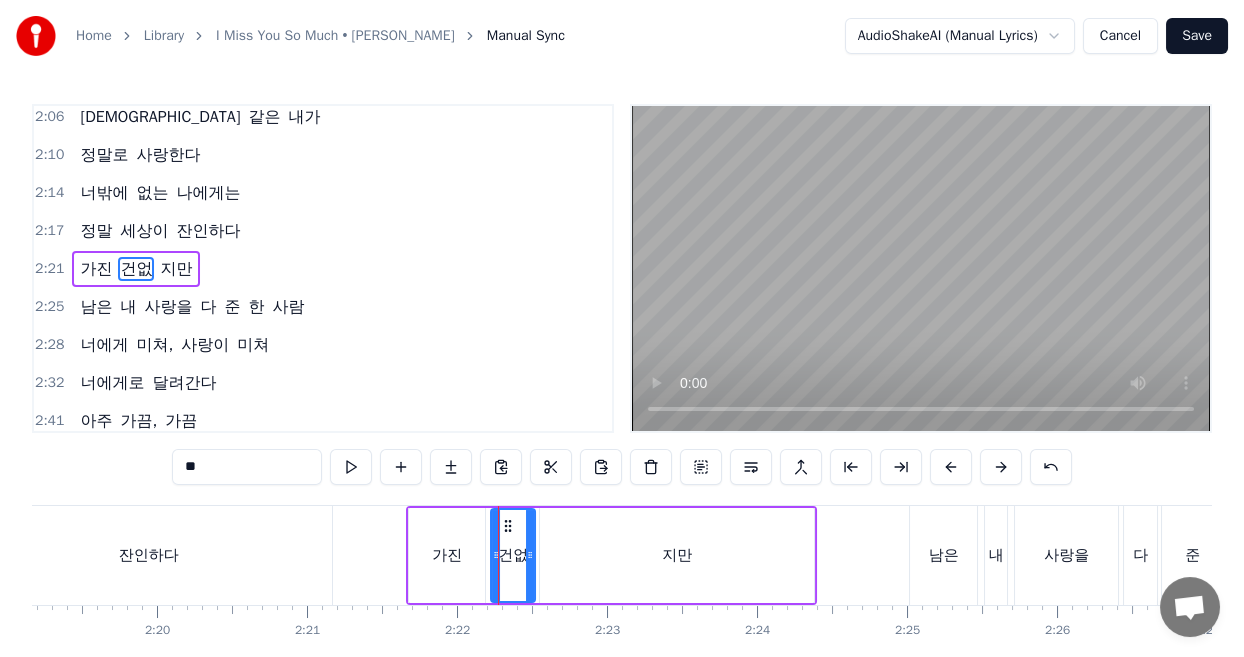 click on "지만" at bounding box center (677, 555) 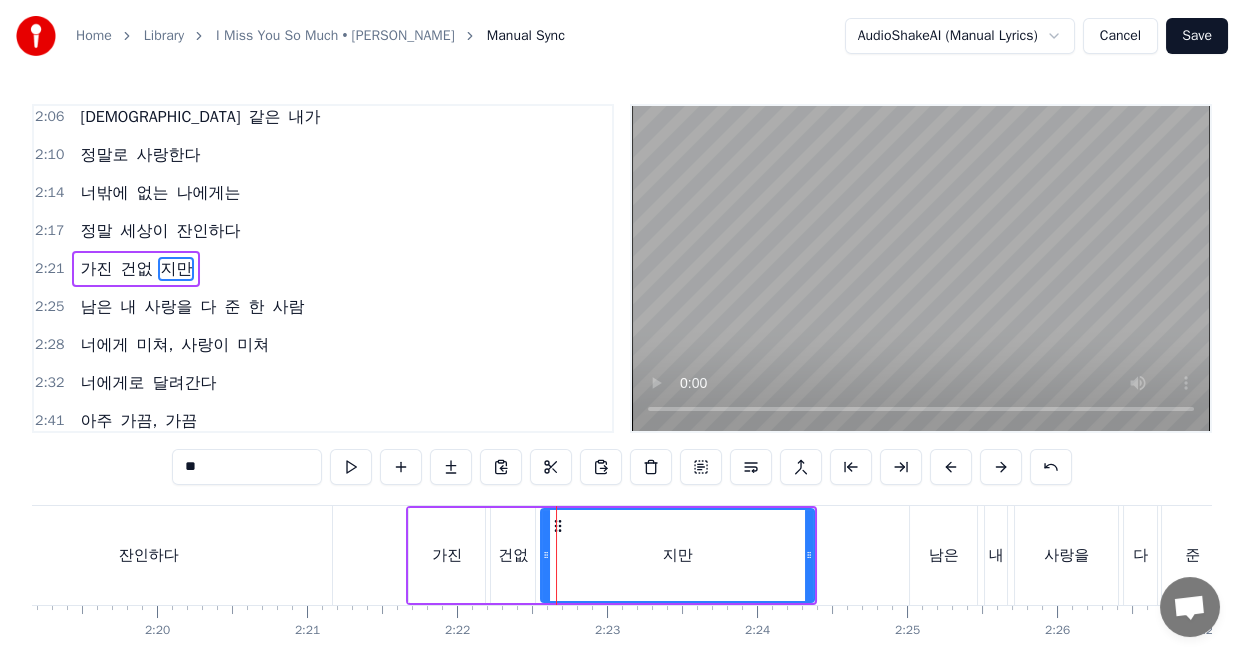 click at bounding box center (546, 555) 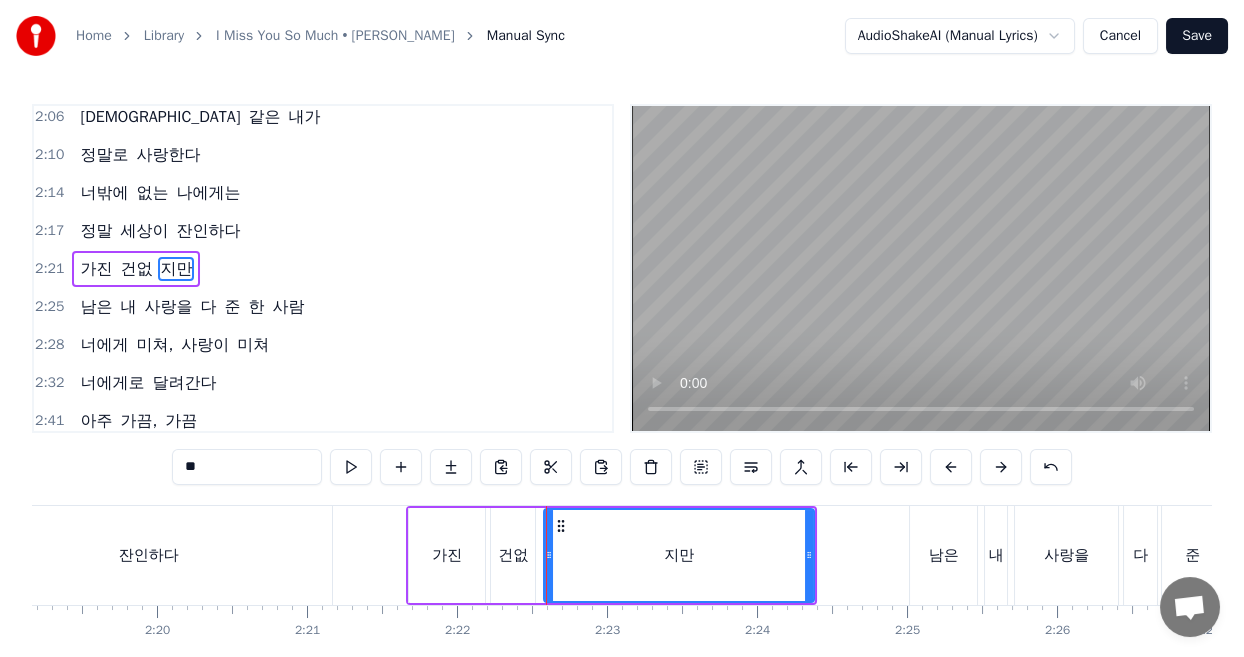 click on "건없" at bounding box center (513, 555) 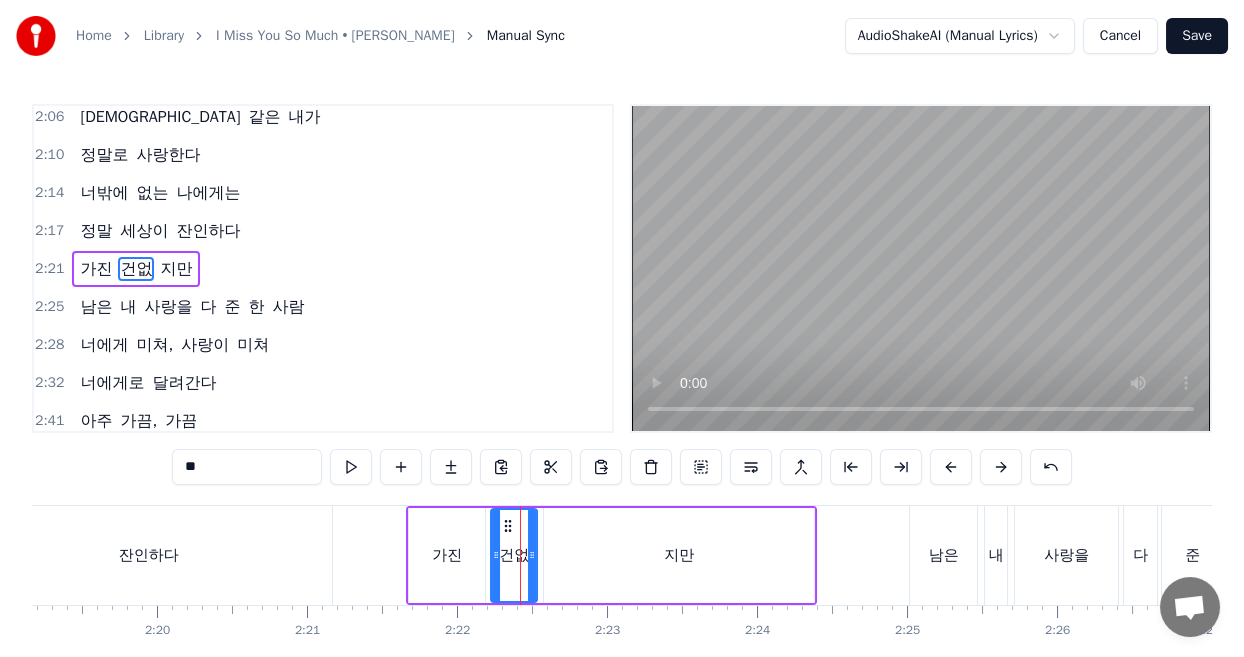 click at bounding box center (532, 555) 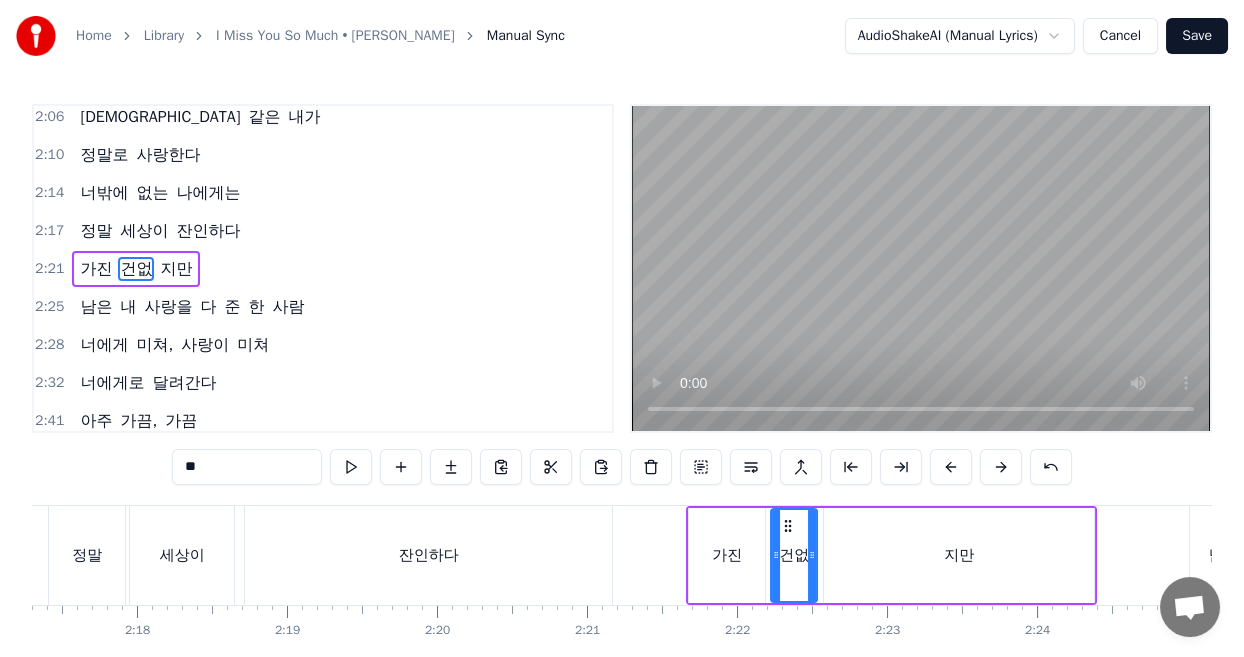 scroll, scrollTop: 0, scrollLeft: 20275, axis: horizontal 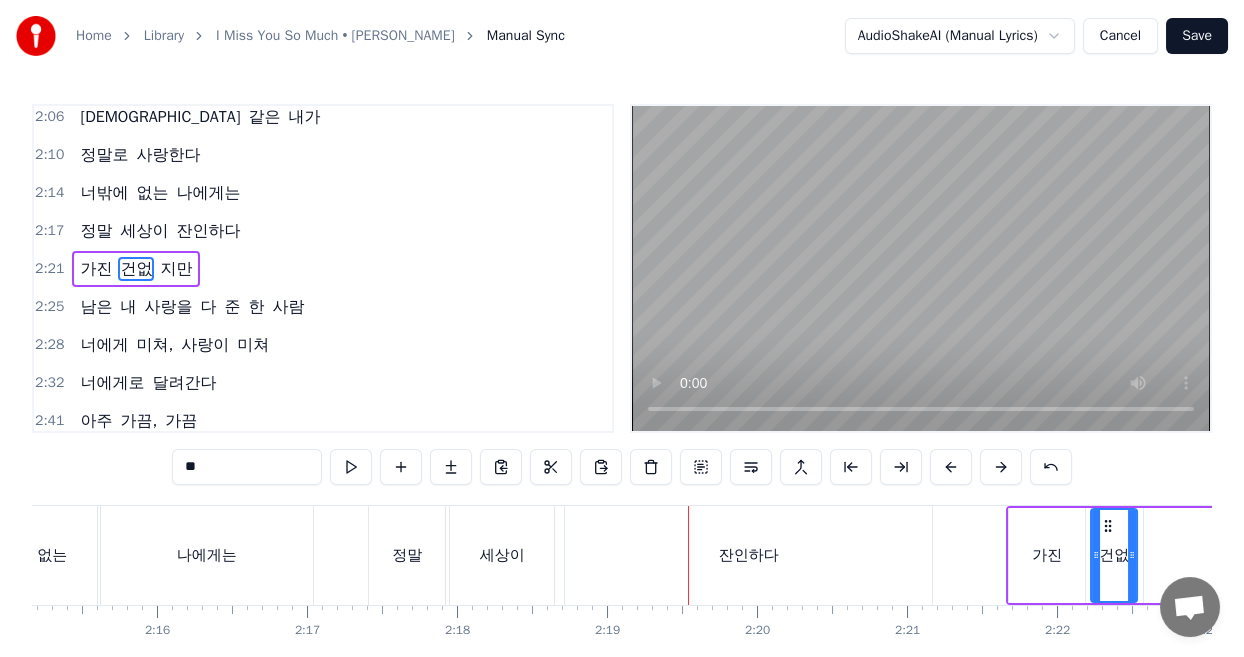 click on "잔인하다" at bounding box center (748, 555) 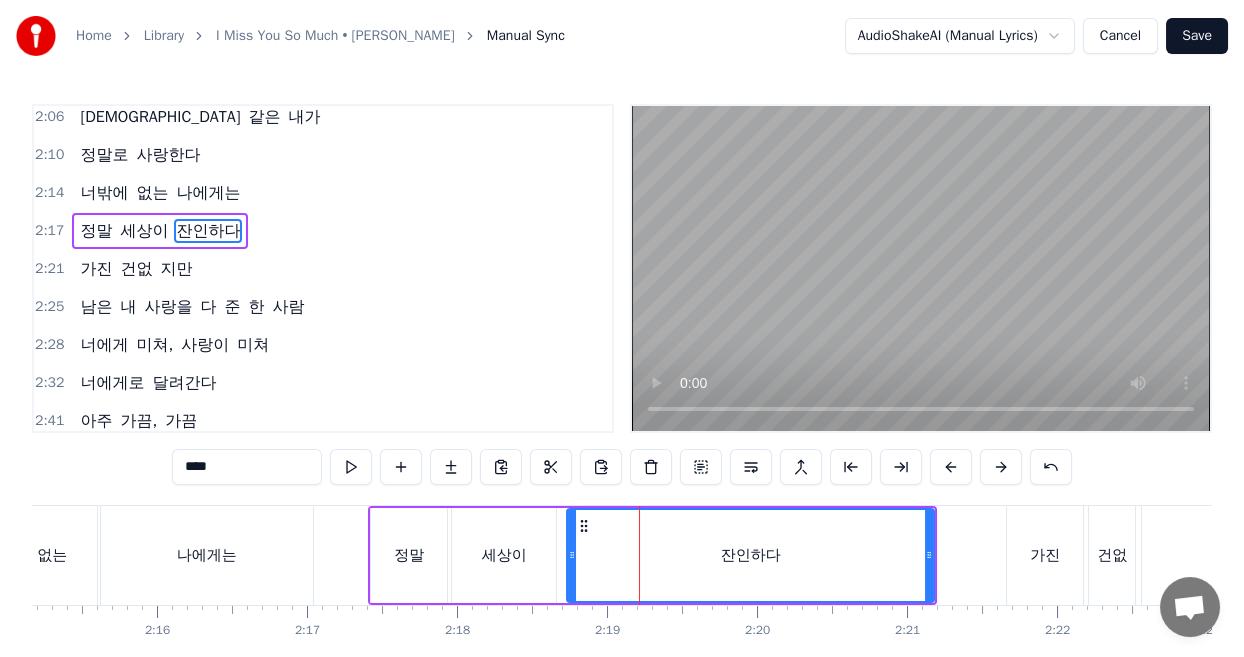 scroll, scrollTop: 958, scrollLeft: 0, axis: vertical 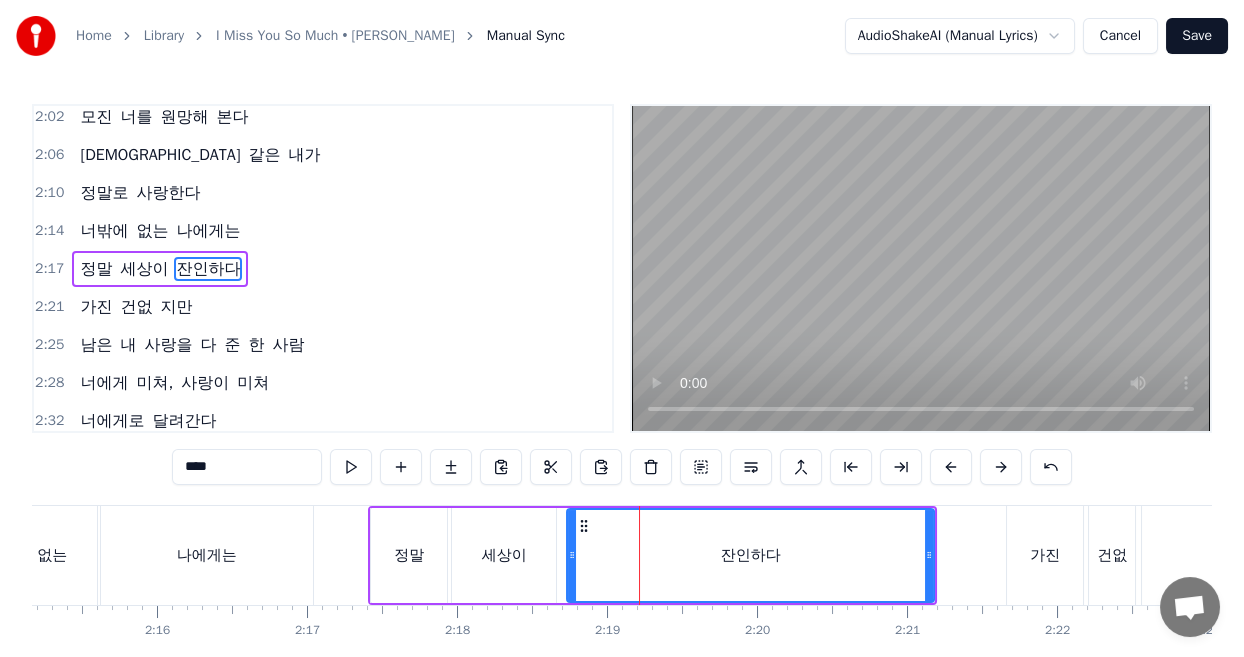 click on "정말 세상이 잔인하다" at bounding box center (652, 555) 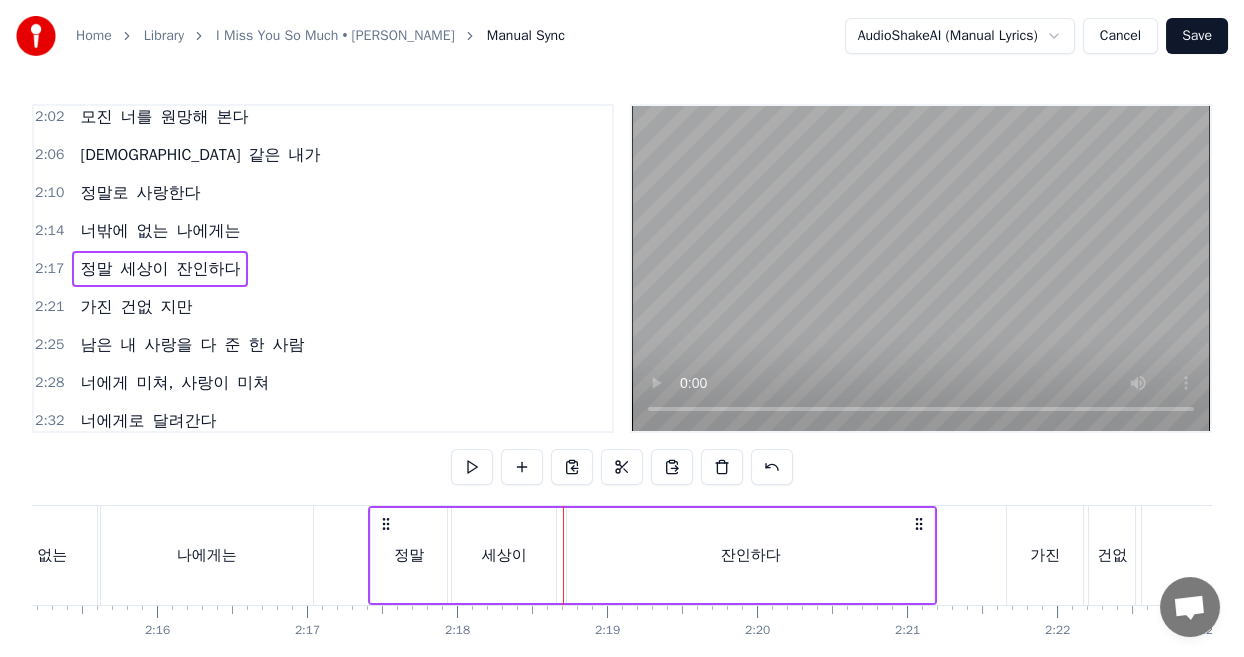 click on "잔인하다" at bounding box center (750, 555) 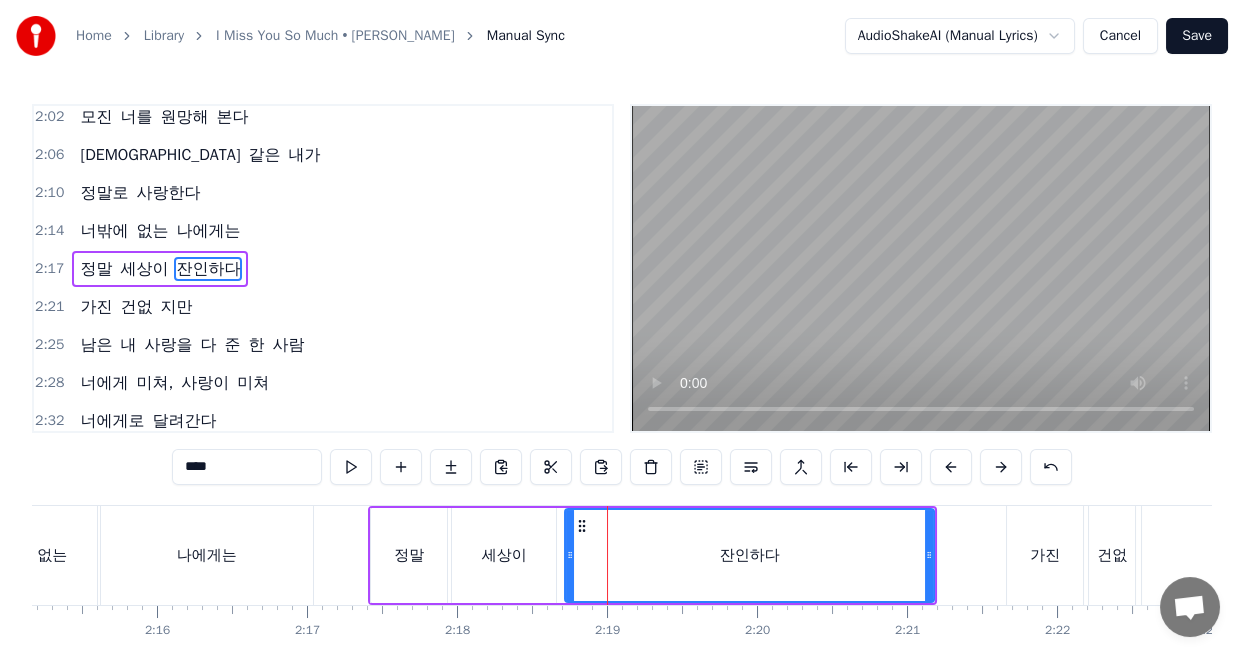 click at bounding box center [570, 555] 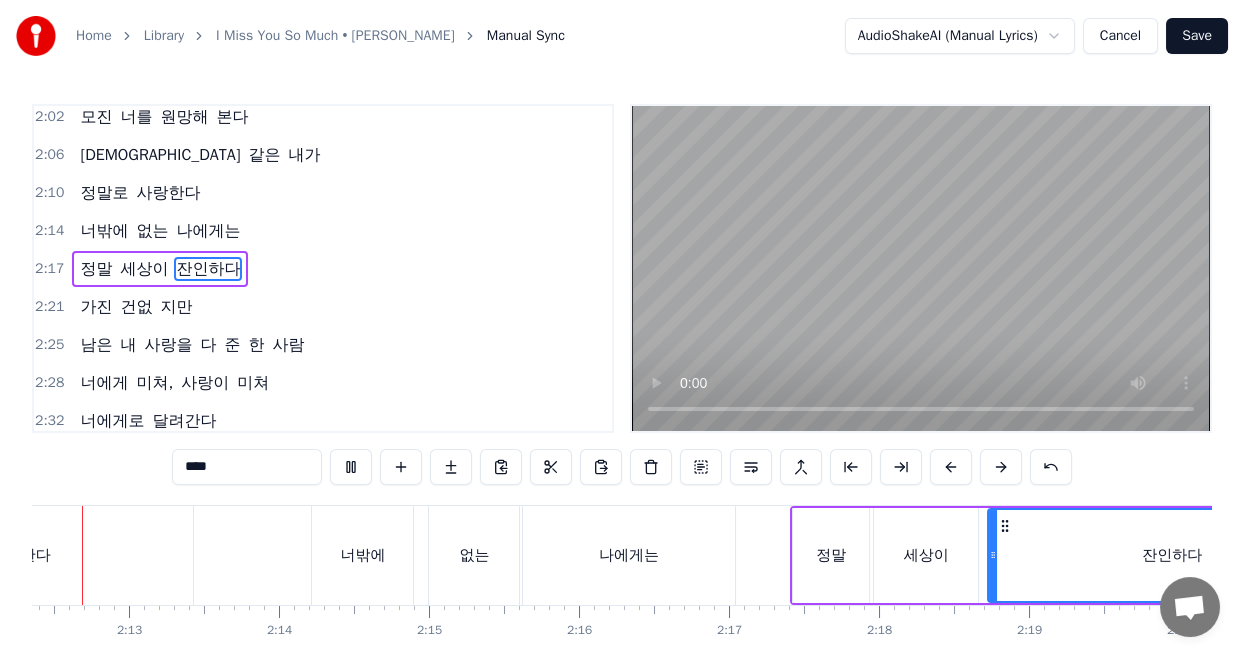 scroll, scrollTop: 0, scrollLeft: 19755, axis: horizontal 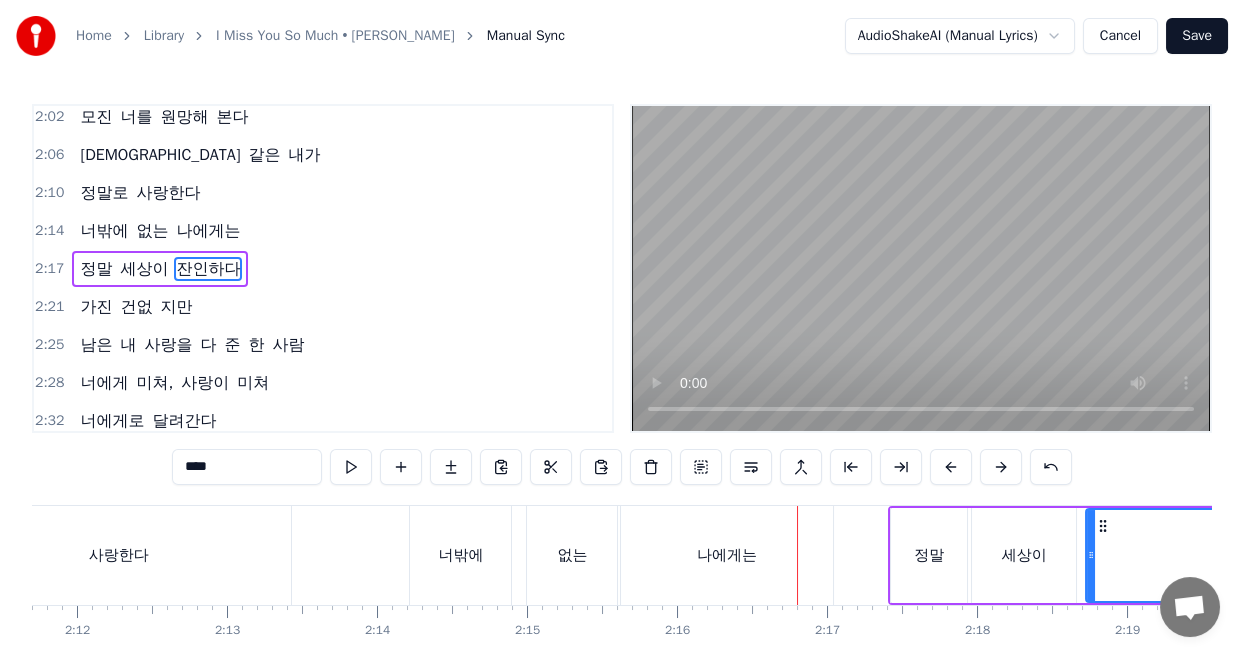click on "나에게는" at bounding box center [208, 231] 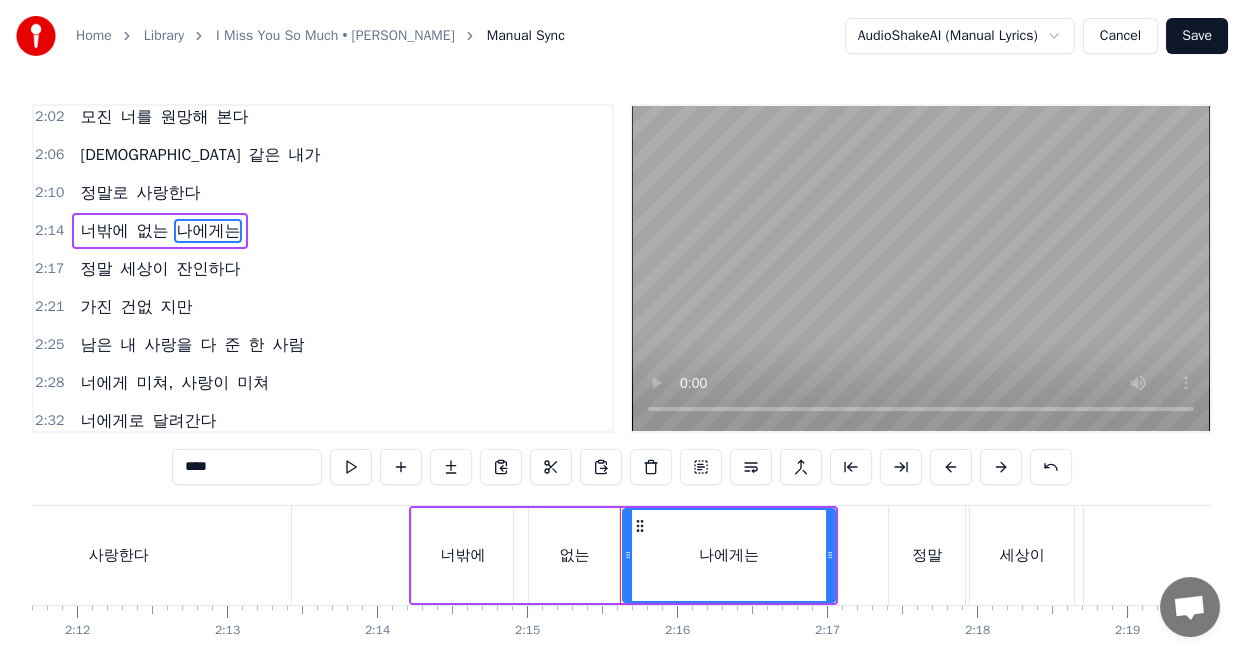 scroll, scrollTop: 919, scrollLeft: 0, axis: vertical 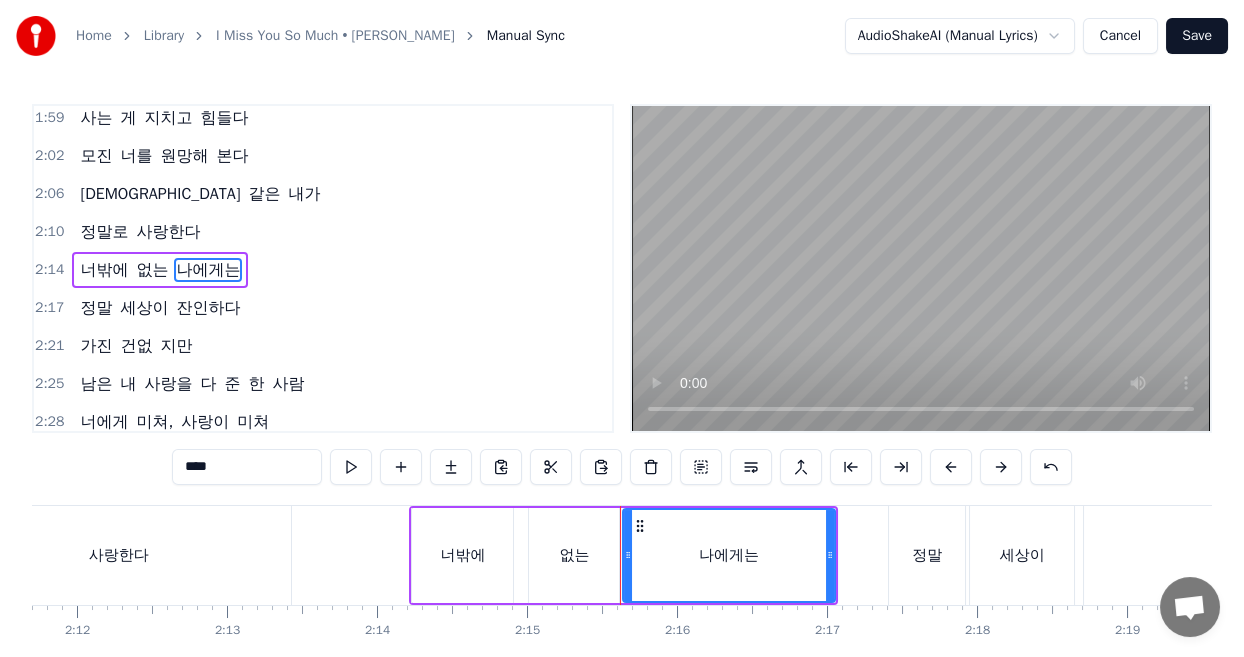 drag, startPoint x: 140, startPoint y: 468, endPoint x: 125, endPoint y: 464, distance: 15.524175 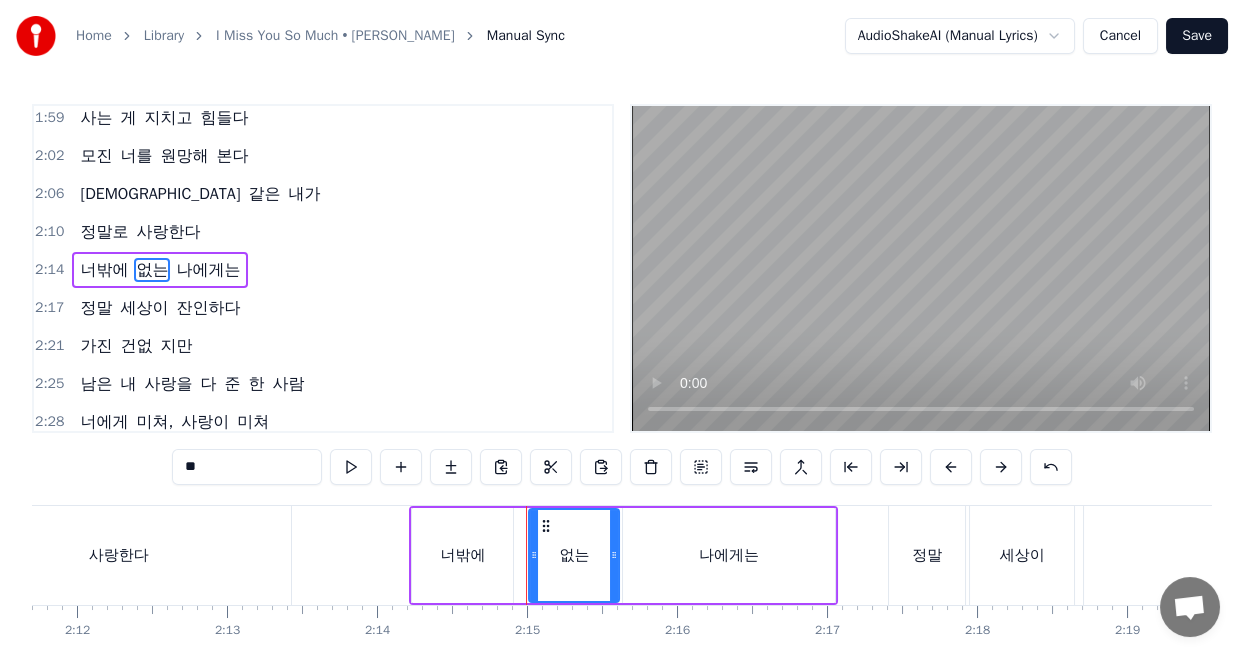 click on "**" at bounding box center (247, 467) 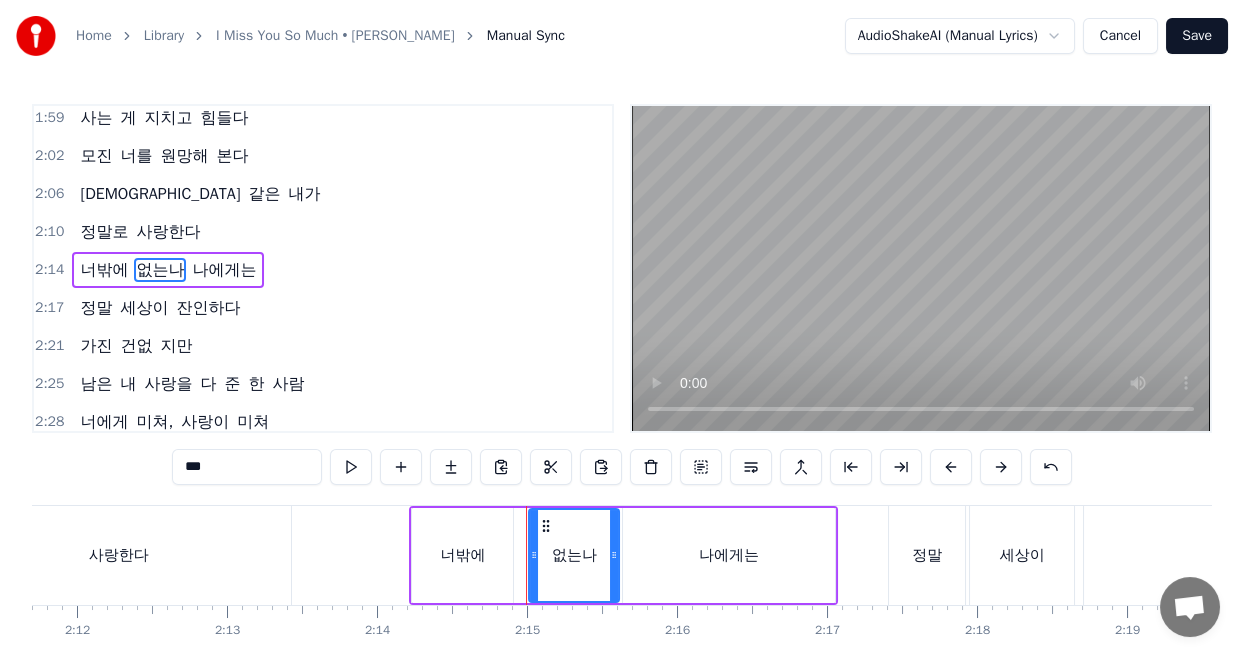 click on "나에게는" at bounding box center [224, 270] 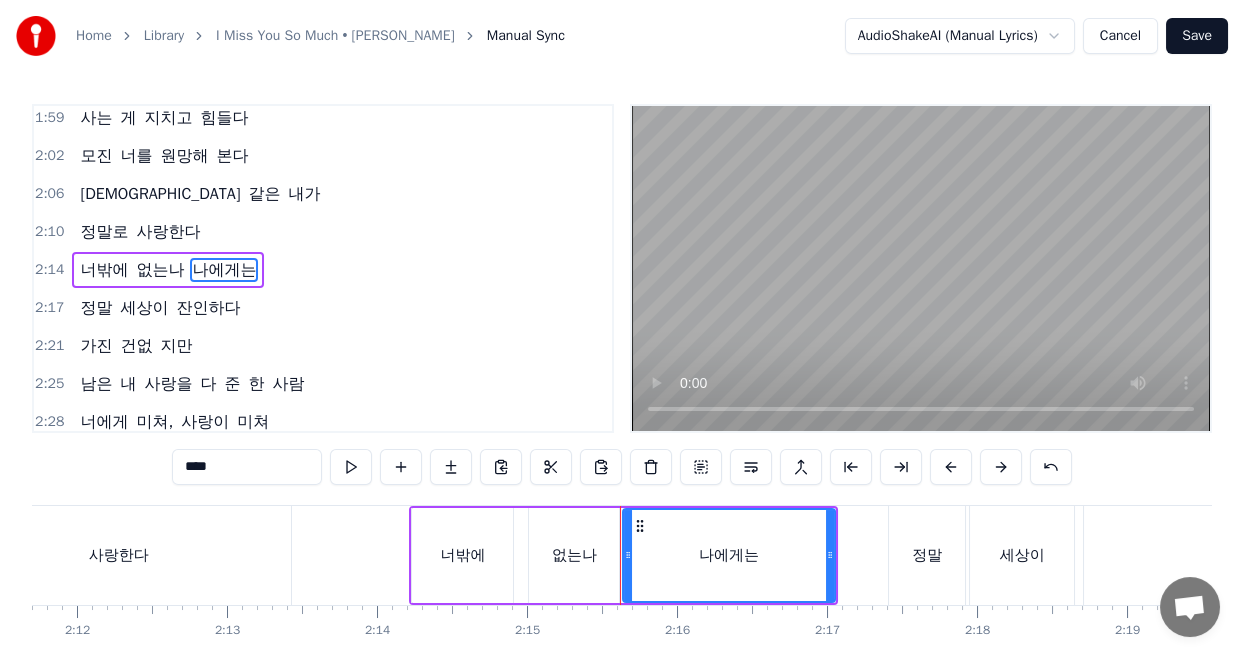 click on "****" at bounding box center [247, 467] 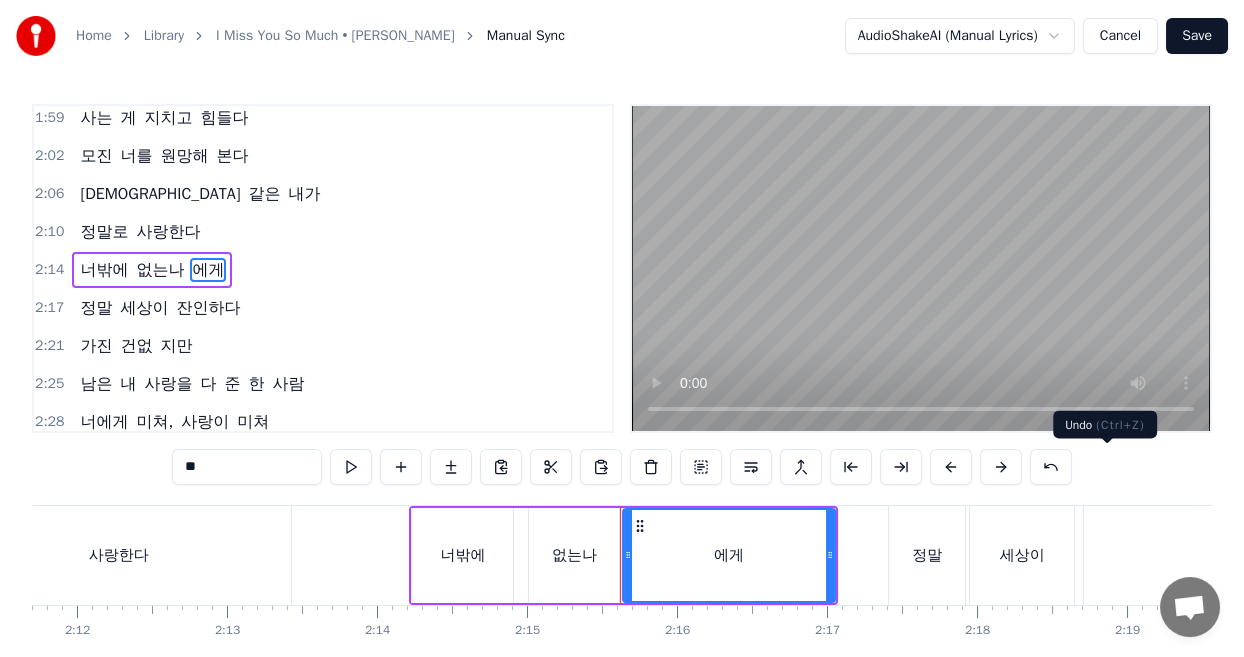 click at bounding box center [1051, 467] 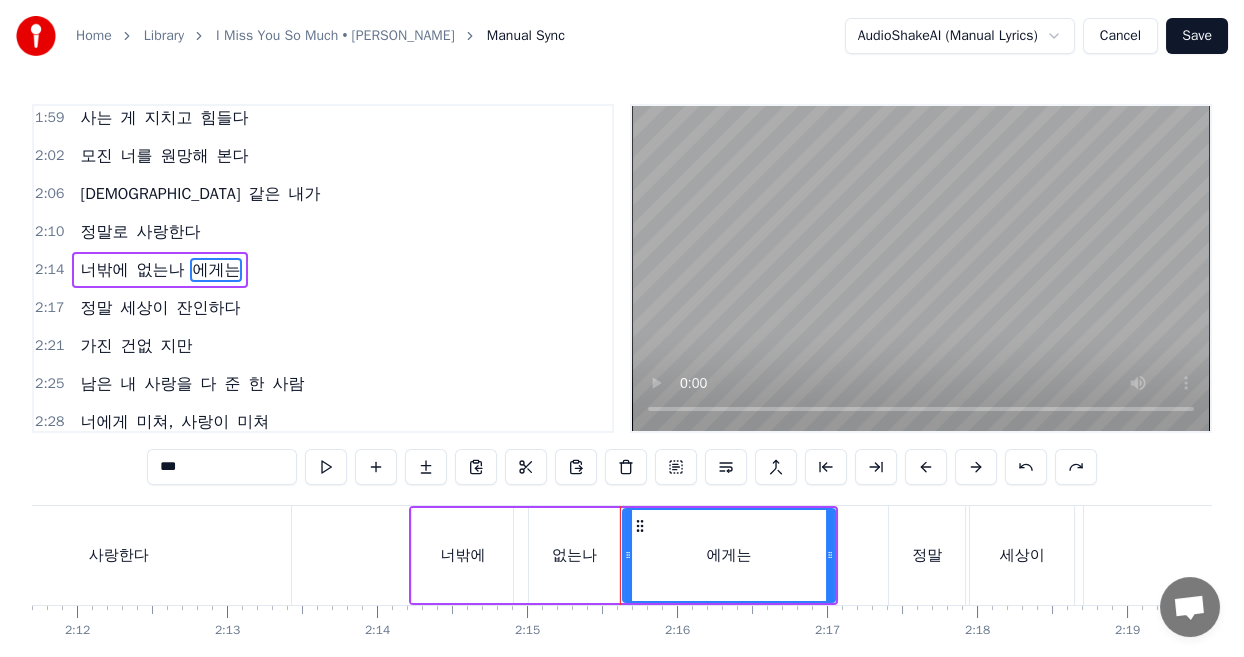 click on "2:14 너밖에 없는나 에게는" at bounding box center [323, 270] 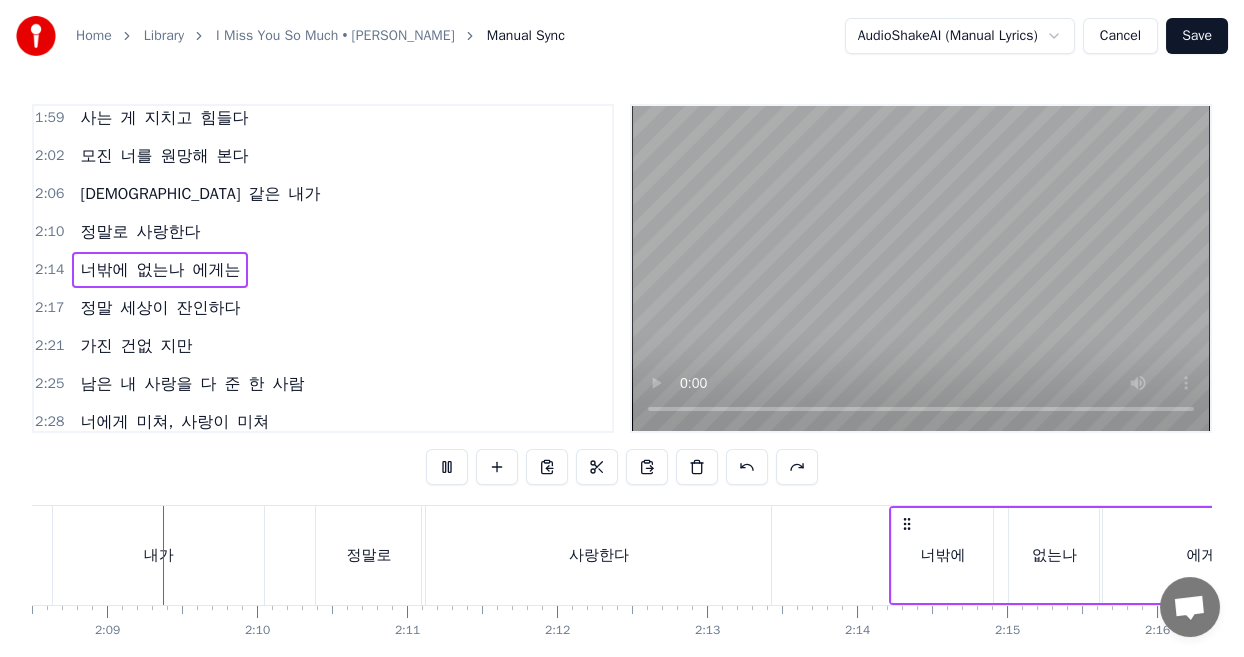 scroll, scrollTop: 0, scrollLeft: 19239, axis: horizontal 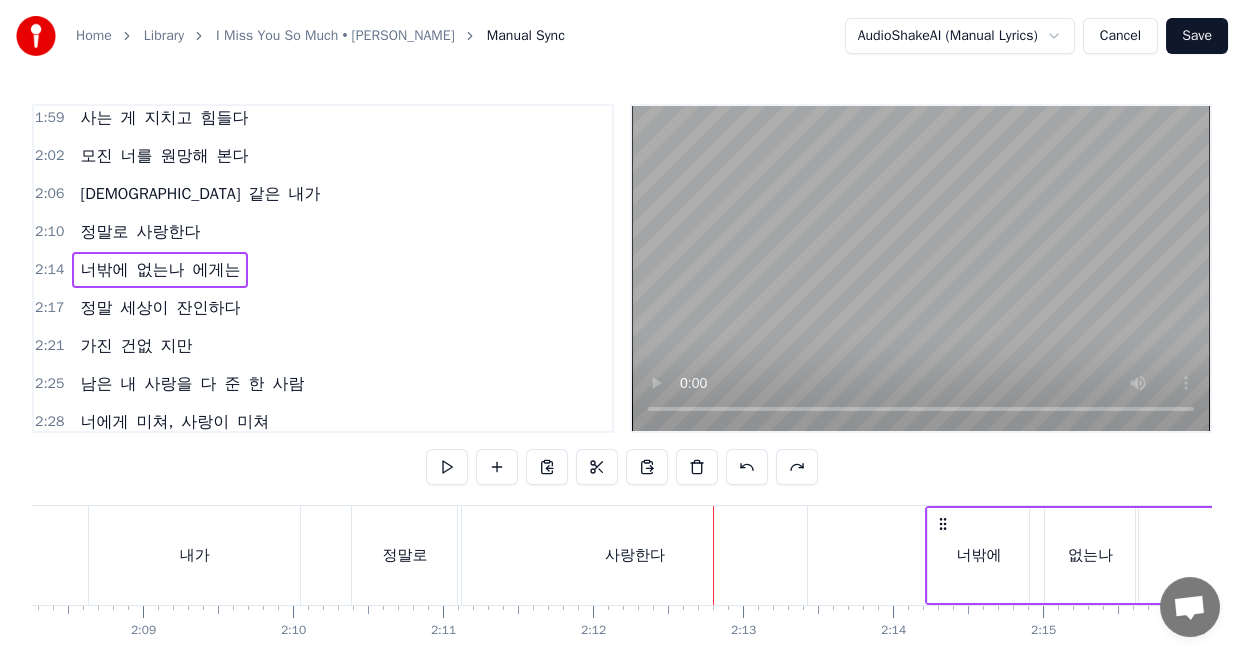 click on "사랑한다" at bounding box center (635, 555) 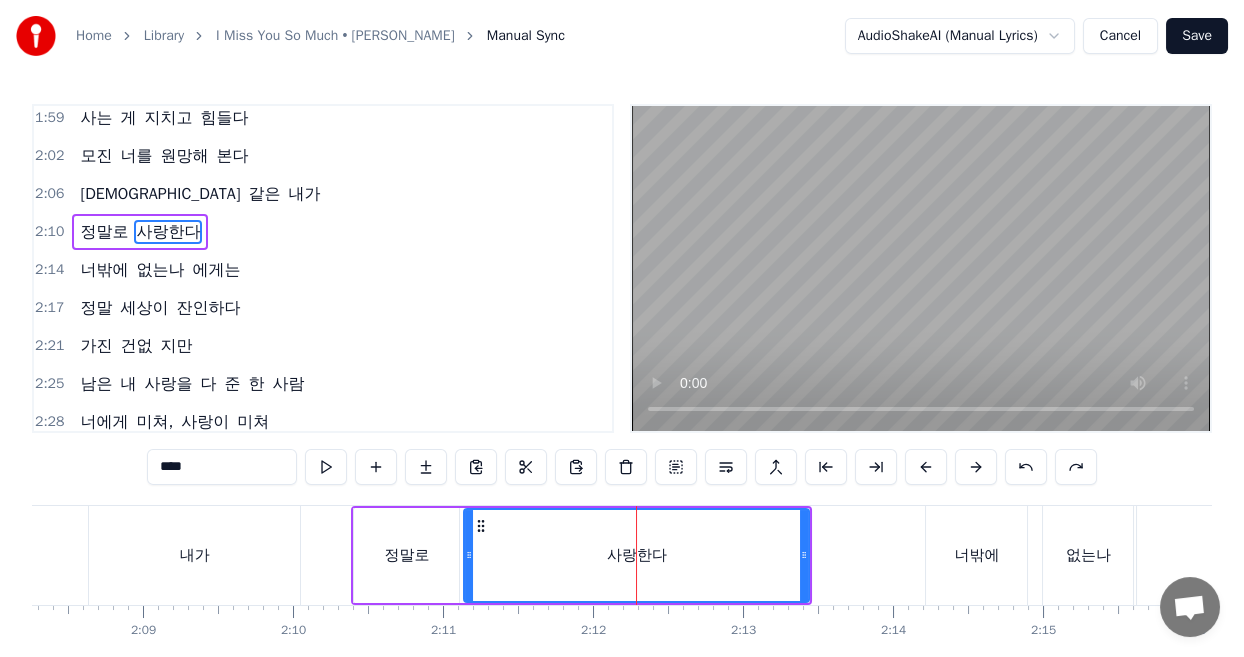 scroll, scrollTop: 881, scrollLeft: 0, axis: vertical 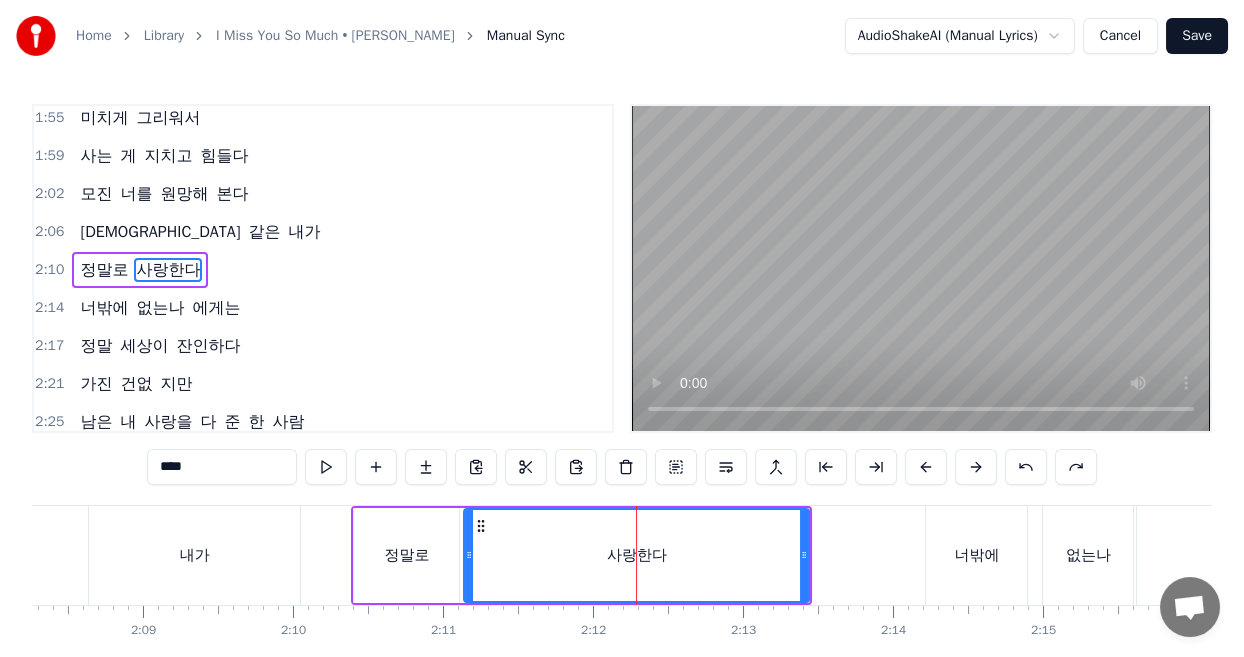 click on "****" at bounding box center (222, 467) 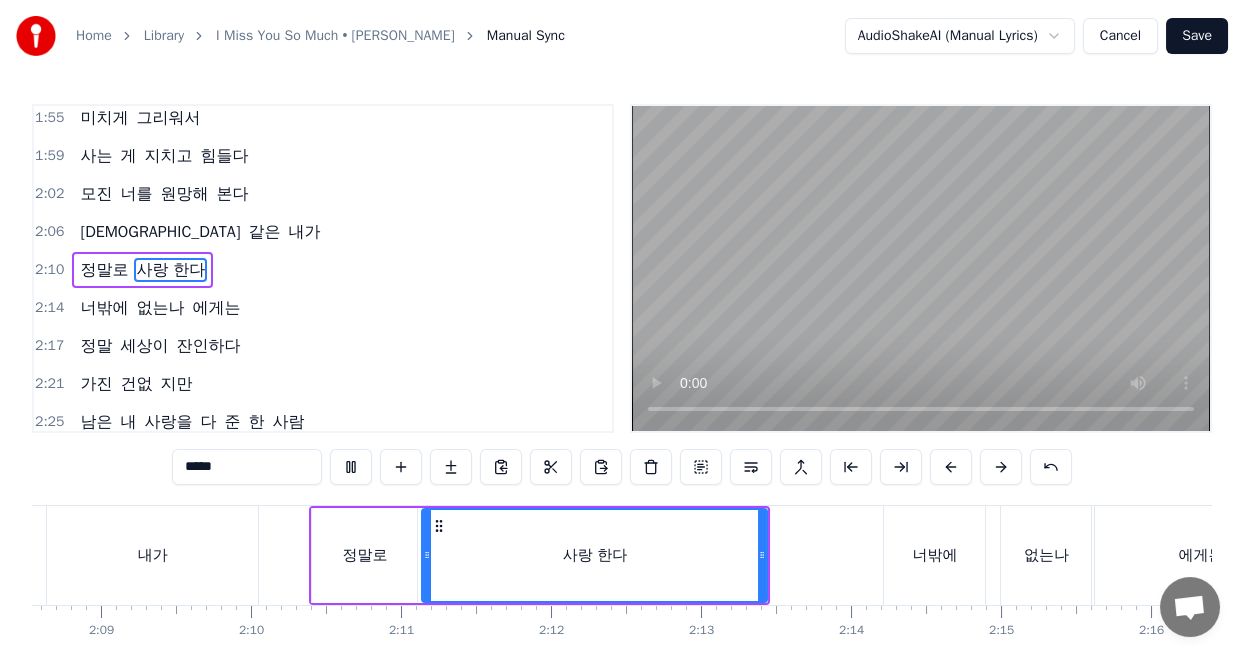 scroll, scrollTop: 0, scrollLeft: 19126, axis: horizontal 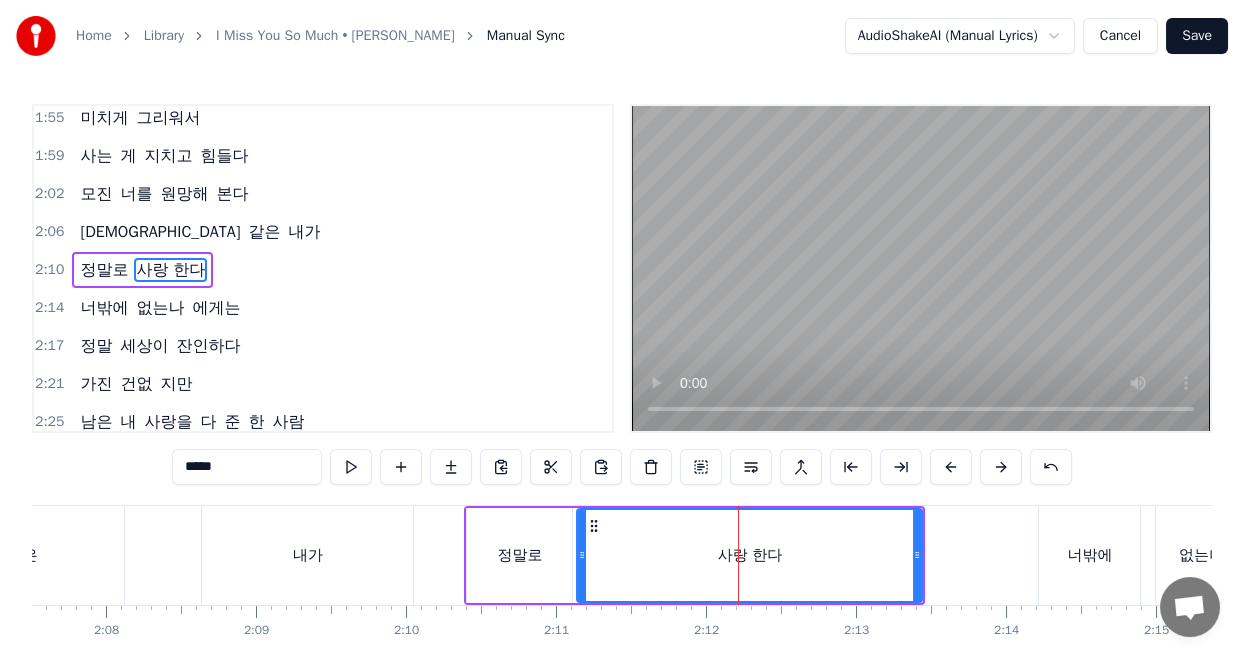 click on "사랑 한다" at bounding box center (749, 555) 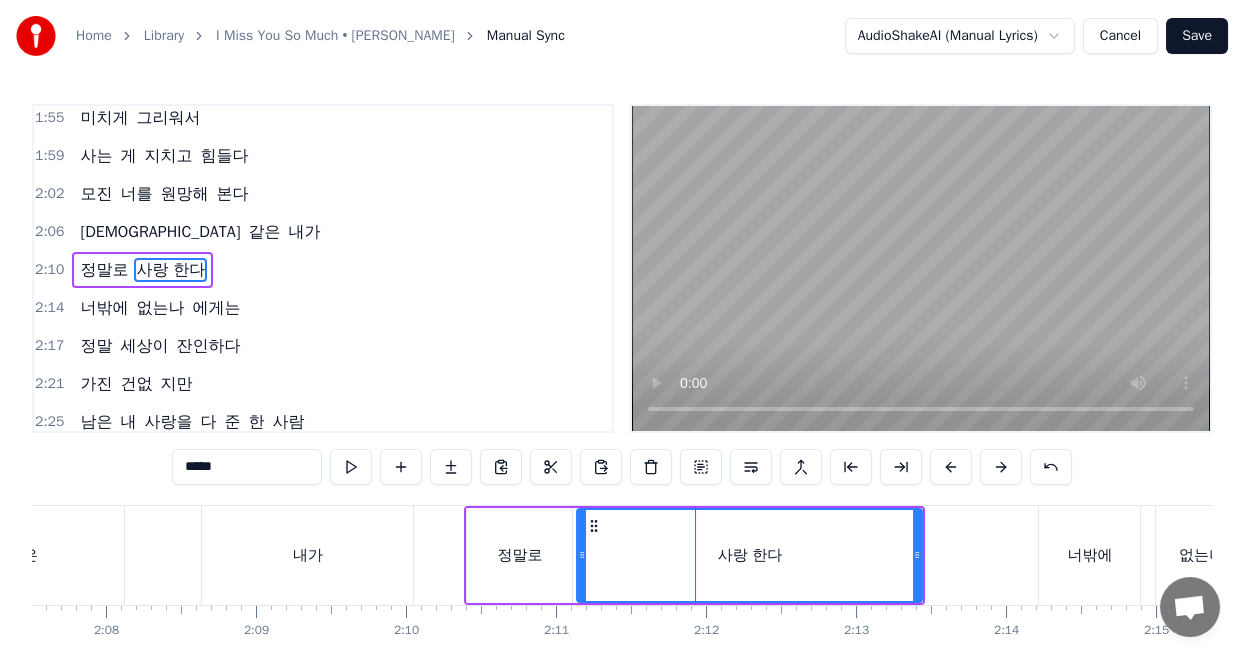 click on "*****" at bounding box center (247, 467) 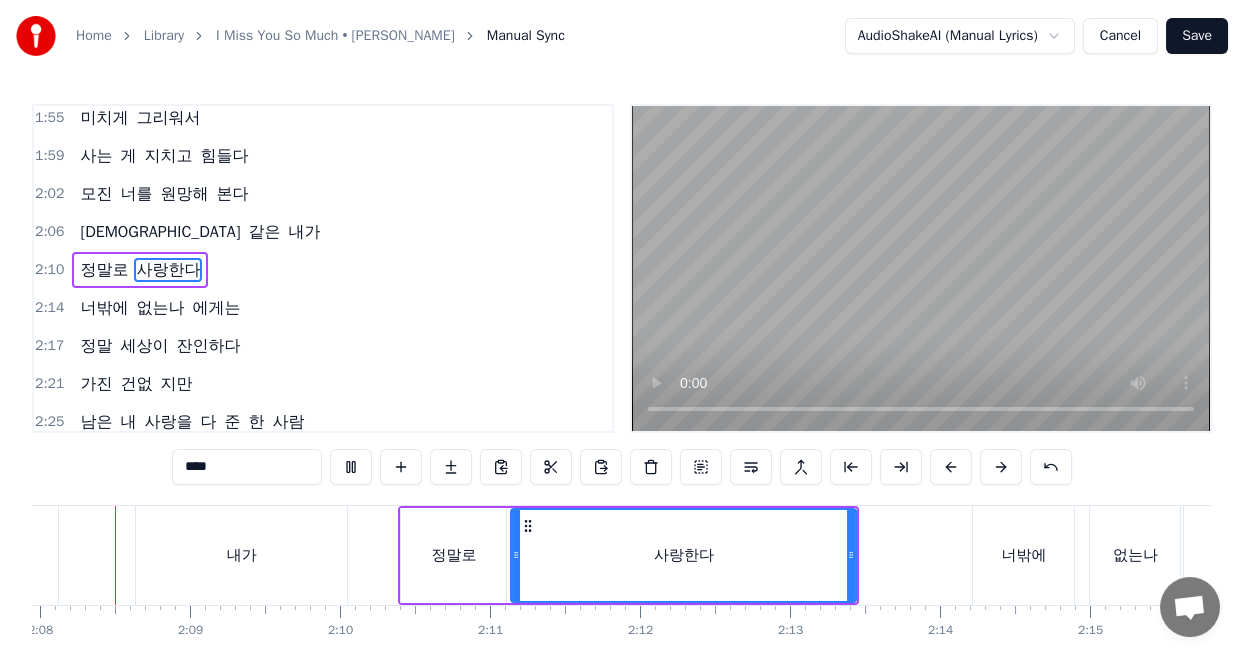 scroll, scrollTop: 0, scrollLeft: 19157, axis: horizontal 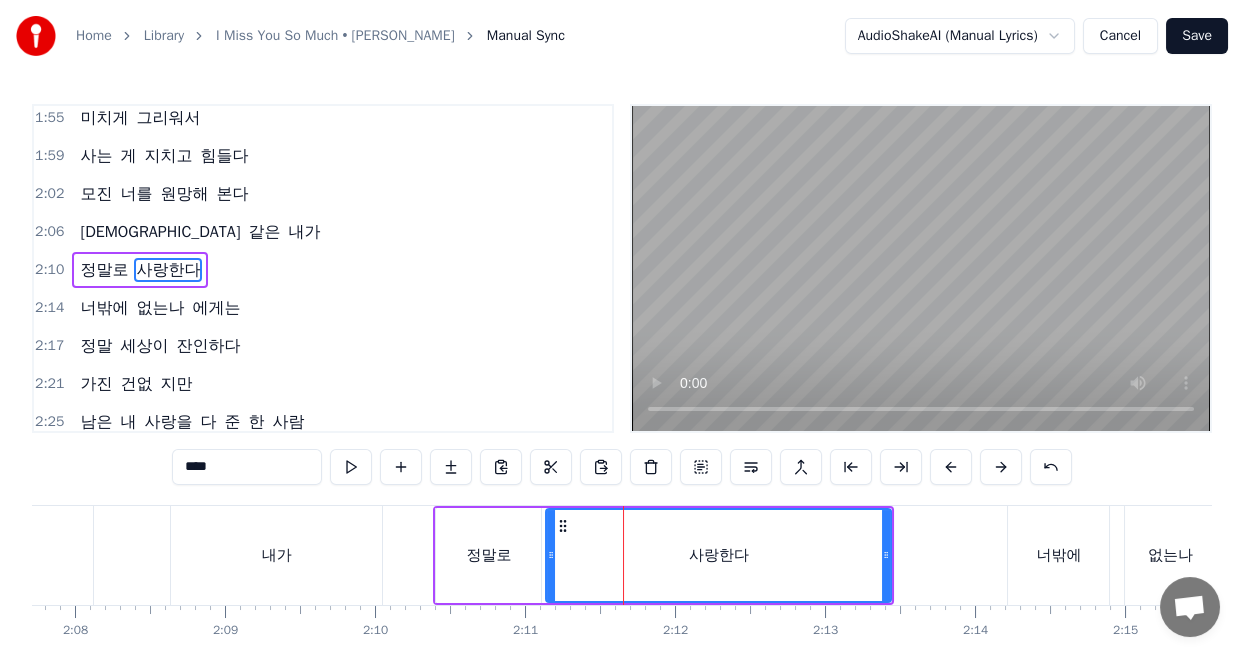 click on "정말로" at bounding box center [488, 555] 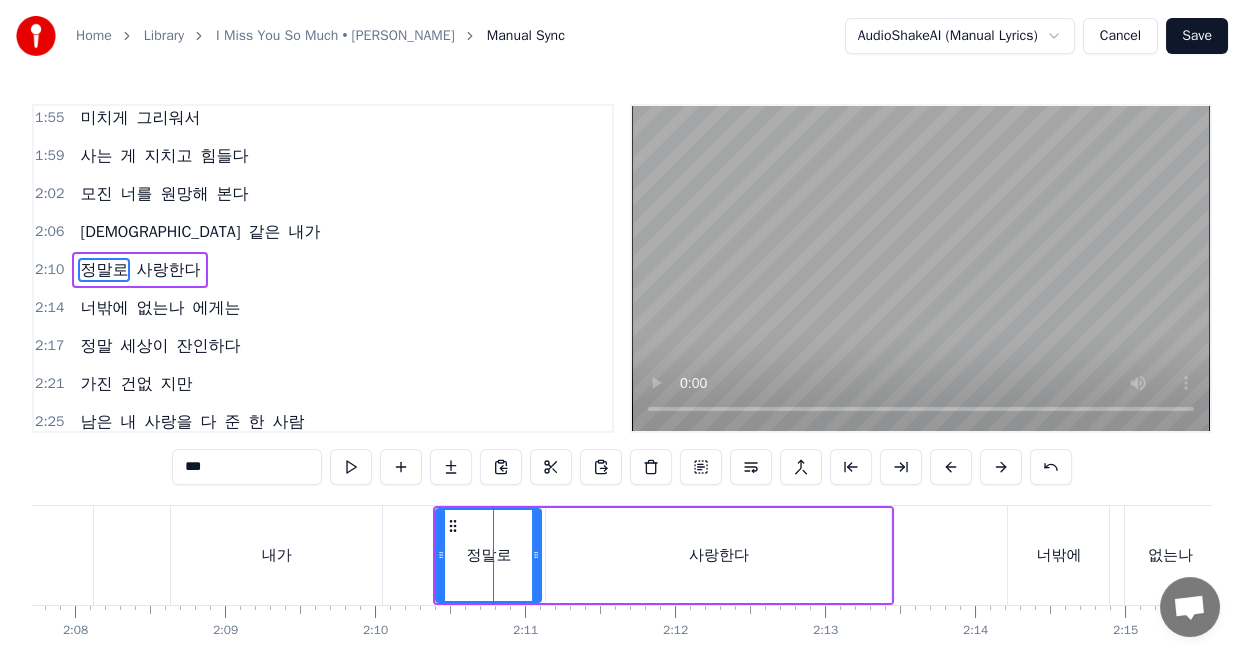 click on "사랑한다" at bounding box center (718, 555) 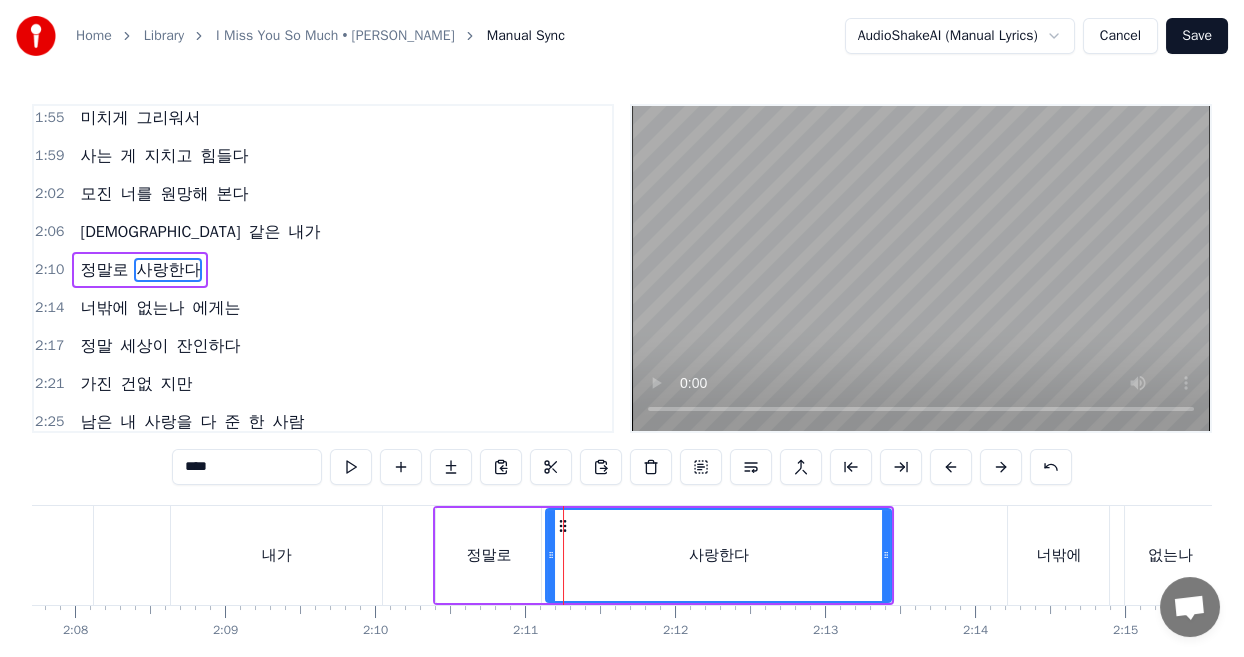 click at bounding box center [551, 555] 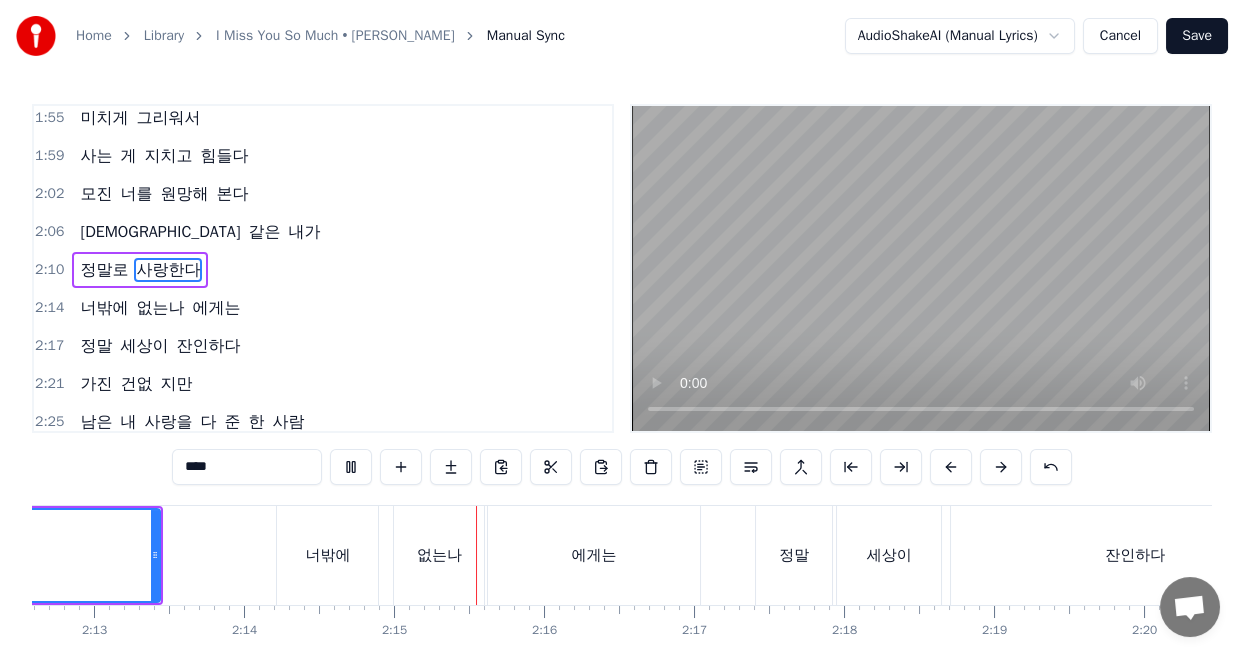 scroll, scrollTop: 0, scrollLeft: 20133, axis: horizontal 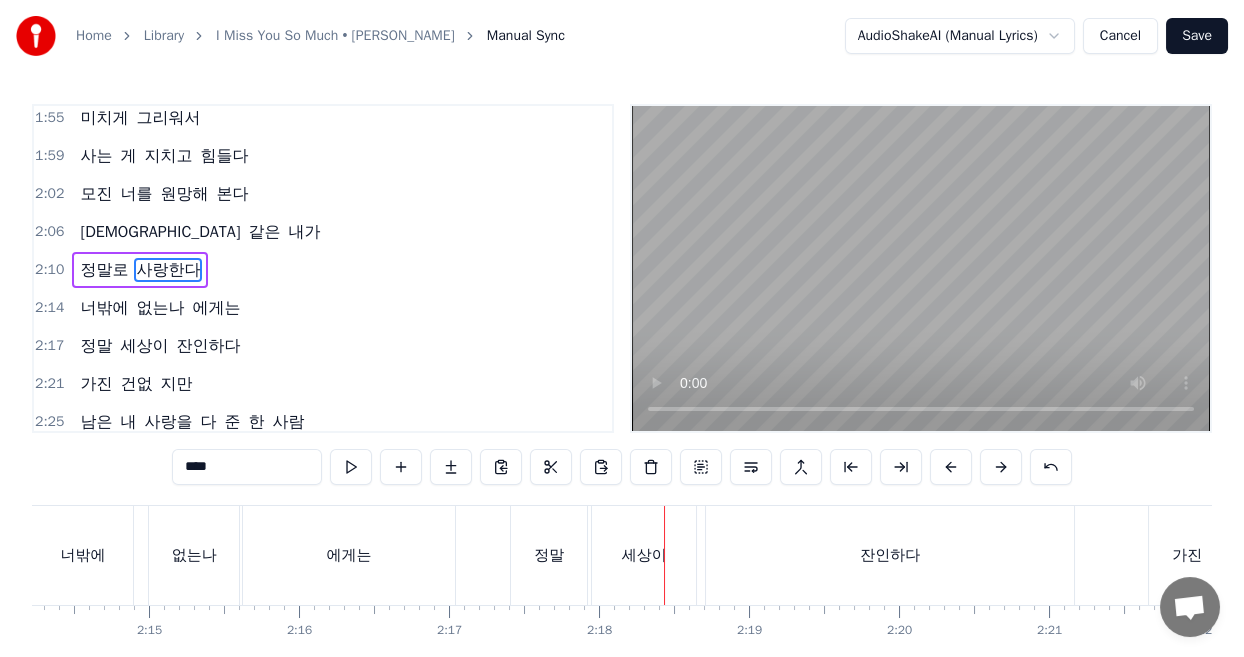click on "정말" at bounding box center [549, 555] 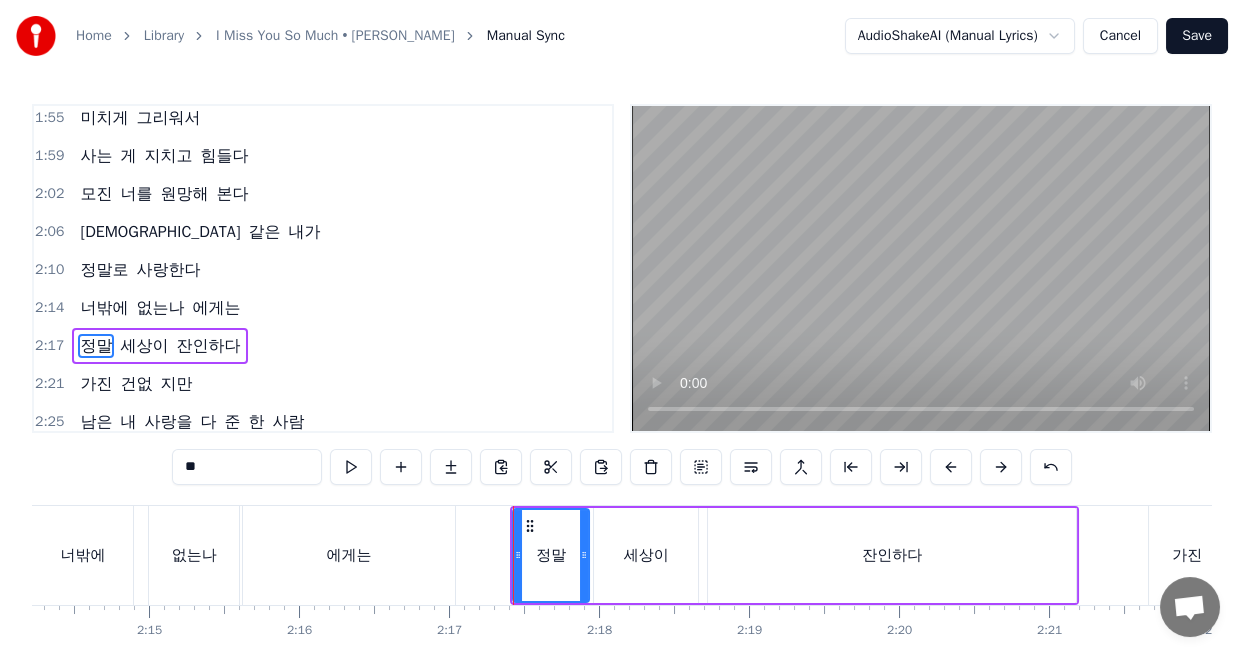 scroll, scrollTop: 958, scrollLeft: 0, axis: vertical 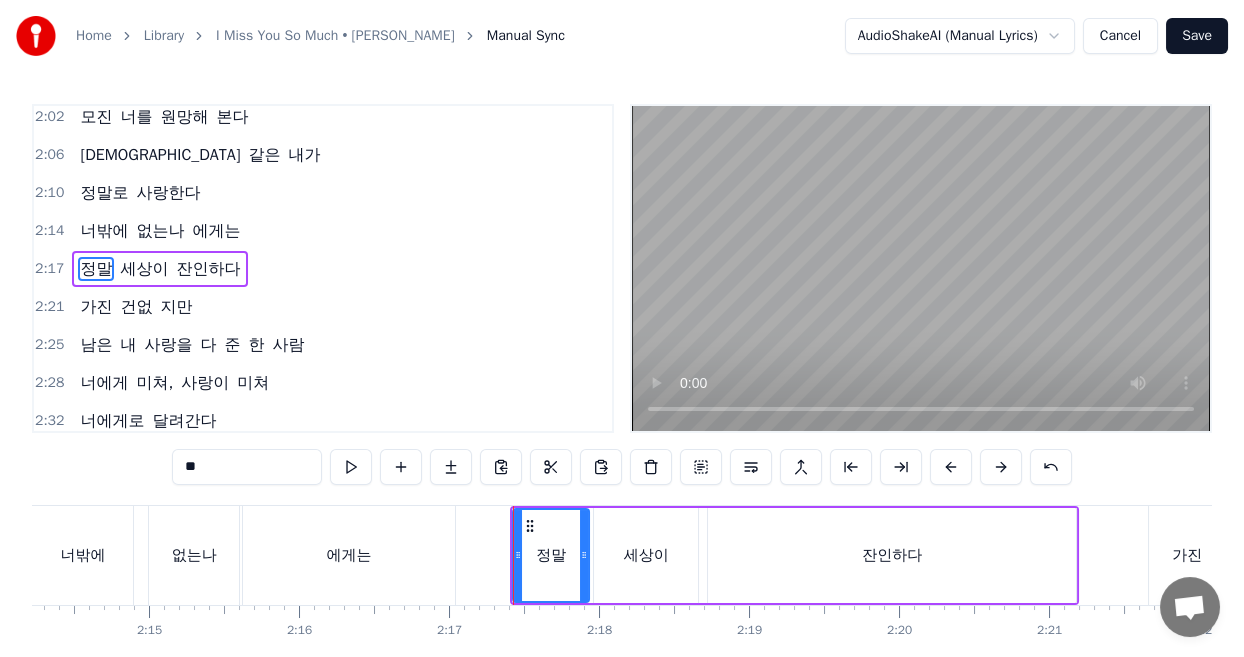 click on "정말" at bounding box center (551, 555) 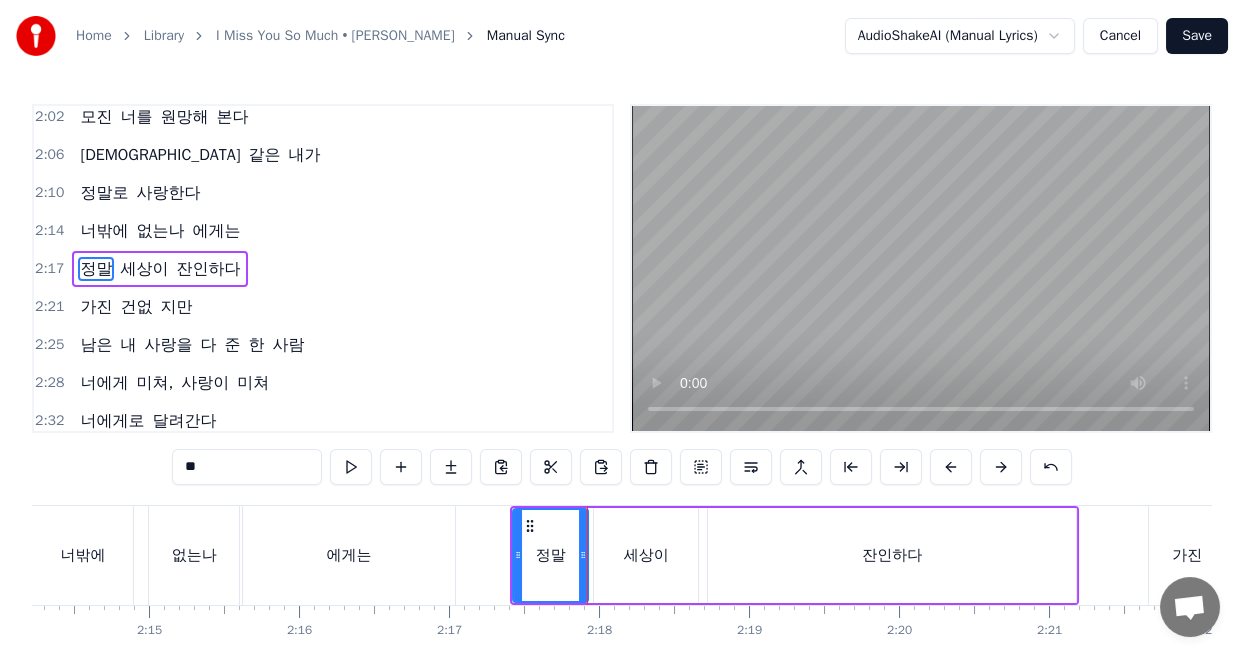 click on "땅거미 진 거리에 어둠이 잦아들면 저 거리 불빛 가슴을 친다 찬 바람에 무뎌진 사소한 두려움이 빈 사랑에 남겨져 내 몸이 아파온다 아주 가끔, 가끔 미치게 그리워서 멍하니 하늘에 기대어 너의 안부를 묻곤 한다 너도 가끔 조금 내 생각나긴 하니 듣는 이 없는 이 노래를 혼자 오늘도 불러본다 나 쓸쓸히 걷다가 문득 너 생각나서 허전한 맘에 술 한잔 한다 내 손에 쥔 전화에 니 이름 지워봐도 넌 지우지 못하고 일어나 집에 간다 아주 가끔, 가끔 미치게 그리워서 사는 게 지치고 힘들다 모진 너를 원망해 본다 바보 같은 내가 정말로 사랑한다 너밖에 없는나 에게는 정말 세상이 잔인하다 가진 건없 지만 남은 내 사랑을 다 준 한 사람 너에게 미쳐, 사랑이 미쳐 너에게로 달려간다 아주 가끔, 가끔 미치게 그리워서 멍하니 하늘에 기대어 너의 안부를 묻곤 한다 너도 가끔" at bounding box center [-3825, 555] 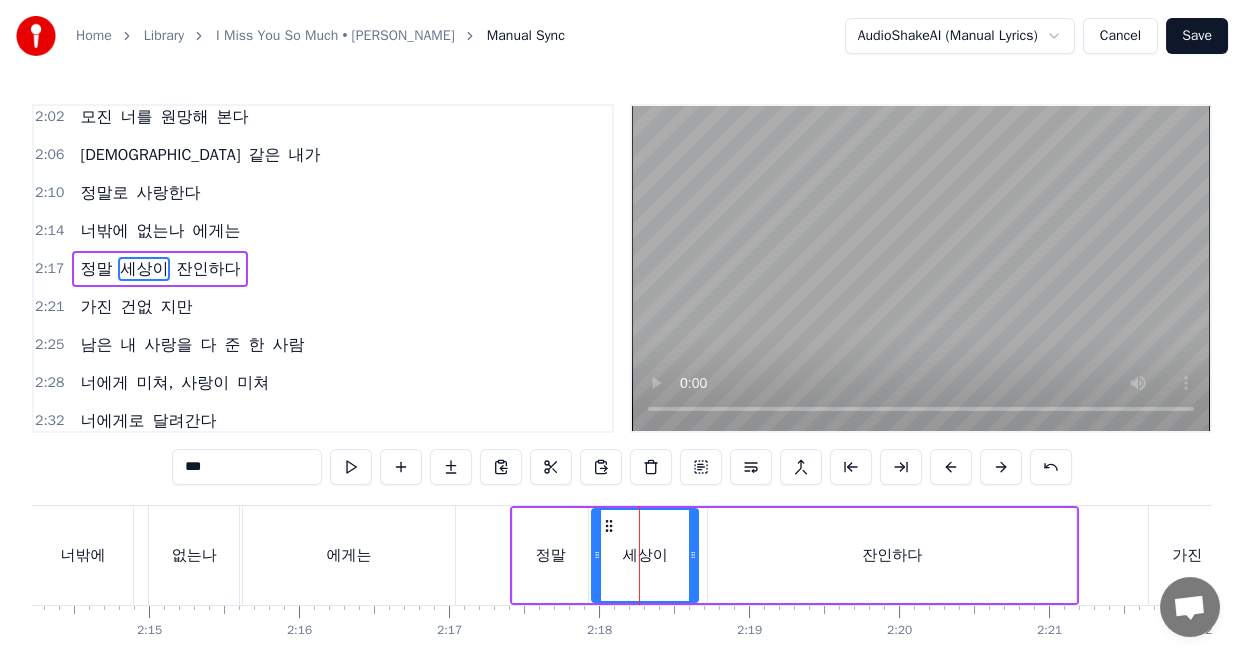 drag, startPoint x: 594, startPoint y: 532, endPoint x: 645, endPoint y: 517, distance: 53.160137 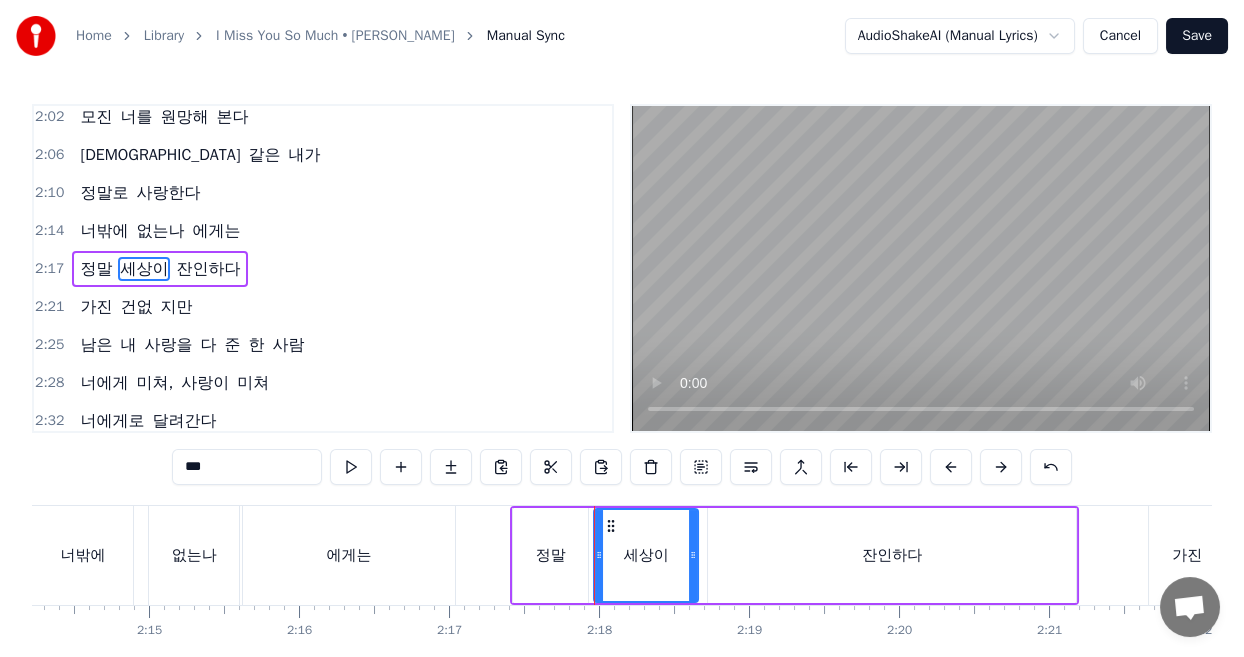 click at bounding box center [921, 268] 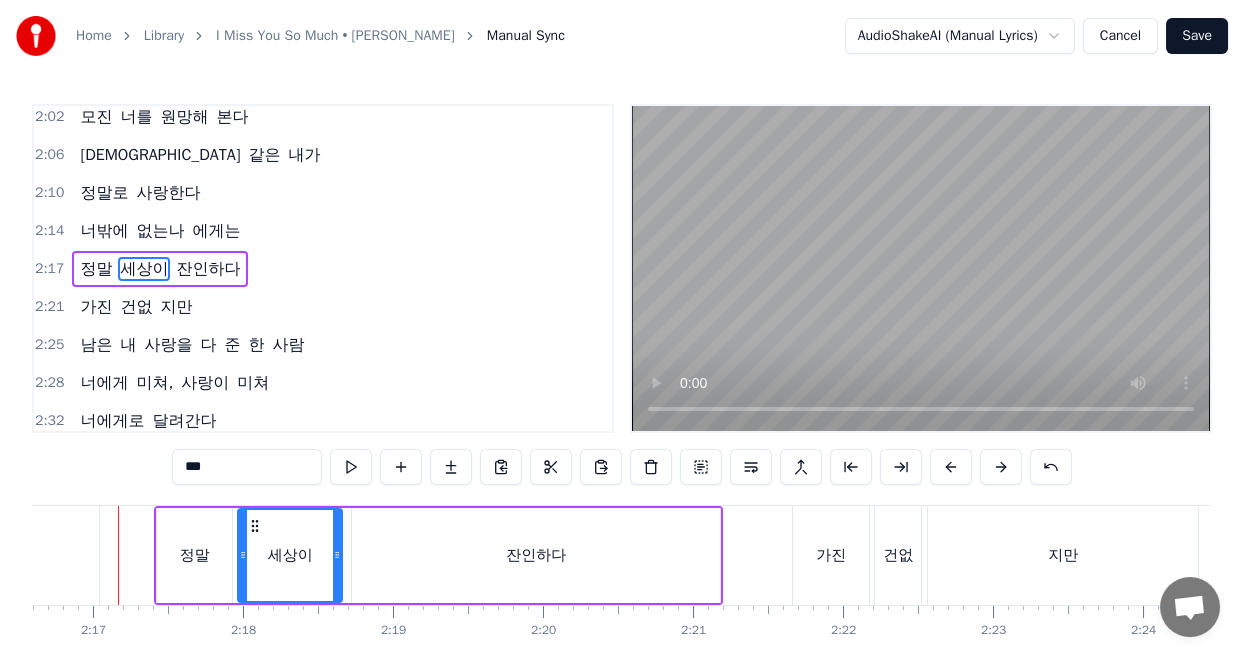 scroll, scrollTop: 0, scrollLeft: 20475, axis: horizontal 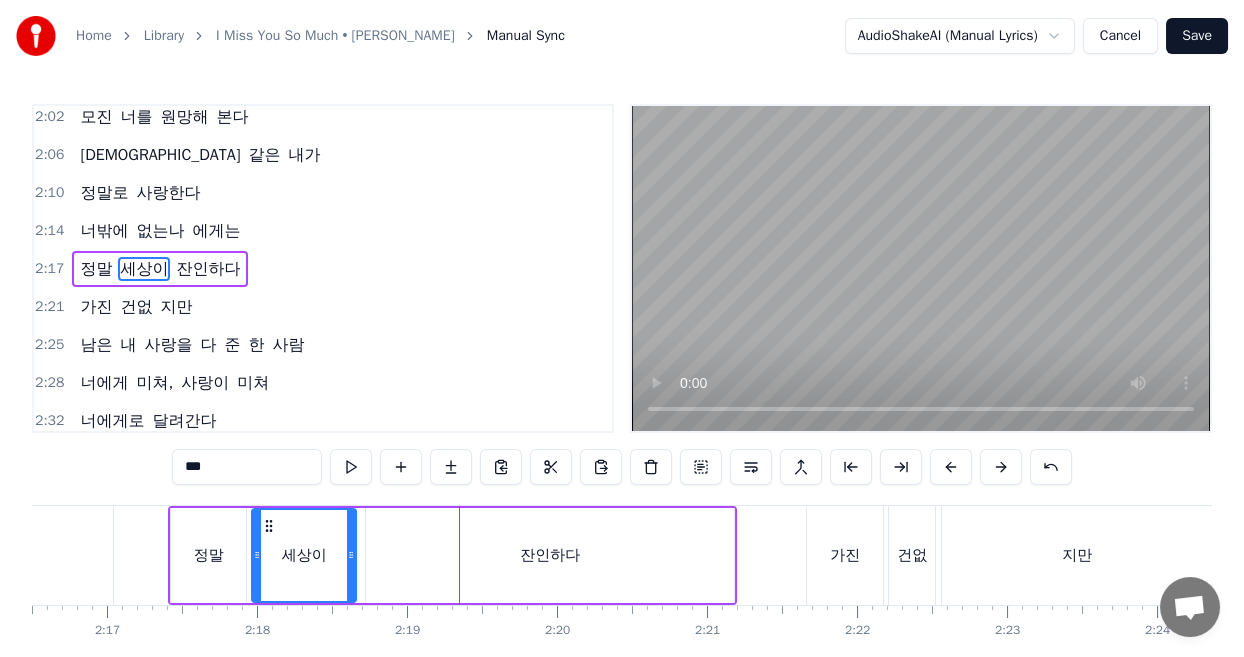 click on "잔인하다" at bounding box center (550, 555) 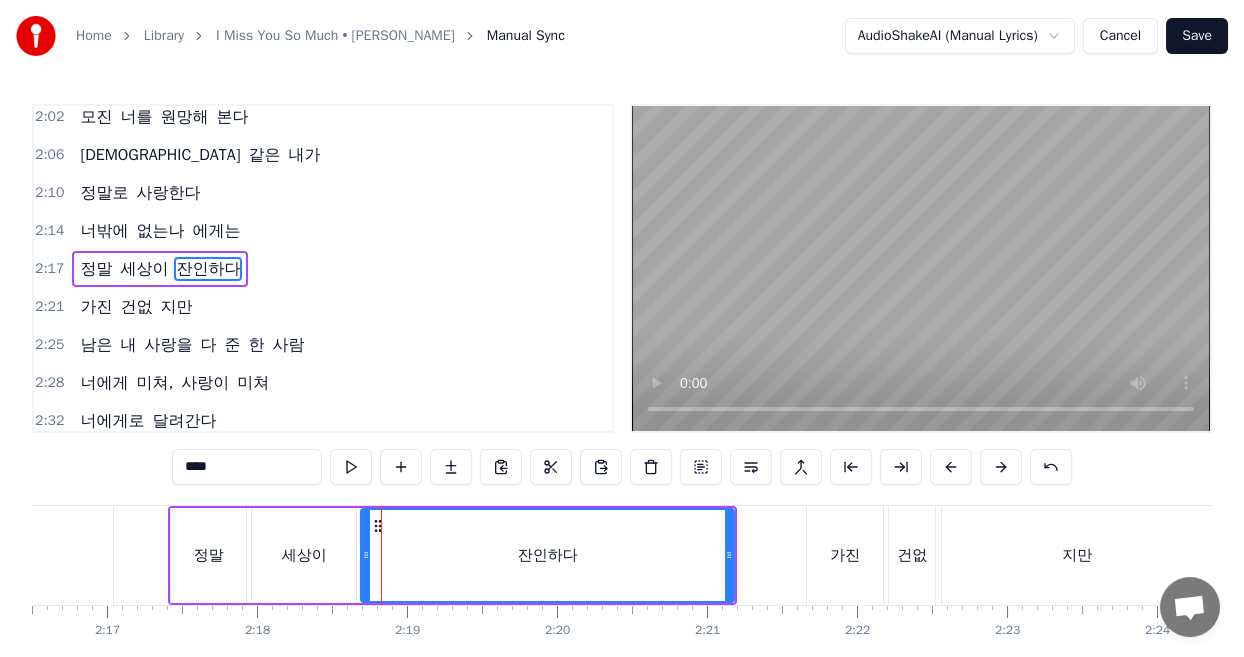 click 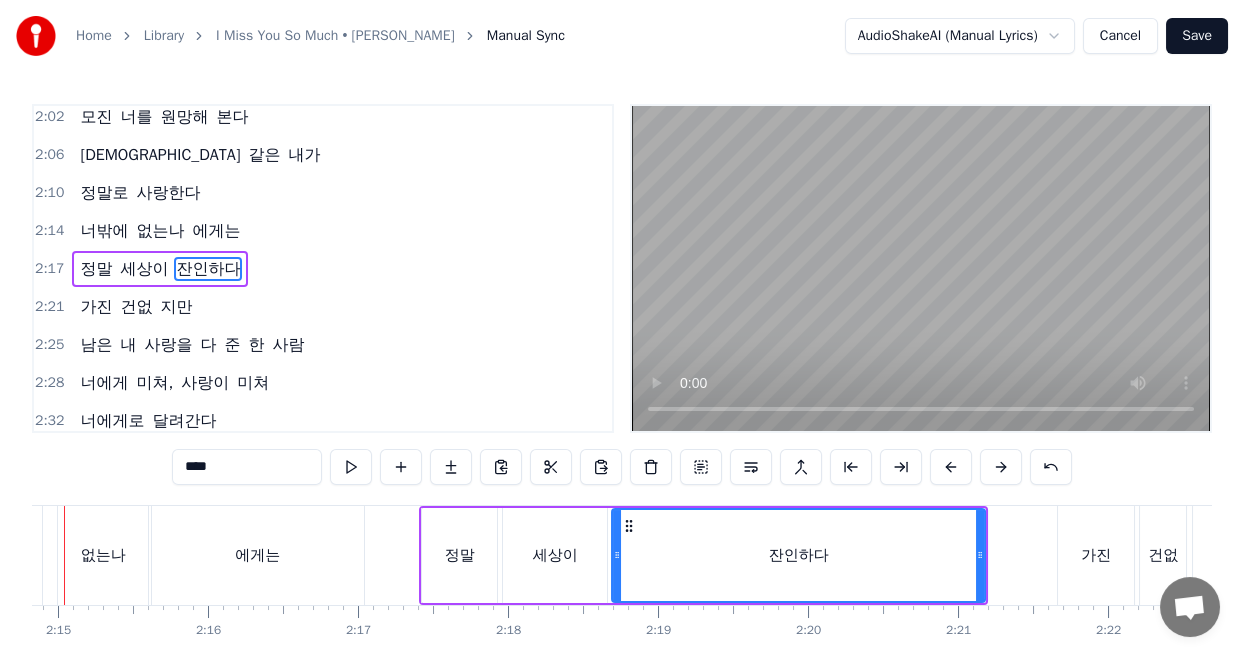 scroll, scrollTop: 0, scrollLeft: 20156, axis: horizontal 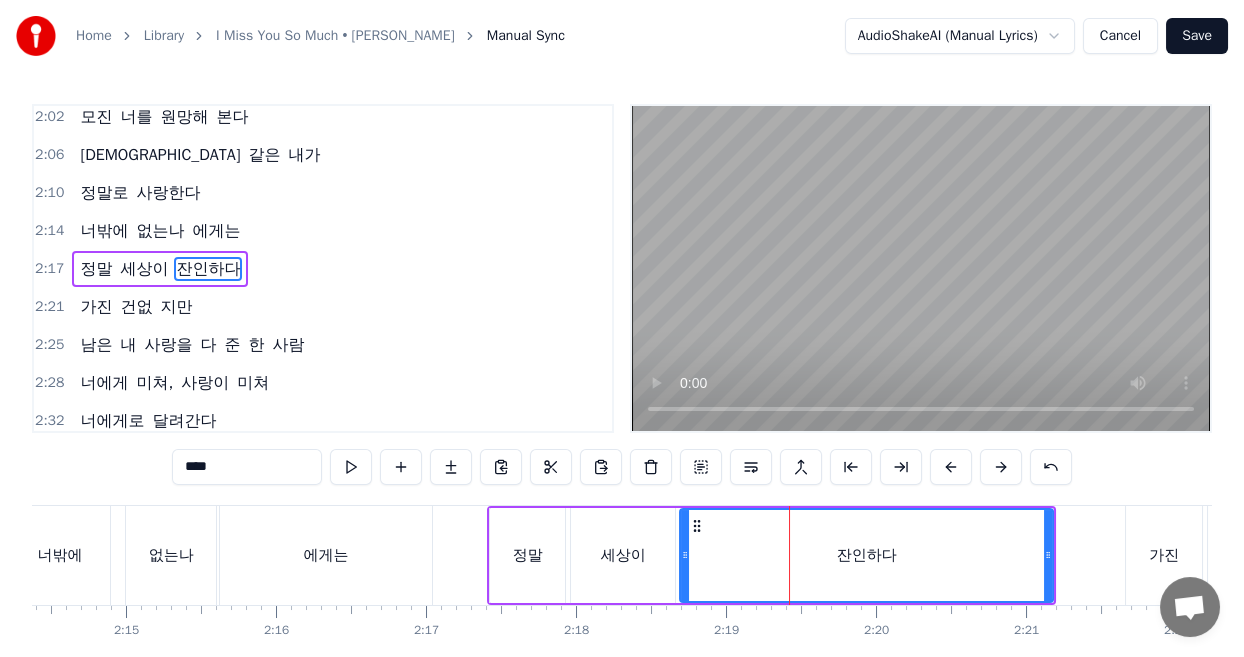 click on "잔인하다" at bounding box center [866, 555] 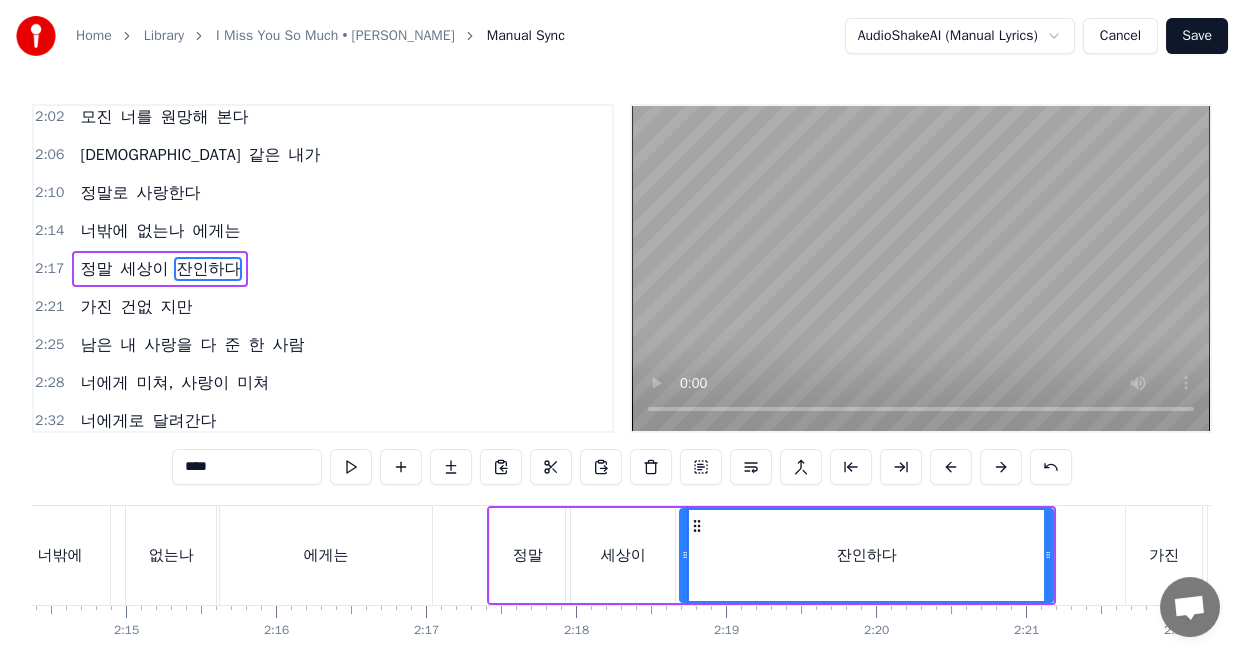 click on "세상이" at bounding box center (623, 555) 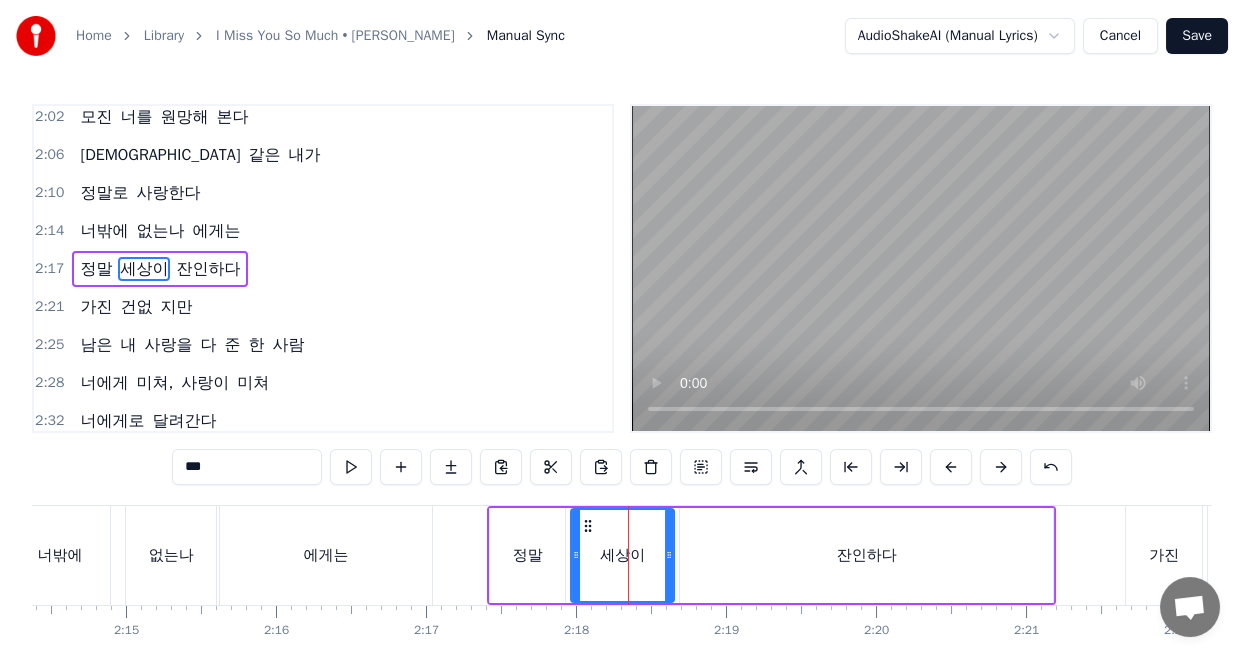 click on "세상이" at bounding box center (622, 555) 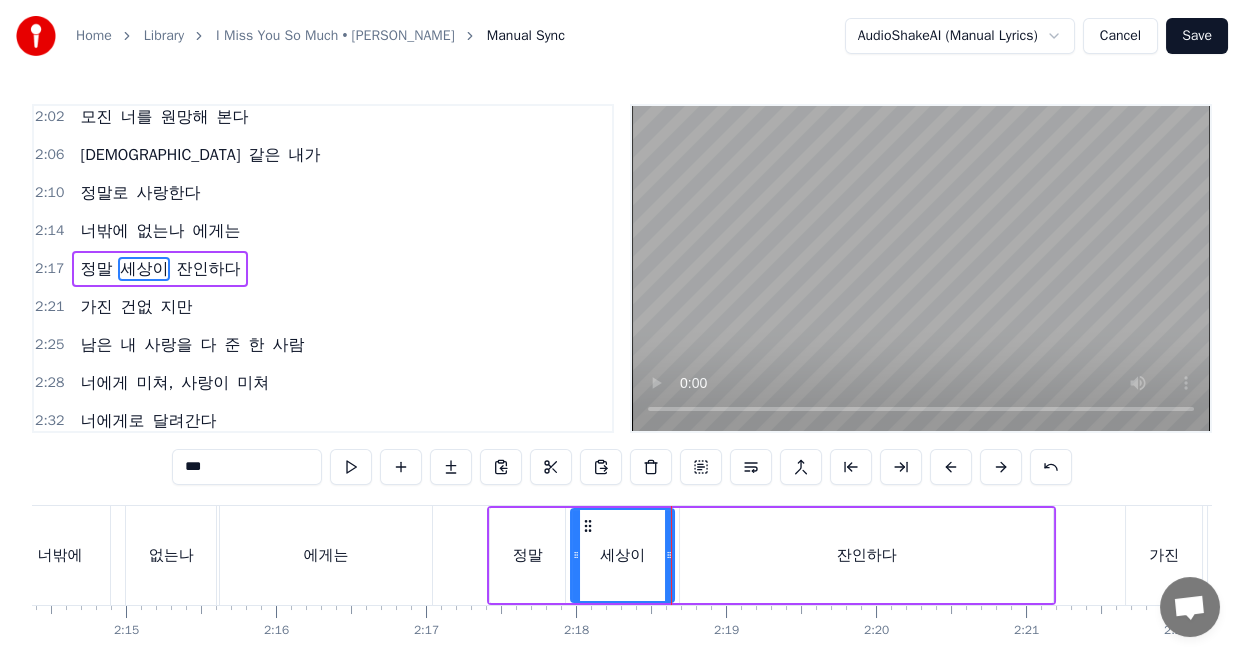click on "잔인하다" at bounding box center [866, 555] 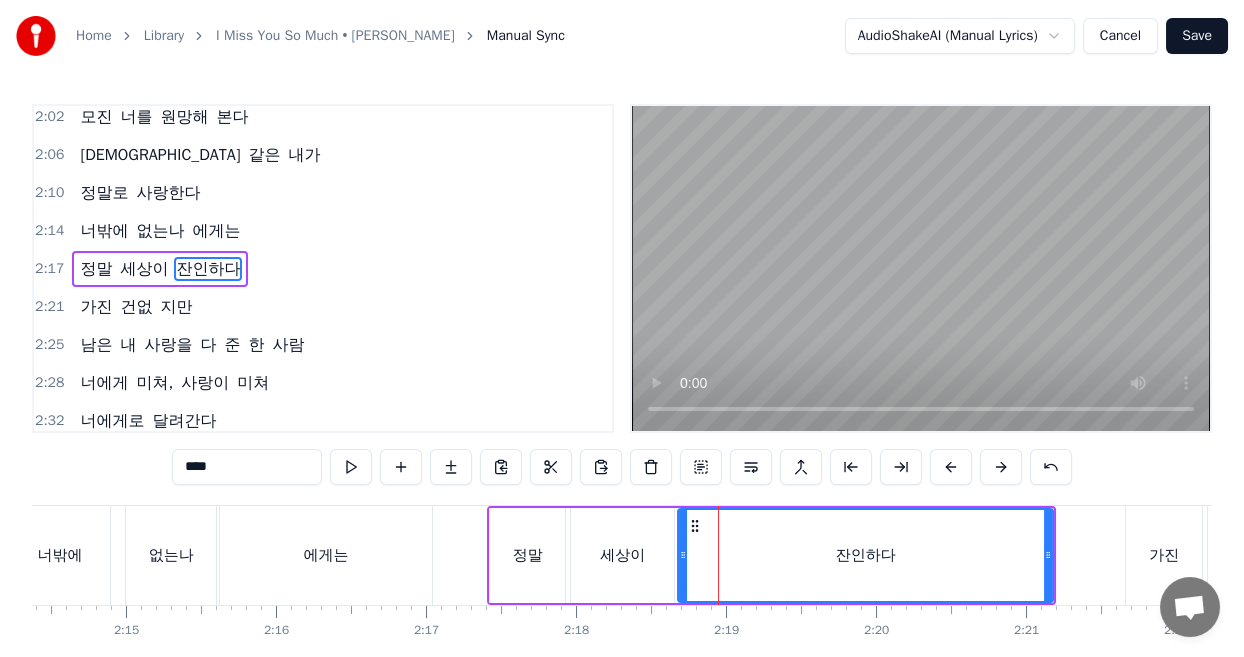 drag, startPoint x: 680, startPoint y: 532, endPoint x: 1102, endPoint y: 376, distance: 449.9111 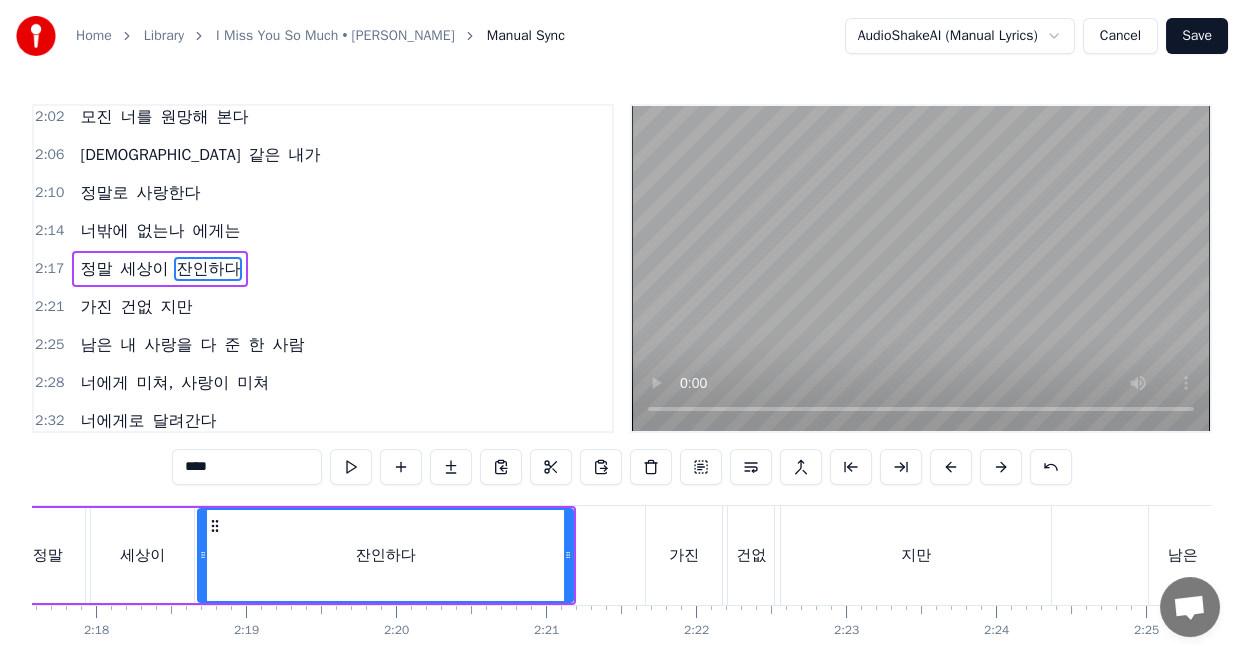 scroll, scrollTop: 0, scrollLeft: 20515, axis: horizontal 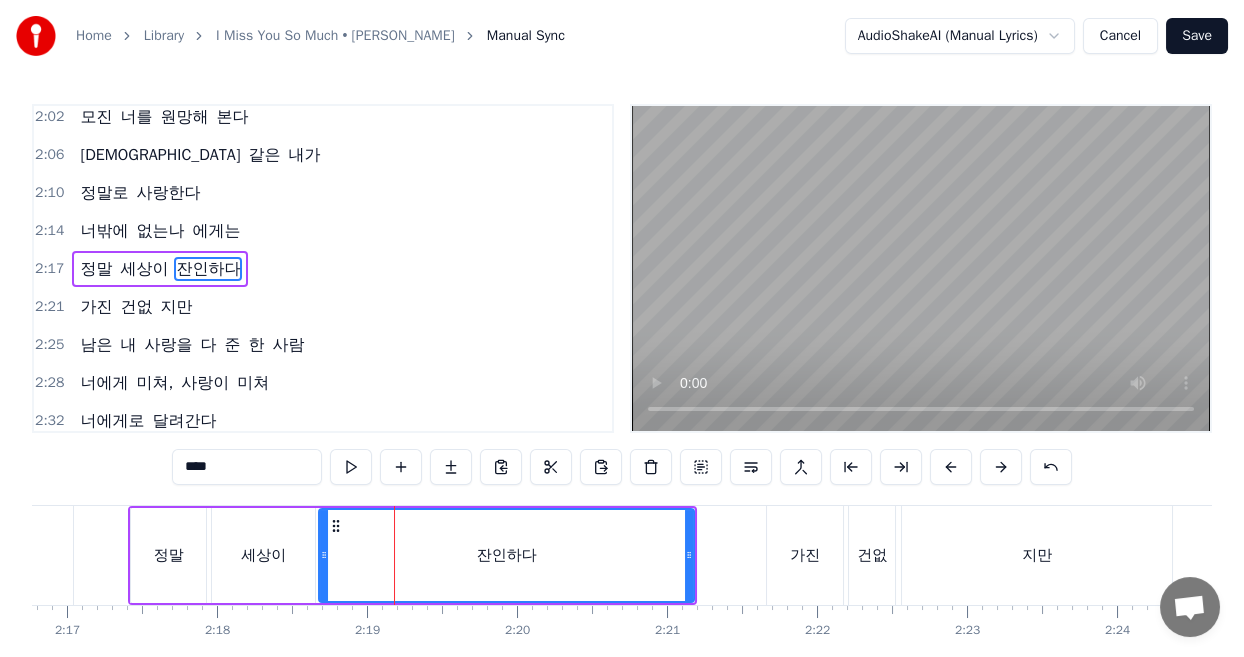 click on "세상이" at bounding box center (263, 555) 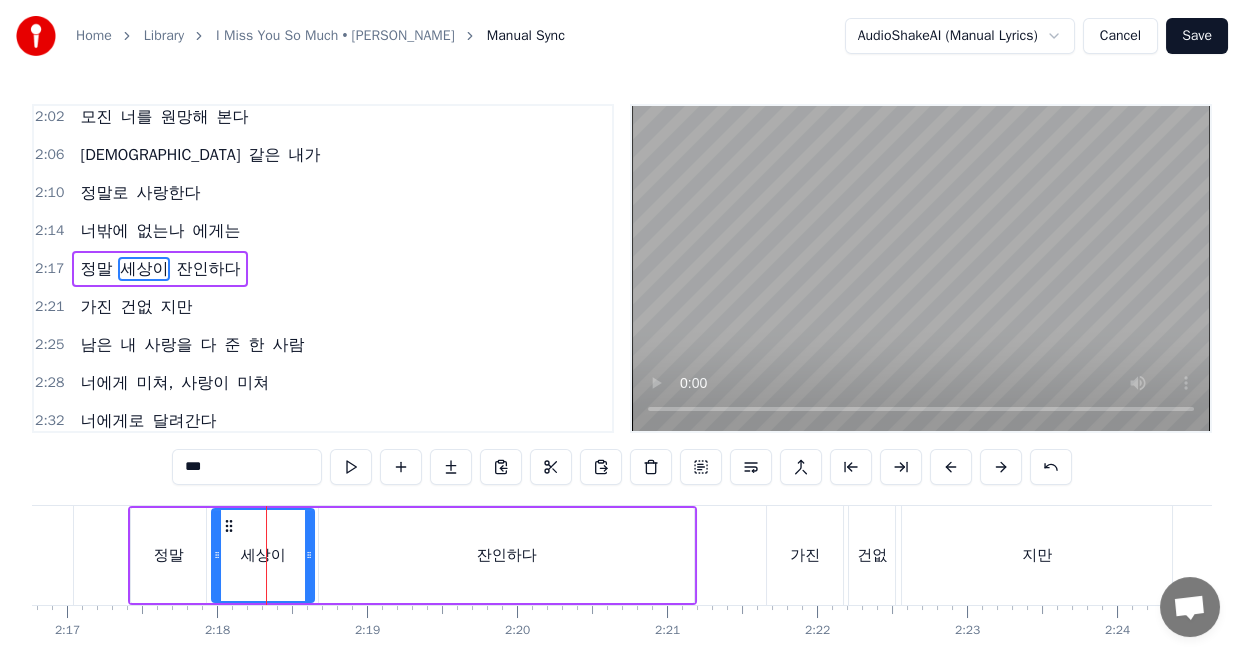 click 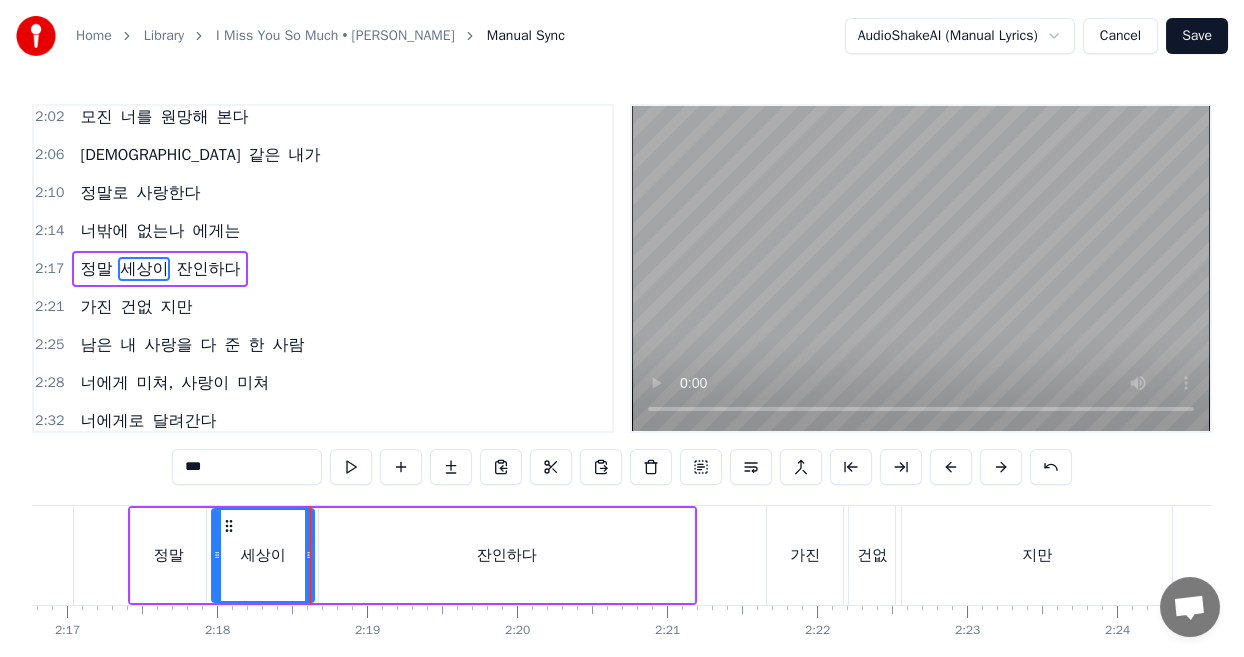 click on "잔인하다" at bounding box center (506, 555) 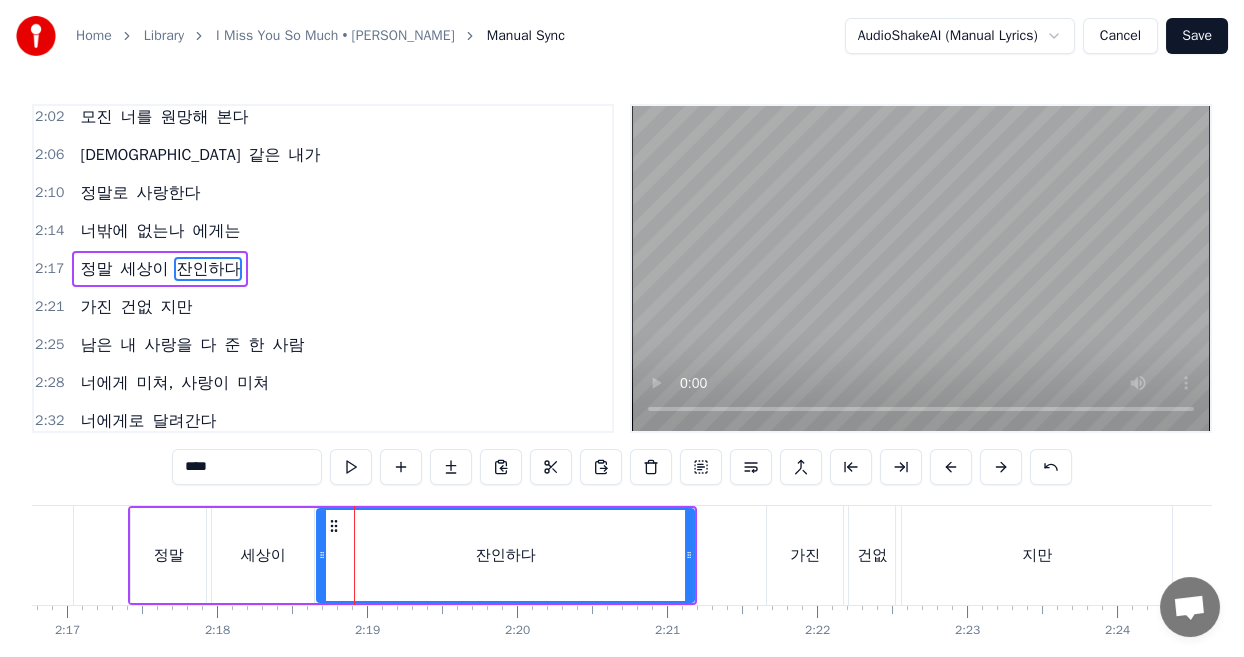drag, startPoint x: 321, startPoint y: 554, endPoint x: 352, endPoint y: 554, distance: 31 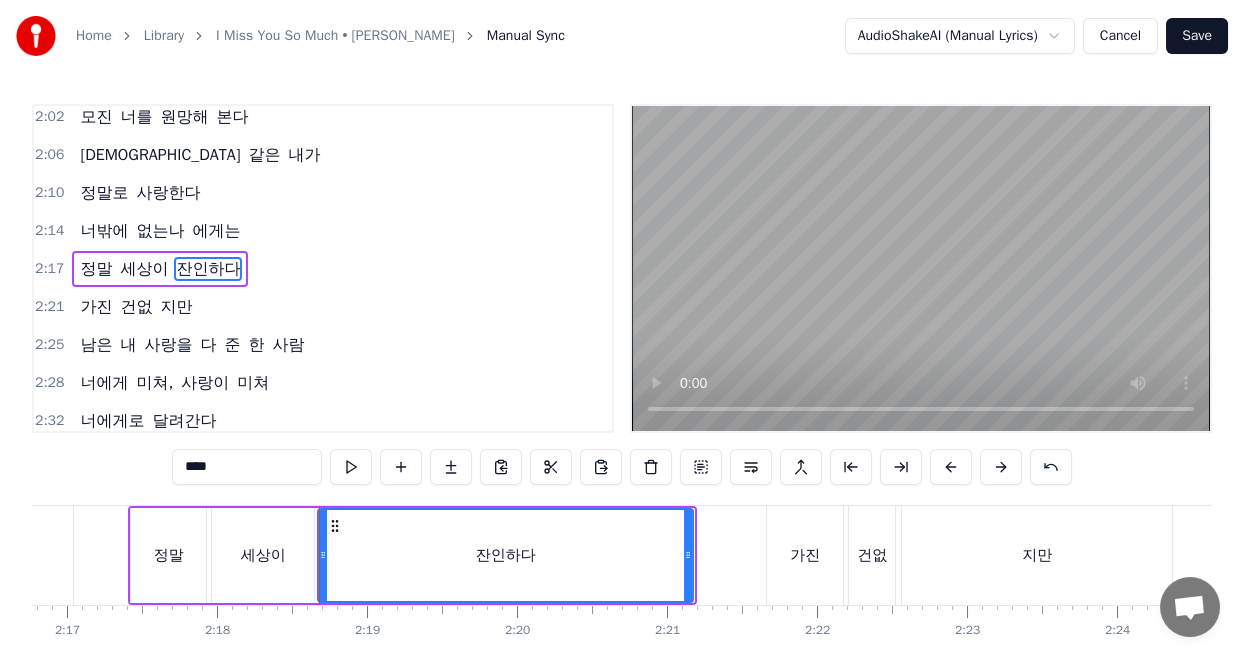 click 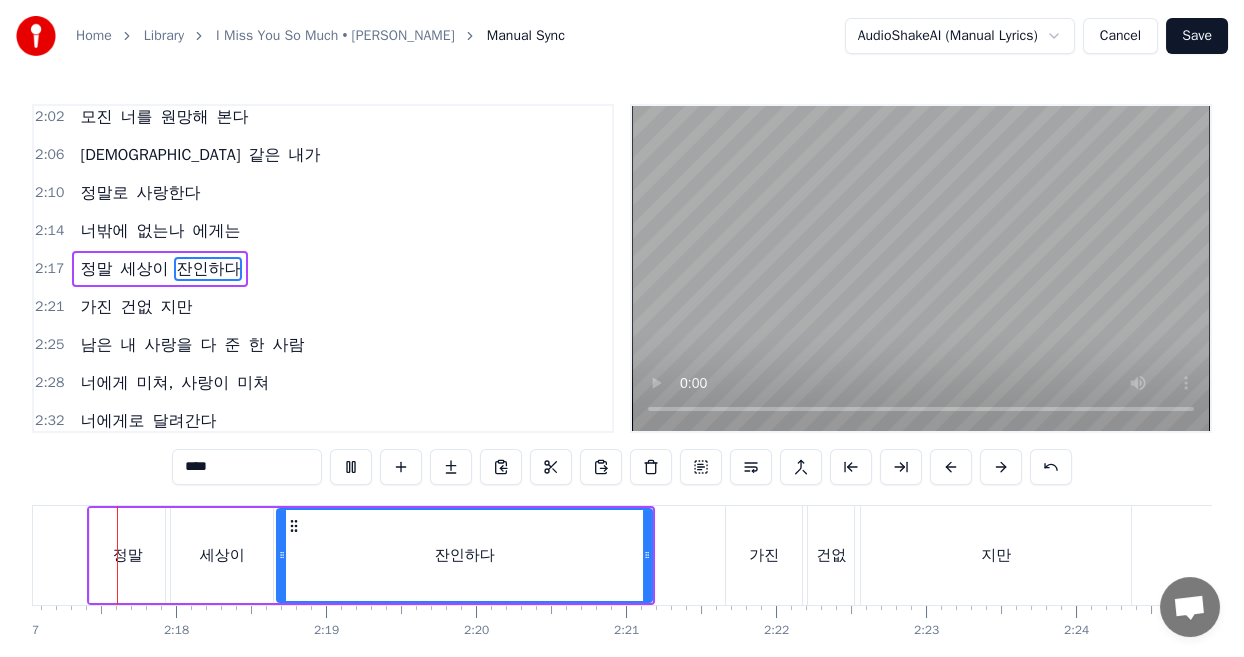 scroll, scrollTop: 0, scrollLeft: 20517, axis: horizontal 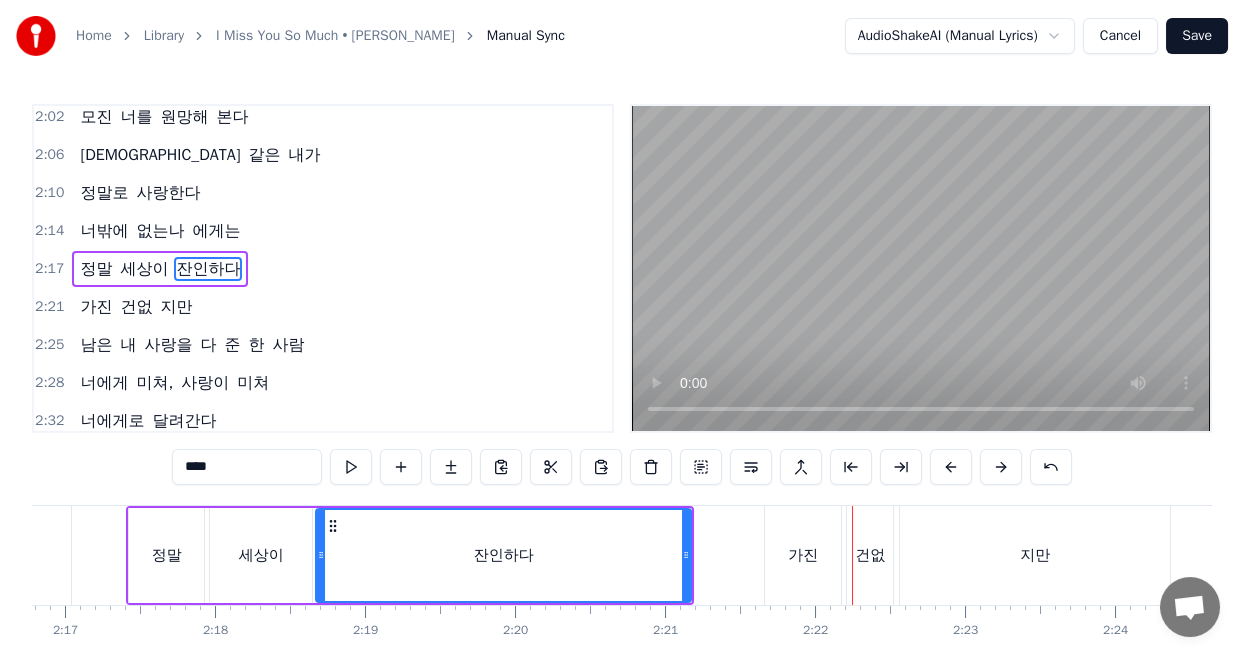 click on "가진" at bounding box center [803, 555] 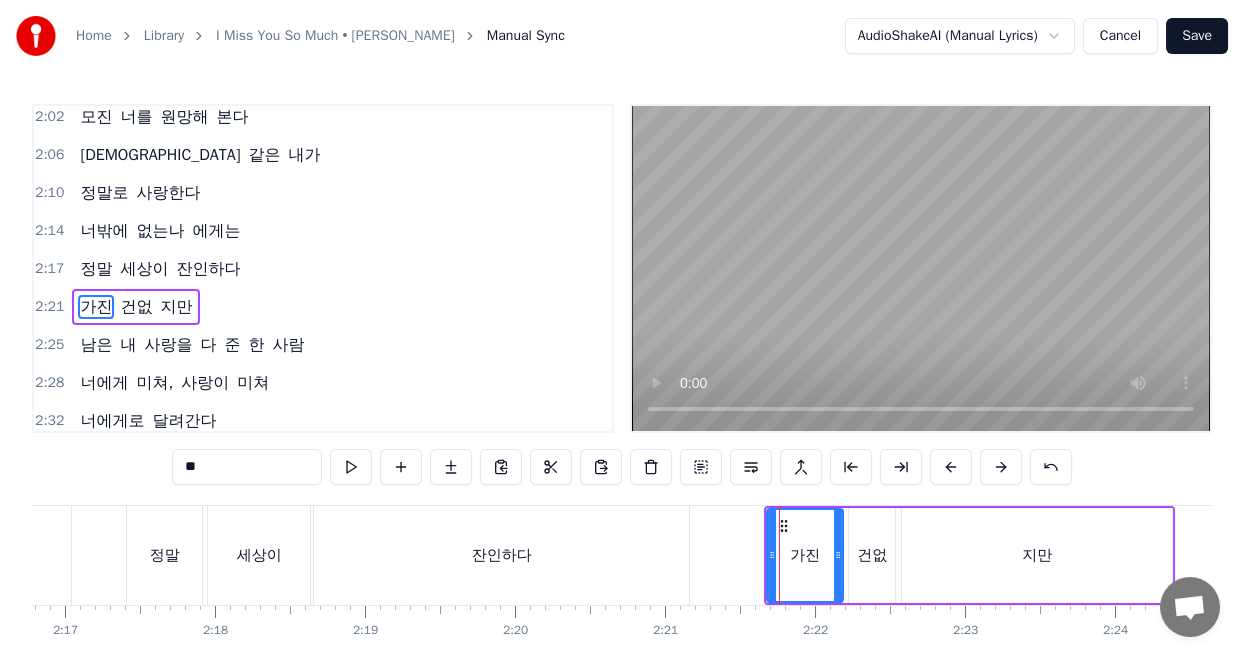 scroll, scrollTop: 996, scrollLeft: 0, axis: vertical 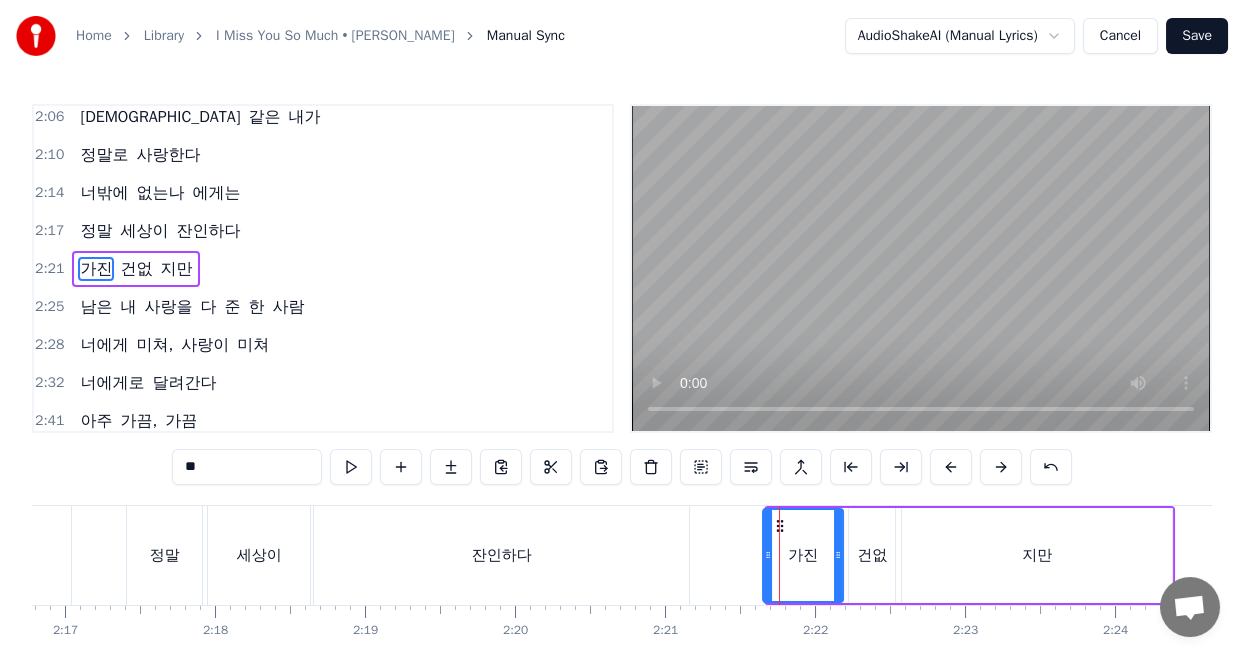 click 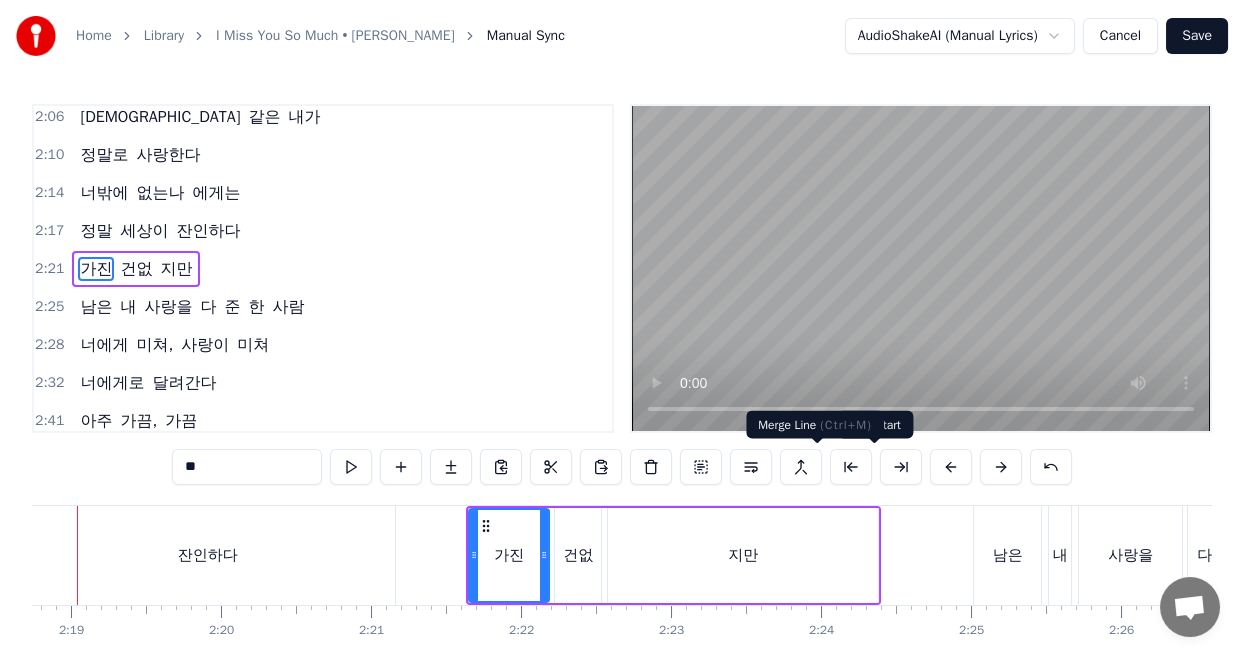 scroll, scrollTop: 0, scrollLeft: 20756, axis: horizontal 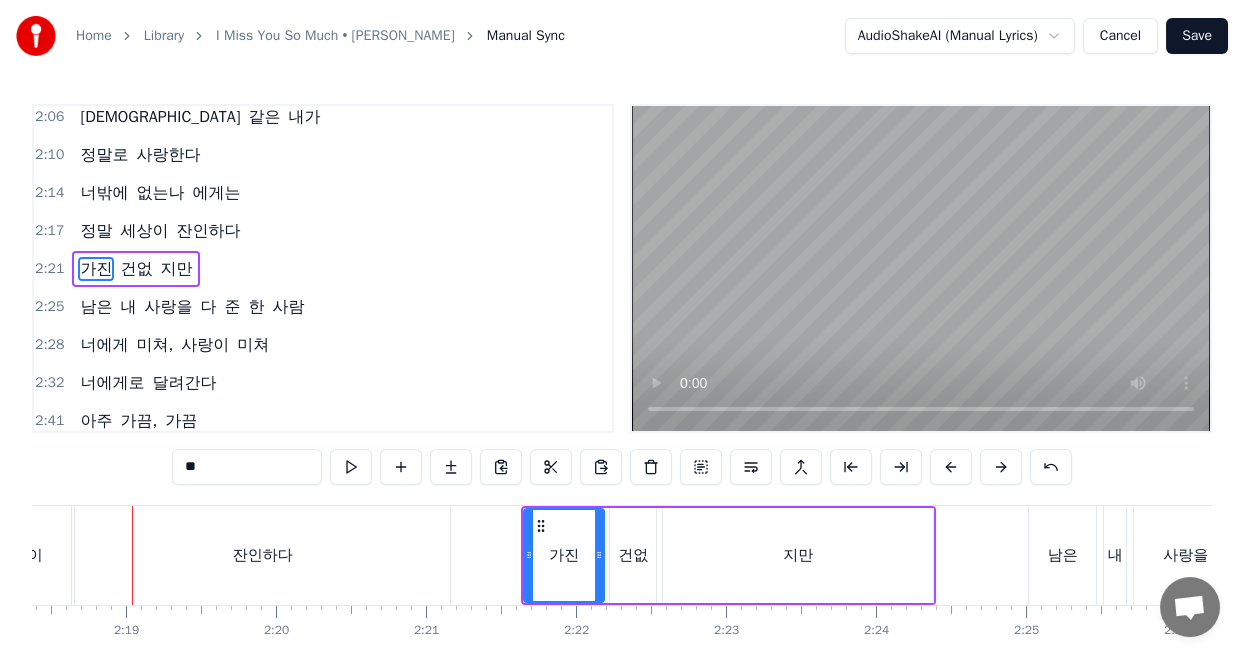 click on "가진" at bounding box center (564, 555) 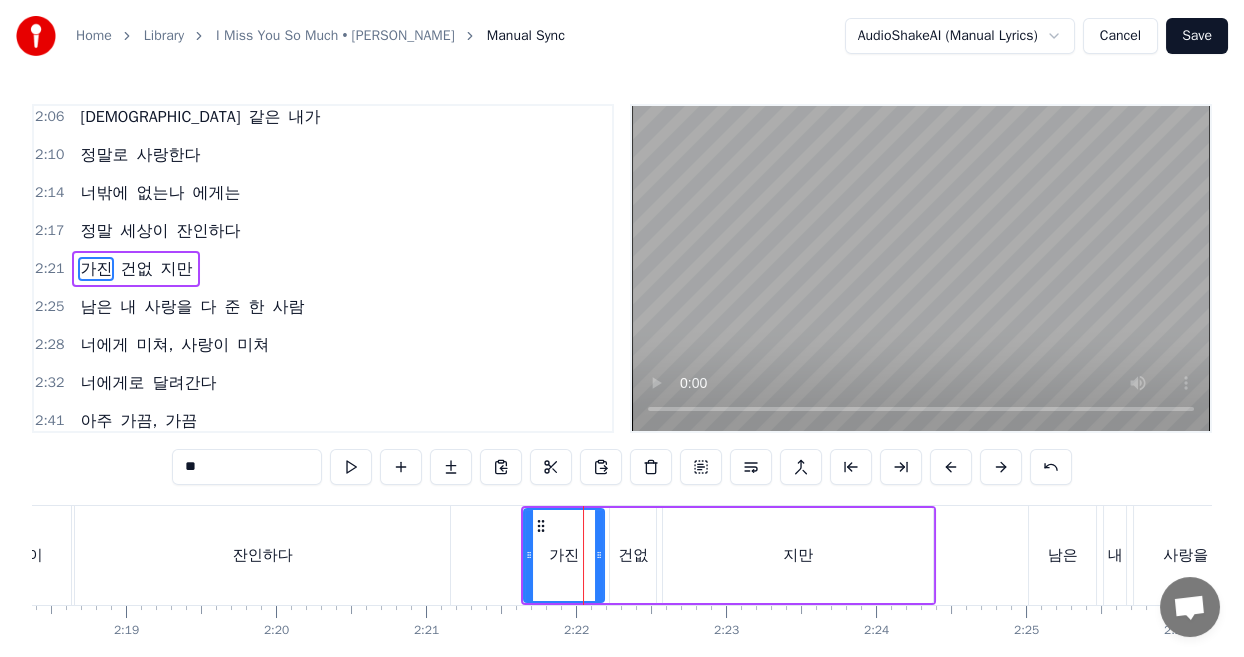 click on "건없" at bounding box center (633, 555) 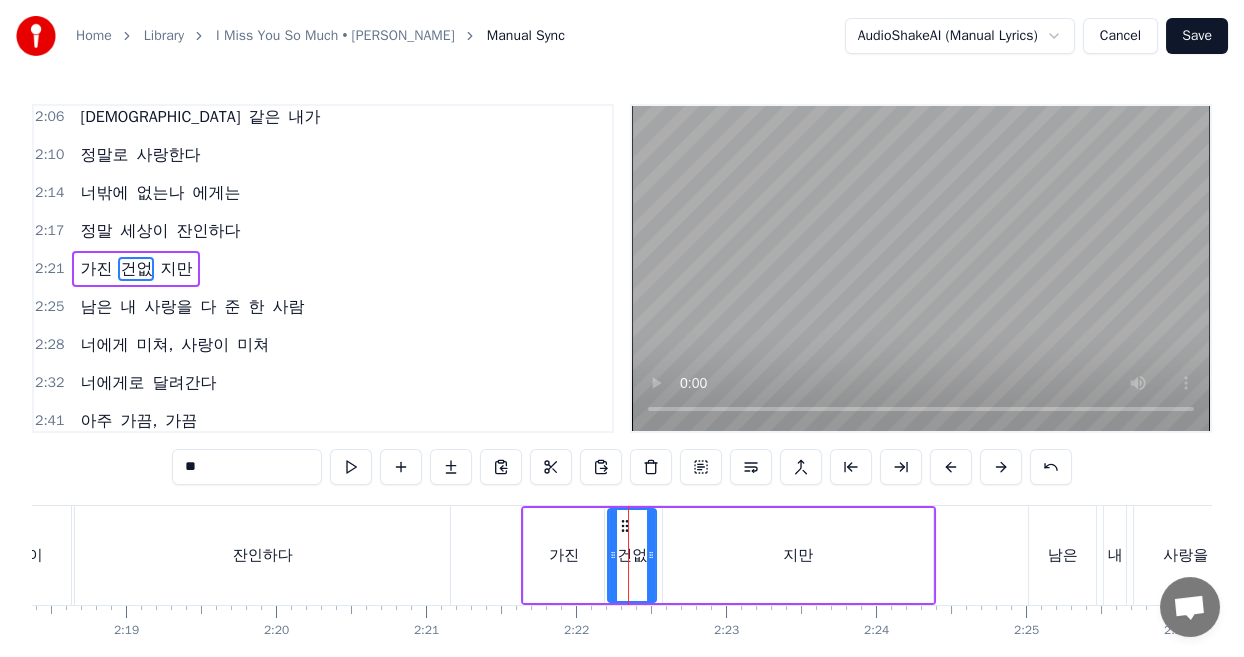 click 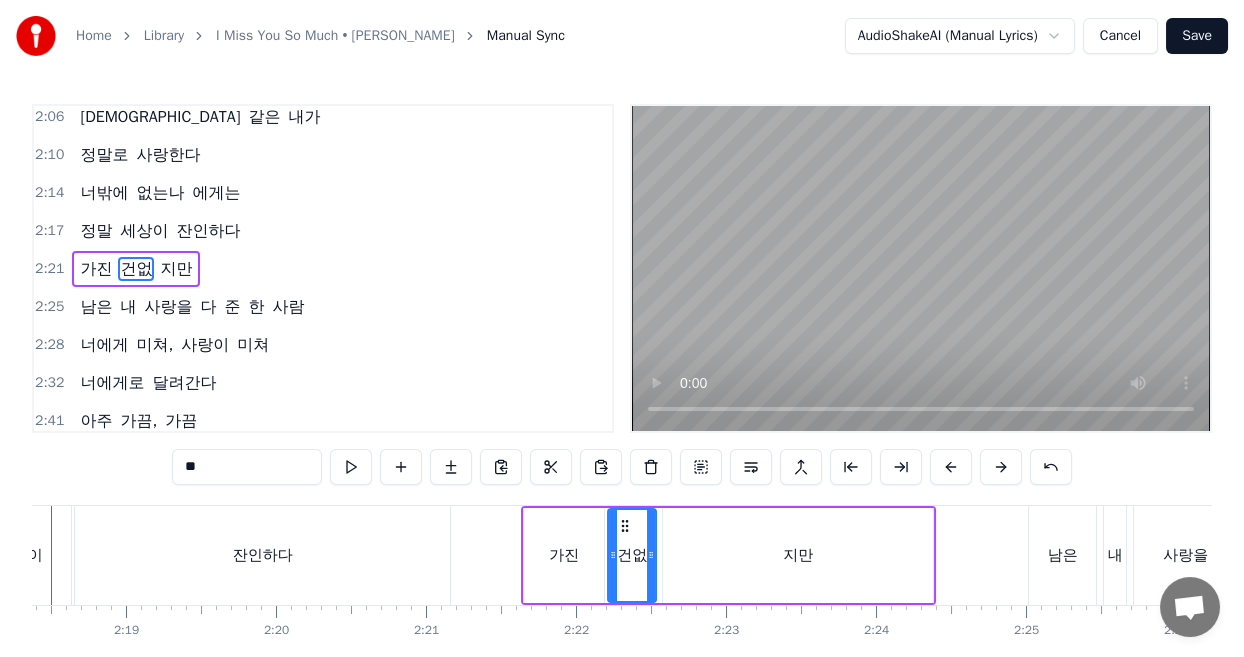 scroll, scrollTop: 0, scrollLeft: 20675, axis: horizontal 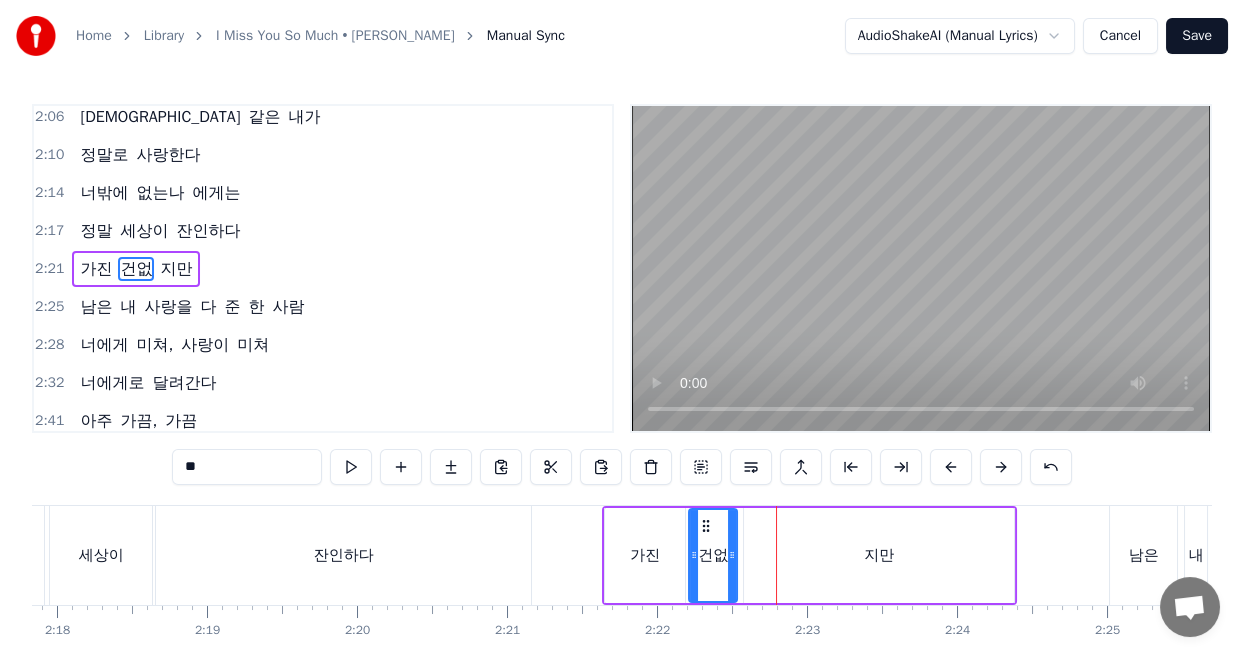 click on "가진" at bounding box center (645, 555) 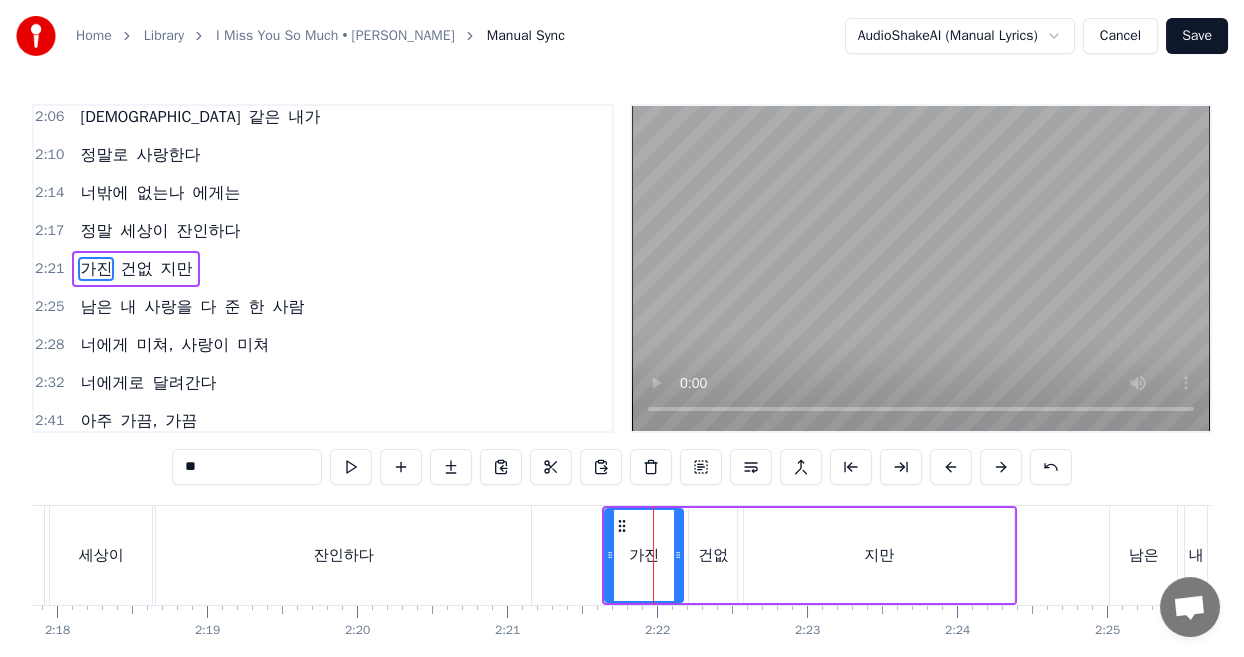 click on "가진" at bounding box center (644, 555) 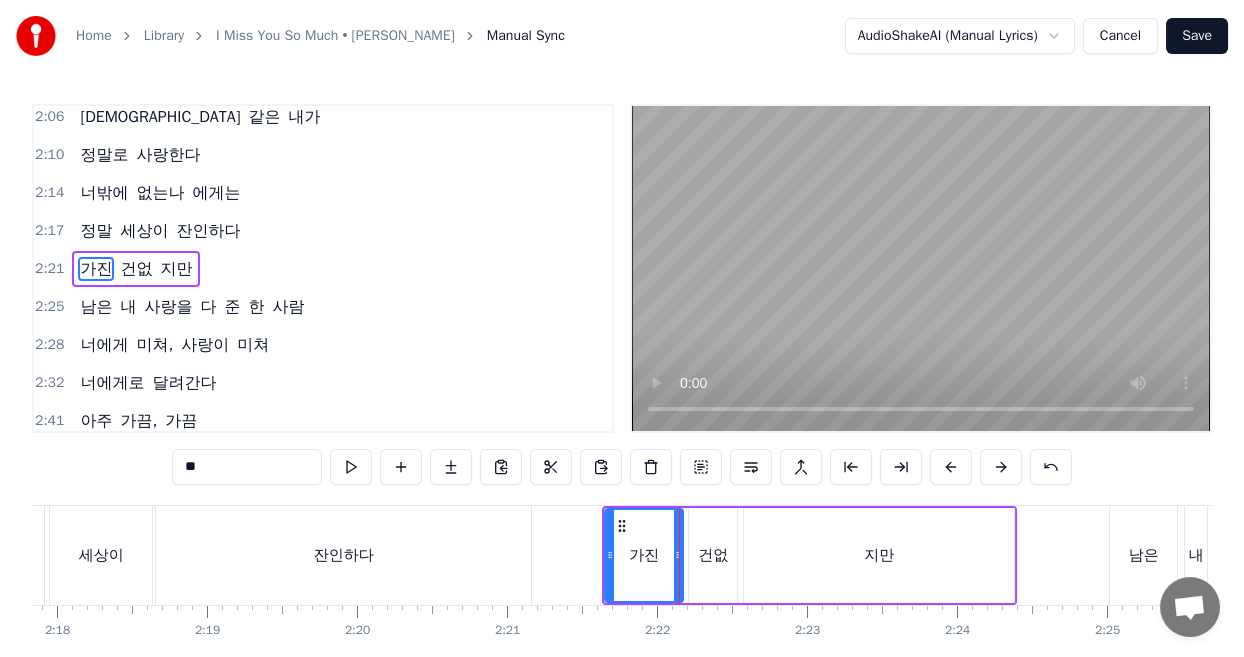 click on "건없" at bounding box center [713, 555] 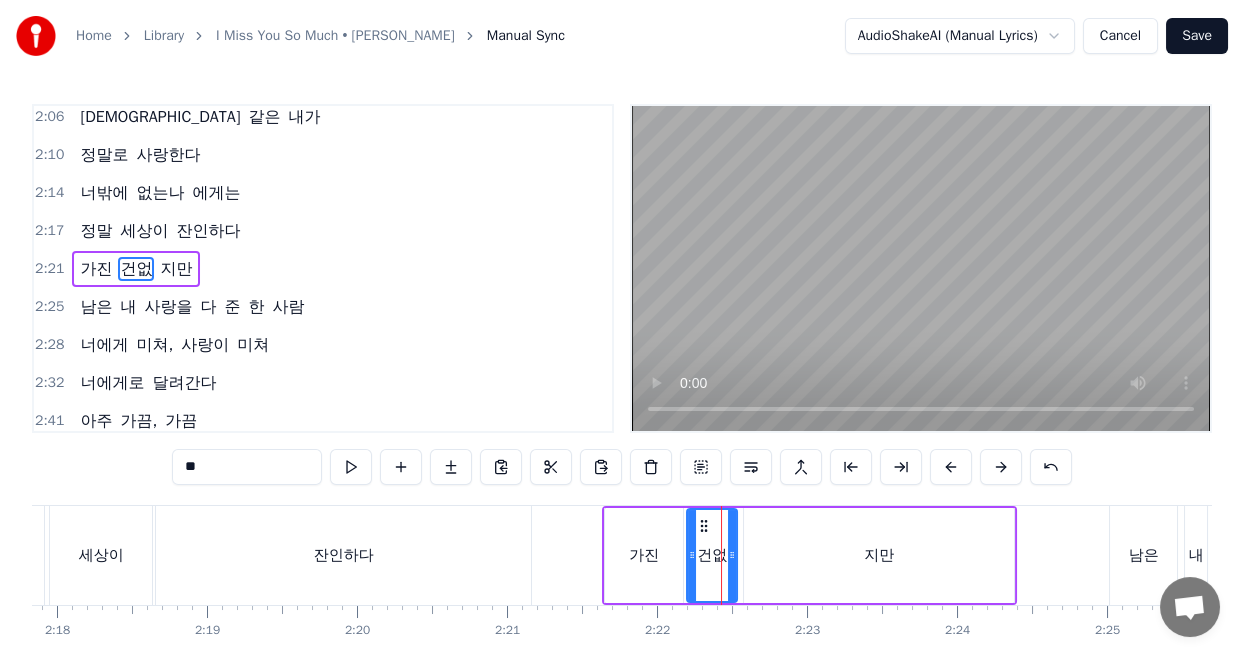 click at bounding box center (692, 555) 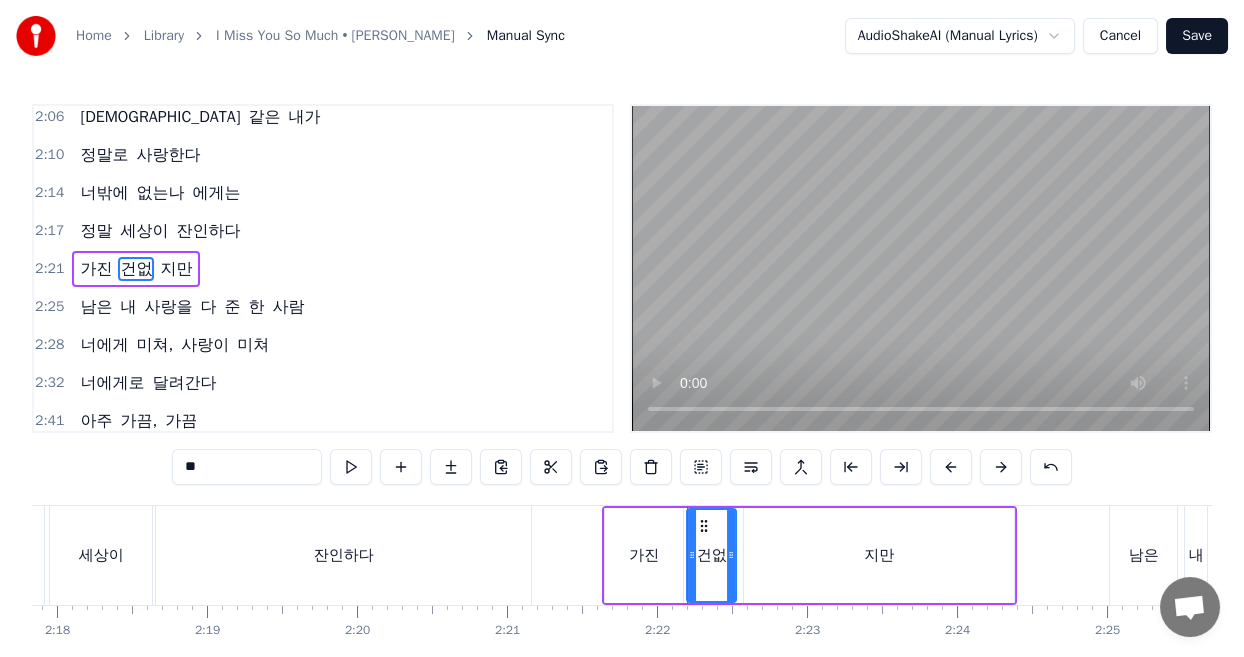 drag, startPoint x: 735, startPoint y: 528, endPoint x: 769, endPoint y: 544, distance: 37.576588 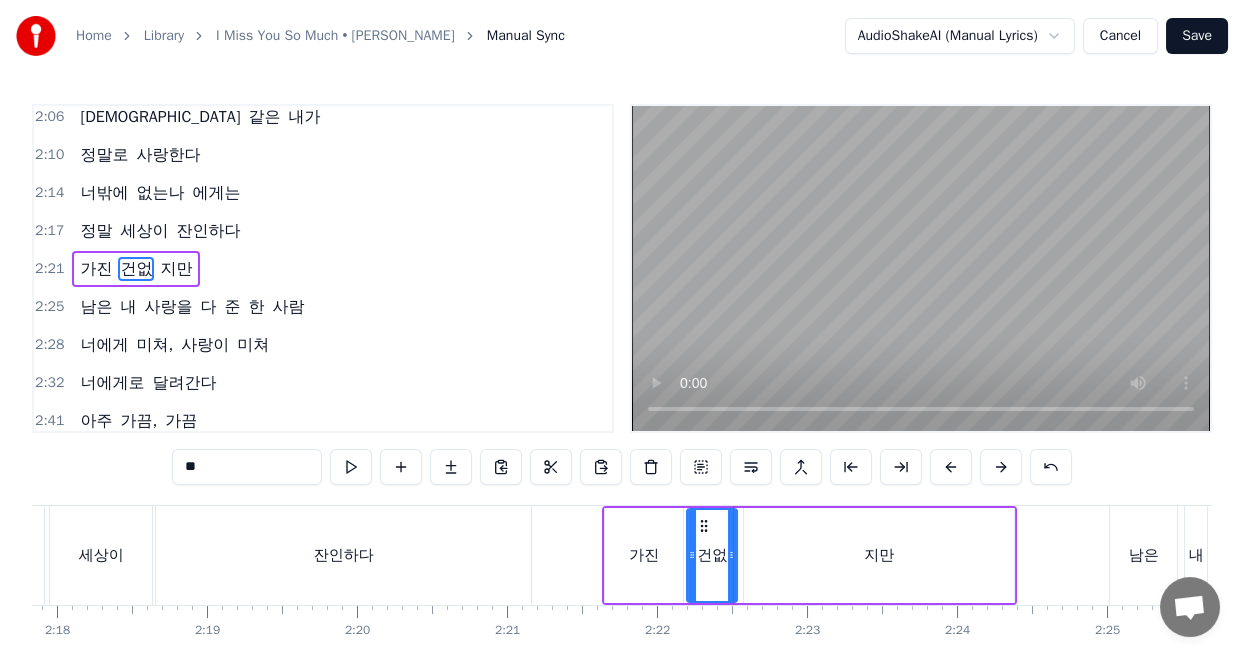 drag, startPoint x: 770, startPoint y: 545, endPoint x: 749, endPoint y: 540, distance: 21.587032 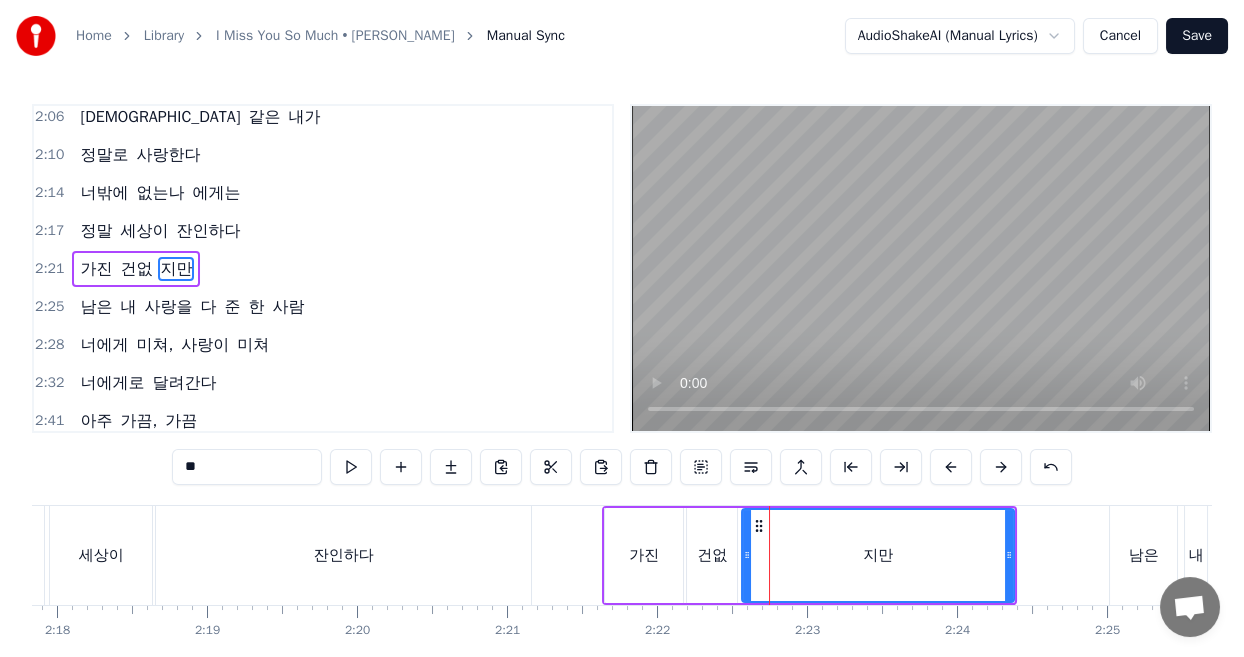 click at bounding box center (747, 555) 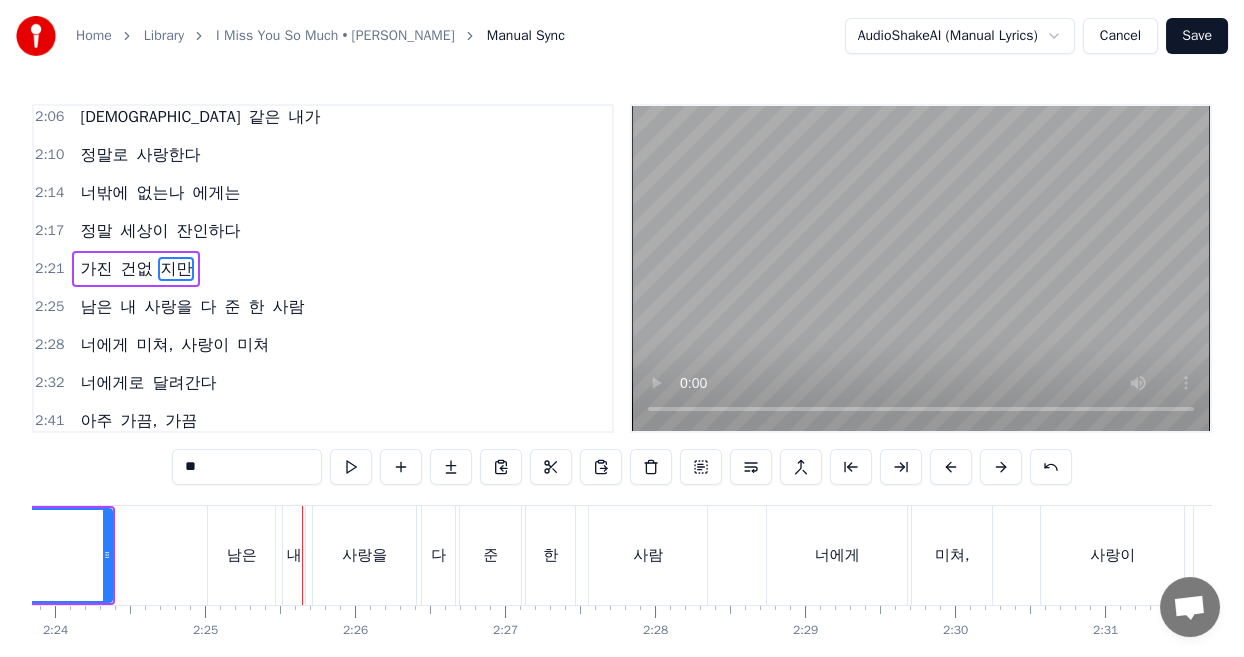 scroll, scrollTop: 0, scrollLeft: 21647, axis: horizontal 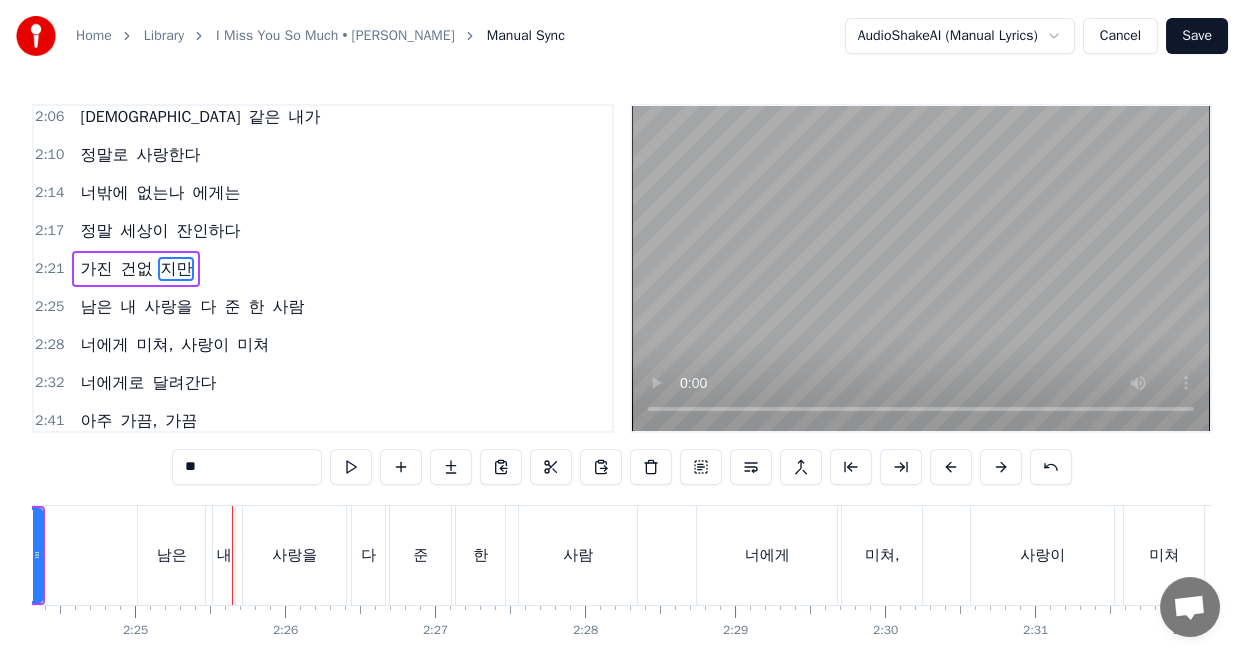 click on "남은" at bounding box center (172, 555) 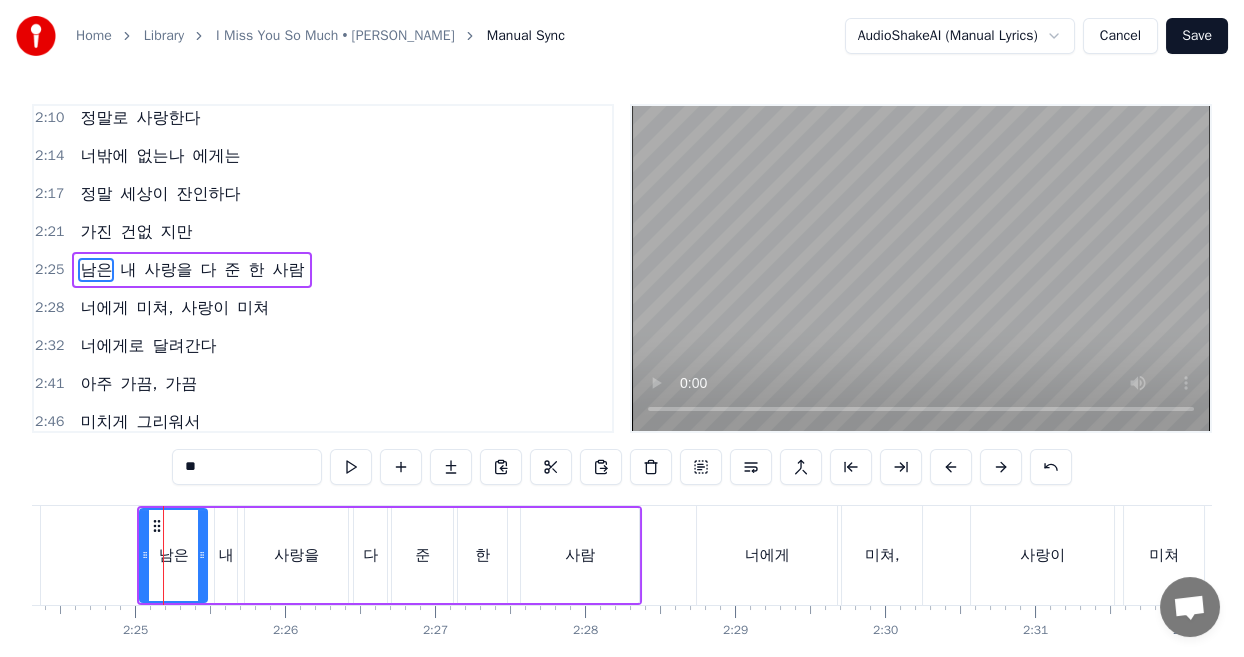 scroll, scrollTop: 1034, scrollLeft: 0, axis: vertical 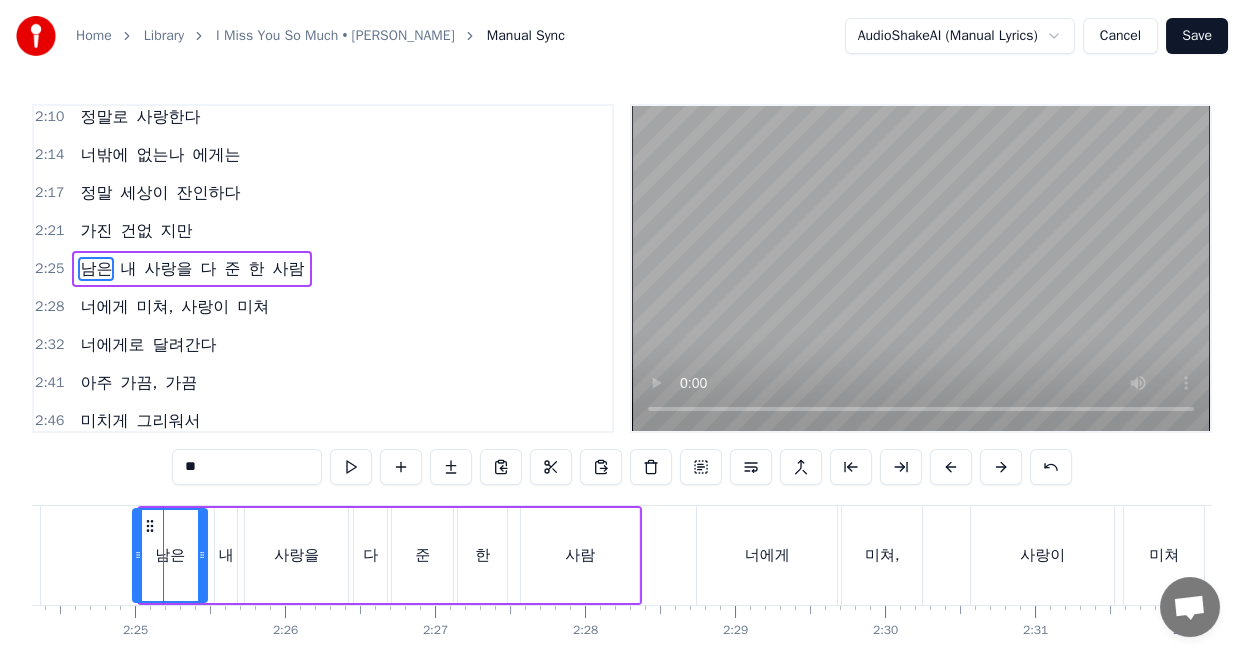 click at bounding box center (138, 555) 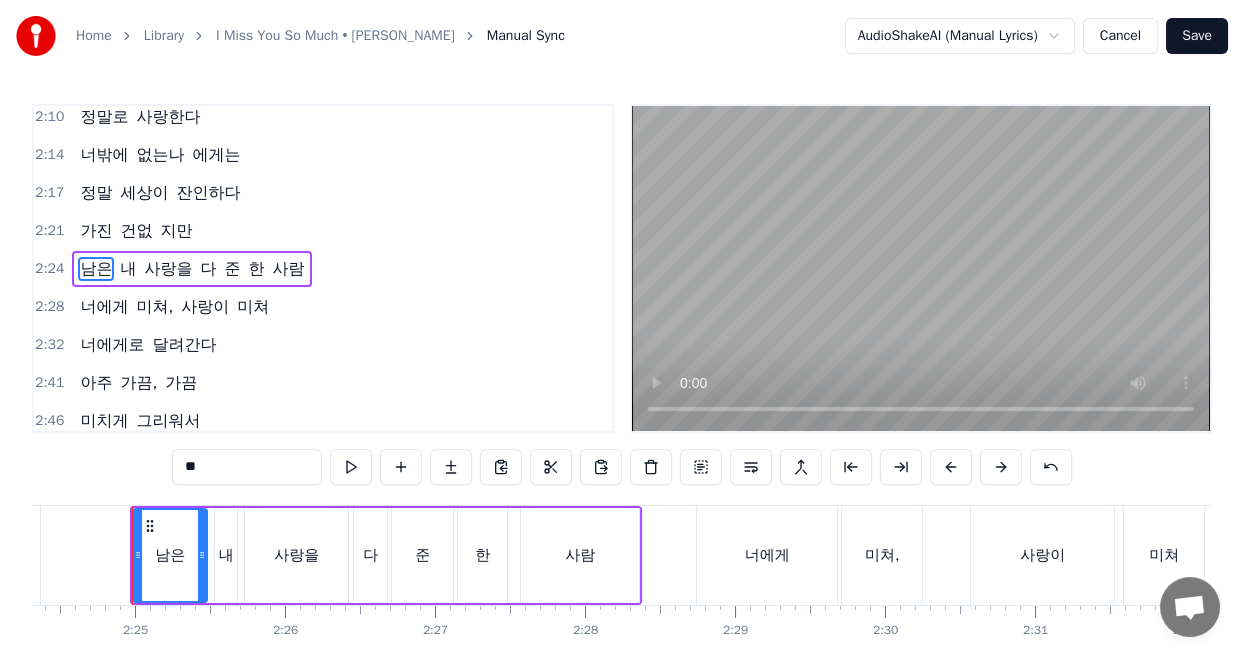 scroll, scrollTop: 0, scrollLeft: 21646, axis: horizontal 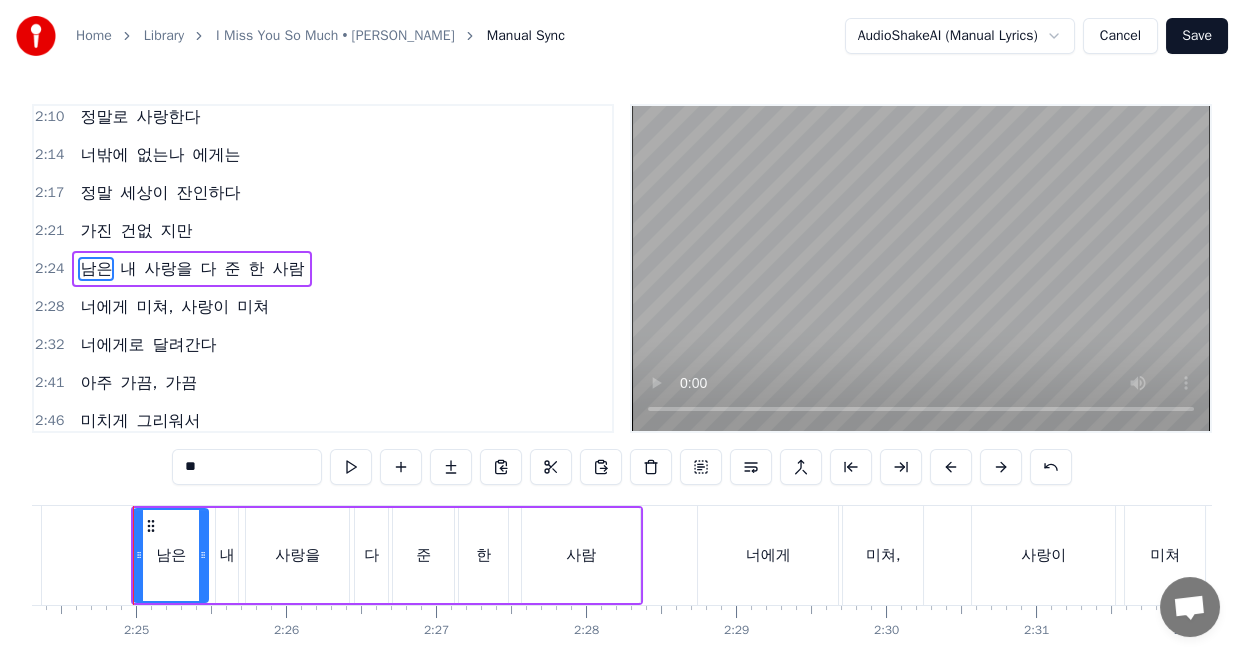 click on "남은" at bounding box center (171, 555) 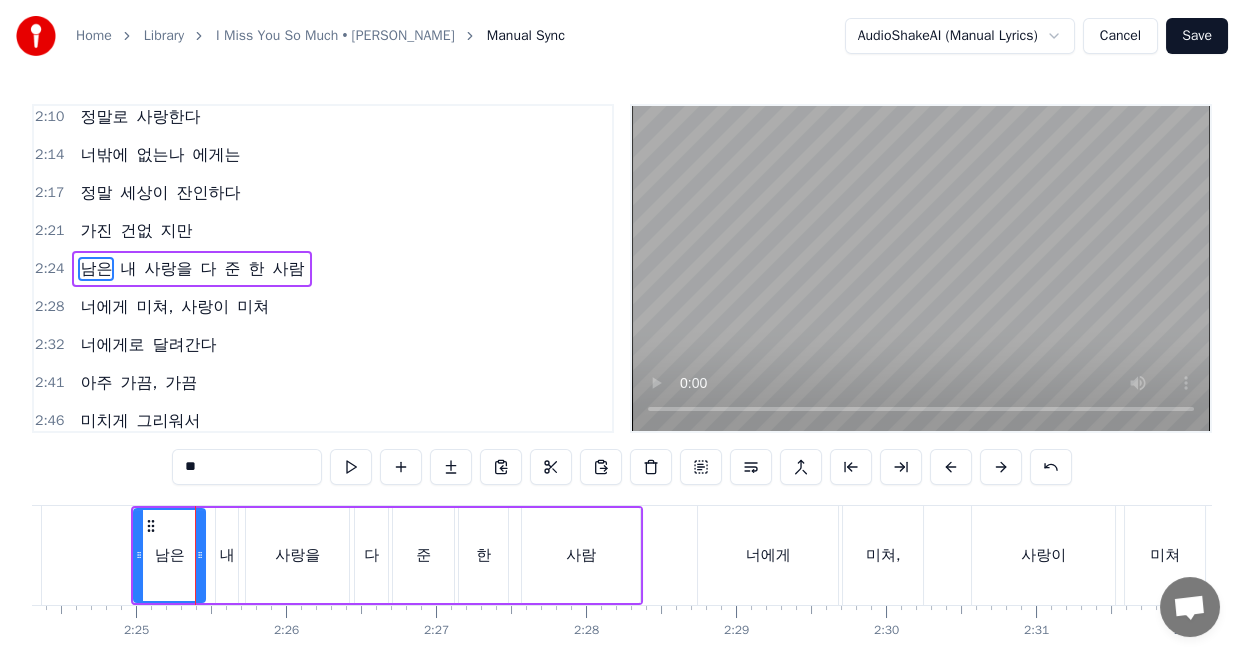 click 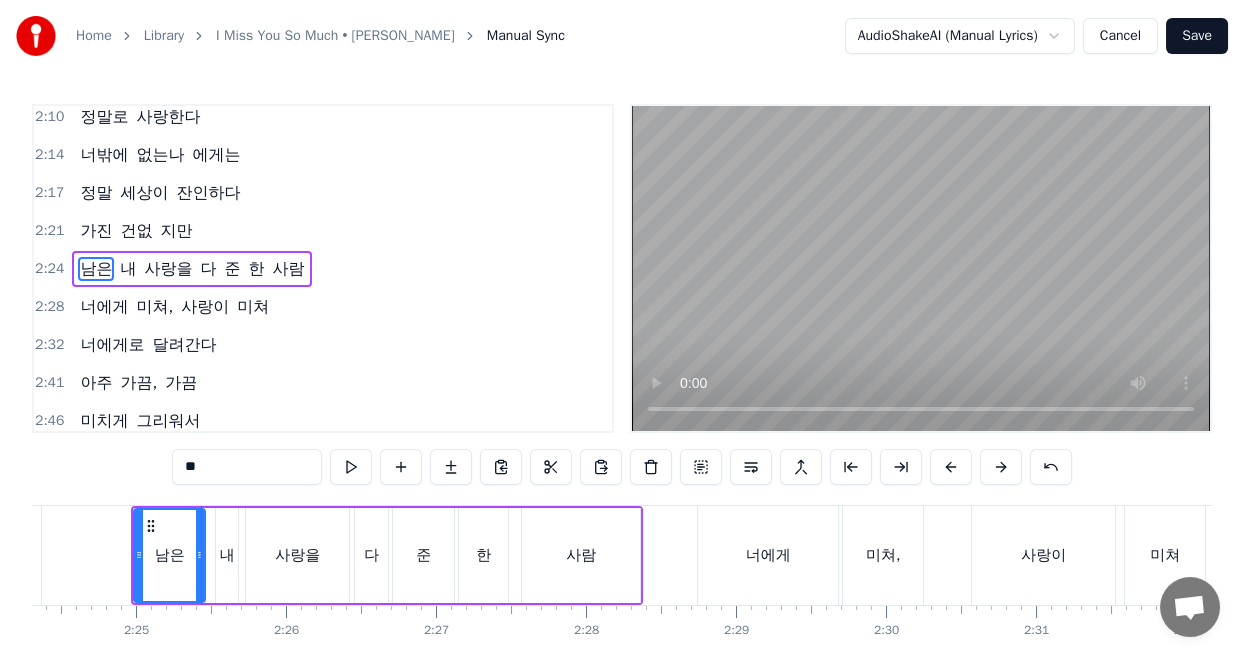 click on "내" at bounding box center [227, 555] 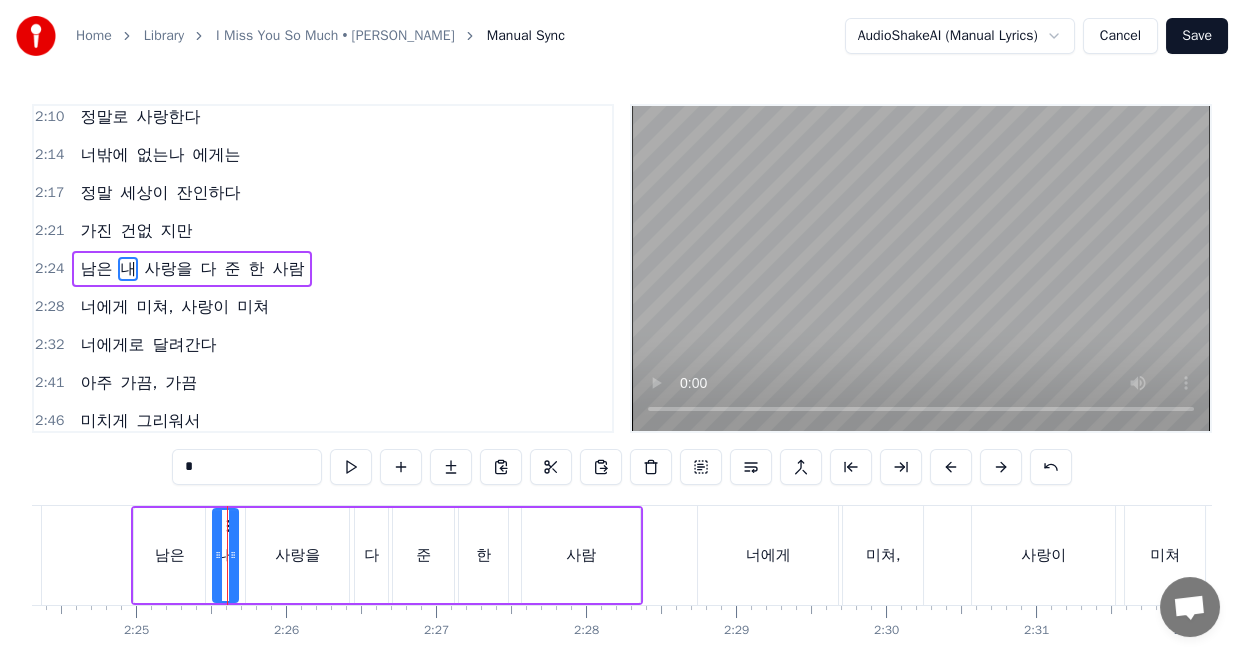 click 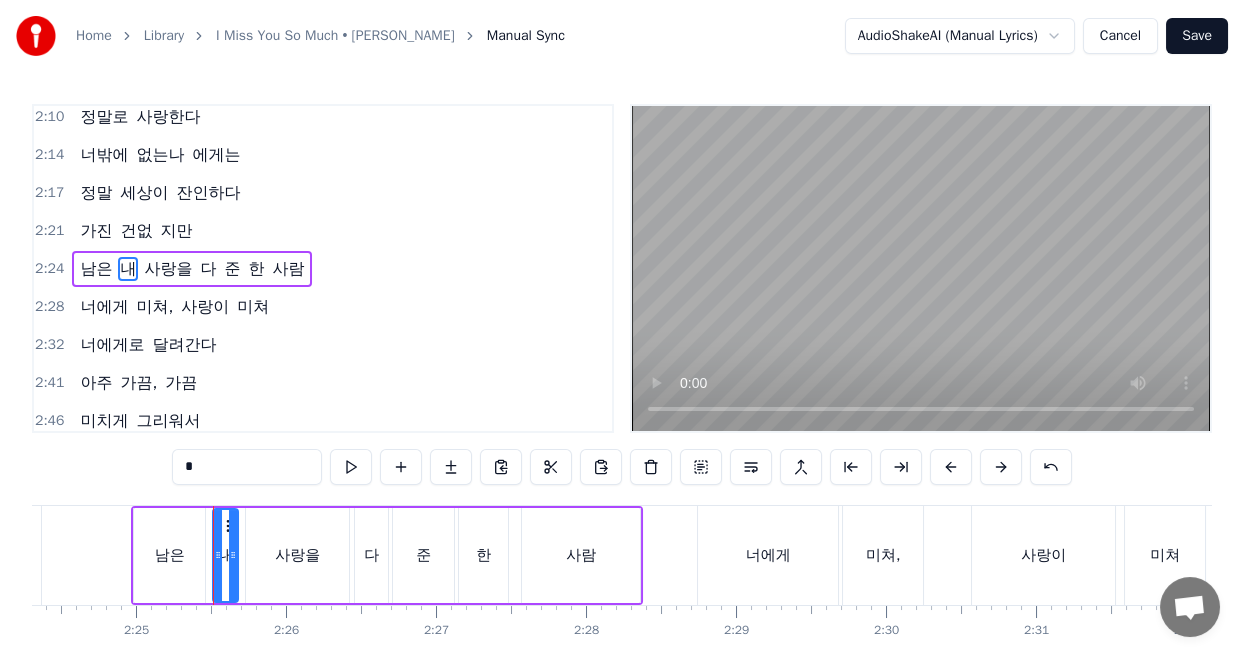 click on "사랑을" at bounding box center [297, 555] 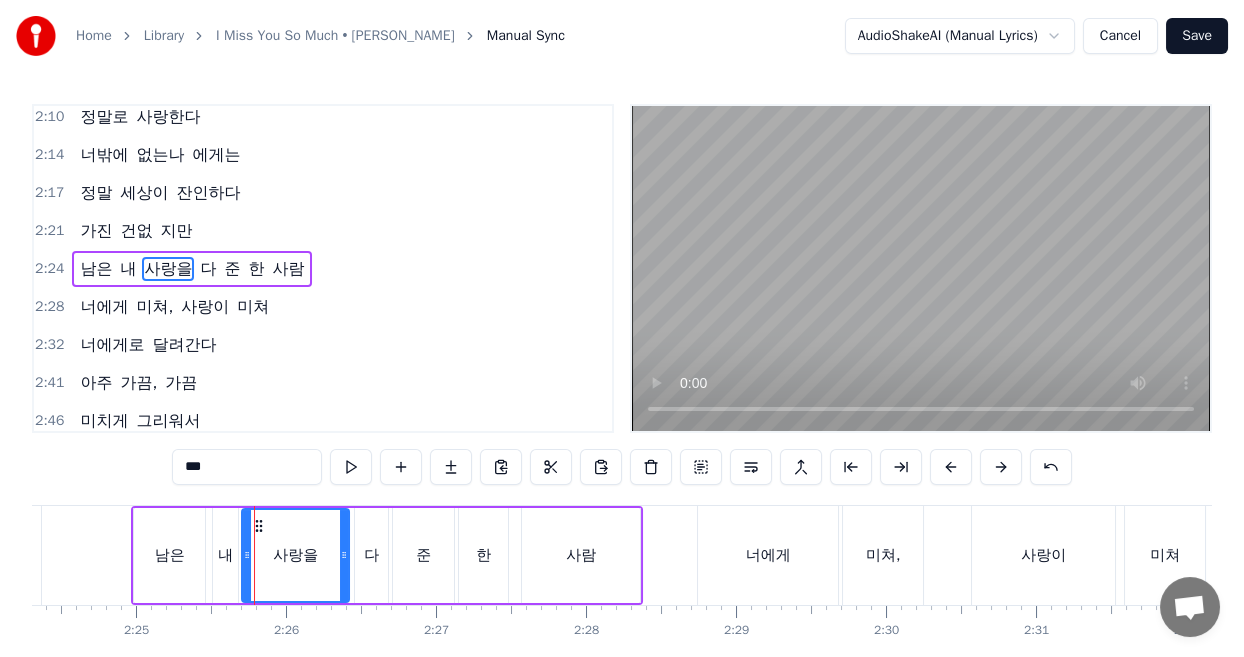 click 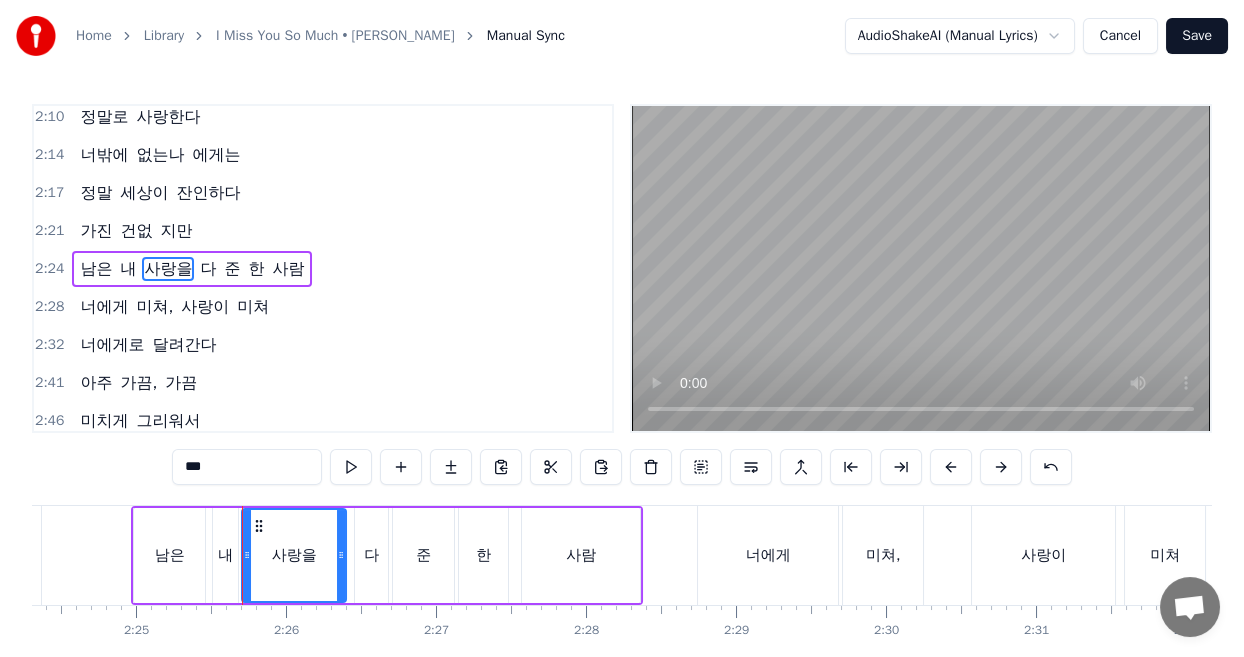click 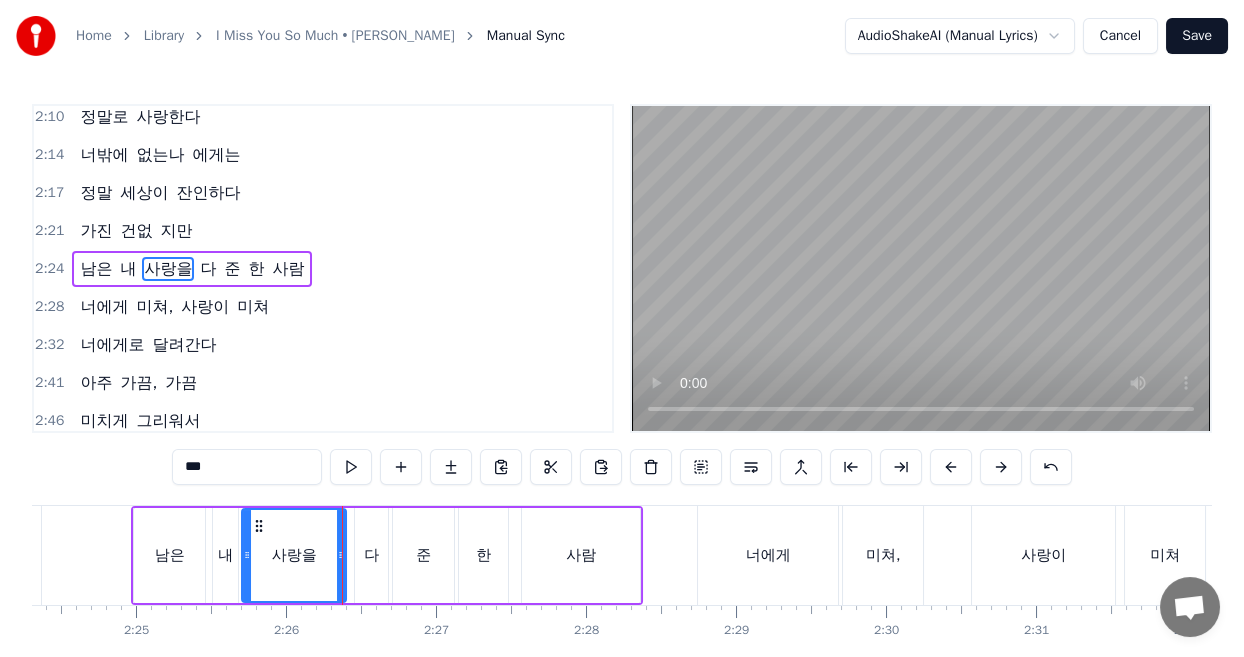 click on "다" at bounding box center (371, 555) 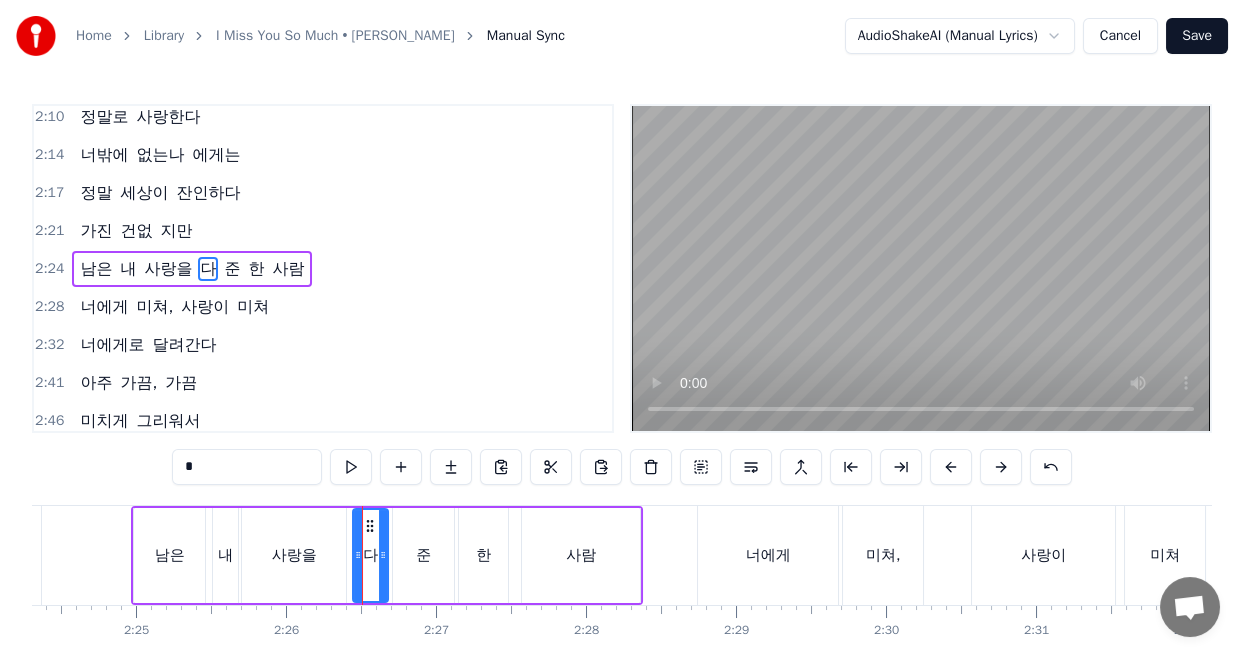 click 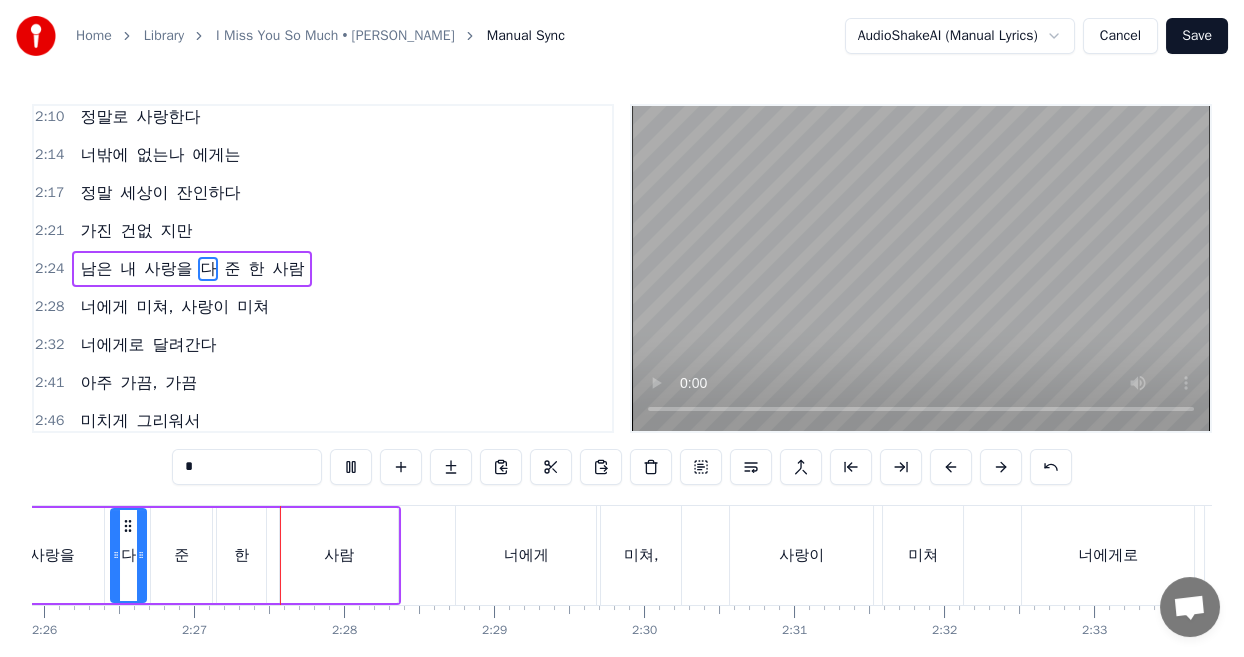 scroll, scrollTop: 0, scrollLeft: 21923, axis: horizontal 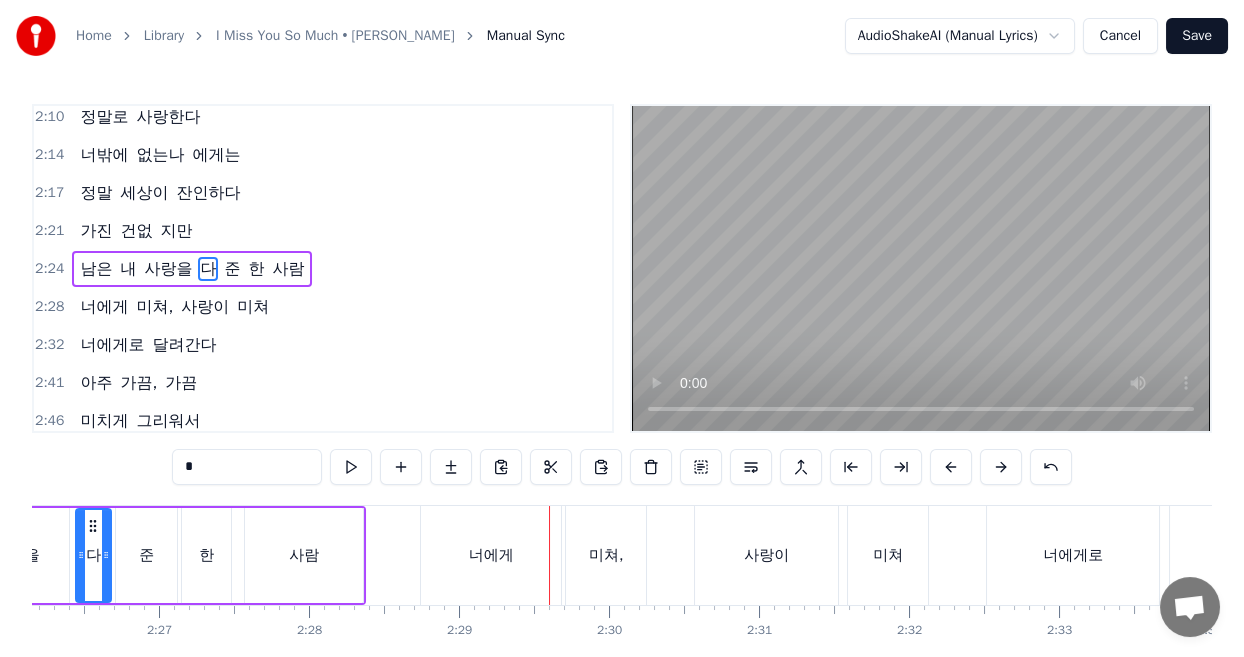click on "너에게" at bounding box center (491, 555) 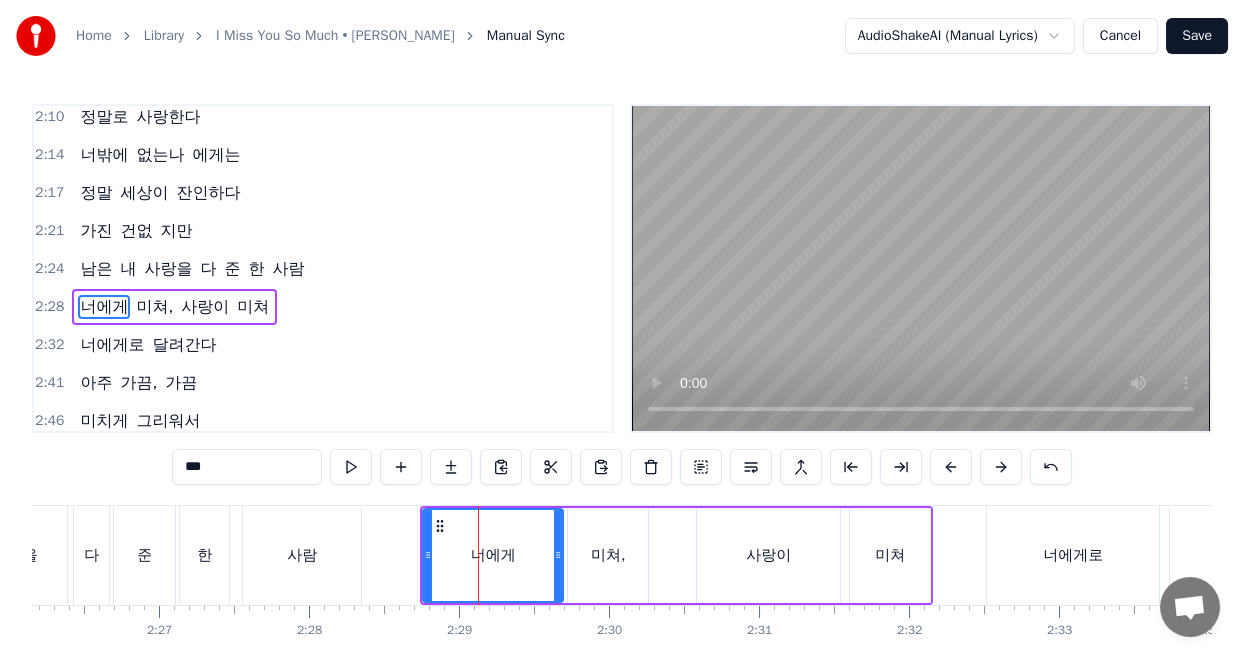 scroll, scrollTop: 1072, scrollLeft: 0, axis: vertical 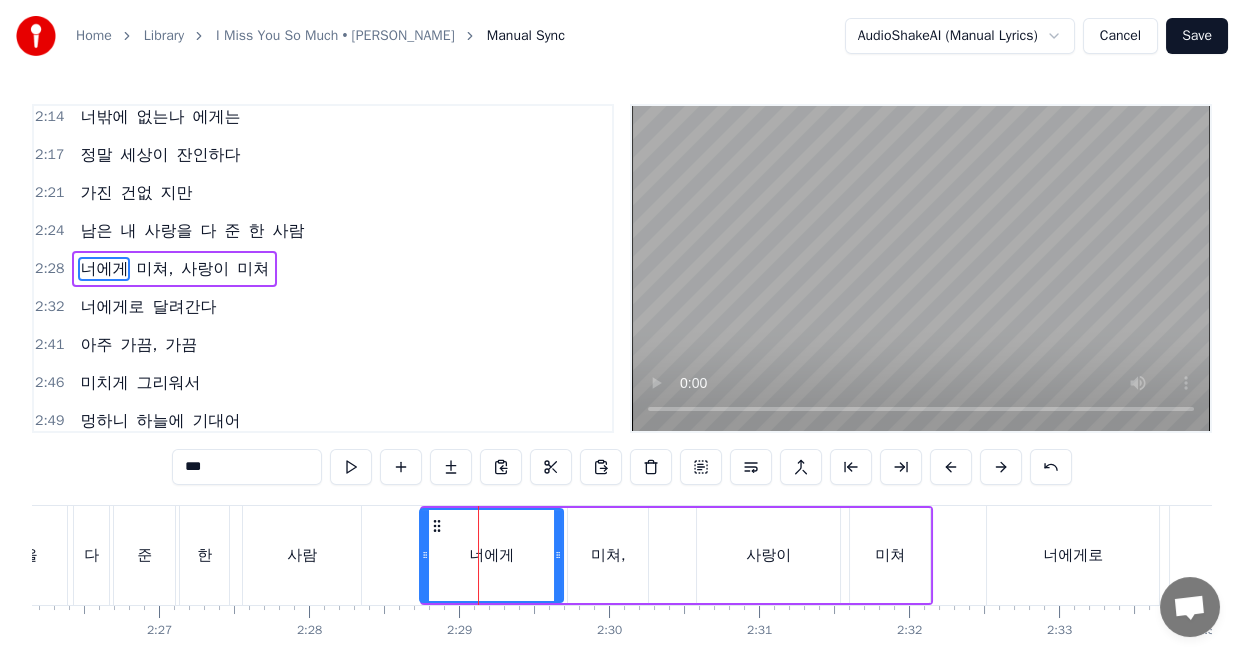 click 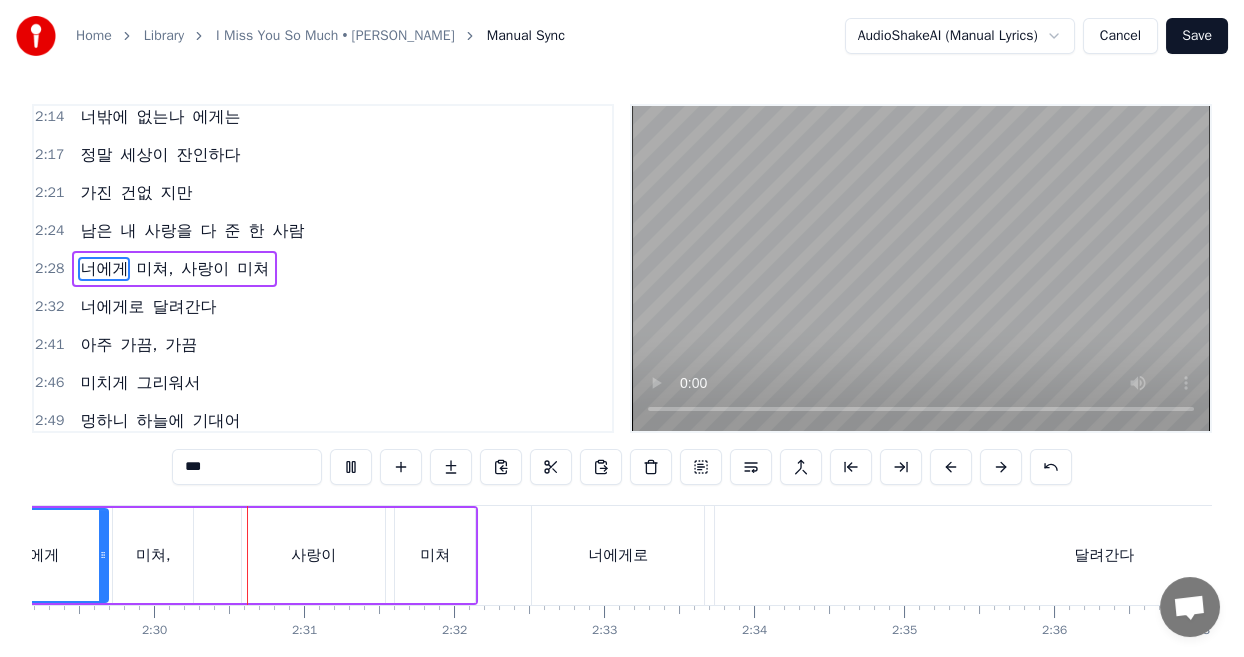 scroll, scrollTop: 0, scrollLeft: 22382, axis: horizontal 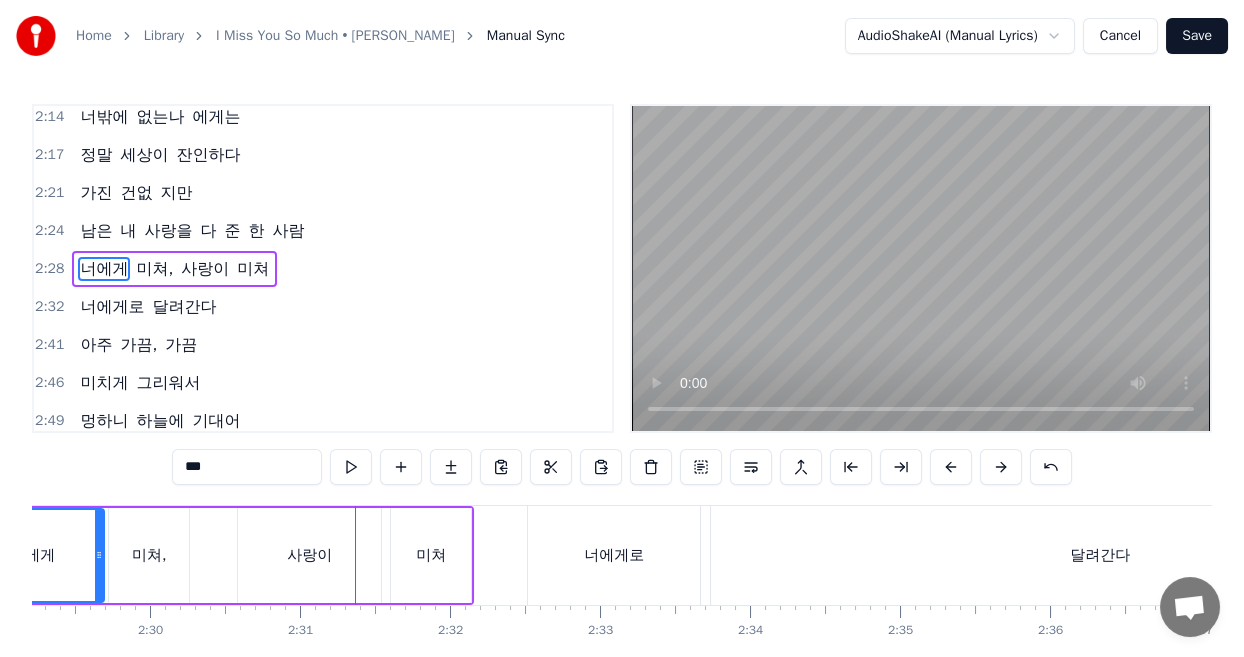 click on "사랑이" at bounding box center (309, 555) 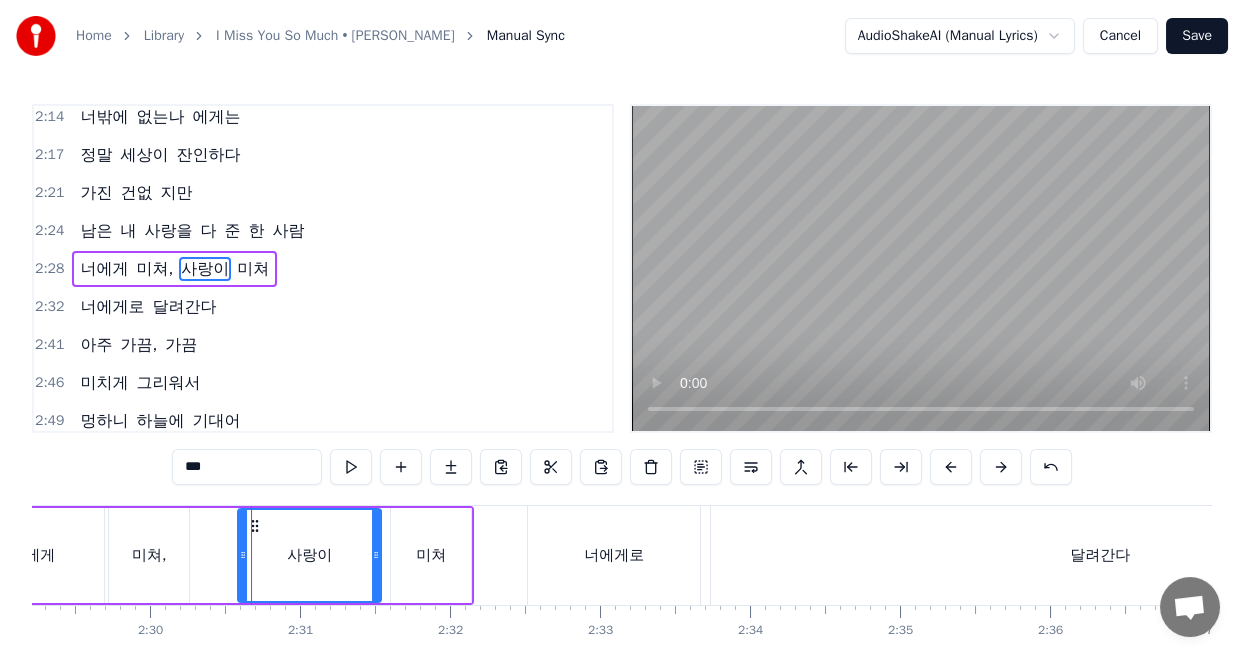 click on "미쳐," at bounding box center [149, 555] 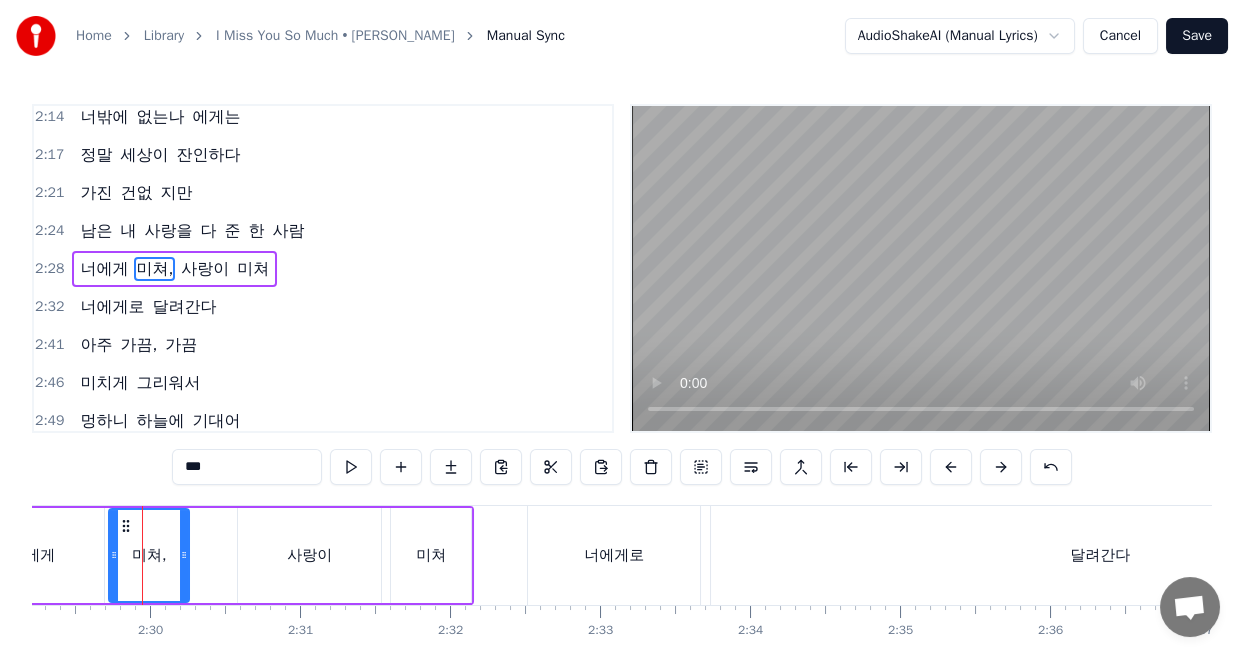 click on "사랑이" at bounding box center (309, 555) 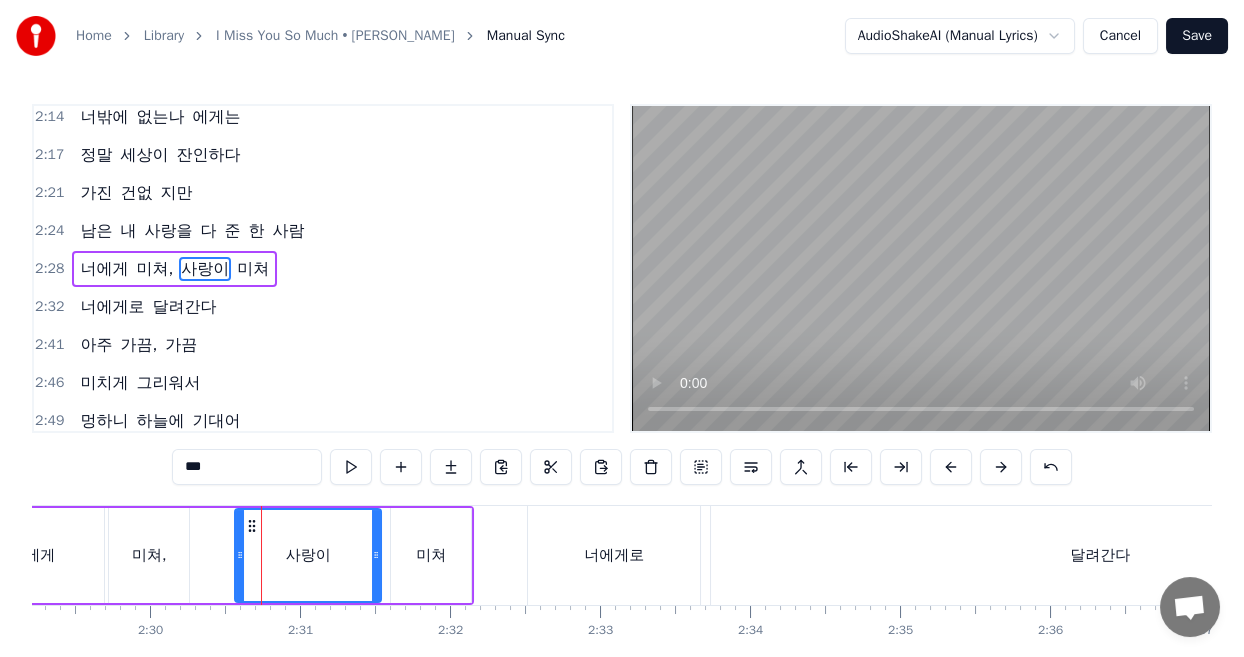 click 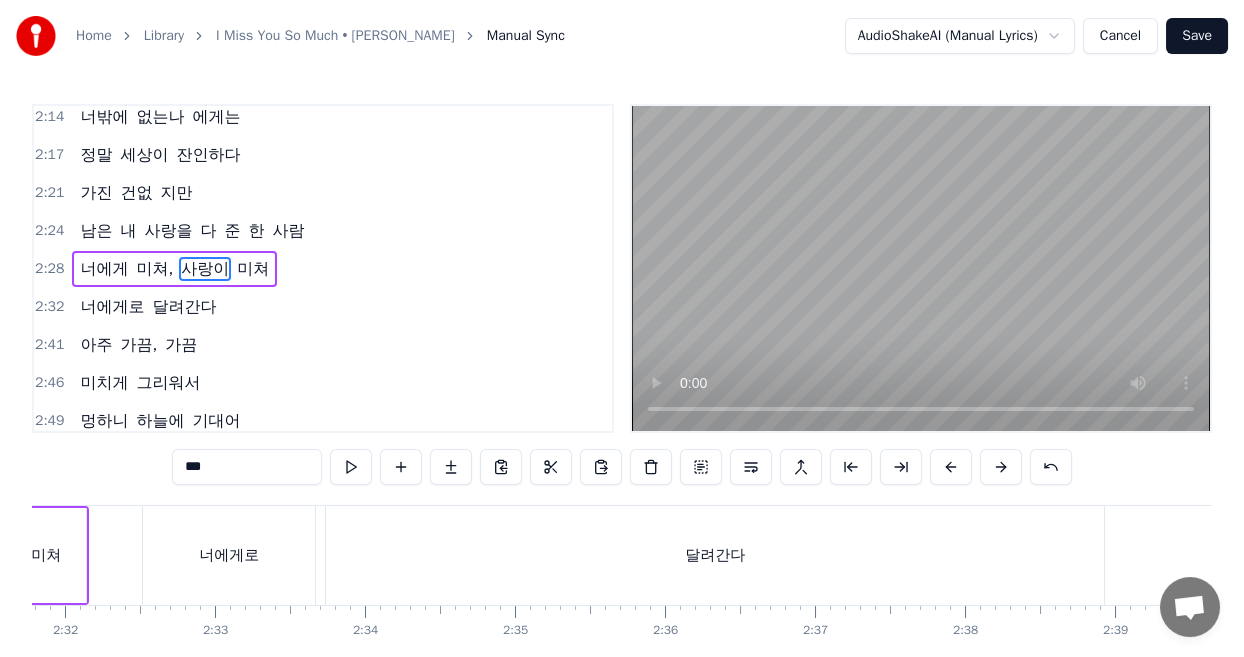 scroll, scrollTop: 0, scrollLeft: 22394, axis: horizontal 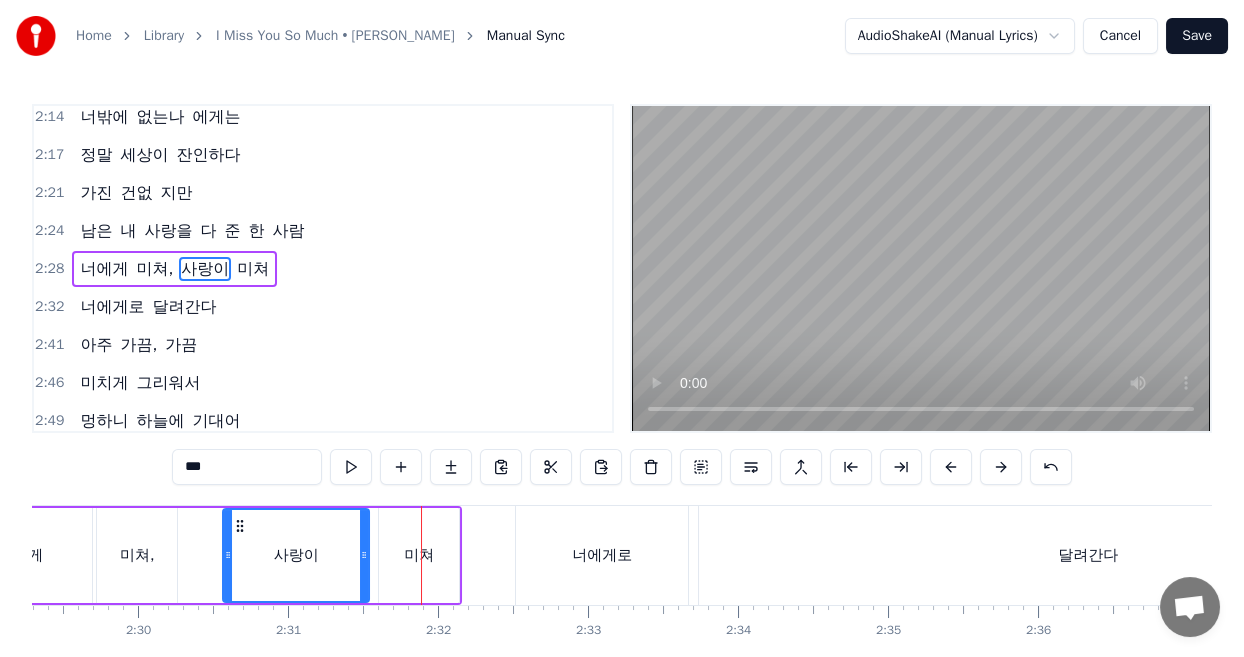 click on "사랑이" at bounding box center (296, 555) 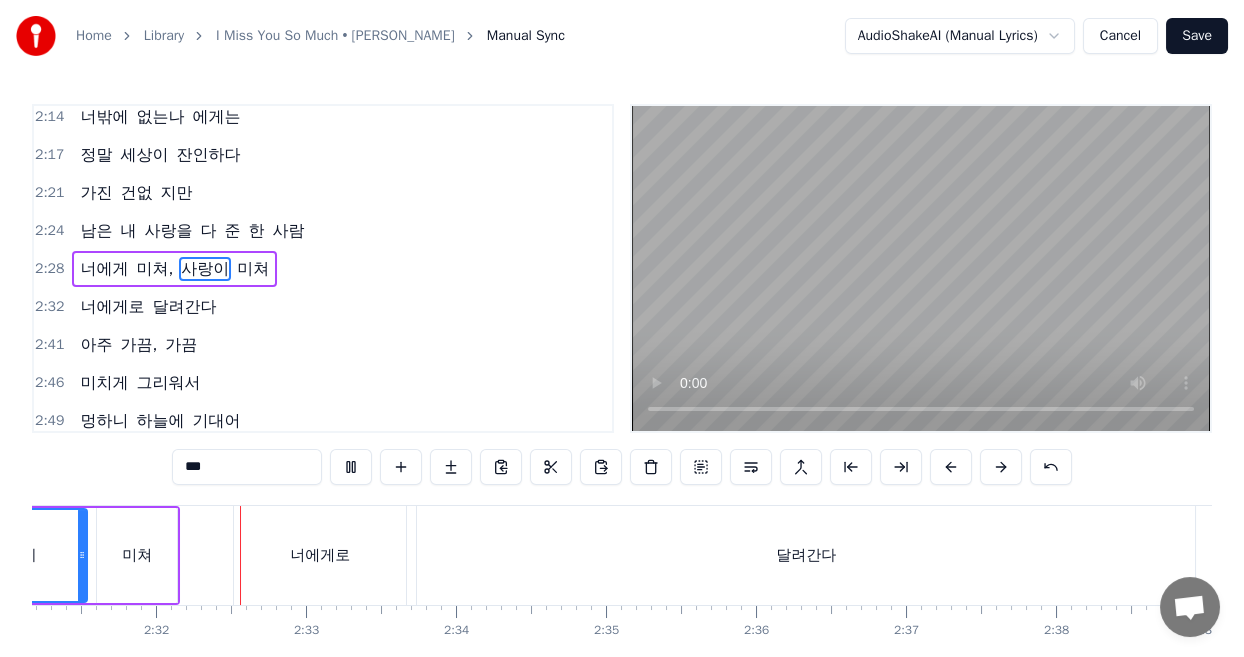 scroll, scrollTop: 0, scrollLeft: 22683, axis: horizontal 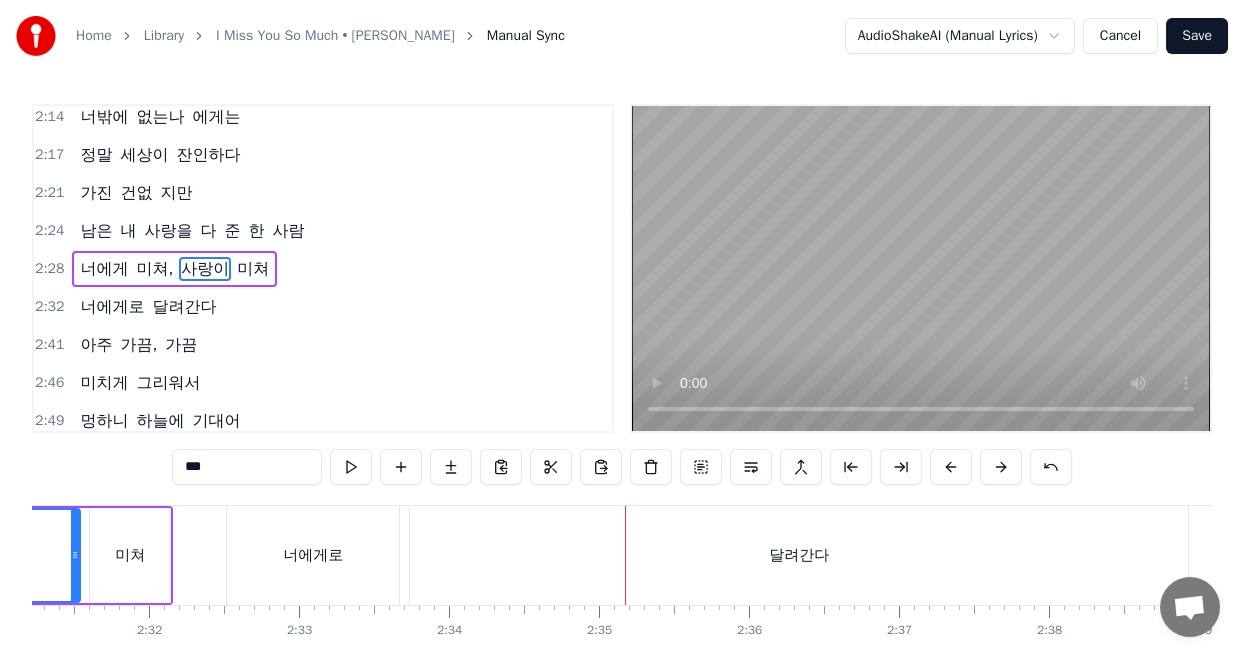 click on "너에게로" at bounding box center (313, 555) 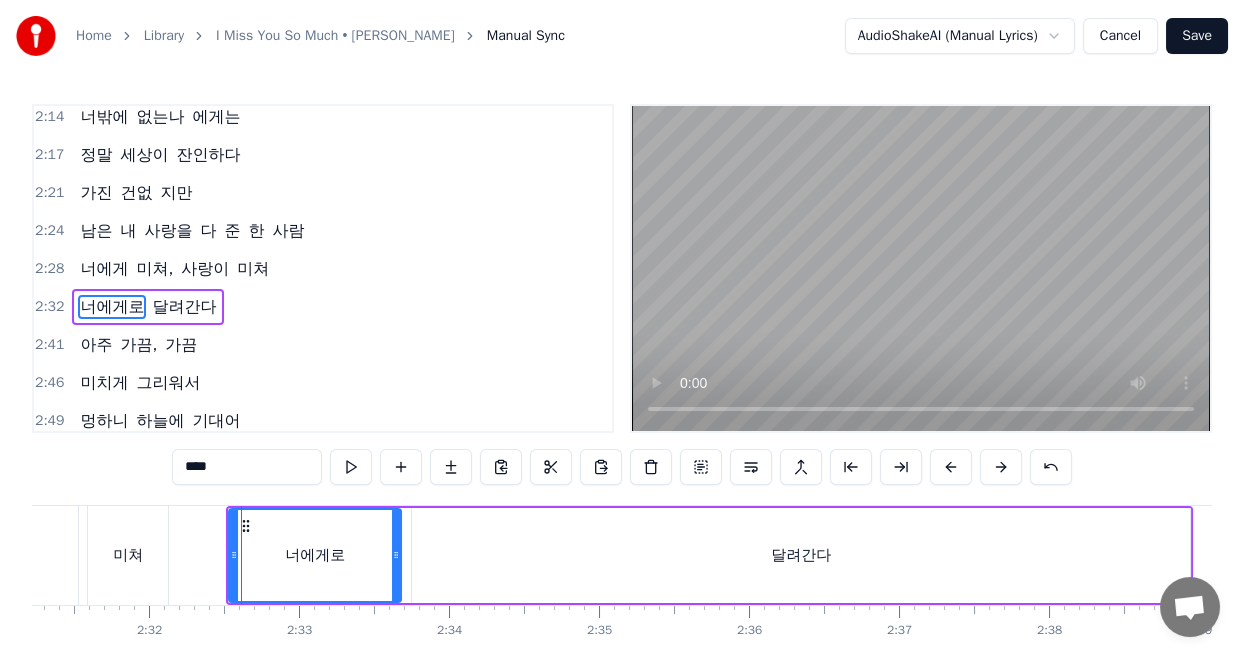 scroll, scrollTop: 1110, scrollLeft: 0, axis: vertical 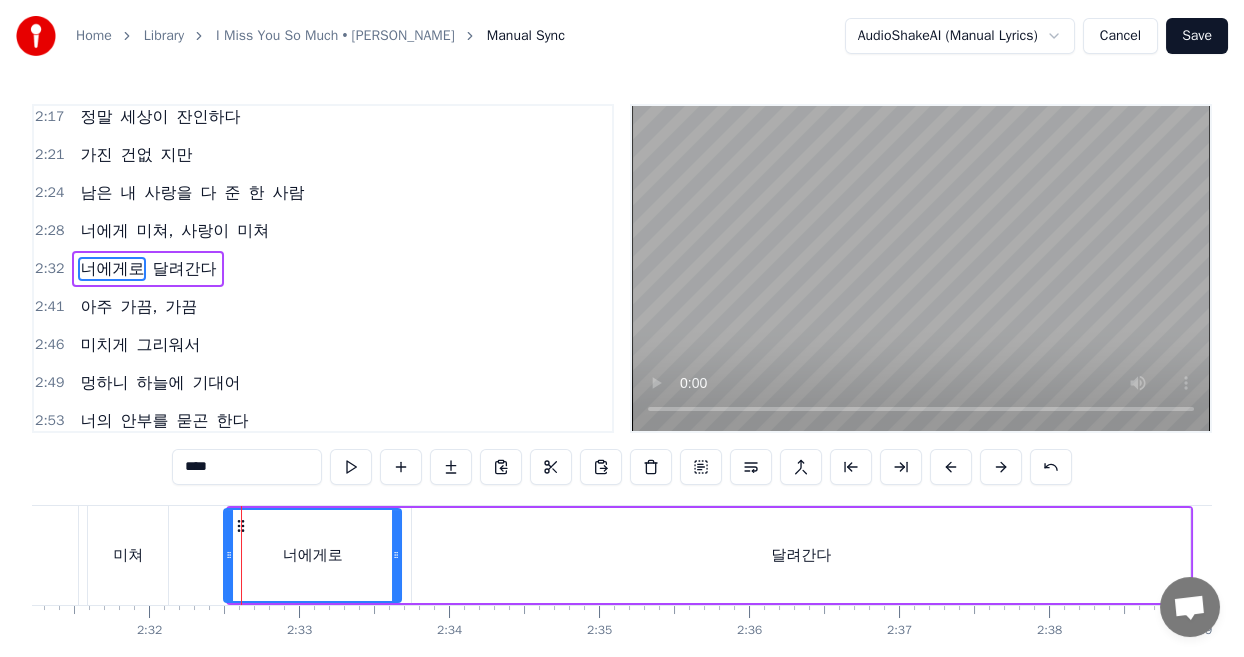 click on "너에게로" at bounding box center (312, 555) 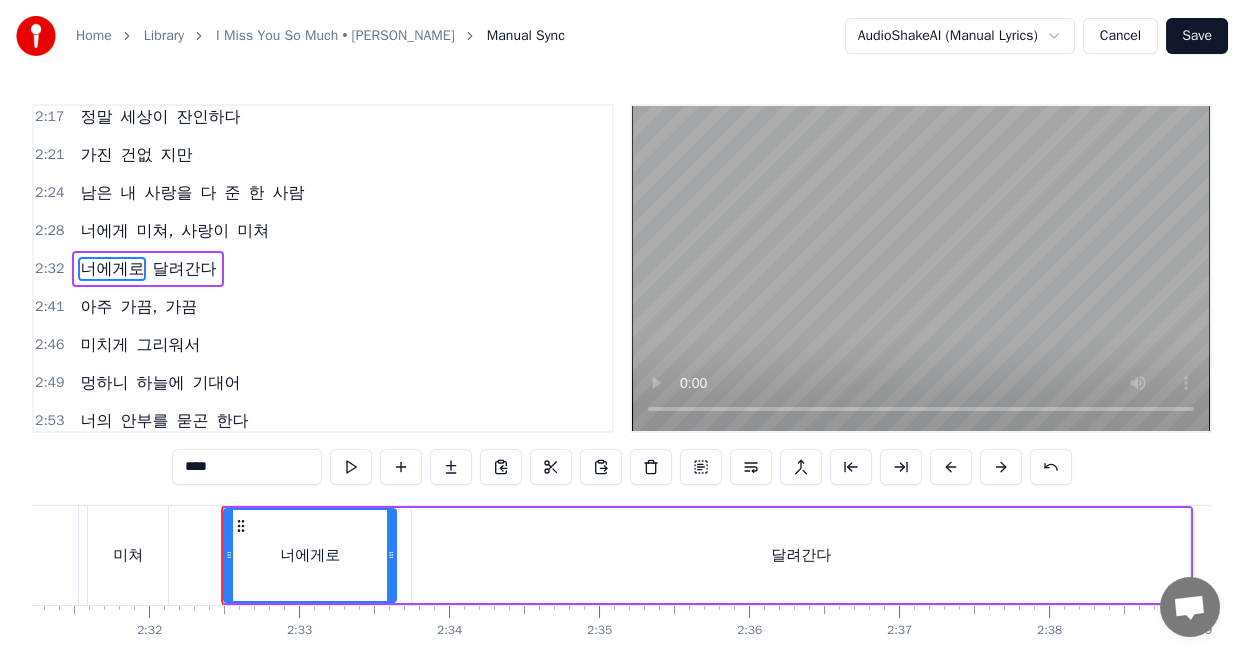 click 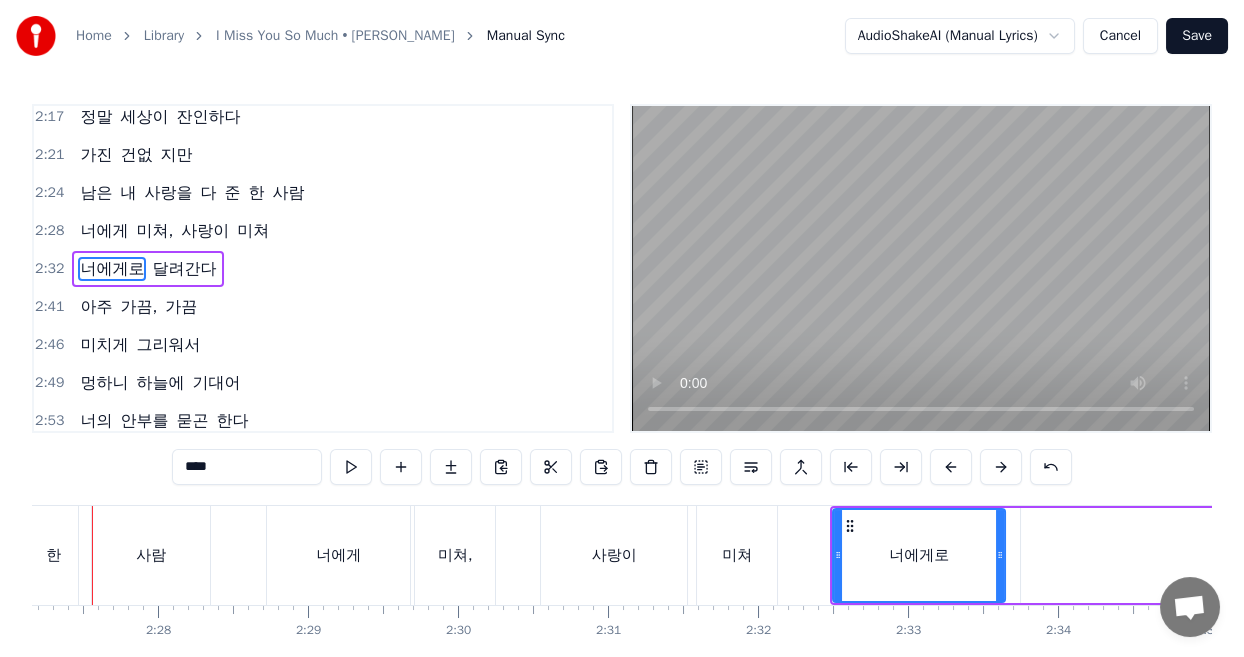 scroll, scrollTop: 0, scrollLeft: 22034, axis: horizontal 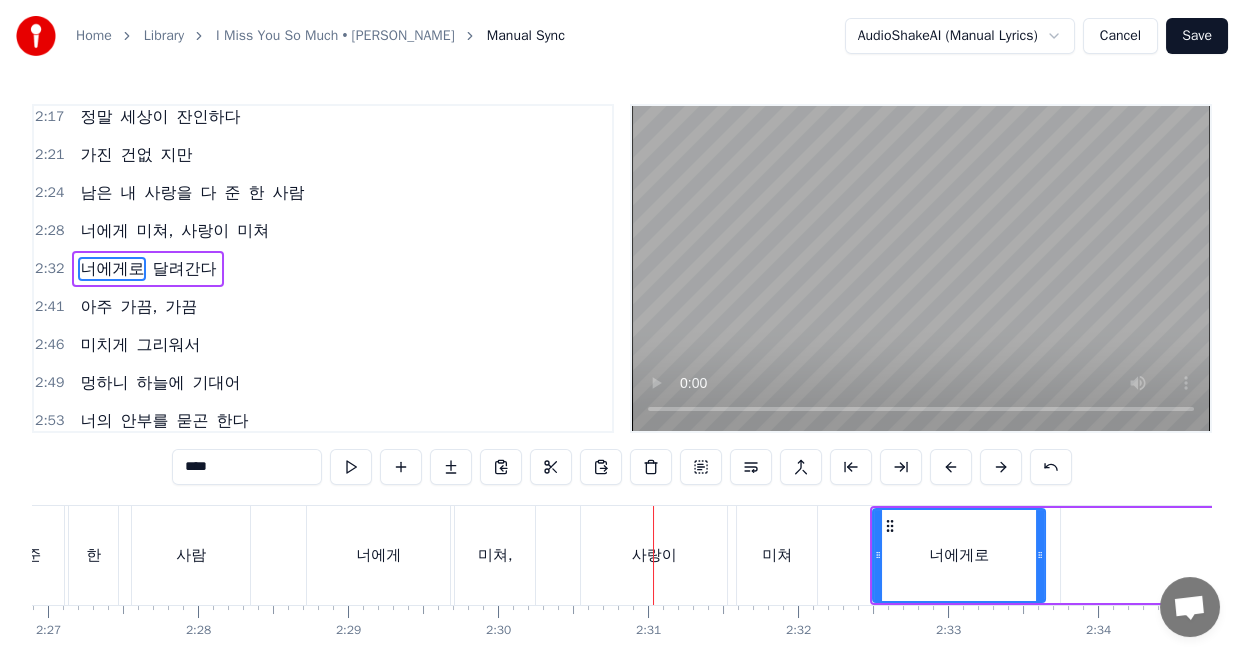 click on "사랑이" at bounding box center (654, 555) 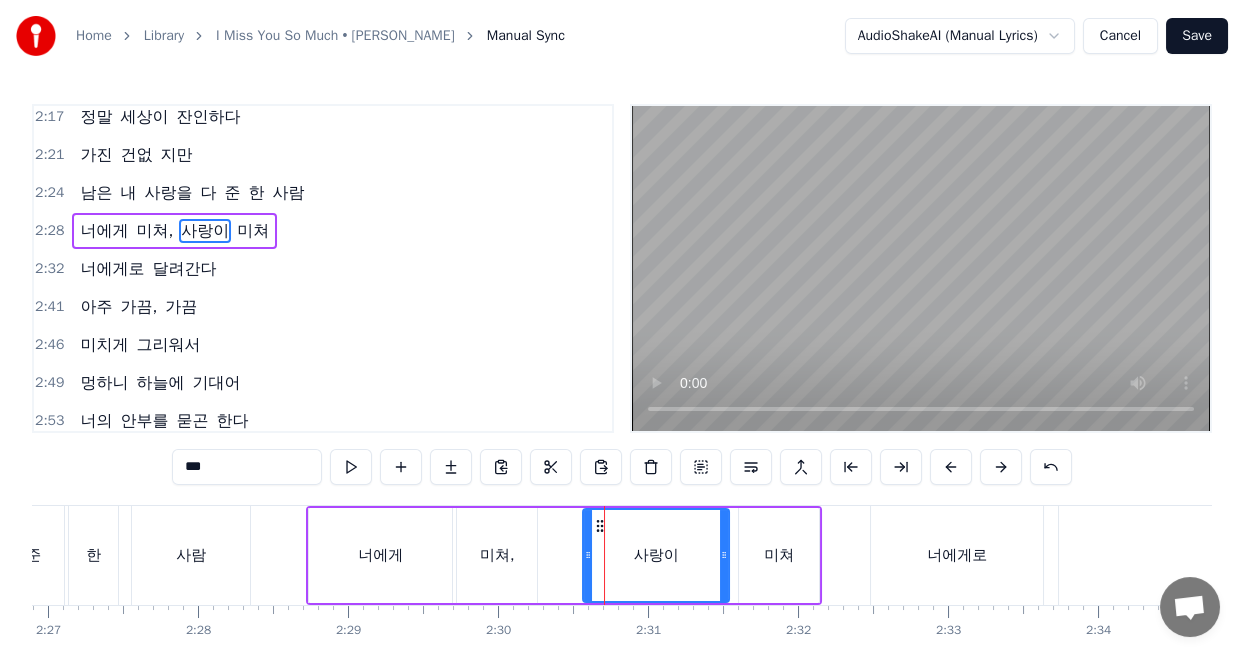 scroll, scrollTop: 1072, scrollLeft: 0, axis: vertical 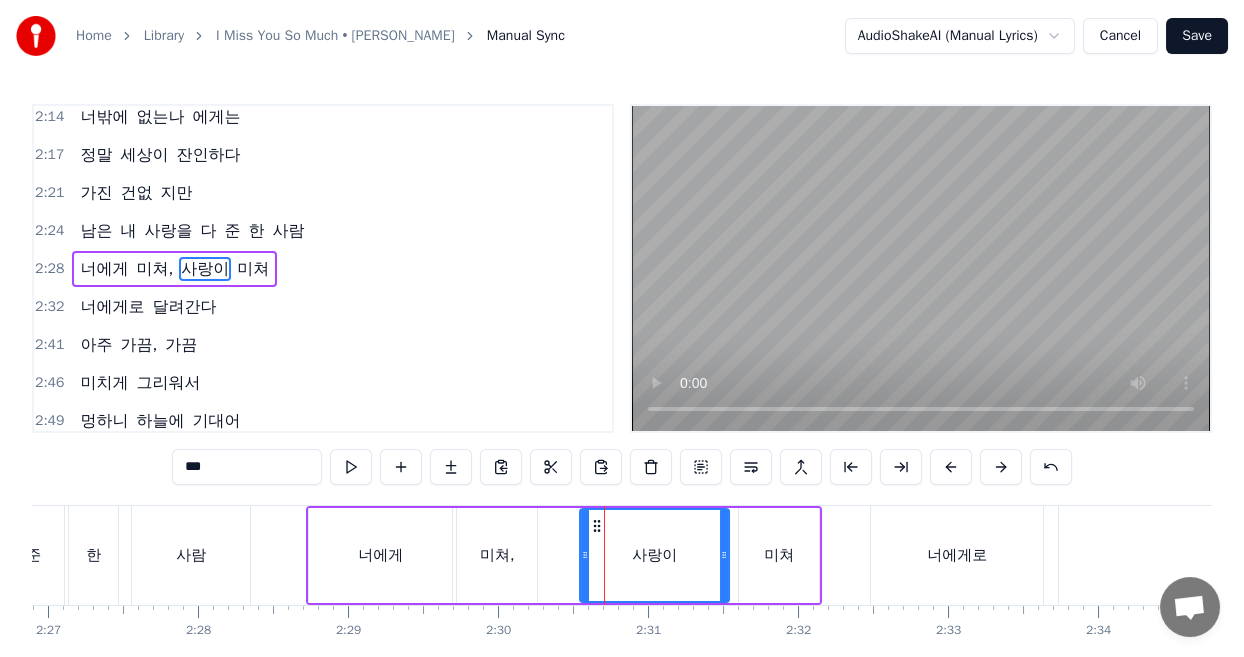 click on "사랑이" at bounding box center [654, 555] 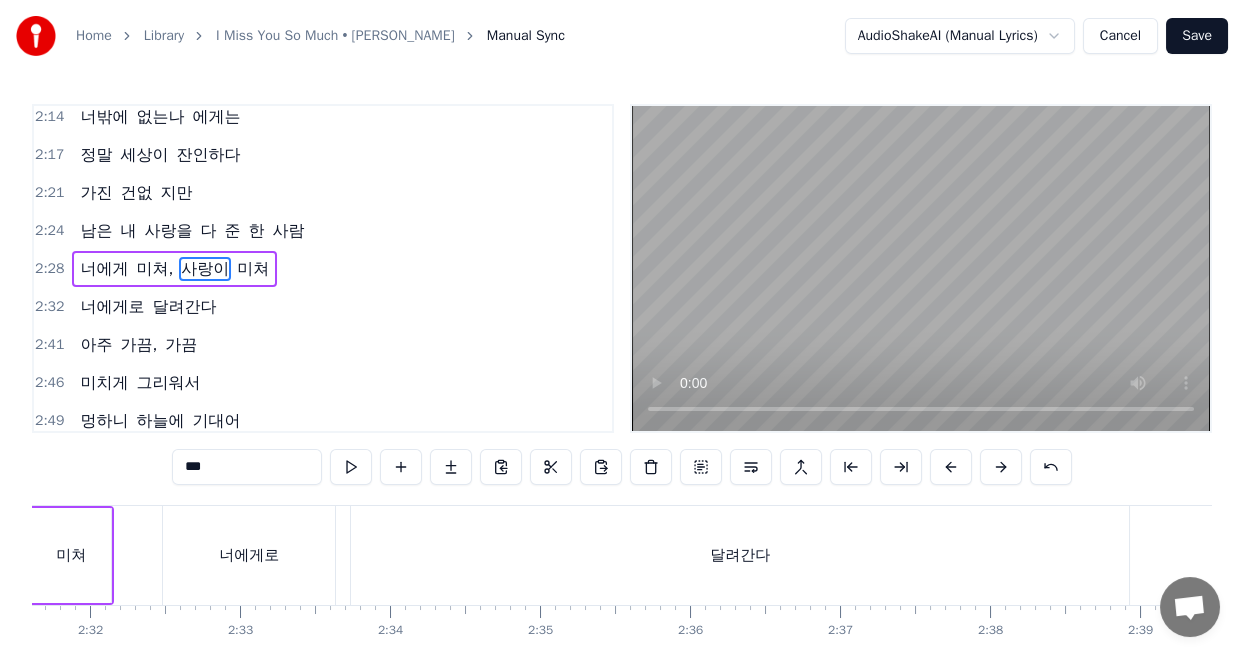 scroll, scrollTop: 0, scrollLeft: 22394, axis: horizontal 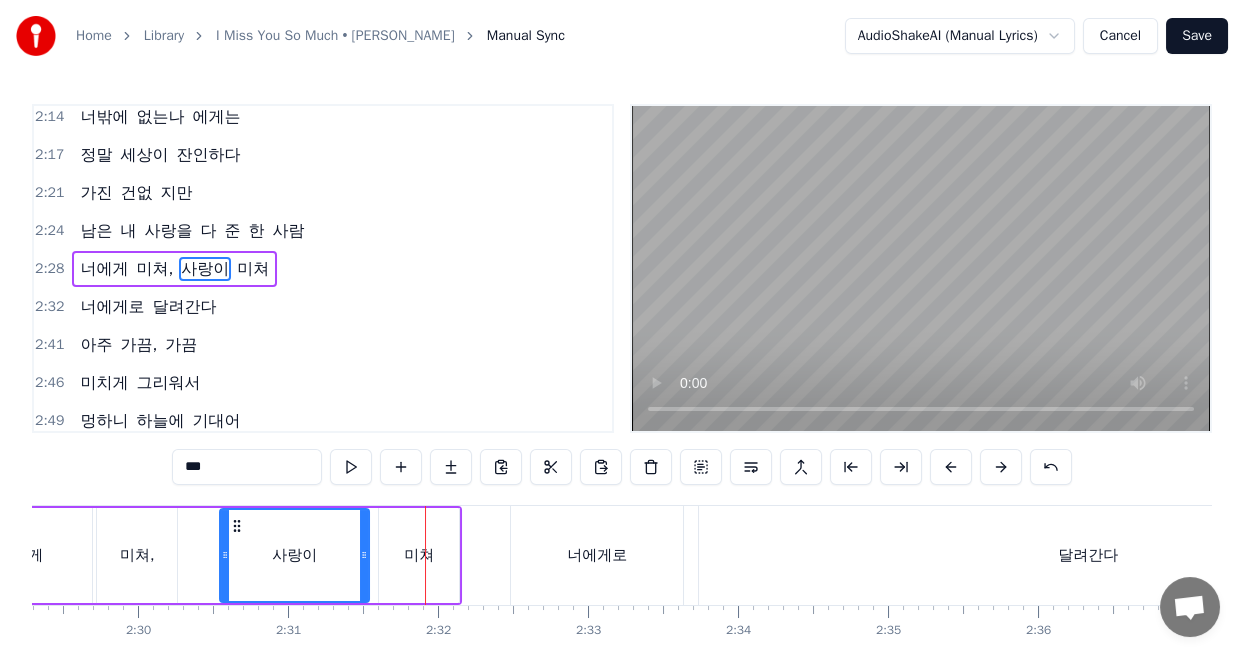click on "사랑이" at bounding box center (294, 555) 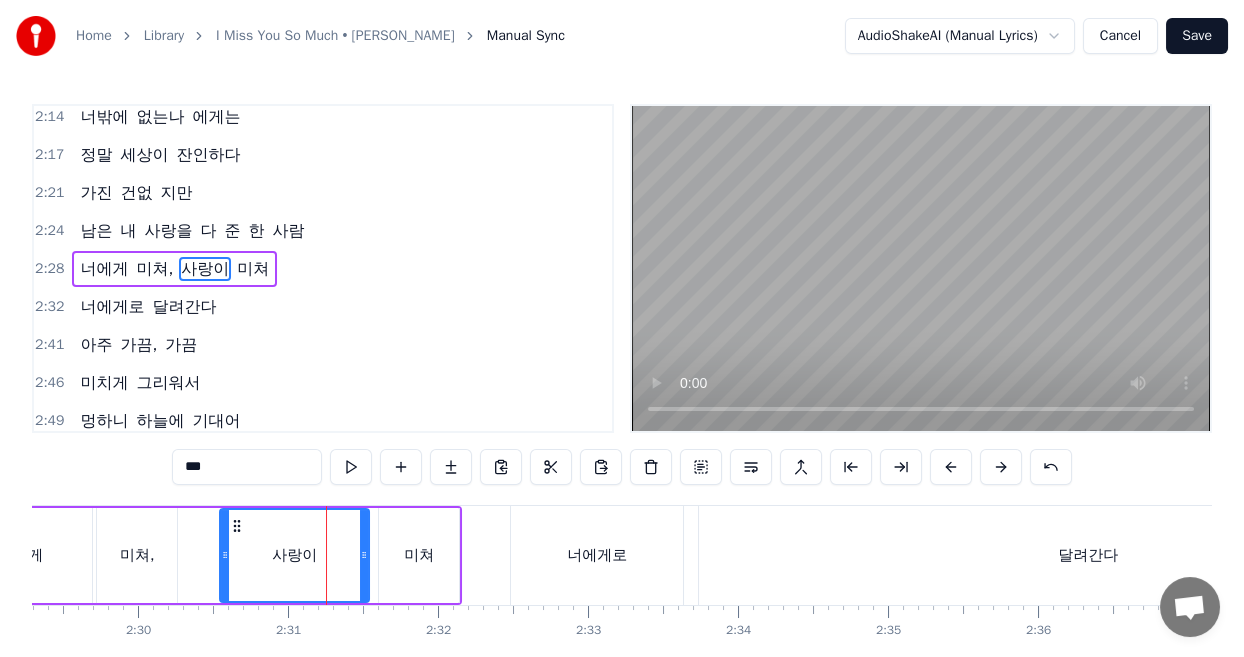 click on "미쳐" at bounding box center [419, 555] 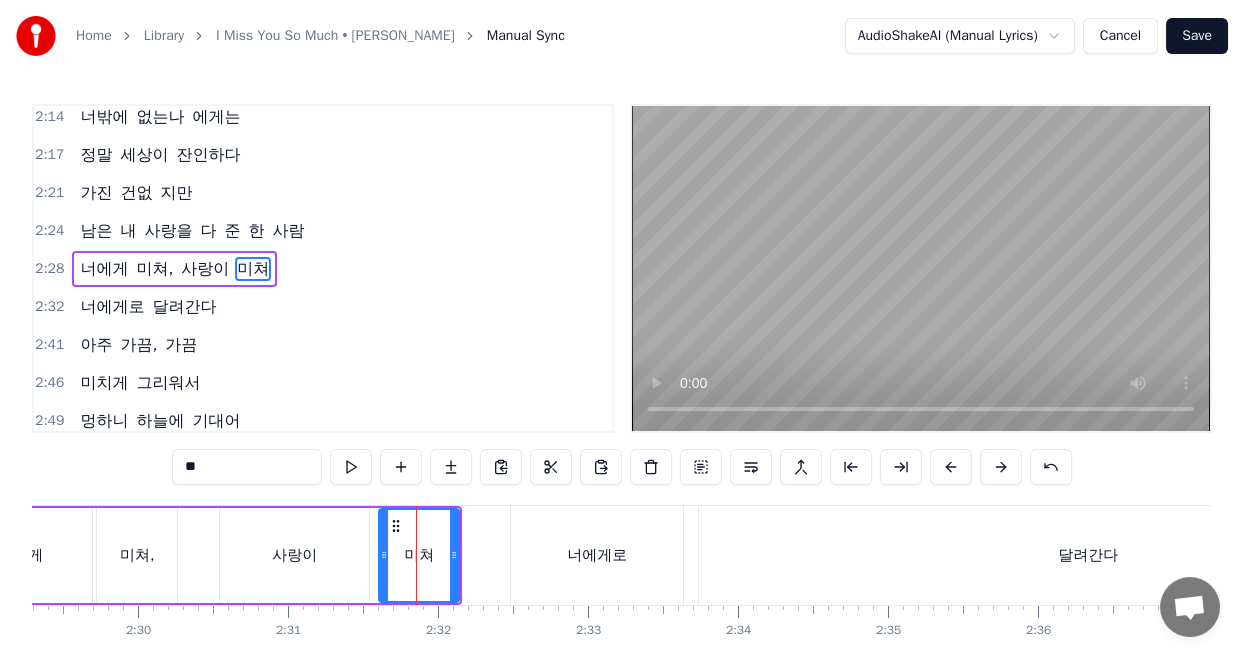 click on "사랑이" at bounding box center (294, 555) 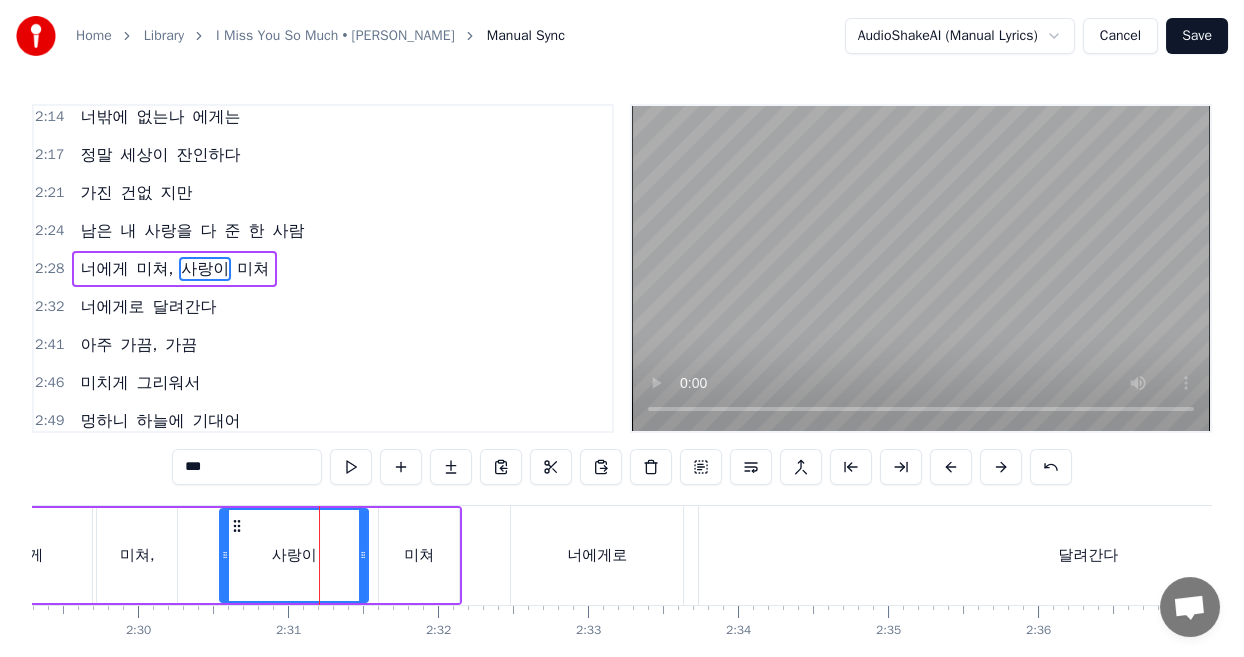 click 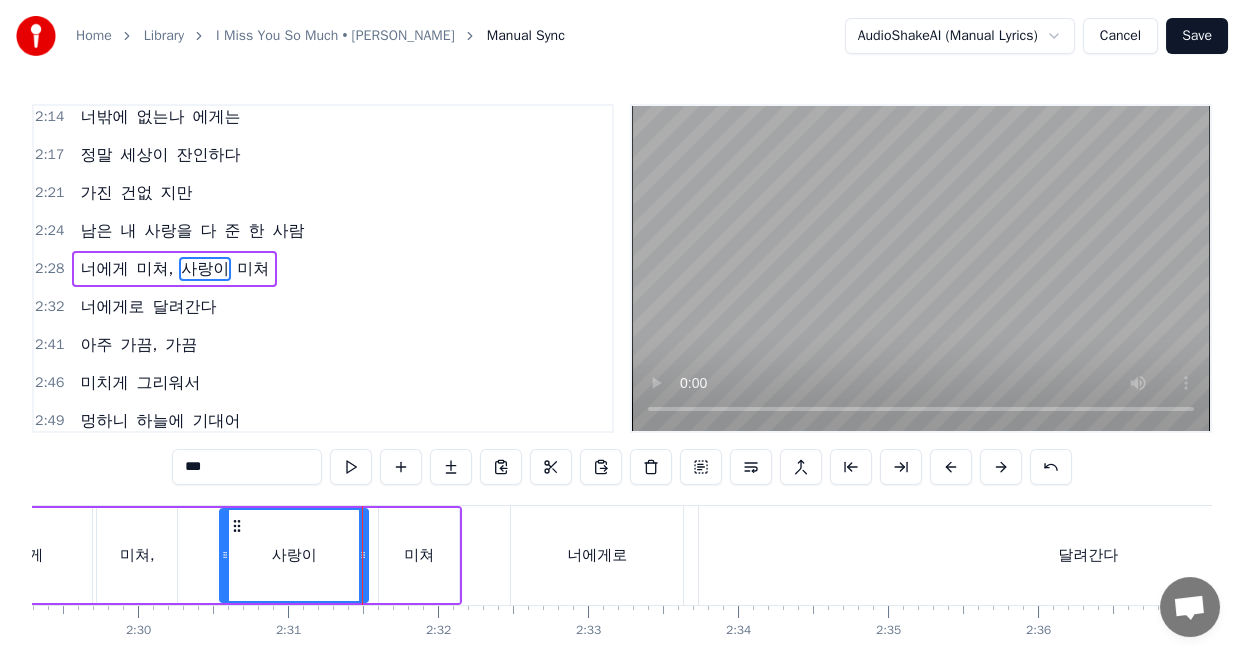 click on "미쳐" at bounding box center [419, 555] 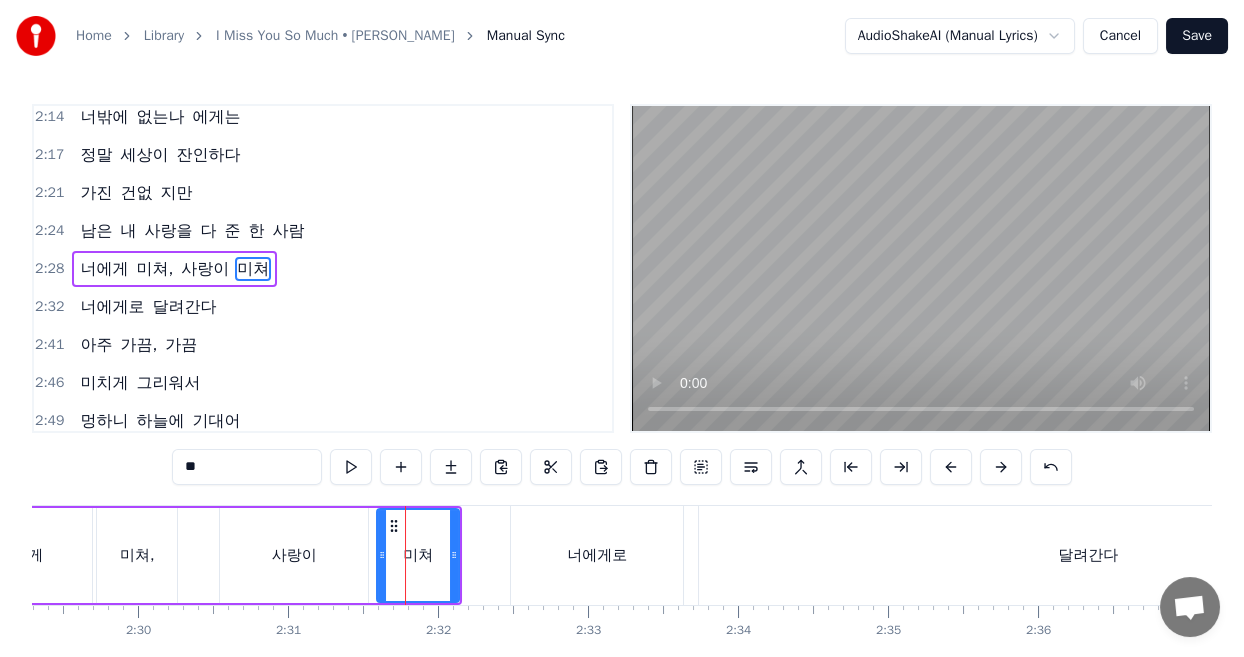 click 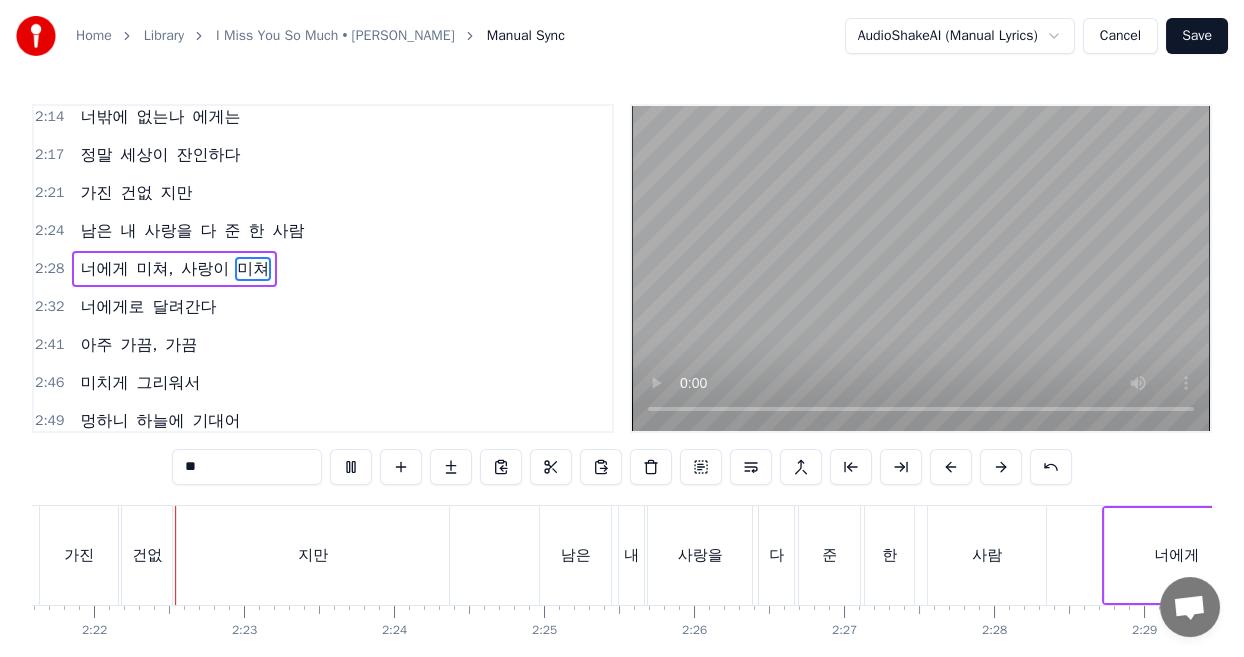 scroll, scrollTop: 0, scrollLeft: 21238, axis: horizontal 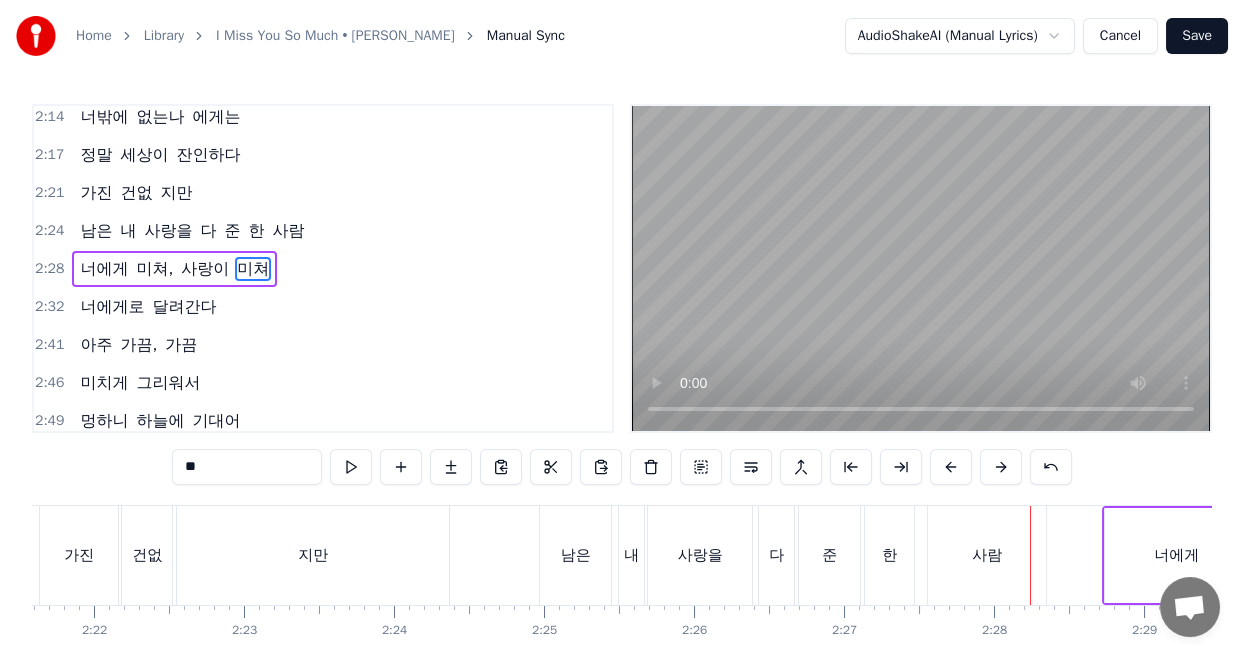 click on "사람" at bounding box center (987, 555) 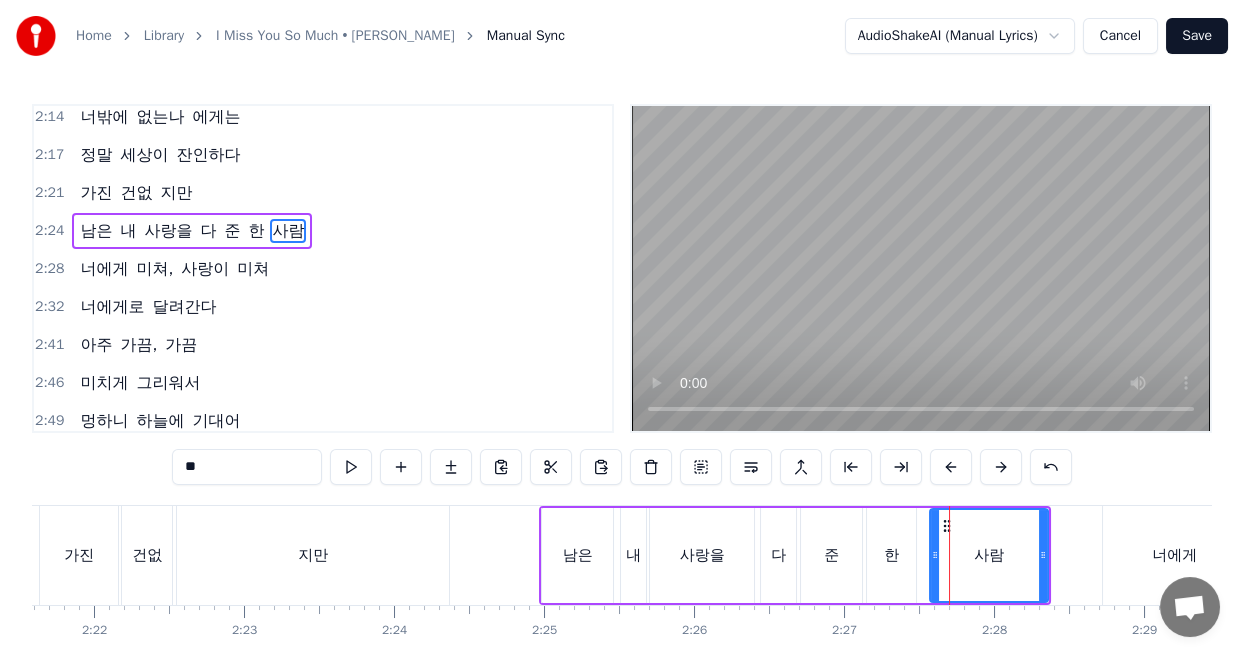 scroll, scrollTop: 1034, scrollLeft: 0, axis: vertical 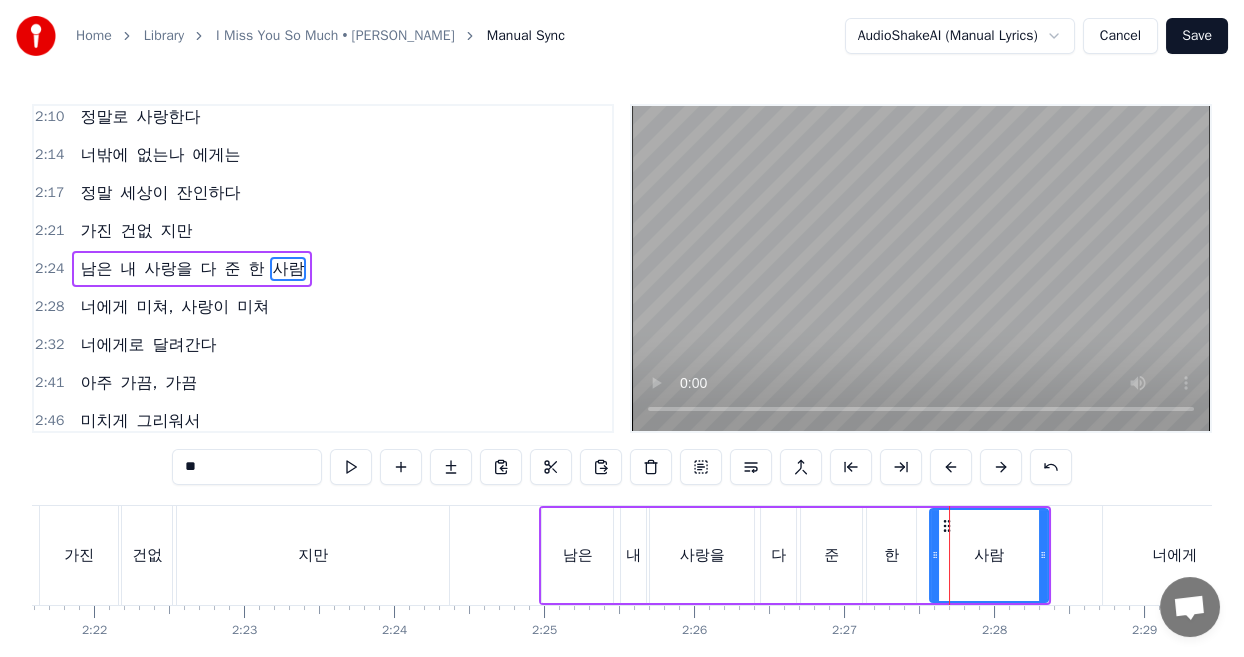 click on "한" at bounding box center [891, 555] 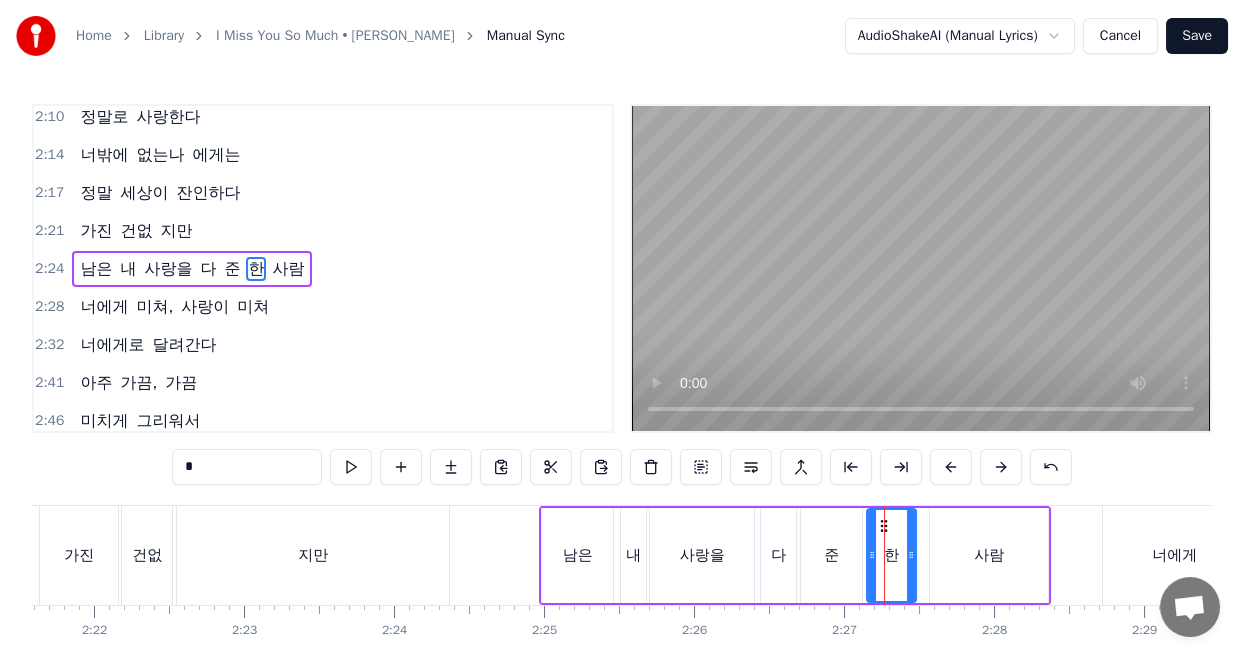 click on "사람" at bounding box center [989, 555] 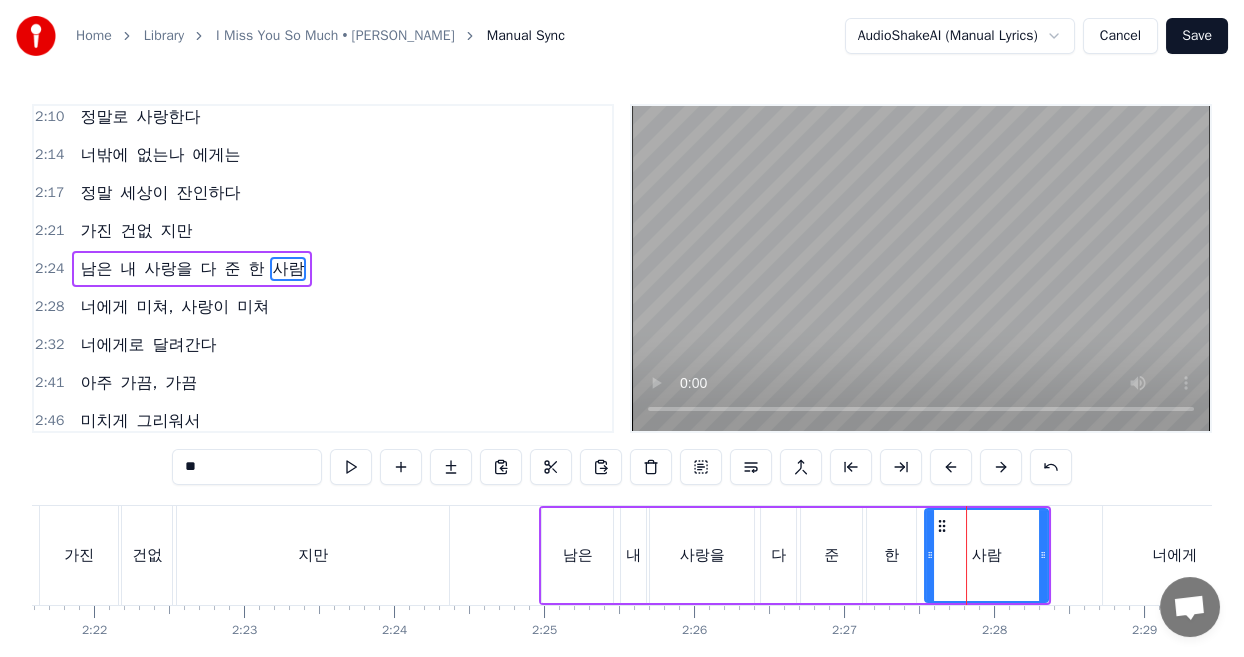 click 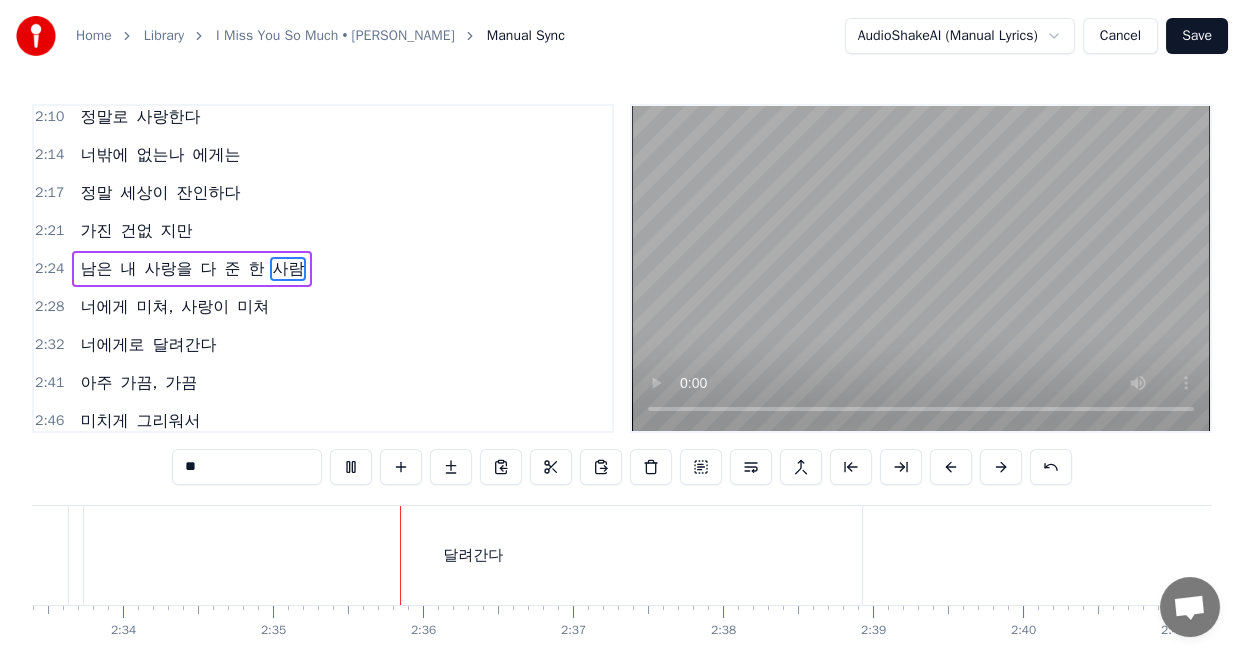 scroll, scrollTop: 0, scrollLeft: 23176, axis: horizontal 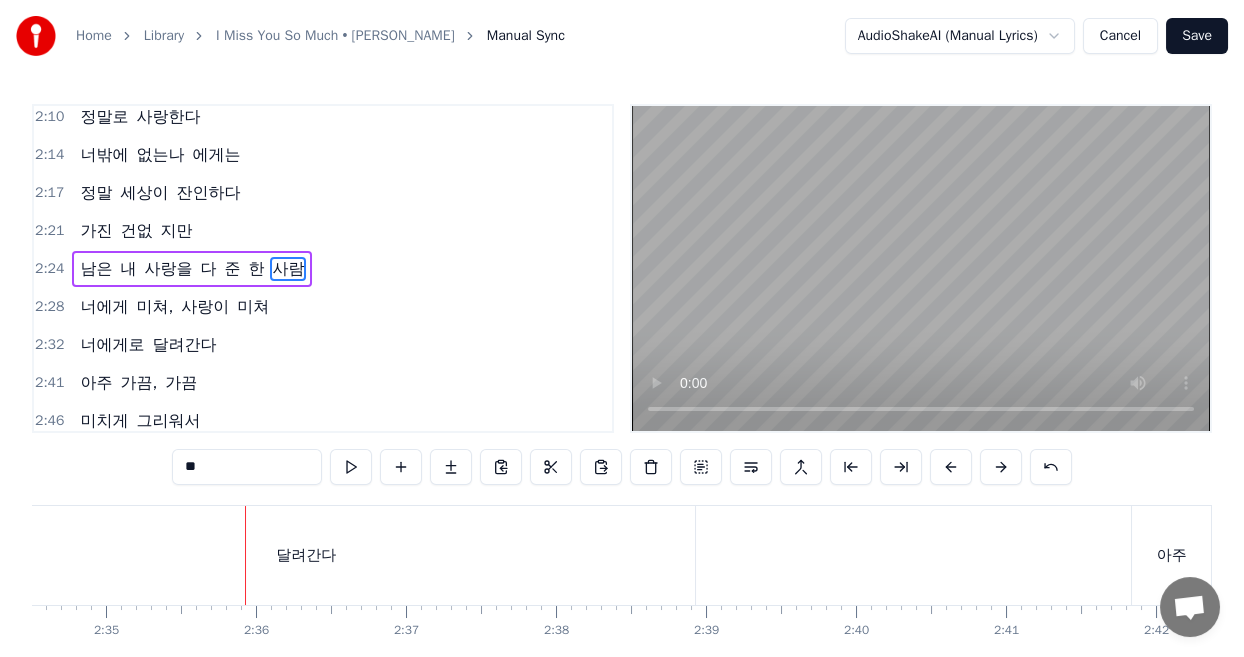 click on "달려간다" at bounding box center [306, 555] 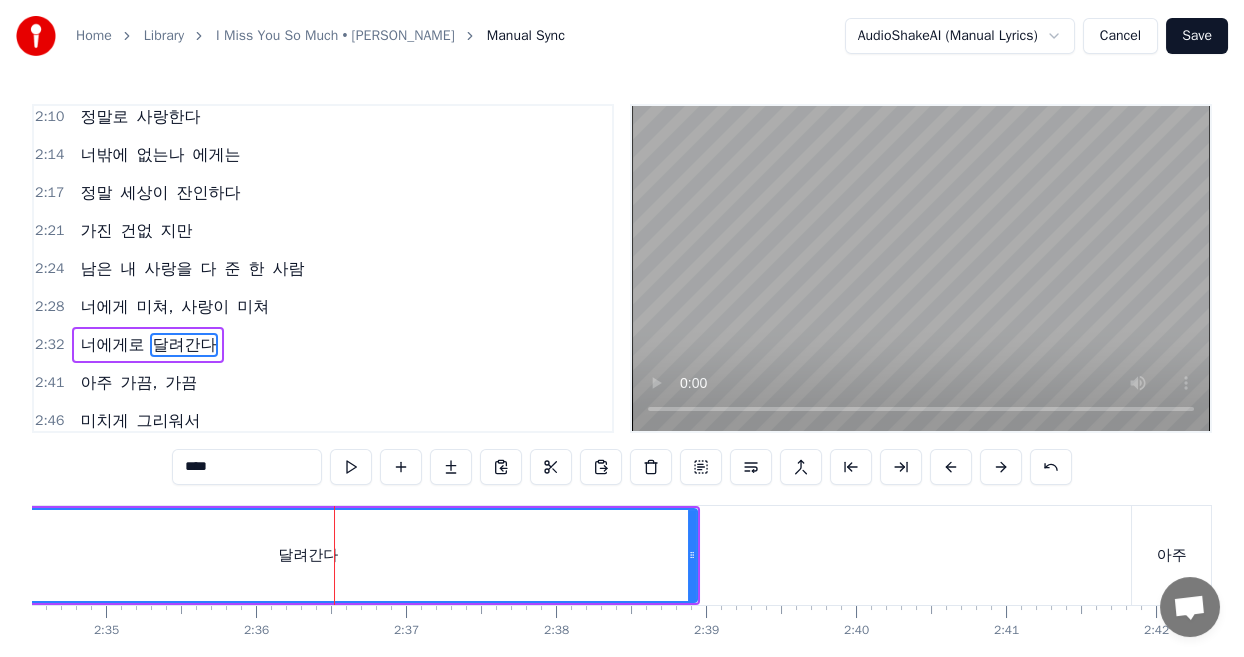 scroll, scrollTop: 1110, scrollLeft: 0, axis: vertical 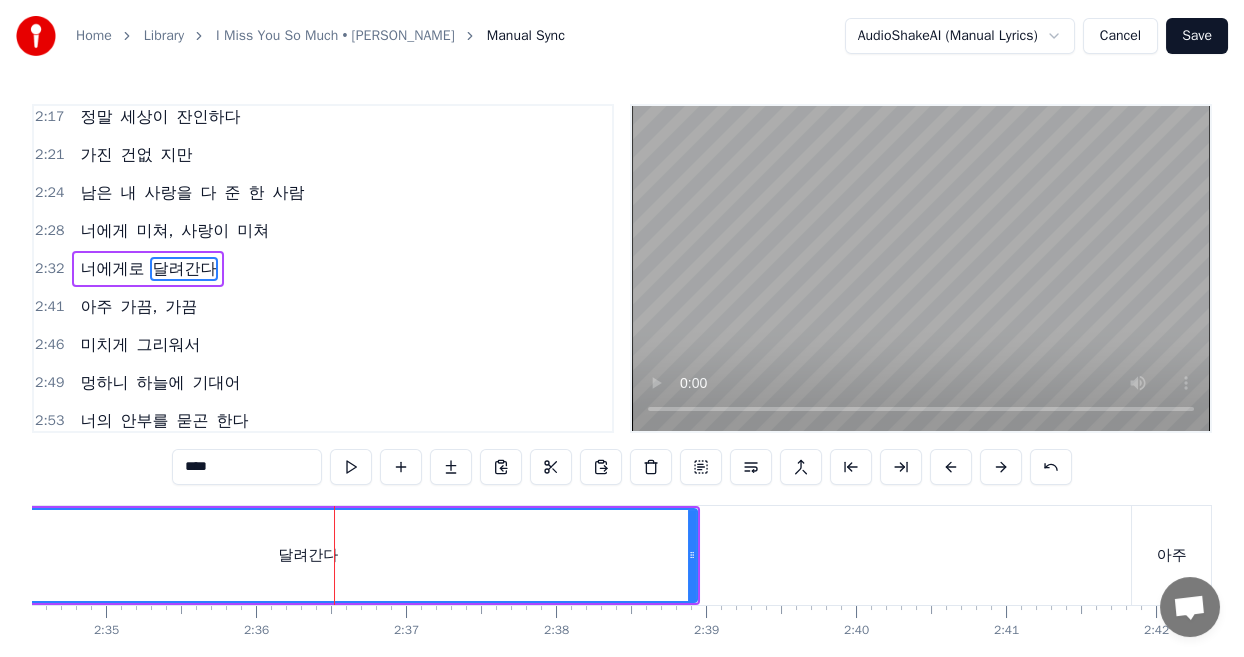 click on "****" at bounding box center [247, 467] 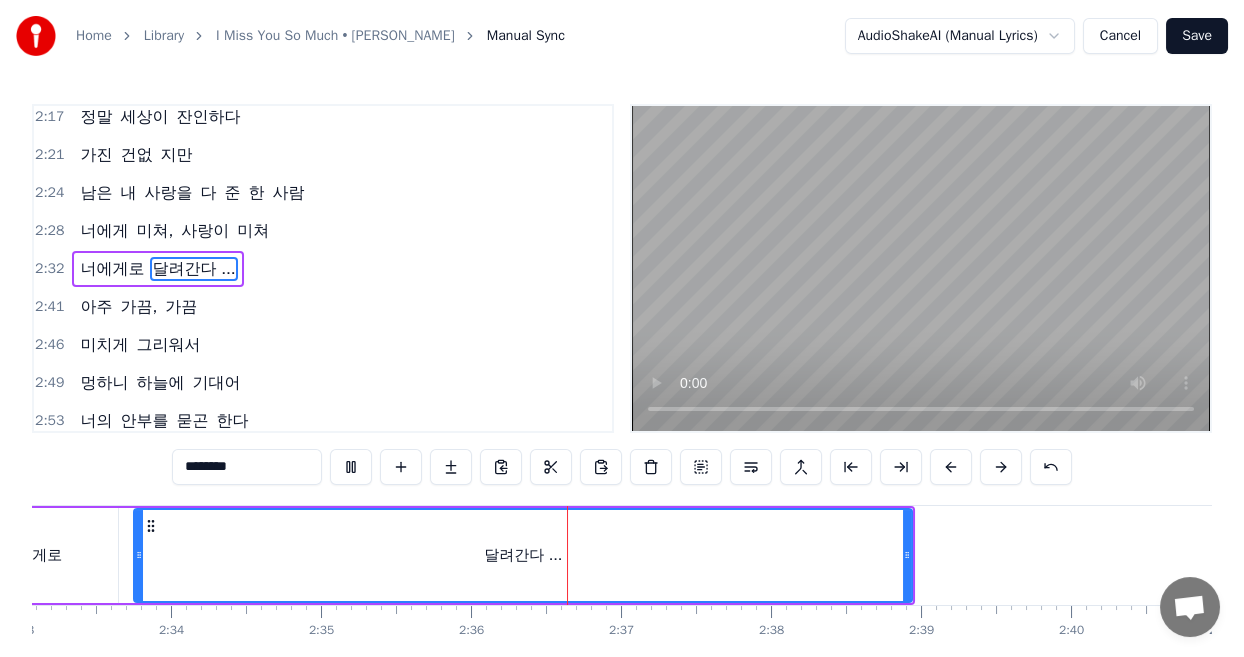 scroll, scrollTop: 0, scrollLeft: 23298, axis: horizontal 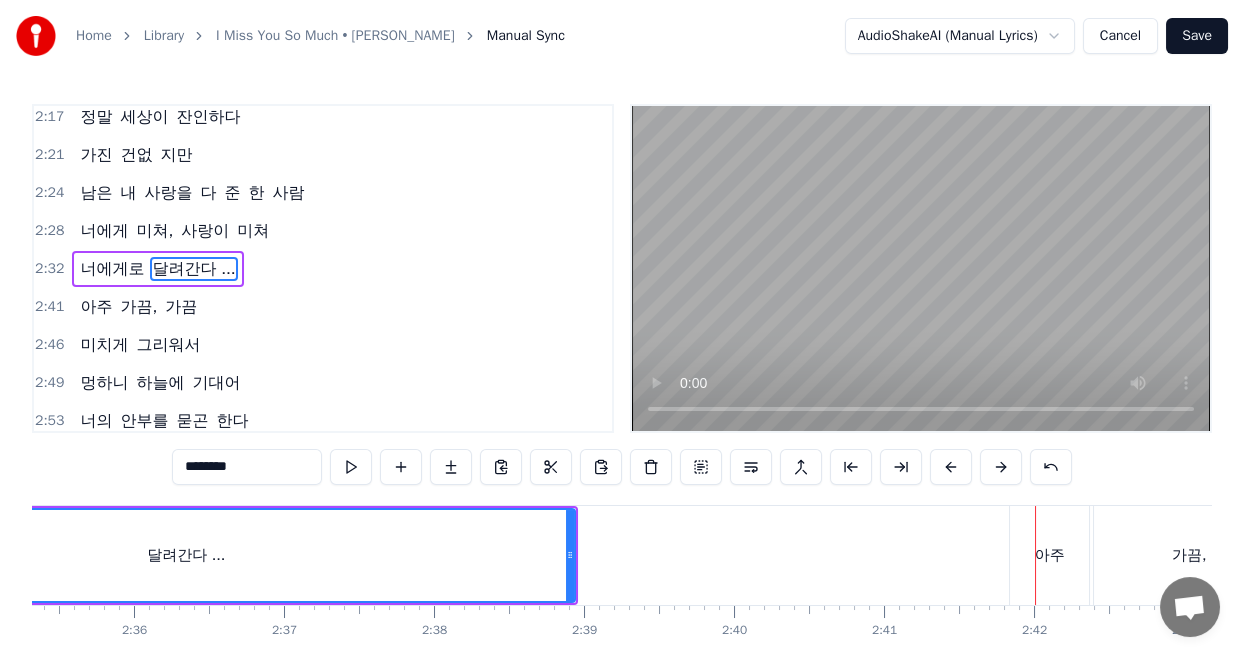 click on "아주" at bounding box center [1049, 555] 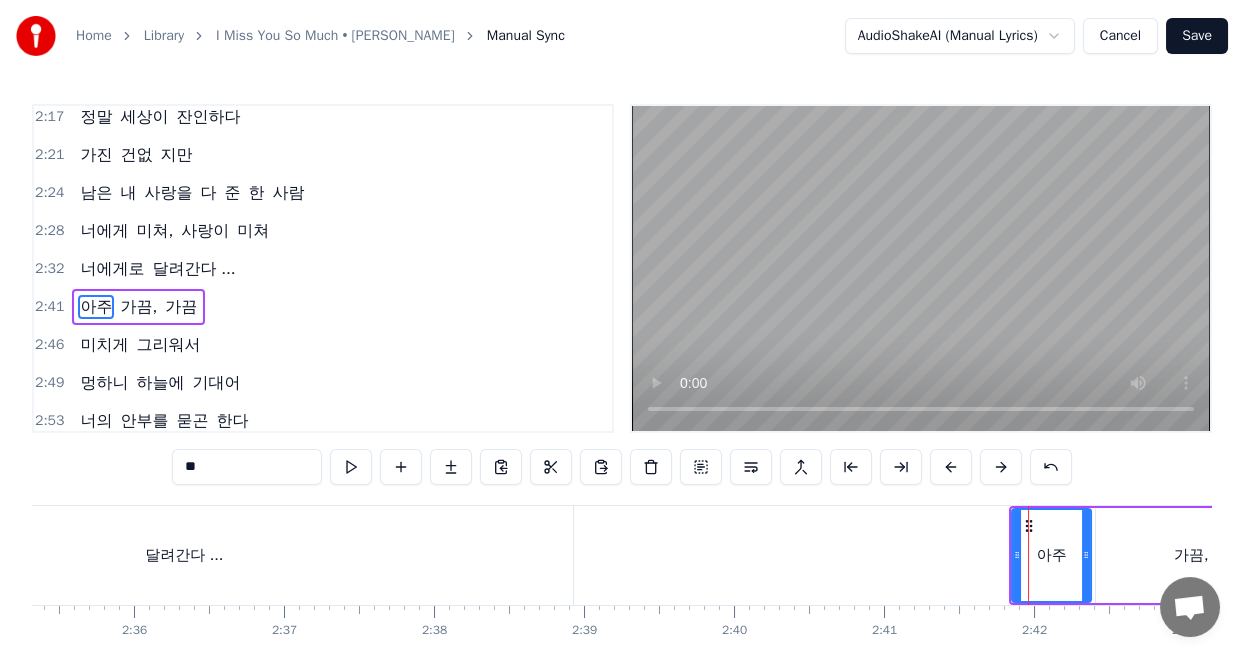 scroll, scrollTop: 1148, scrollLeft: 0, axis: vertical 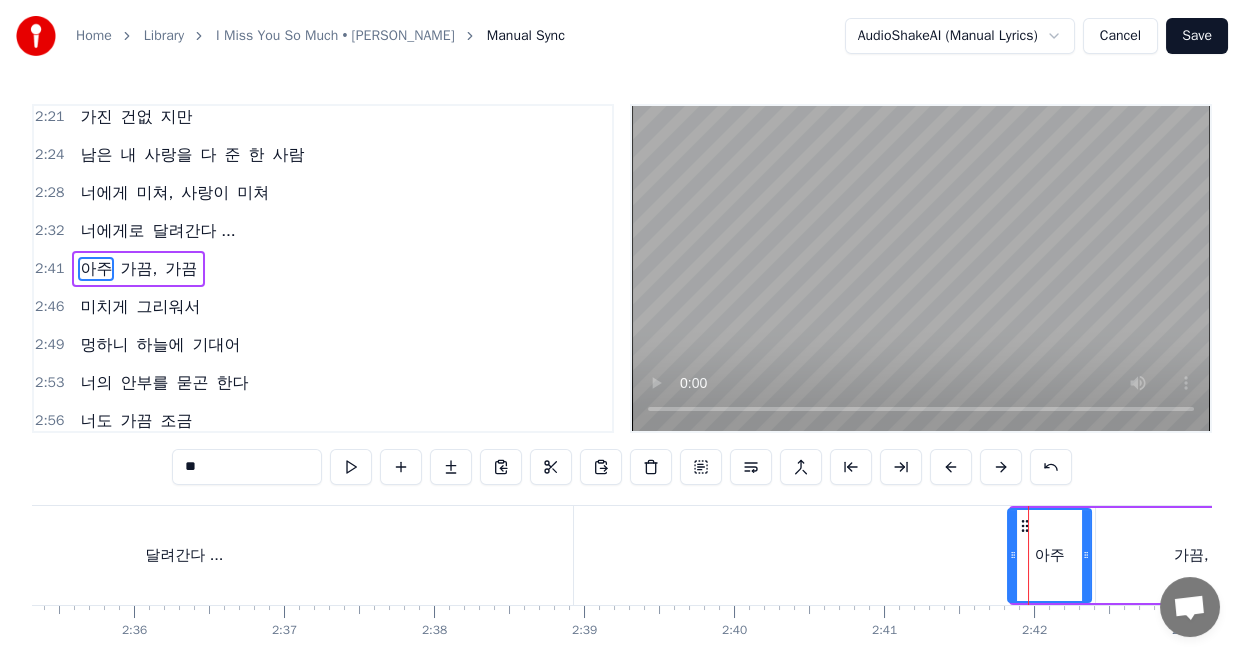 click 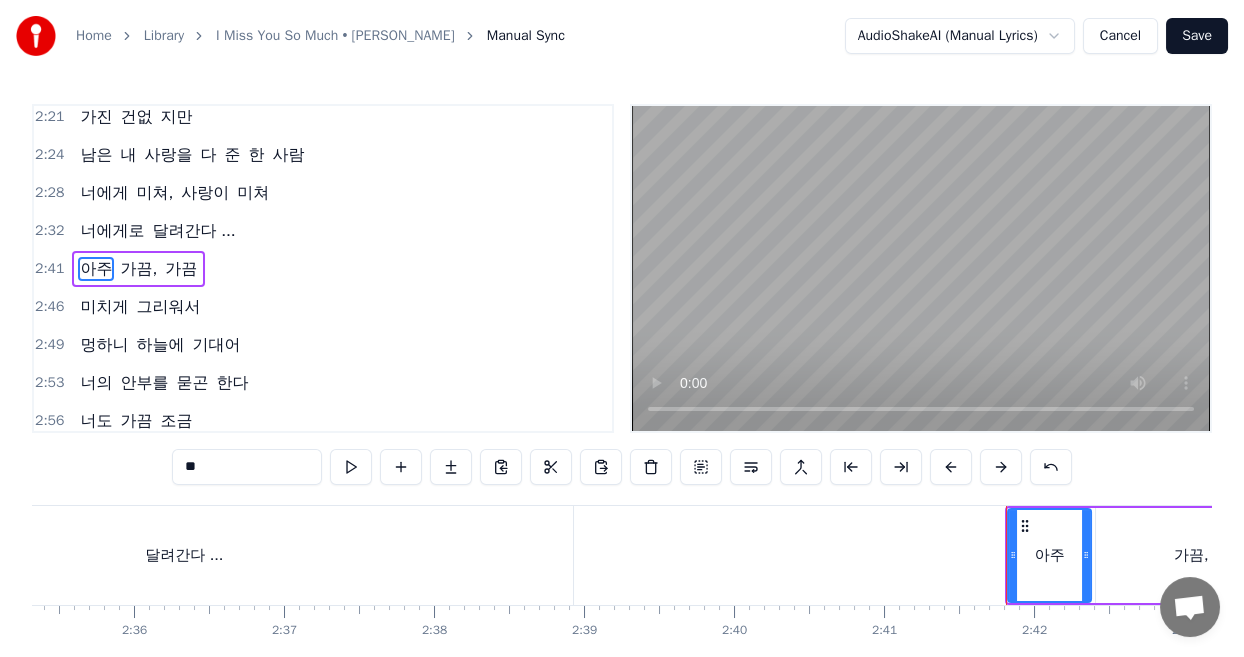 click on "가끔," at bounding box center [1191, 555] 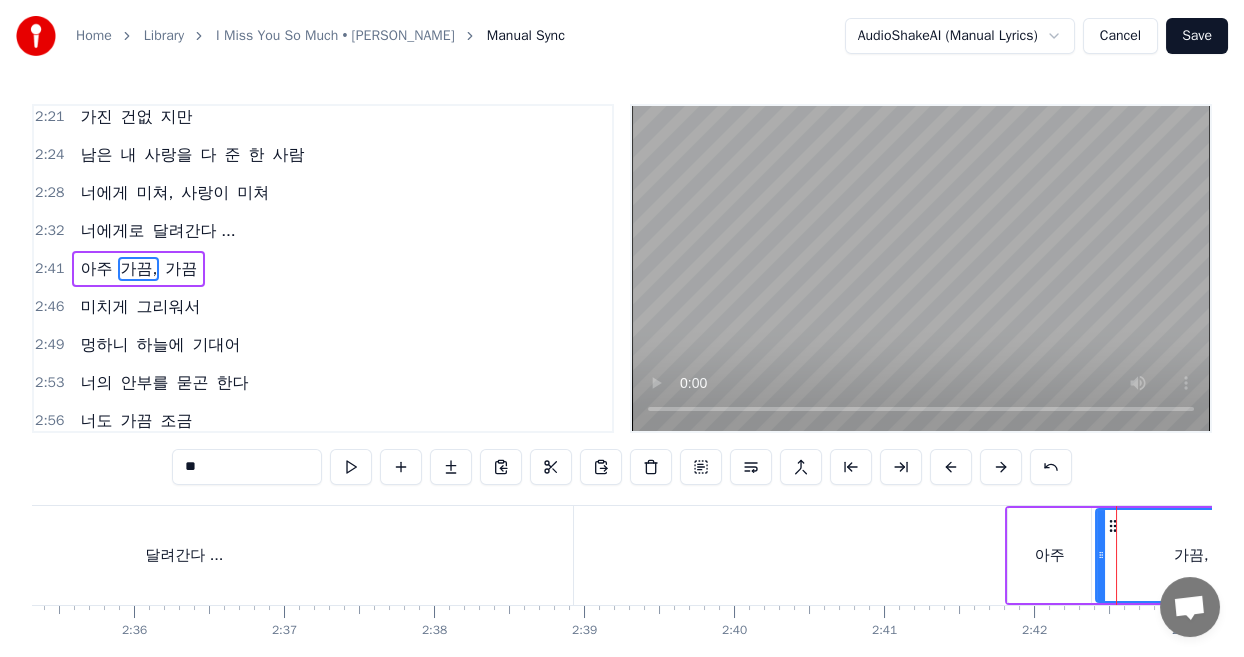 type on "***" 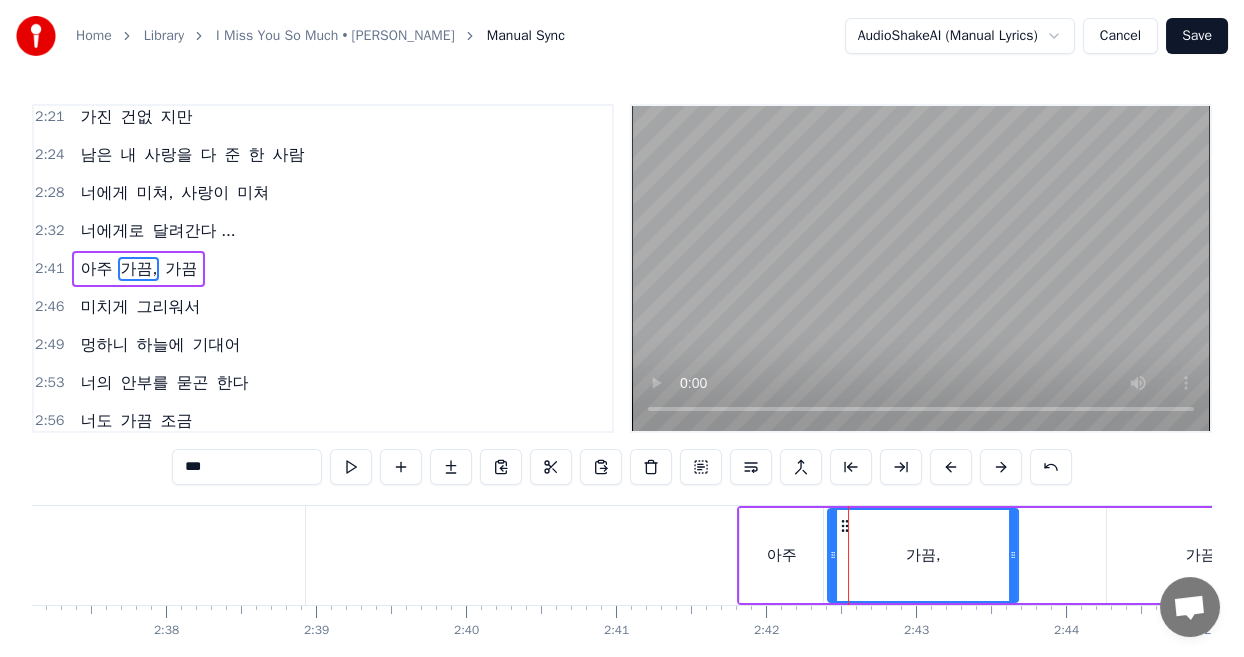 click on "아주 가끔, 가끔" at bounding box center [1017, 555] 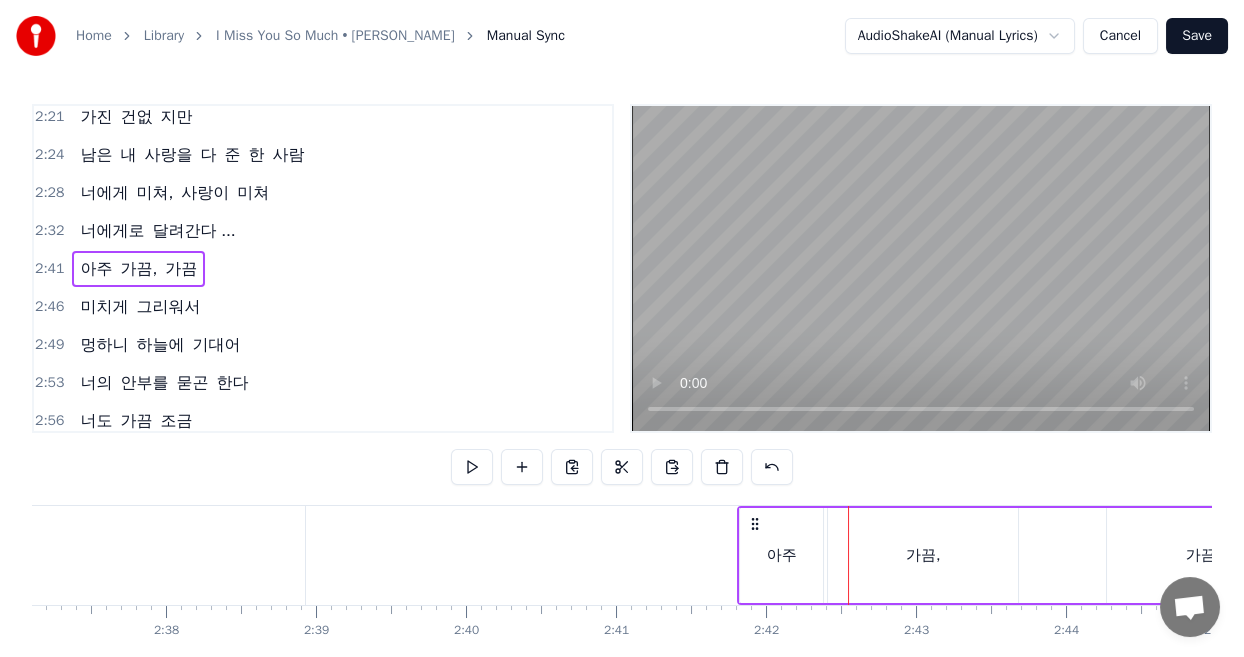 scroll, scrollTop: 0, scrollLeft: 24282, axis: horizontal 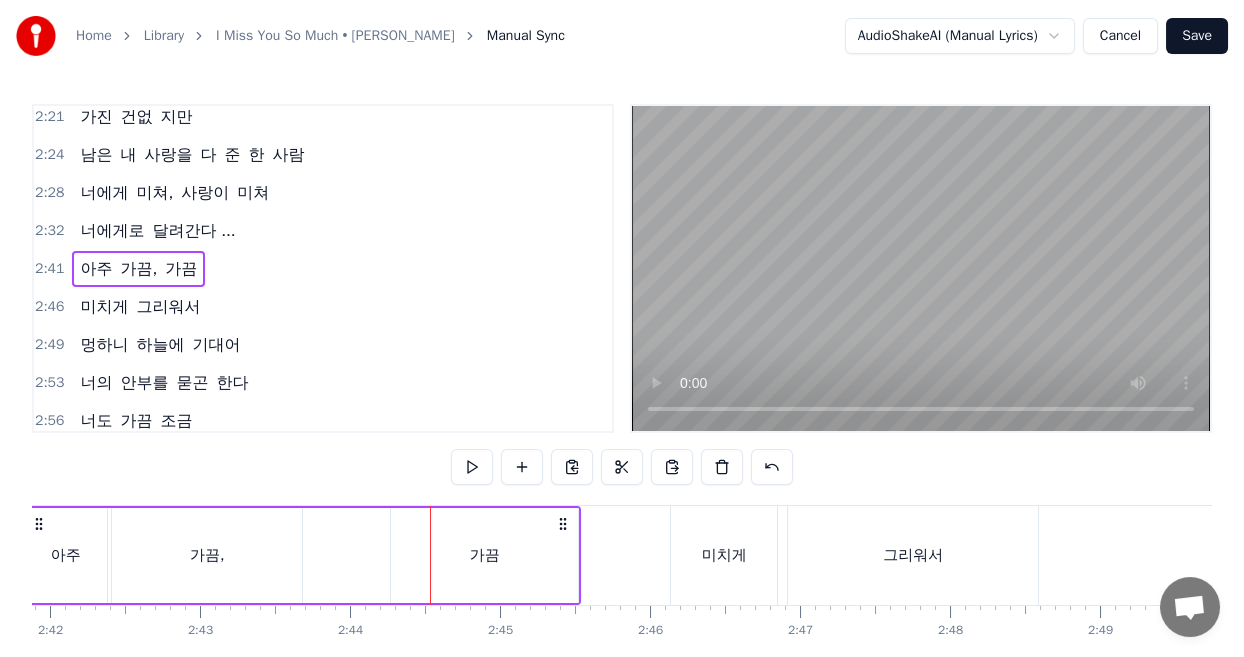 click on "아주" at bounding box center (65, 555) 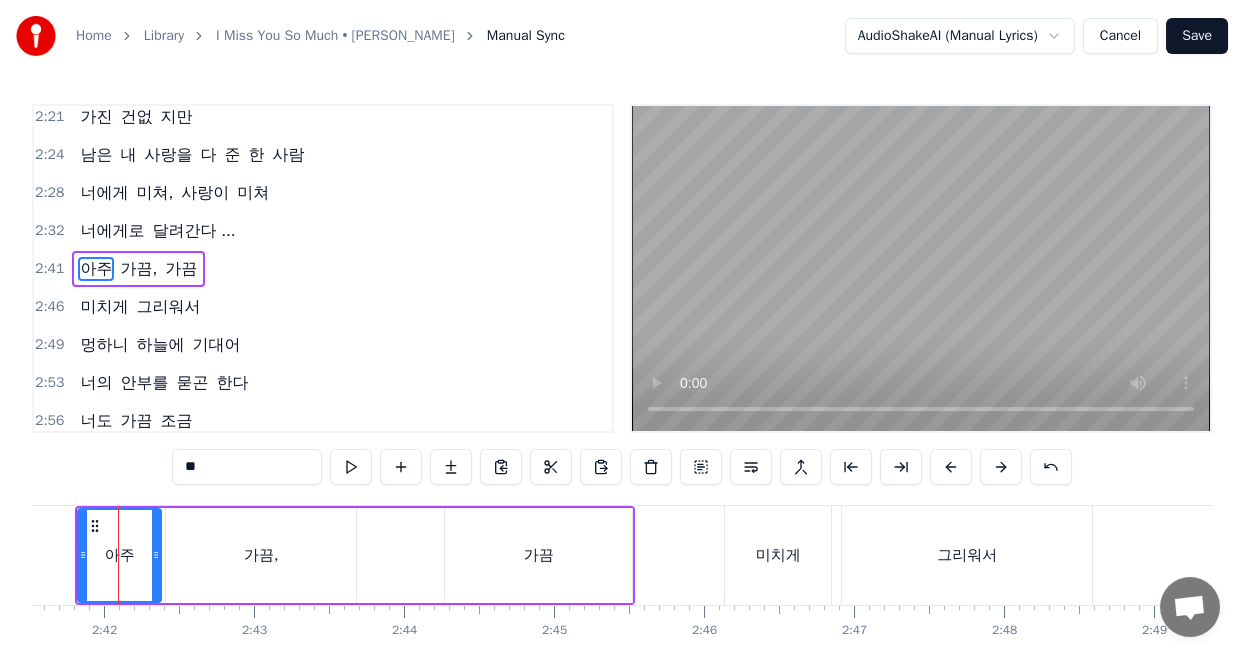 scroll, scrollTop: 0, scrollLeft: 24213, axis: horizontal 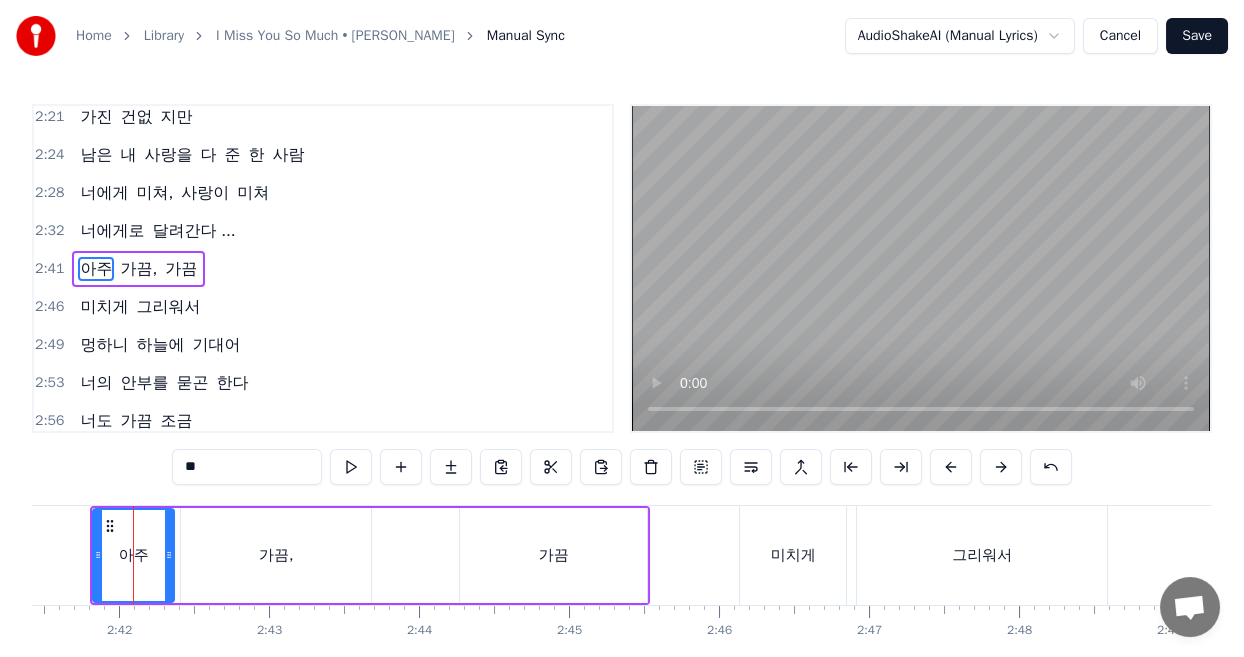 click 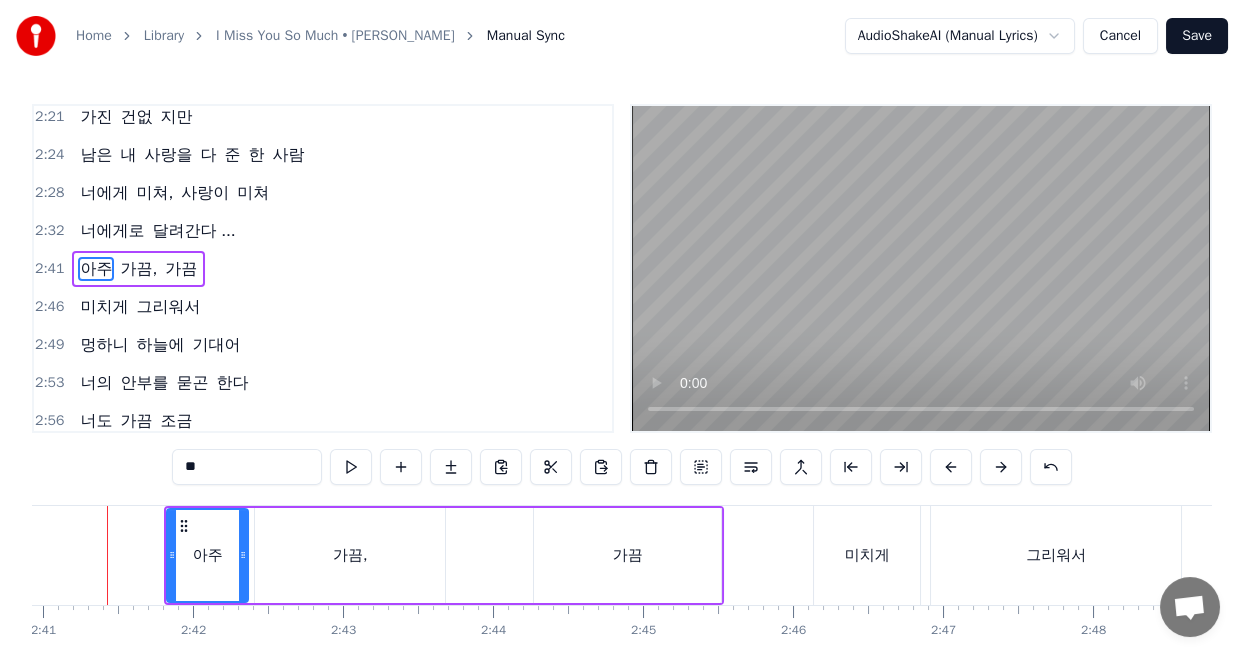 scroll, scrollTop: 0, scrollLeft: 24113, axis: horizontal 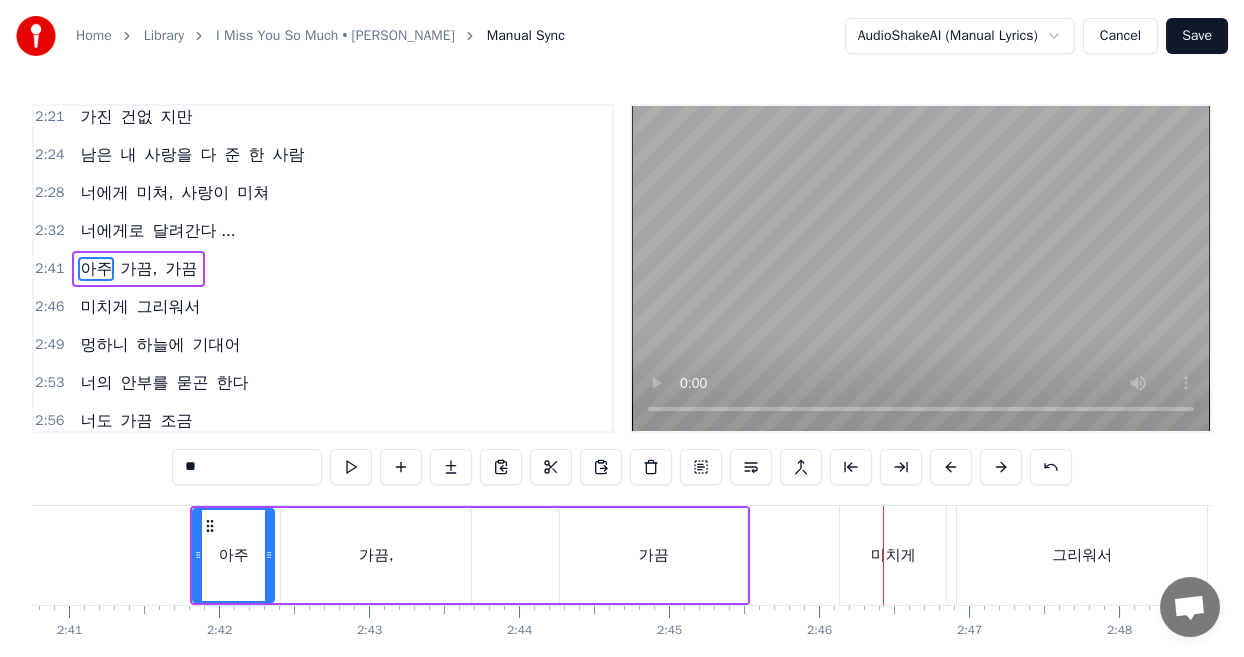 click on "미치게" at bounding box center [893, 555] 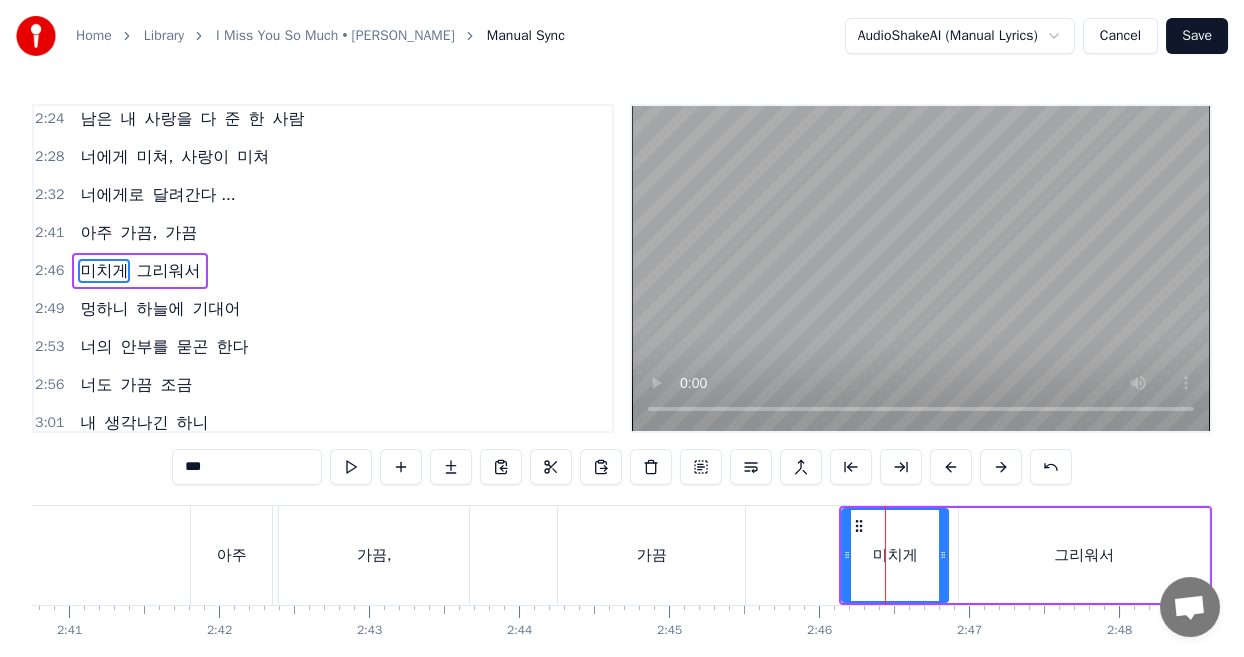 scroll, scrollTop: 1185, scrollLeft: 0, axis: vertical 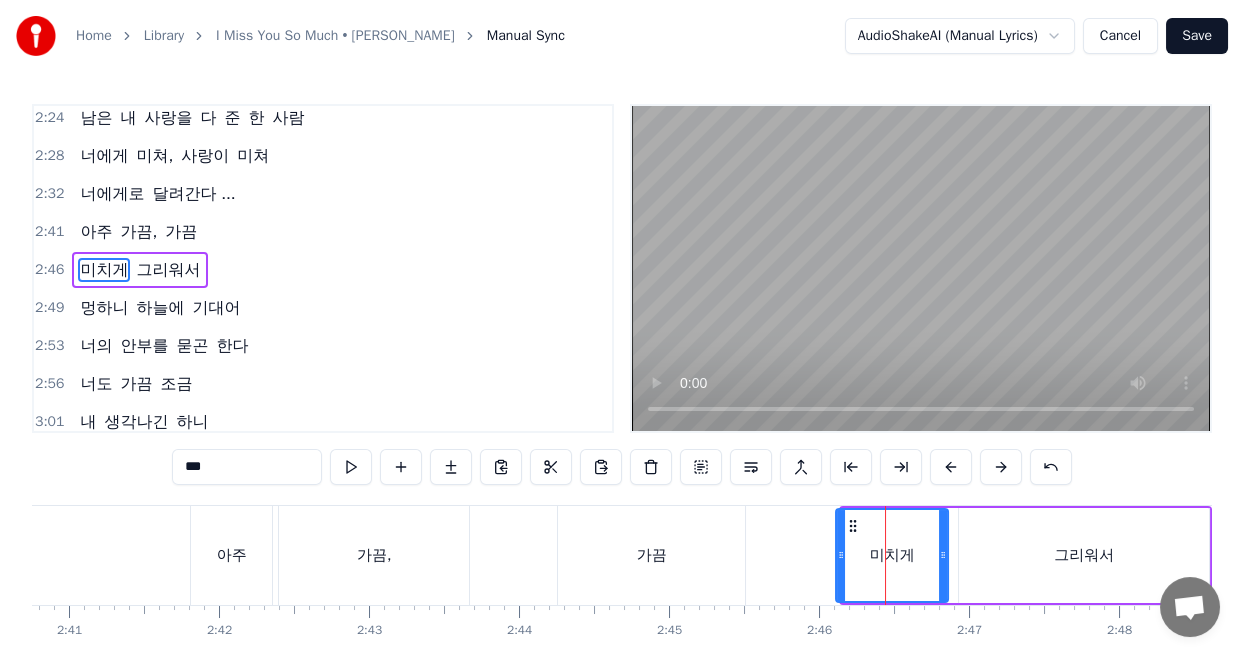 click at bounding box center (841, 555) 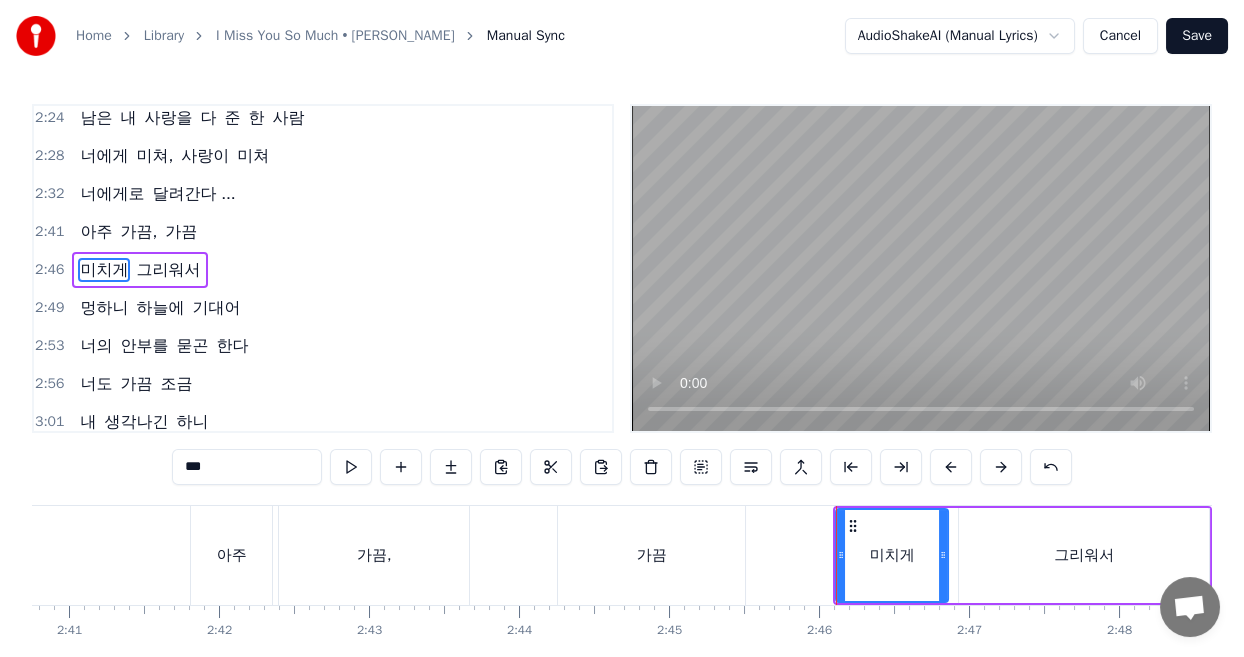 click on "미치게" at bounding box center [892, 555] 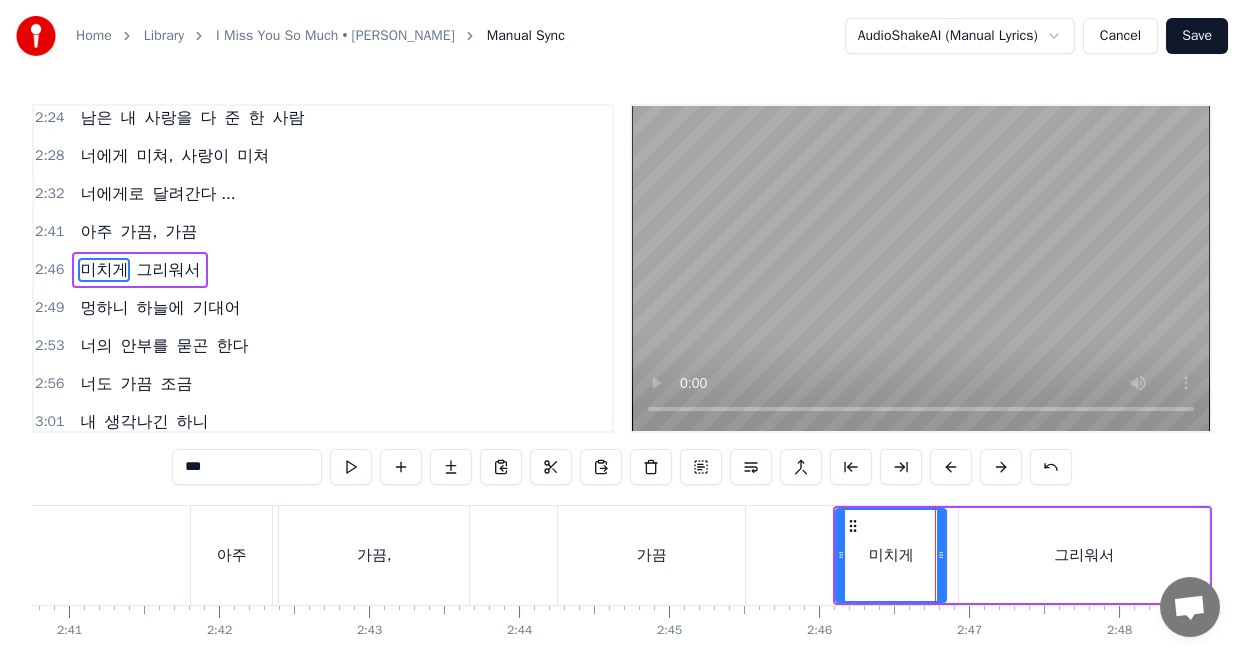 click on "미치게" at bounding box center [891, 555] 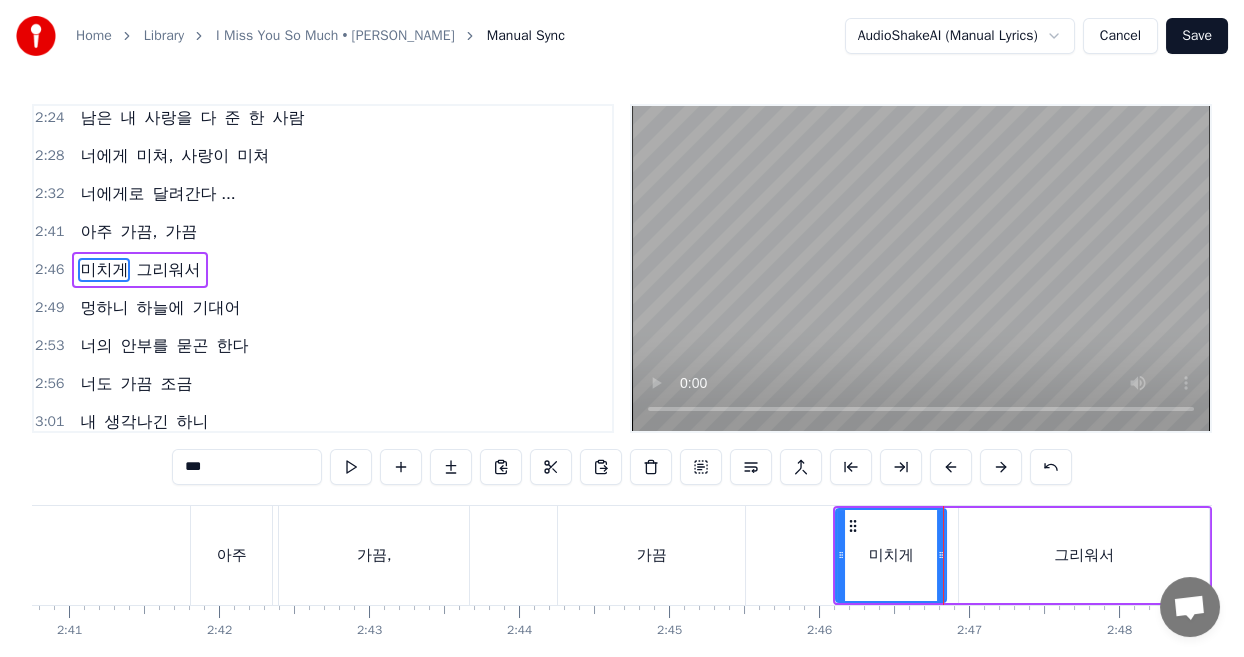 click on "그리워서" at bounding box center [1084, 555] 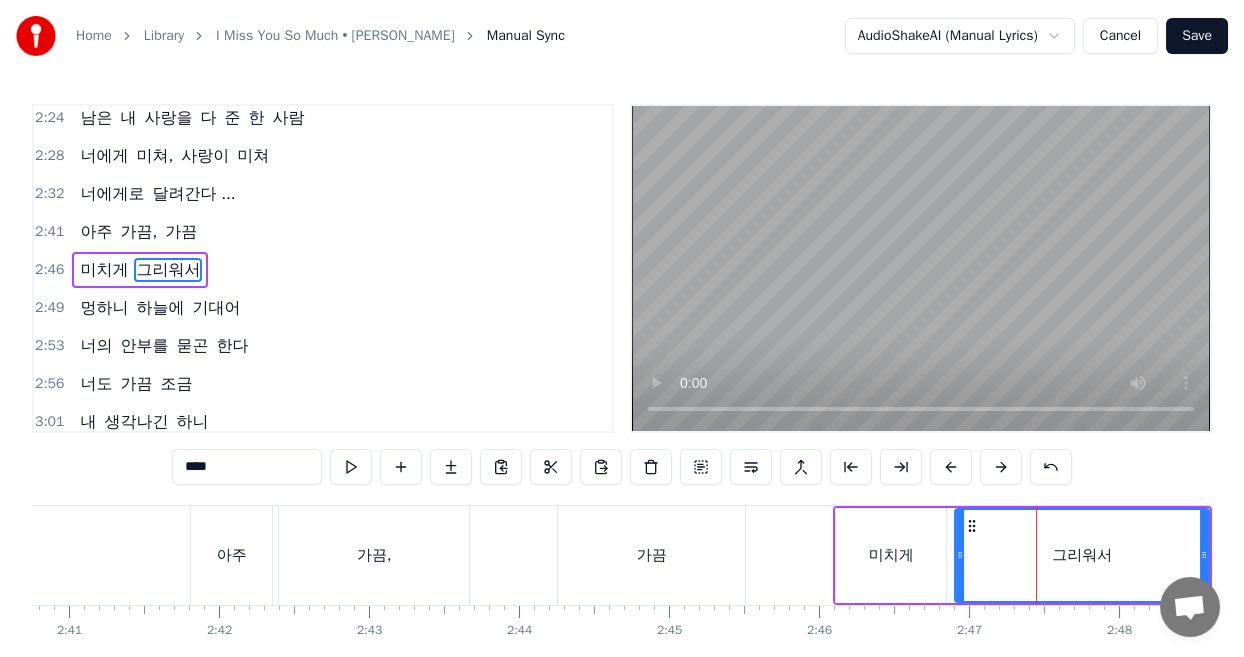 click at bounding box center (960, 555) 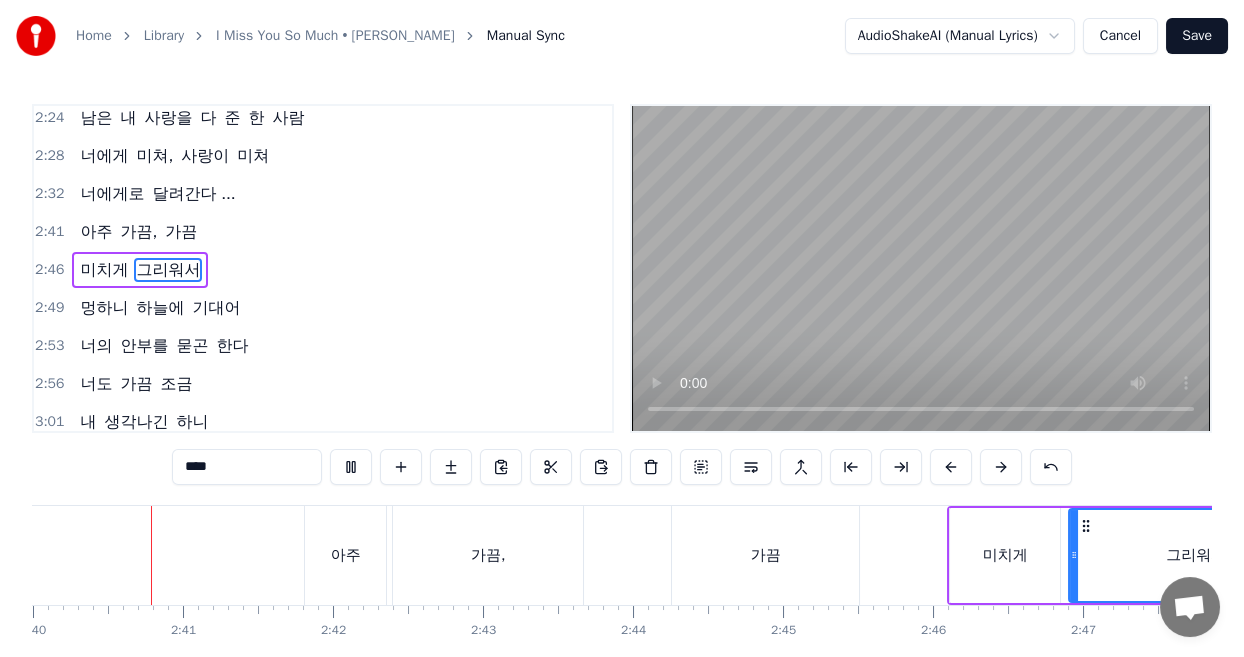 scroll, scrollTop: 0, scrollLeft: 23994, axis: horizontal 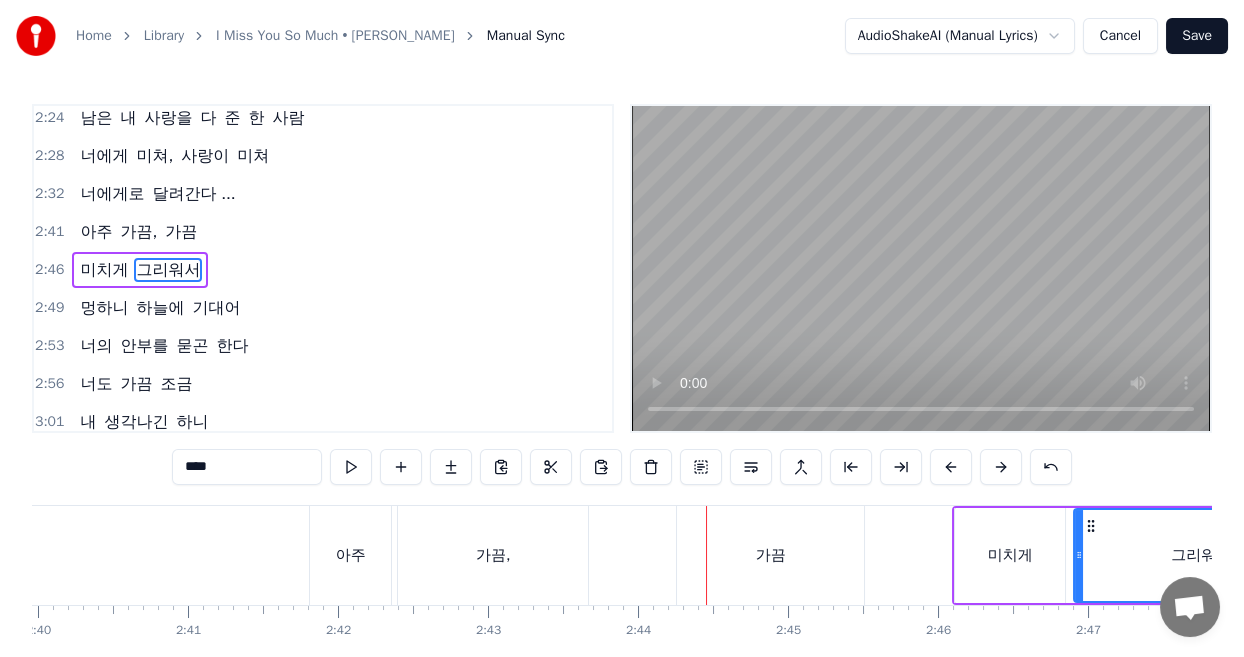 click on "가끔" at bounding box center [771, 555] 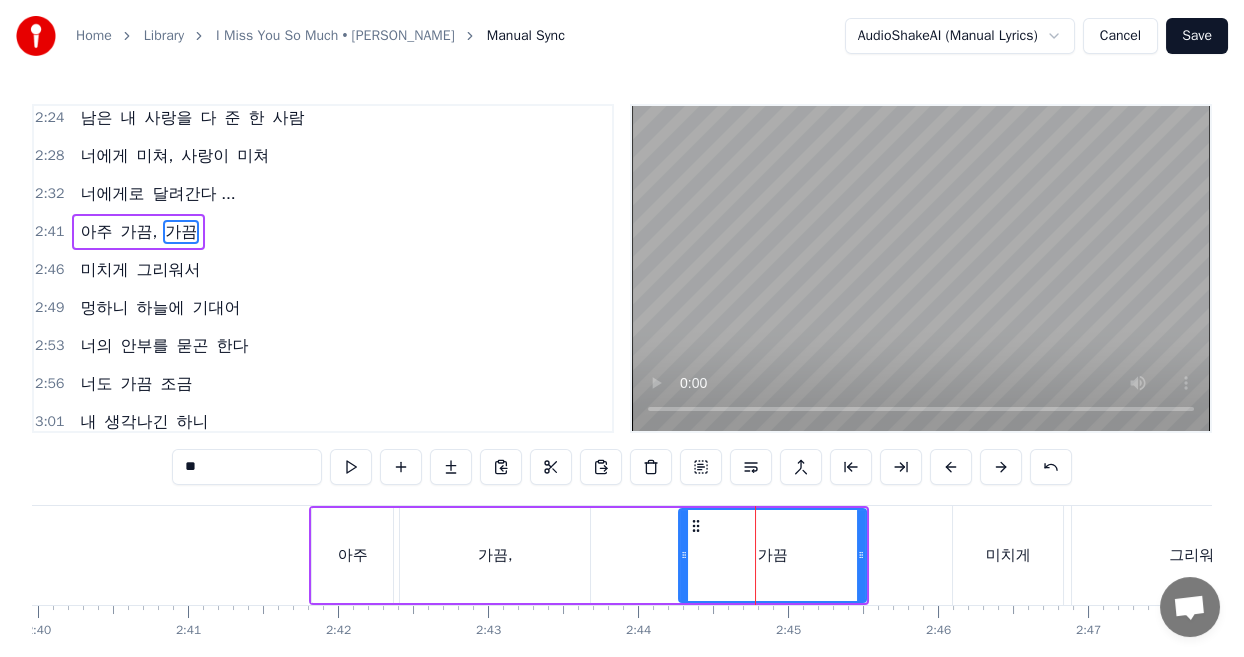 scroll, scrollTop: 1148, scrollLeft: 0, axis: vertical 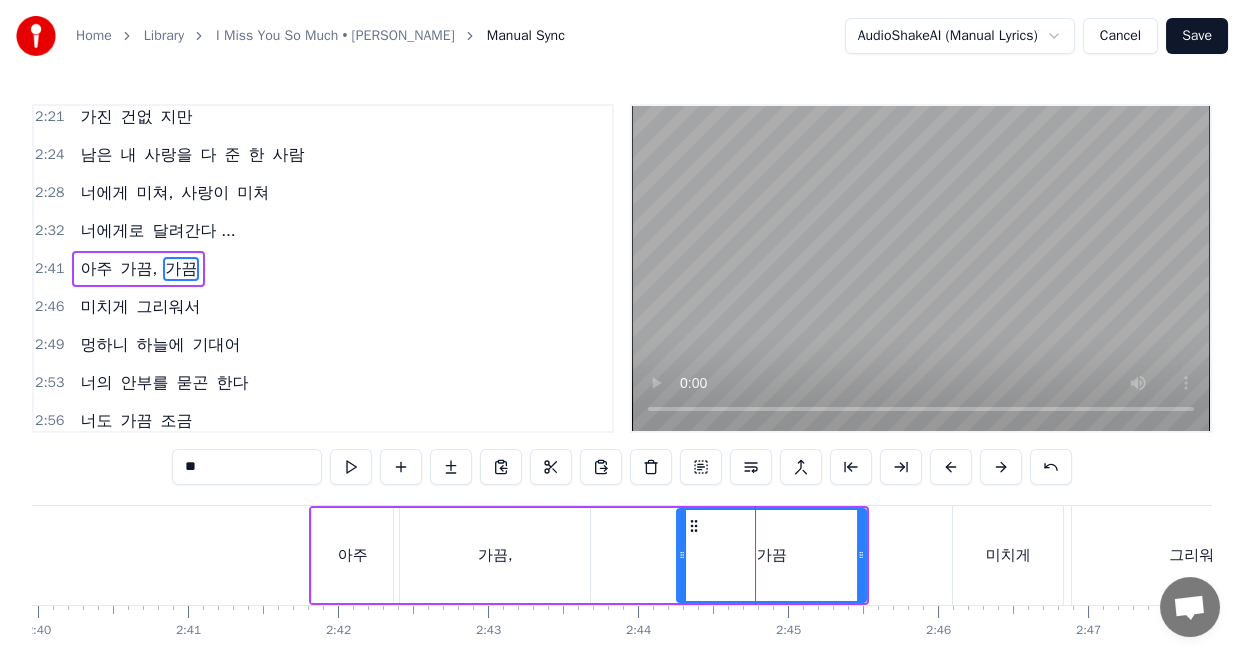 click 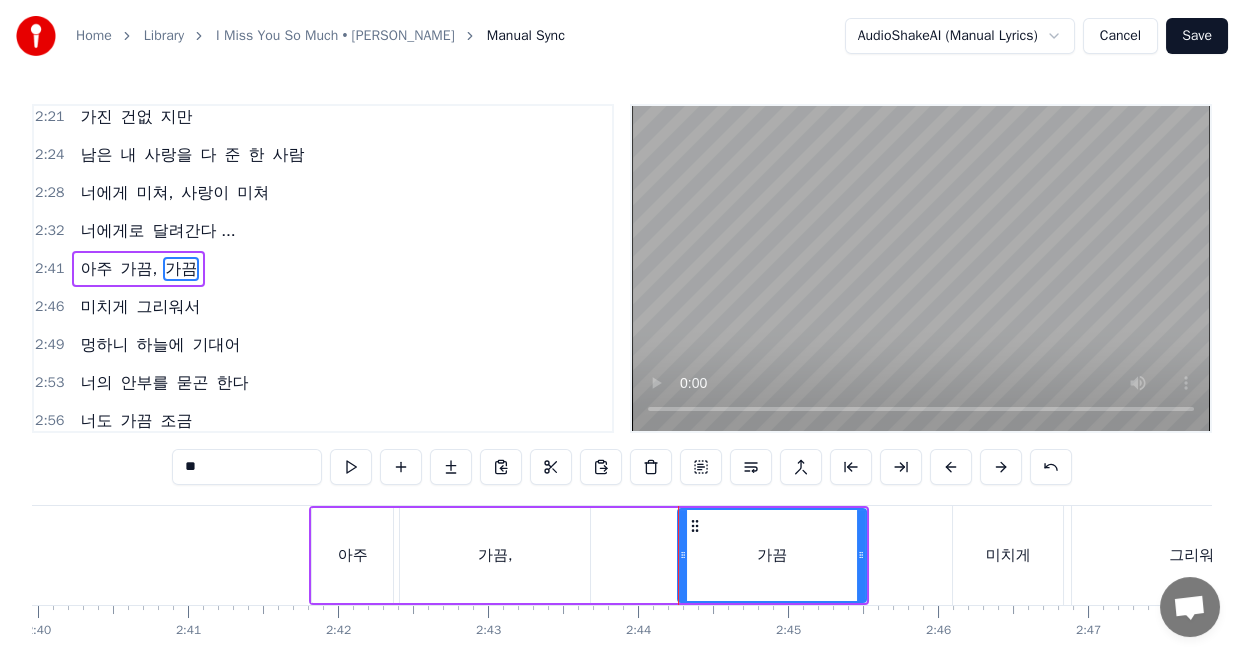 scroll, scrollTop: 0, scrollLeft: 23953, axis: horizontal 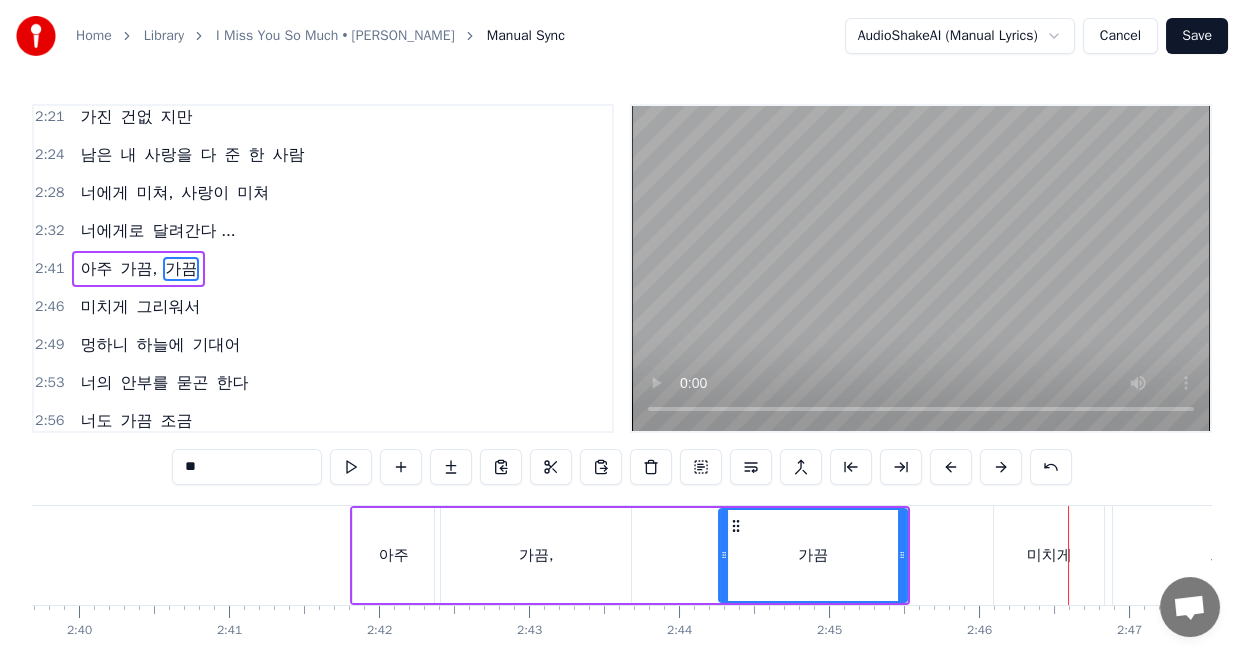 click on "미치게" at bounding box center (1049, 555) 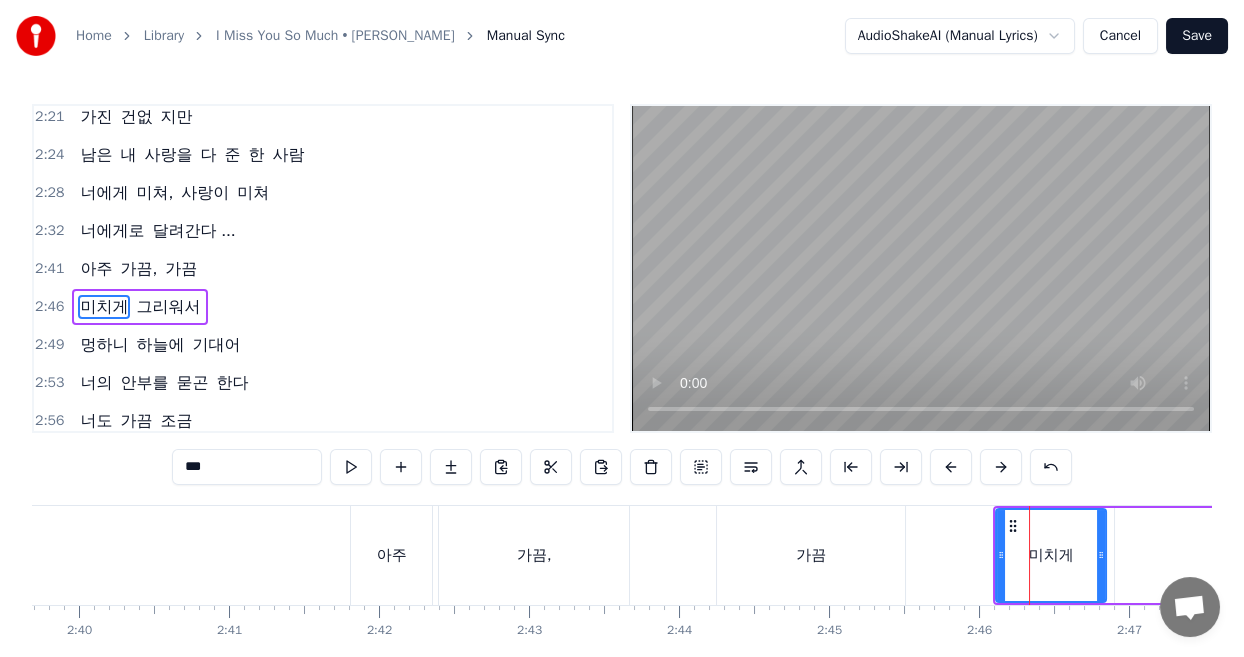 scroll, scrollTop: 1185, scrollLeft: 0, axis: vertical 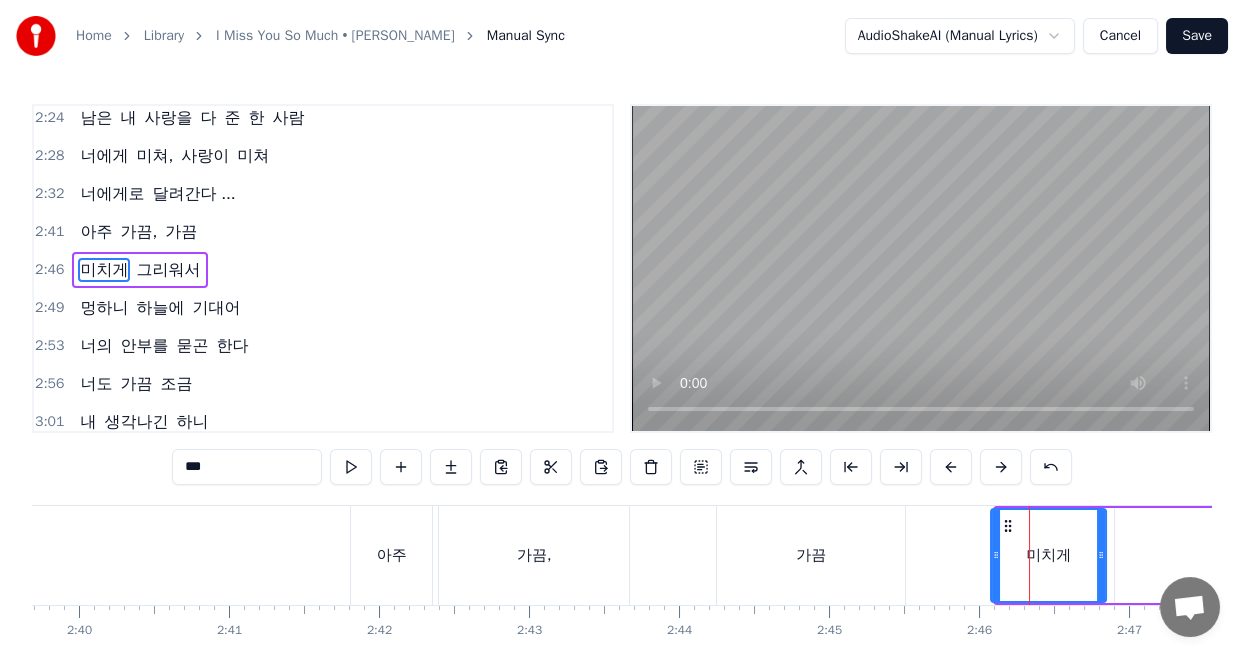 click 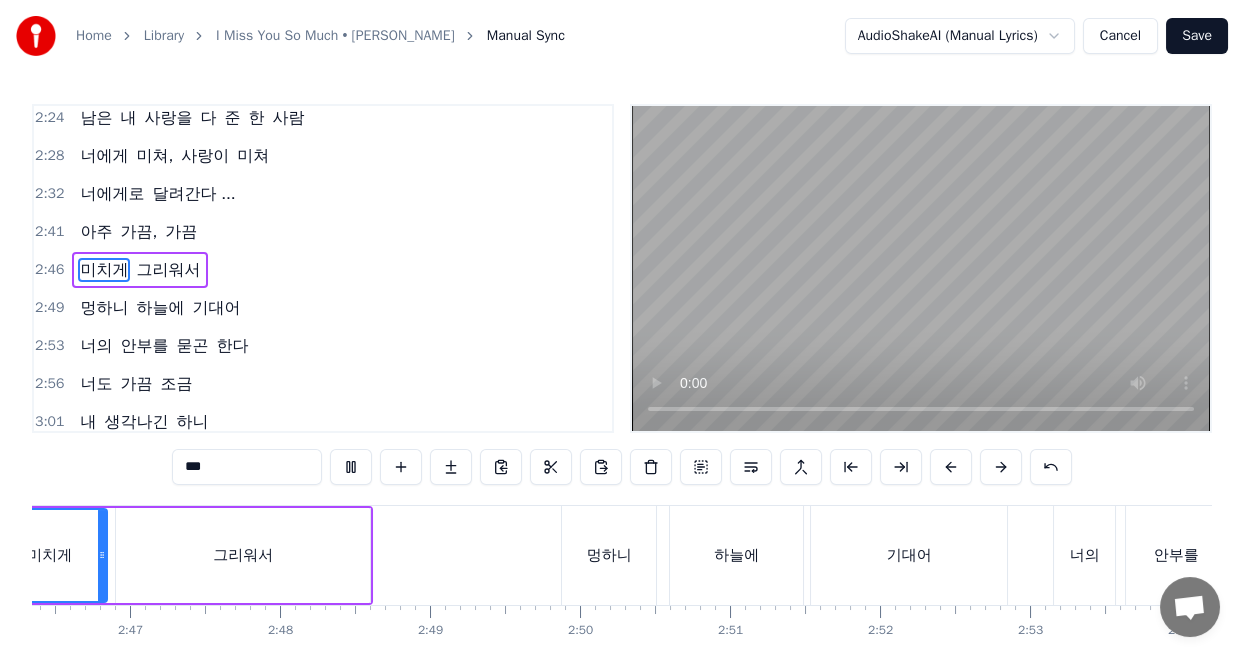 scroll, scrollTop: 0, scrollLeft: 24713, axis: horizontal 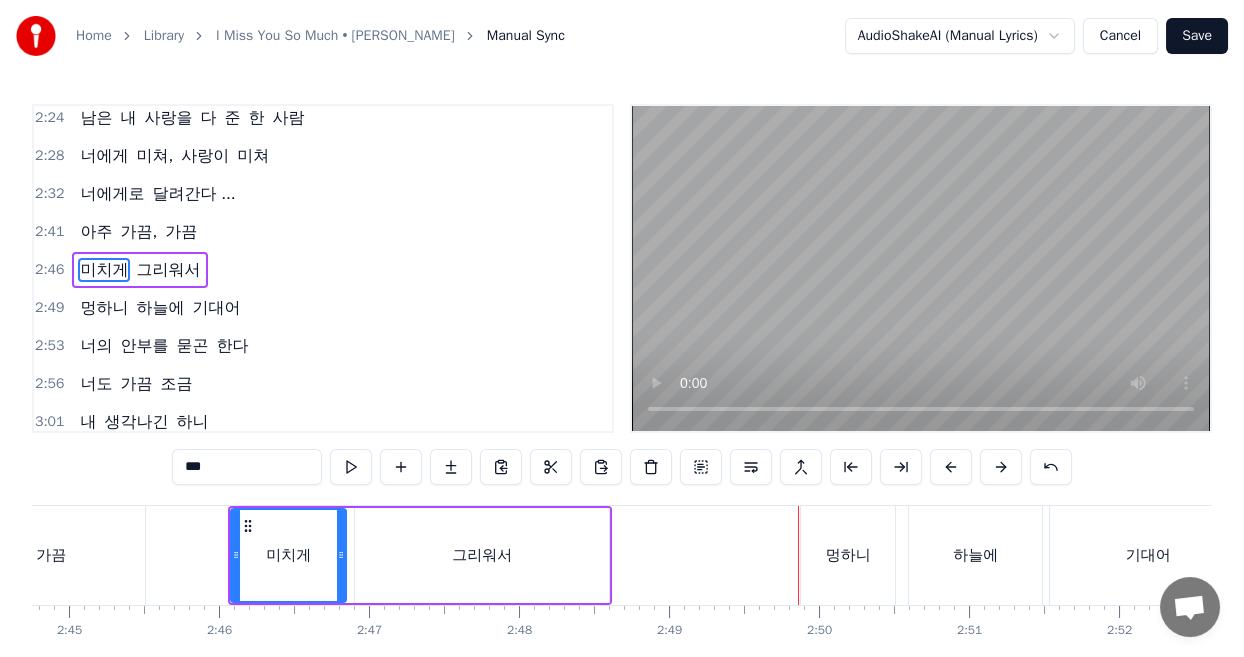 click on "멍하니" at bounding box center (848, 555) 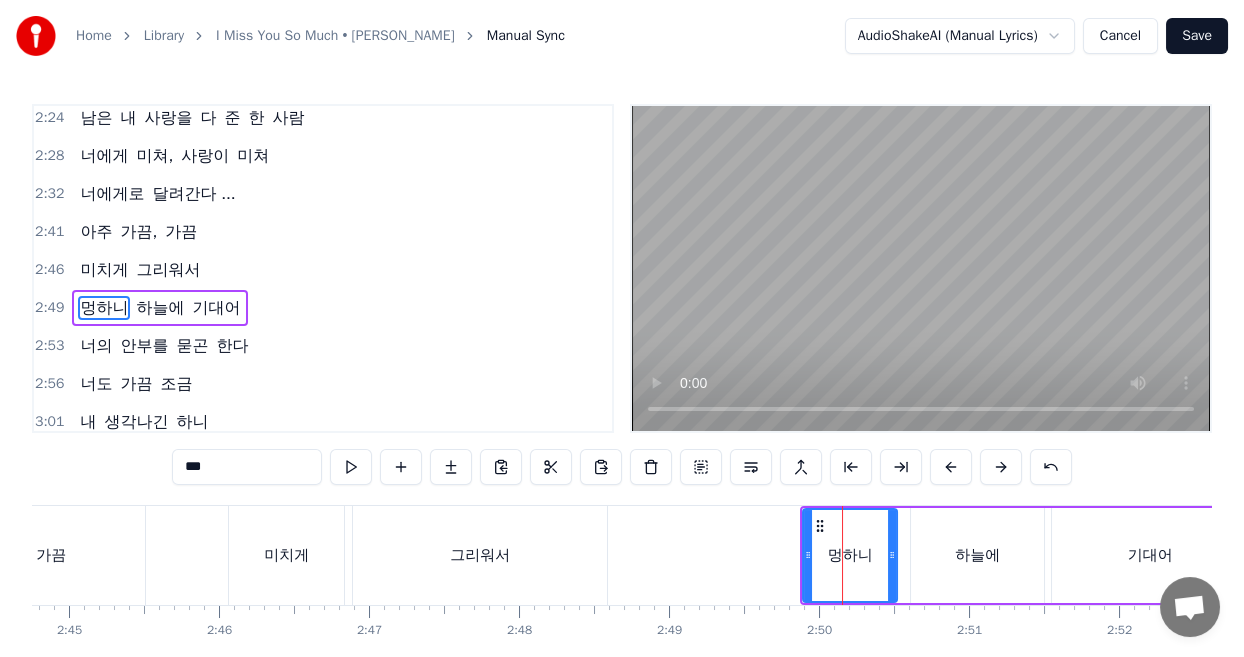 scroll, scrollTop: 1223, scrollLeft: 0, axis: vertical 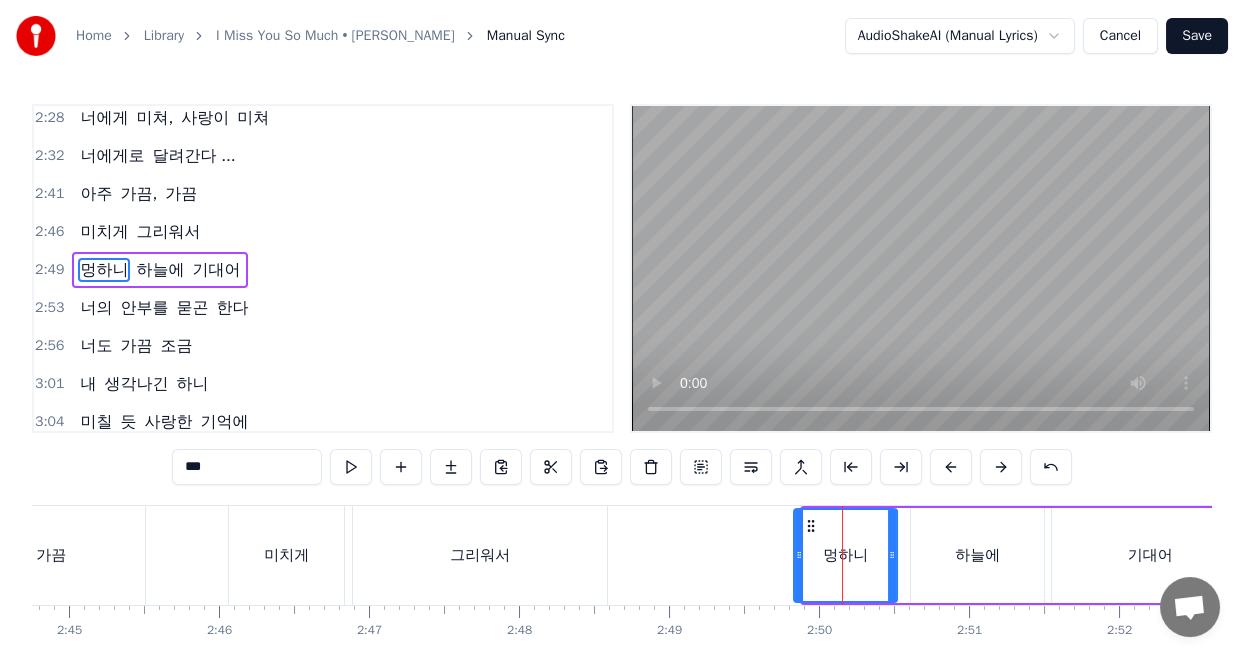drag, startPoint x: 803, startPoint y: 550, endPoint x: 793, endPoint y: 547, distance: 10.440307 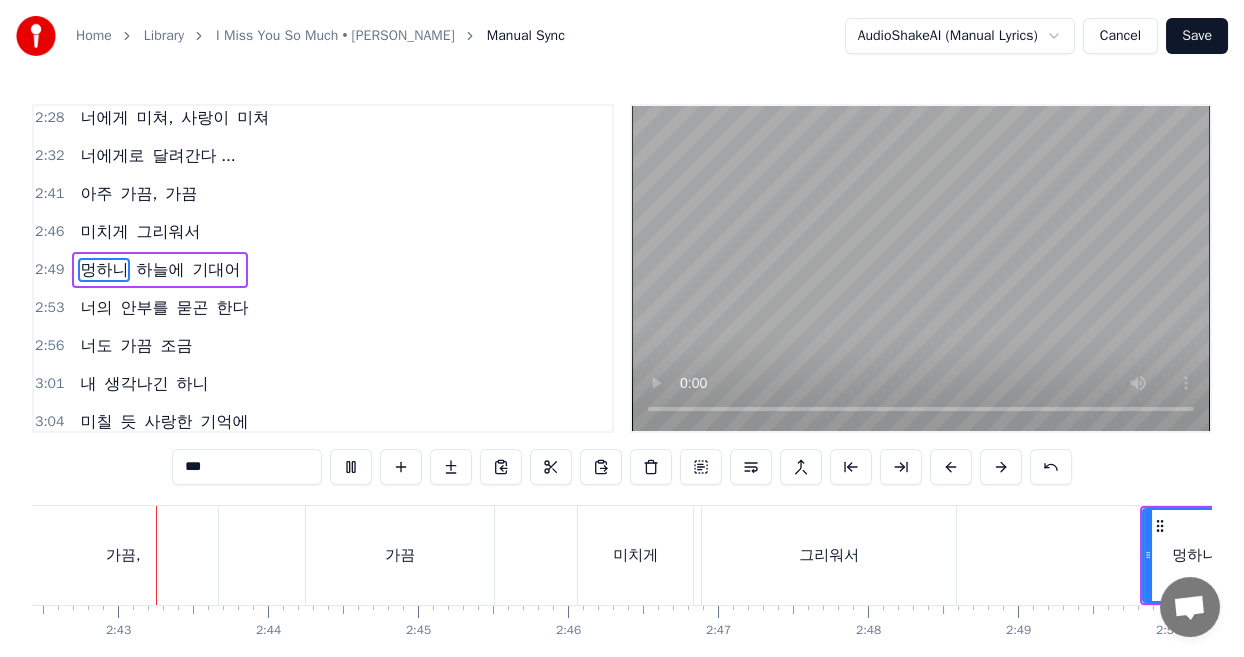 scroll, scrollTop: 0, scrollLeft: 24362, axis: horizontal 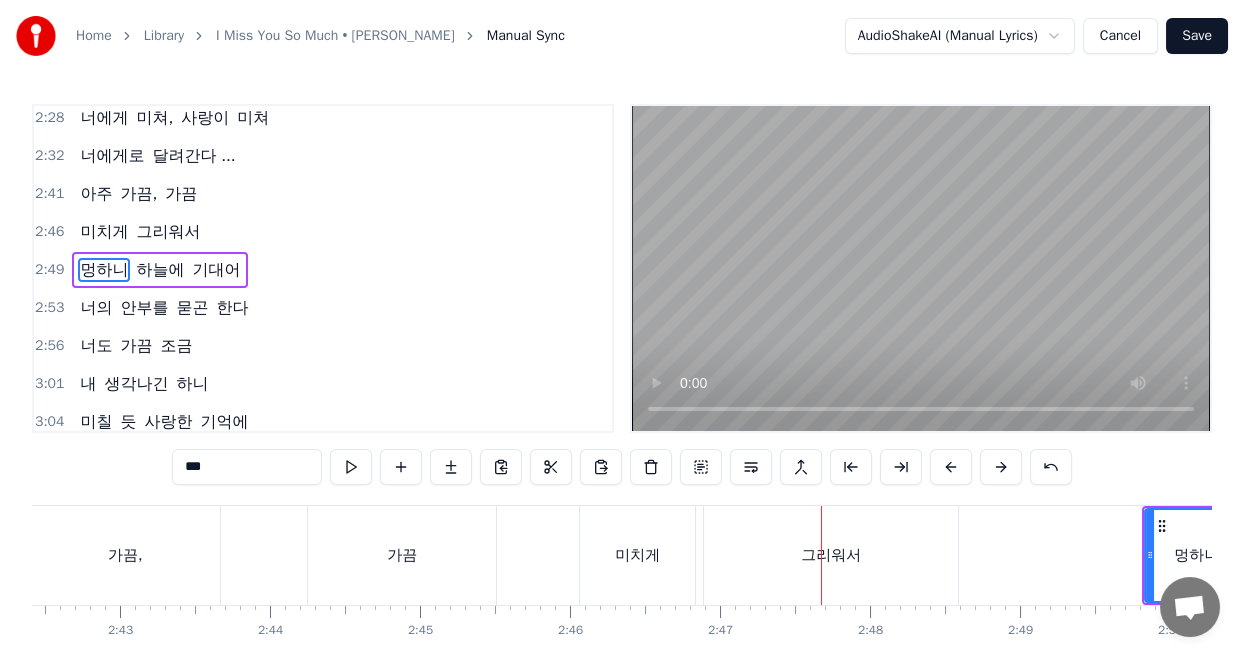 click on "그리워서" at bounding box center (831, 555) 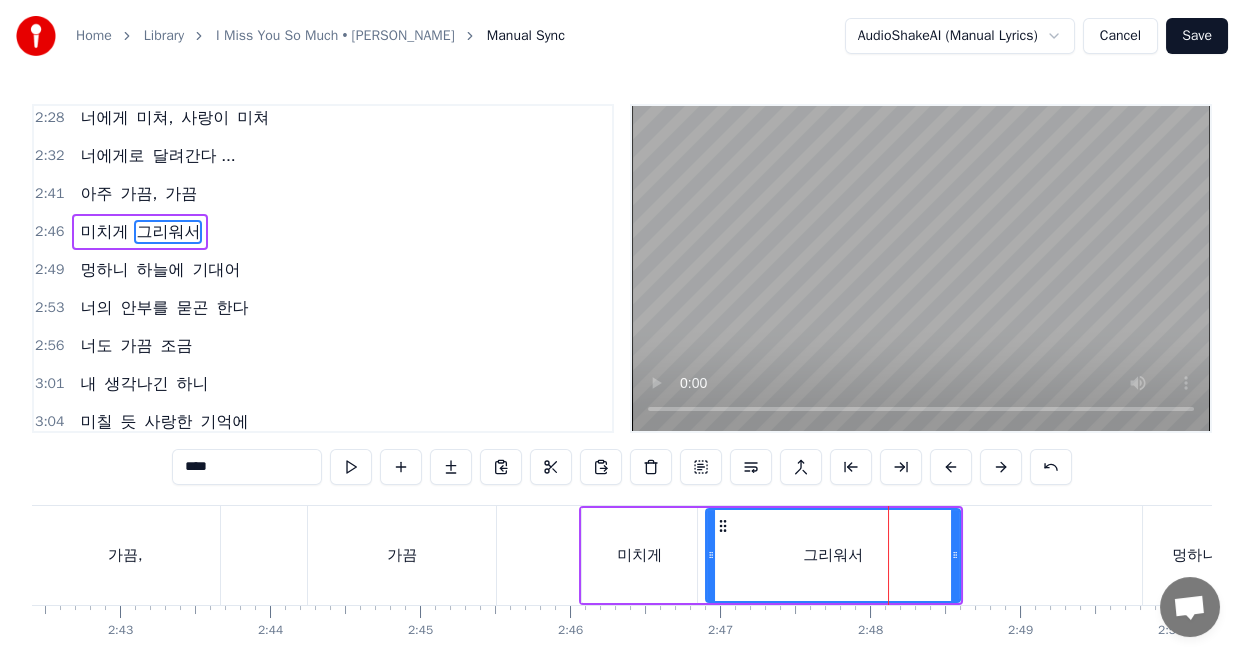 scroll, scrollTop: 1185, scrollLeft: 0, axis: vertical 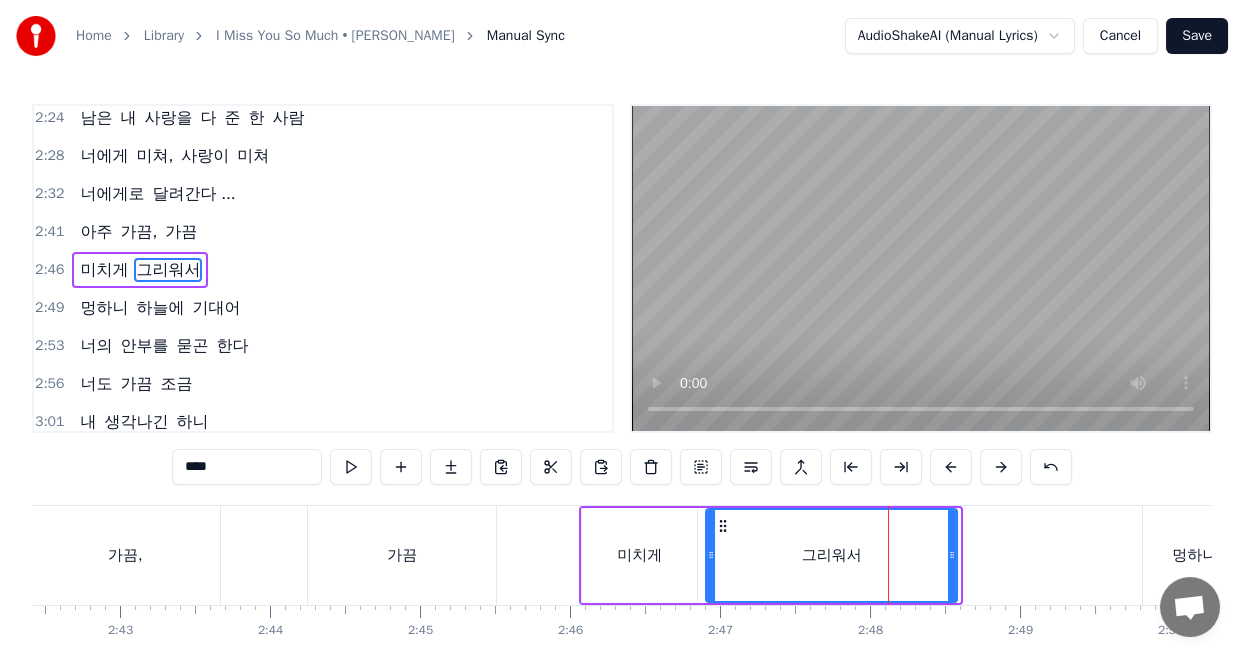 click at bounding box center (952, 555) 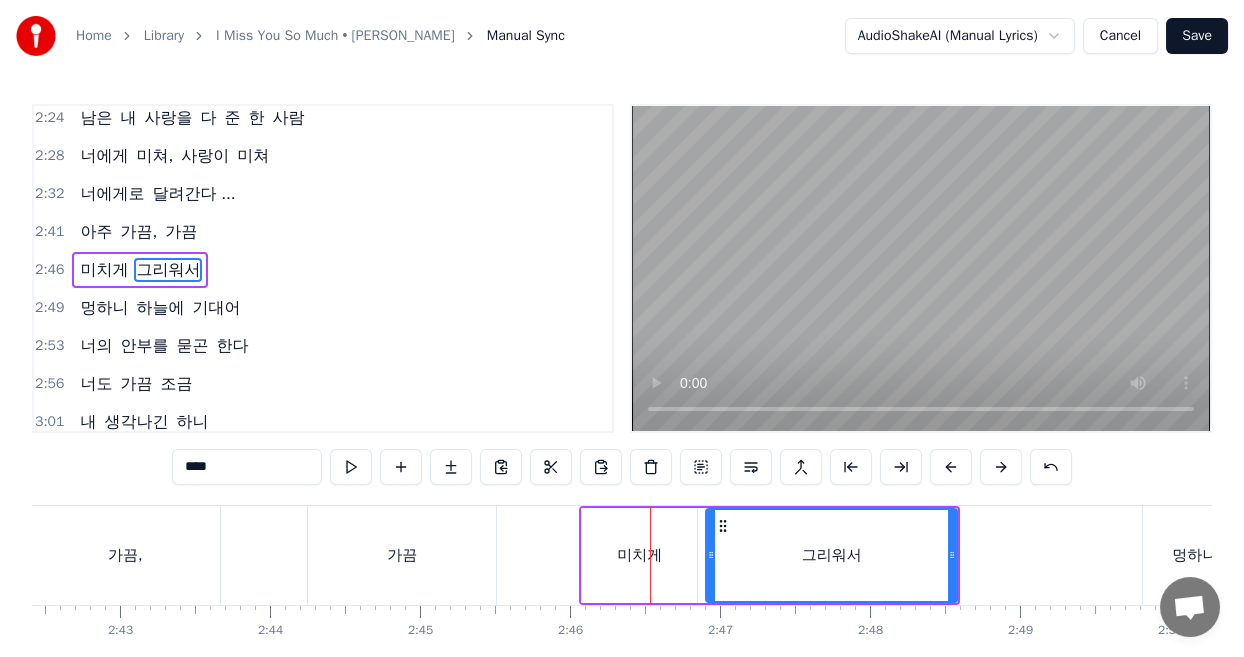 click on "미치게" at bounding box center [639, 555] 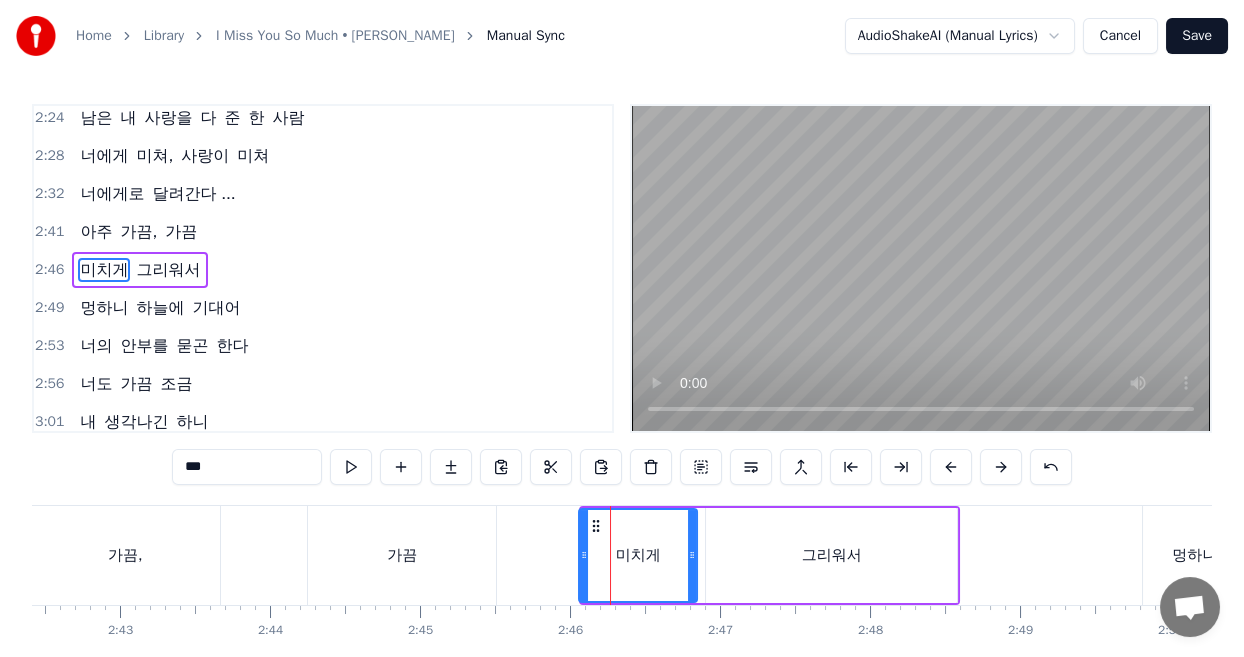 click at bounding box center (584, 555) 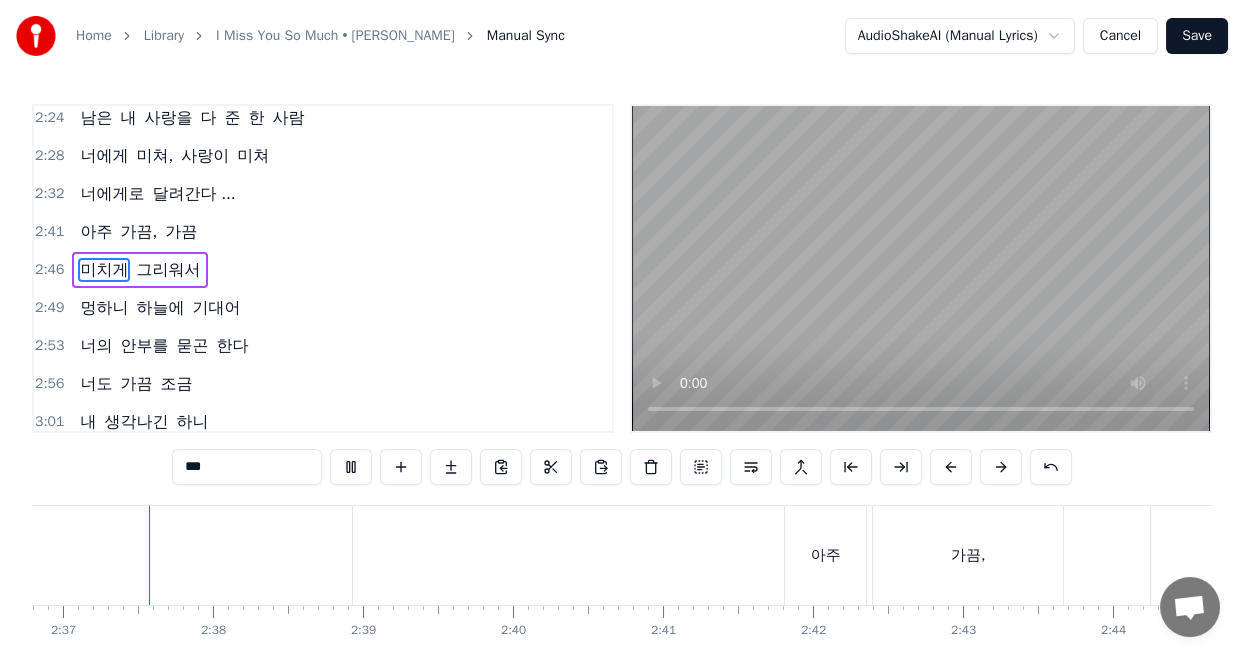 scroll, scrollTop: 0, scrollLeft: 23512, axis: horizontal 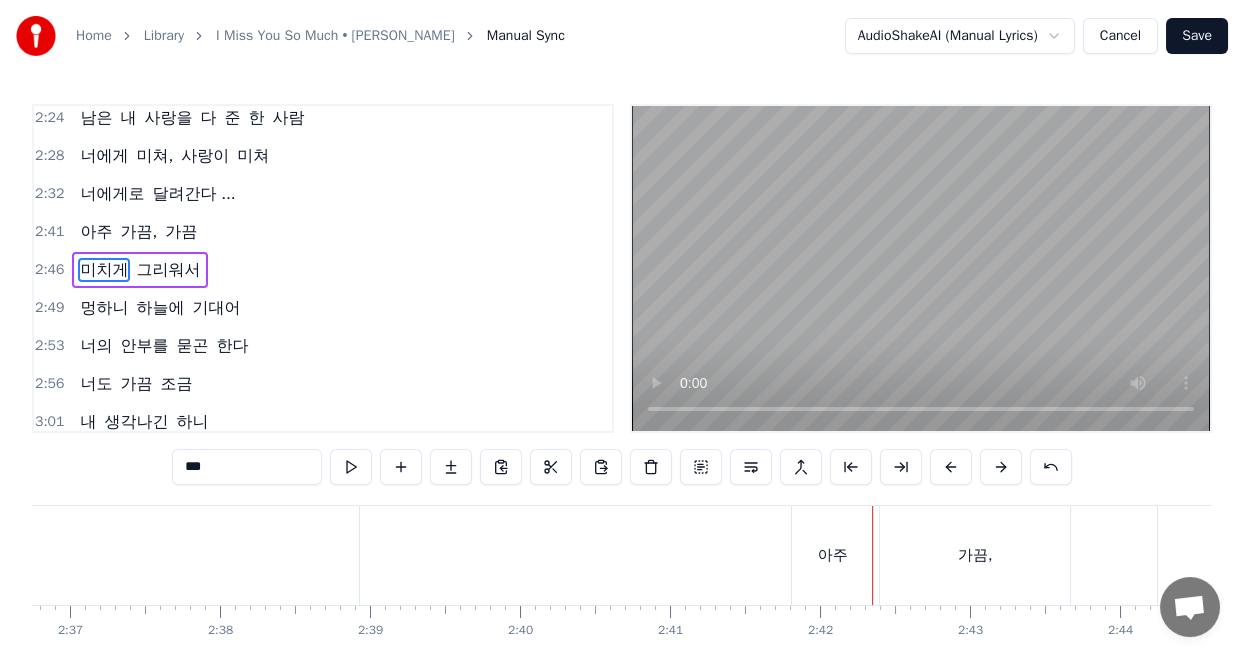 click on "아주" at bounding box center (832, 555) 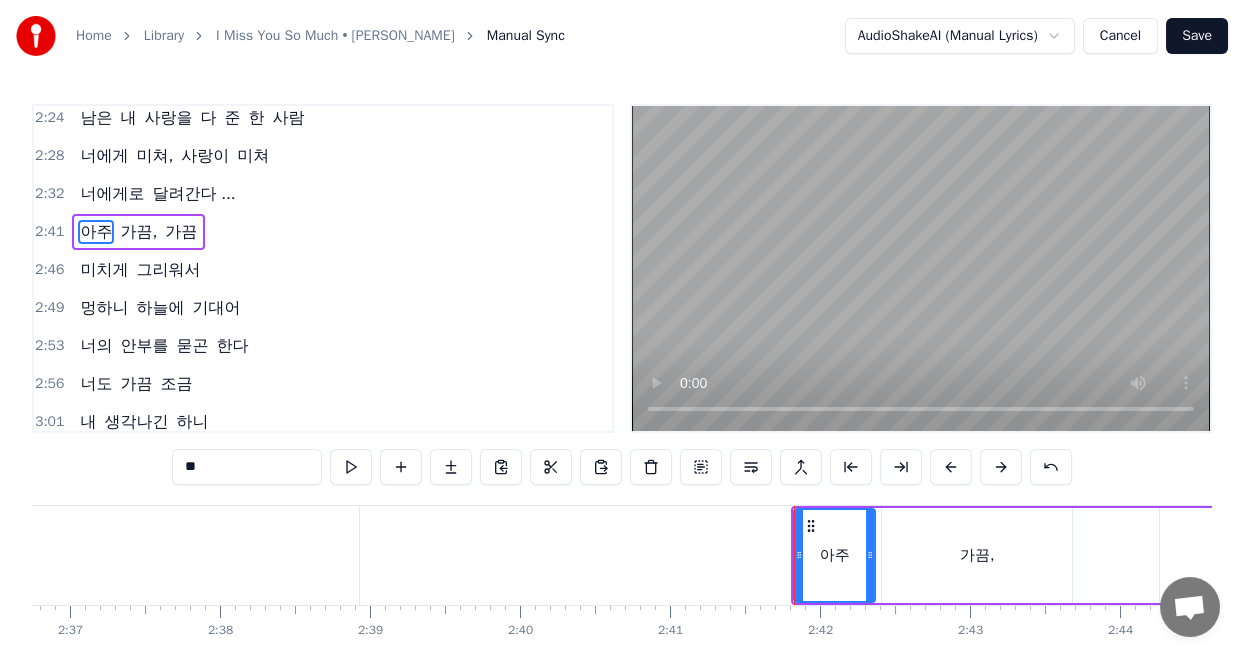 scroll, scrollTop: 1148, scrollLeft: 0, axis: vertical 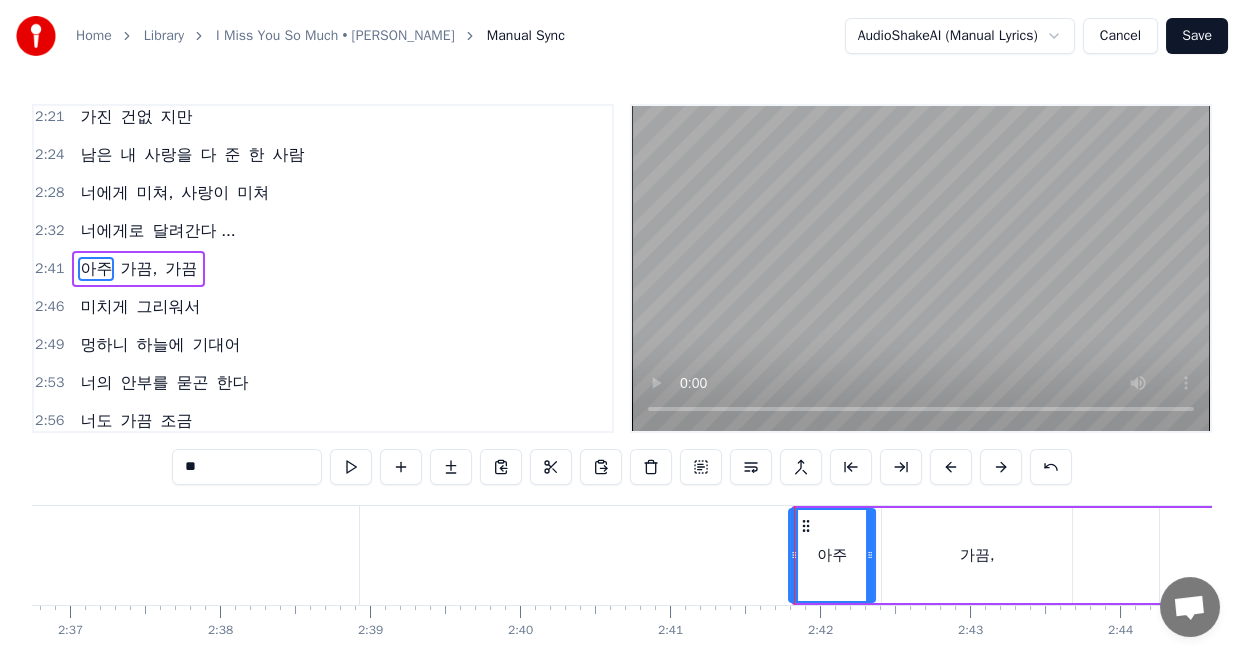 click 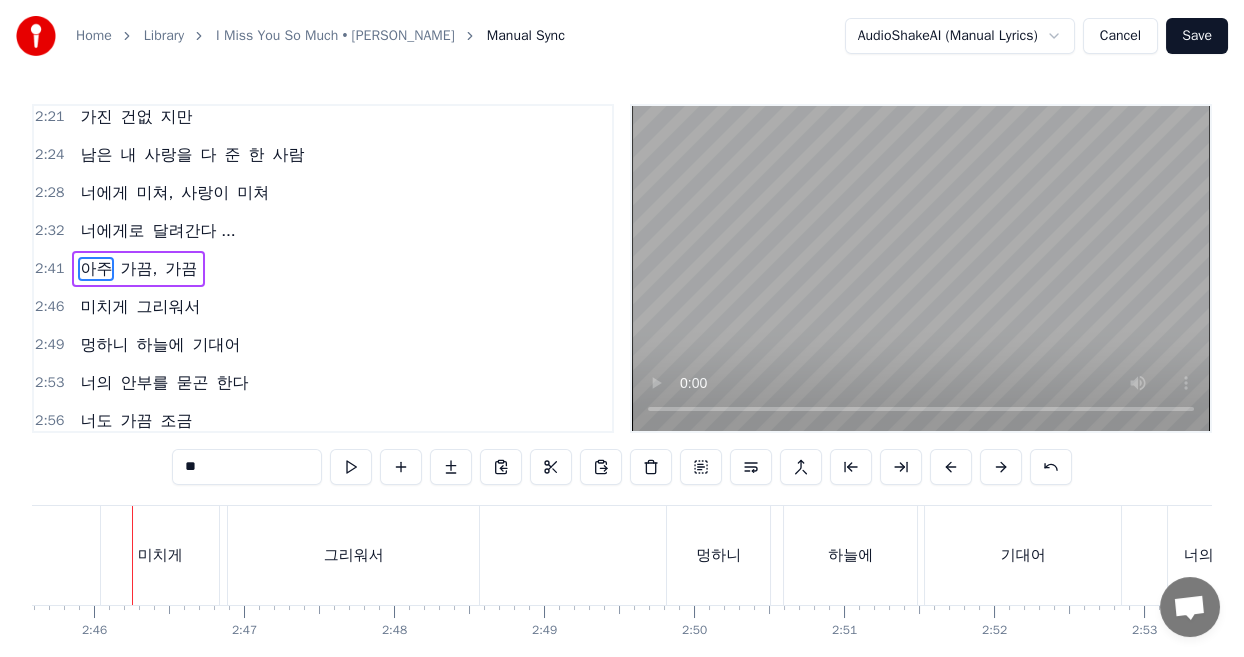 scroll, scrollTop: 0, scrollLeft: 24838, axis: horizontal 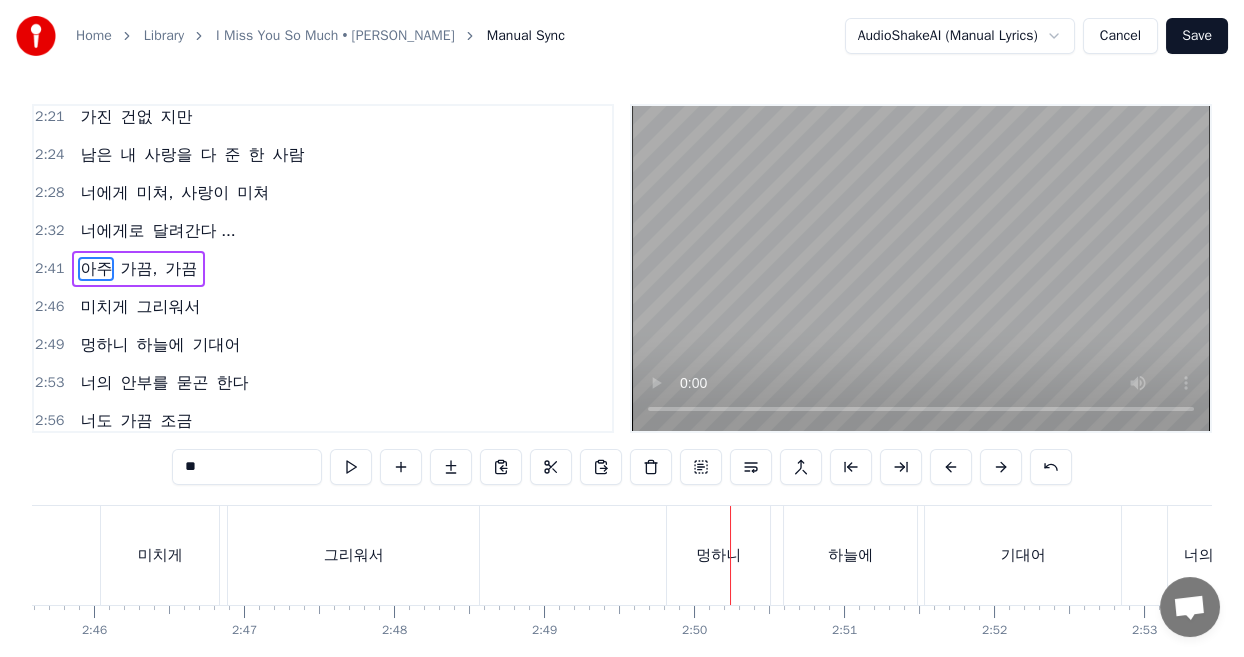 click on "멍하니" at bounding box center (718, 555) 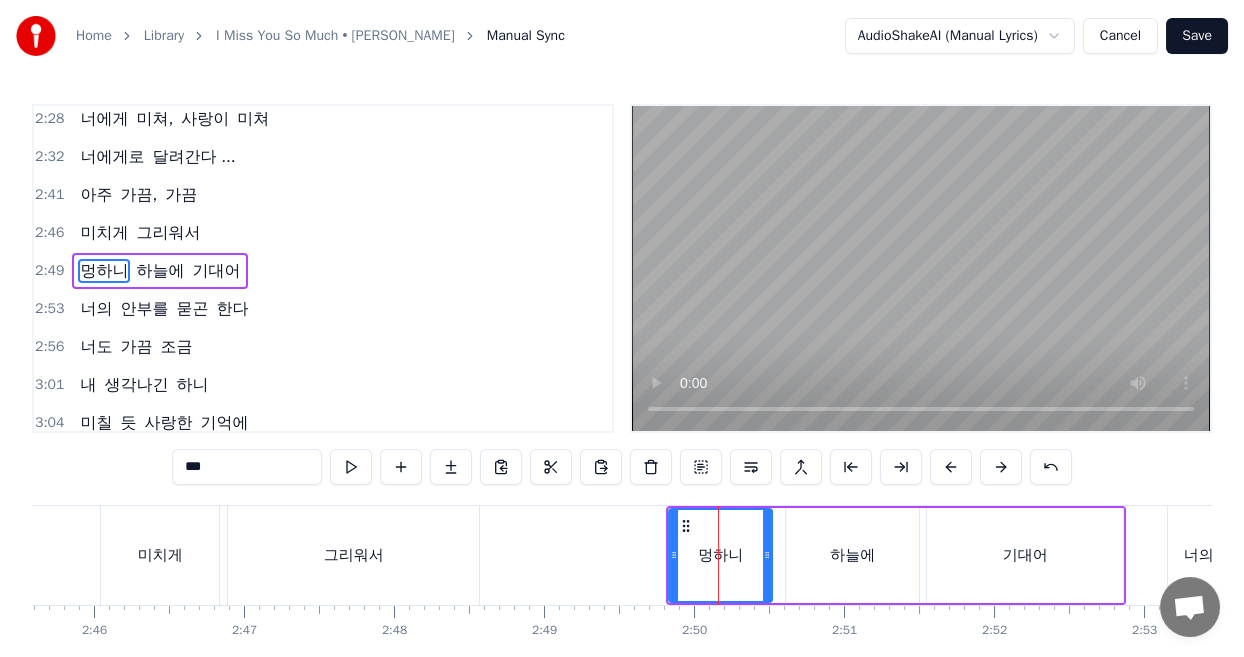 scroll, scrollTop: 1223, scrollLeft: 0, axis: vertical 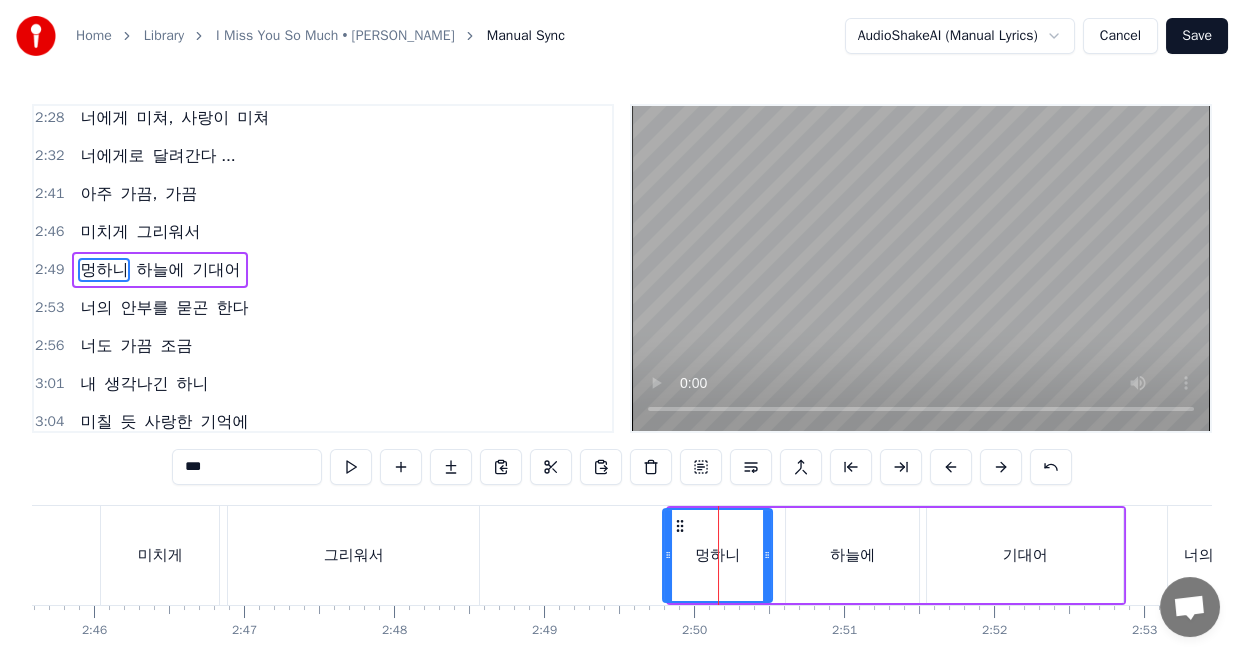 click 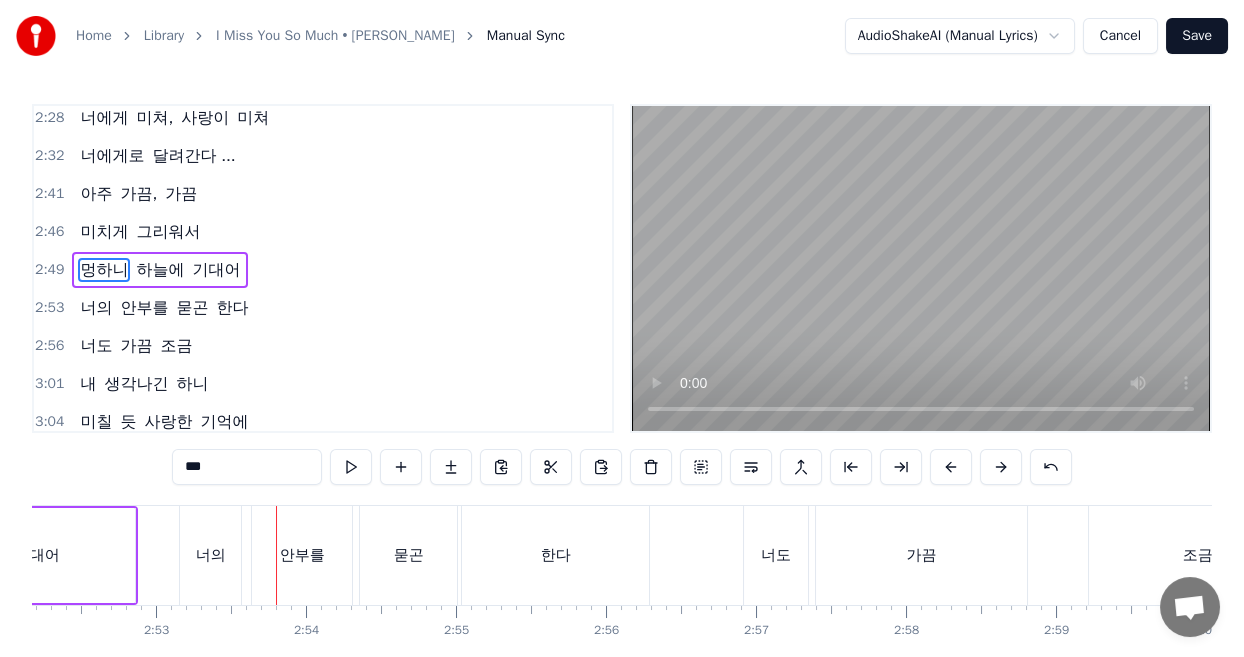 scroll, scrollTop: 0, scrollLeft: 25944, axis: horizontal 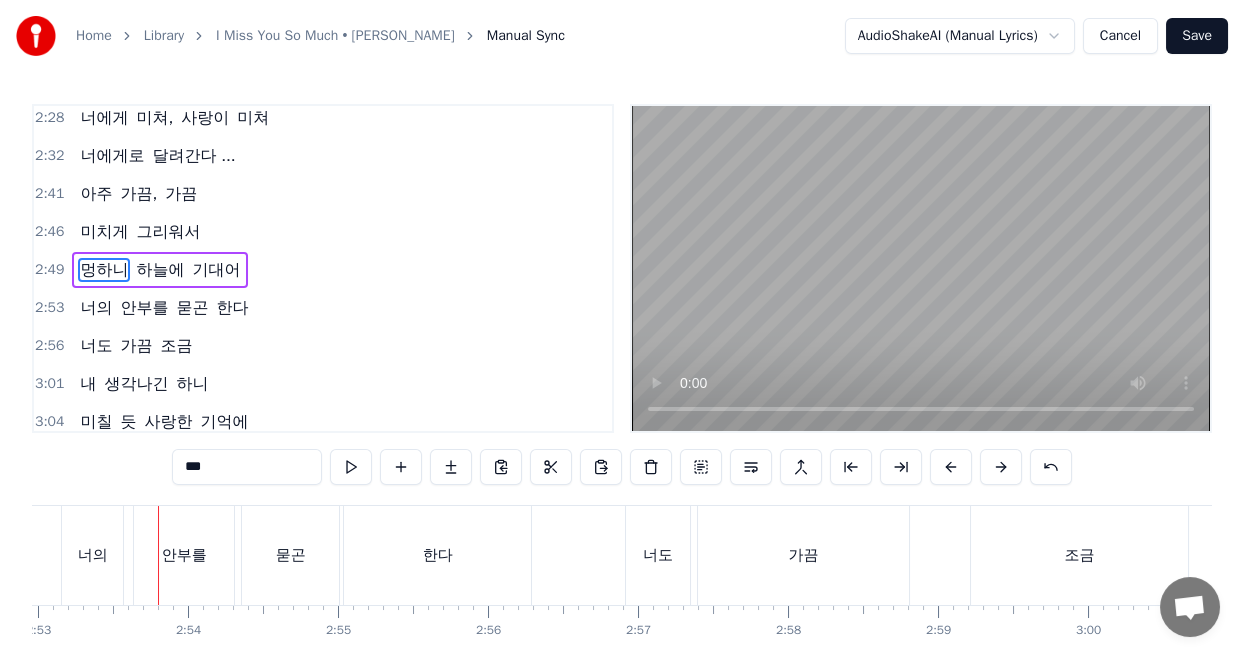click on "너의" at bounding box center [93, 555] 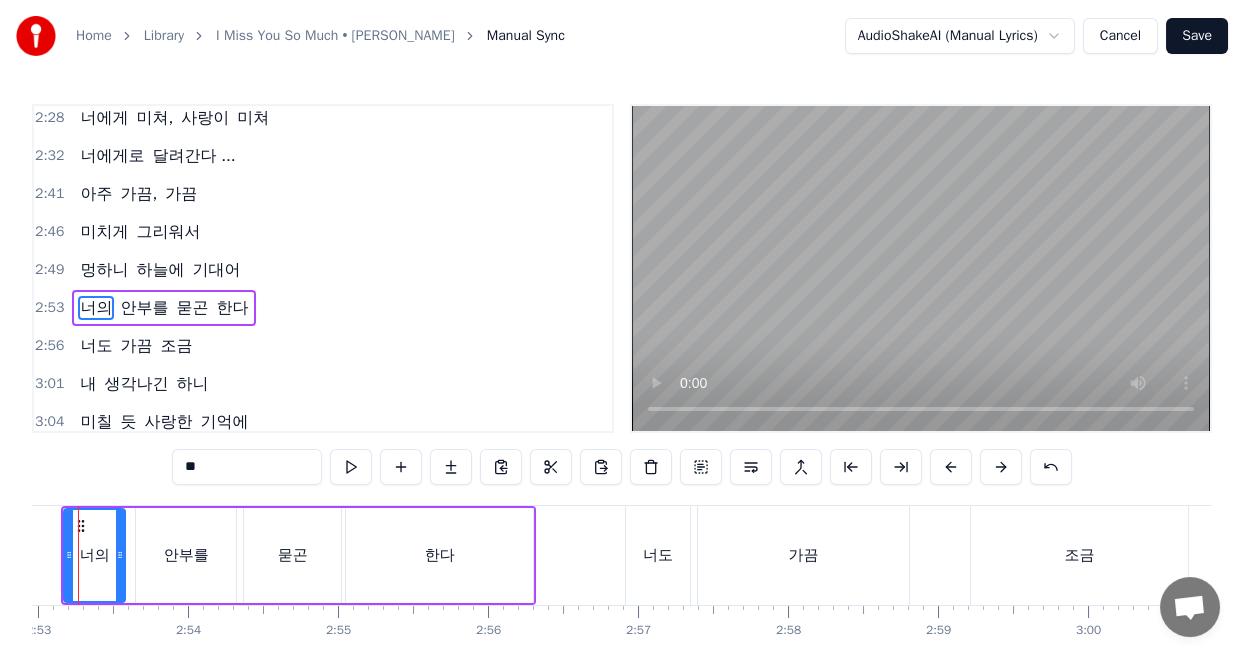 scroll, scrollTop: 1261, scrollLeft: 0, axis: vertical 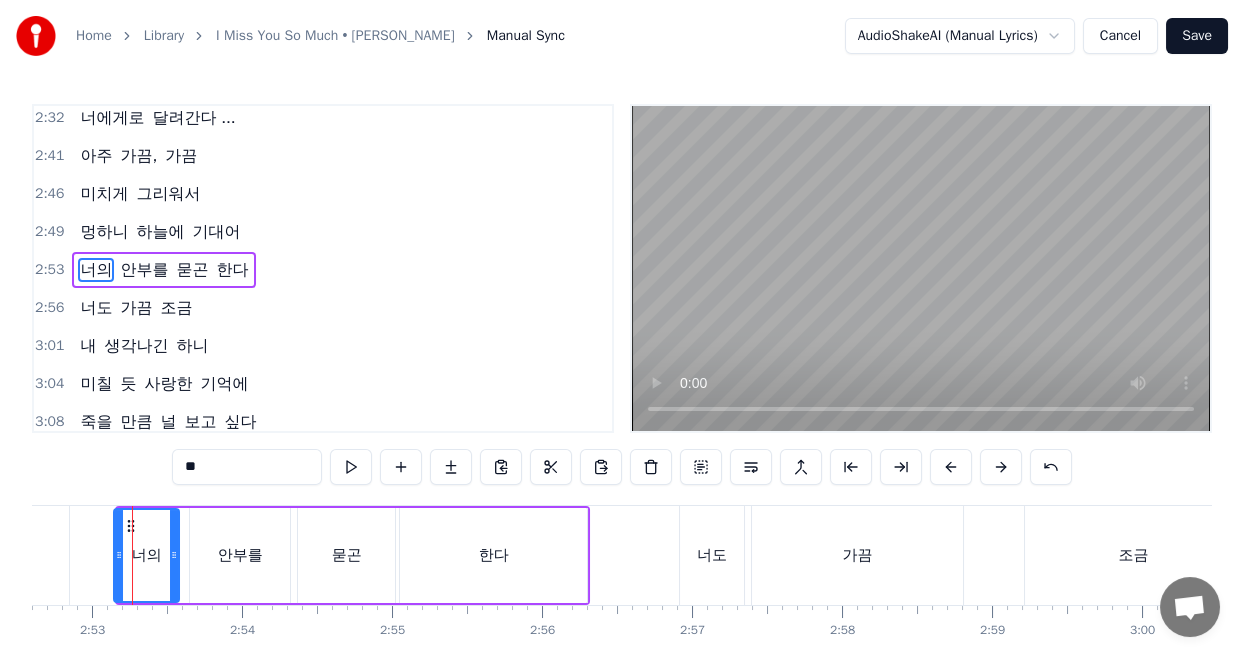 click at bounding box center (119, 555) 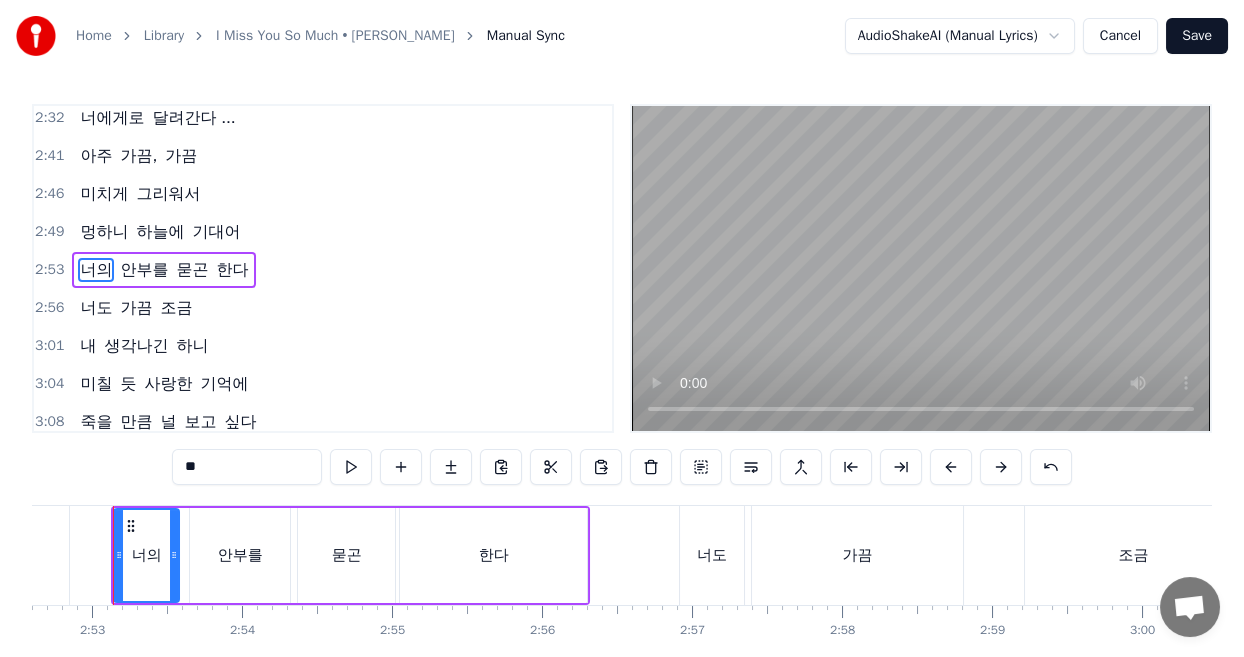 scroll, scrollTop: 0, scrollLeft: 25870, axis: horizontal 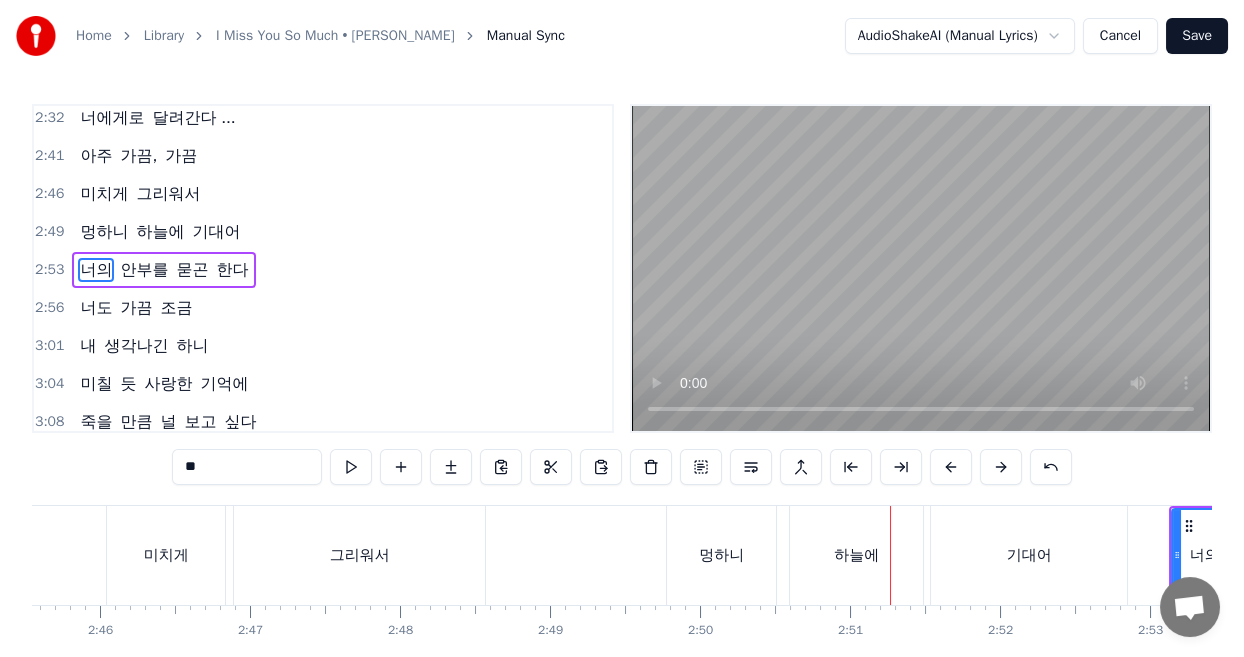 click on "멍하니" at bounding box center (721, 555) 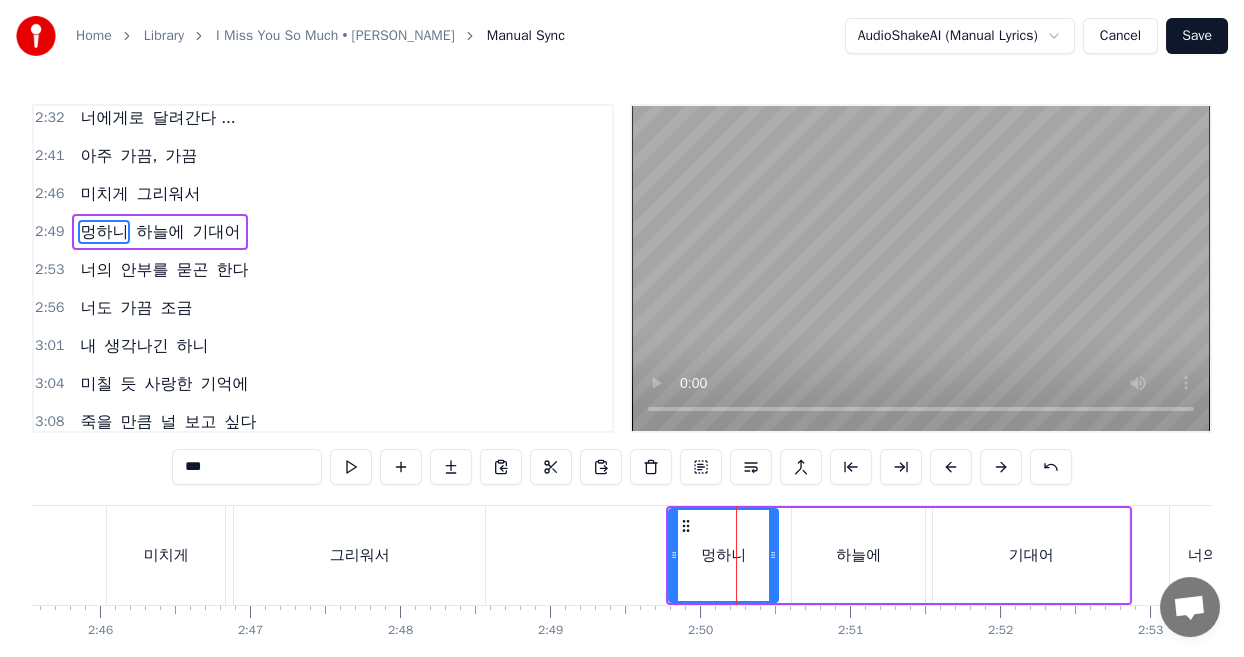 scroll, scrollTop: 1223, scrollLeft: 0, axis: vertical 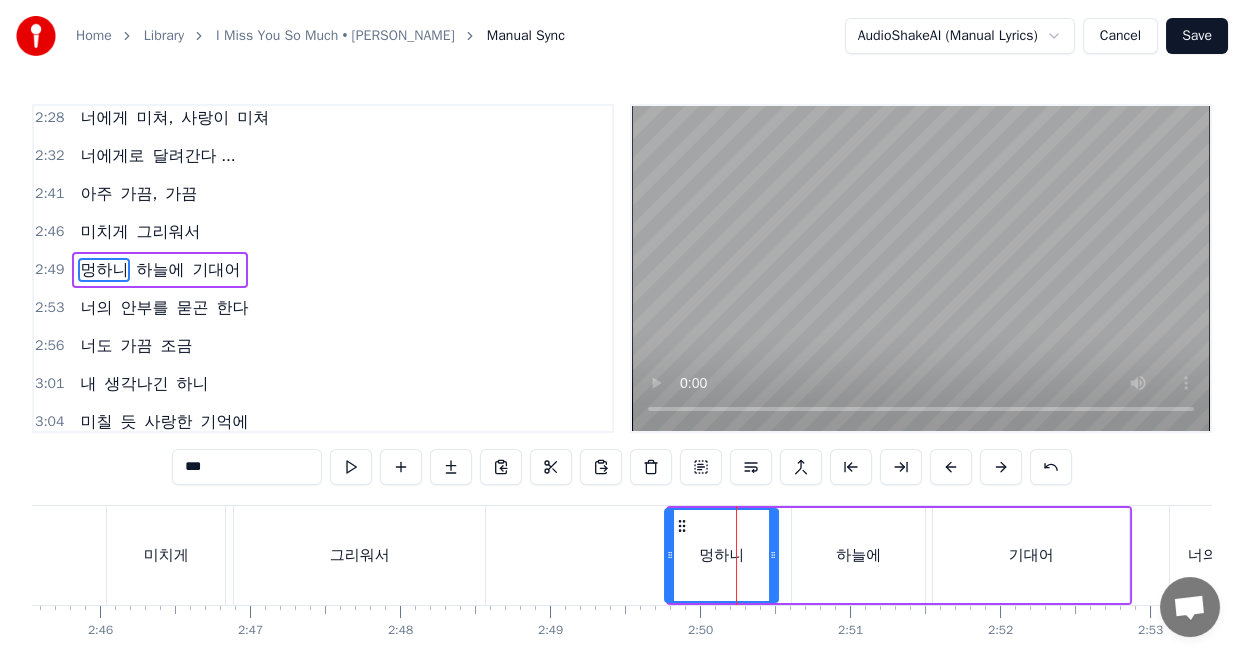 click at bounding box center (670, 555) 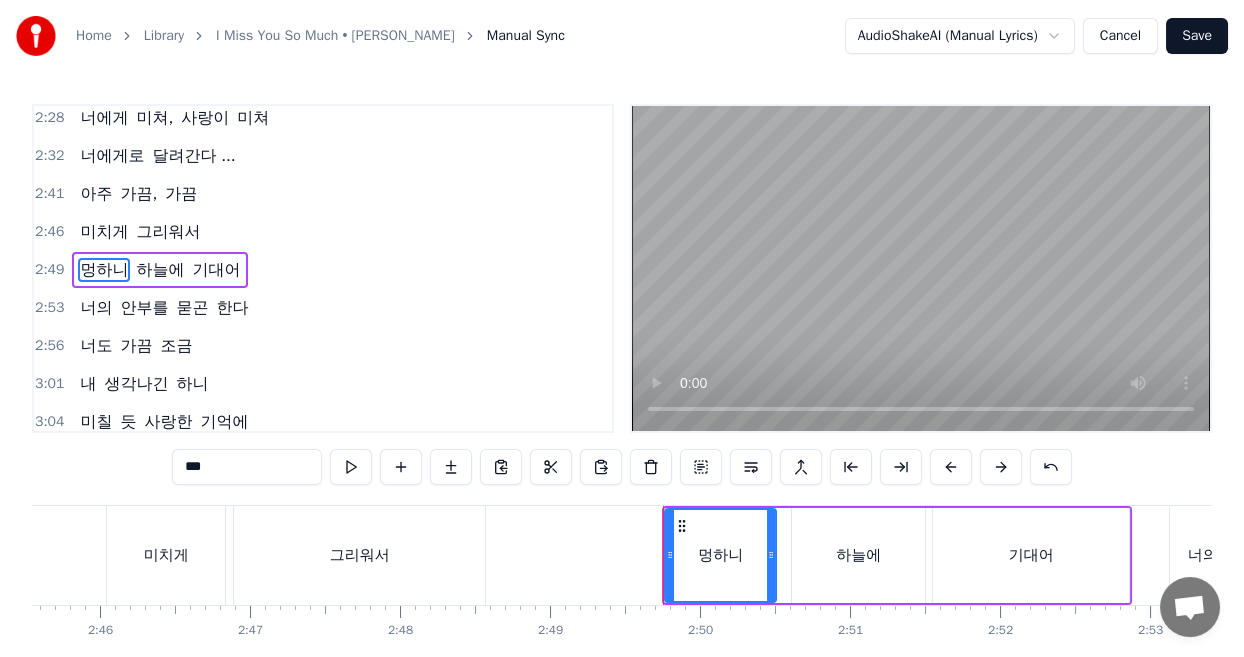 drag, startPoint x: 775, startPoint y: 544, endPoint x: 833, endPoint y: 549, distance: 58.21512 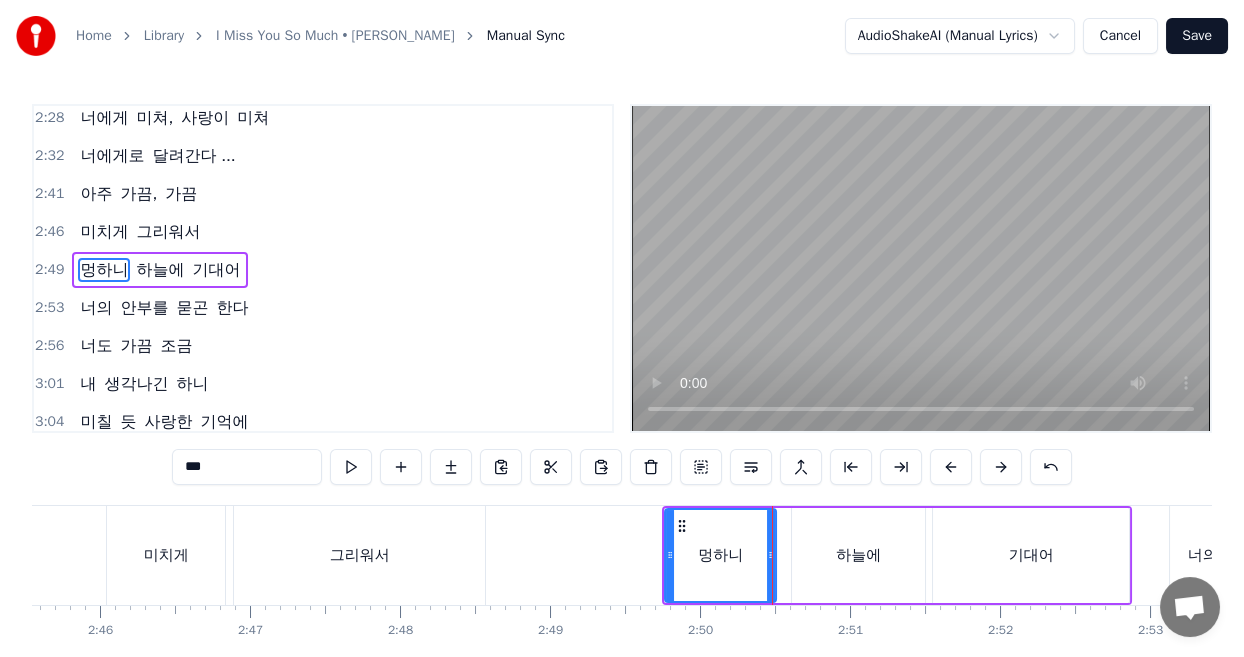 click on "하늘에" at bounding box center [858, 555] 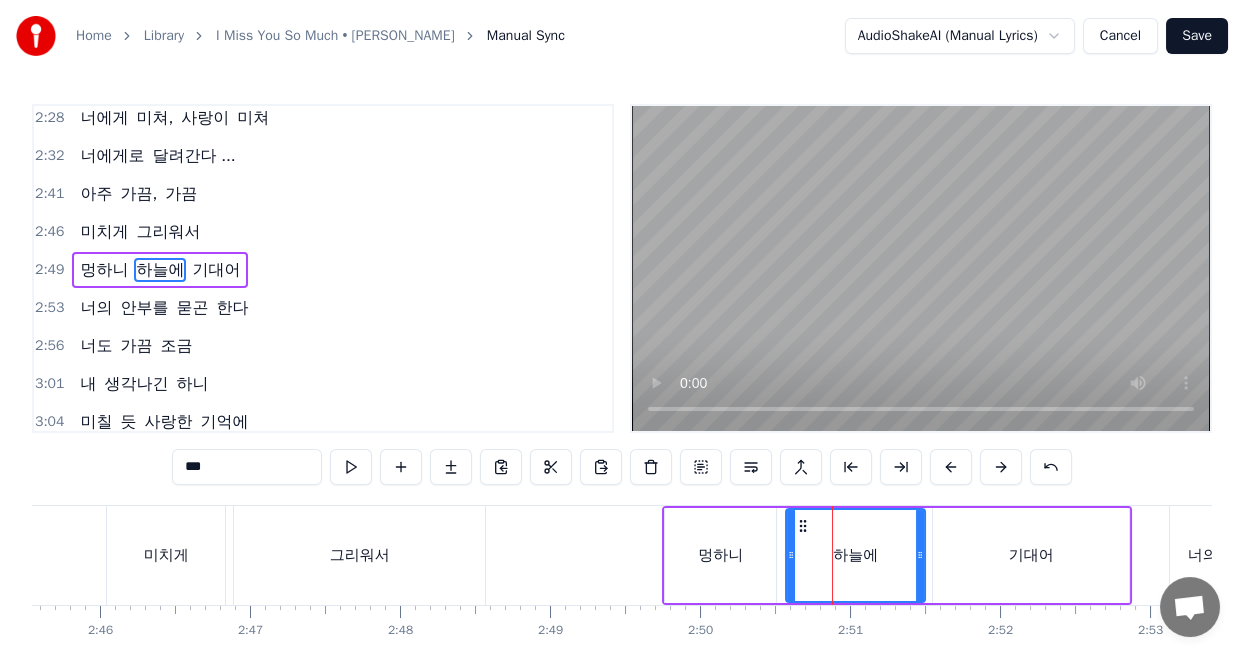 click at bounding box center (791, 555) 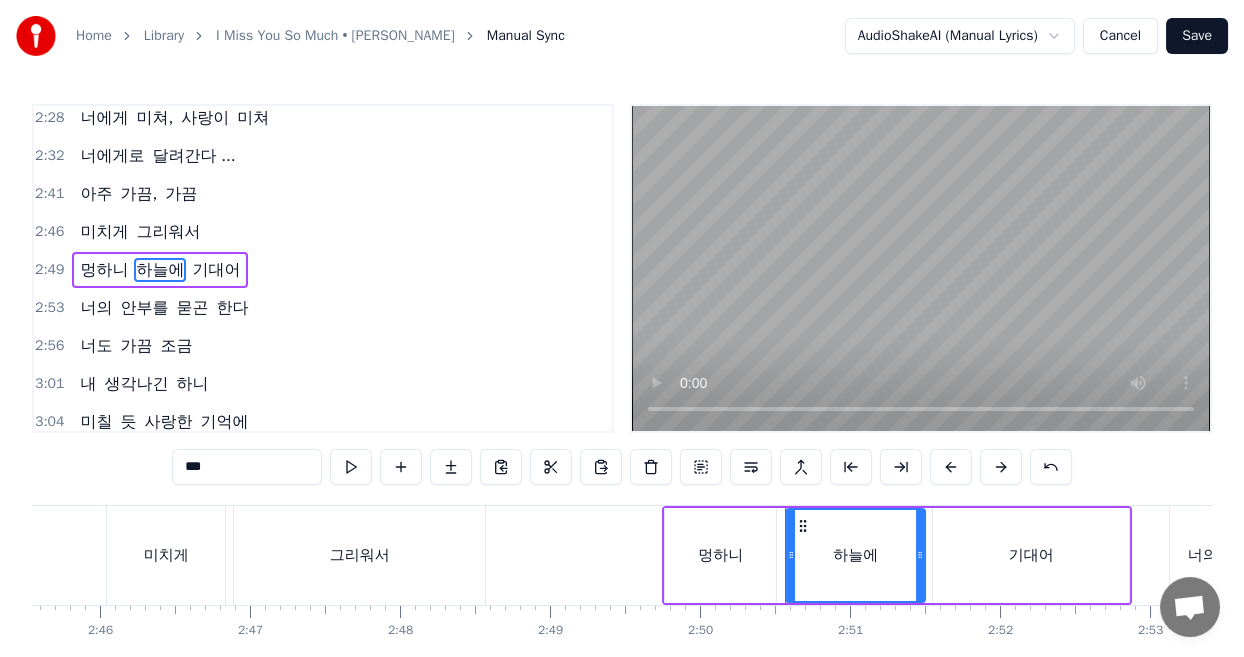 click on "하늘에" at bounding box center [855, 555] 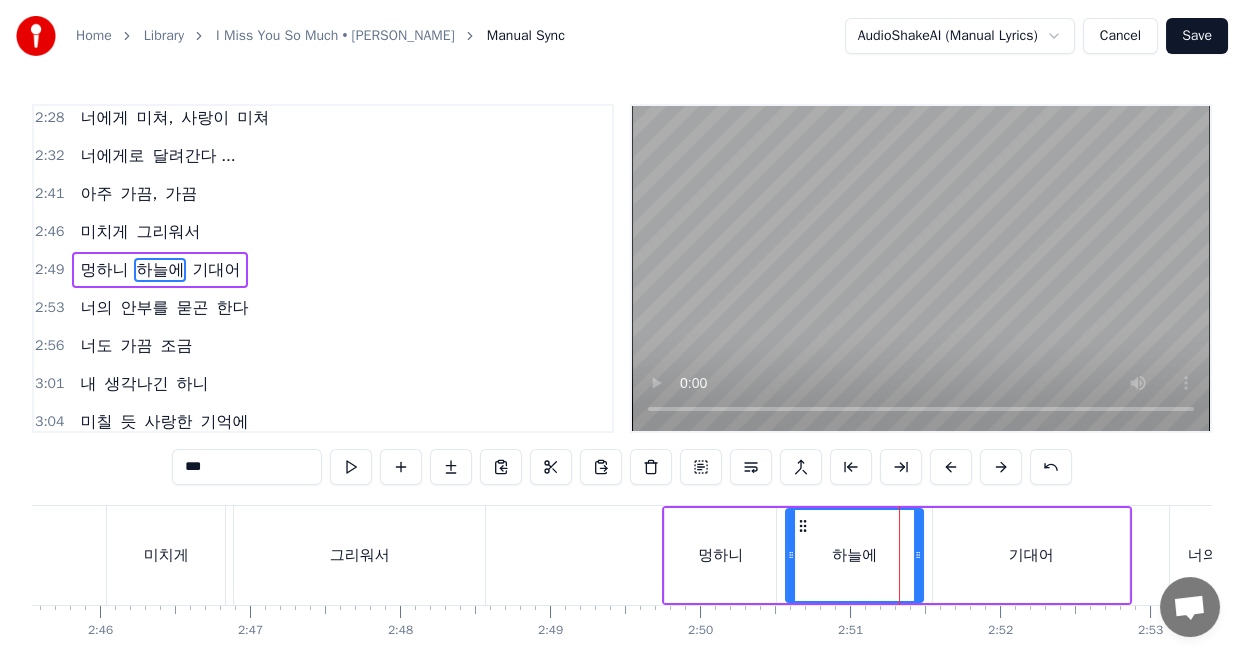 click at bounding box center [918, 555] 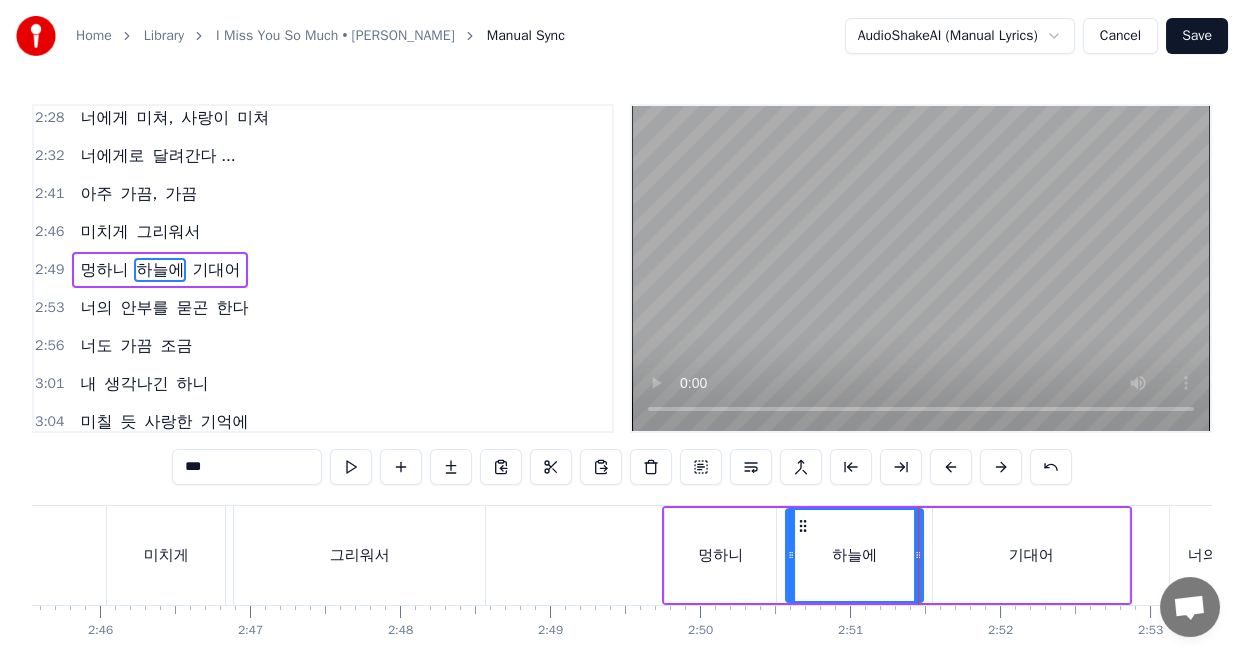 click on "기대어" at bounding box center [1031, 555] 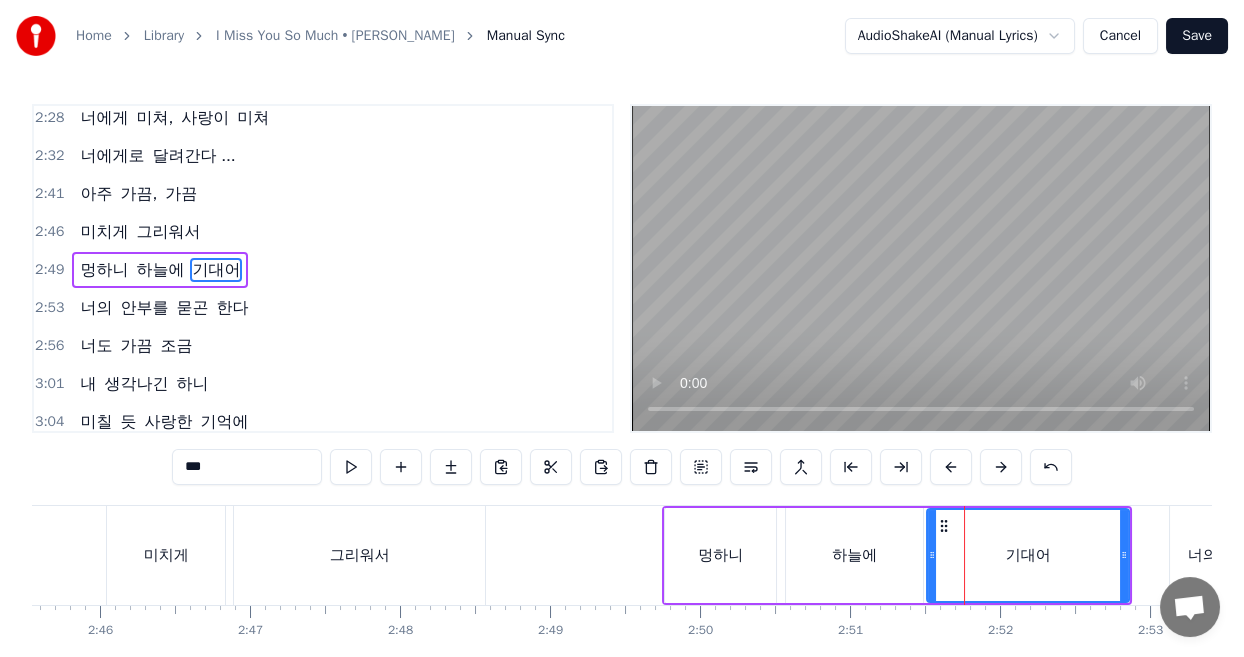 click at bounding box center [932, 555] 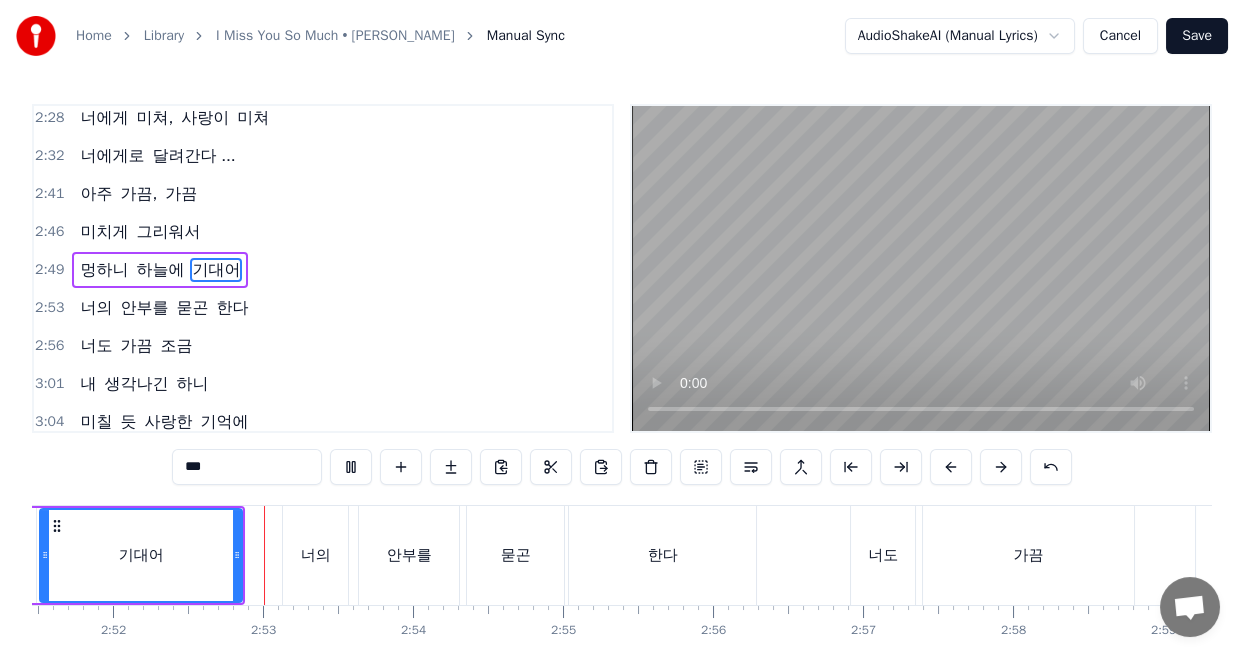 scroll, scrollTop: 0, scrollLeft: 25721, axis: horizontal 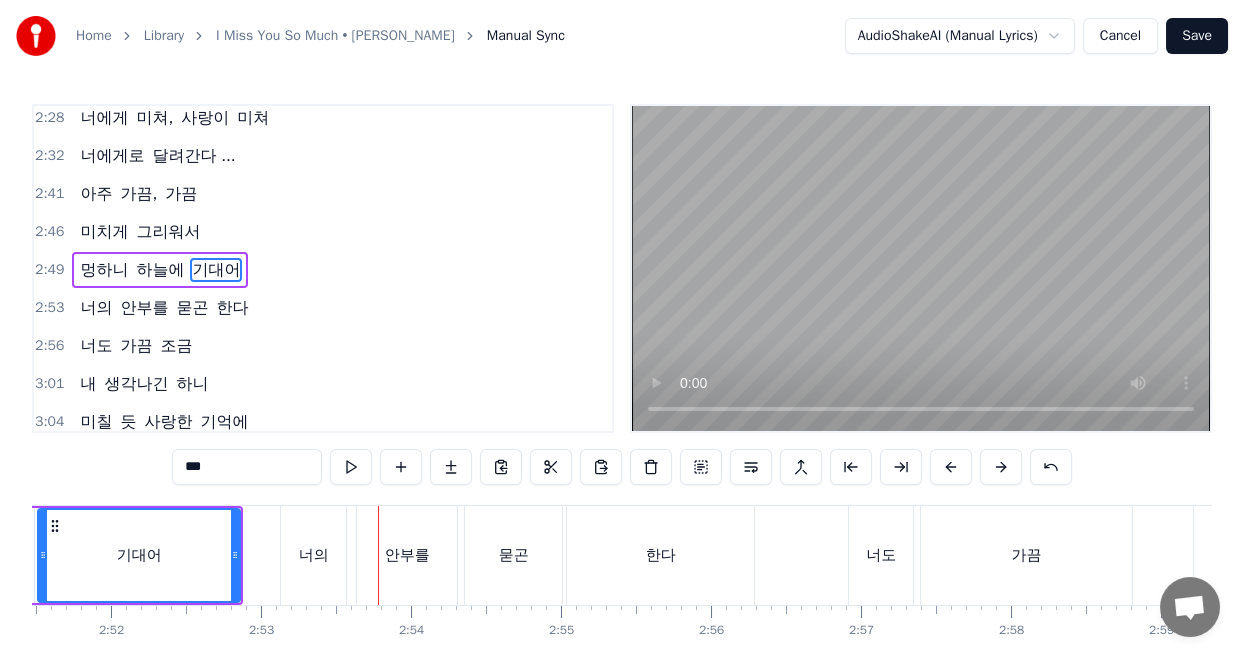 click on "너의" at bounding box center (313, 555) 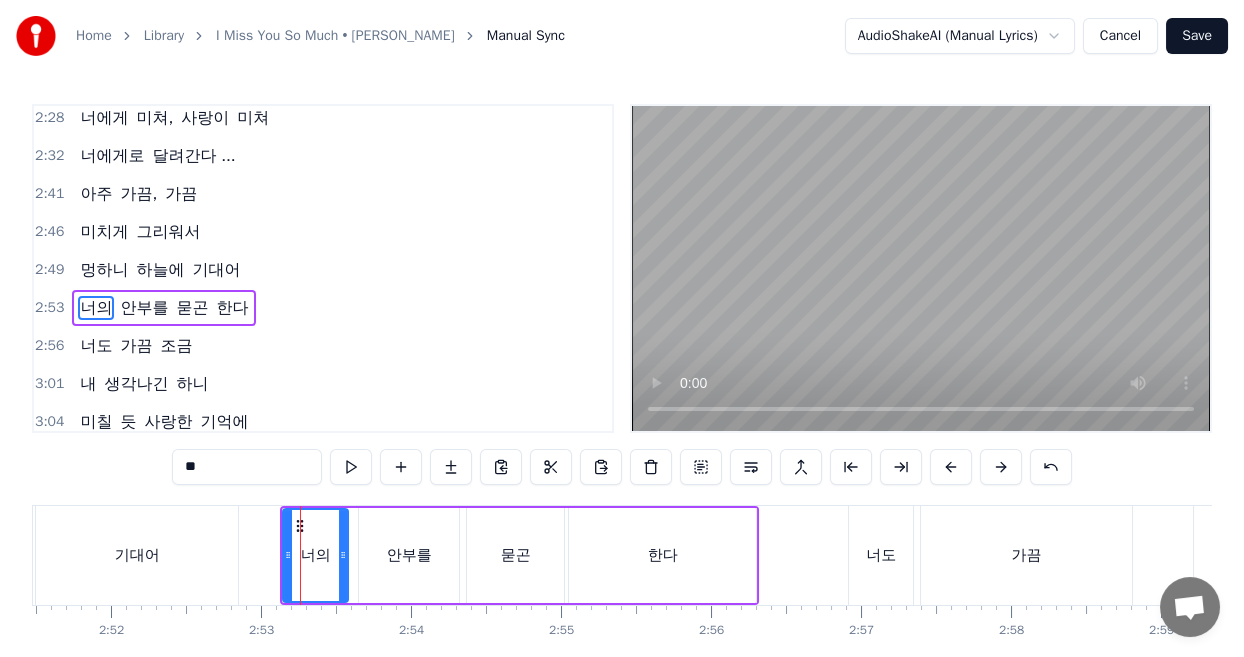 scroll, scrollTop: 1261, scrollLeft: 0, axis: vertical 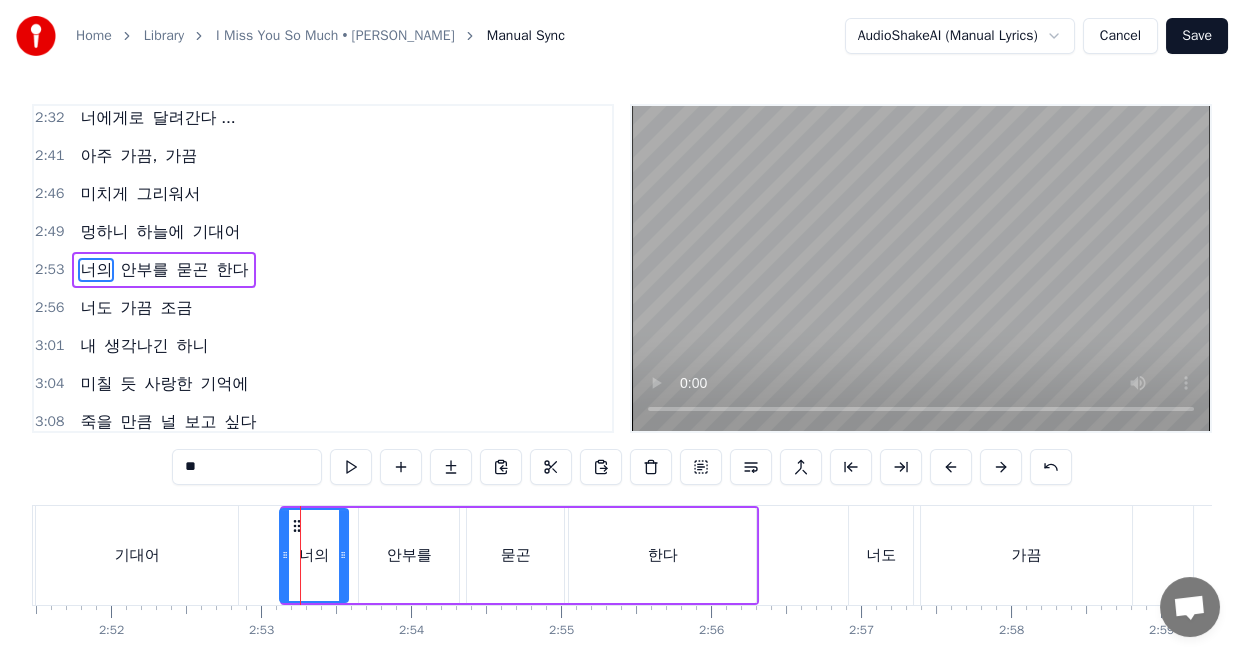 click 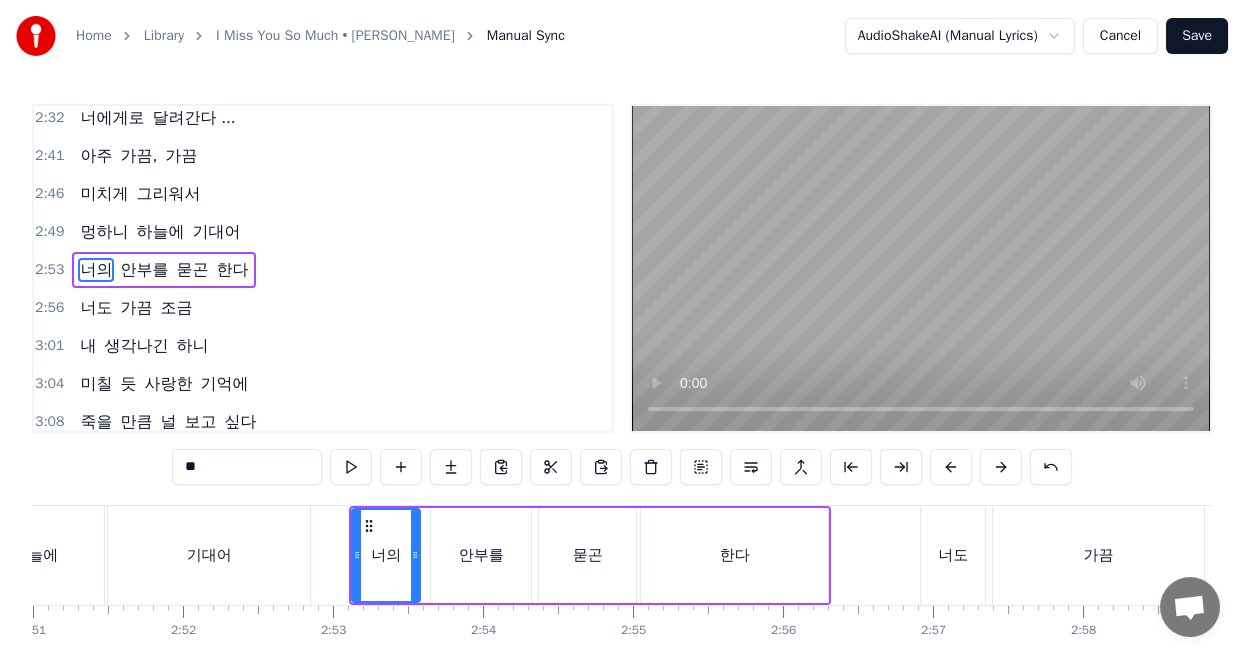 scroll, scrollTop: 0, scrollLeft: 25072, axis: horizontal 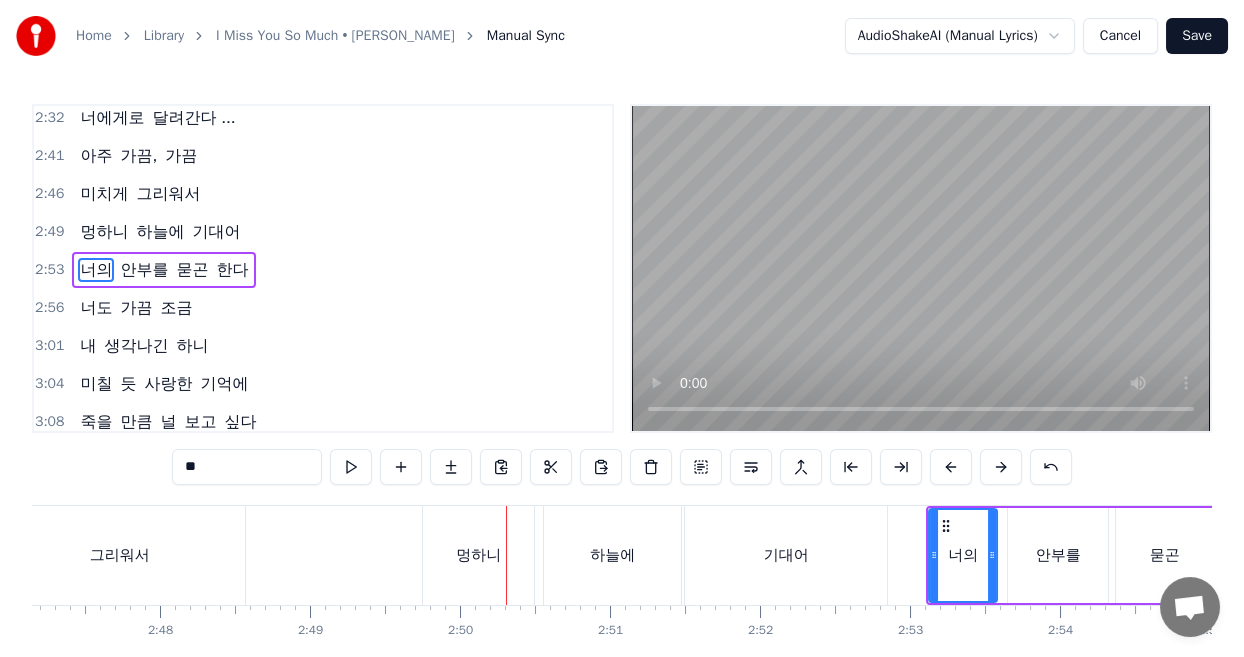 click on "멍하니" at bounding box center (478, 555) 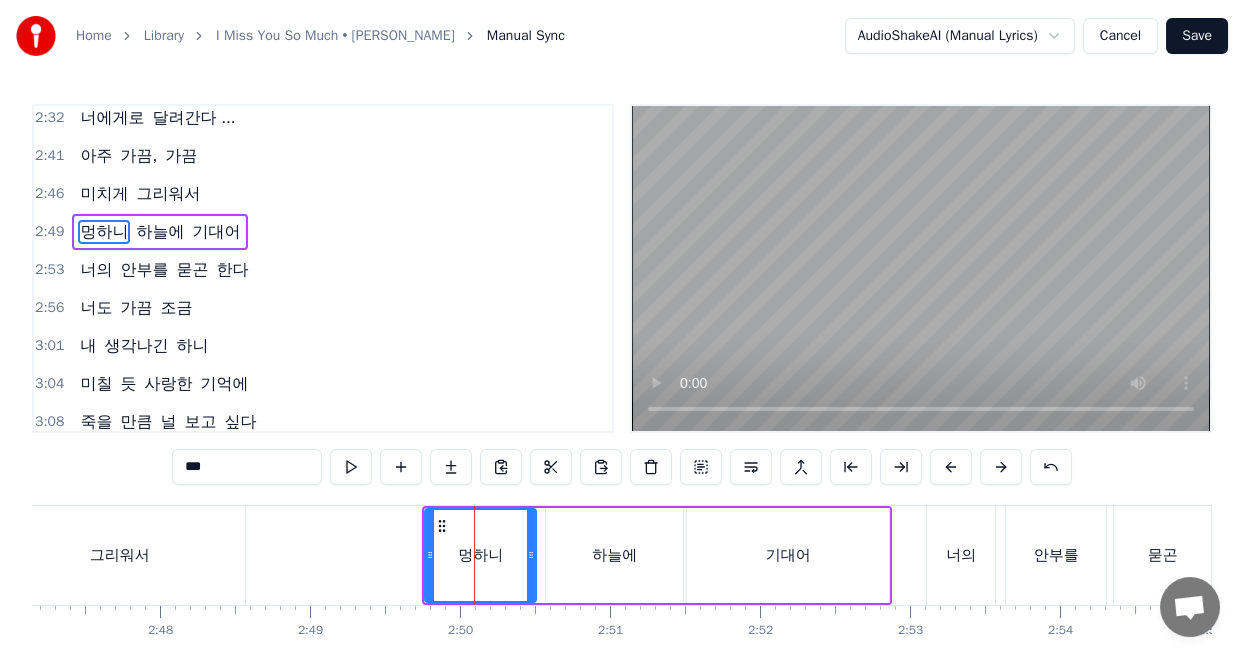 scroll, scrollTop: 1223, scrollLeft: 0, axis: vertical 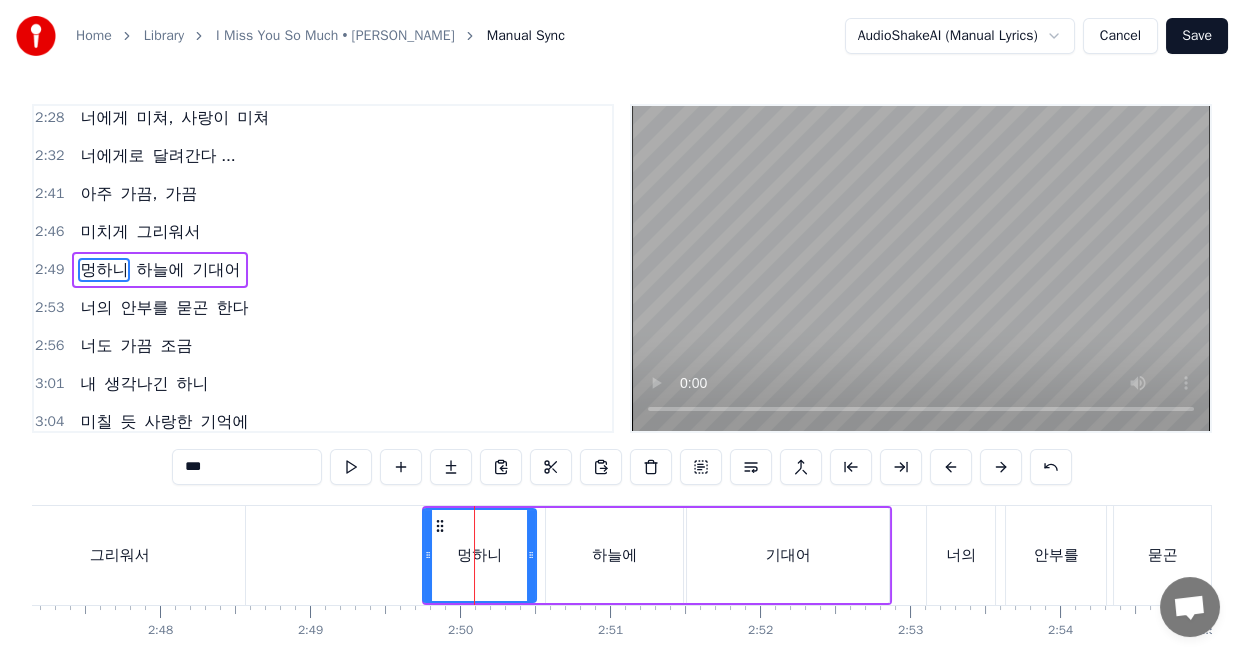 drag, startPoint x: 428, startPoint y: 531, endPoint x: 460, endPoint y: 530, distance: 32.01562 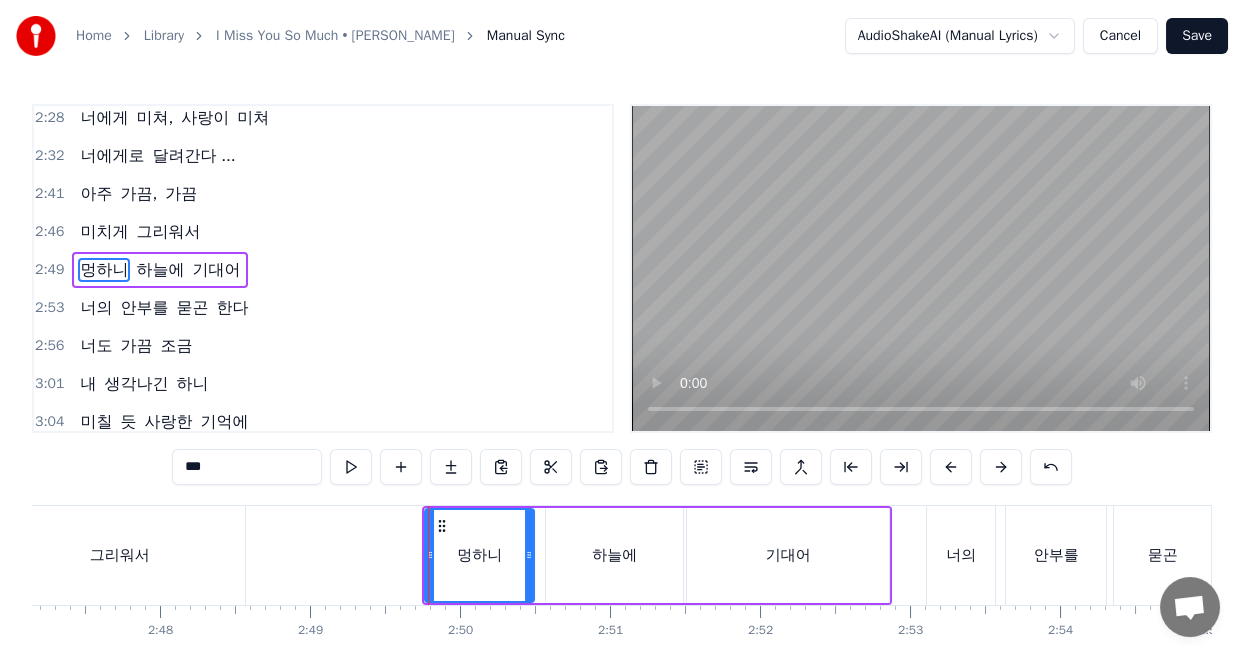drag, startPoint x: 533, startPoint y: 538, endPoint x: 579, endPoint y: 550, distance: 47.539455 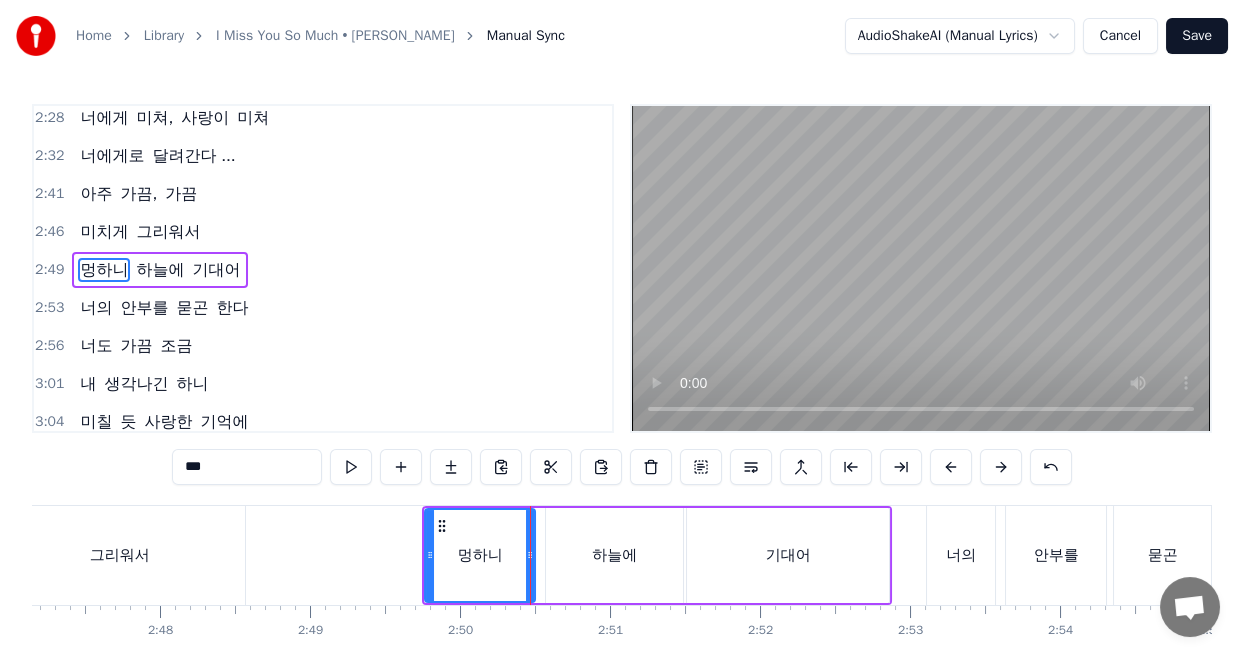 click on "하늘에" at bounding box center [614, 555] 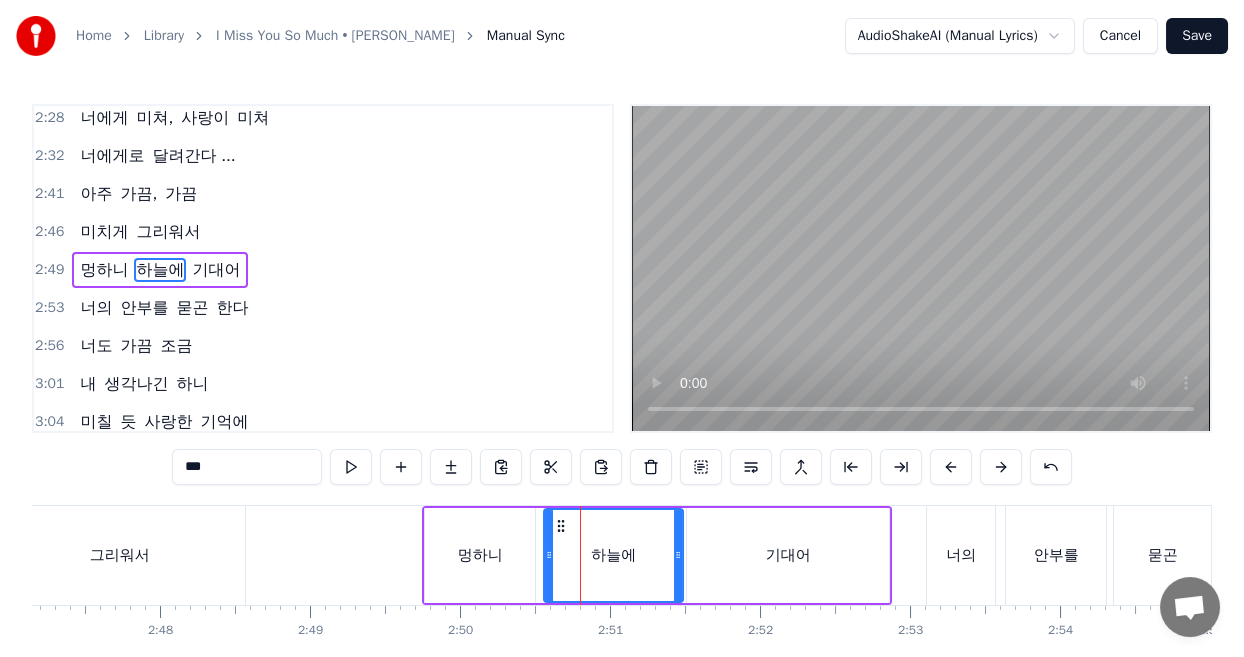 click at bounding box center [549, 555] 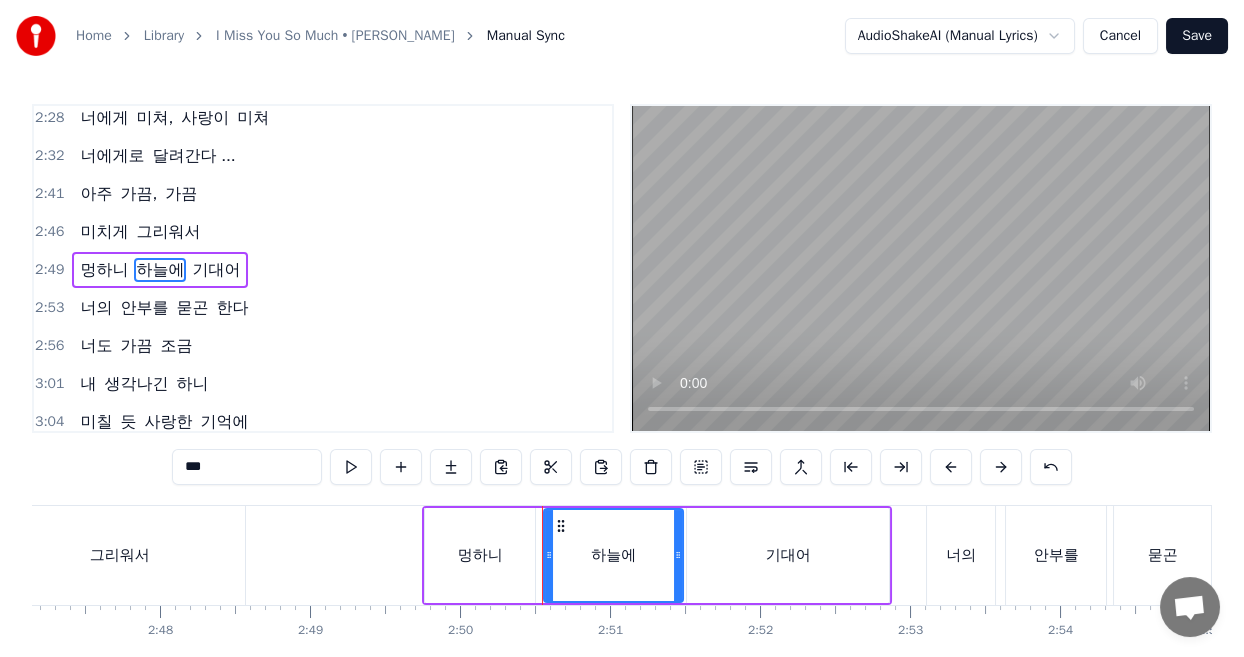 click on "하늘에" at bounding box center (613, 555) 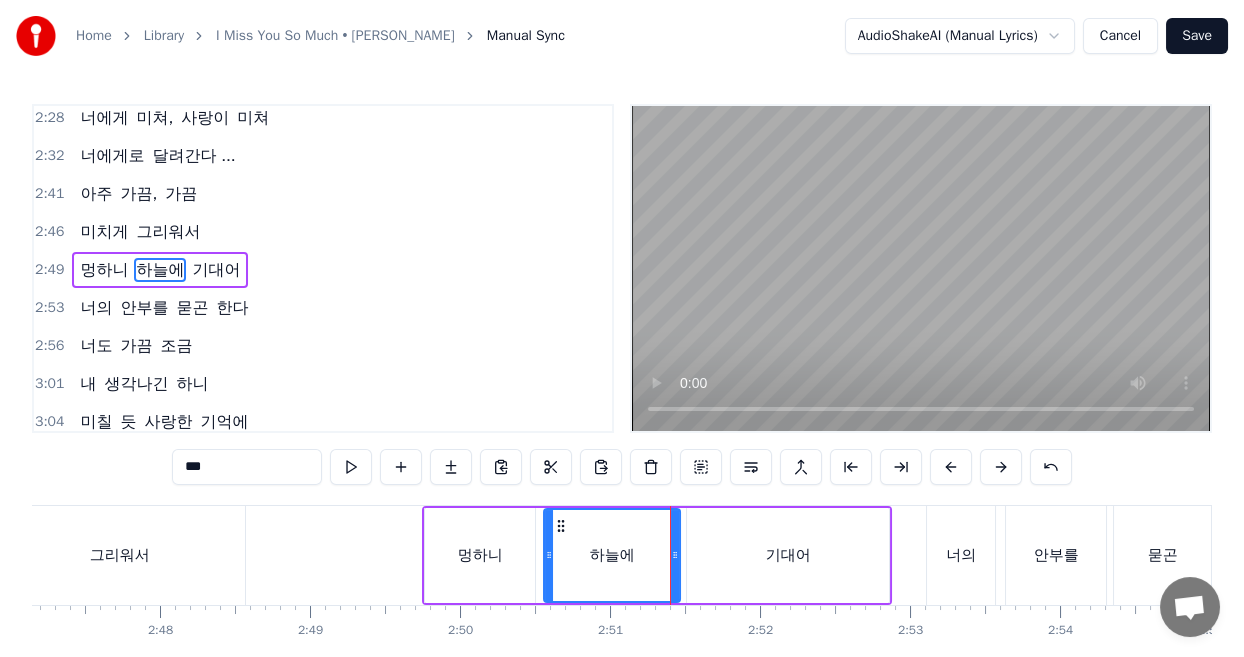 click at bounding box center [675, 555] 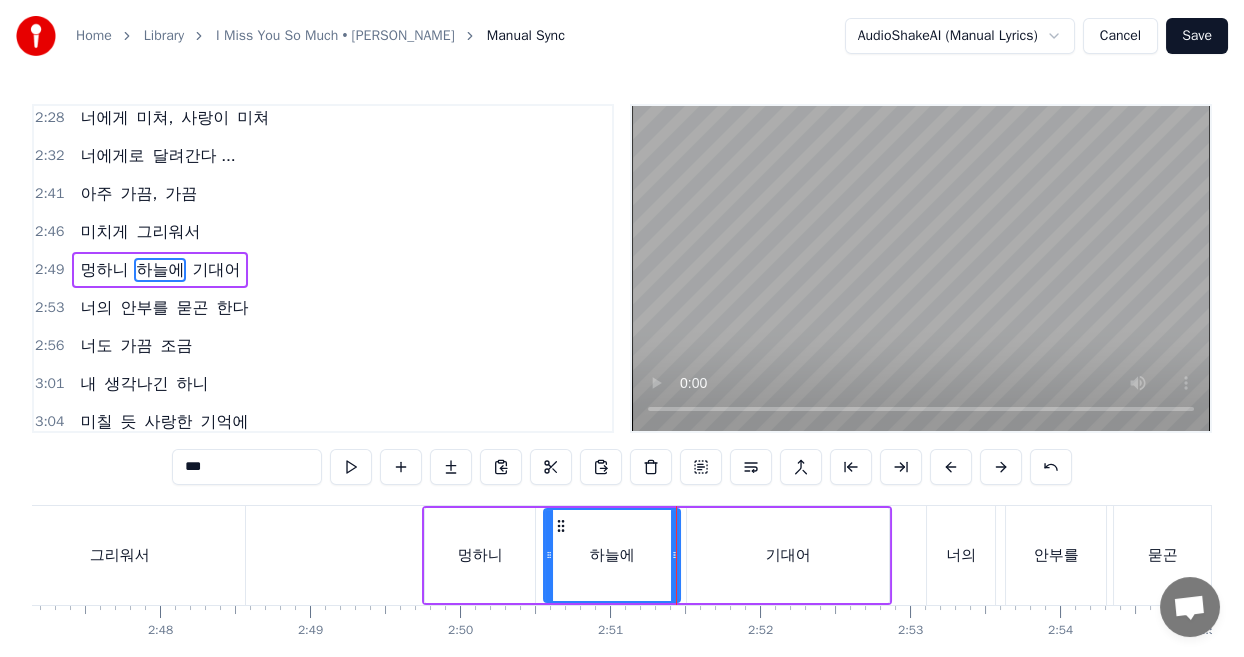 click on "기대어" at bounding box center (788, 555) 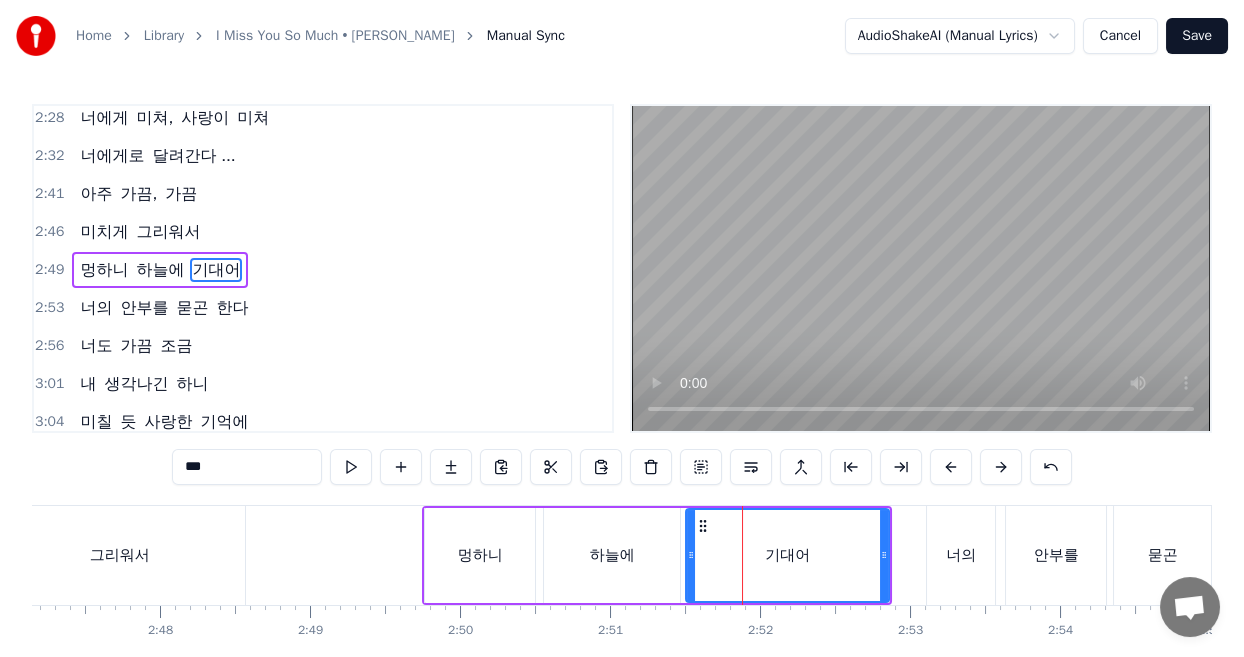 click at bounding box center (691, 555) 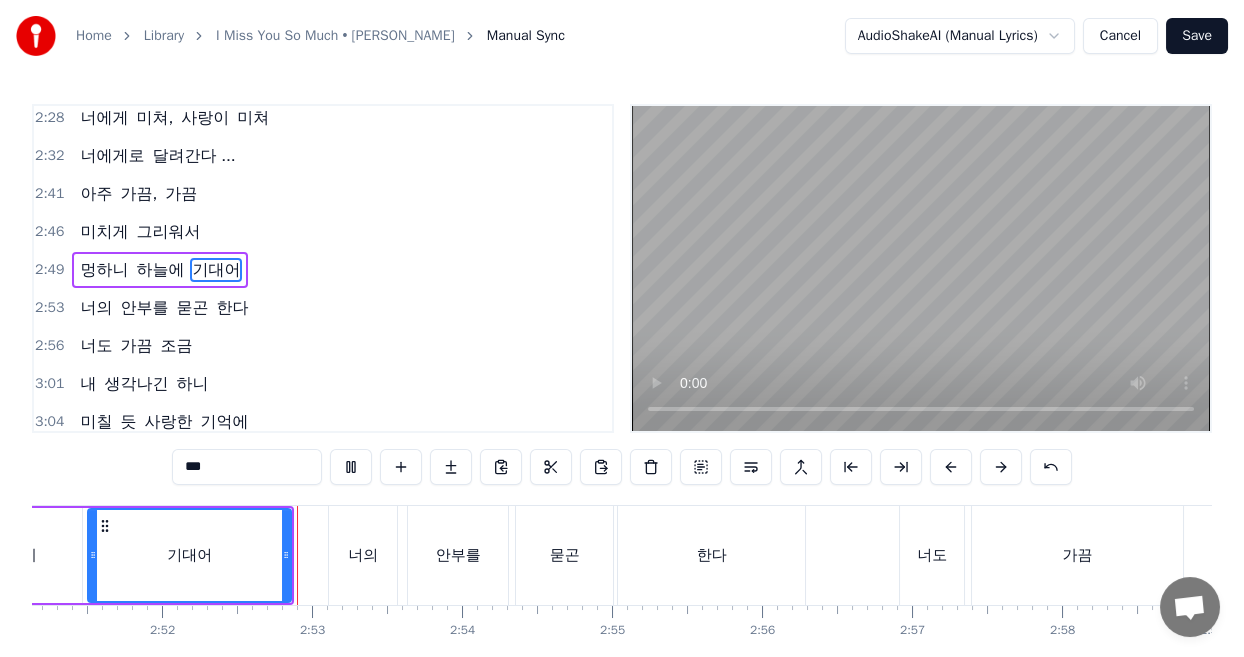 scroll, scrollTop: 0, scrollLeft: 25721, axis: horizontal 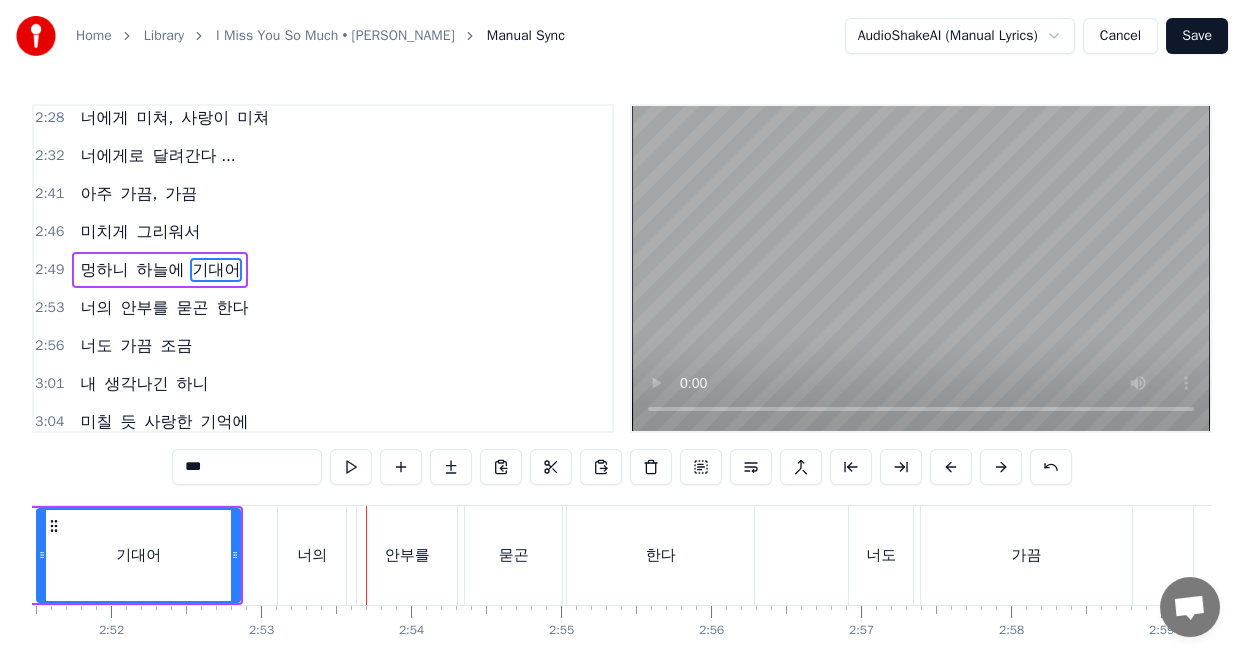 click on "너의" at bounding box center (312, 555) 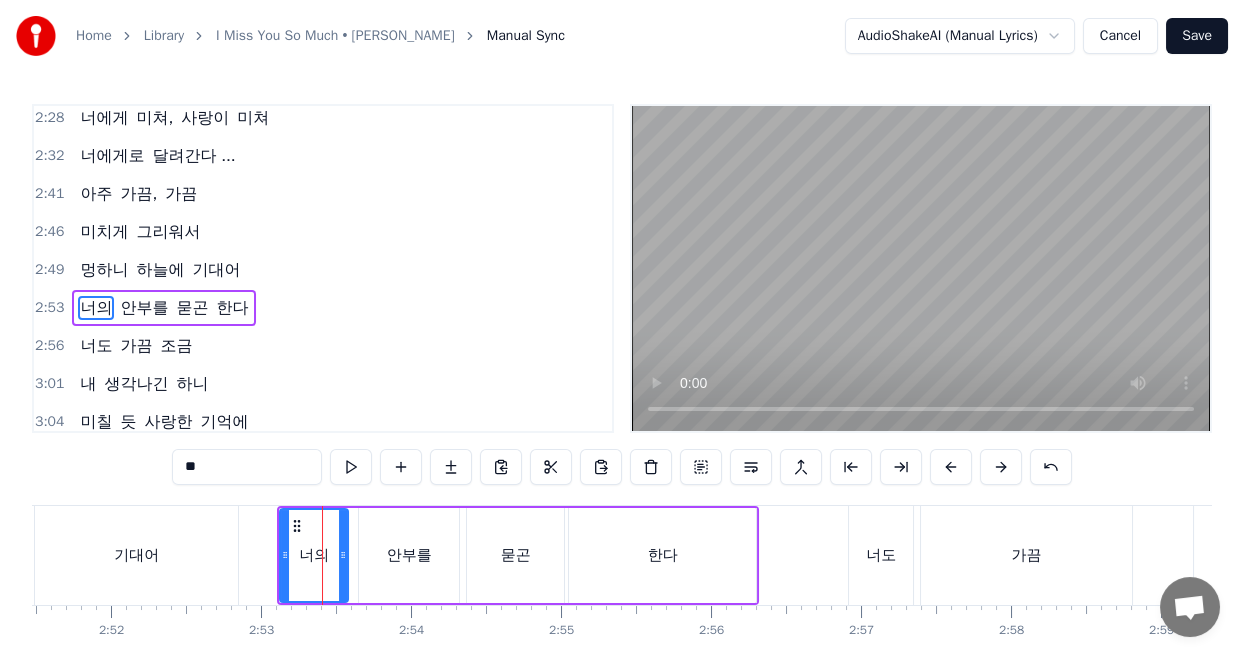 scroll, scrollTop: 1261, scrollLeft: 0, axis: vertical 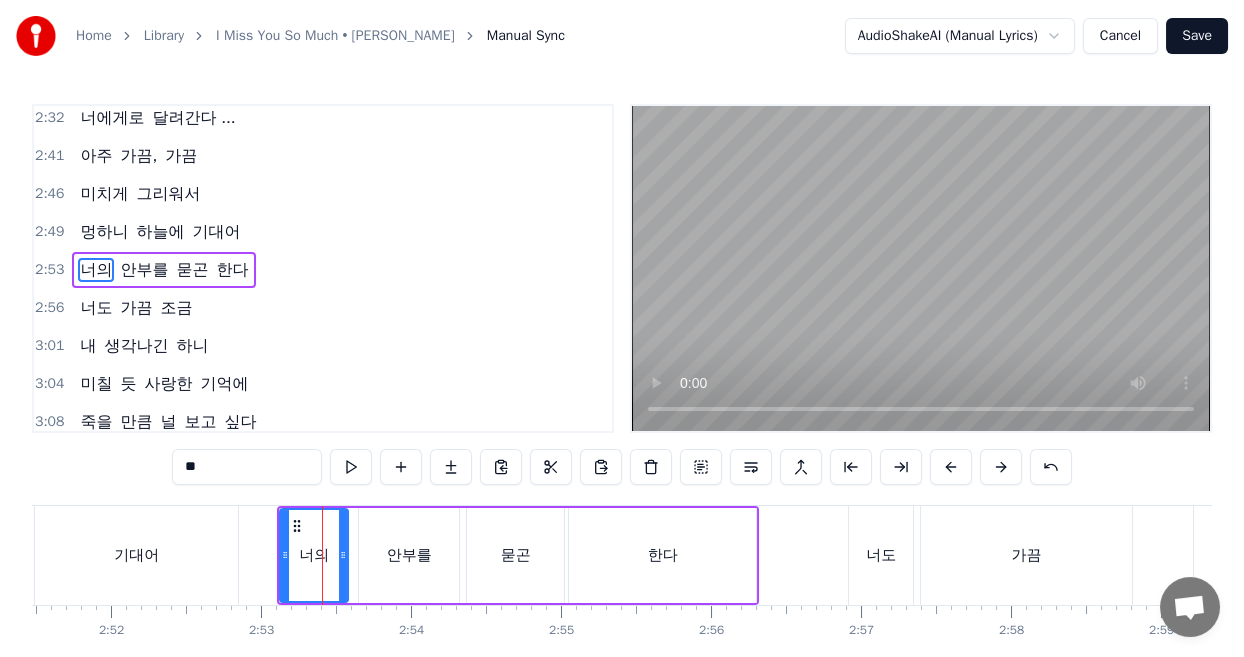 click on "너의 안부를 묻곤 한다" at bounding box center (518, 555) 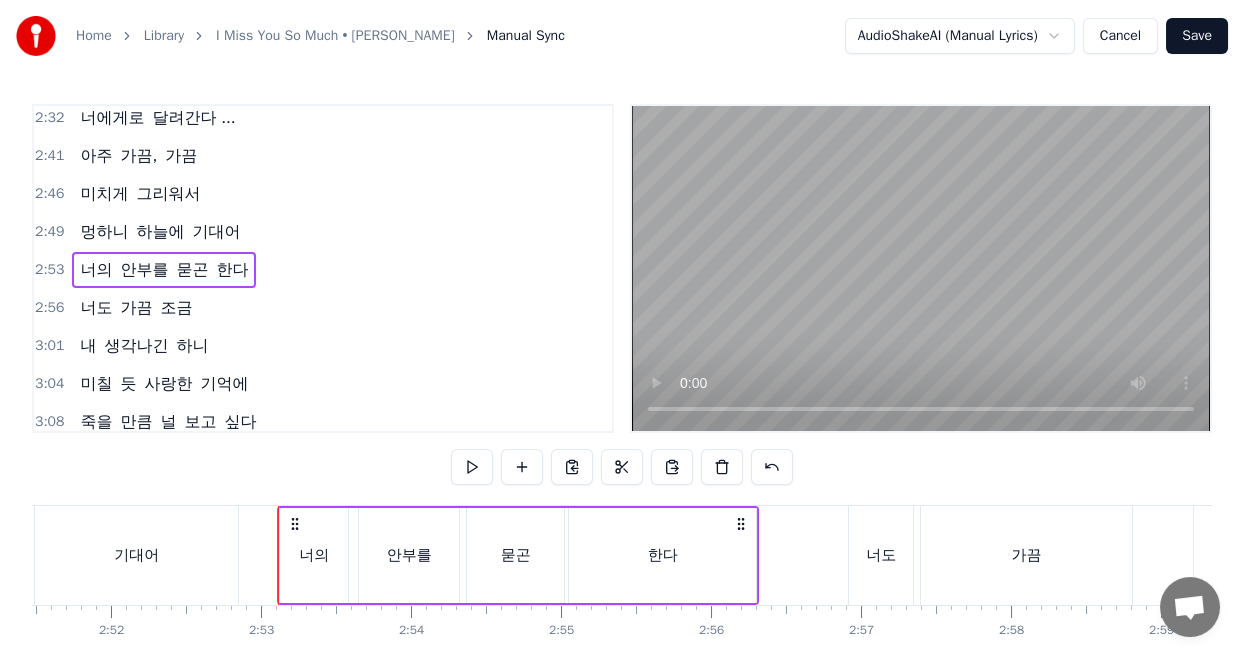 click on "너의" at bounding box center [314, 555] 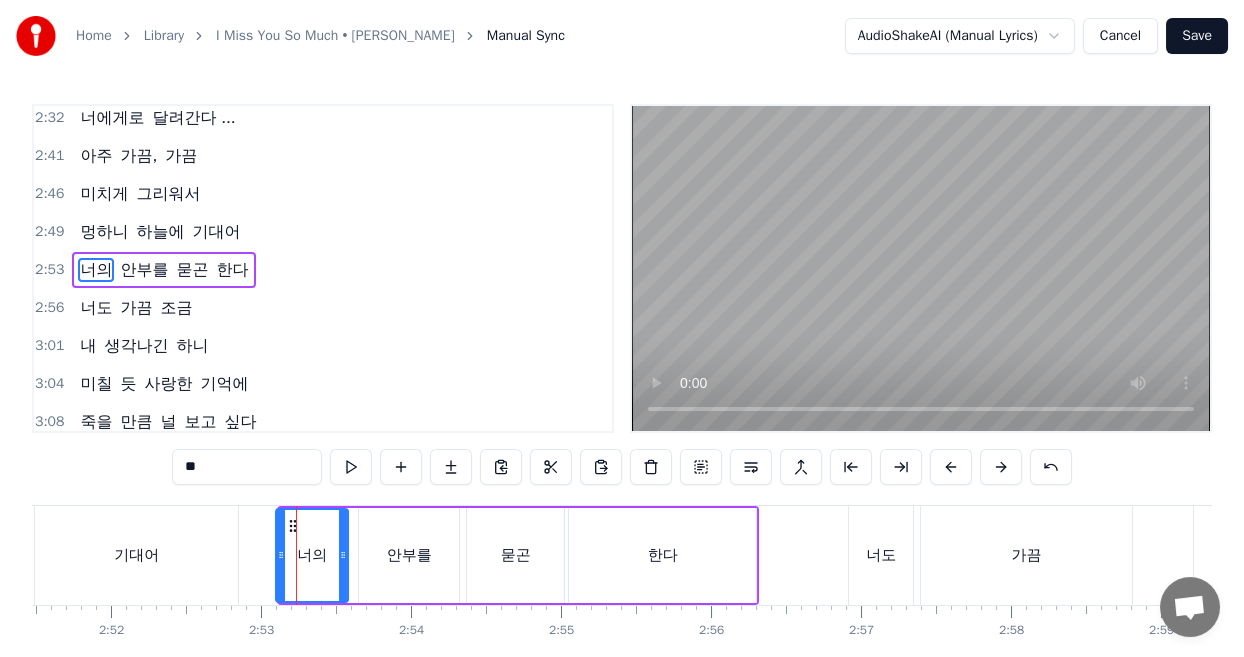 click at bounding box center [281, 555] 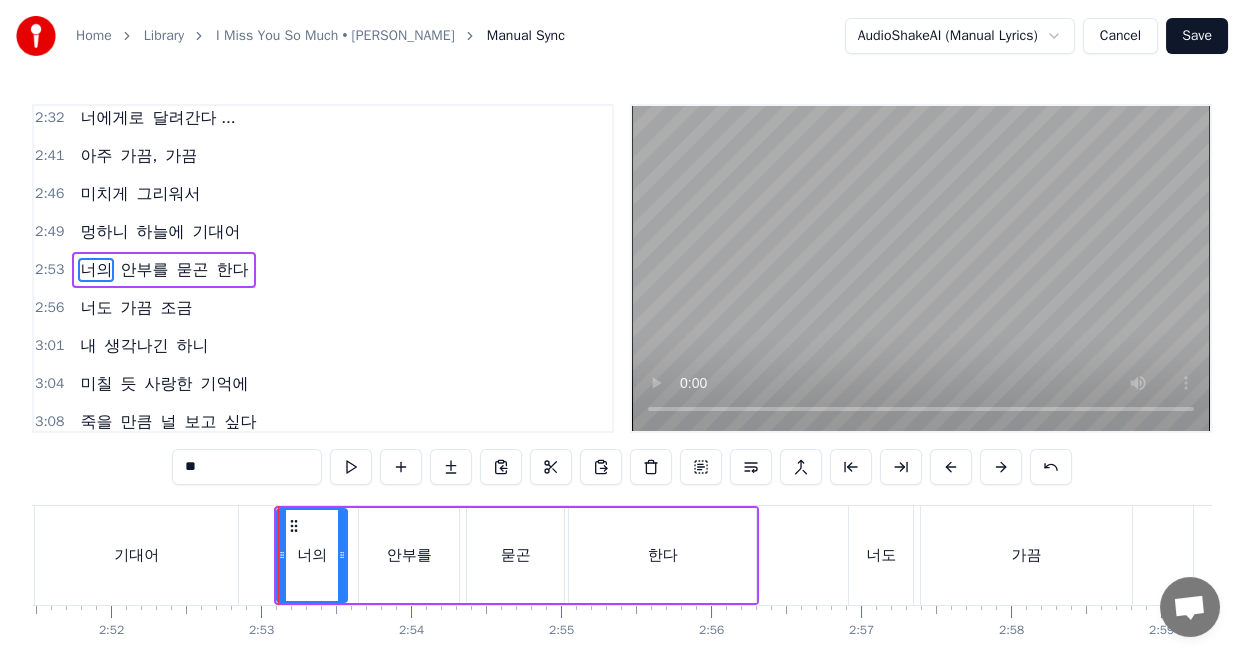 click at bounding box center (342, 555) 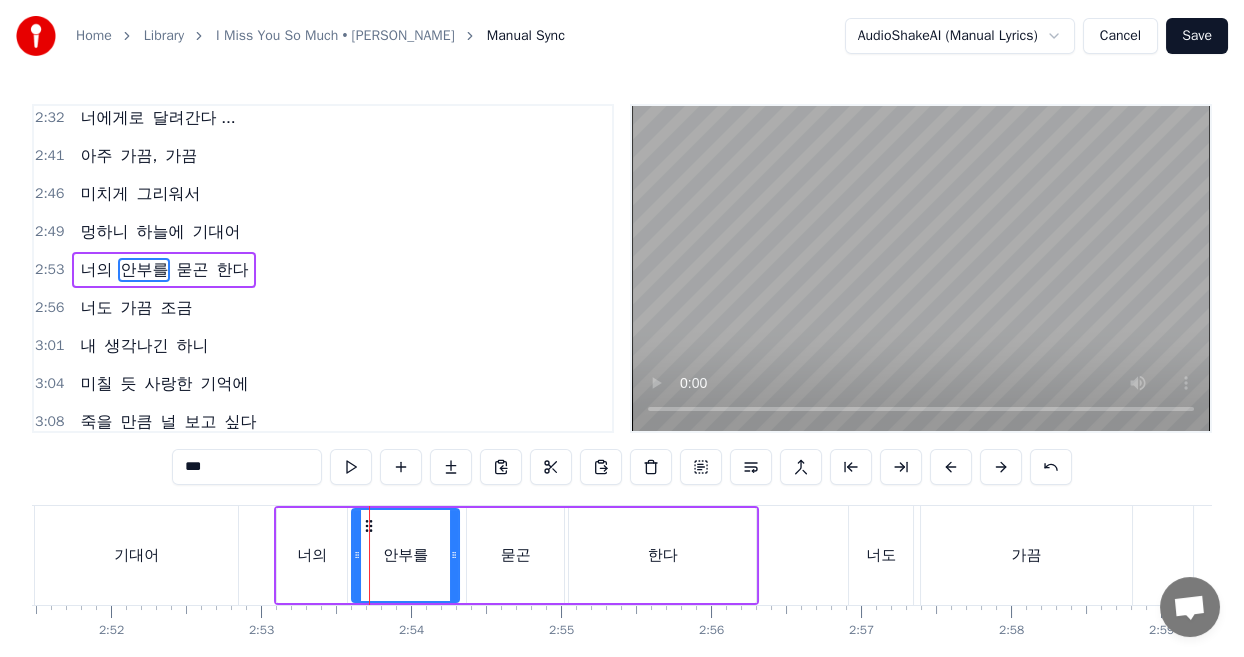 click at bounding box center [357, 555] 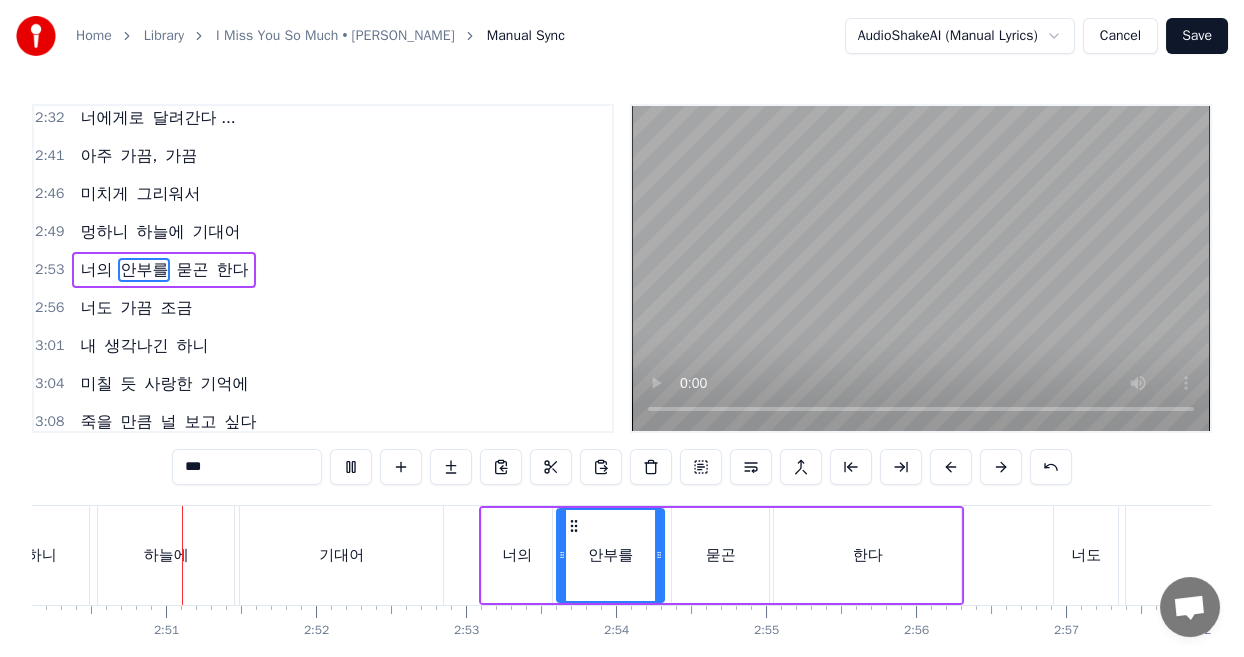 scroll, scrollTop: 0, scrollLeft: 25514, axis: horizontal 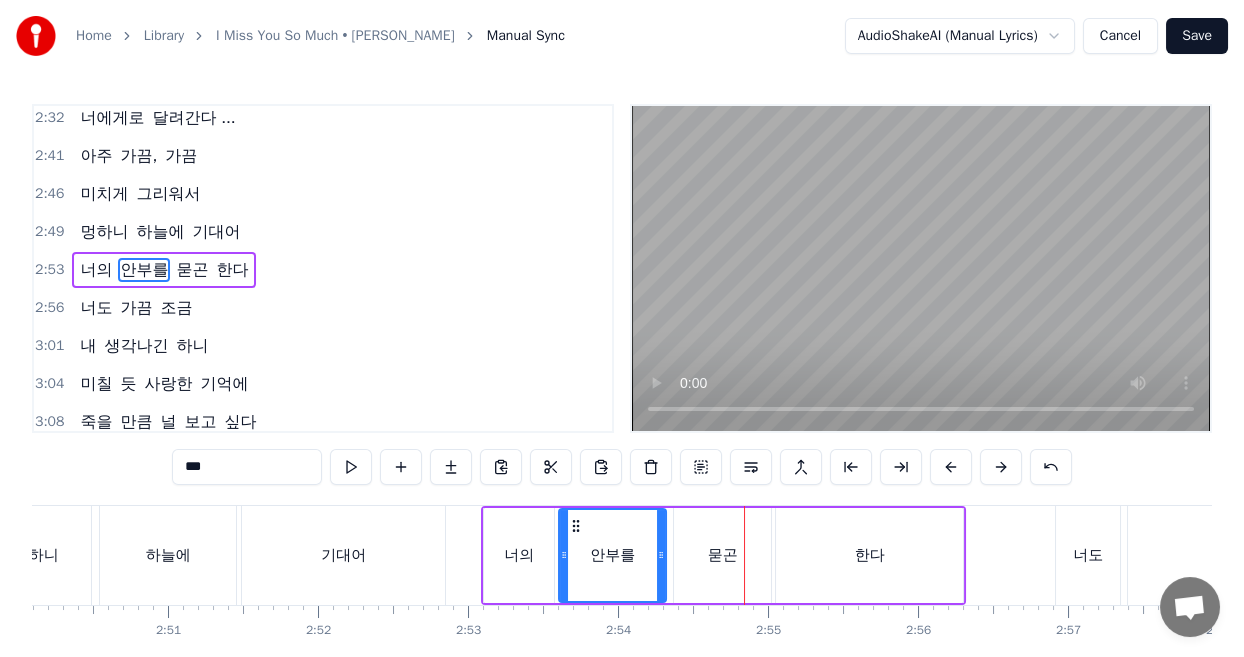 click on "안부를" at bounding box center (612, 555) 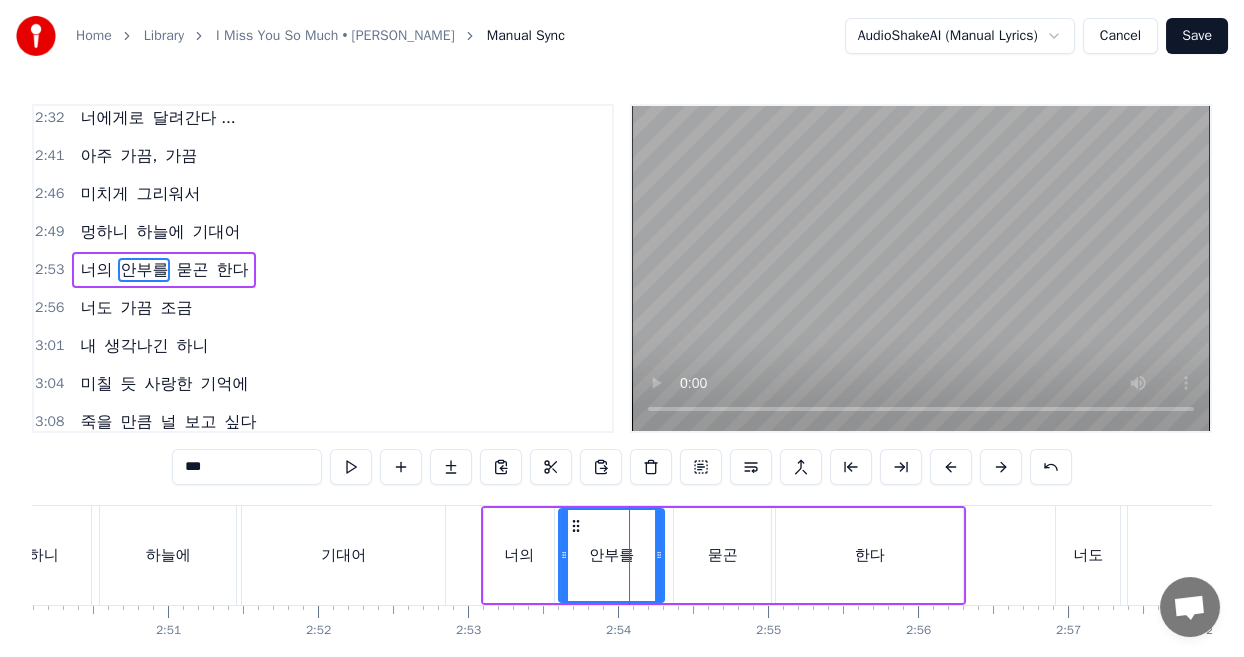 click 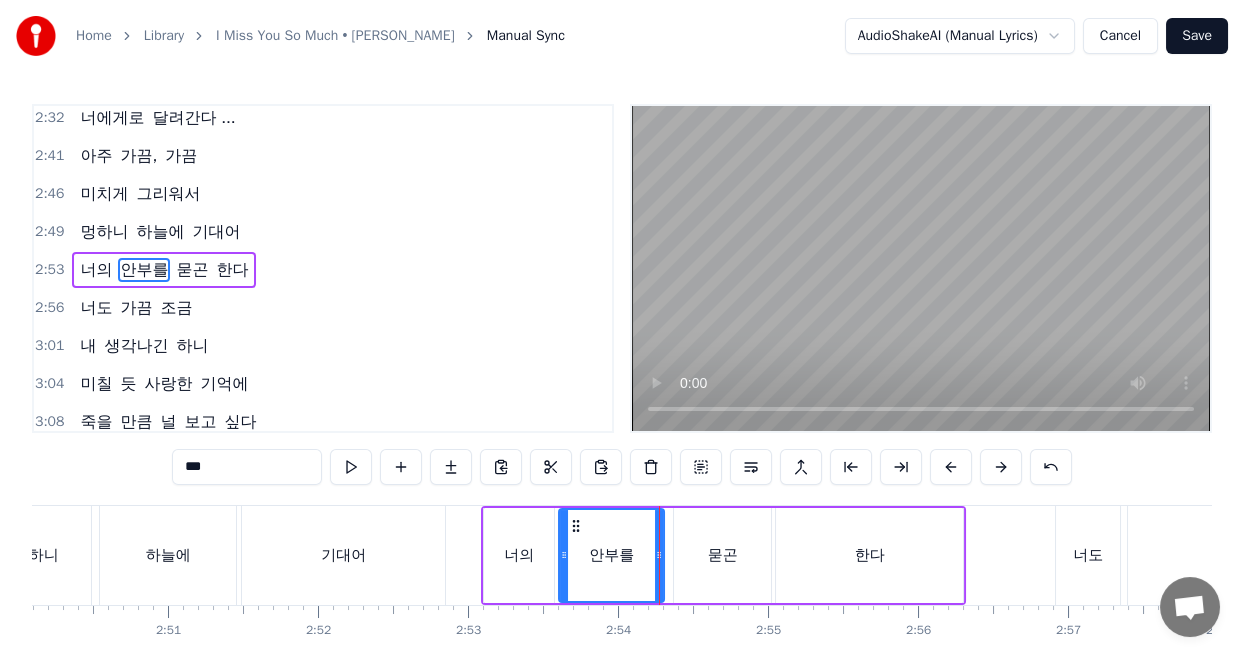 click on "묻곤" at bounding box center (723, 555) 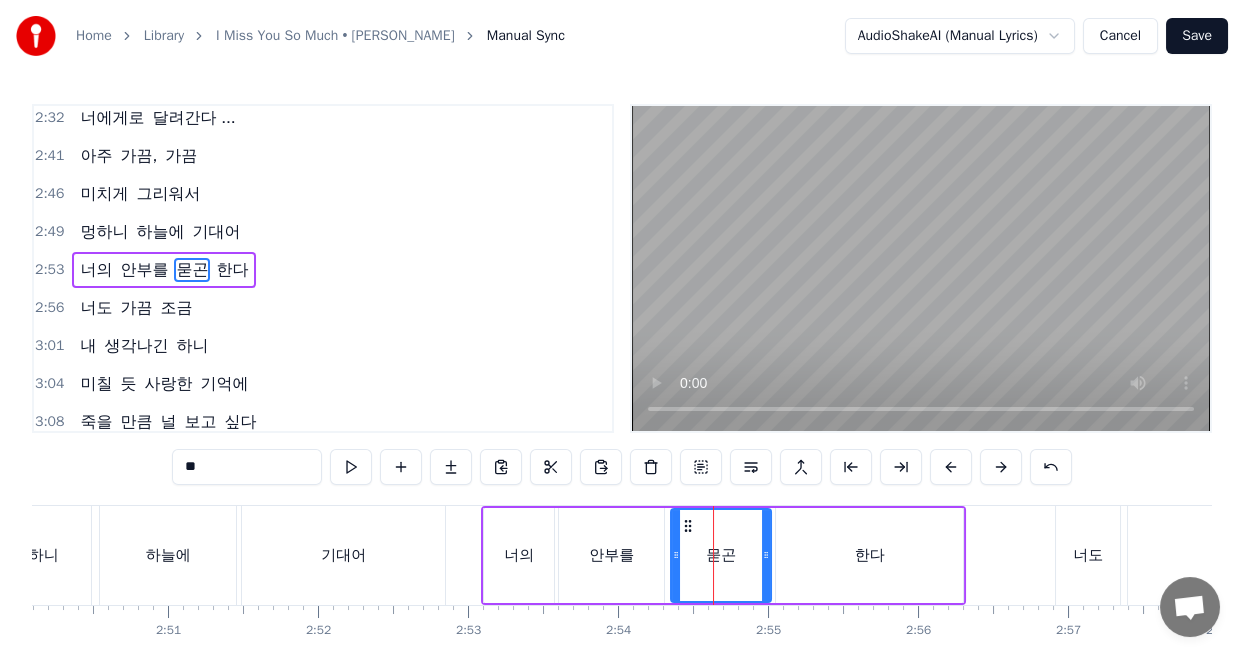 click at bounding box center [676, 555] 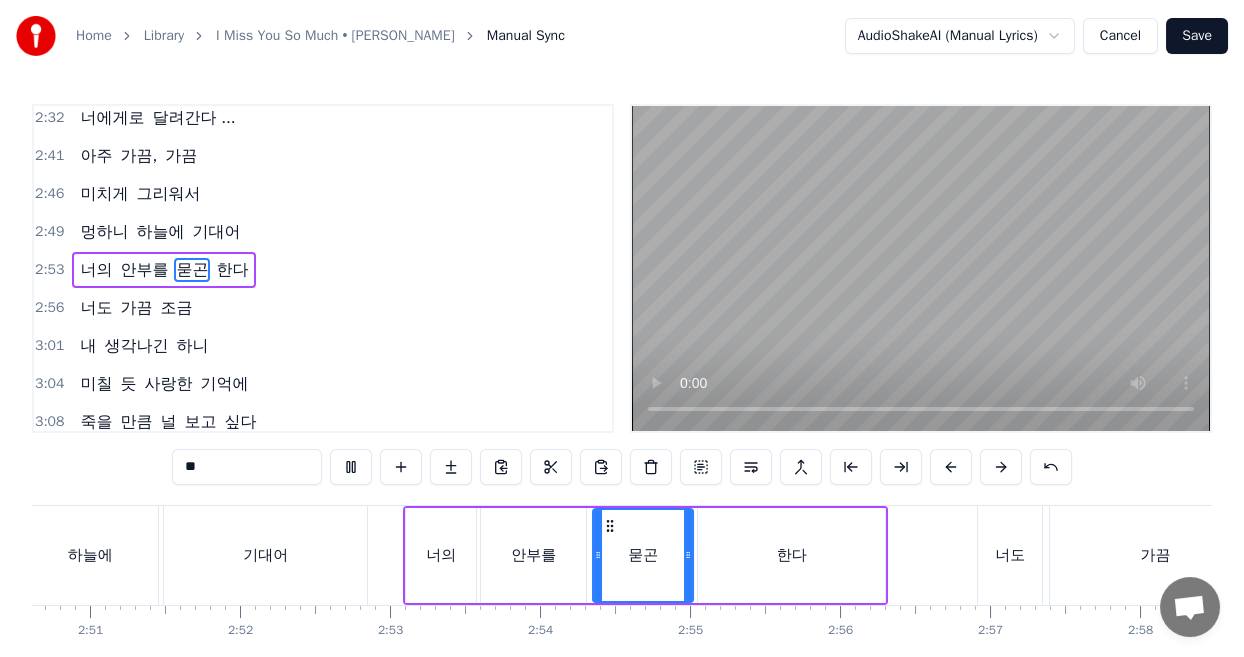 scroll, scrollTop: 0, scrollLeft: 25434, axis: horizontal 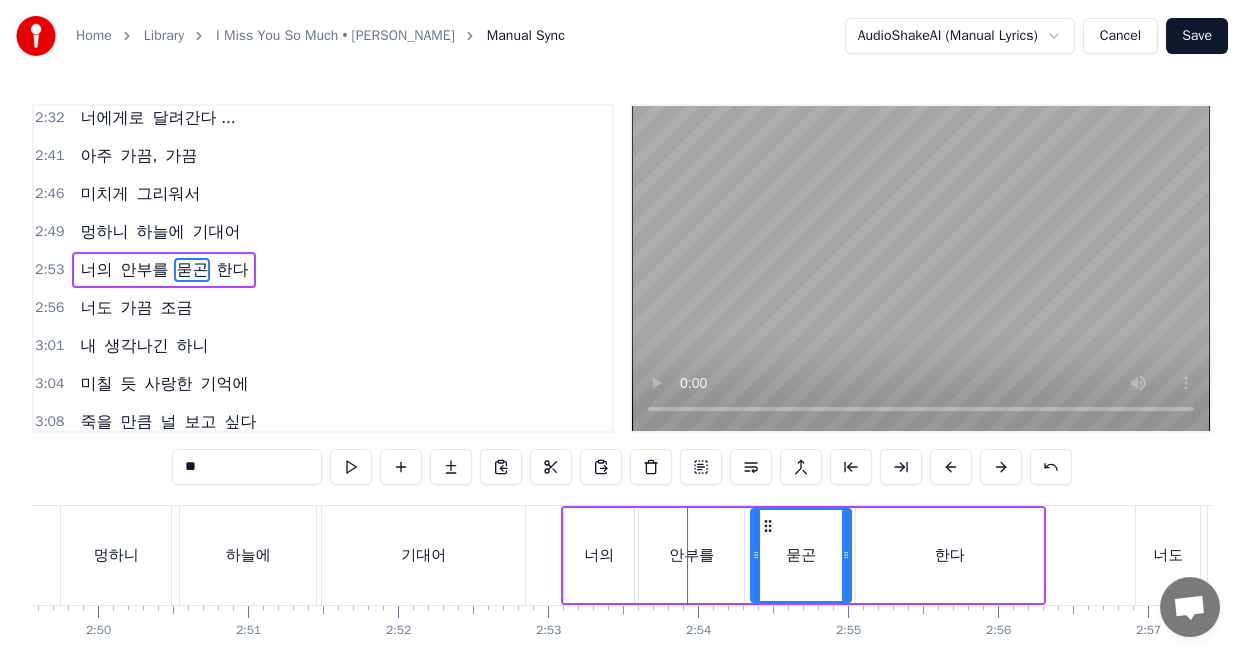 click on "안부를" at bounding box center [691, 555] 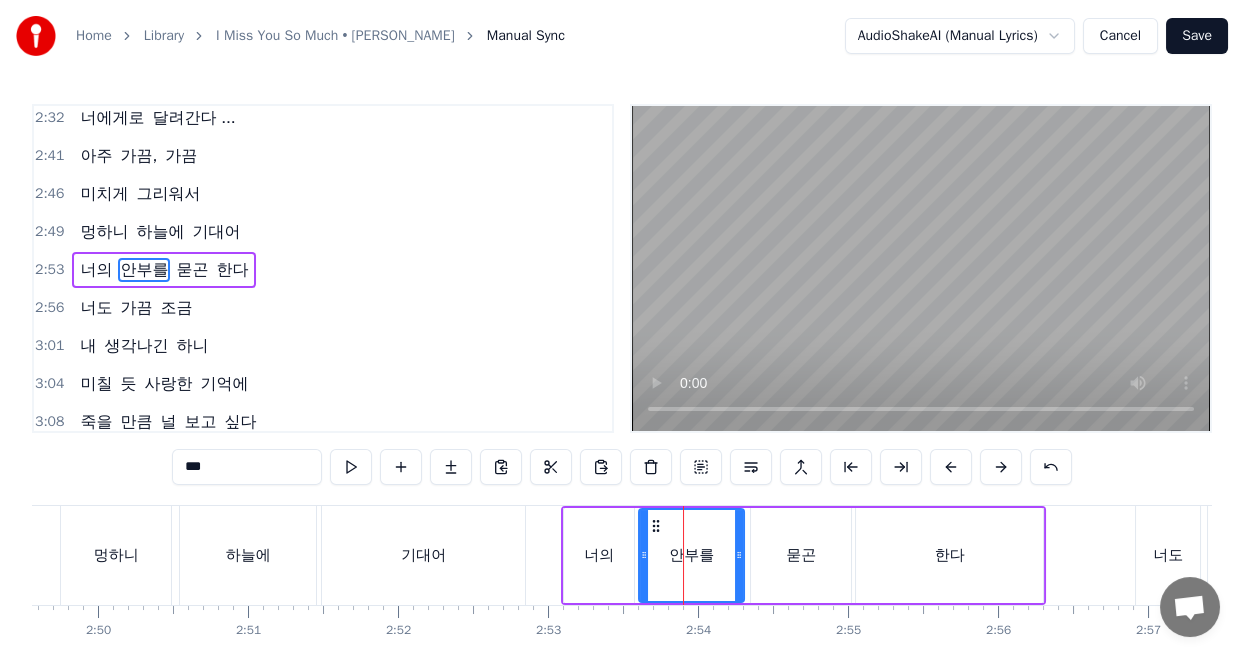 click on "안부를" at bounding box center (691, 555) 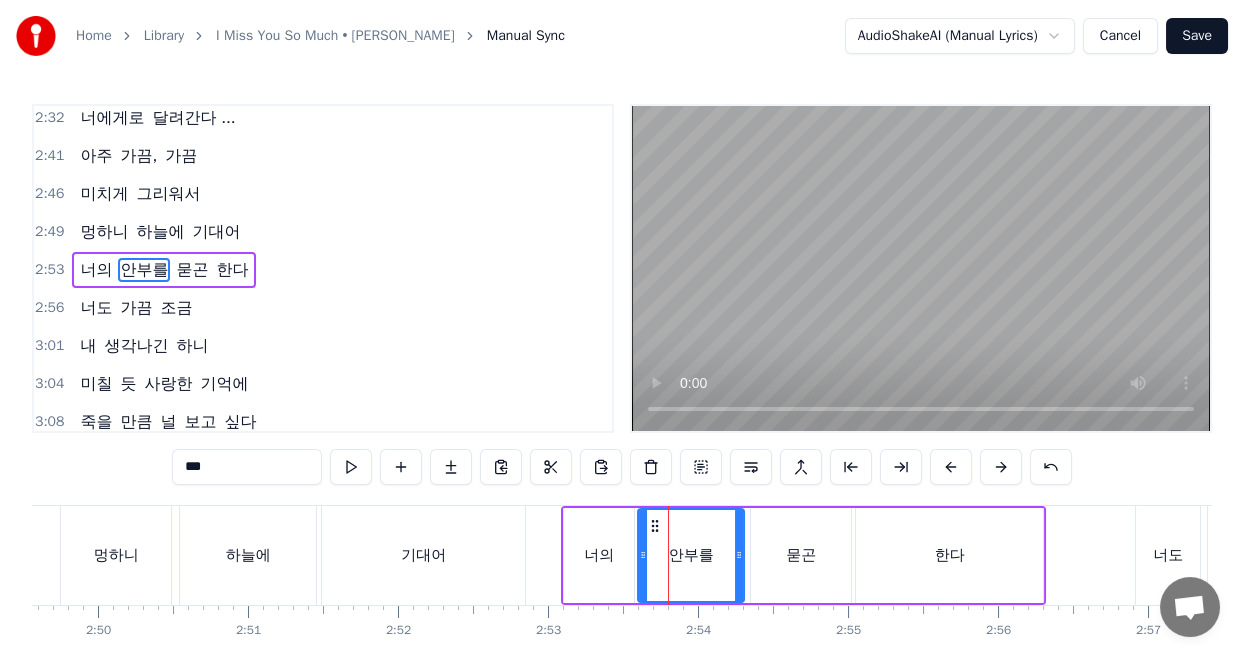 click 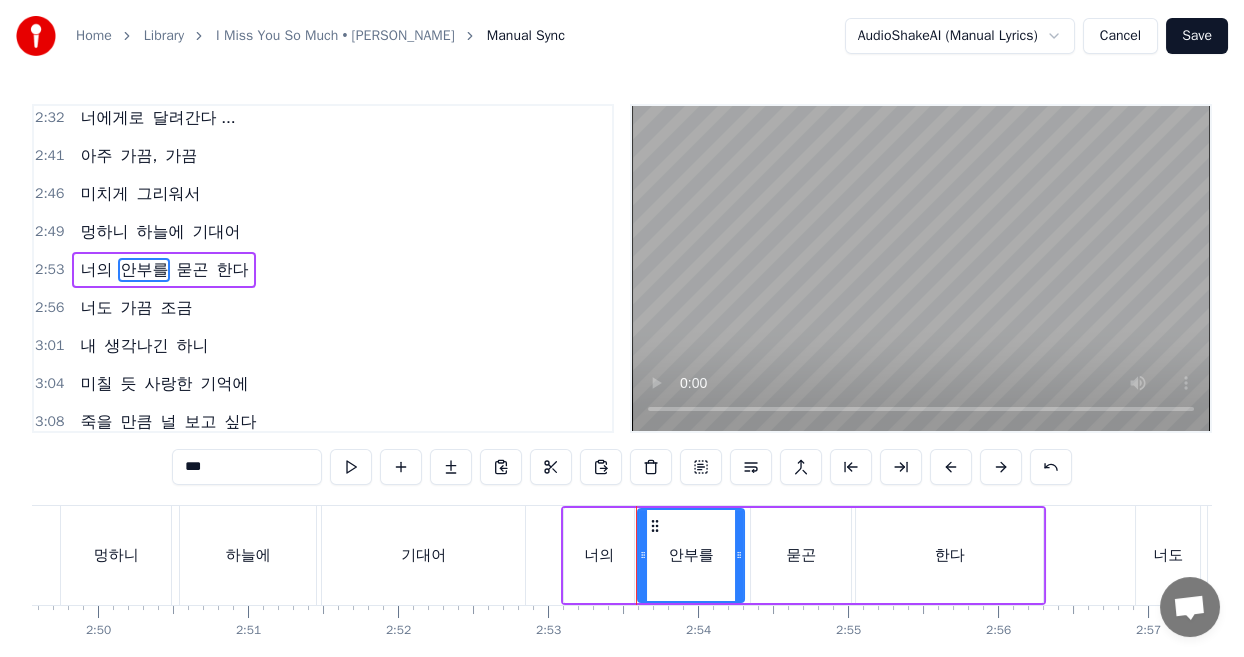 click on "안부를" at bounding box center (691, 555) 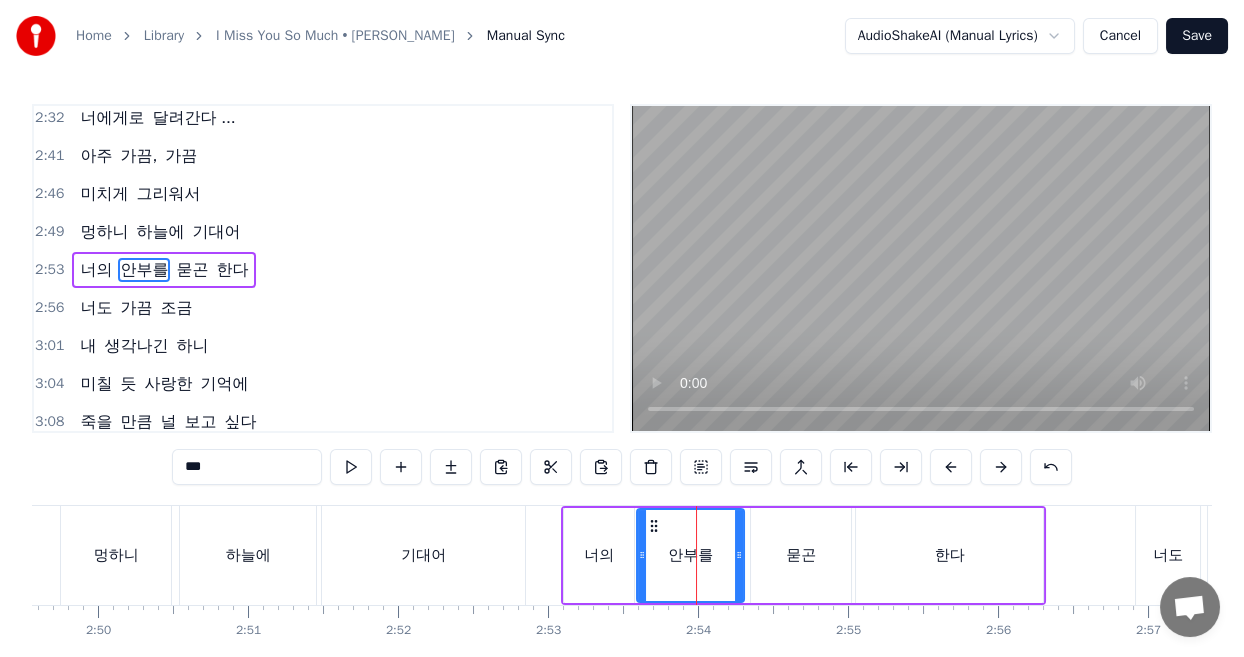 click at bounding box center [642, 555] 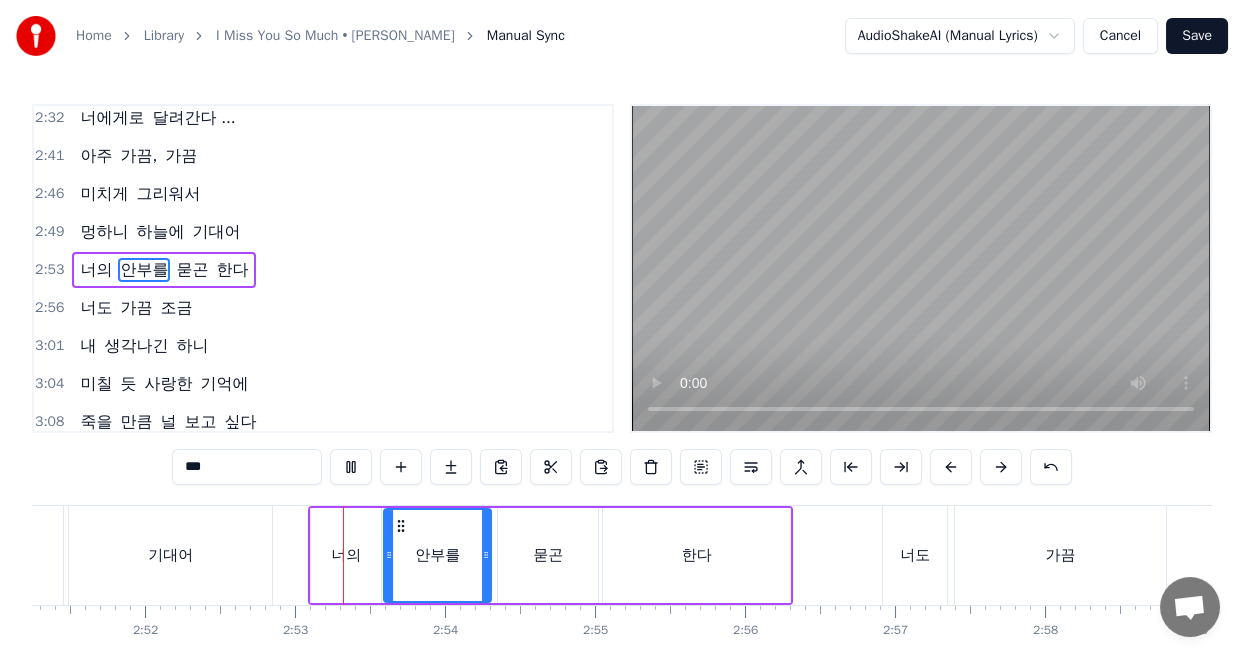 scroll, scrollTop: 0, scrollLeft: 25802, axis: horizontal 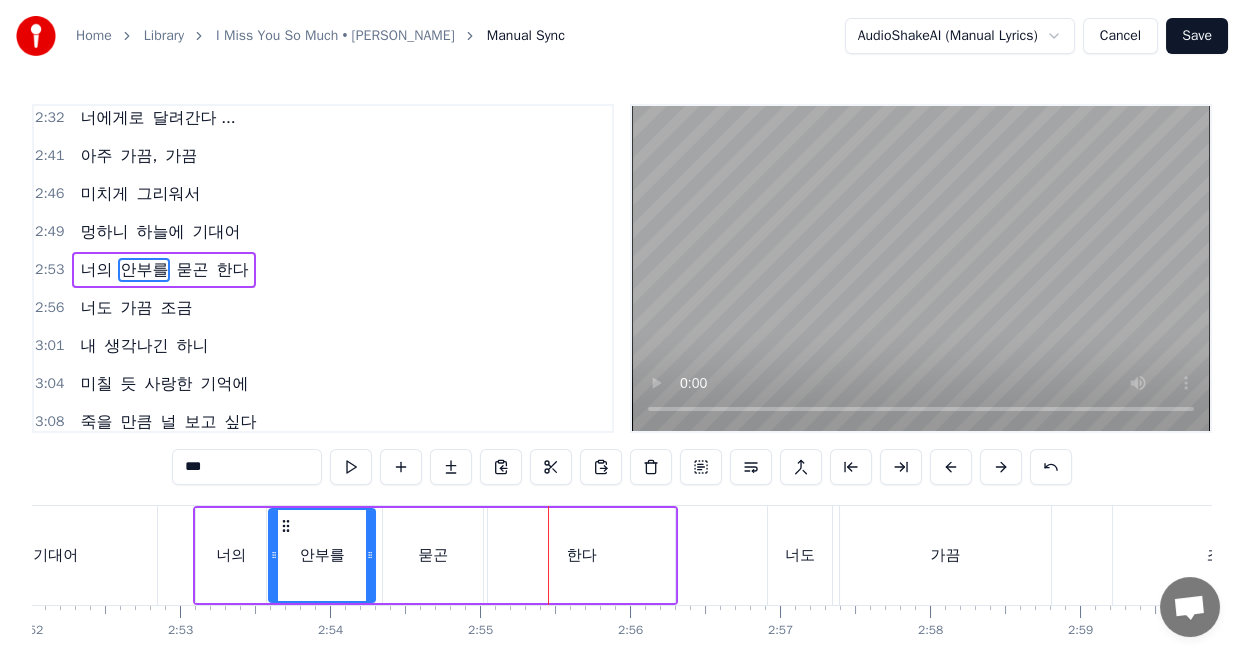 click at bounding box center [370, 555] 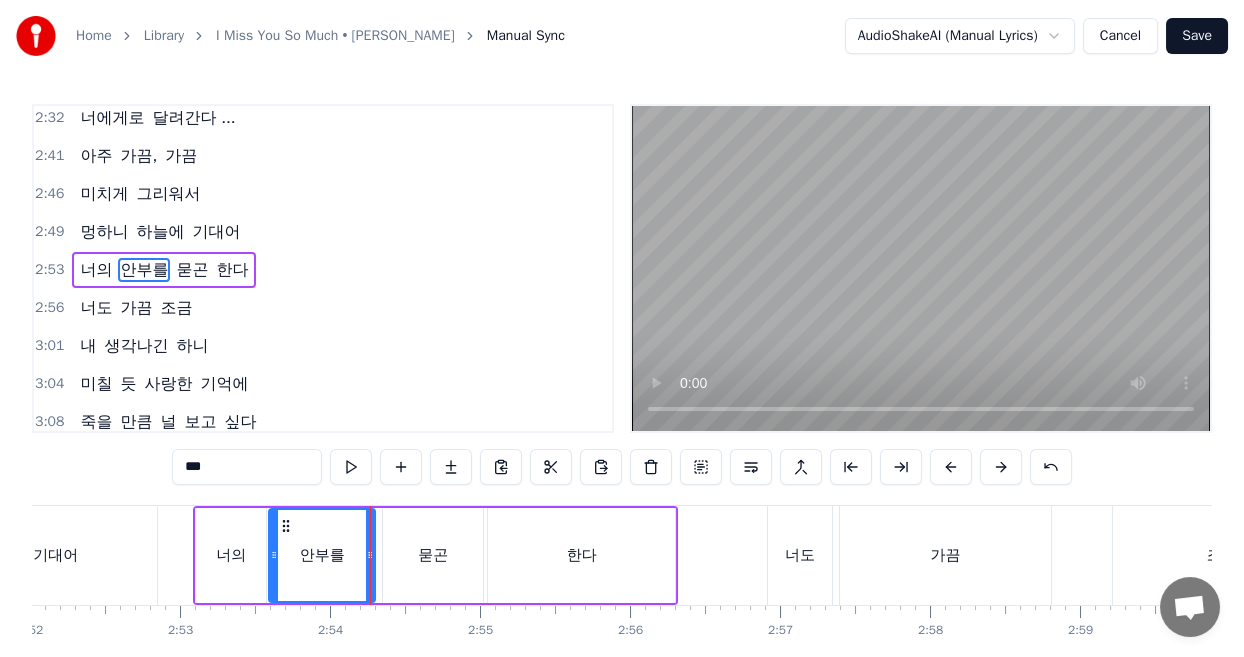 click on "묻곤" at bounding box center (433, 555) 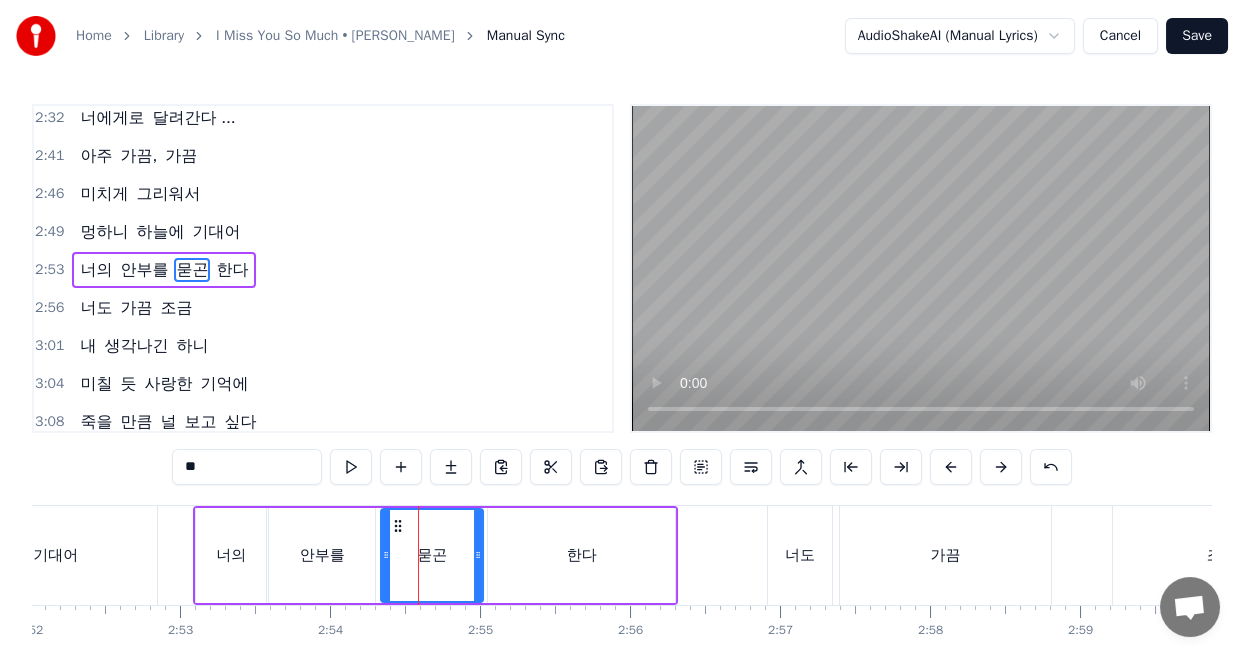 click at bounding box center (386, 555) 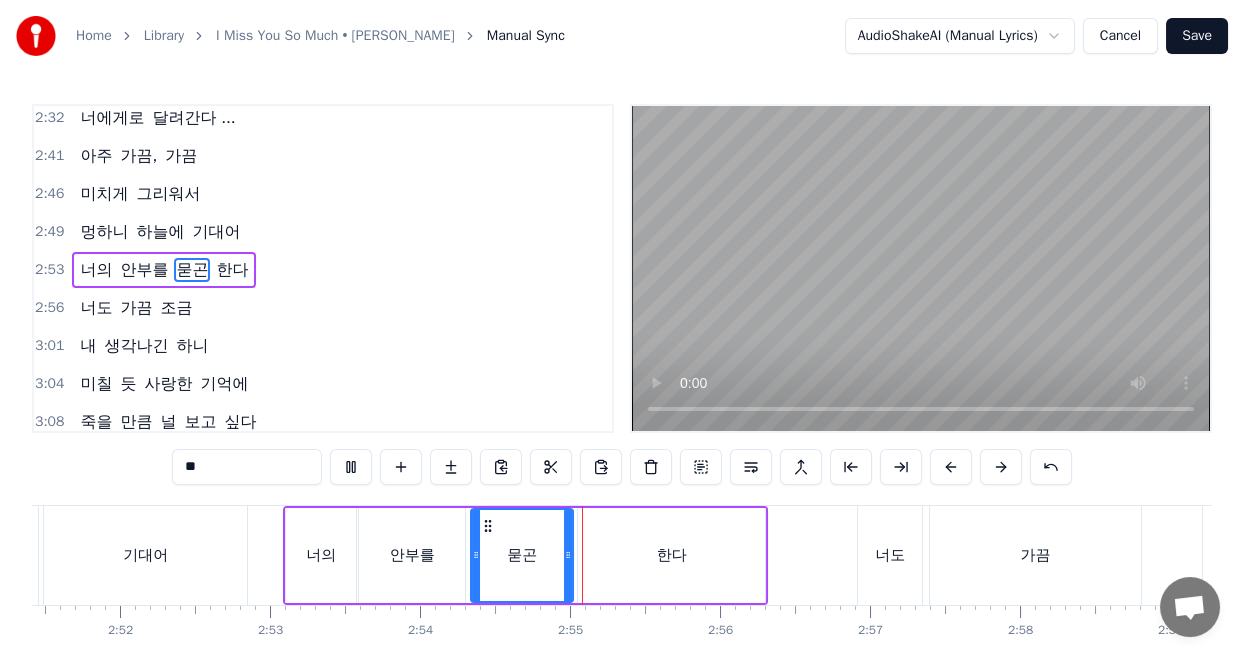 scroll, scrollTop: 0, scrollLeft: 26053, axis: horizontal 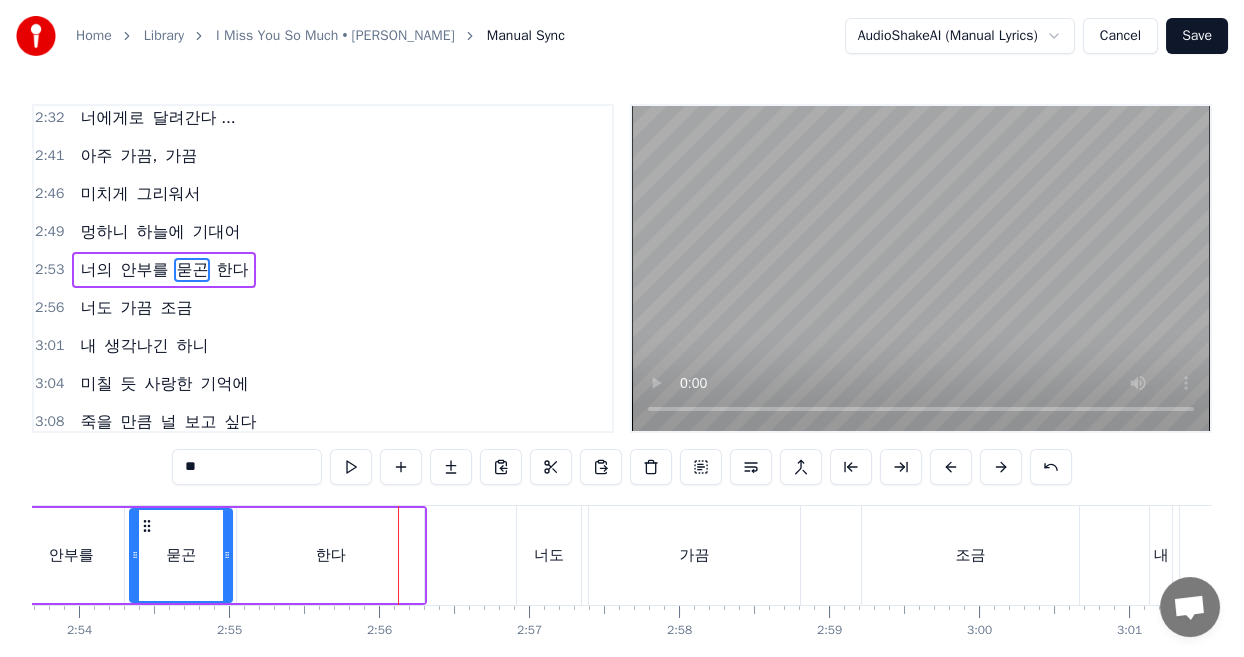drag, startPoint x: 287, startPoint y: 558, endPoint x: 308, endPoint y: 548, distance: 23.259407 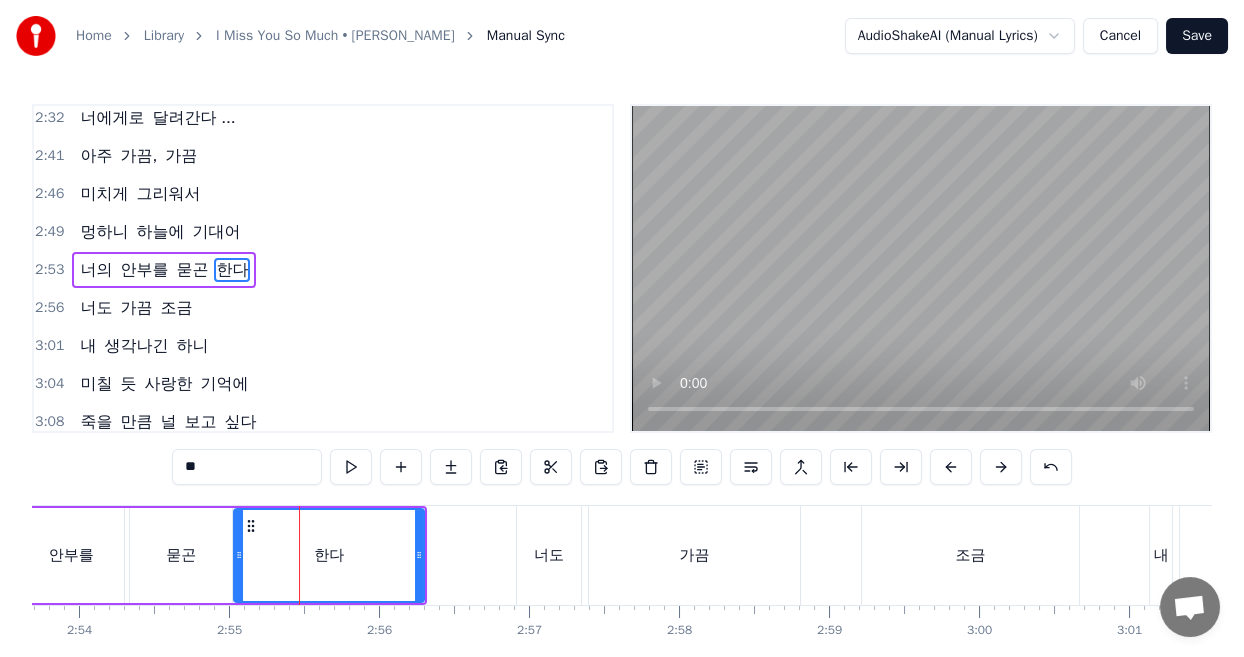 click at bounding box center (239, 555) 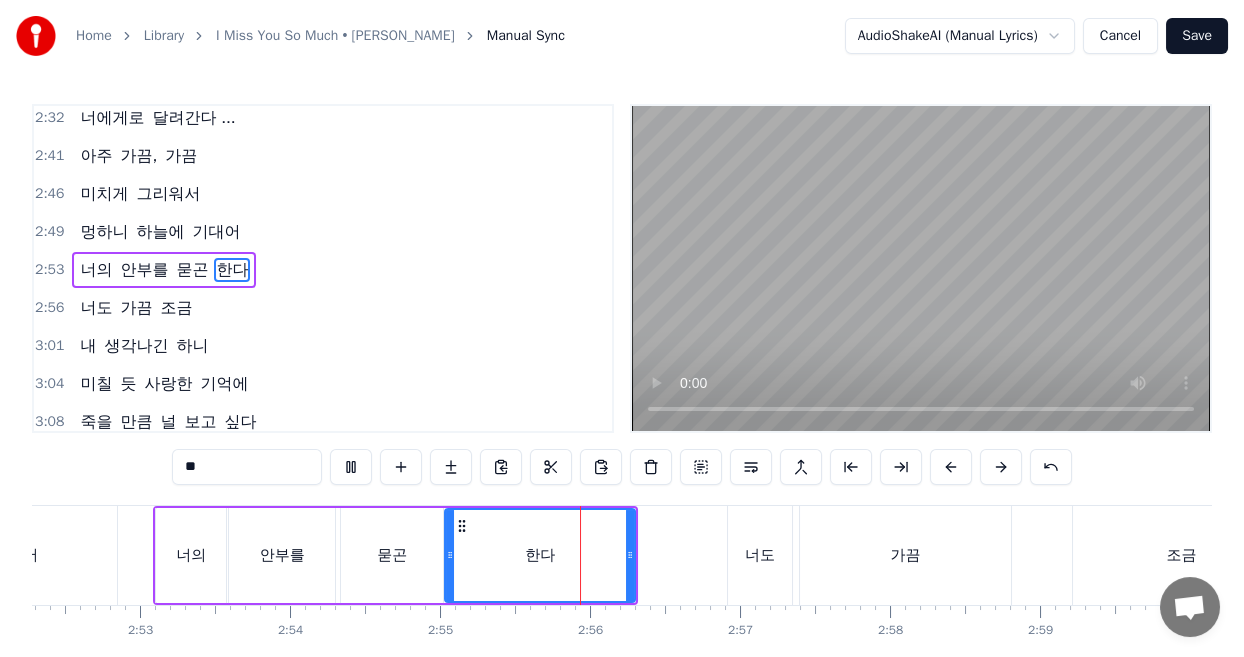 scroll, scrollTop: 0, scrollLeft: 26194, axis: horizontal 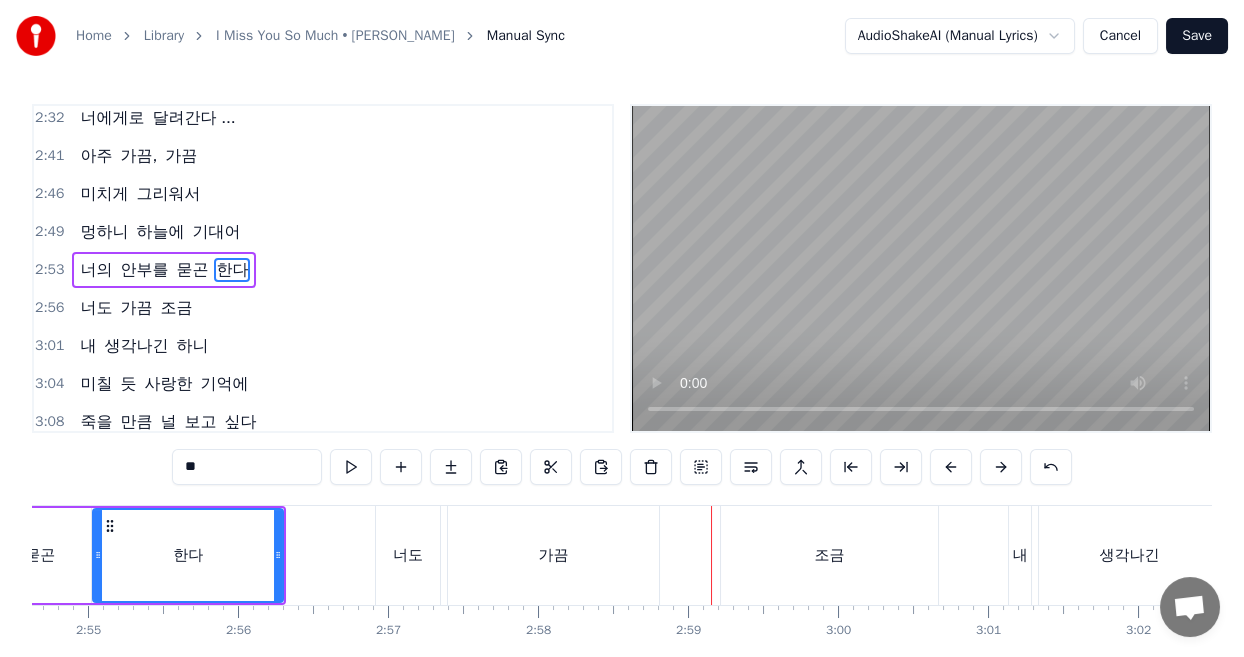 click on "너도" at bounding box center [408, 555] 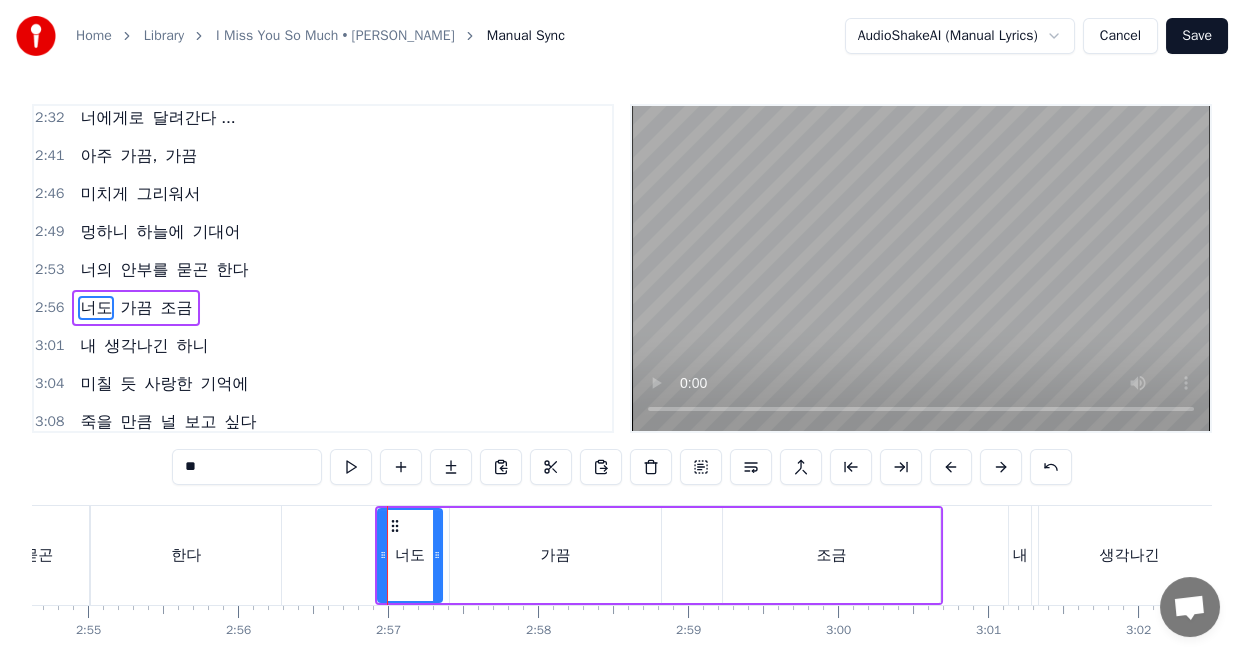 scroll, scrollTop: 1270, scrollLeft: 0, axis: vertical 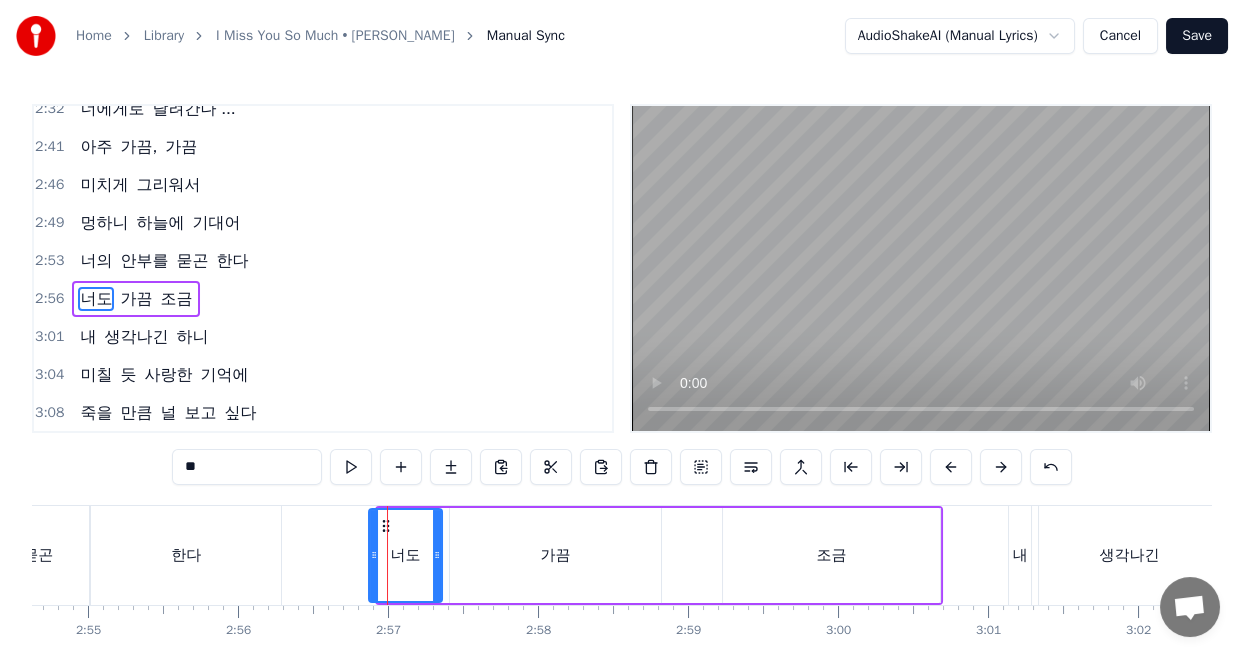 click 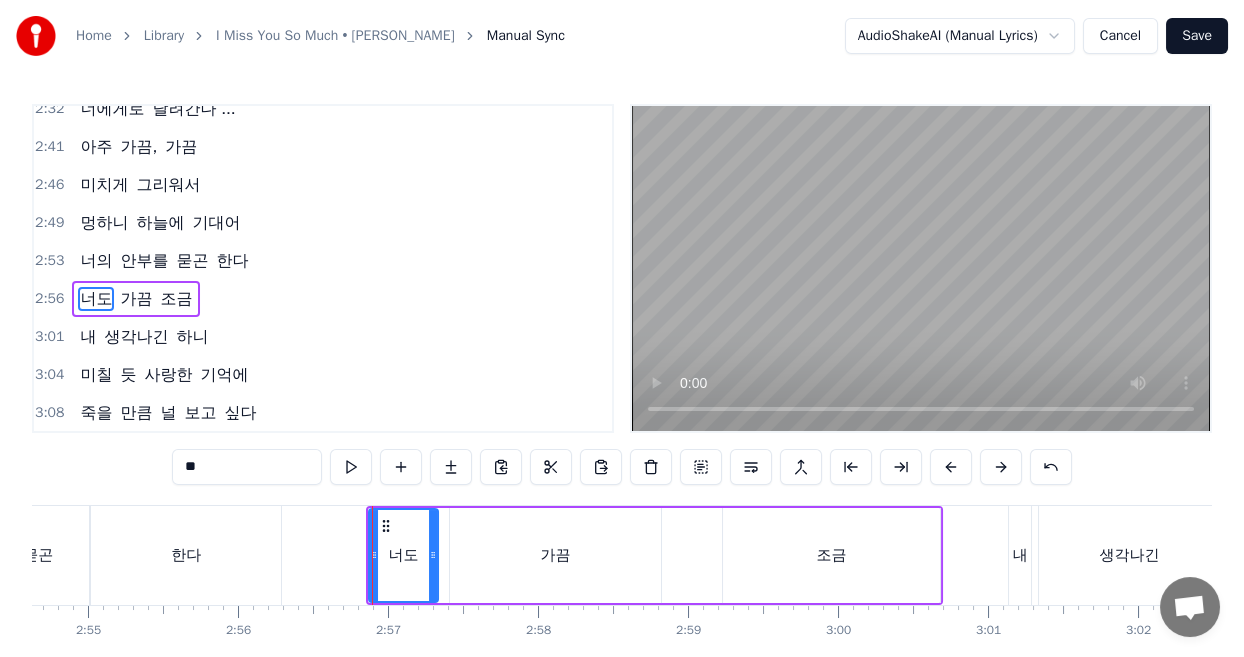 click 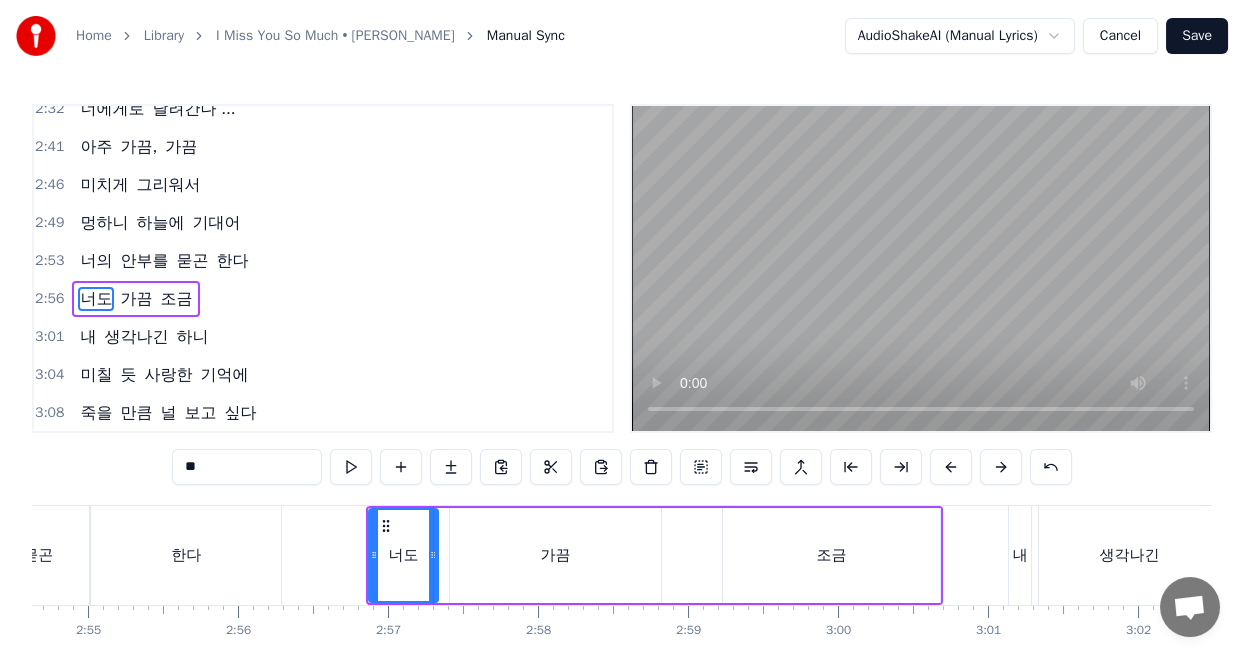 click on "가끔" at bounding box center (555, 555) 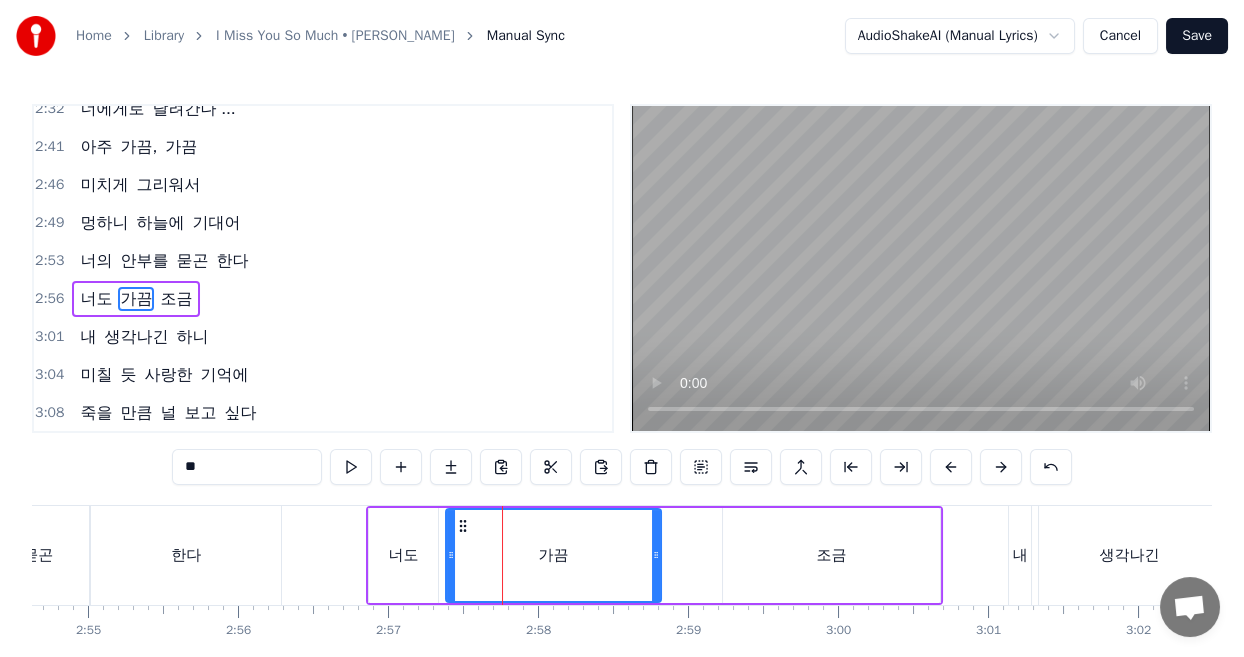 click at bounding box center (451, 555) 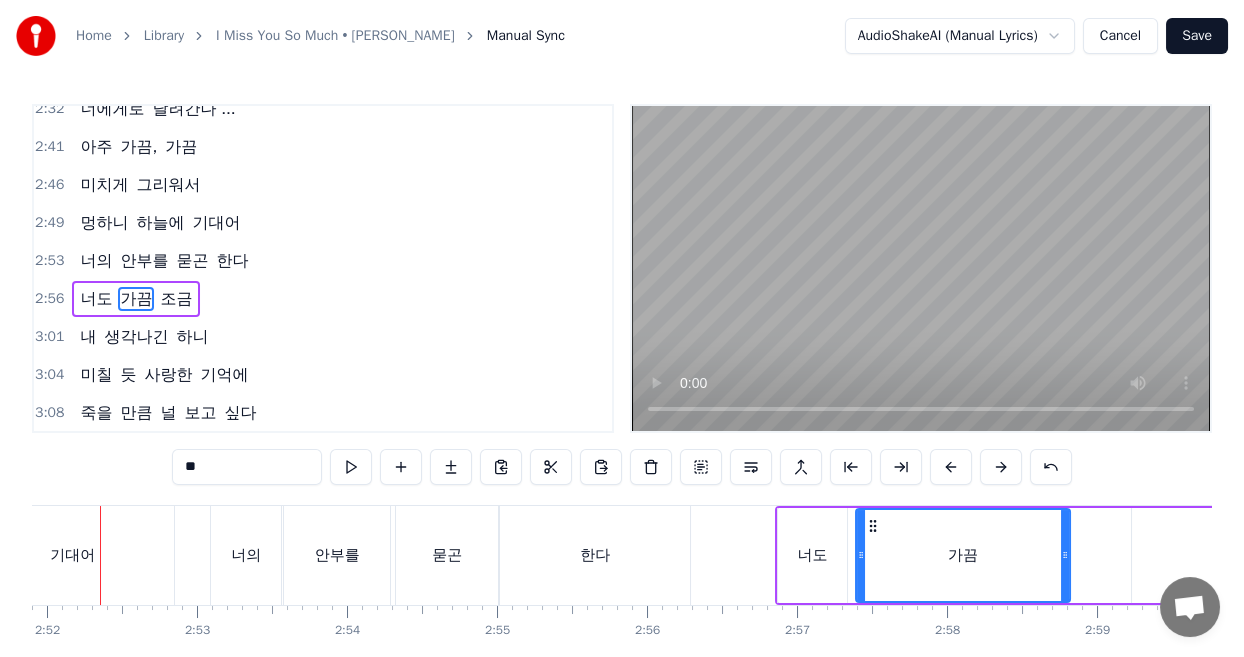 scroll, scrollTop: 0, scrollLeft: 25752, axis: horizontal 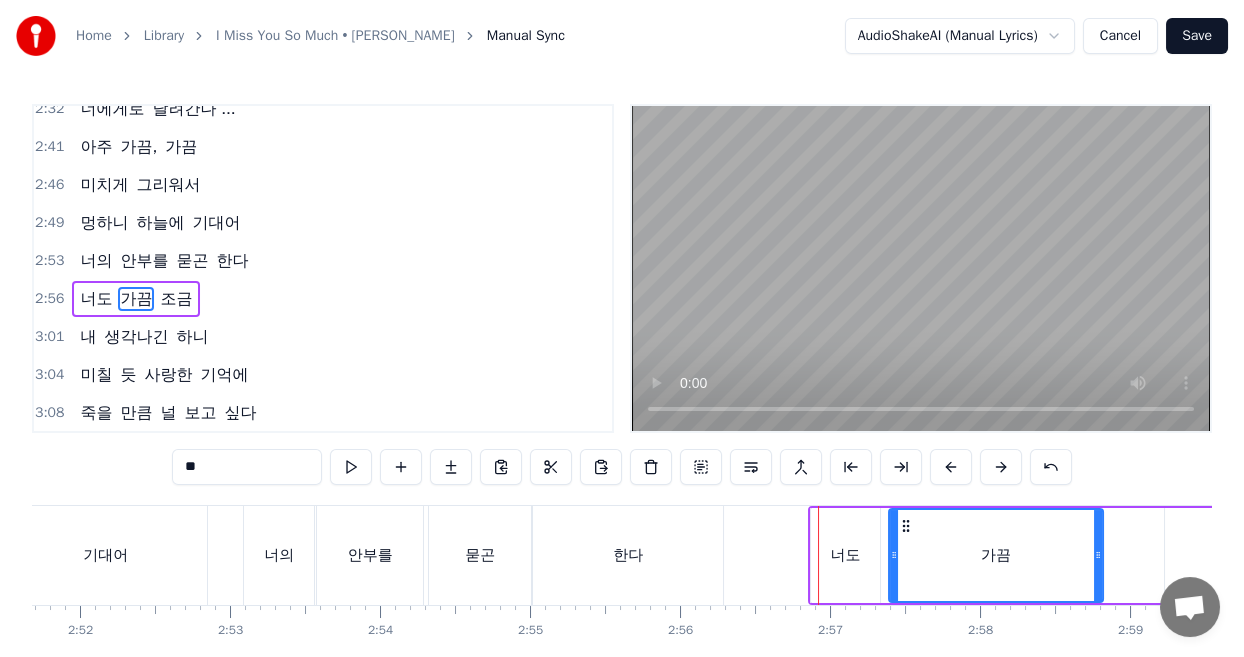 click on "묻곤" at bounding box center [480, 555] 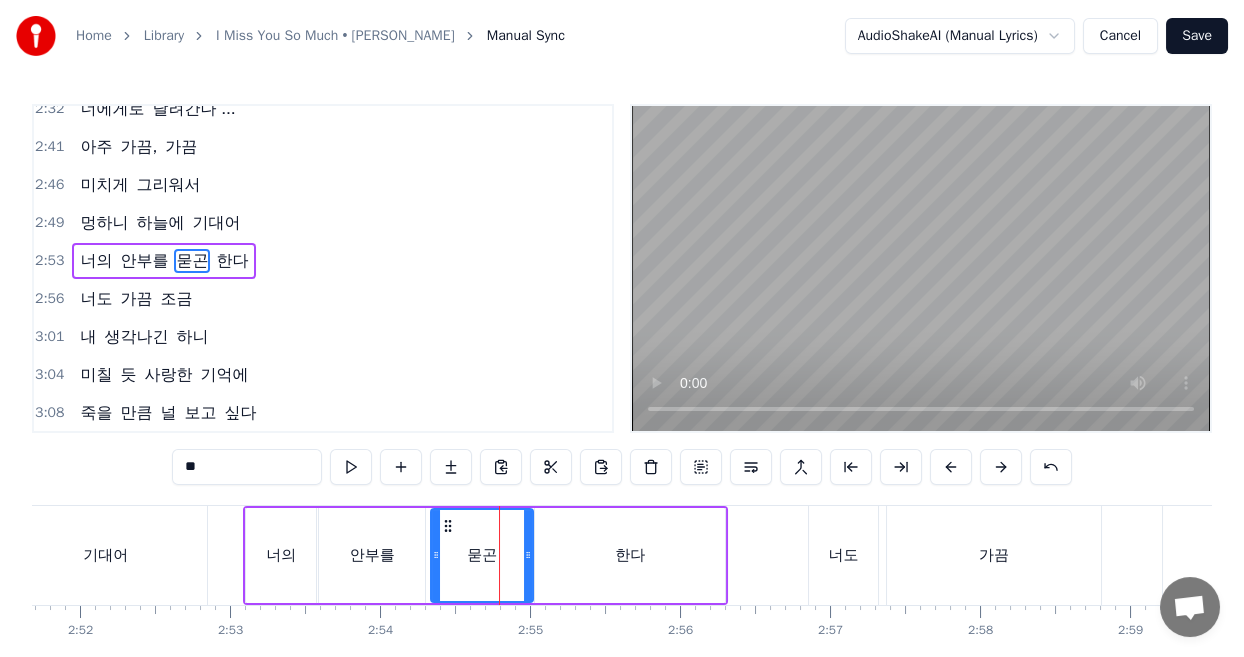 scroll, scrollTop: 1261, scrollLeft: 0, axis: vertical 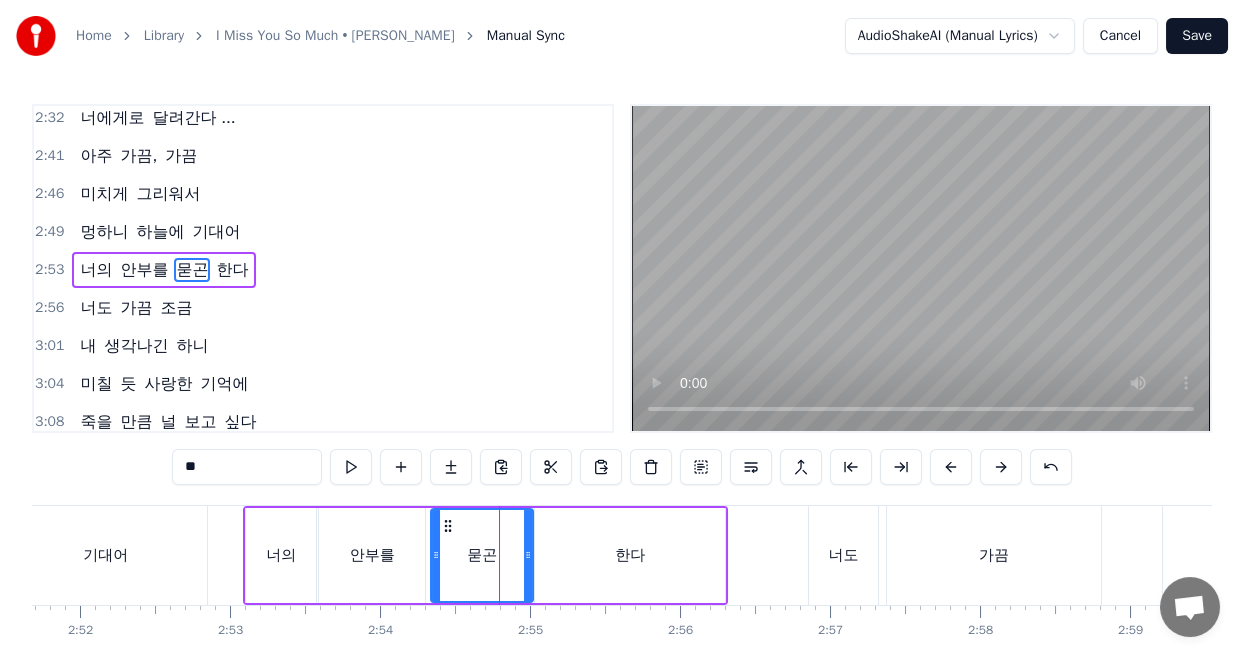 click on "한다" at bounding box center [630, 555] 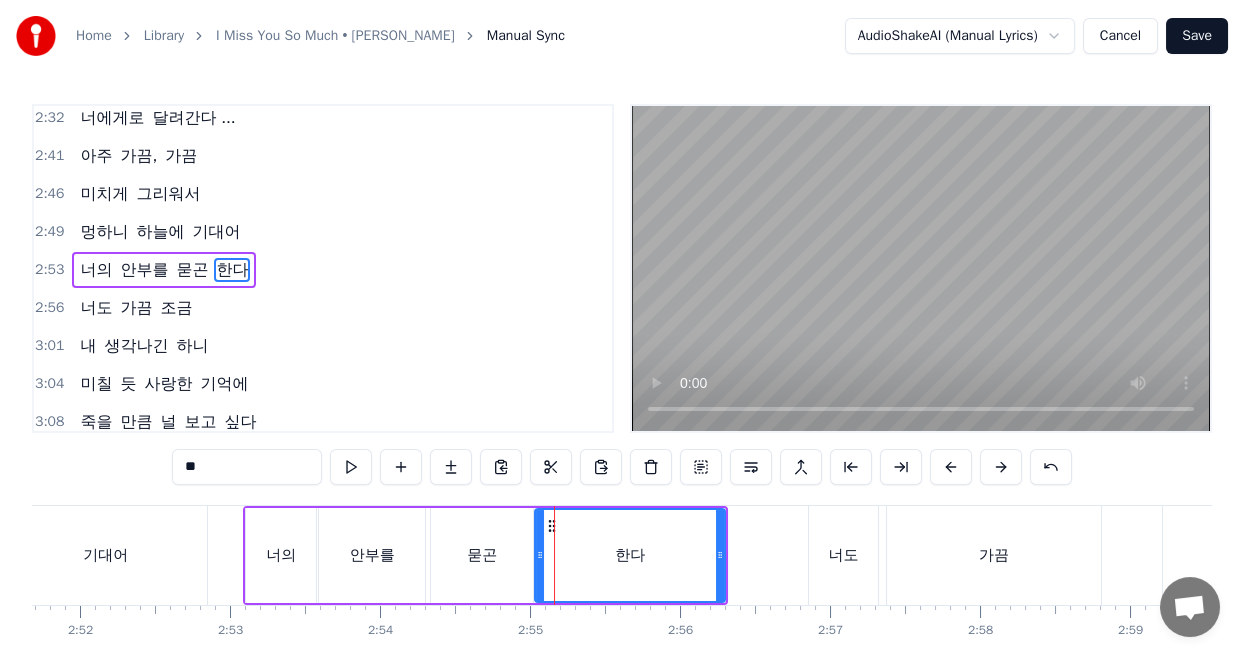 click on "묻곤" at bounding box center (482, 555) 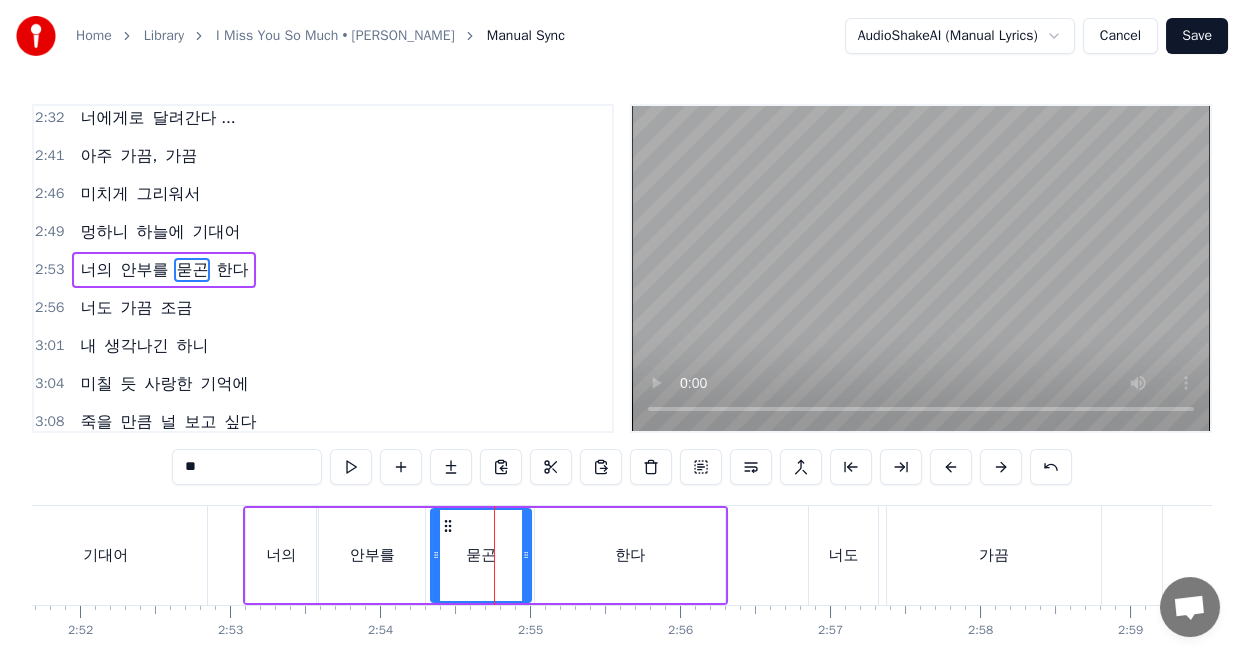 drag, startPoint x: 531, startPoint y: 552, endPoint x: 565, endPoint y: 554, distance: 34.058773 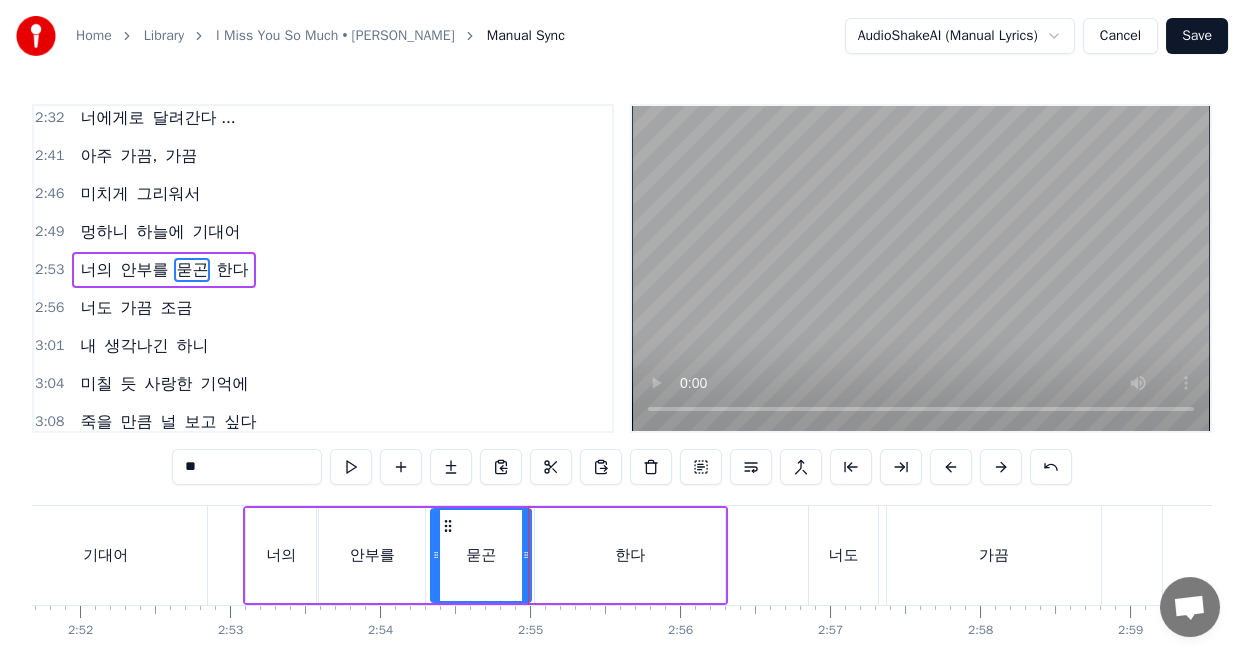 click on "한다" at bounding box center (630, 555) 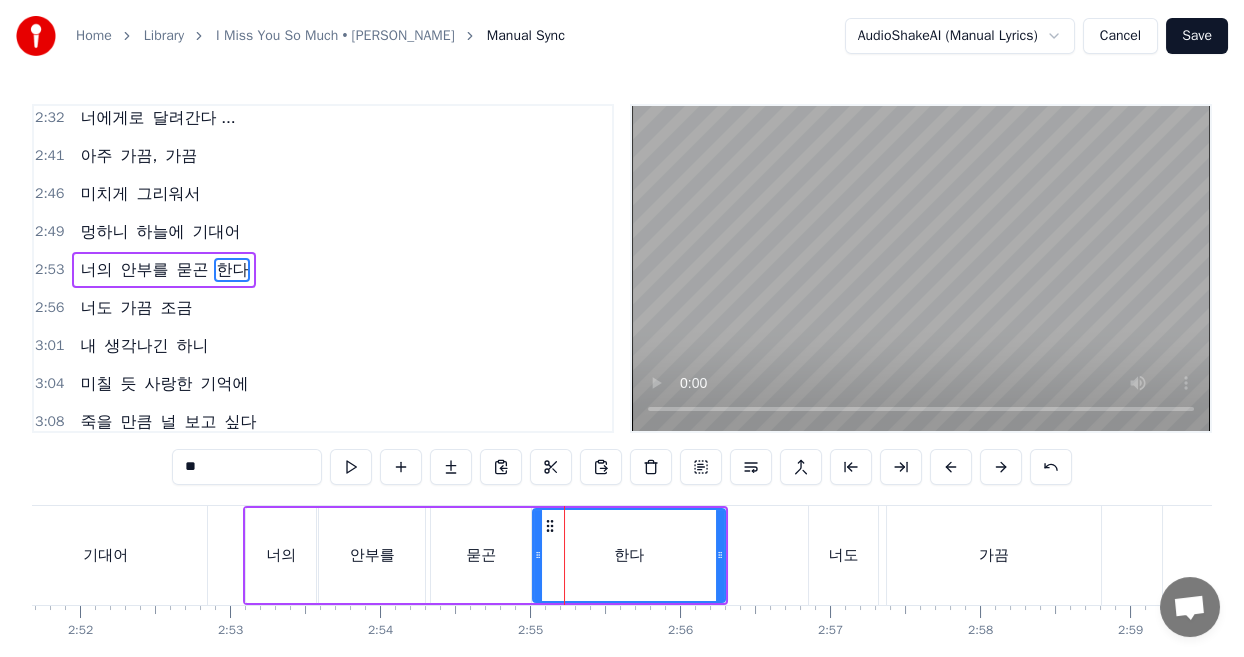 click at bounding box center (538, 555) 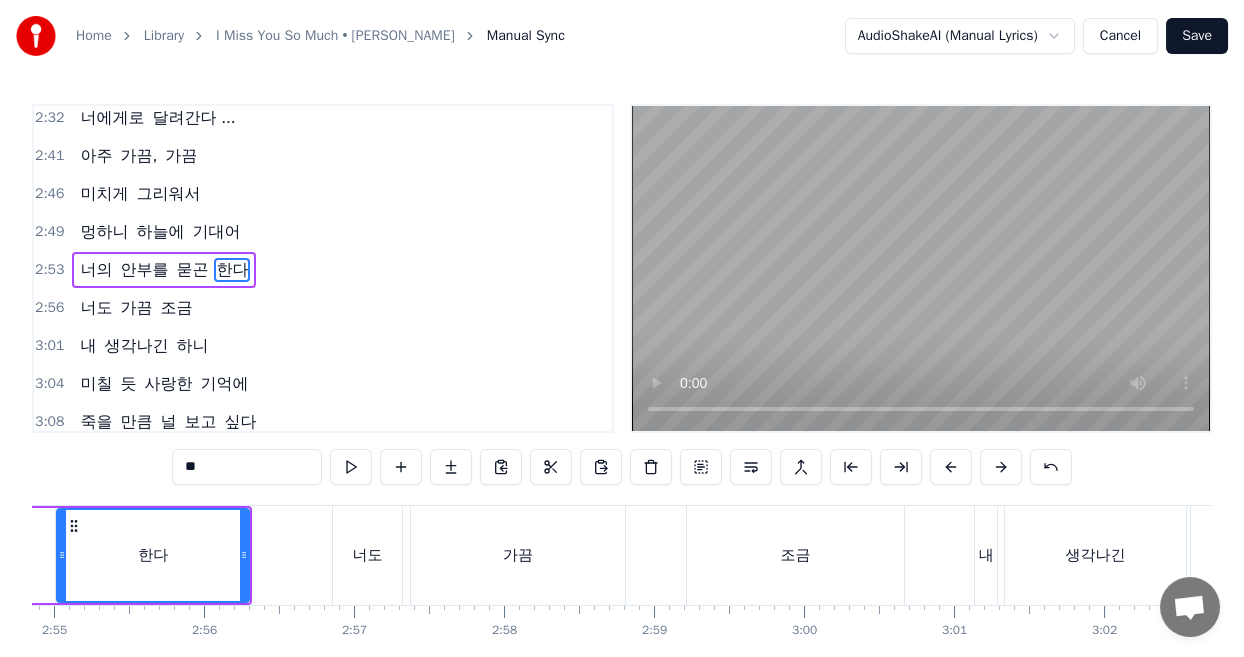 scroll, scrollTop: 0, scrollLeft: 25672, axis: horizontal 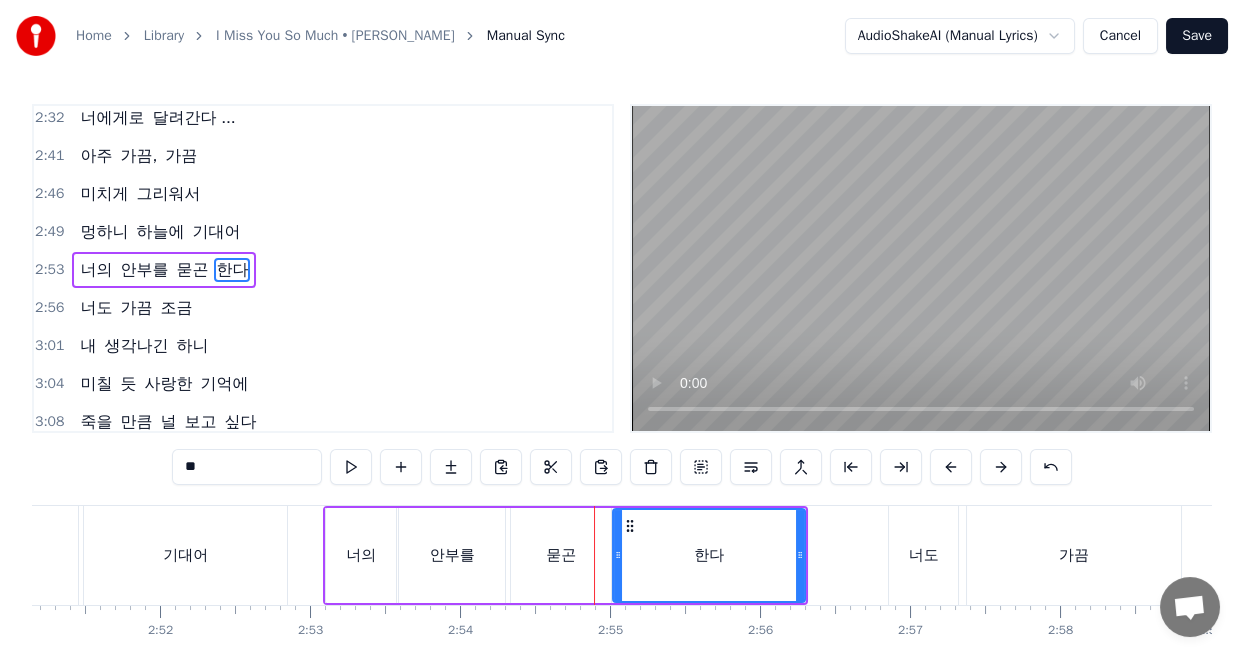 click on "안부를" at bounding box center (452, 555) 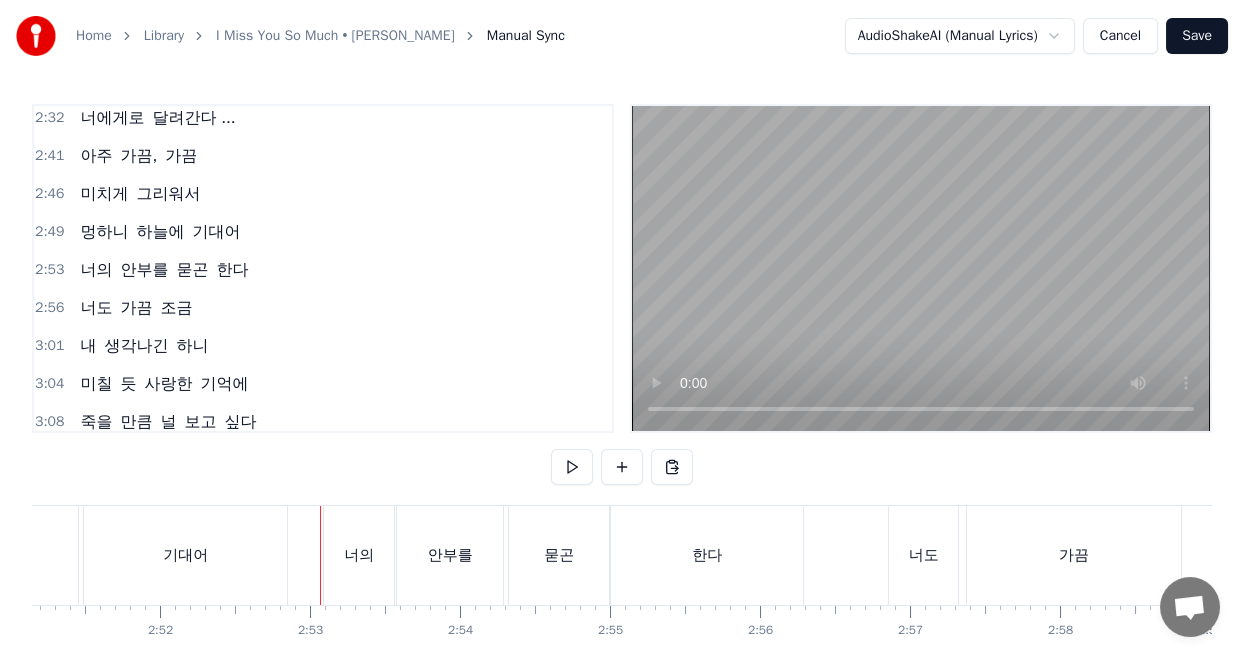 click on "너의" at bounding box center (359, 555) 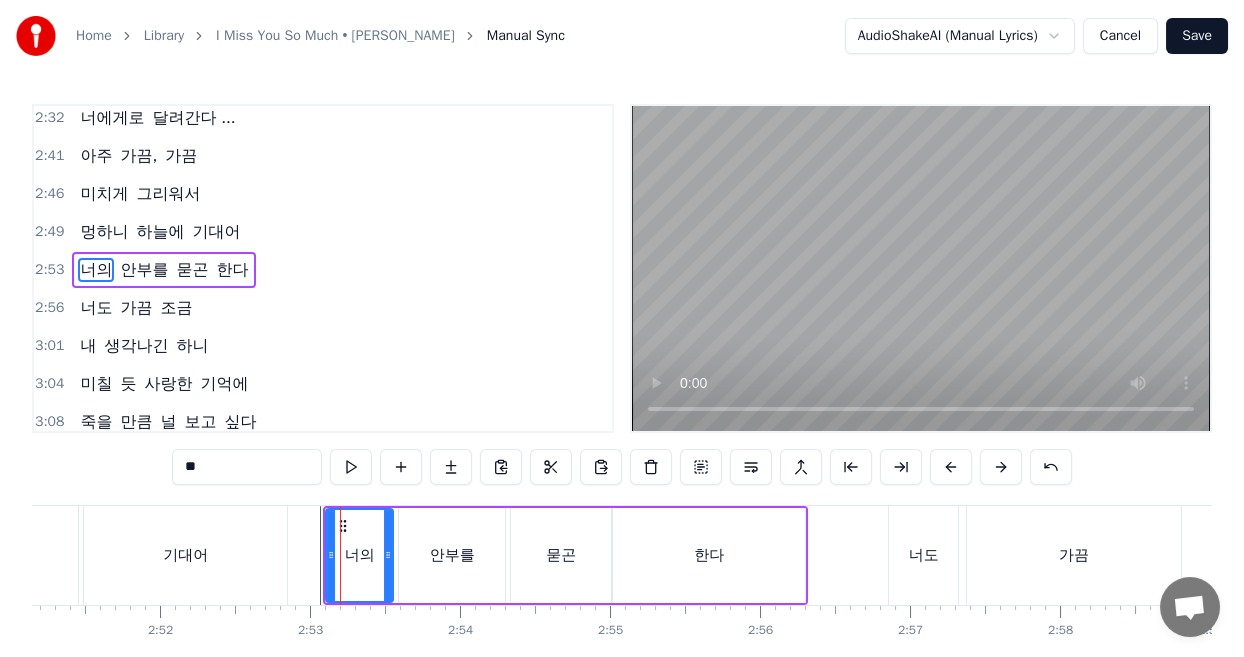 drag, startPoint x: 394, startPoint y: 556, endPoint x: 432, endPoint y: 559, distance: 38.118237 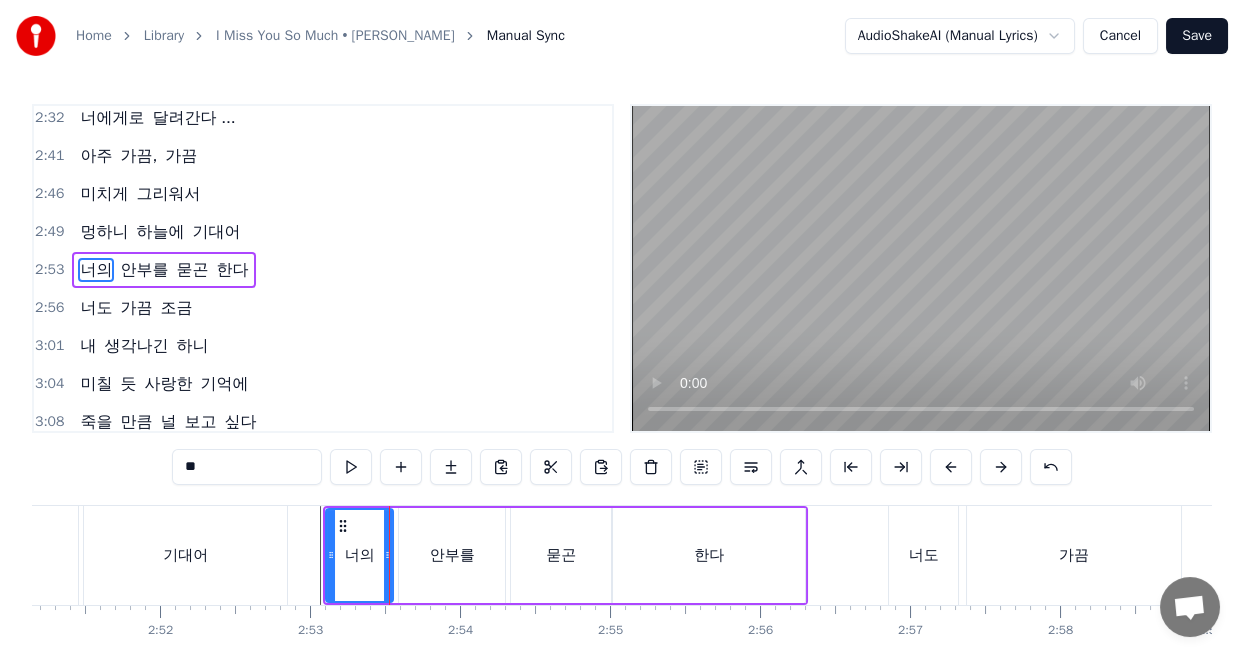 click on "안부를" at bounding box center [452, 555] 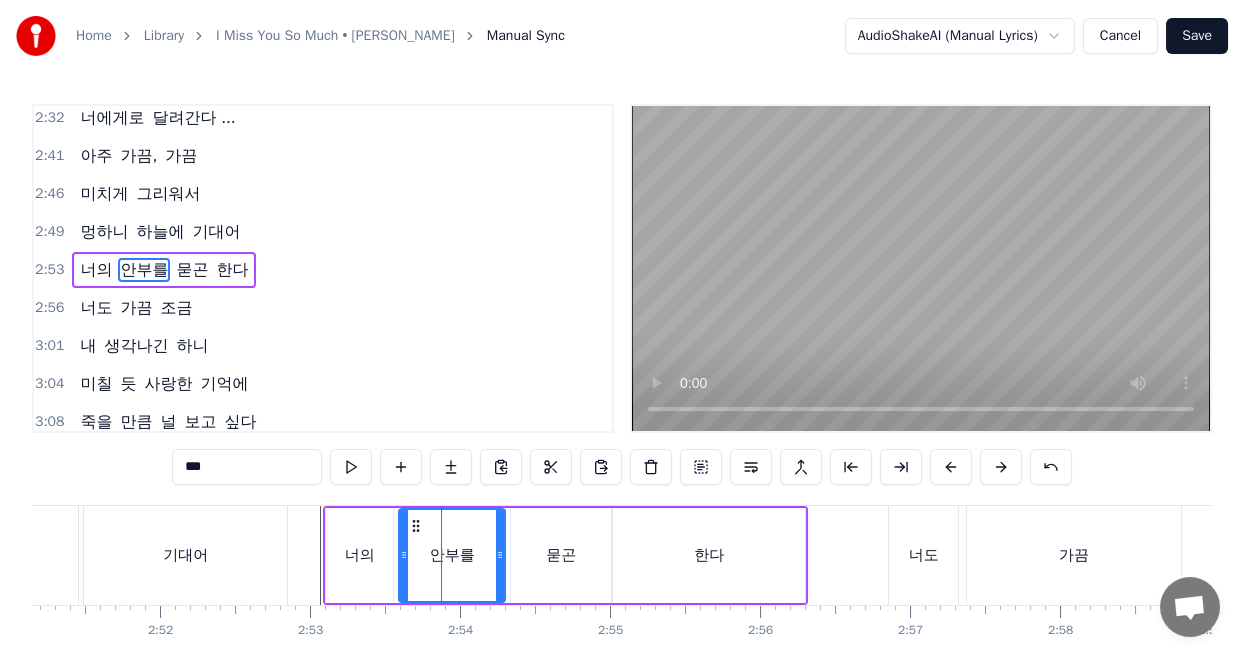 click on "안부를" at bounding box center [452, 555] 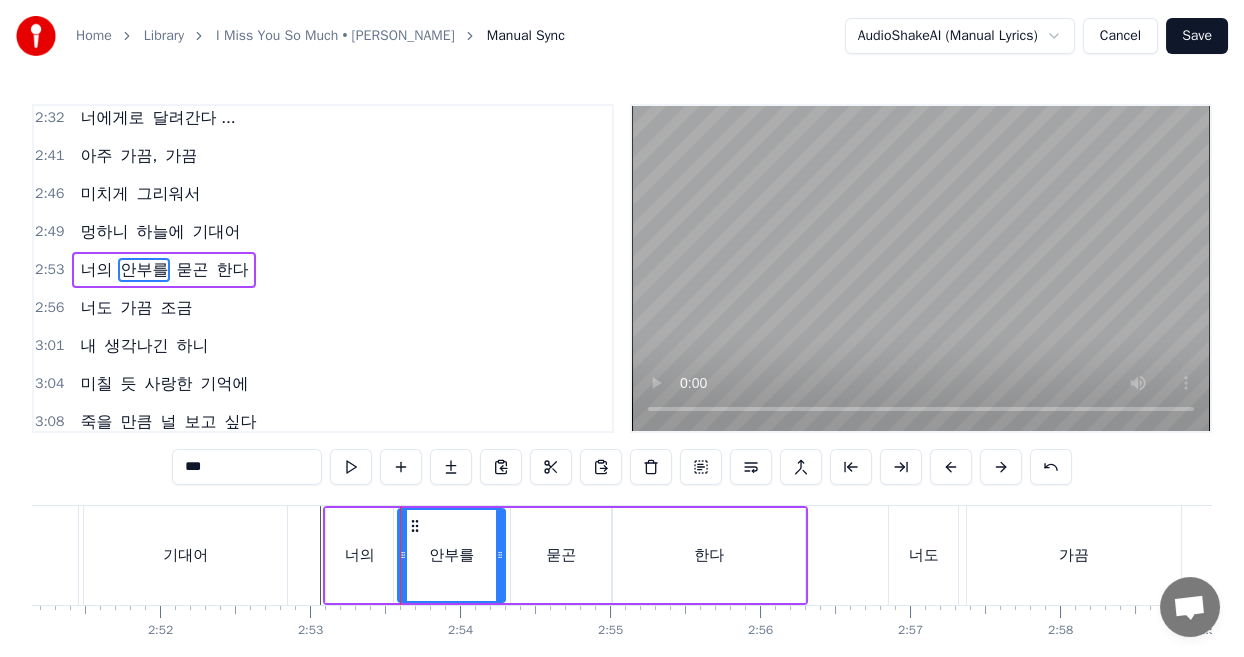 click 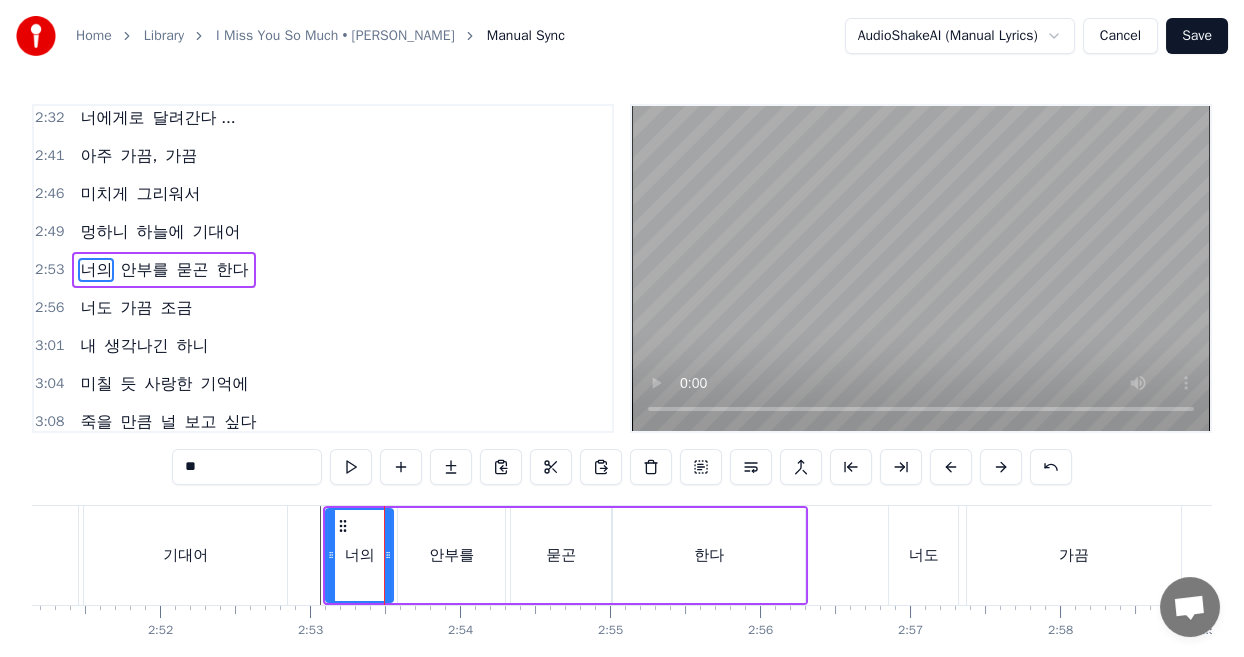 click on "안부를" at bounding box center (451, 555) 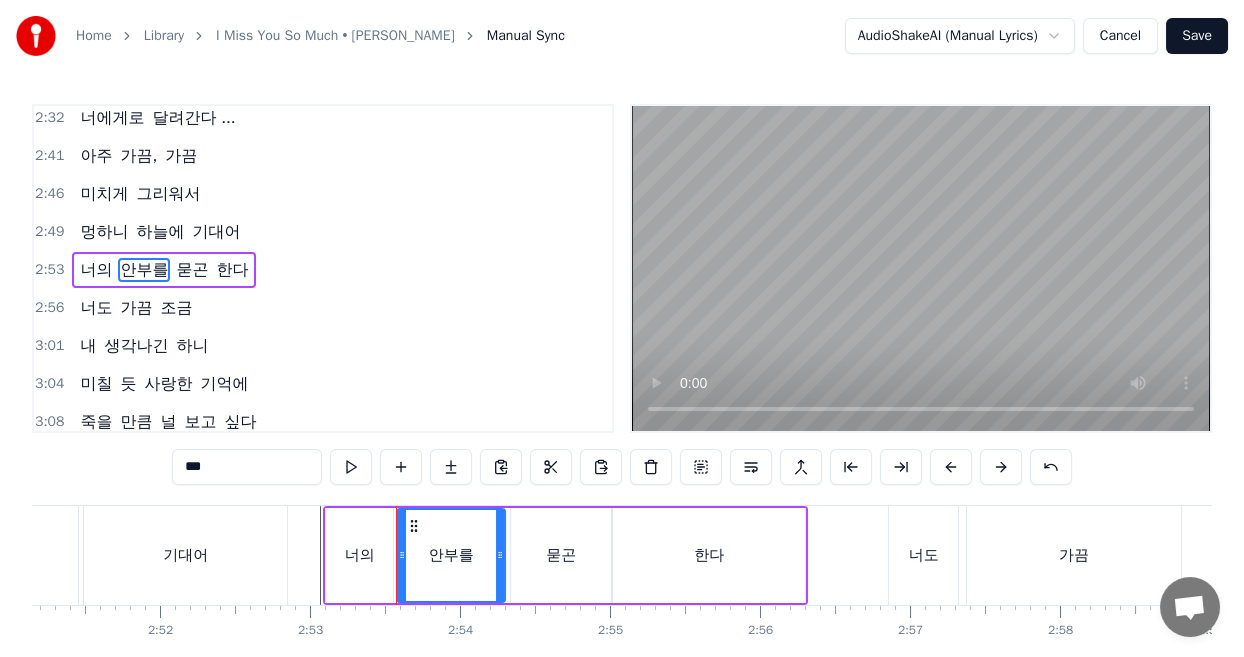 click 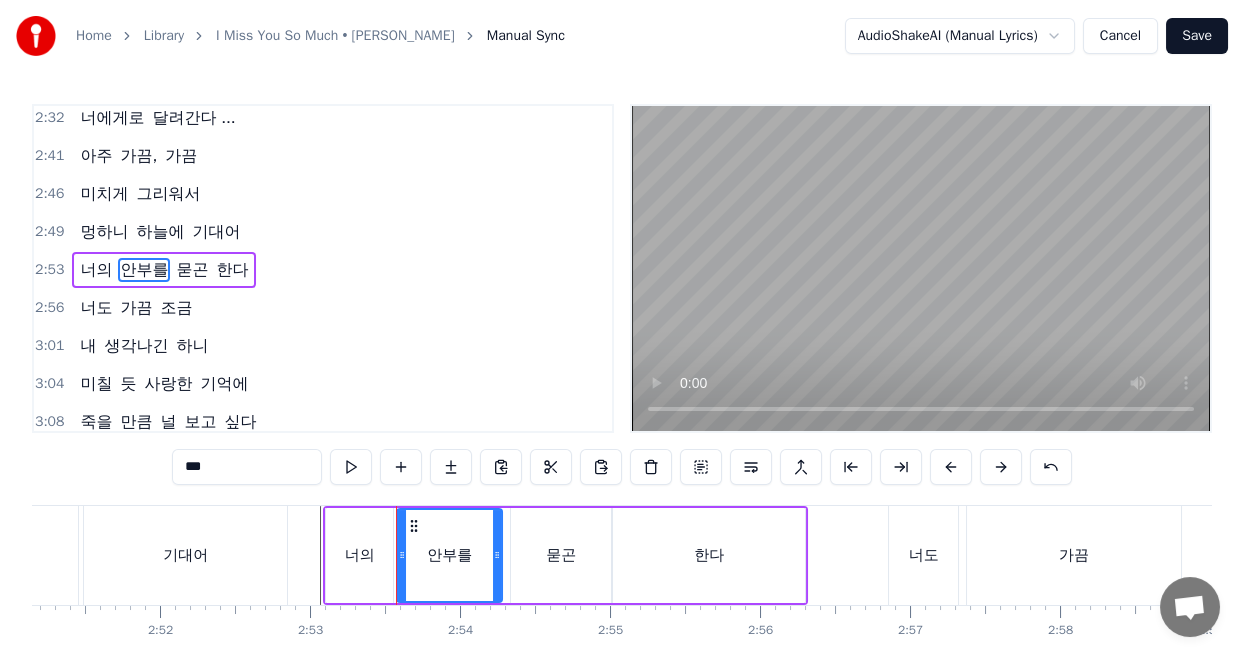 click 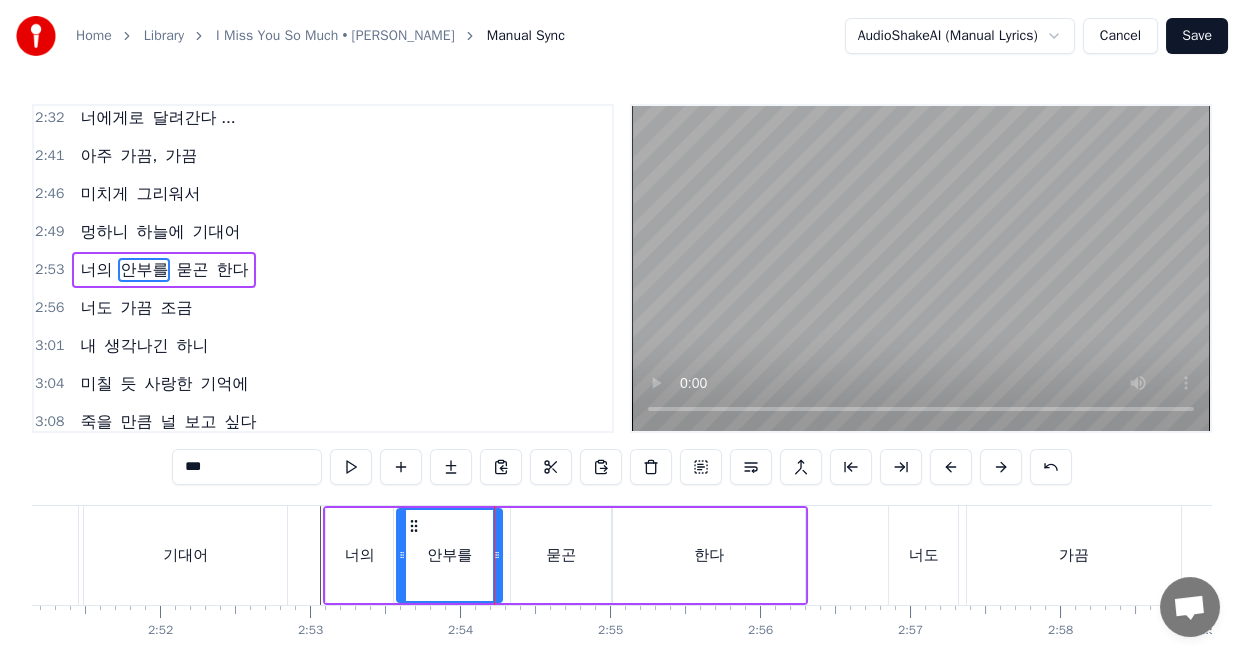 click on "묻곤" at bounding box center [561, 555] 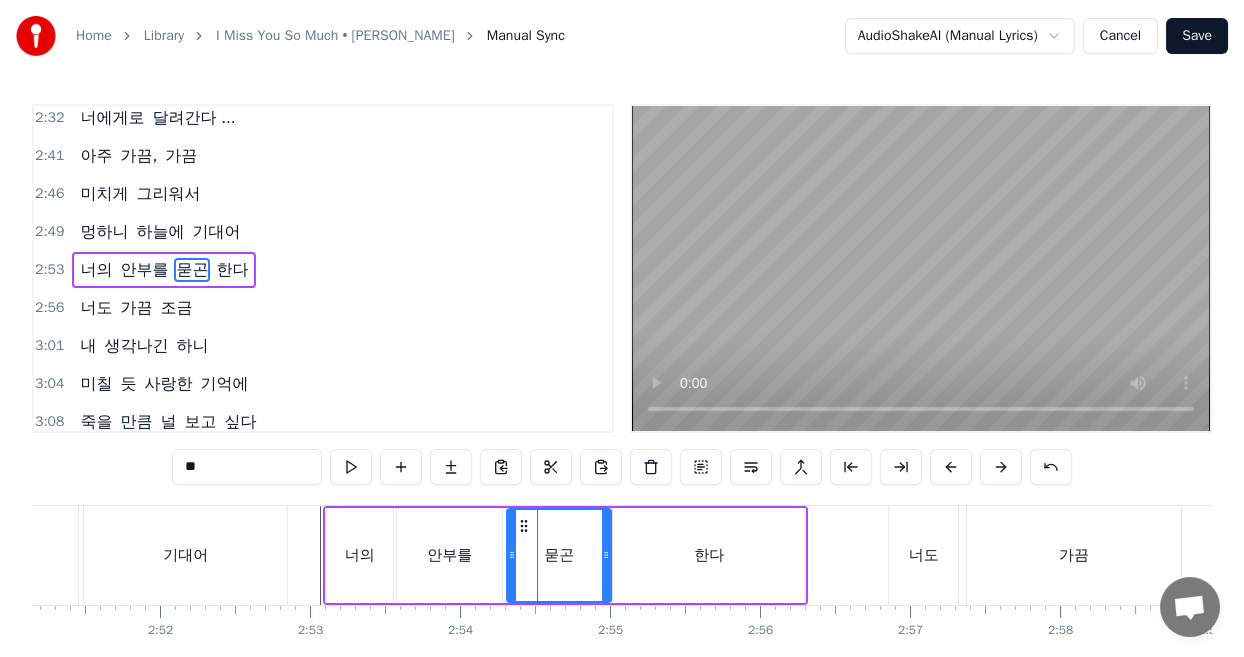 click 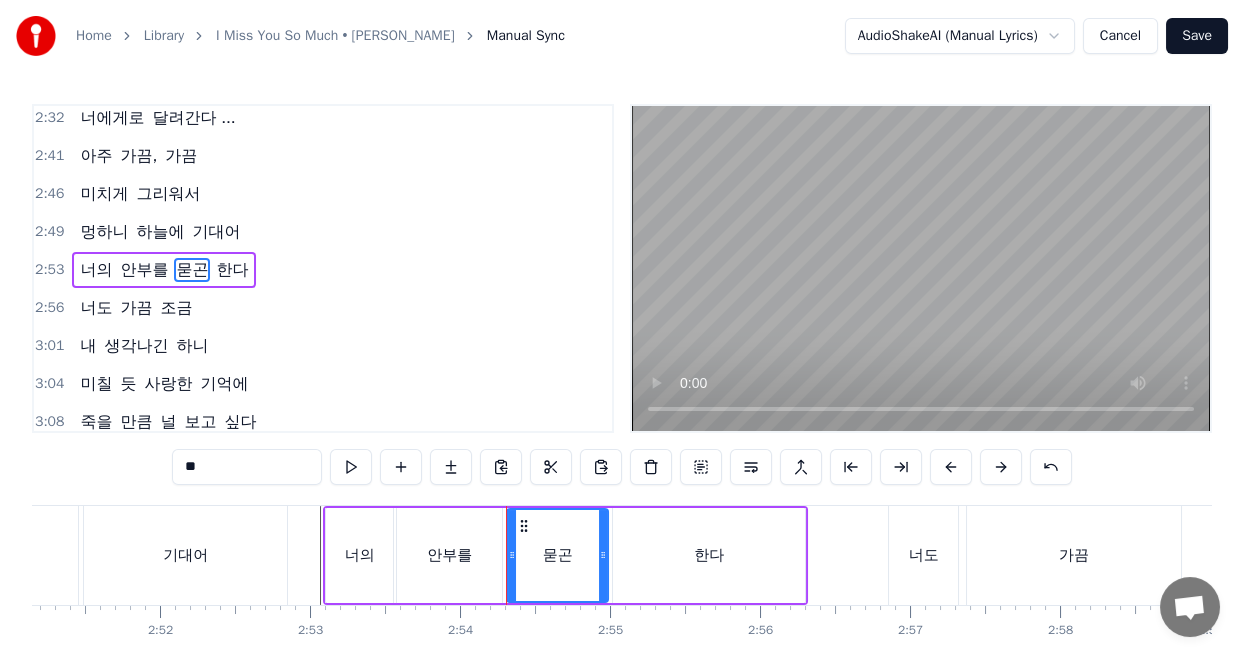 click 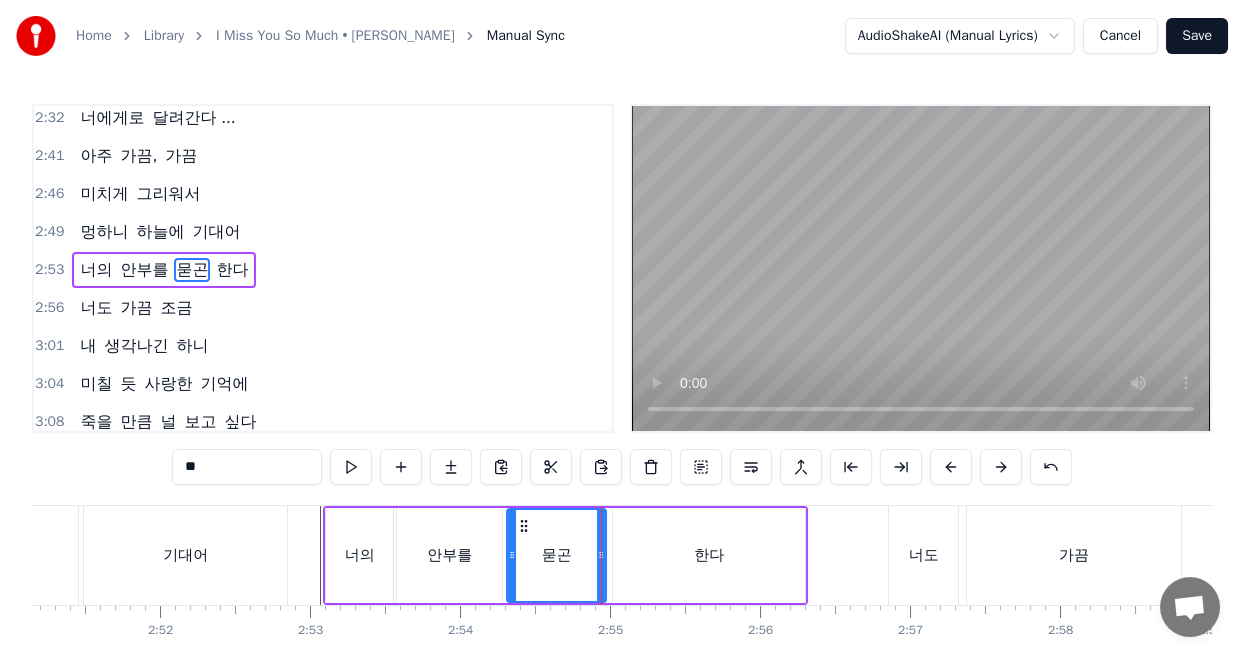click 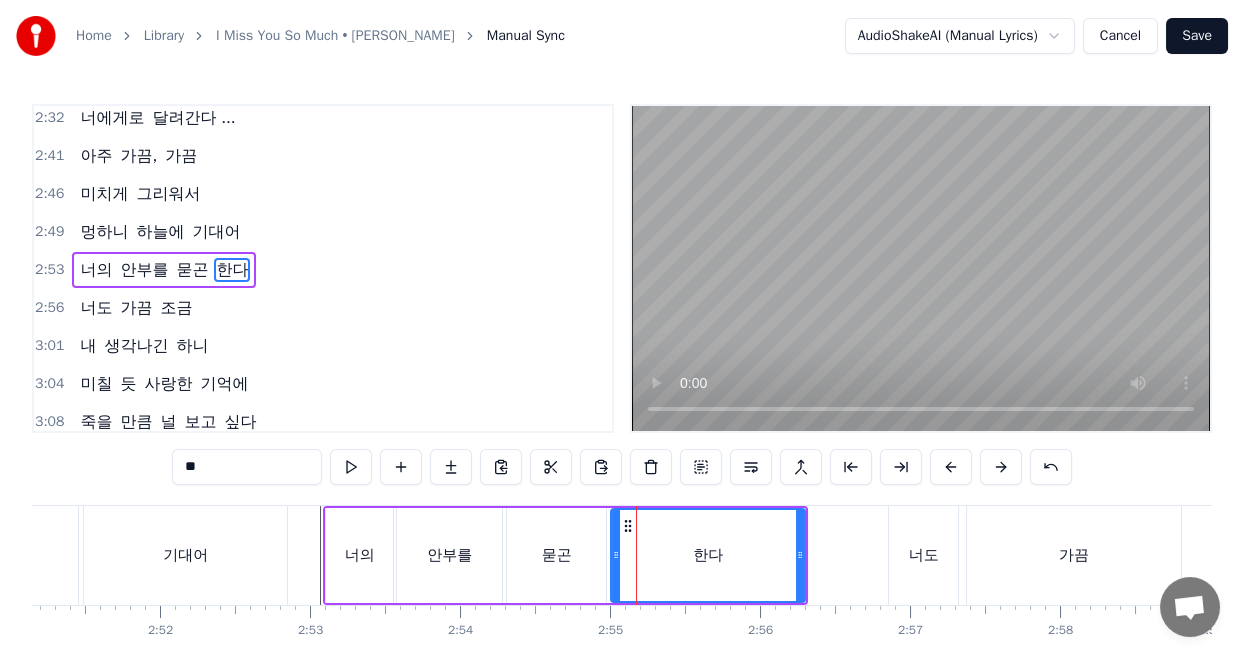 click 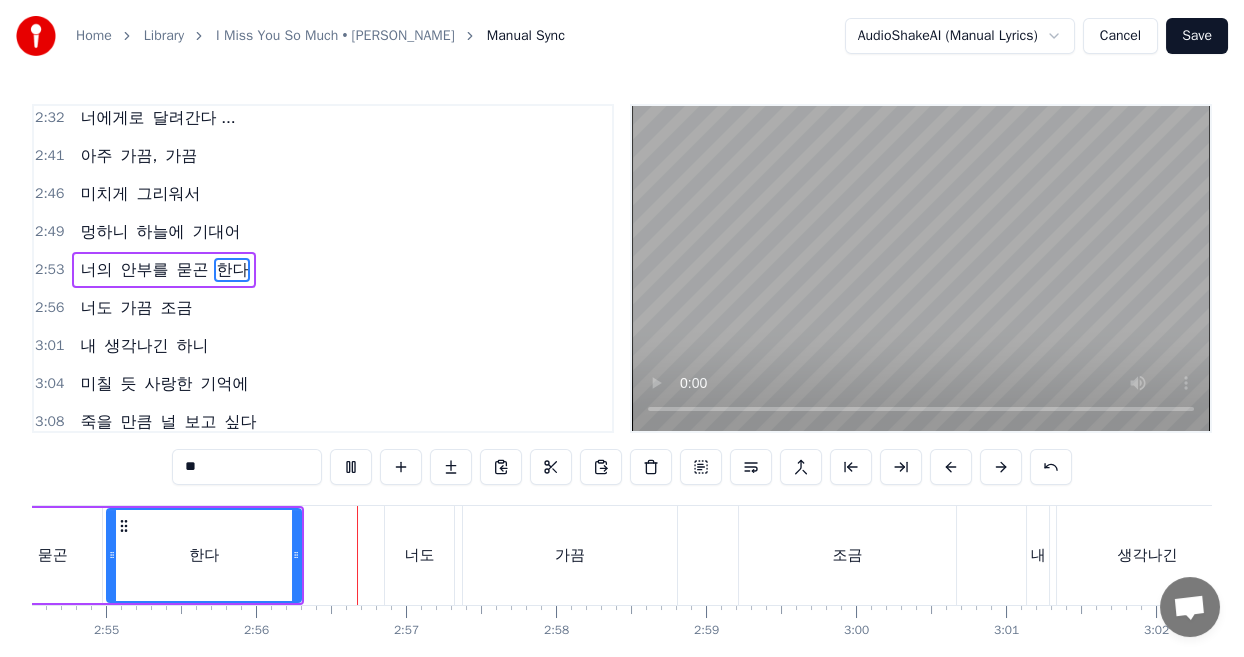 scroll, scrollTop: 0, scrollLeft: 26314, axis: horizontal 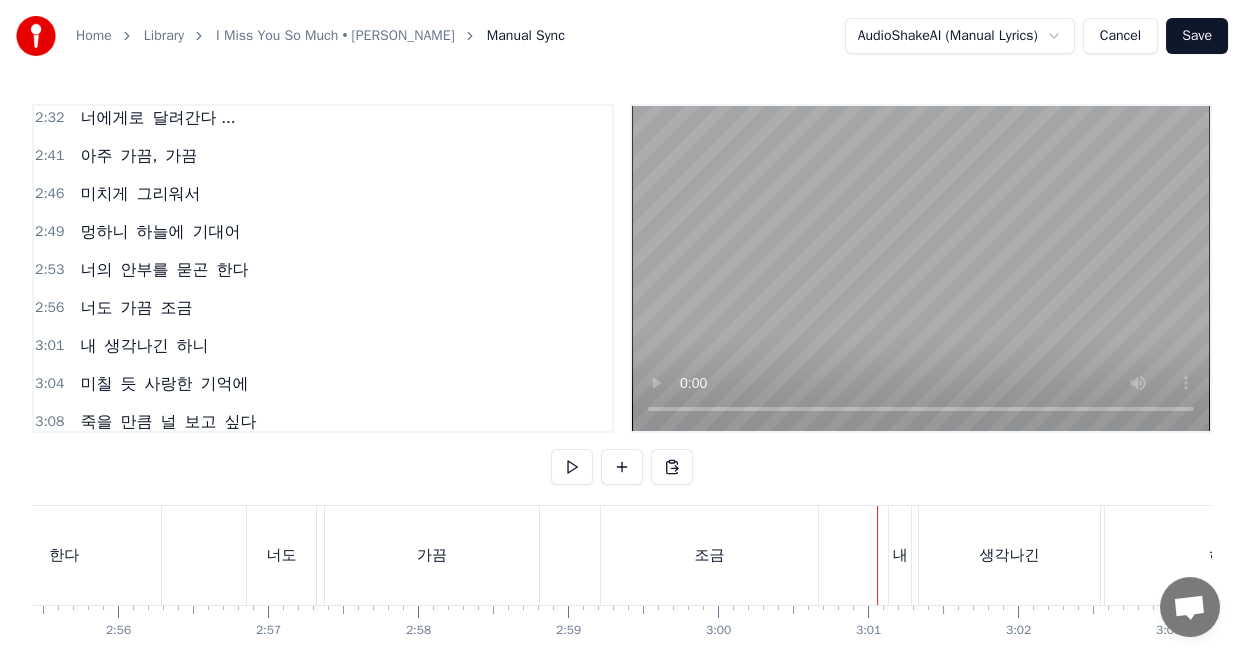 click on "생각나긴" at bounding box center [1010, 555] 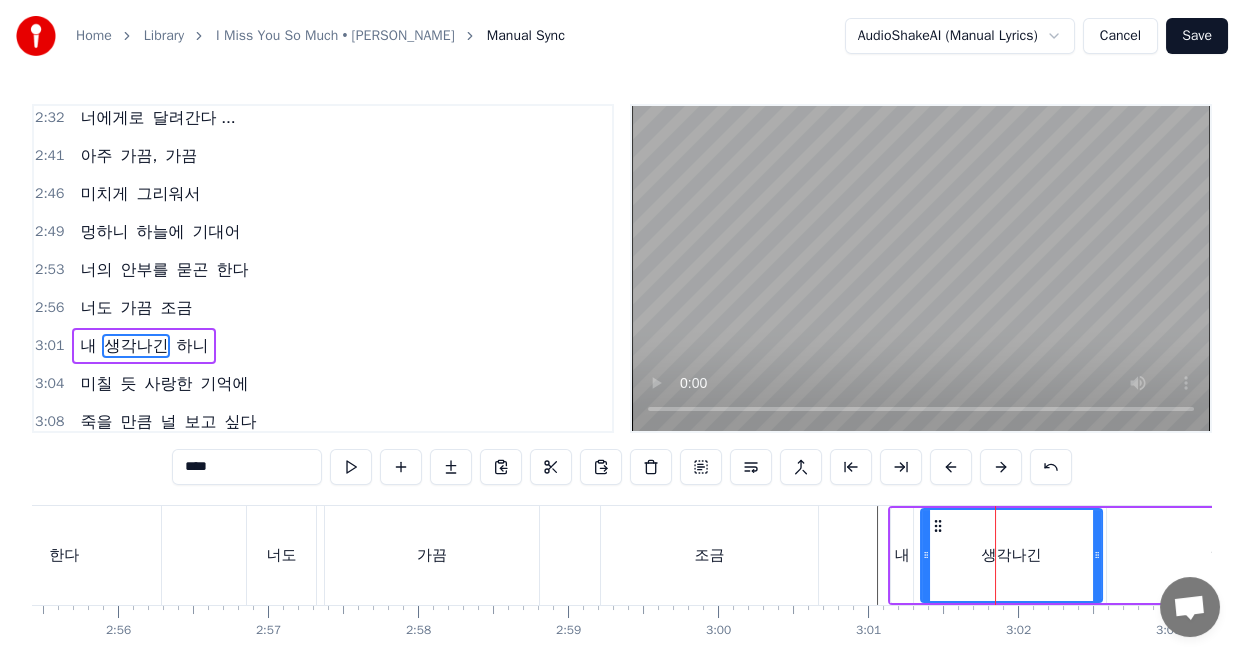 scroll, scrollTop: 6, scrollLeft: 0, axis: vertical 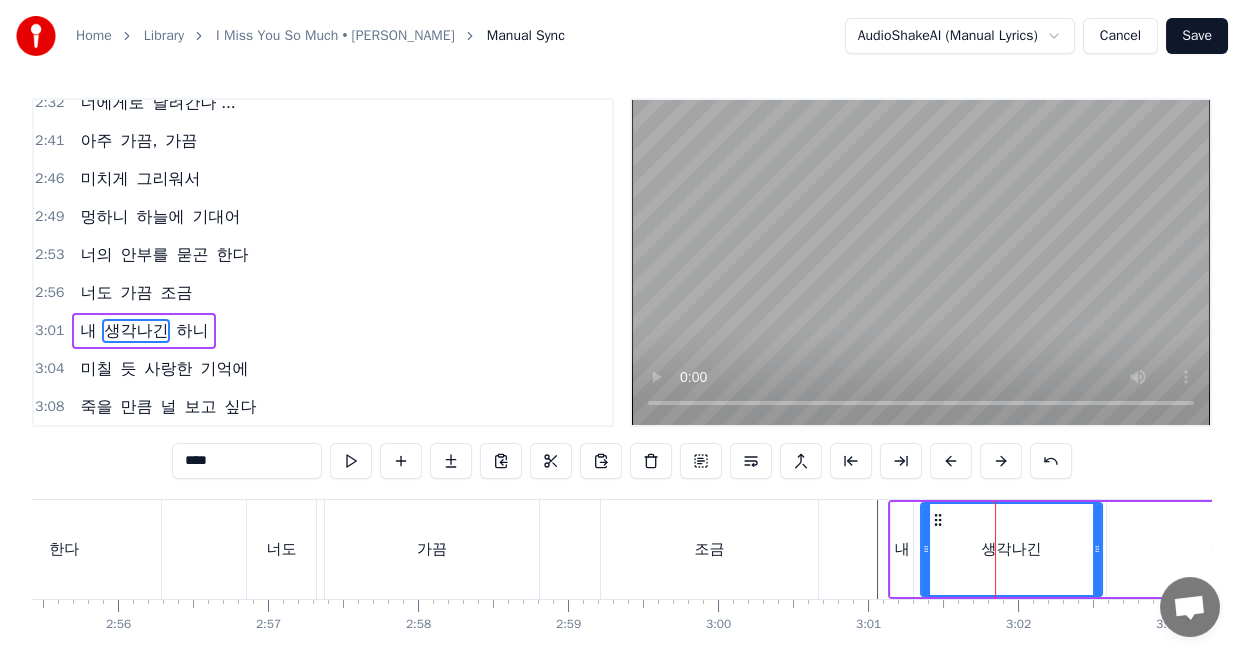 click on "내" at bounding box center (902, 549) 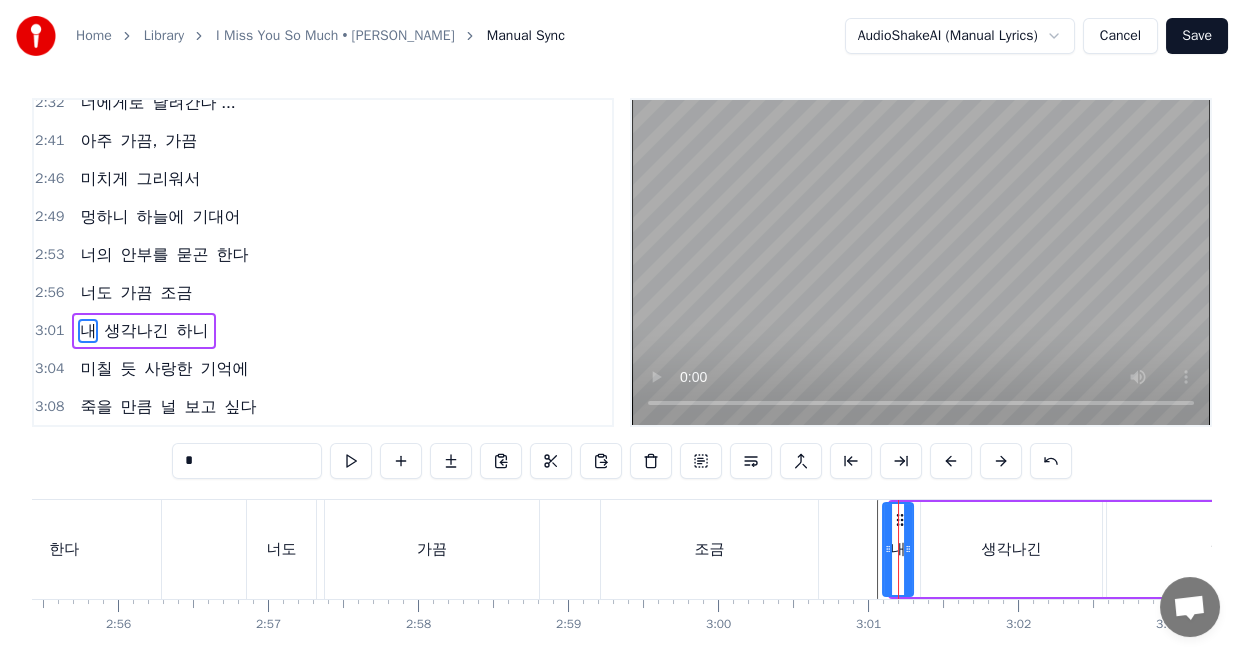 click at bounding box center (888, 549) 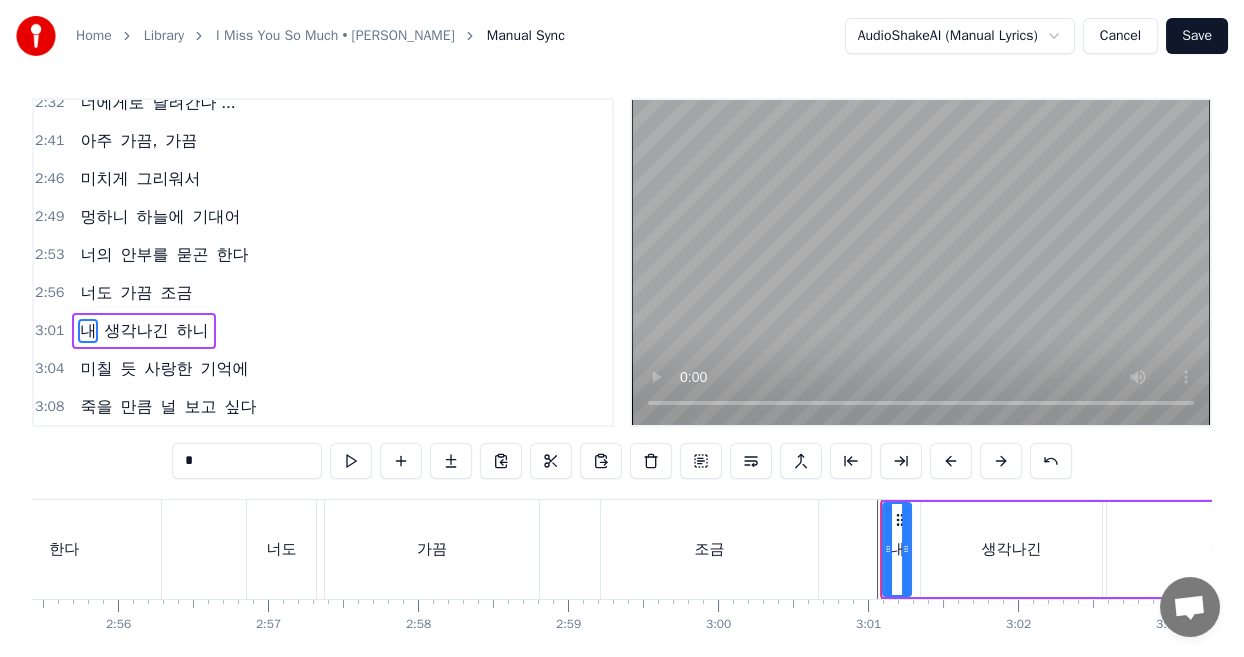 click at bounding box center [906, 549] 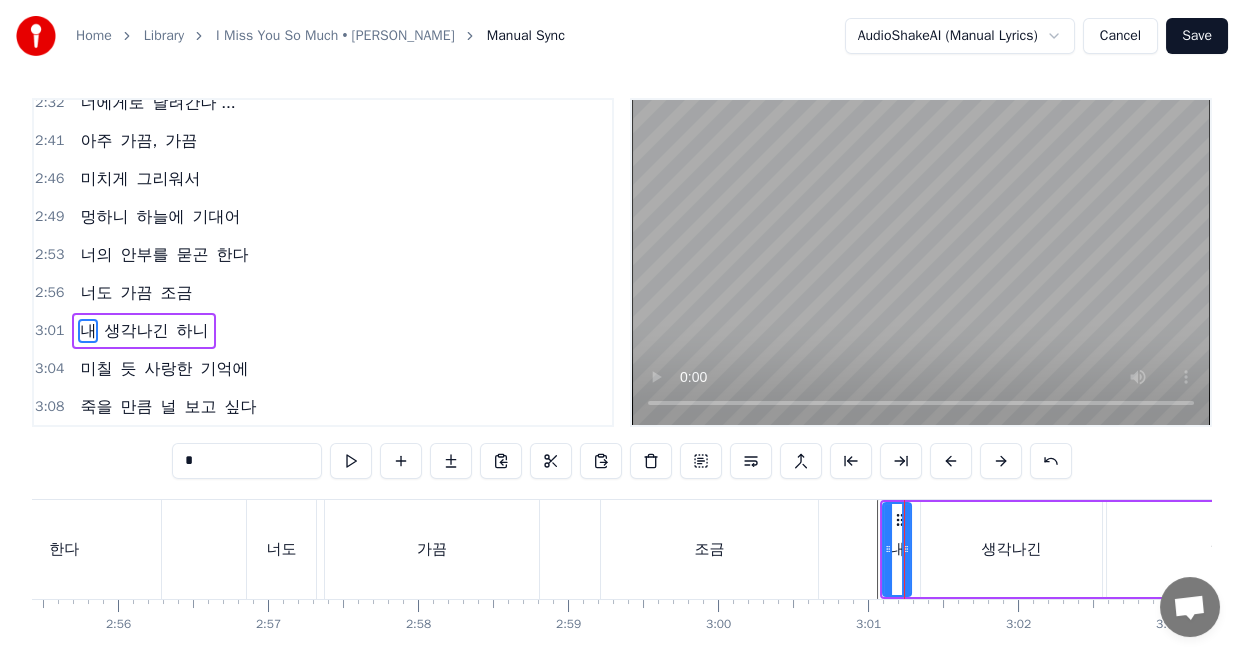 click on "생각나긴" at bounding box center (1012, 549) 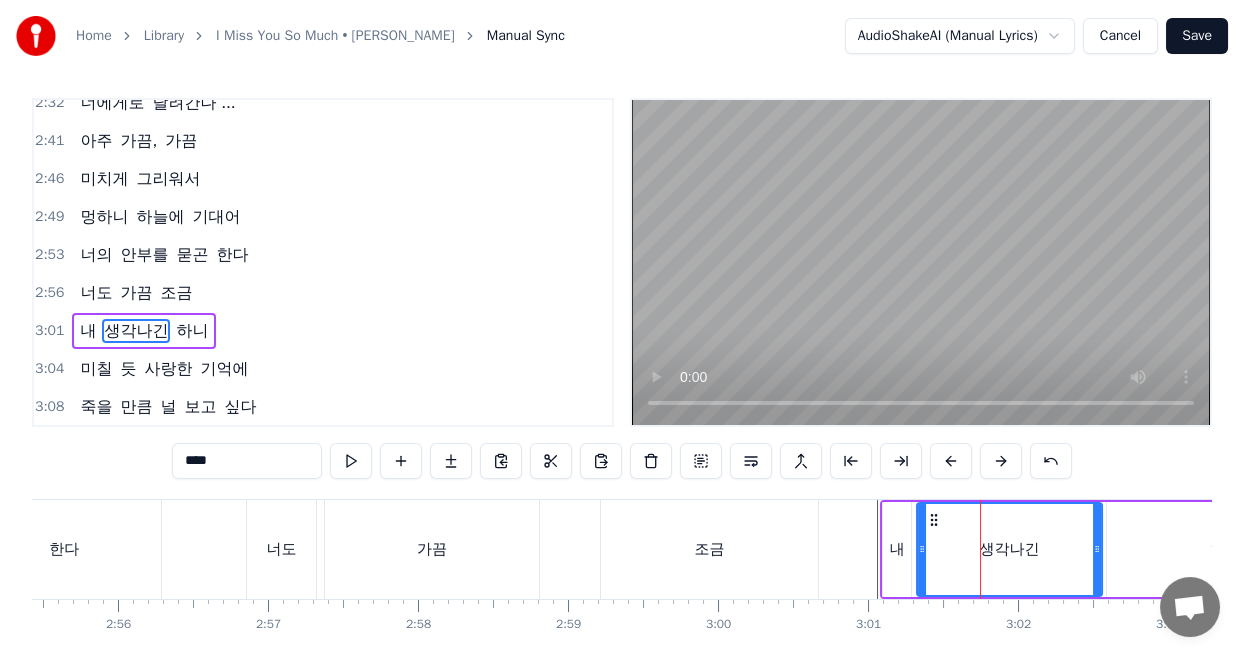 click 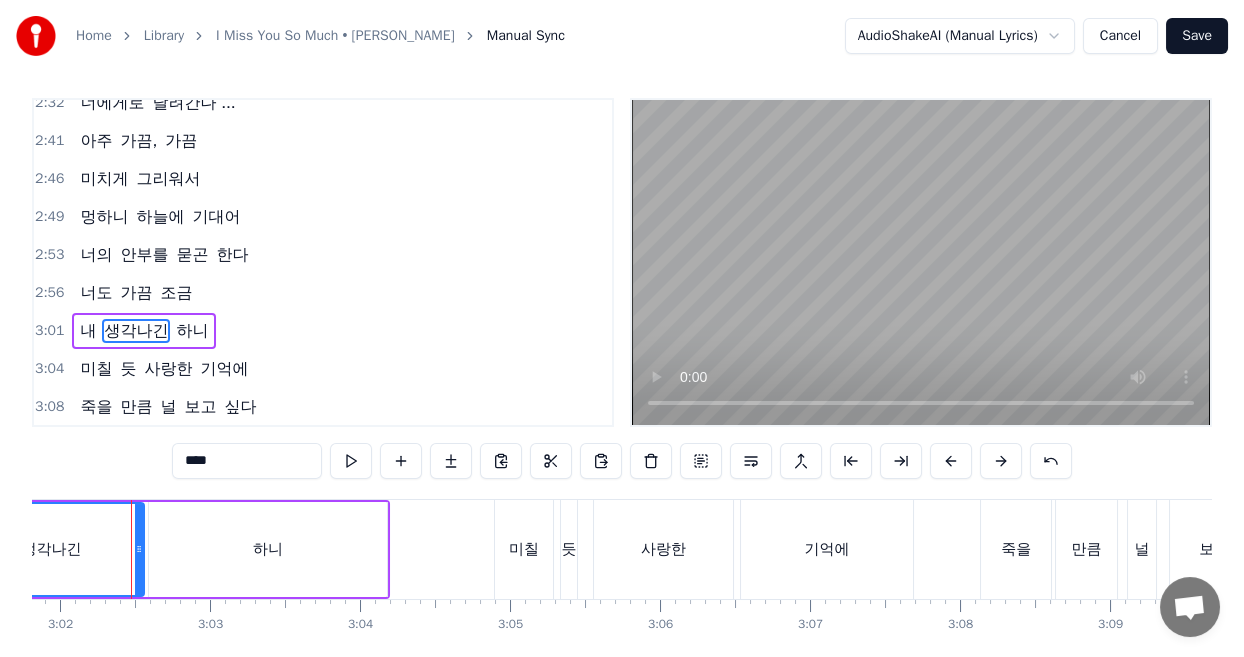 scroll, scrollTop: 0, scrollLeft: 27270, axis: horizontal 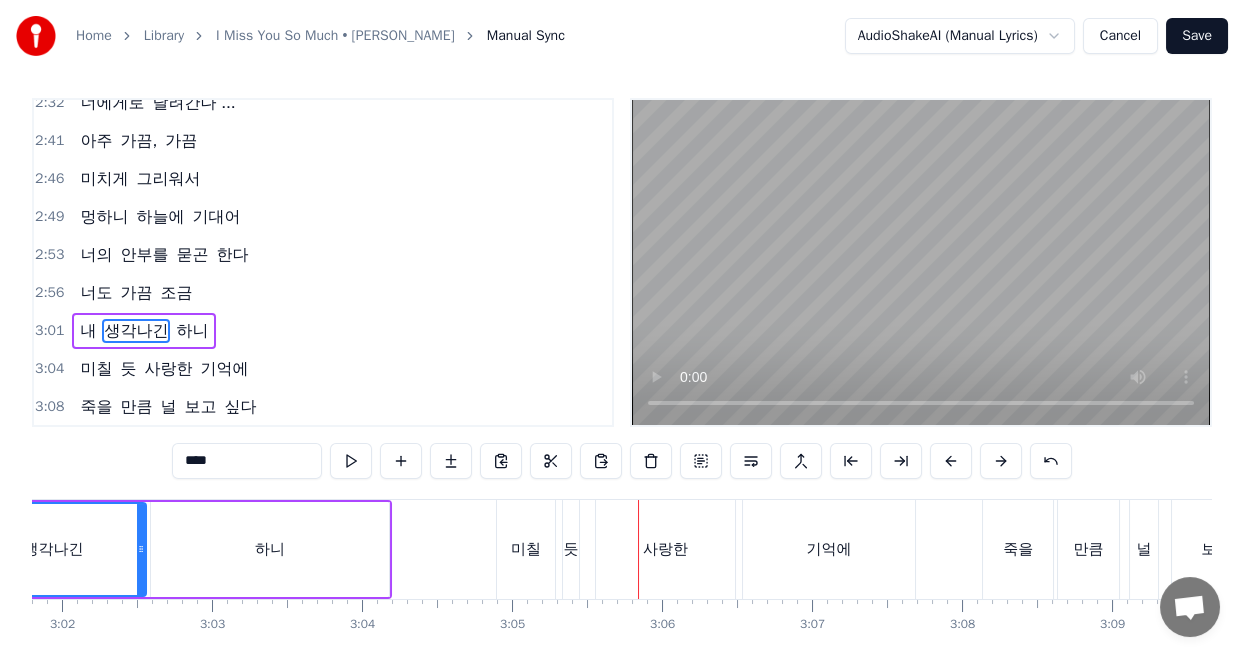 click on "사랑한" at bounding box center [665, 549] 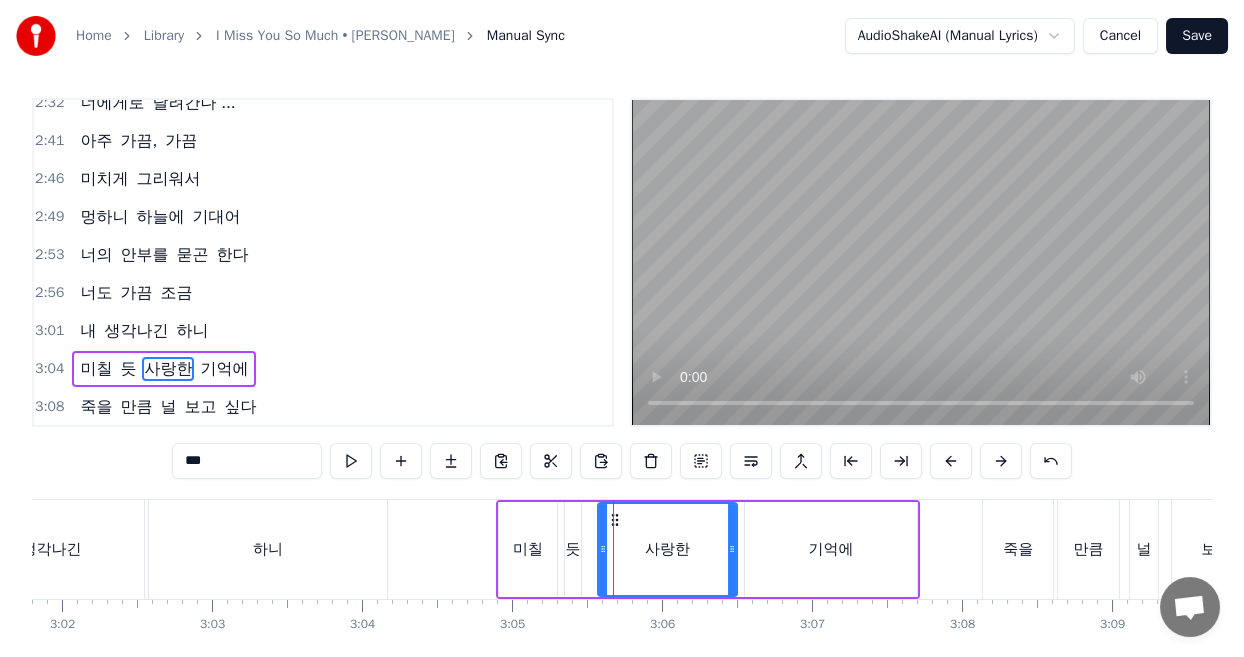 scroll, scrollTop: 44, scrollLeft: 0, axis: vertical 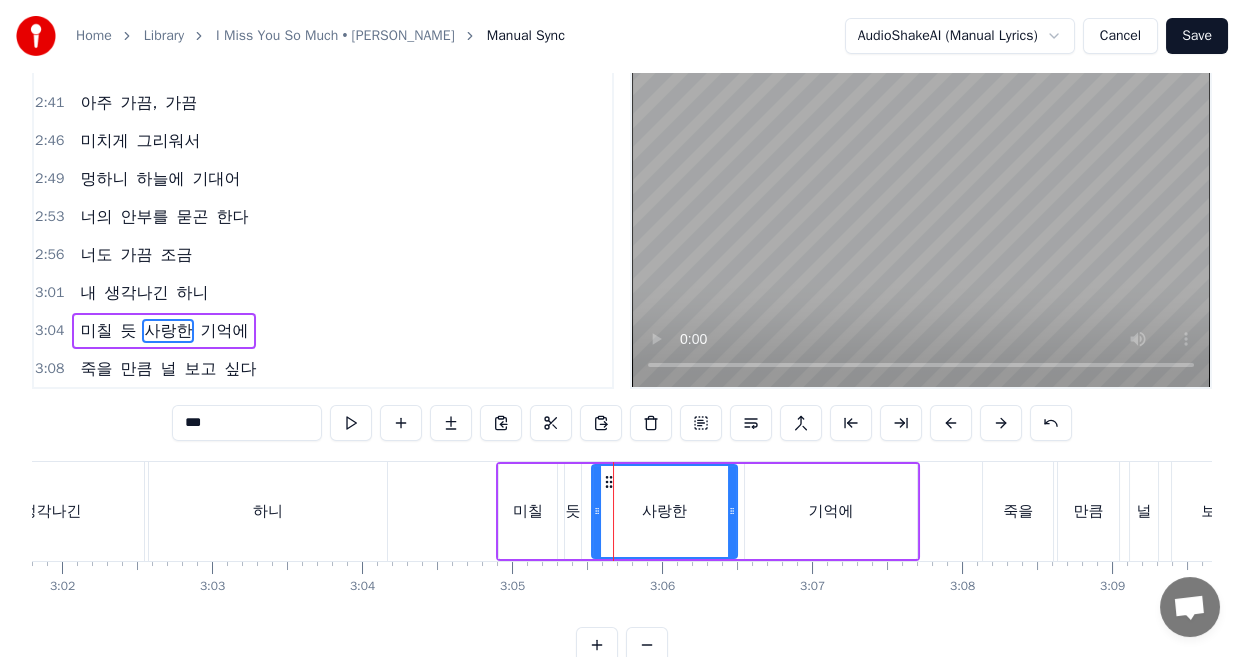 click at bounding box center (597, 511) 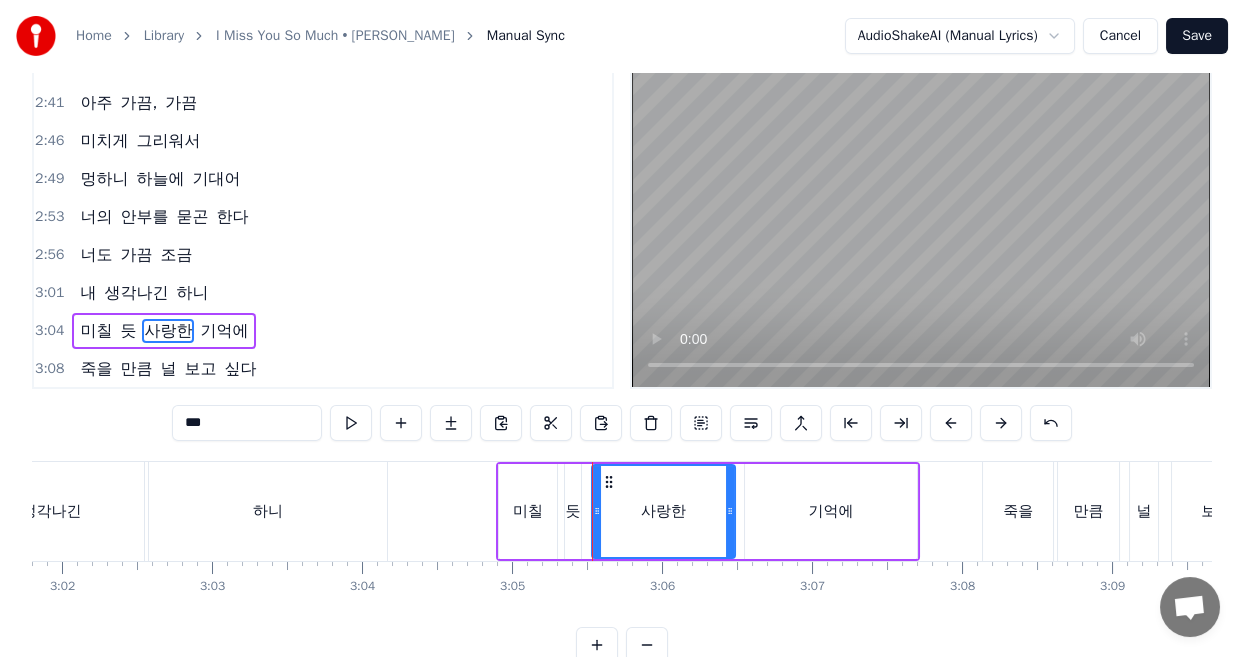 click 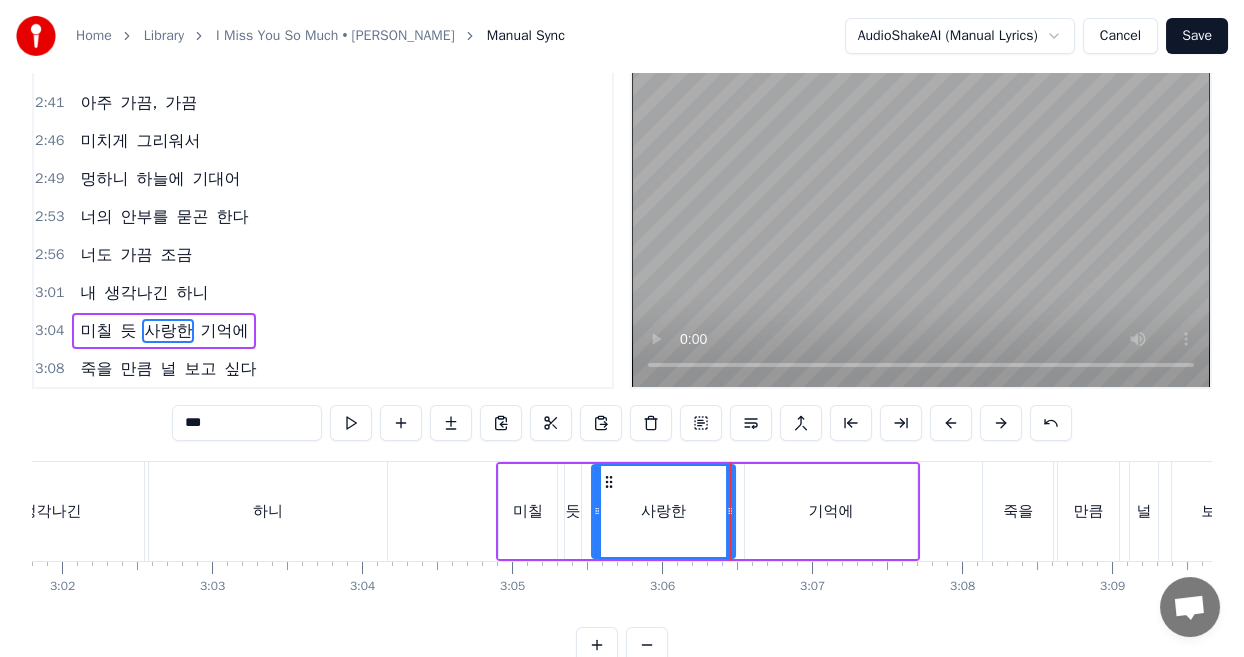 click on "기억에" at bounding box center [831, 511] 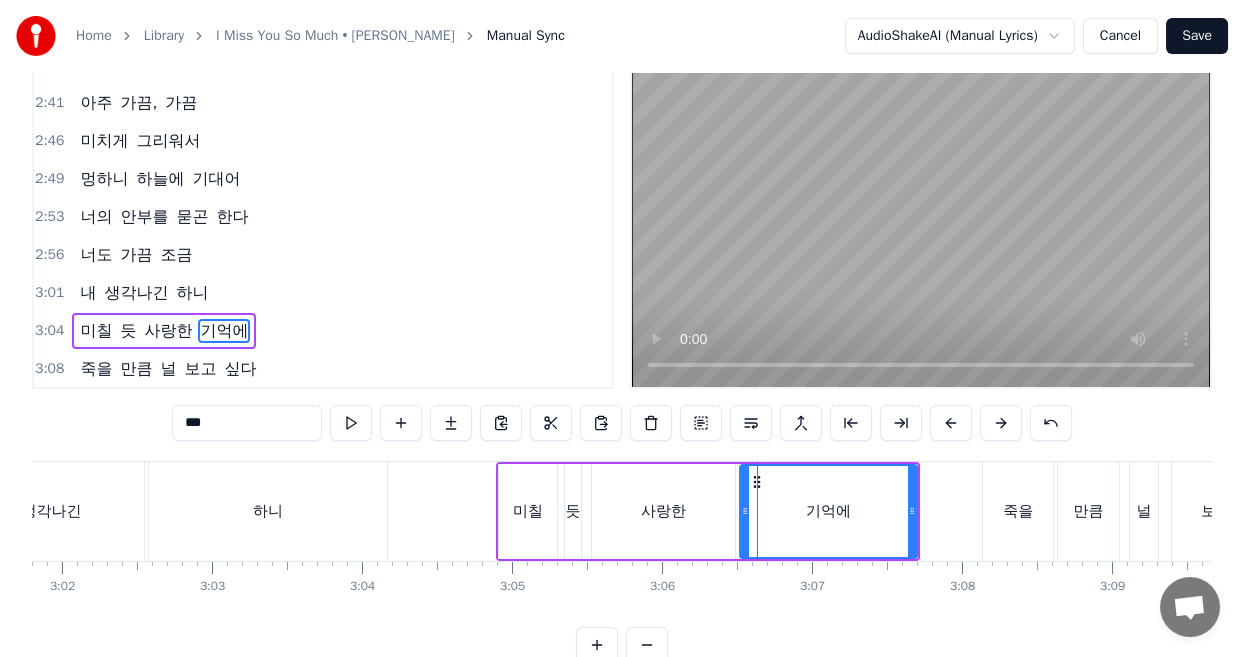 click 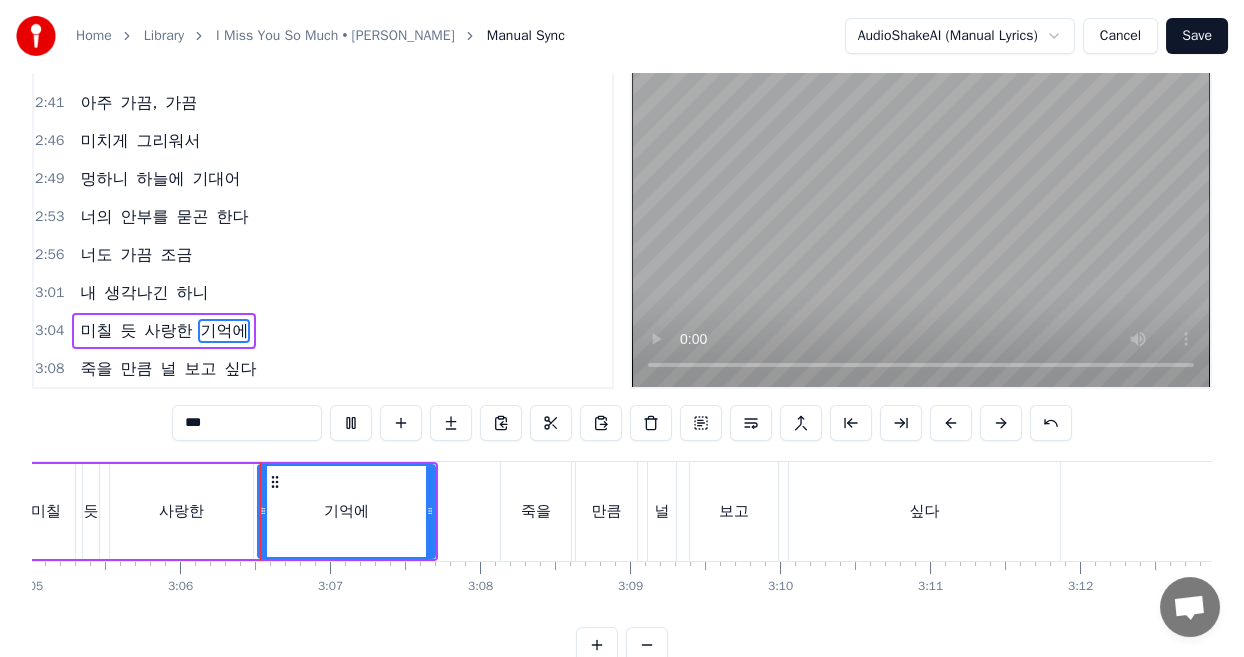 scroll, scrollTop: 0, scrollLeft: 27767, axis: horizontal 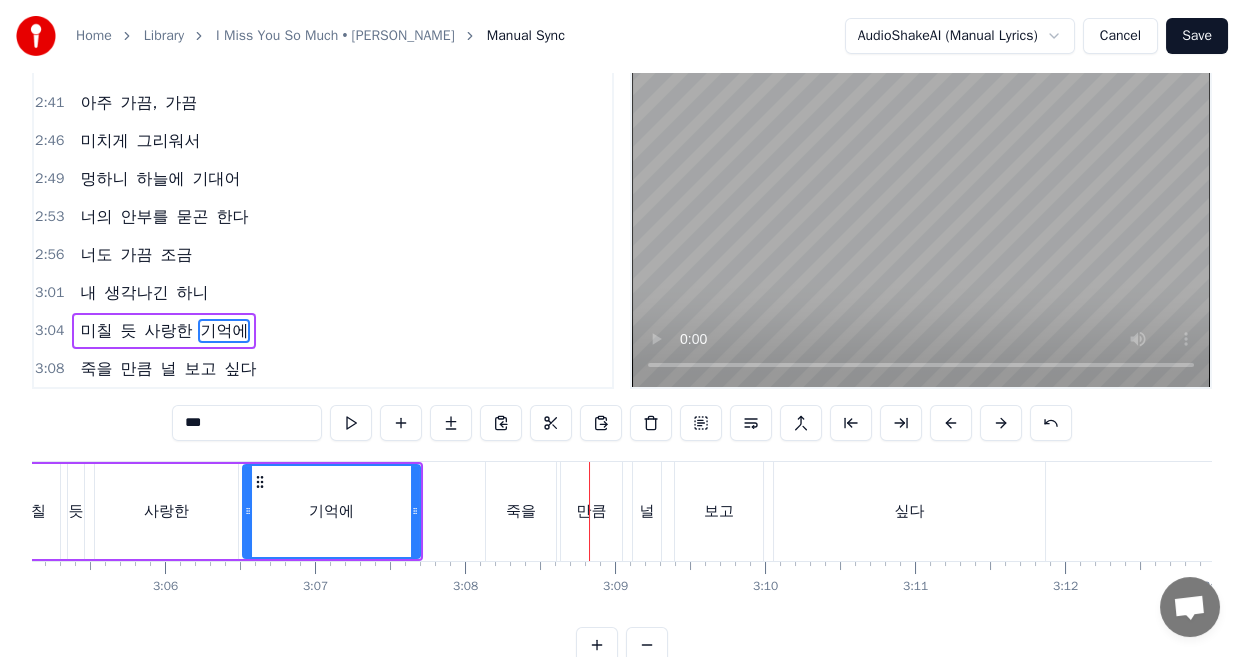 click on "죽을" at bounding box center [521, 511] 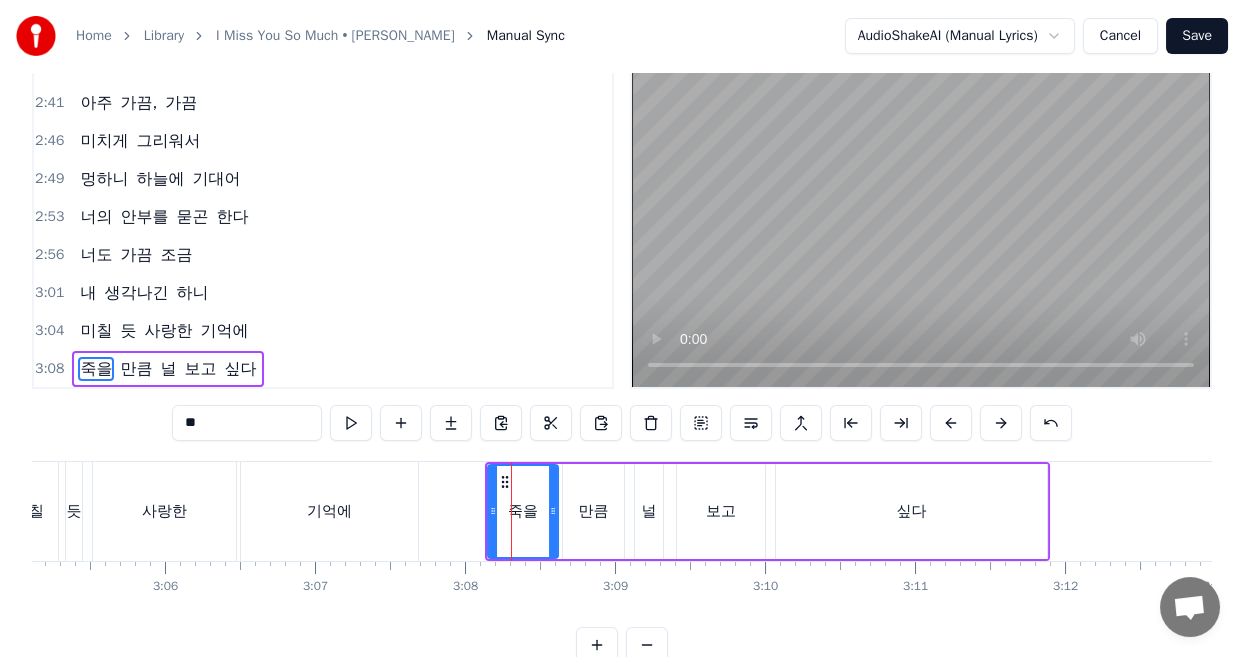 scroll, scrollTop: 82, scrollLeft: 0, axis: vertical 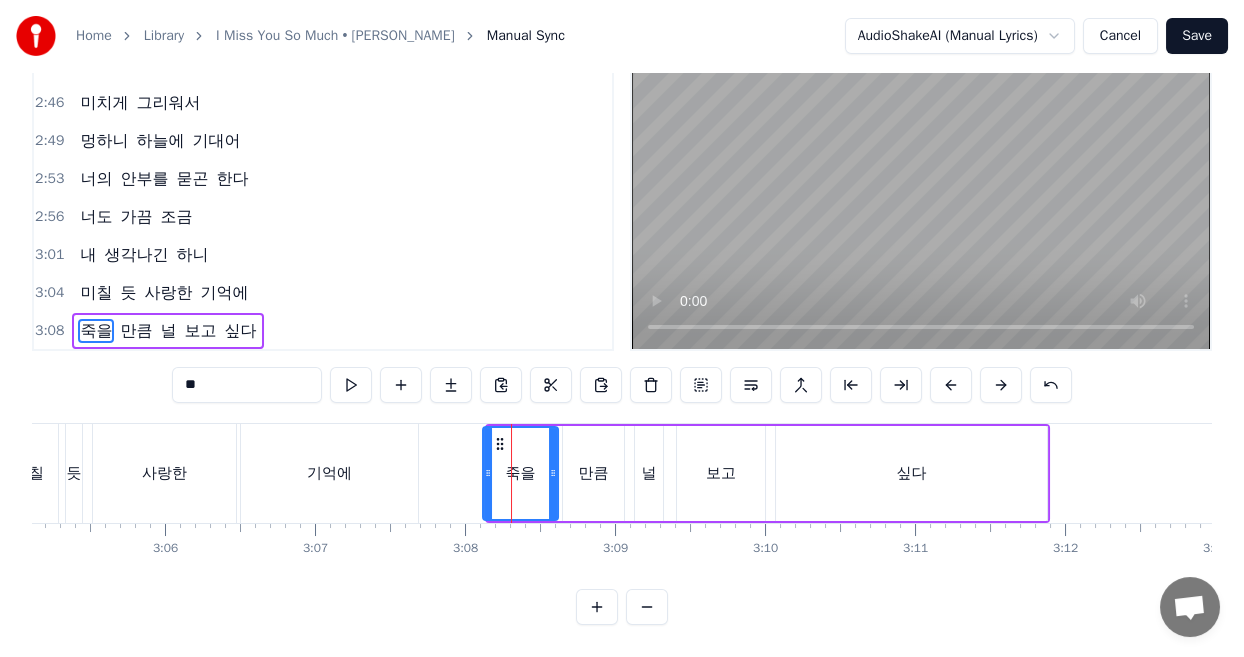 drag, startPoint x: 488, startPoint y: 495, endPoint x: 519, endPoint y: 493, distance: 31.06445 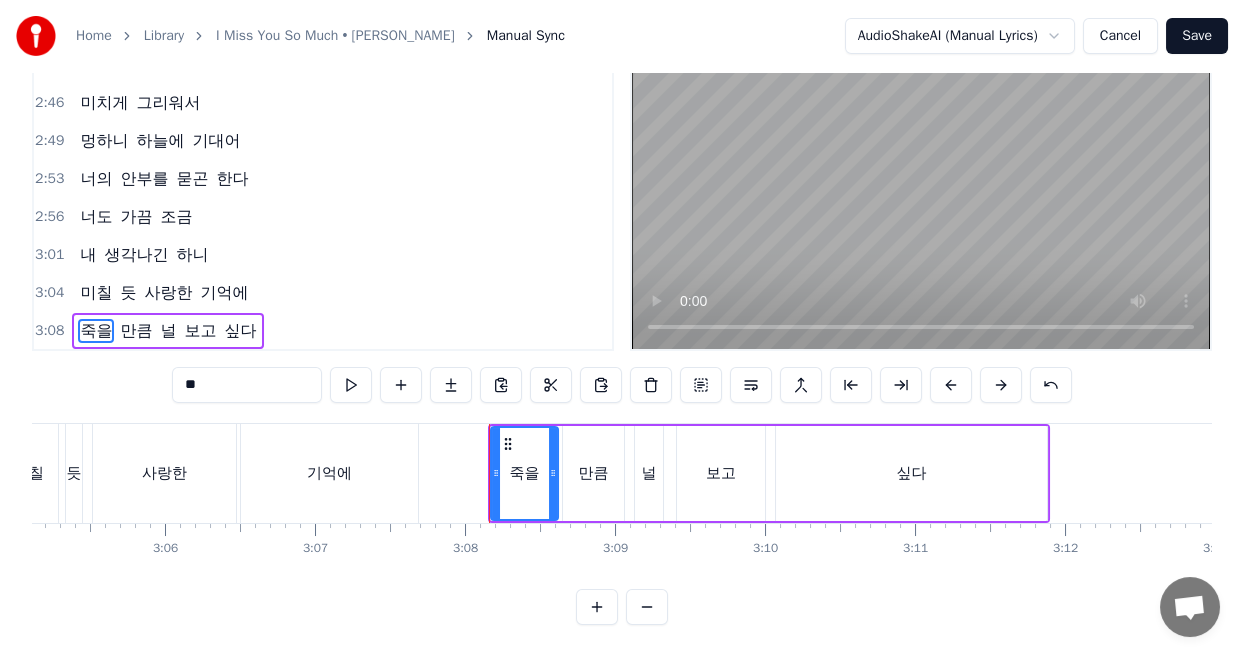 click on "죽을 만큼 널 보고 싶다" at bounding box center (769, 473) 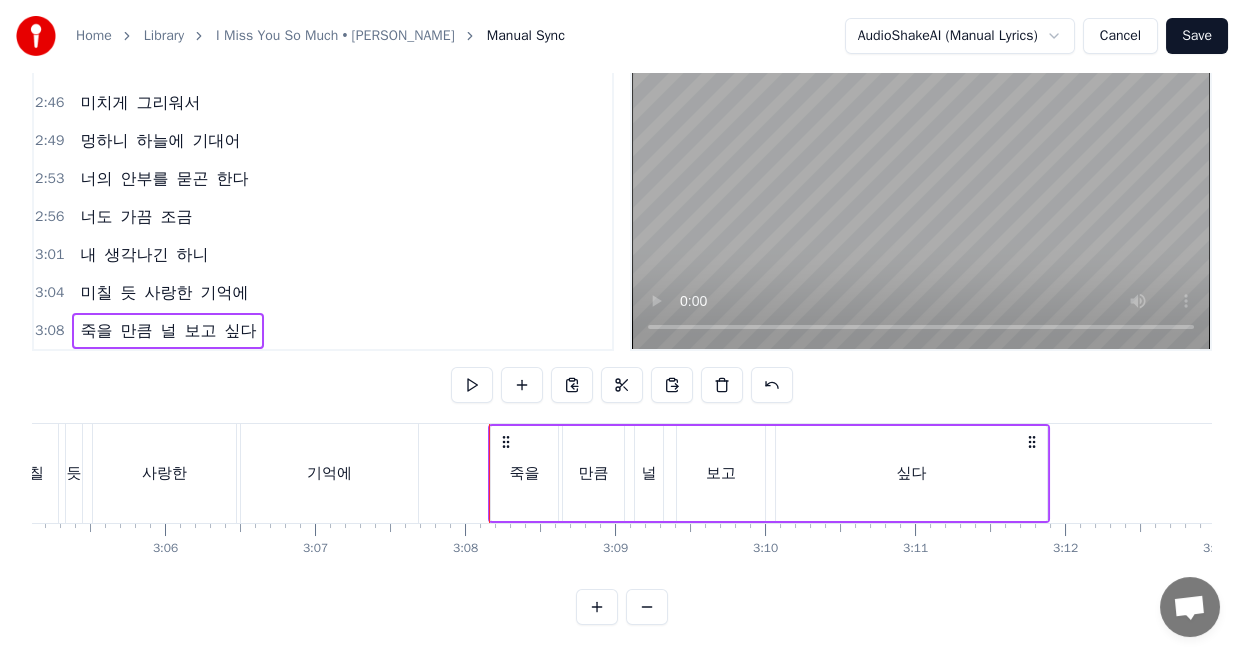 click on "죽을" at bounding box center [524, 473] 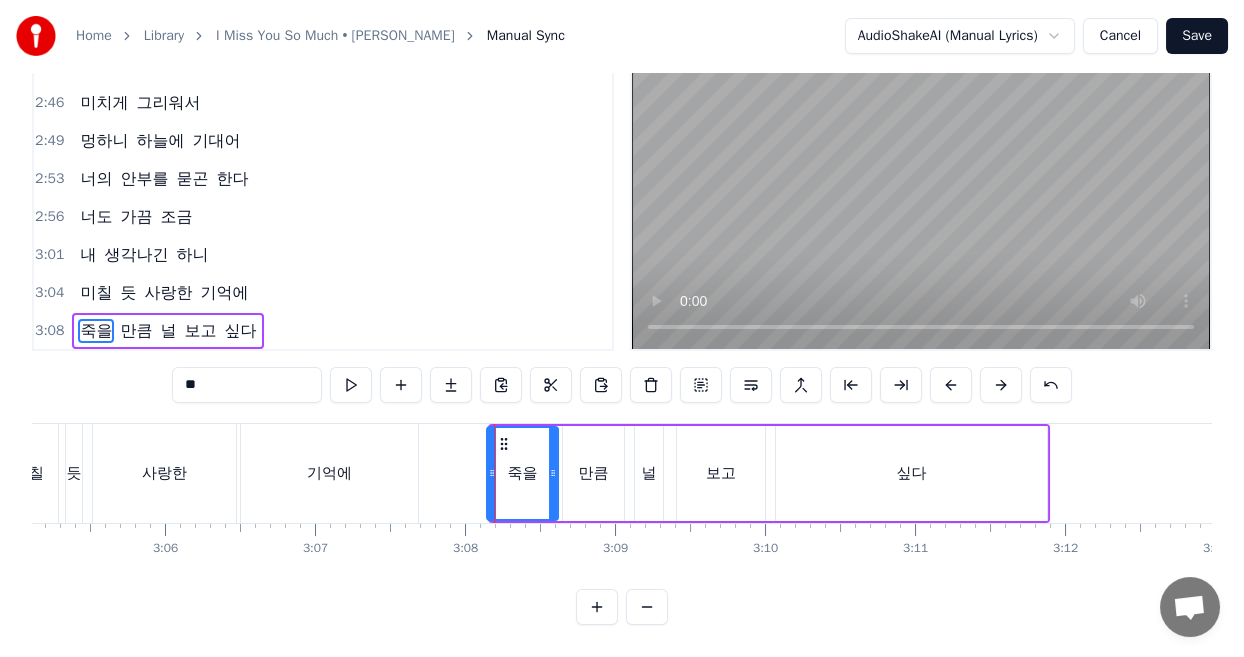 click 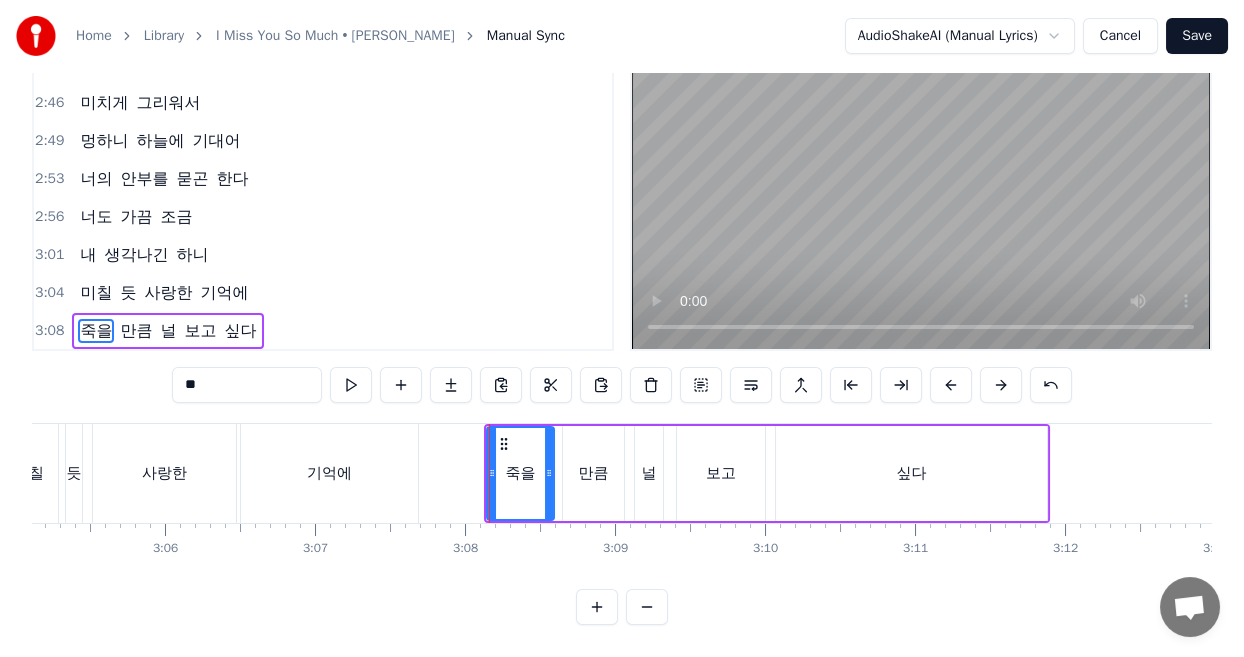 click 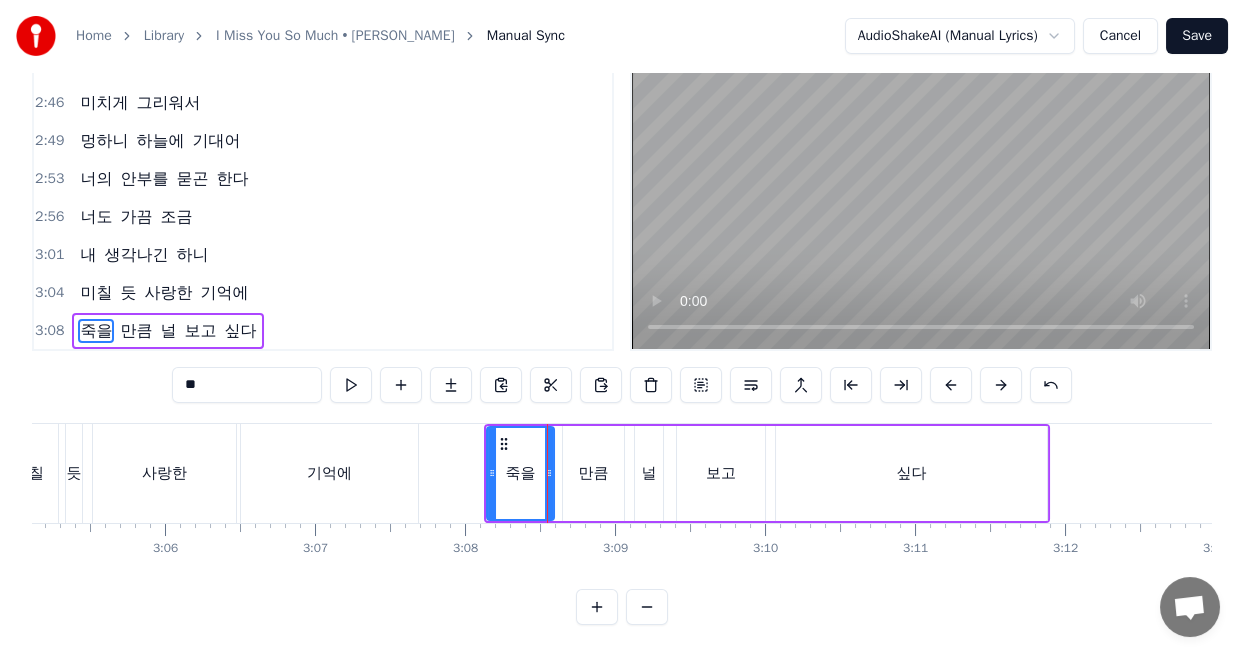 click on "만큼" at bounding box center [593, 473] 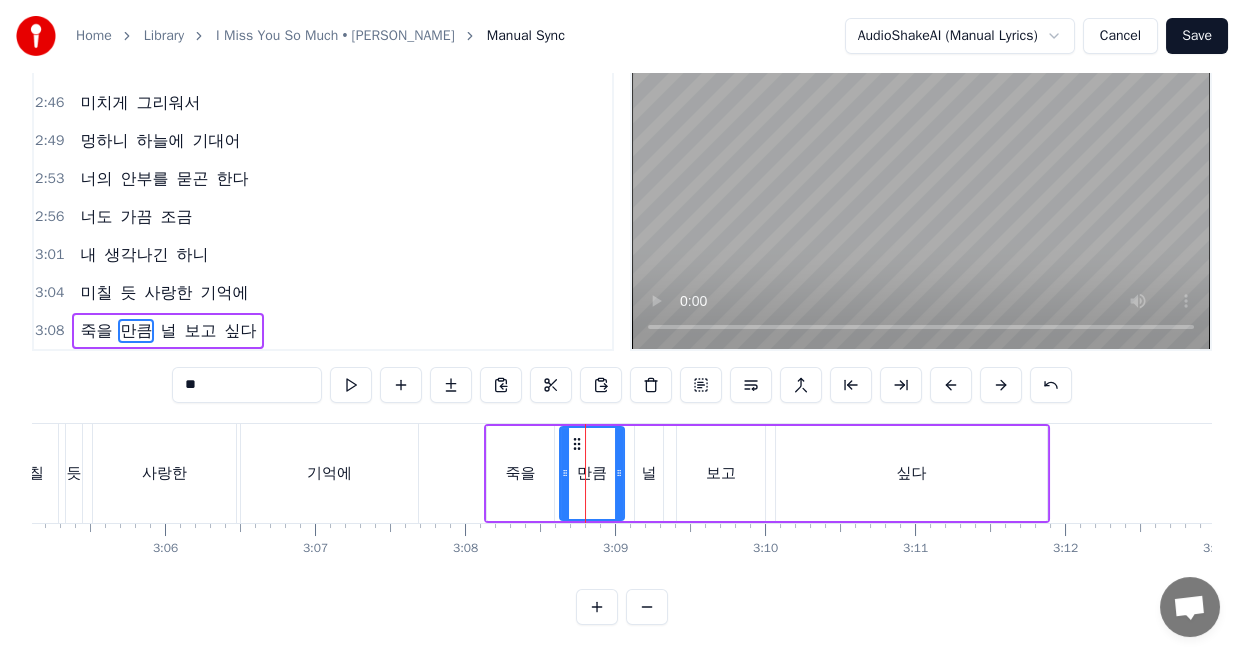 click 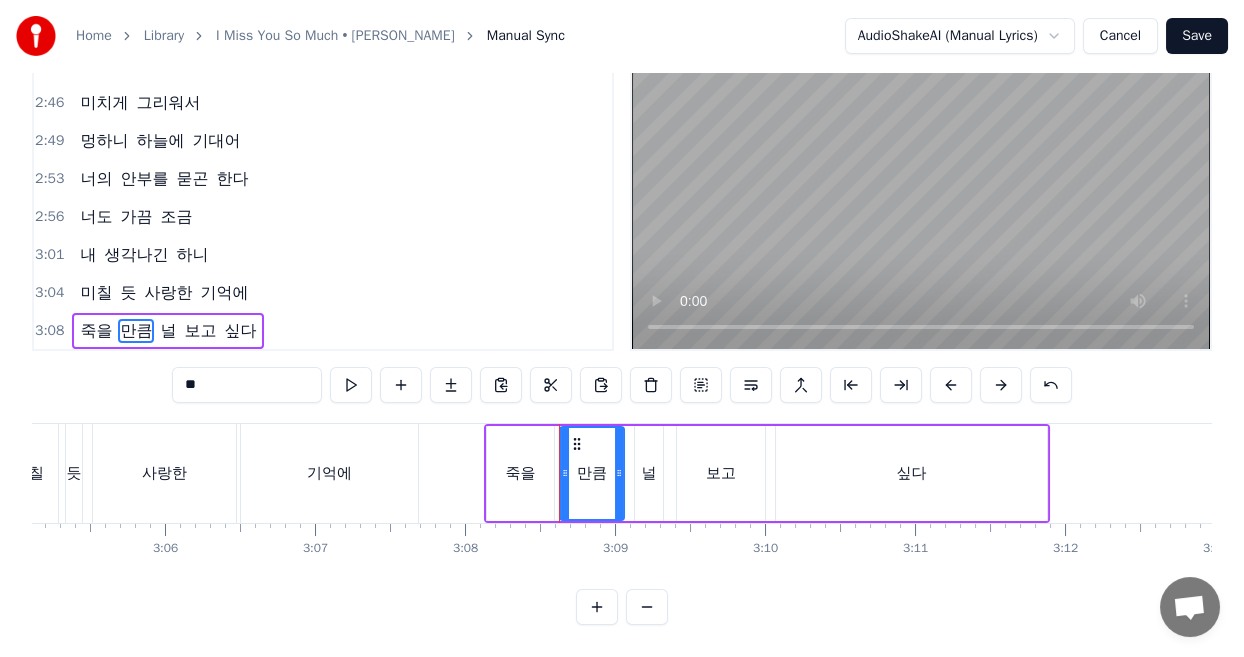 click on "만큼" at bounding box center (592, 473) 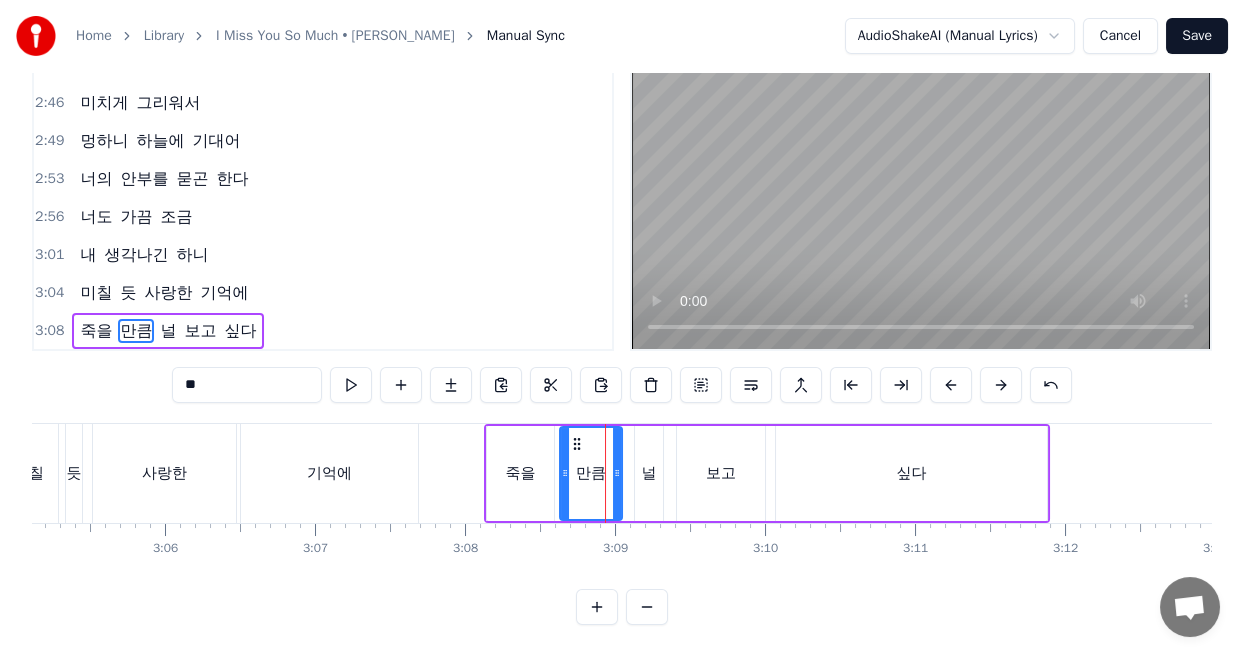 click at bounding box center [617, 473] 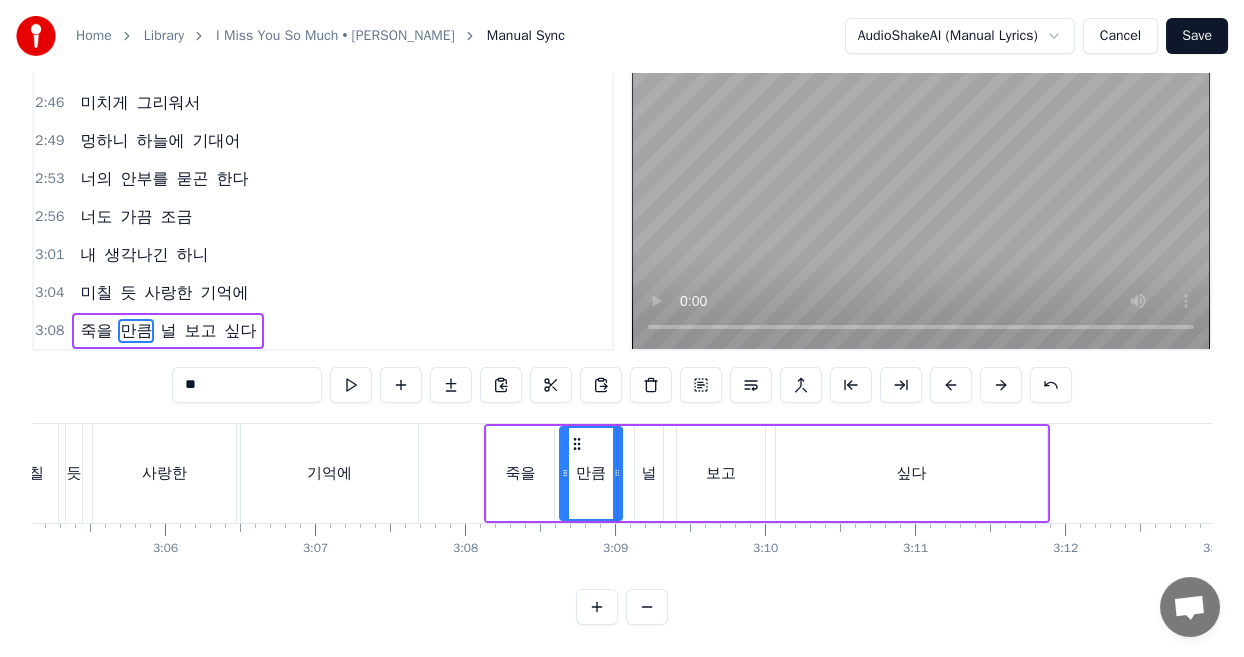 click on "널" at bounding box center (649, 473) 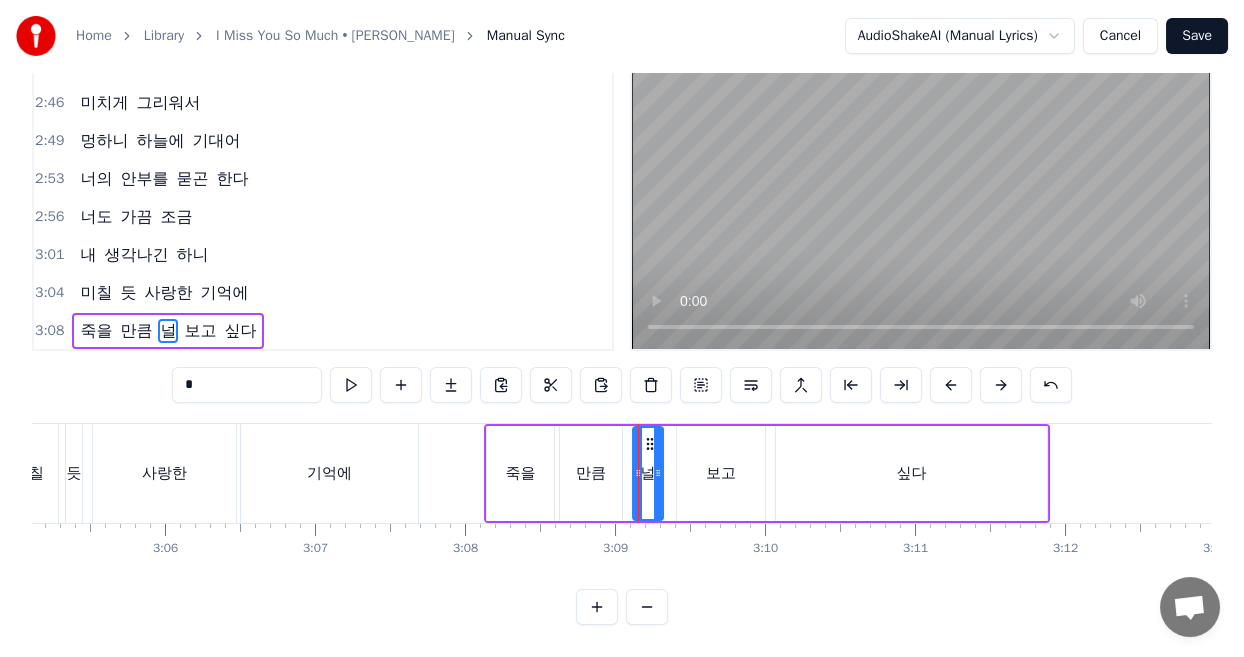 click at bounding box center [638, 473] 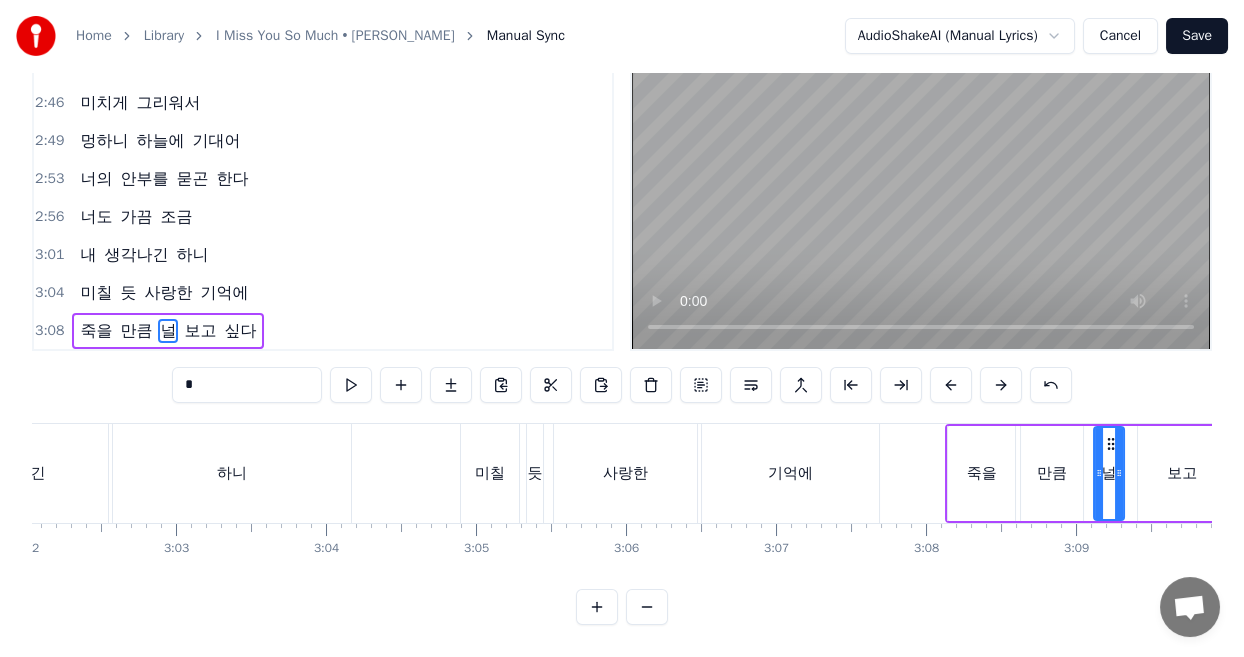 scroll, scrollTop: 0, scrollLeft: 27151, axis: horizontal 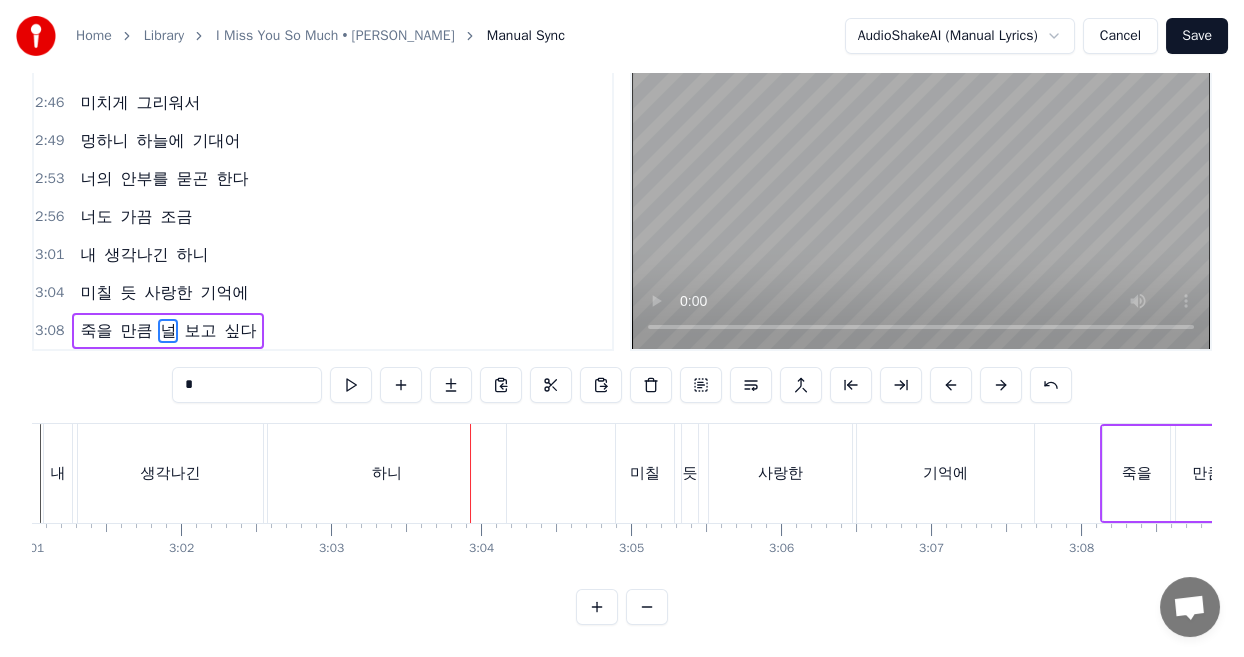 click on "하니" at bounding box center [387, 473] 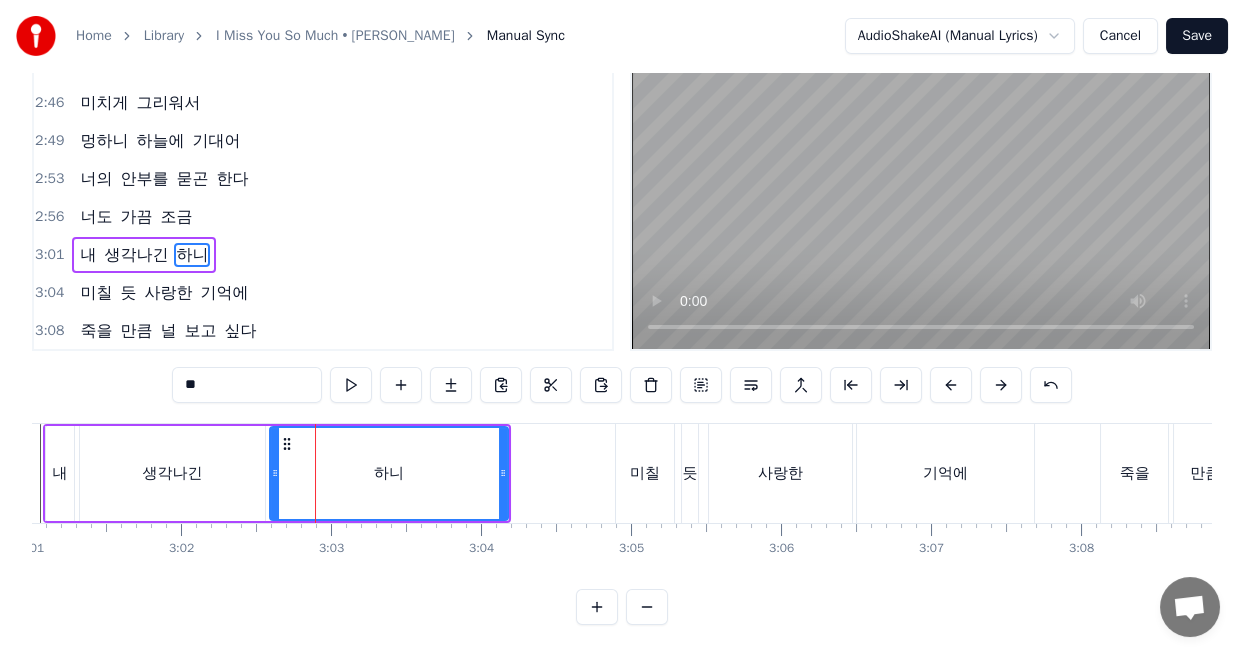 scroll, scrollTop: 6, scrollLeft: 0, axis: vertical 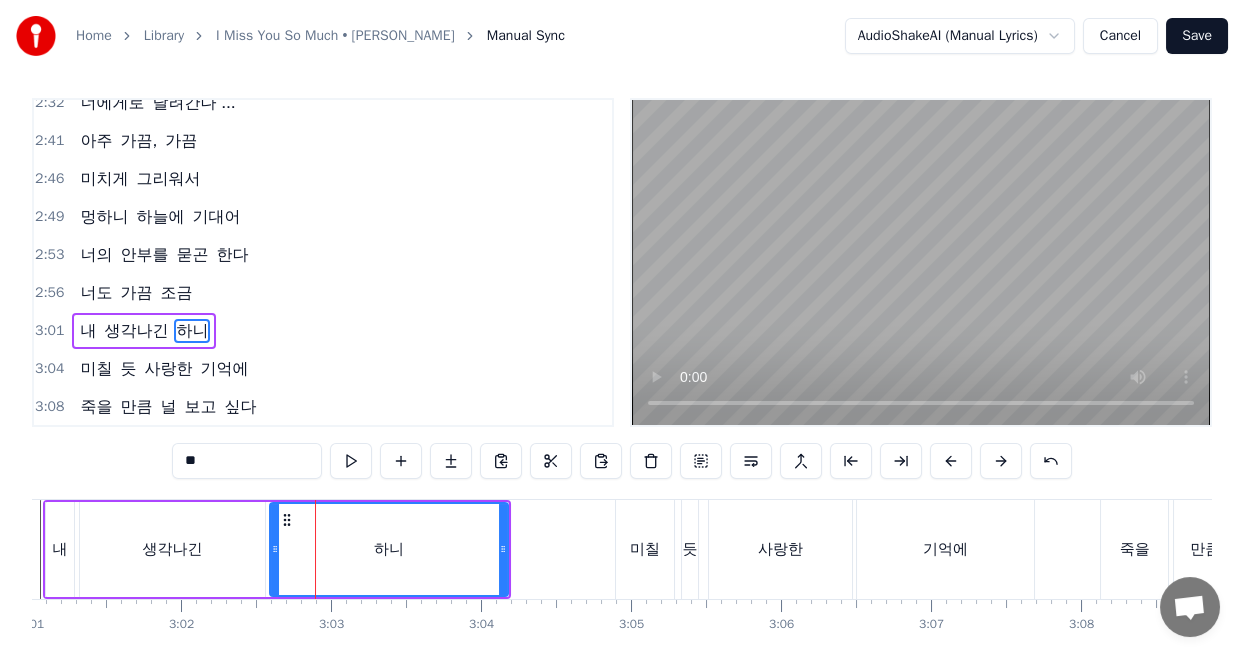 click on "생각나긴" at bounding box center [172, 549] 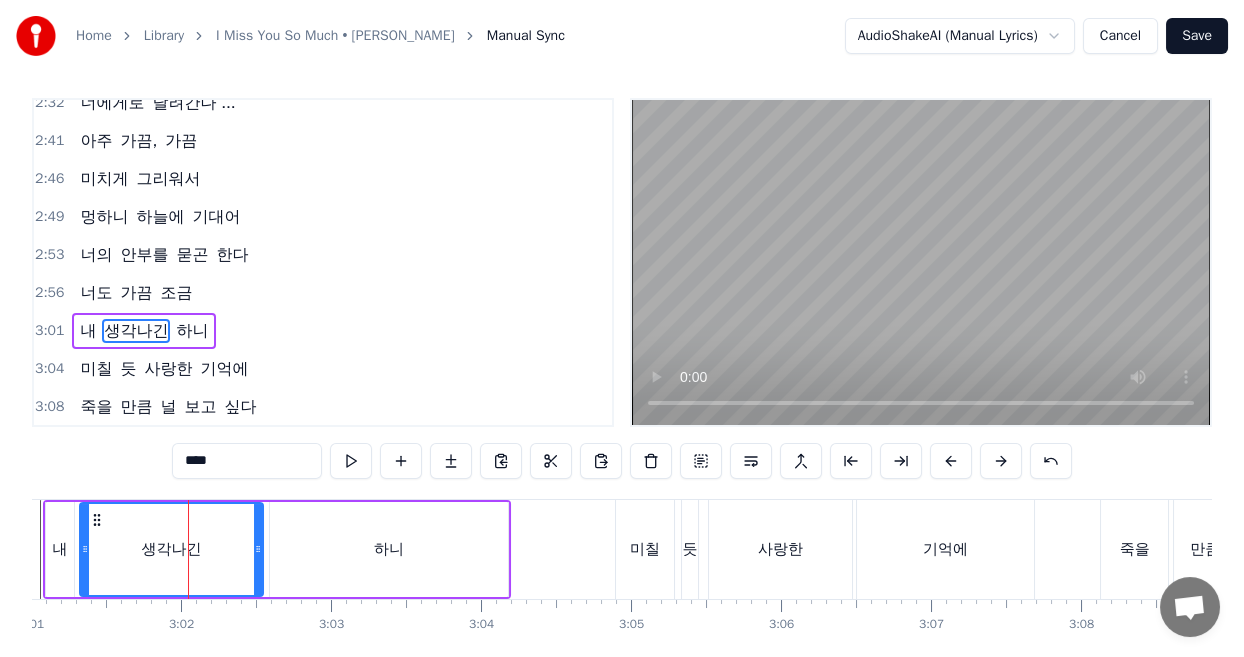 drag, startPoint x: 262, startPoint y: 541, endPoint x: 298, endPoint y: 551, distance: 37.363083 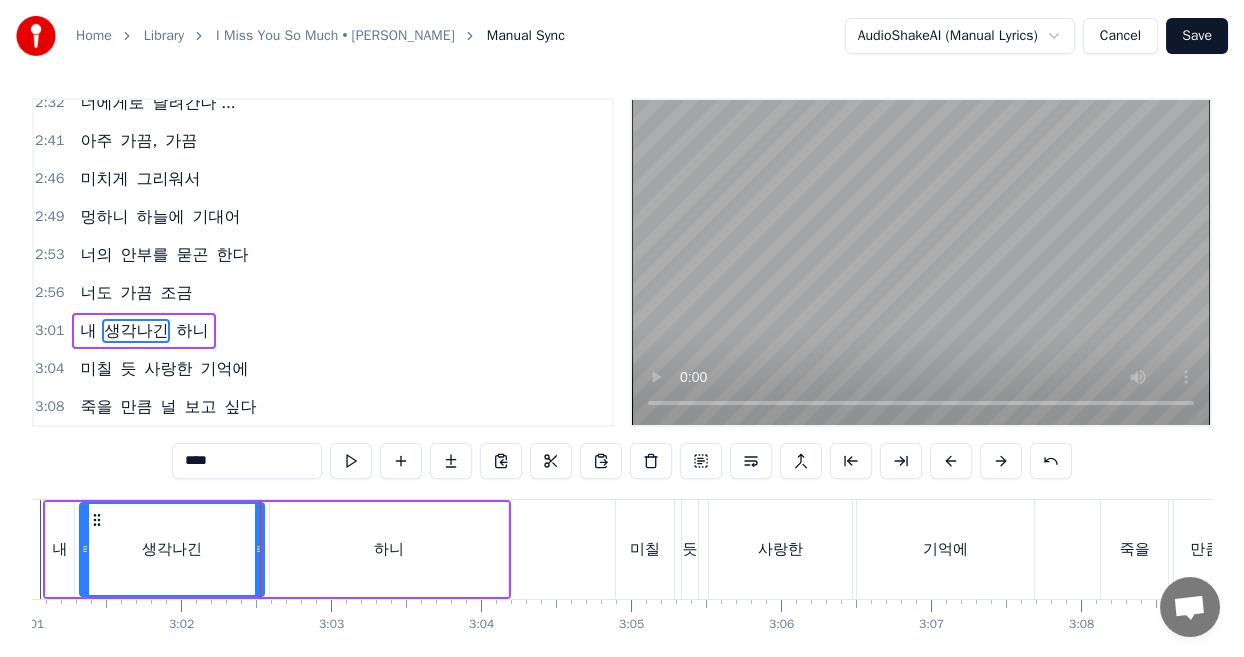click on "내 생각나긴 하니" at bounding box center [277, 549] 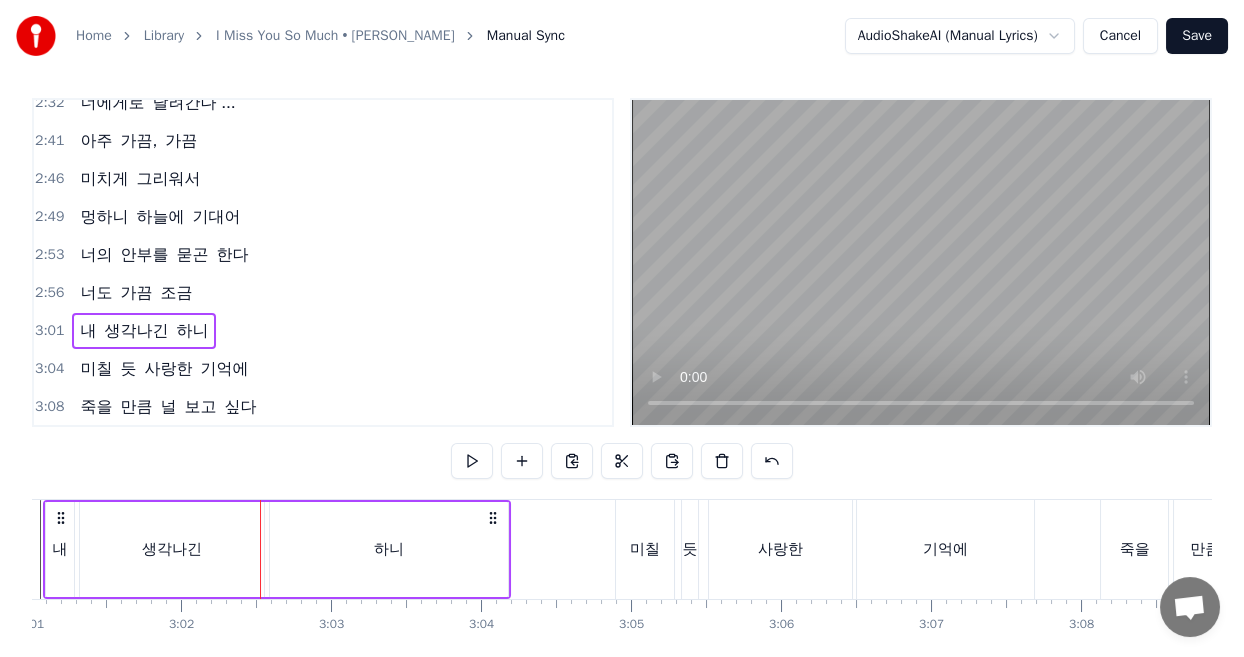 click on "생각나긴" at bounding box center [172, 549] 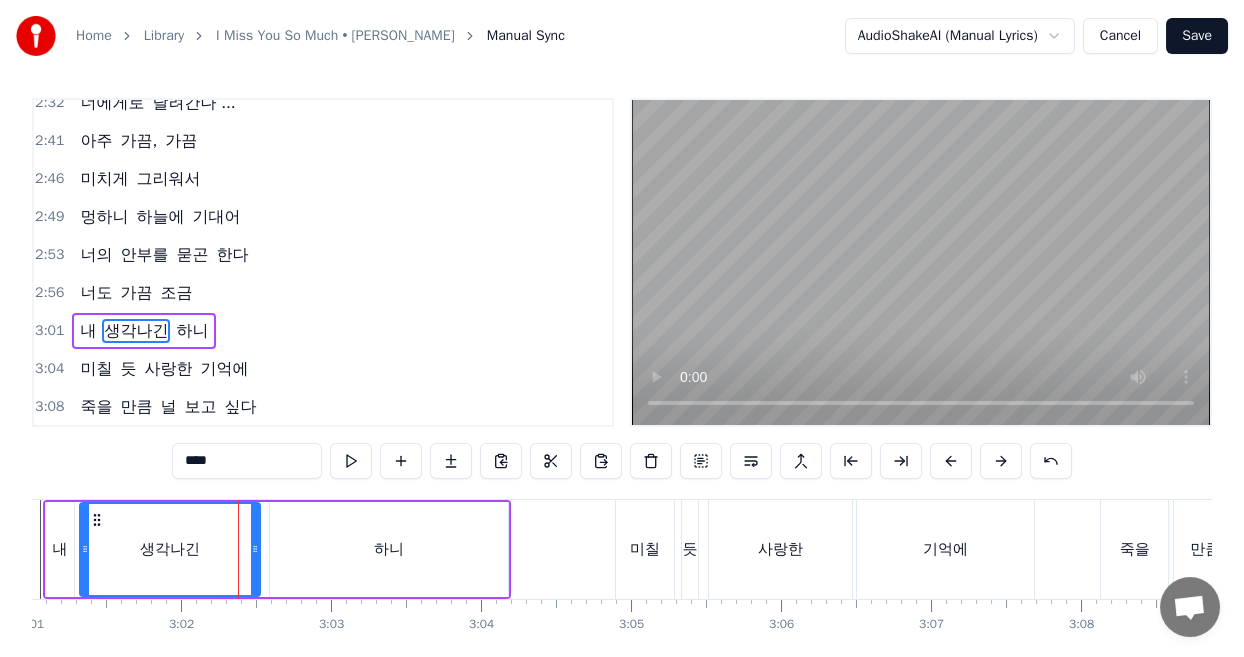 click at bounding box center (255, 549) 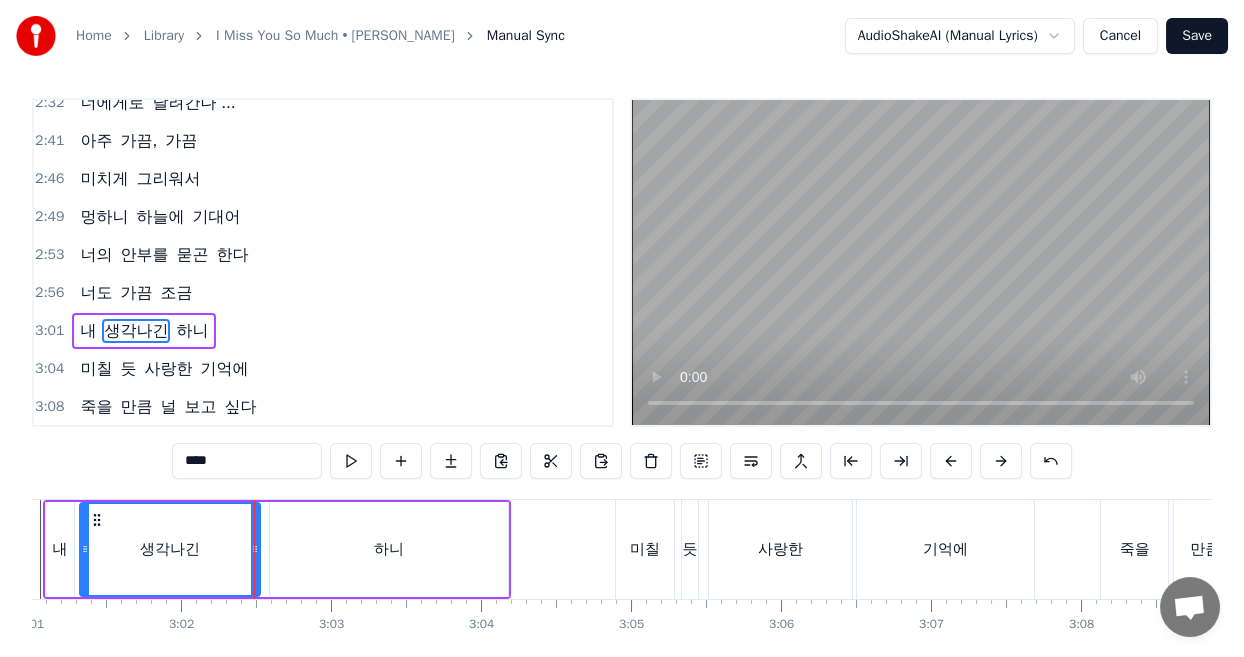 drag, startPoint x: 327, startPoint y: 550, endPoint x: 316, endPoint y: 548, distance: 11.18034 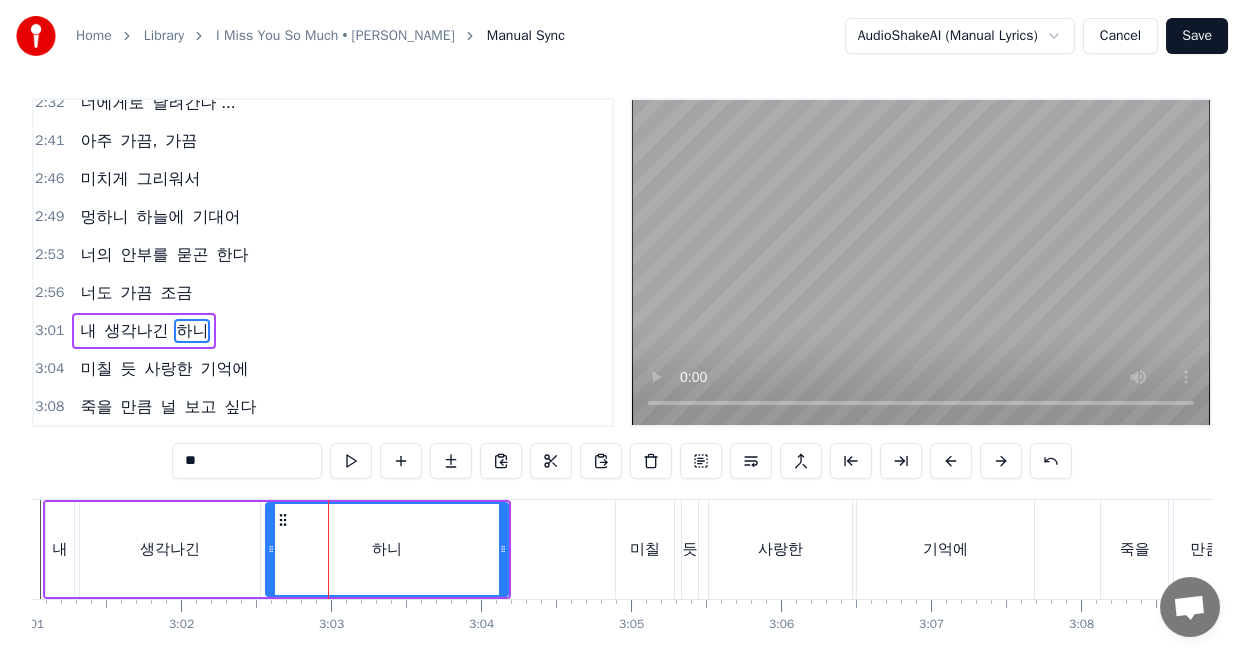 drag, startPoint x: 270, startPoint y: 530, endPoint x: 927, endPoint y: 428, distance: 664.87067 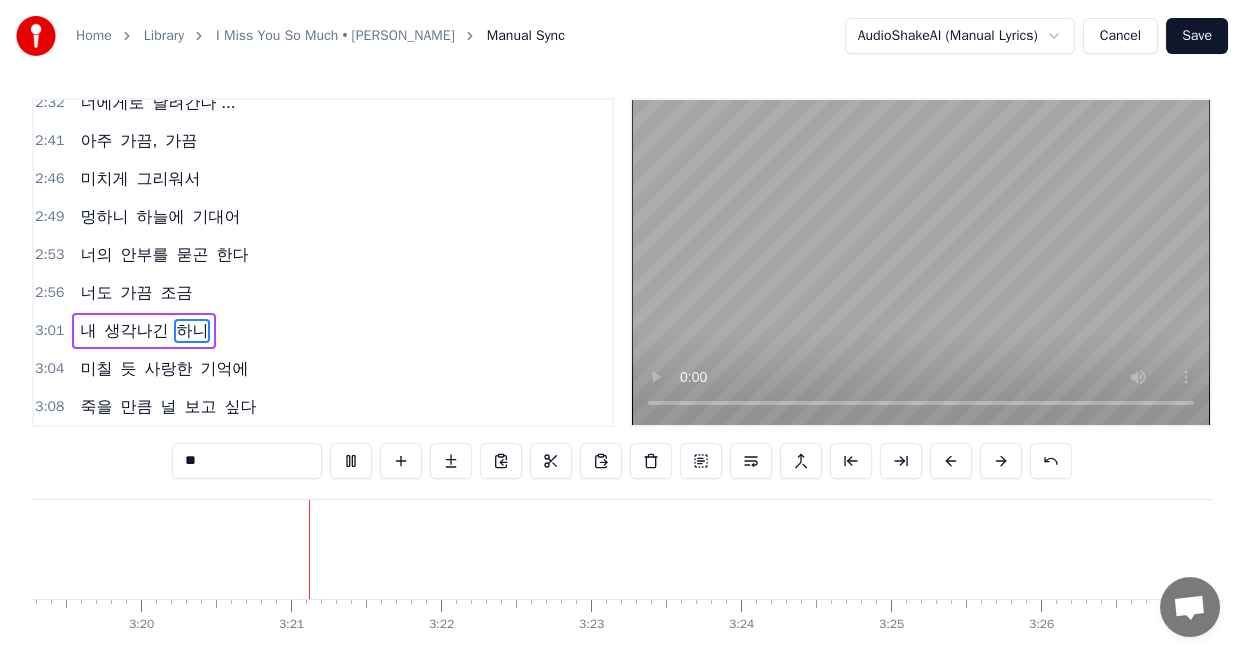 scroll, scrollTop: 0, scrollLeft: 29983, axis: horizontal 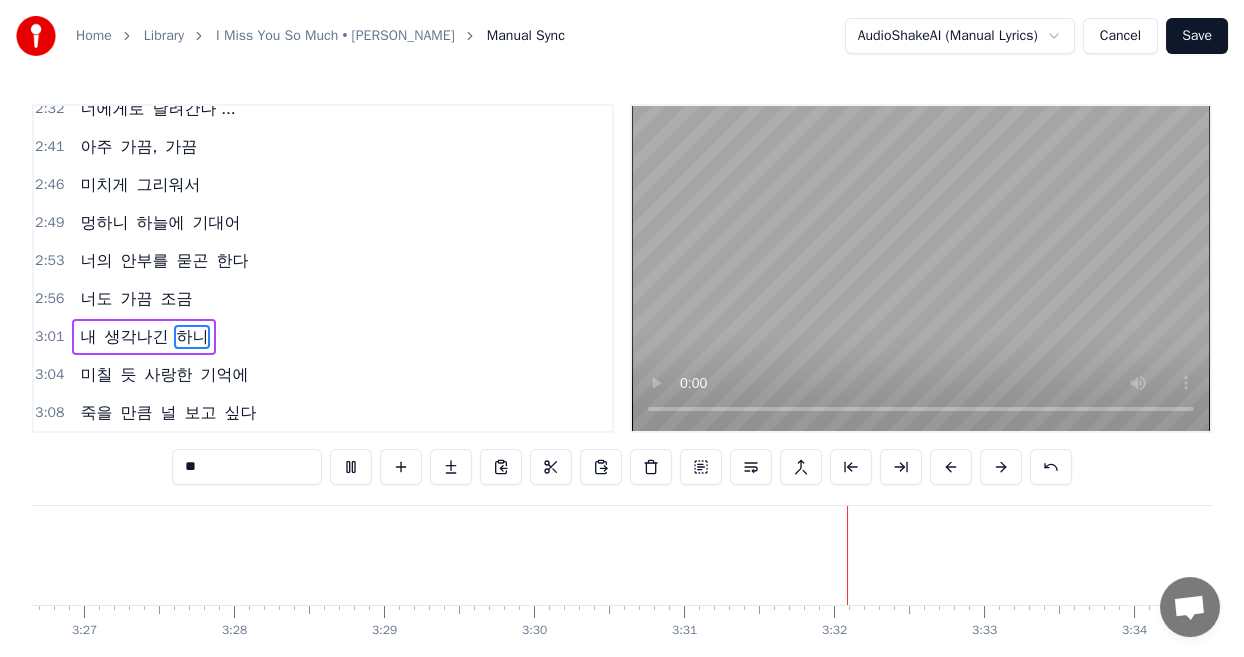 click on "Save" at bounding box center (1197, 36) 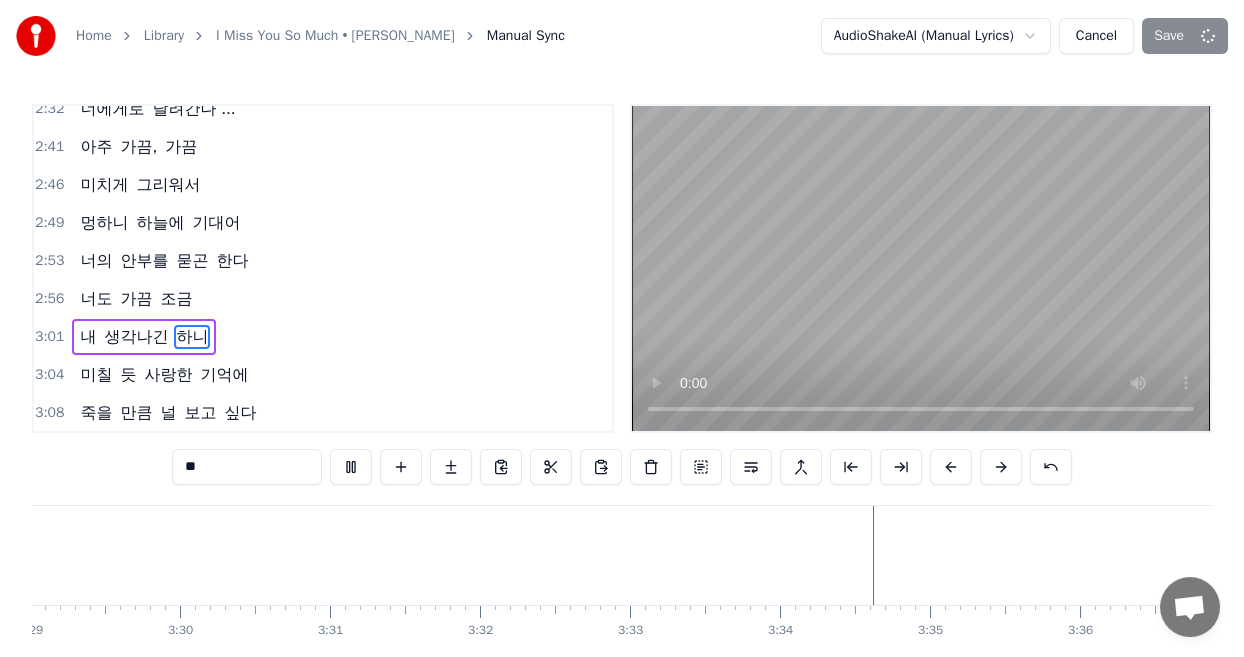 scroll, scrollTop: 0, scrollLeft: 31372, axis: horizontal 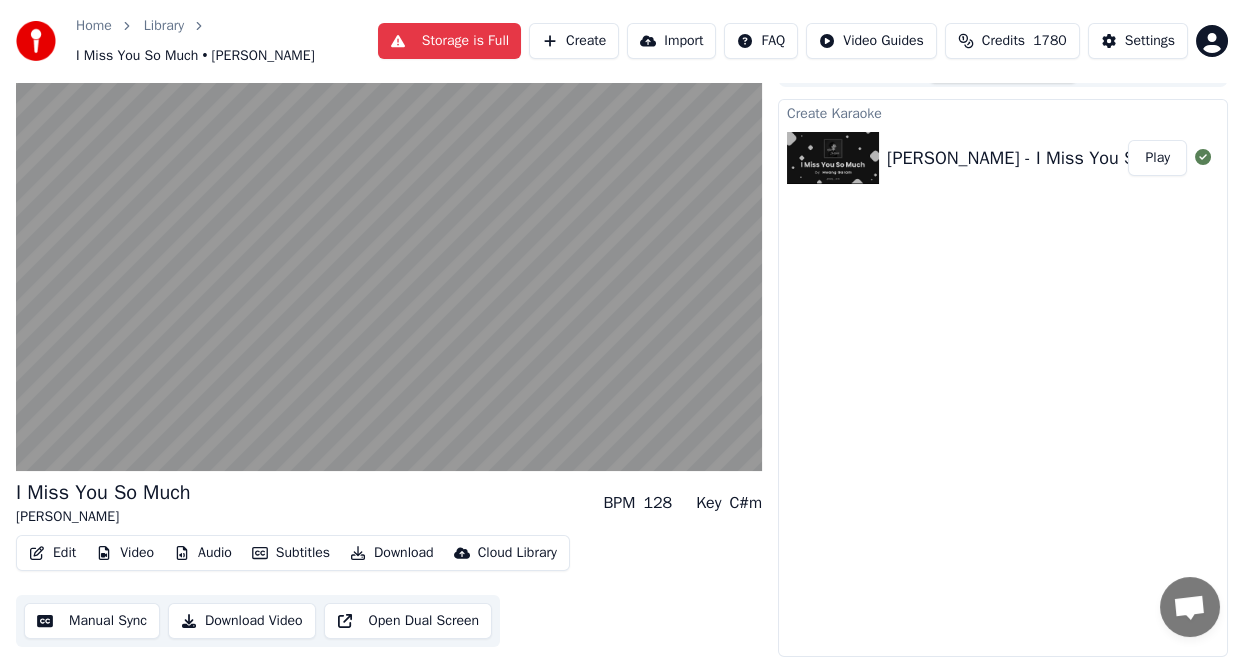 click on "Download Video" at bounding box center [242, 621] 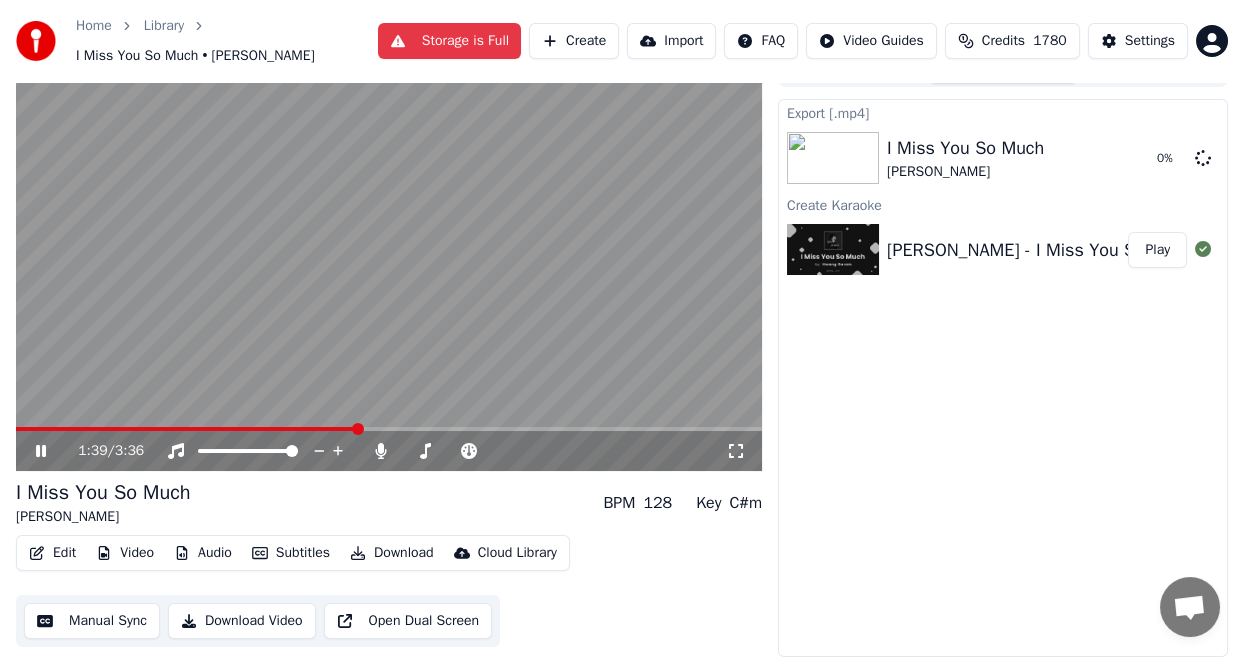 click on "Download" at bounding box center [392, 553] 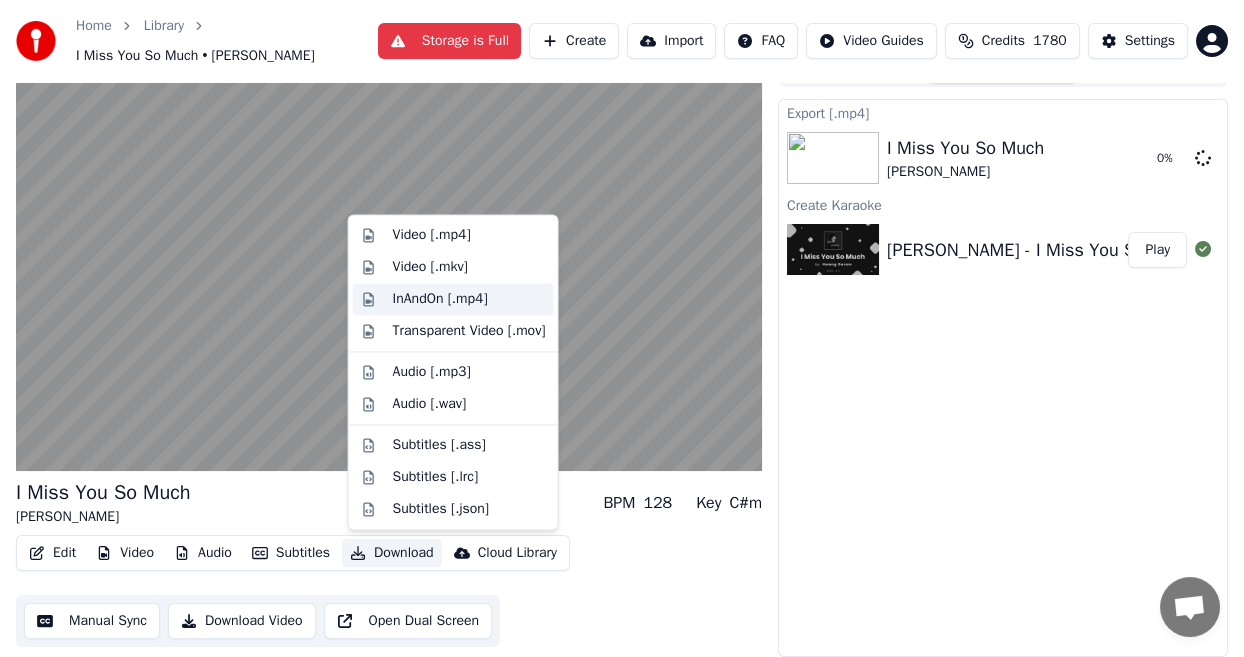 click on "InAndOn [.mp4]" at bounding box center (440, 299) 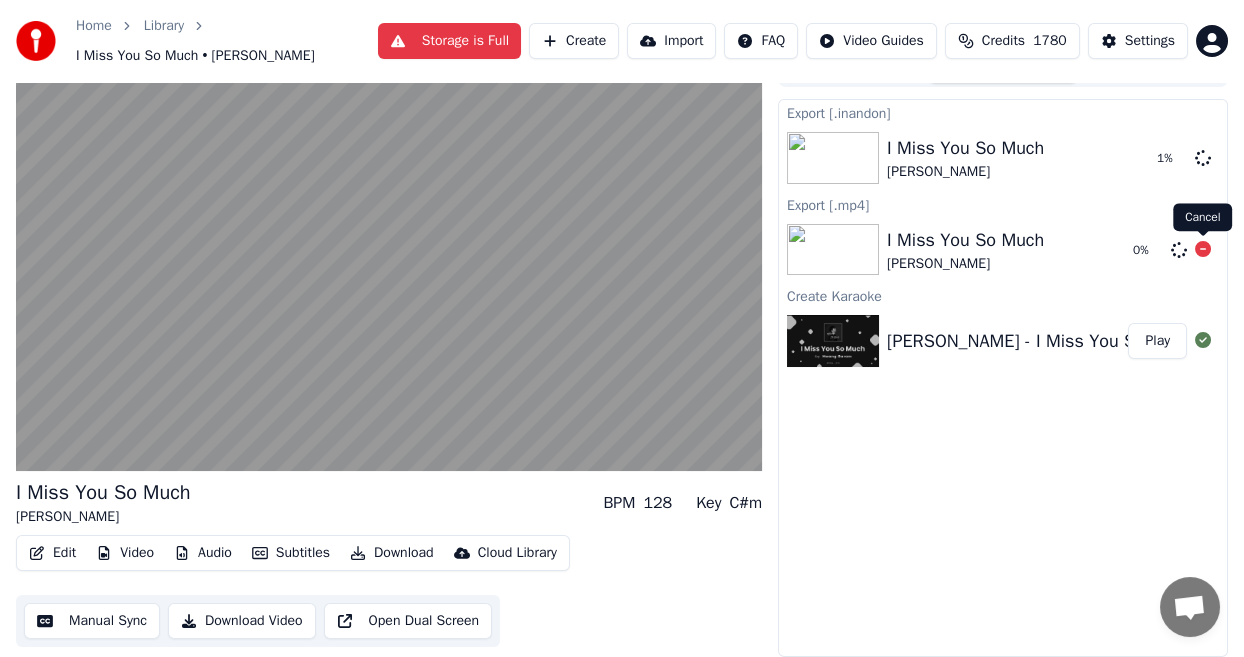 click 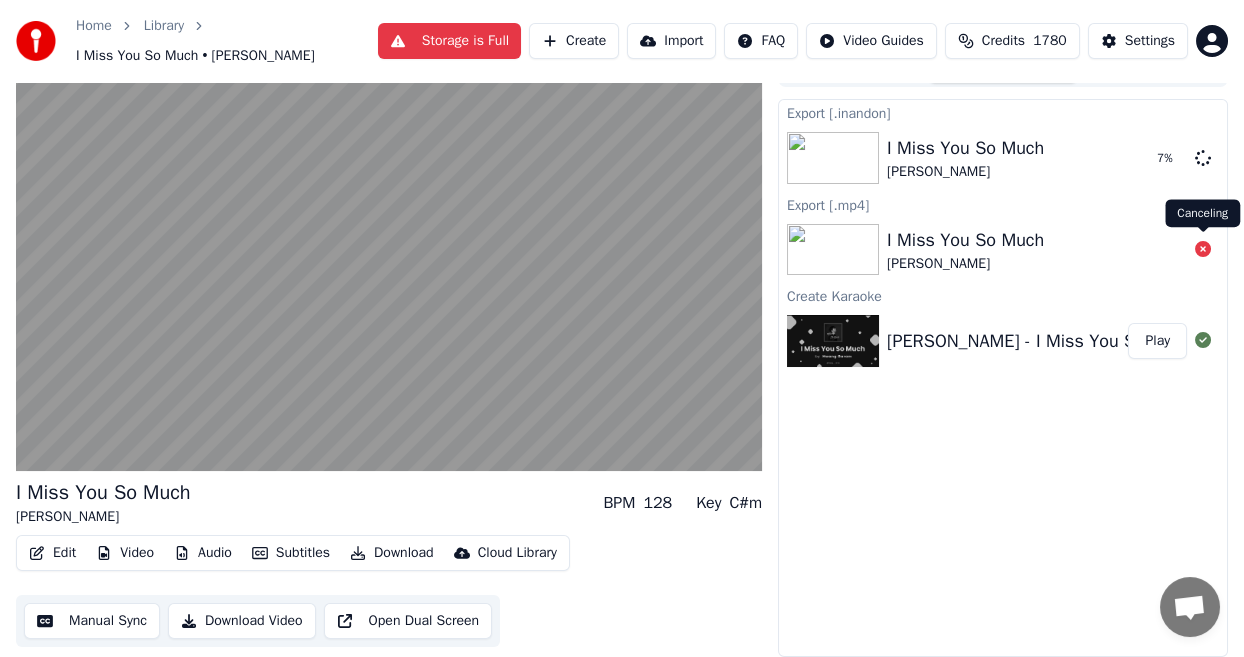 click 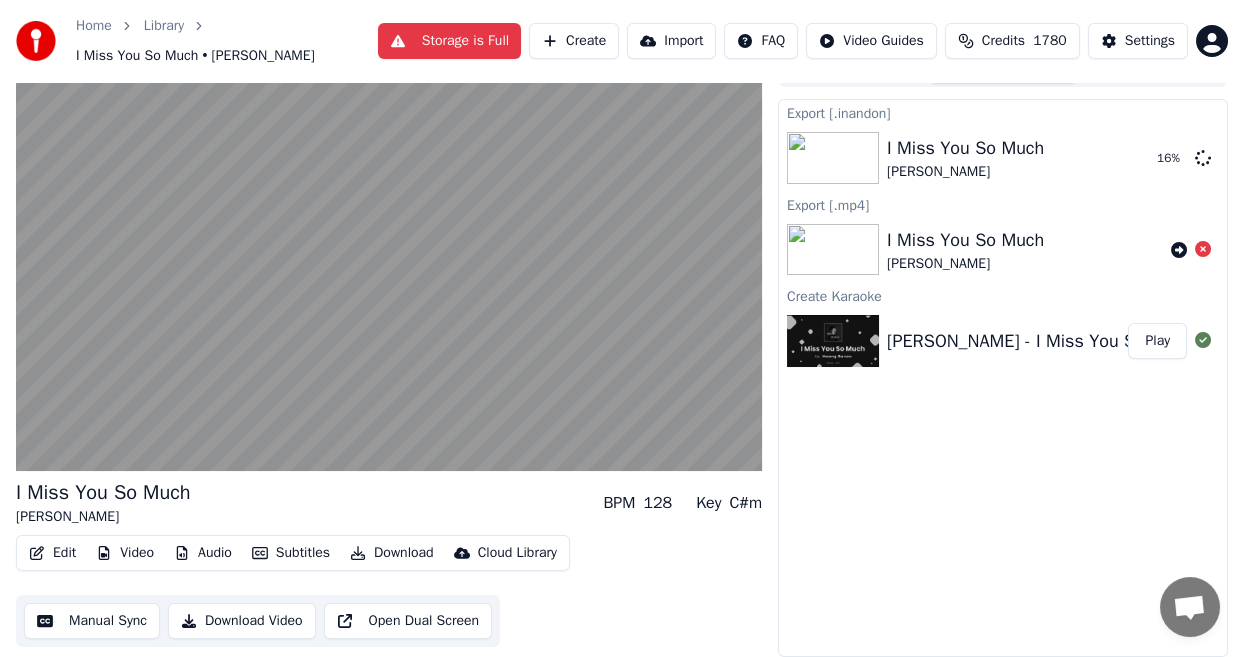 click on "I Miss You So Much [PERSON_NAME] BPM 128 Key C#m Edit Video Audio Subtitles Download Cloud Library Manual Sync Download Video Open Dual Screen Queue ( 2 ) Jobs ( 1 ) Library Export [.[PERSON_NAME]] I Miss You So Much [PERSON_NAME] 16 % Export [.mp4] I Miss You So Much [PERSON_NAME] Create [PERSON_NAME] - I Miss You So Much | [PERSON_NAME]/Rom/Eng Lyrics Play" at bounding box center (622, 354) 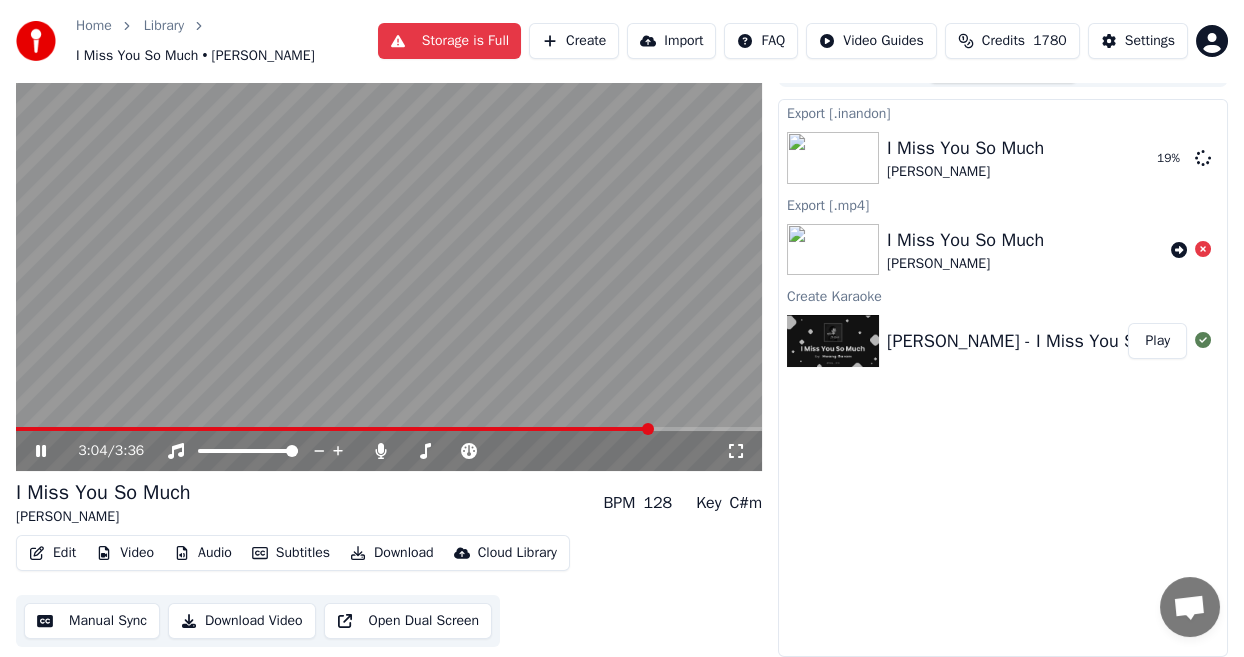 click at bounding box center (334, 429) 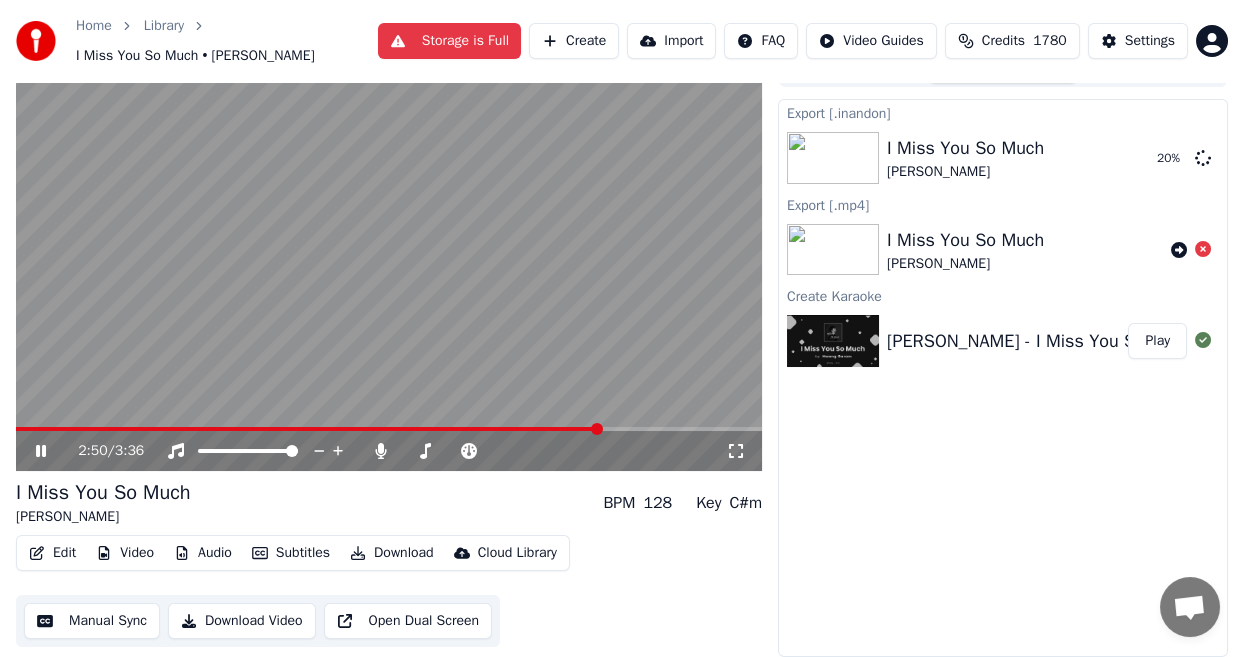 click at bounding box center [308, 429] 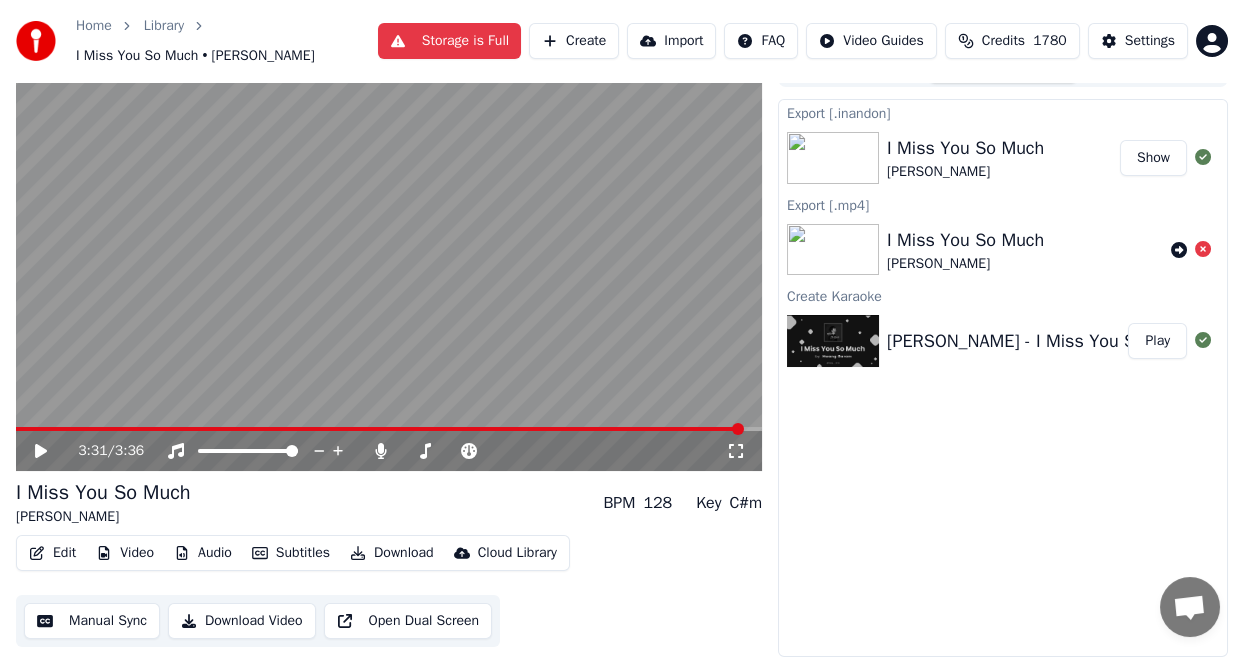 click on "Show" at bounding box center [1153, 158] 